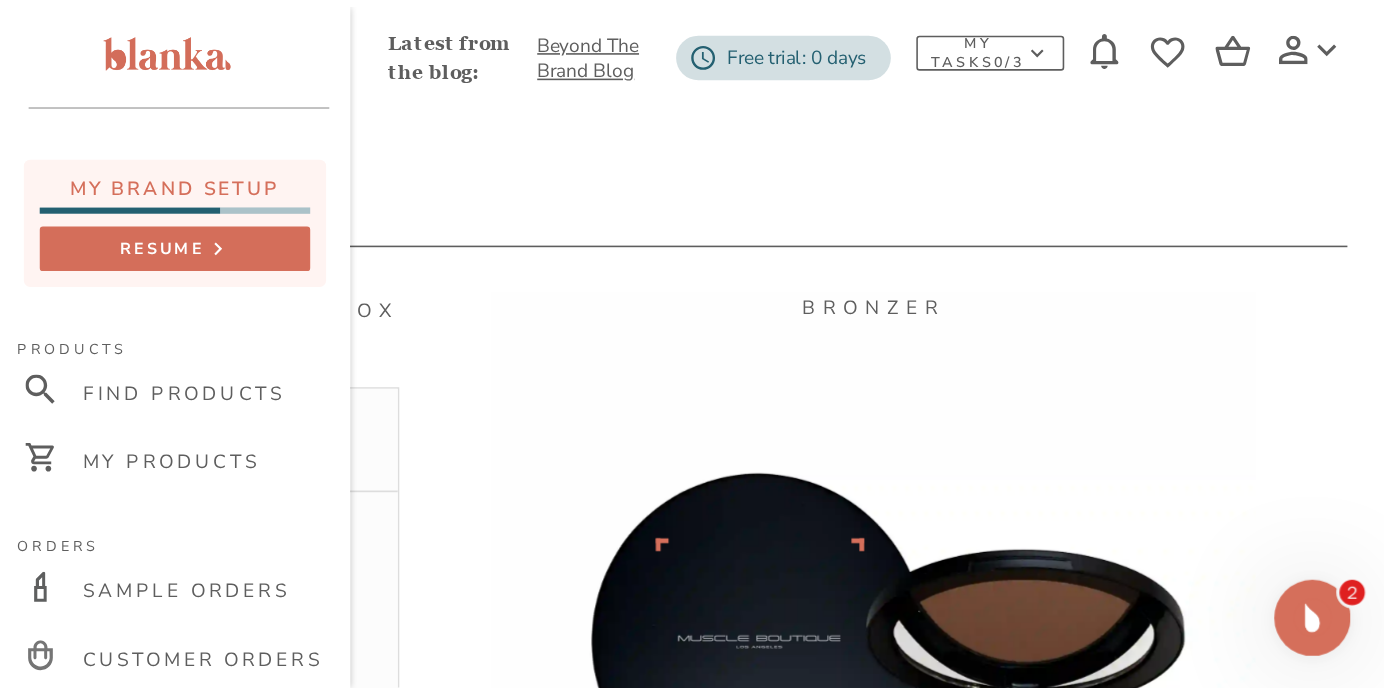 scroll, scrollTop: 0, scrollLeft: 0, axis: both 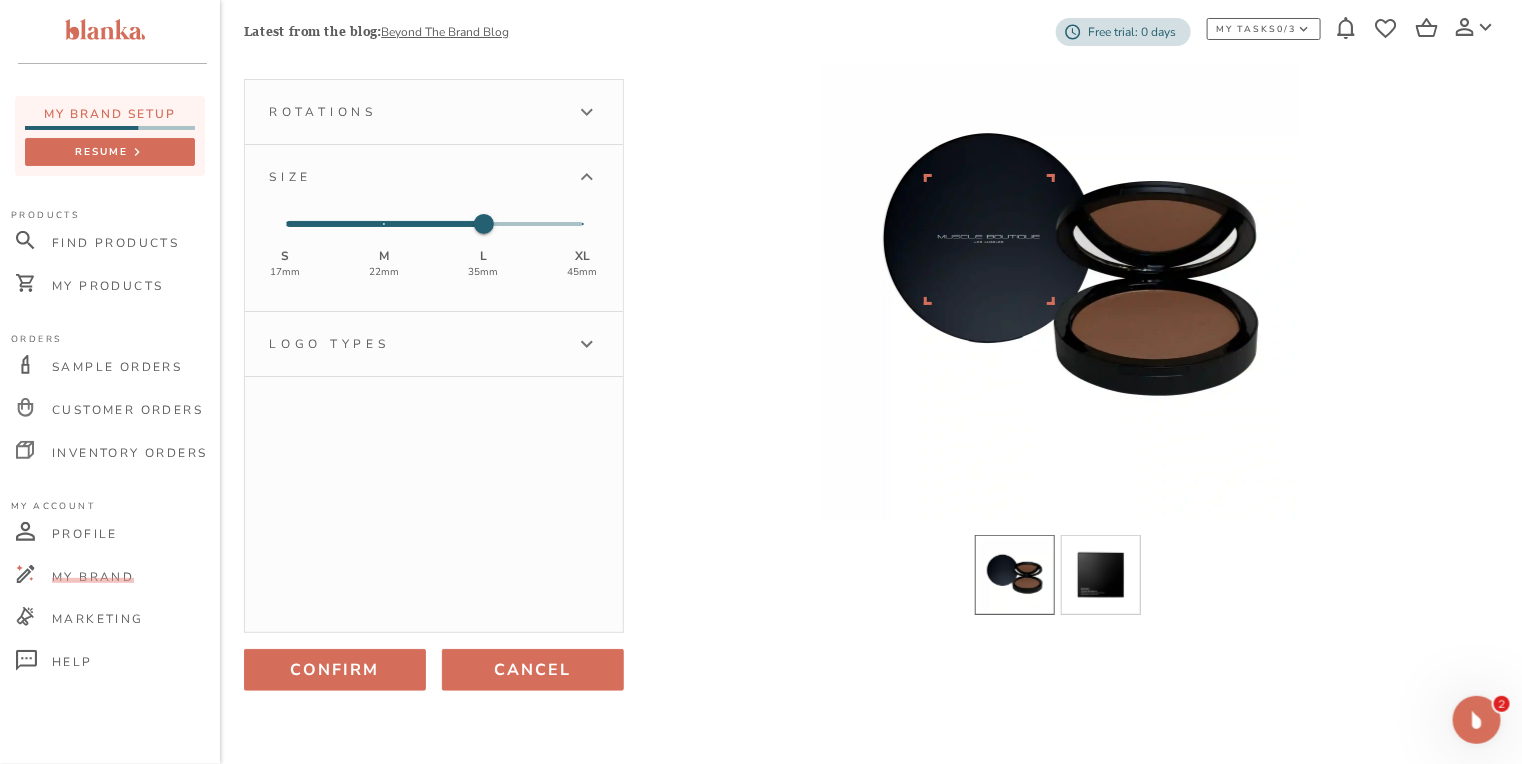 click on "Cancel" at bounding box center (533, 670) 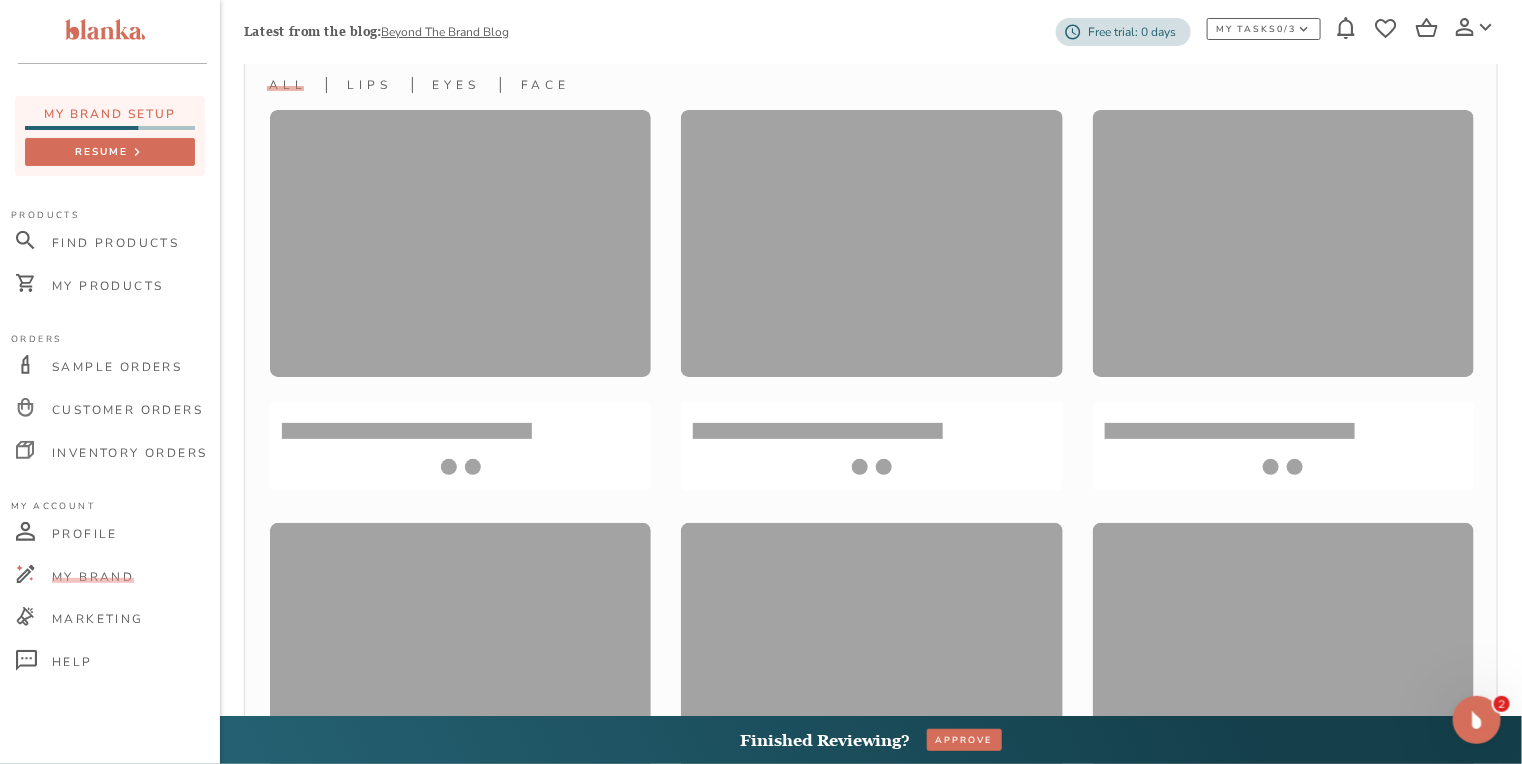scroll, scrollTop: 0, scrollLeft: 0, axis: both 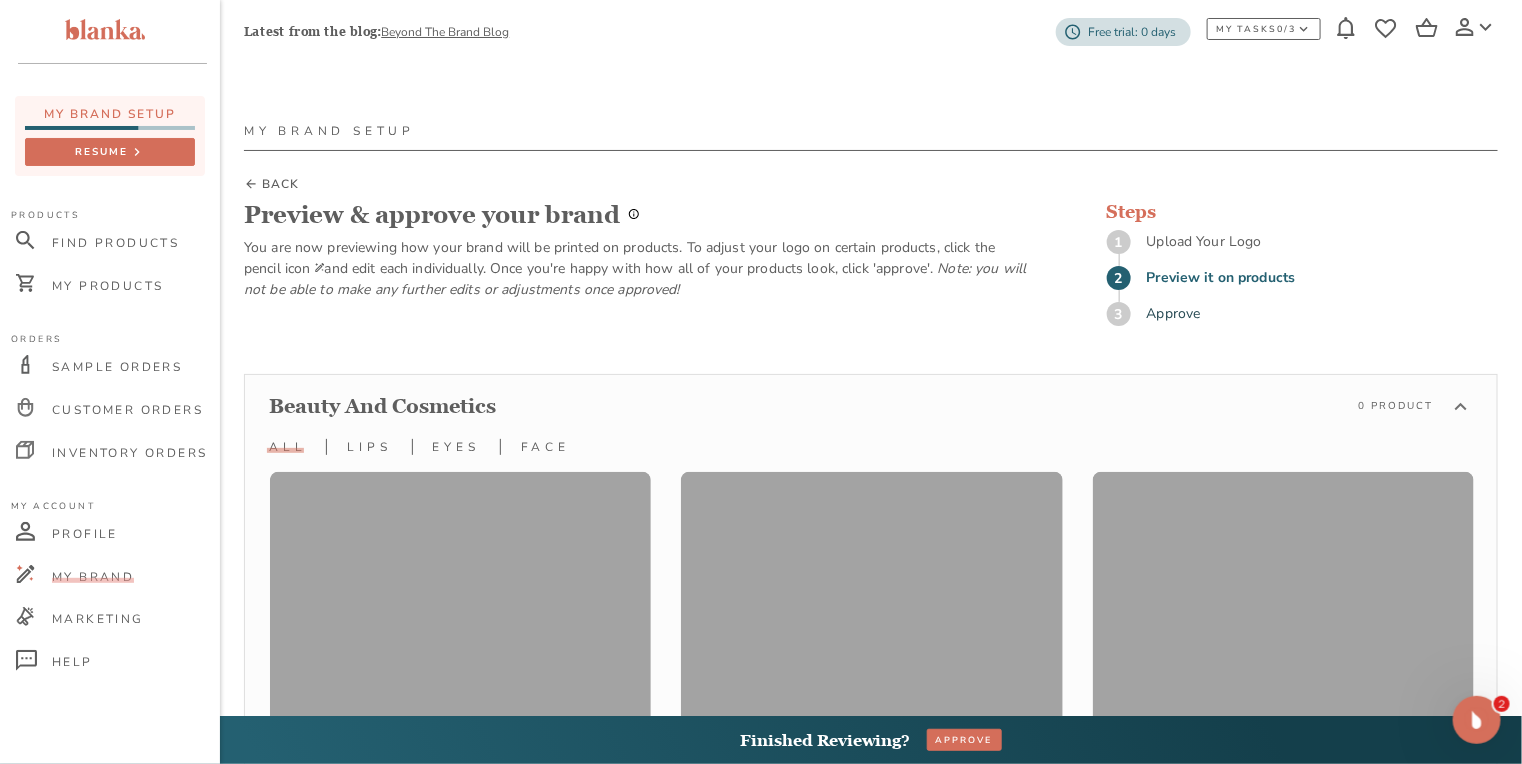 click on "BACK" at bounding box center [280, 184] 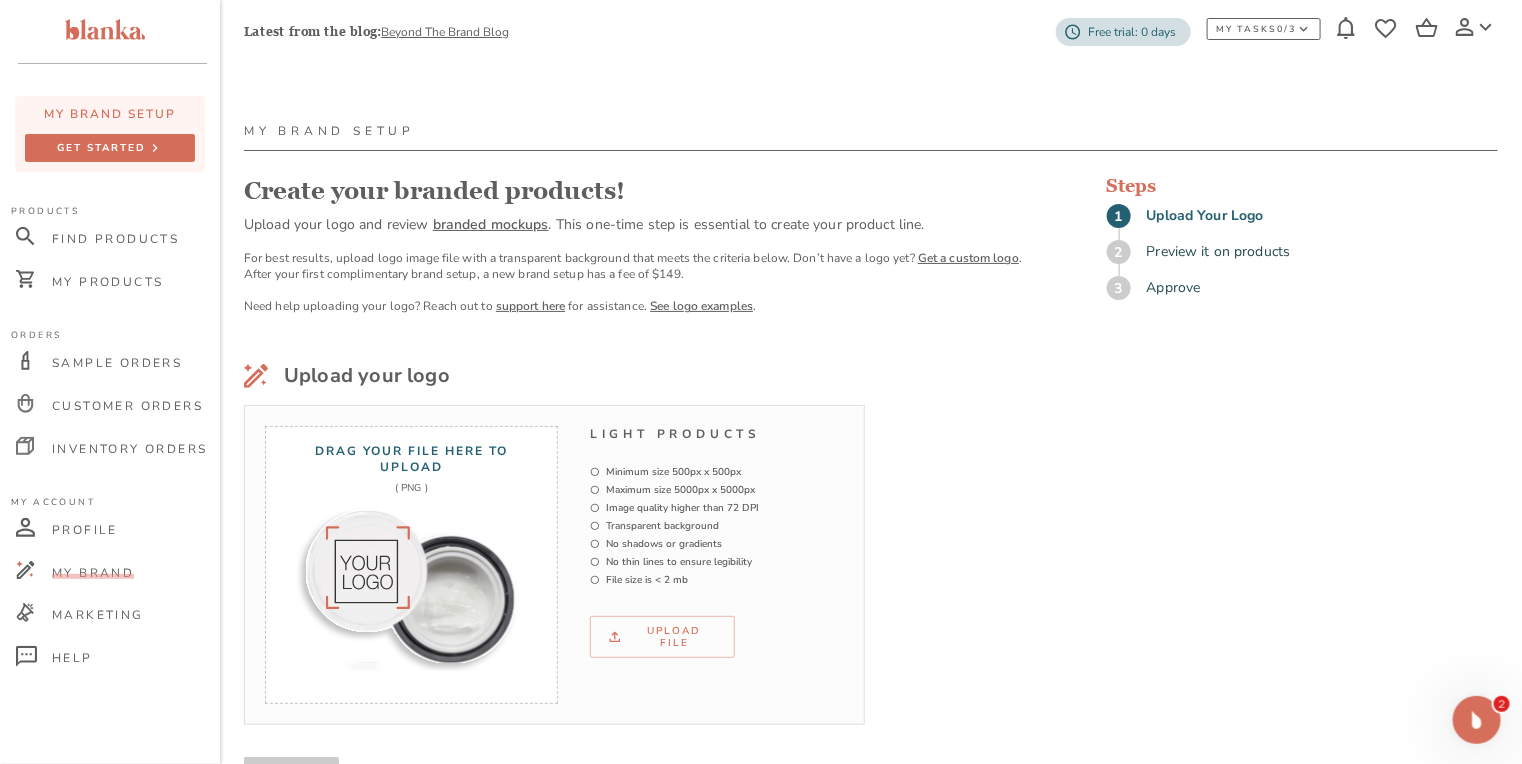 scroll, scrollTop: 102, scrollLeft: 0, axis: vertical 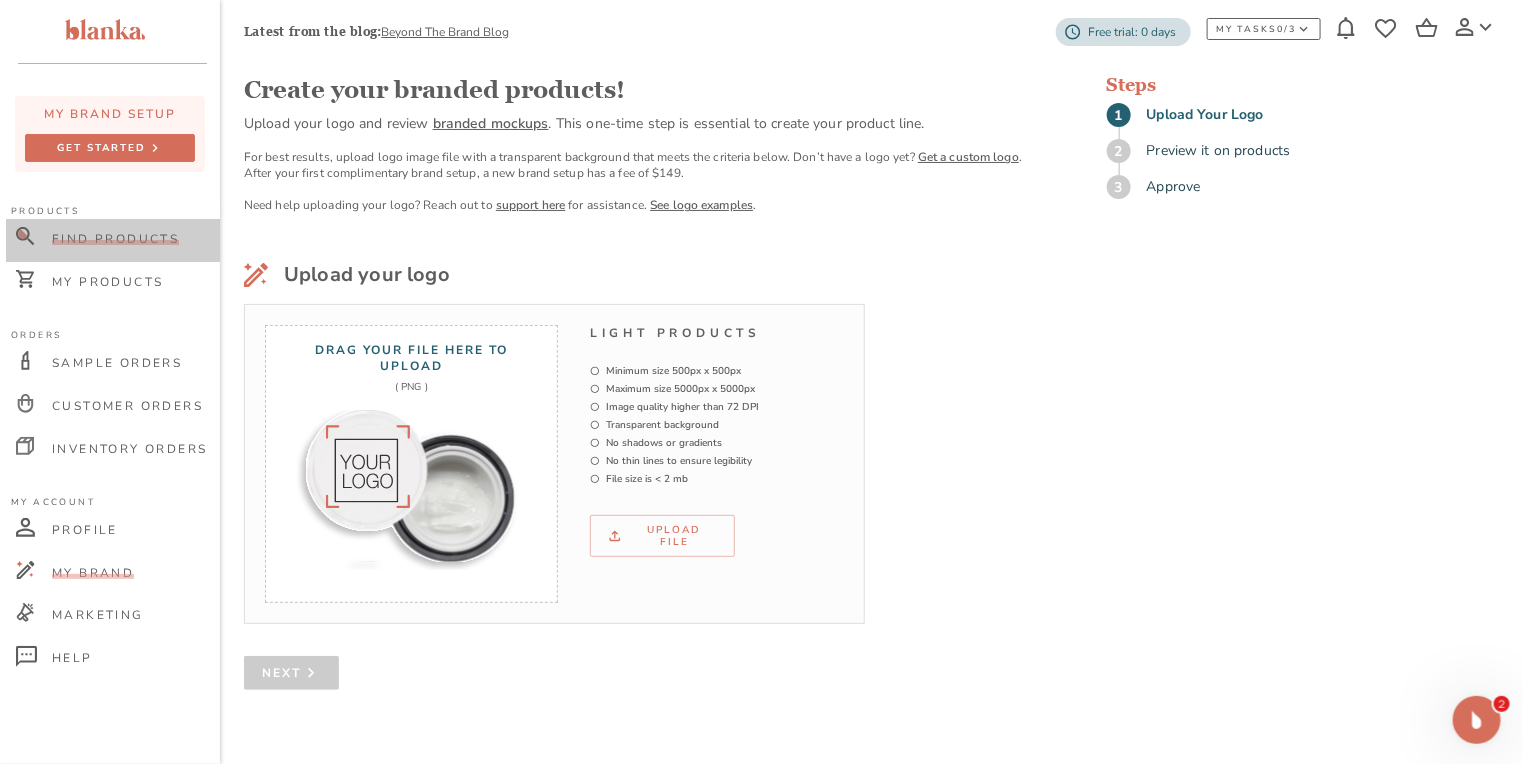 click on "Find Products" at bounding box center (115, 239) 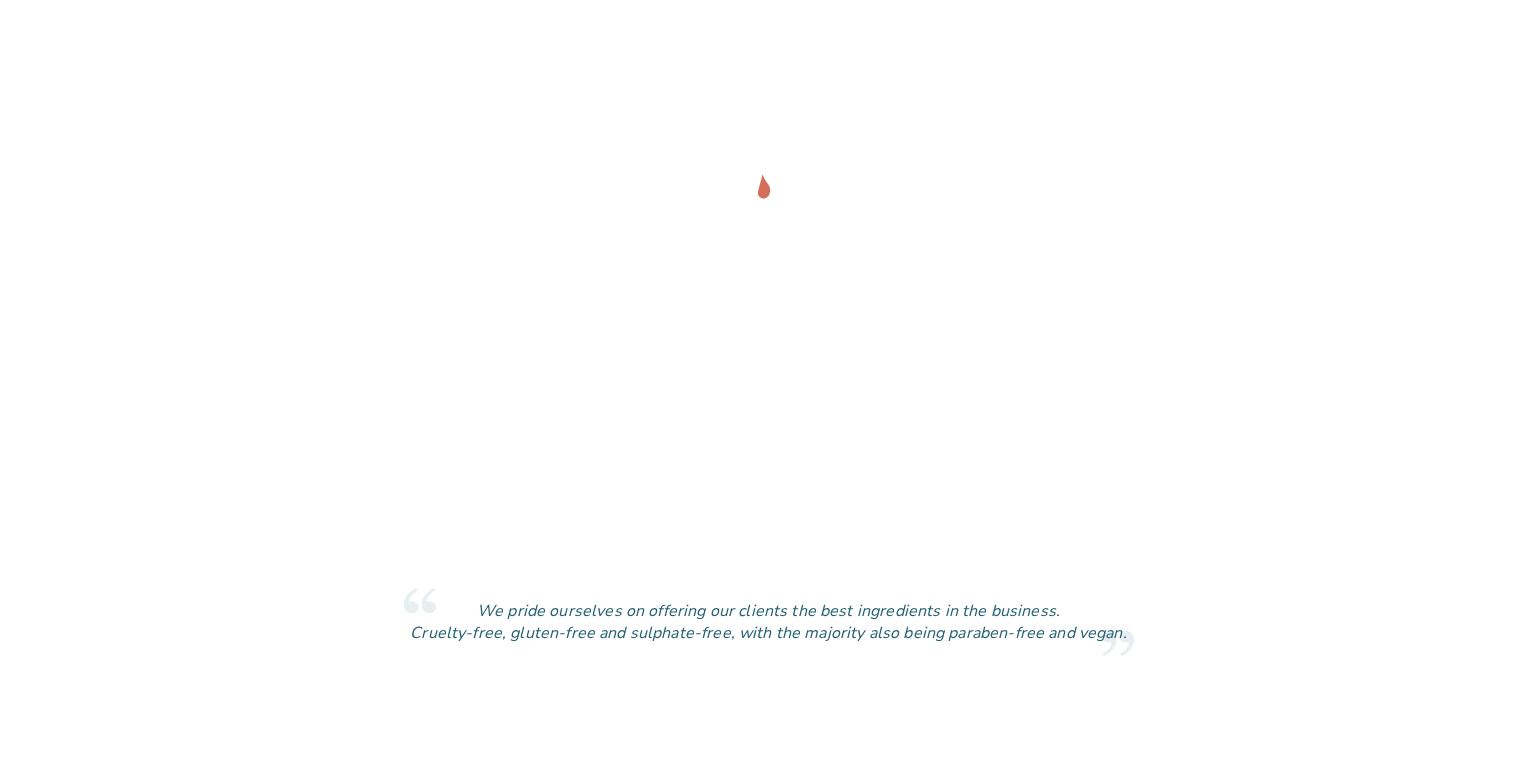 scroll, scrollTop: 0, scrollLeft: 0, axis: both 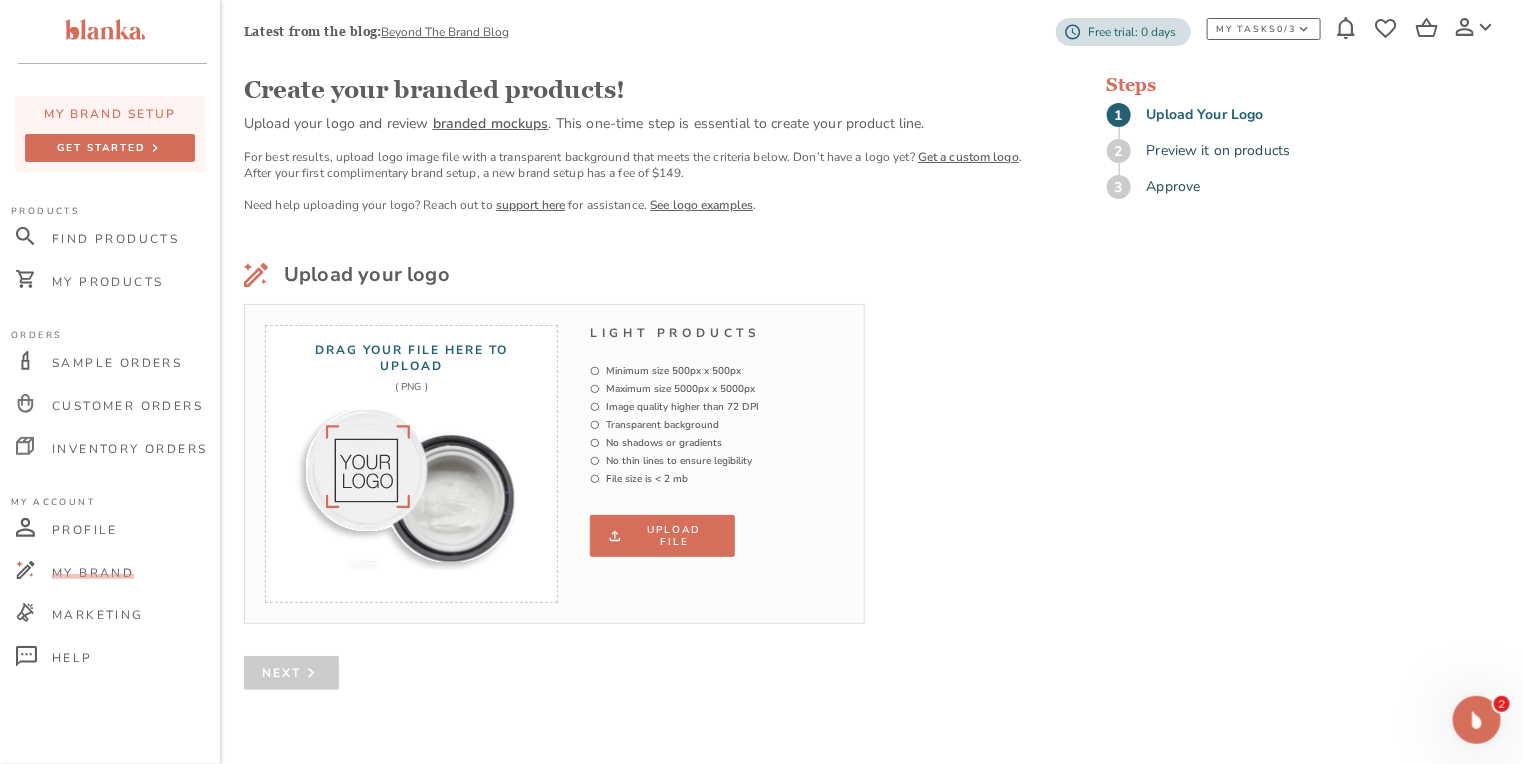 click on "Upload file" at bounding box center (662, 536) 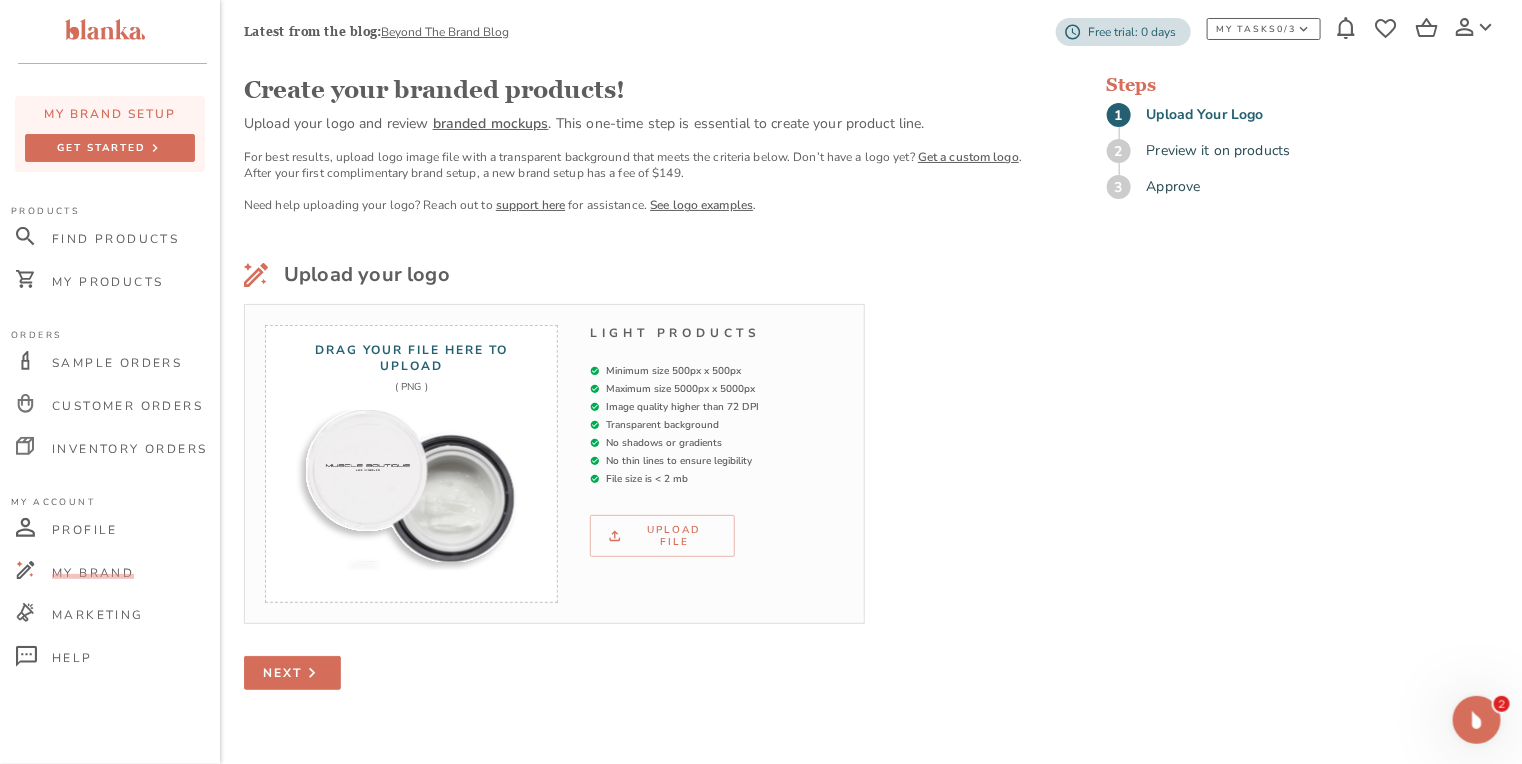 click on "Next" at bounding box center (282, 673) 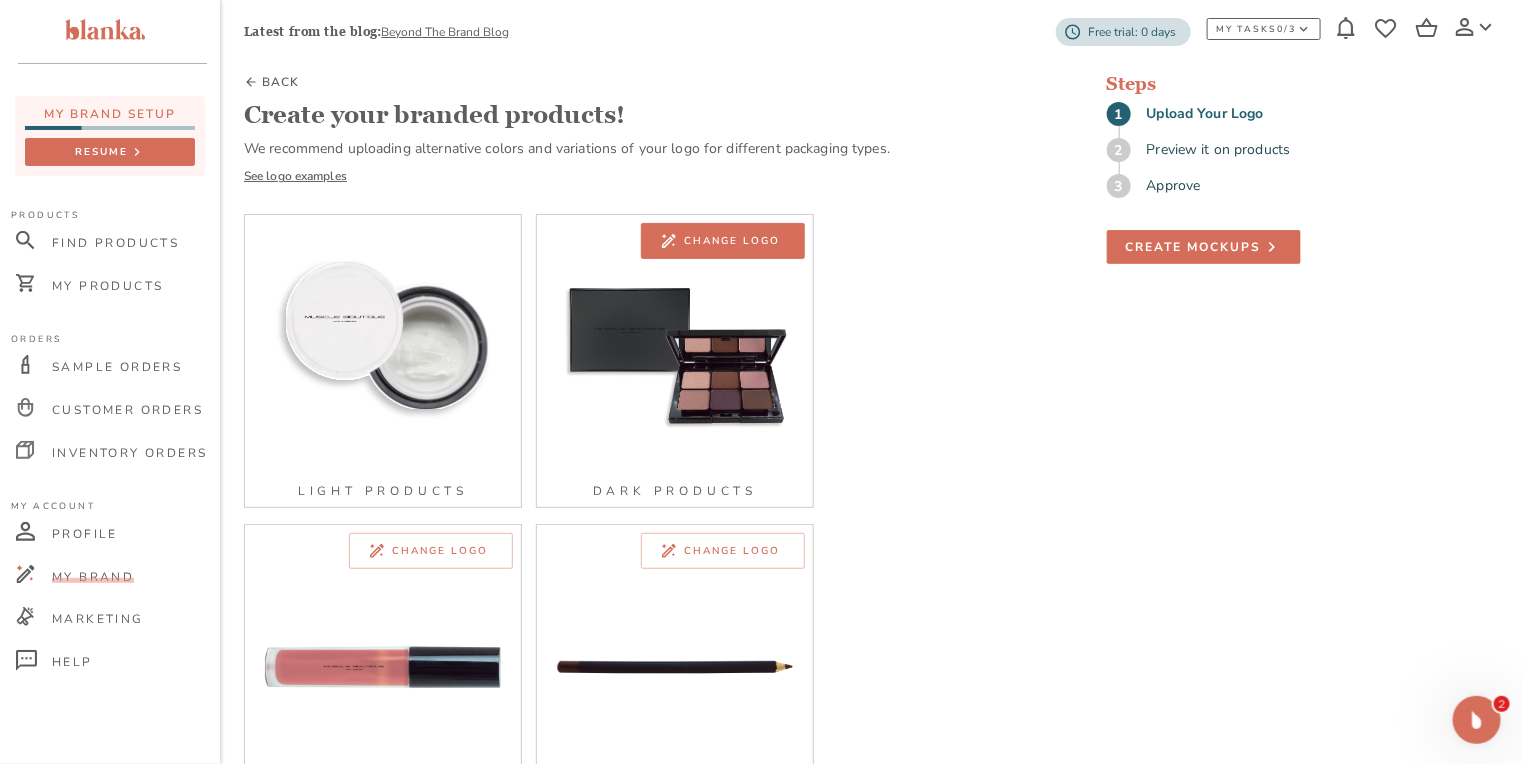 click on "Change logo" at bounding box center (732, 241) 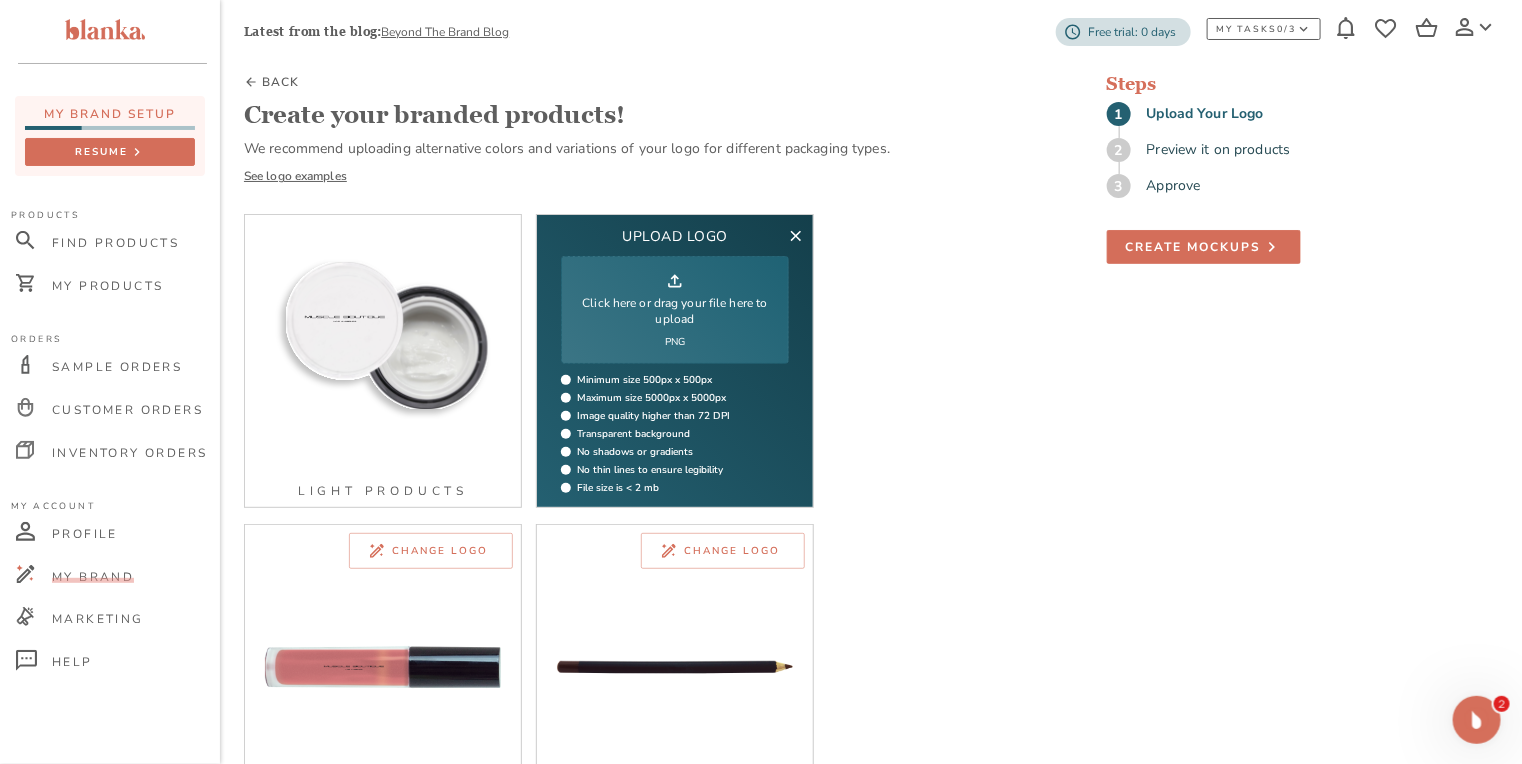 click on "Click here or drag your file here to upload" at bounding box center (675, 311) 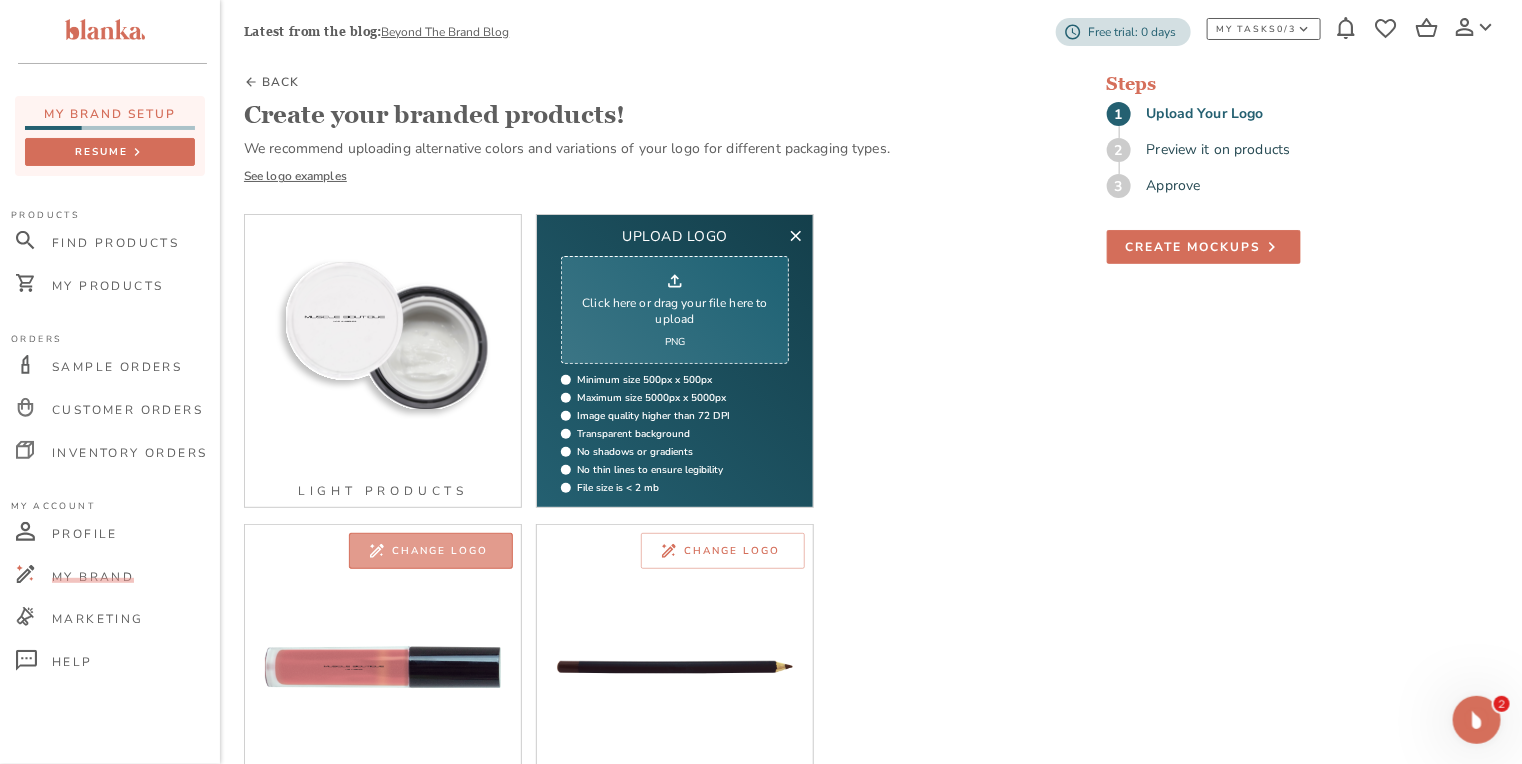 click on "Change logo" at bounding box center [431, 551] 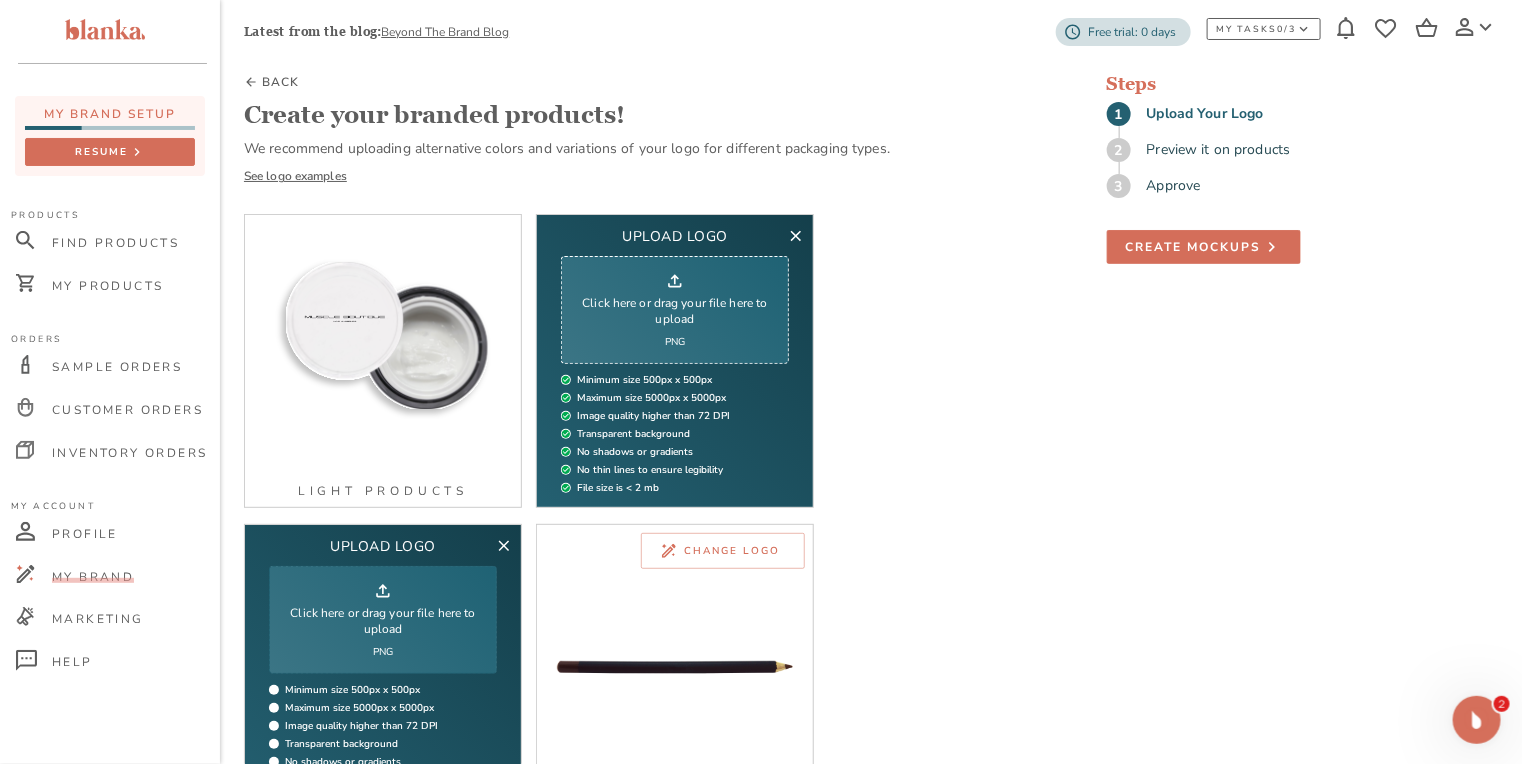 click on "Click here or drag your file here to upload PNG" at bounding box center (383, 620) 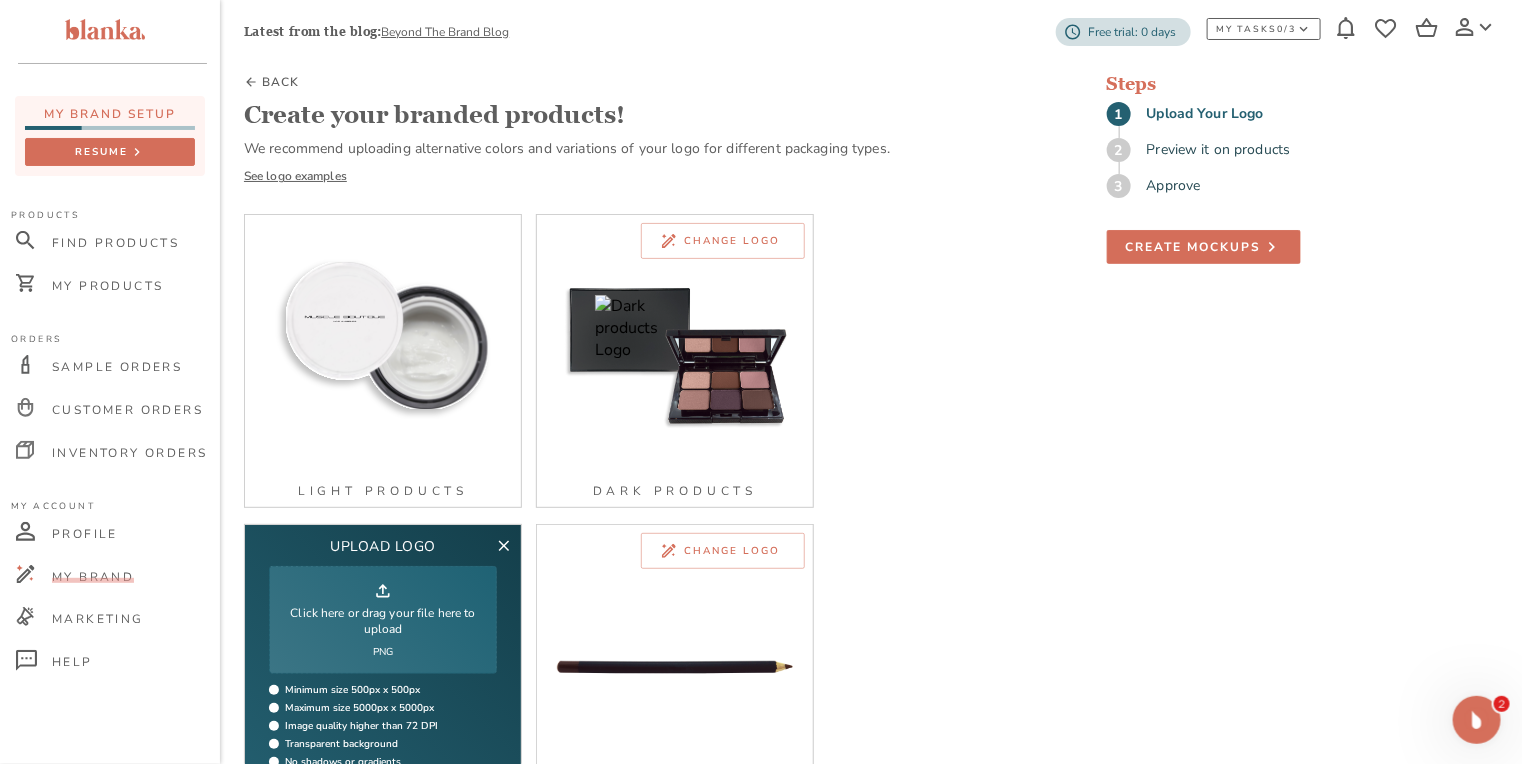 type on "C:\fakepath\MUSCLE BOUTIQUE [GEOGRAPHIC_DATA]-OFF WHITE (TRACKING- 5.23) x4L.png" 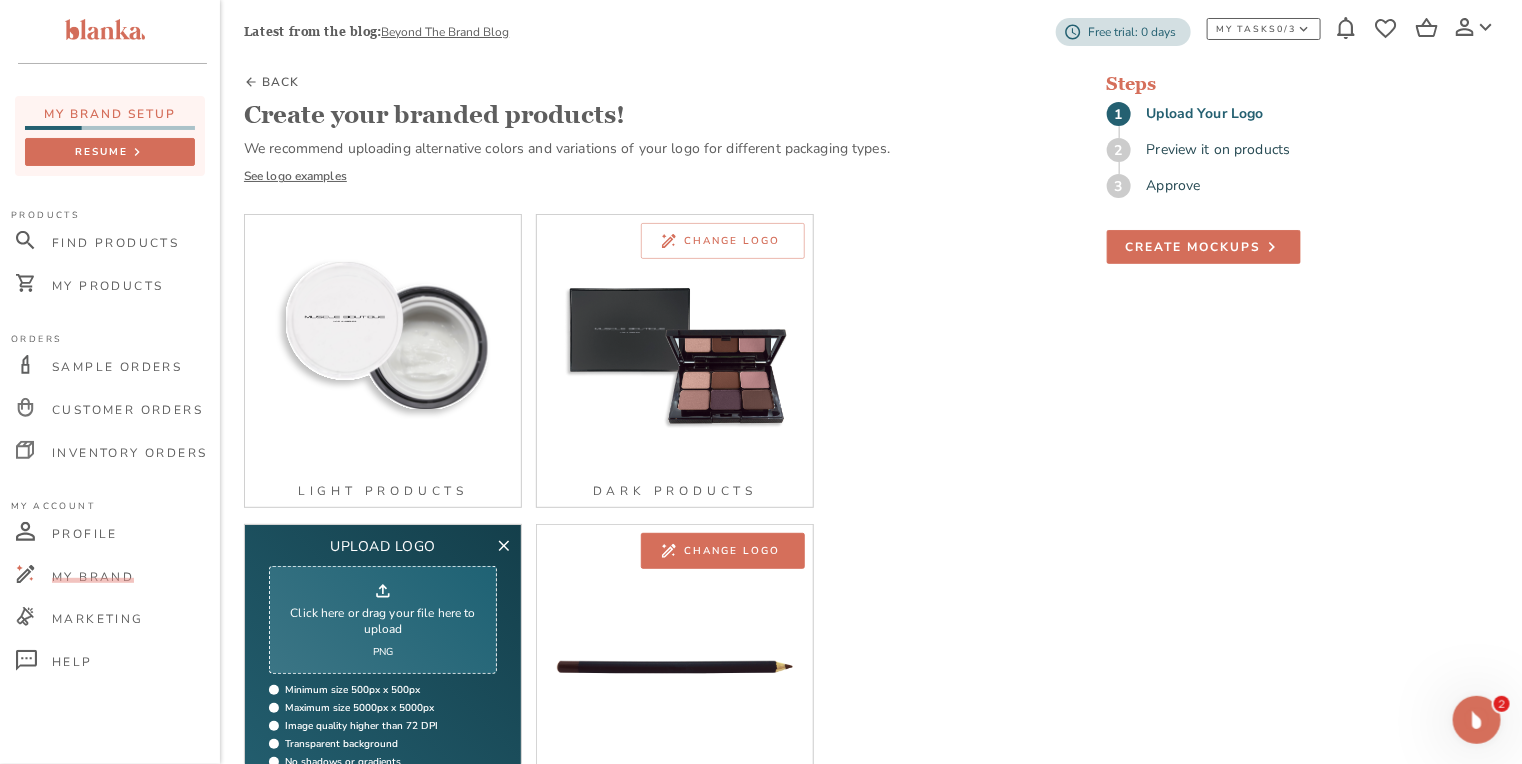 click on "Change logo" at bounding box center (732, 551) 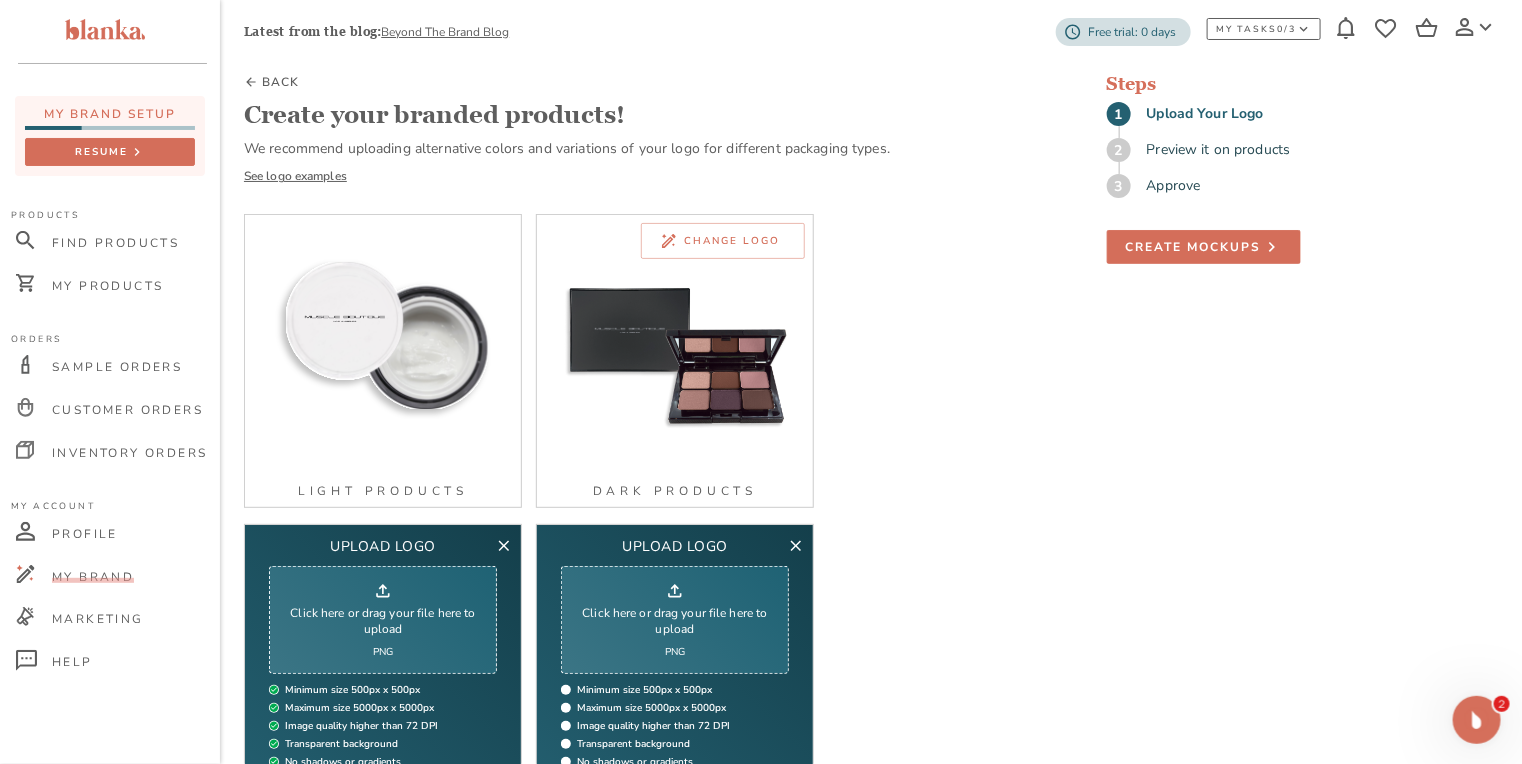 click on "Click here or drag your file here to upload PNG" at bounding box center (675, 620) 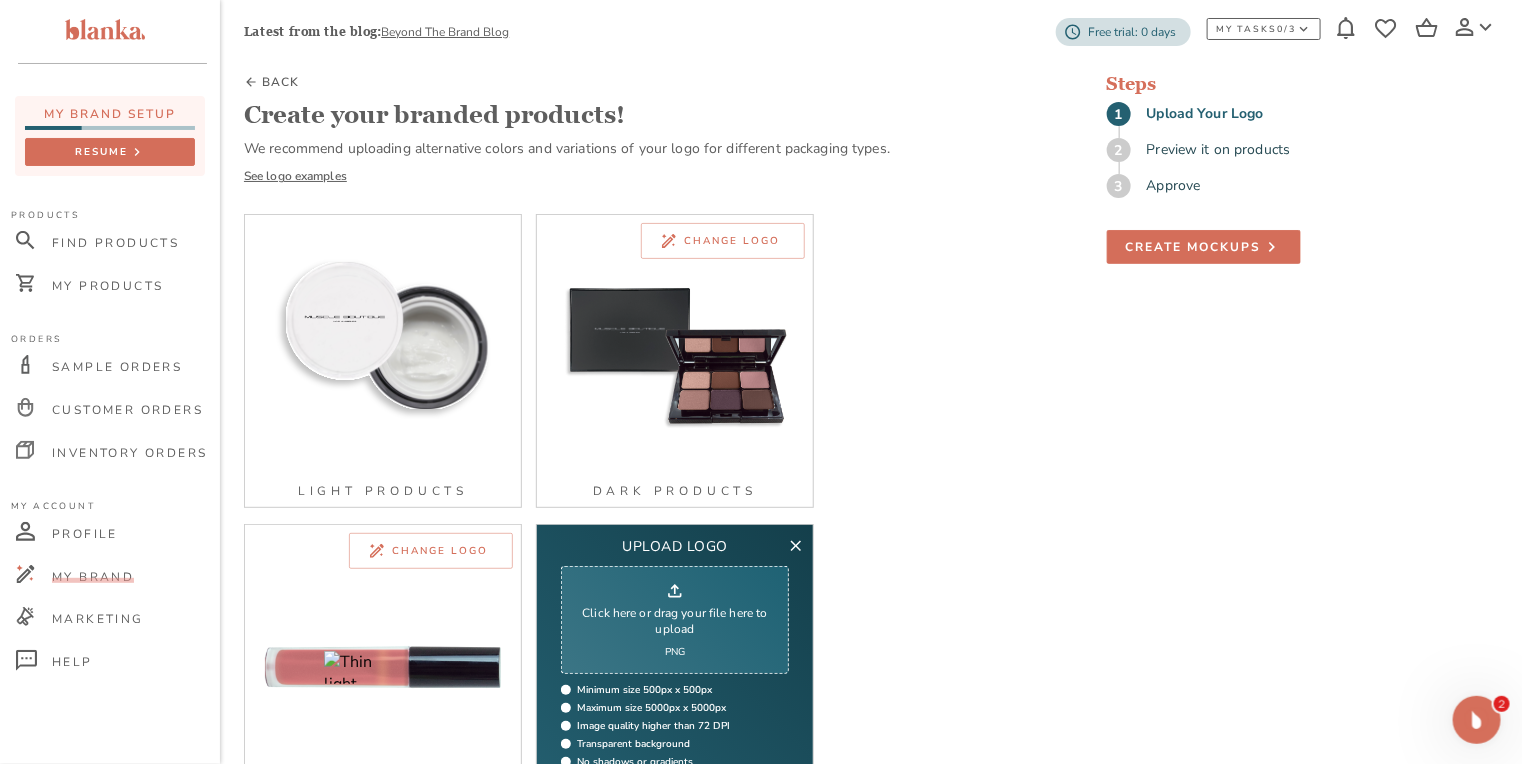 type on "C:\fakepath\MUSCLE BOUTIQUE-OFF WHITE (TRACKING- 5.23) x4L.png" 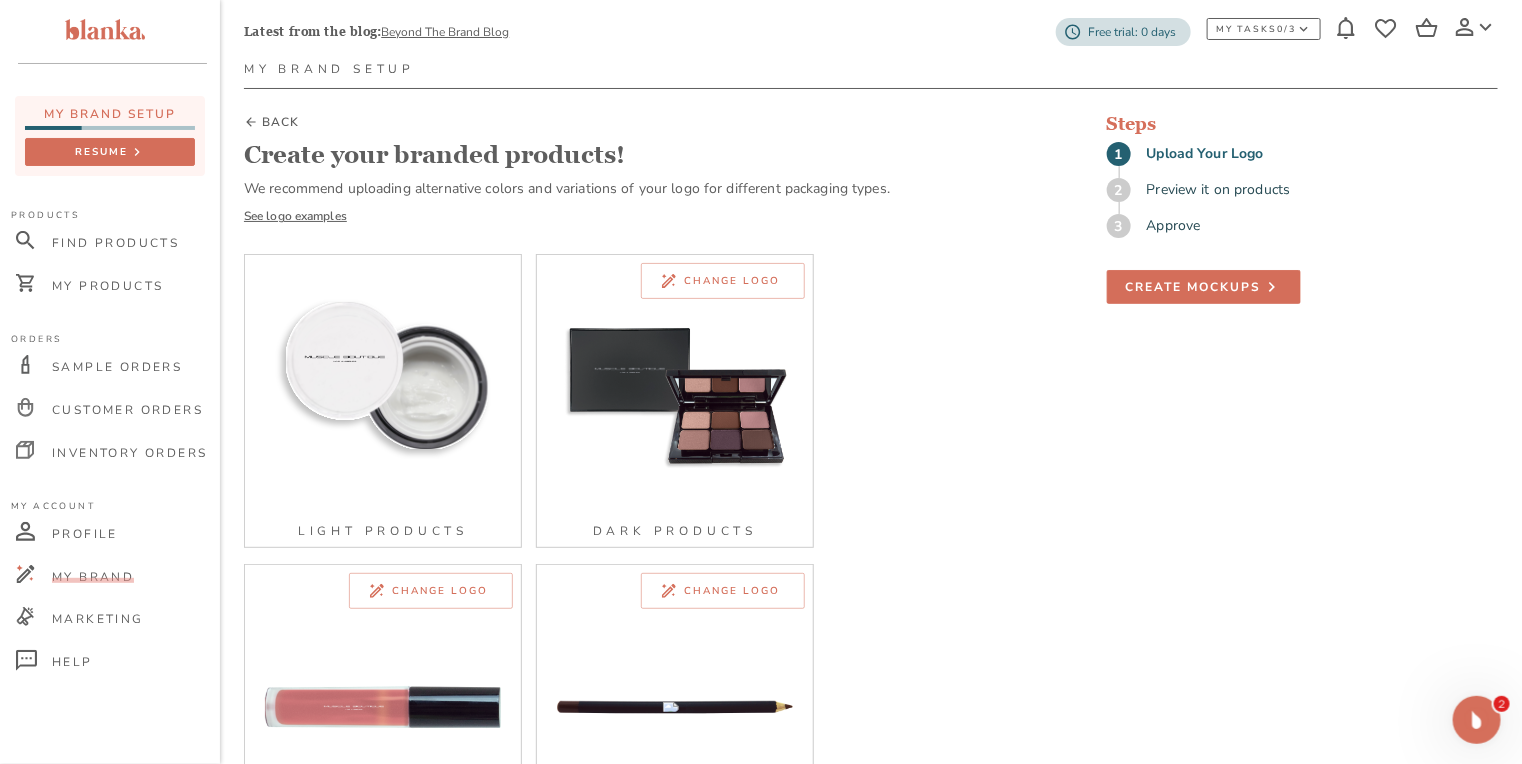scroll, scrollTop: 229, scrollLeft: 0, axis: vertical 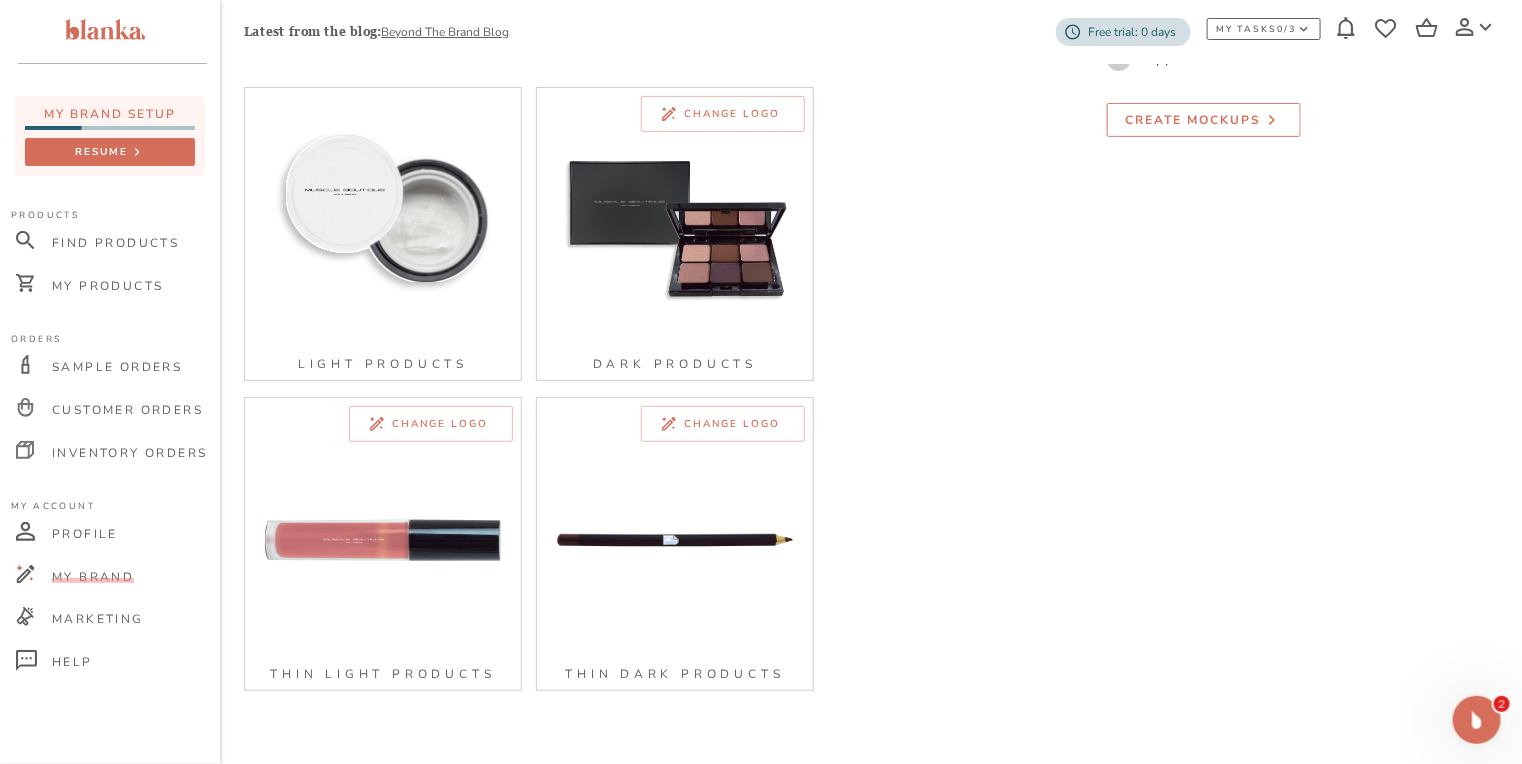 click on "Create Mockups" at bounding box center (1194, 120) 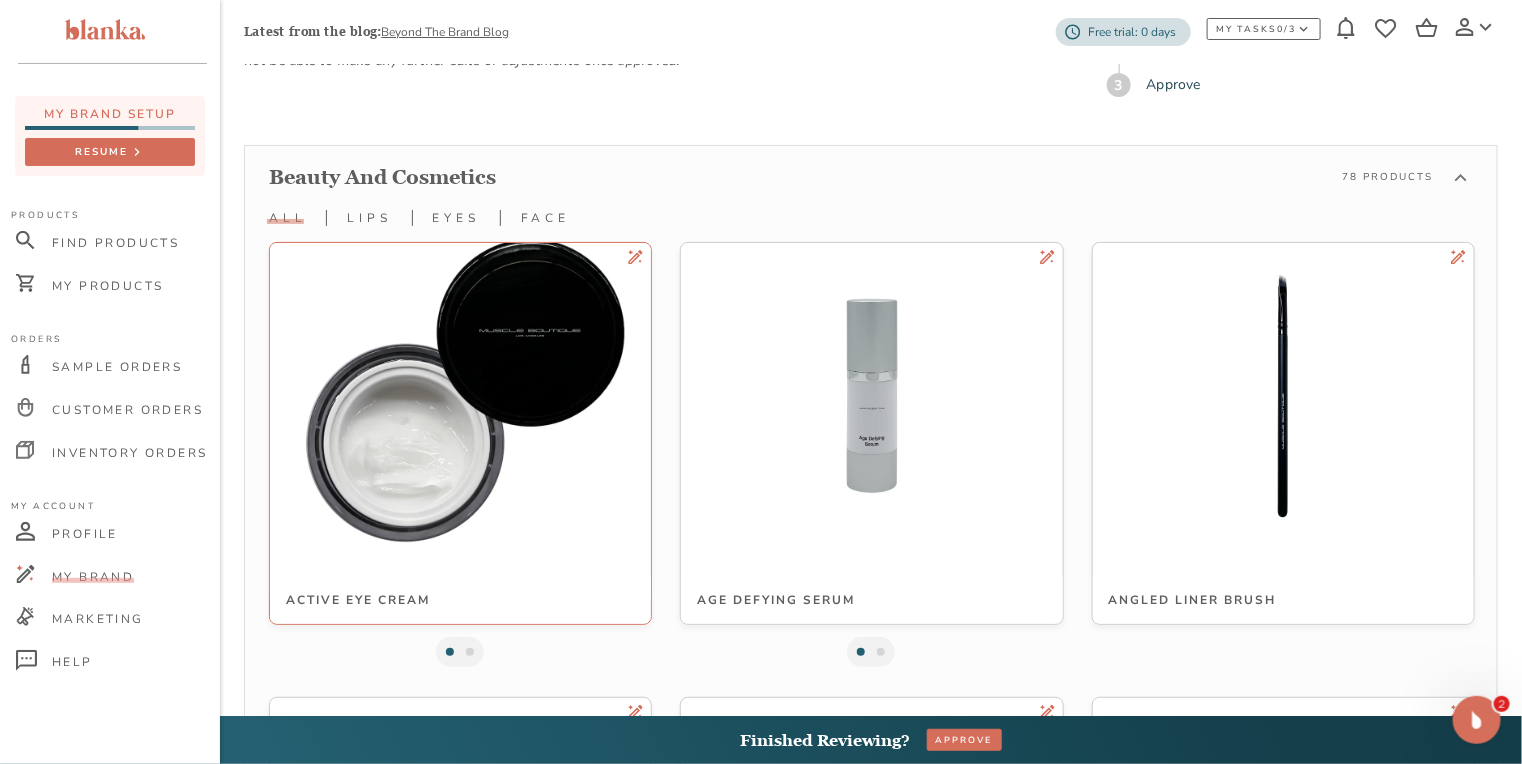 click at bounding box center [460, 395] 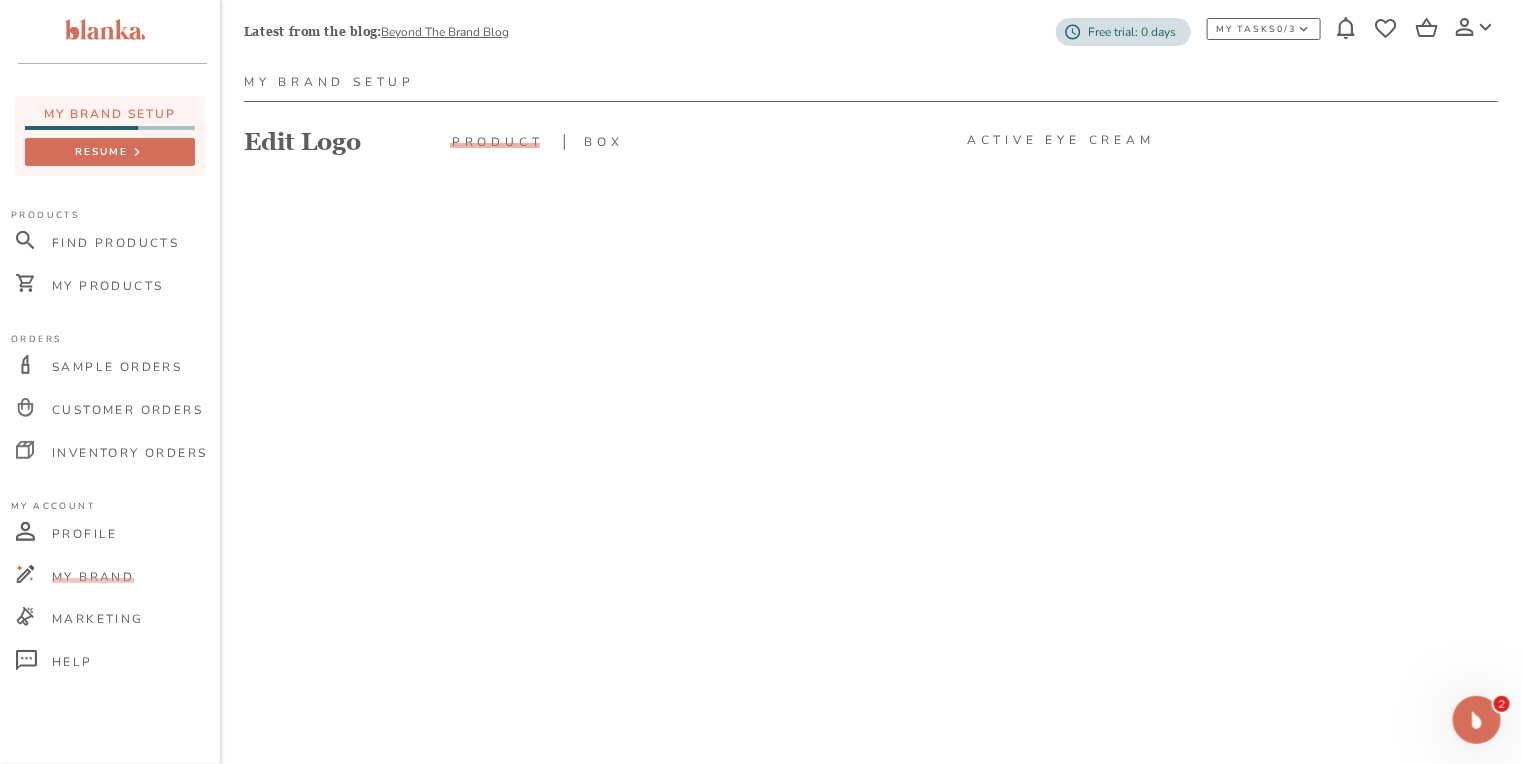 scroll, scrollTop: 160, scrollLeft: 0, axis: vertical 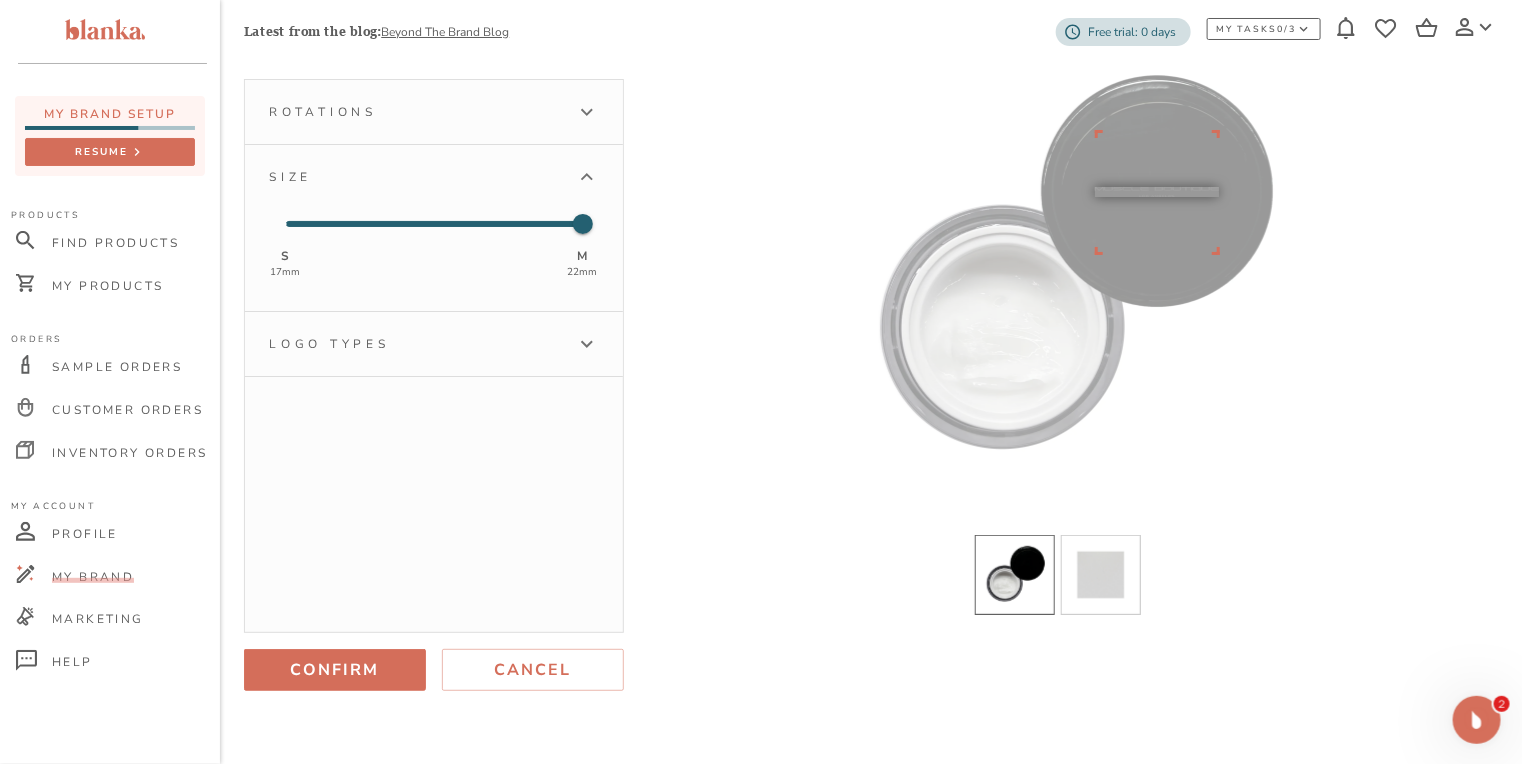 click on "Logo types" at bounding box center (416, 344) 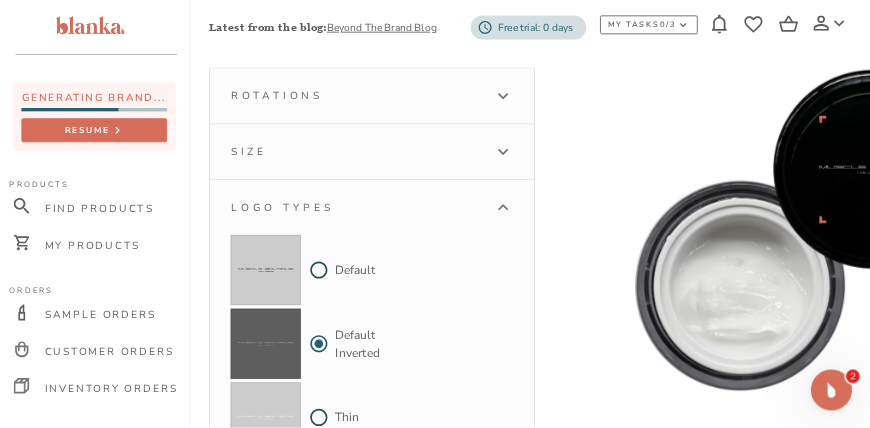 scroll, scrollTop: 160, scrollLeft: 0, axis: vertical 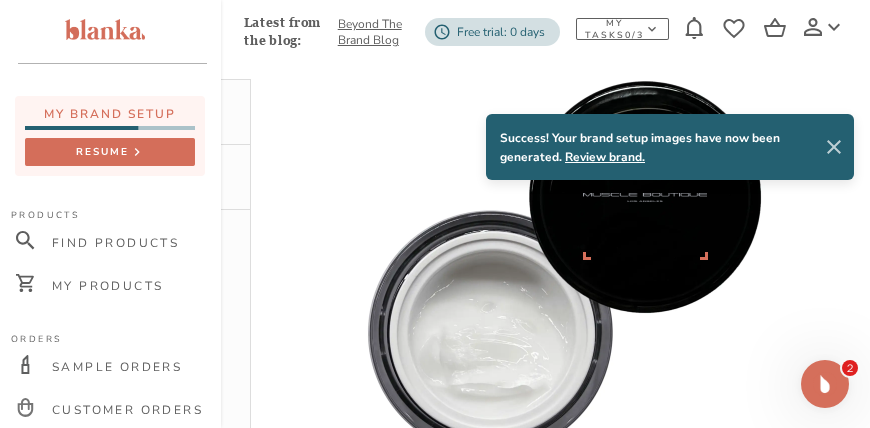 click 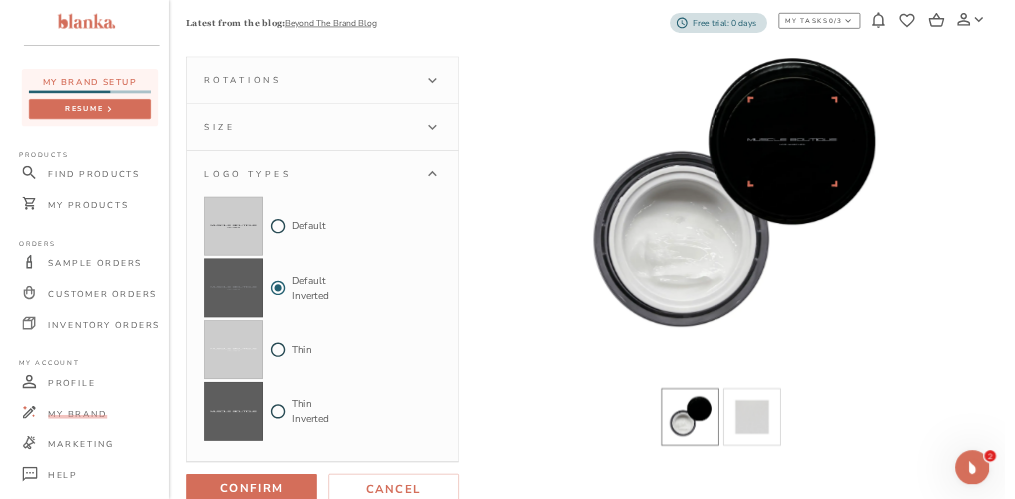 scroll, scrollTop: 160, scrollLeft: 0, axis: vertical 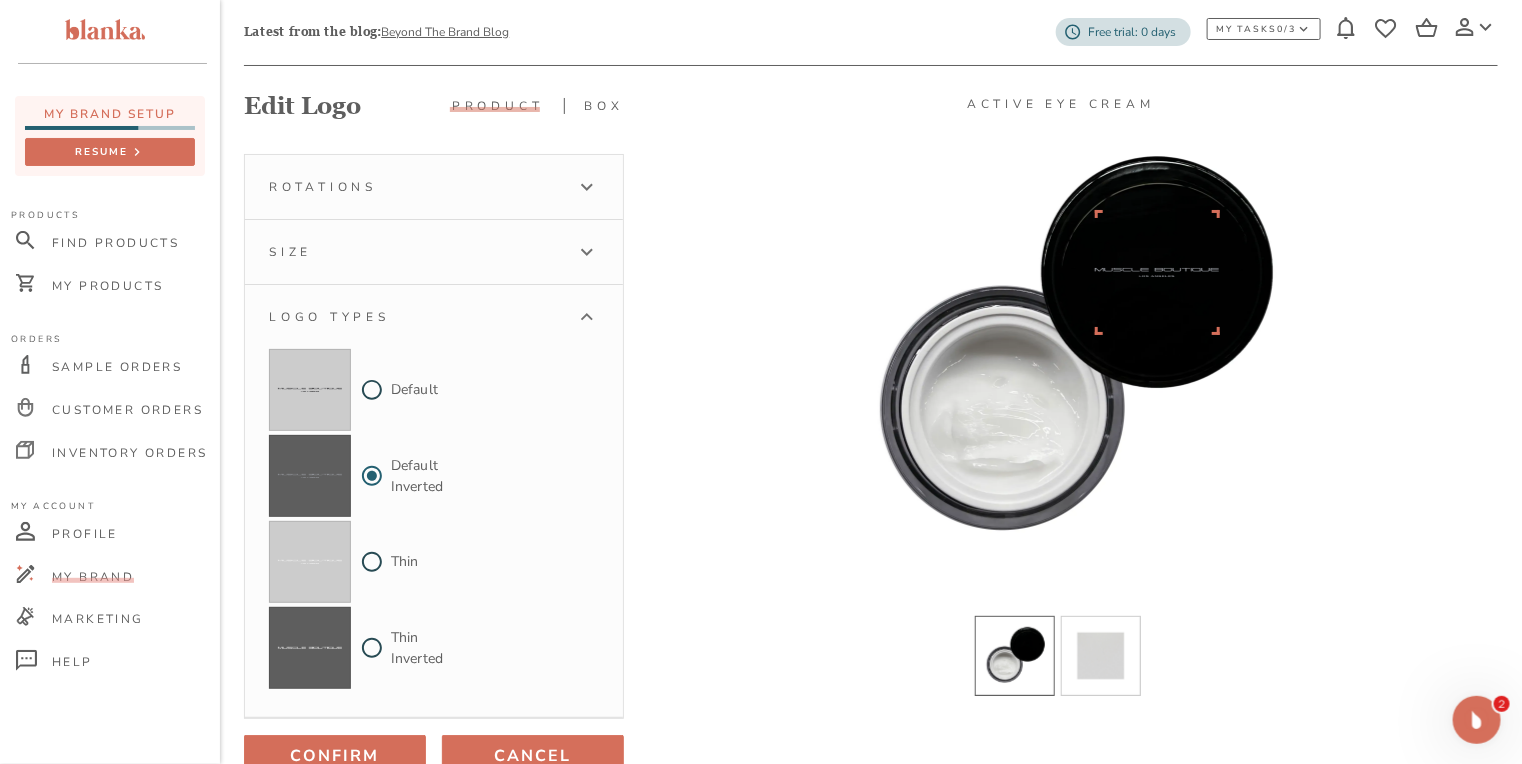 click on "Cancel" at bounding box center [533, 756] 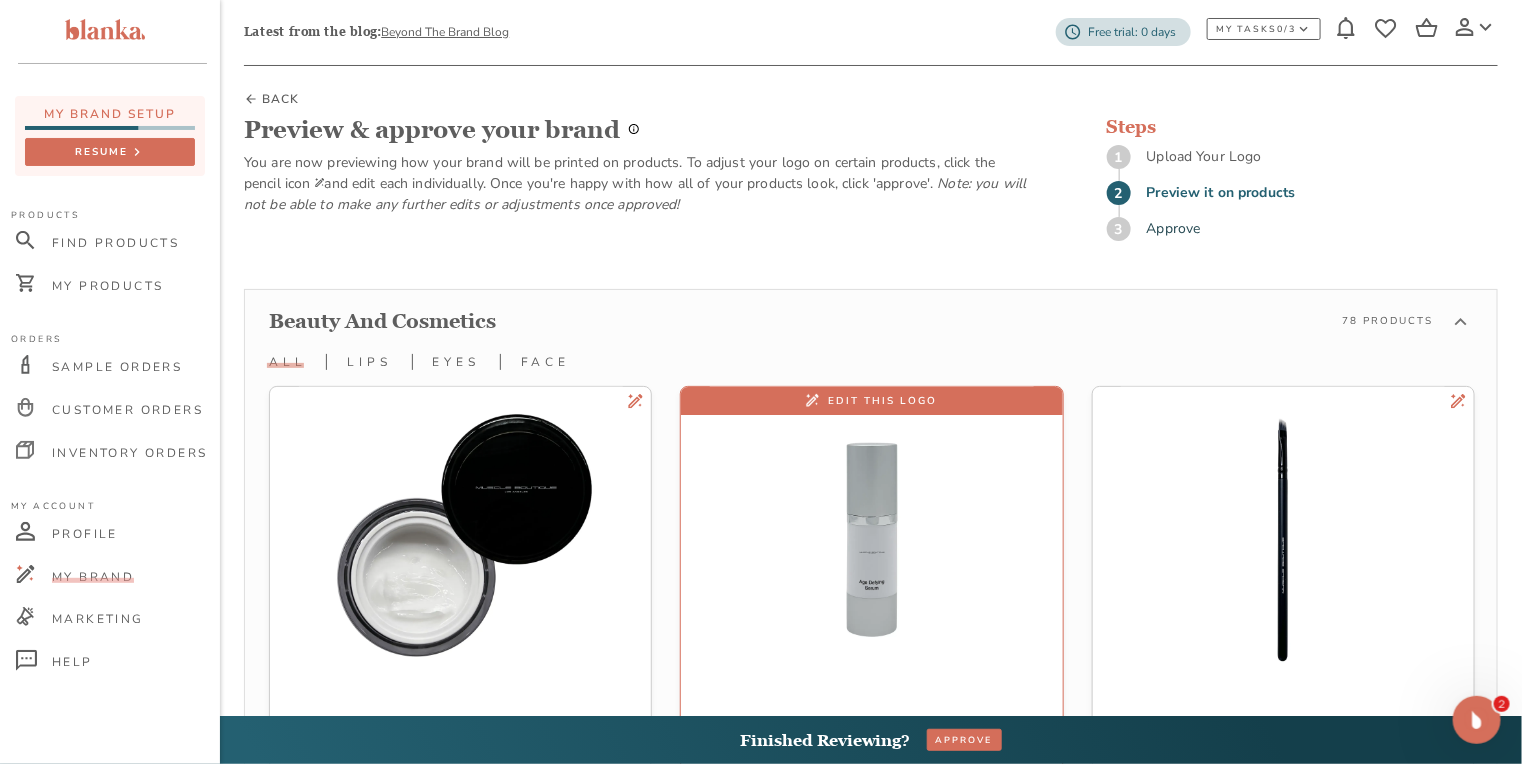 scroll, scrollTop: 229, scrollLeft: 0, axis: vertical 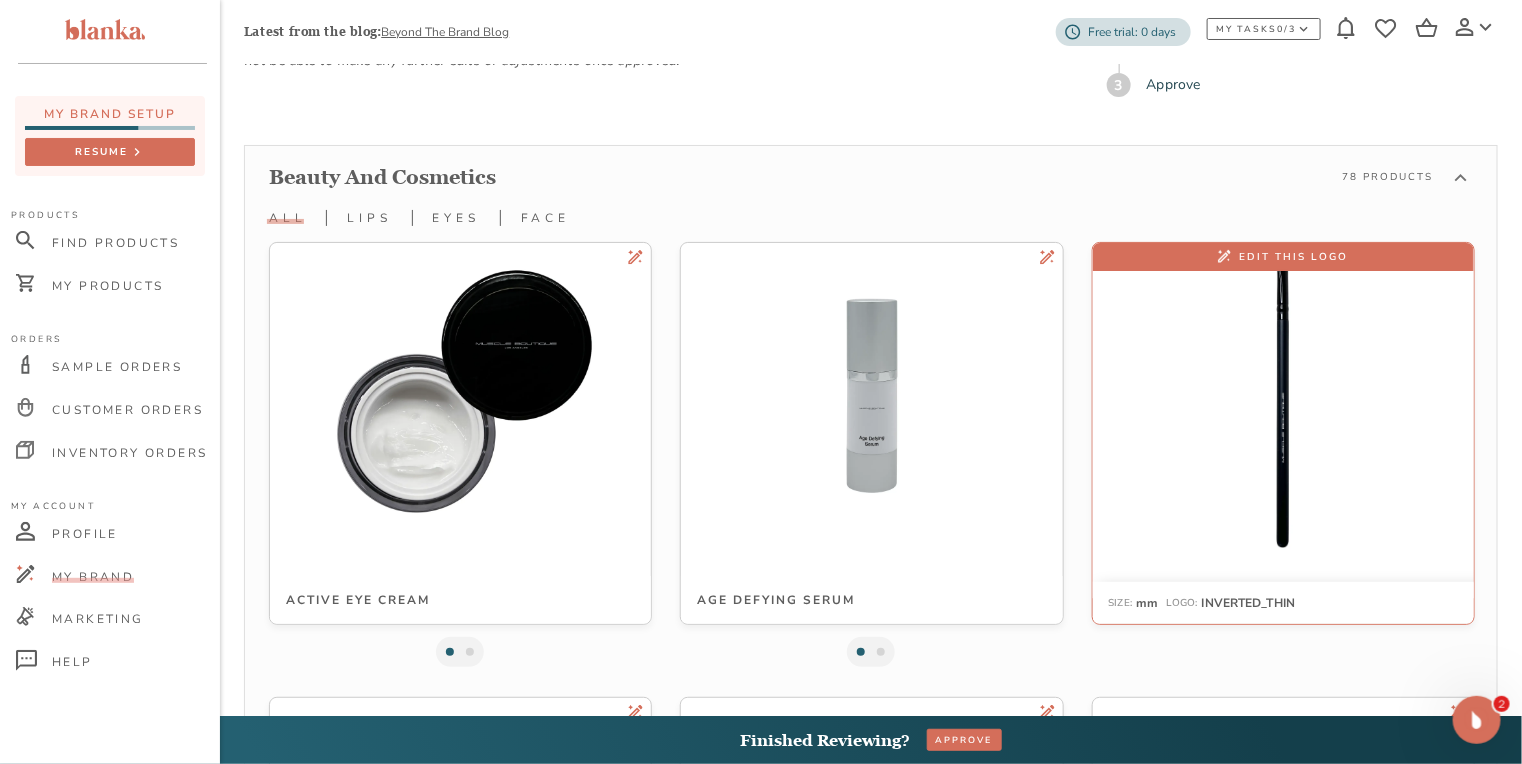 click at bounding box center [1283, 395] 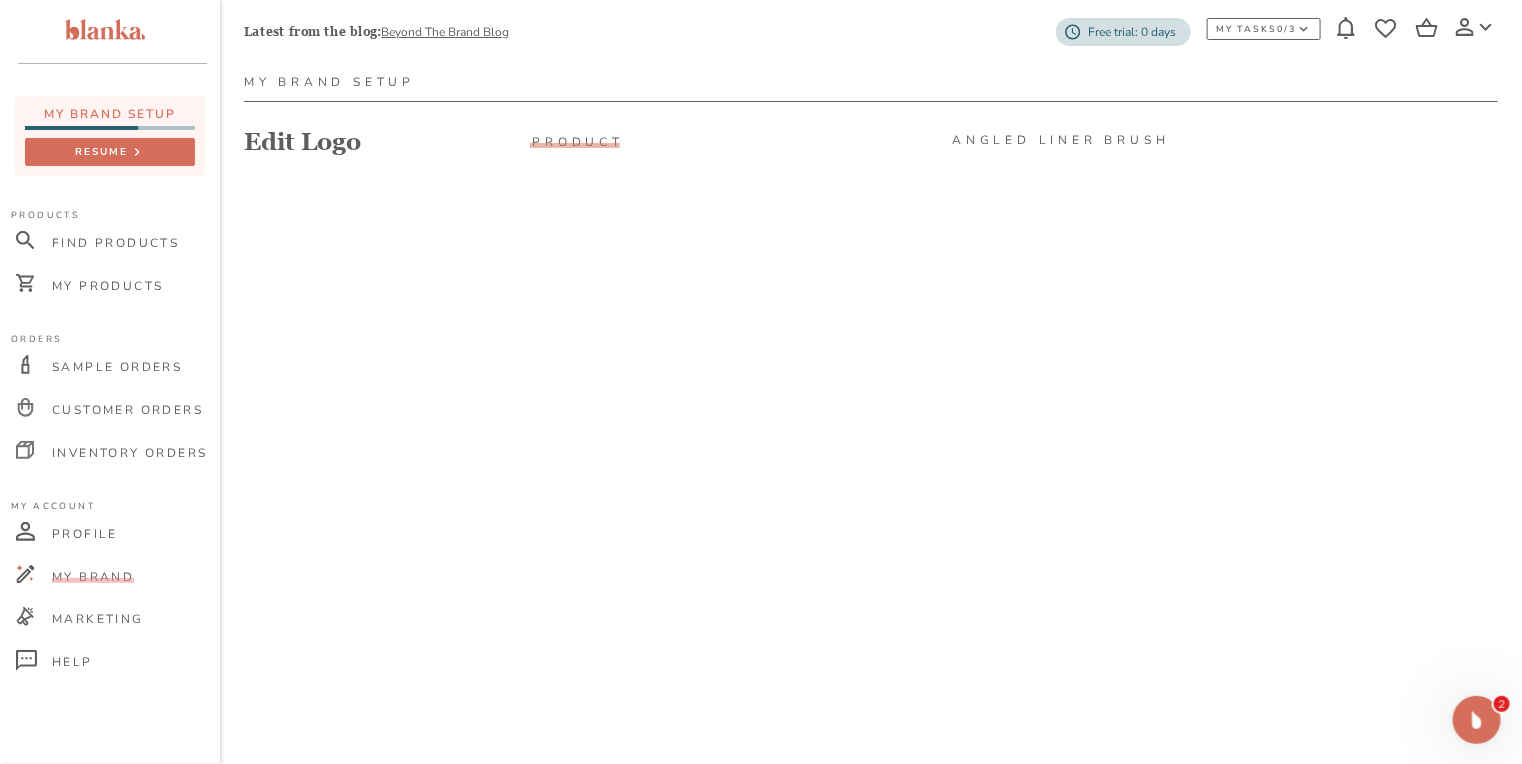 scroll, scrollTop: 160, scrollLeft: 0, axis: vertical 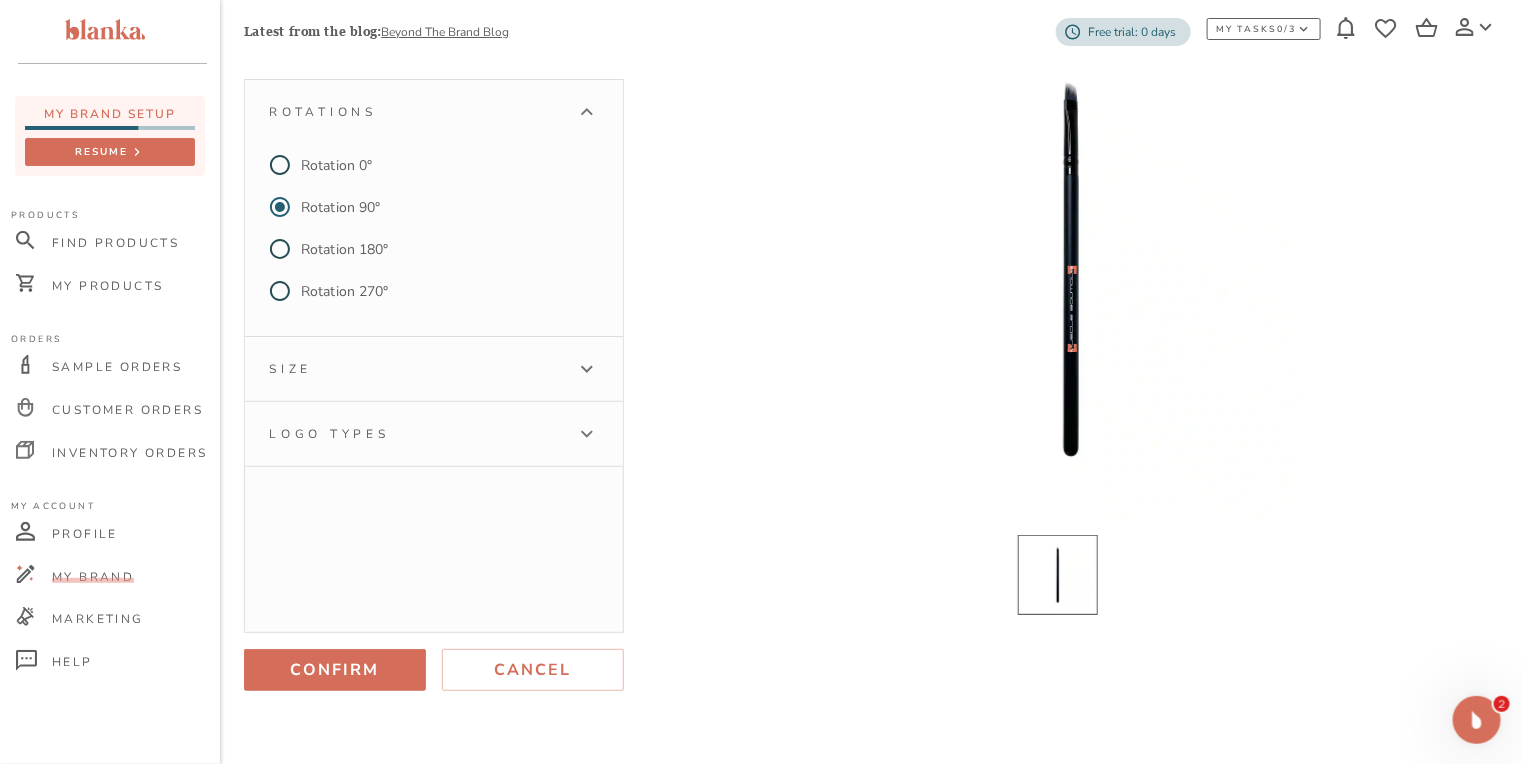 click on "Size" at bounding box center [416, 369] 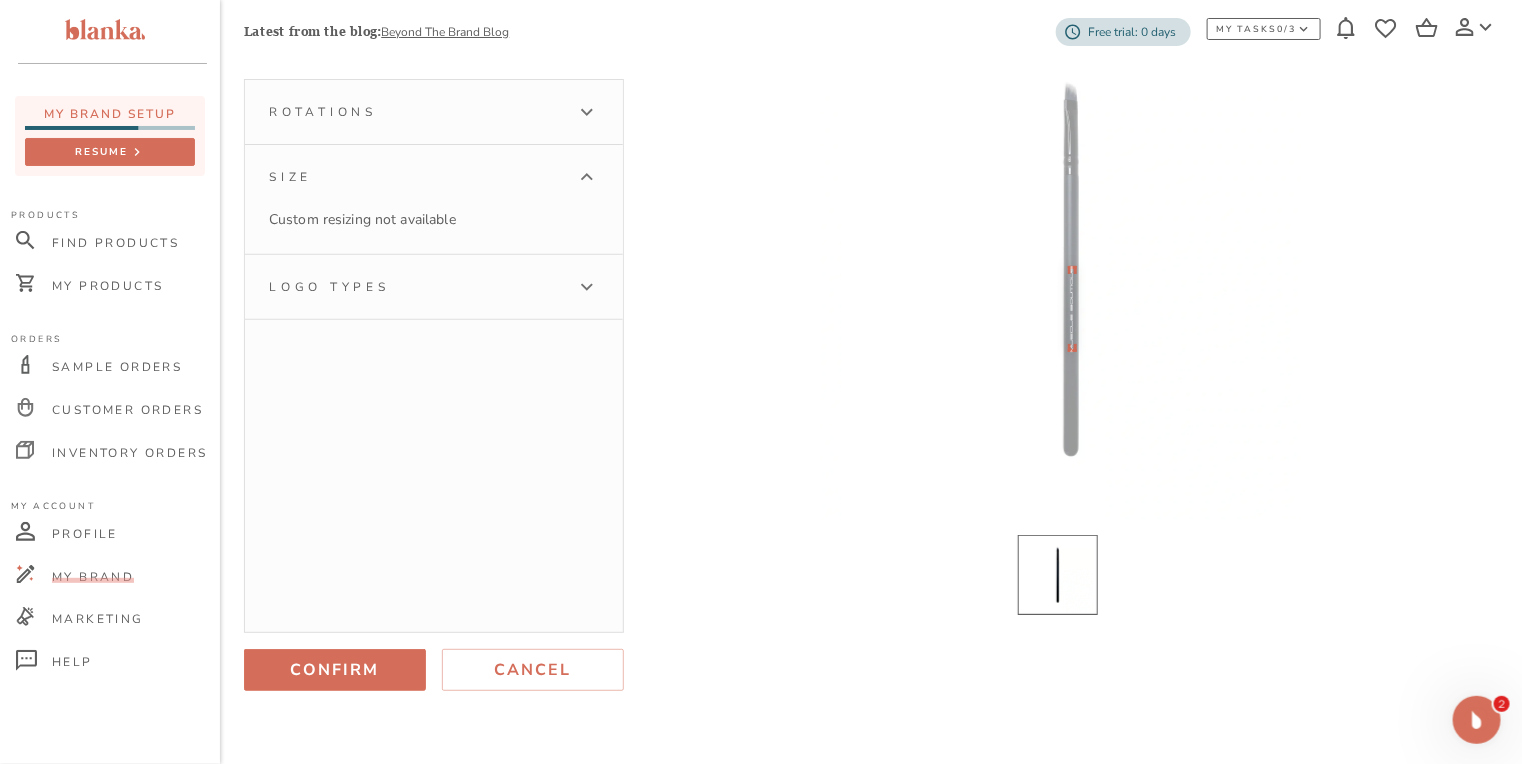 click on "Logo types" at bounding box center [416, 287] 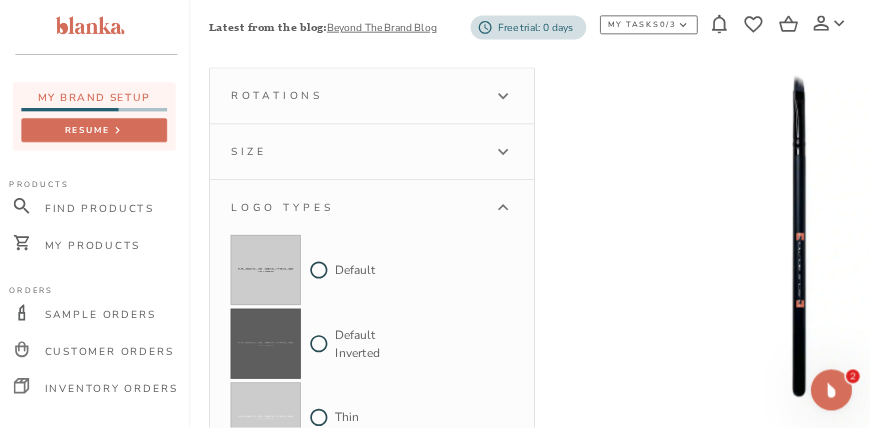 scroll, scrollTop: 160, scrollLeft: 0, axis: vertical 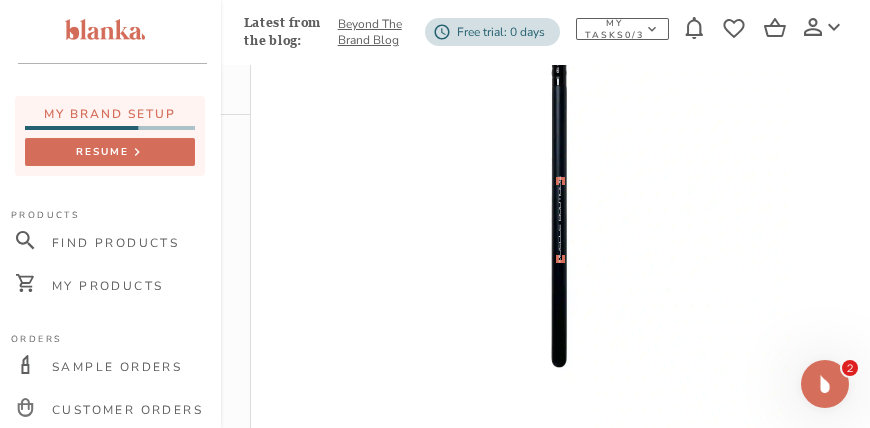 click at bounding box center (559, 180) 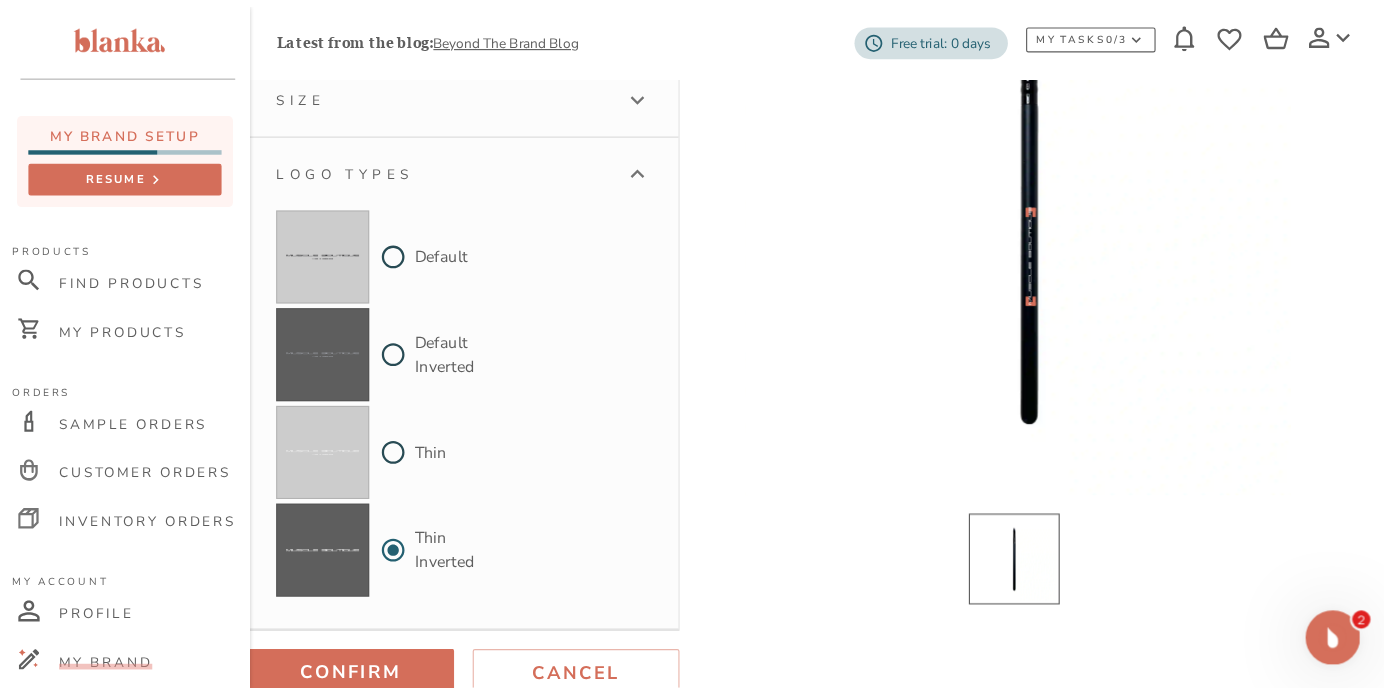 scroll, scrollTop: 237, scrollLeft: 0, axis: vertical 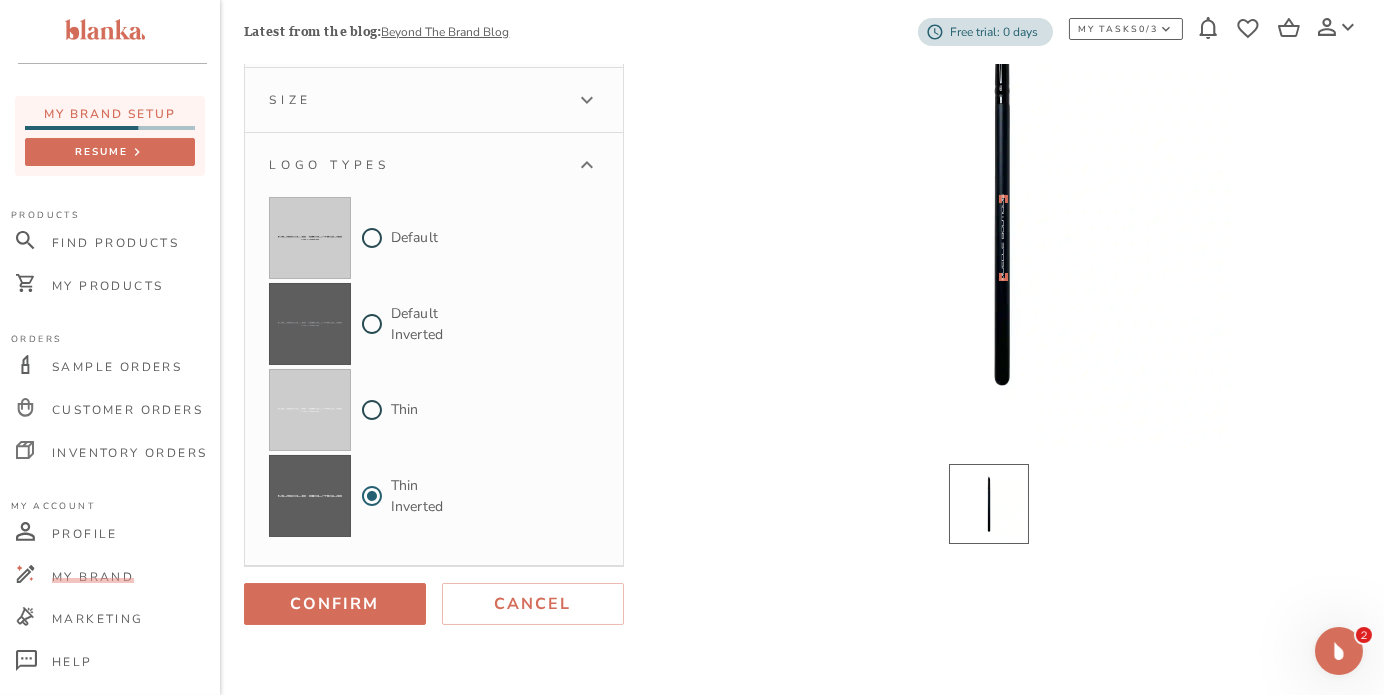 click on "My Brand Setup Edit Logo PRODUCT Angled Liner Brush Rotations Size Logo types Default Default Inverted Thin Thin Inverted Confirm Cancel" at bounding box center (802, 256) 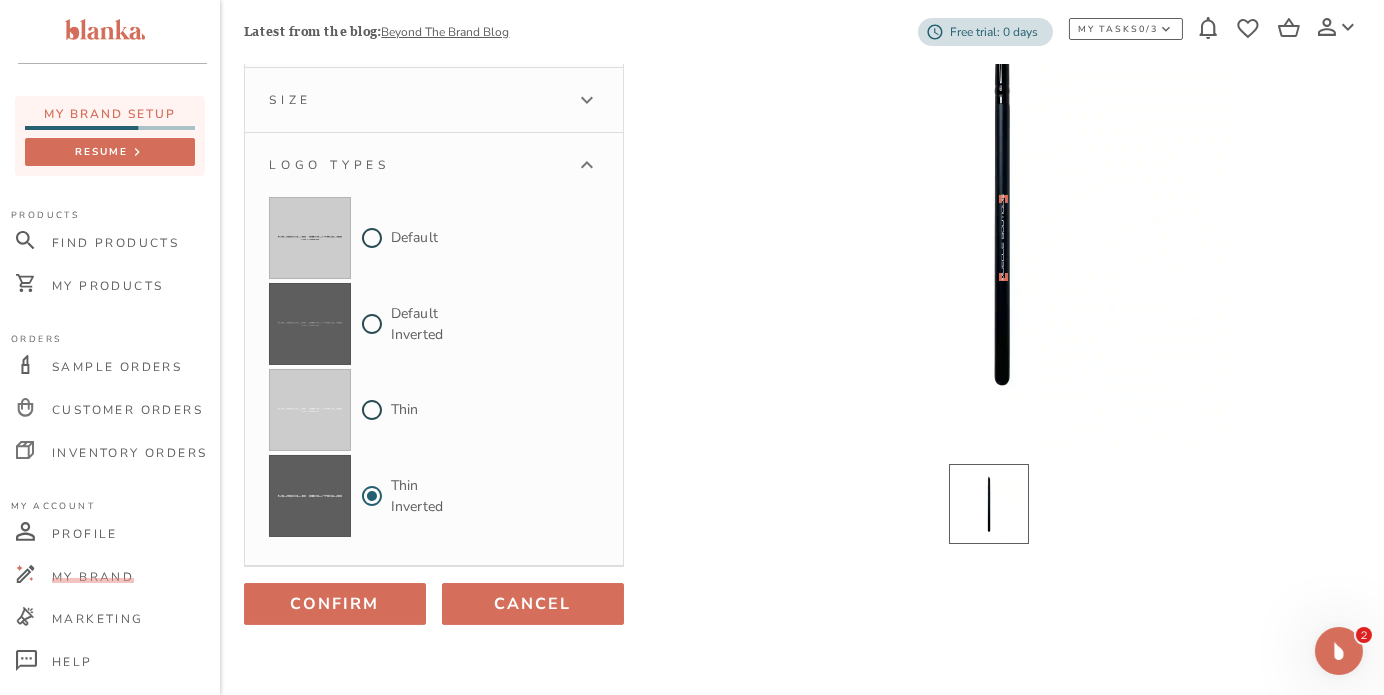 click on "Cancel" at bounding box center (533, 604) 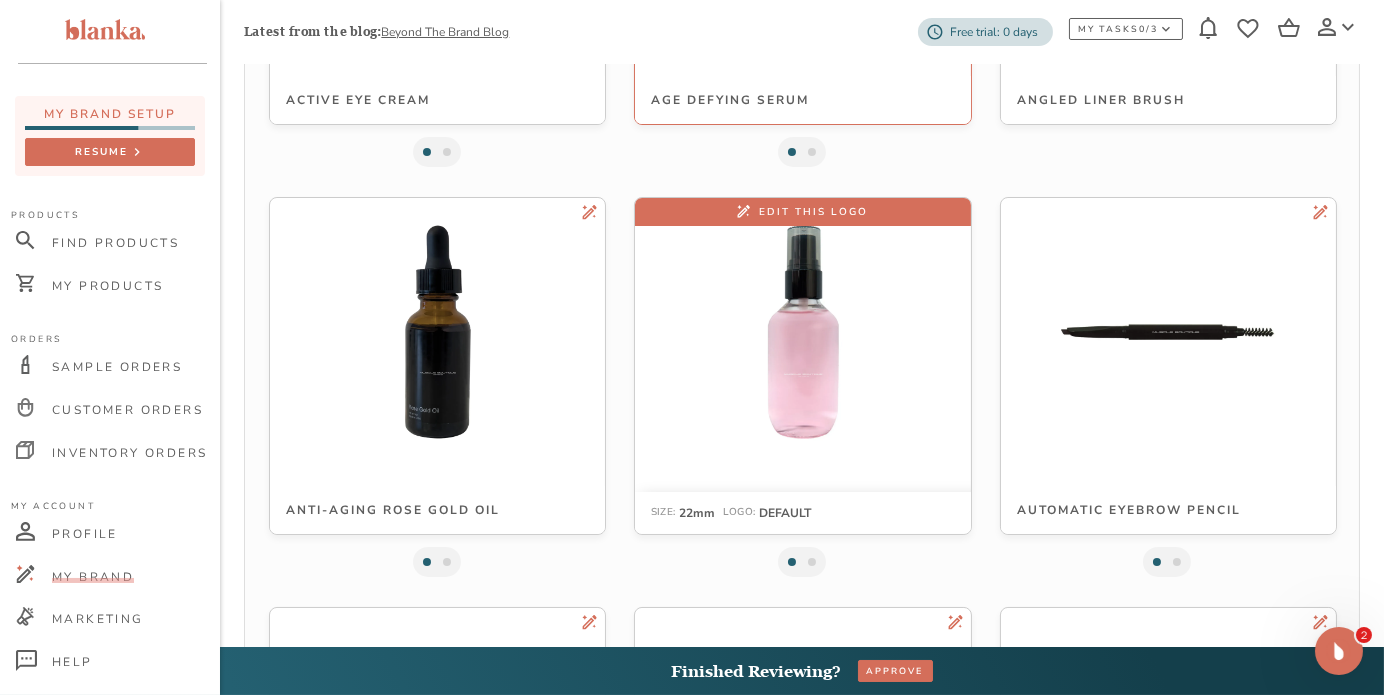 scroll, scrollTop: 834, scrollLeft: 0, axis: vertical 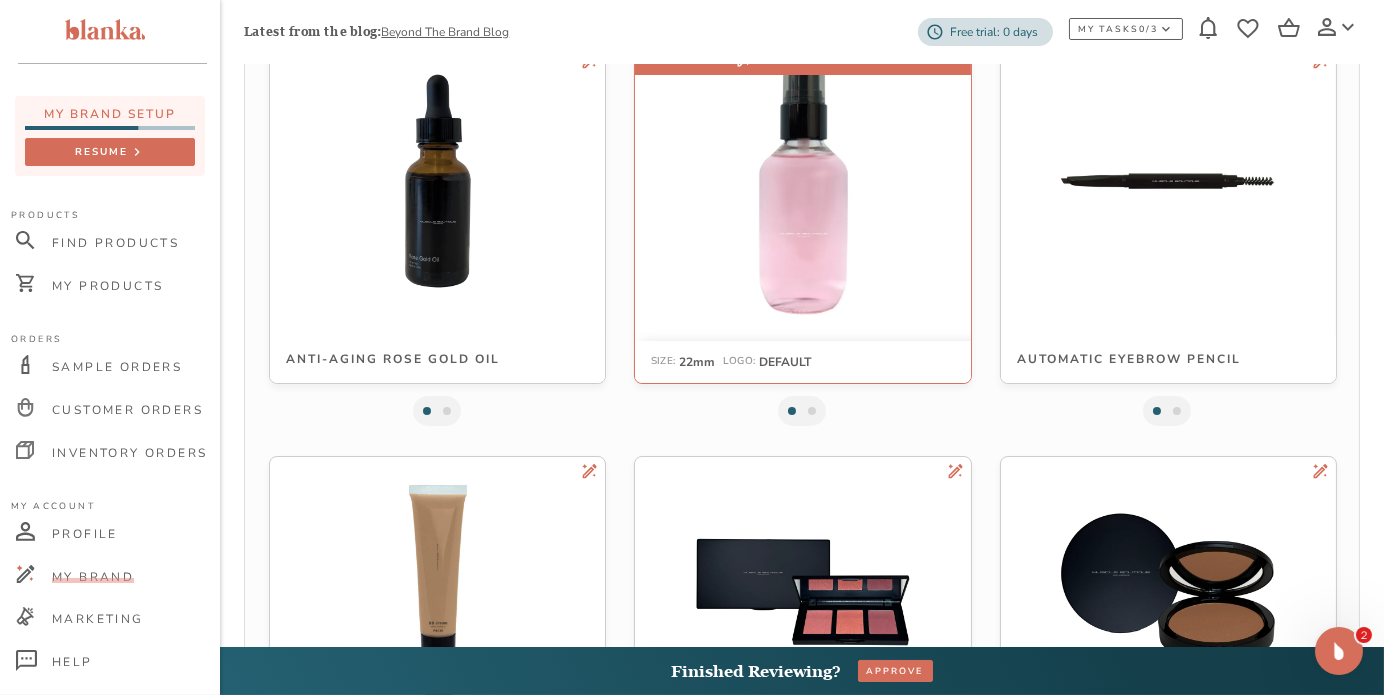 click at bounding box center [803, 181] 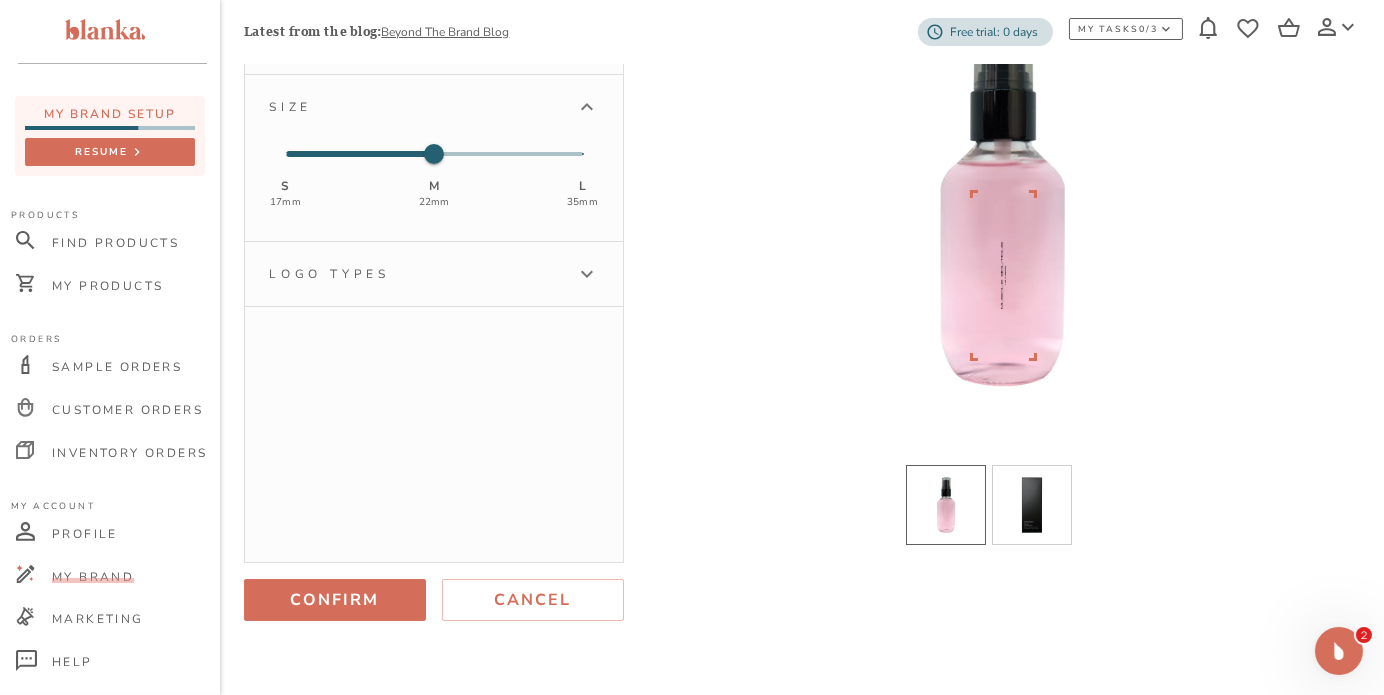 scroll, scrollTop: 78, scrollLeft: 0, axis: vertical 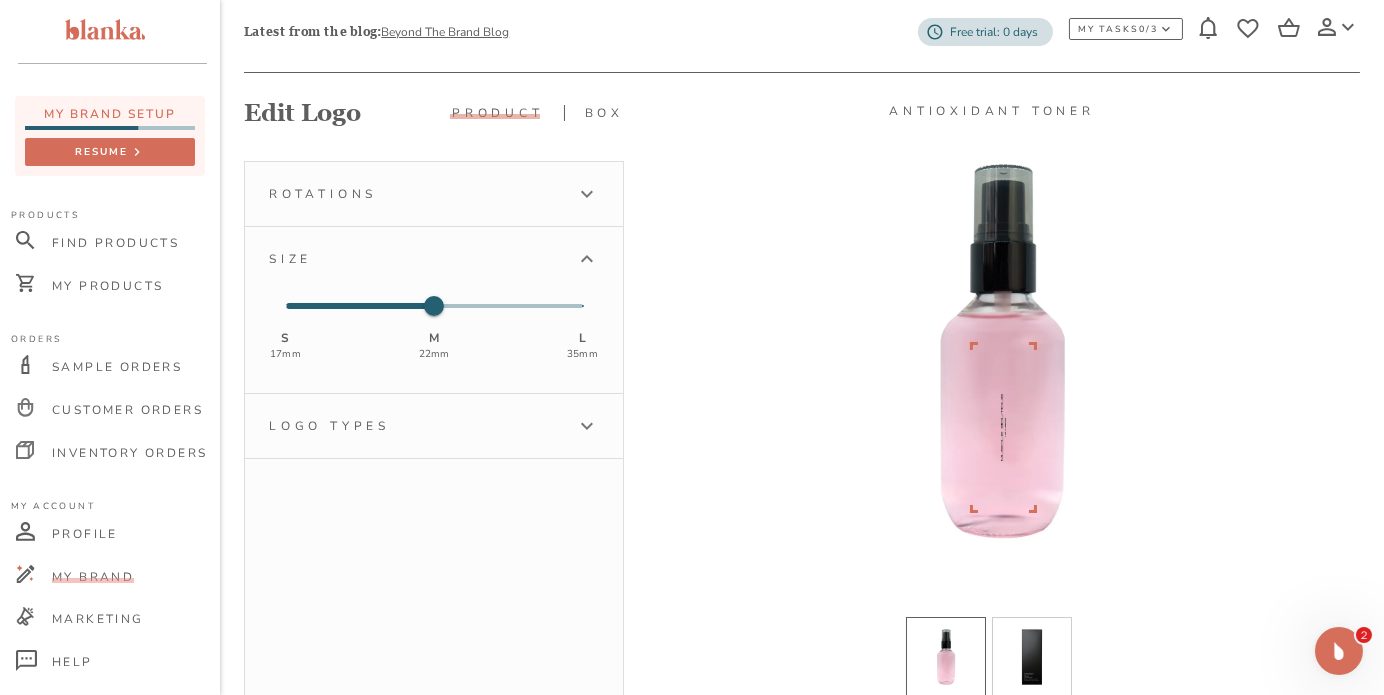 click on "Rotations" at bounding box center (434, 194) 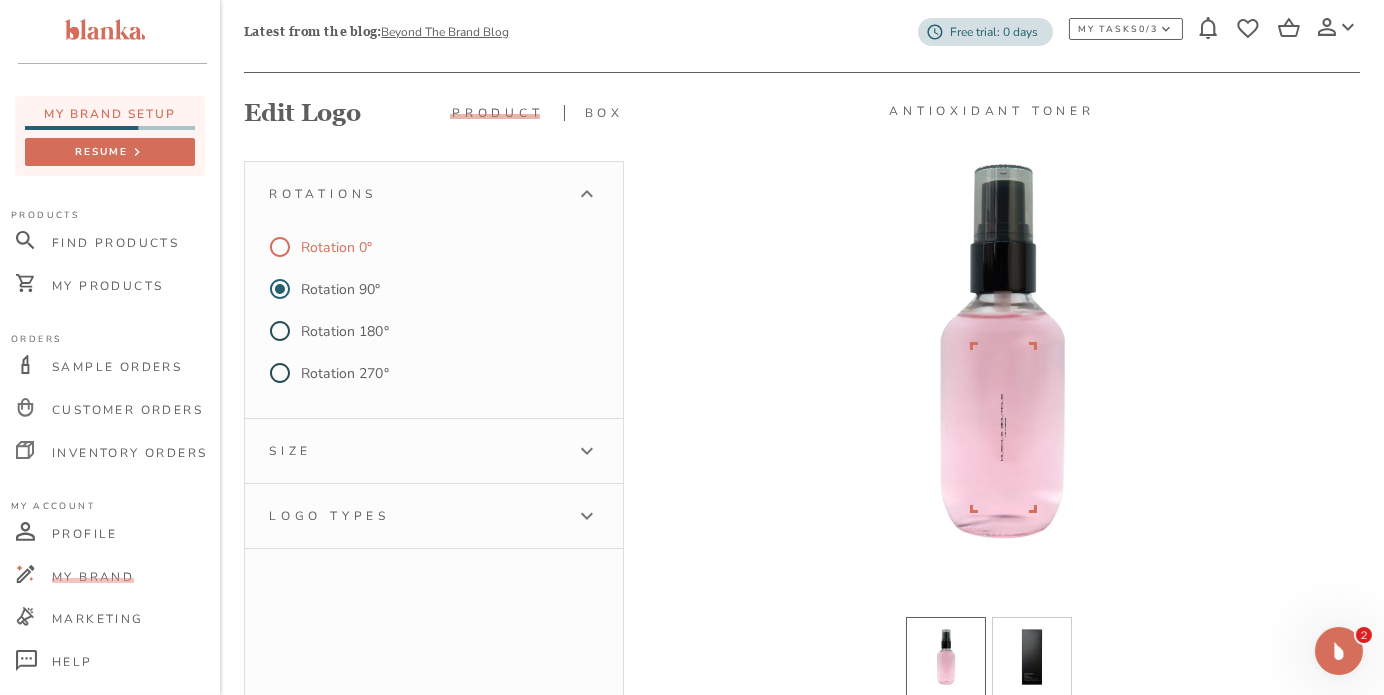 click on "Rotation 0°" at bounding box center (336, 247) 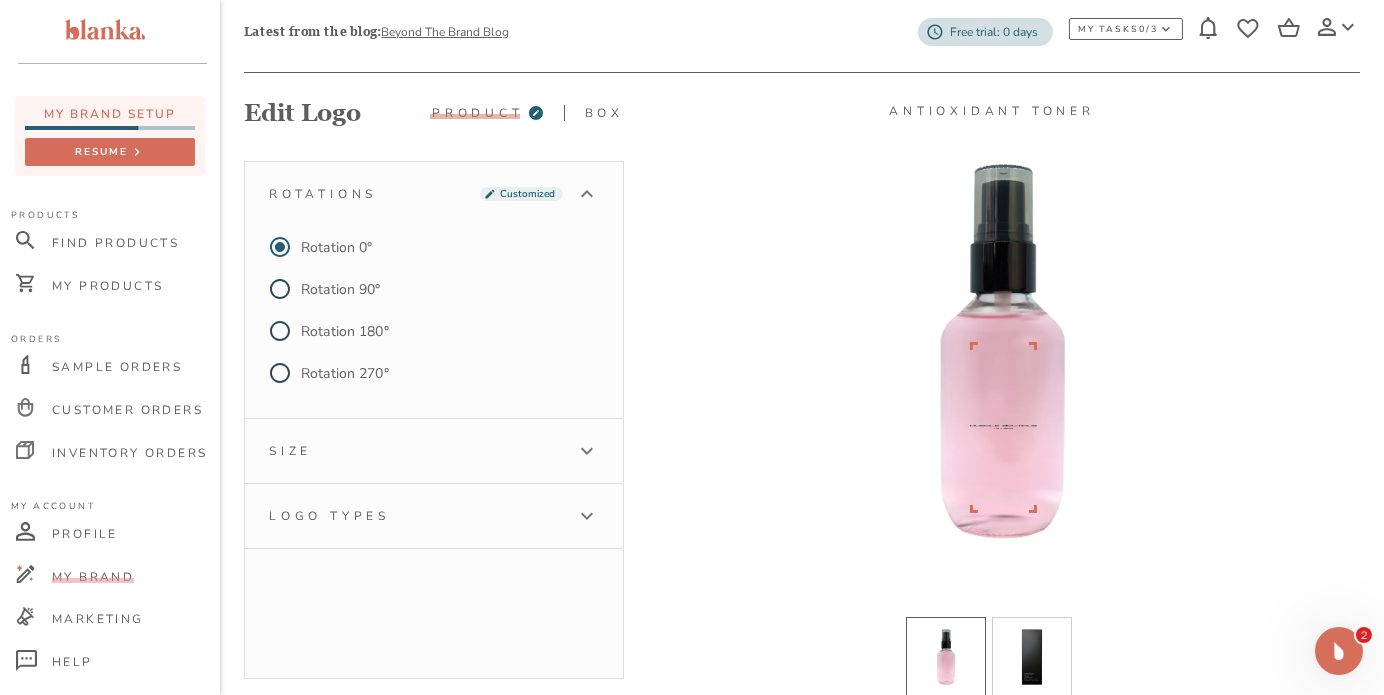 click on "Size" at bounding box center [434, 451] 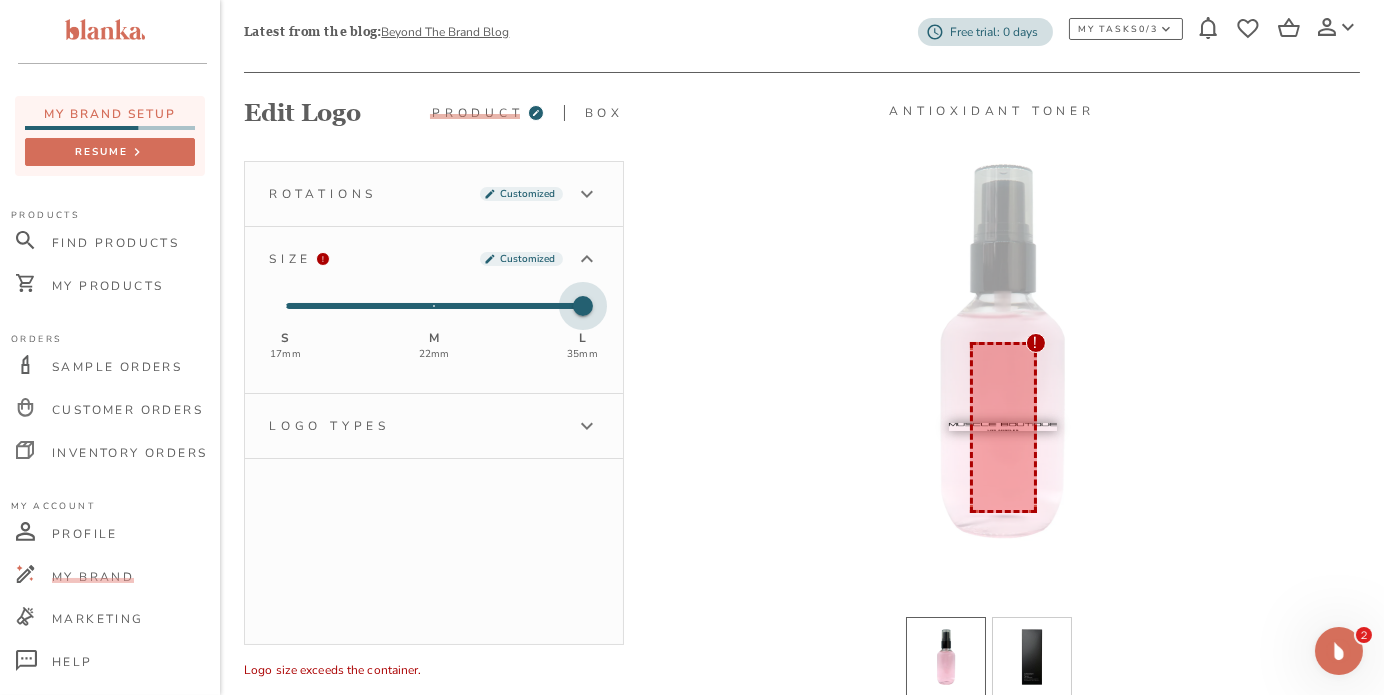 type on "1" 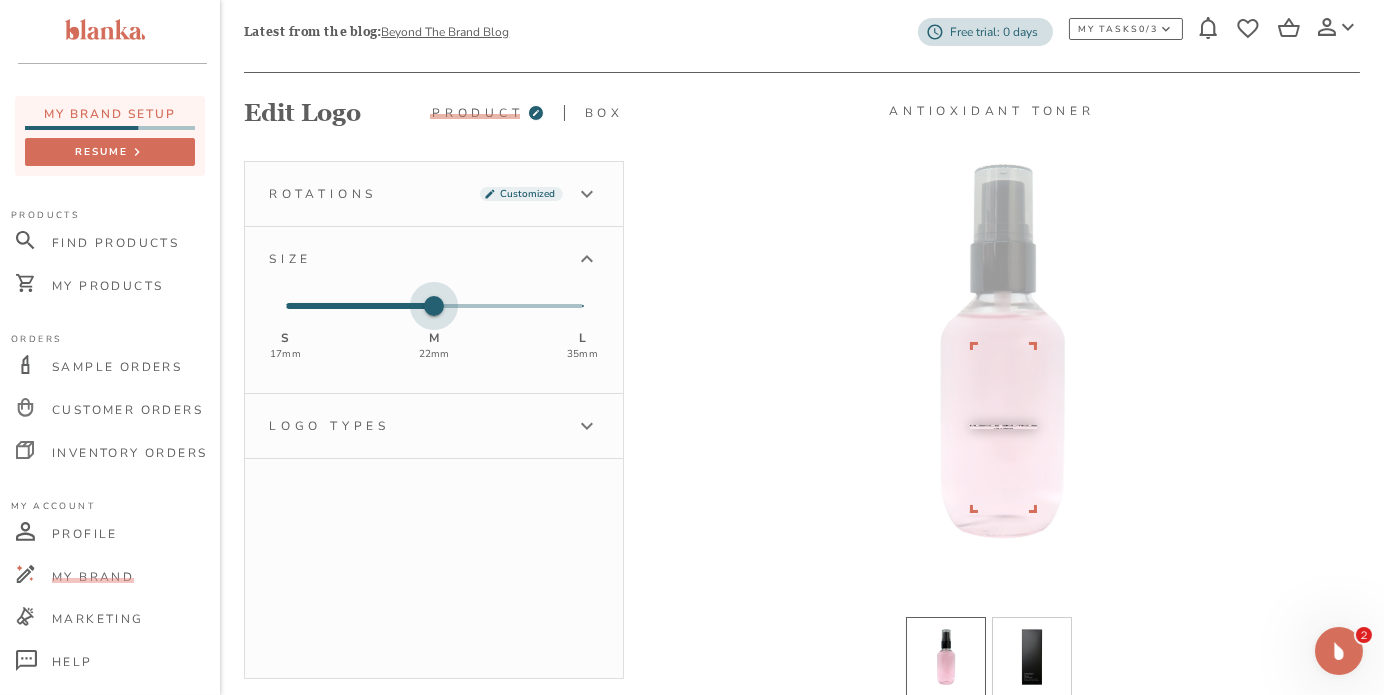 drag, startPoint x: 440, startPoint y: 301, endPoint x: 417, endPoint y: 302, distance: 23.021729 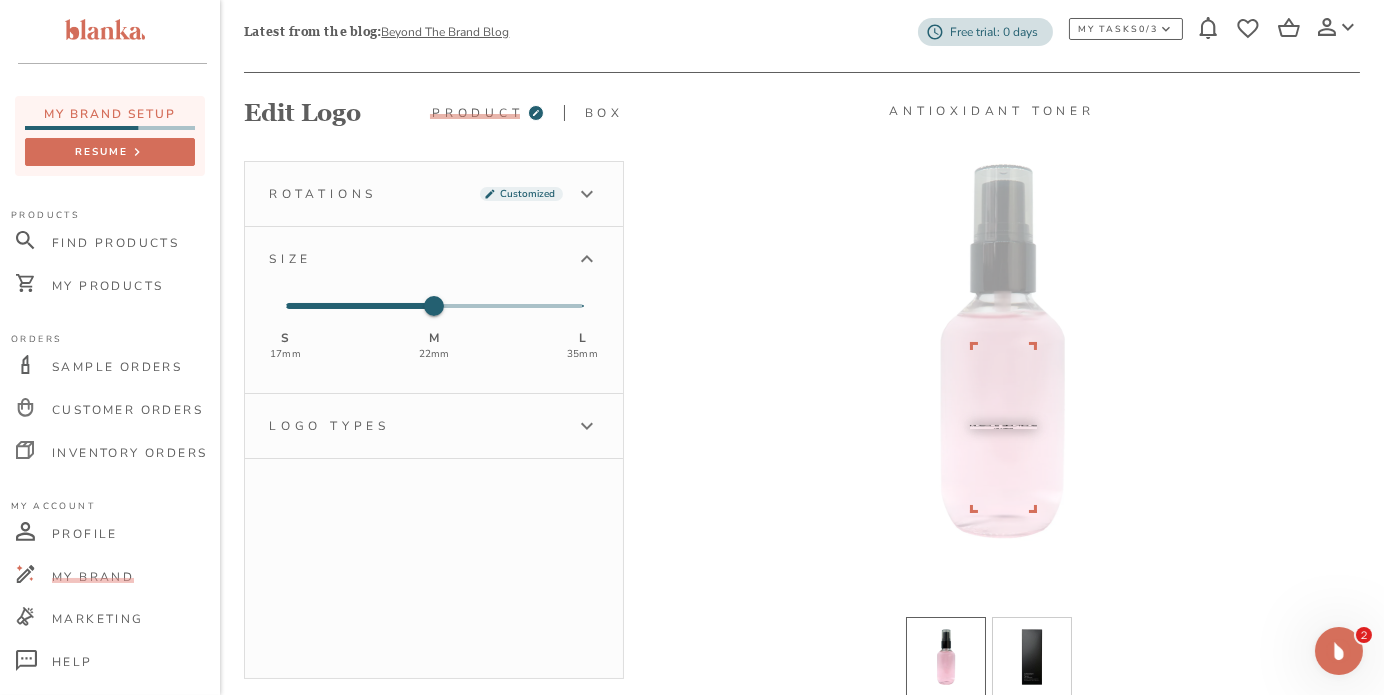 click on "Logo types" at bounding box center (416, 426) 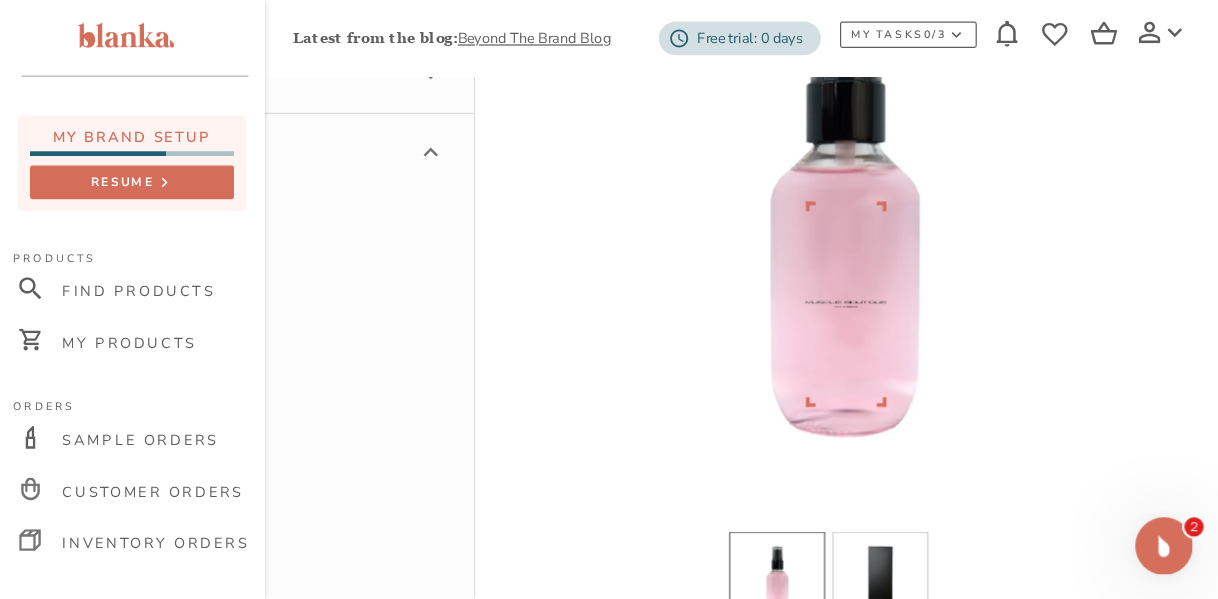 scroll, scrollTop: 275, scrollLeft: 26, axis: both 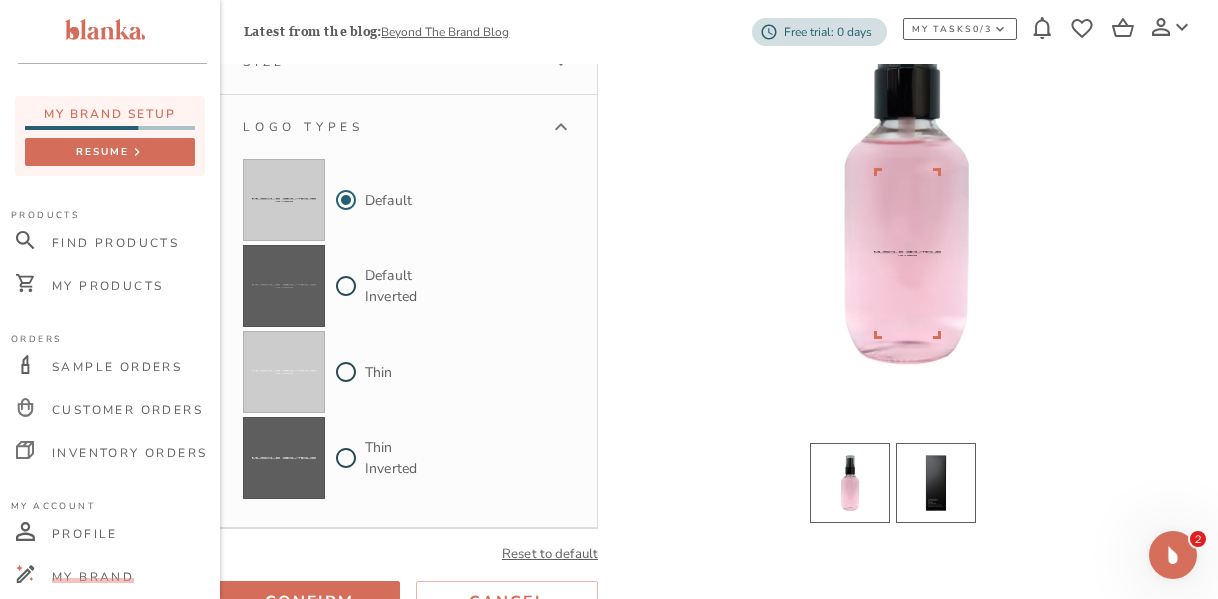 click at bounding box center (936, 483) 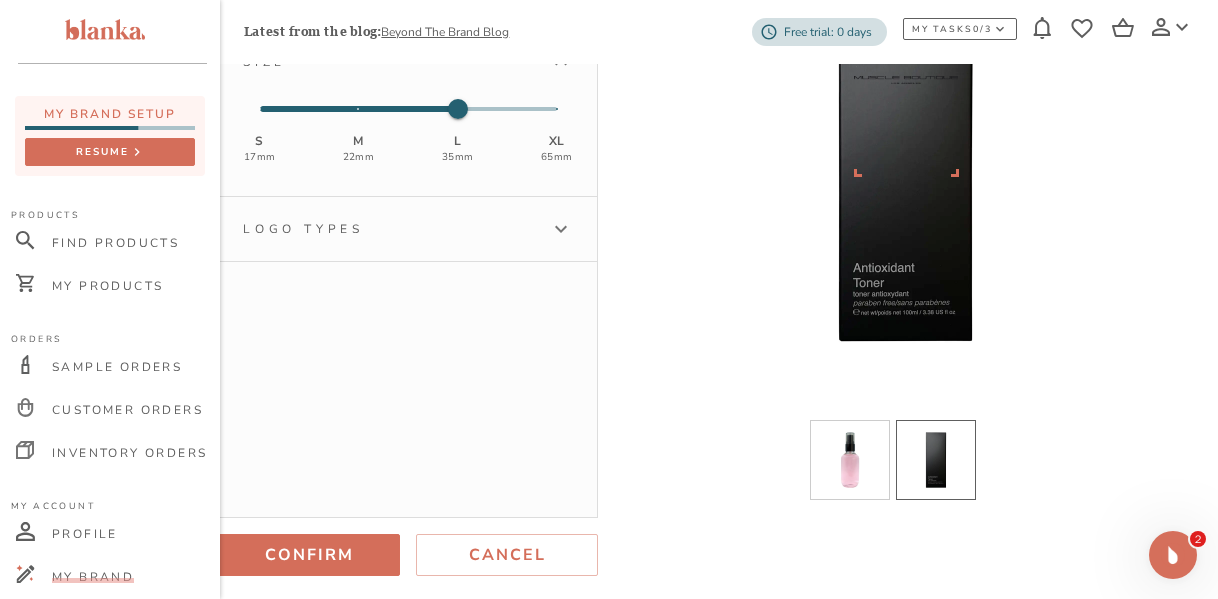 click 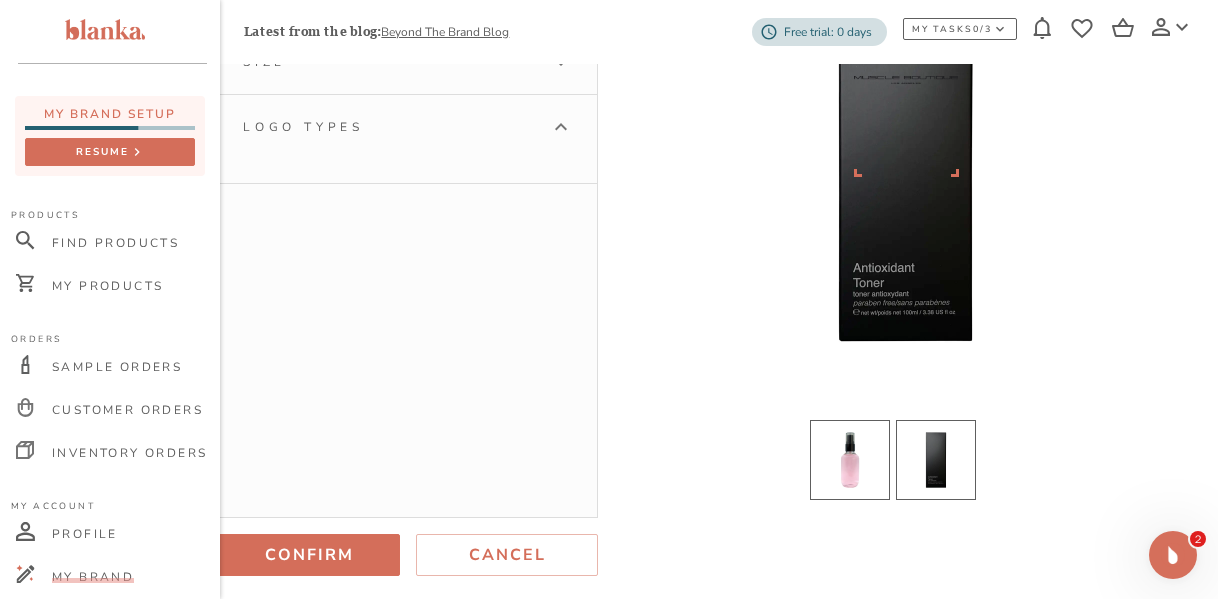drag, startPoint x: 837, startPoint y: 435, endPoint x: 810, endPoint y: 409, distance: 37.48333 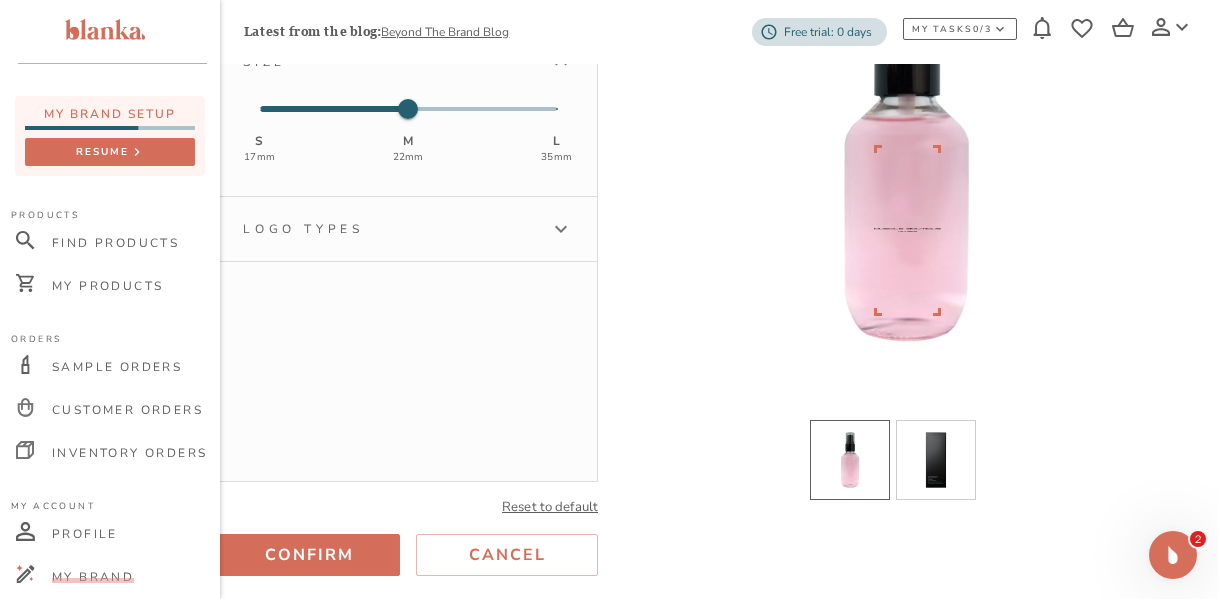 click 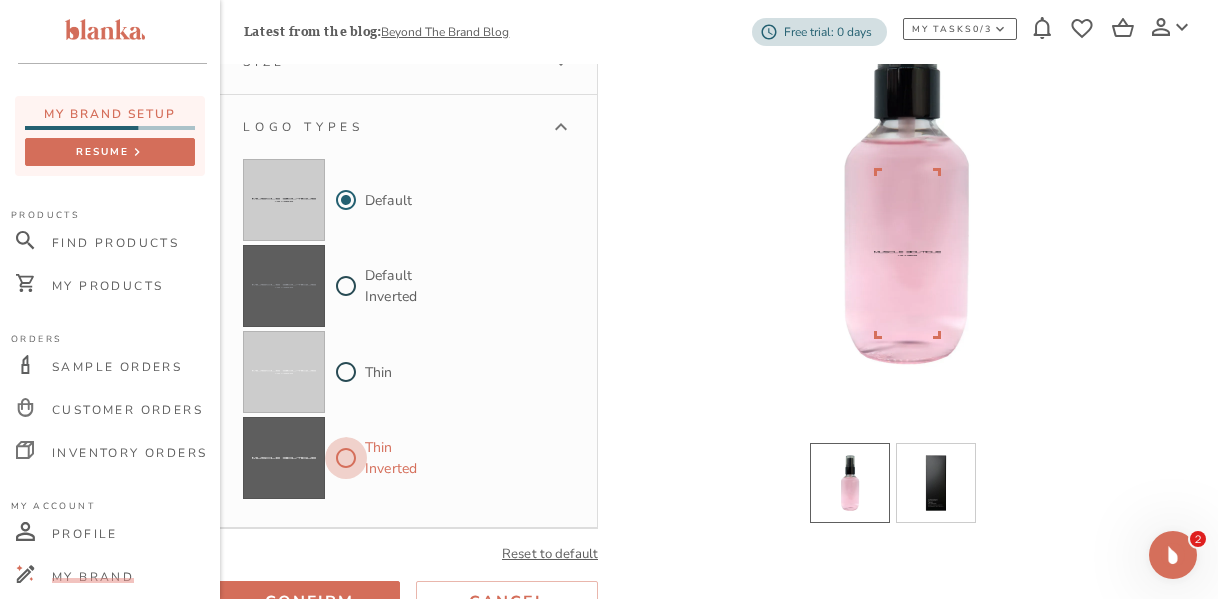 click on "Thin Inverted" at bounding box center [346, 458] 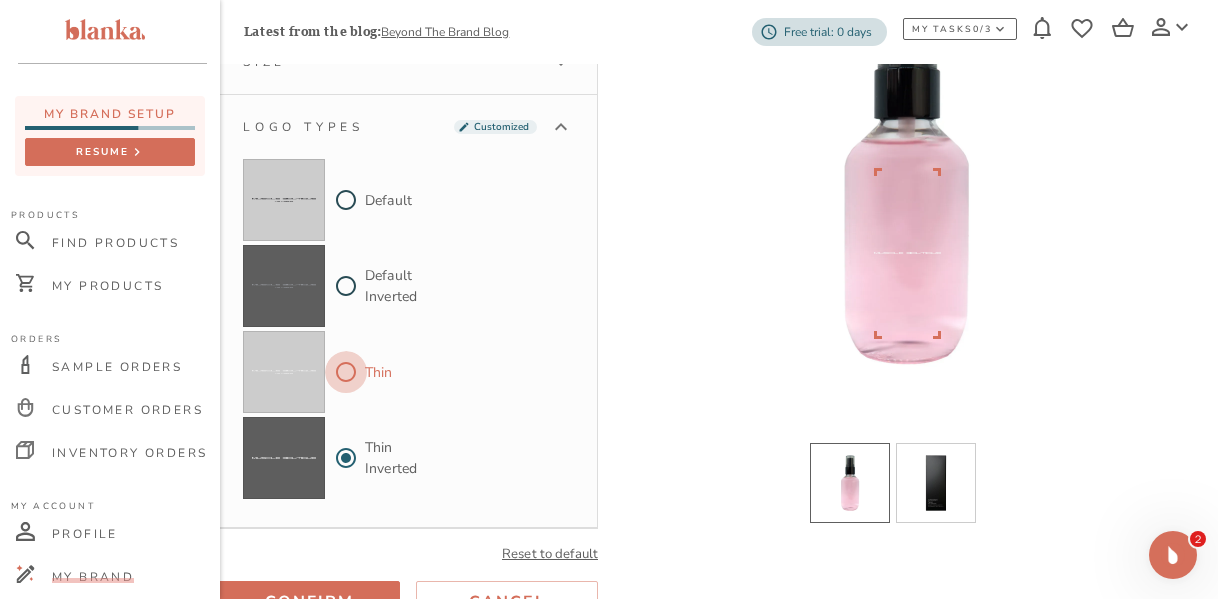 click on "Thin" at bounding box center (346, 372) 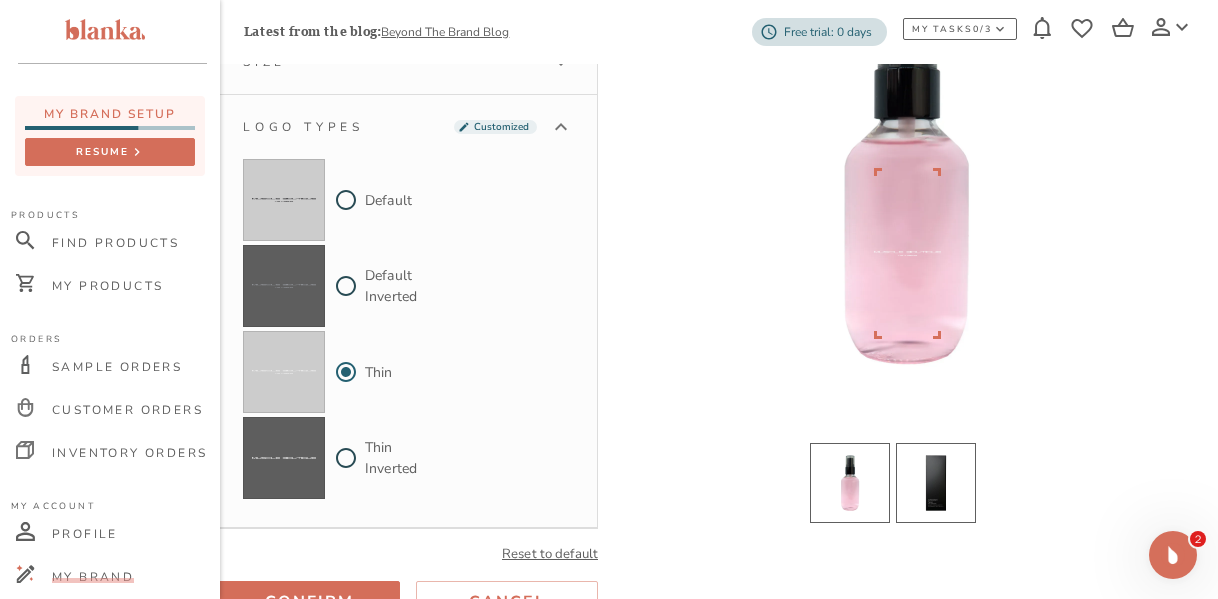 click at bounding box center [936, 483] 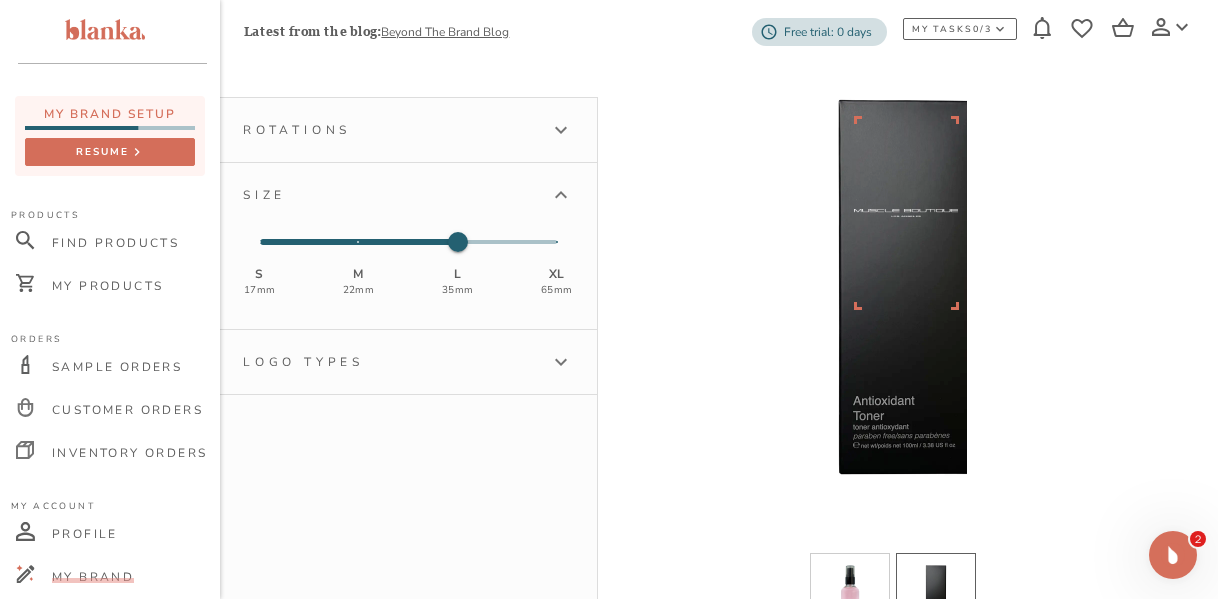 scroll, scrollTop: 8, scrollLeft: 26, axis: both 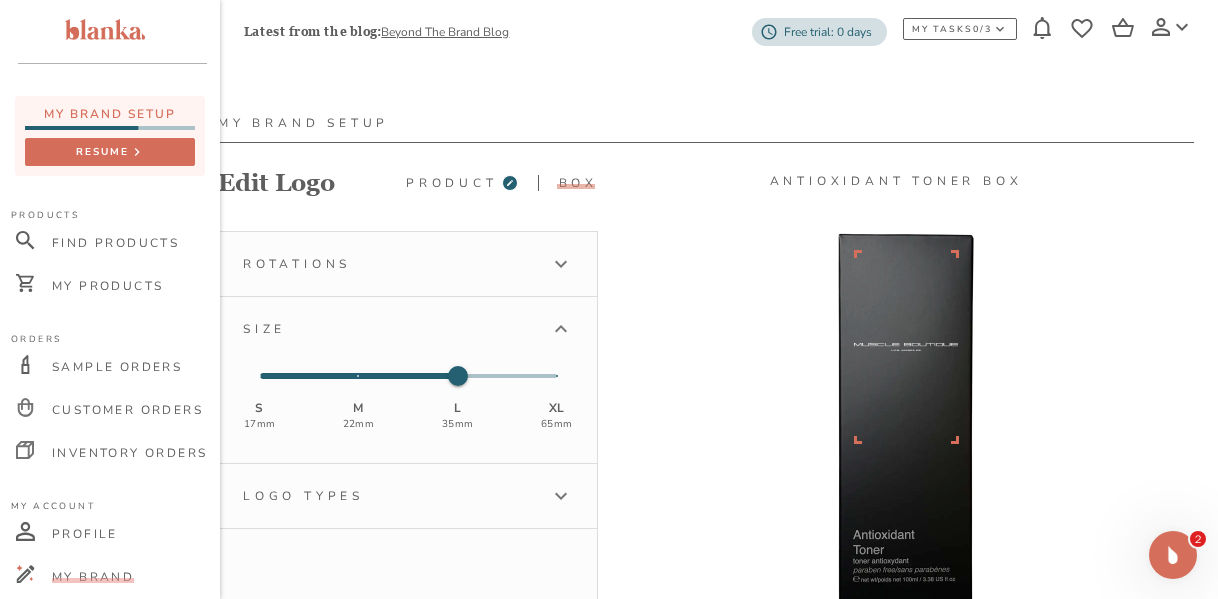 type 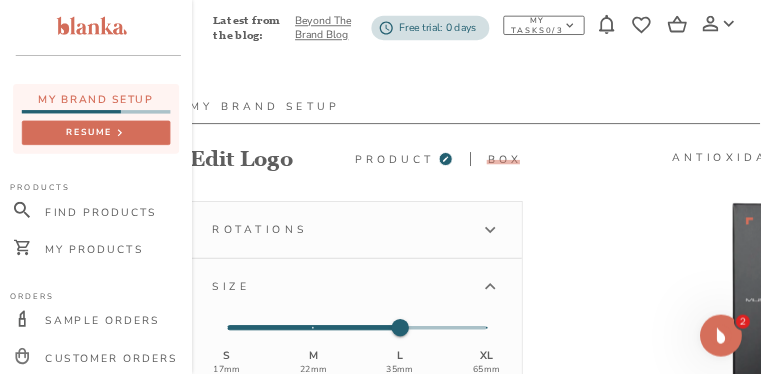scroll, scrollTop: 9, scrollLeft: 26, axis: both 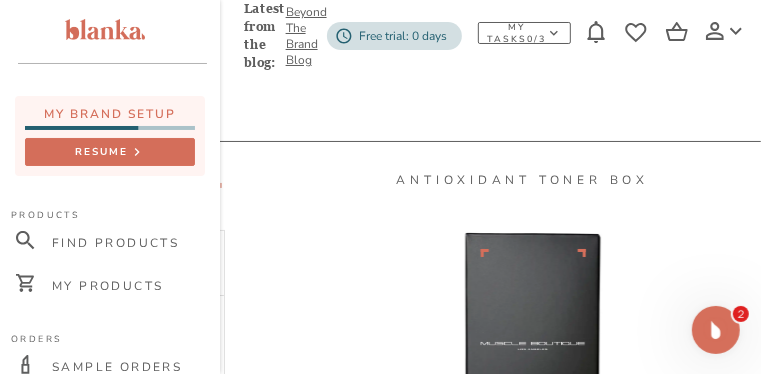 drag, startPoint x: 474, startPoint y: 377, endPoint x: 1, endPoint y: 29, distance: 587.22485 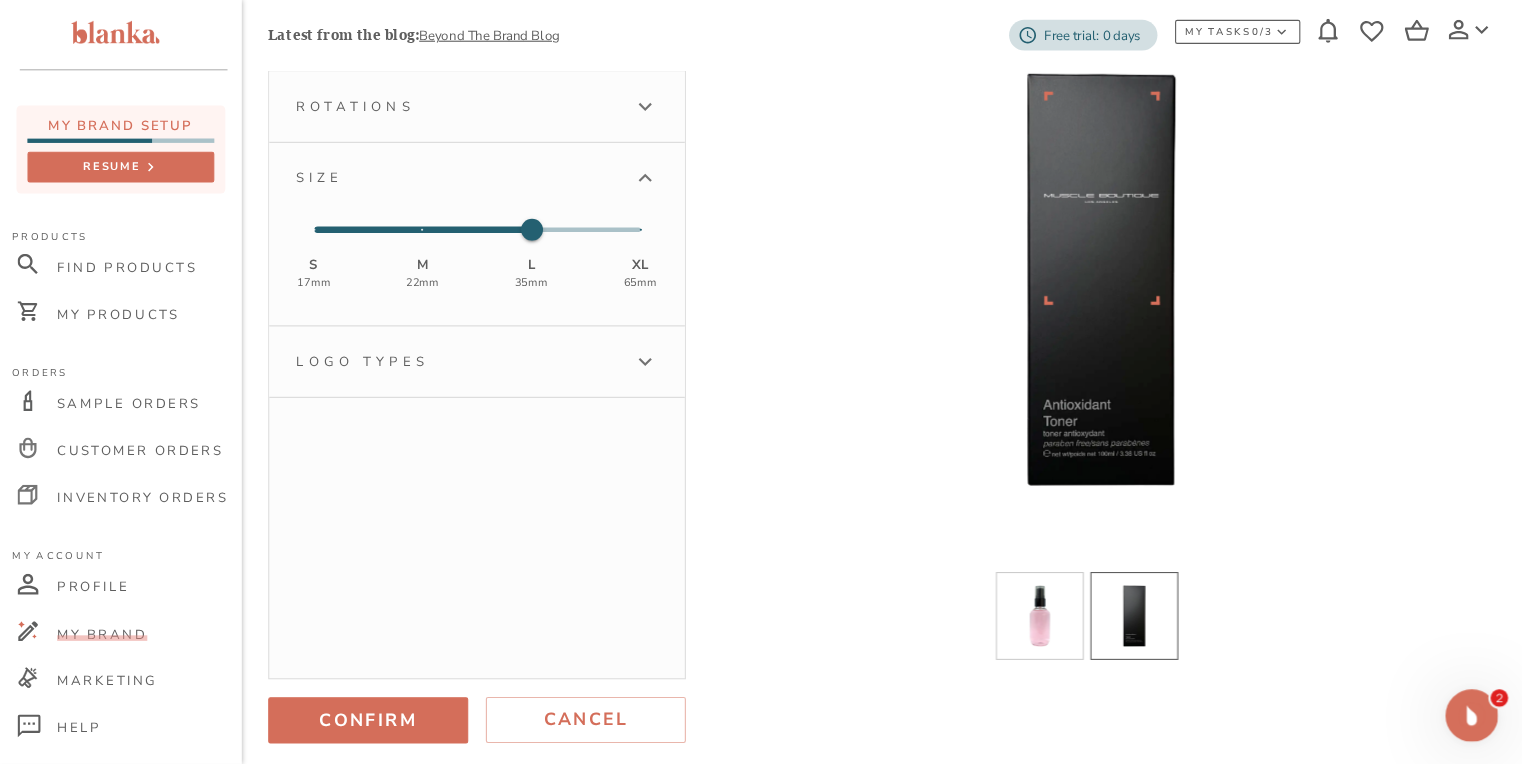 scroll, scrollTop: 160, scrollLeft: 0, axis: vertical 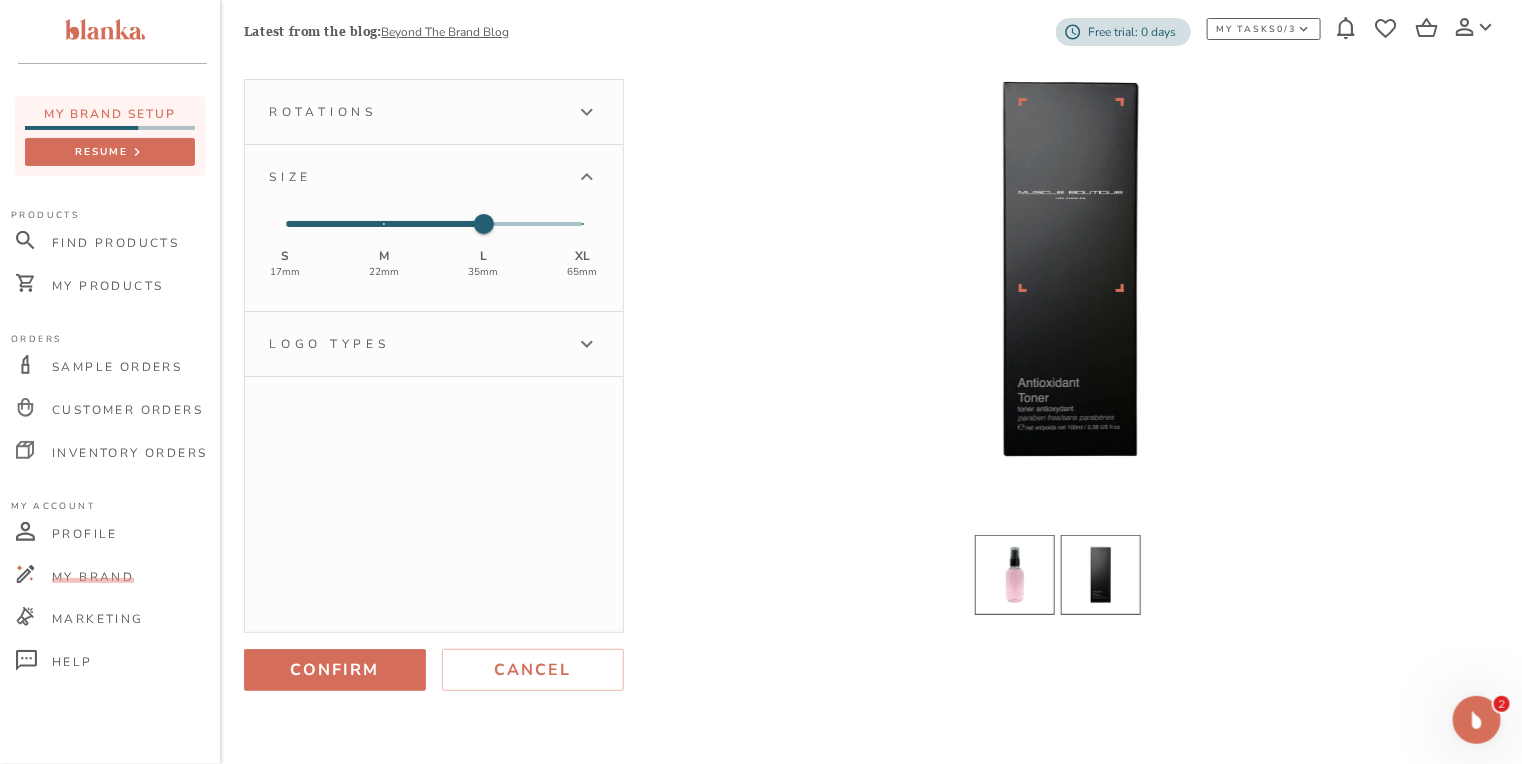 click at bounding box center (1015, 575) 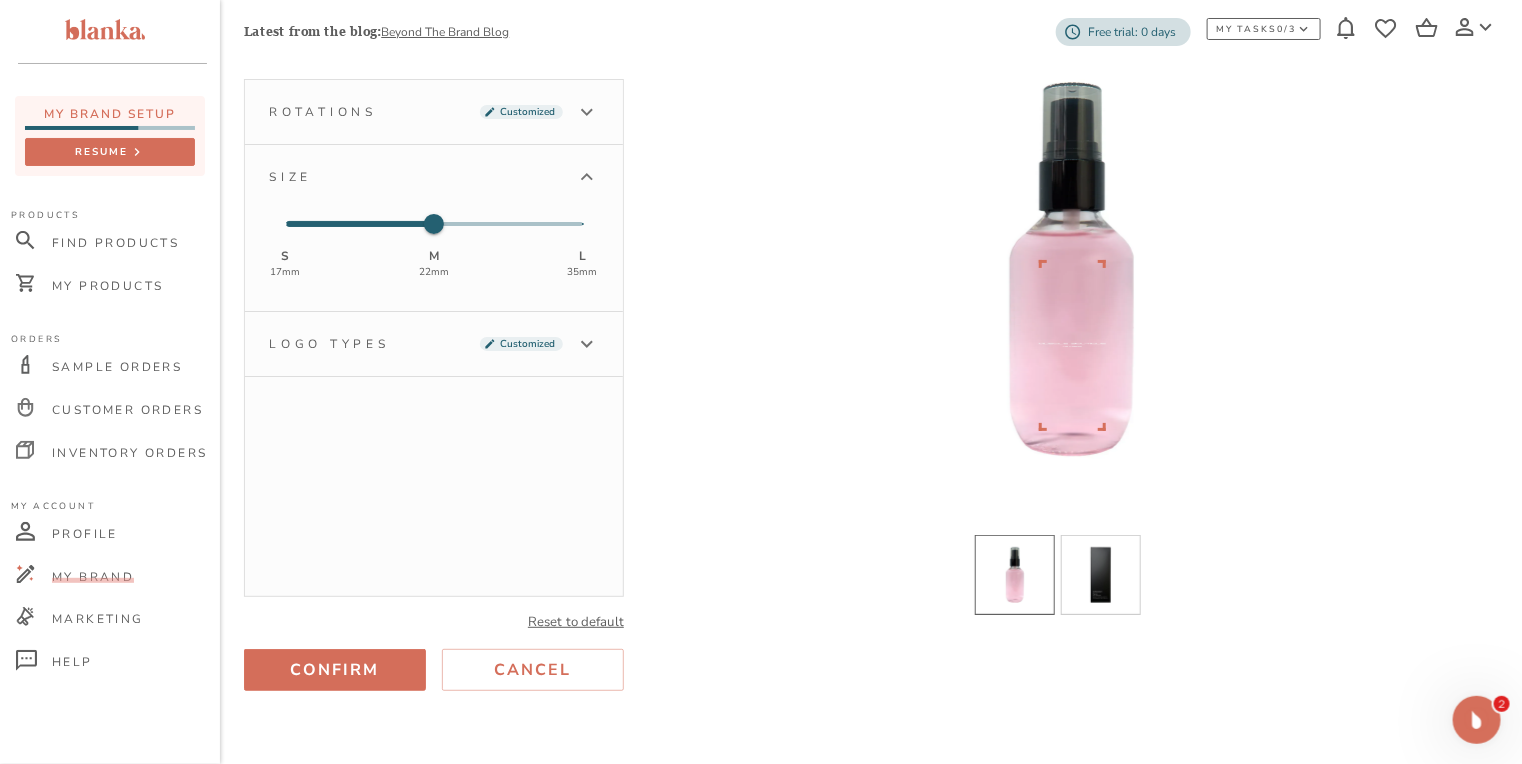 type 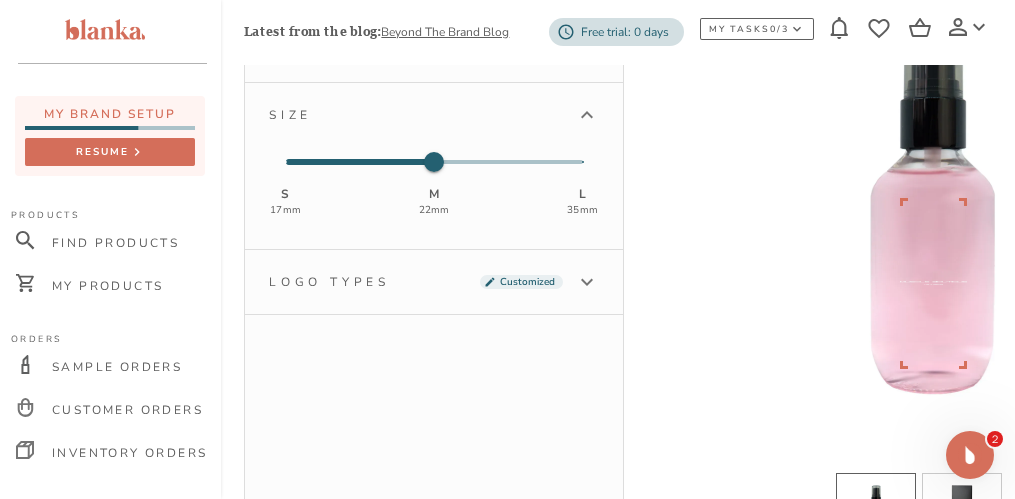 scroll, scrollTop: 0, scrollLeft: 0, axis: both 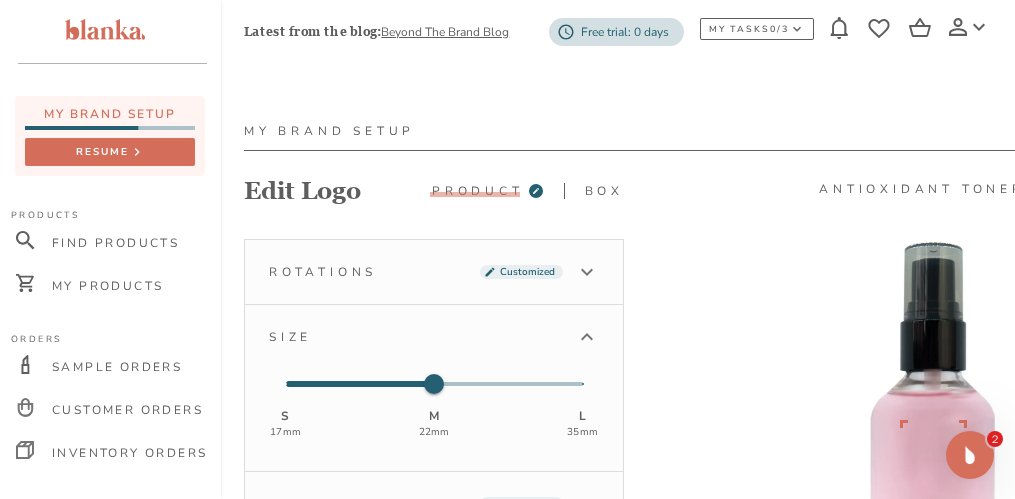 click on "Rotations Customized" at bounding box center [434, 272] 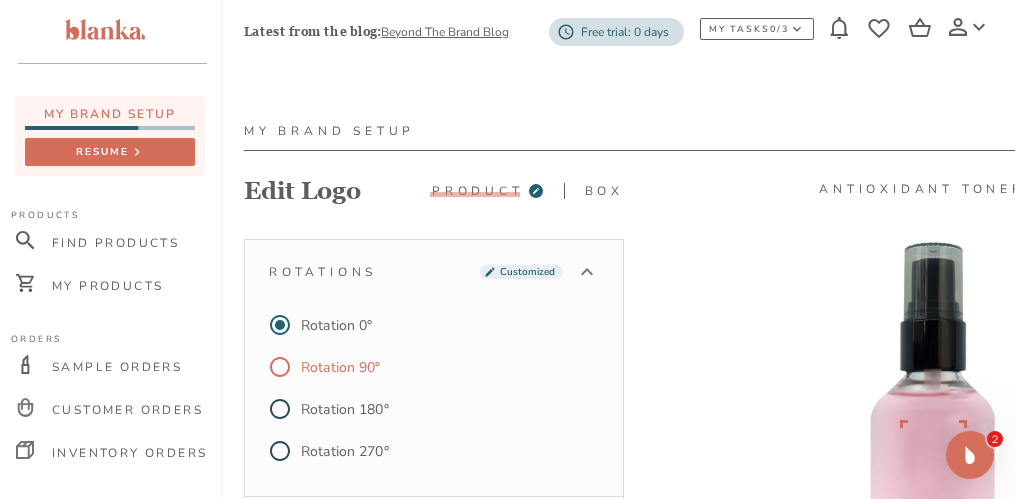 click on "Rotation 90°" at bounding box center (341, 367) 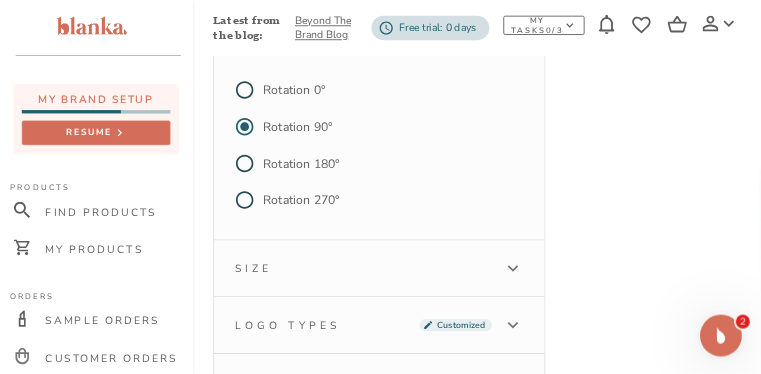 scroll, scrollTop: 222, scrollLeft: 0, axis: vertical 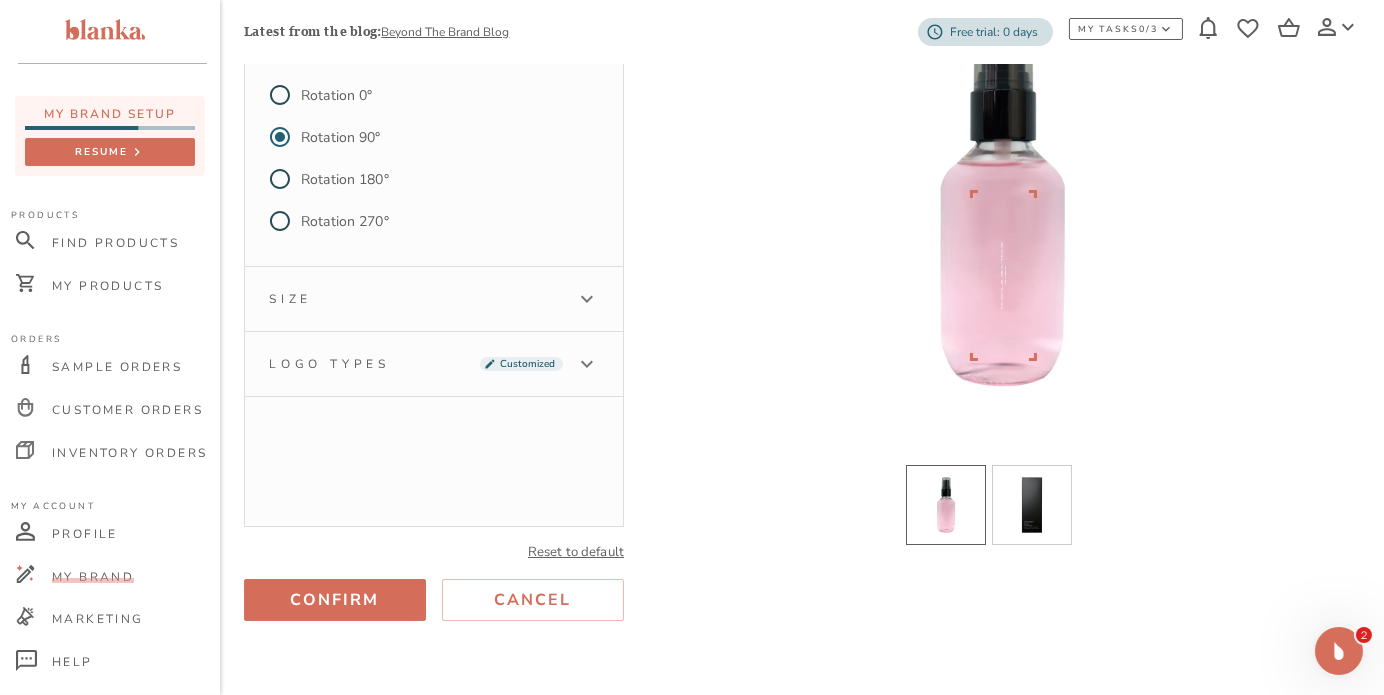 click on "Size" at bounding box center [416, 299] 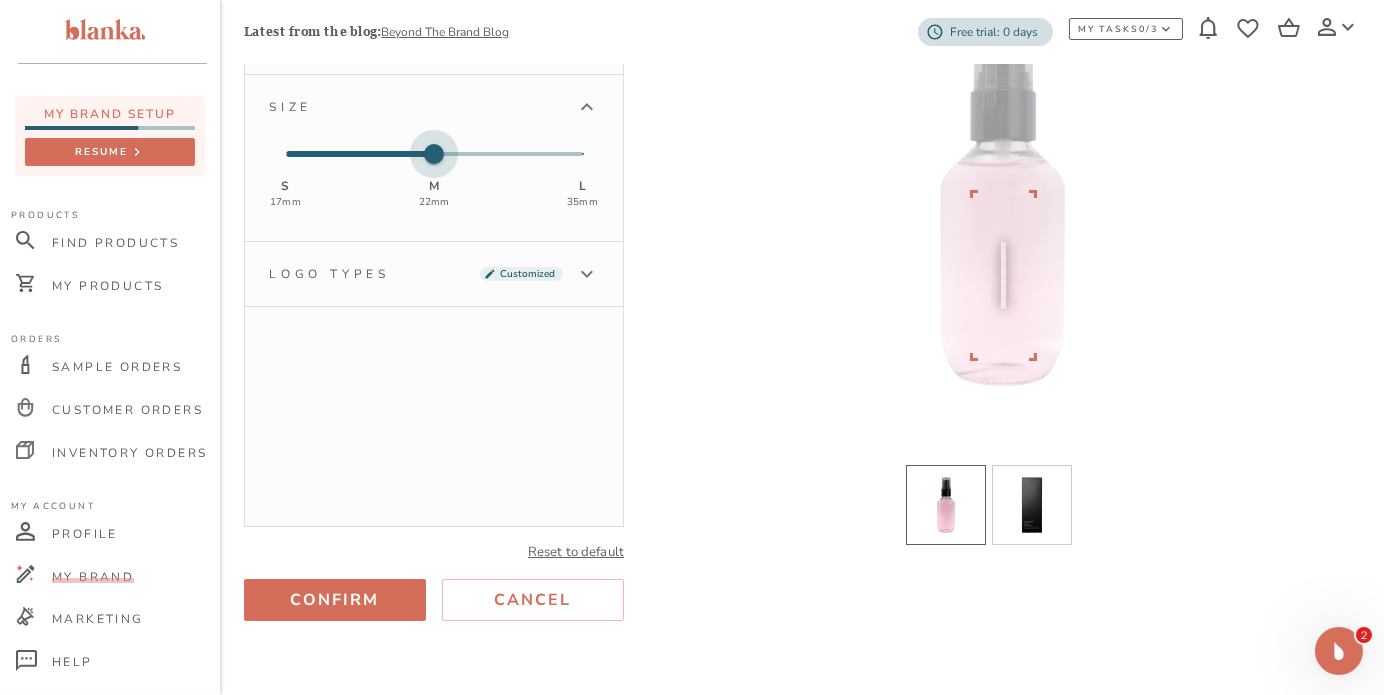 type on "2" 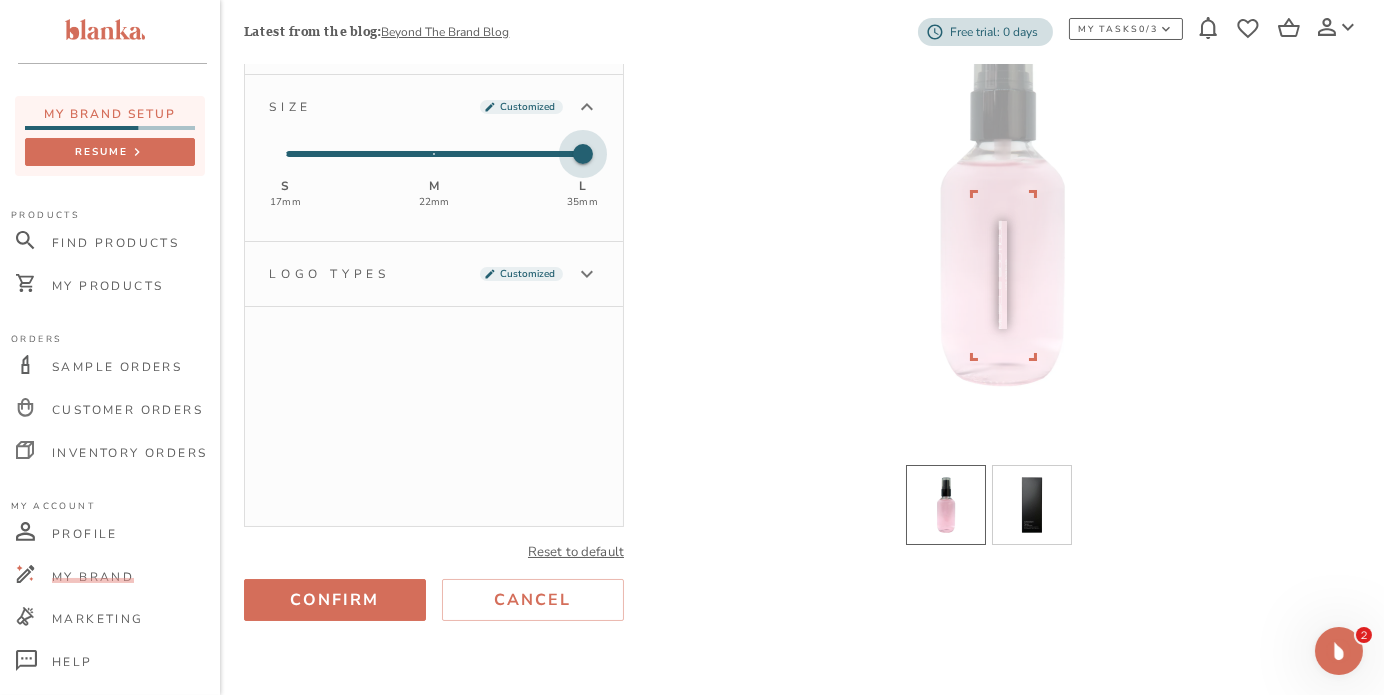 drag, startPoint x: 435, startPoint y: 149, endPoint x: 570, endPoint y: 161, distance: 135.53229 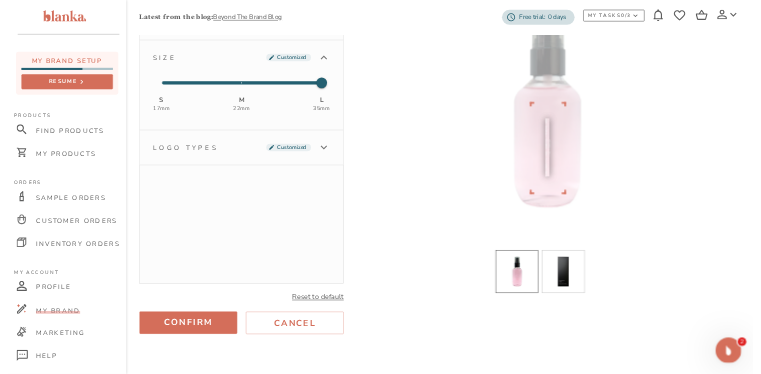 scroll, scrollTop: 229, scrollLeft: 0, axis: vertical 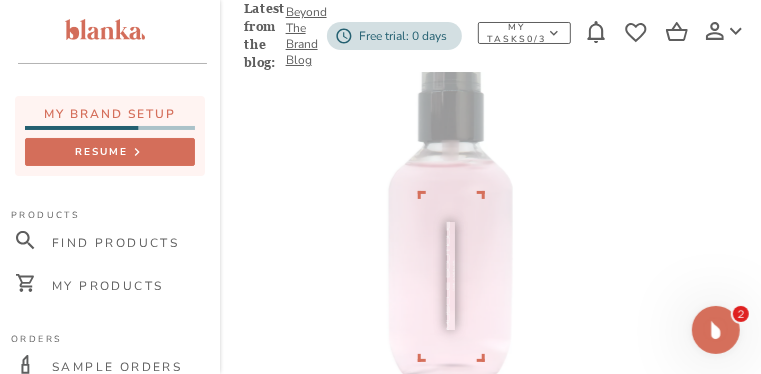 click at bounding box center [450, 200] 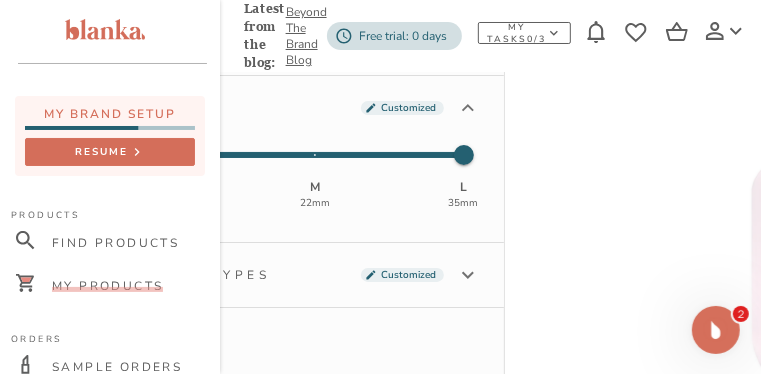 drag, startPoint x: 360, startPoint y: 301, endPoint x: 171, endPoint y: 302, distance: 189.00264 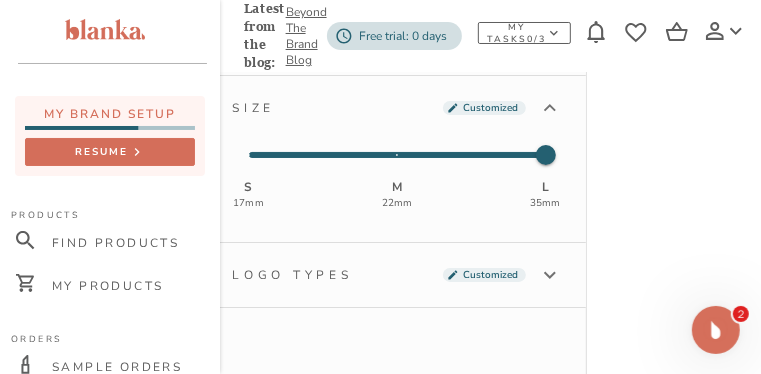 click on "Logo types" at bounding box center [292, 275] 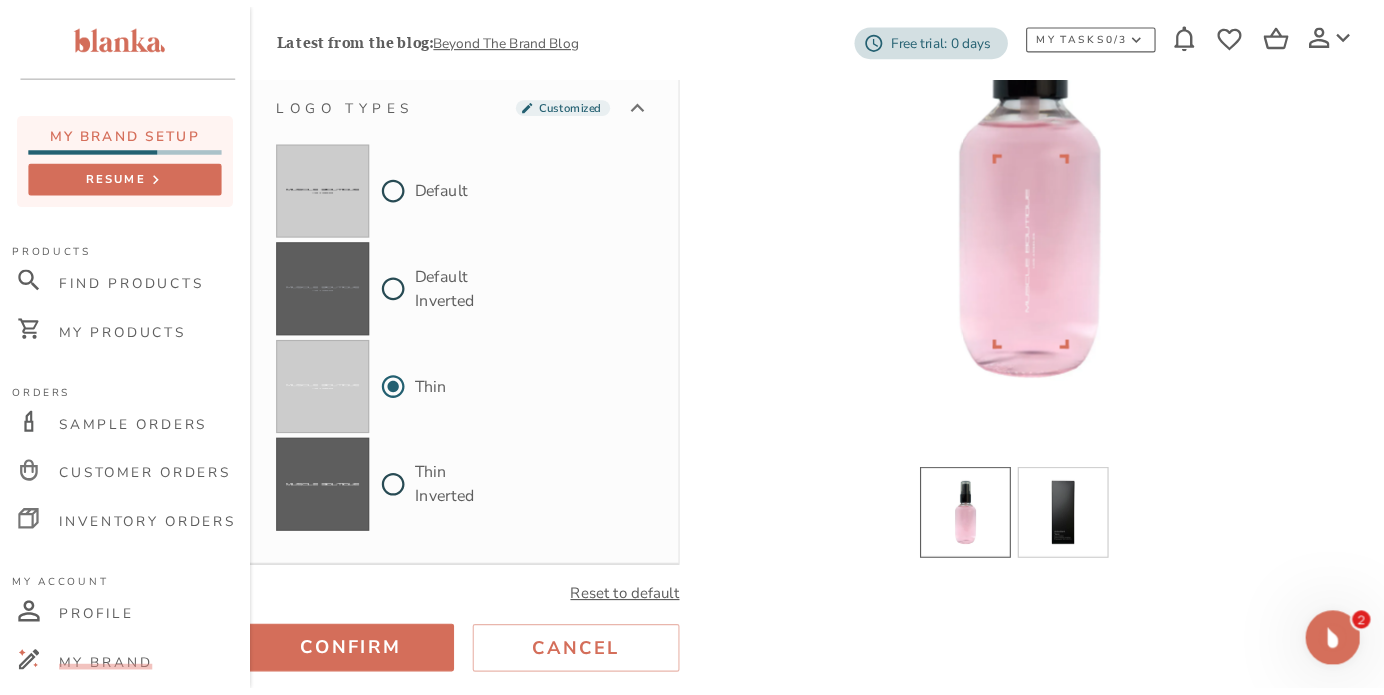 scroll, scrollTop: 273, scrollLeft: 0, axis: vertical 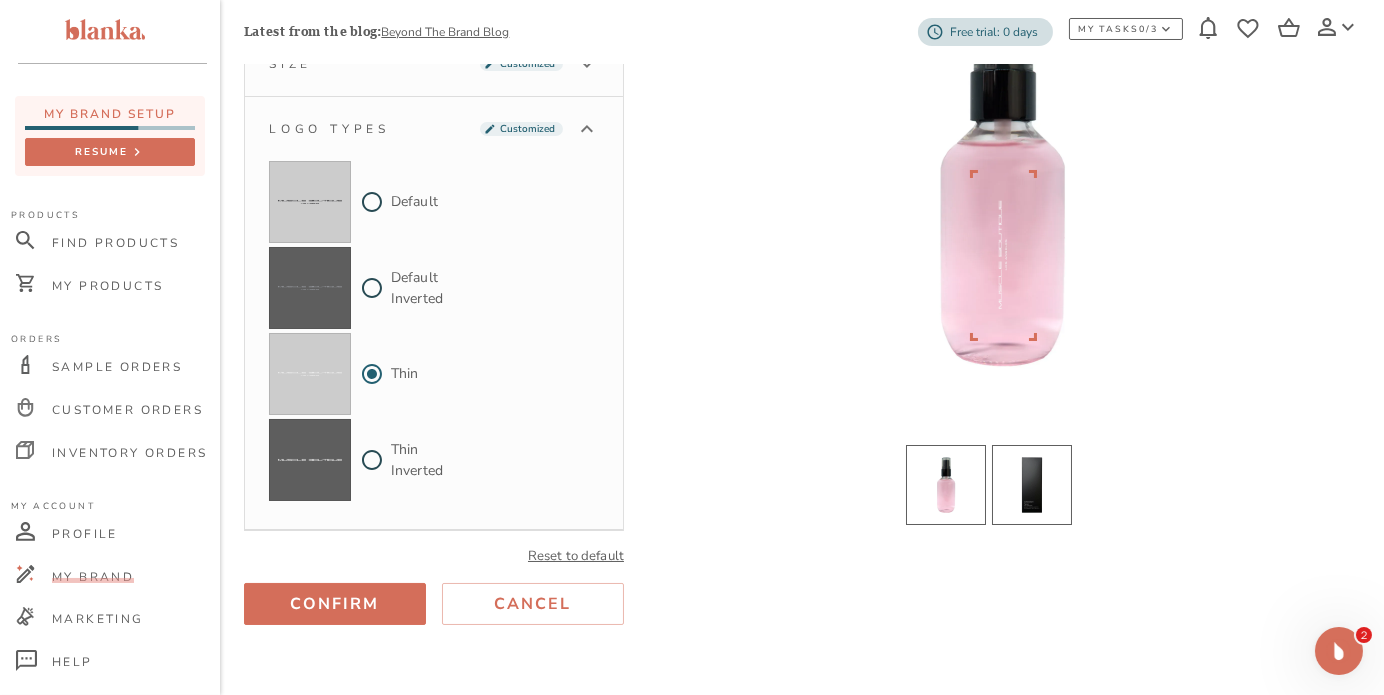click at bounding box center [1032, 485] 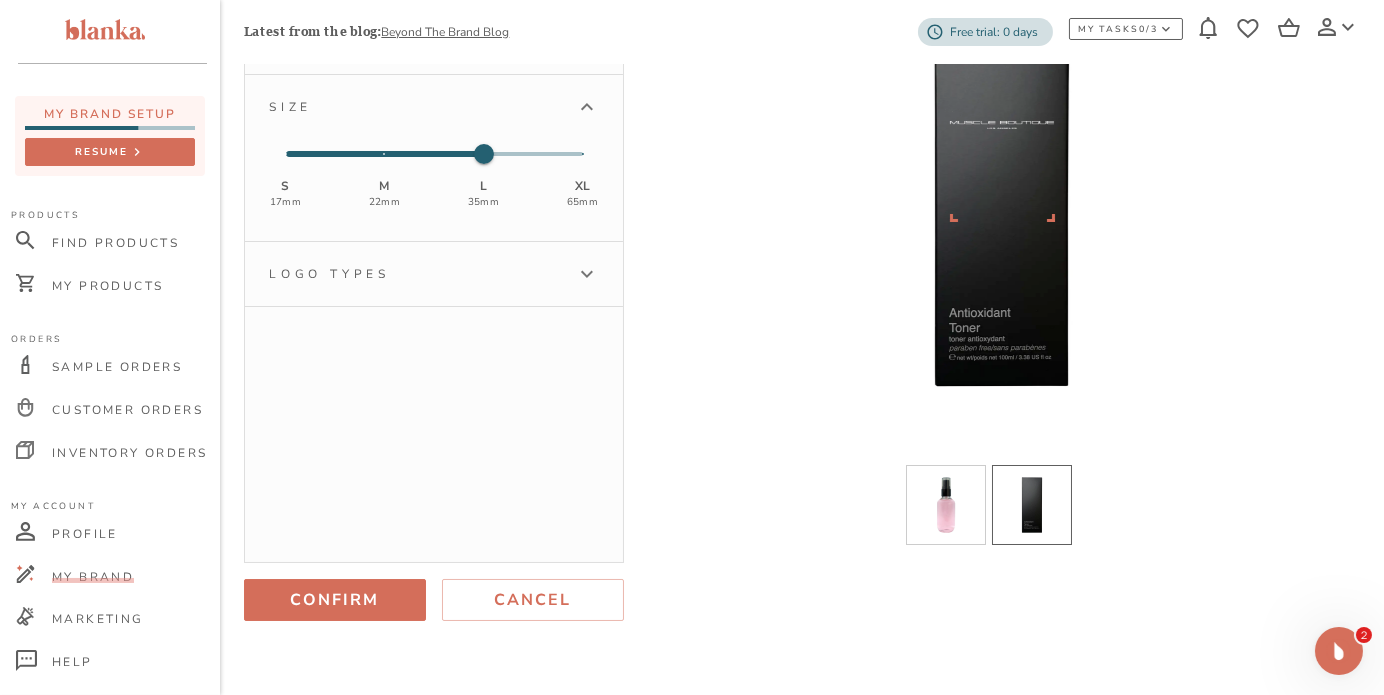 scroll, scrollTop: 0, scrollLeft: 0, axis: both 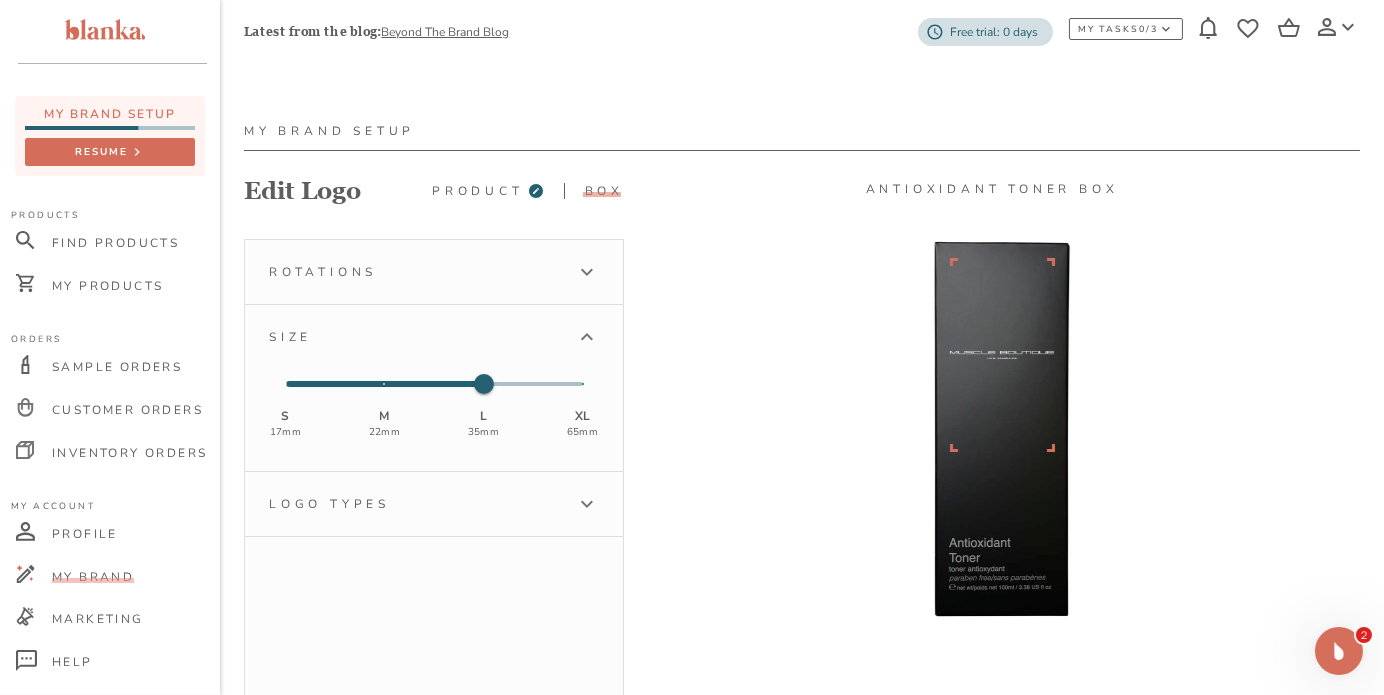 click on "Rotations" at bounding box center (416, 272) 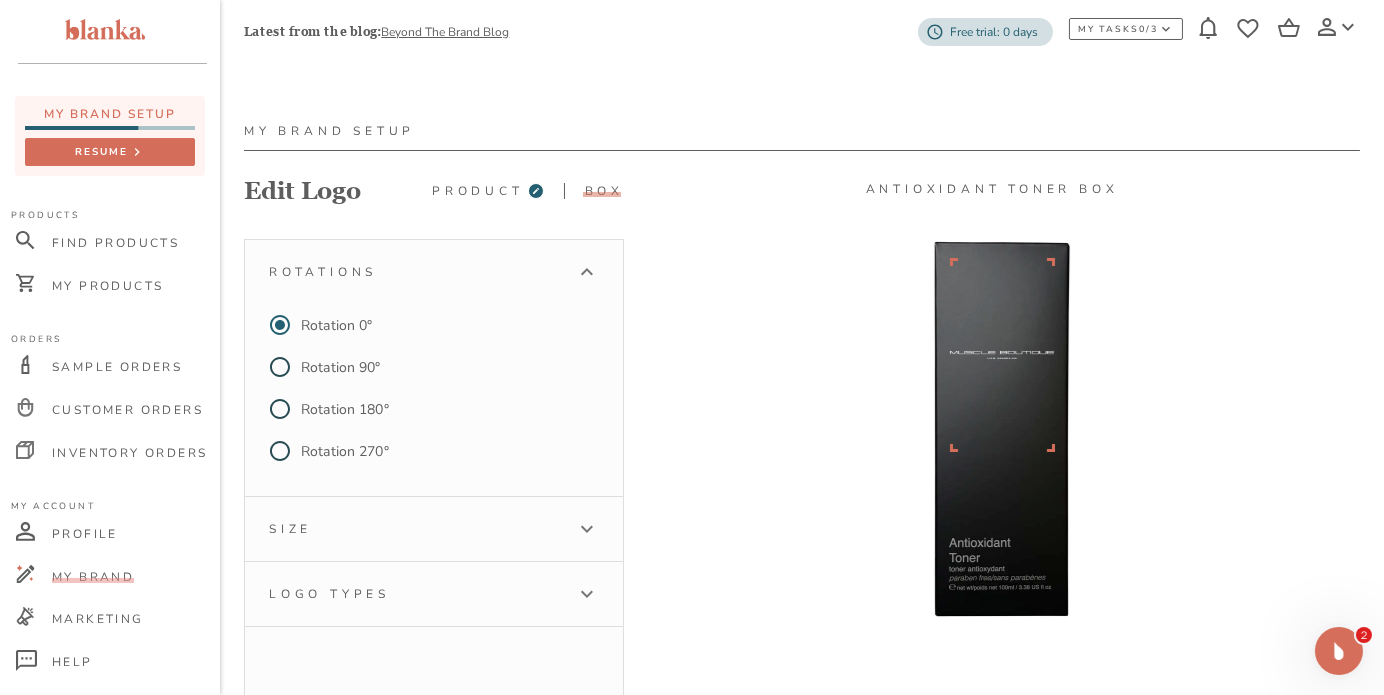 scroll, scrollTop: 230, scrollLeft: 0, axis: vertical 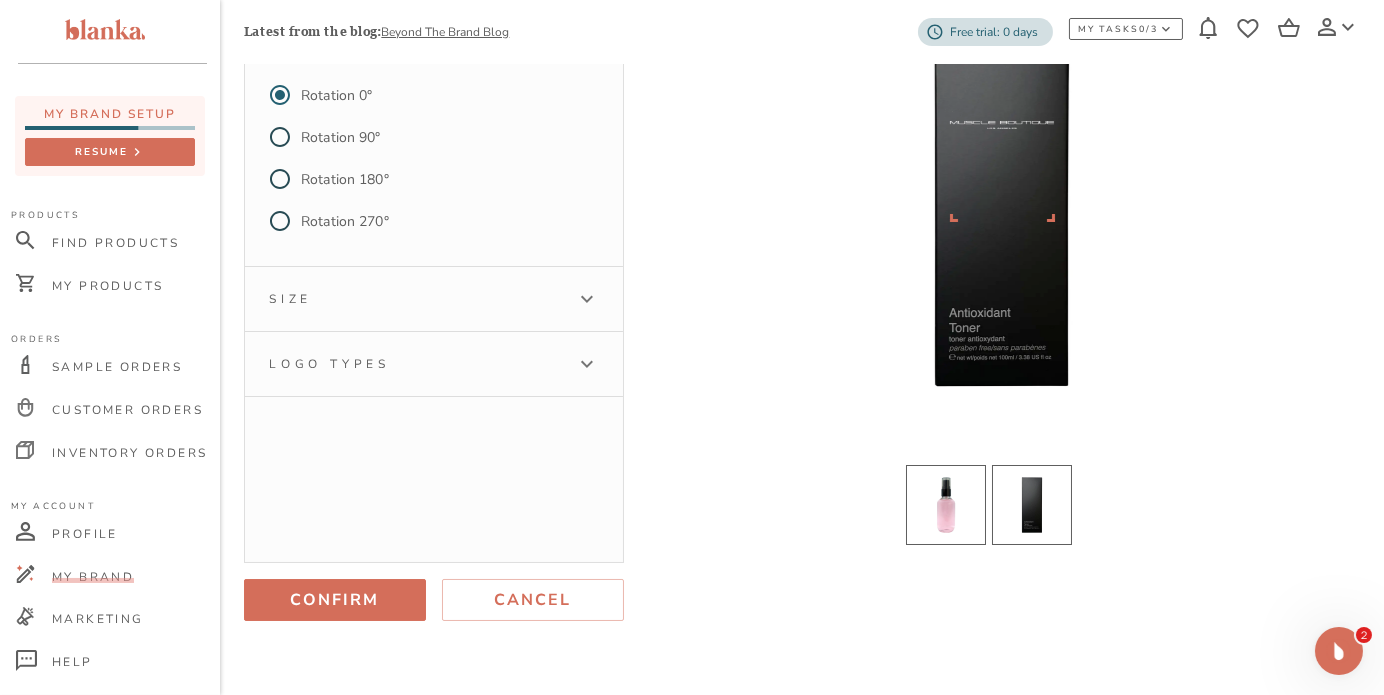 click at bounding box center (946, 505) 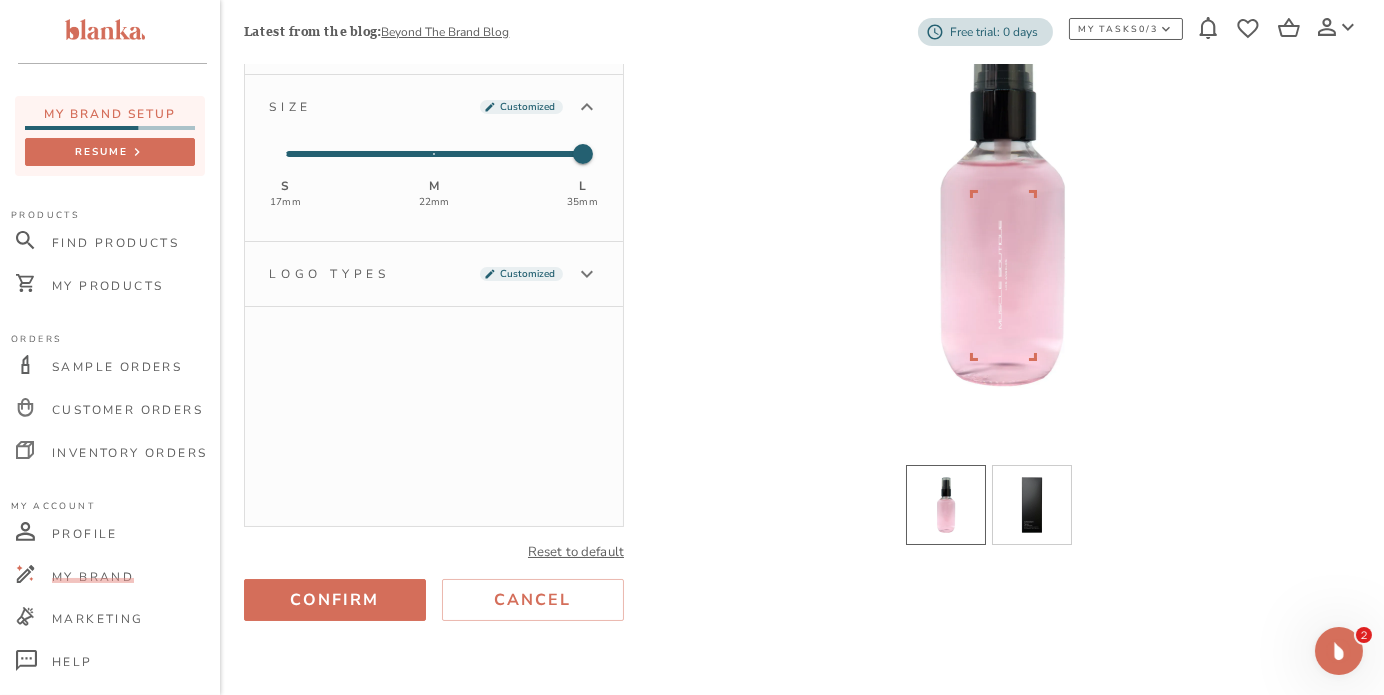 scroll, scrollTop: 0, scrollLeft: 0, axis: both 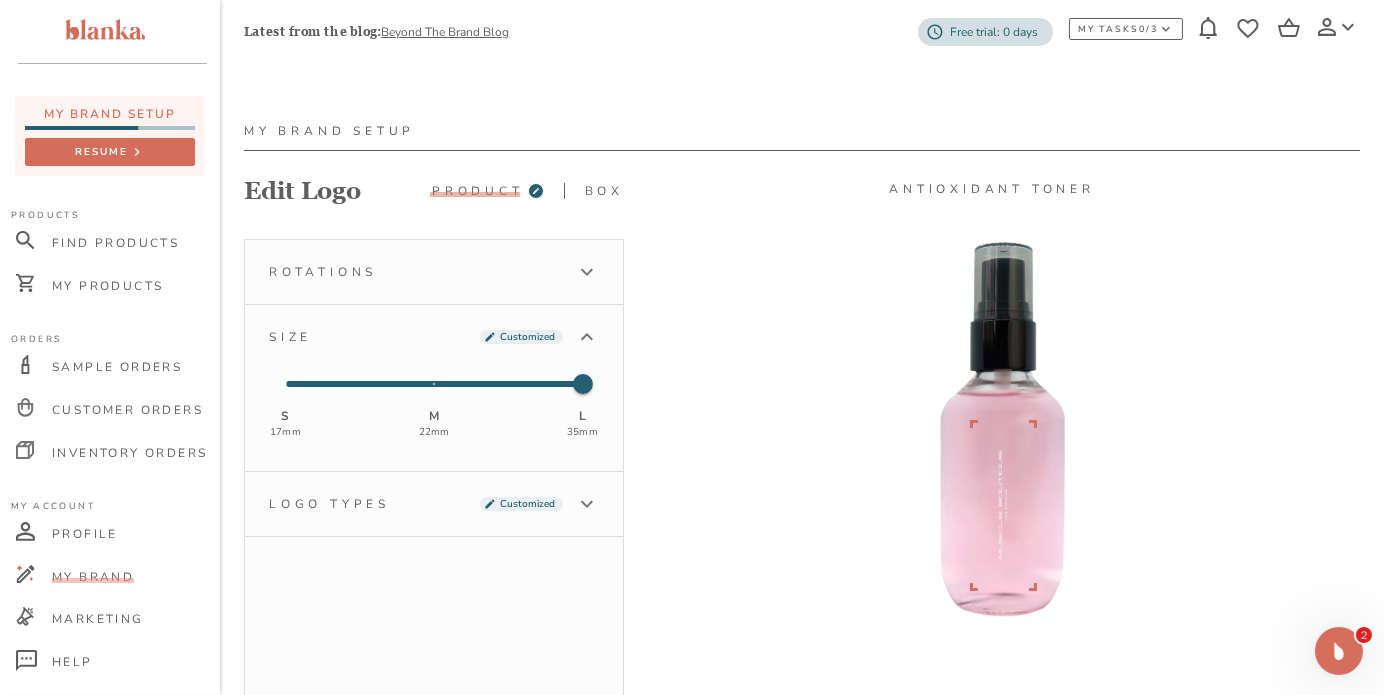 click on "Rotations" at bounding box center [416, 272] 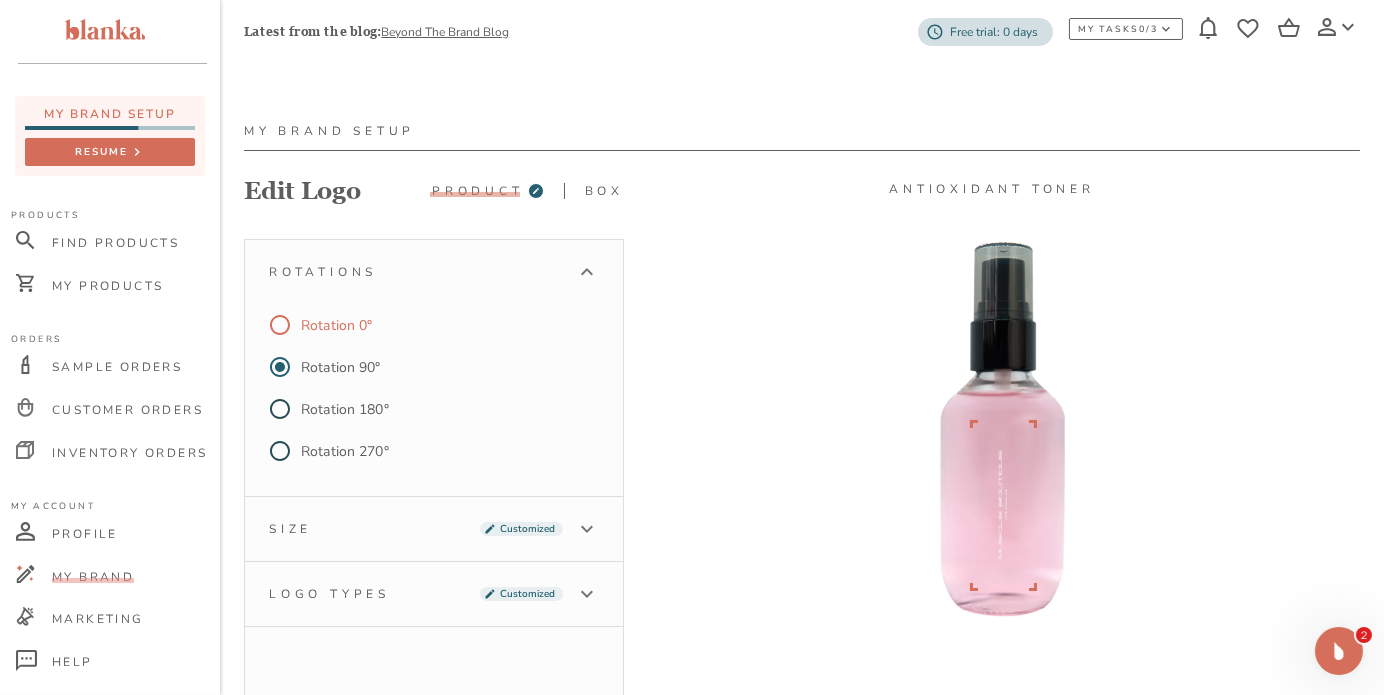 click on "Rotation 0°" at bounding box center (336, 325) 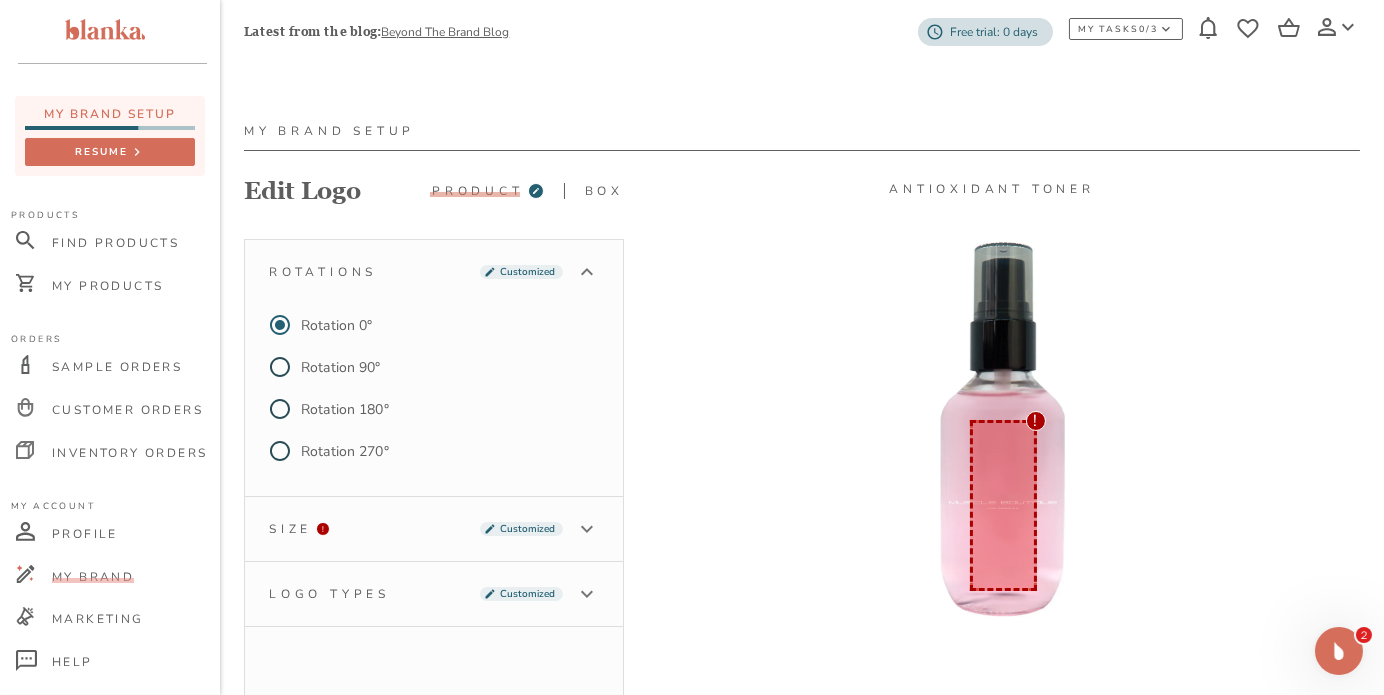 click on "Size ! Customized" at bounding box center (434, 529) 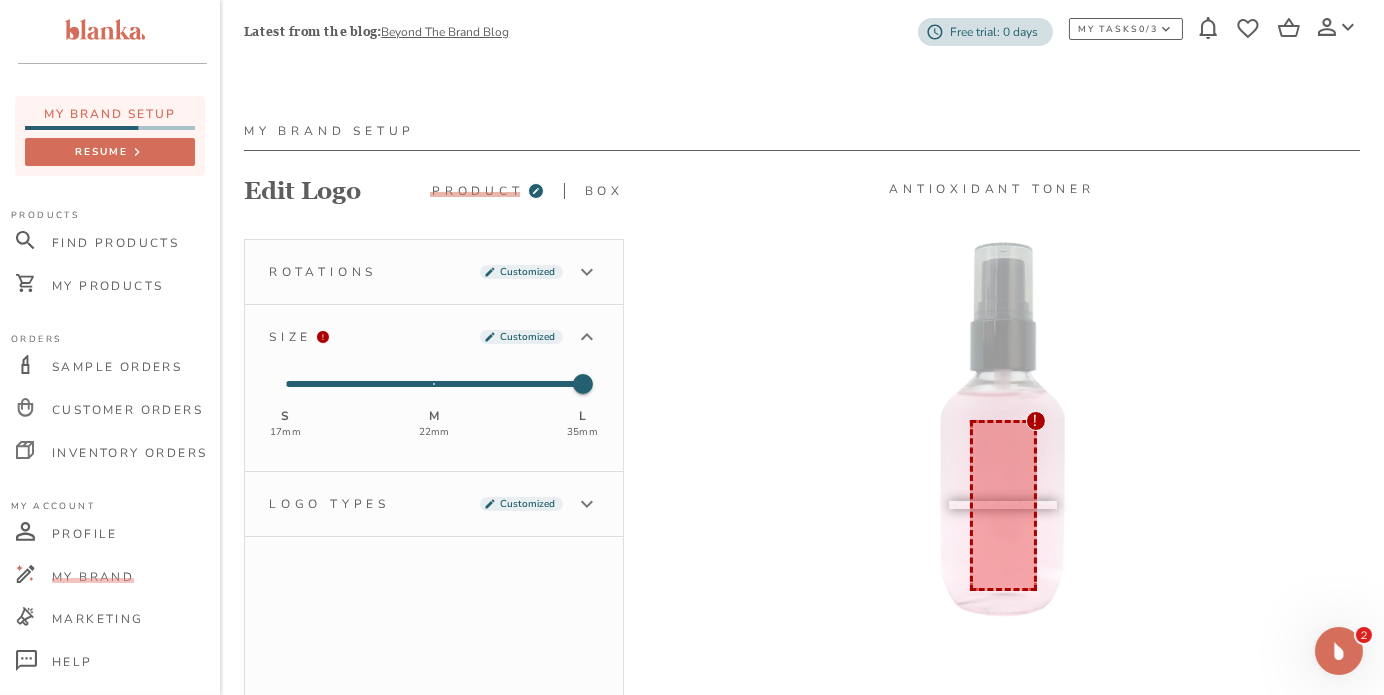 type on "1" 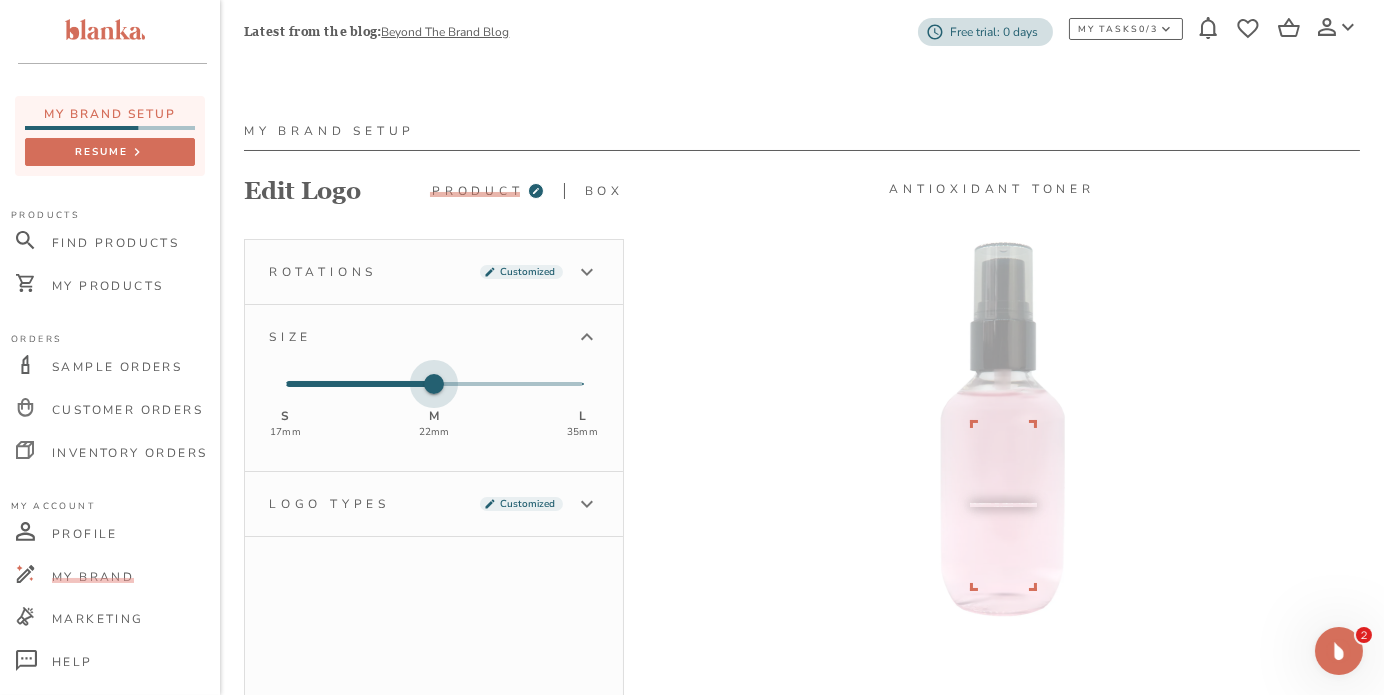 click on "S 17 mm M 22 mm L 35 mm" at bounding box center [434, 384] 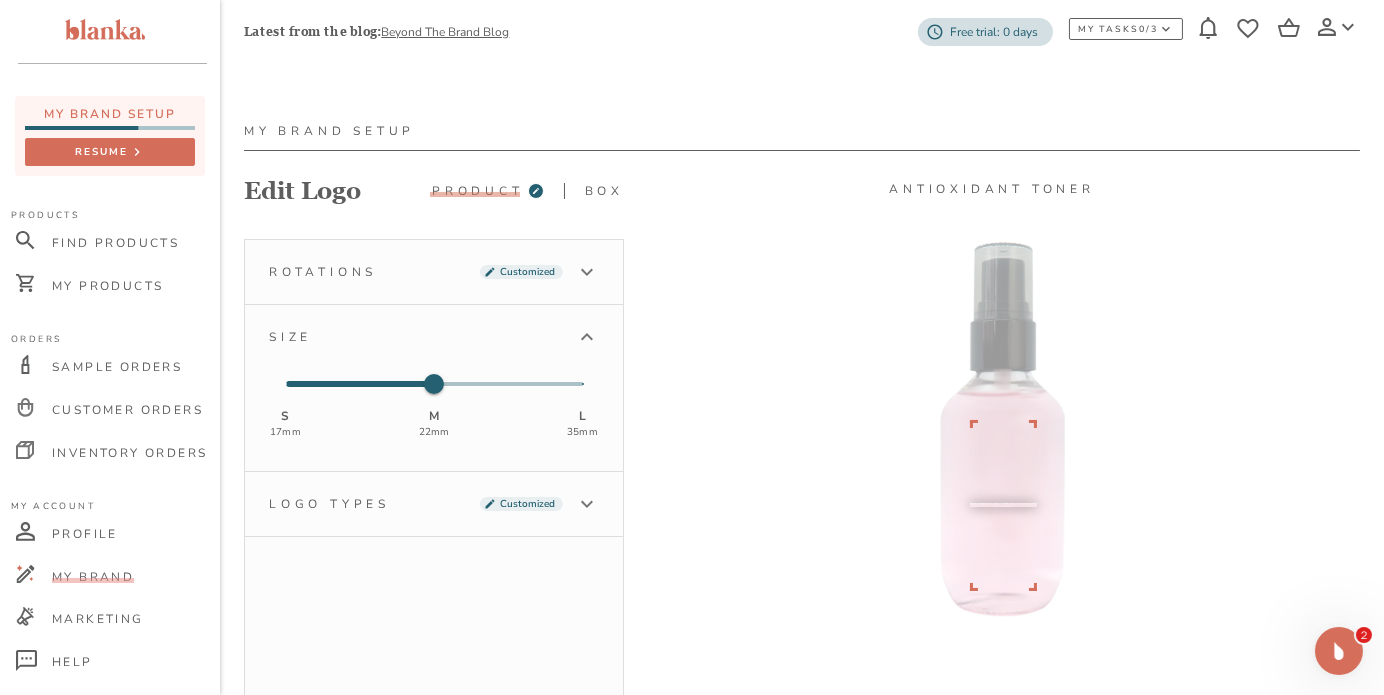 click at bounding box center (1002, 429) 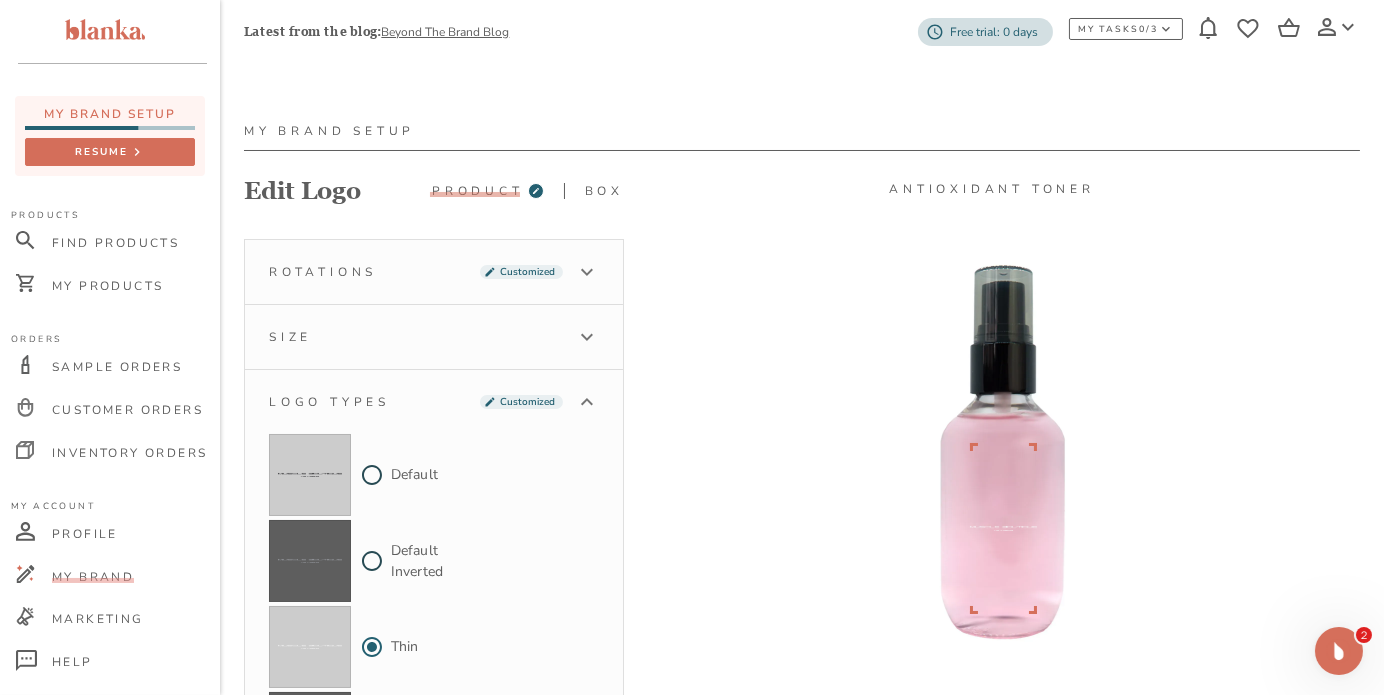 scroll, scrollTop: 273, scrollLeft: 0, axis: vertical 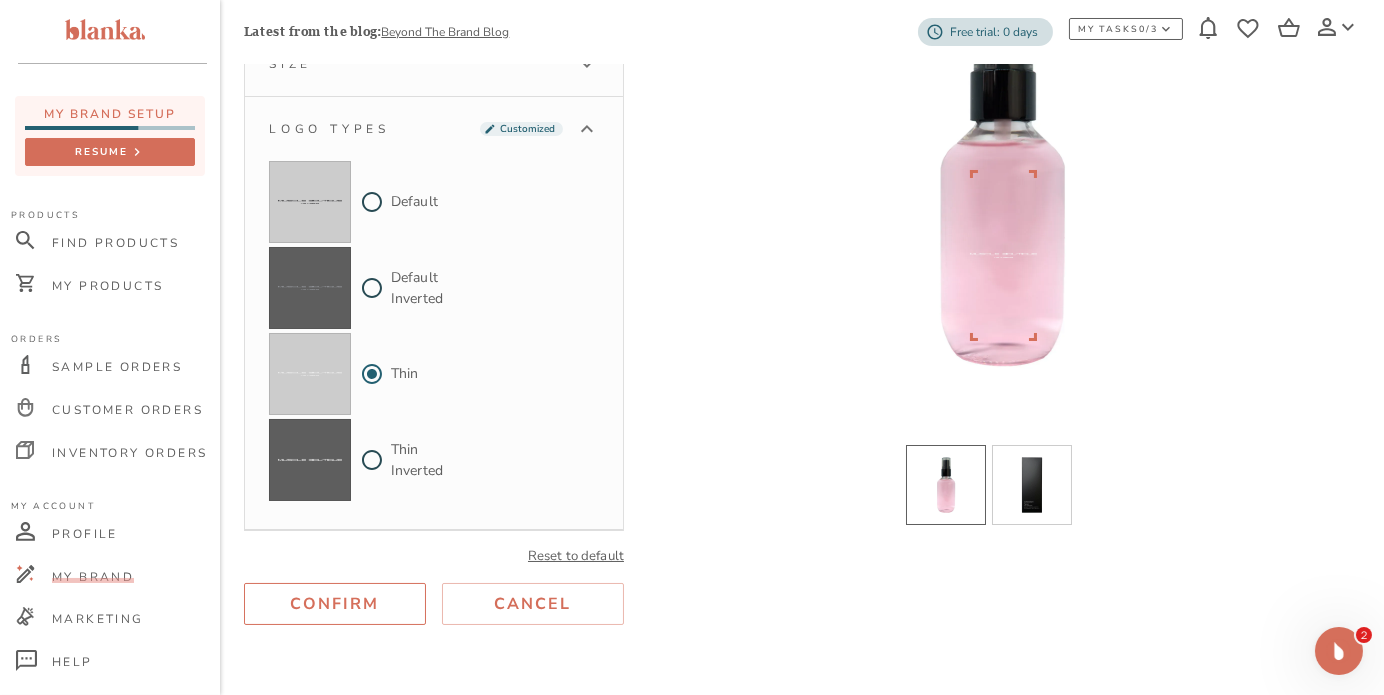 click on "Confirm" at bounding box center (335, 604) 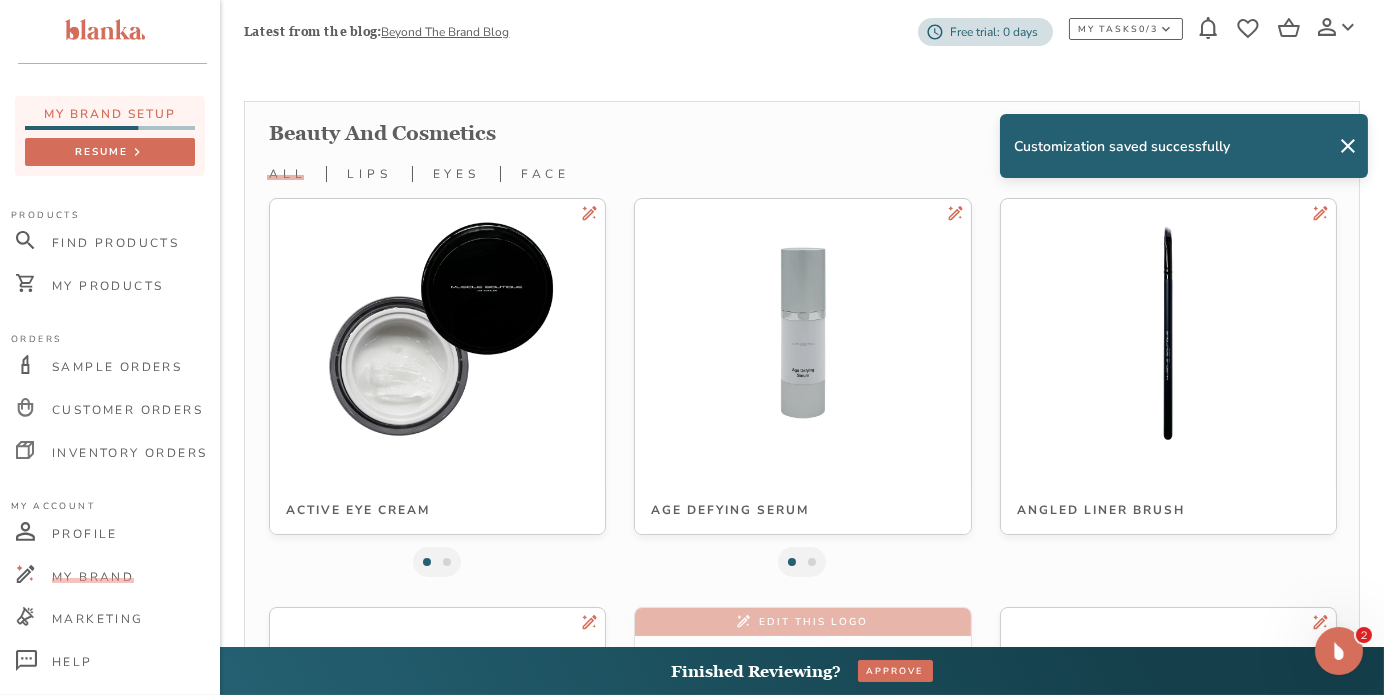 scroll, scrollTop: 834, scrollLeft: 0, axis: vertical 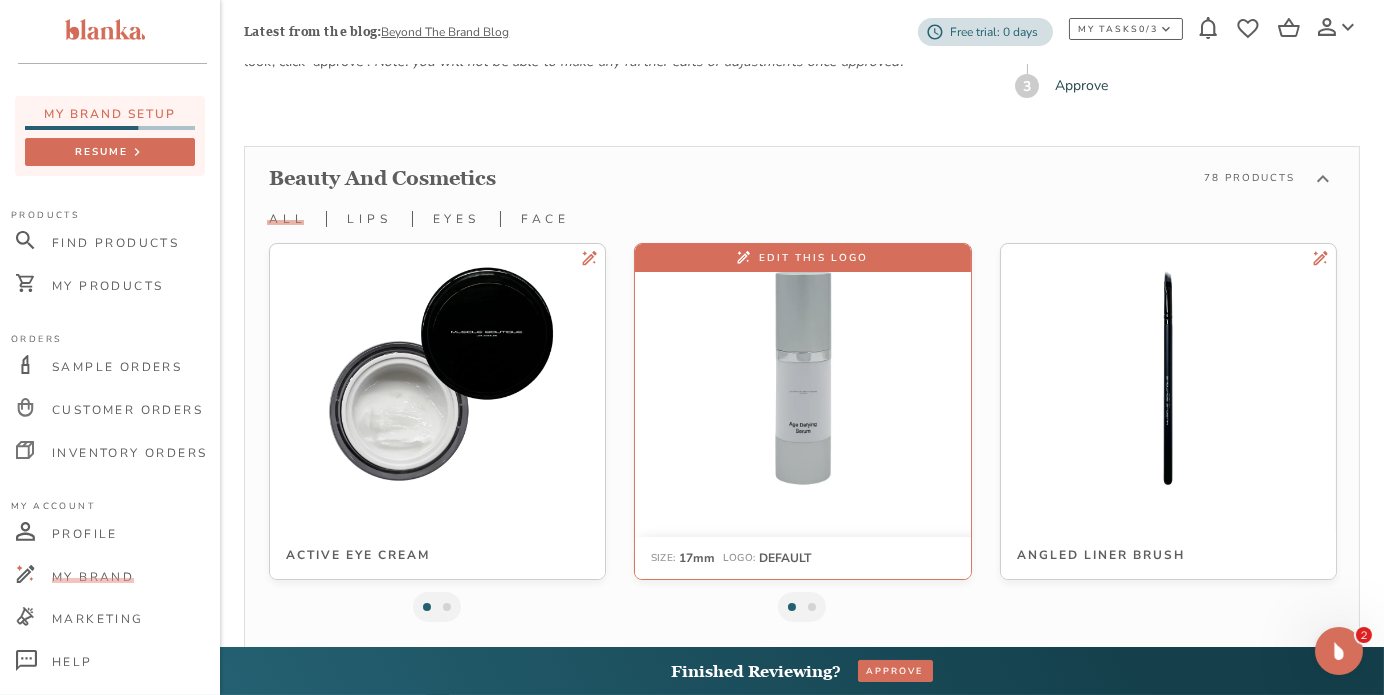 click at bounding box center [803, 378] 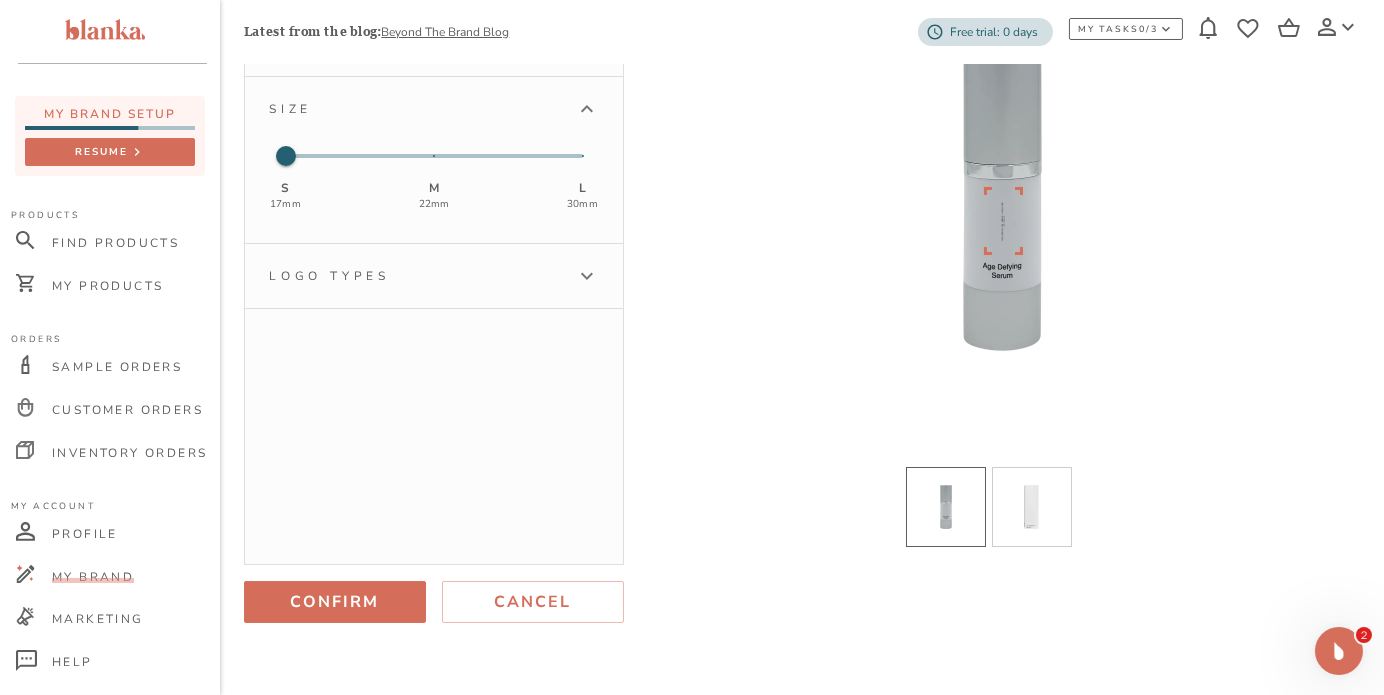 scroll, scrollTop: 0, scrollLeft: 0, axis: both 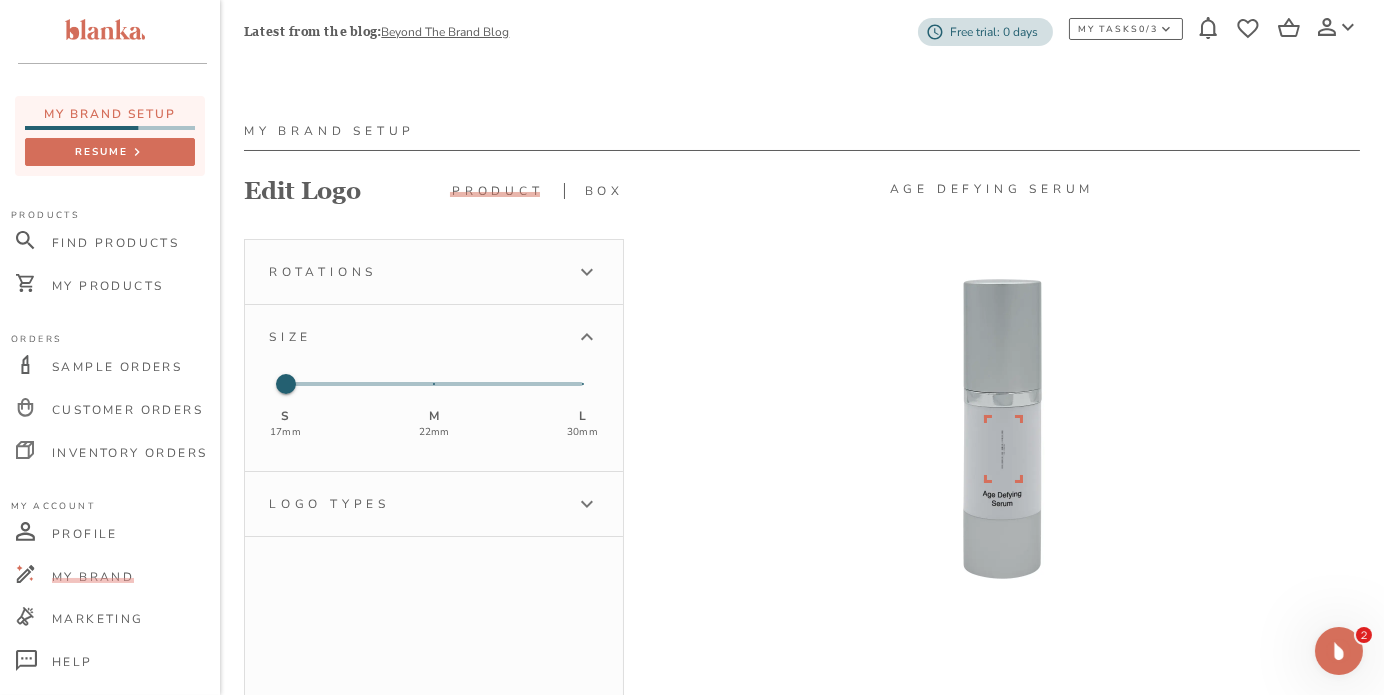 click on "Rotations" at bounding box center (434, 272) 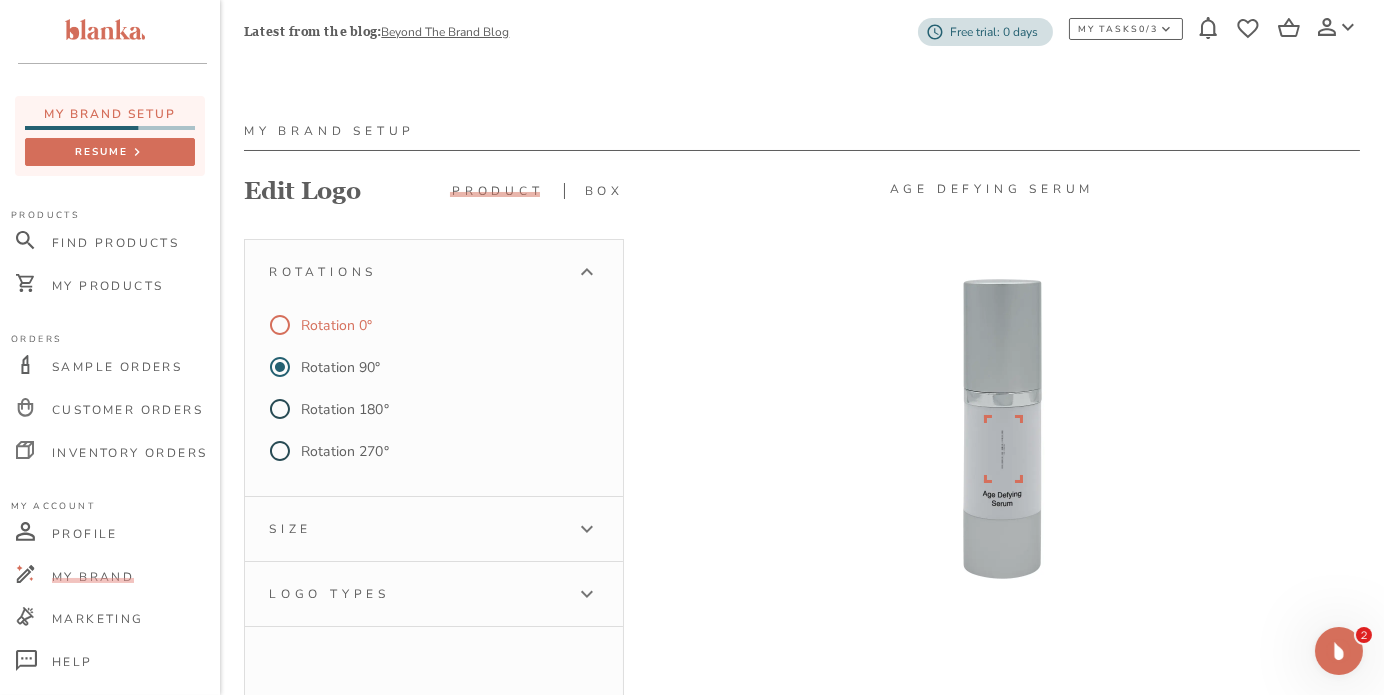 click on "Rotation 0°" at bounding box center (336, 325) 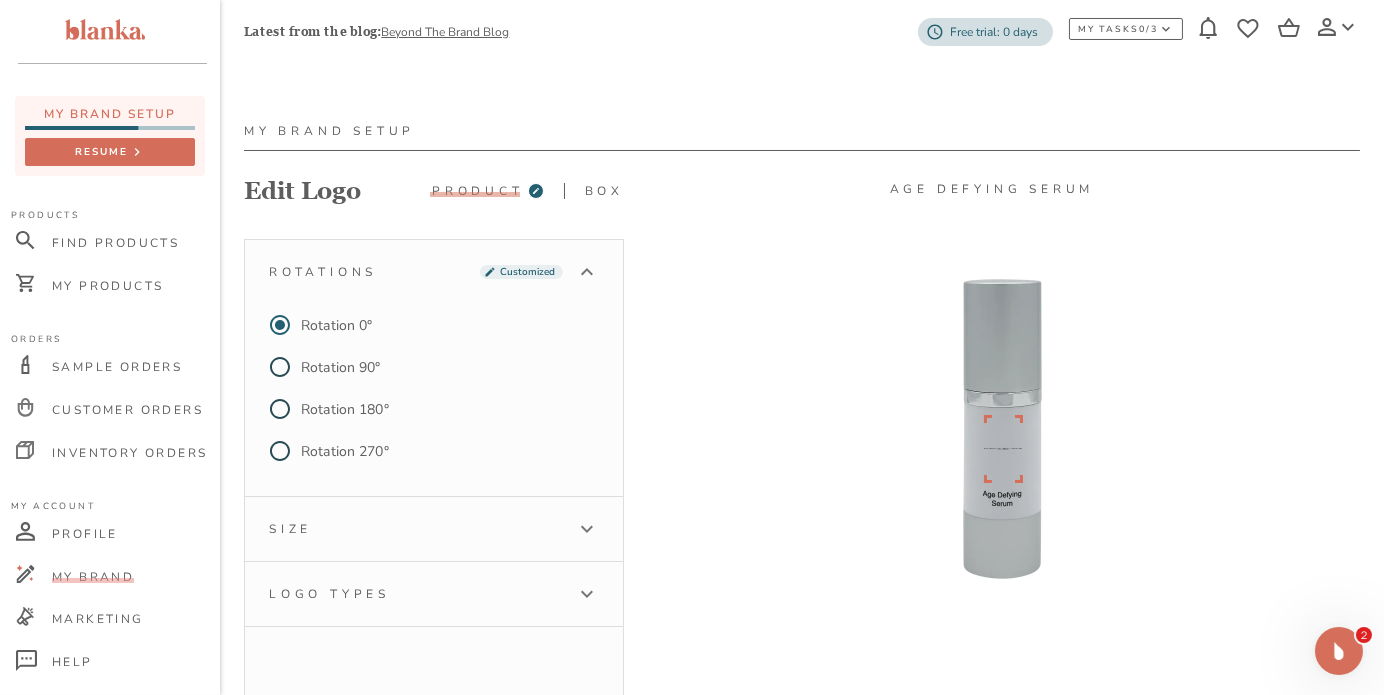 click on "Size" at bounding box center (416, 529) 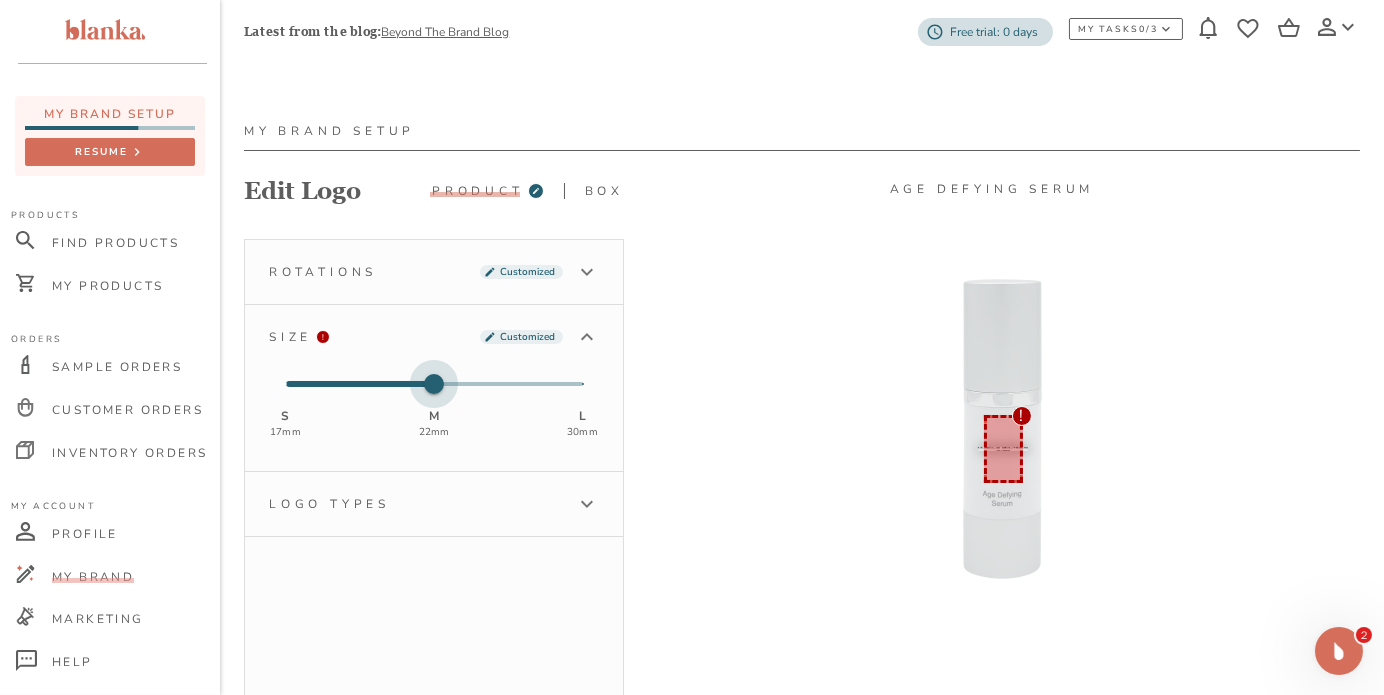 type on "0" 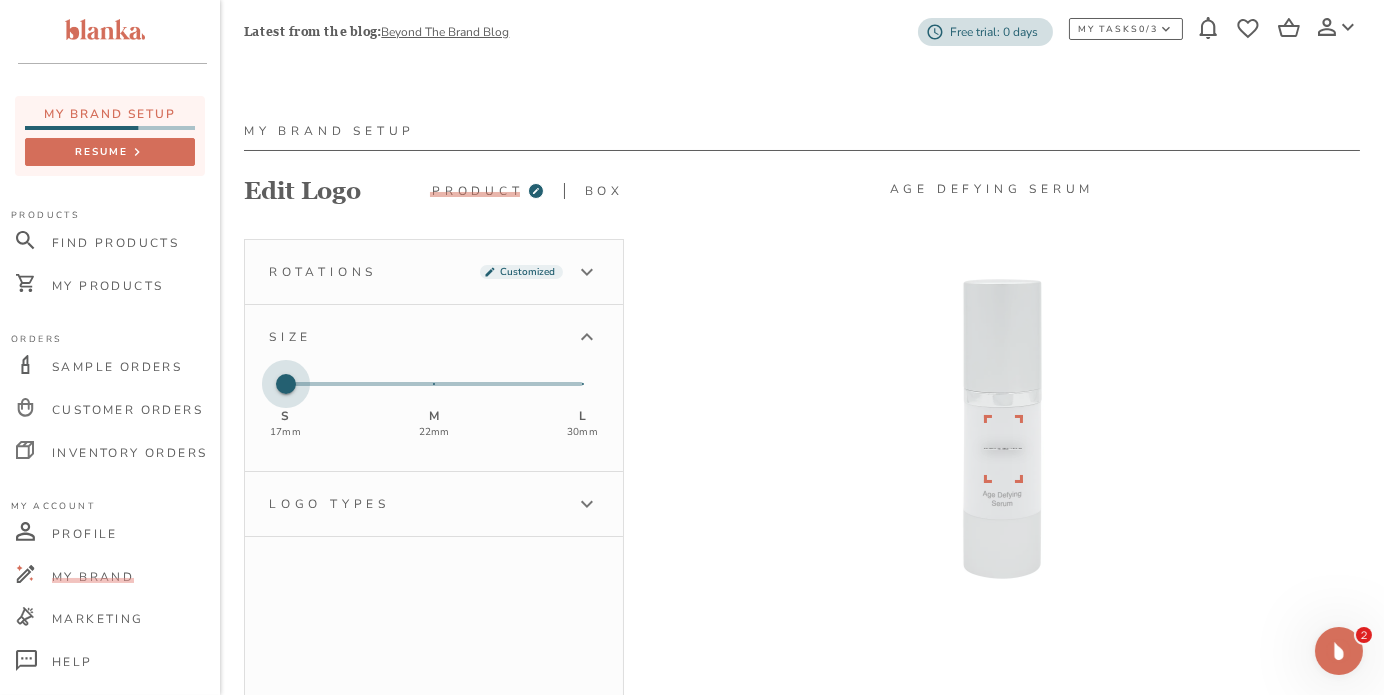 click at bounding box center [286, 384] 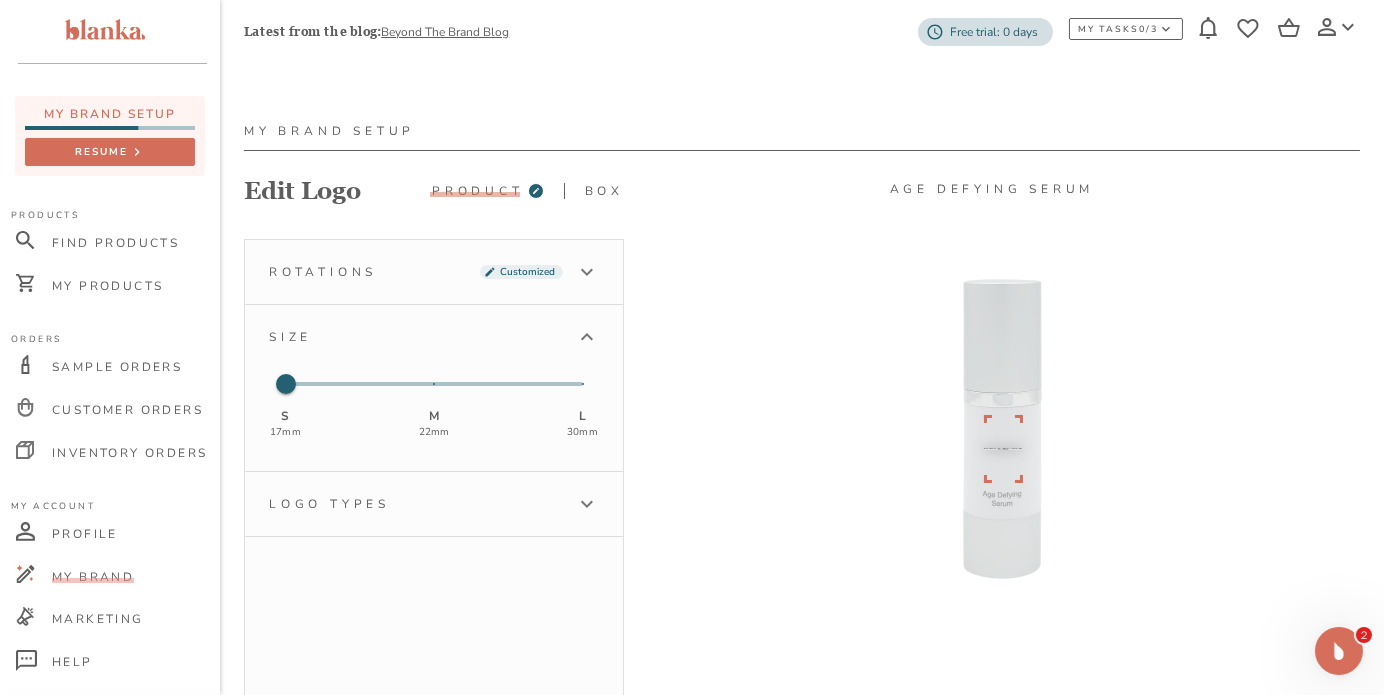 click on "Rotations Customized" at bounding box center [434, 272] 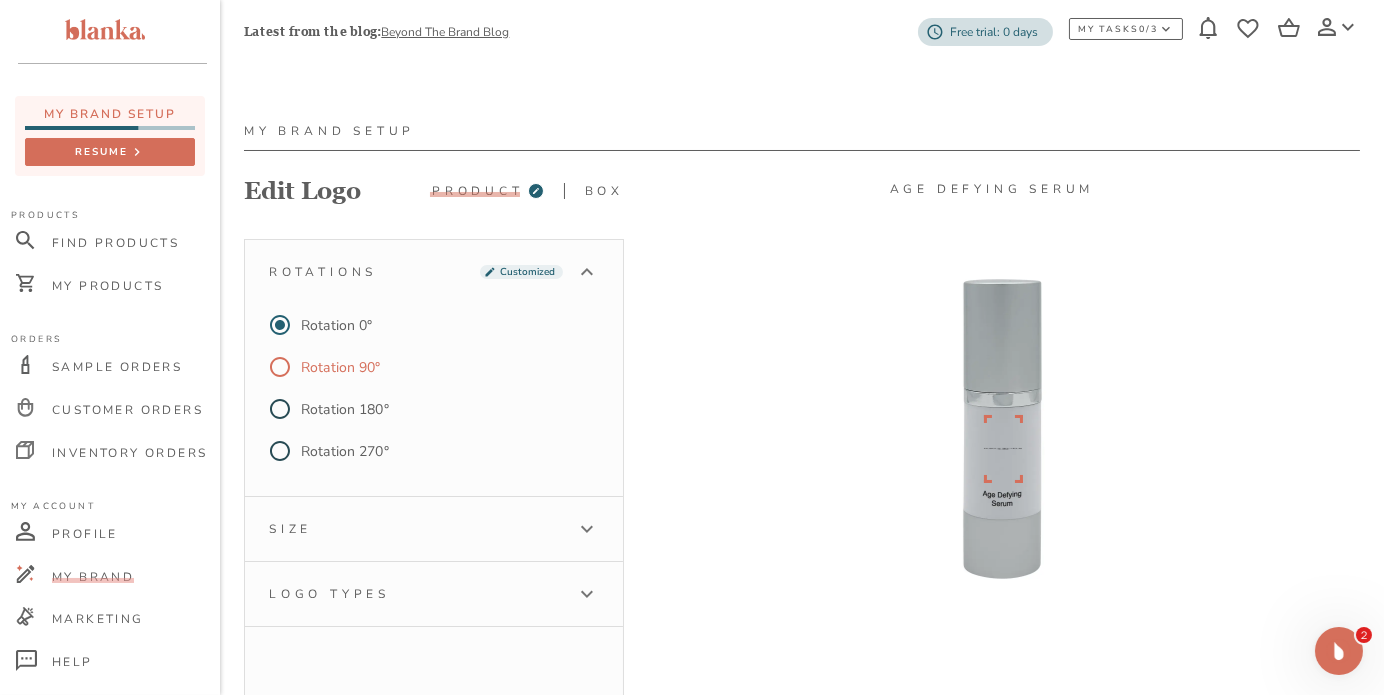 click on "Rotation 90°" at bounding box center (341, 367) 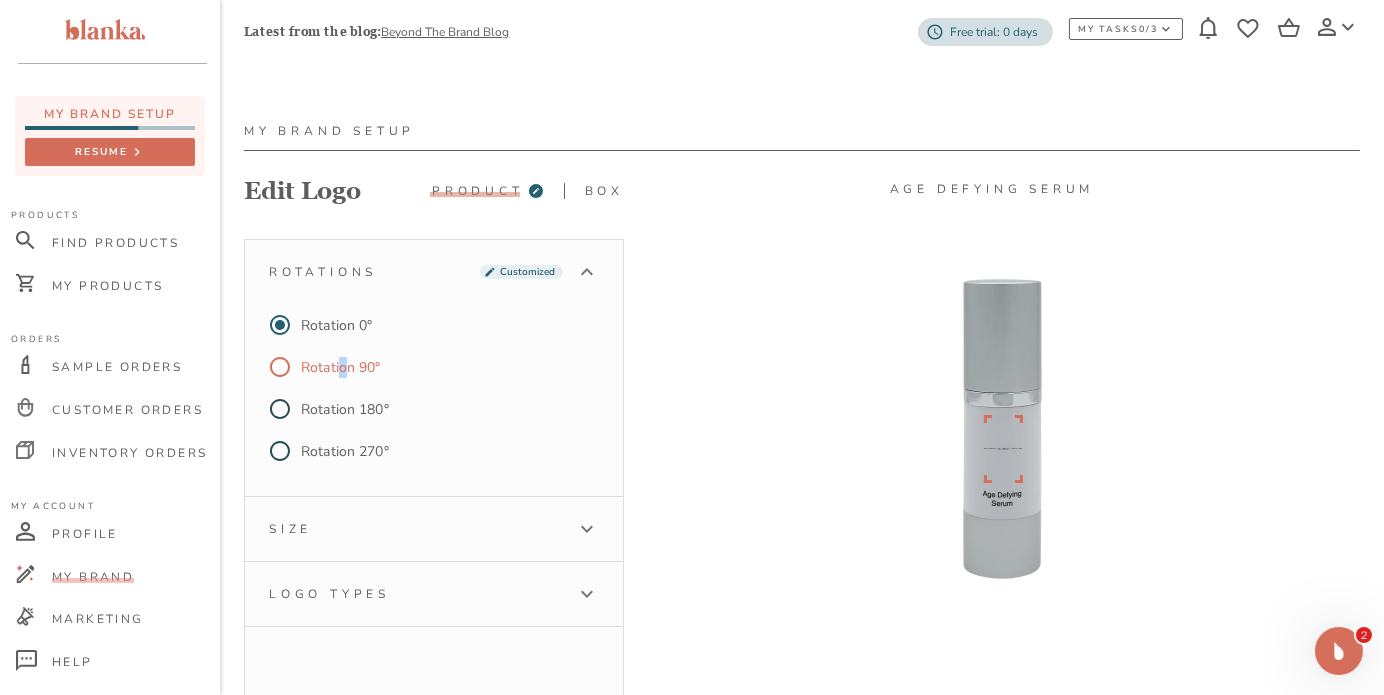 drag, startPoint x: 342, startPoint y: 371, endPoint x: 278, endPoint y: 369, distance: 64.03124 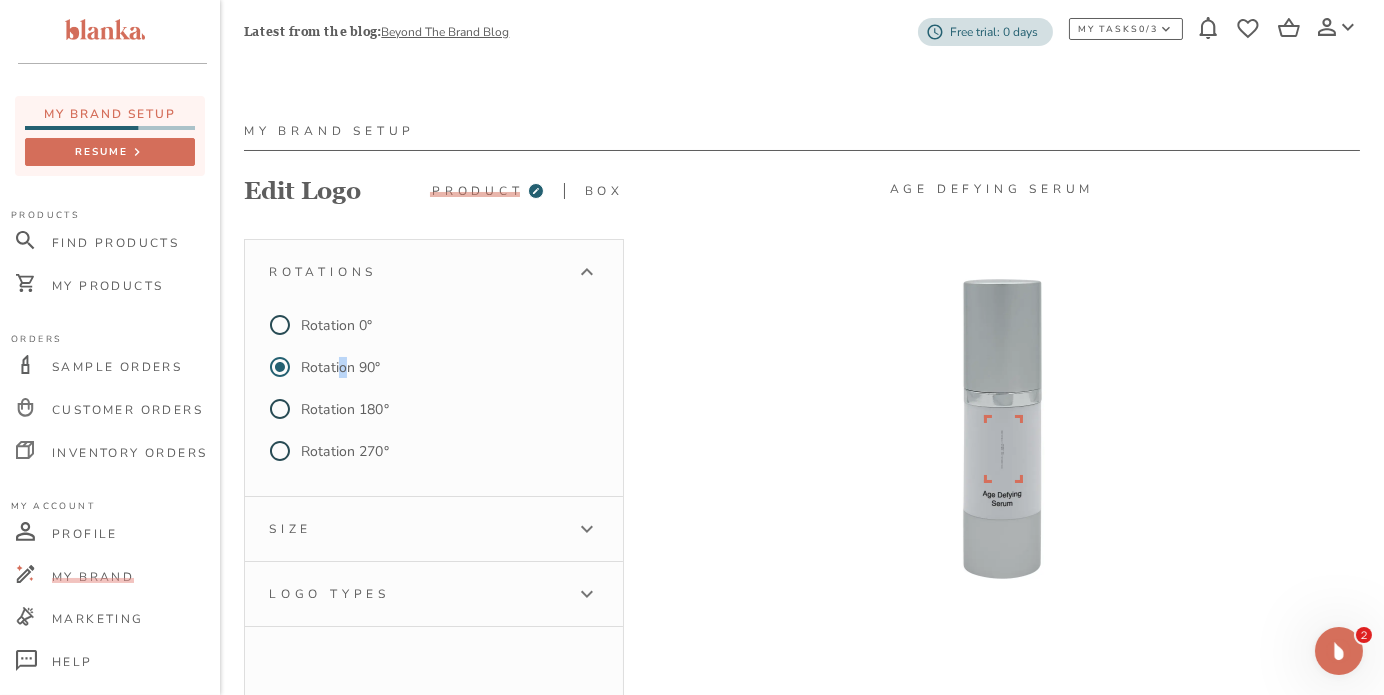 click on "Size" at bounding box center [416, 529] 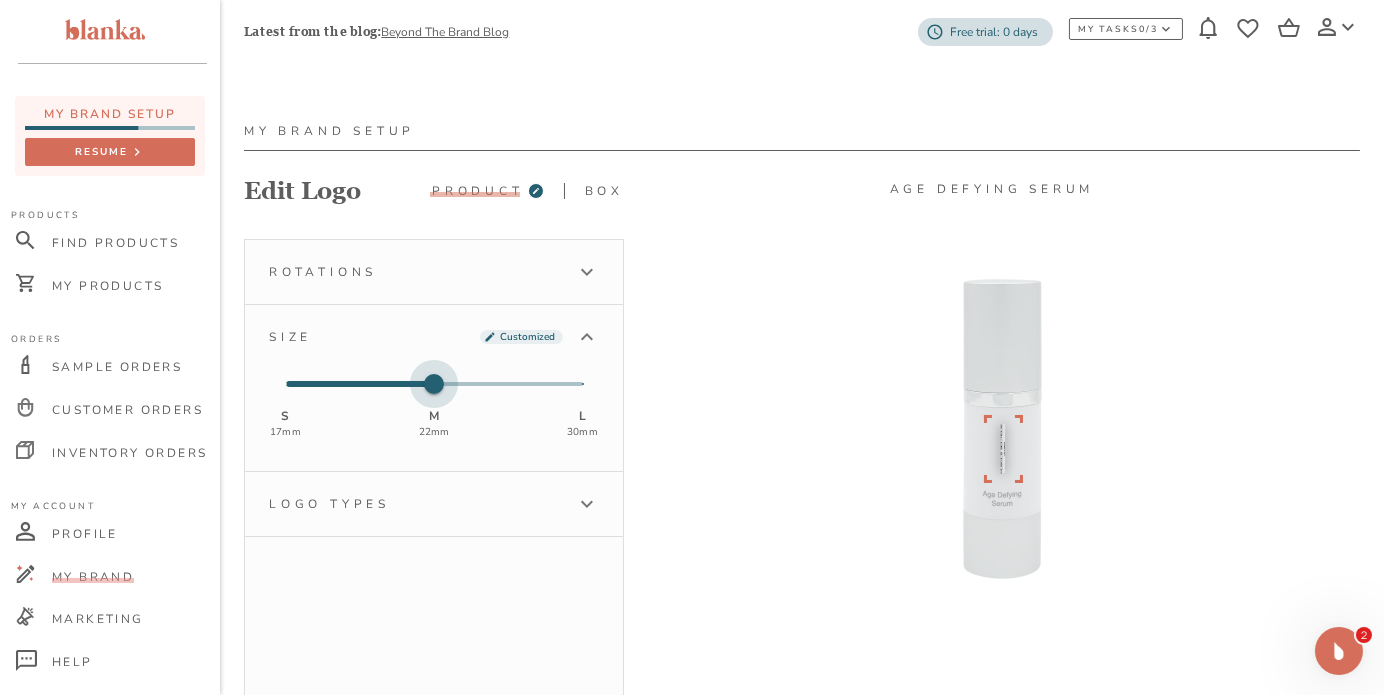 type on "2" 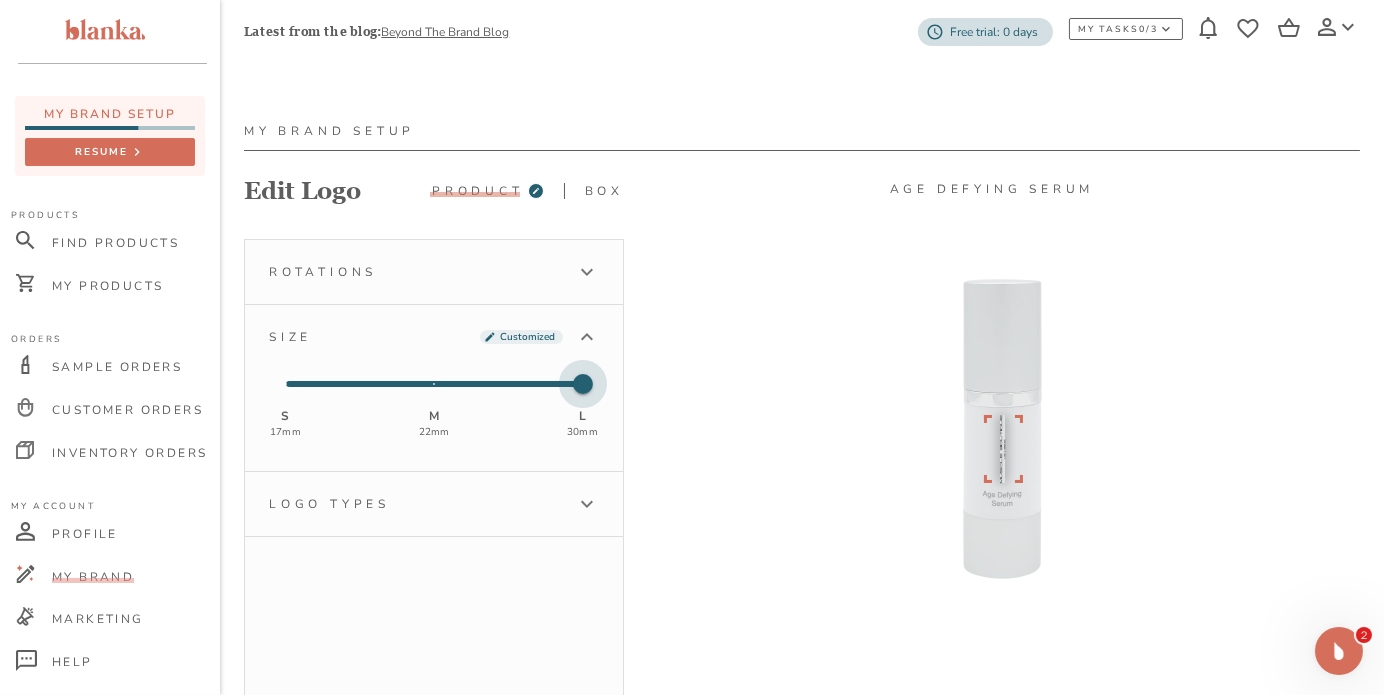 drag, startPoint x: 291, startPoint y: 383, endPoint x: 538, endPoint y: 383, distance: 247 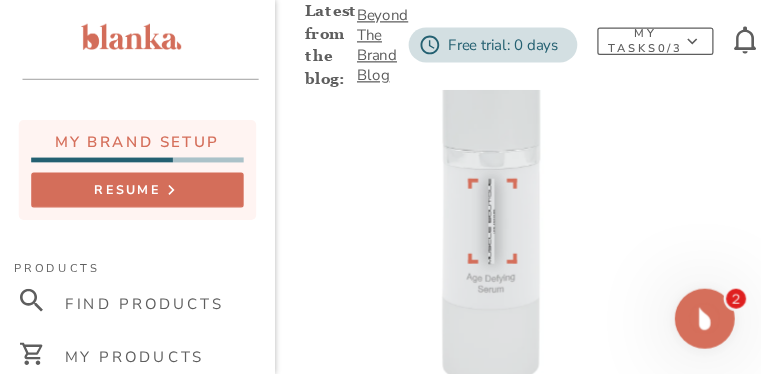 scroll, scrollTop: 272, scrollLeft: 482, axis: both 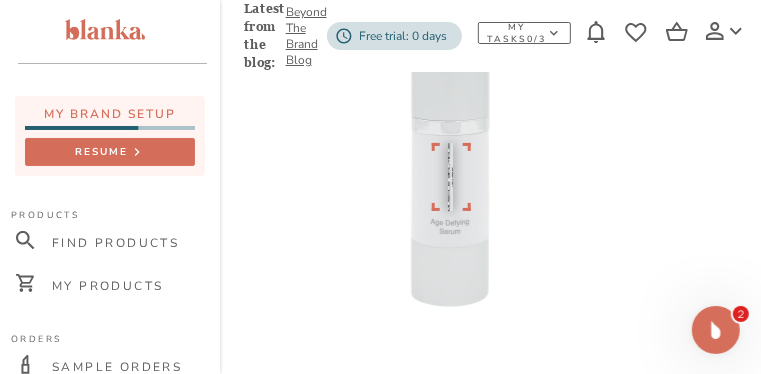 click at bounding box center [450, 157] 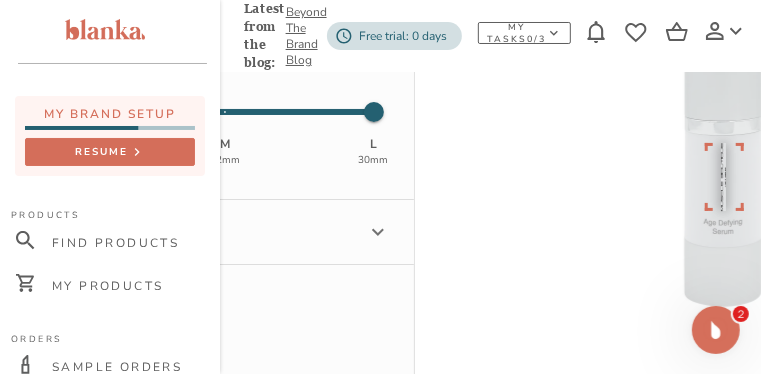 scroll, scrollTop: 272, scrollLeft: 200, axis: both 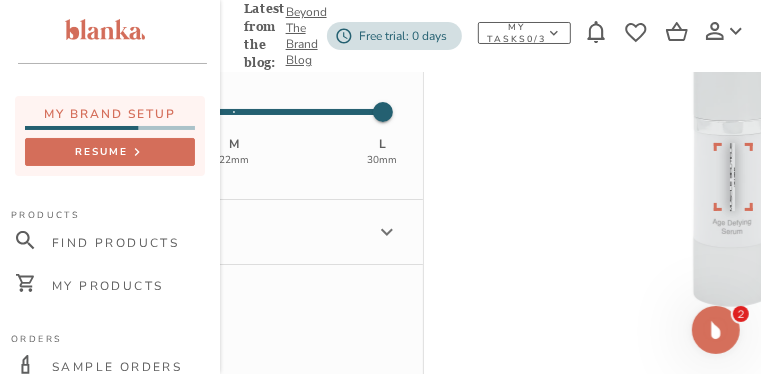 click on "Logo types" at bounding box center (216, 232) 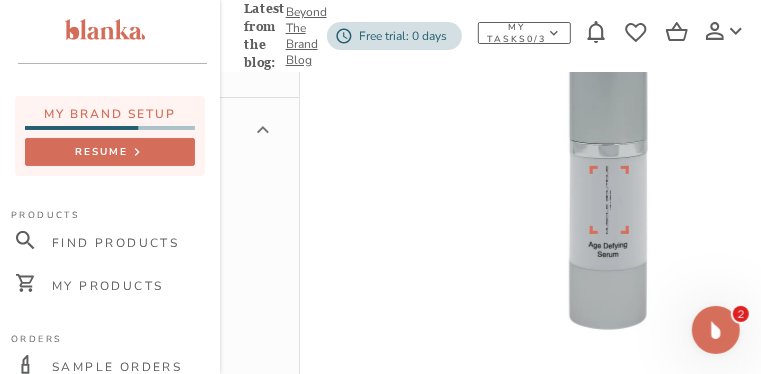 scroll, scrollTop: 272, scrollLeft: 482, axis: both 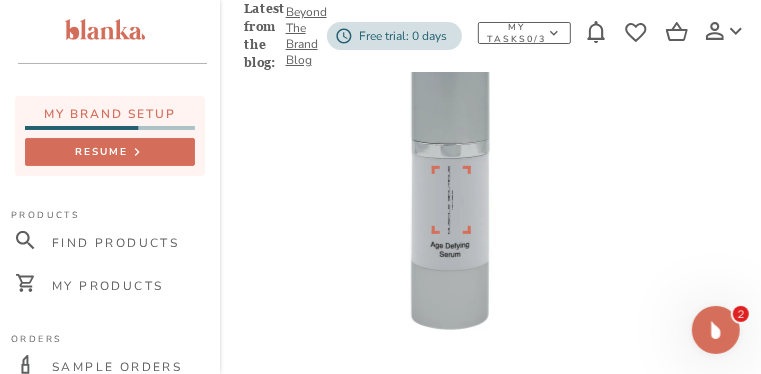 click at bounding box center (450, 180) 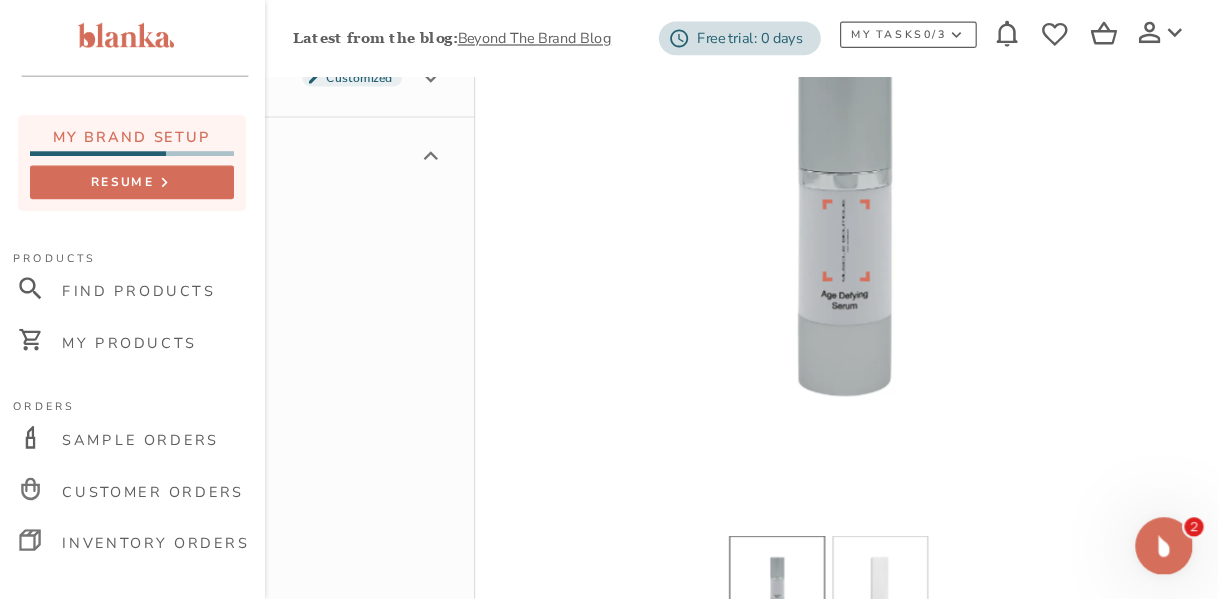 scroll, scrollTop: 272, scrollLeft: 26, axis: both 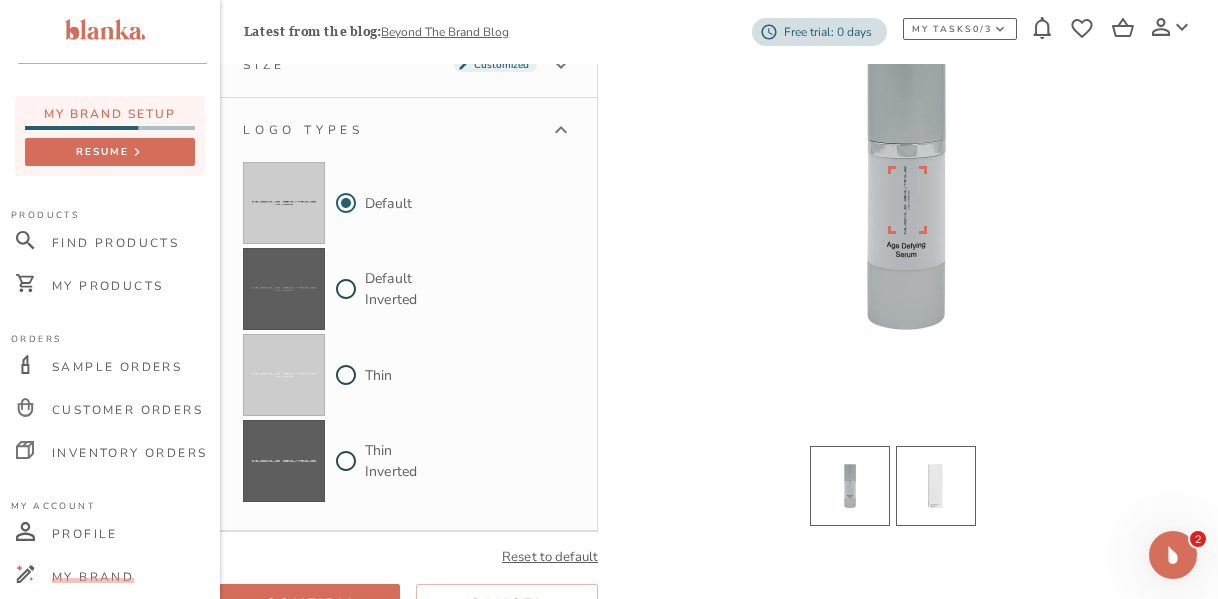 click at bounding box center [936, 486] 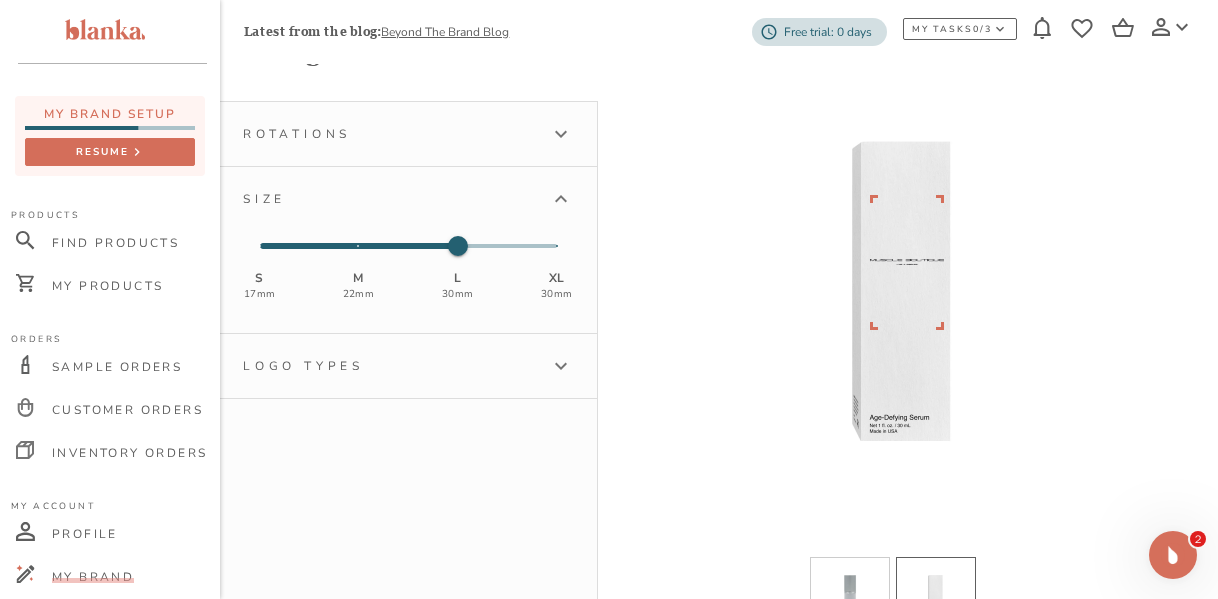scroll, scrollTop: 325, scrollLeft: 26, axis: both 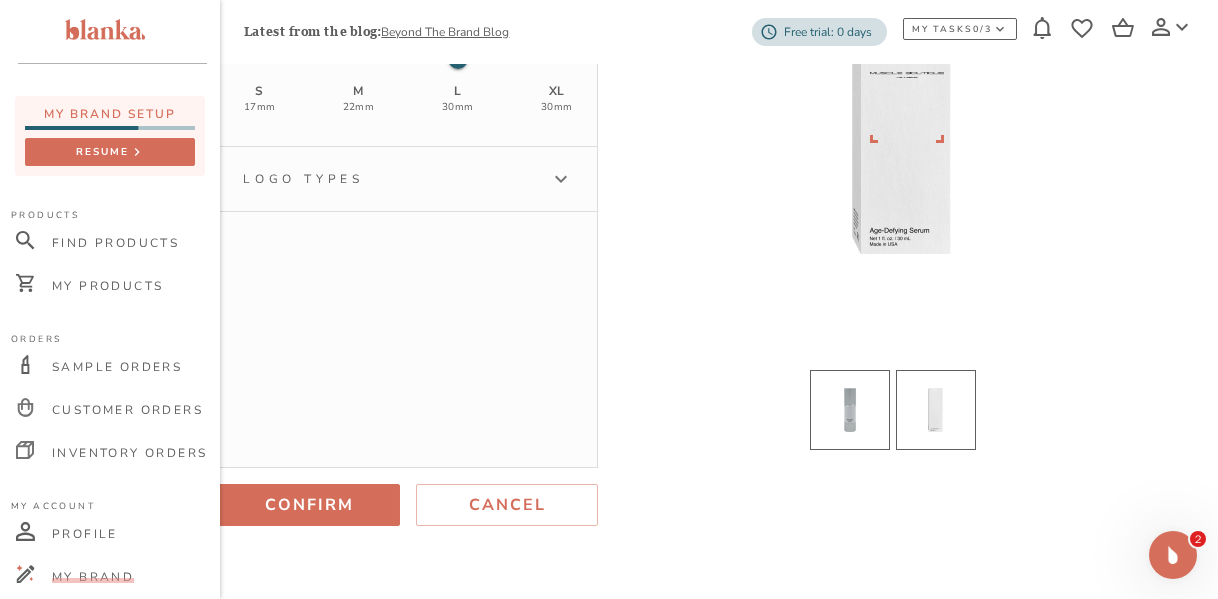 click at bounding box center (850, 410) 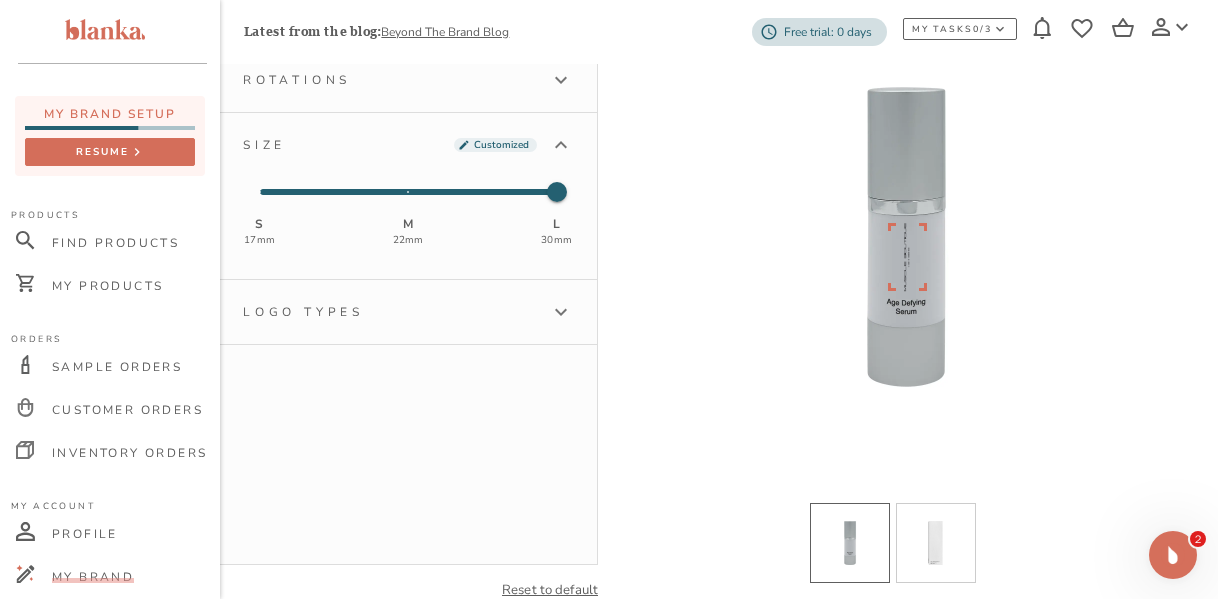 type 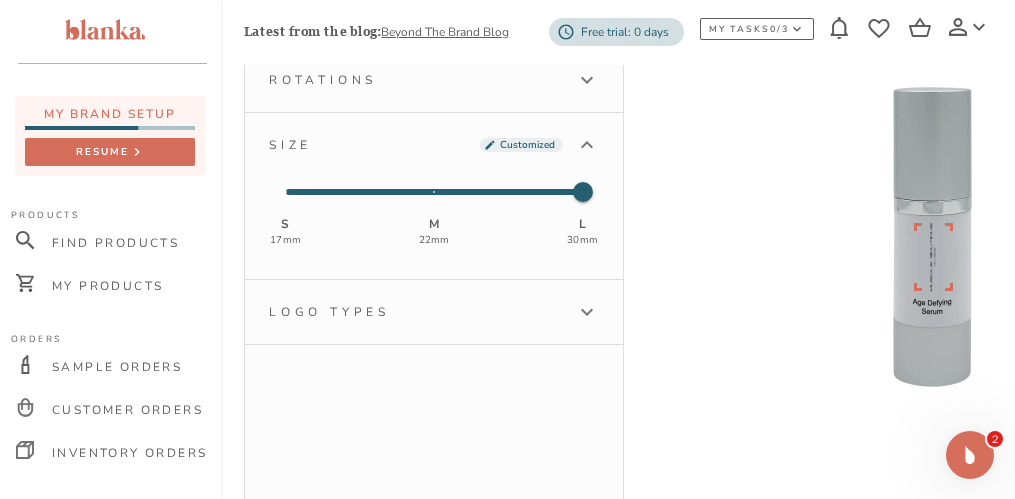 scroll, scrollTop: 192, scrollLeft: 0, axis: vertical 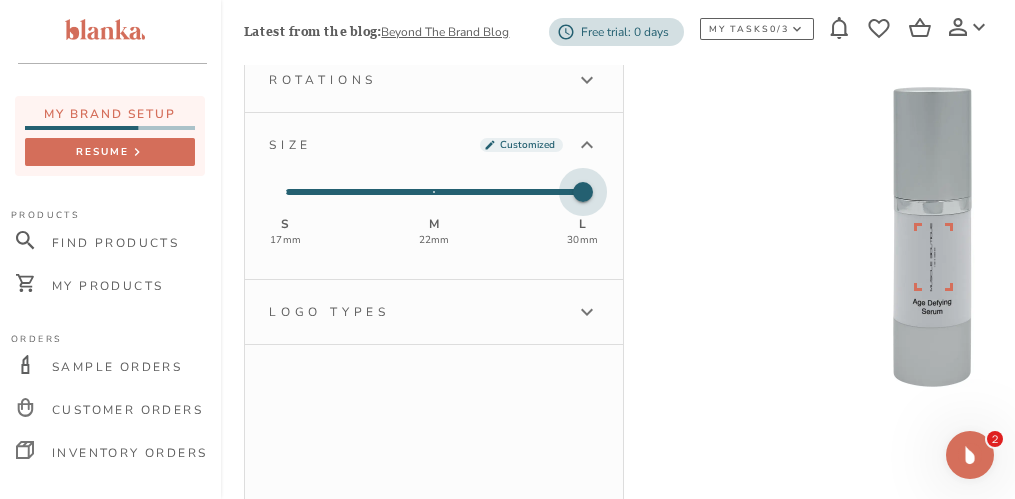 type on "1" 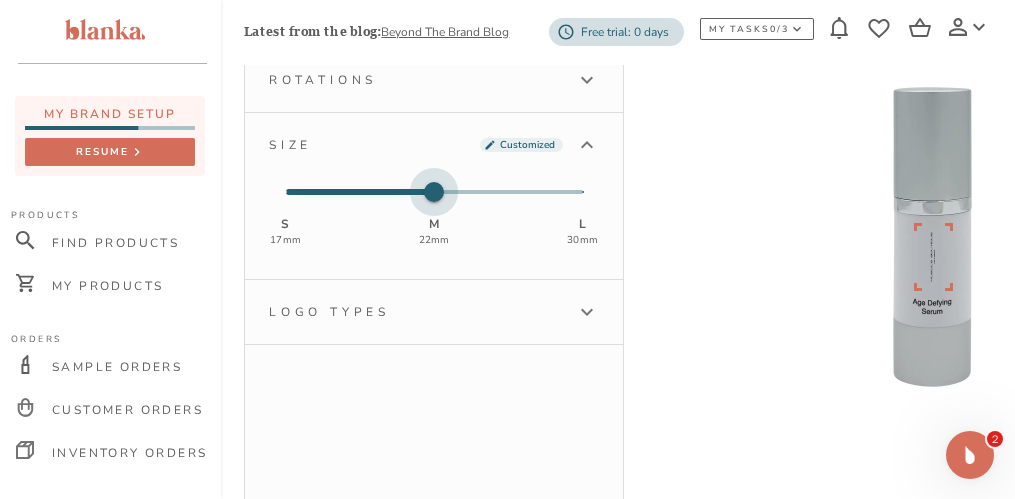 drag, startPoint x: 577, startPoint y: 191, endPoint x: 486, endPoint y: 194, distance: 91.04944 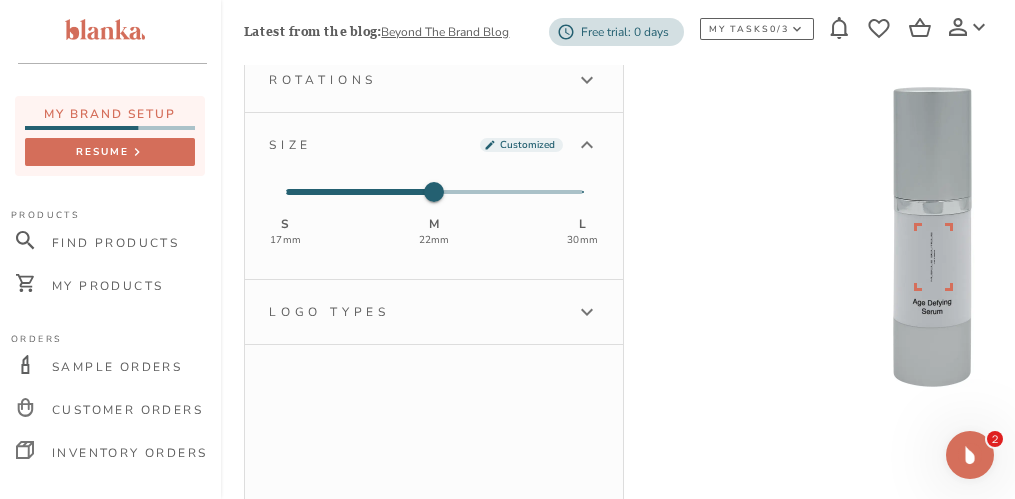 click on "Rotations" at bounding box center (416, 80) 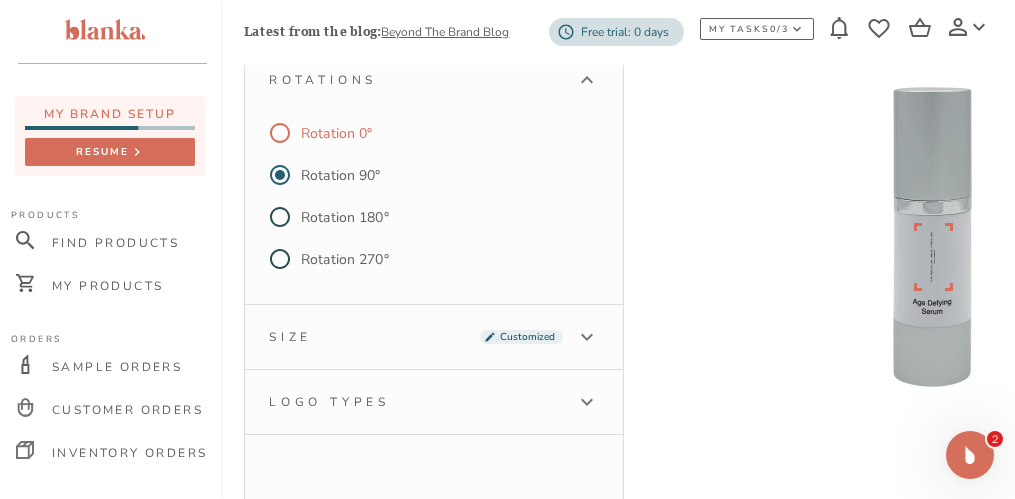 click on "Rotation 0°" at bounding box center (336, 133) 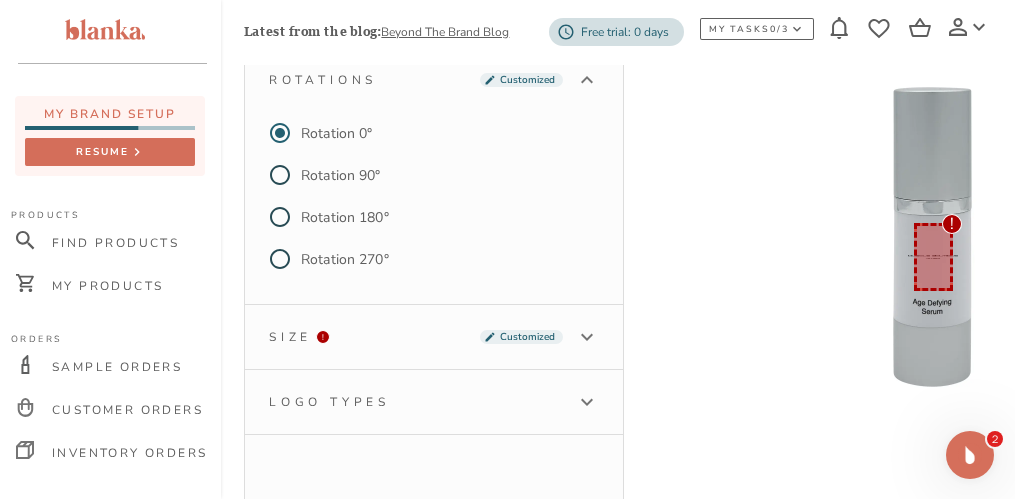 click on "Size ! Customized" at bounding box center (416, 337) 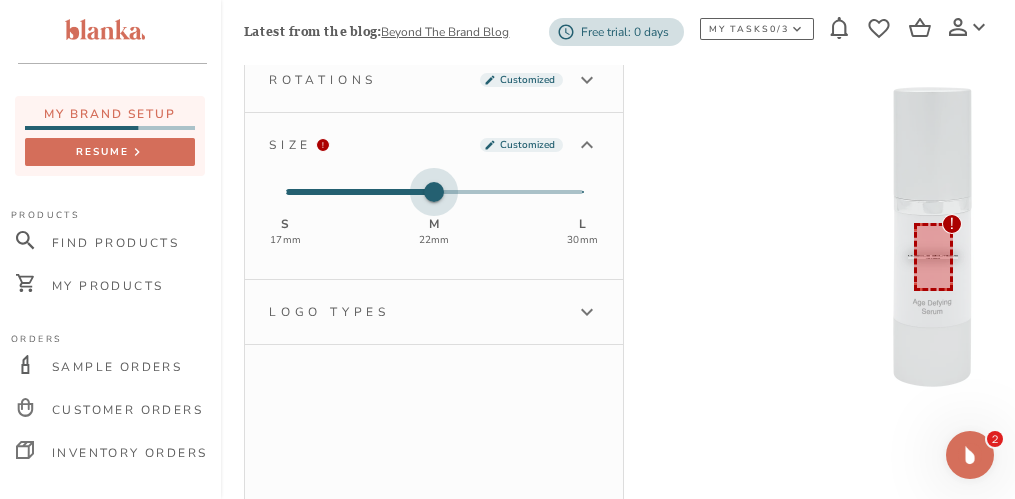 type on "0" 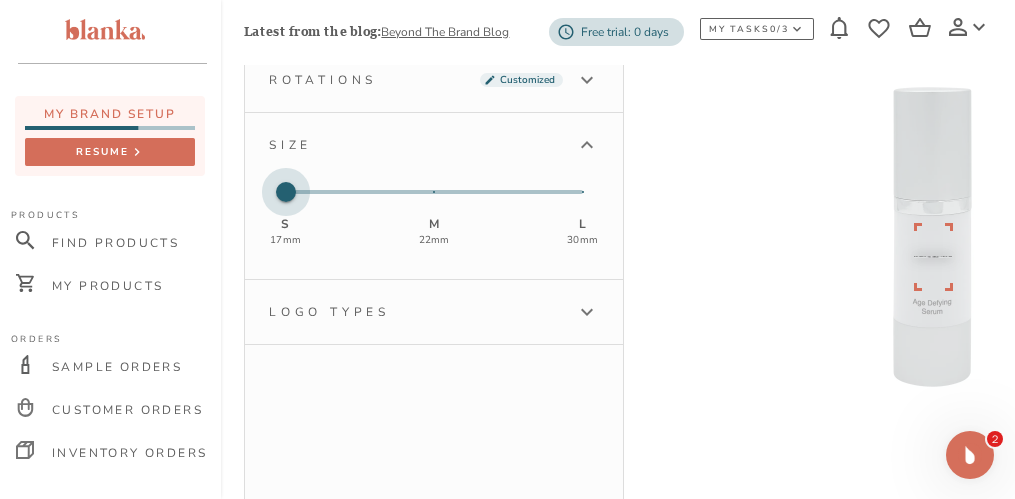 drag, startPoint x: 432, startPoint y: 189, endPoint x: 345, endPoint y: 203, distance: 88.11924 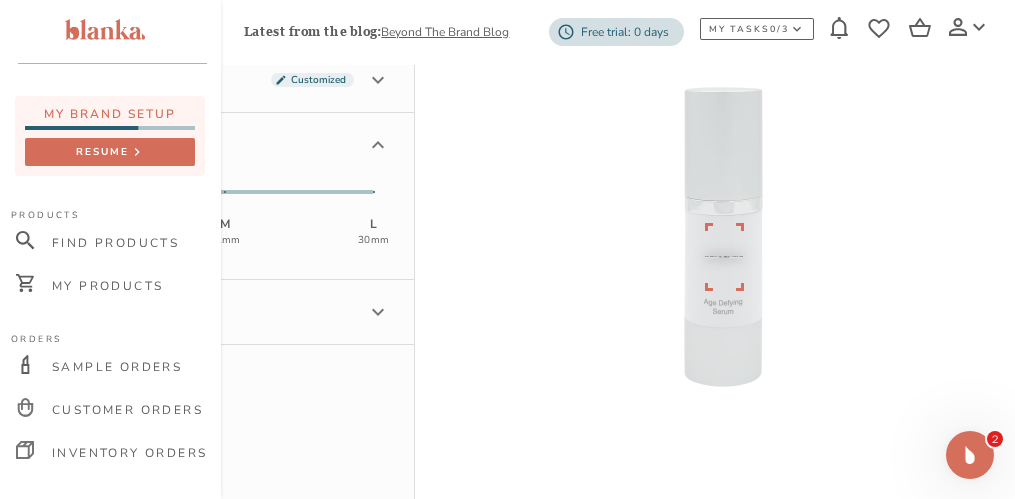 scroll, scrollTop: 192, scrollLeft: 200, axis: both 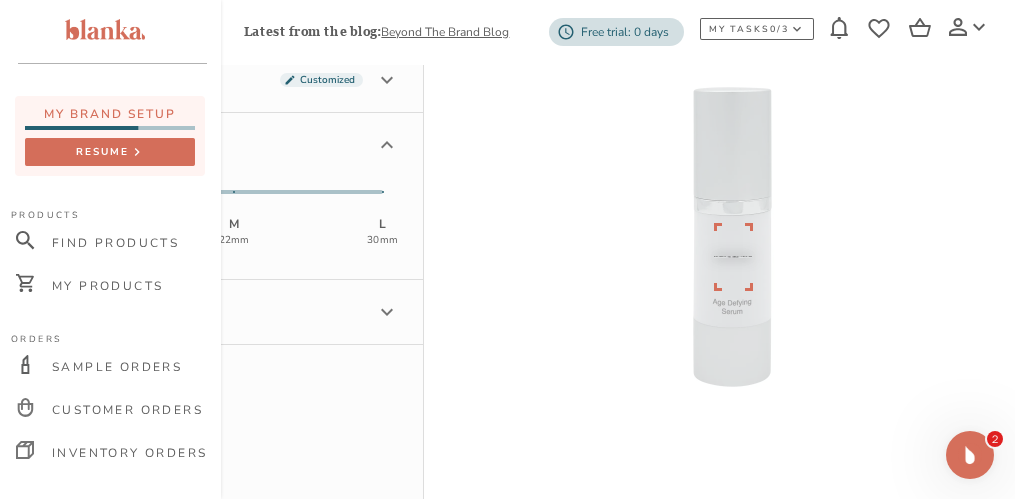 click on "Logo types" at bounding box center (234, 312) 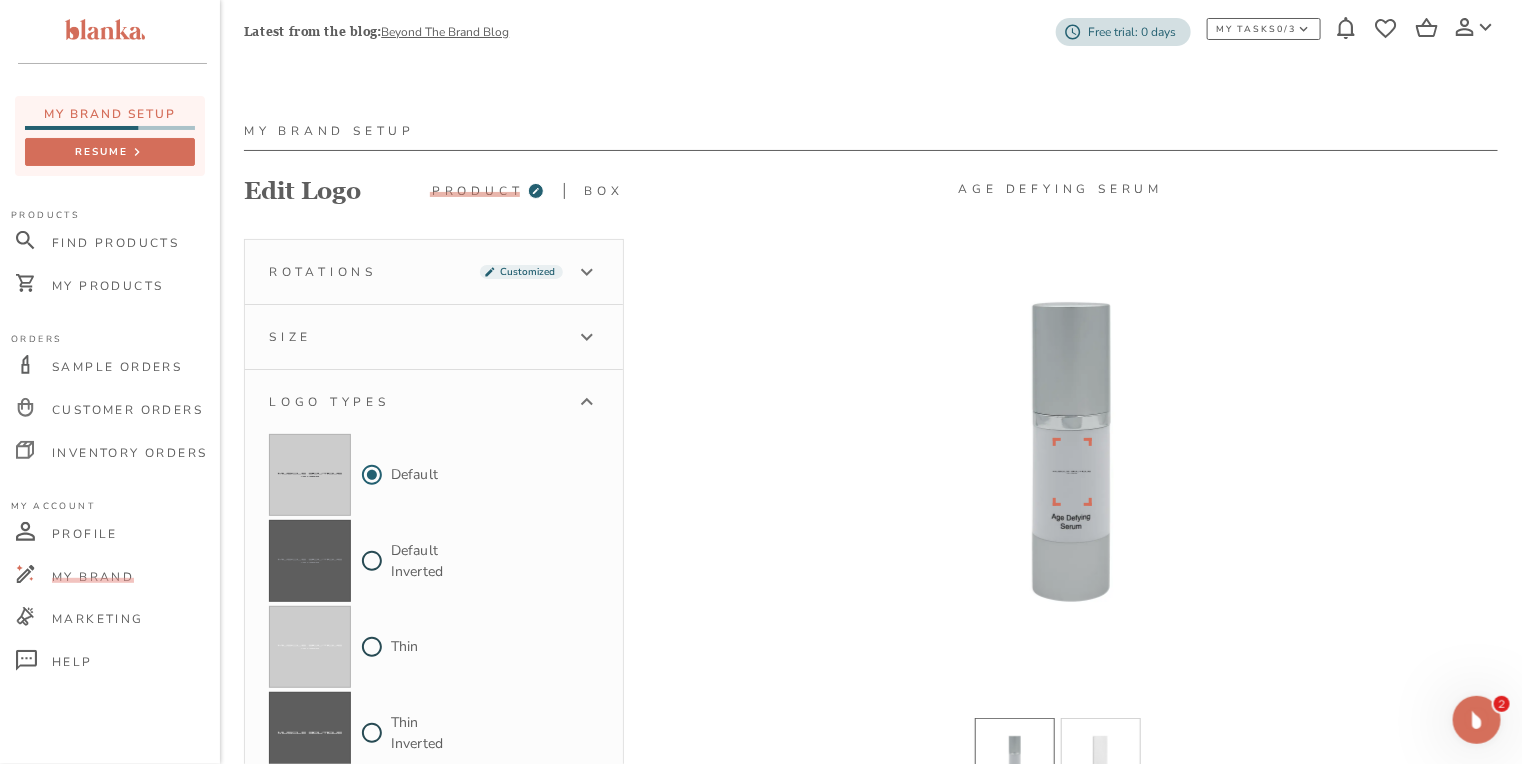 scroll, scrollTop: 204, scrollLeft: 0, axis: vertical 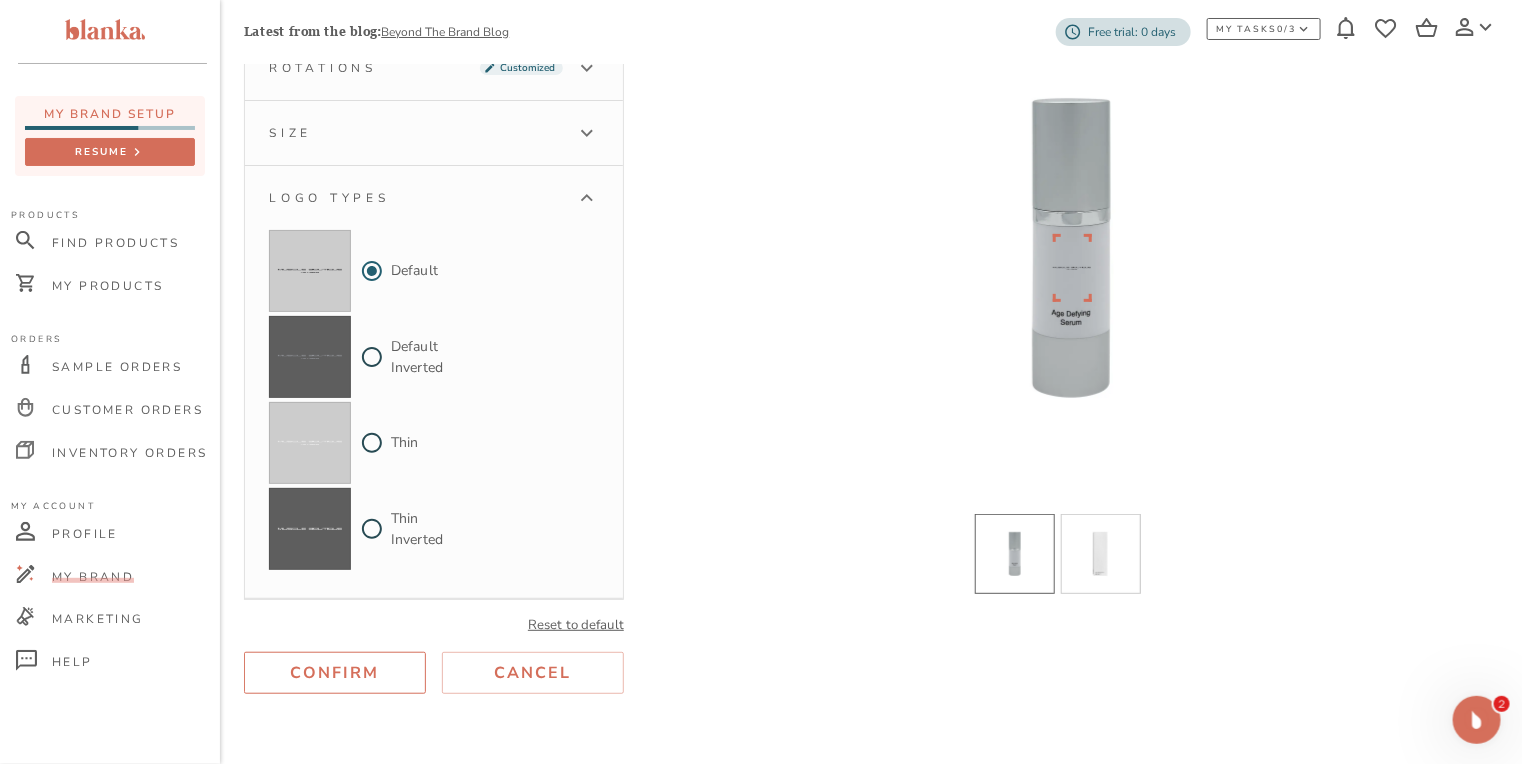 click on "Confirm" at bounding box center [335, 673] 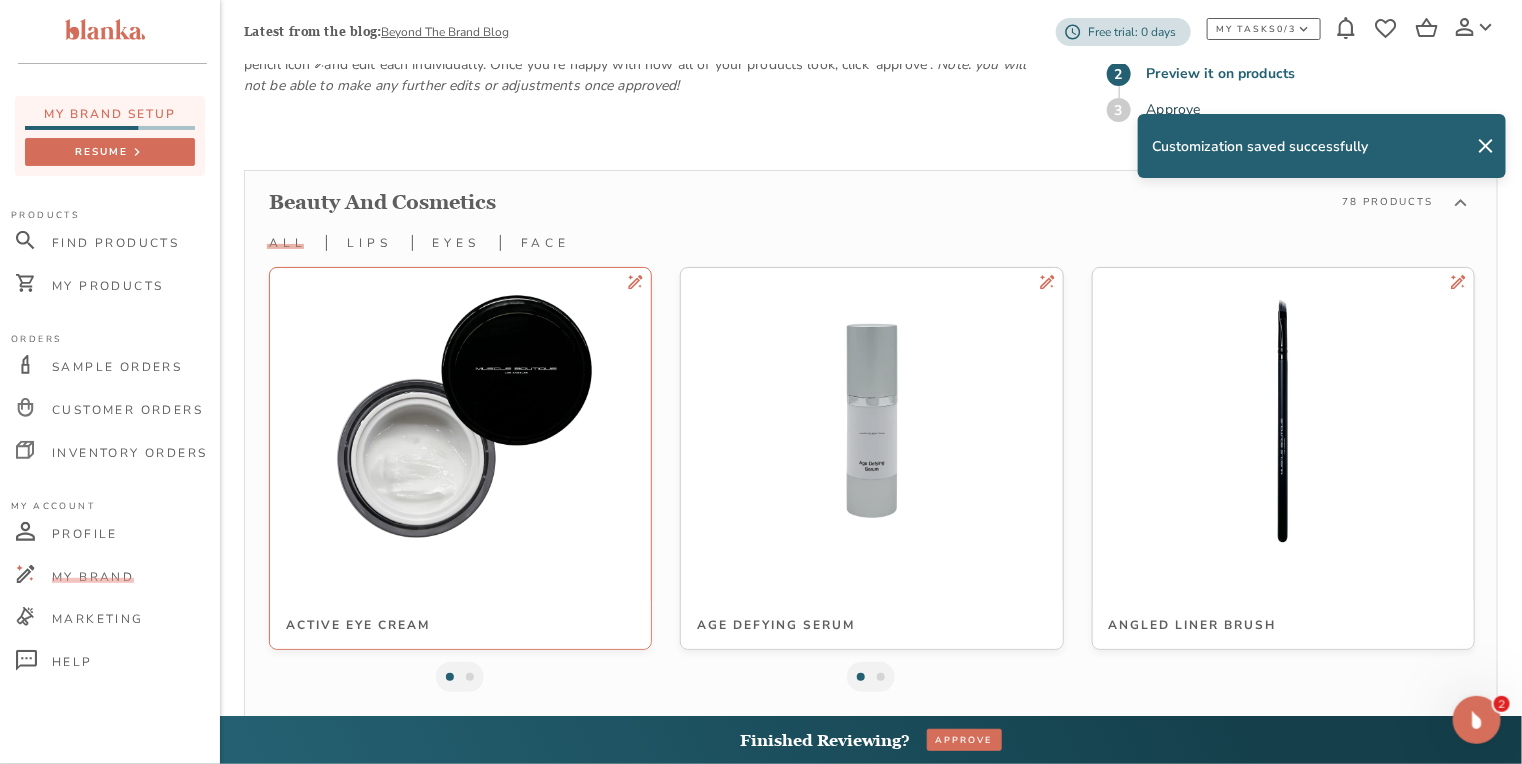 scroll, scrollTop: 228, scrollLeft: 0, axis: vertical 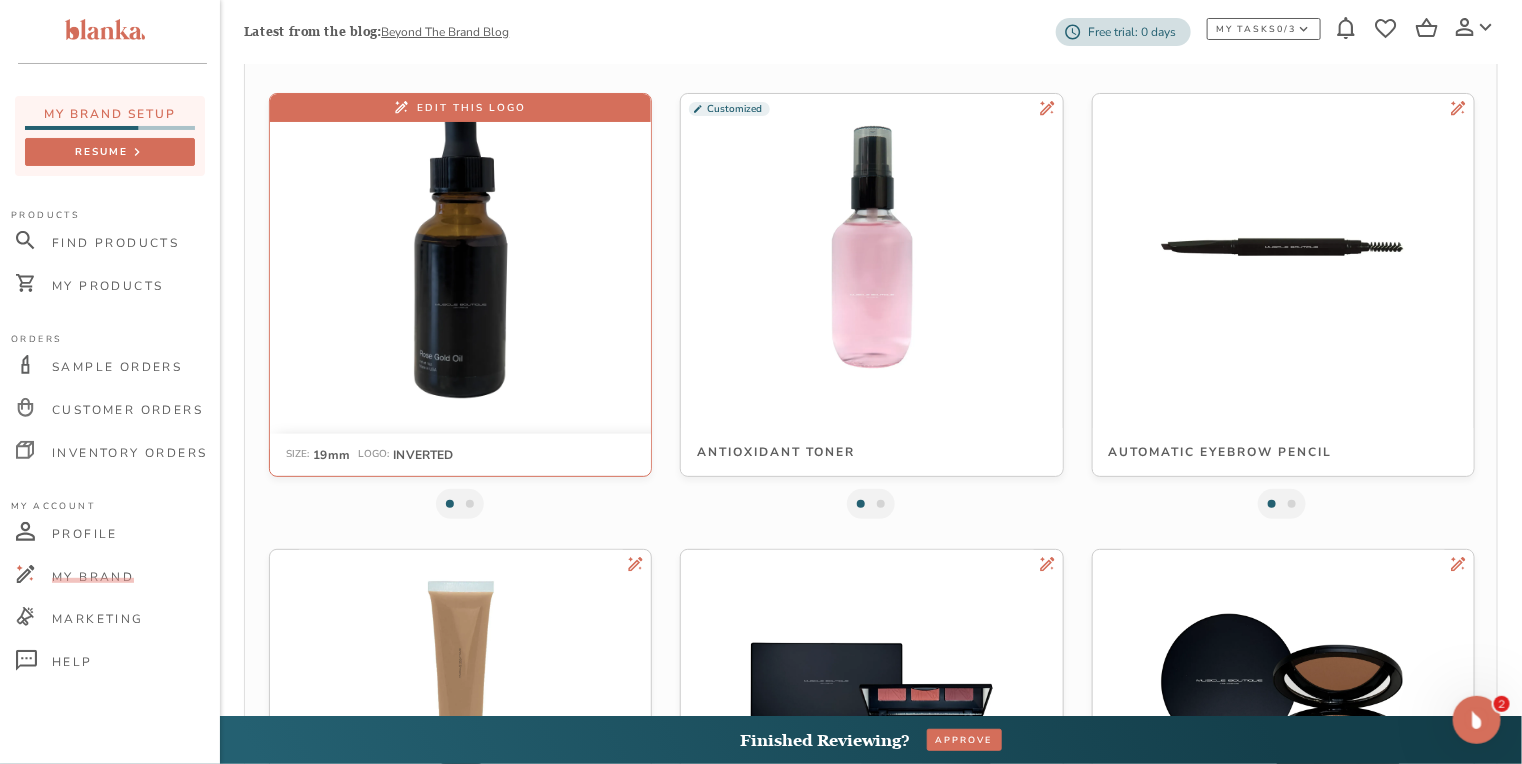 click at bounding box center [460, 246] 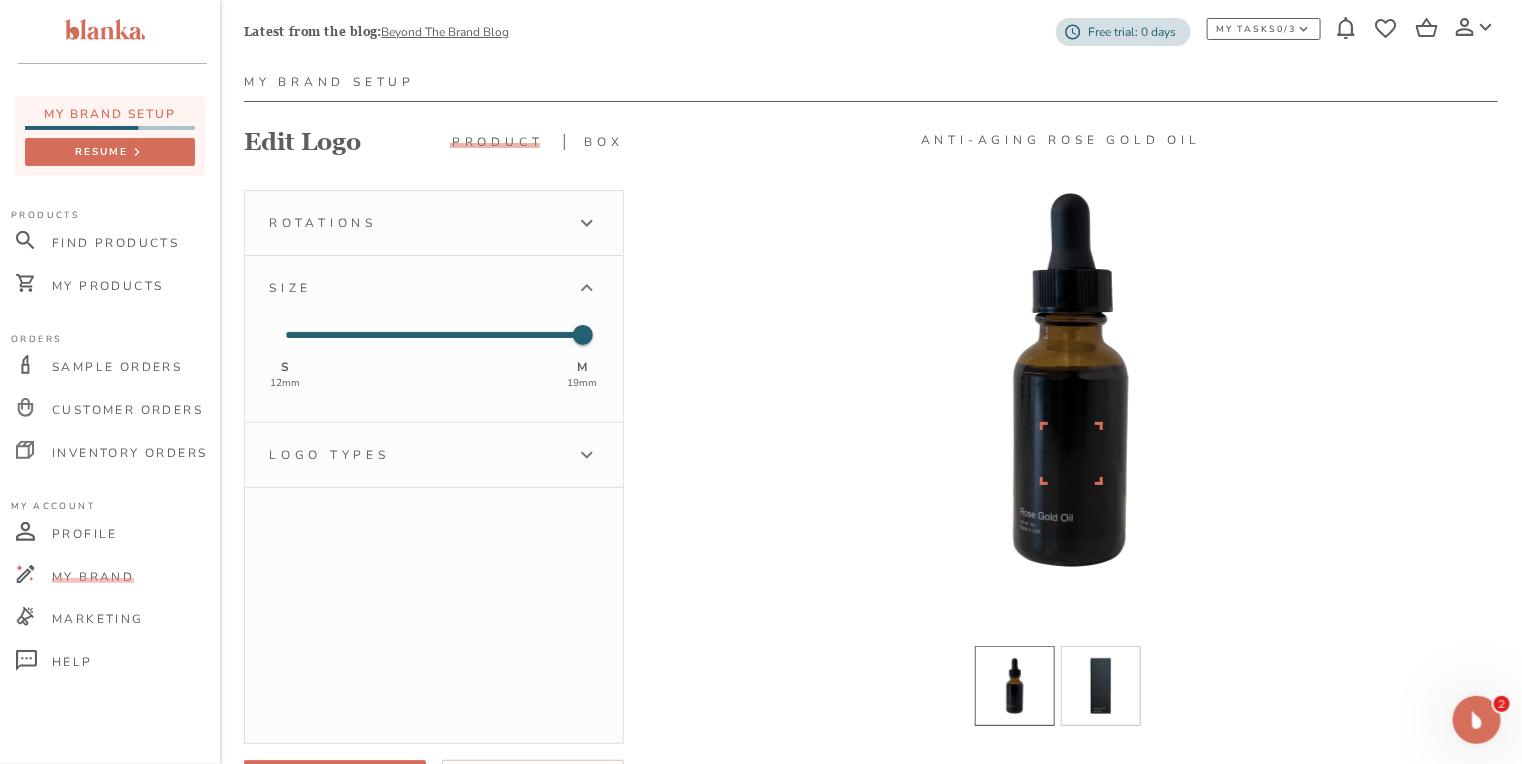 scroll, scrollTop: 160, scrollLeft: 0, axis: vertical 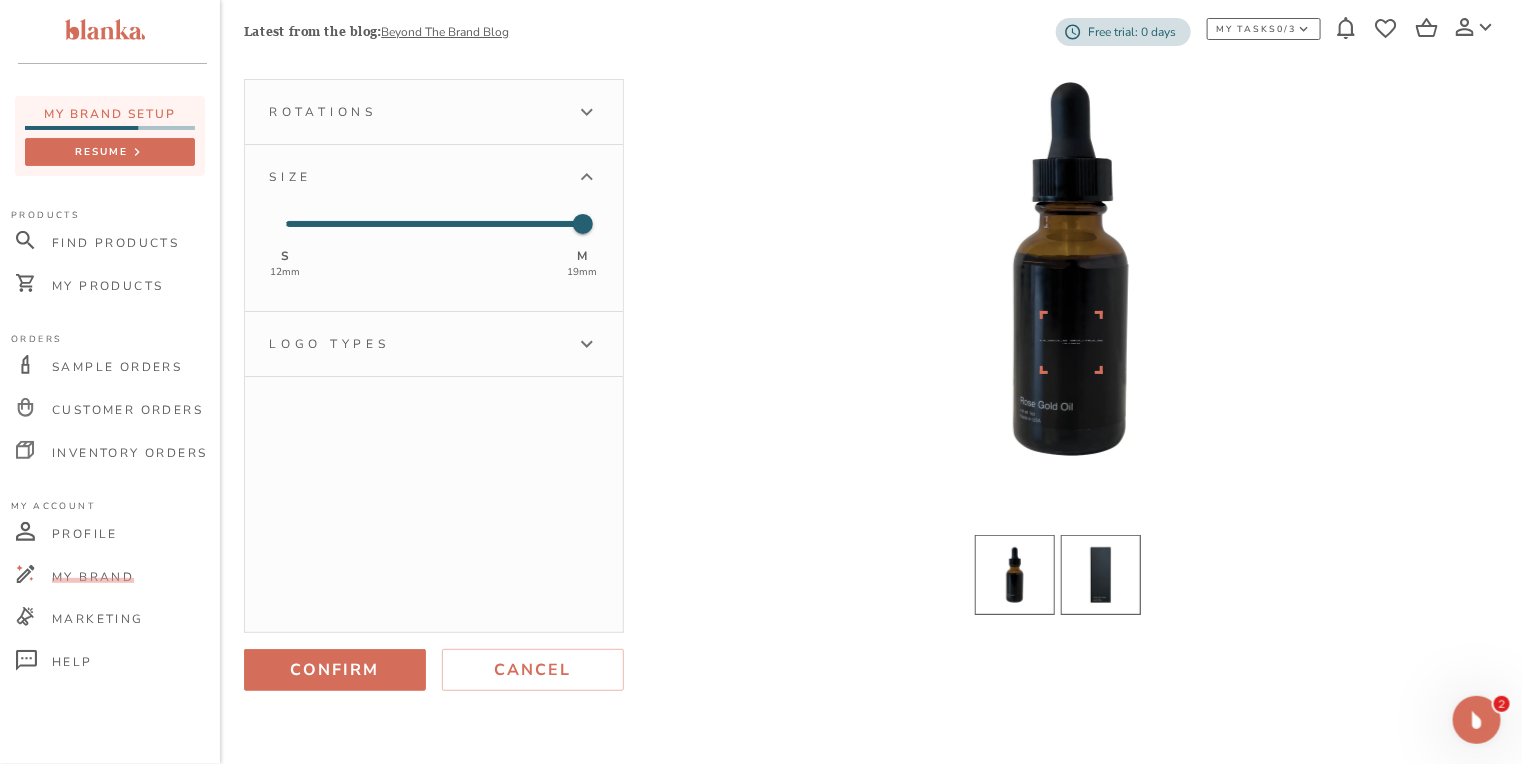 click at bounding box center (1101, 575) 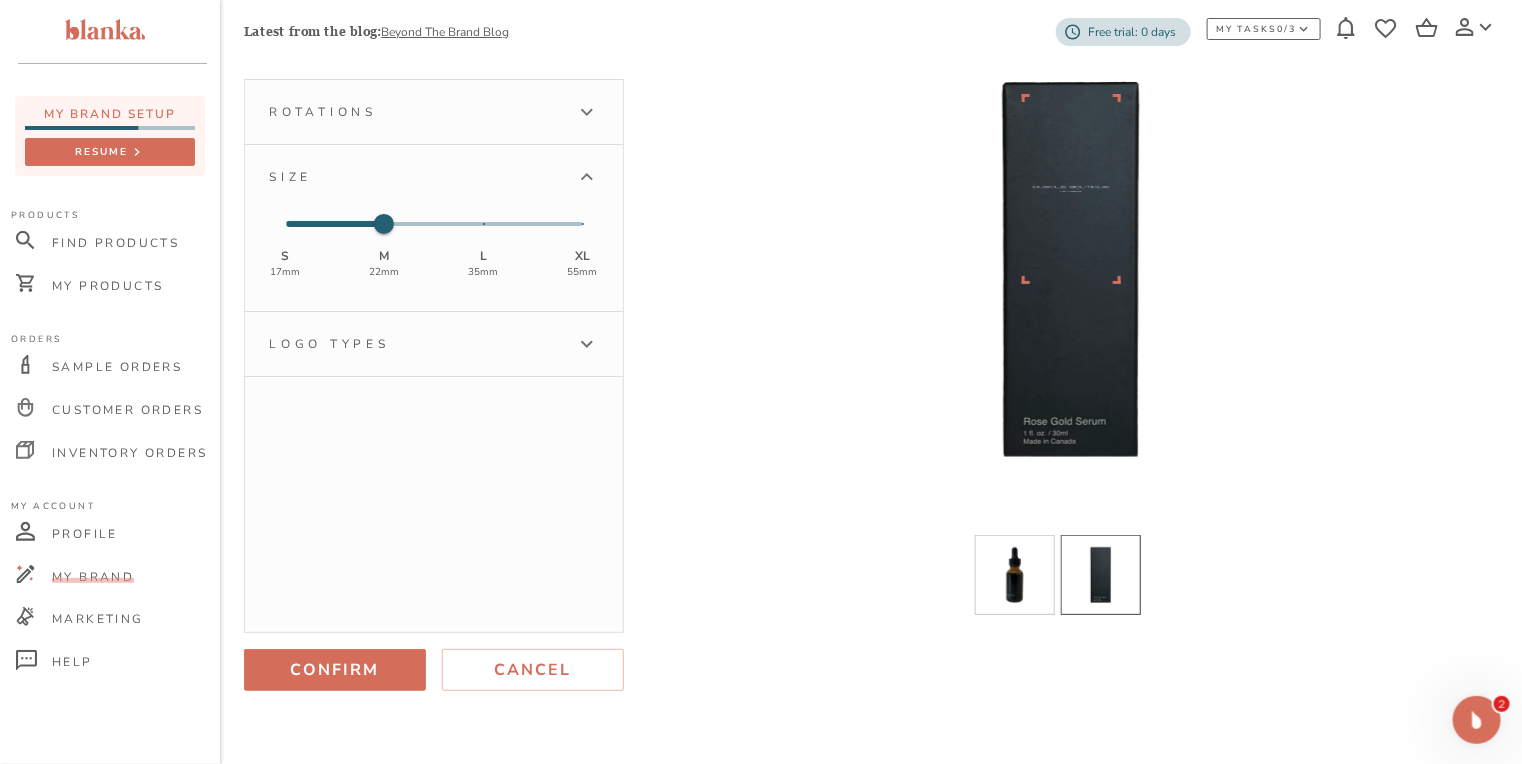 click 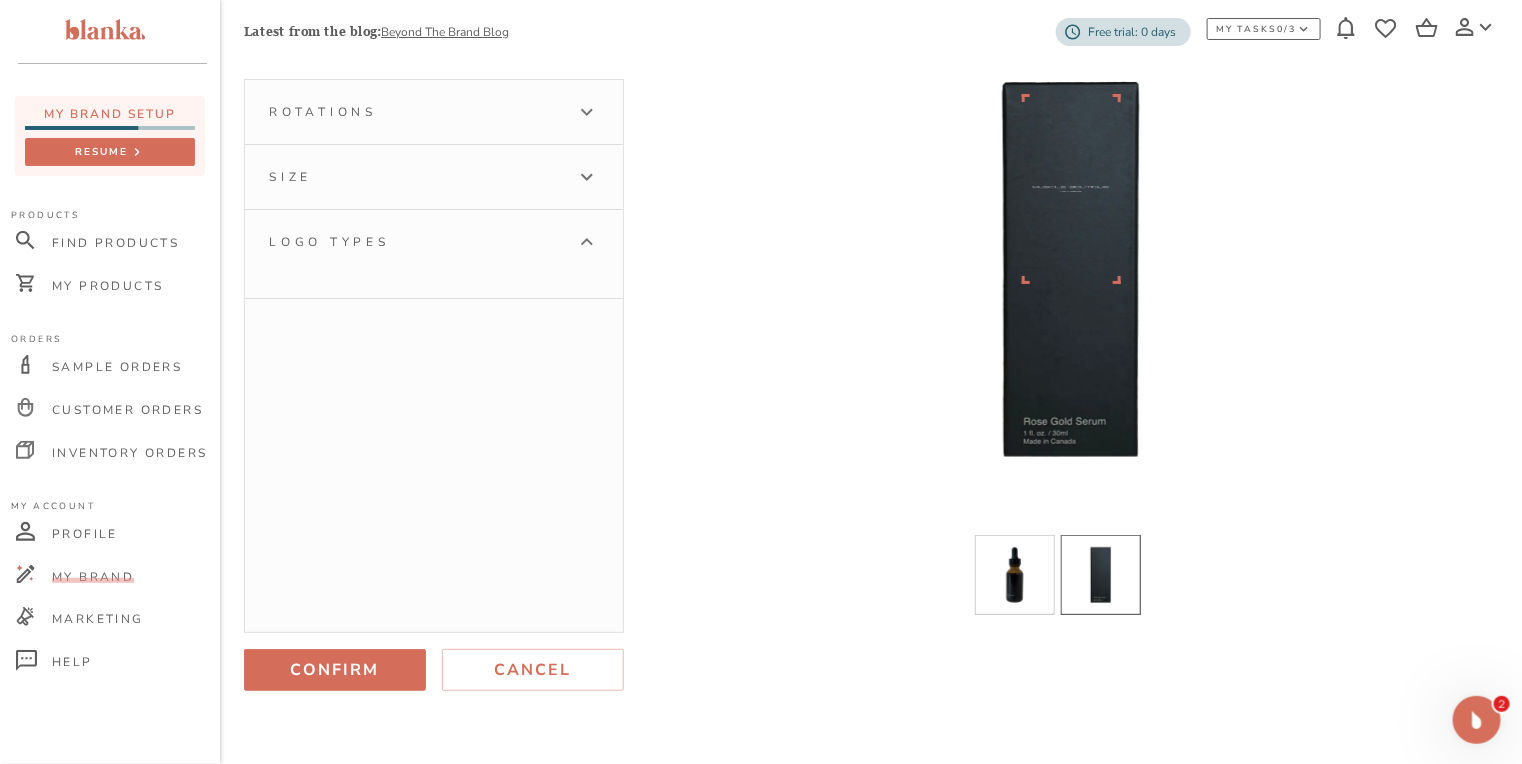 click on "Logo types" at bounding box center [434, 254] 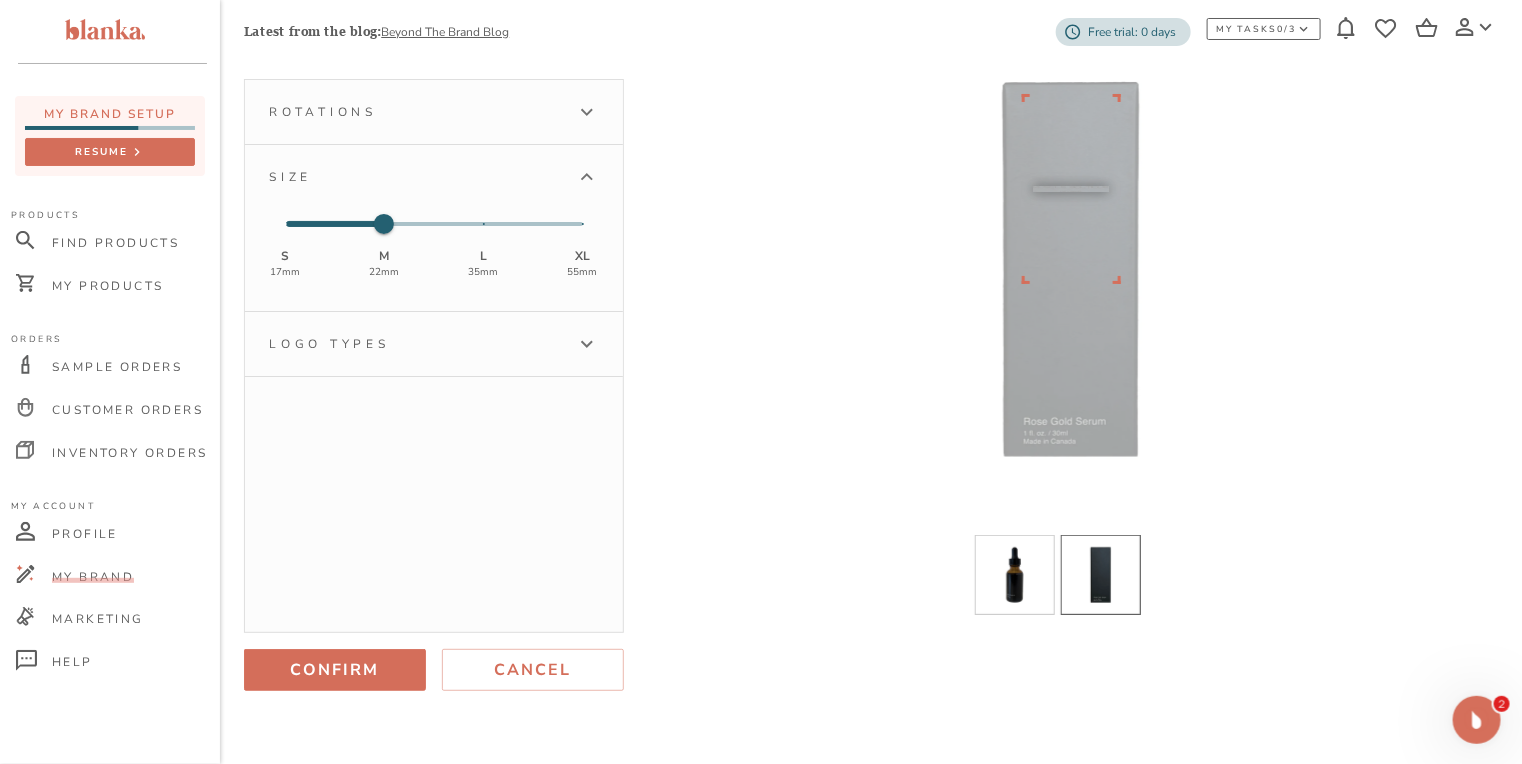 click 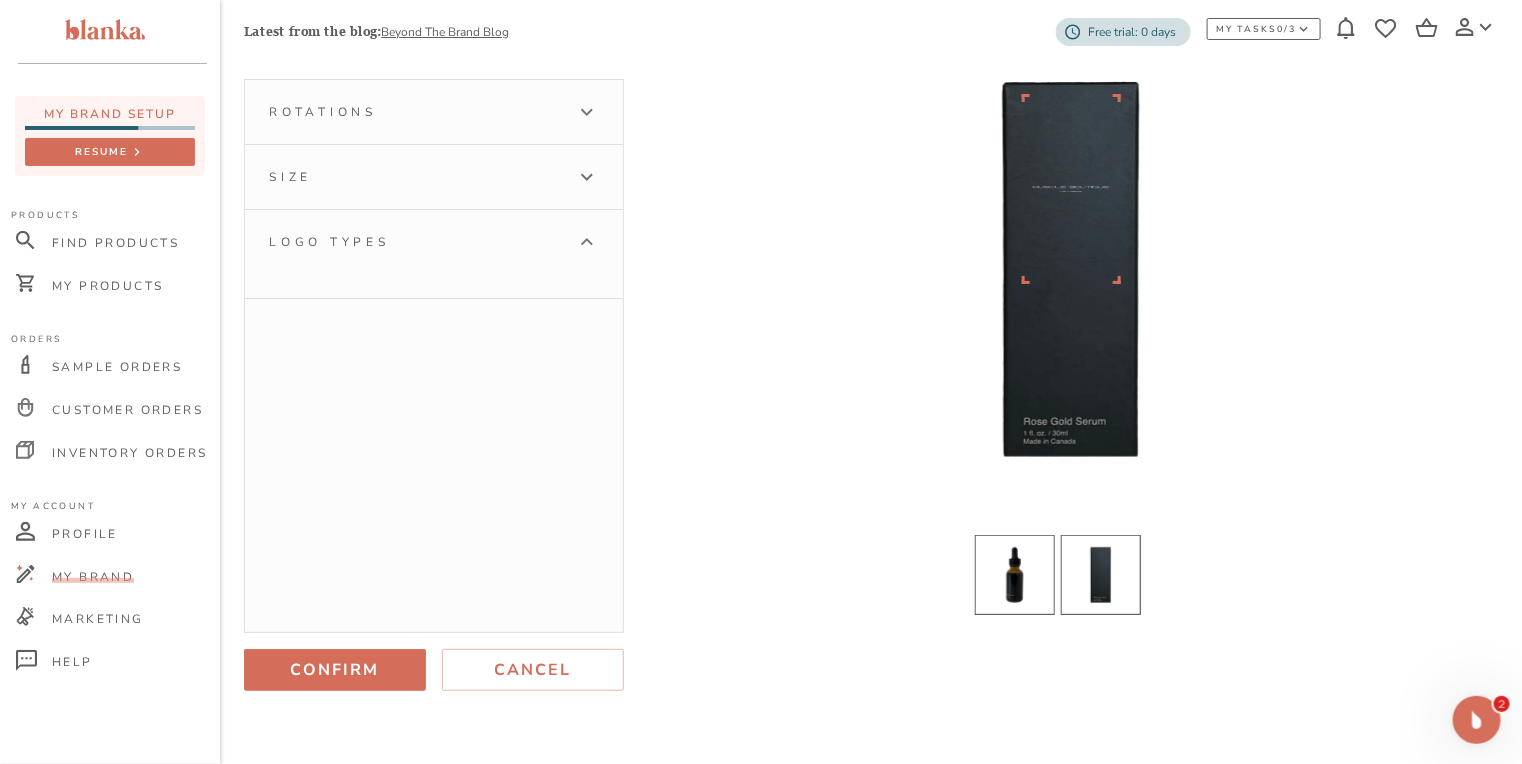 click at bounding box center (1015, 575) 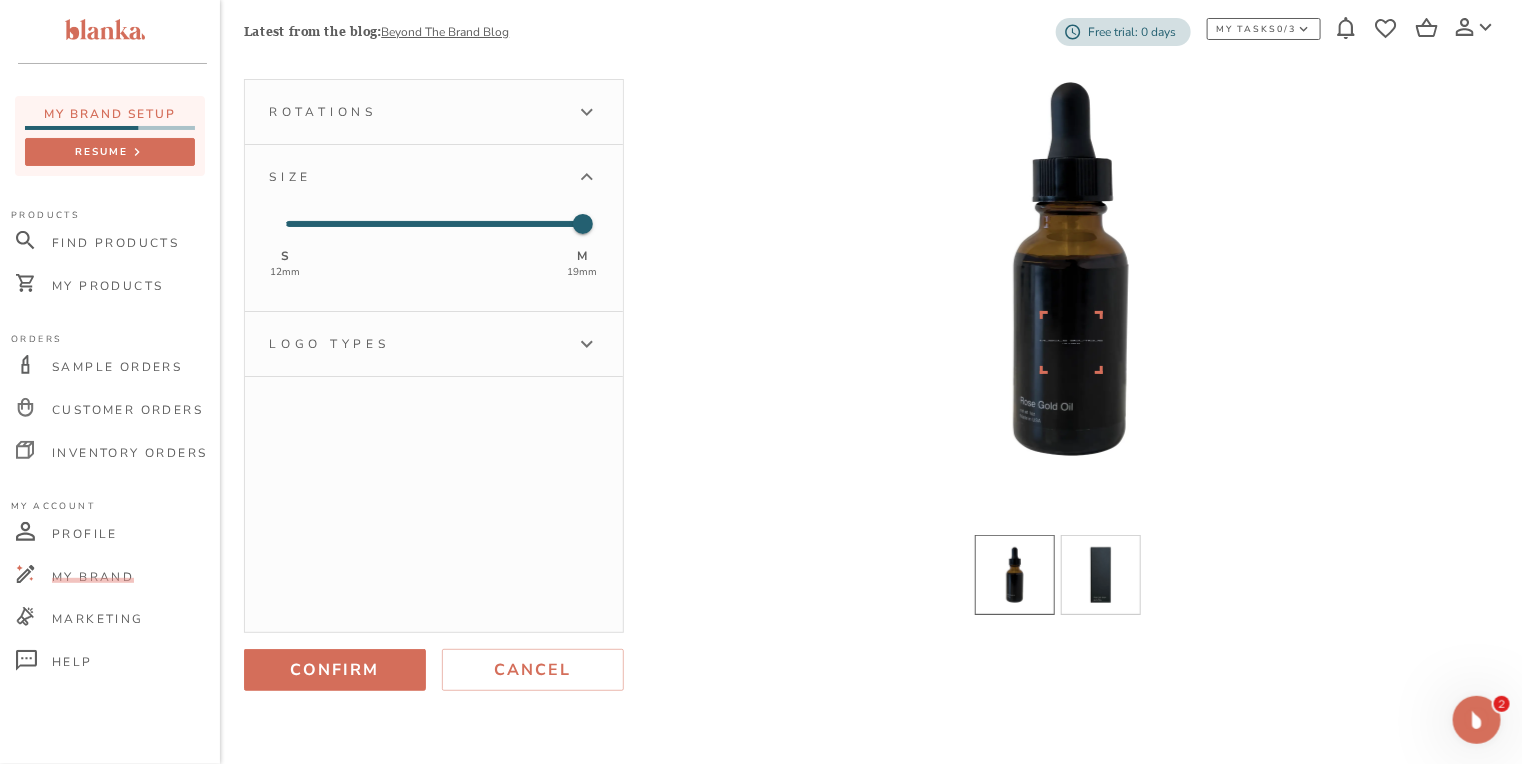 click 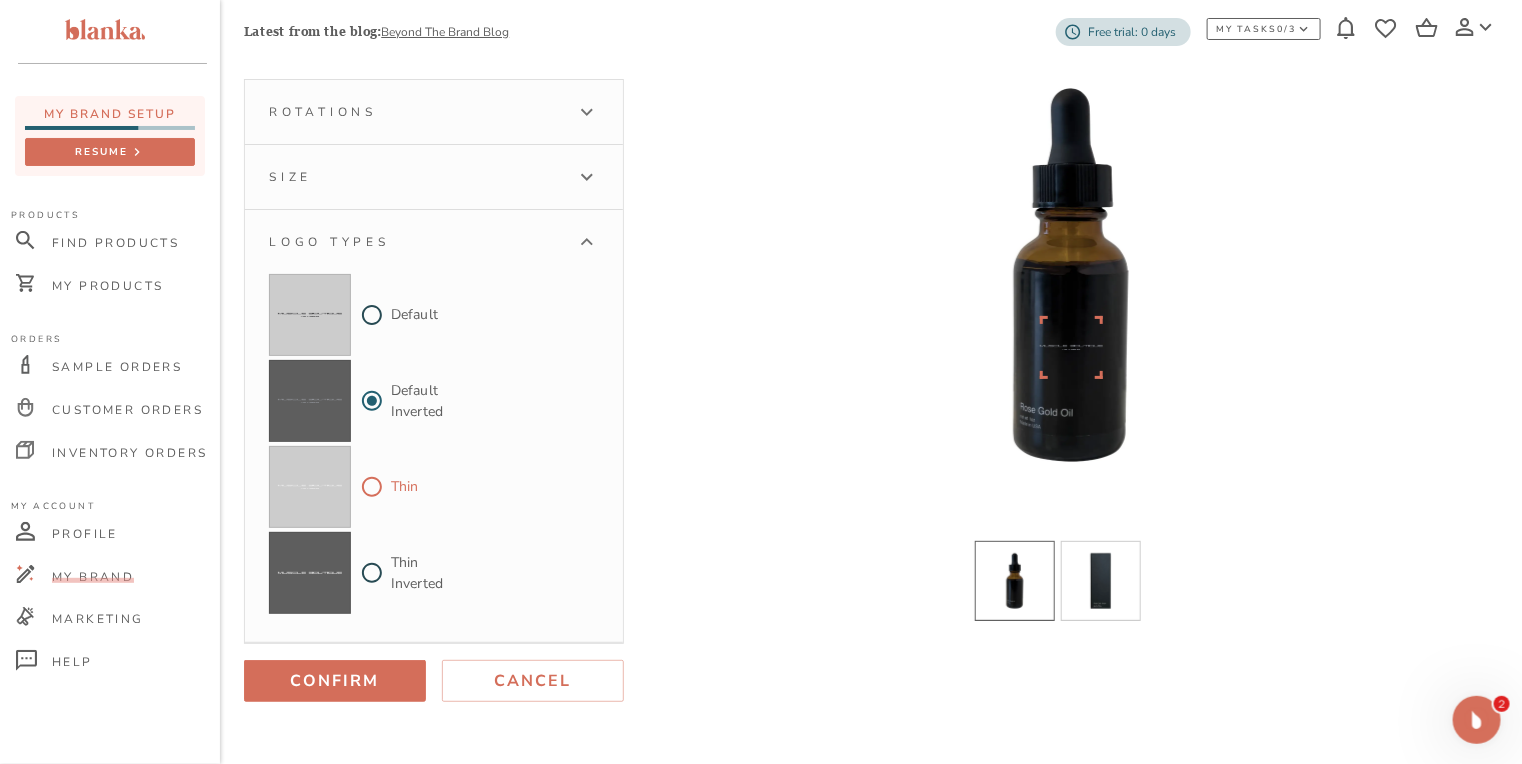 click on "Thin" at bounding box center (372, 487) 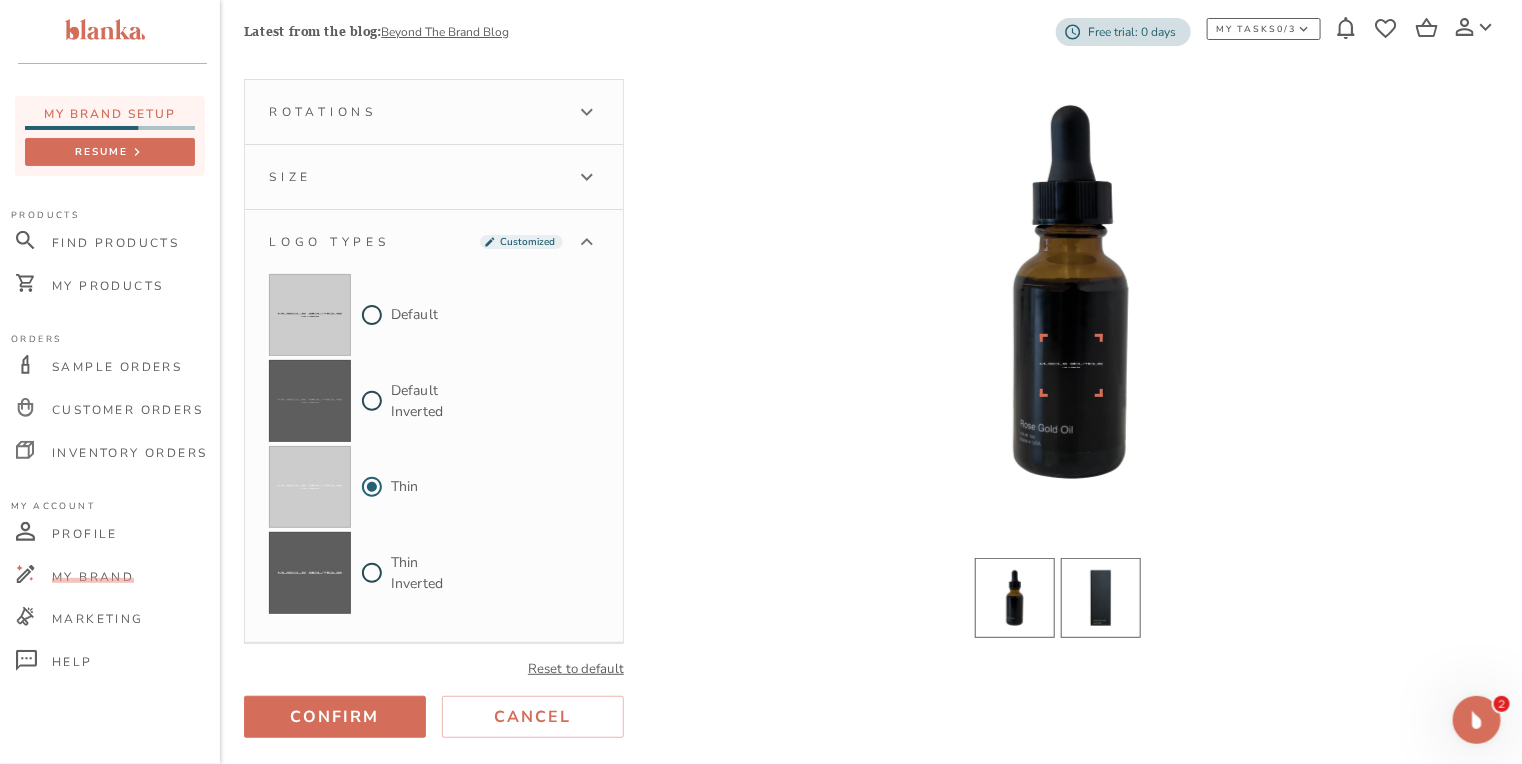 click at bounding box center [1101, 598] 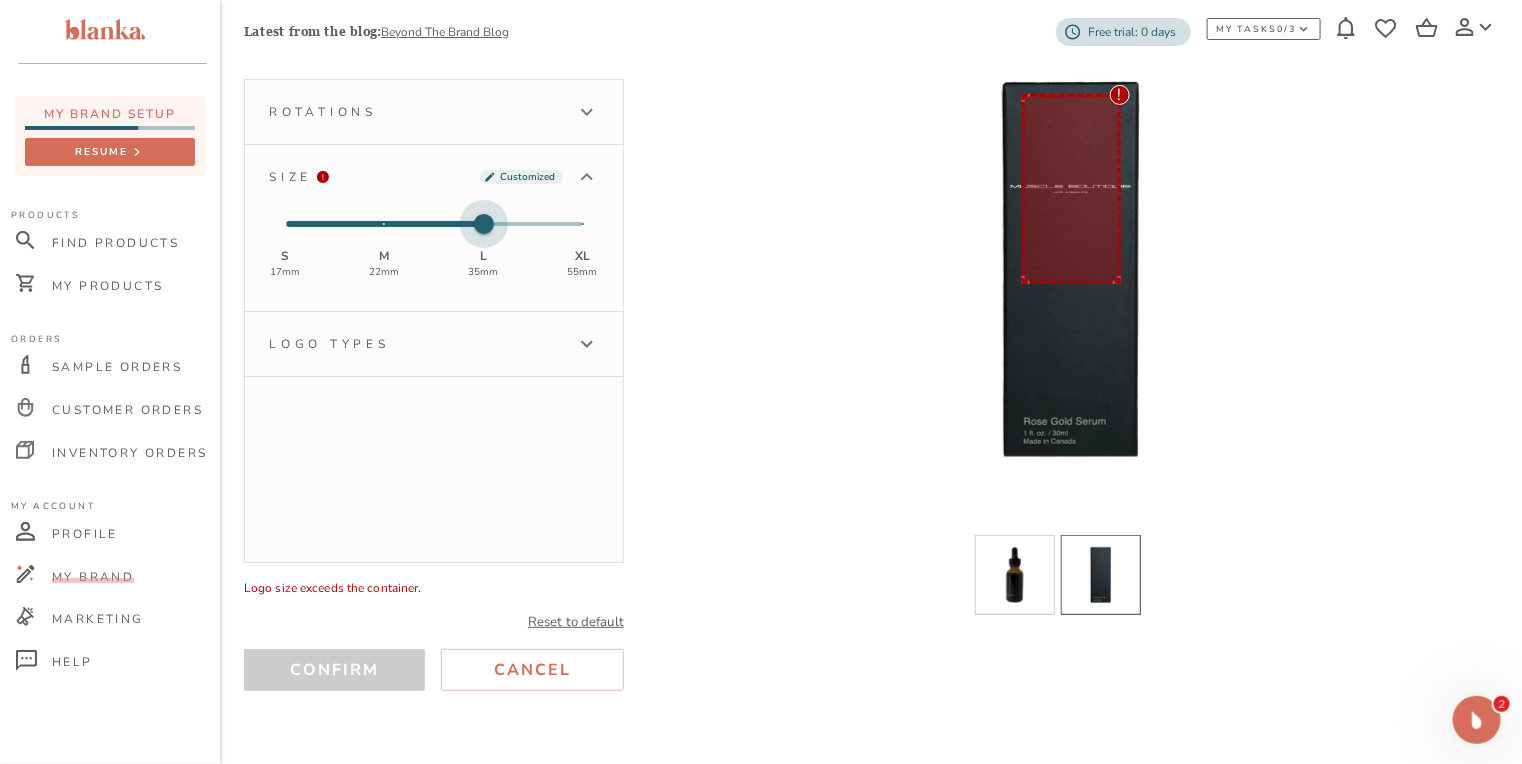 type on "1" 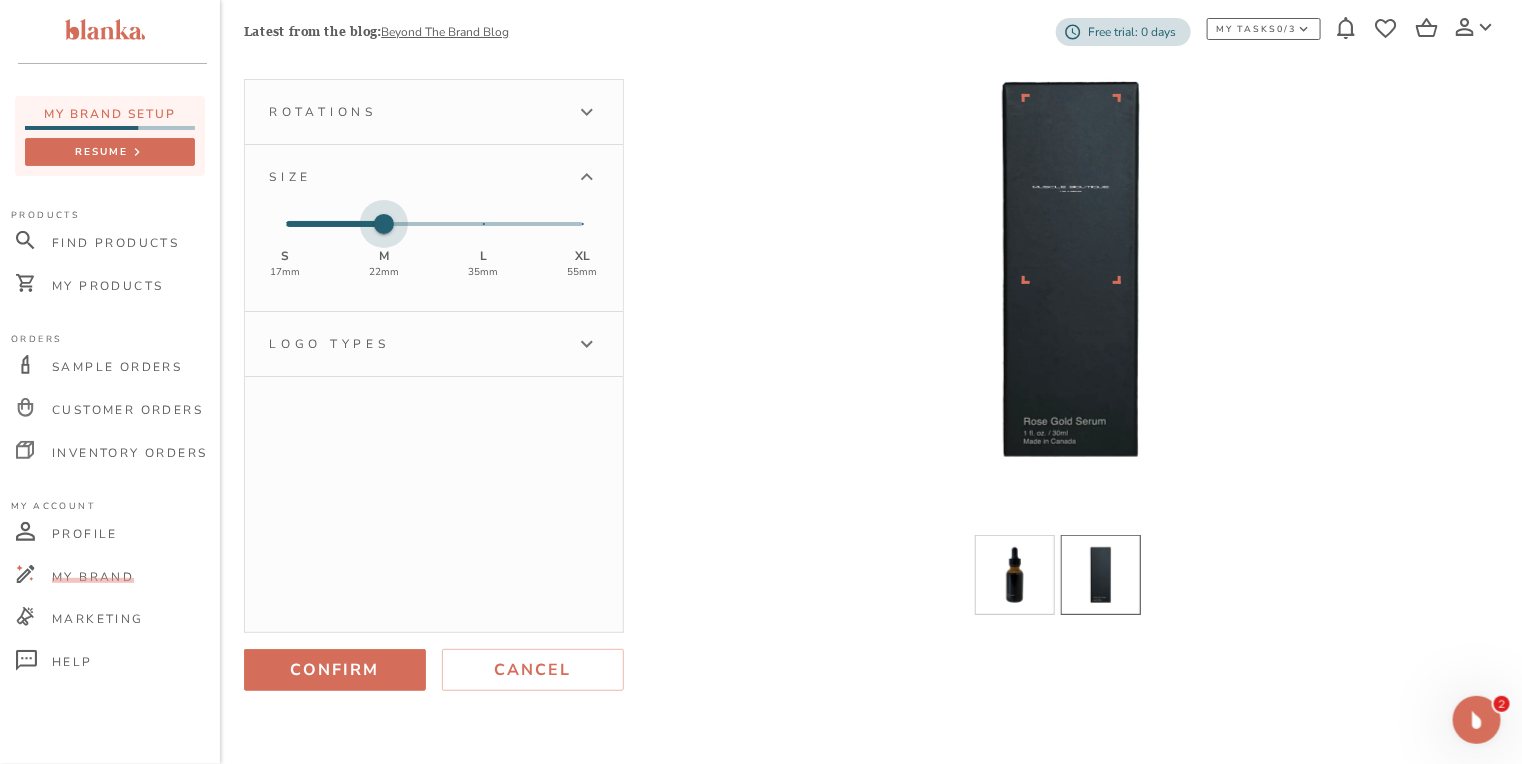 drag, startPoint x: 387, startPoint y: 217, endPoint x: 407, endPoint y: 226, distance: 21.931713 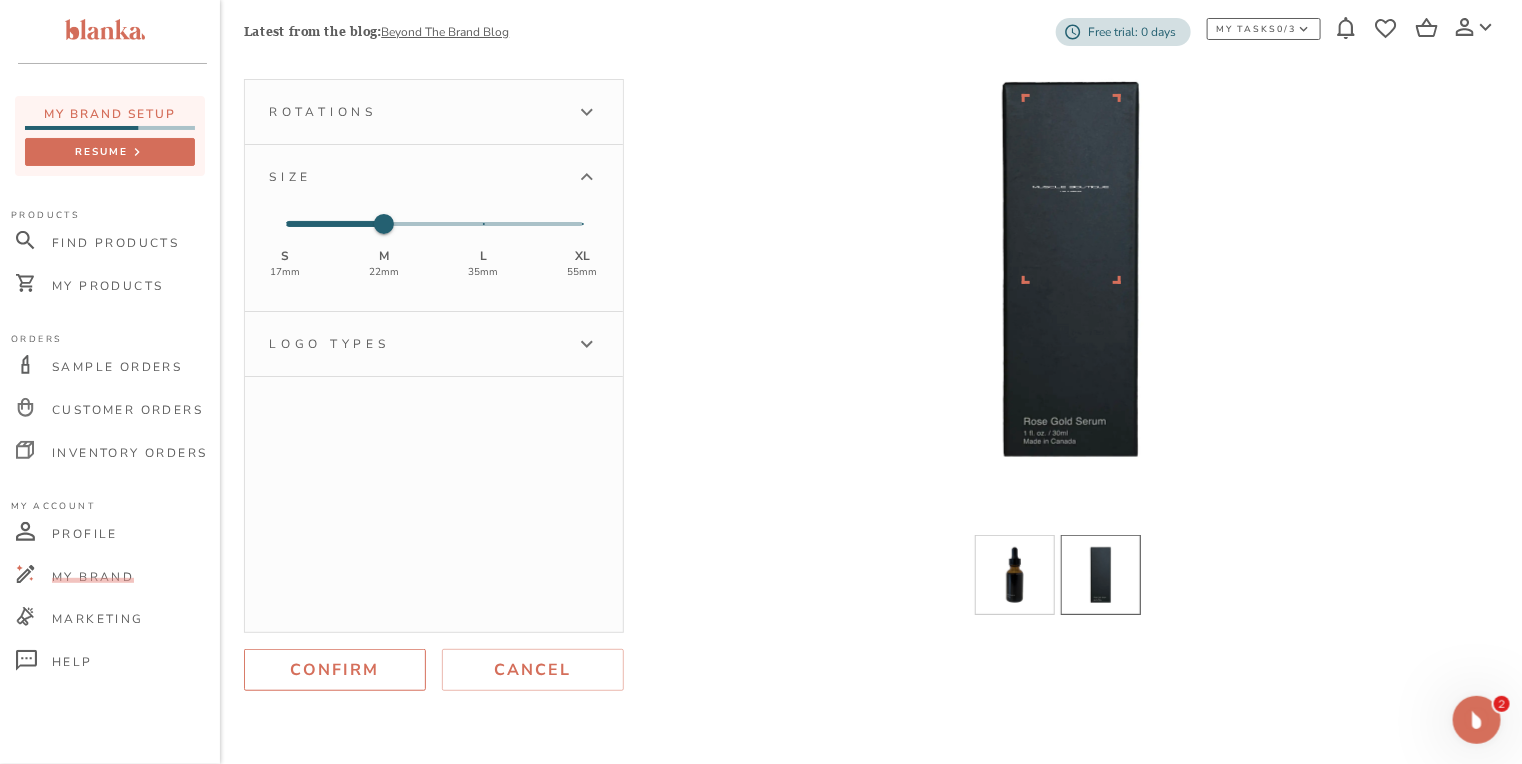 click on "Confirm" at bounding box center [335, 670] 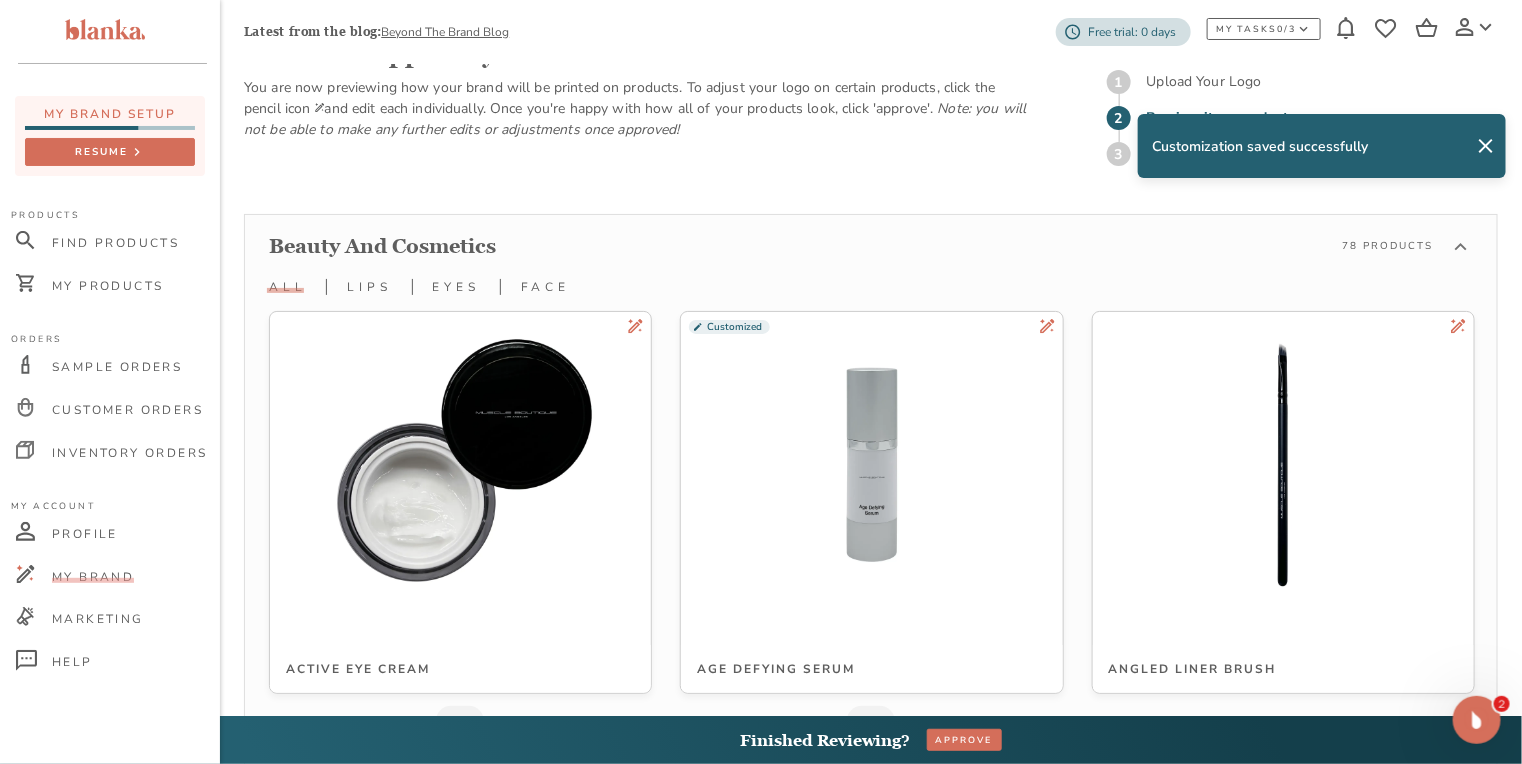 scroll, scrollTop: 833, scrollLeft: 0, axis: vertical 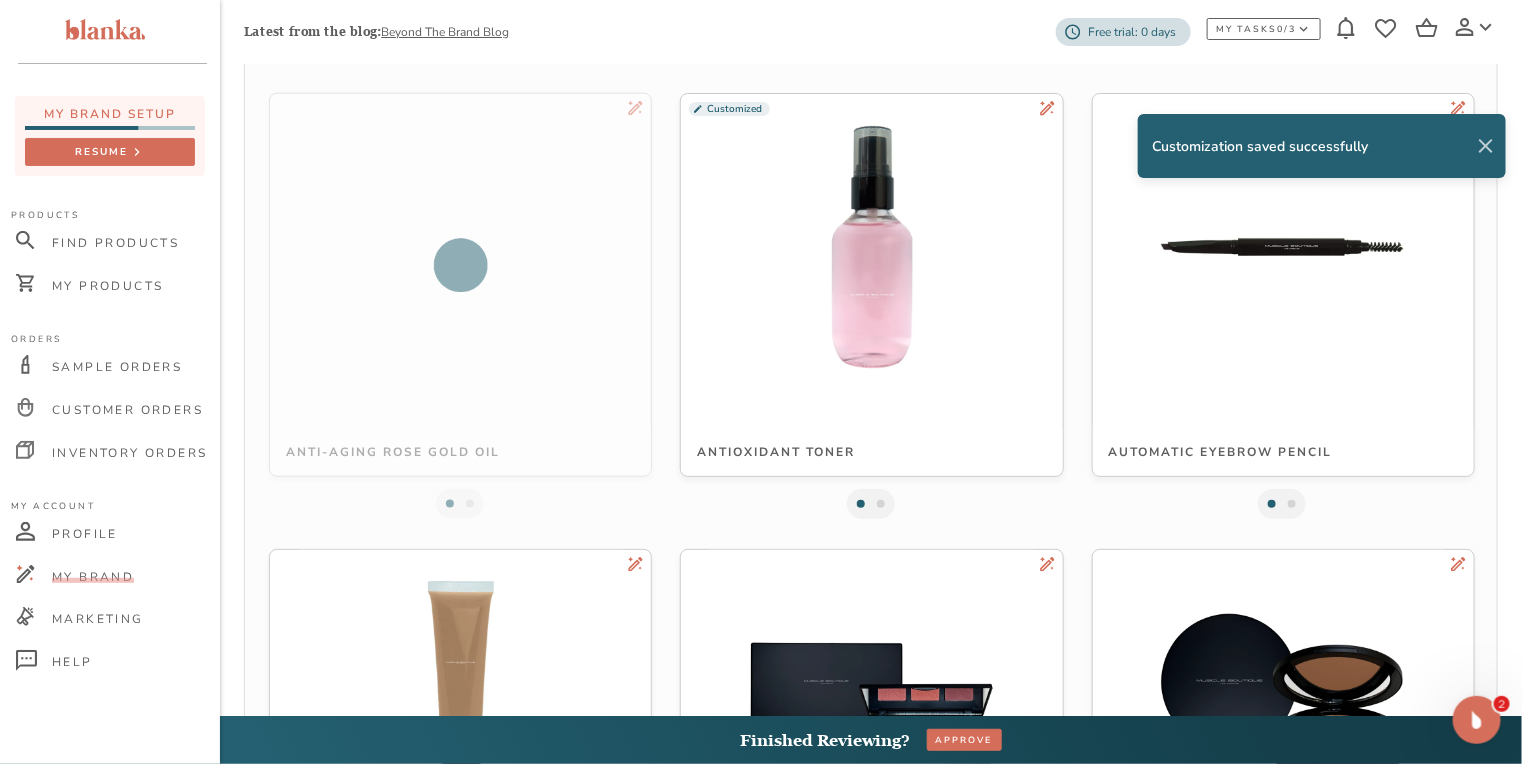 click 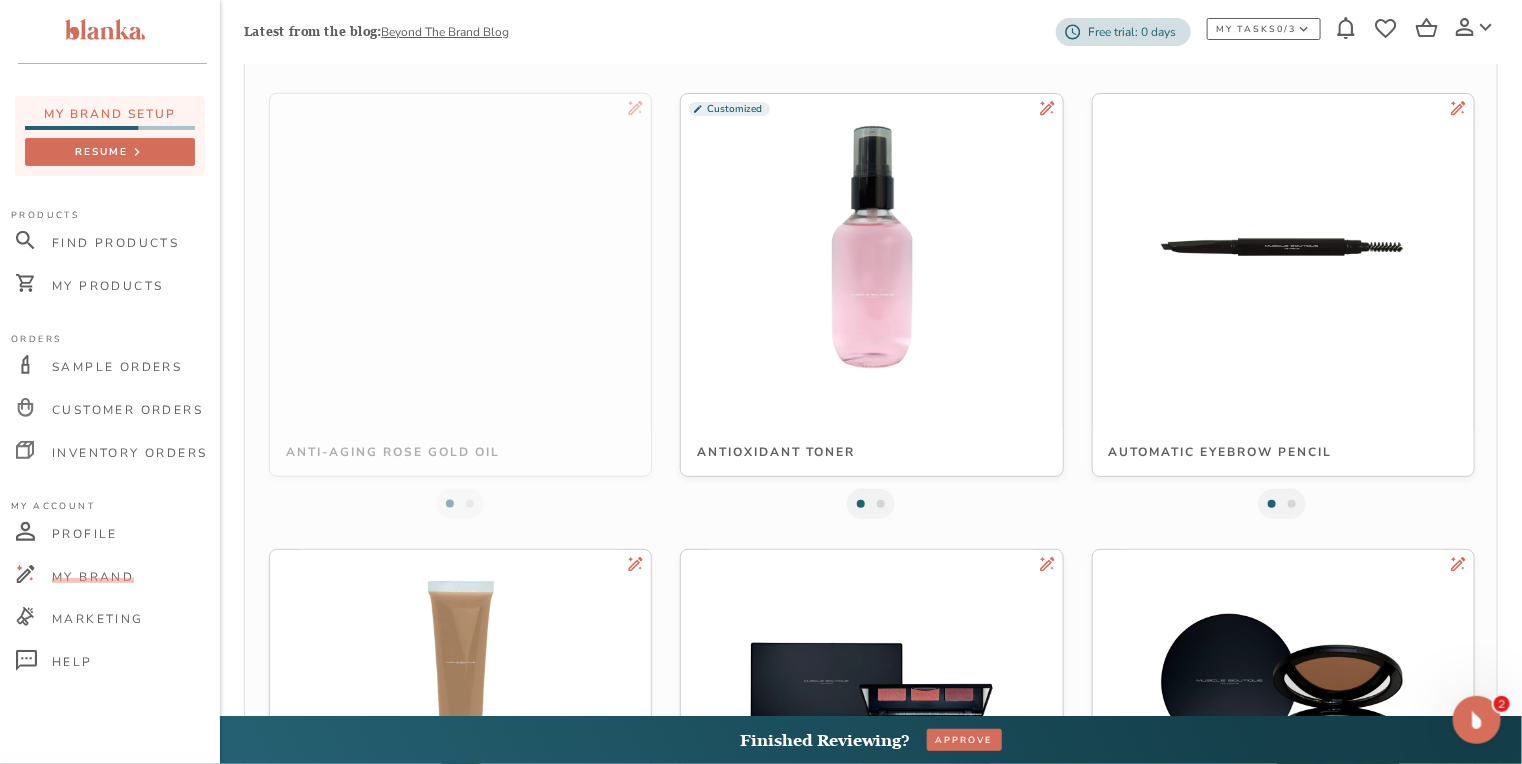 click on "all lips eyes face edit this logo Active Eye Cream SIZE: 22 mm LOGO: INVERTED Customized edit this logo Age Defying Serum SIZE: 17 mm LOGO: DEFAULT edit this logo Angled Liner Brush SIZE: mm LOGO: INVERTED_THIN generating Anti-aging Rose Gold Oil SIZE: 19 mm LOGO: INVERTED Customized edit this logo Antioxidant Toner SIZE: 22 mm LOGO: THIN edit this logo Automatic Eyebrow Pencil SIZE: mm LOGO: INVERTED_THIN edit this logo BB Cream SIZE: 17 mm LOGO: DEFAULT edit this logo Blush Palette SIZE: 35 mm LOGO: INVERTED edit this logo Bronzer SIZE: 35 mm LOGO: INVERTED edit this logo Brow Pomade SIZE: 22 mm LOGO: INVERTED edit this logo Brow Soap SIZE: 35 mm LOGO: DEFAULT edit this logo Cheek Fan Brush SIZE: mm LOGO: INVERTED_THIN edit this logo Collagen and [MEDICAL_DATA] Serum SIZE: 19 mm LOGO: INVERTED edit this logo Color Rich Pro Line SIZE: 22 mm LOGO: INVERTED edit this logo Concealing Cream SIZE: mm LOGO: DEFAULT edit this logo Creme Concealer Stick SIZE: mm LOGO: INVERTED edit this logo Dual Blend Powder Foundation 35" at bounding box center [871, 5538] 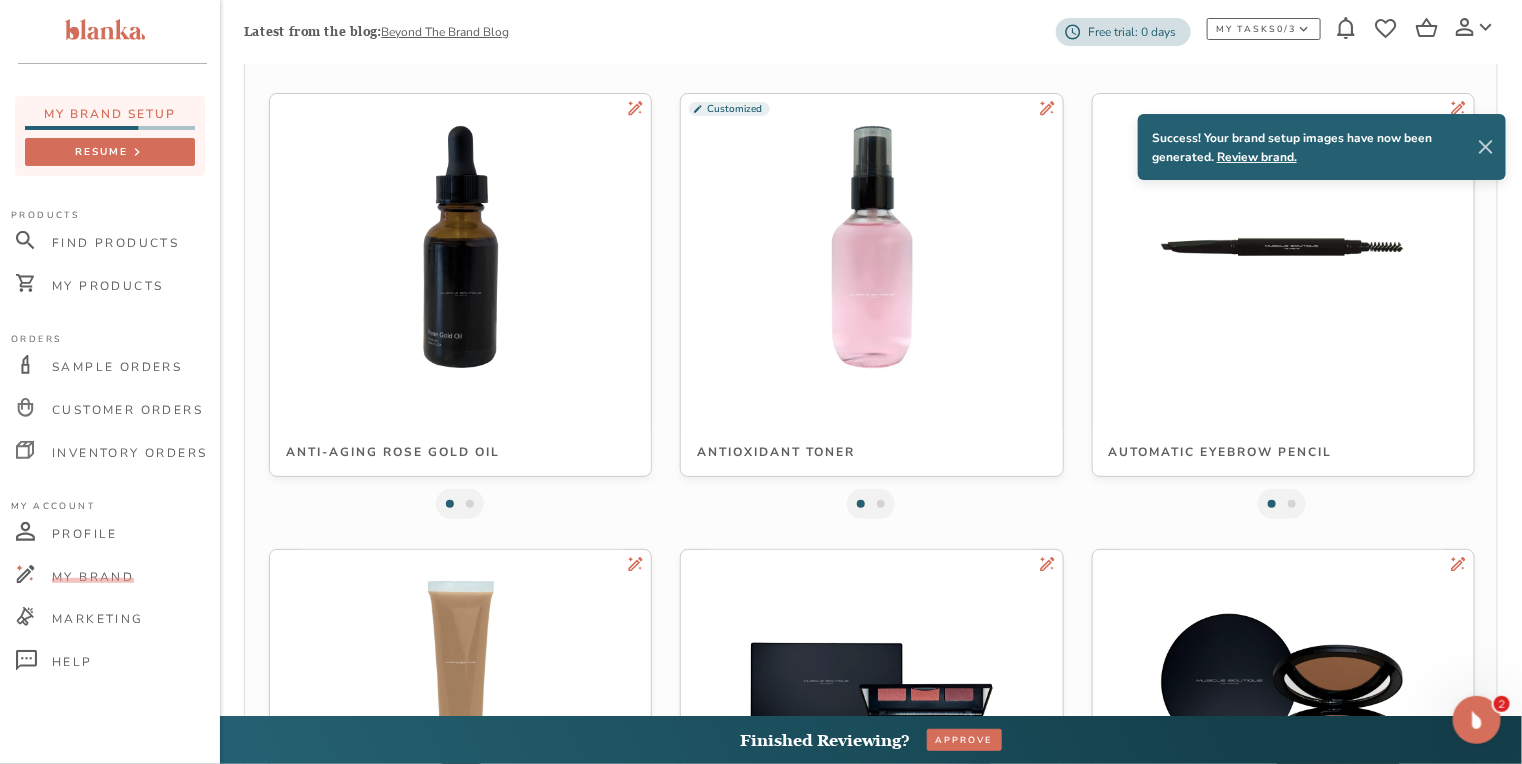 click 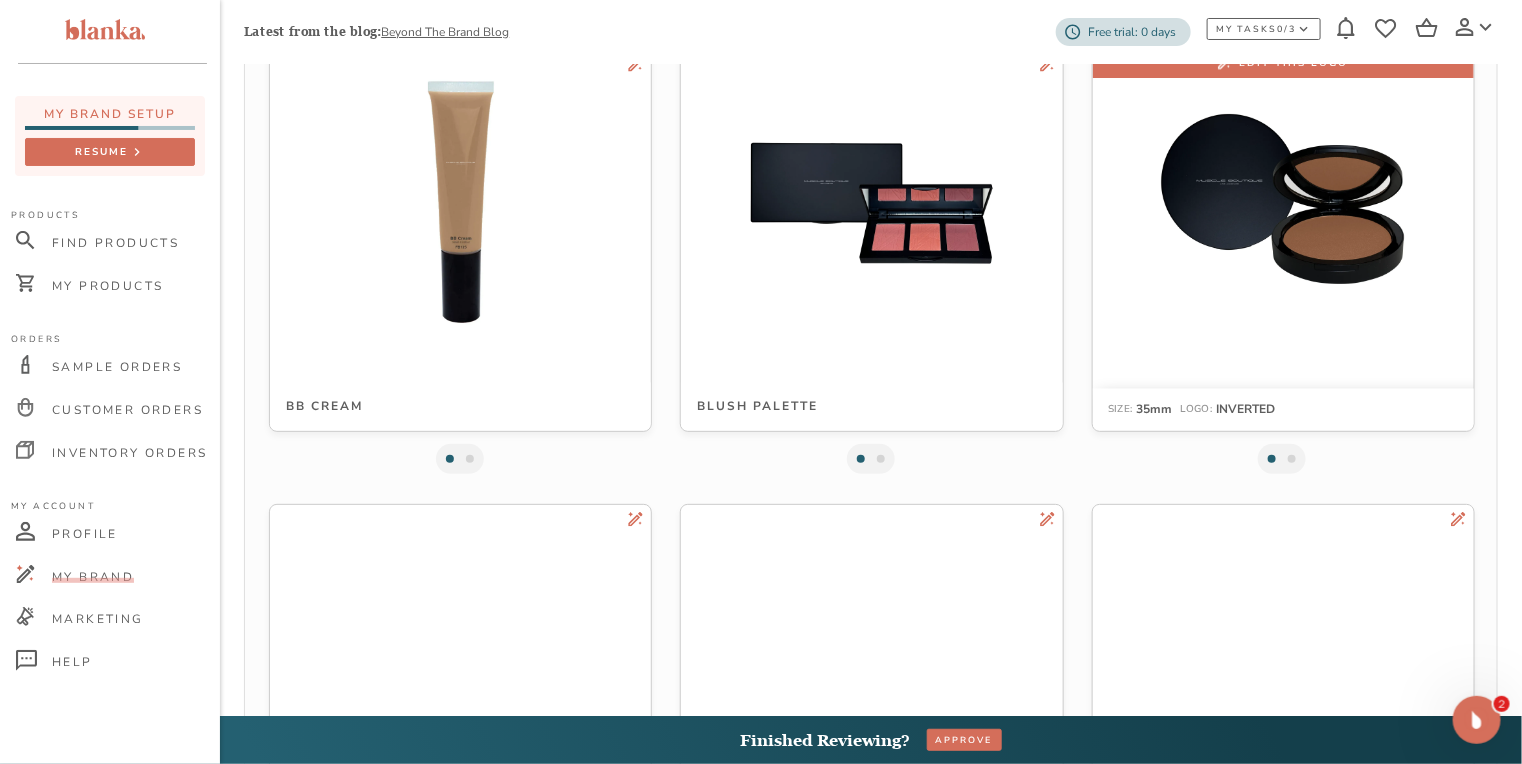 scroll, scrollTop: 1166, scrollLeft: 0, axis: vertical 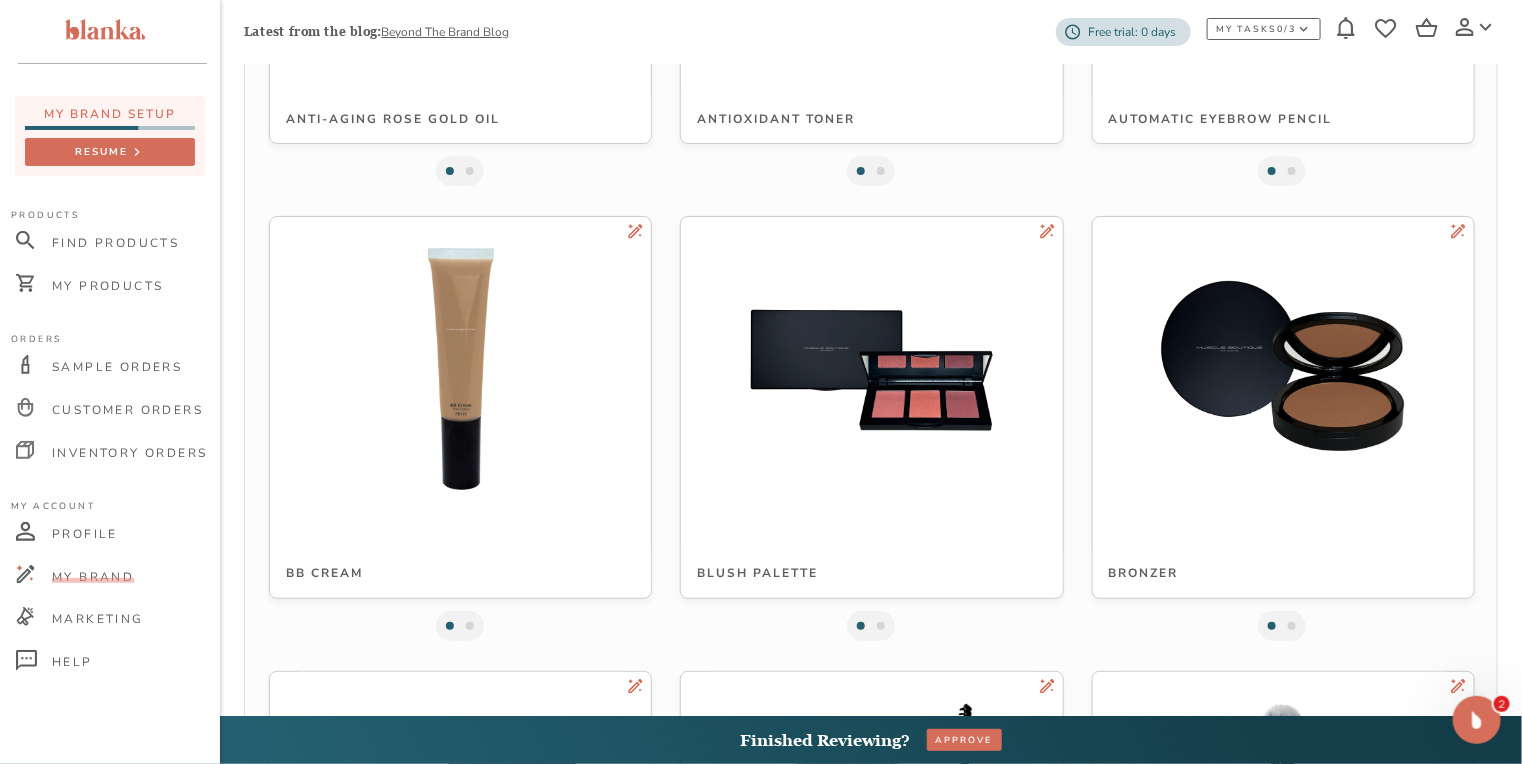 click on "edit this logo Active Eye Cream SIZE: 22 mm LOGO: INVERTED Customized edit this logo Age Defying Serum SIZE: 17 mm LOGO: DEFAULT edit this logo Angled Liner Brush SIZE: mm LOGO: INVERTED_THIN Customized edit this logo Anti-aging Rose Gold Oil SIZE: 19 mm LOGO: THIN Customized edit this logo Antioxidant Toner SIZE: 22 mm LOGO: THIN edit this logo Automatic Eyebrow Pencil SIZE: mm LOGO: INVERTED_THIN edit this logo BB Cream SIZE: 17 mm LOGO: DEFAULT edit this logo Blush Palette SIZE: 35 mm LOGO: INVERTED edit this logo Bronzer SIZE: 35 mm LOGO: INVERTED edit this logo Brow Pomade SIZE: 22 mm LOGO: INVERTED edit this logo Brow Soap SIZE: 35 mm LOGO: DEFAULT edit this logo Cheek Fan Brush SIZE: mm LOGO: INVERTED_THIN edit this logo Collagen and [MEDICAL_DATA] Serum SIZE: 19 mm LOGO: INVERTED edit this logo Color Rich Pro Line SIZE: 22 mm LOGO: INVERTED edit this logo Concealing Cream SIZE: mm LOGO: DEFAULT edit this logo Creme Concealer Stick SIZE: mm LOGO: INVERTED edit this logo Dual Blend Powder Foundation SIZE: 35" at bounding box center [871, 5209] 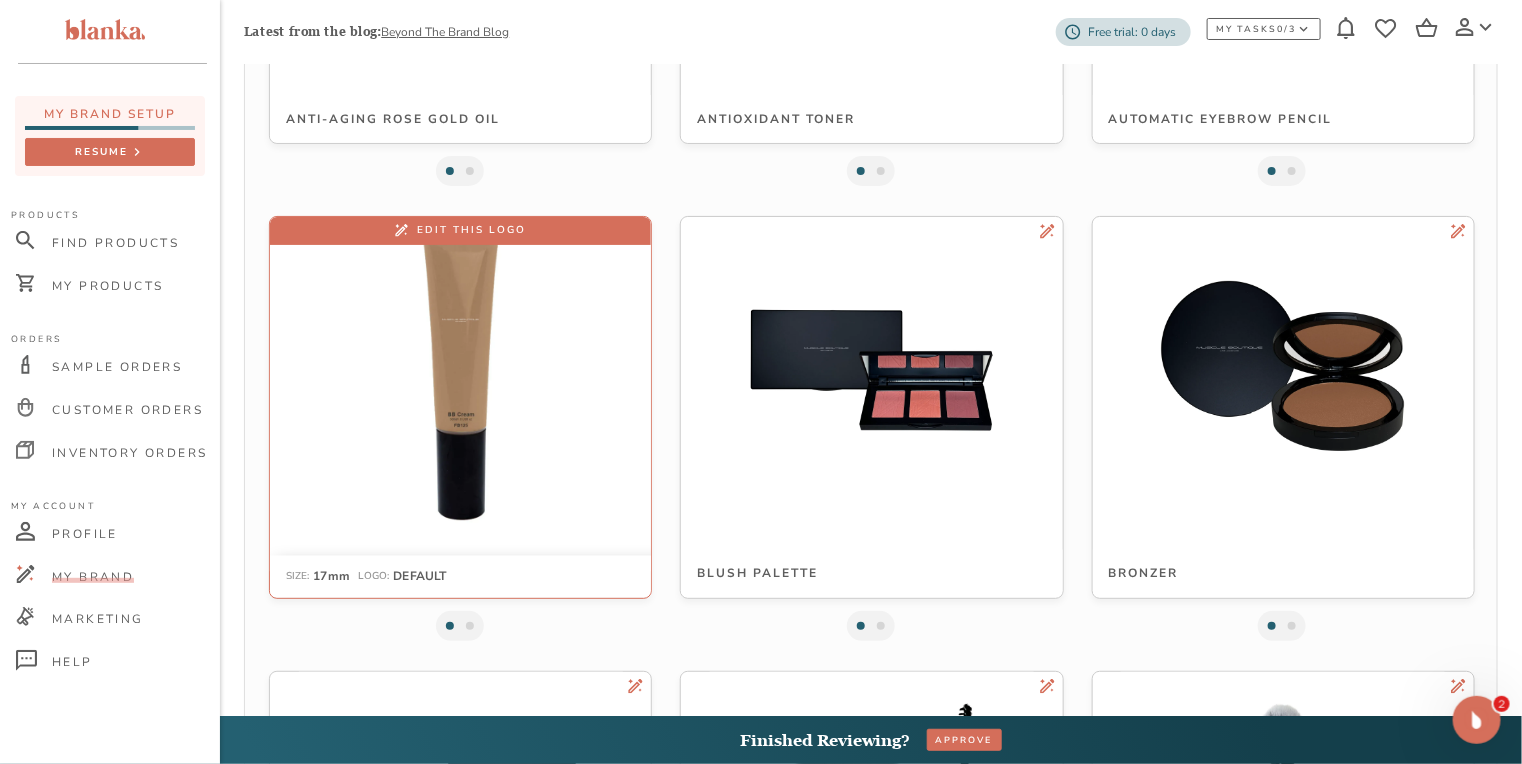 click at bounding box center [460, 369] 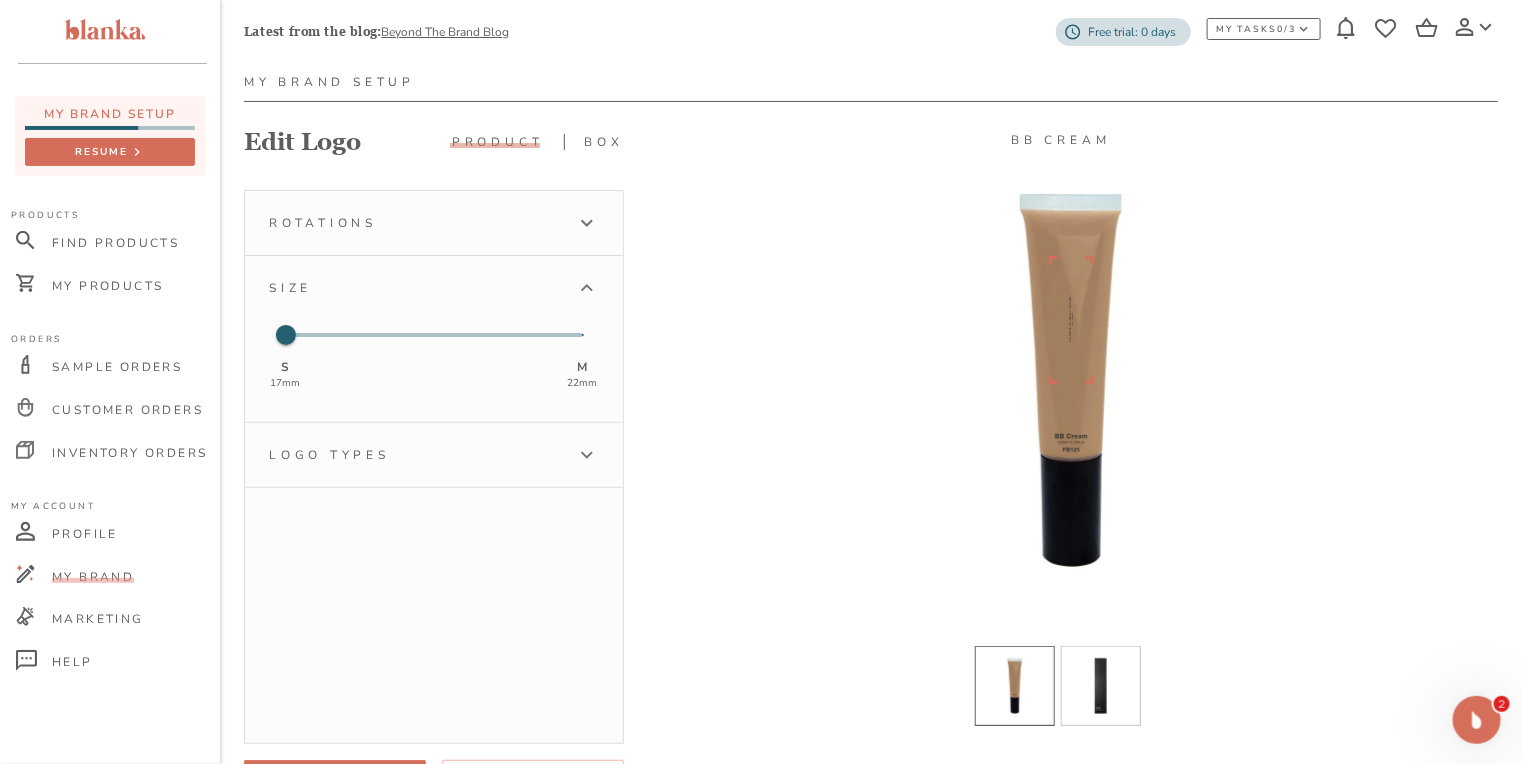 scroll, scrollTop: 160, scrollLeft: 0, axis: vertical 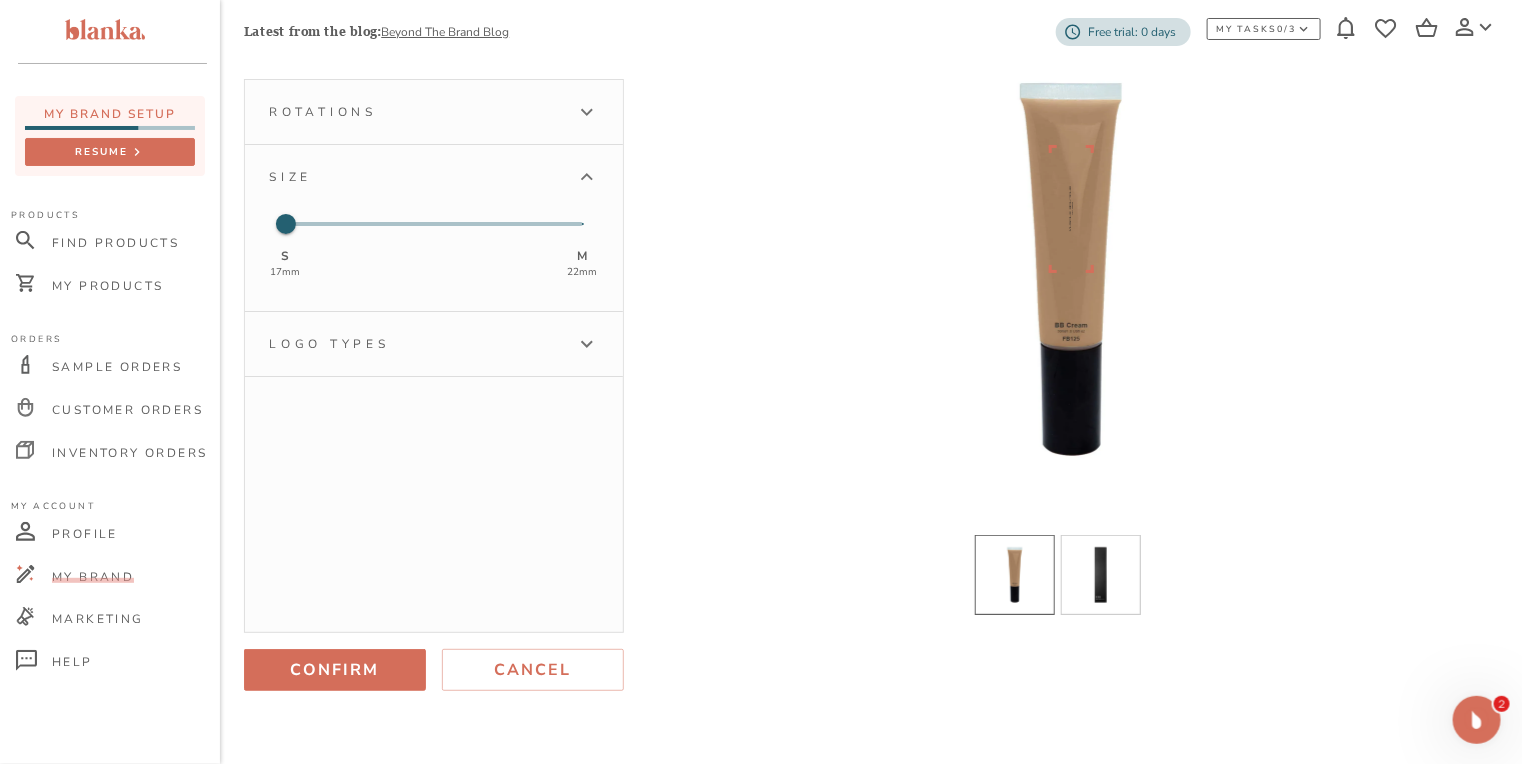 click on "Rotations" at bounding box center (416, 112) 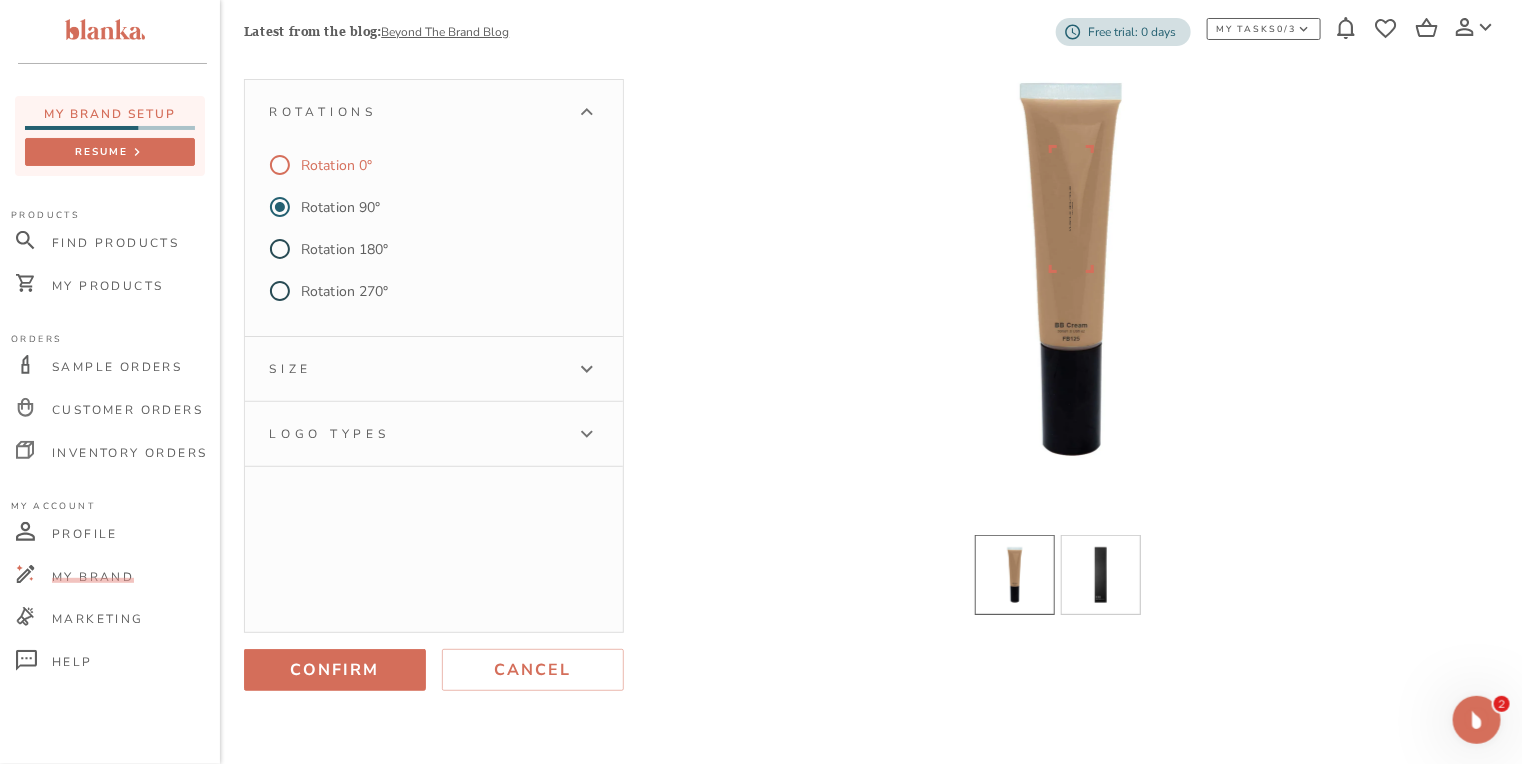 click on "Rotation 0°" at bounding box center (336, 165) 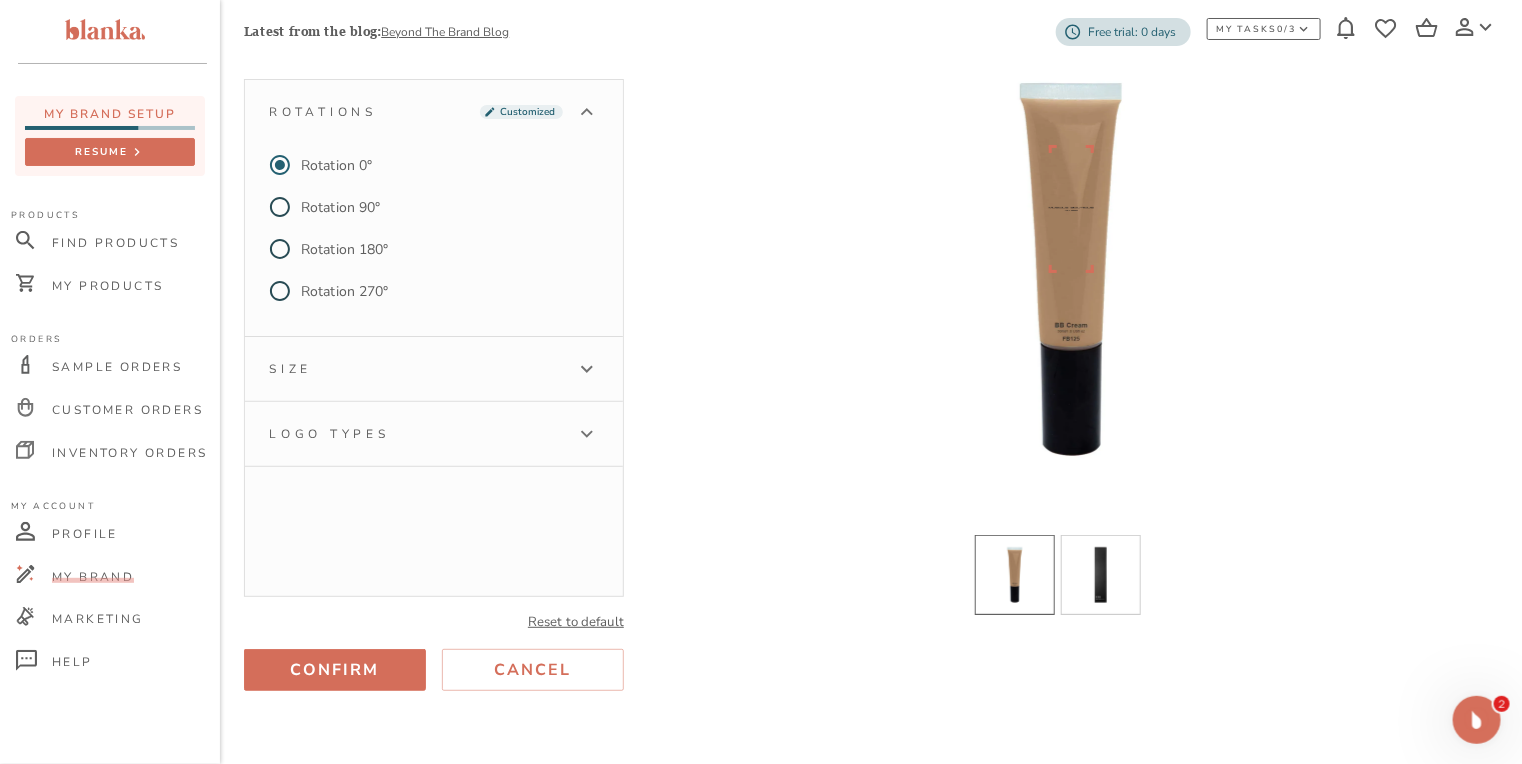 click on "Size" at bounding box center (290, 369) 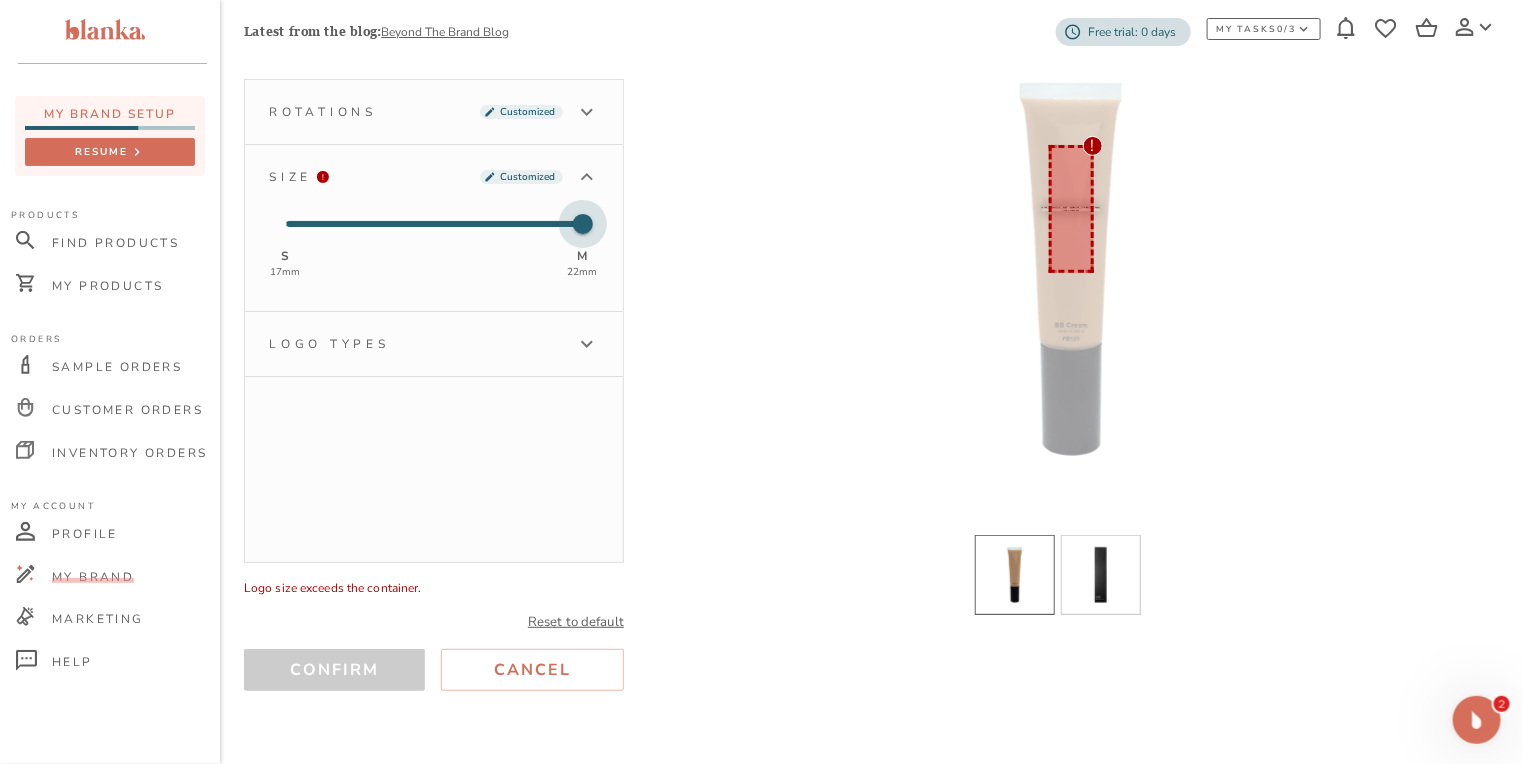 type on "0" 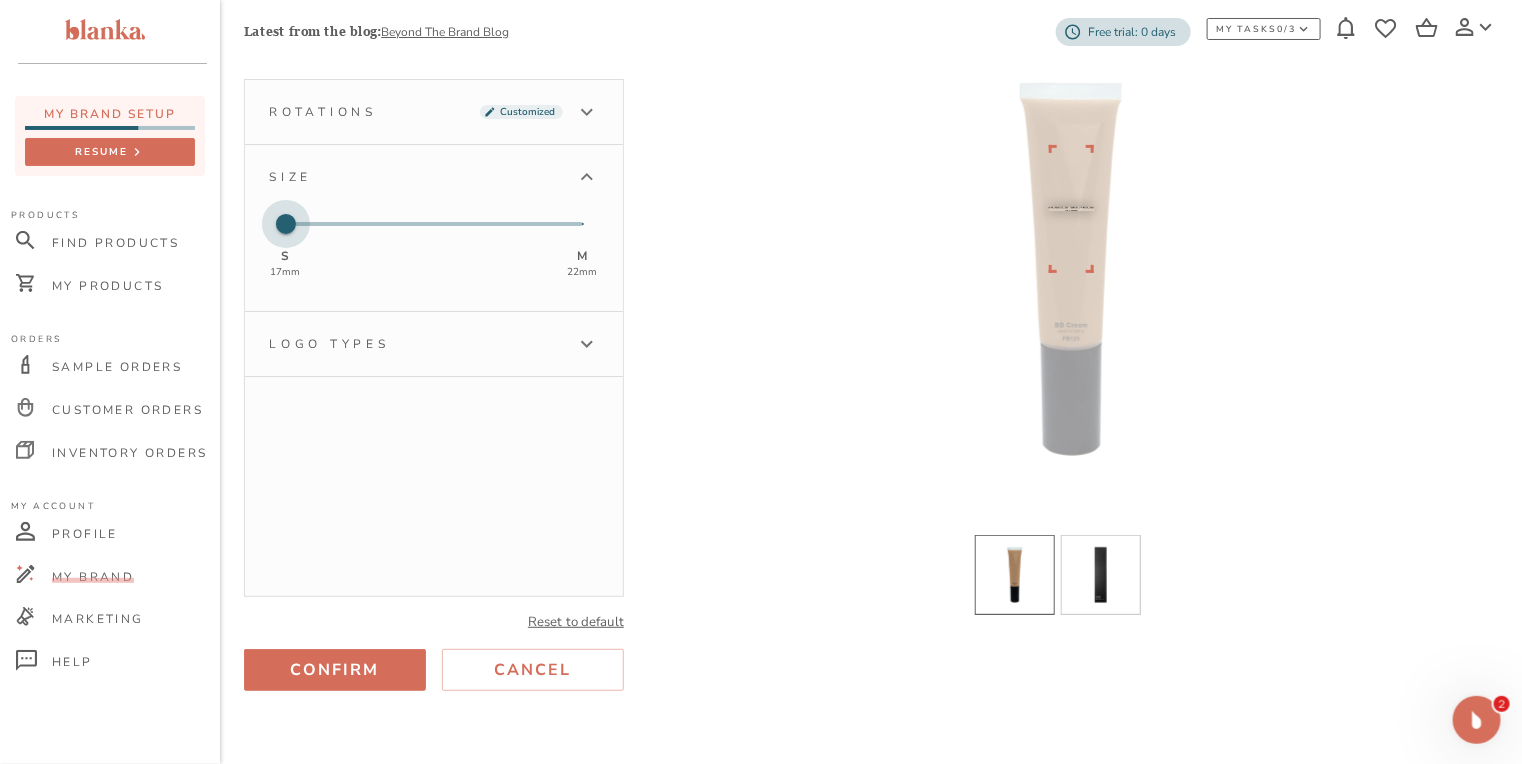 drag, startPoint x: 289, startPoint y: 225, endPoint x: 316, endPoint y: 217, distance: 28.160255 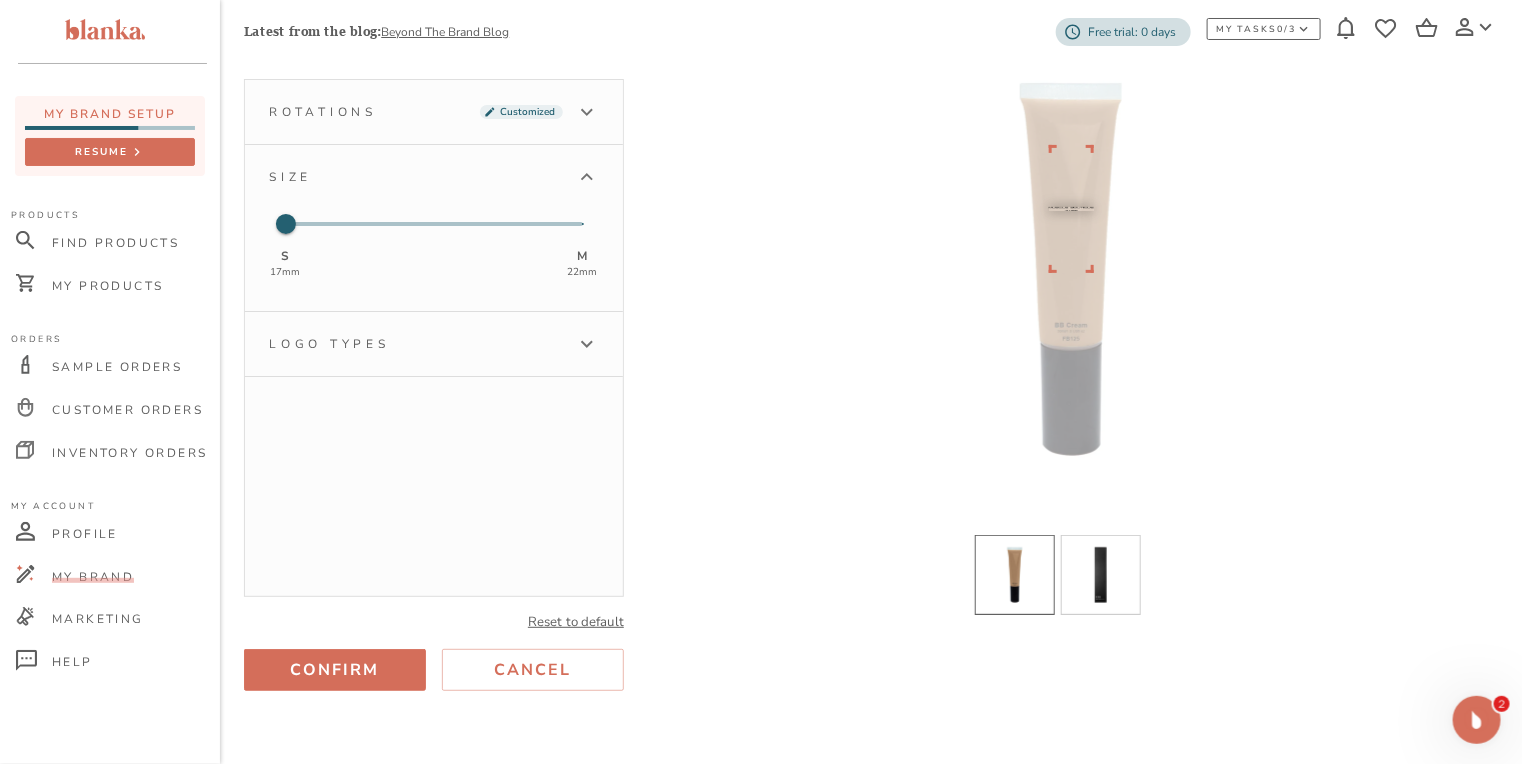 click on "Logo types" at bounding box center (416, 344) 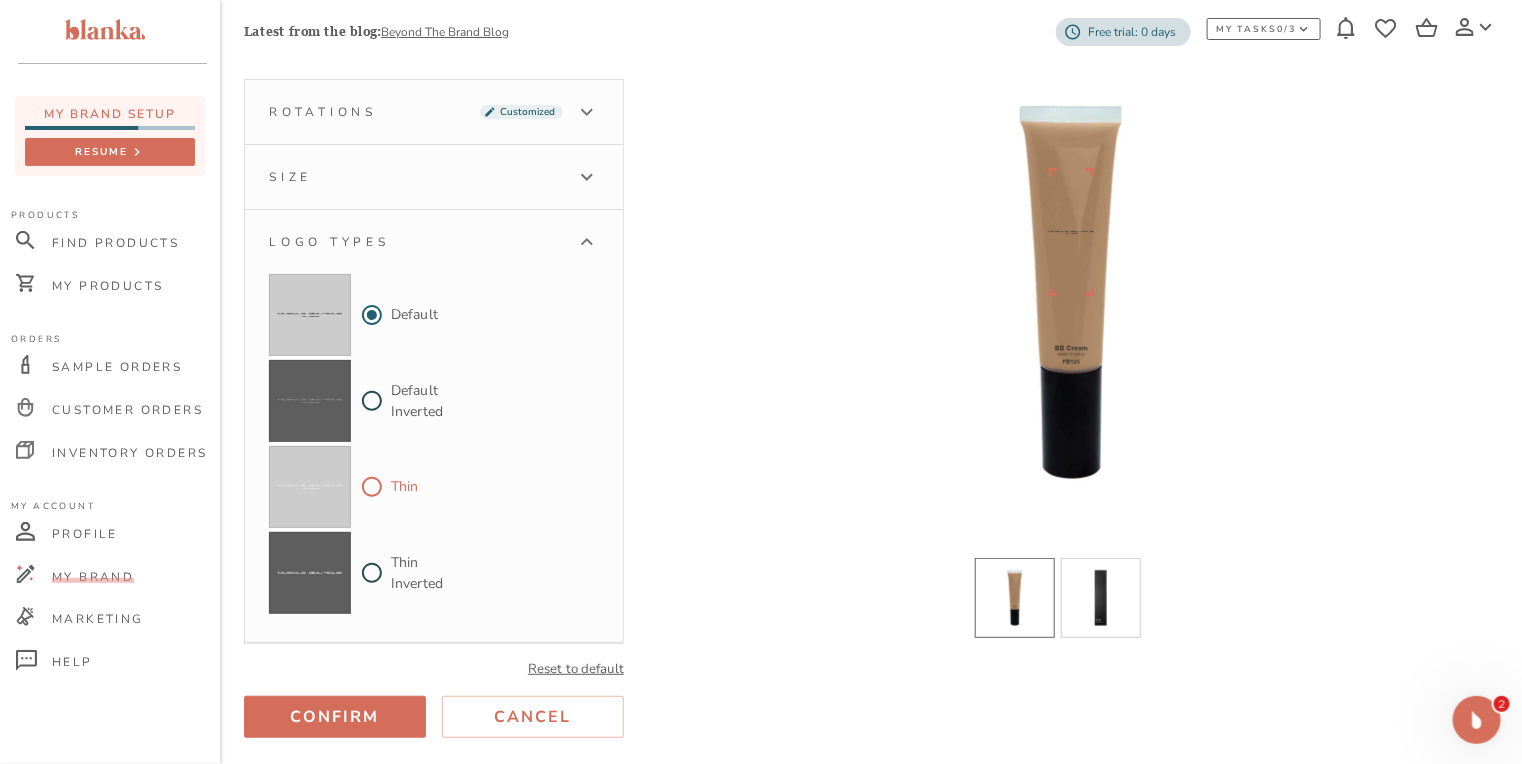 click on "Thin" at bounding box center (372, 487) 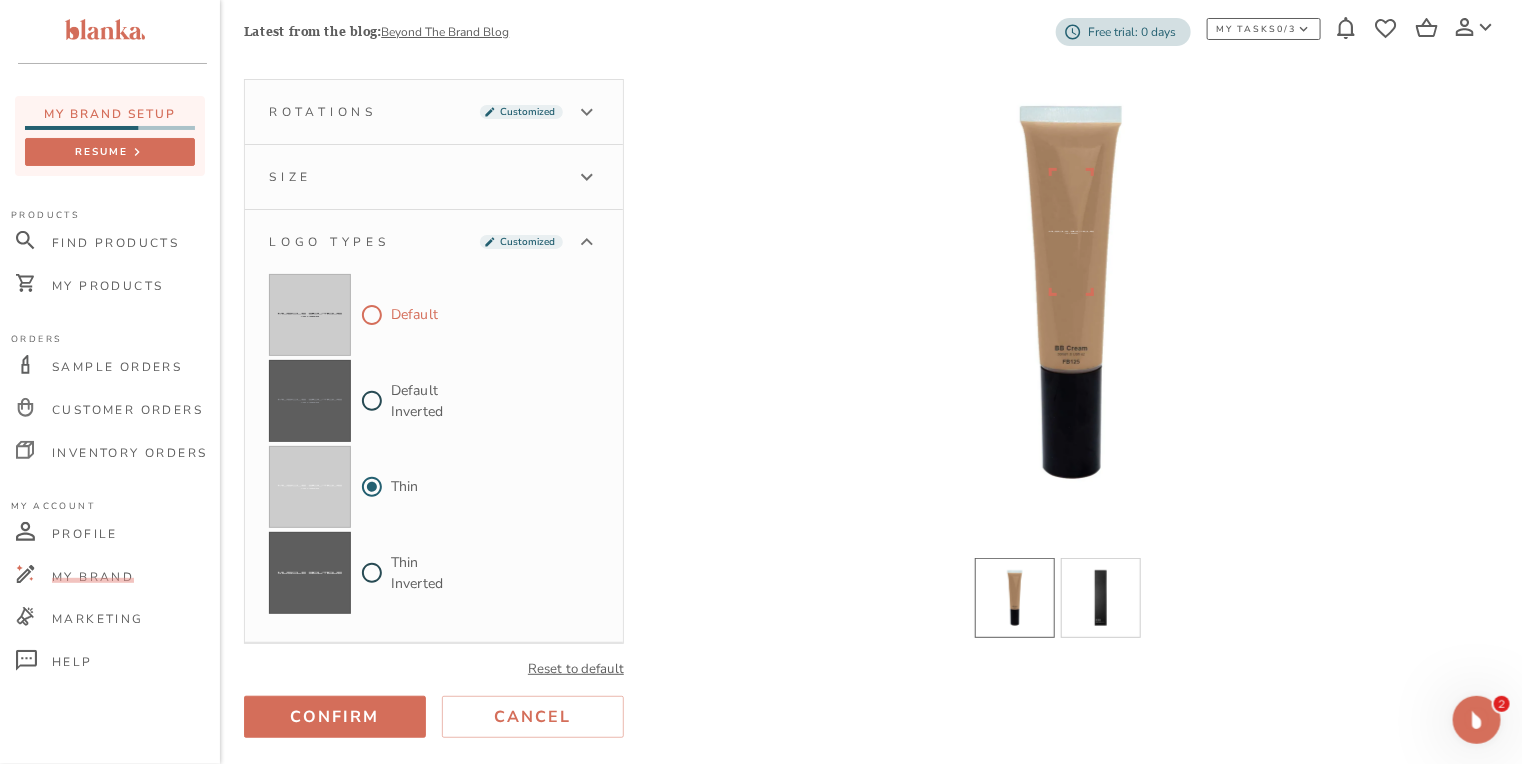 click on "Default" at bounding box center (372, 315) 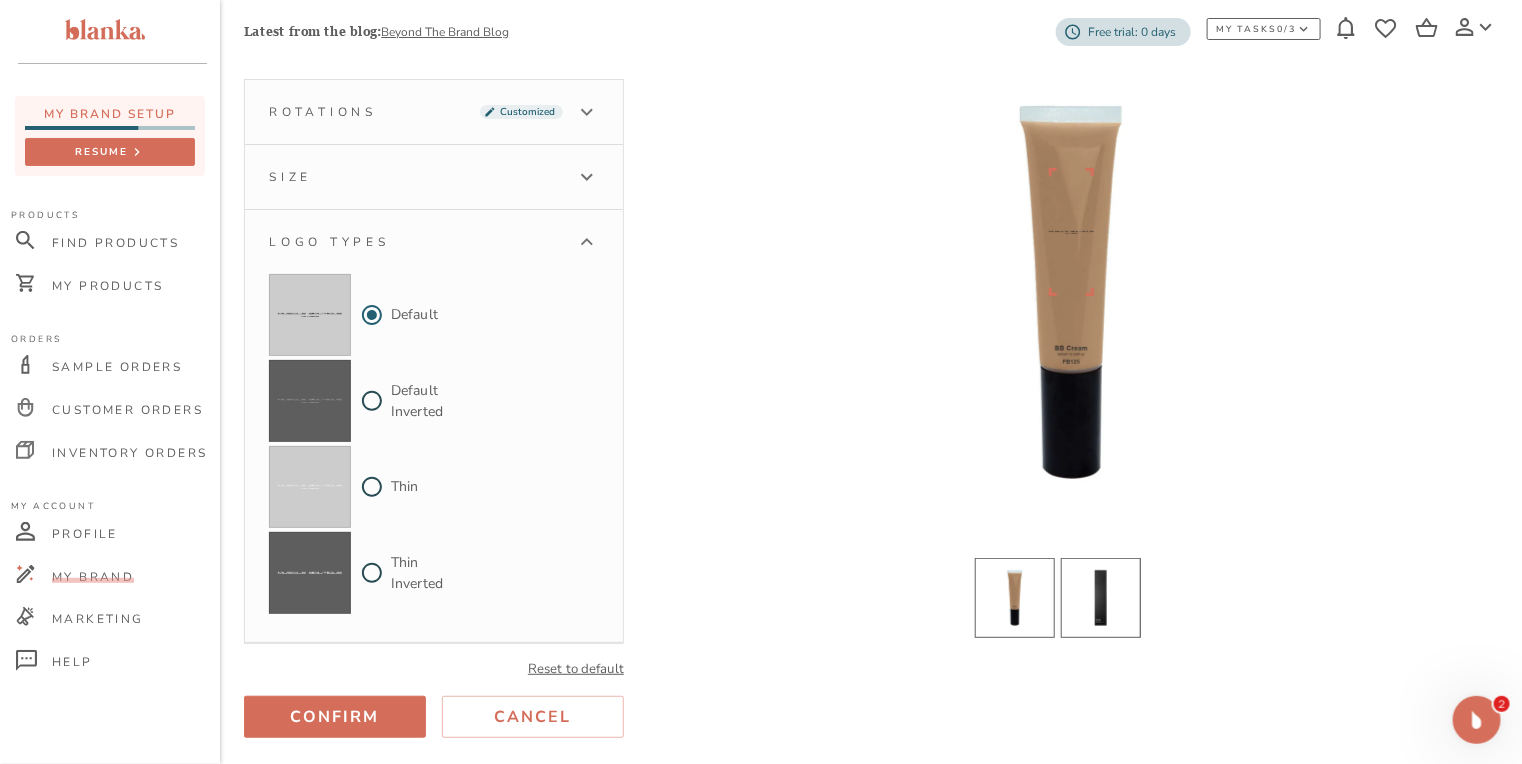 click at bounding box center (1101, 598) 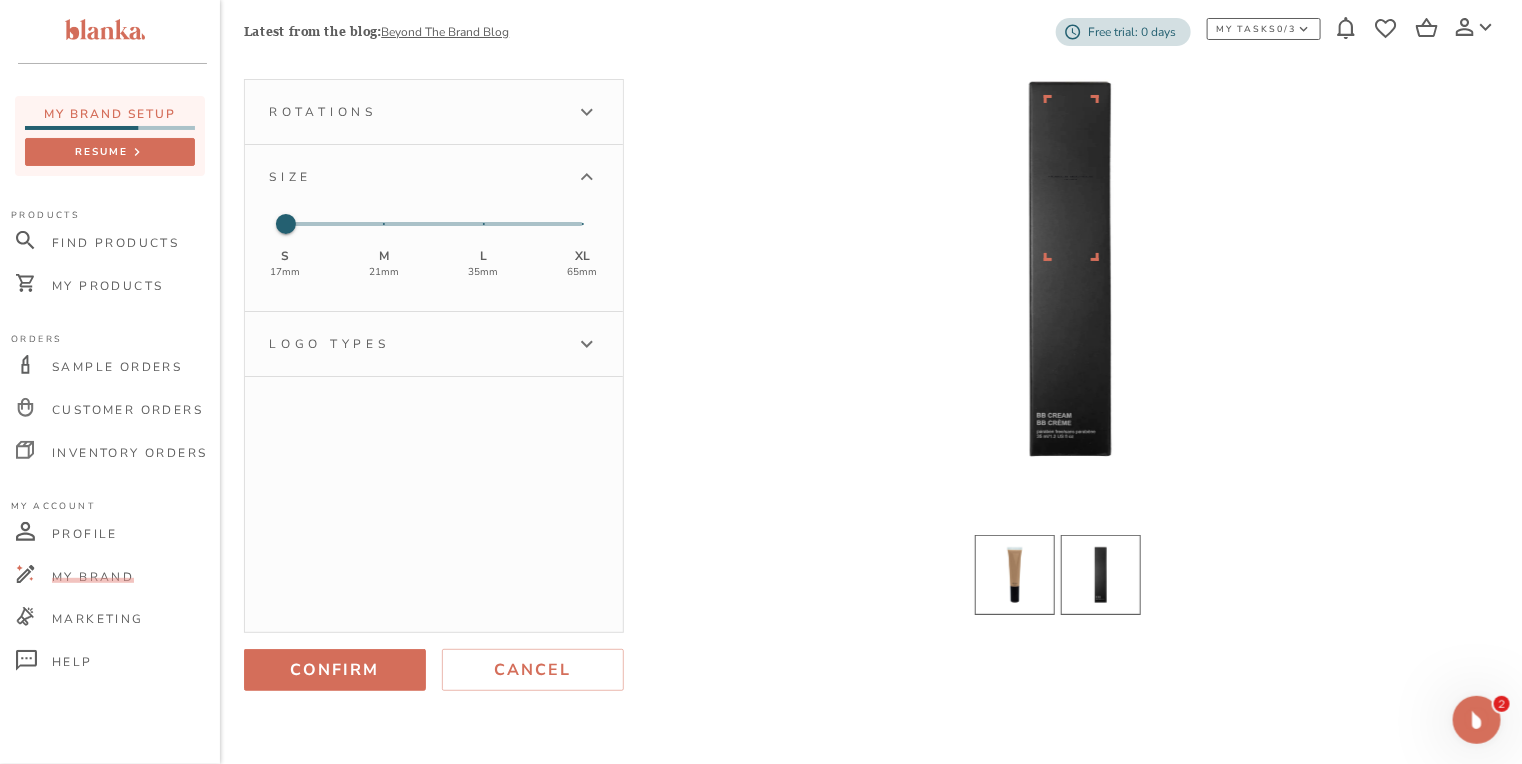 click at bounding box center [1015, 575] 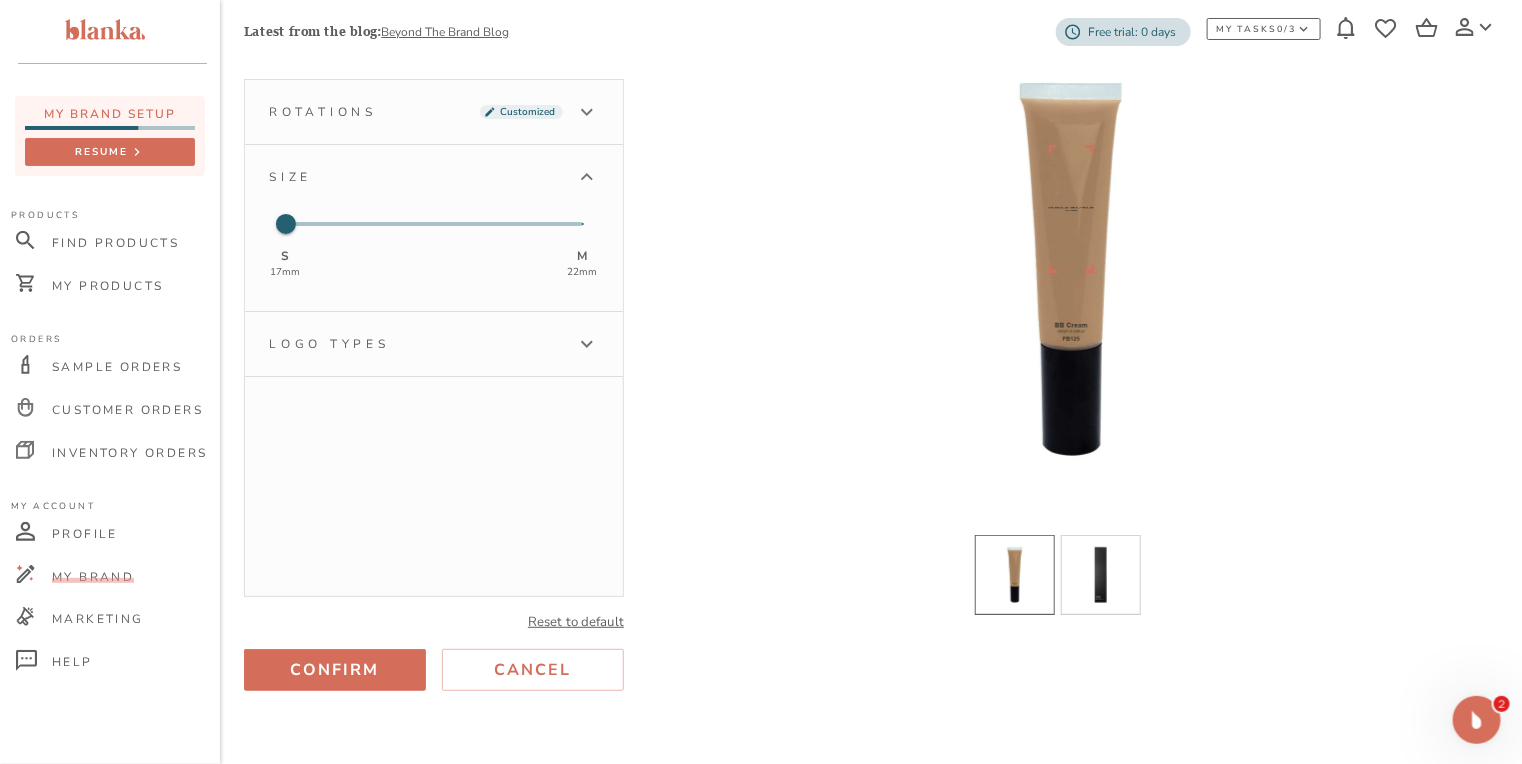 click on "Logo types" at bounding box center [434, 344] 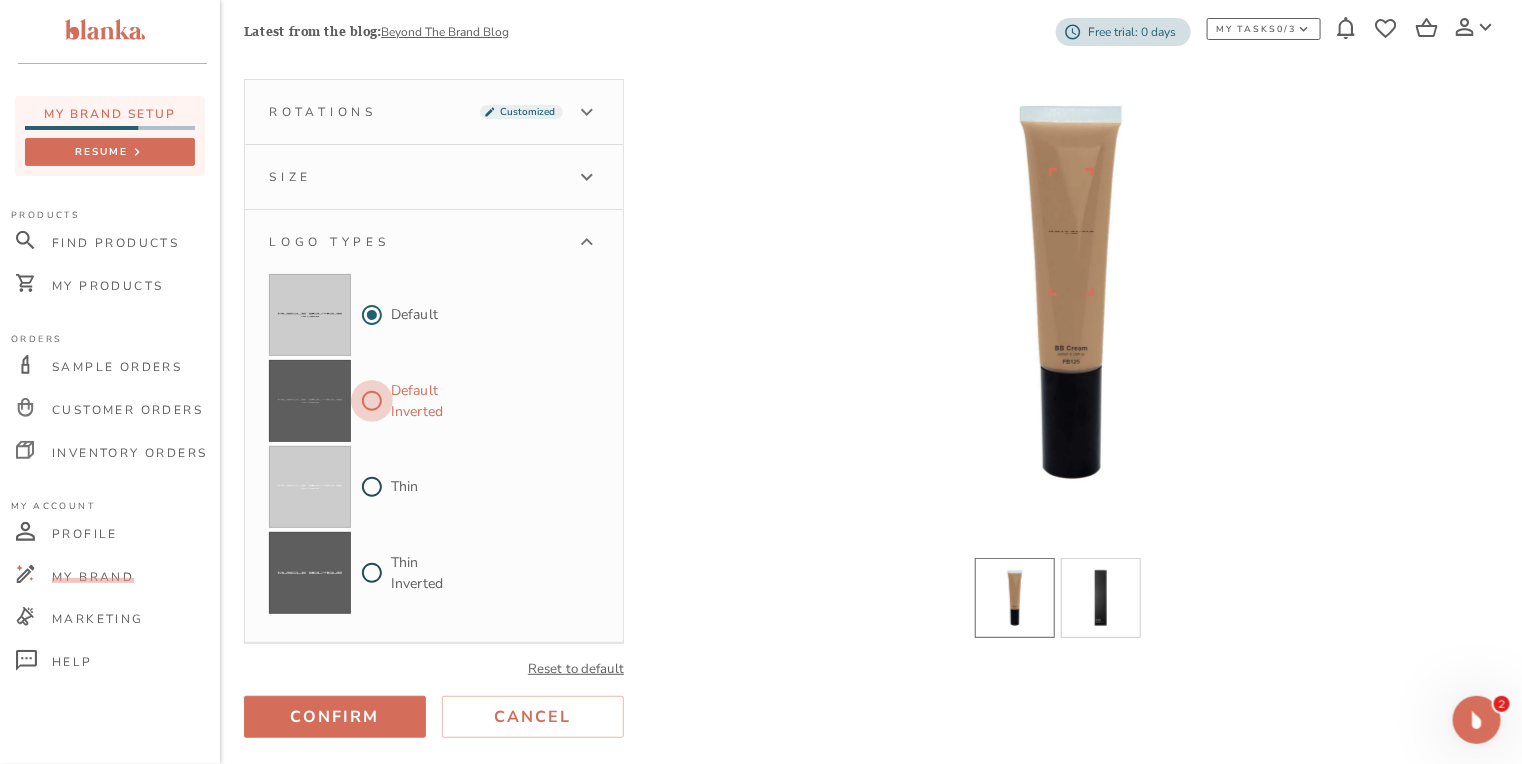 click on "Default Inverted" at bounding box center (372, 401) 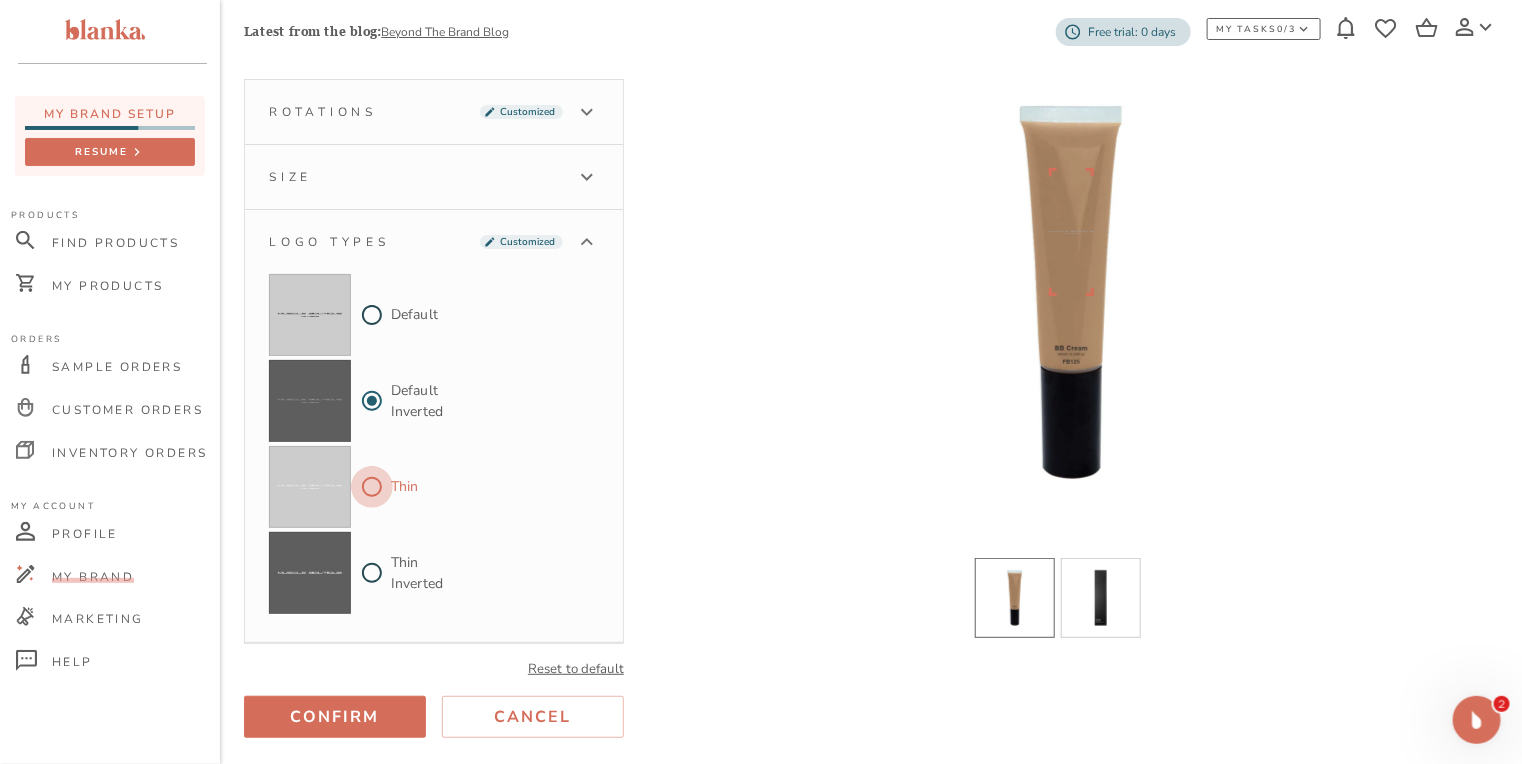 click on "Thin" at bounding box center (372, 487) 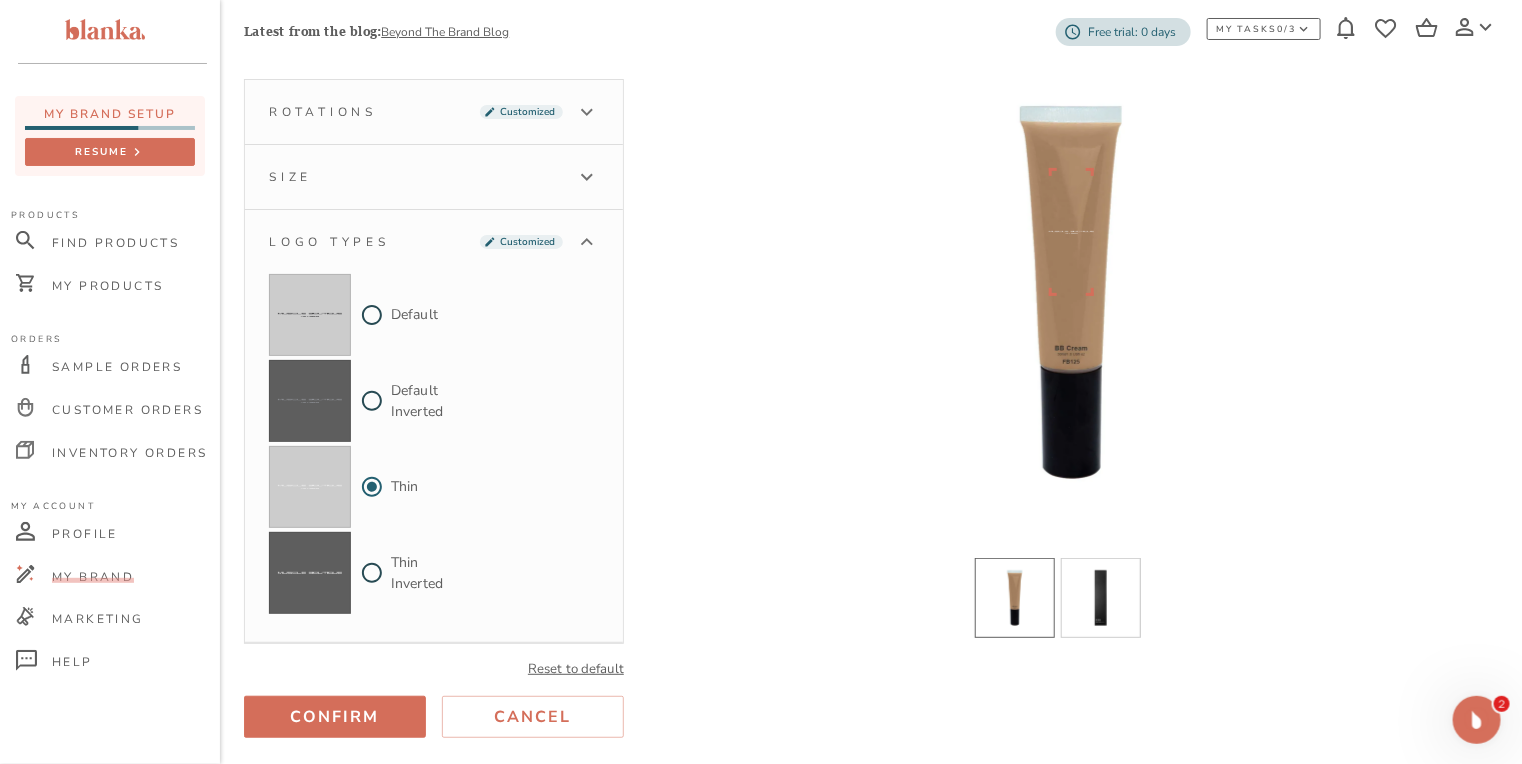 scroll, scrollTop: 204, scrollLeft: 0, axis: vertical 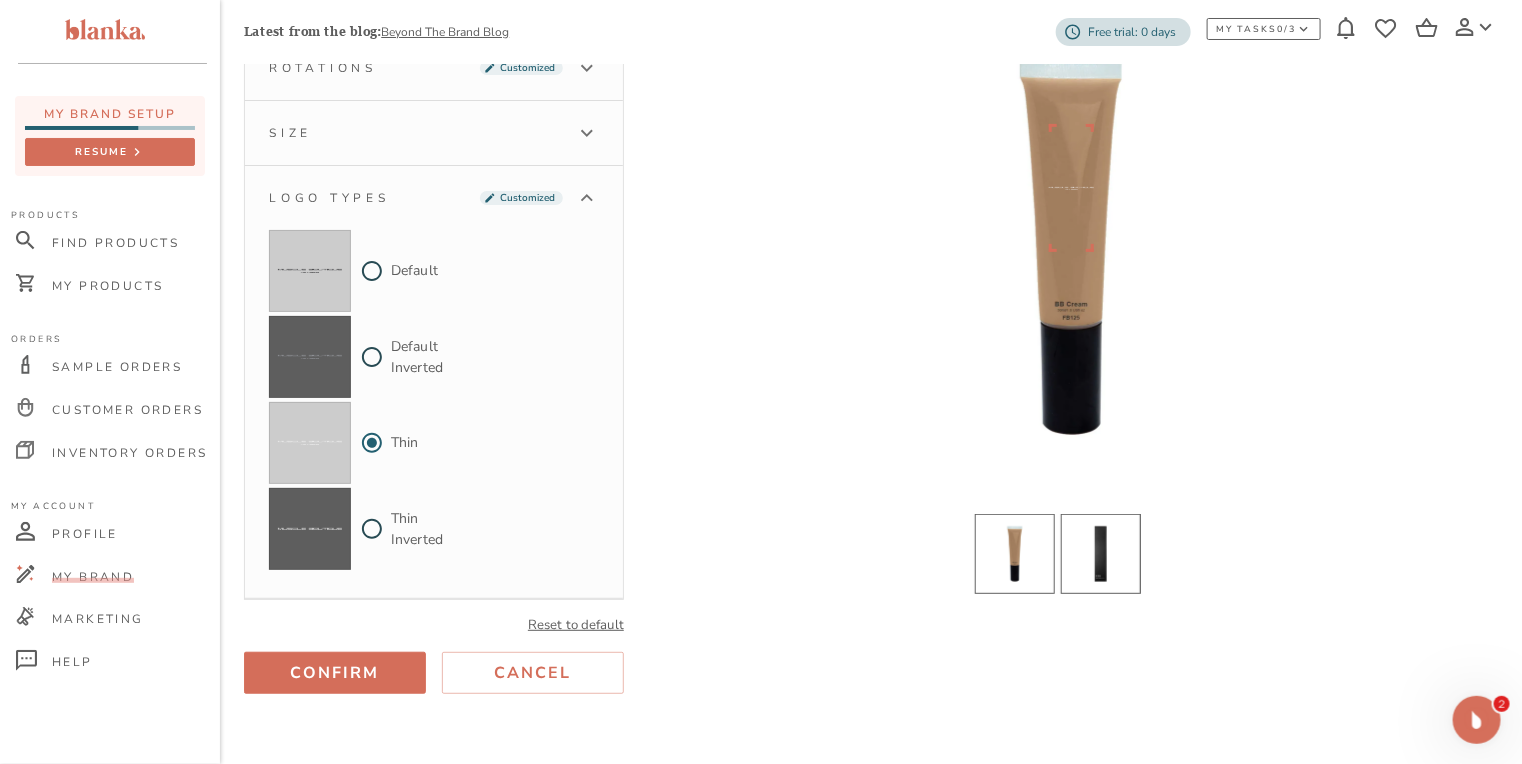 click at bounding box center (1101, 554) 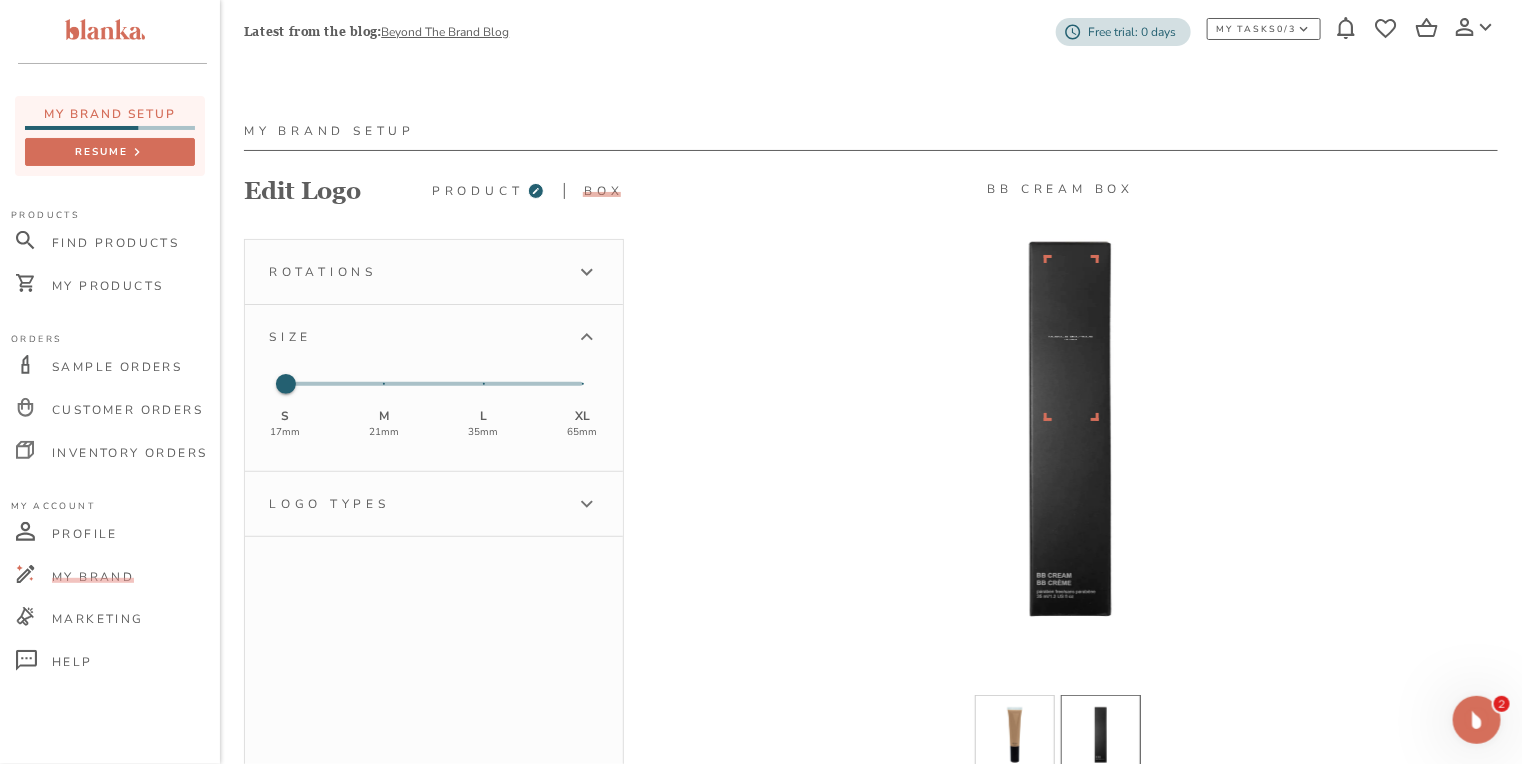 scroll, scrollTop: 160, scrollLeft: 0, axis: vertical 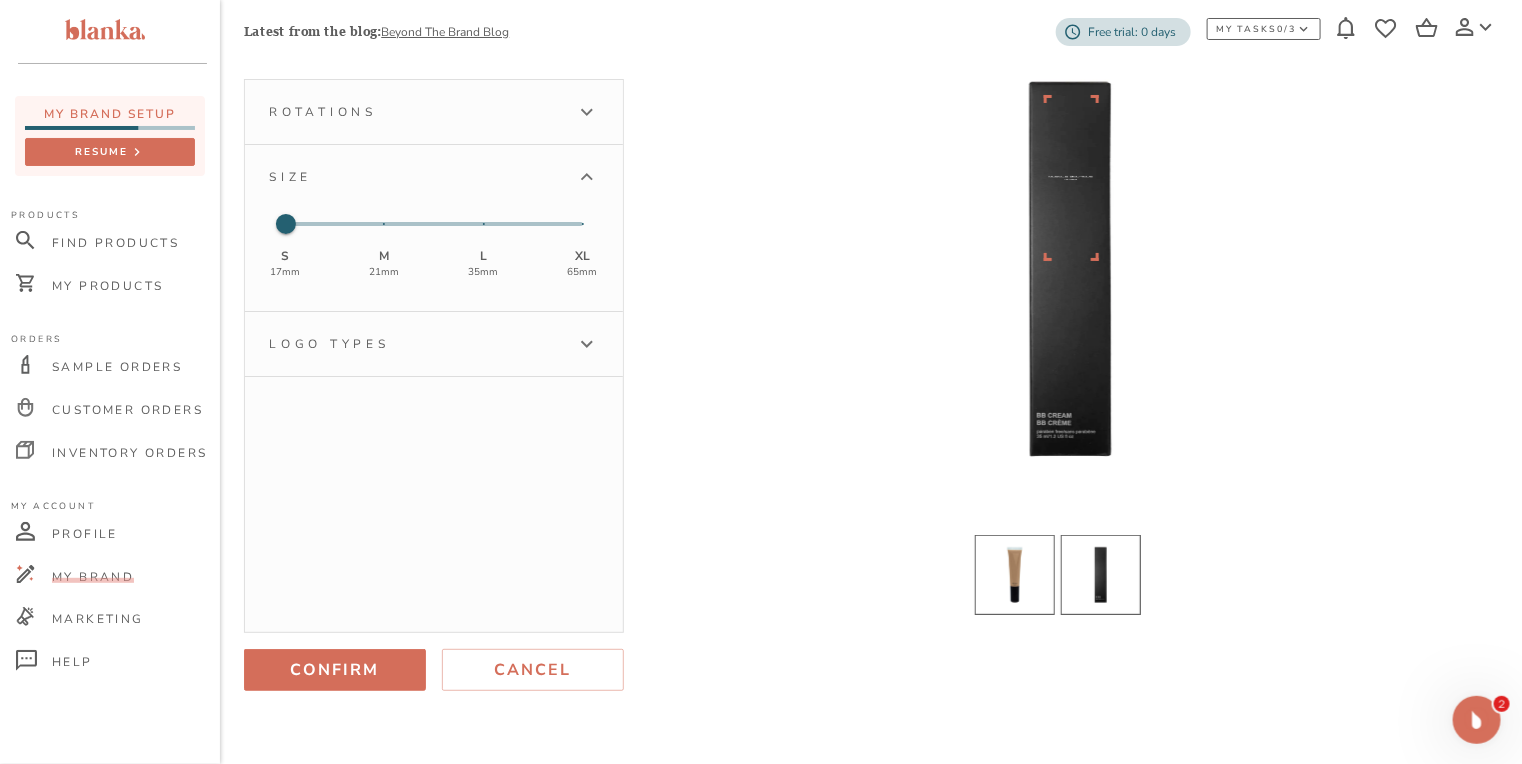 click at bounding box center [1015, 575] 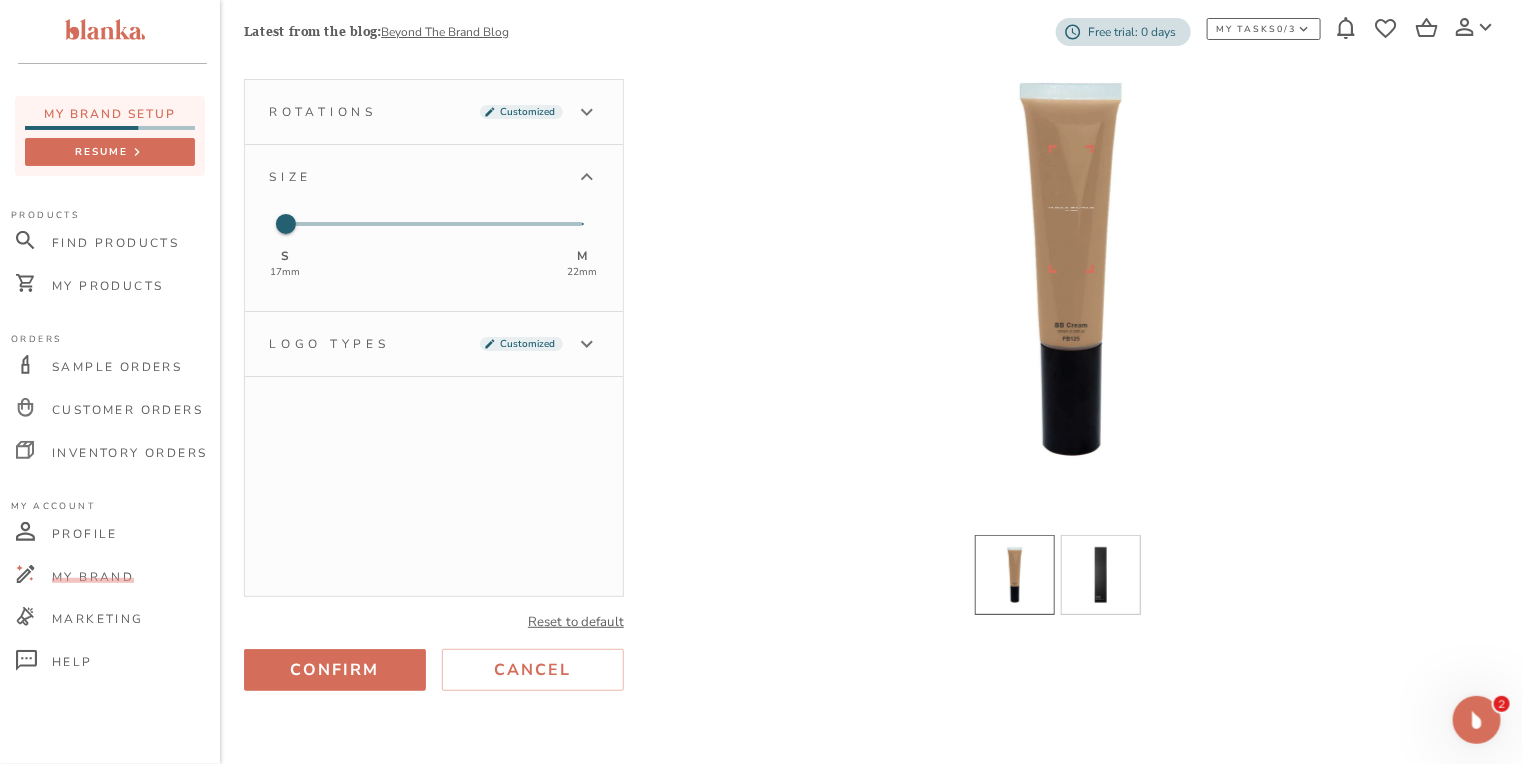 type 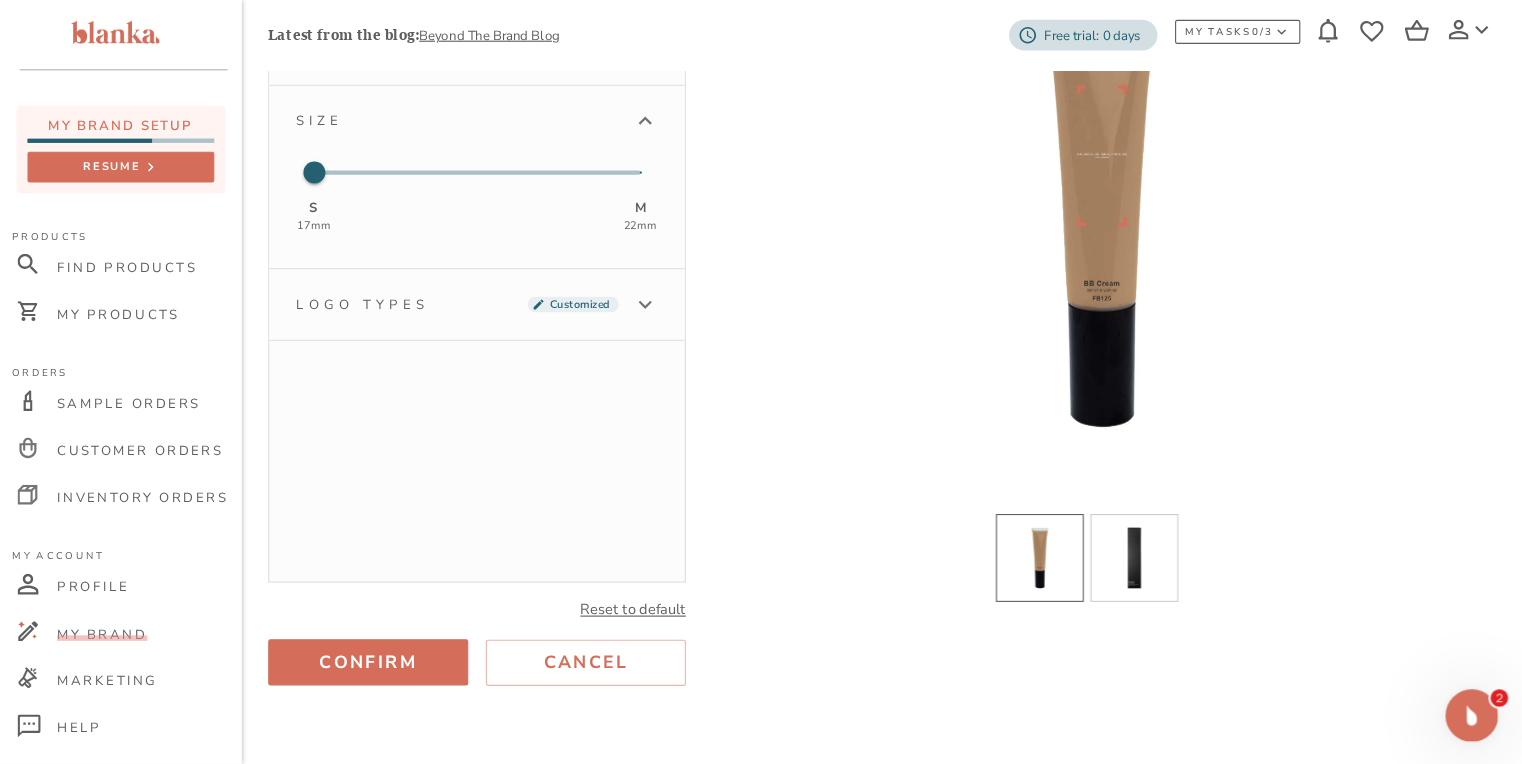 scroll, scrollTop: 160, scrollLeft: 0, axis: vertical 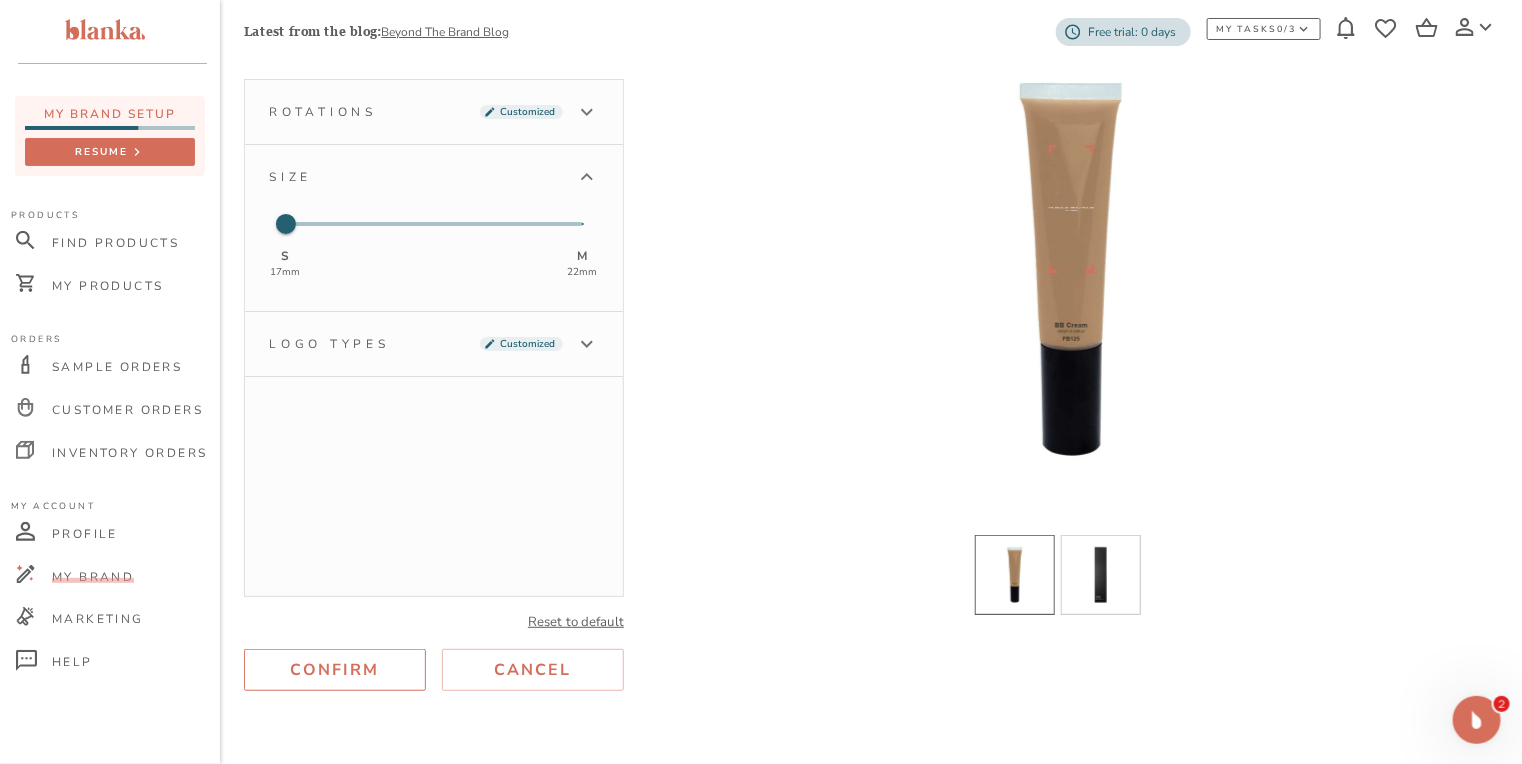 click on "Confirm" at bounding box center [335, 670] 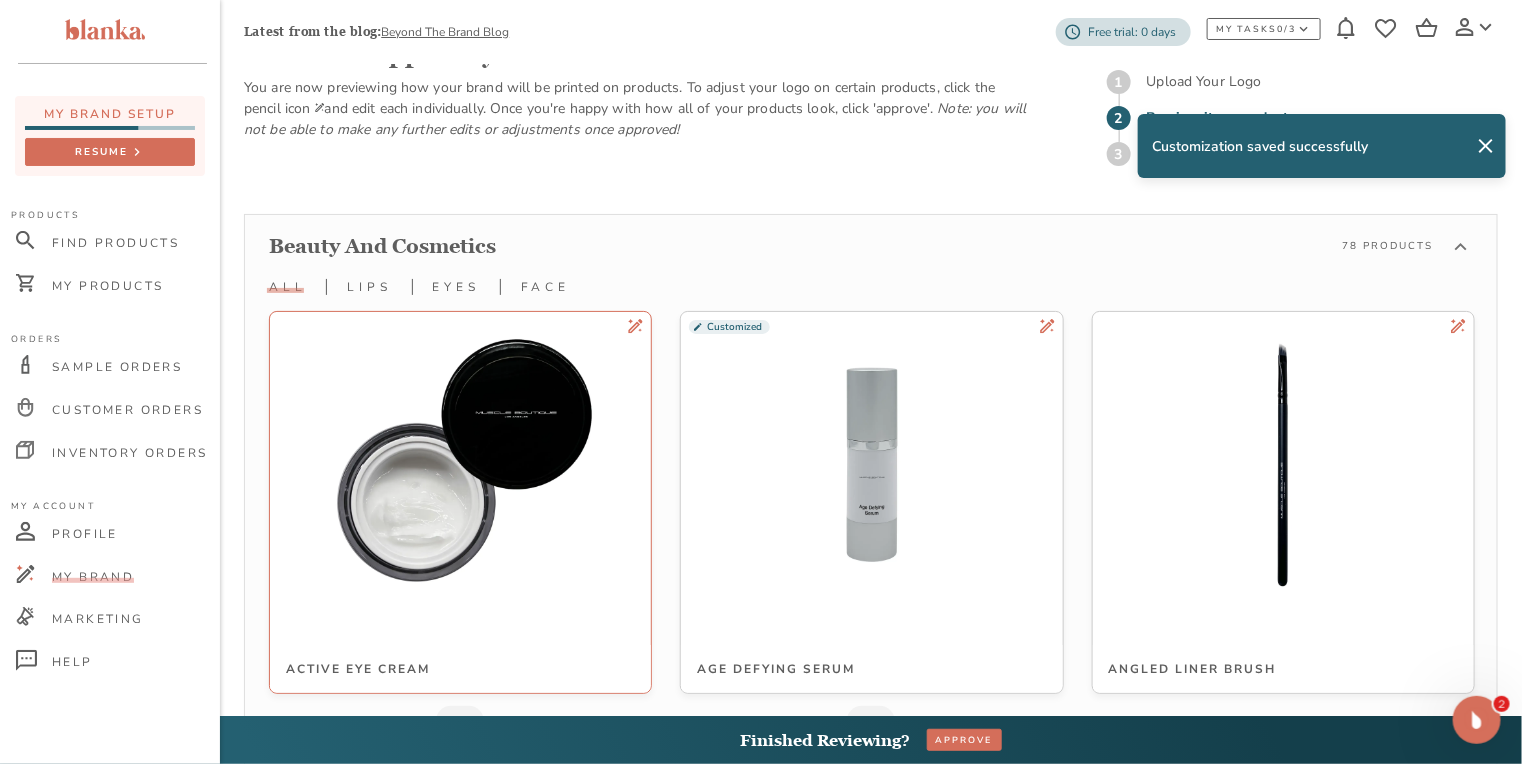 scroll, scrollTop: 1165, scrollLeft: 0, axis: vertical 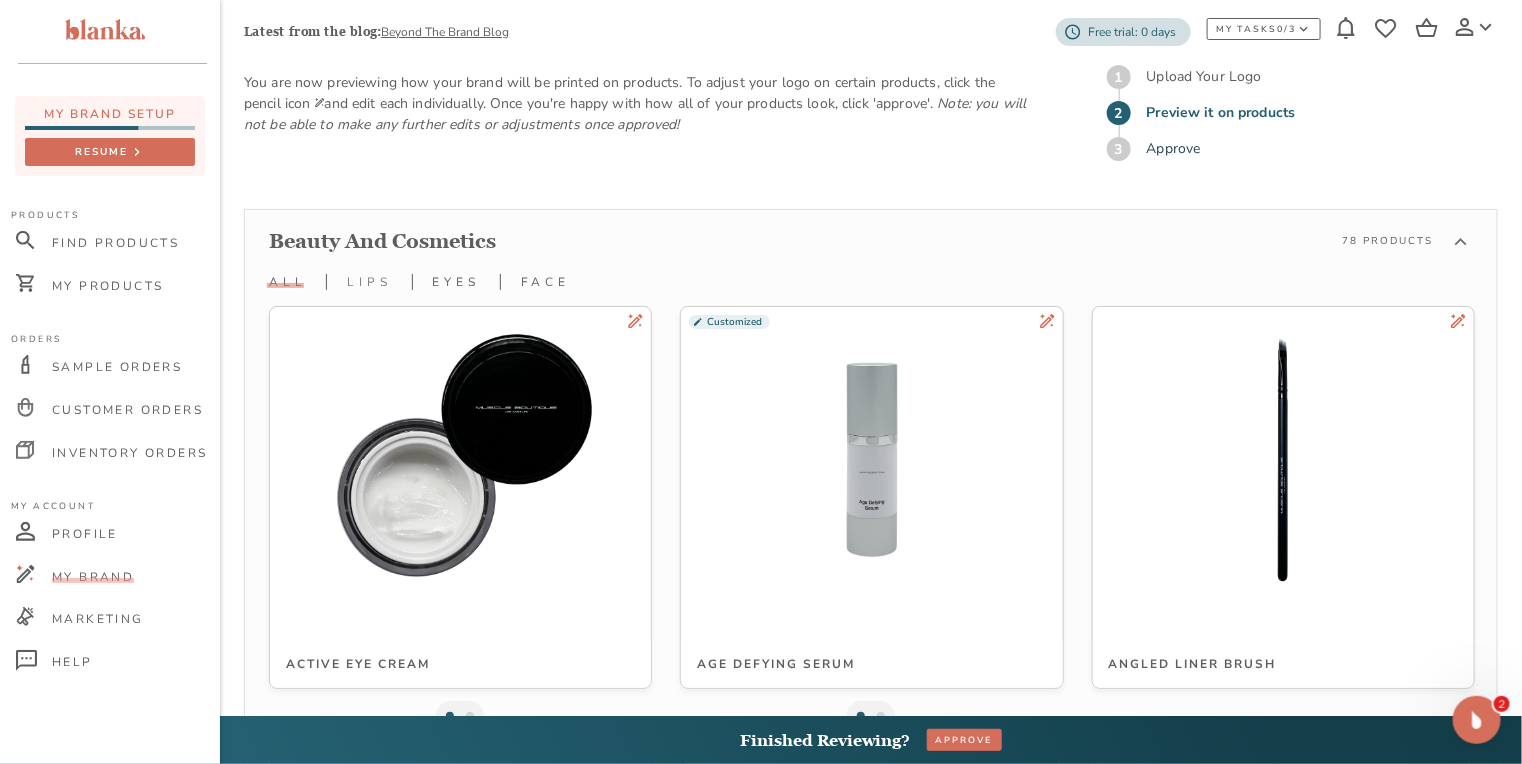 click on "lips" at bounding box center (369, 282) 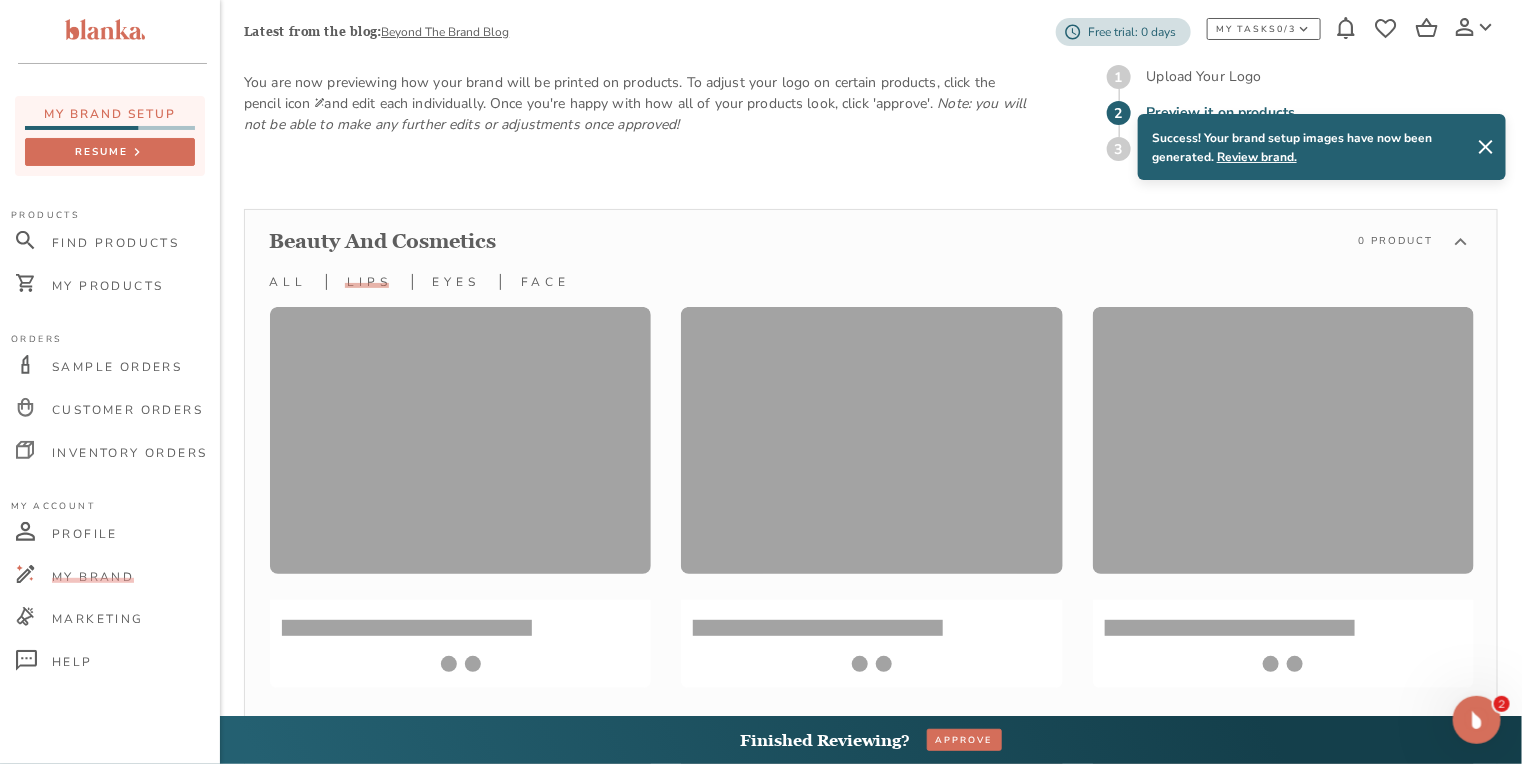 scroll, scrollTop: 332, scrollLeft: 0, axis: vertical 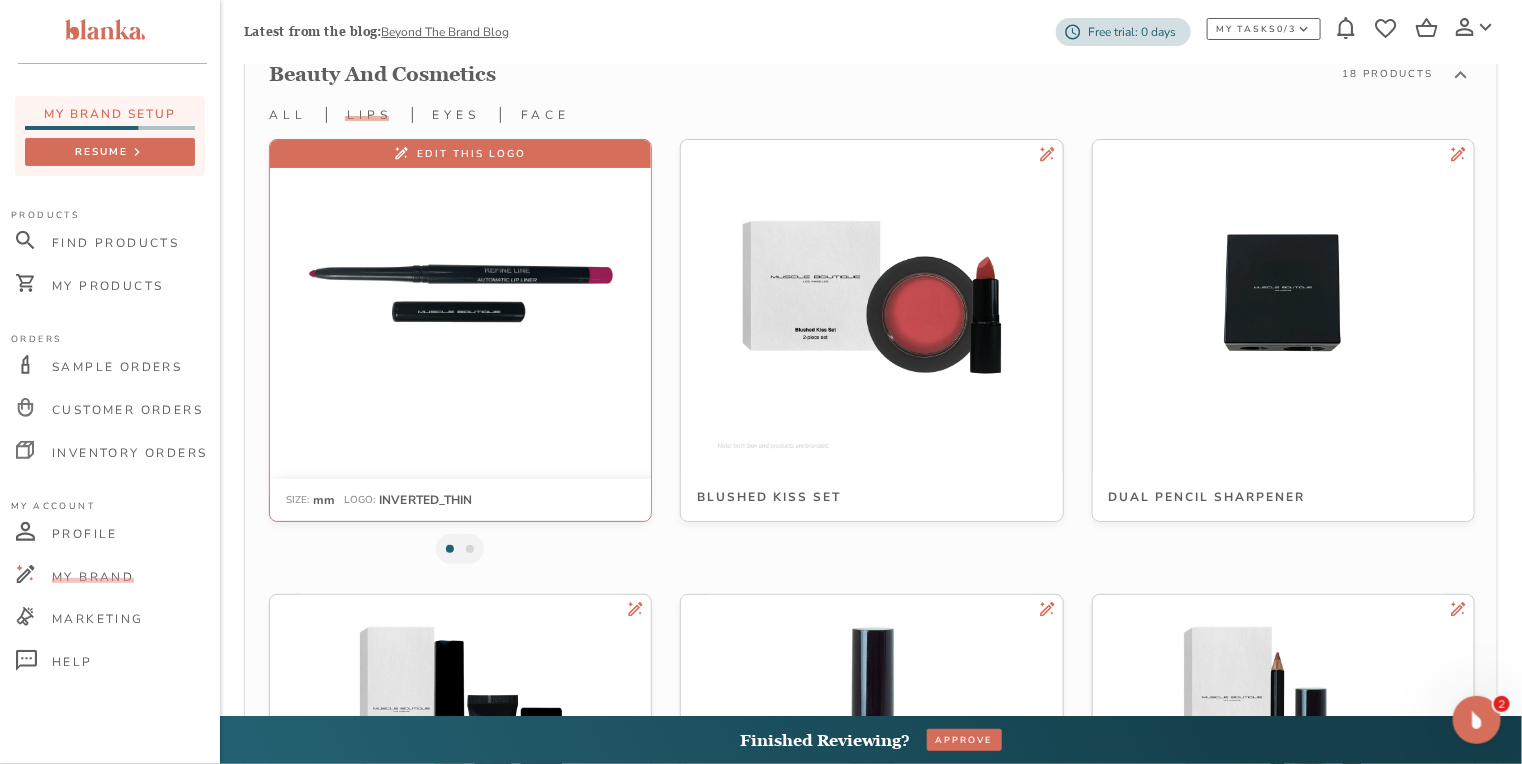 click at bounding box center (460, 292) 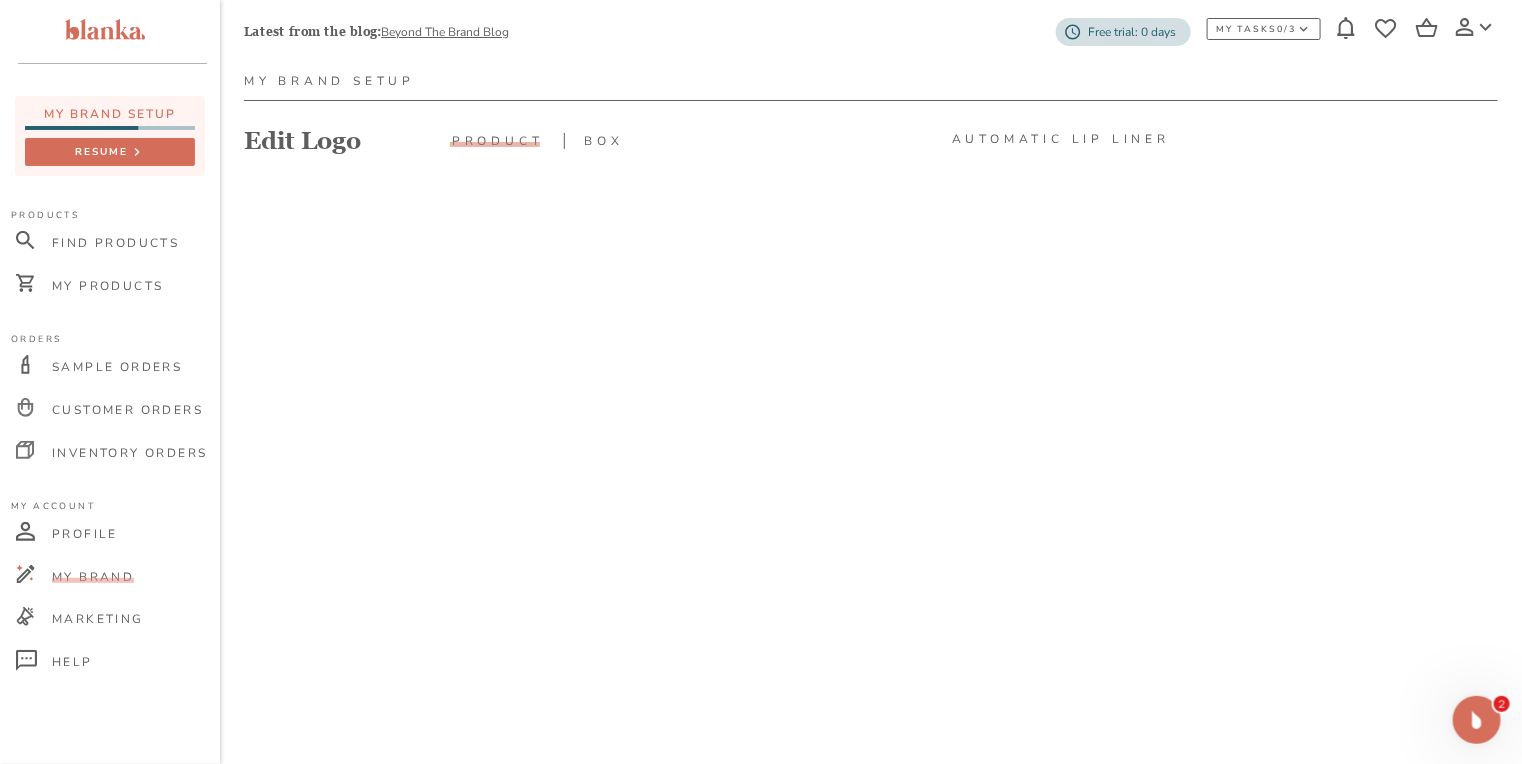 scroll, scrollTop: 160, scrollLeft: 0, axis: vertical 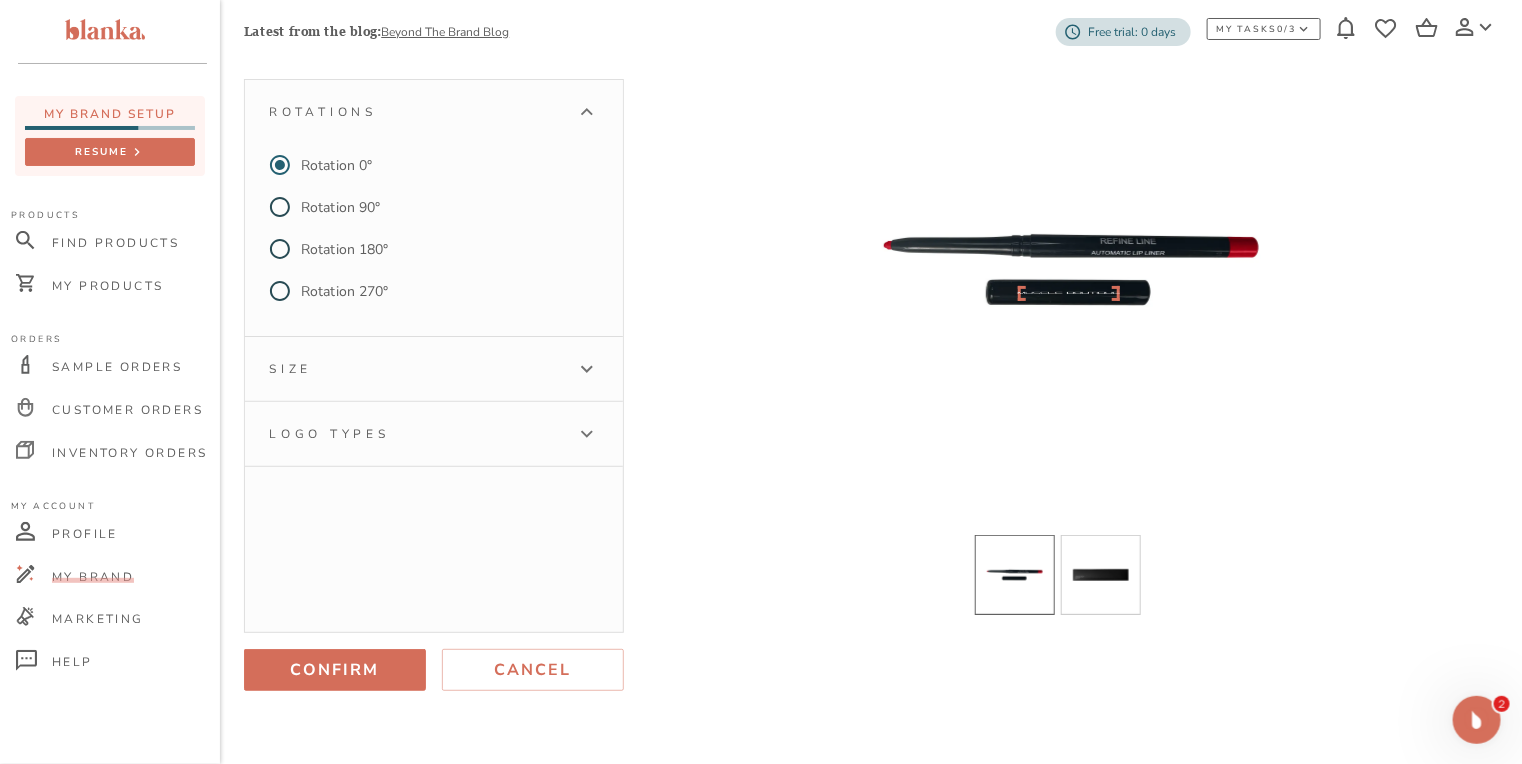 click 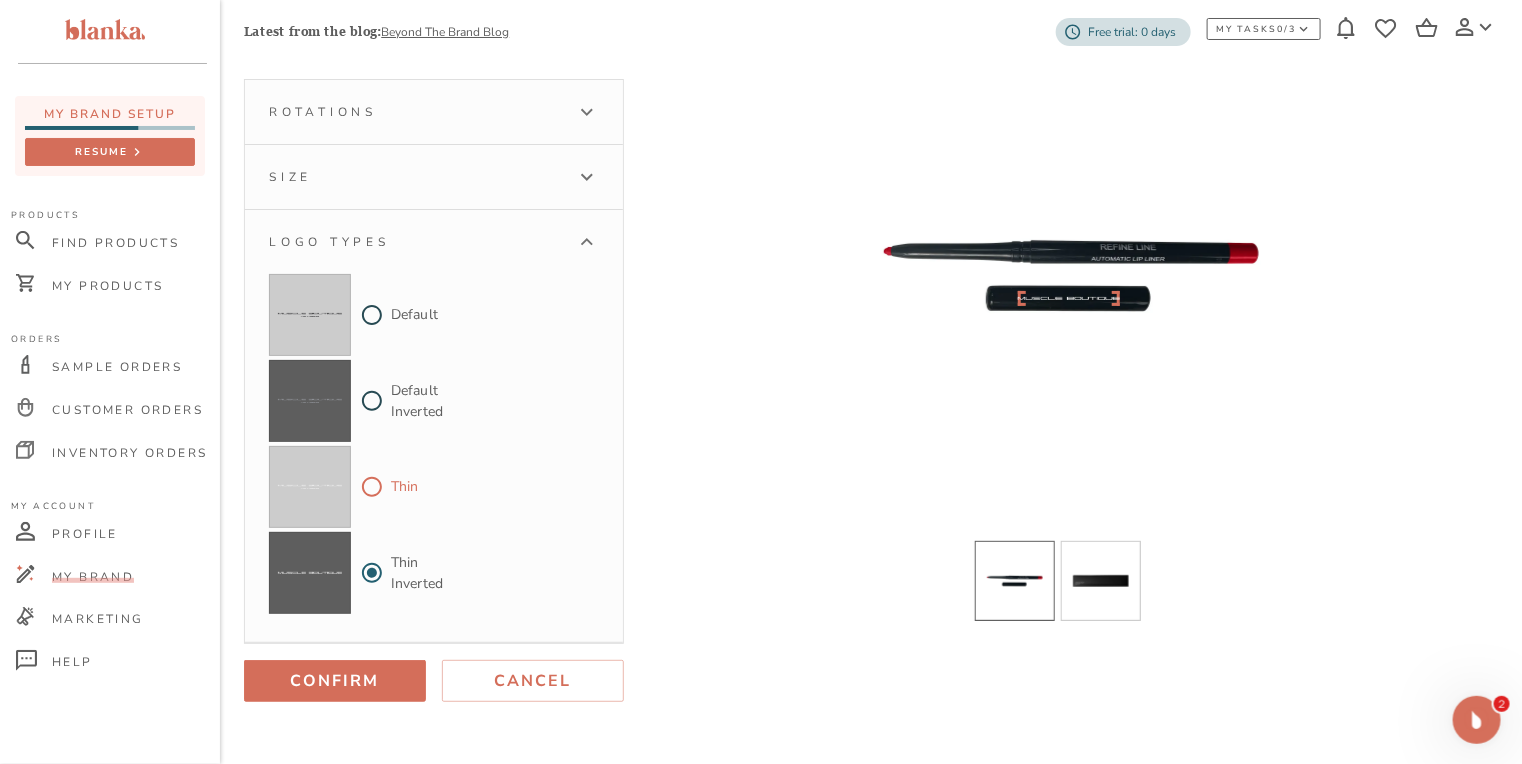 click on "Thin" at bounding box center (372, 487) 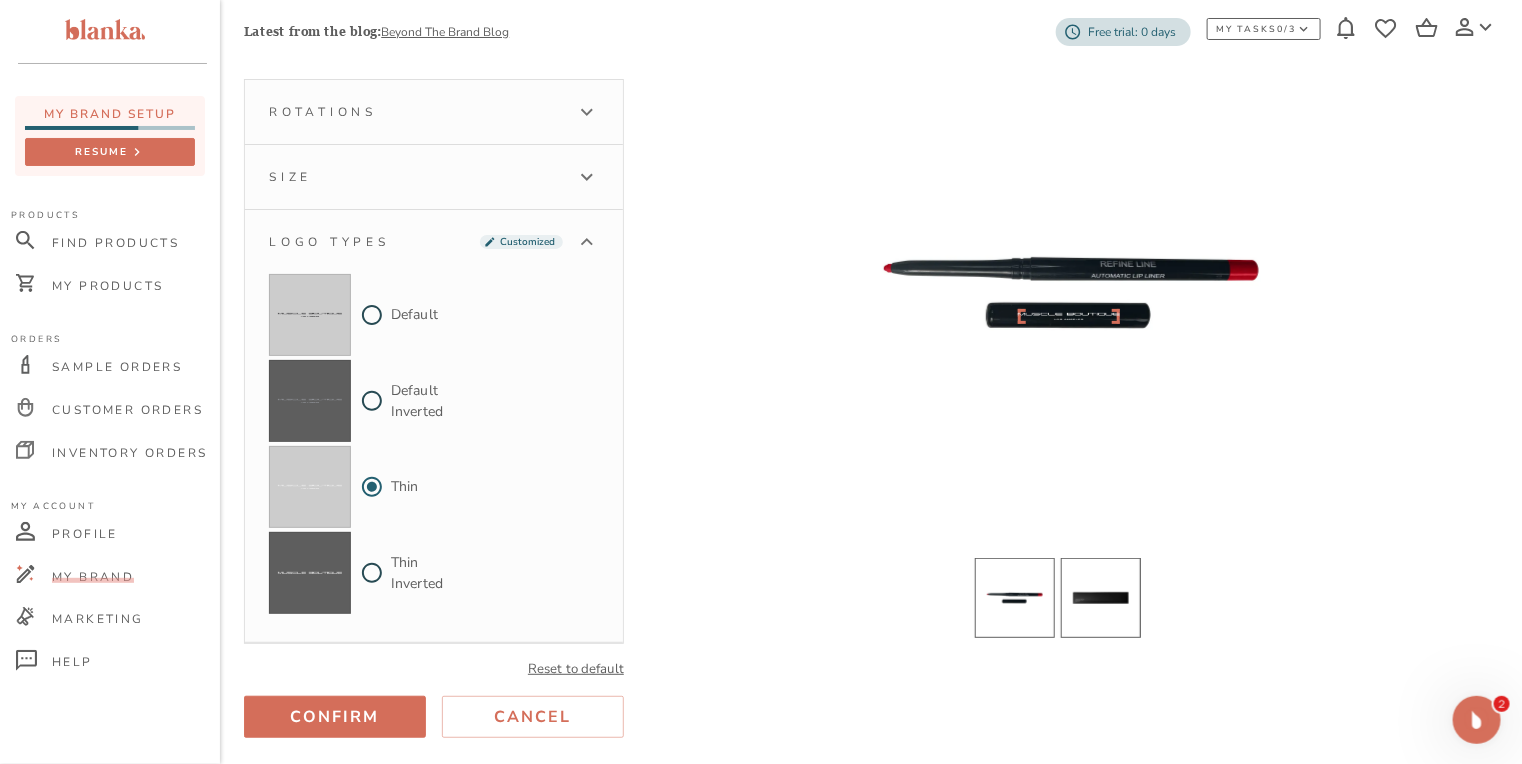 click at bounding box center [1101, 598] 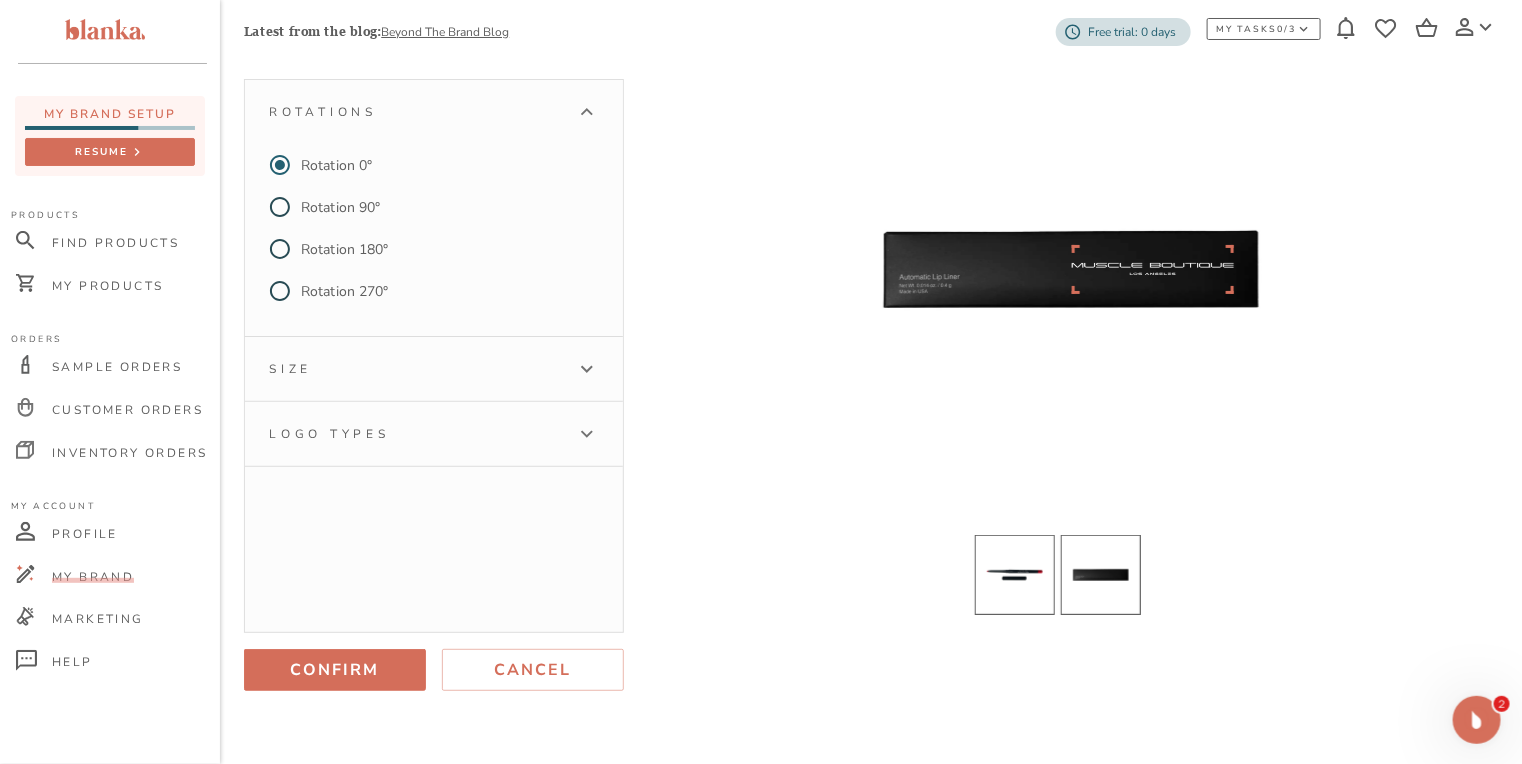 click at bounding box center (1015, 575) 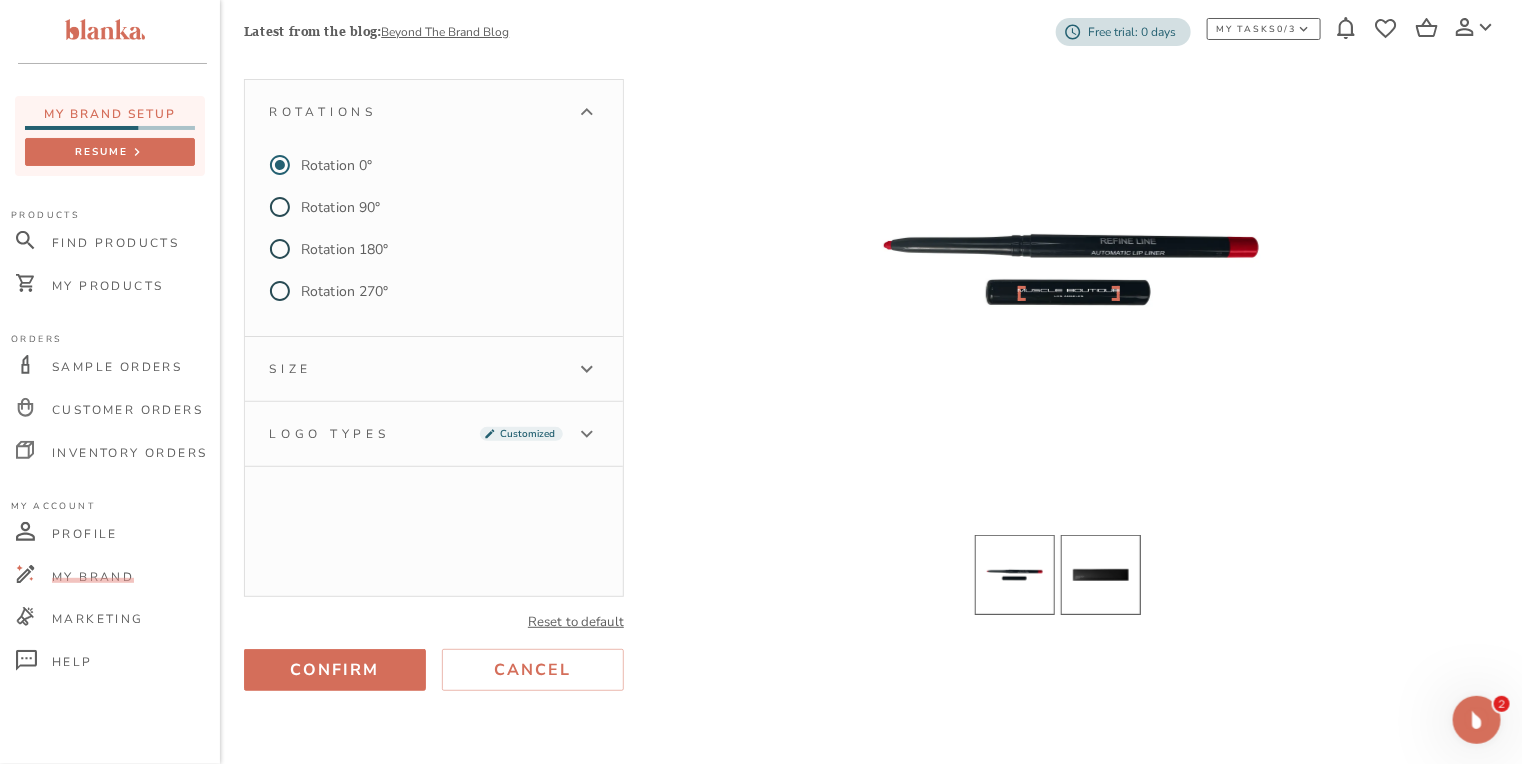 click at bounding box center (1101, 575) 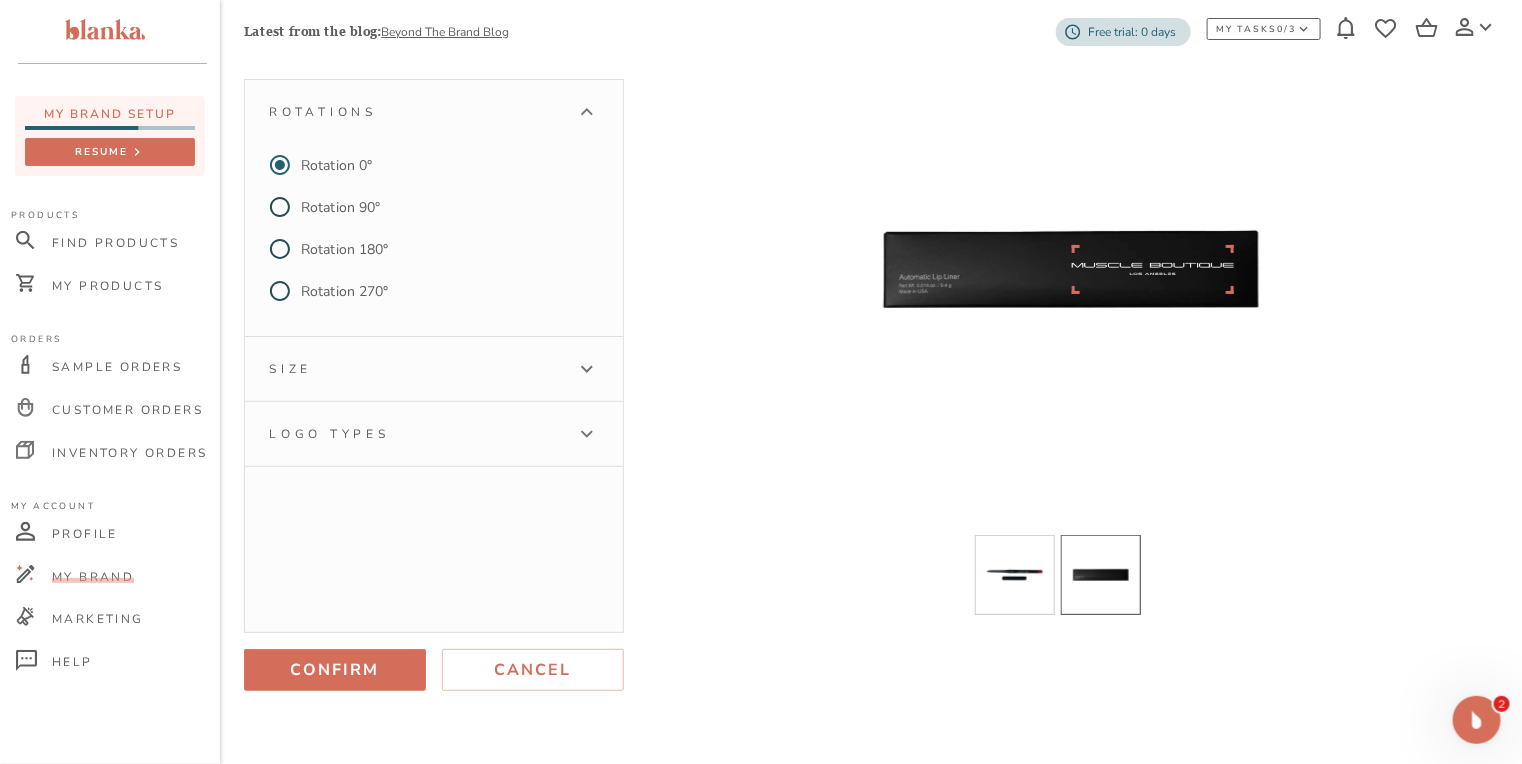 click on "Size" at bounding box center [416, 369] 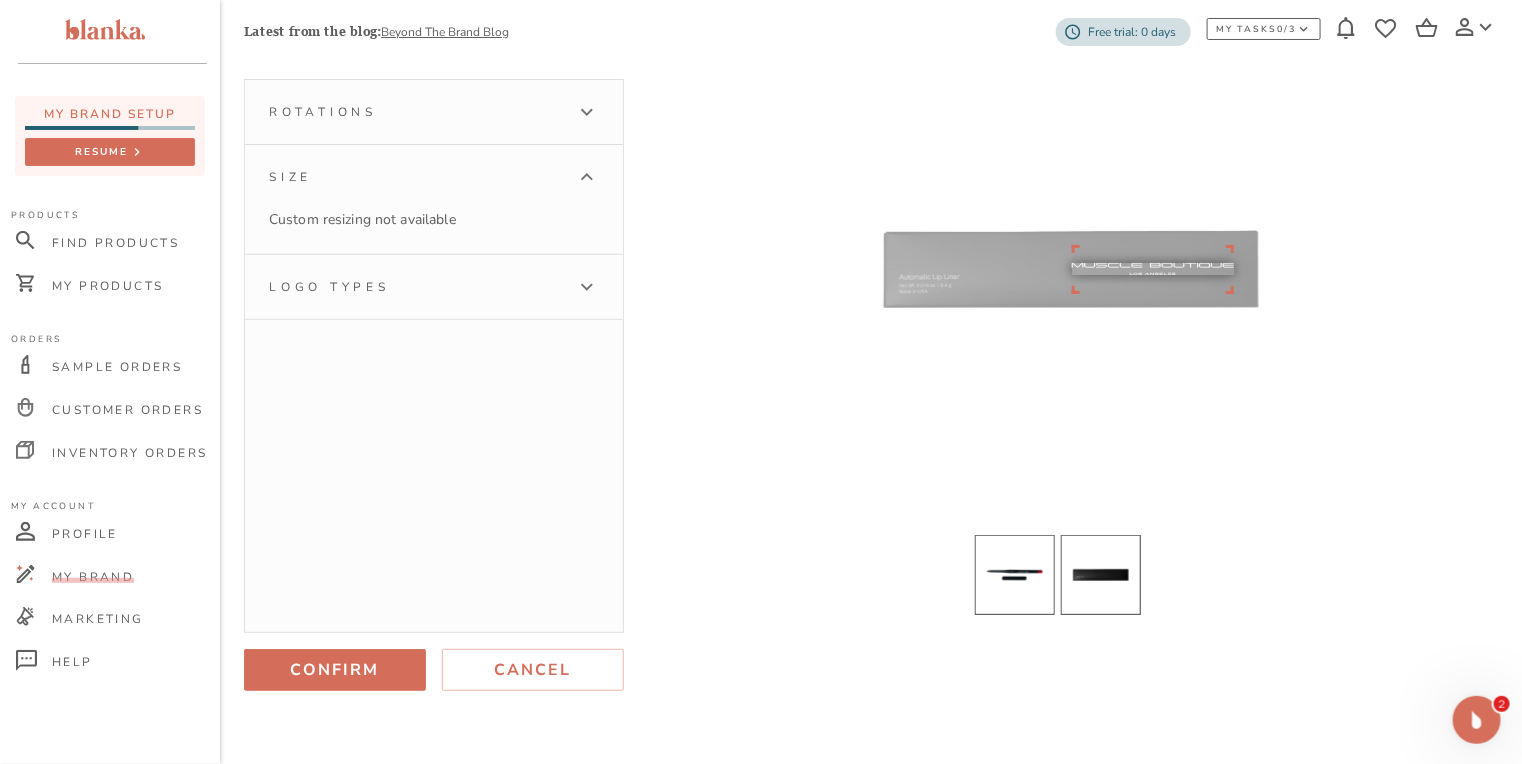 click at bounding box center [1015, 575] 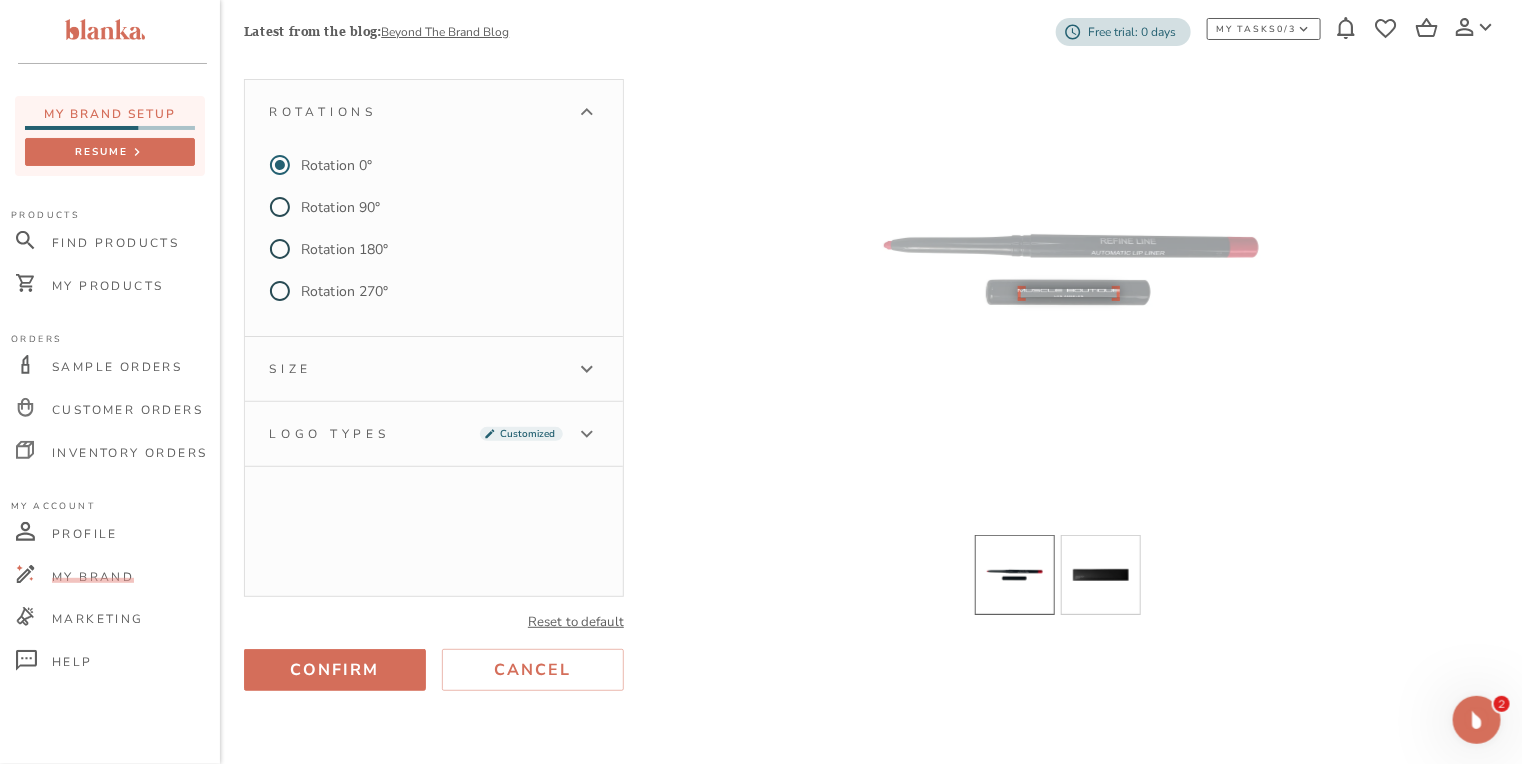 click on "Logo types Customized" at bounding box center (416, 434) 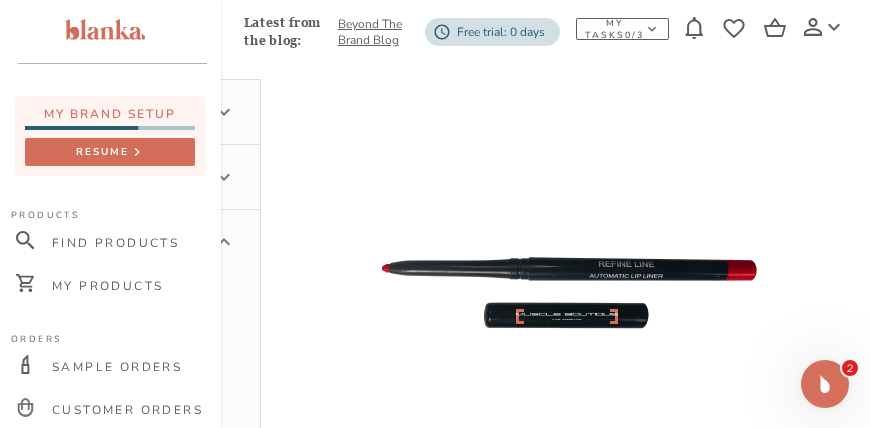 scroll, scrollTop: 160, scrollLeft: 373, axis: both 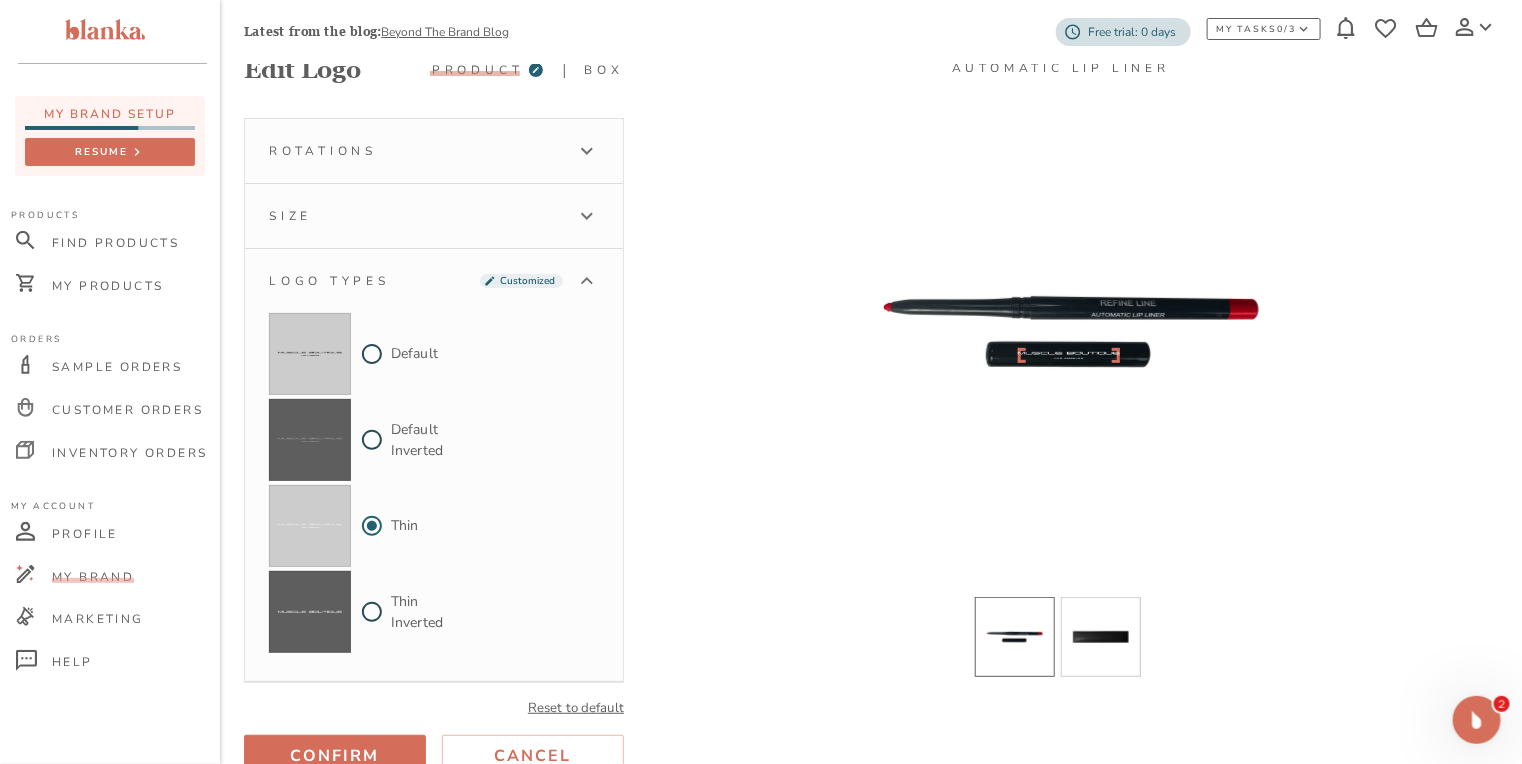 click on "Confirm" at bounding box center (335, 756) 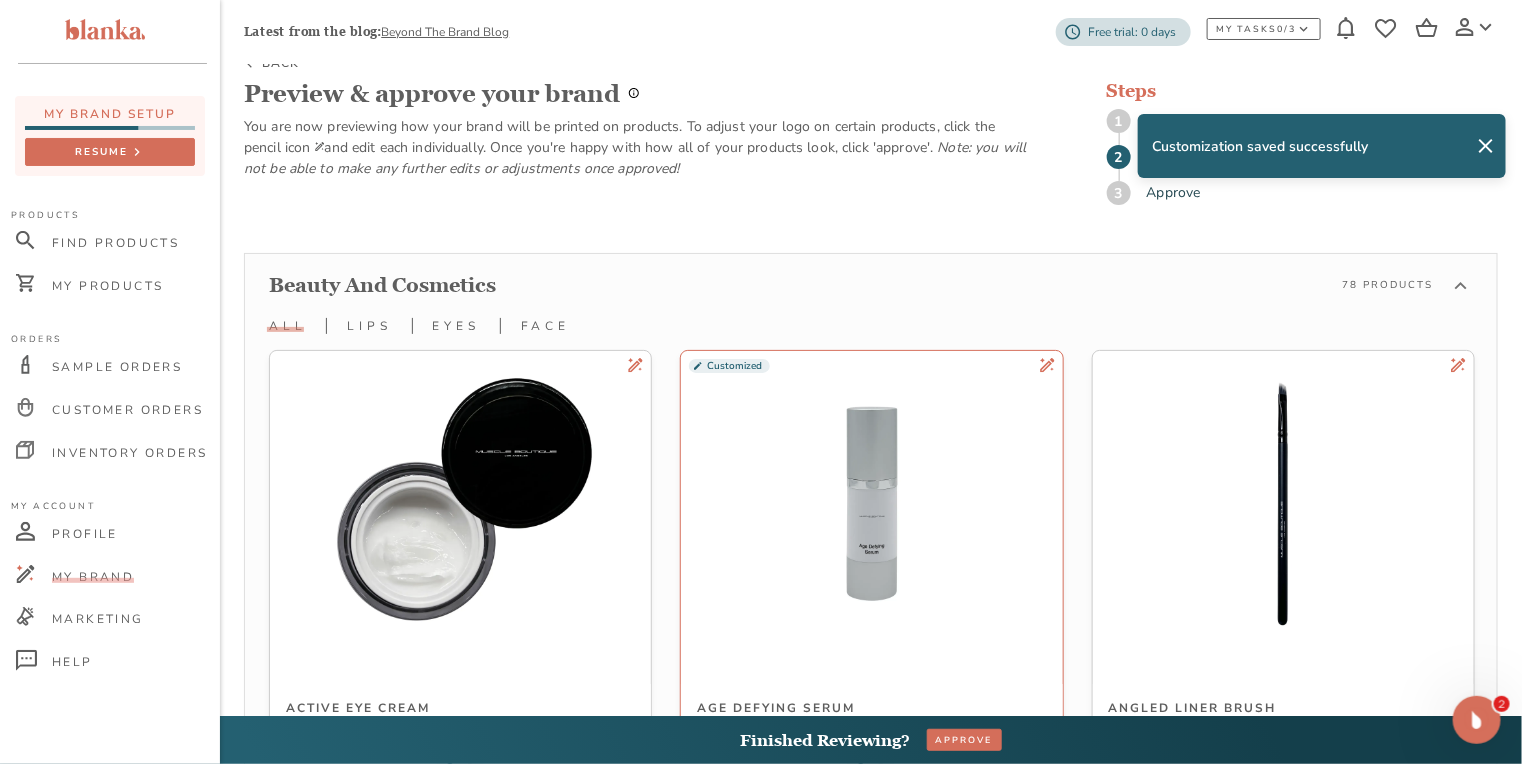 scroll, scrollTop: 331, scrollLeft: 0, axis: vertical 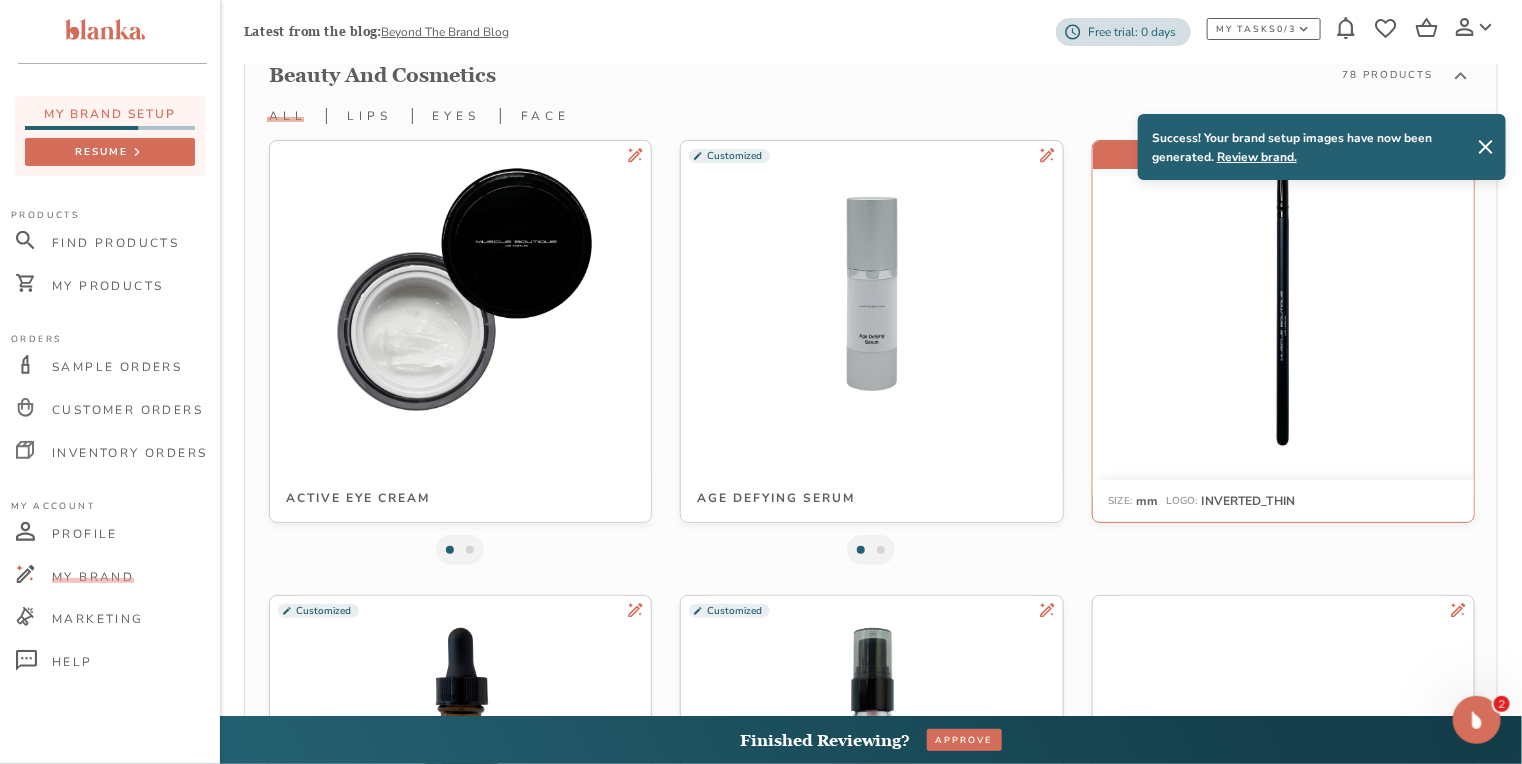 click at bounding box center [1283, 293] 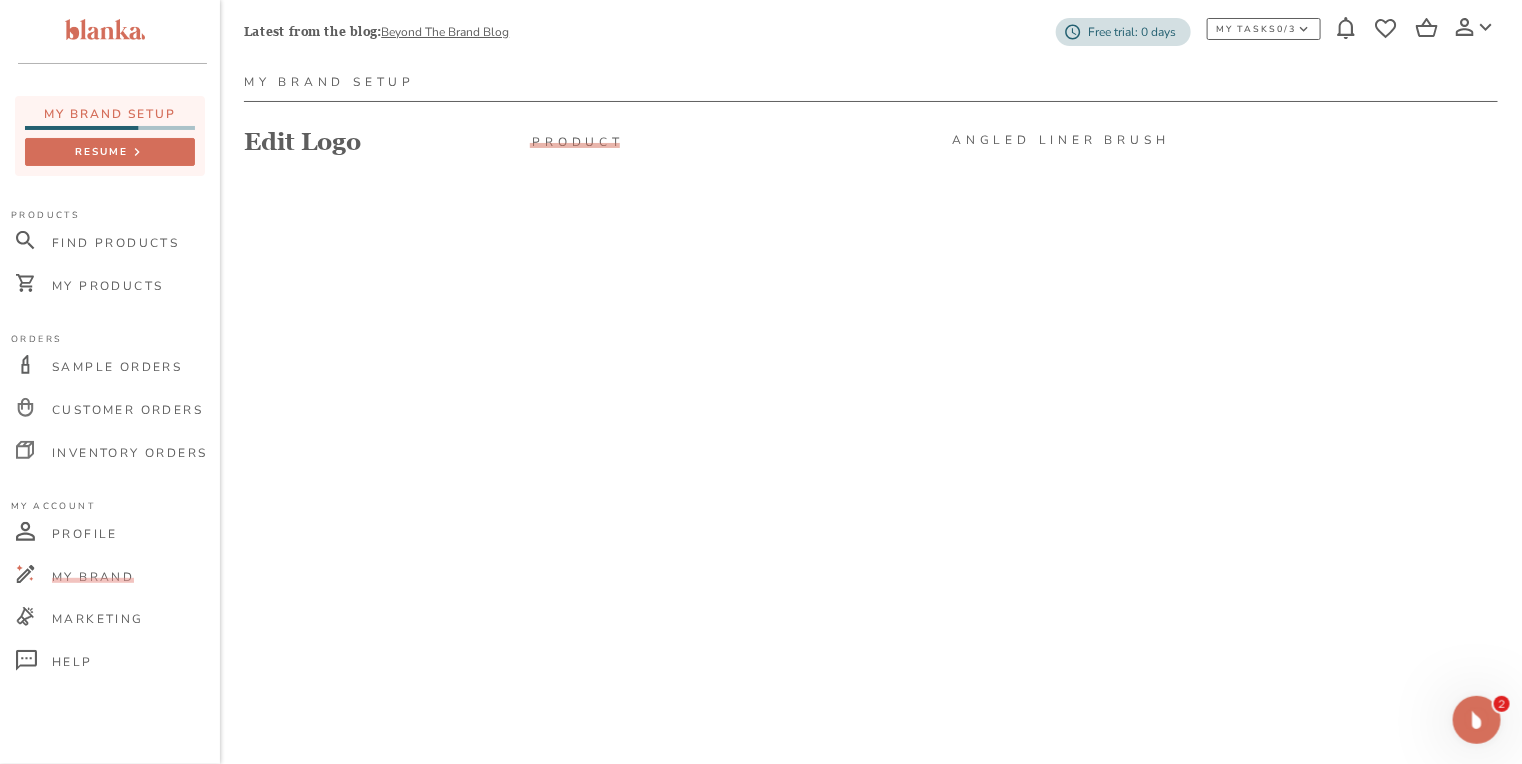 scroll, scrollTop: 160, scrollLeft: 0, axis: vertical 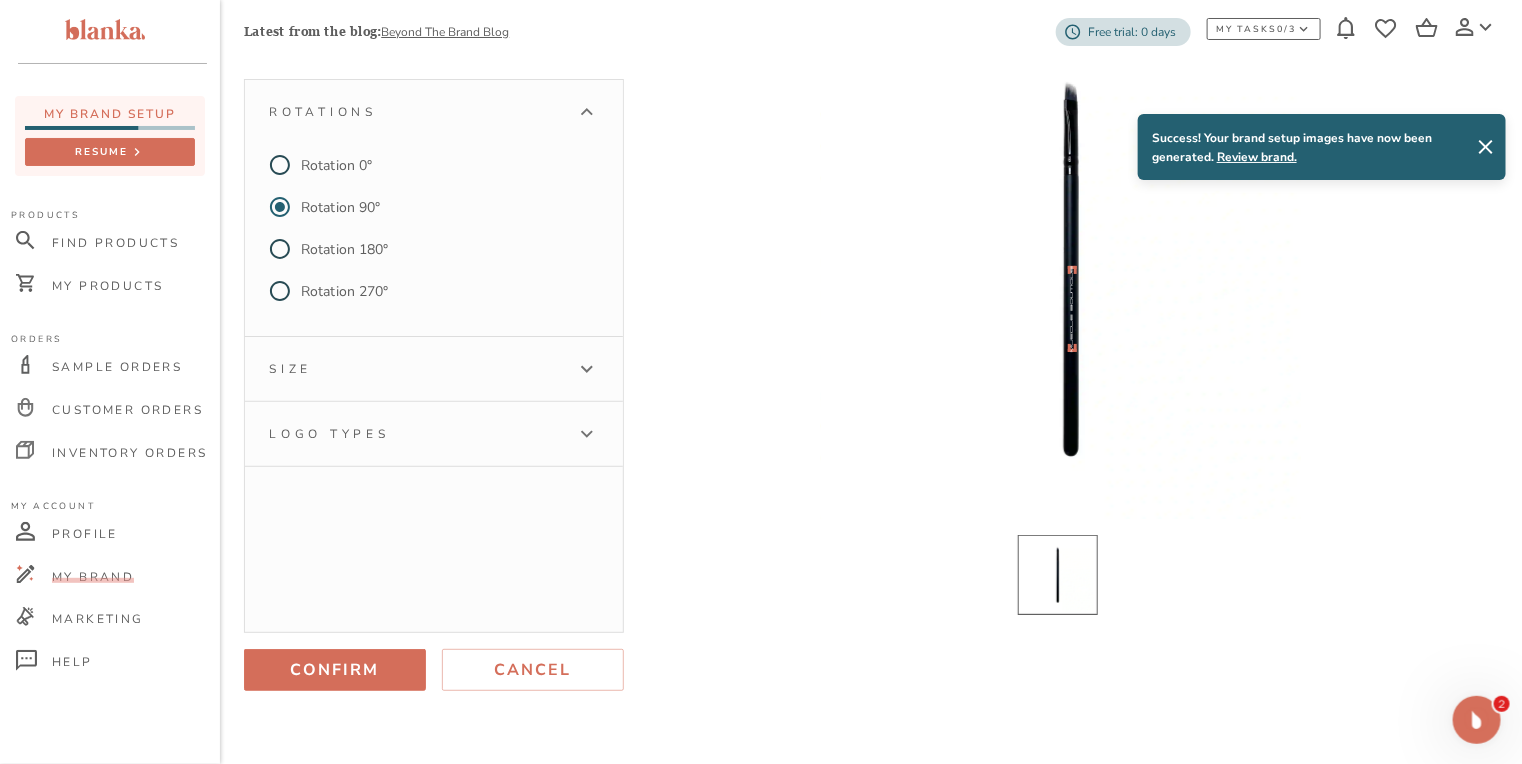 click on "Logo types" at bounding box center [416, 434] 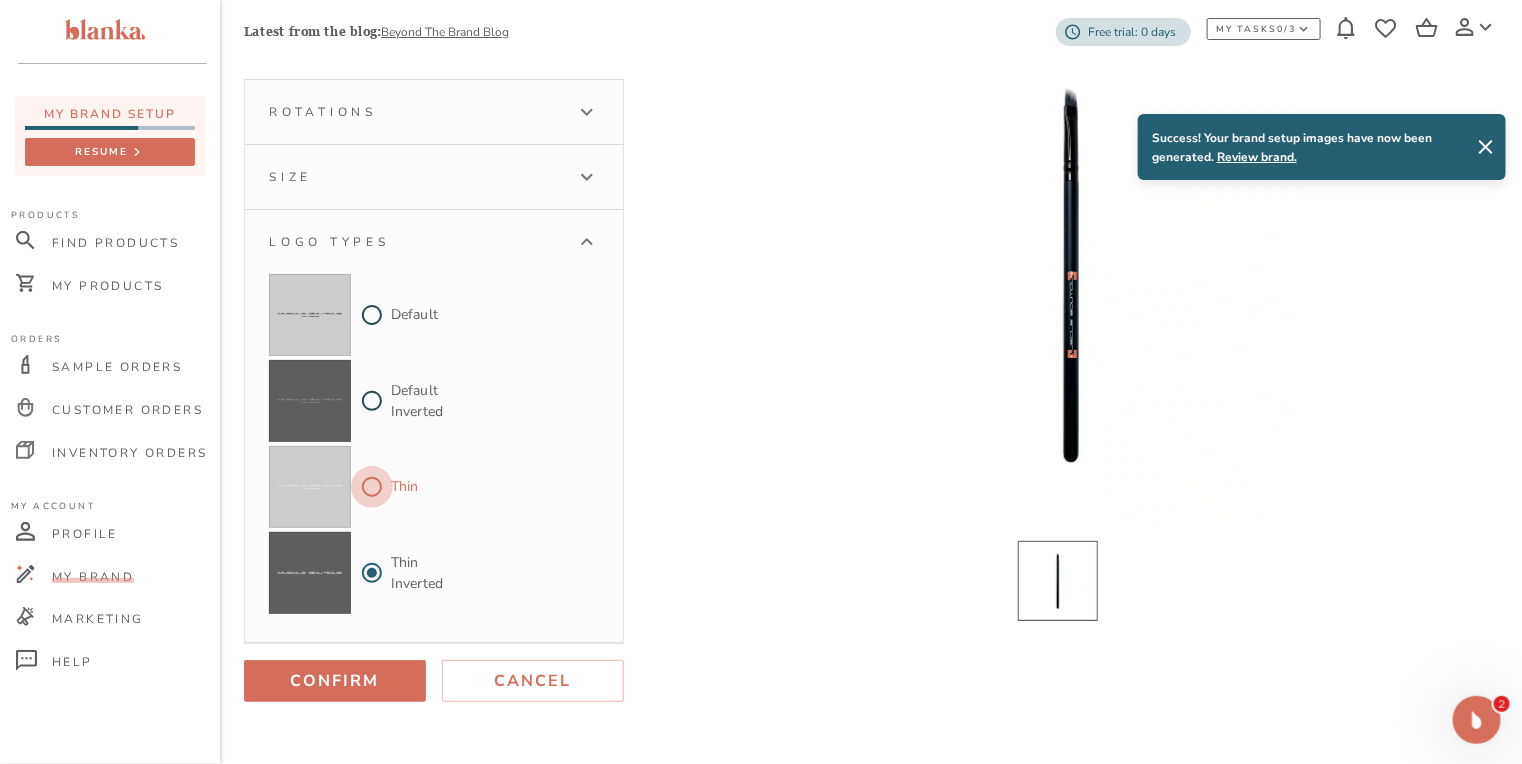 click on "Thin" at bounding box center [372, 487] 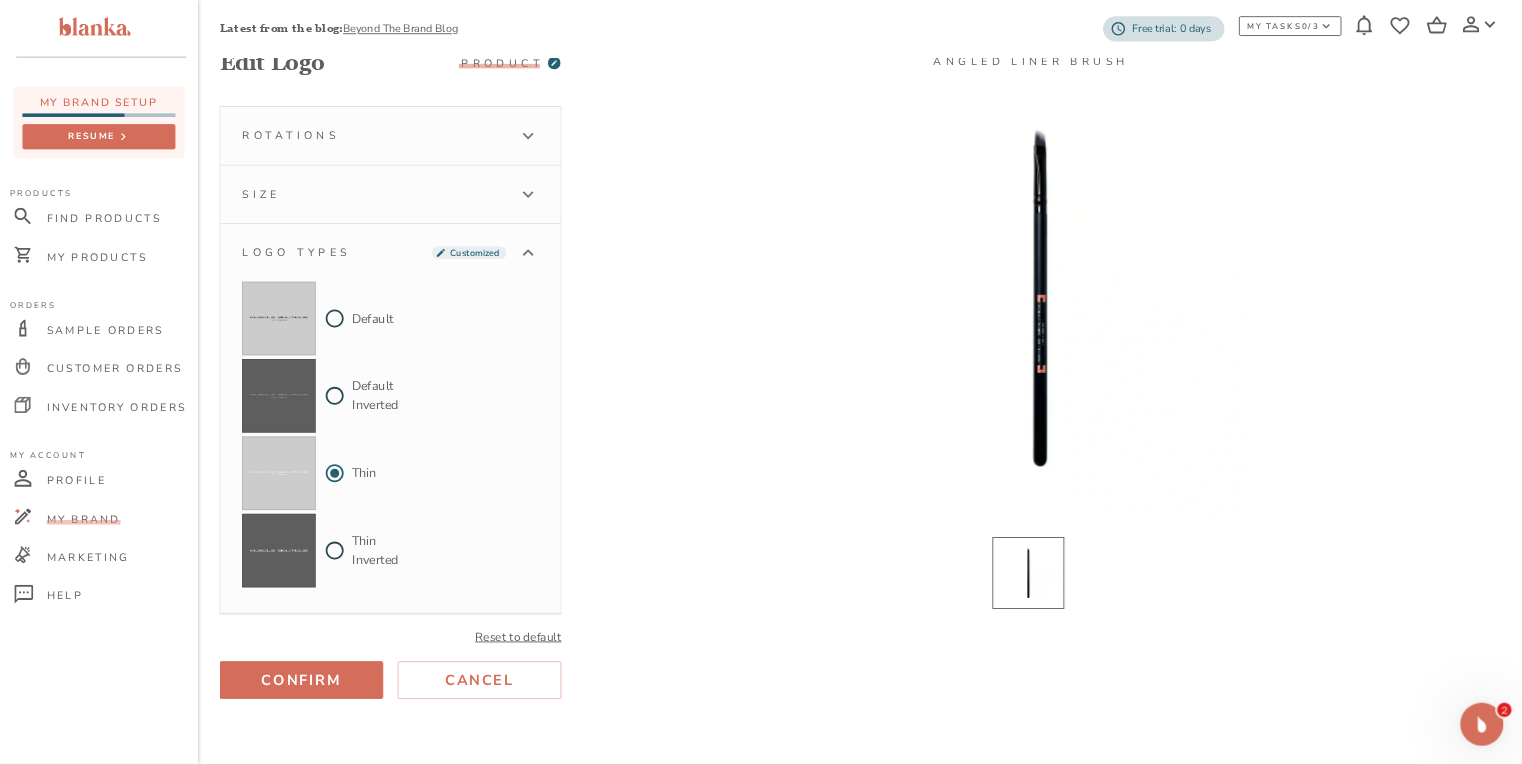 scroll, scrollTop: 121, scrollLeft: 0, axis: vertical 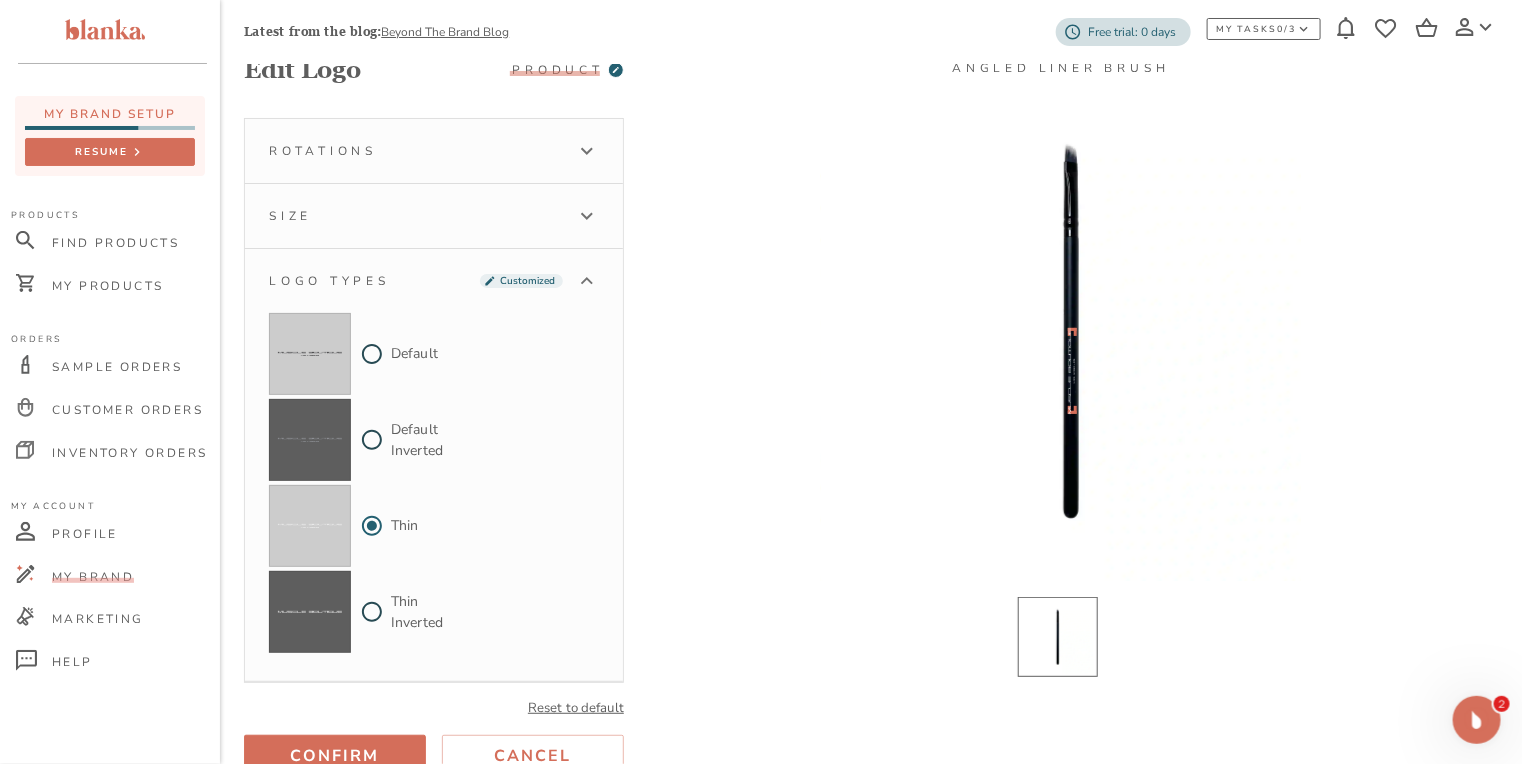 click on "Confirm" at bounding box center [335, 756] 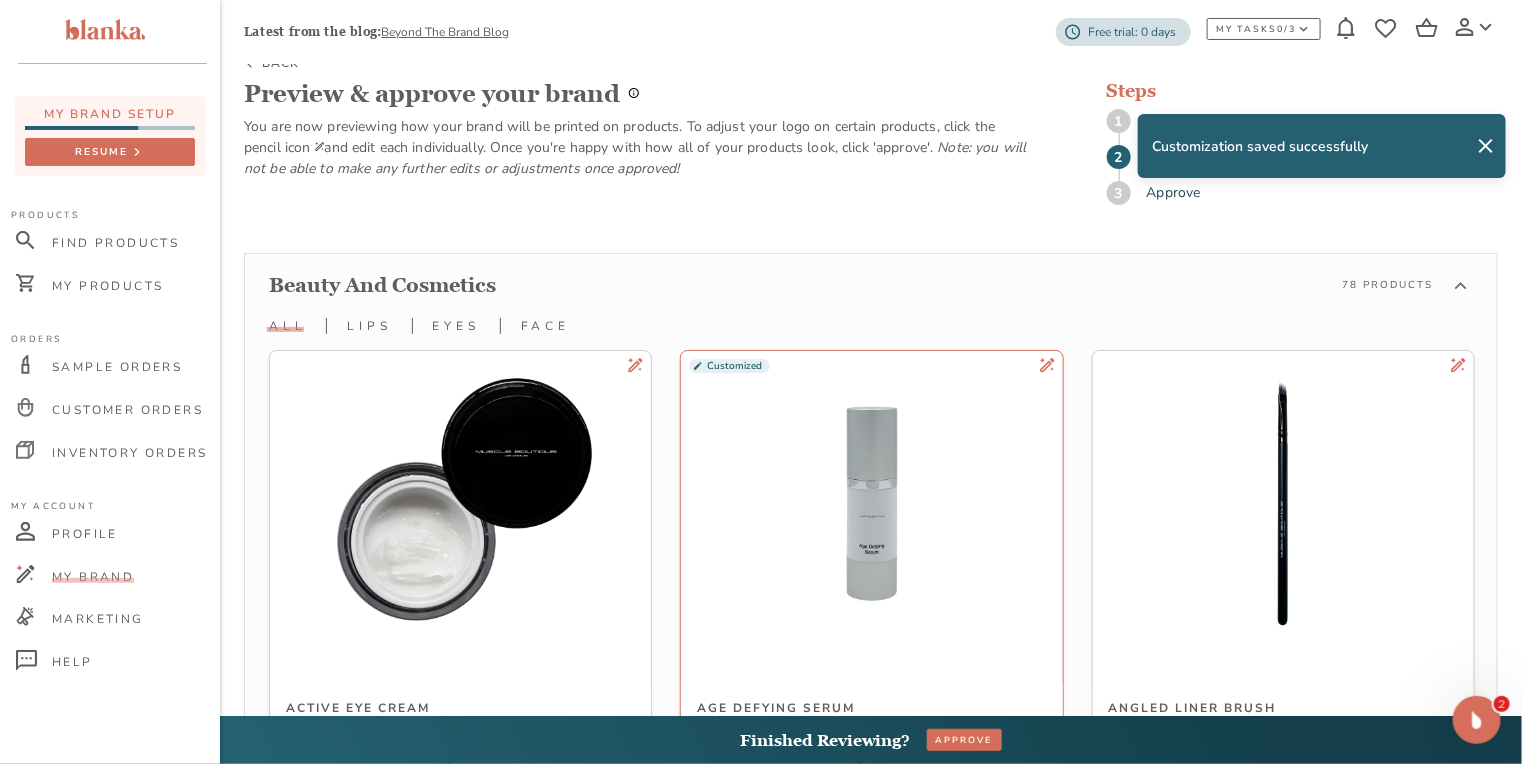 scroll, scrollTop: 330, scrollLeft: 0, axis: vertical 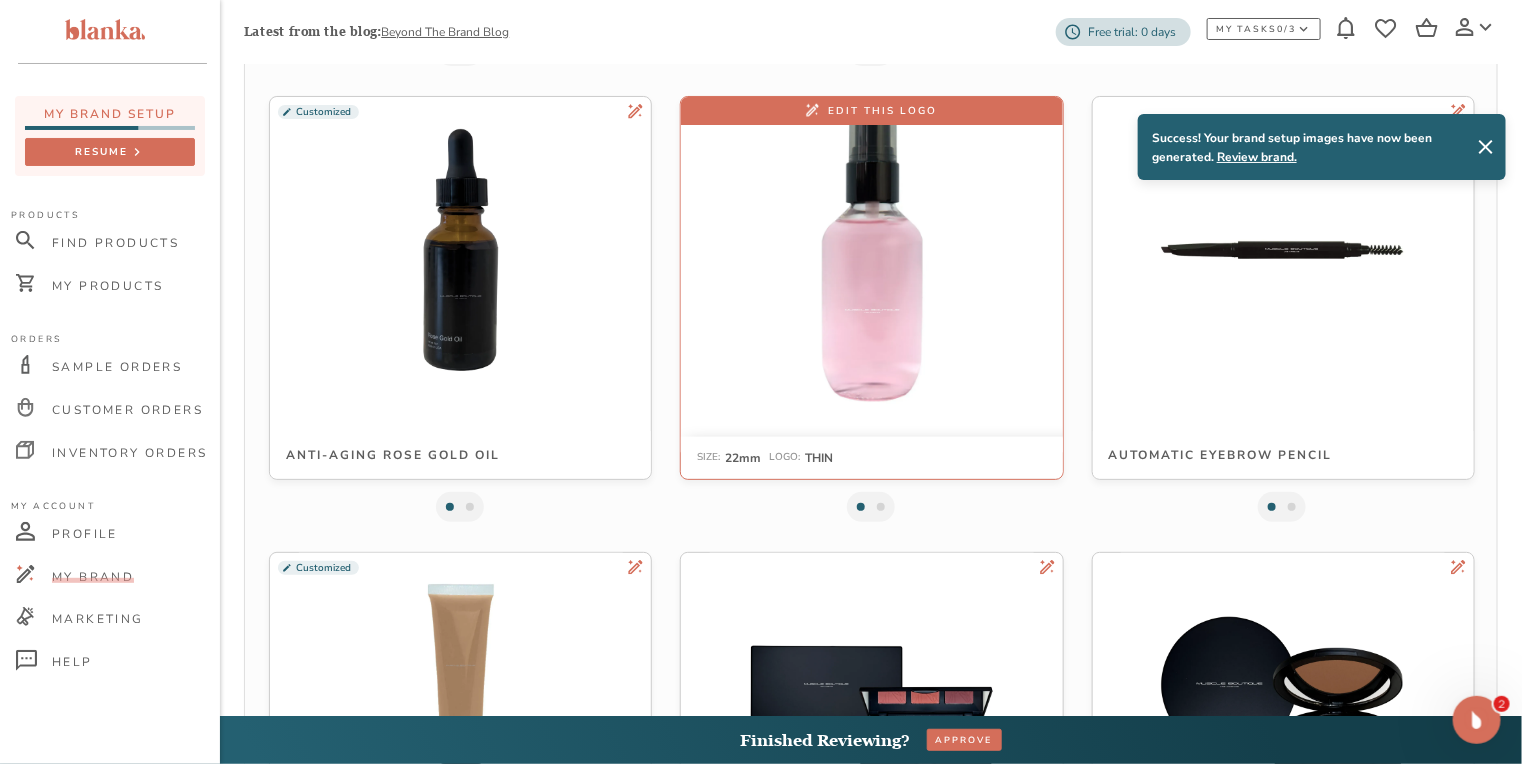 click at bounding box center (871, 249) 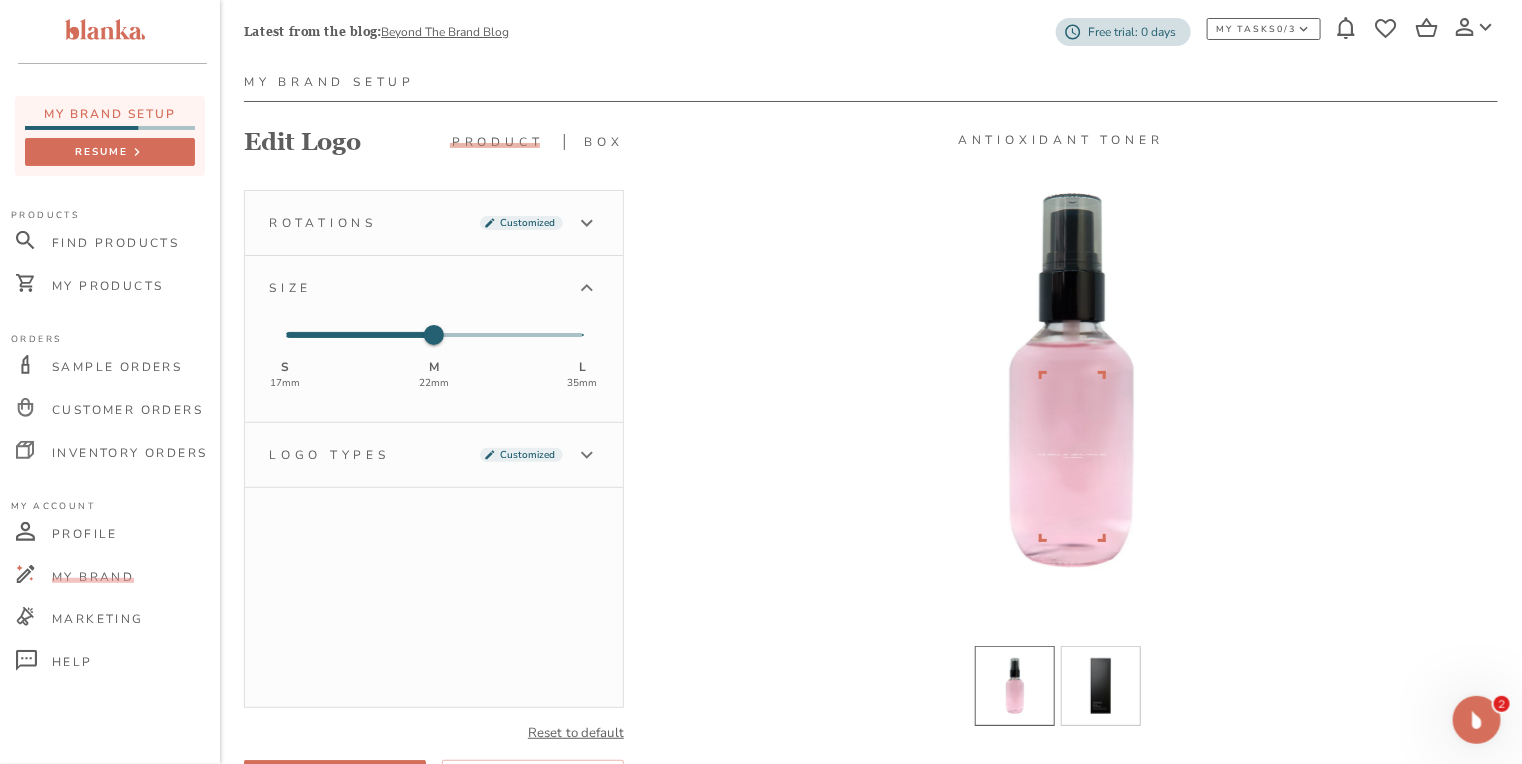 scroll, scrollTop: 160, scrollLeft: 0, axis: vertical 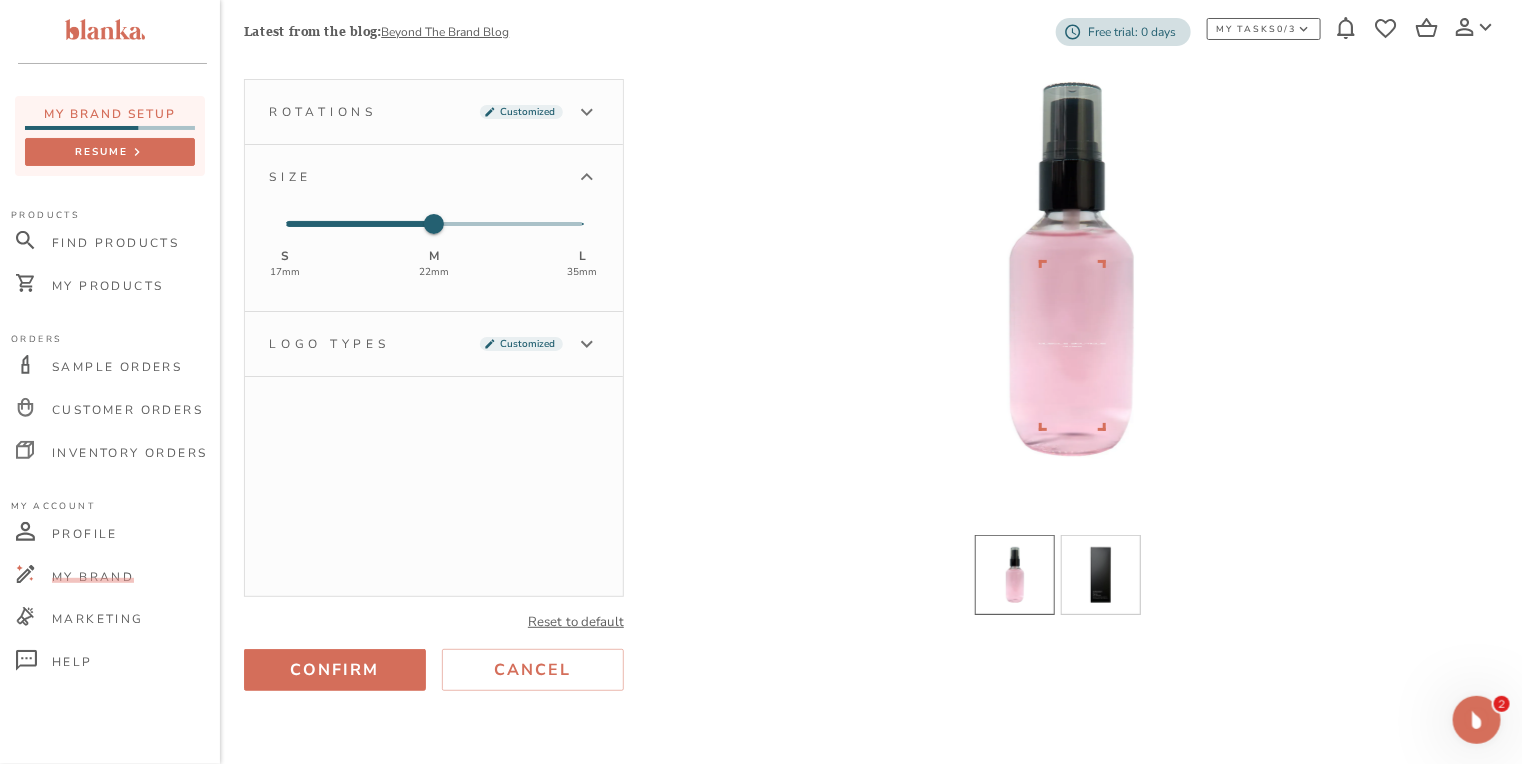 click on "Confirm" at bounding box center (335, 670) 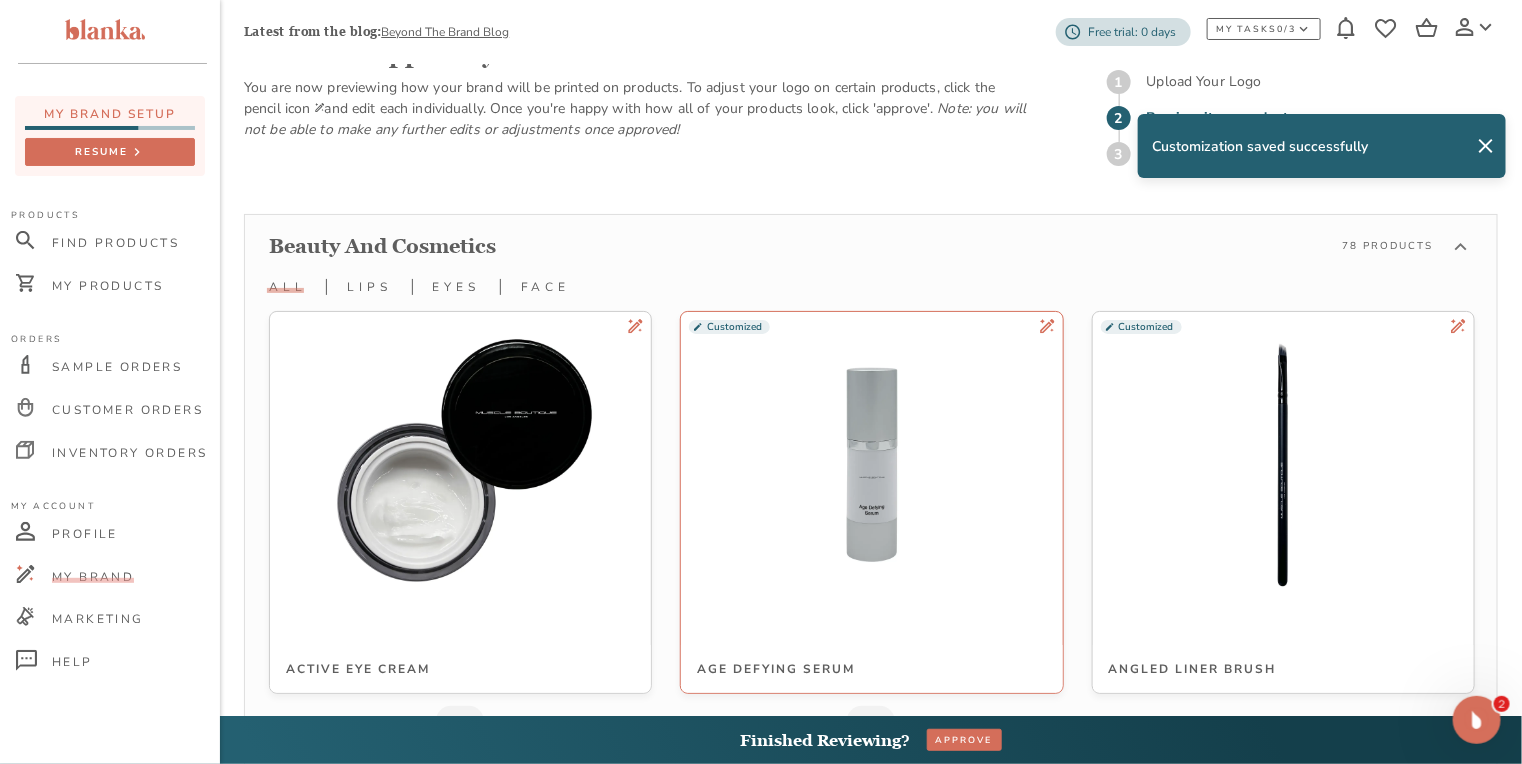 scroll, scrollTop: 829, scrollLeft: 0, axis: vertical 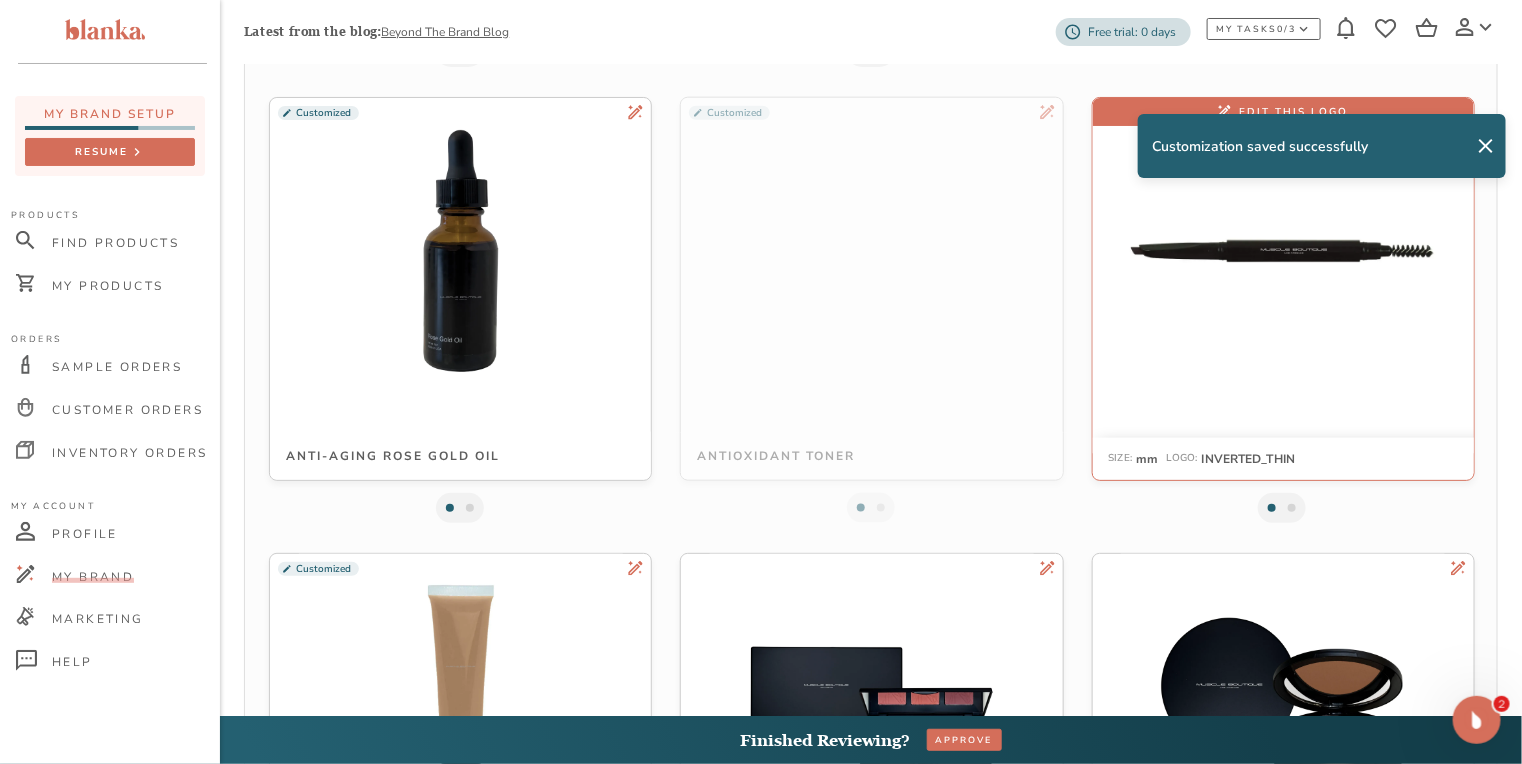click at bounding box center (1283, 250) 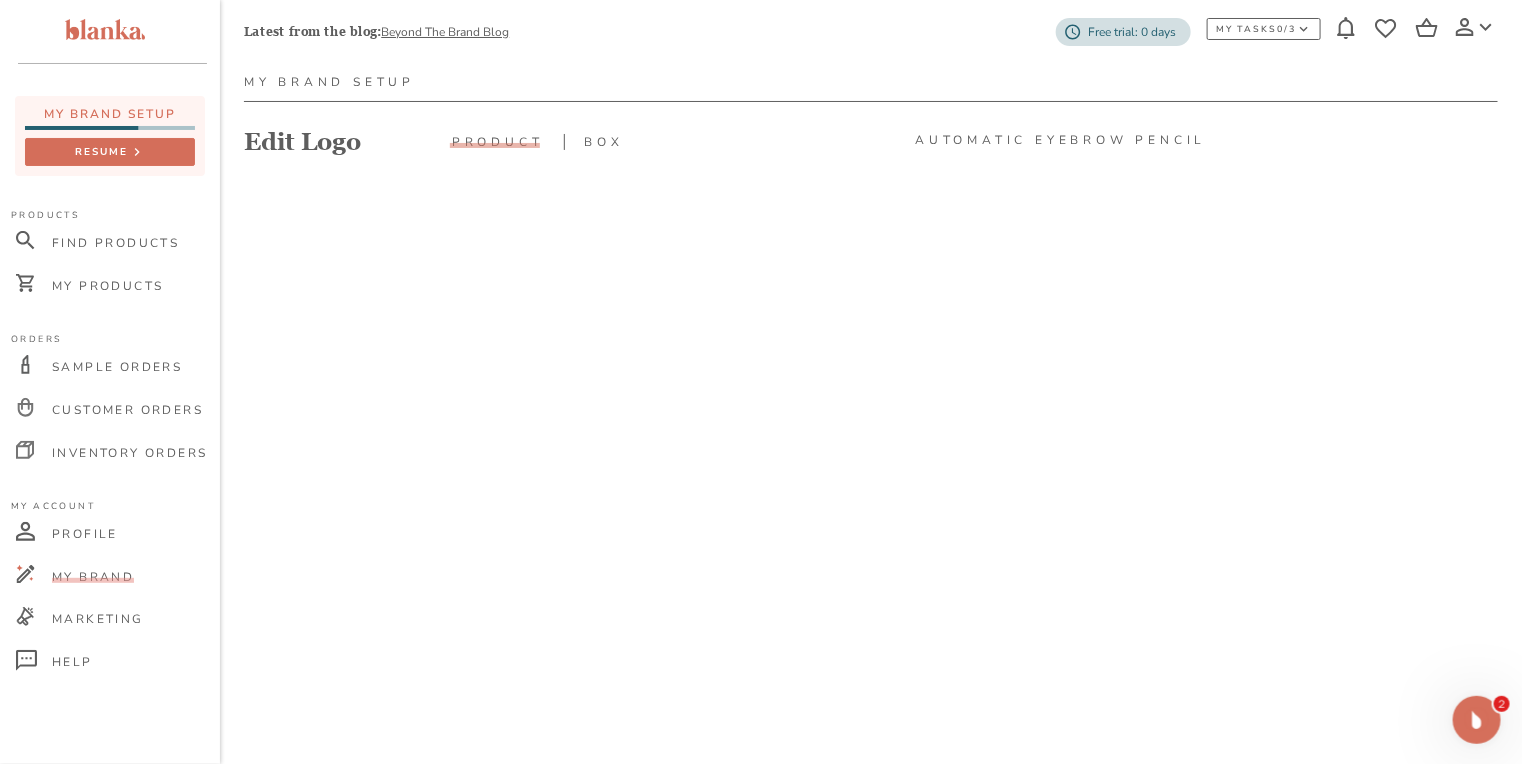 scroll, scrollTop: 160, scrollLeft: 0, axis: vertical 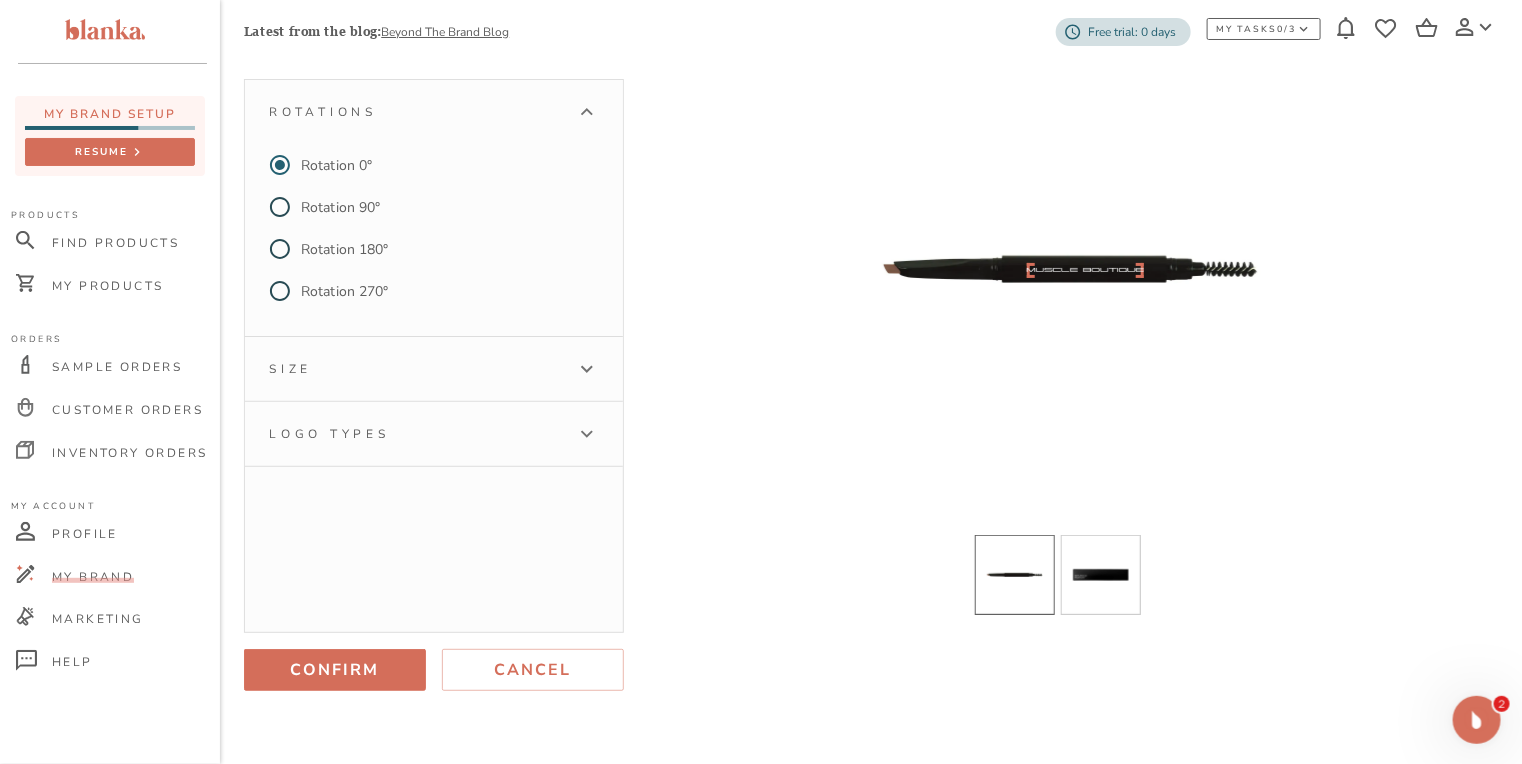 click on "Logo types" at bounding box center [416, 434] 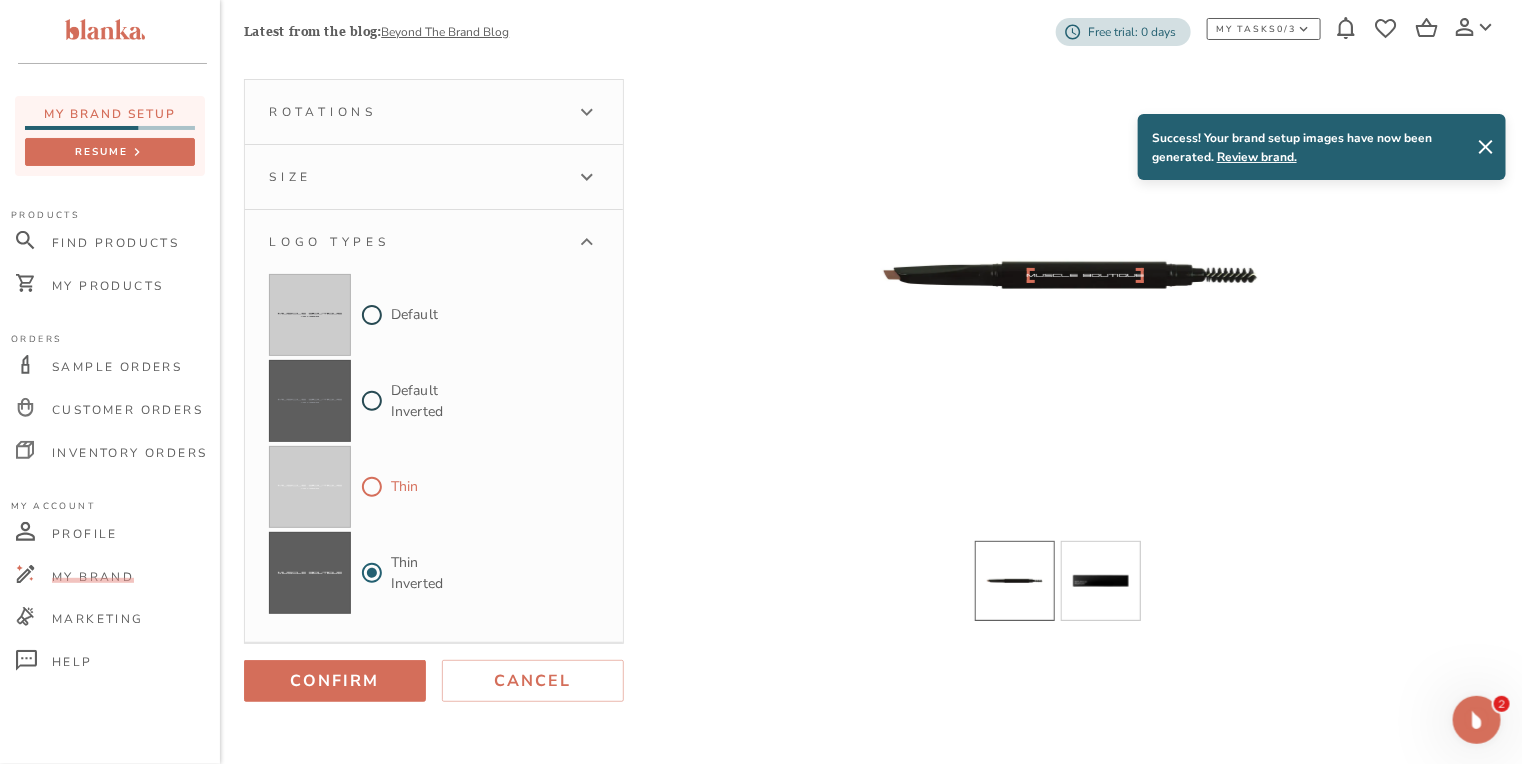 click on "Thin" at bounding box center (372, 487) 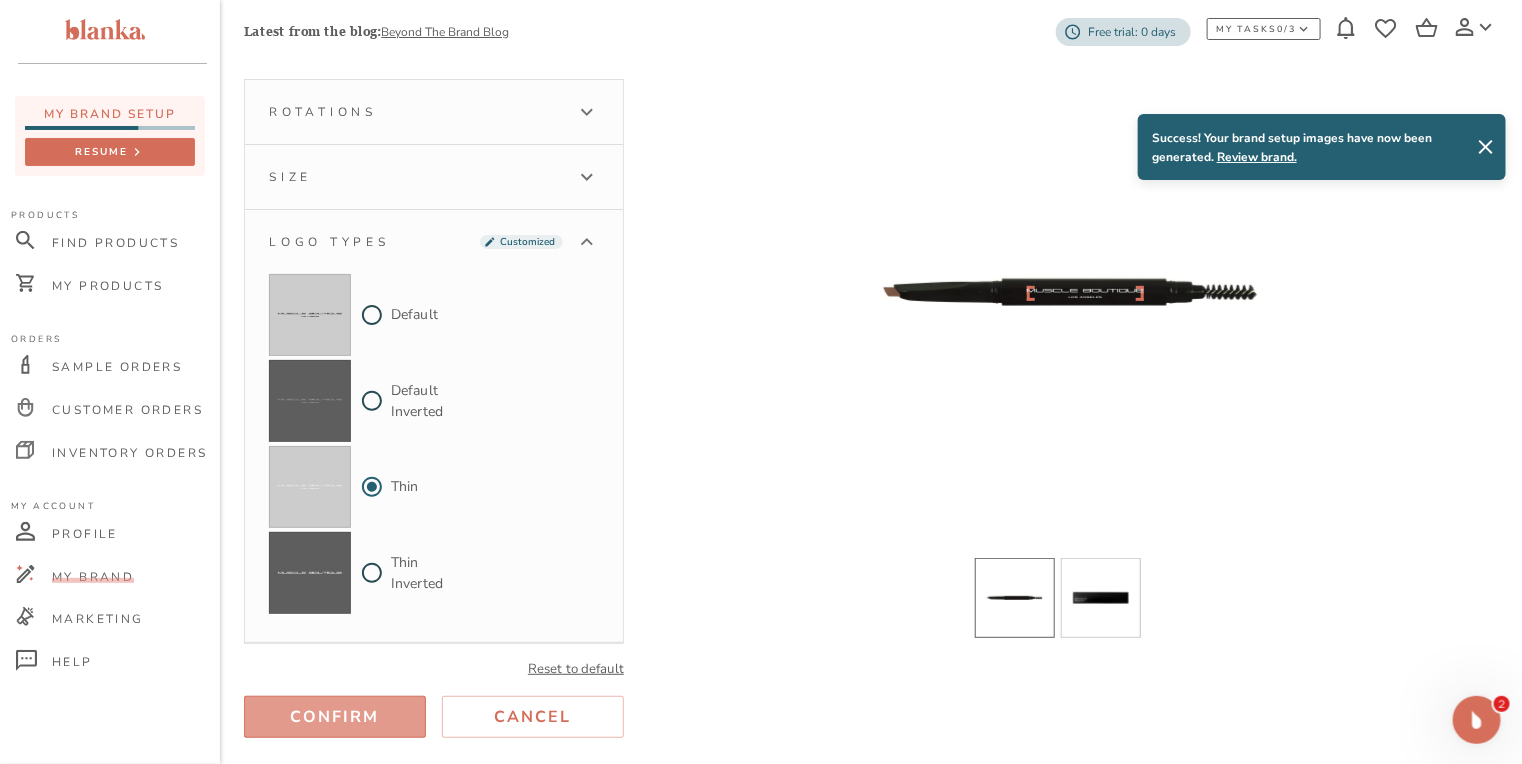 click on "Confirm" at bounding box center [335, 717] 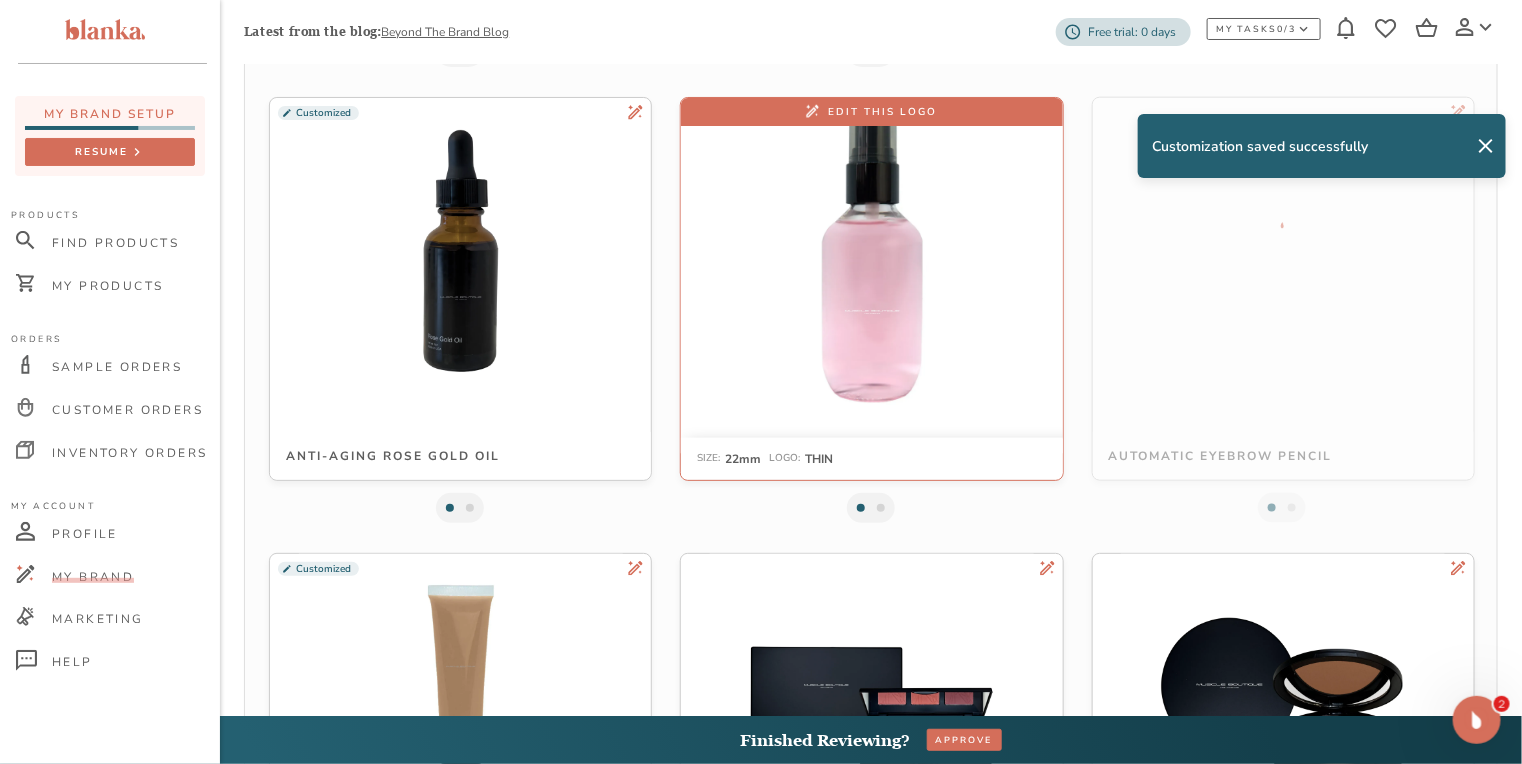 scroll, scrollTop: 1162, scrollLeft: 0, axis: vertical 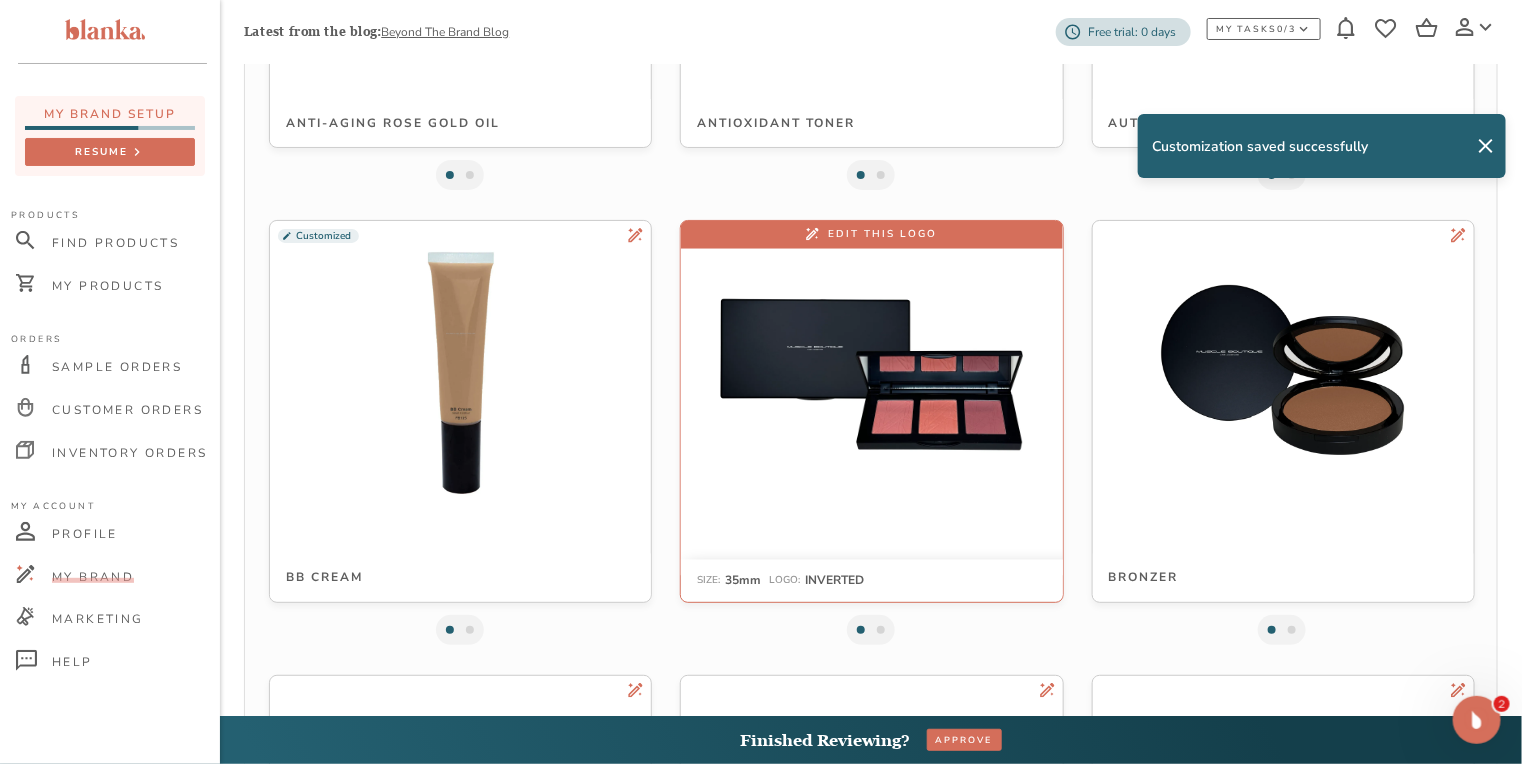 click at bounding box center (871, 373) 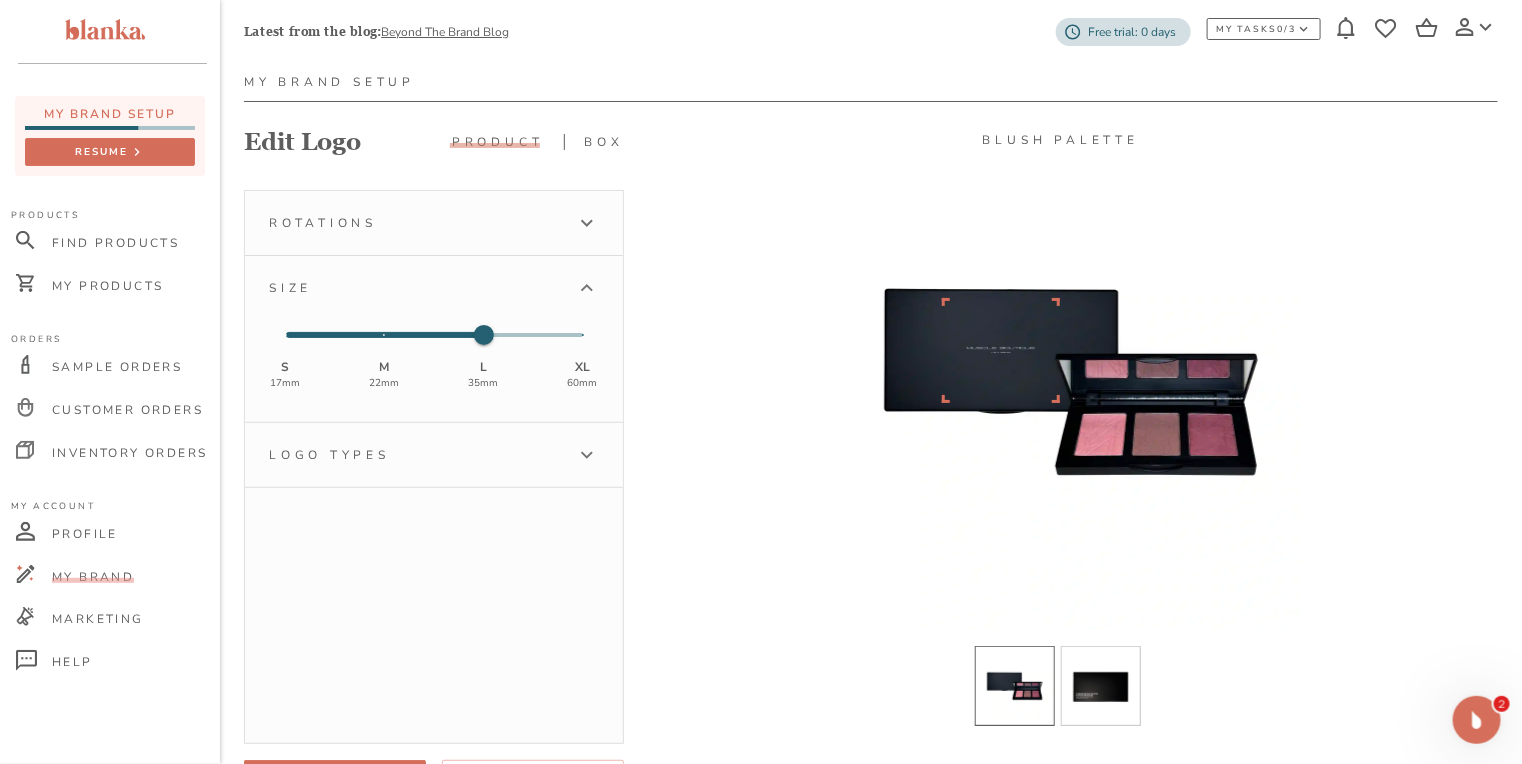 scroll, scrollTop: 160, scrollLeft: 0, axis: vertical 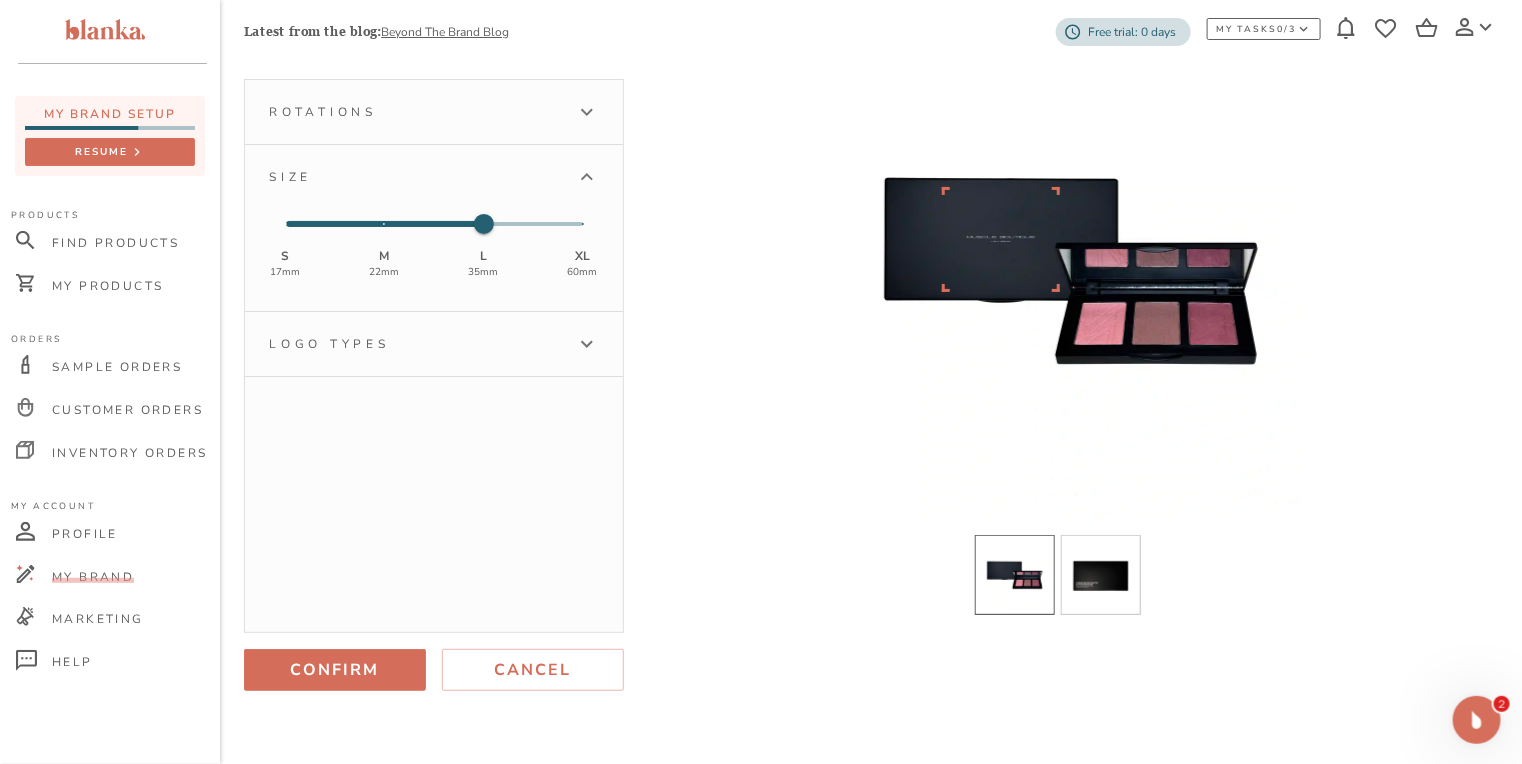 click on "Logo types" at bounding box center (434, 344) 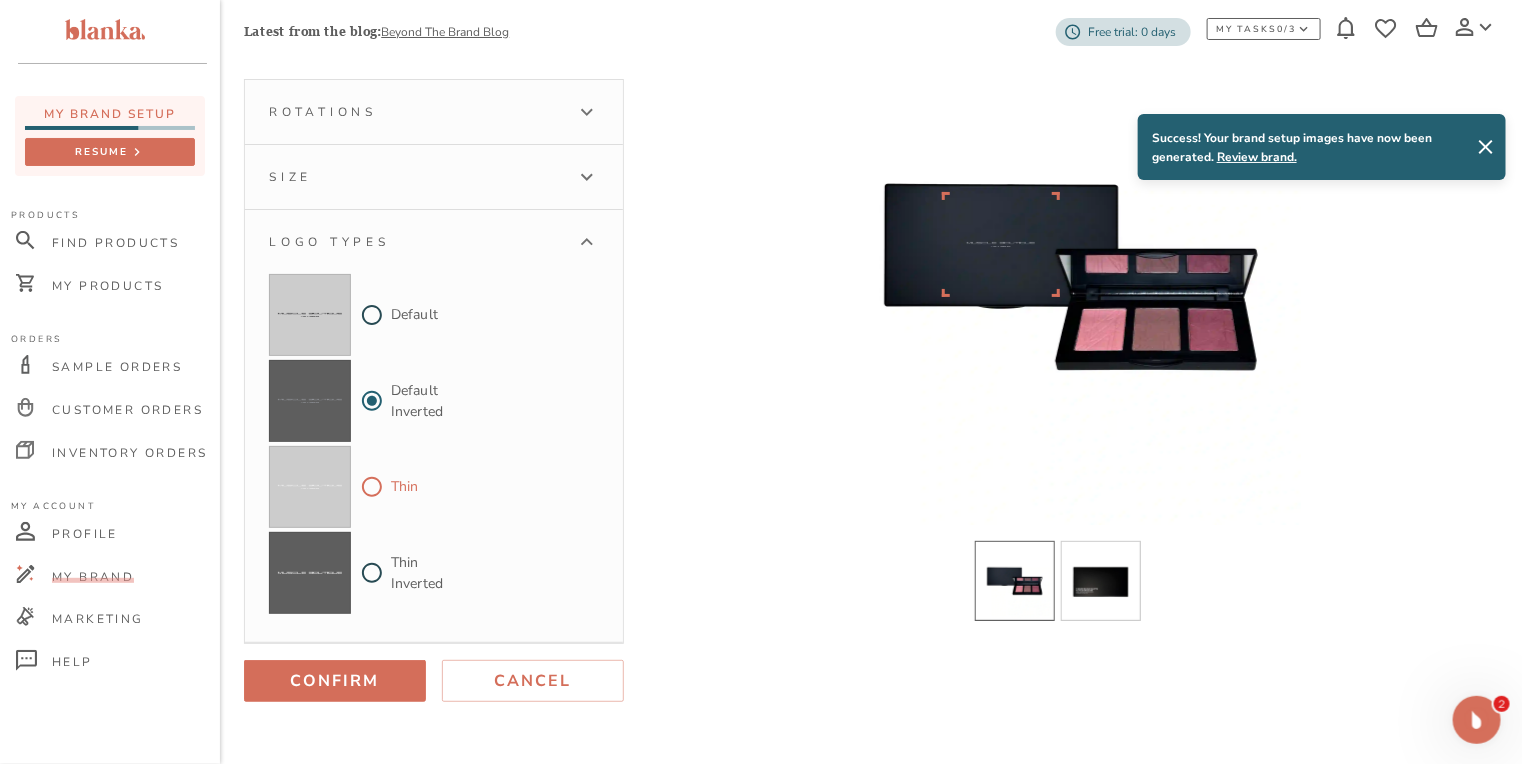 click on "Thin" at bounding box center [372, 487] 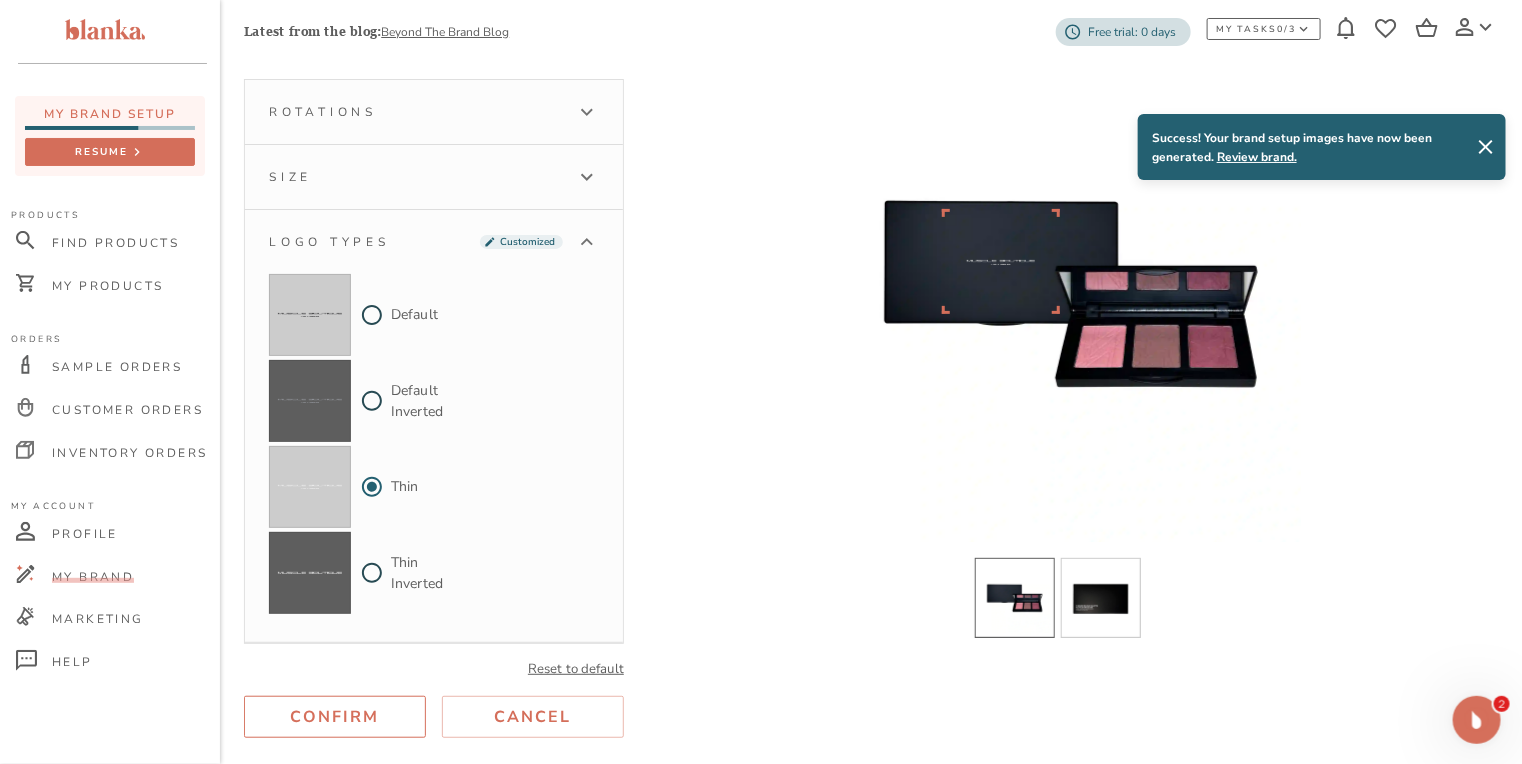 click on "Confirm" at bounding box center [335, 717] 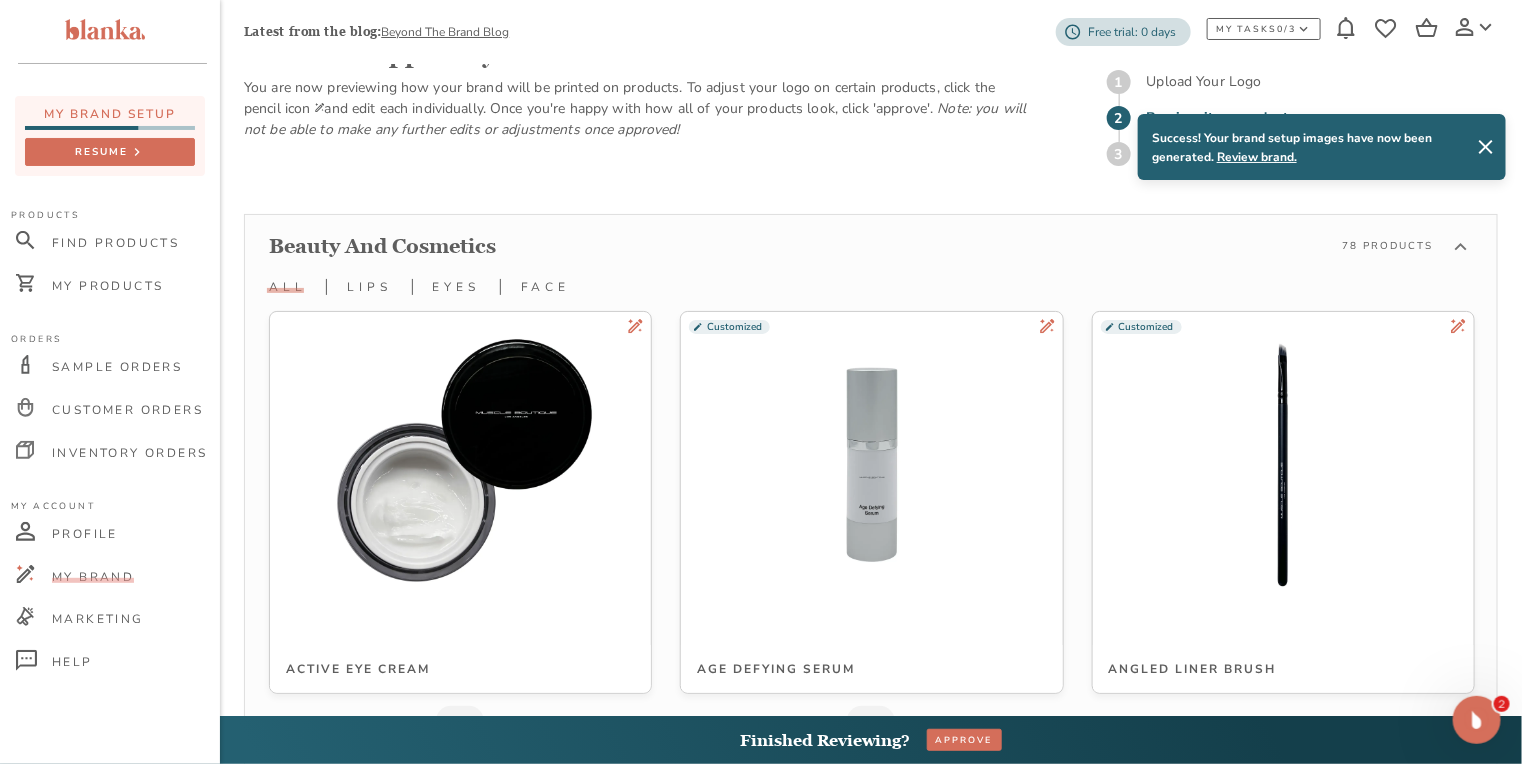 scroll, scrollTop: 1161, scrollLeft: 0, axis: vertical 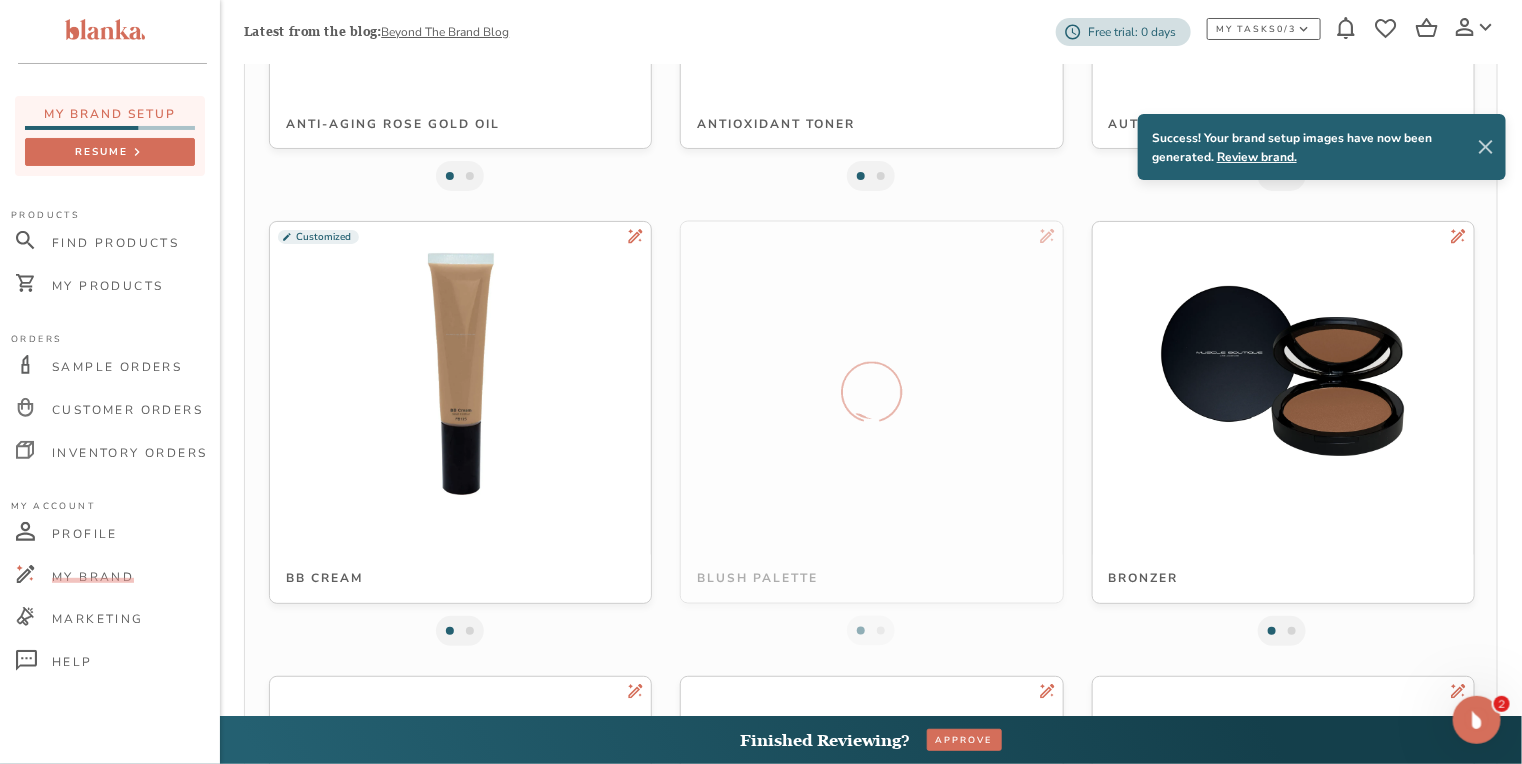 click 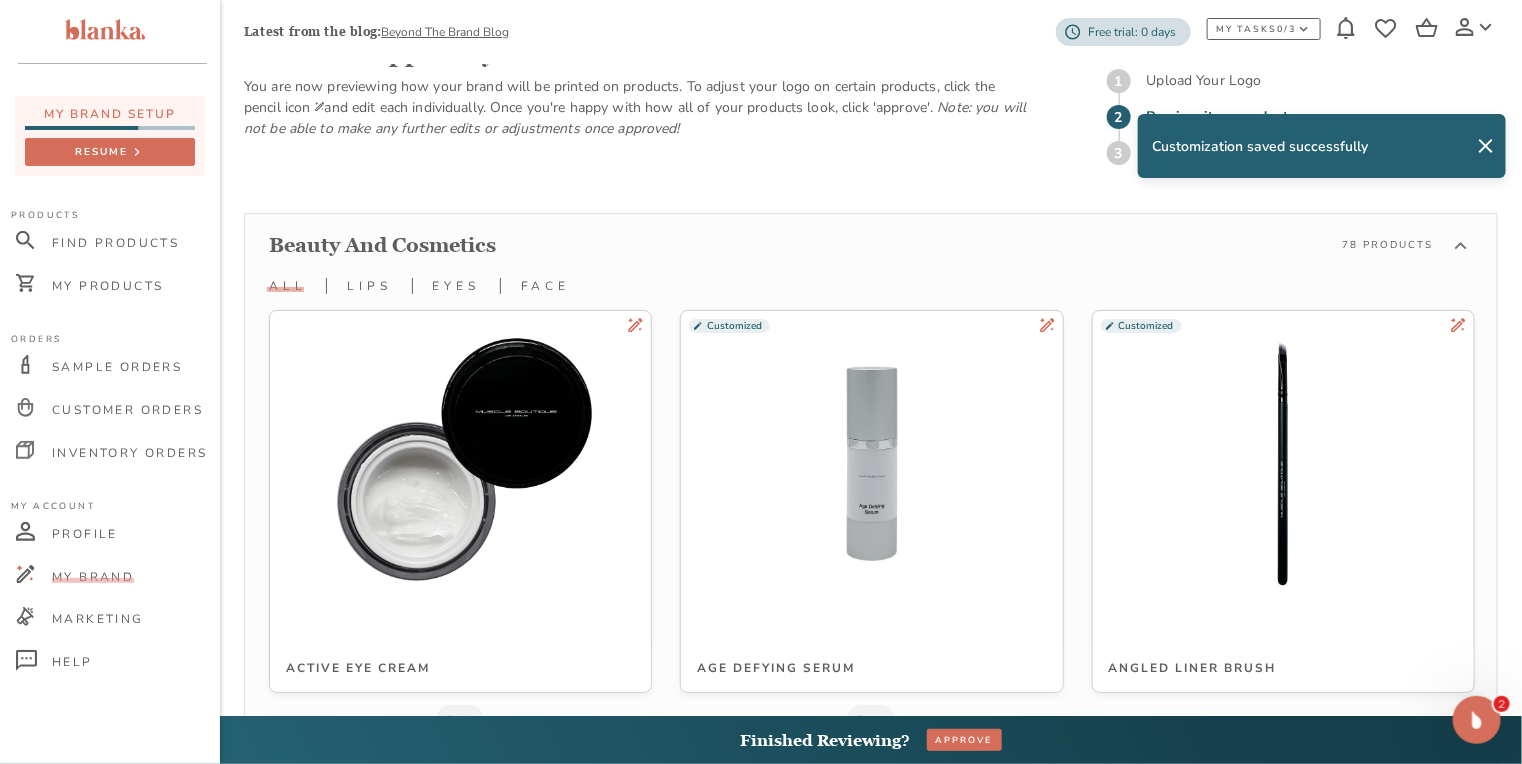scroll, scrollTop: 0, scrollLeft: 0, axis: both 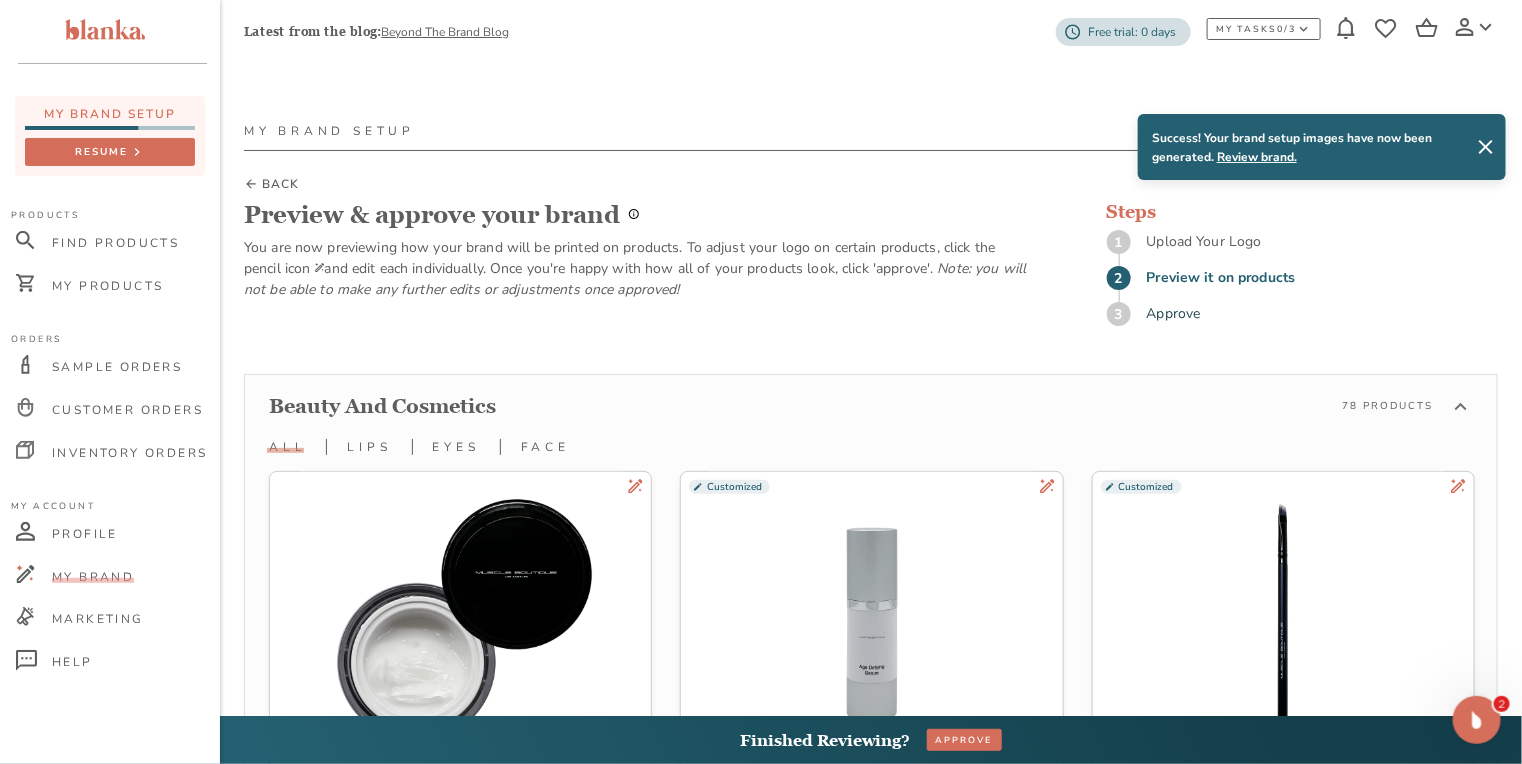 click on "BACK" at bounding box center [280, 184] 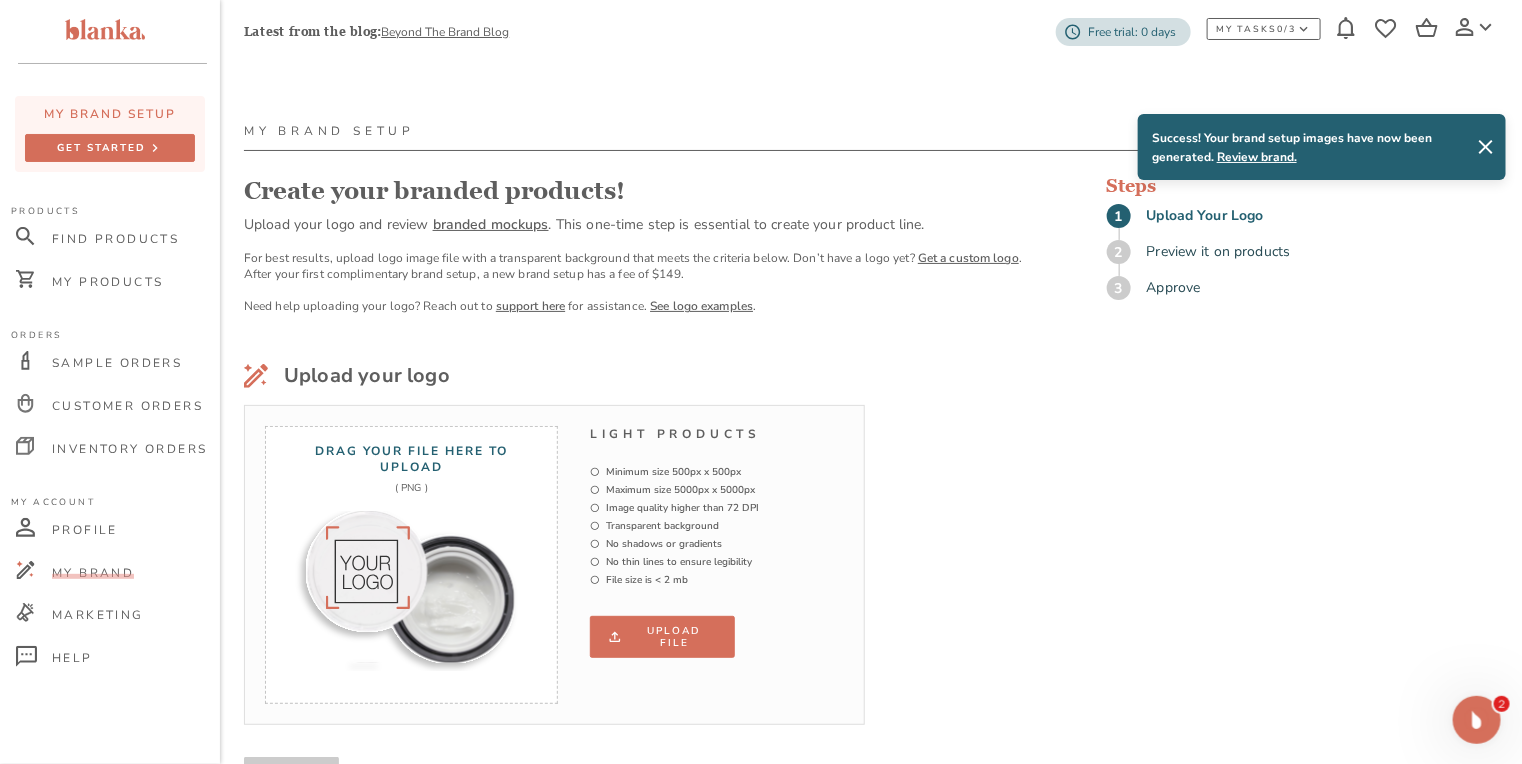 click on "Upload file" at bounding box center (662, 637) 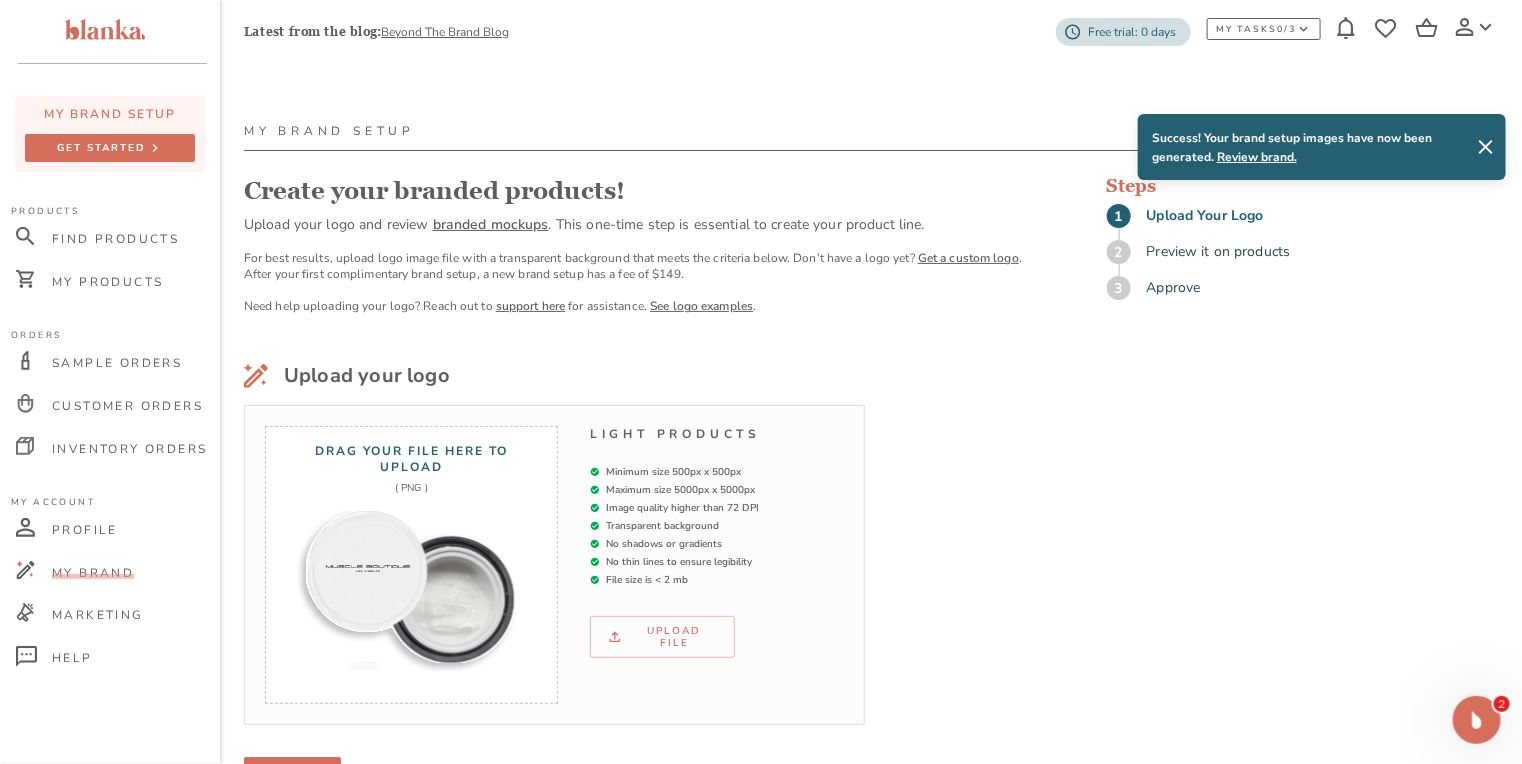 scroll, scrollTop: 102, scrollLeft: 0, axis: vertical 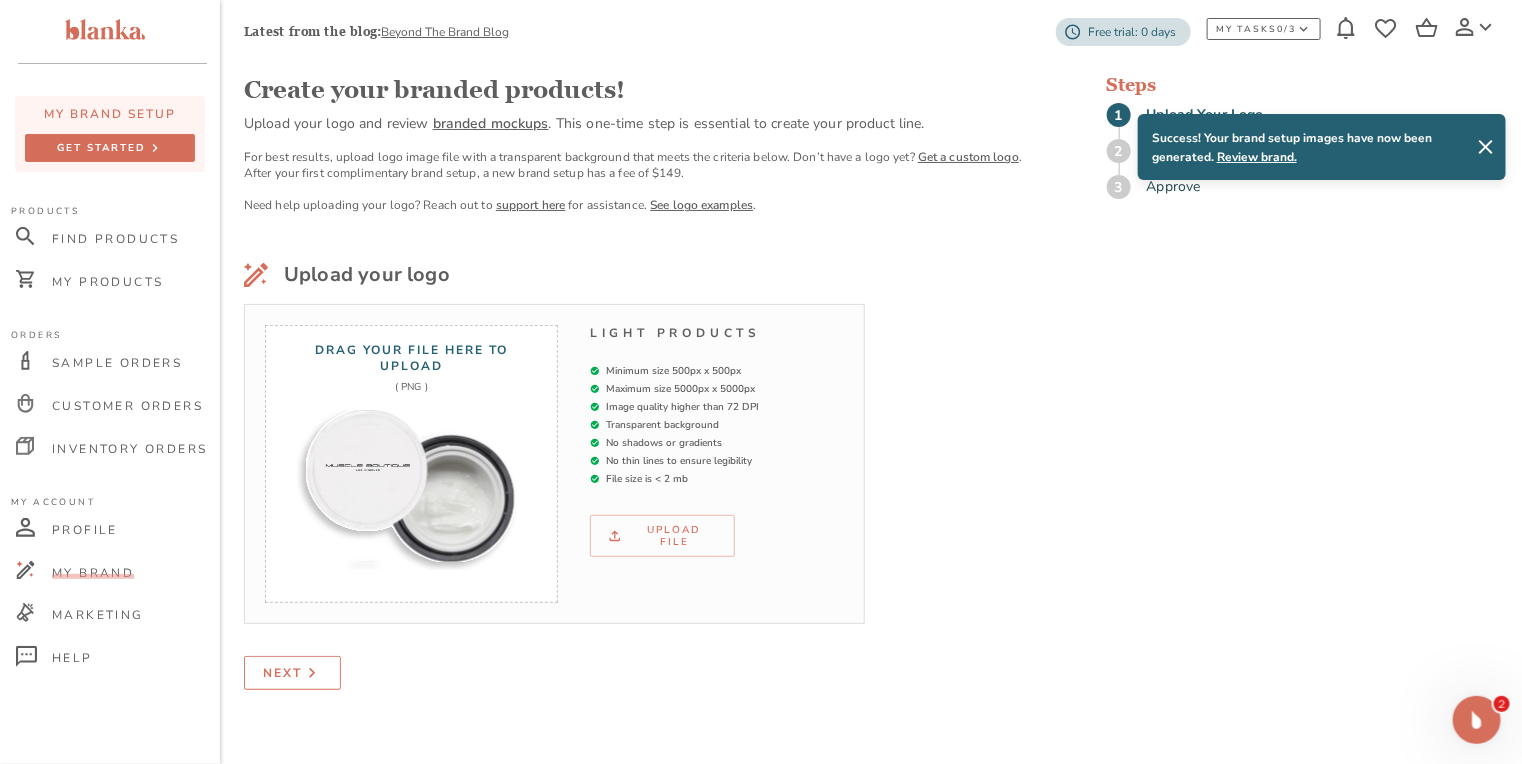 click on "Next" at bounding box center [282, 673] 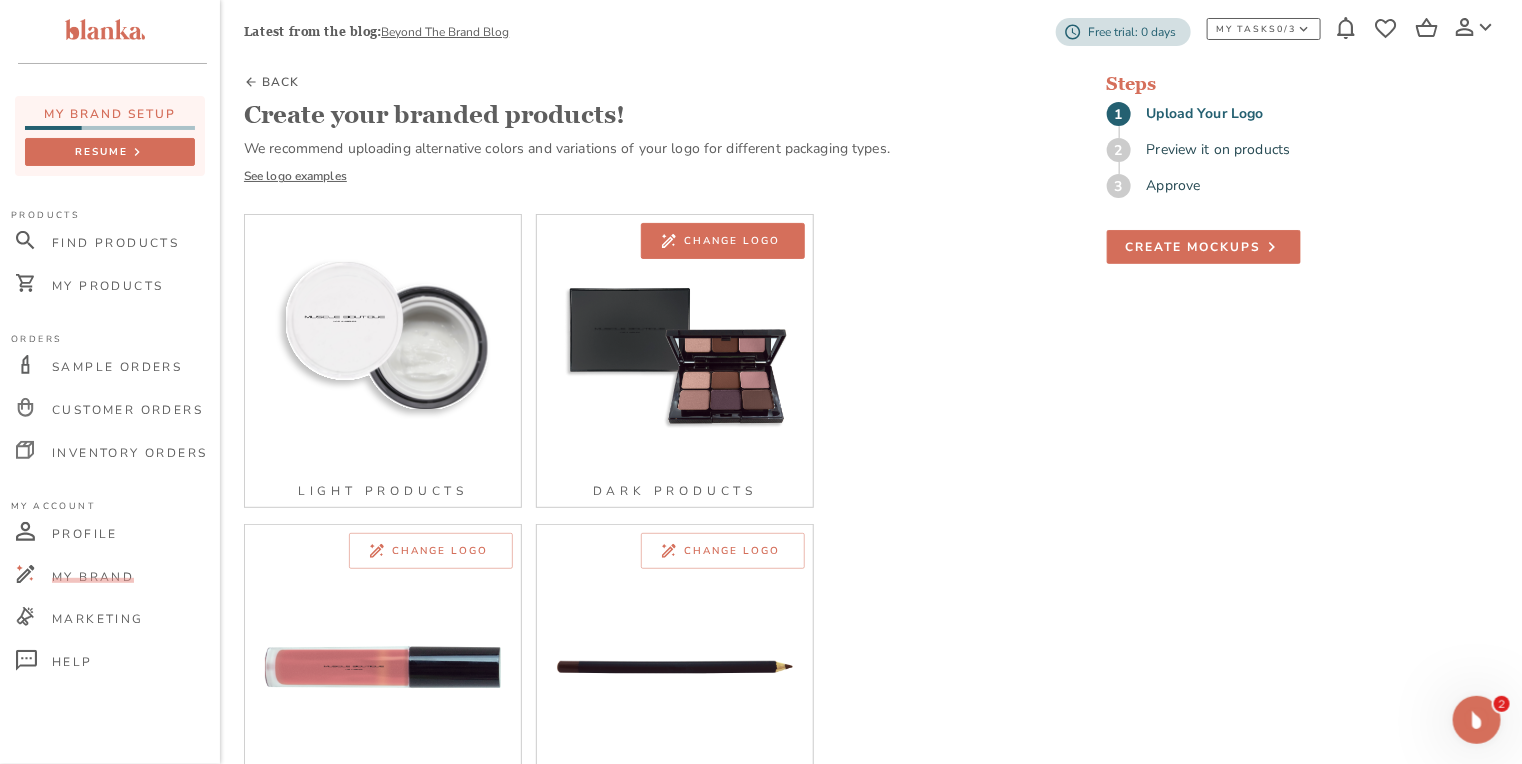 click on "Change logo" at bounding box center [732, 241] 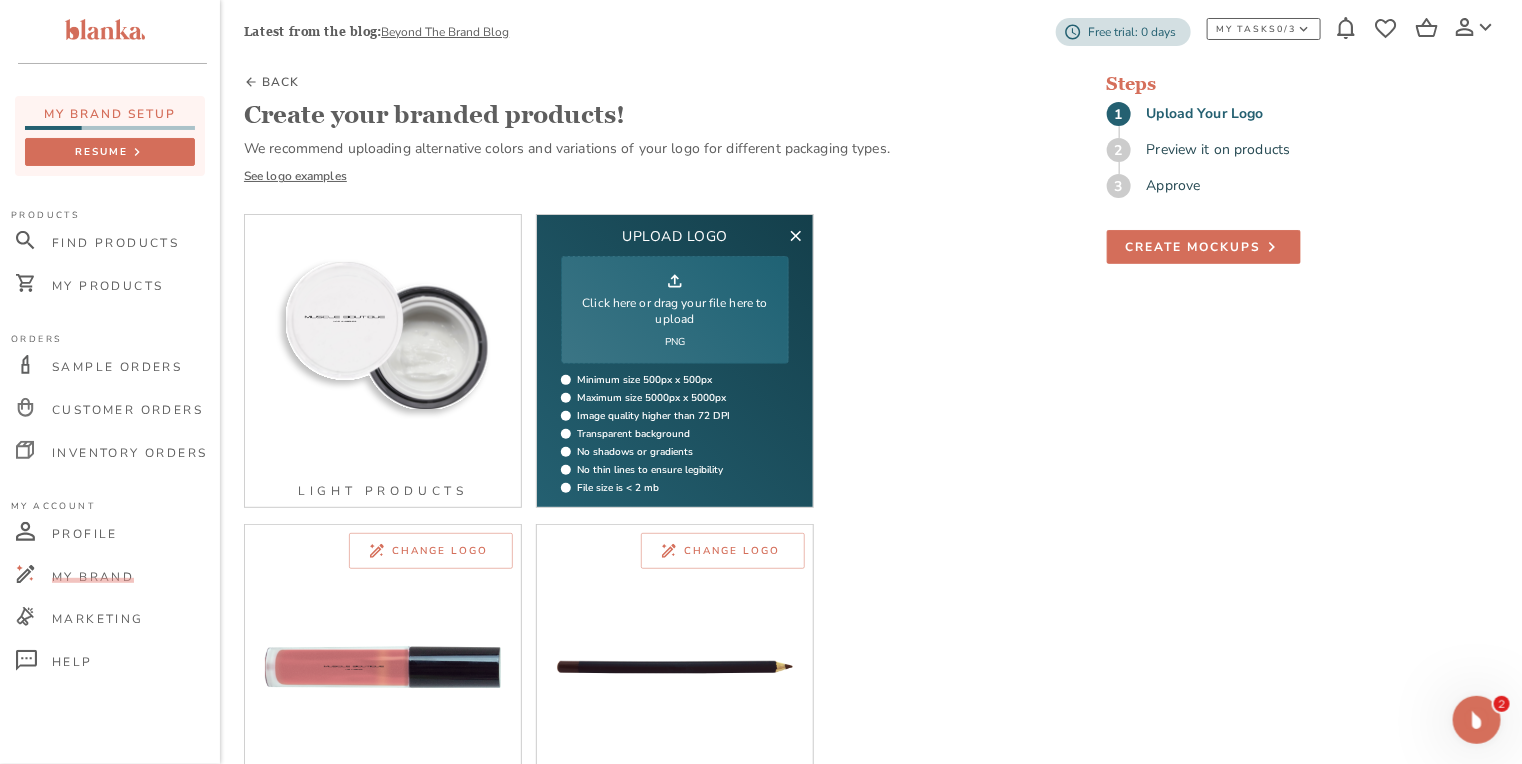 click on "Click here or drag your file here to upload" at bounding box center [675, 311] 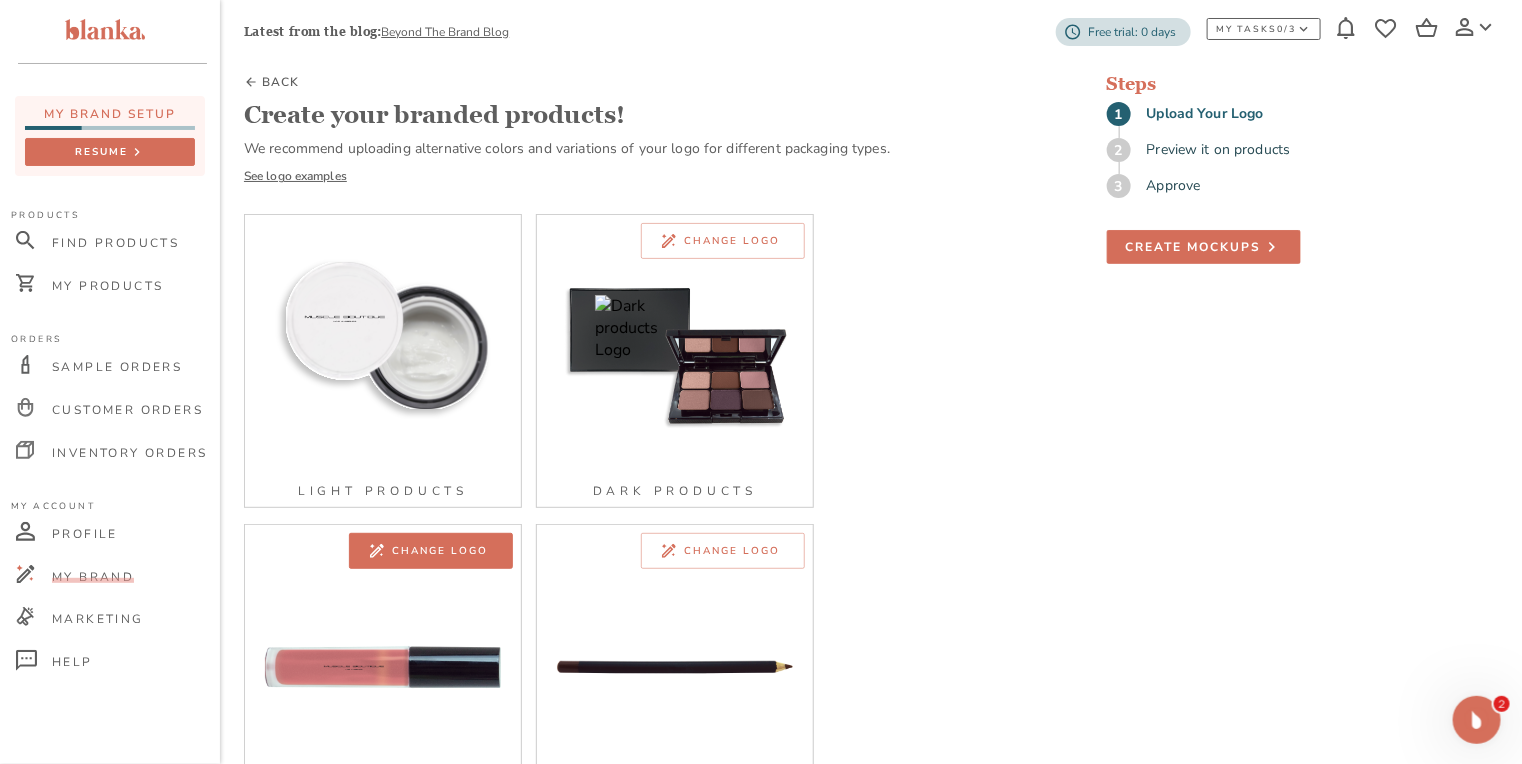 click on "Change logo" at bounding box center [440, 551] 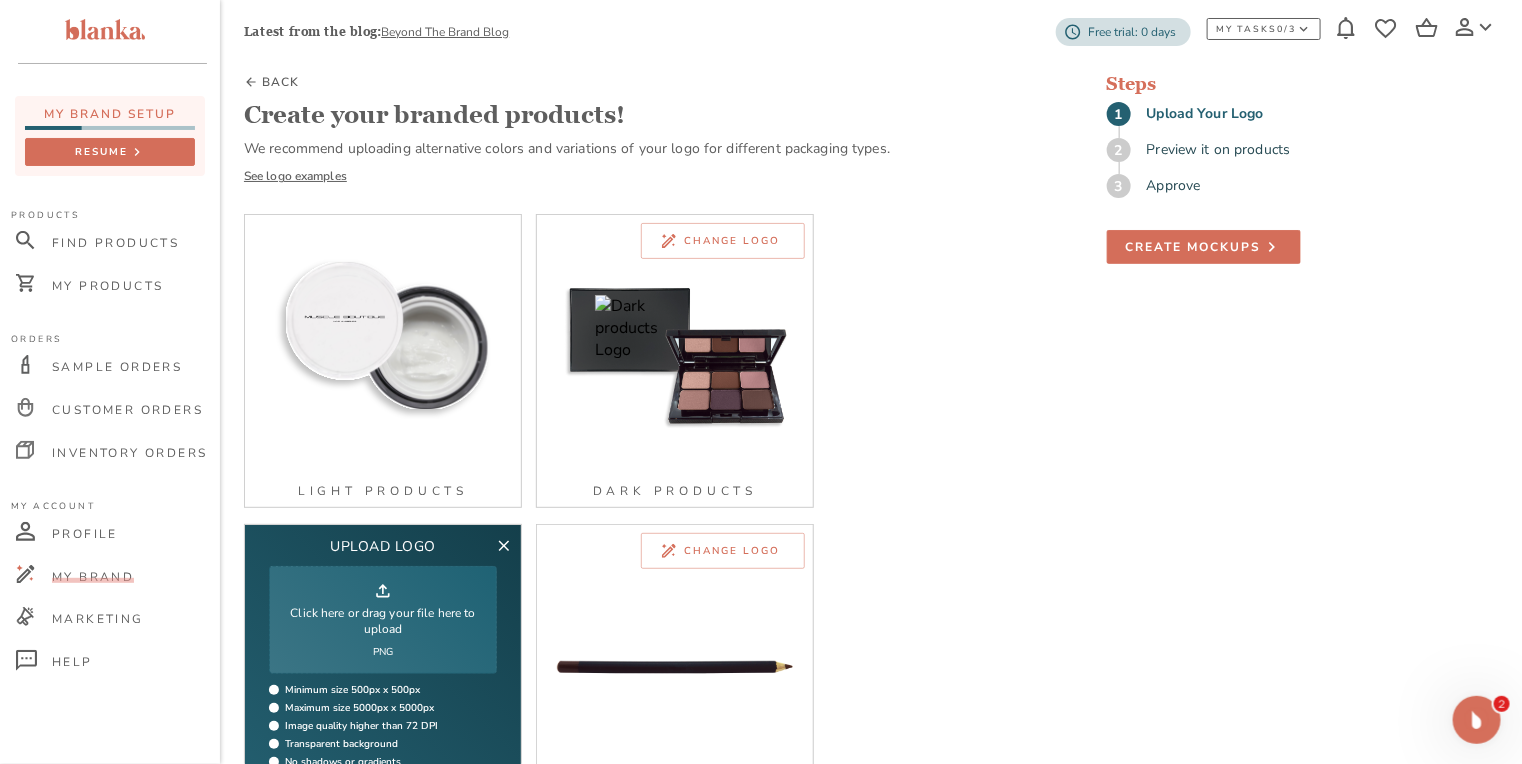 click on "Click here or drag your file here to upload" at bounding box center (383, 621) 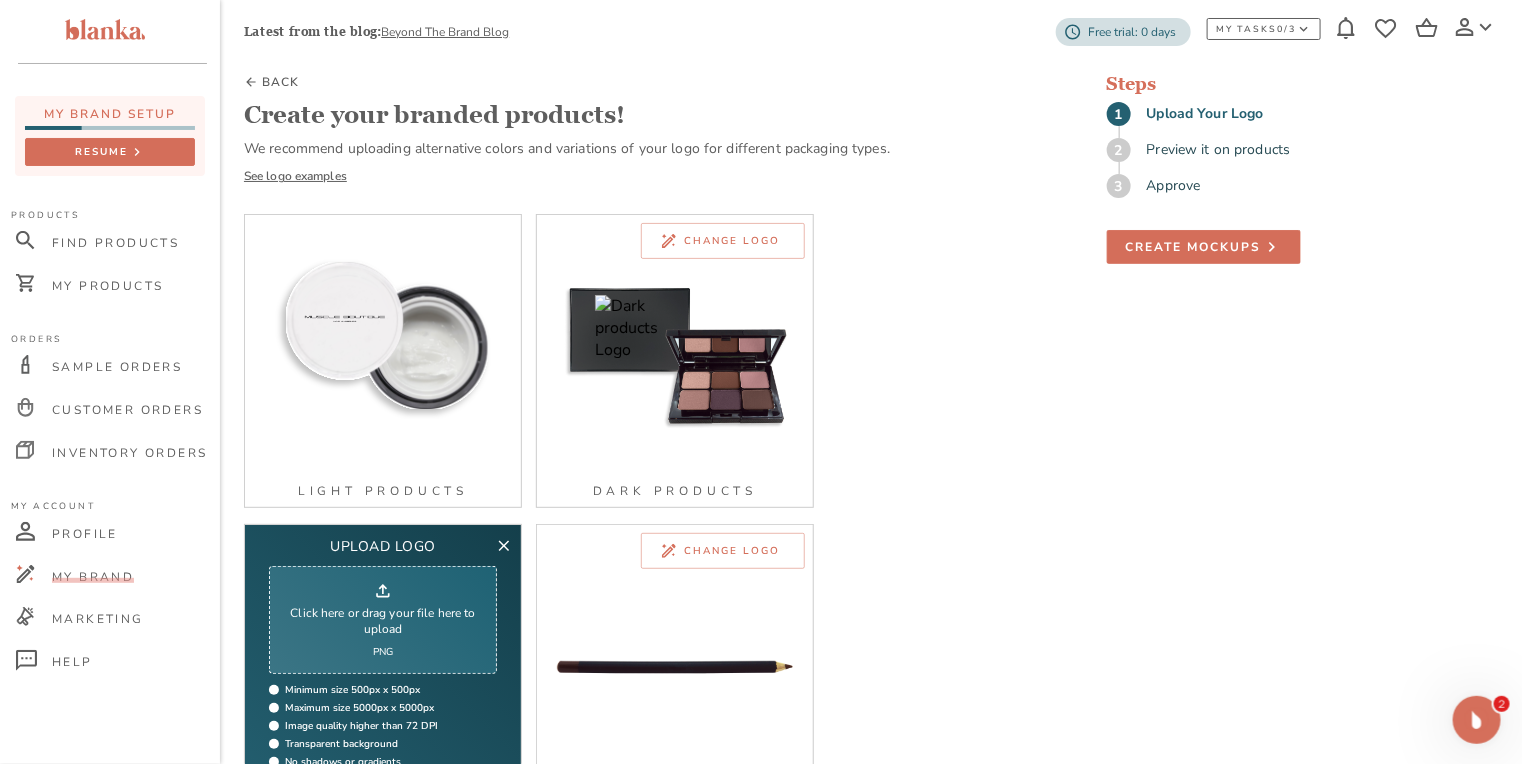 type on "C:\fakepath\MUSCLE BOUTIQUE LOS ANGELES-[PERSON_NAME] (TRACKING- 5.23) x4L.png" 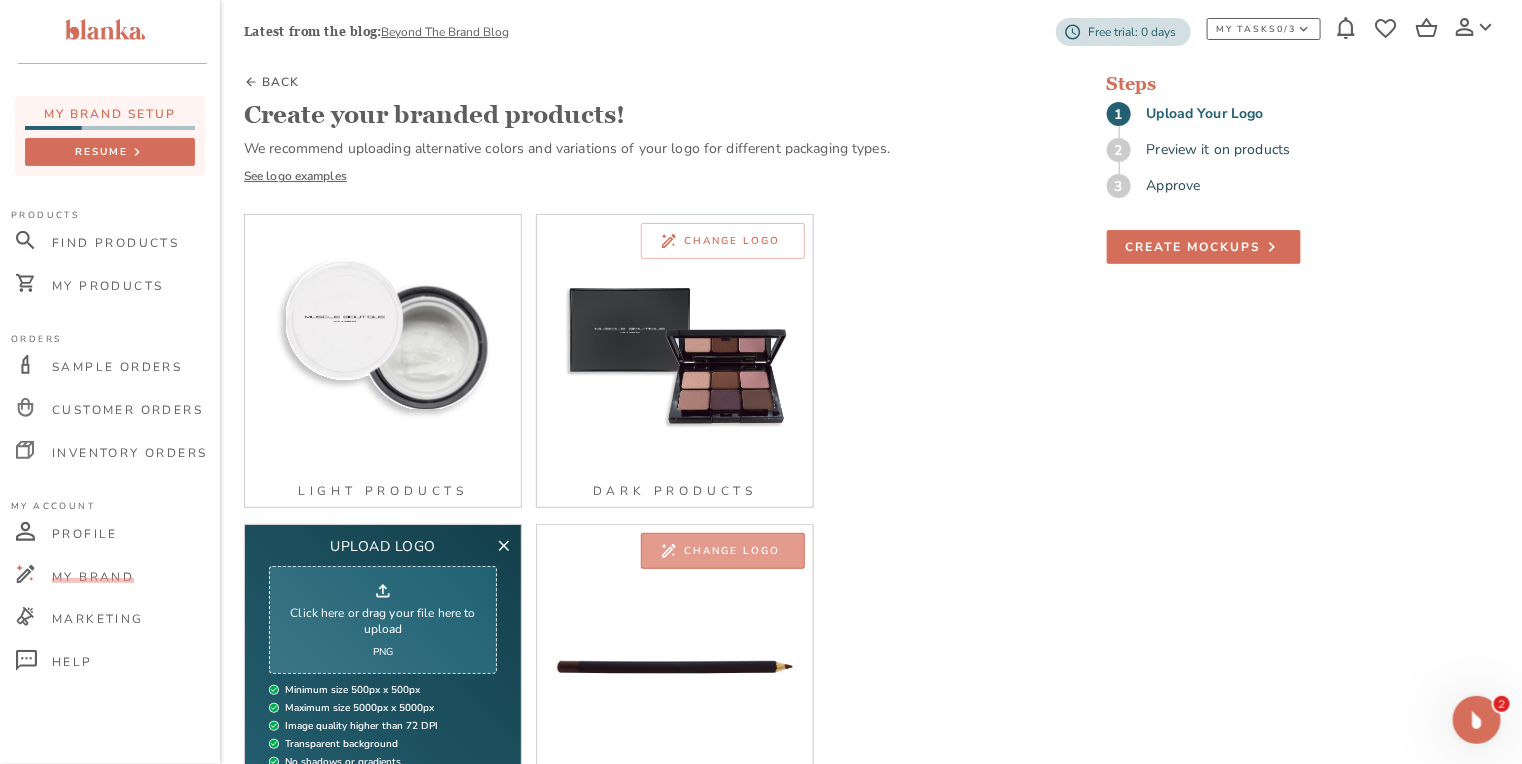click on "Change logo" at bounding box center (723, 551) 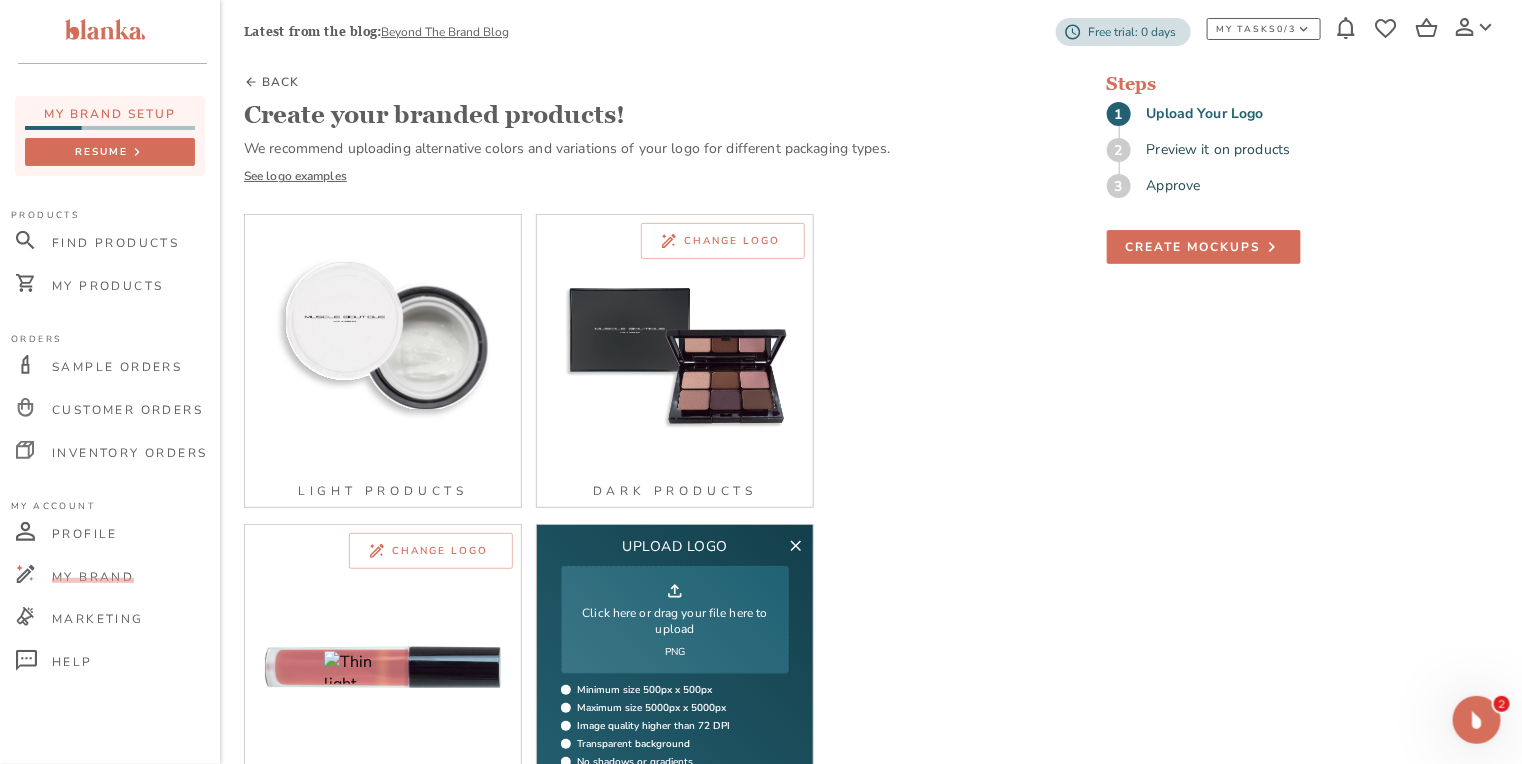 click on "Click here or drag your file here to upload" at bounding box center (675, 621) 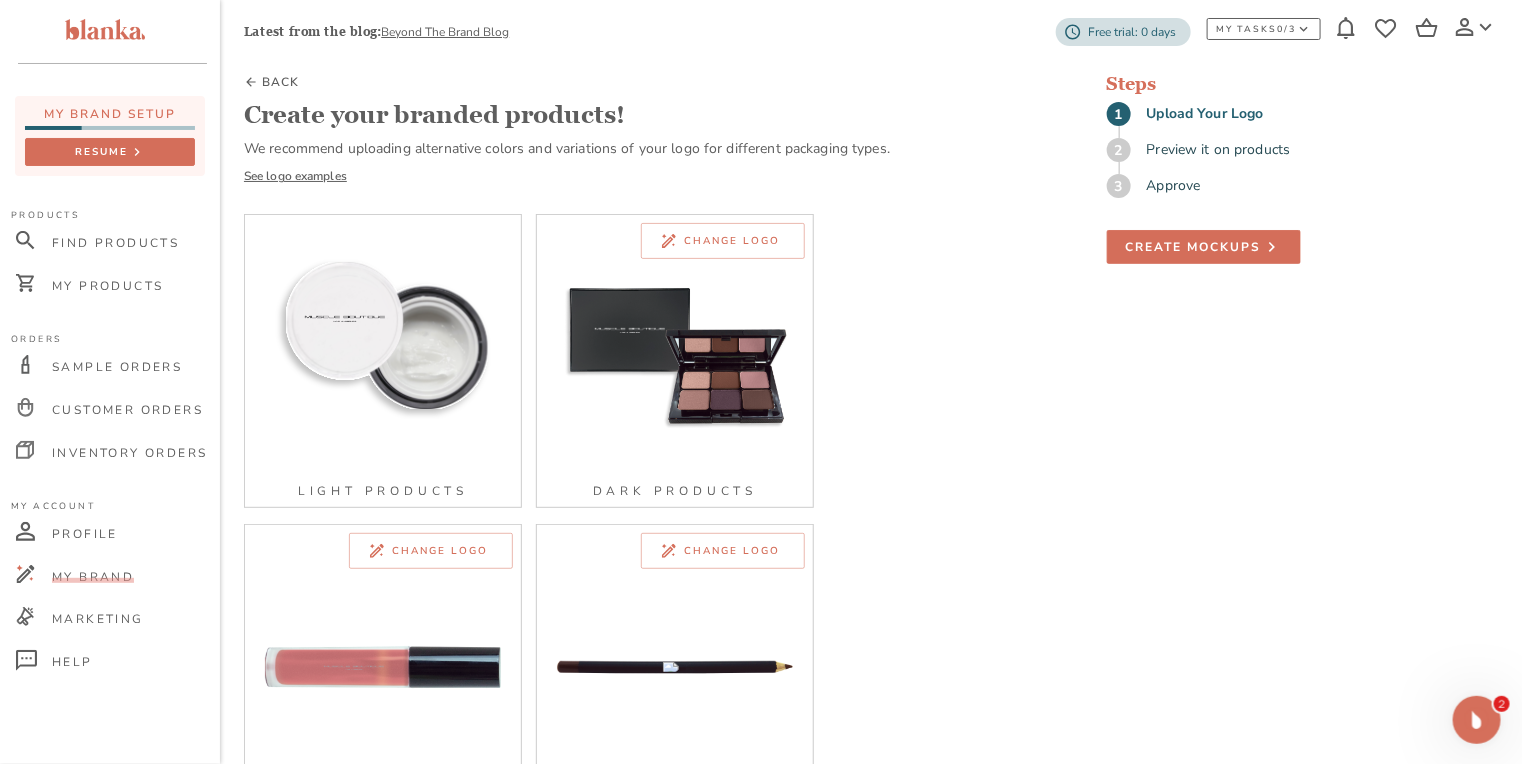scroll, scrollTop: 229, scrollLeft: 0, axis: vertical 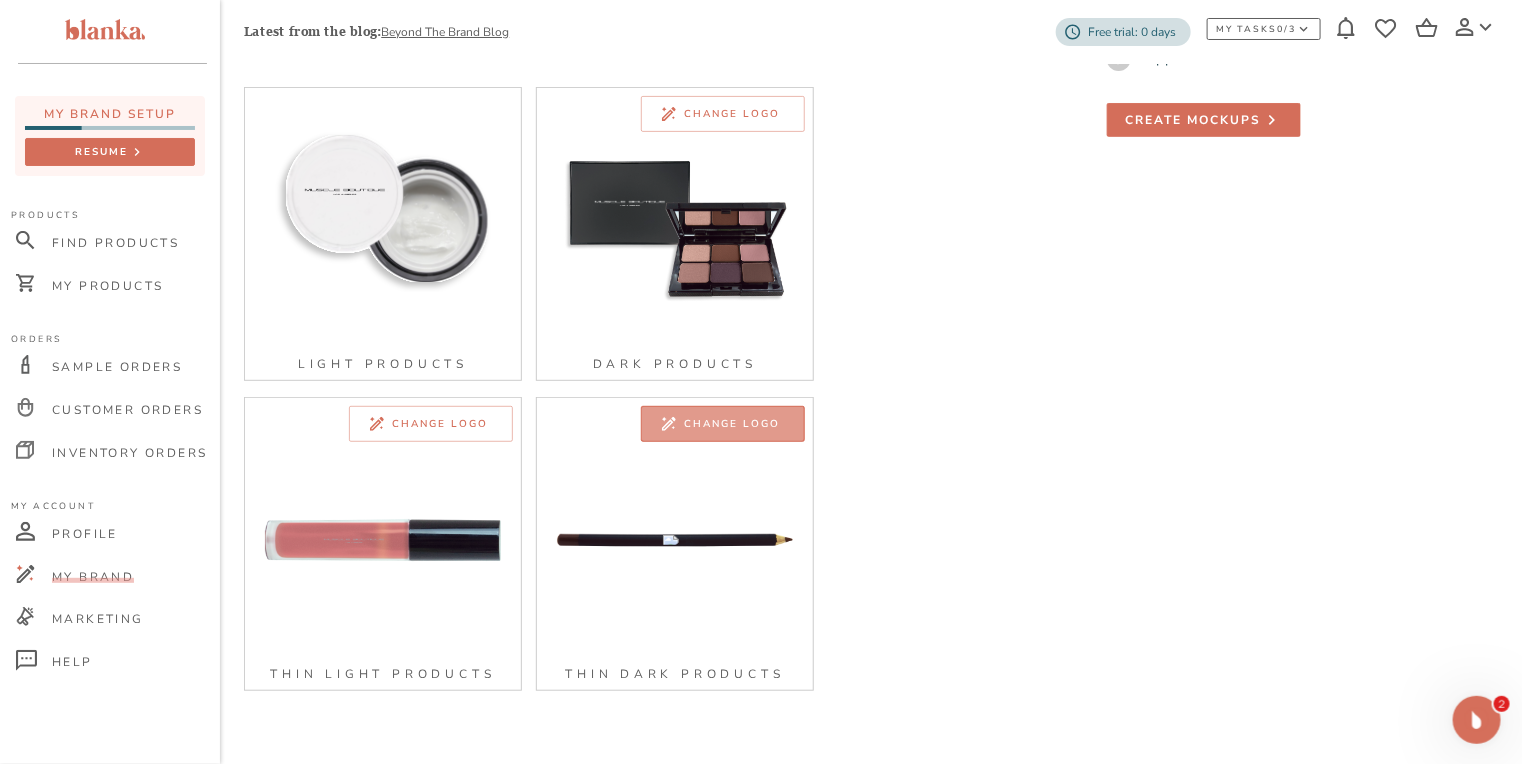 click on "Change logo" at bounding box center (732, 424) 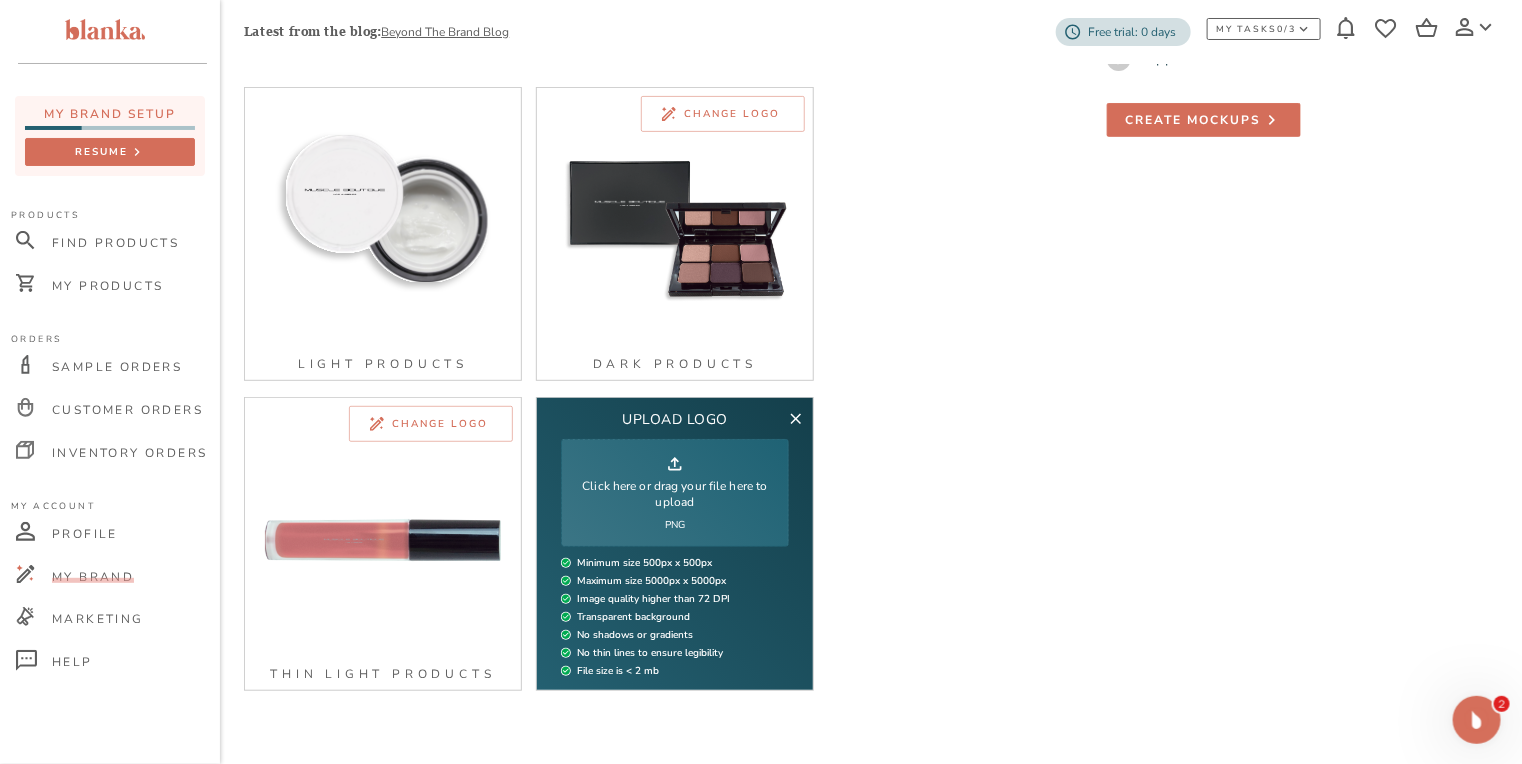 click on "Click here or drag your file here to upload PNG" at bounding box center (675, 493) 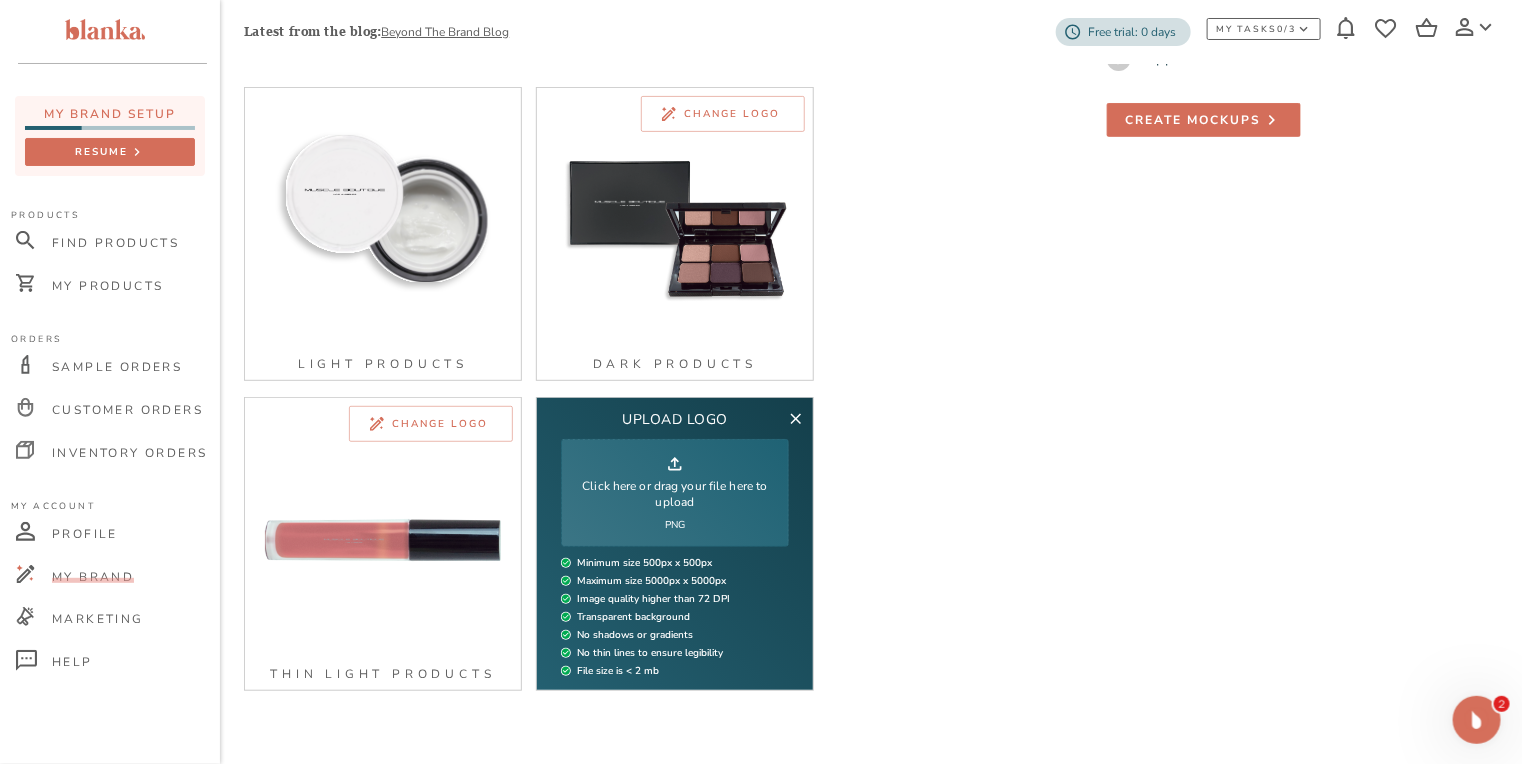 type on "C:\fakepath\MUSCLE BOUTIQUE-OFF WHITE (TRACKING- 5.23) x4L.png" 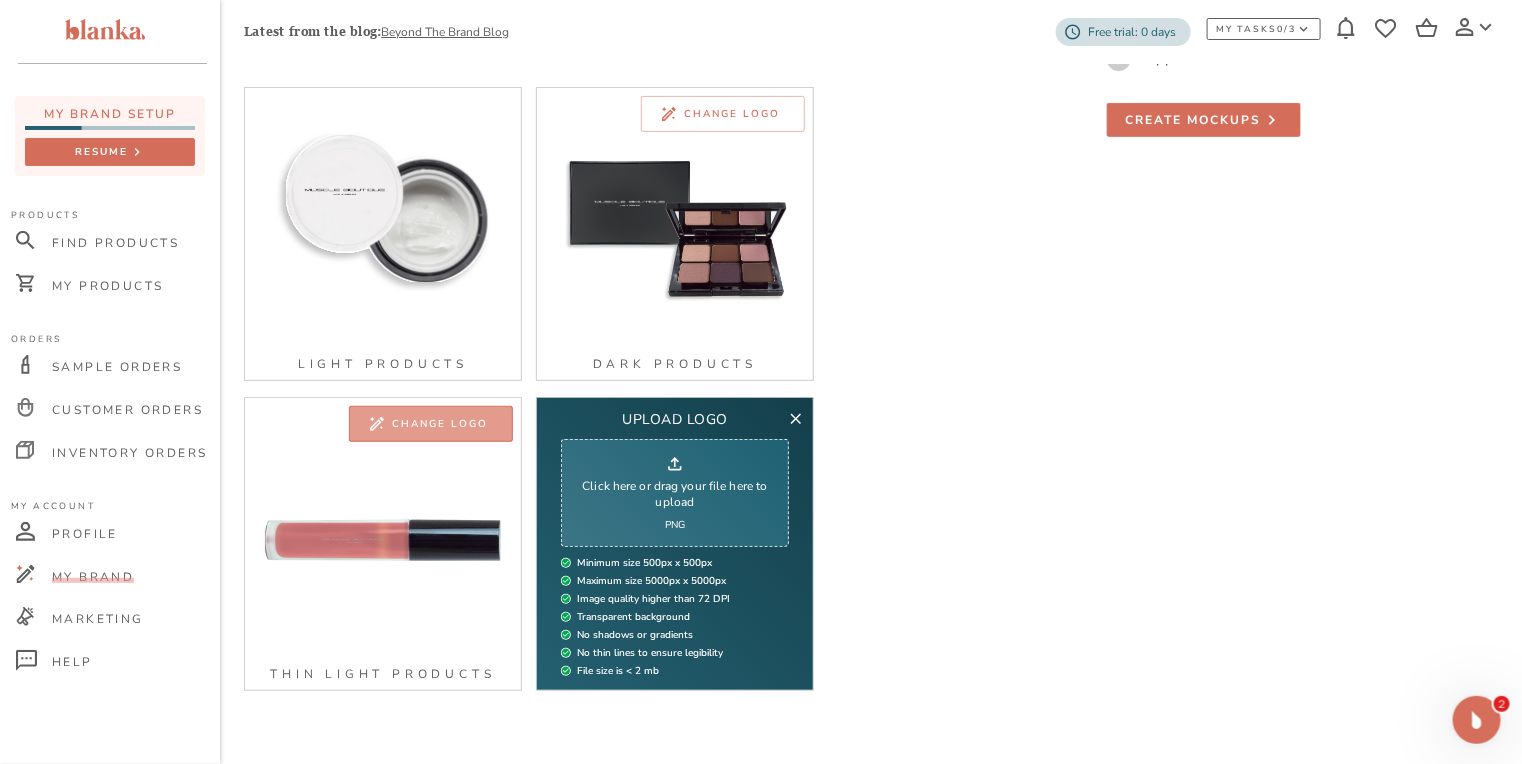click on "Change logo" at bounding box center (440, 424) 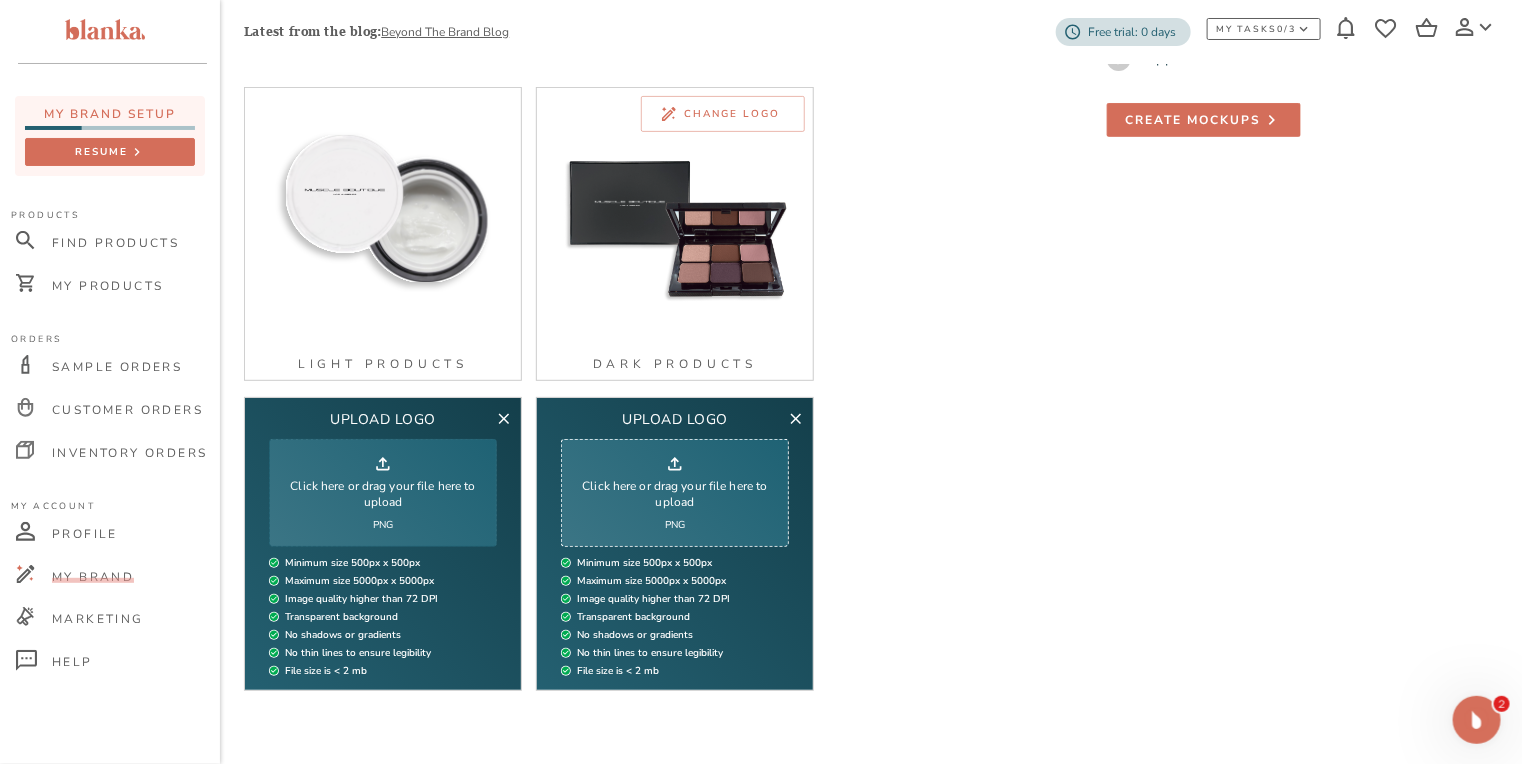 click on "Click here or drag your file here to upload PNG" at bounding box center (383, 493) 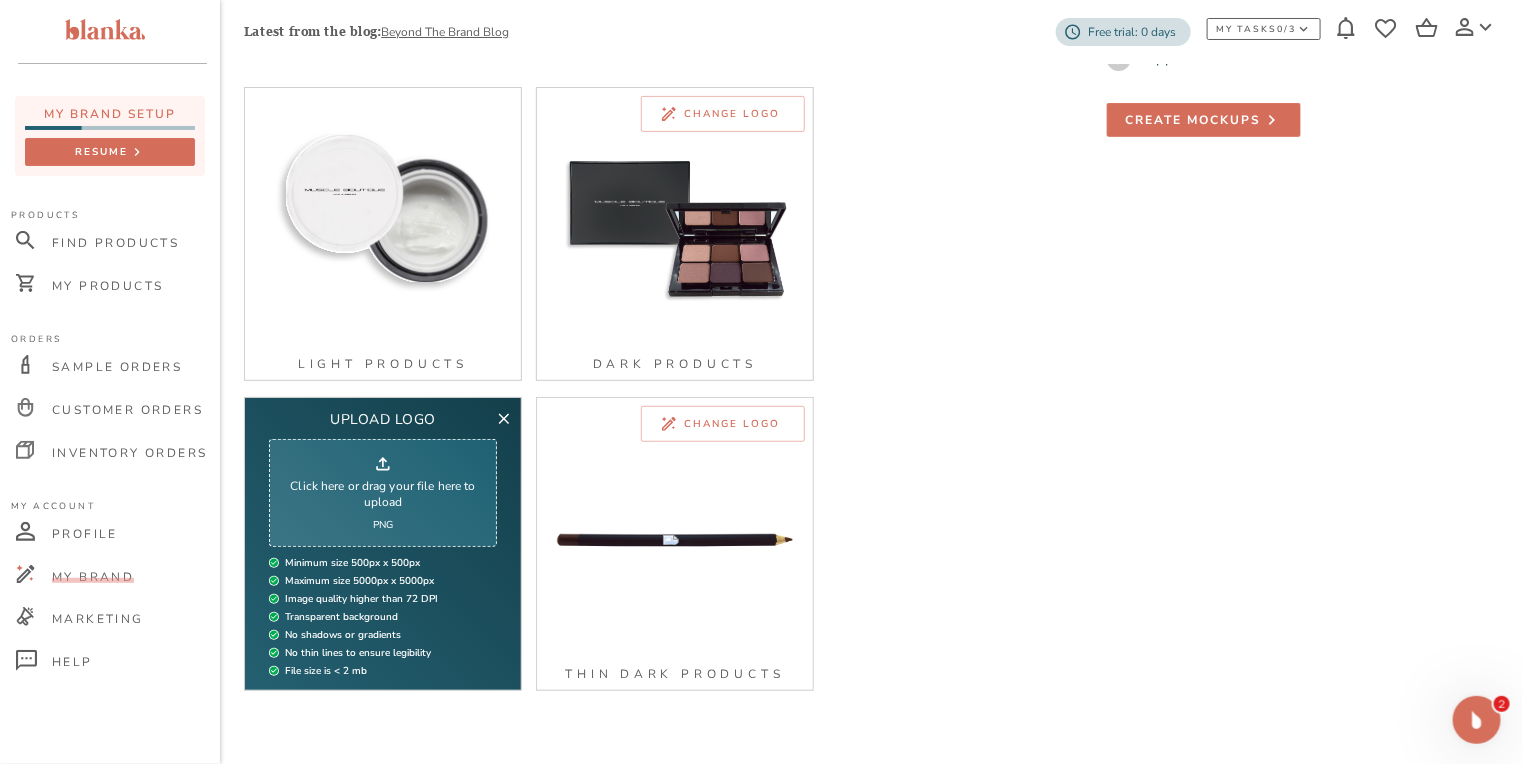 type on "C:\fakepath\MUSCLE BOUTIQUE LOS ANGELES-[PERSON_NAME] (TRACKING- 5.23) x4L.png" 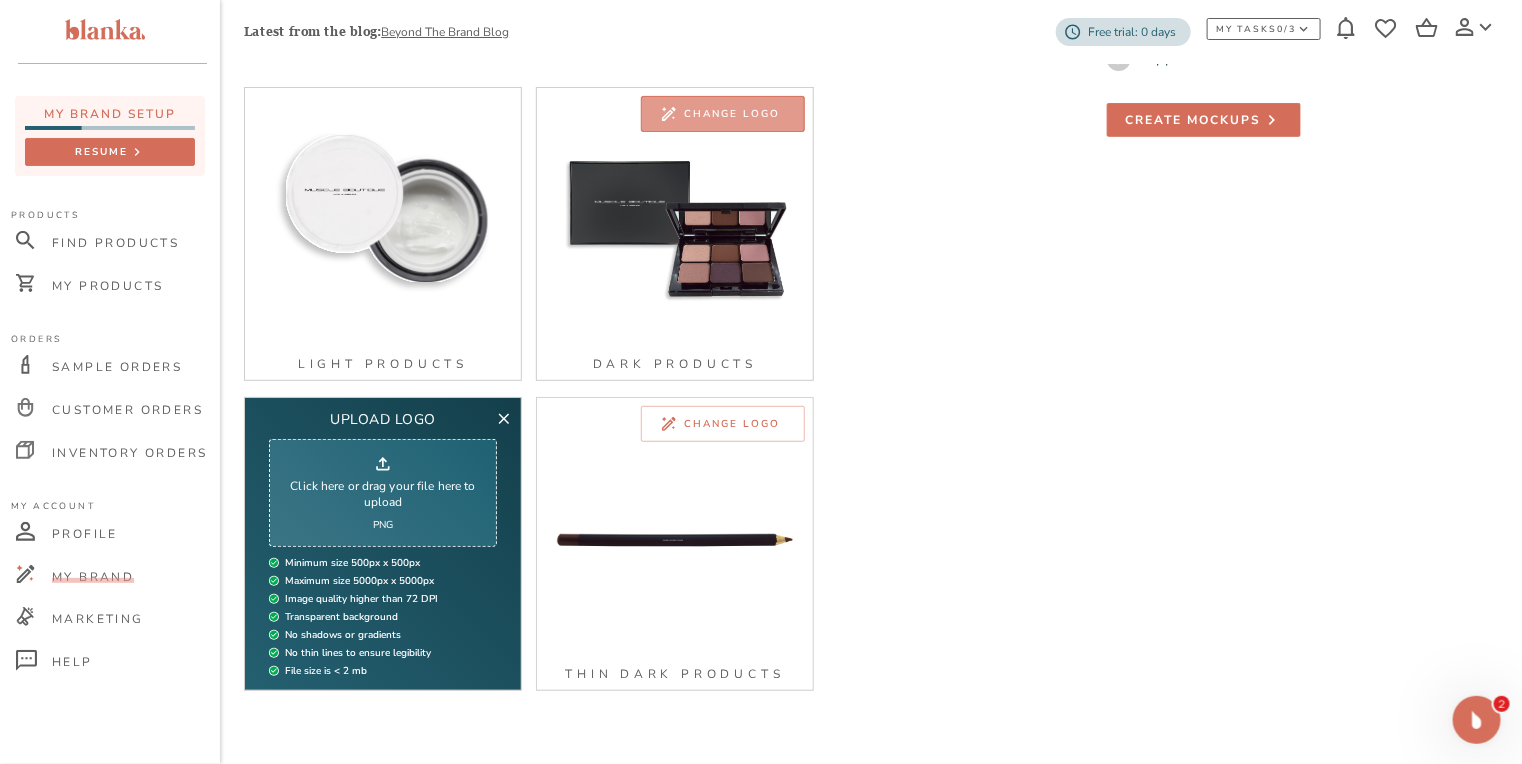click on "Change logo" at bounding box center [732, 114] 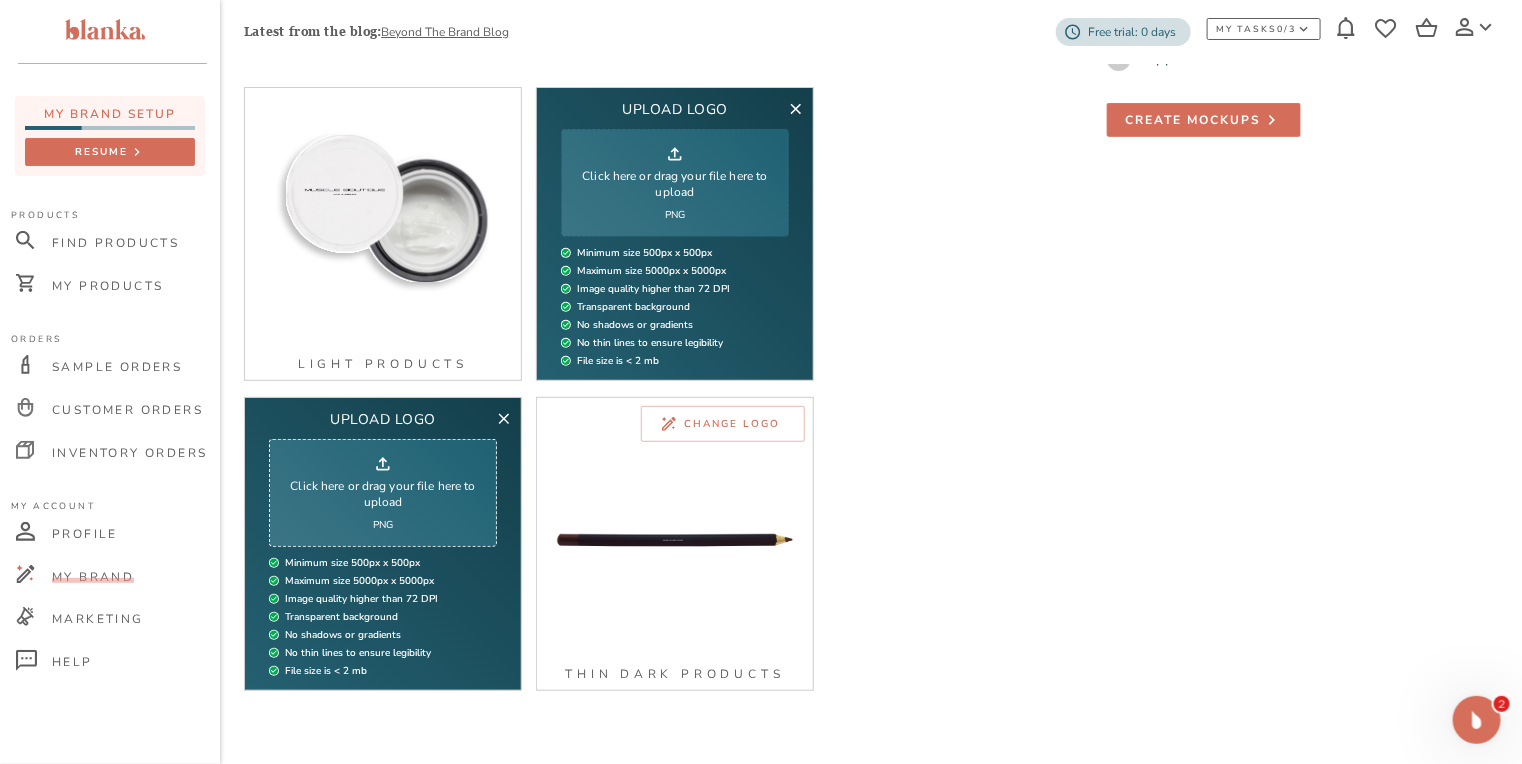 click on "Click here or drag your file here to upload PNG" at bounding box center [675, 183] 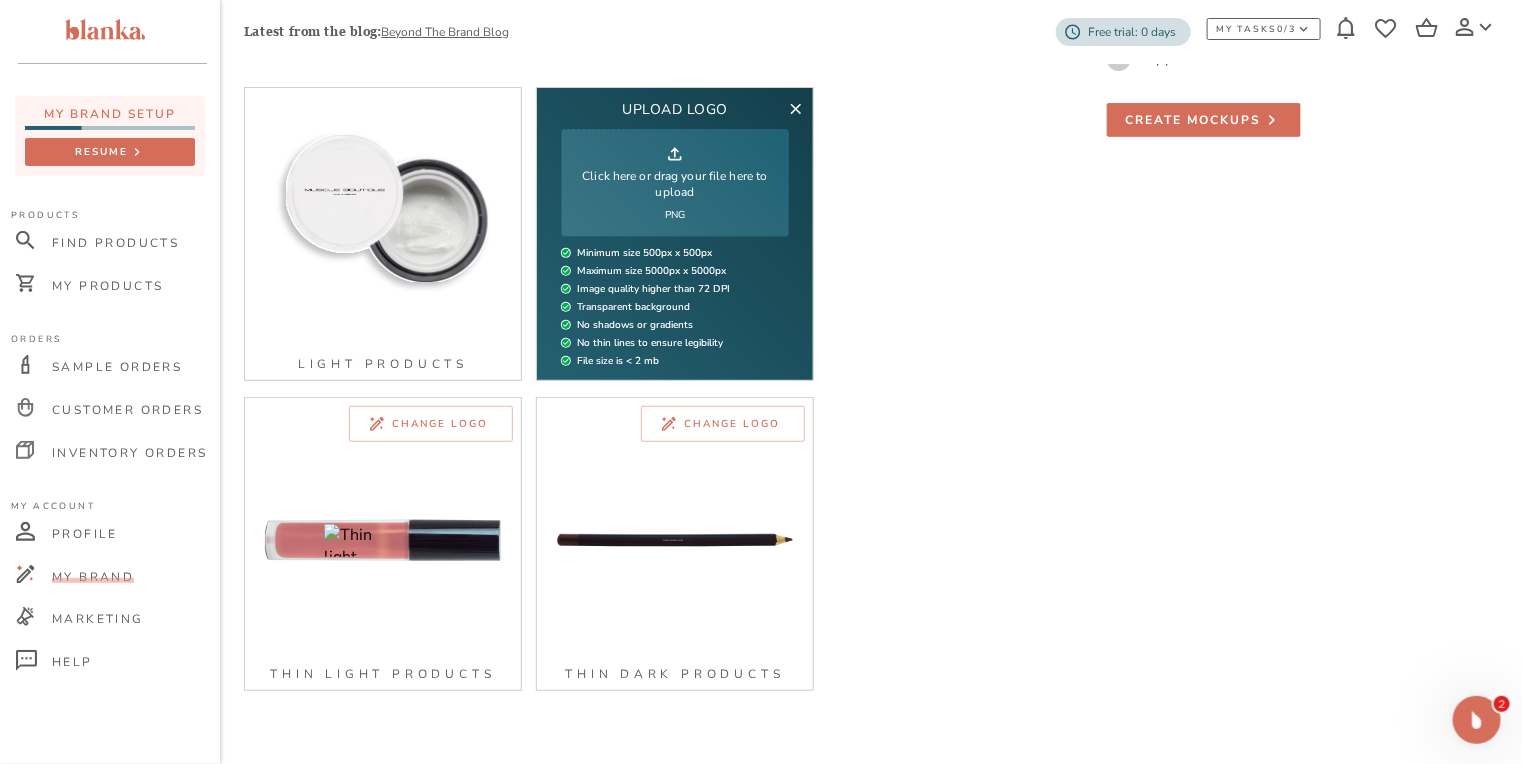 type on "C:\fakepath\MUSCLE BOUTIQUE [GEOGRAPHIC_DATA]-OFF WHITE (TRACKING- 5.23) x4L.png" 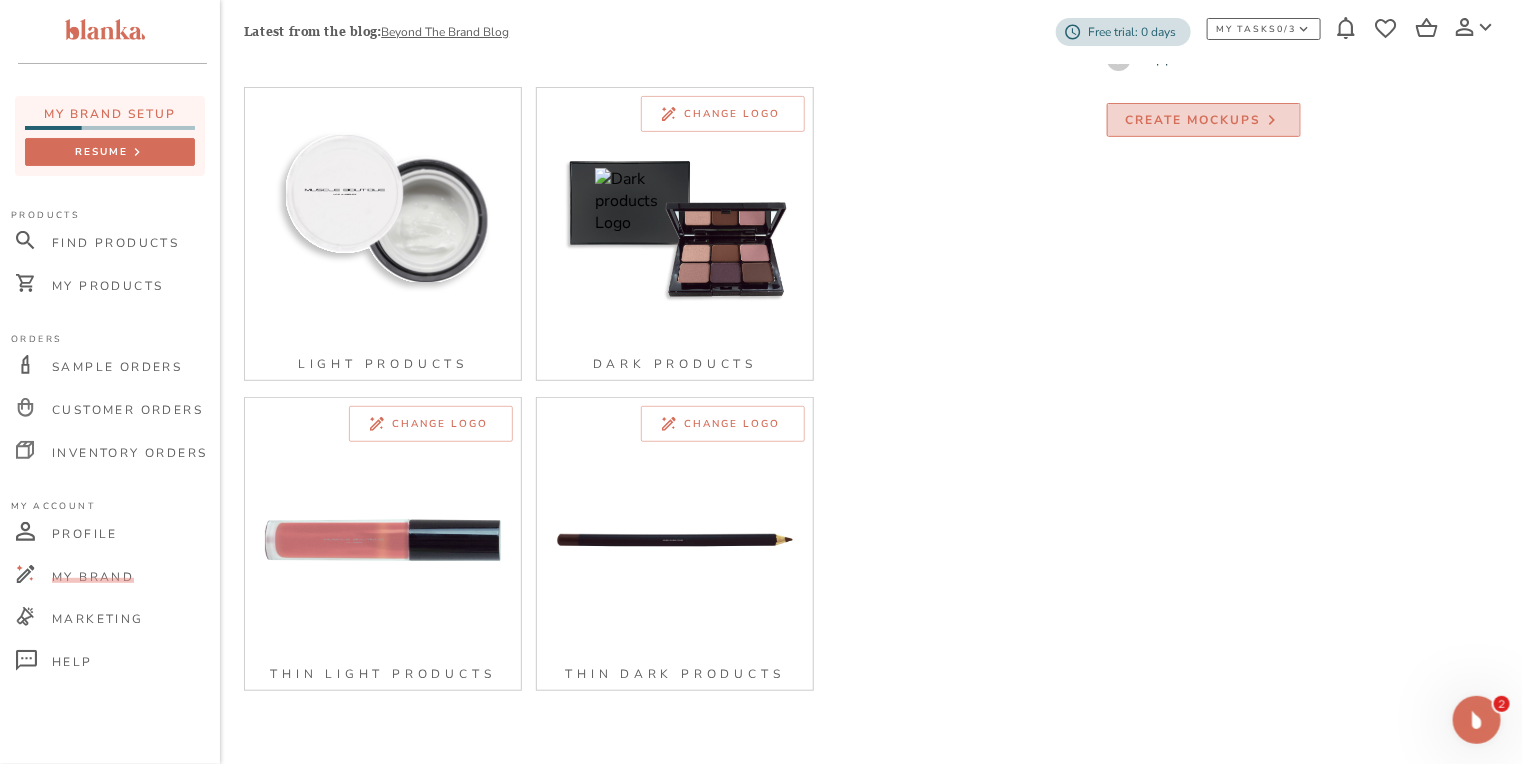 click on "Create Mockups" at bounding box center [1194, 120] 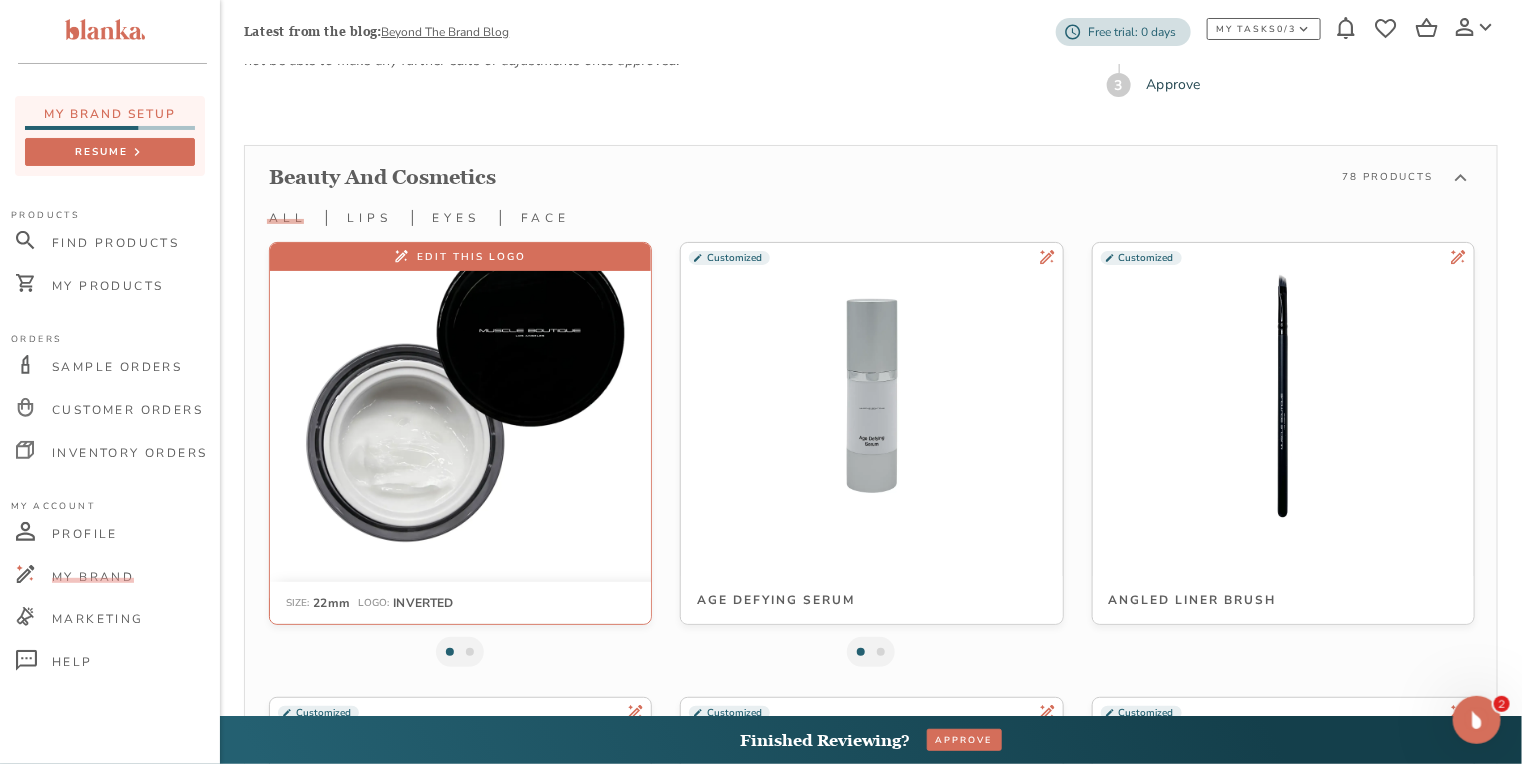 click at bounding box center [460, 395] 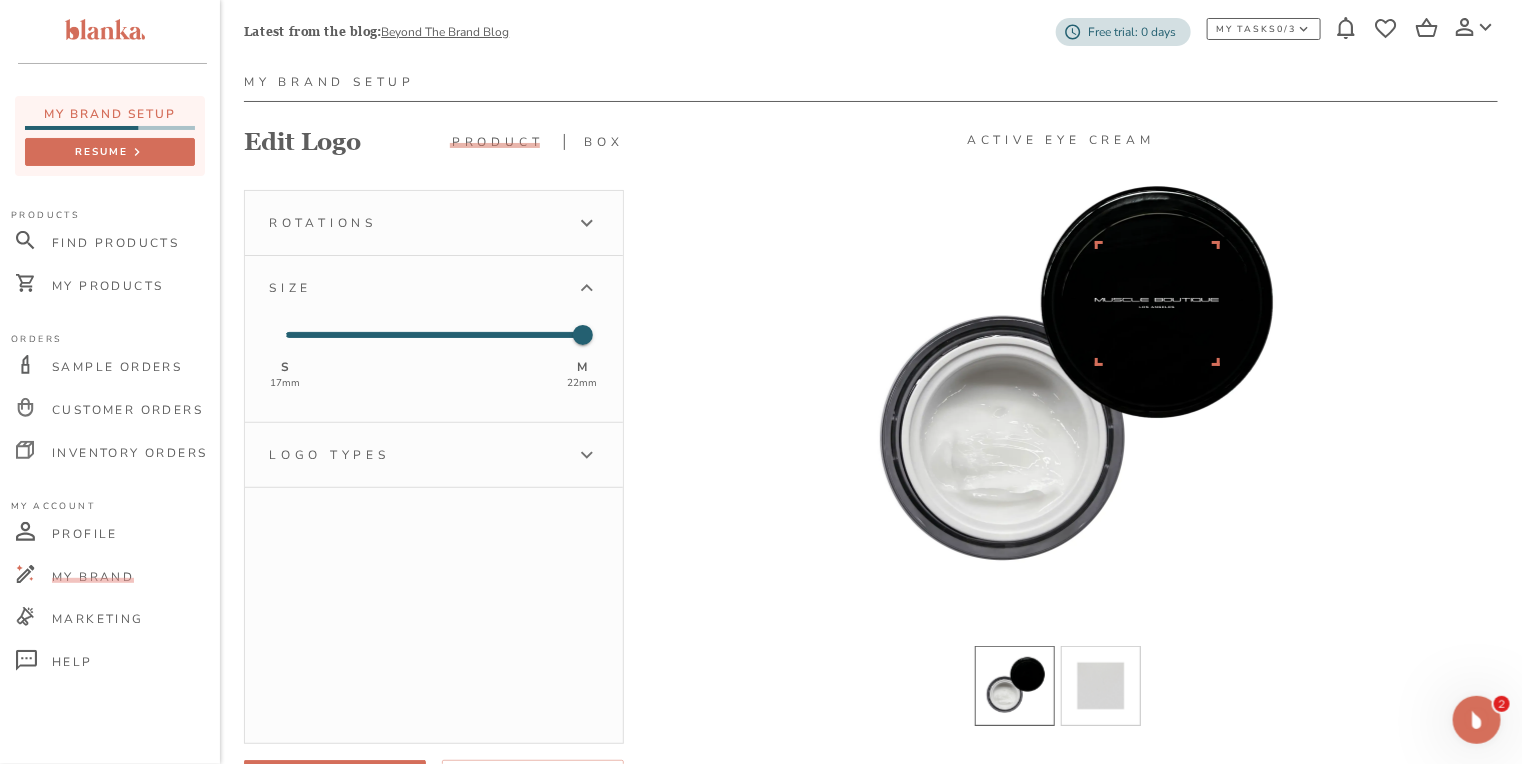 scroll, scrollTop: 160, scrollLeft: 0, axis: vertical 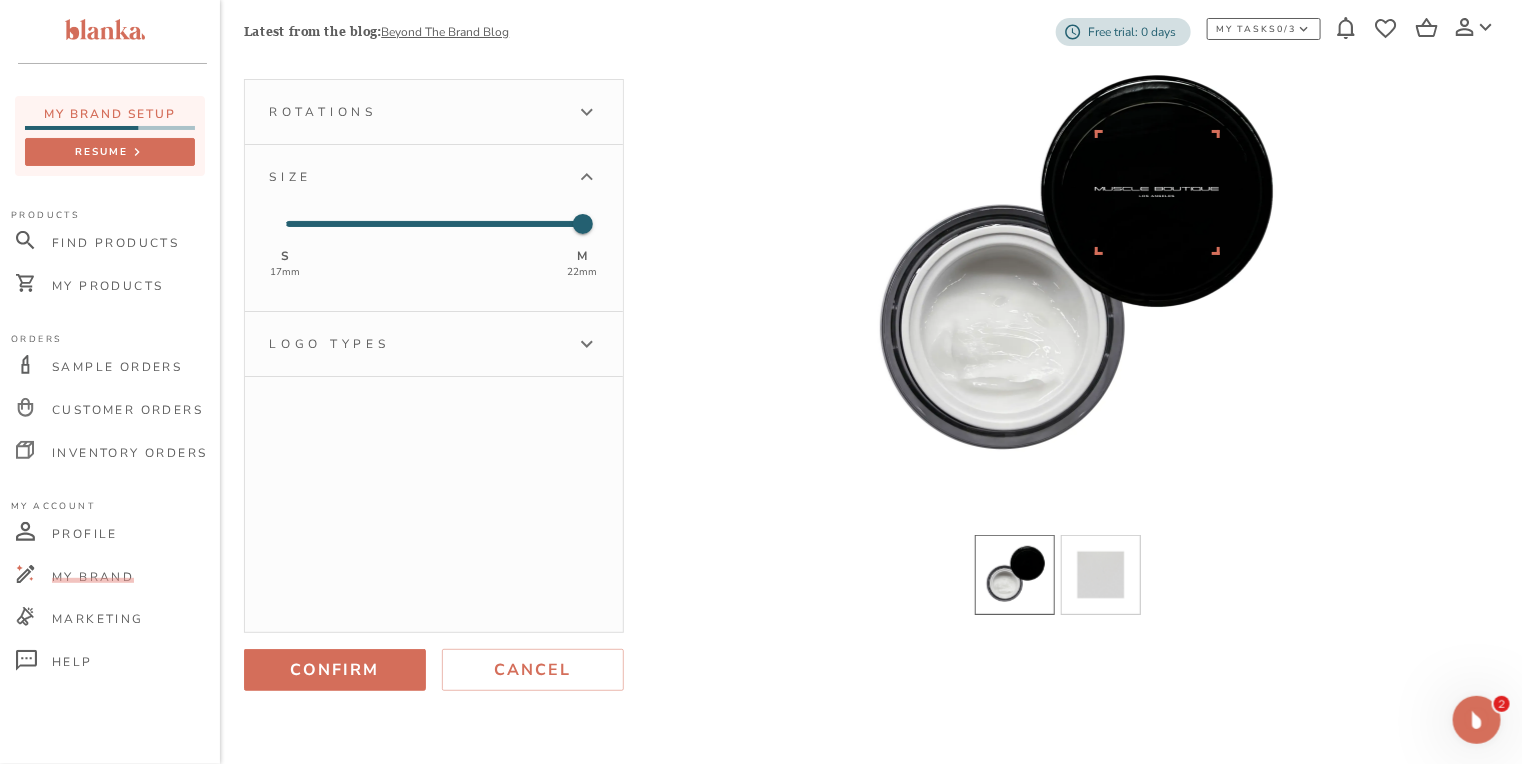 click on "Logo types" at bounding box center [434, 344] 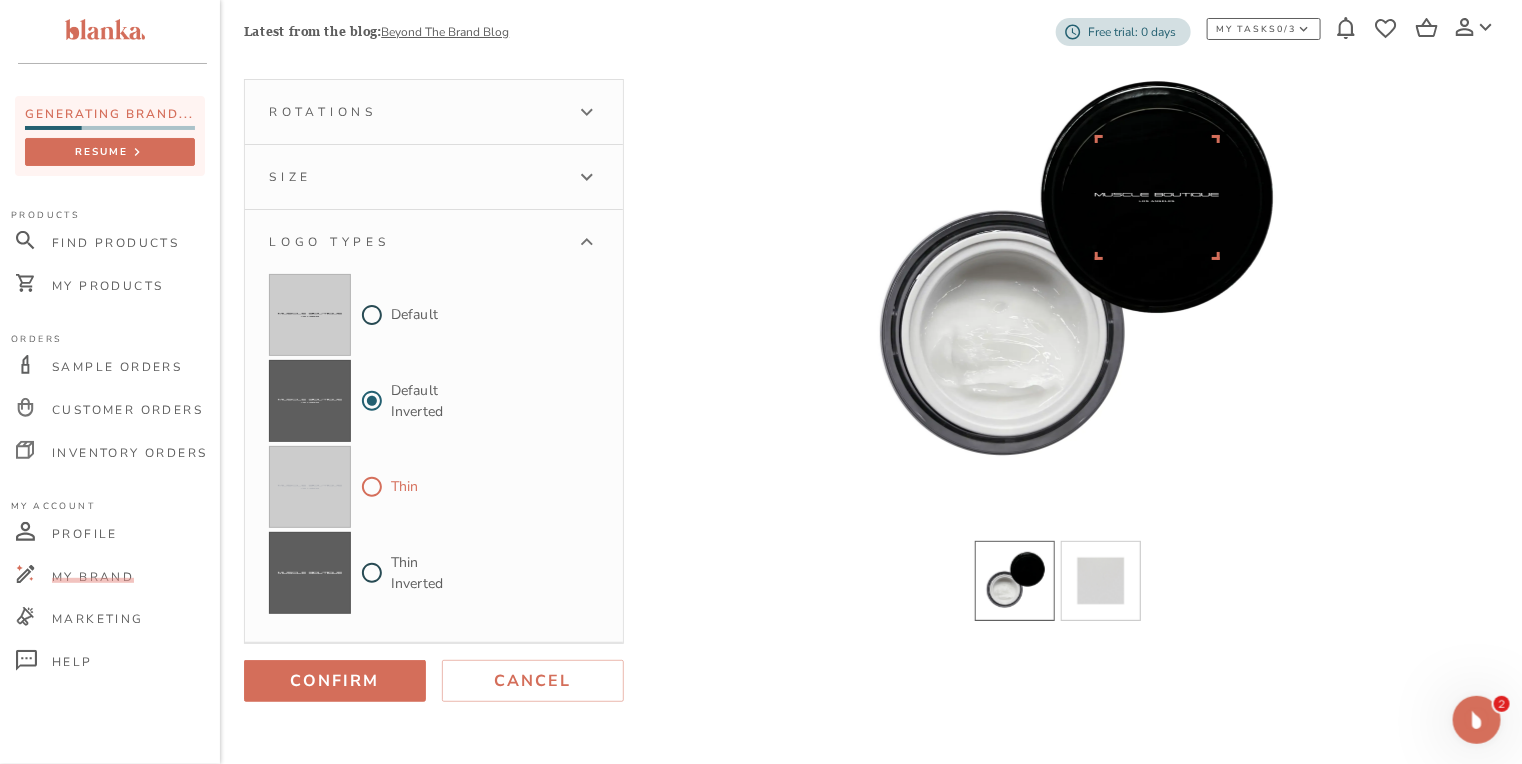 click on "Thin" at bounding box center [372, 487] 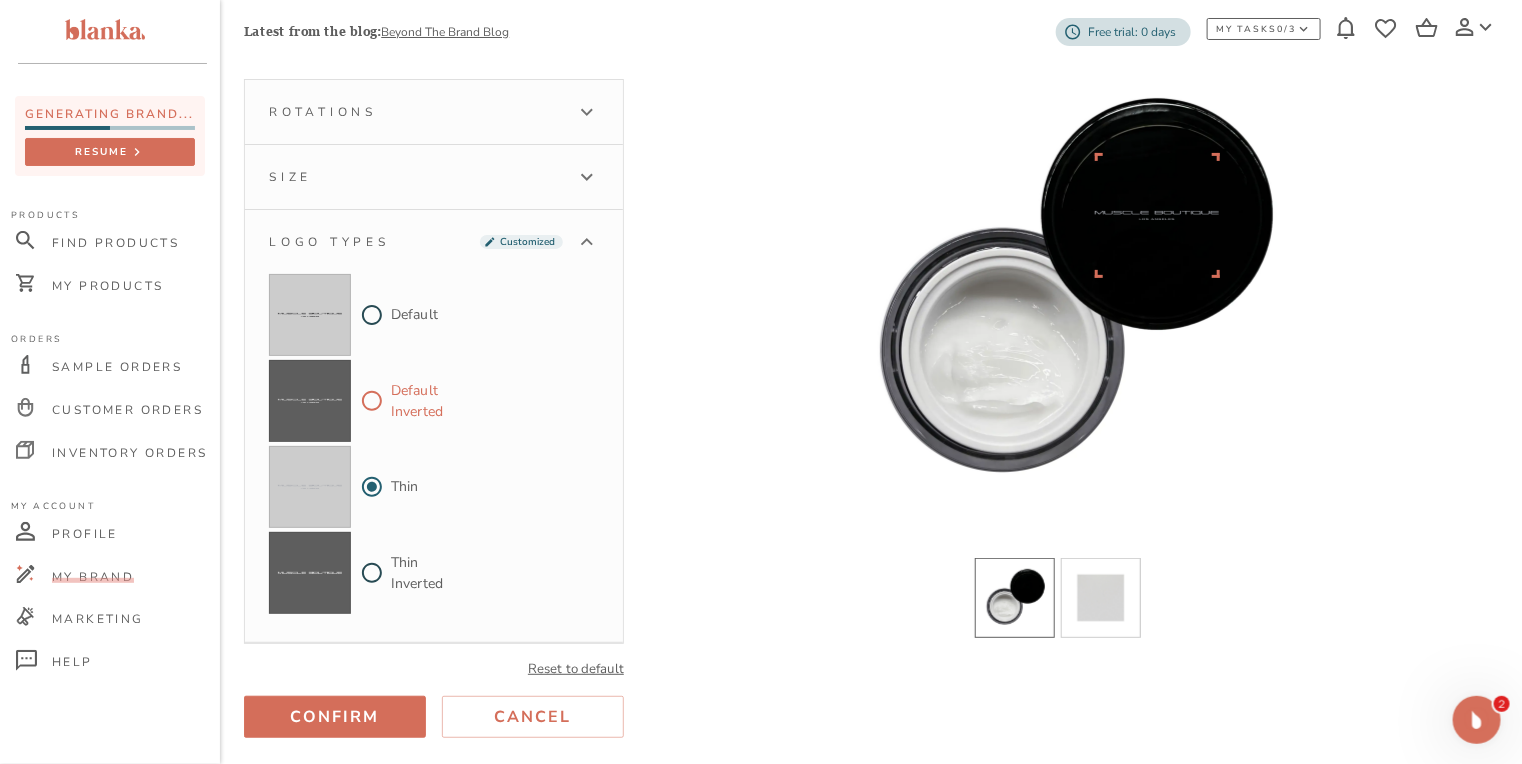 click on "Default Inverted" at bounding box center [372, 401] 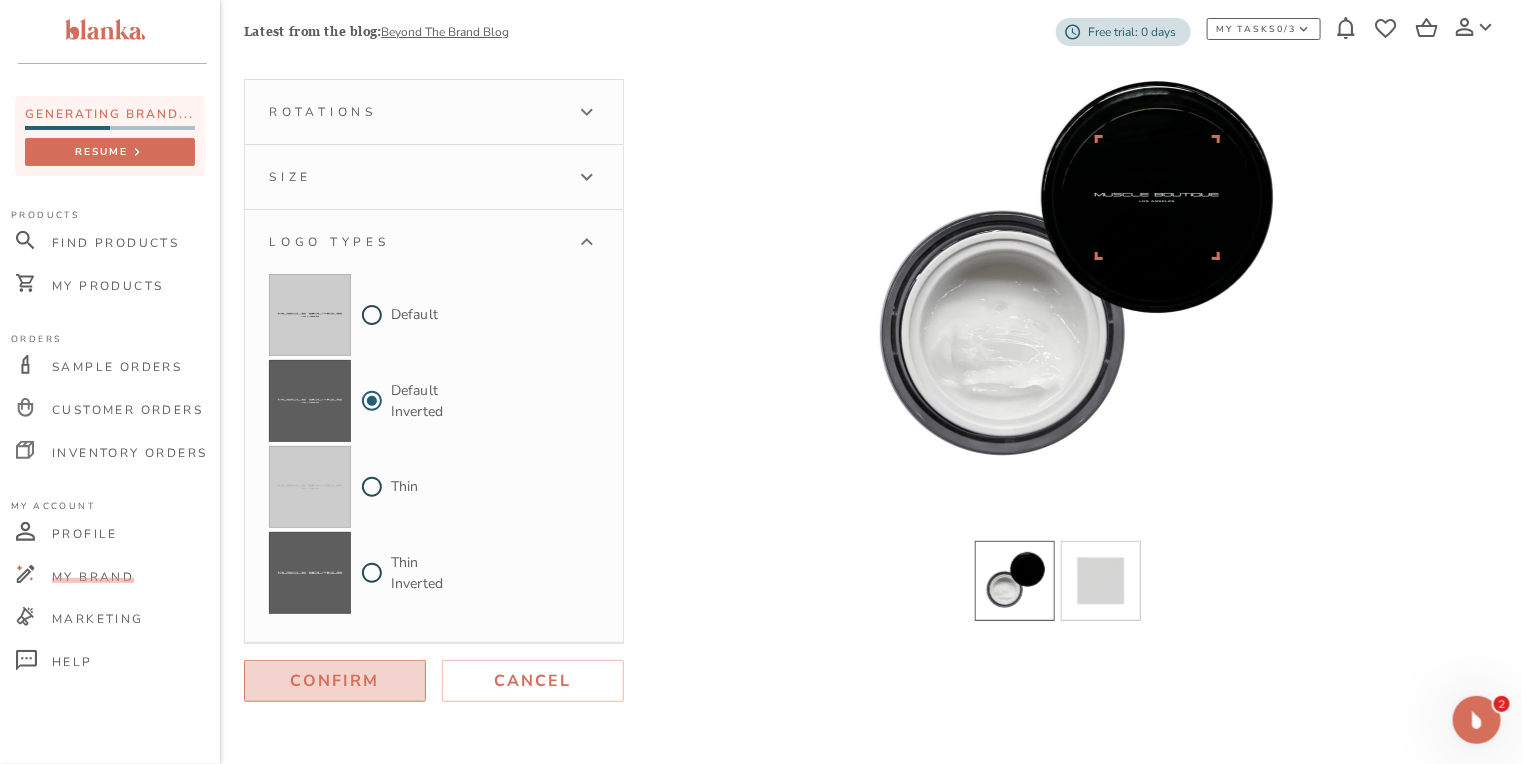 click on "Confirm" at bounding box center [335, 681] 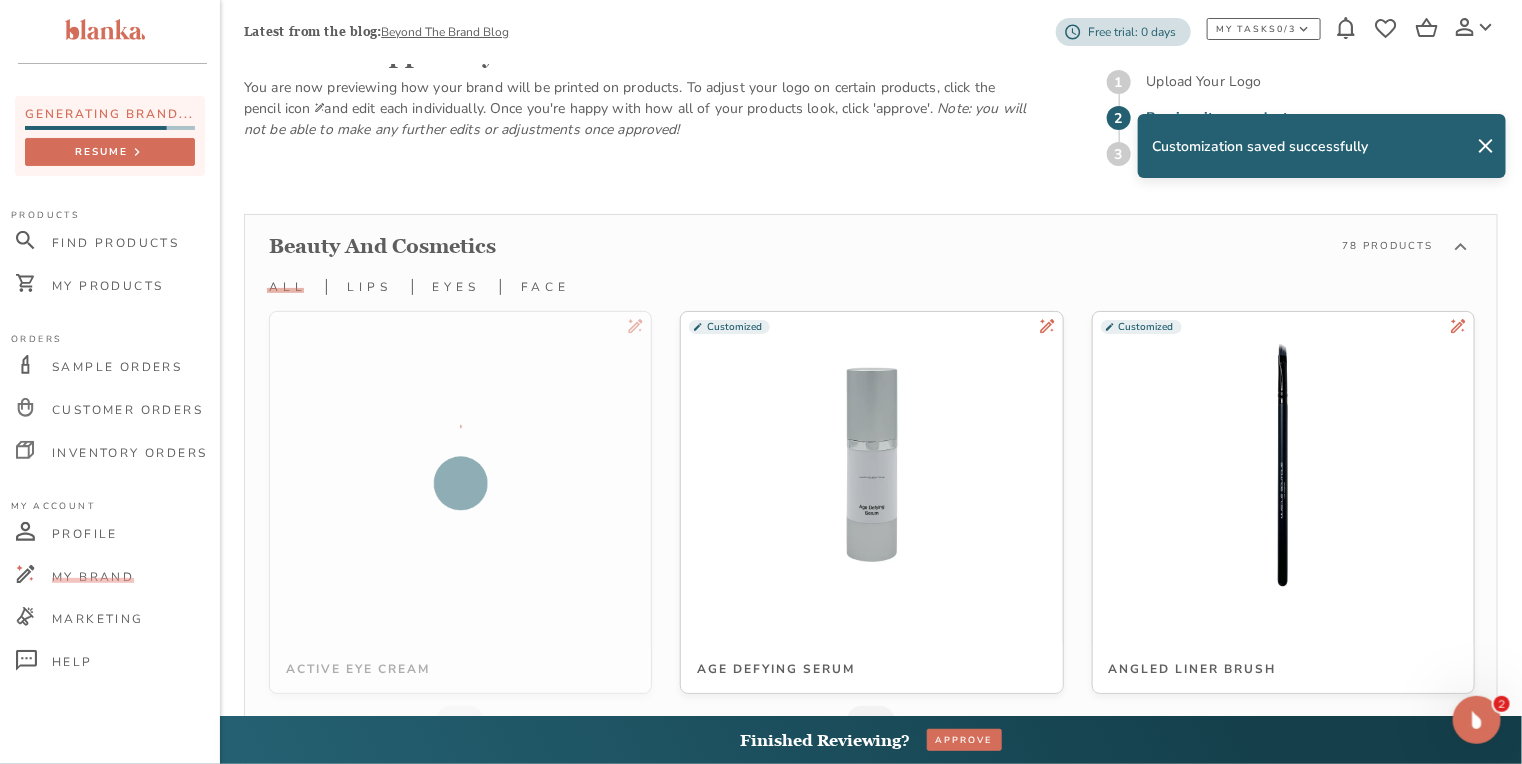 scroll, scrollTop: 229, scrollLeft: 0, axis: vertical 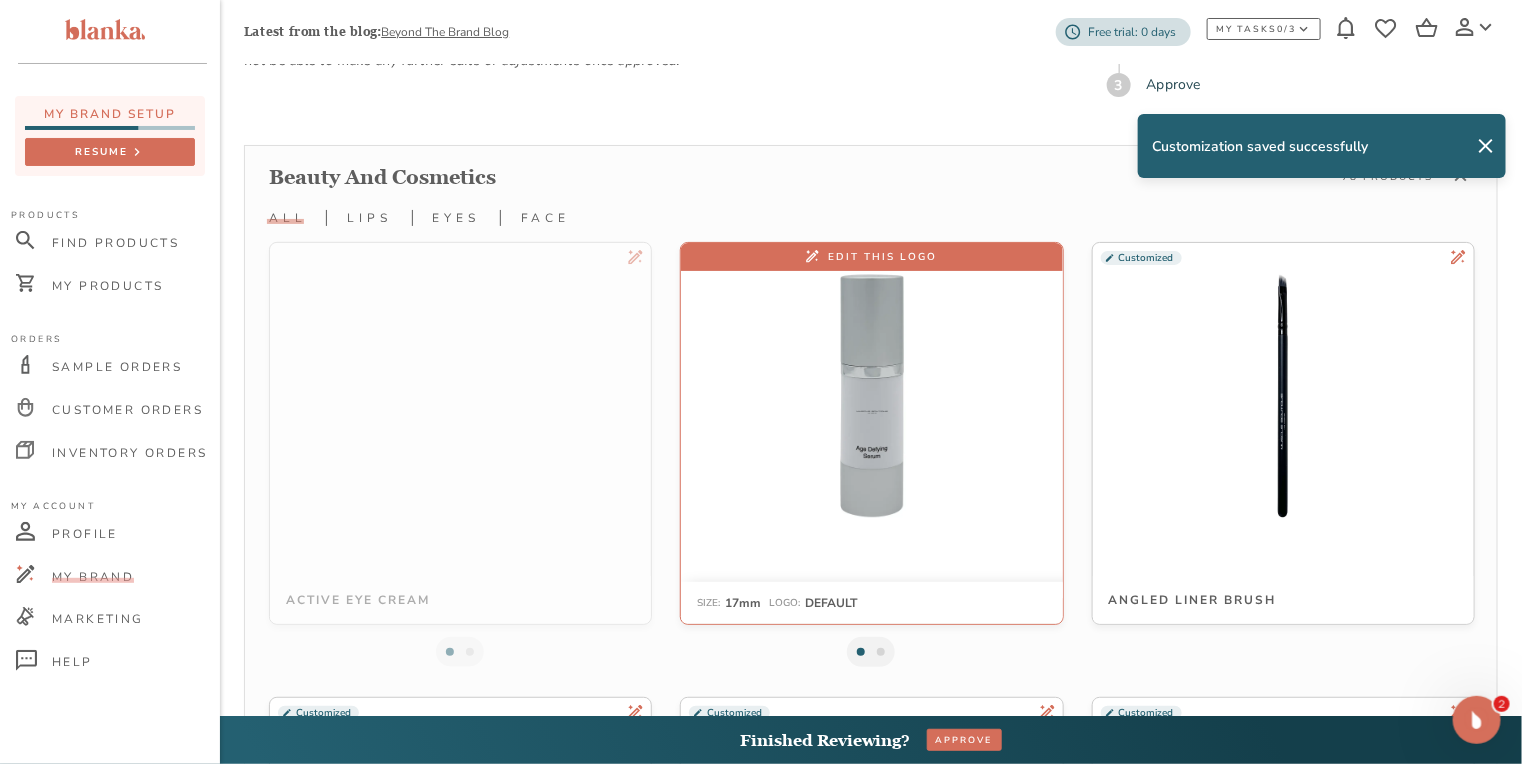 click at bounding box center [871, 395] 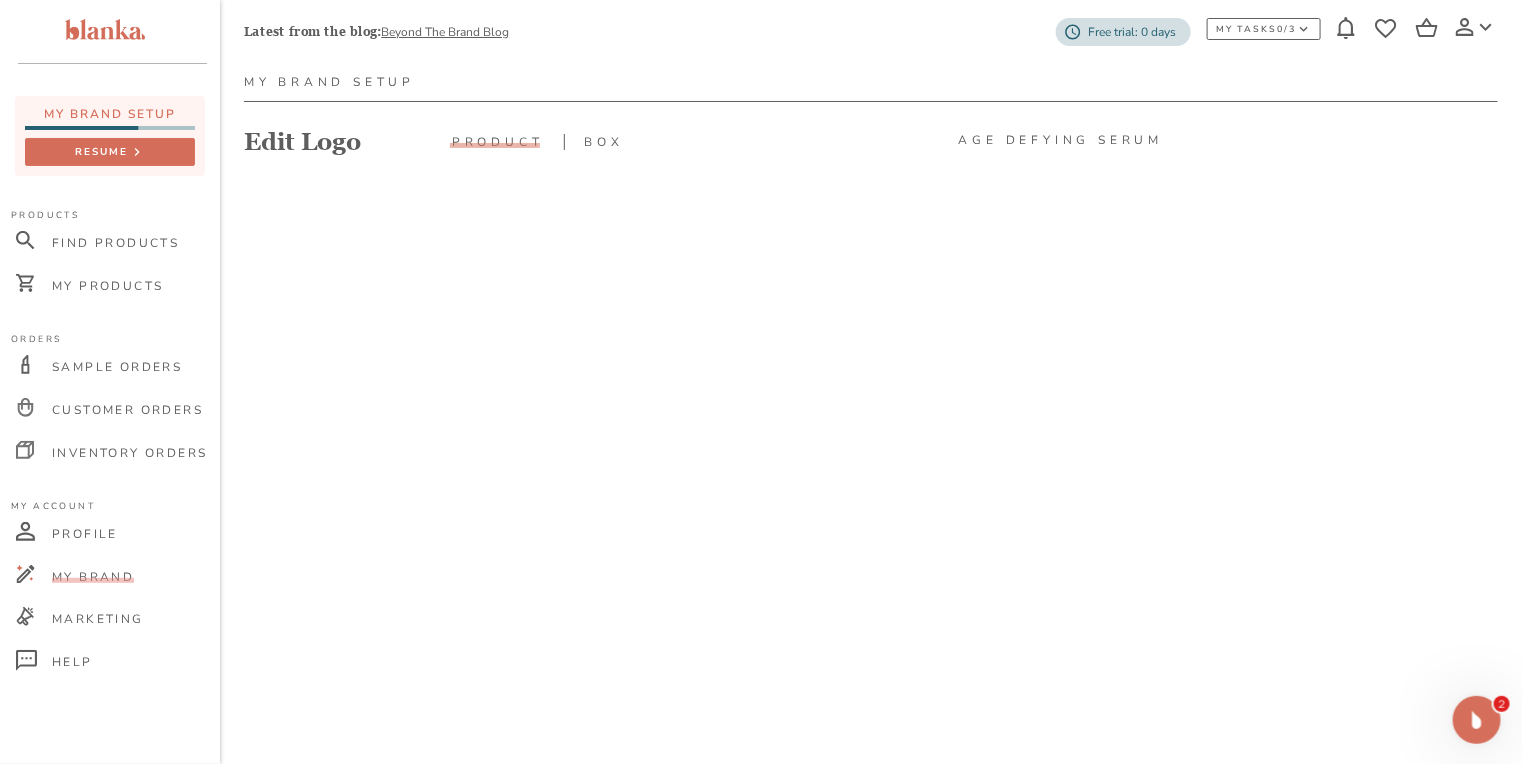 scroll, scrollTop: 160, scrollLeft: 0, axis: vertical 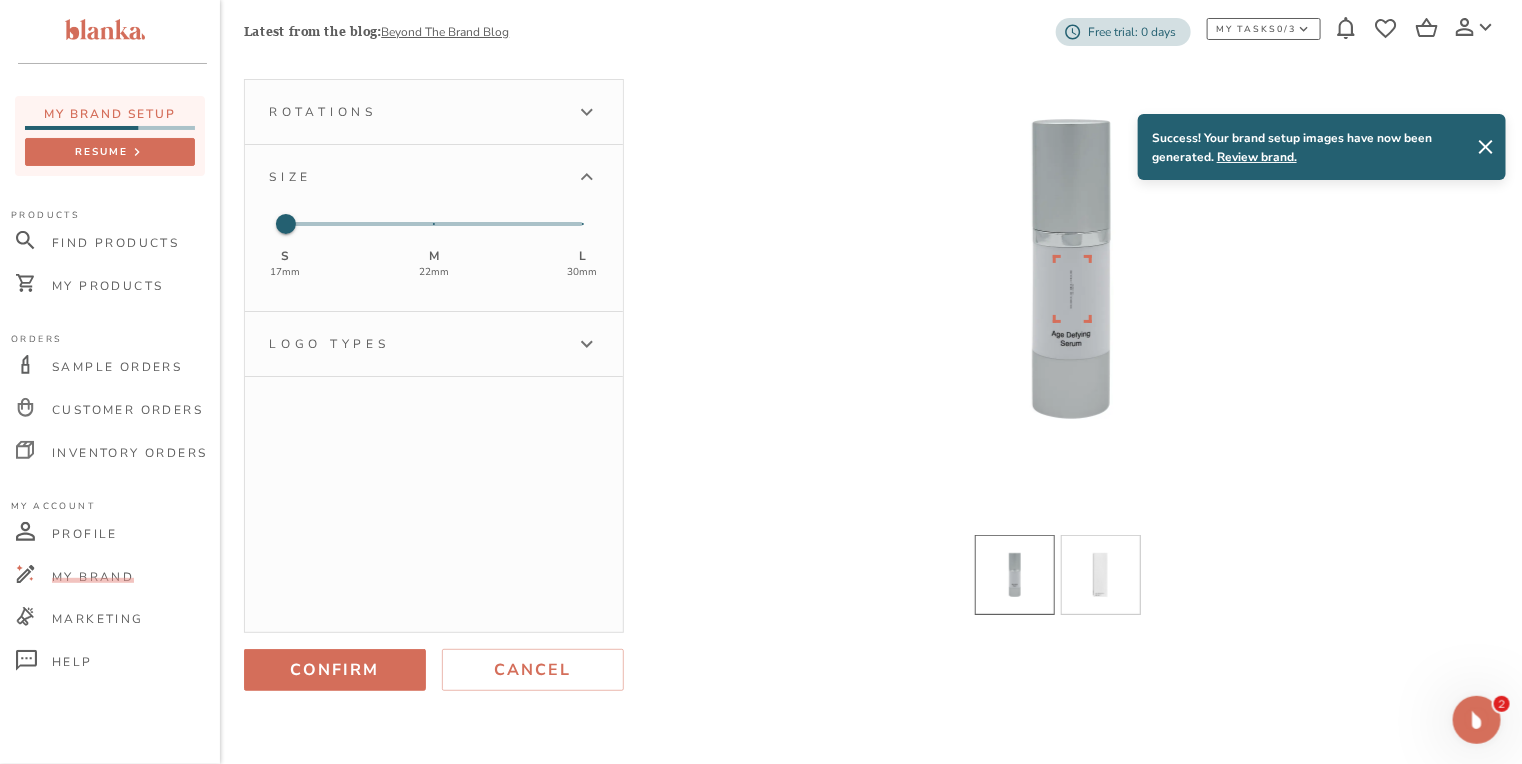 click 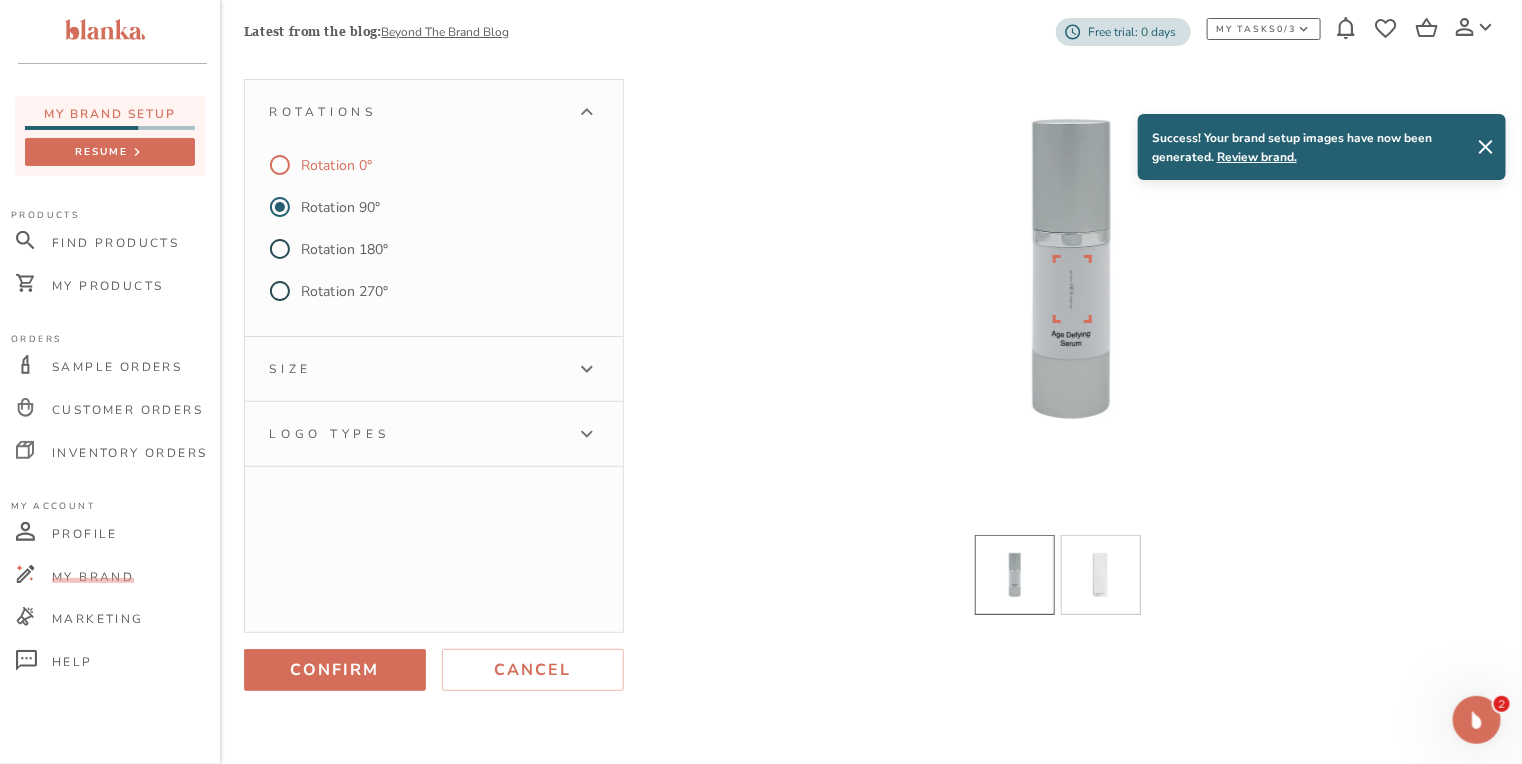 click on "Rotation 0°" at bounding box center [336, 165] 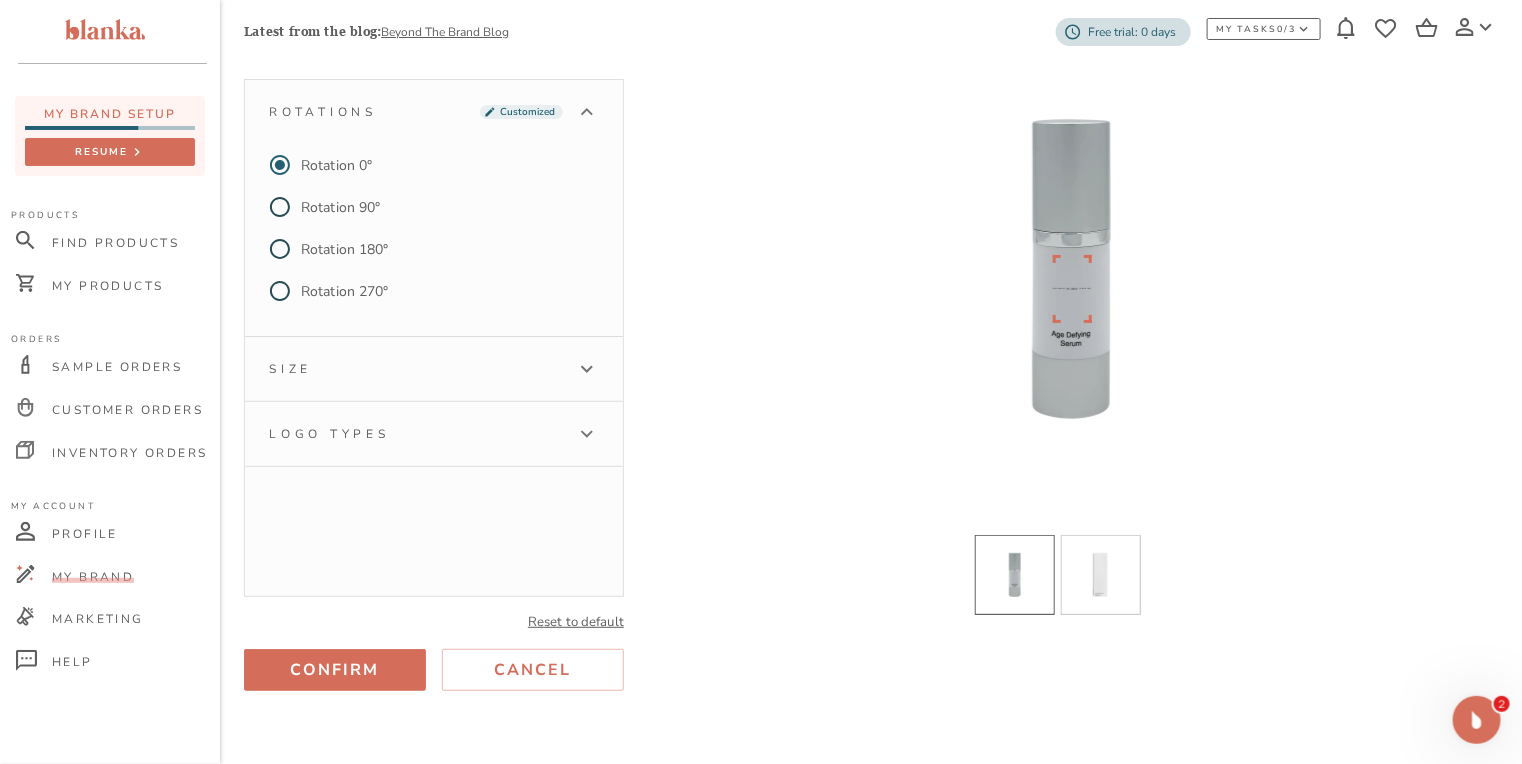 click on "Logo types" at bounding box center [434, 434] 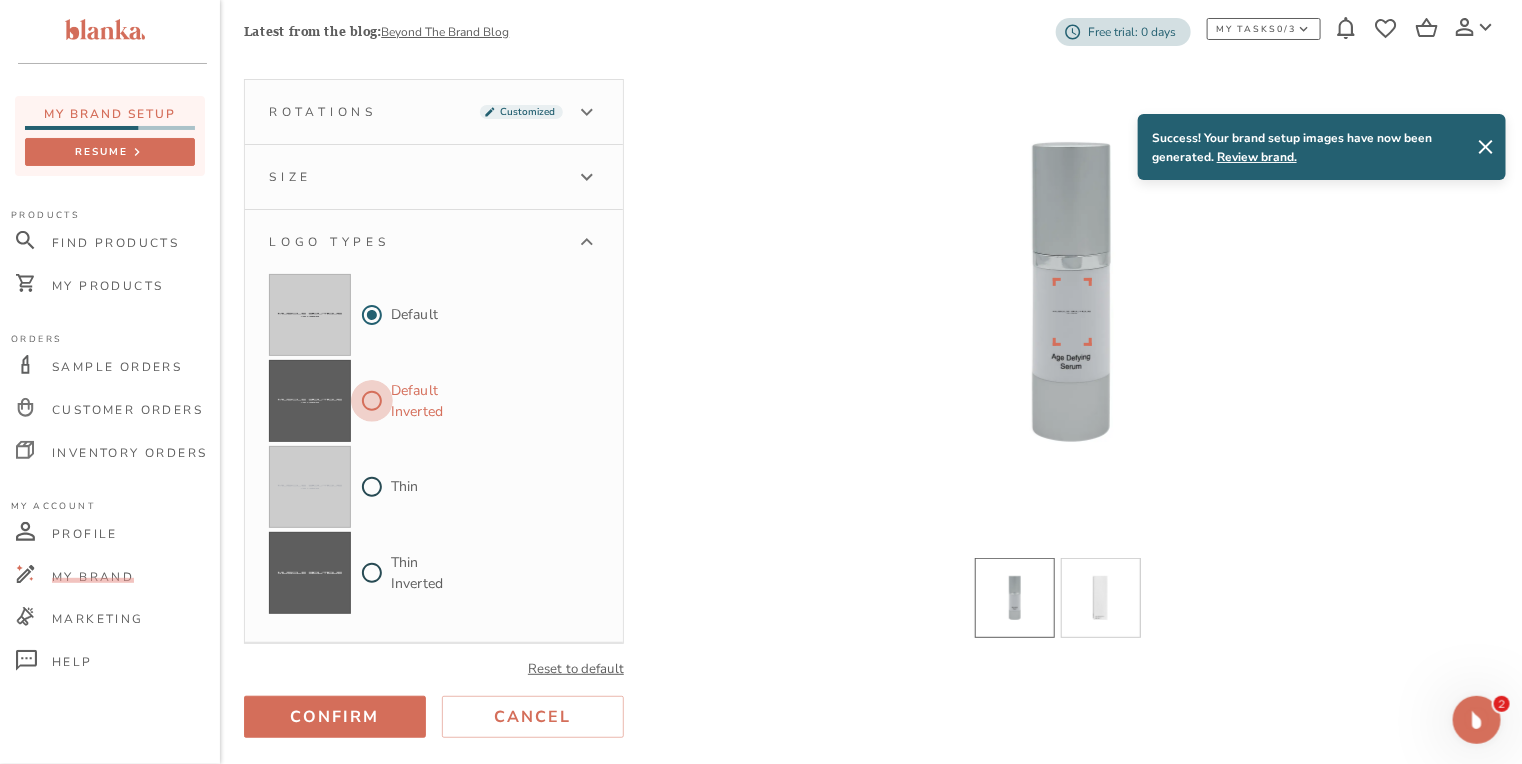 click on "Default Inverted" at bounding box center [372, 401] 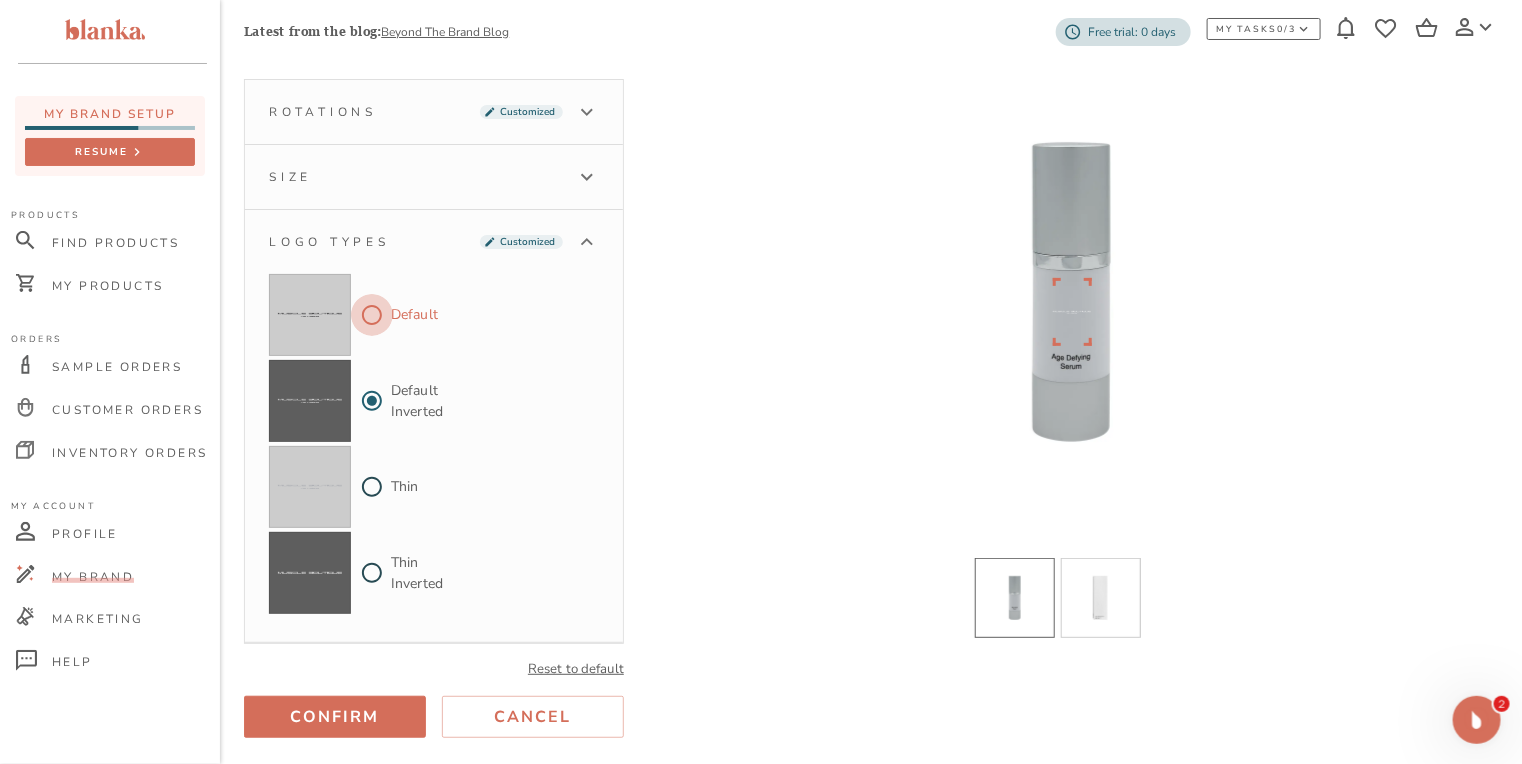 click on "Default" at bounding box center [372, 315] 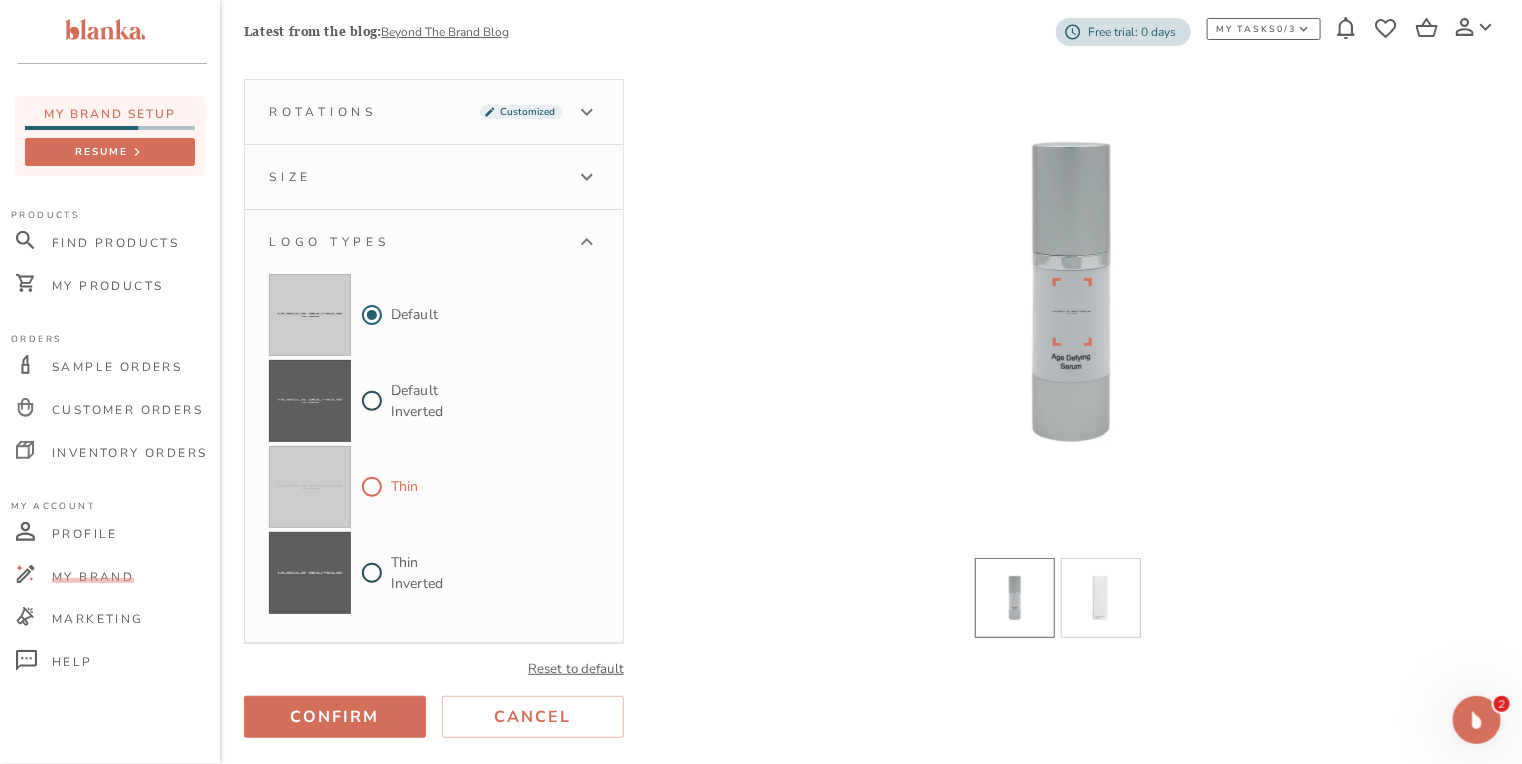 click on "Thin" at bounding box center [372, 487] 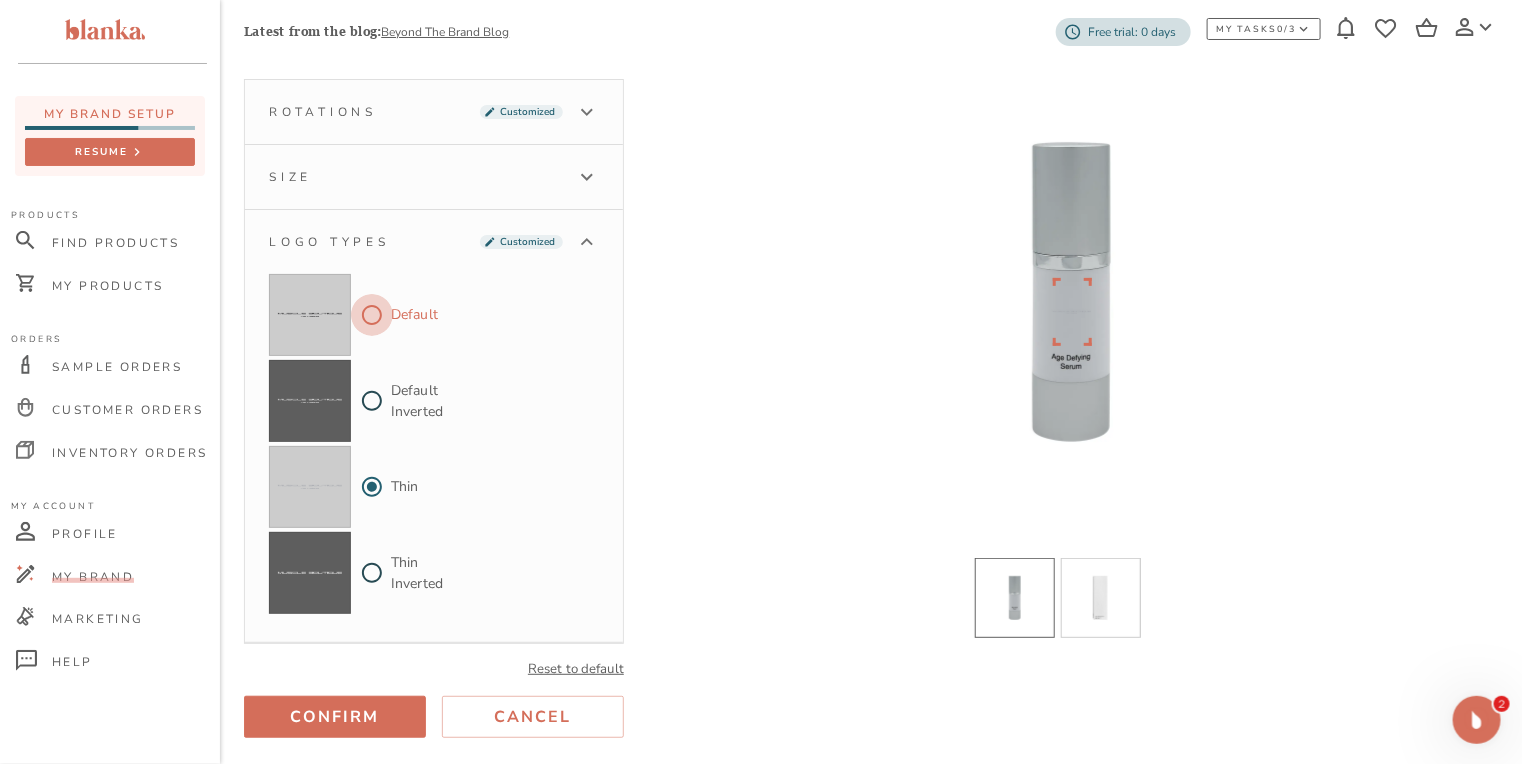 click on "Default" at bounding box center (372, 315) 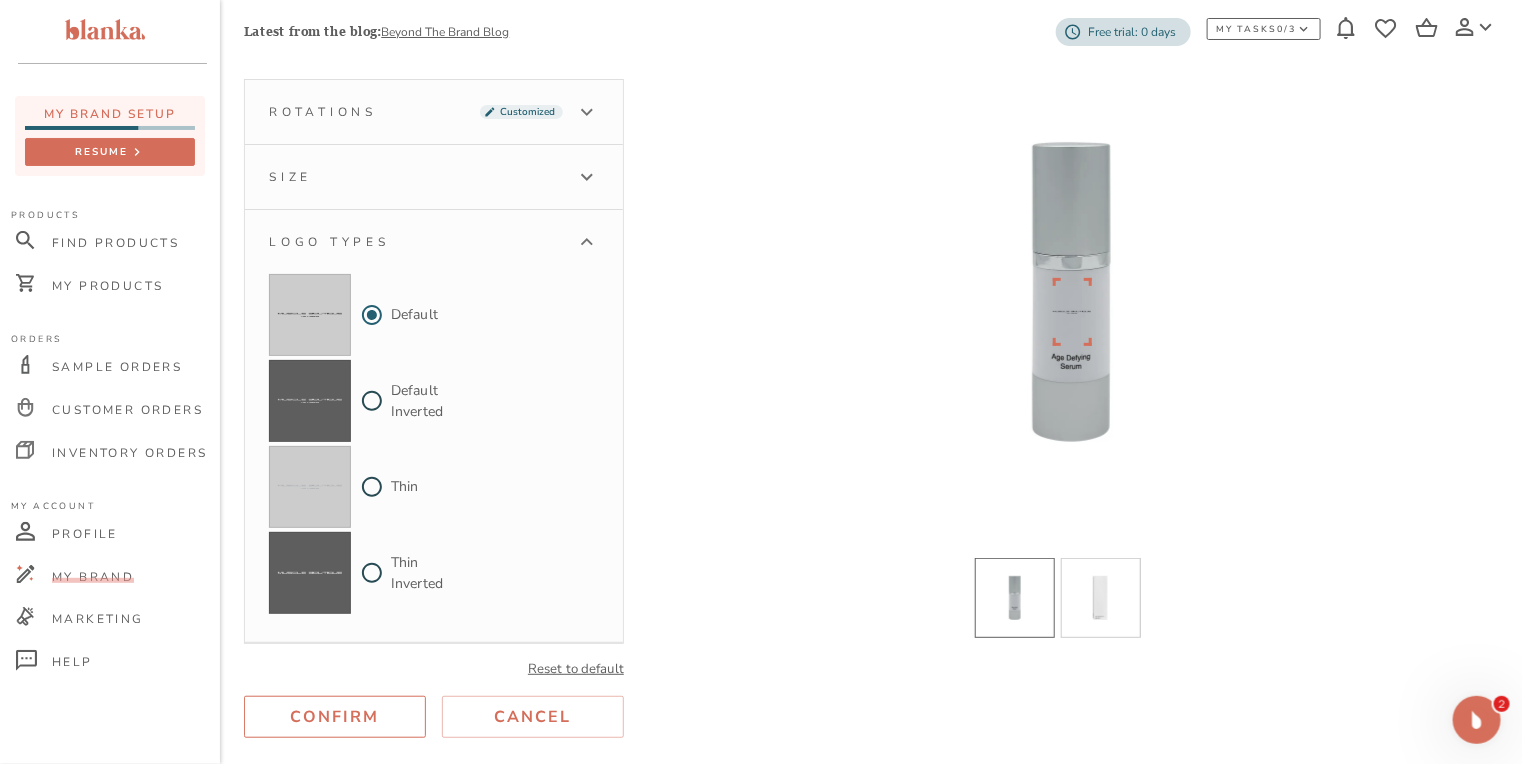 click on "Confirm" at bounding box center [335, 717] 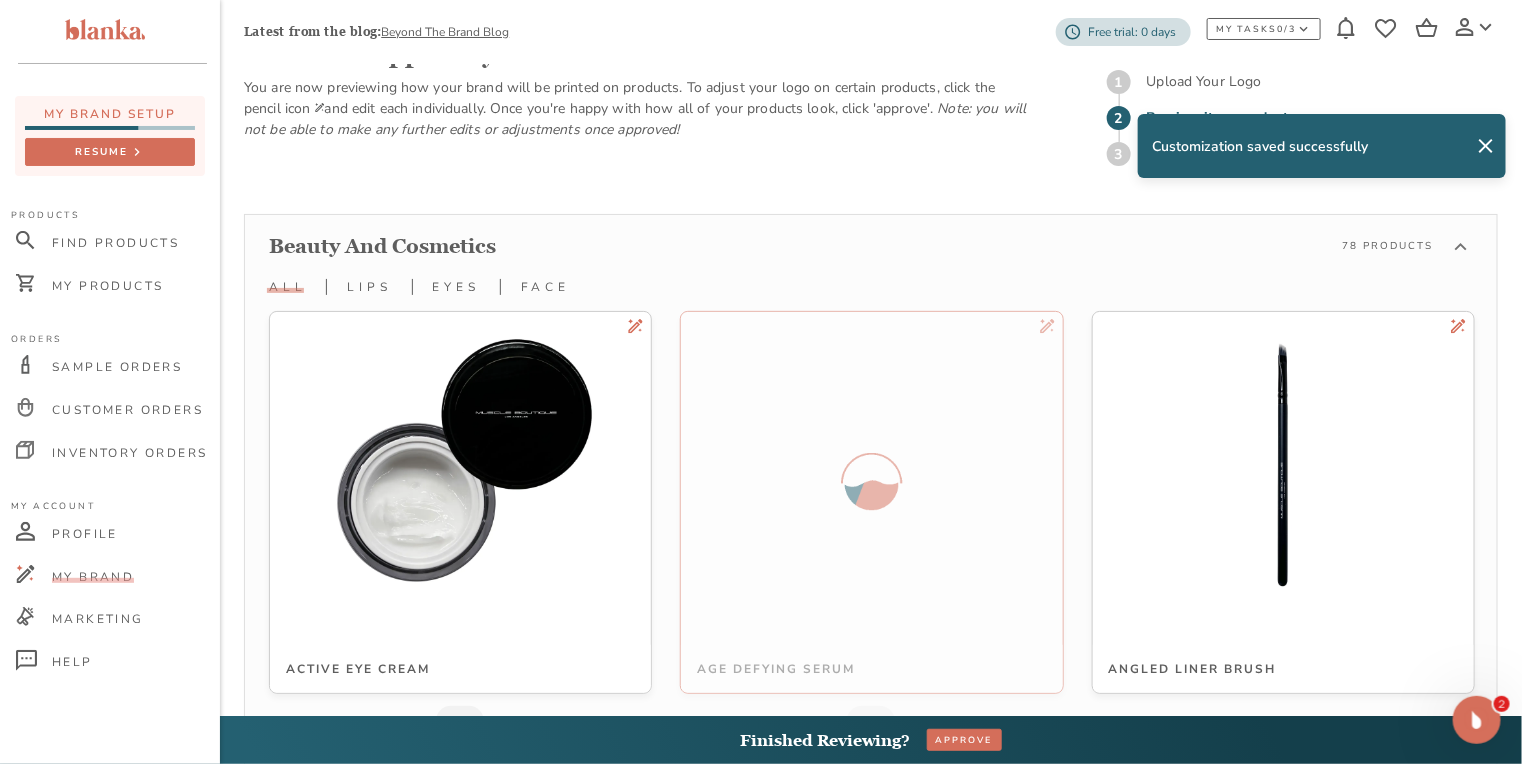 scroll, scrollTop: 229, scrollLeft: 0, axis: vertical 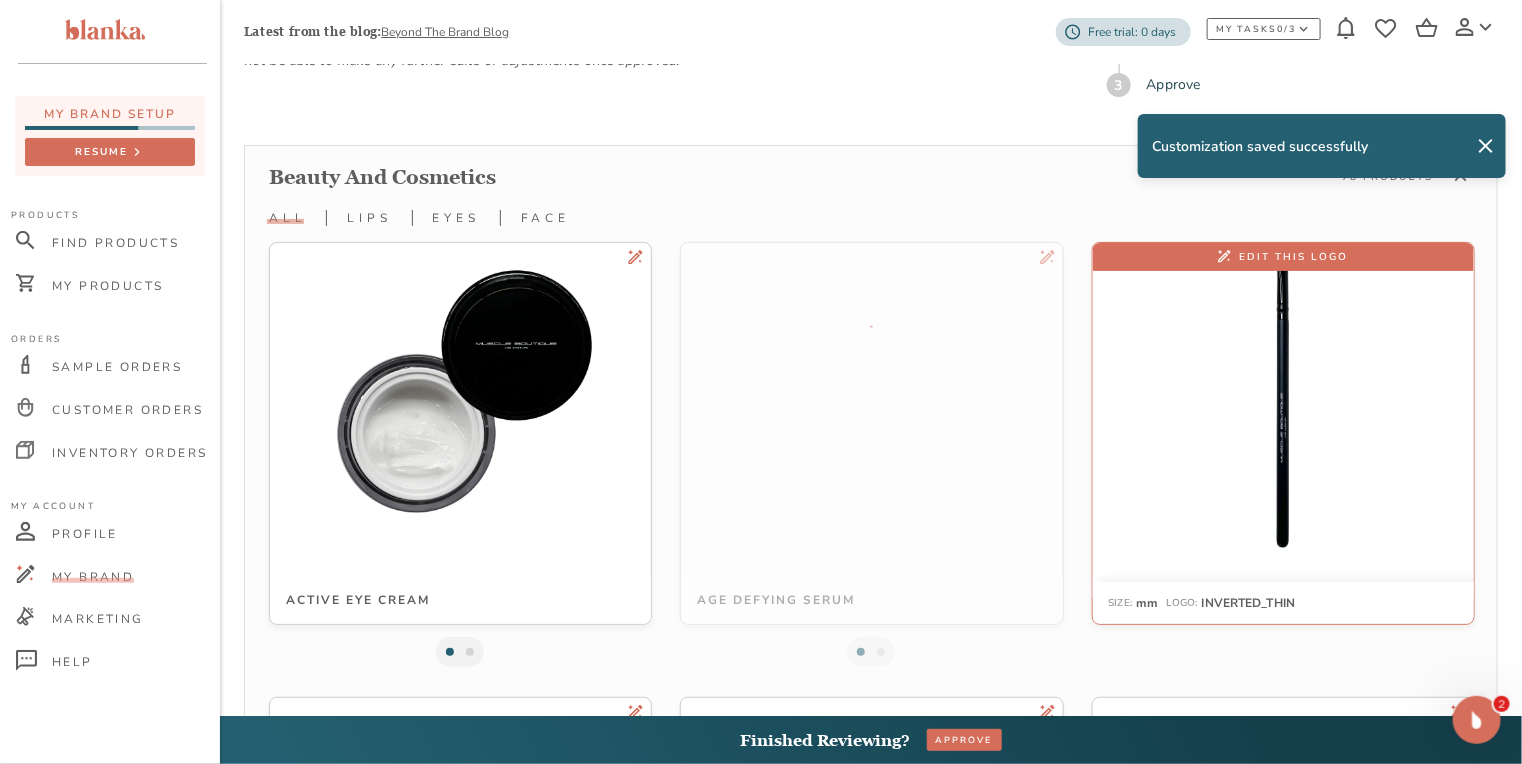 click at bounding box center (1283, 395) 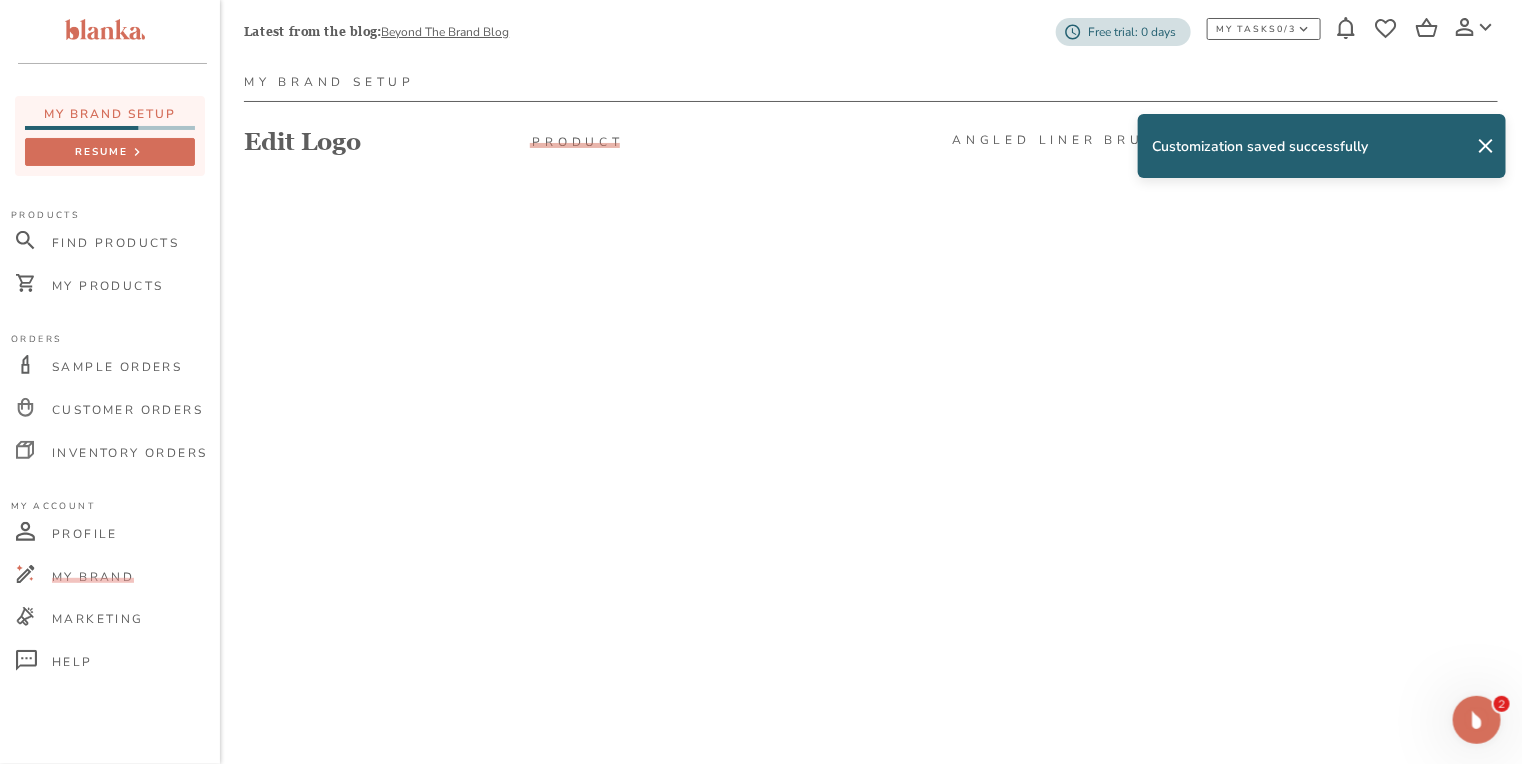 scroll, scrollTop: 160, scrollLeft: 0, axis: vertical 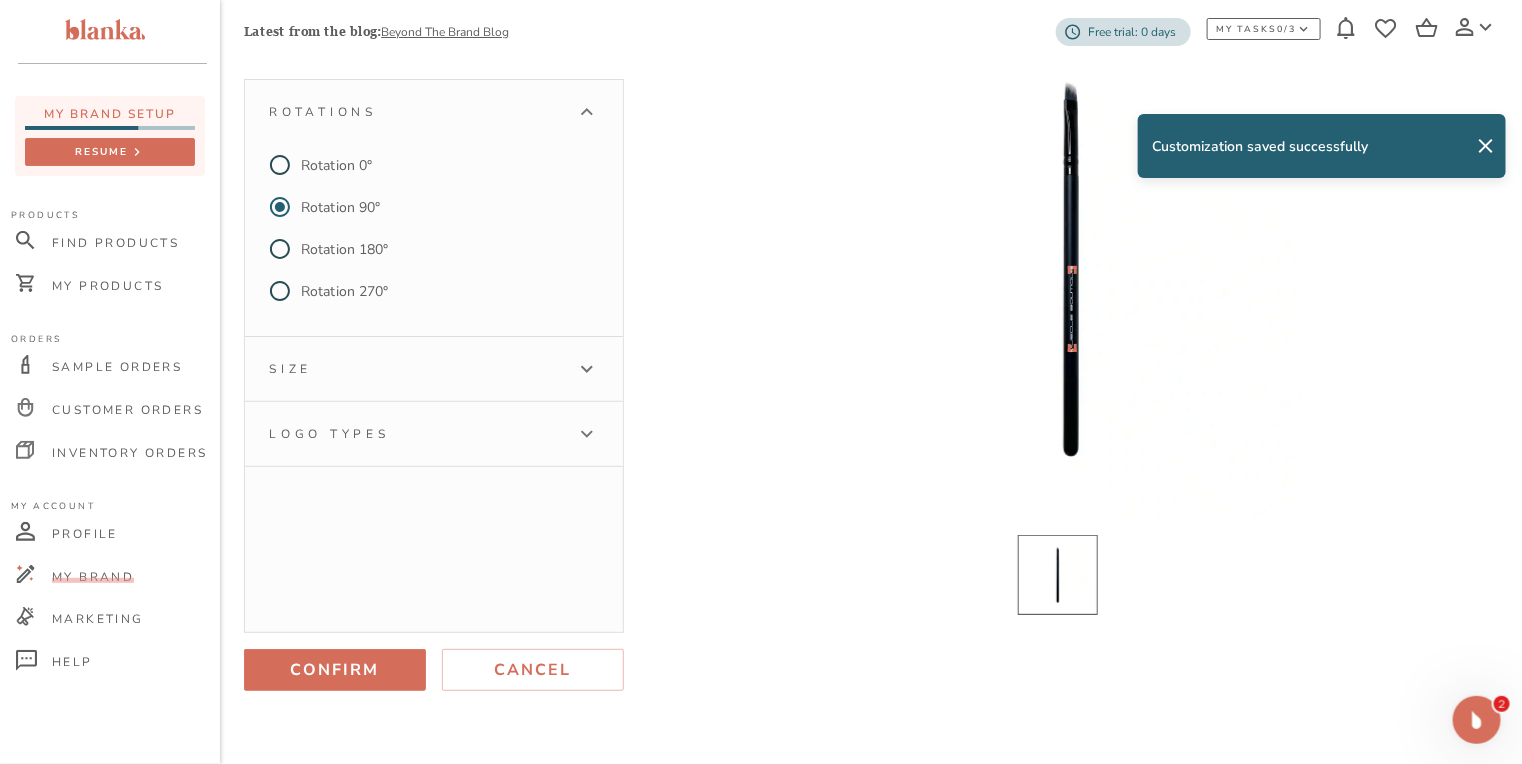 click on "Logo types" at bounding box center [416, 434] 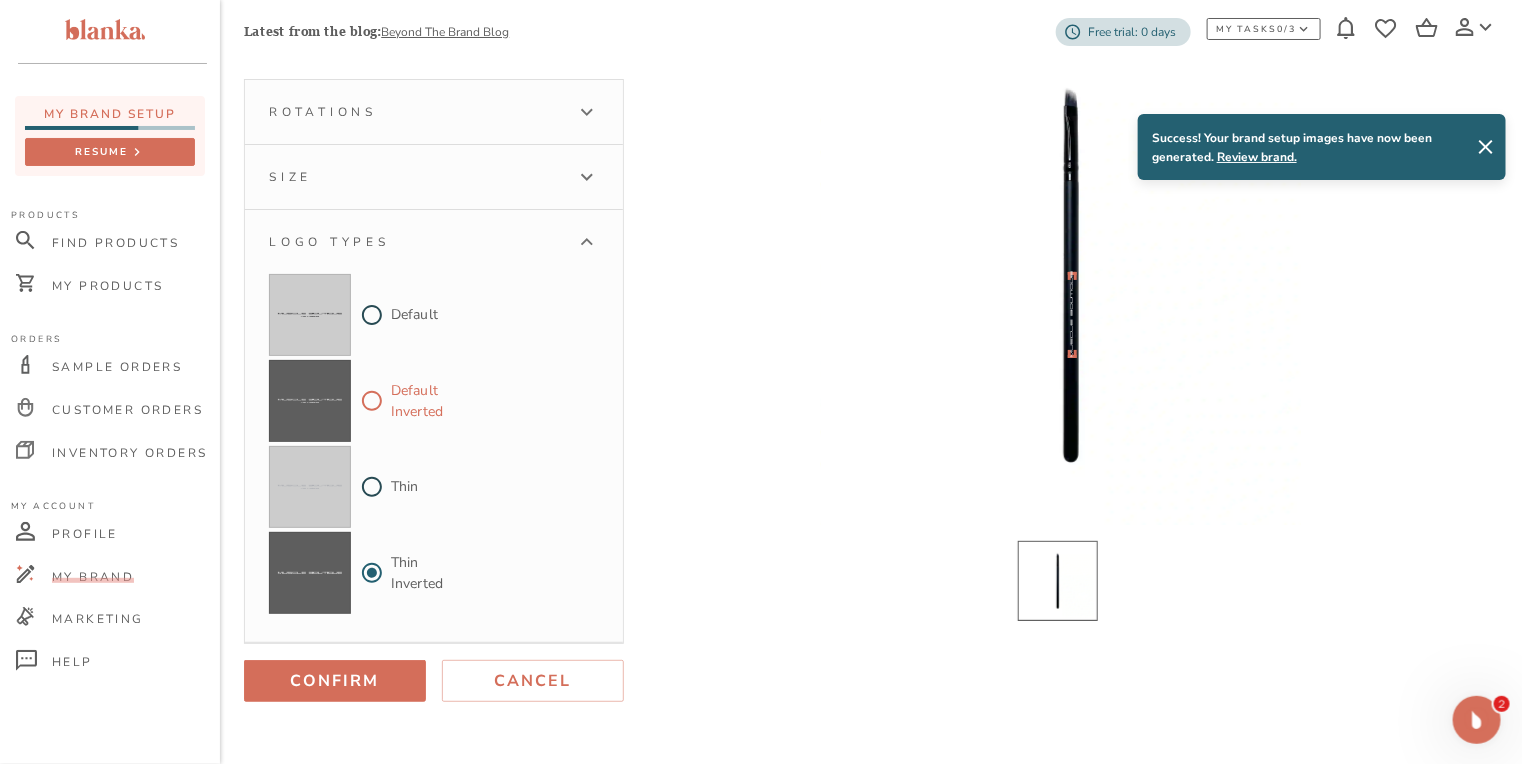 click on "Default Inverted" at bounding box center (372, 401) 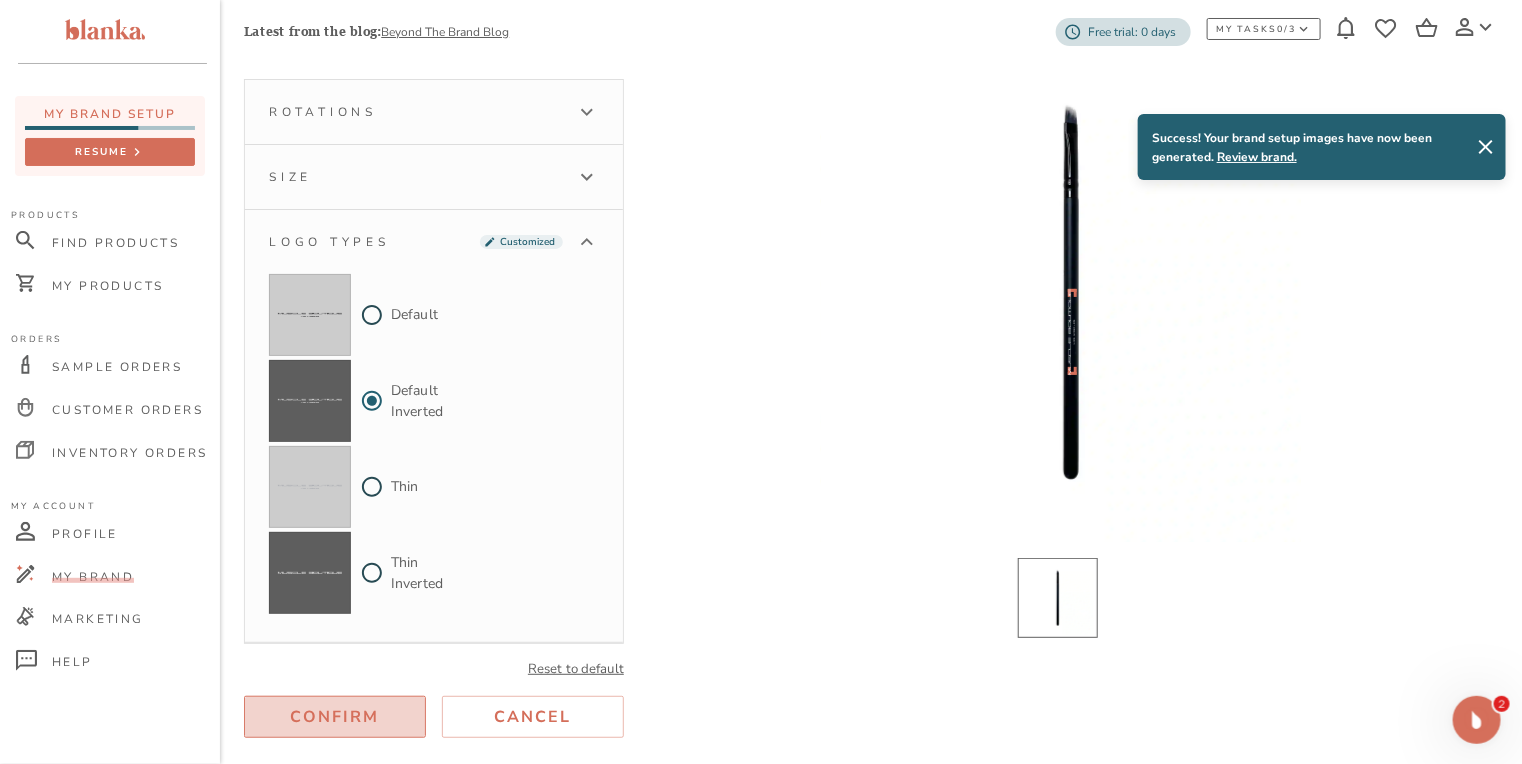 click on "Confirm" at bounding box center [335, 717] 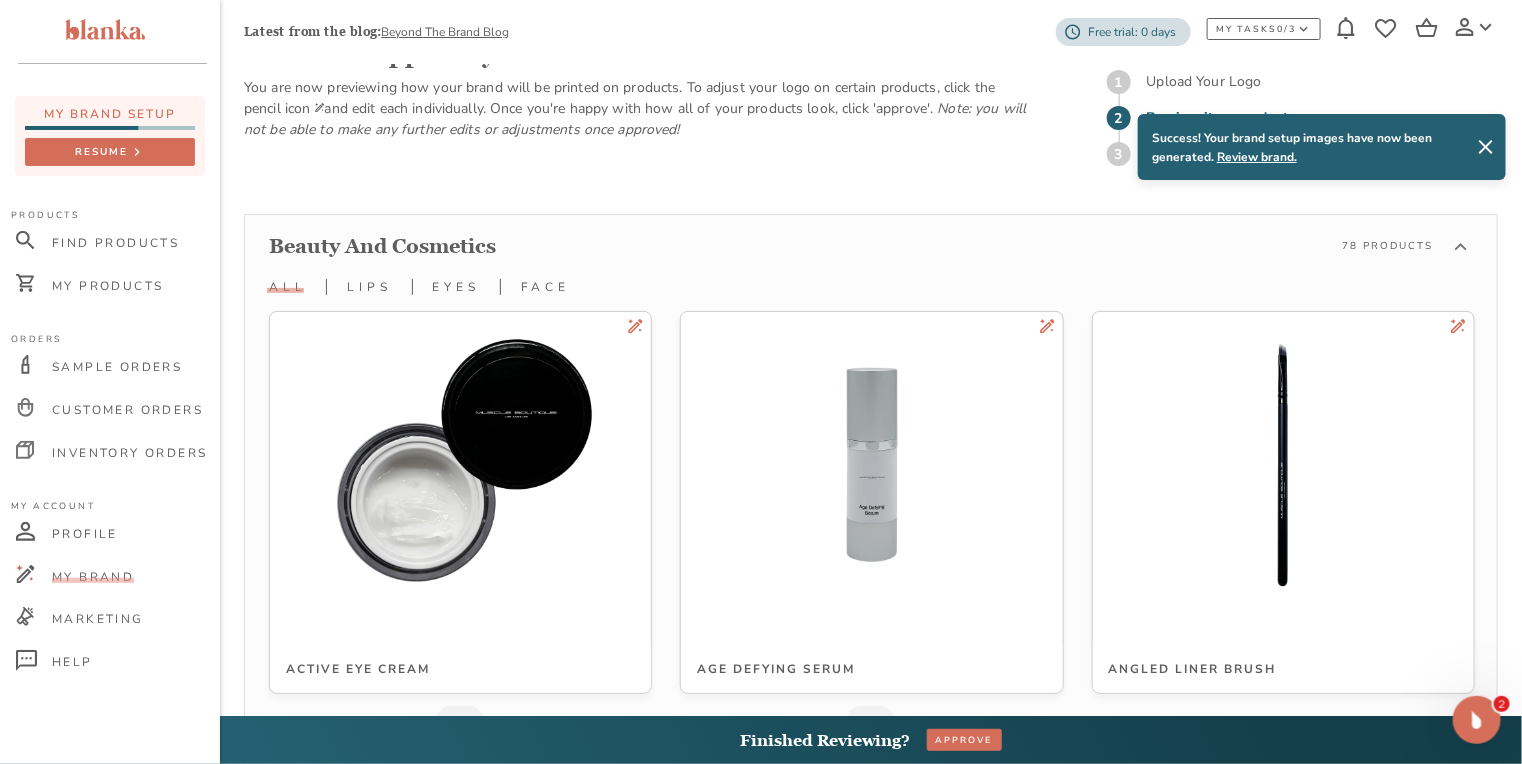 scroll, scrollTop: 229, scrollLeft: 0, axis: vertical 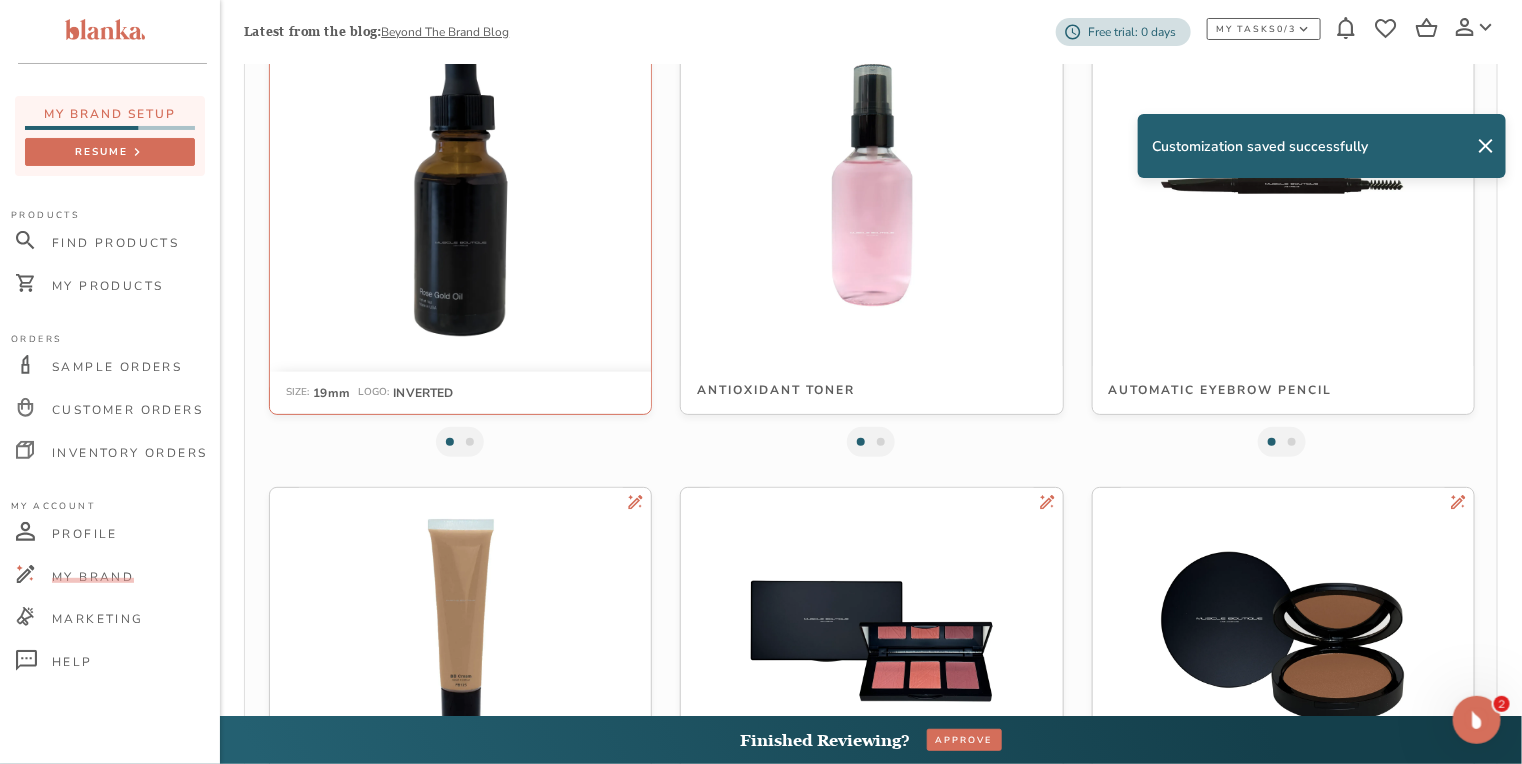 click at bounding box center [460, 184] 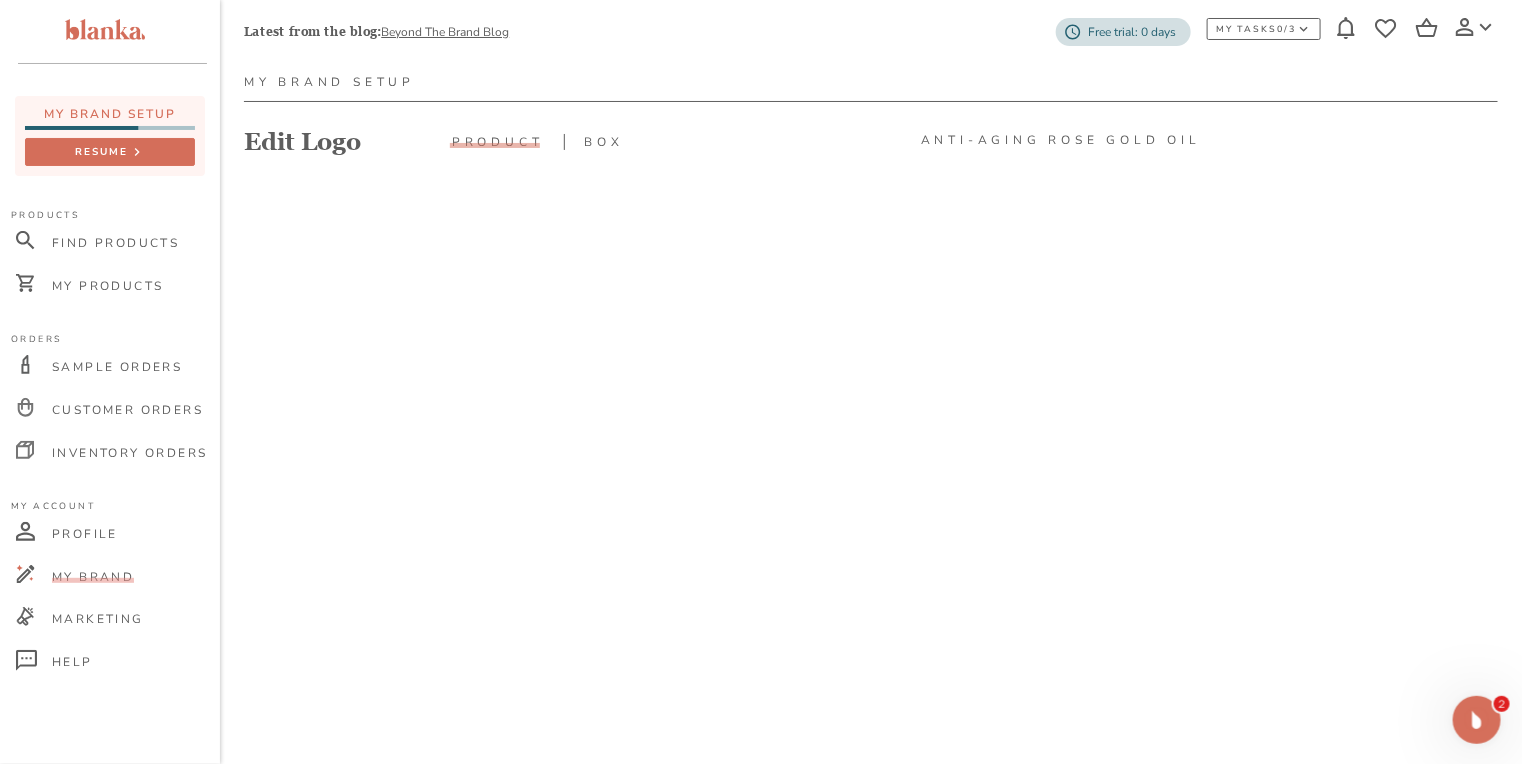 scroll, scrollTop: 160, scrollLeft: 0, axis: vertical 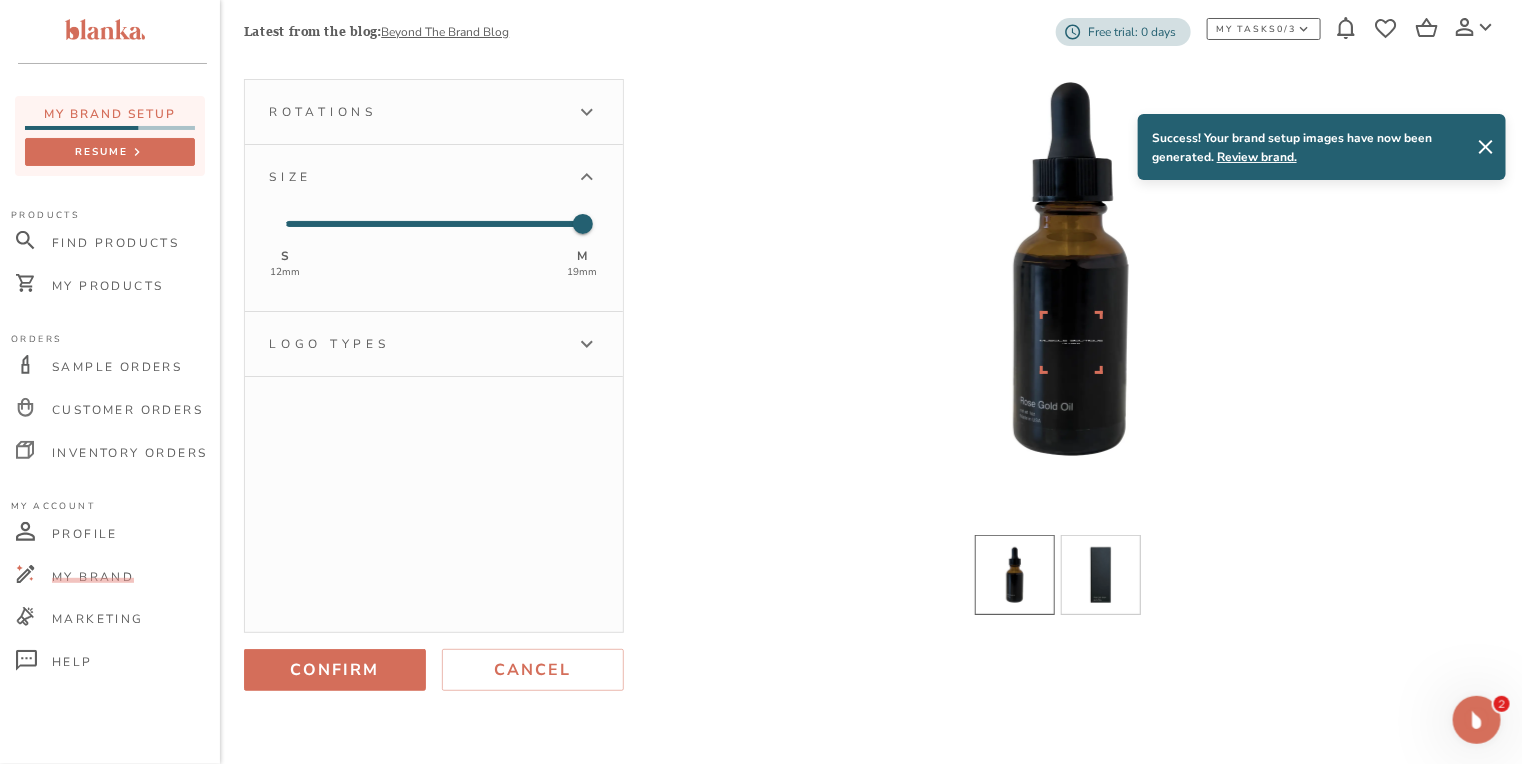 click on "Logo types" at bounding box center (416, 344) 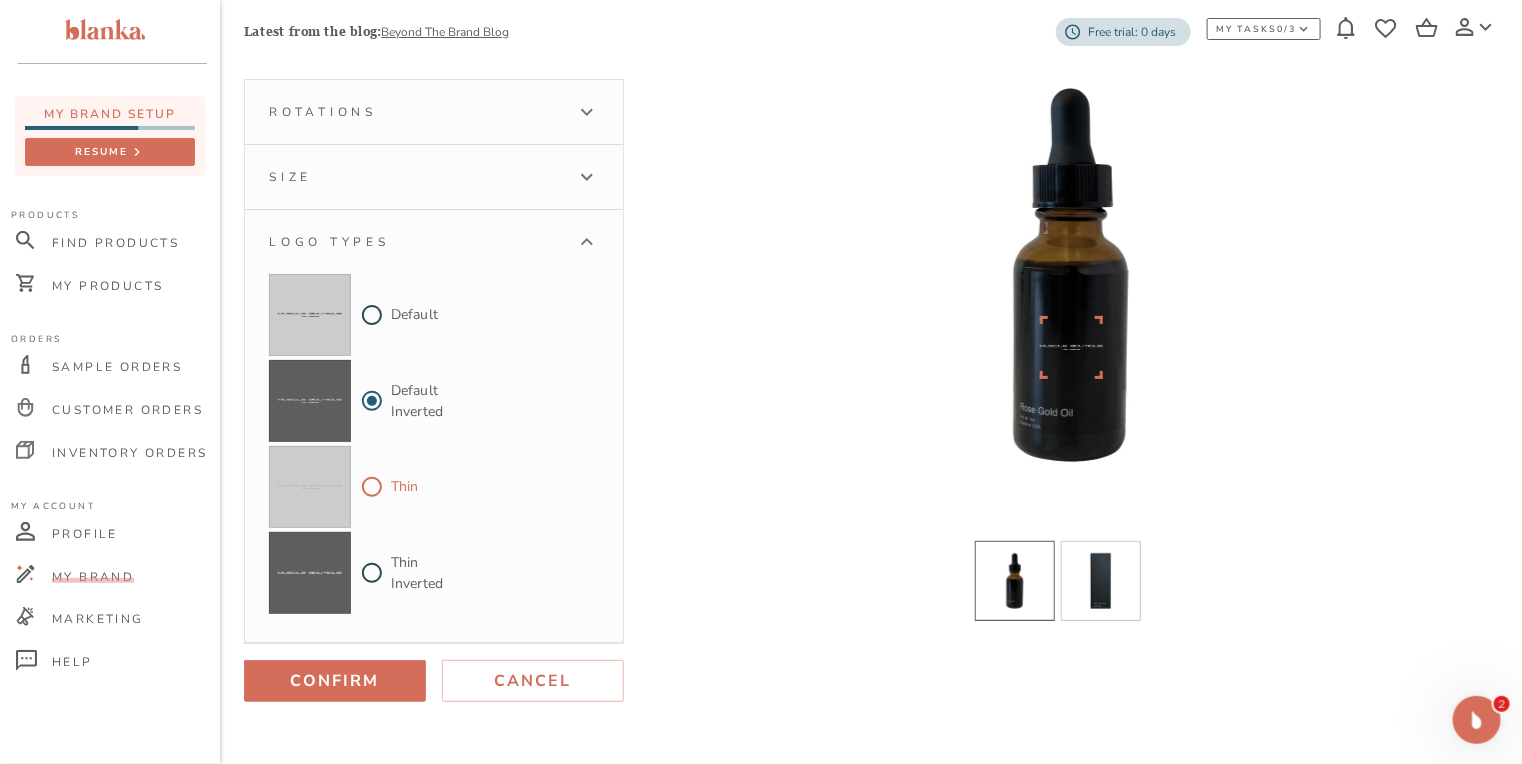 click on "Thin" at bounding box center [372, 487] 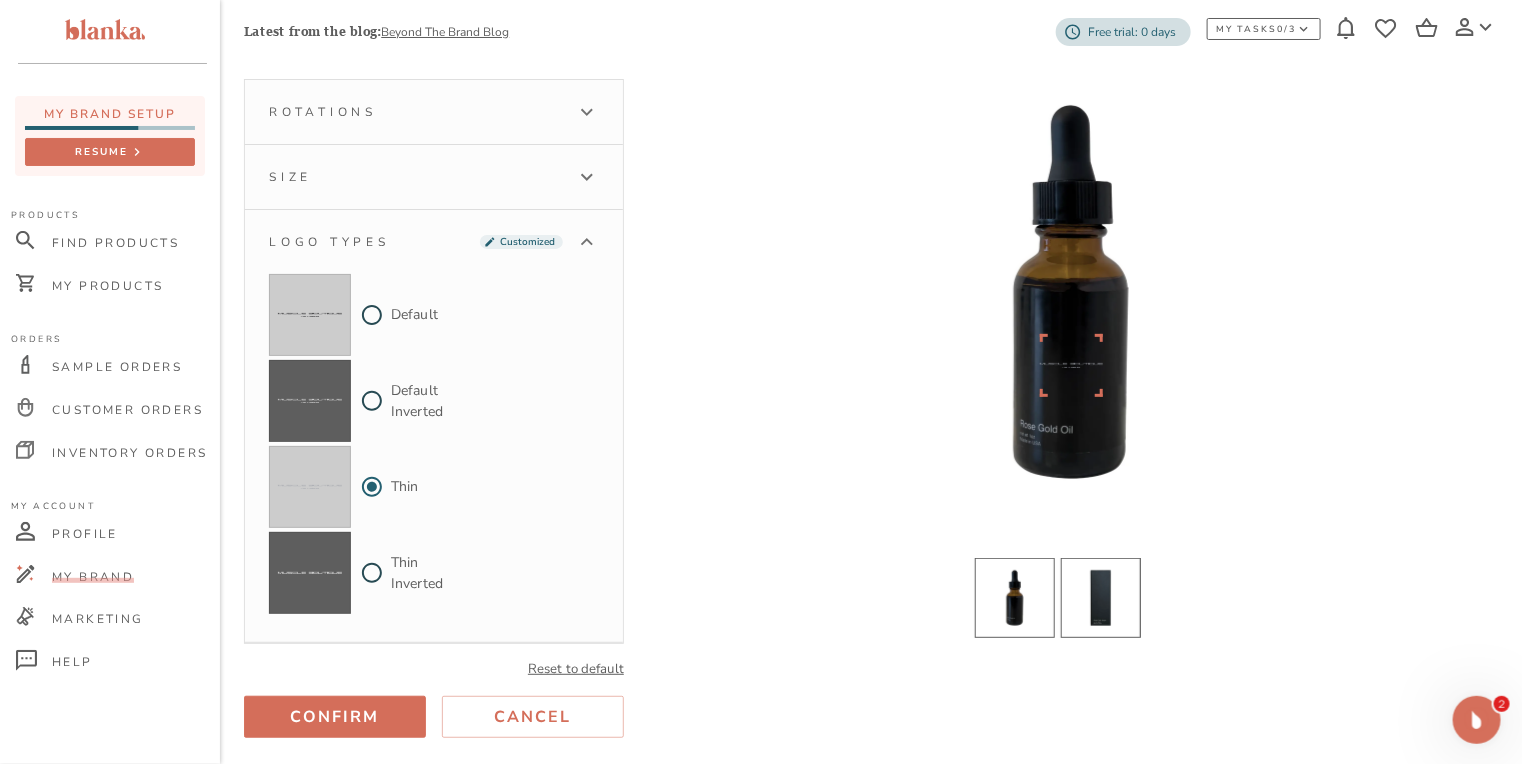click at bounding box center [1101, 598] 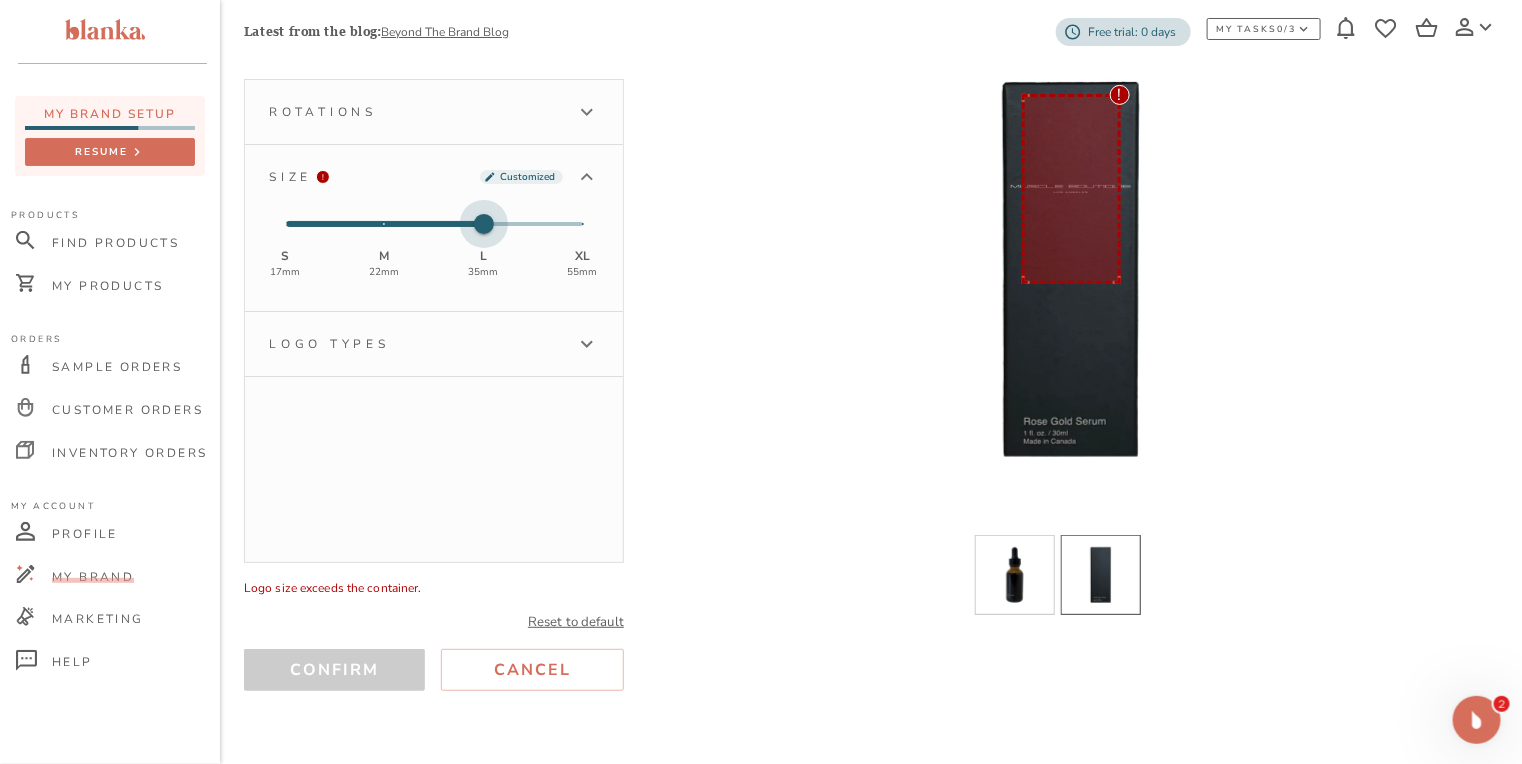 drag, startPoint x: 387, startPoint y: 225, endPoint x: 456, endPoint y: 229, distance: 69.115845 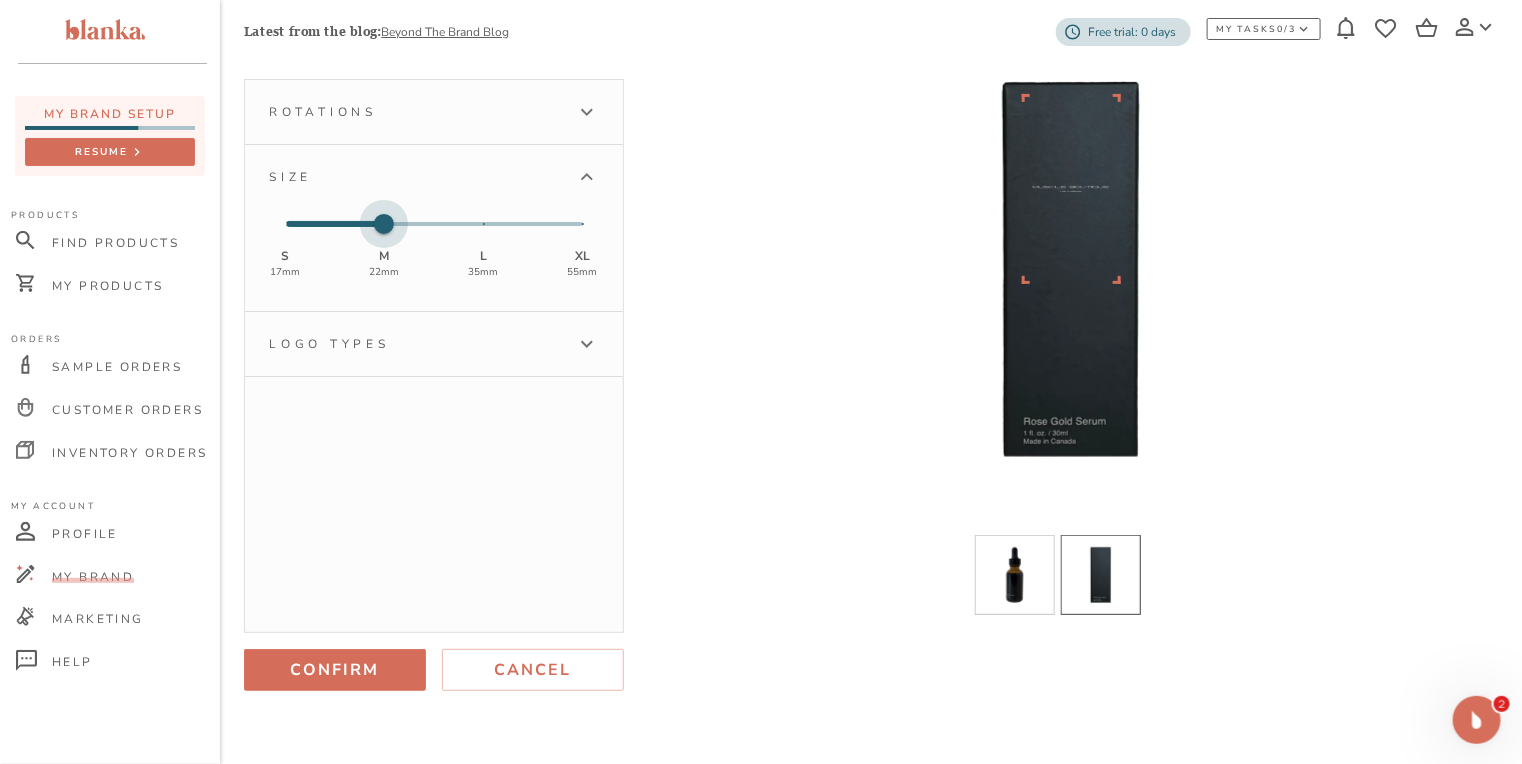 drag, startPoint x: 483, startPoint y: 225, endPoint x: 421, endPoint y: 220, distance: 62.201286 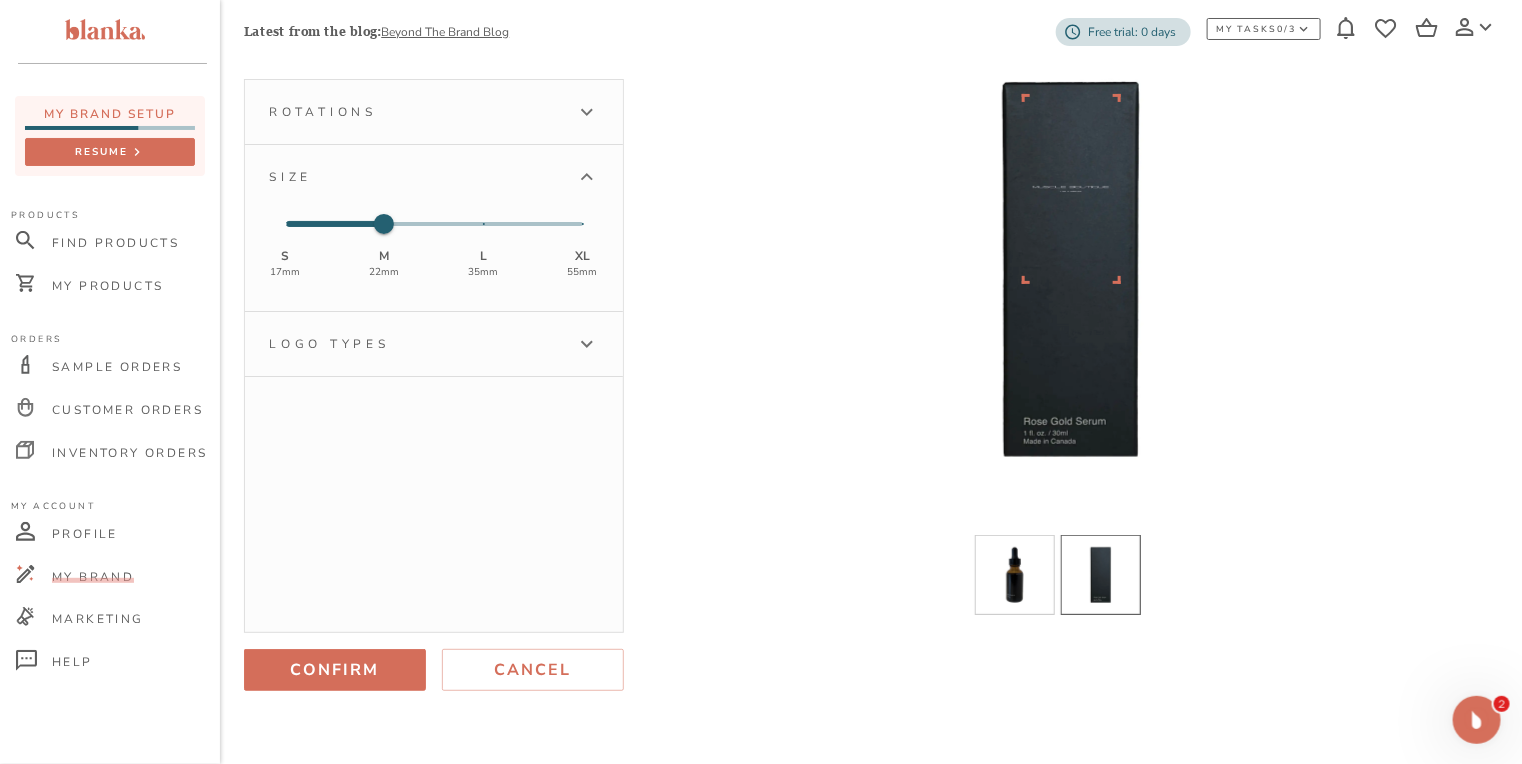 click on "Rotations" at bounding box center [416, 112] 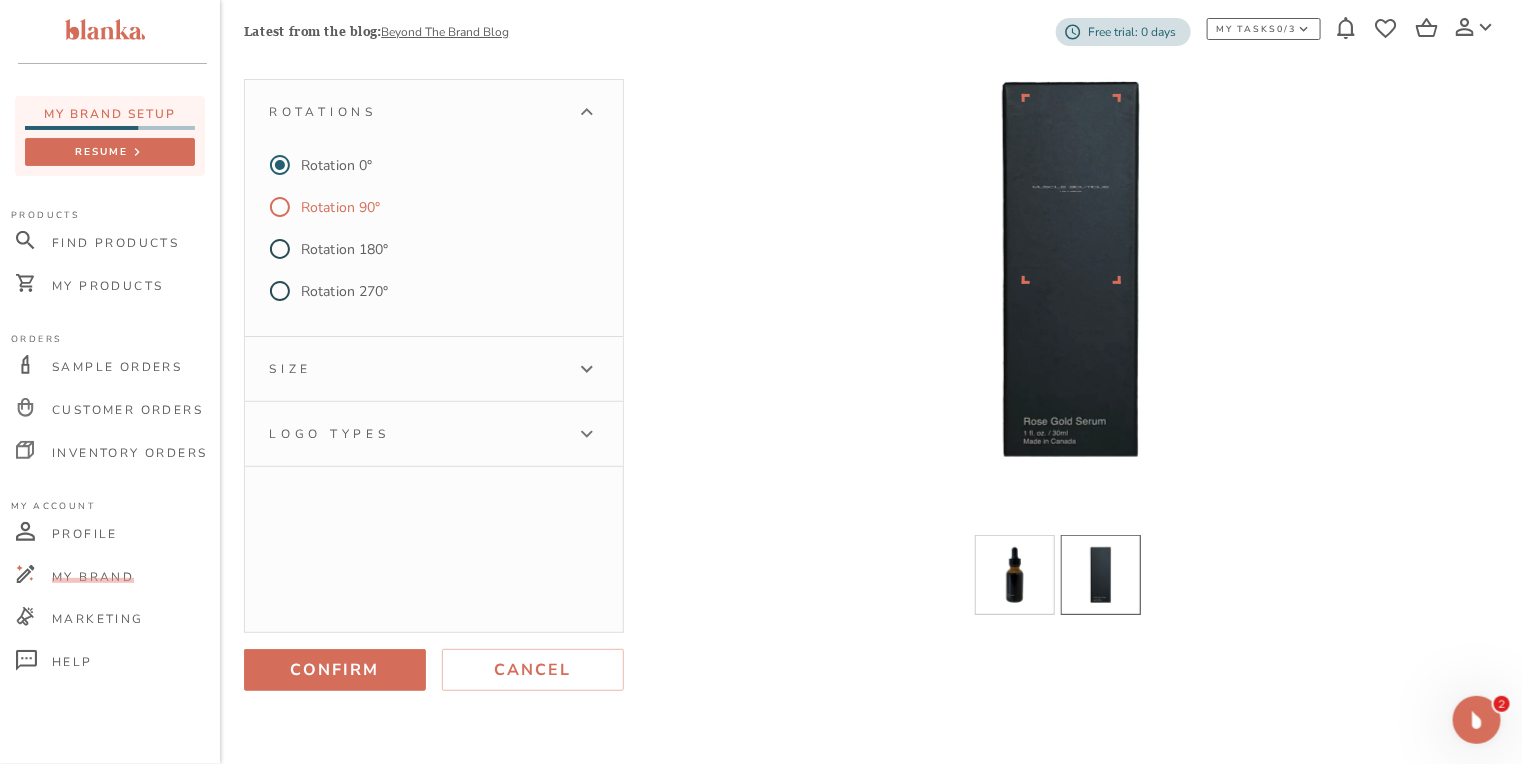 click on "Rotation 90°" at bounding box center (341, 207) 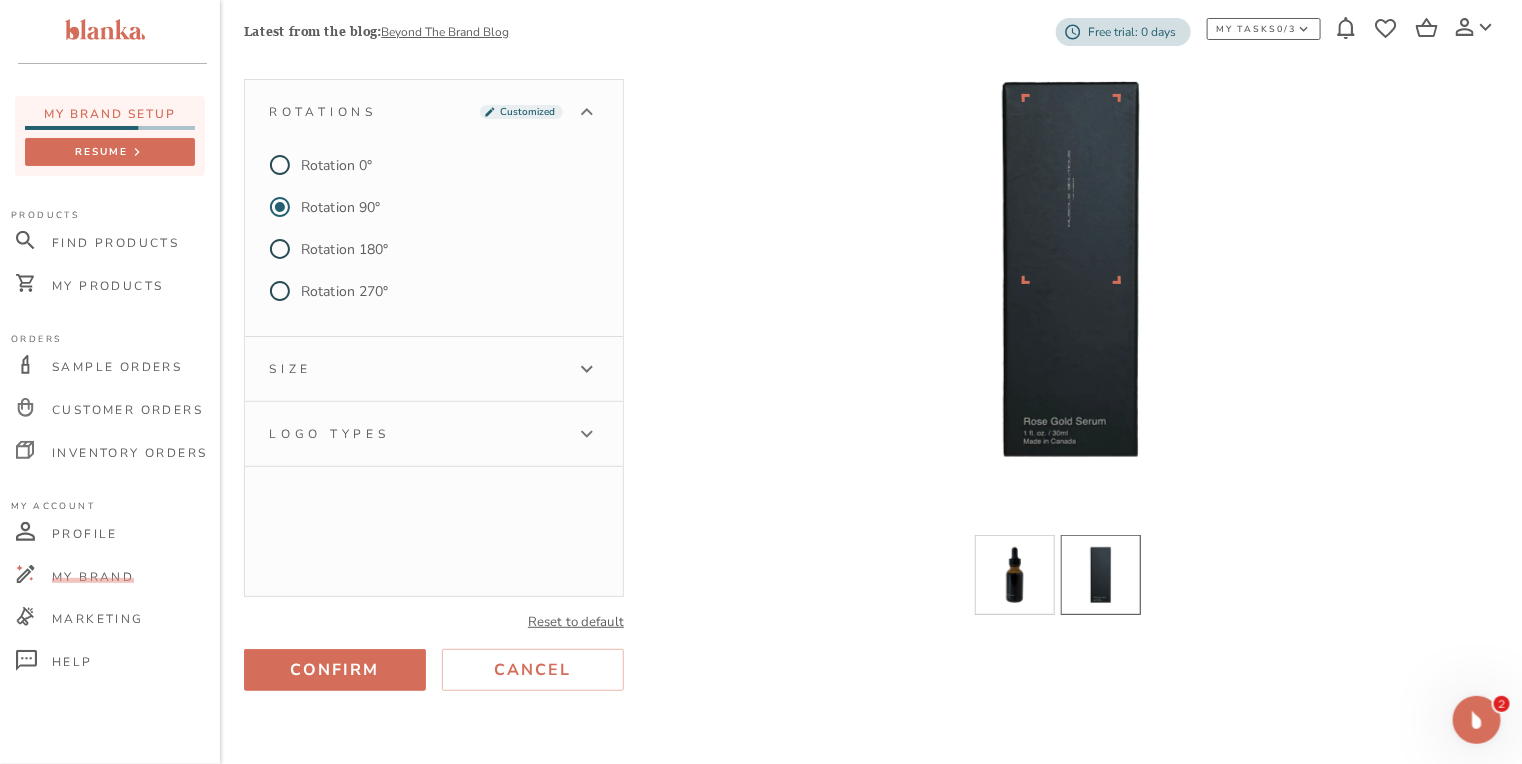 click on "Size" at bounding box center [416, 369] 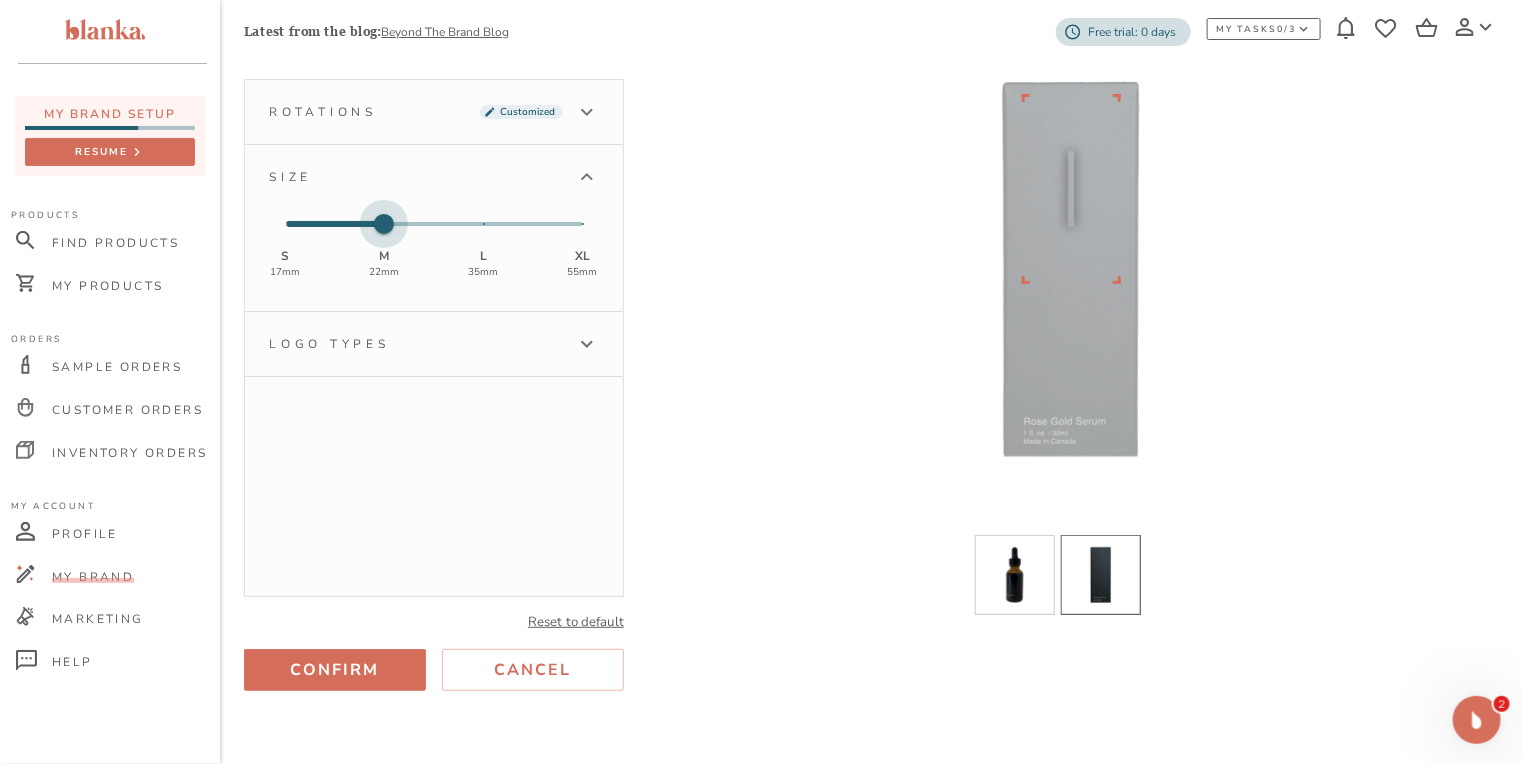 type on "2" 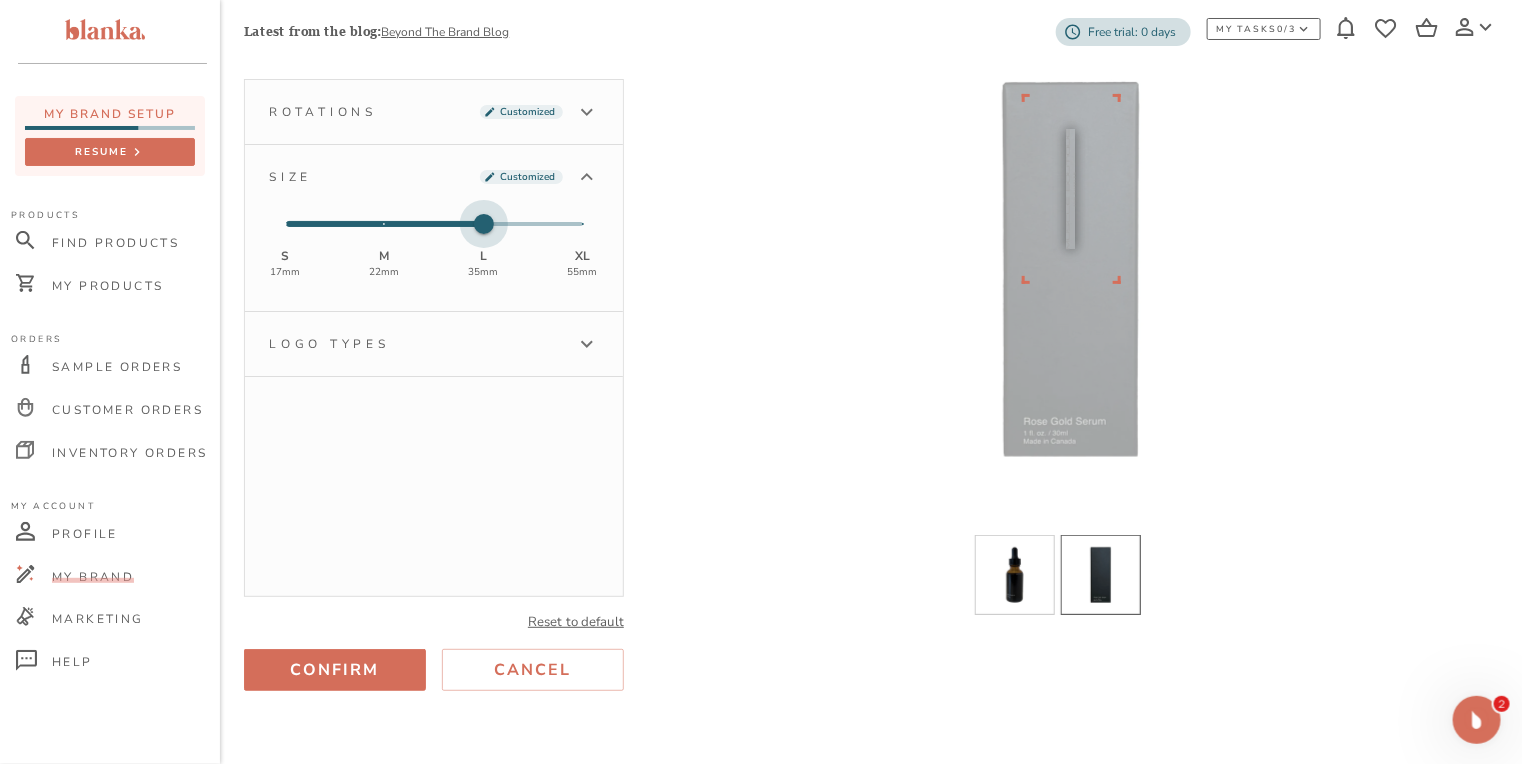 drag, startPoint x: 384, startPoint y: 222, endPoint x: 448, endPoint y: 224, distance: 64.03124 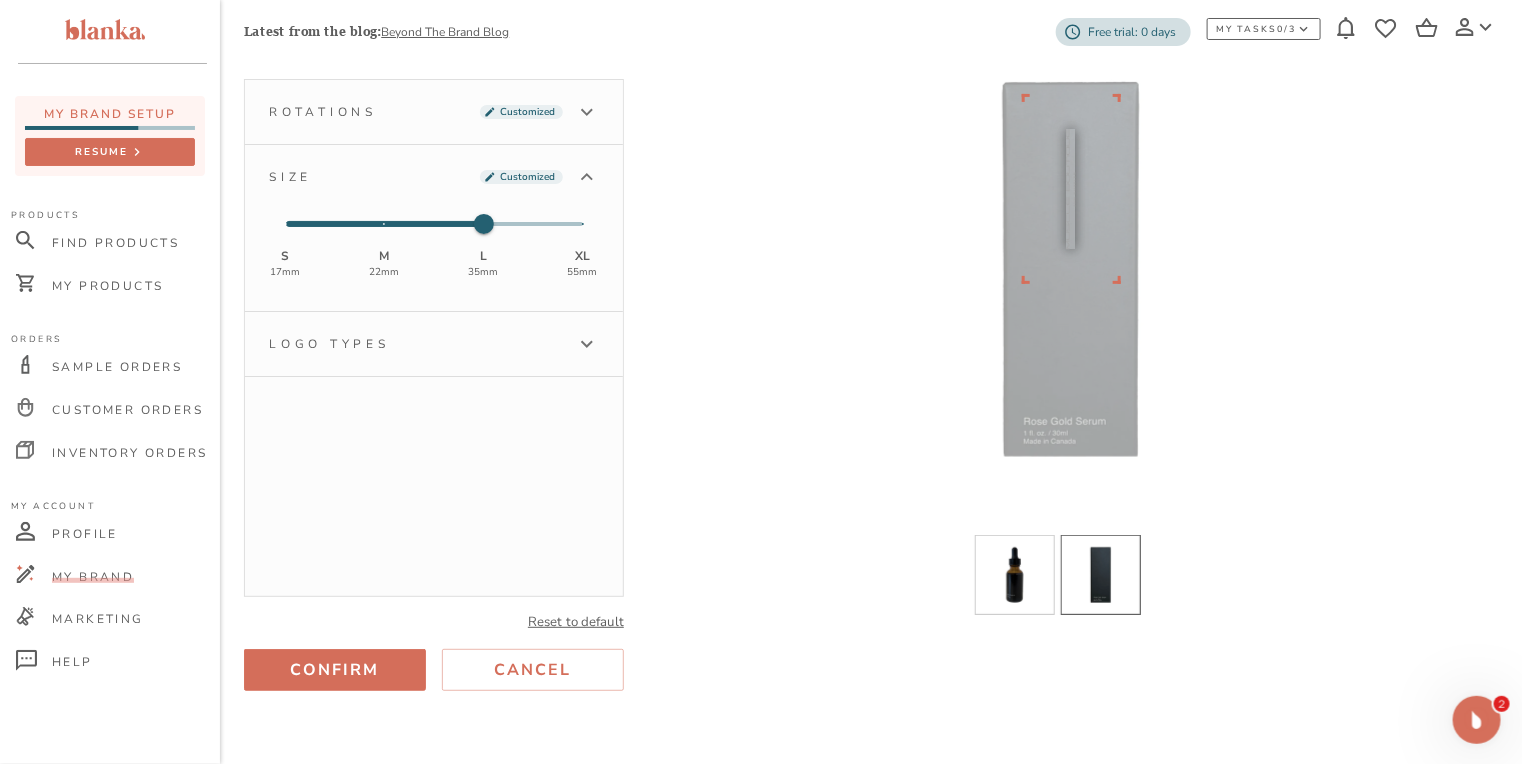 click 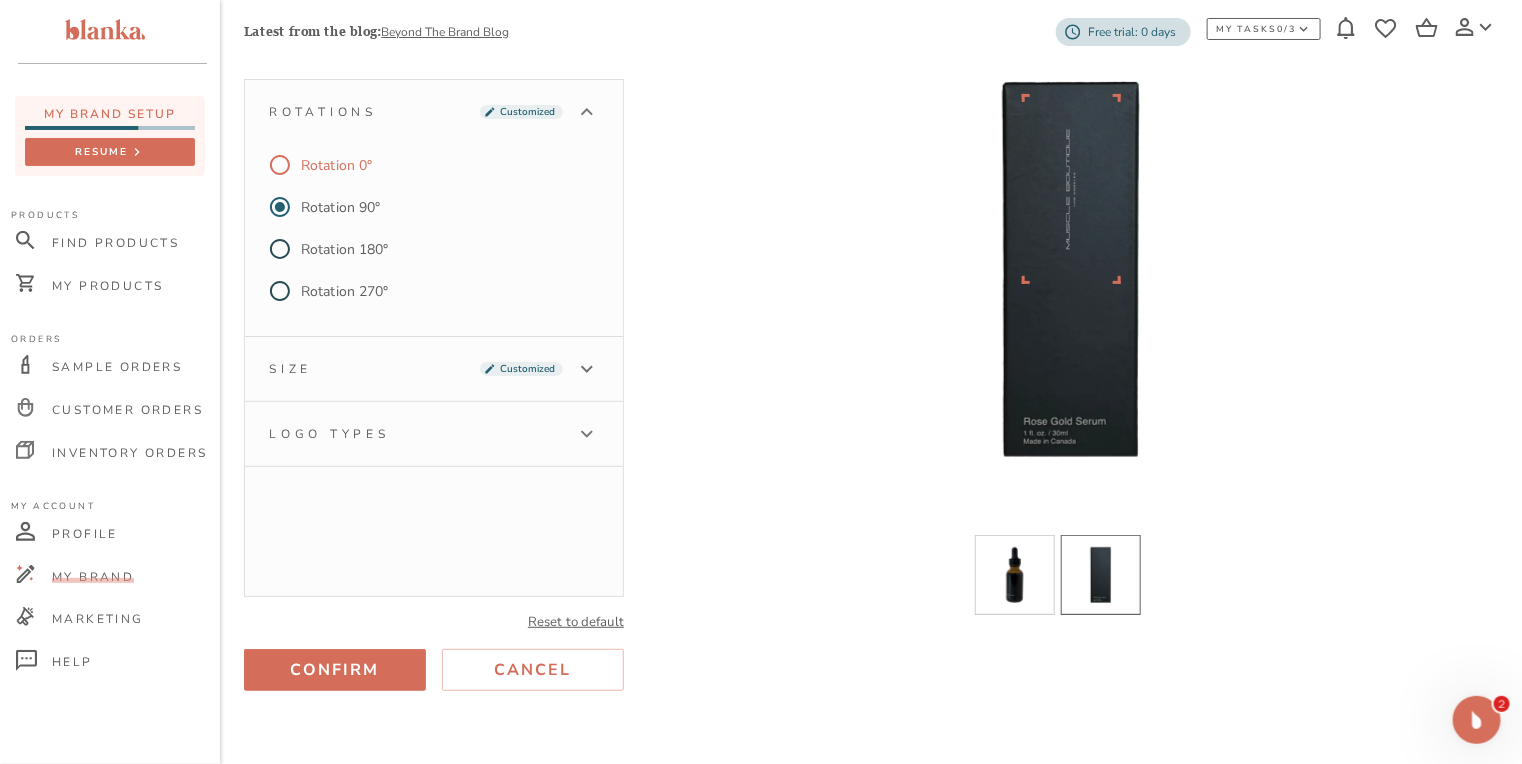 click on "Rotation 0°" at bounding box center [336, 165] 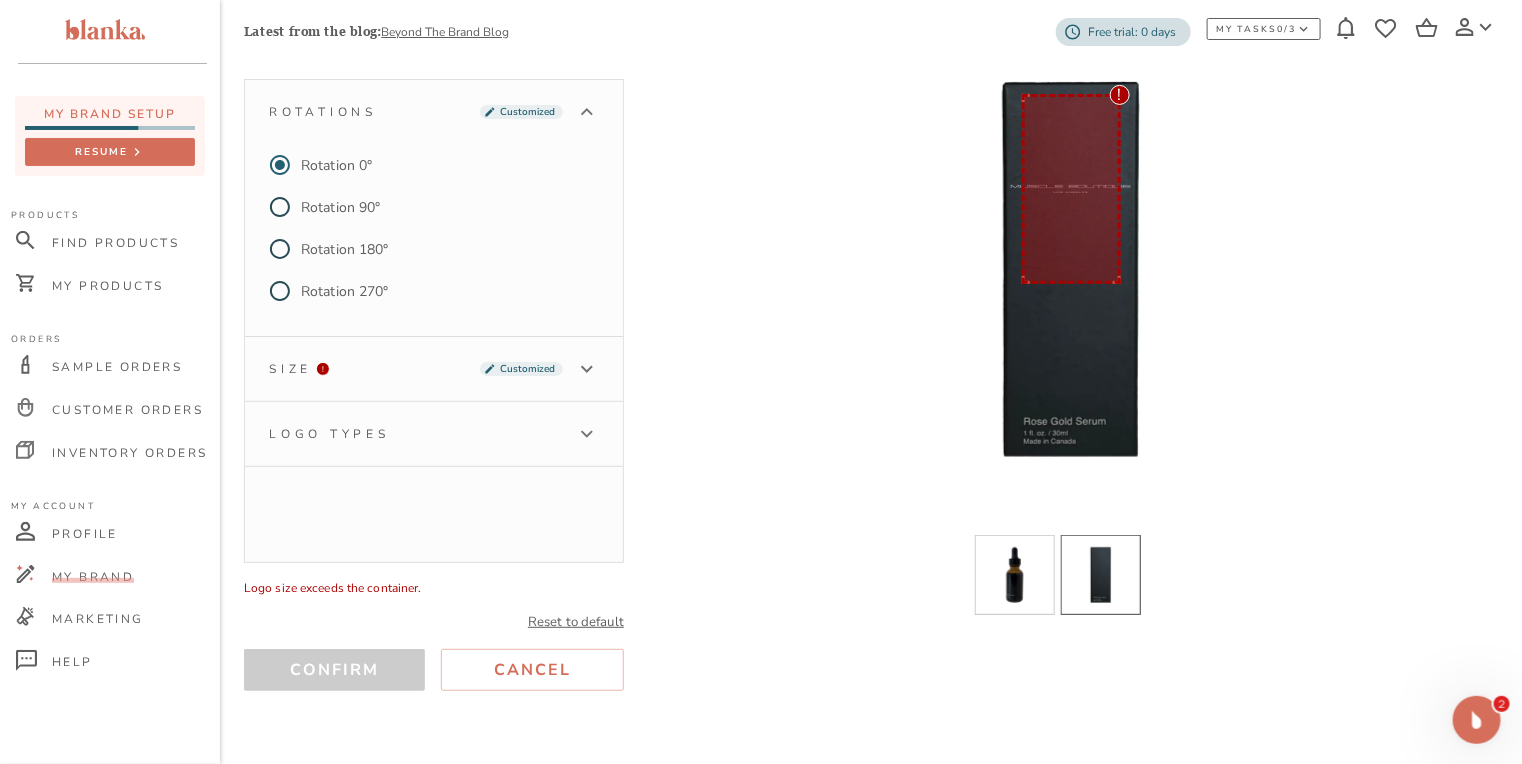 click on "Size ! Customized" at bounding box center (416, 369) 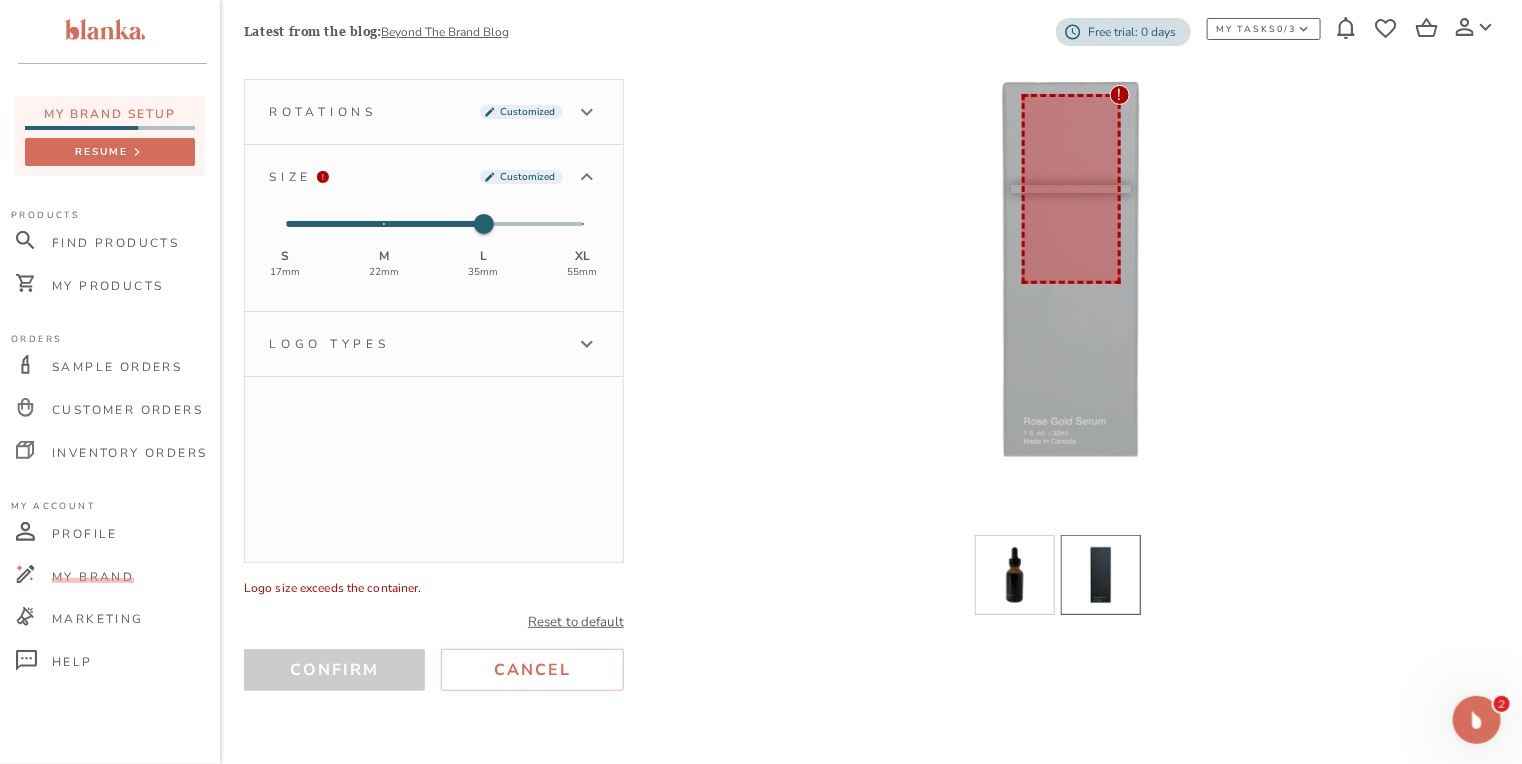 type on "1" 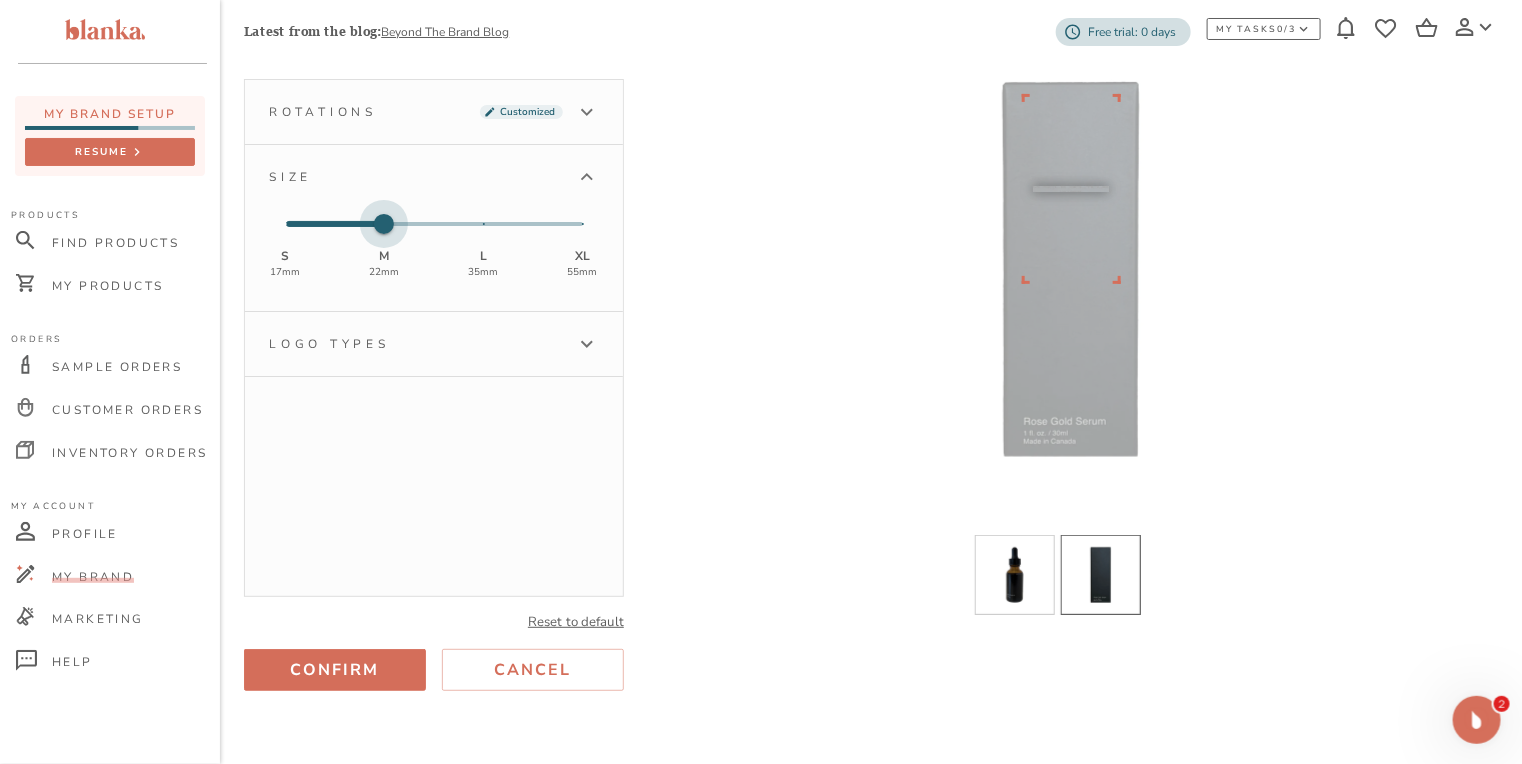 click on "S 17 mm M 22 mm L 35 mm XL 55 mm" at bounding box center (434, 224) 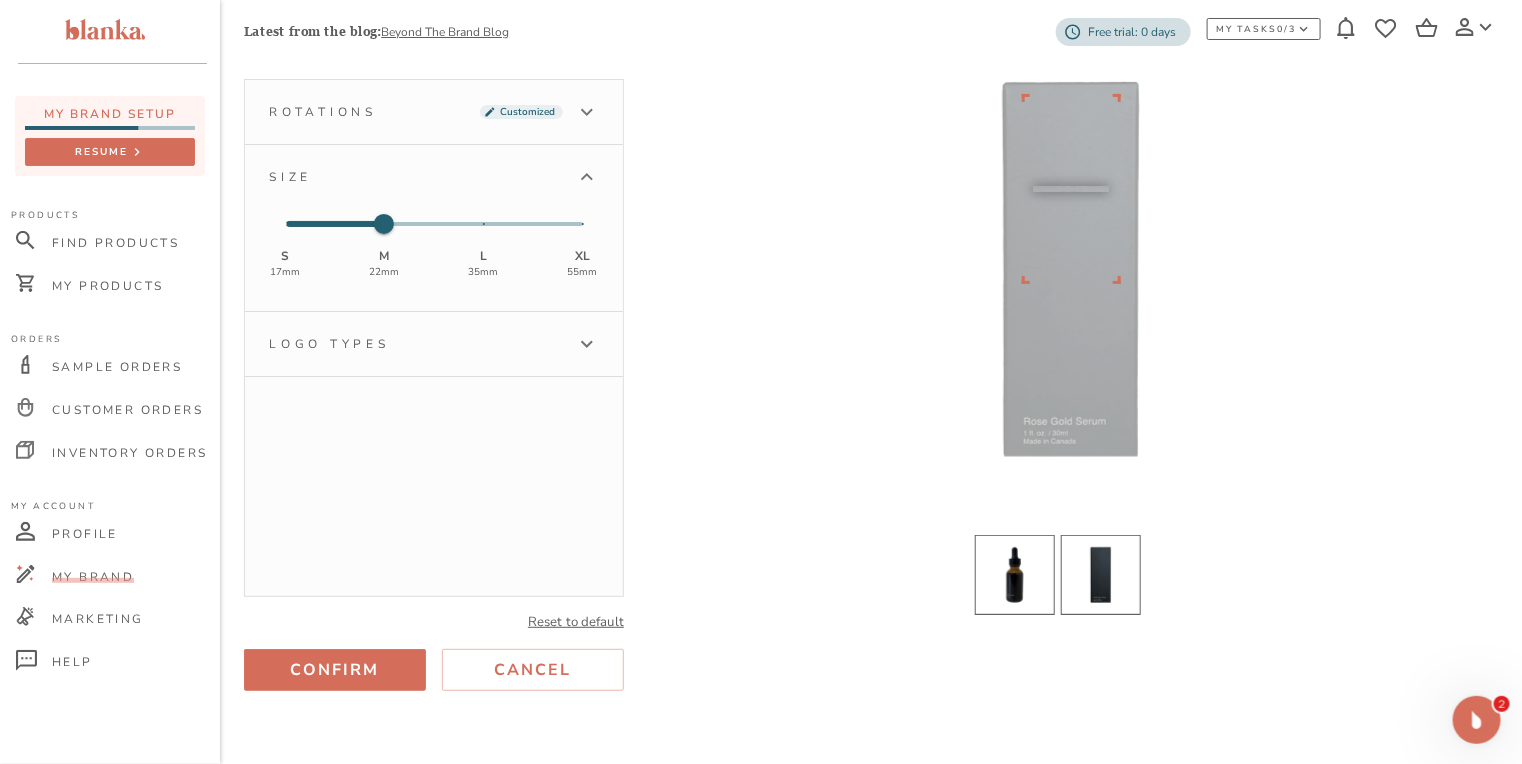 click at bounding box center (1015, 575) 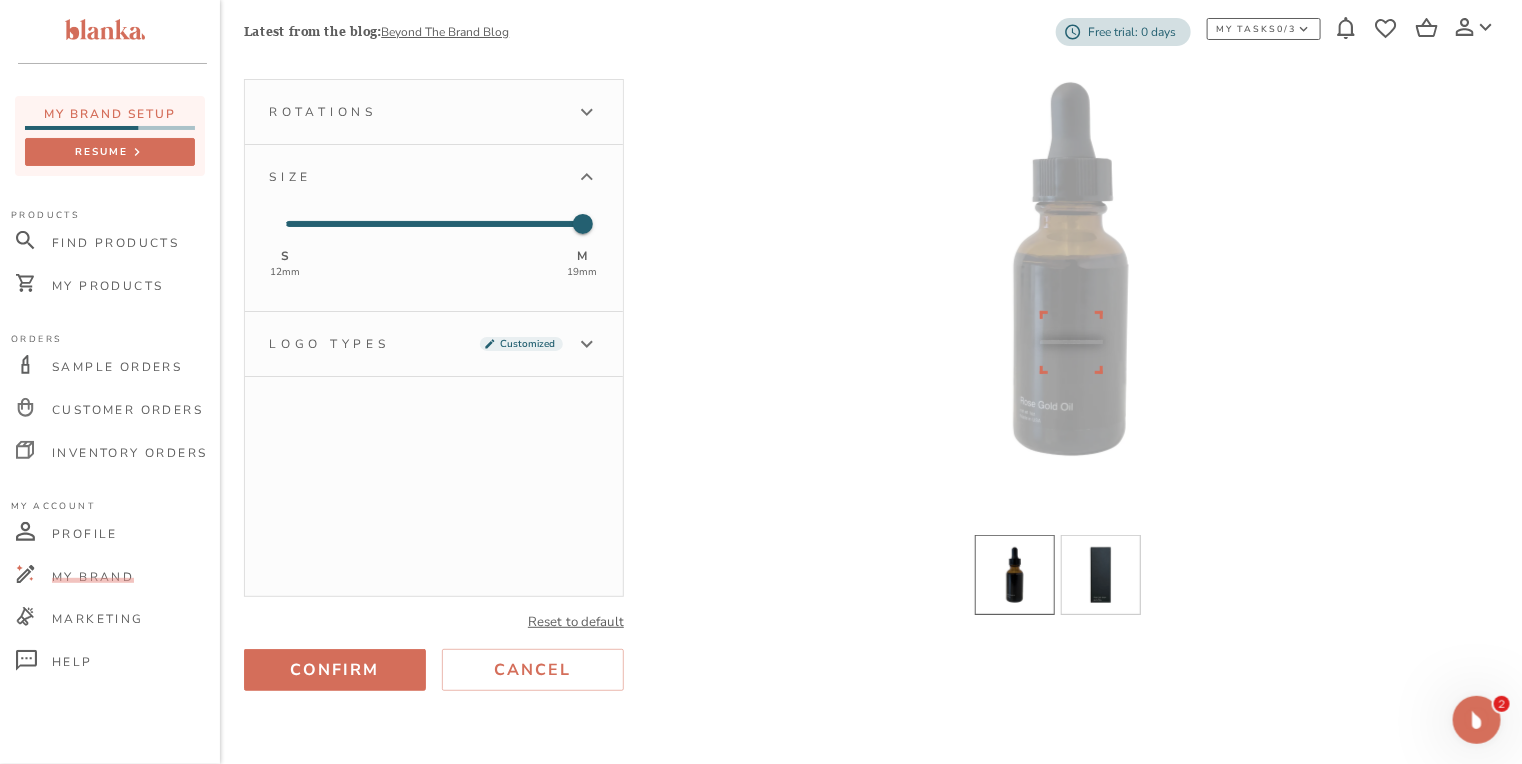 click on "Customized" at bounding box center (527, 344) 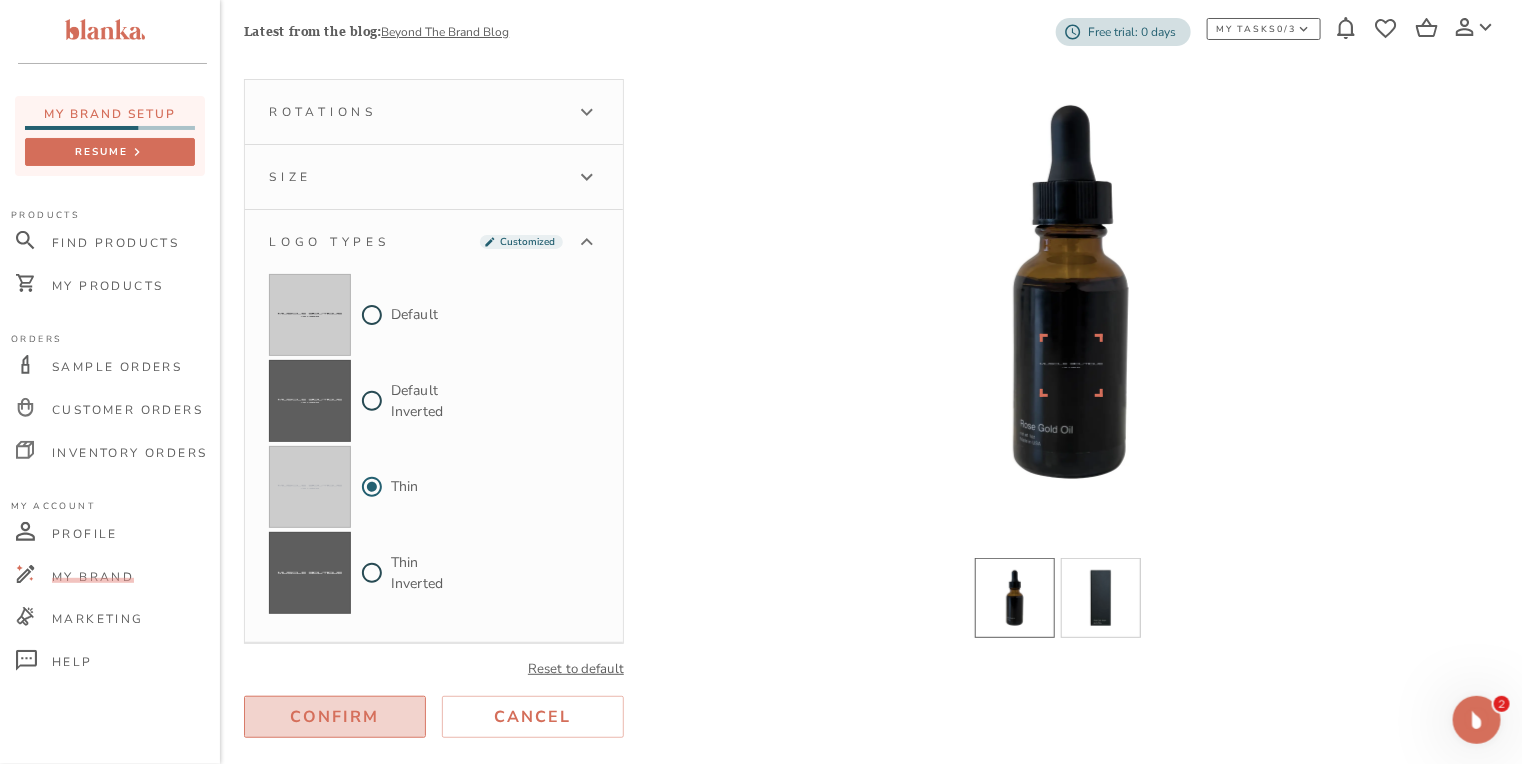 click on "Confirm" at bounding box center (335, 717) 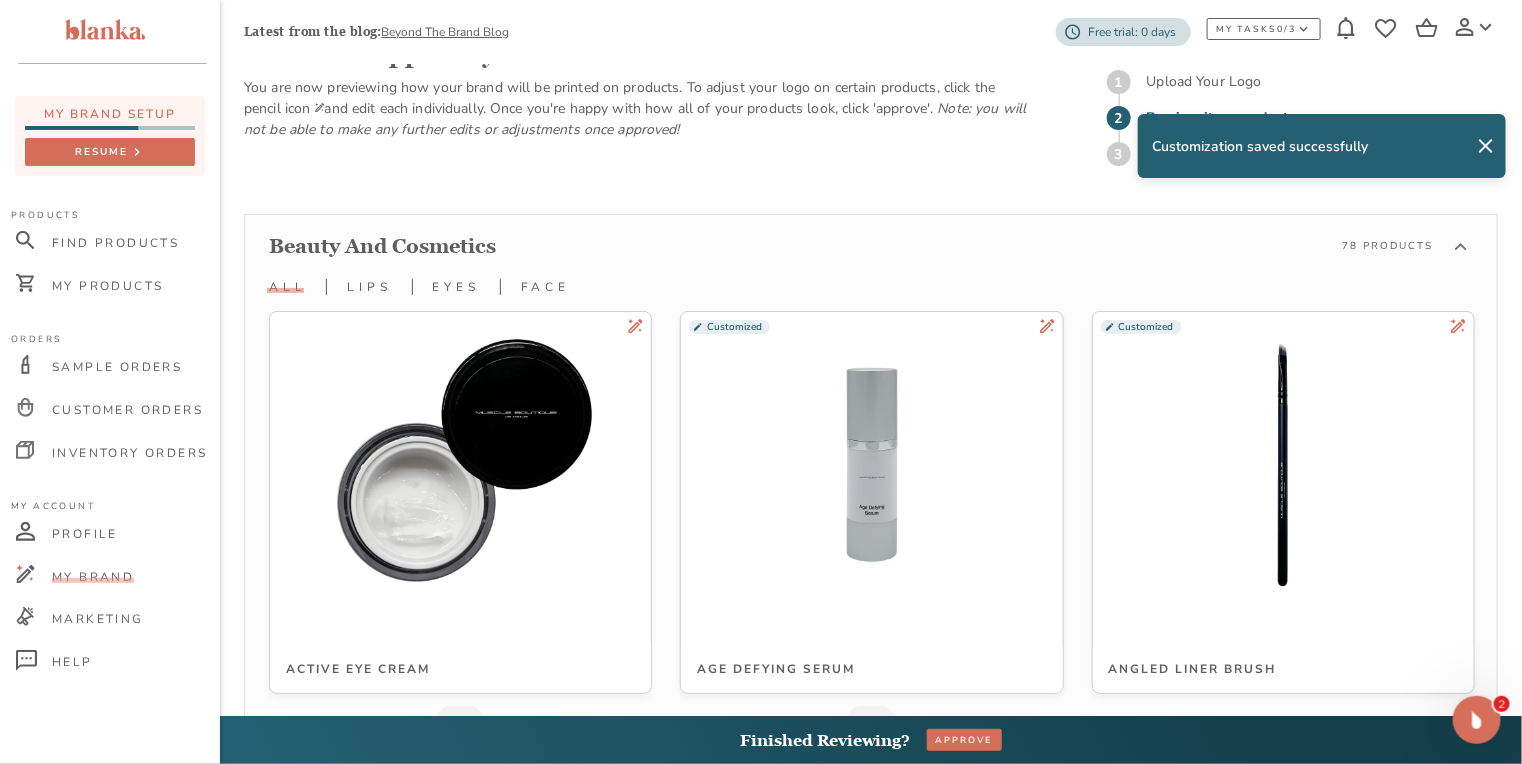 scroll, scrollTop: 894, scrollLeft: 0, axis: vertical 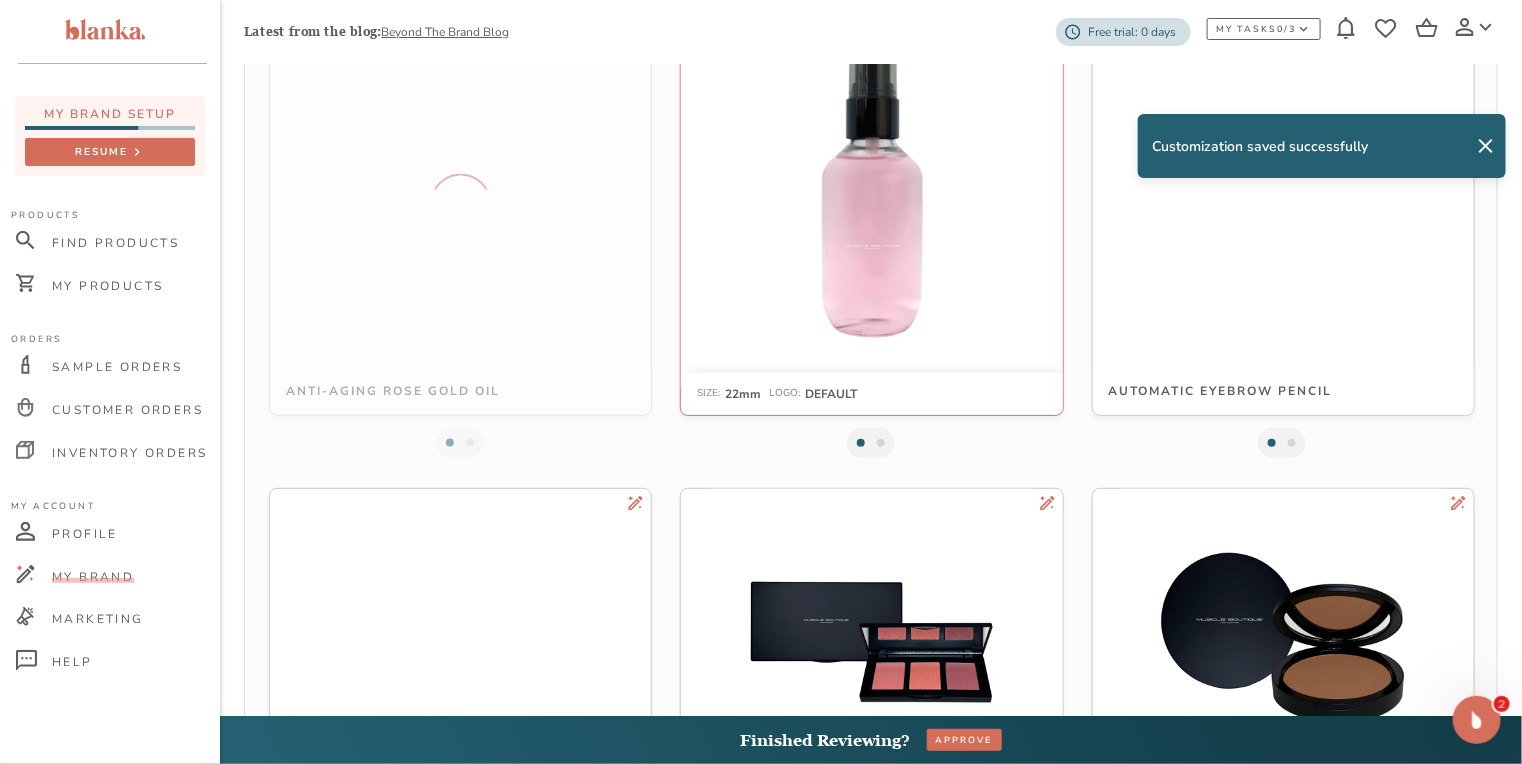 click at bounding box center [871, 185] 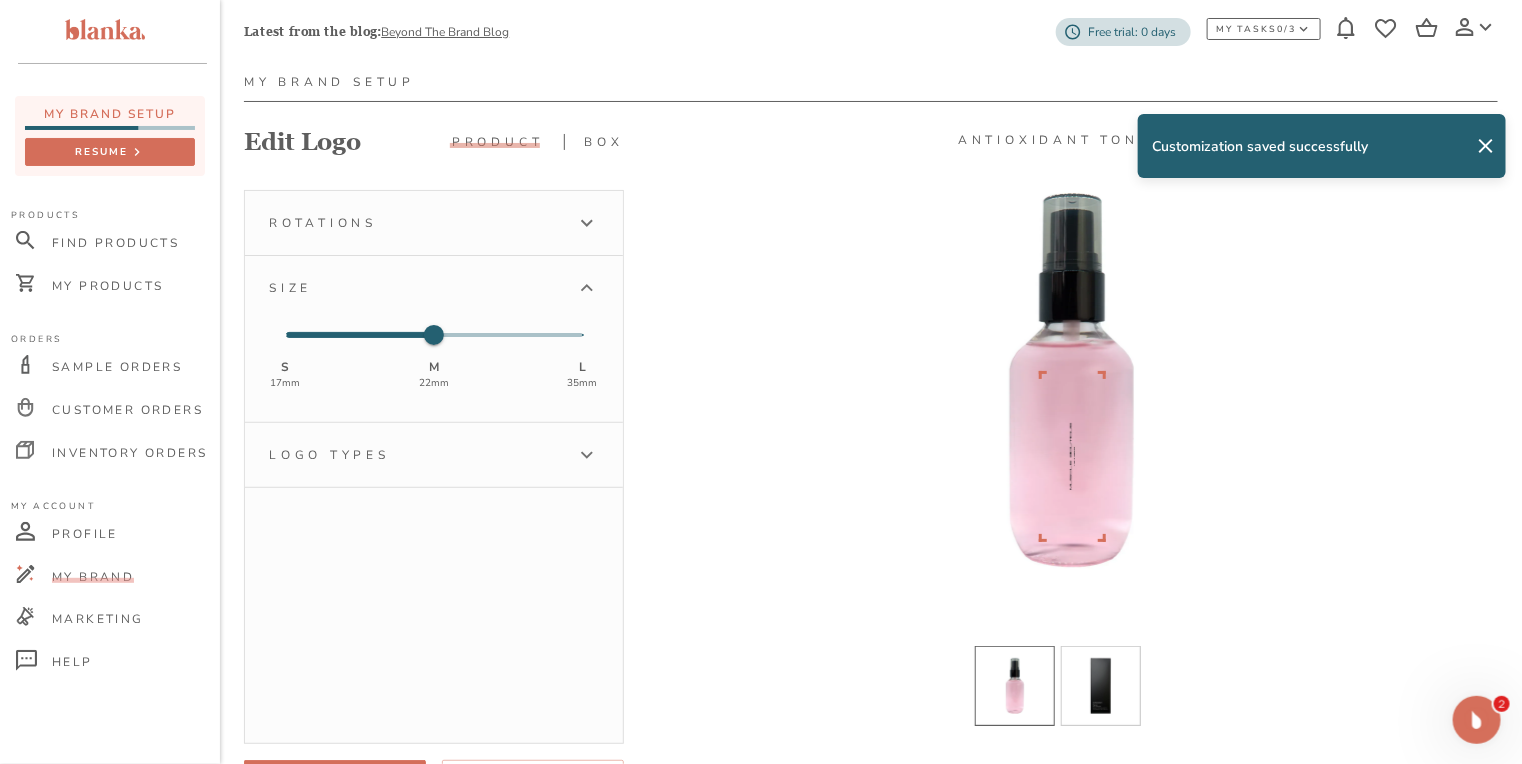 scroll, scrollTop: 160, scrollLeft: 0, axis: vertical 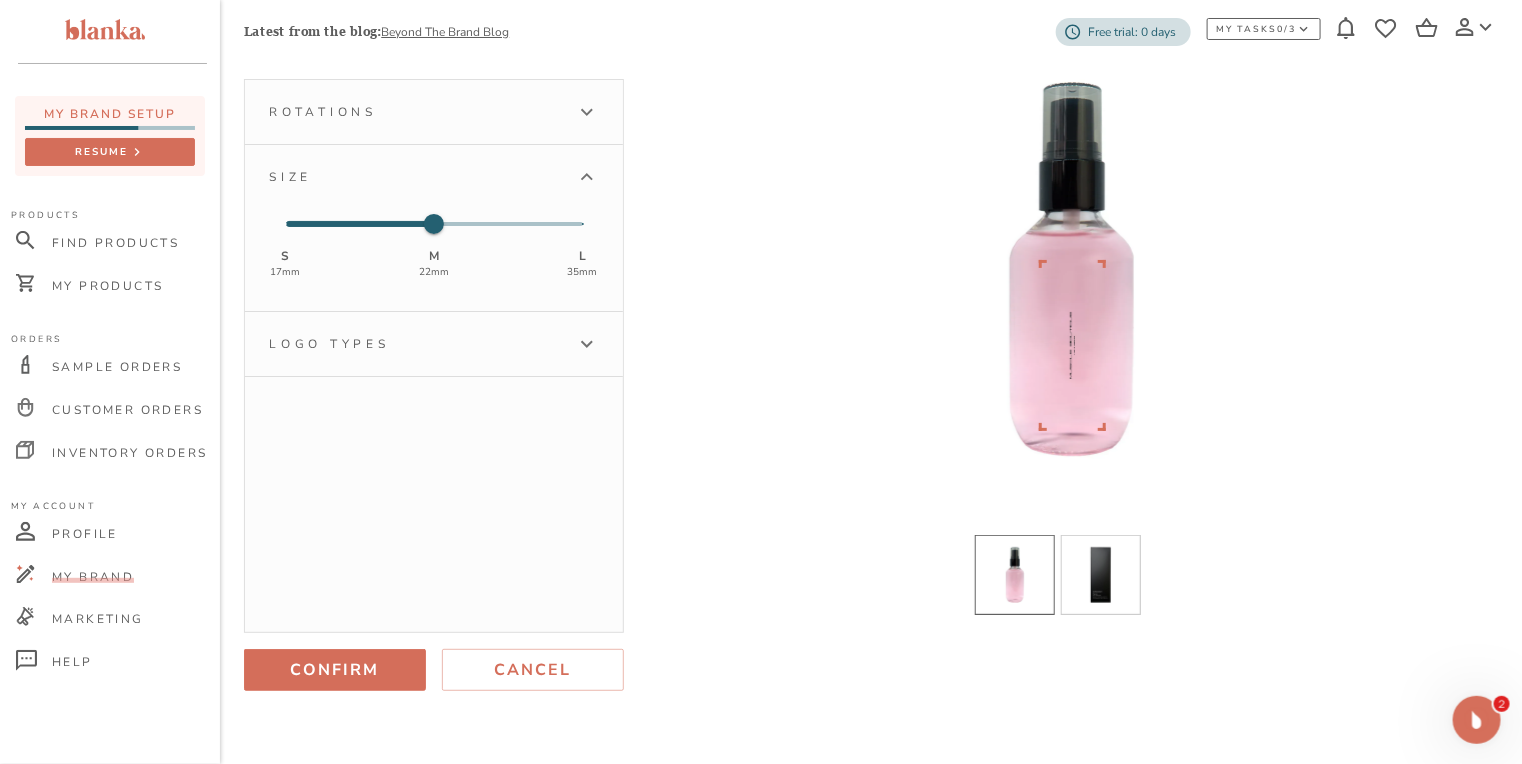 click on "Logo types" at bounding box center (416, 344) 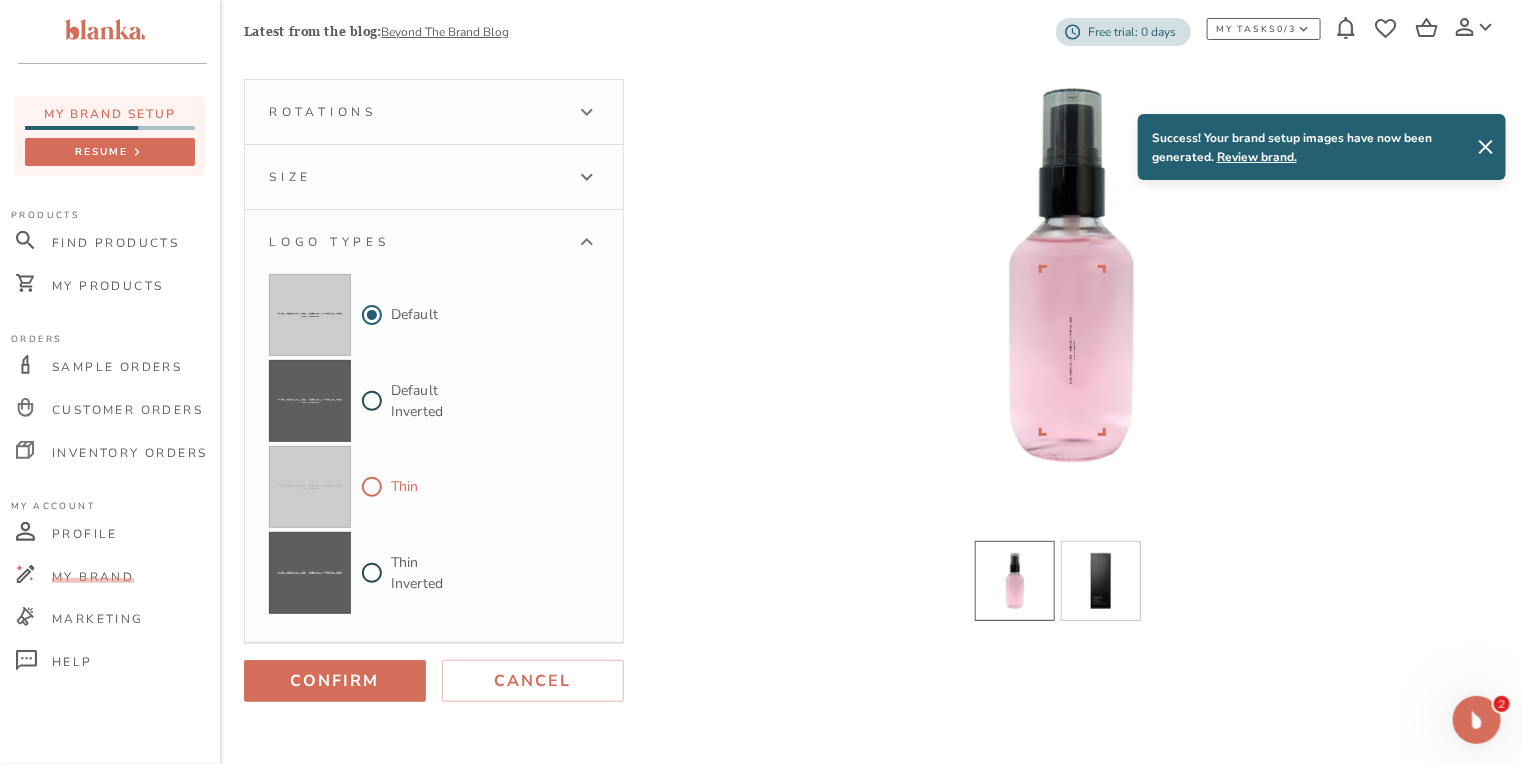 click on "Thin" at bounding box center (372, 487) 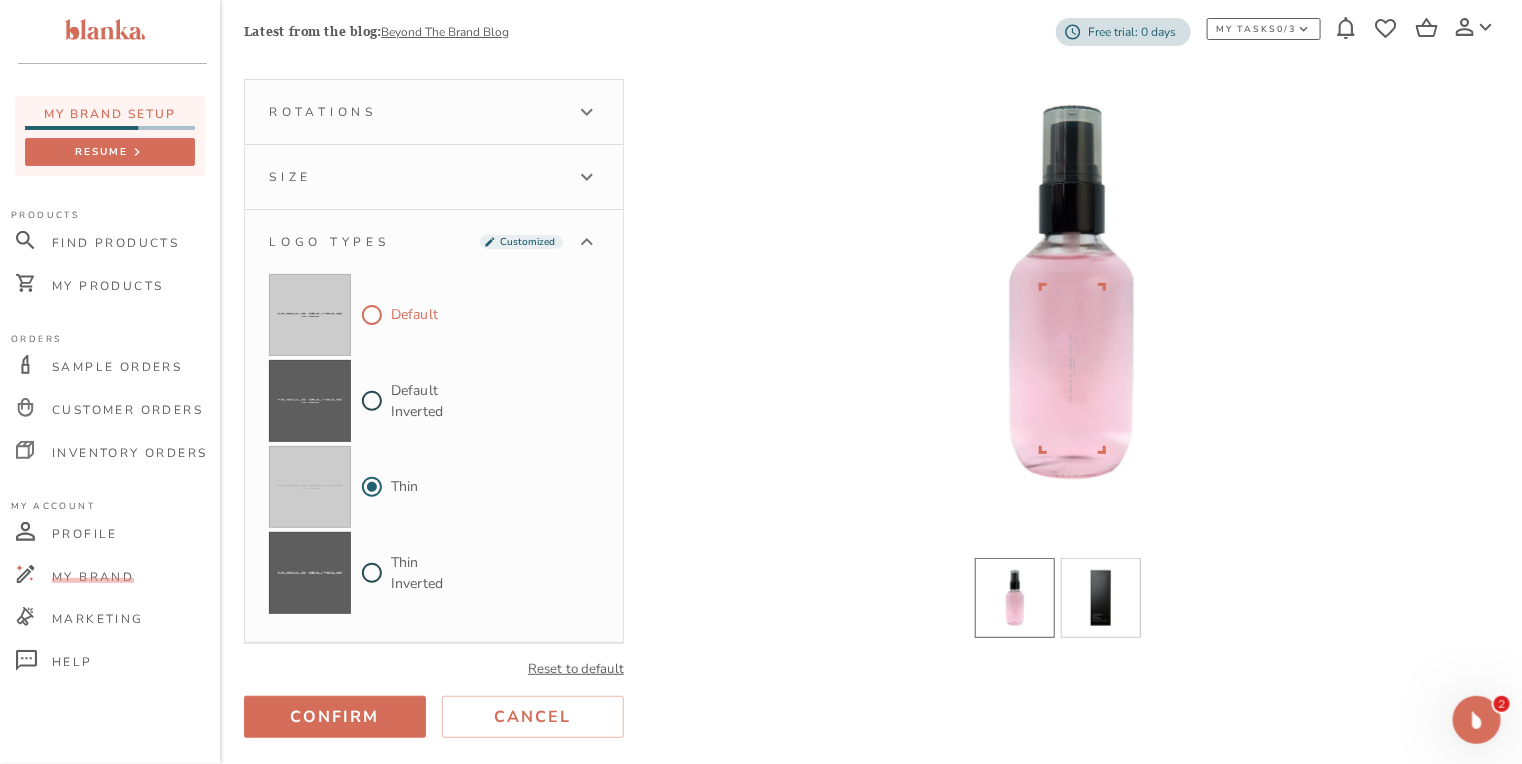 click on "Default" at bounding box center [372, 315] 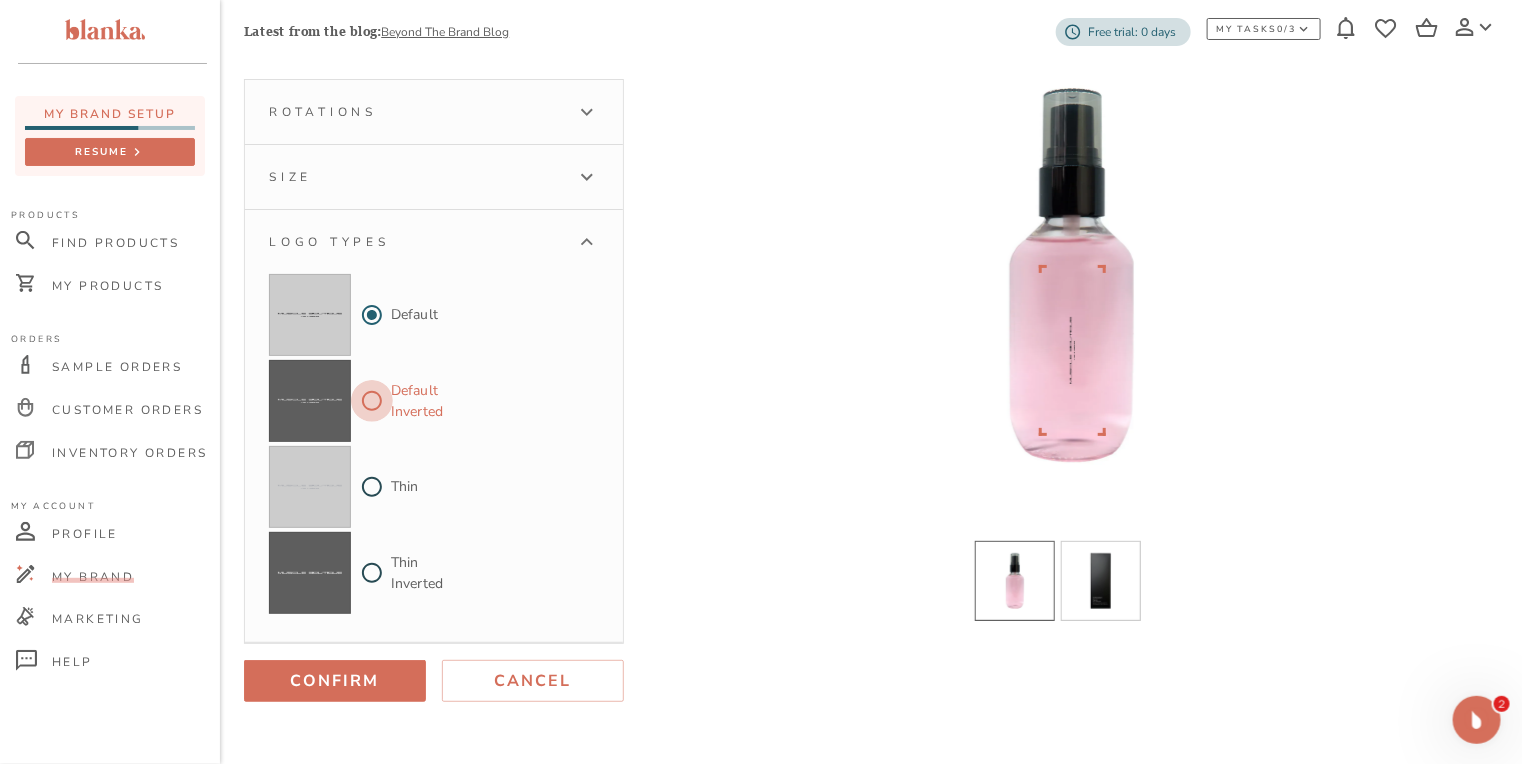 click on "Default Inverted" at bounding box center (372, 401) 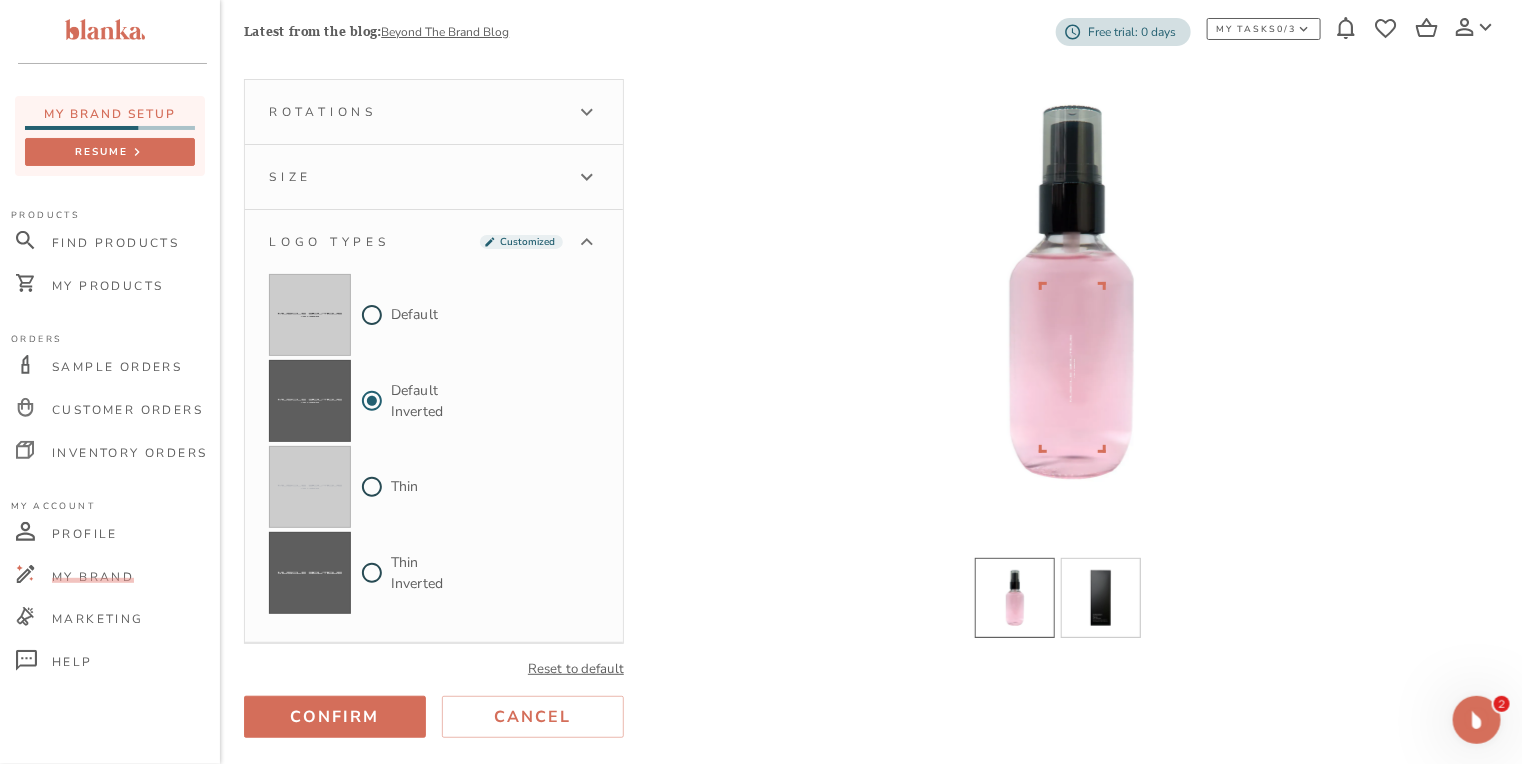 click on "Rotations" at bounding box center [434, 112] 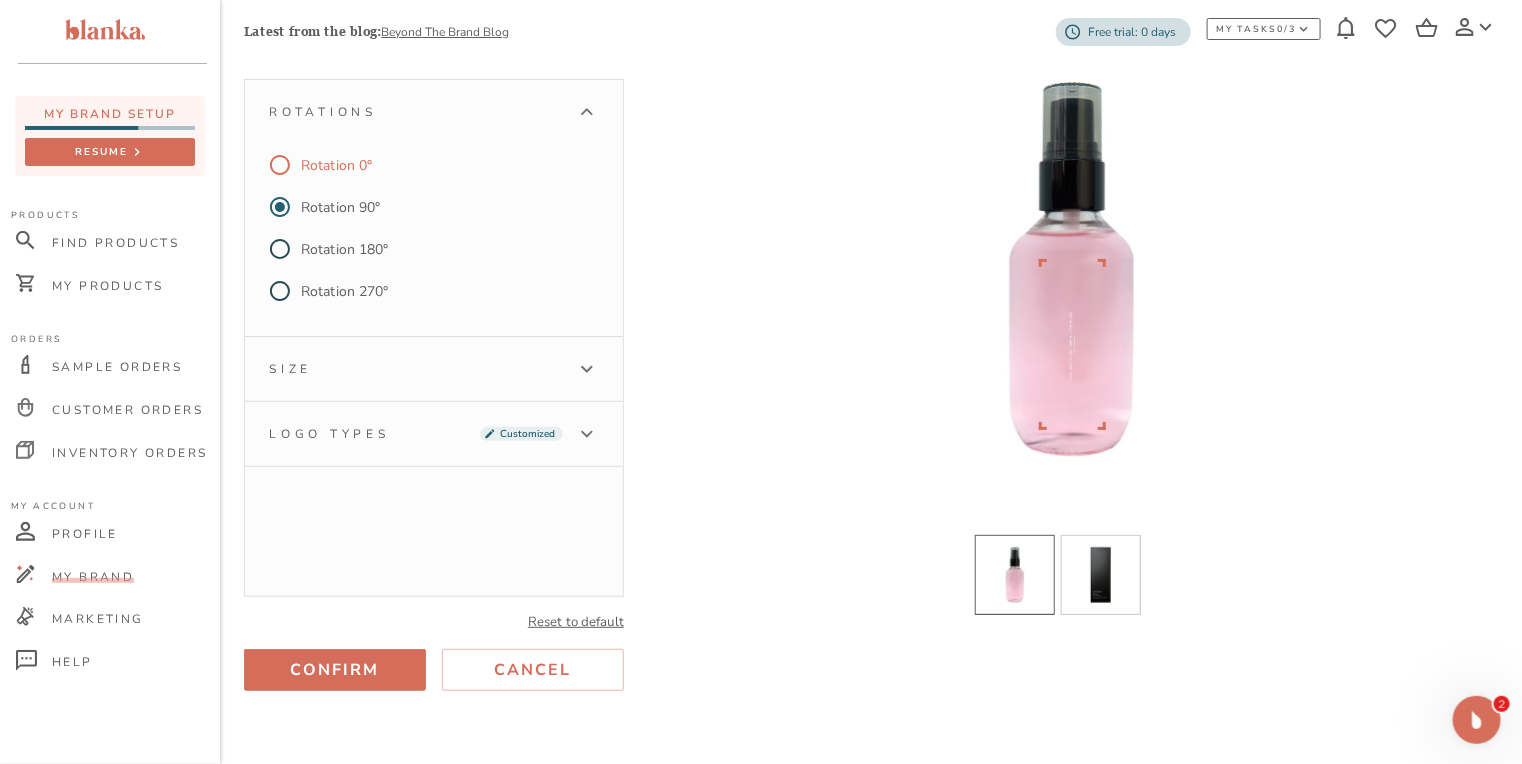 click on "Rotation 0°" at bounding box center (336, 165) 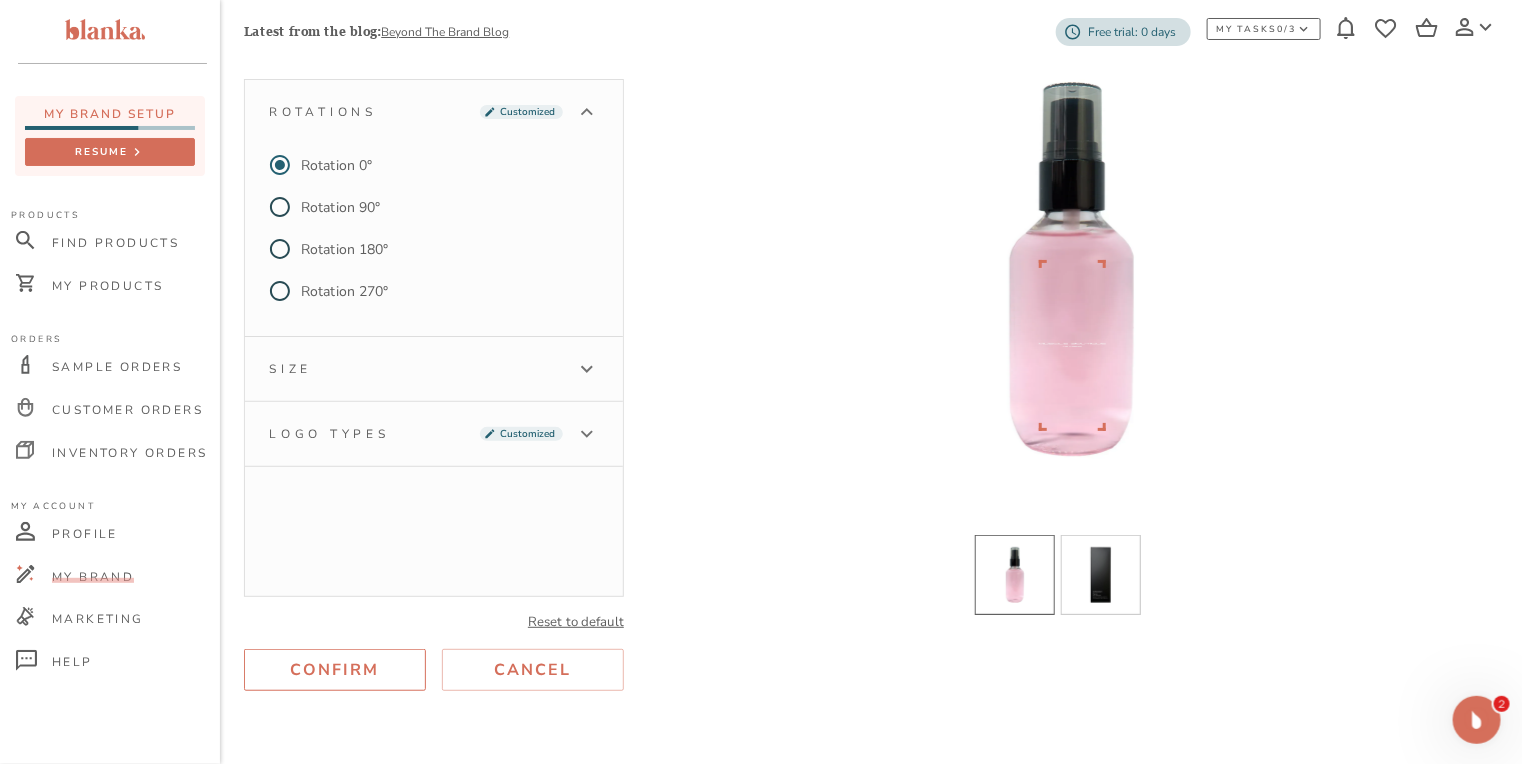 click on "Confirm" at bounding box center [335, 670] 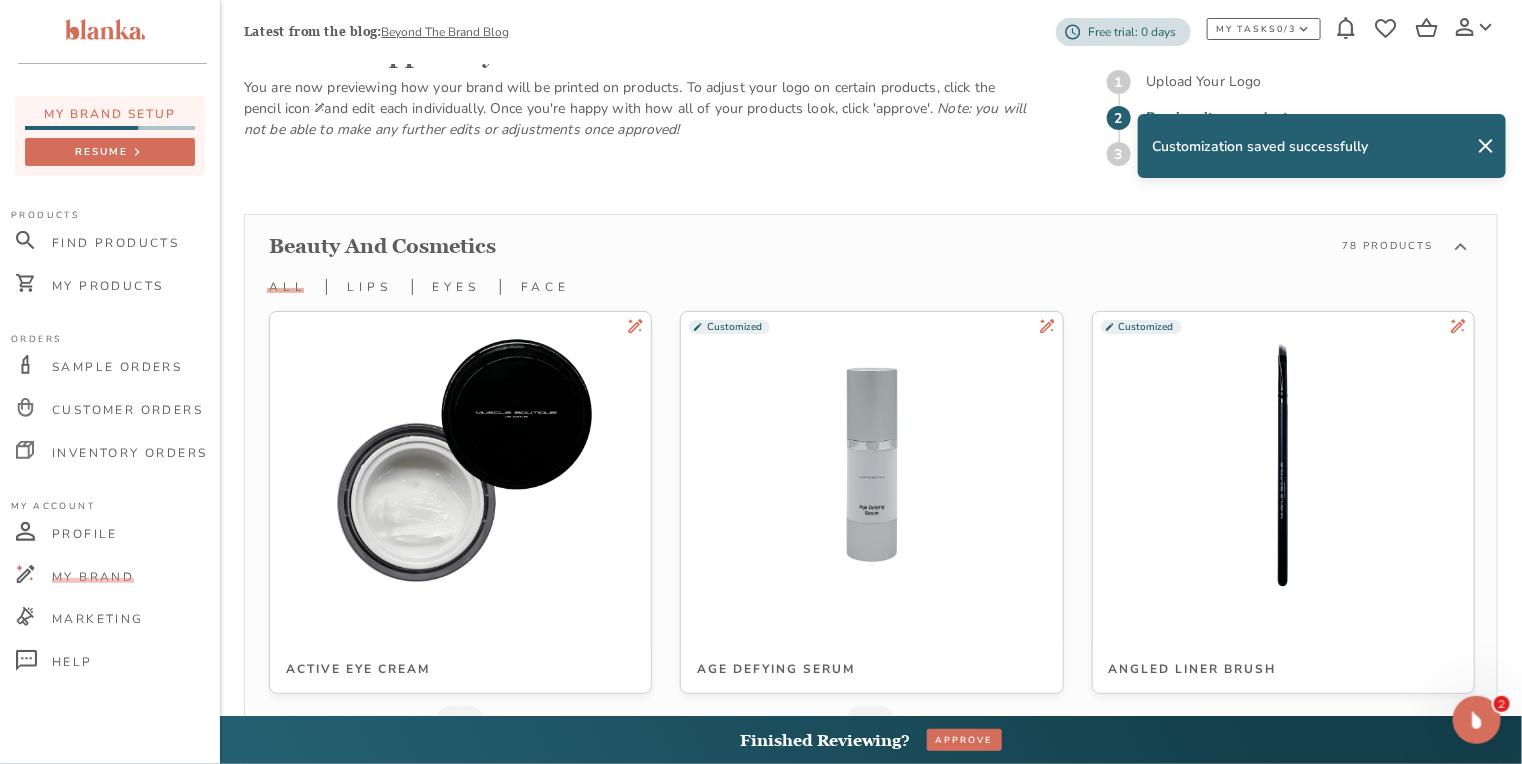 scroll, scrollTop: 894, scrollLeft: 0, axis: vertical 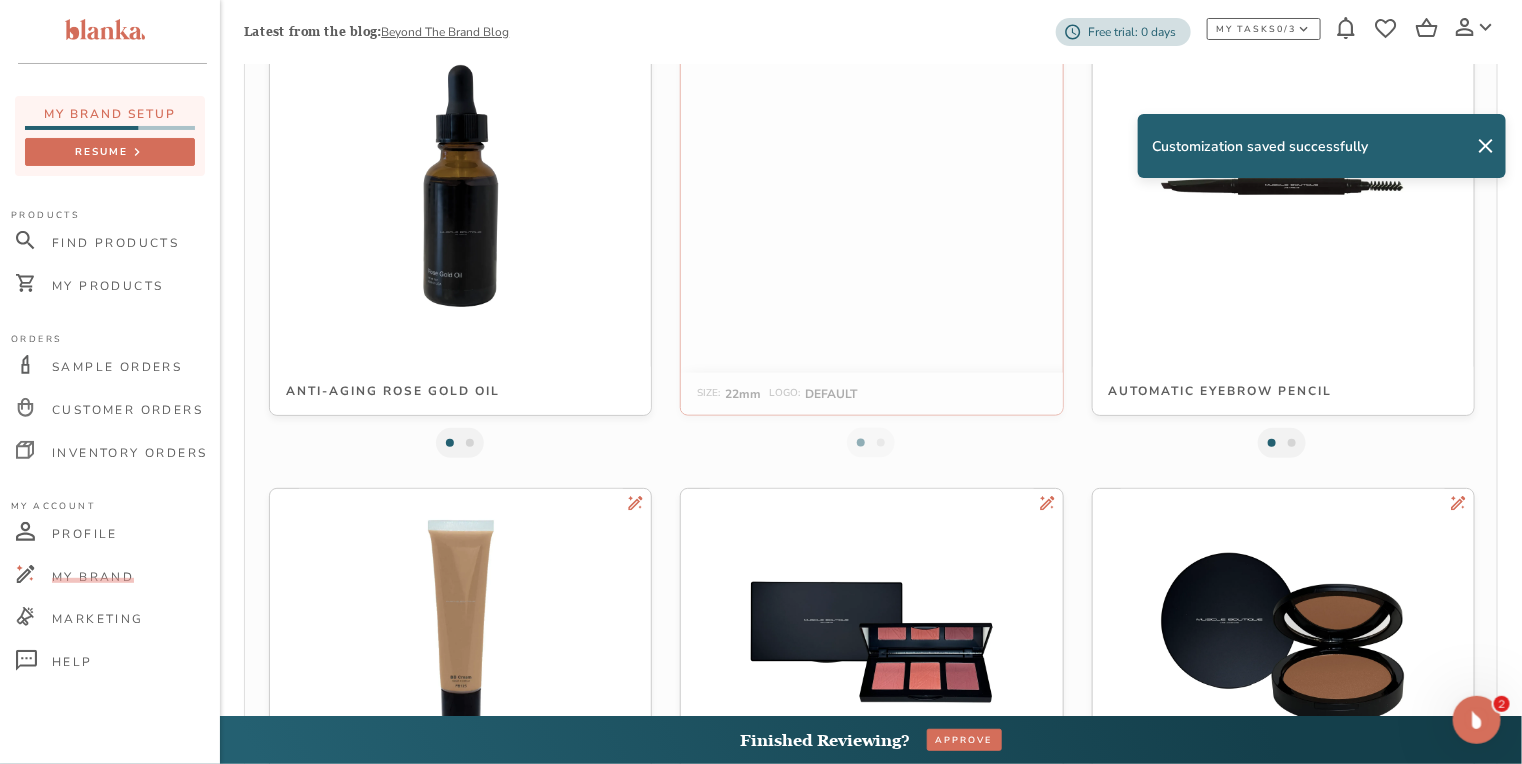 click at bounding box center [872, 186] 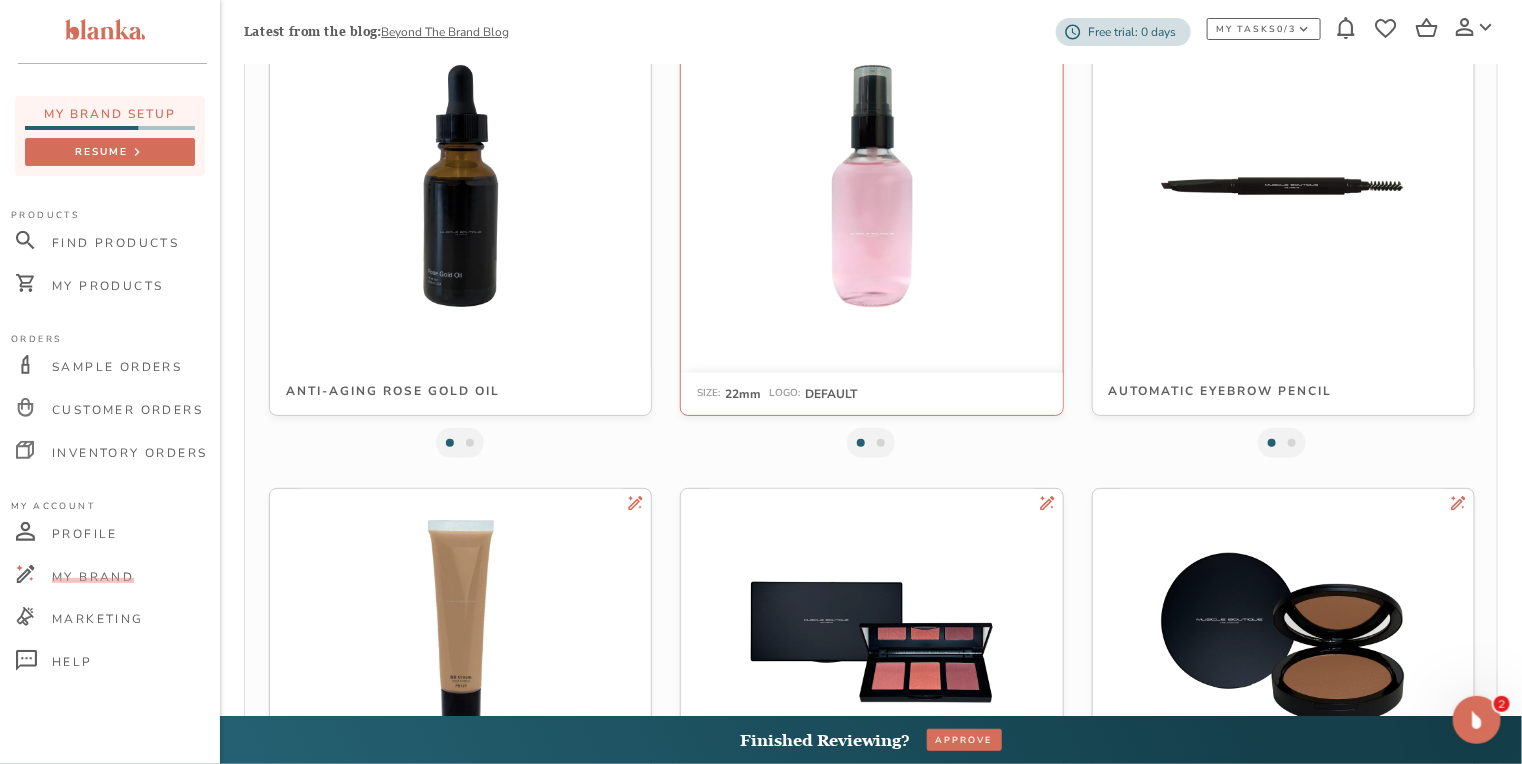 click at bounding box center [872, 186] 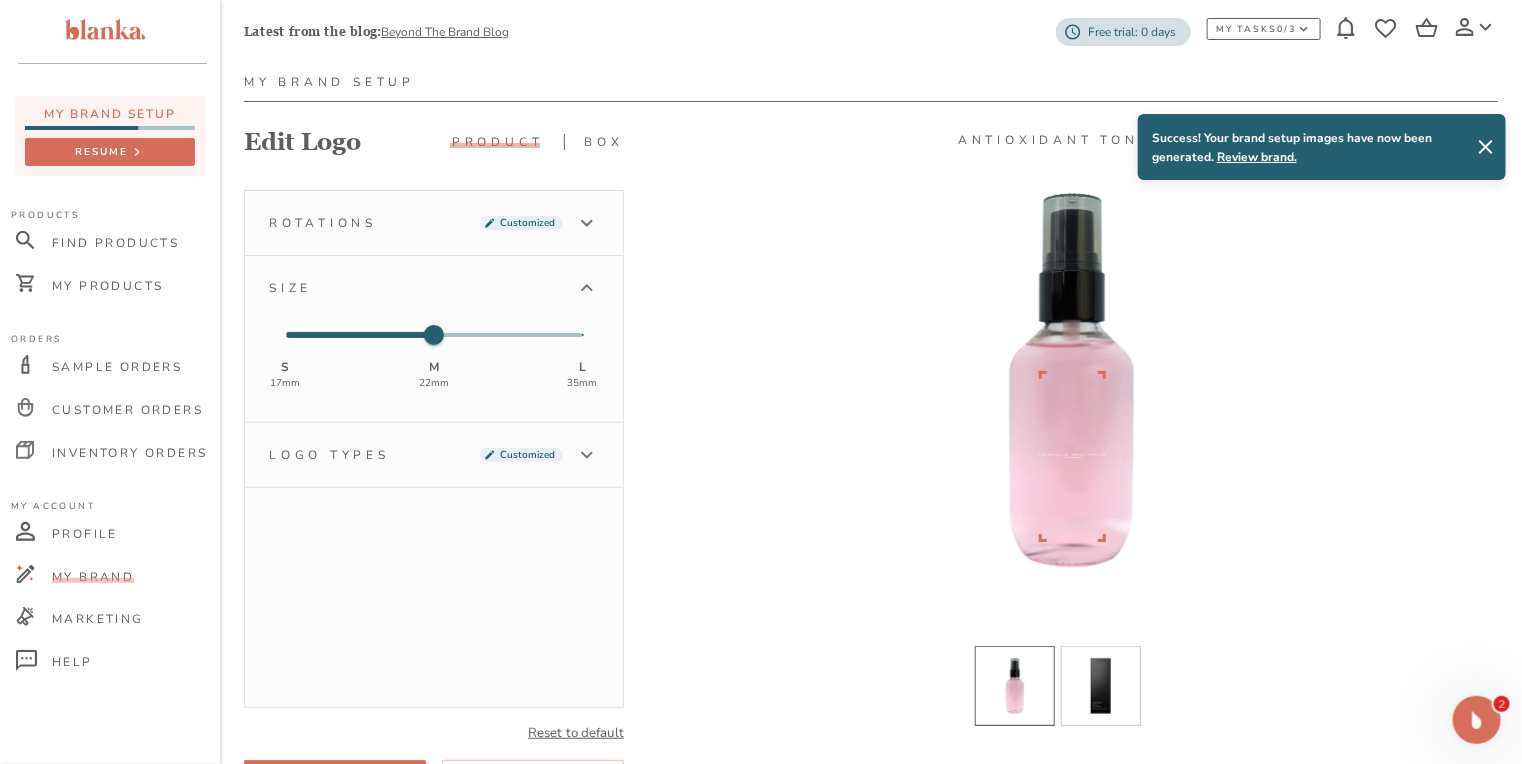 click on "My Brand Setup Edit Logo PRODUCT BOX Antioxidant Toner Rotations Customized Size S 17 mm M 22 mm L 35 mm Logo types Customized Reset to default Confirm Cancel" at bounding box center [871, 437] 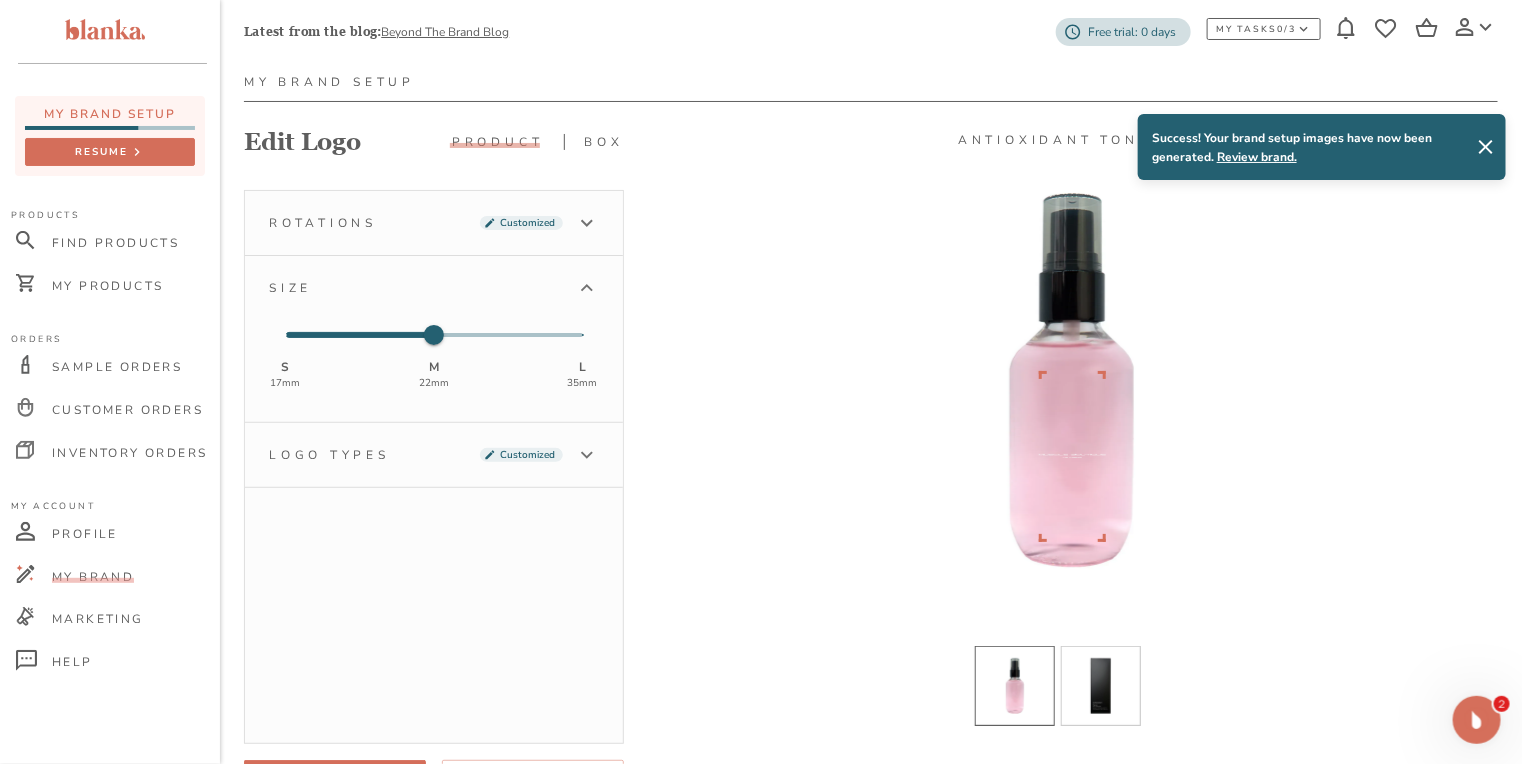 scroll, scrollTop: 160, scrollLeft: 0, axis: vertical 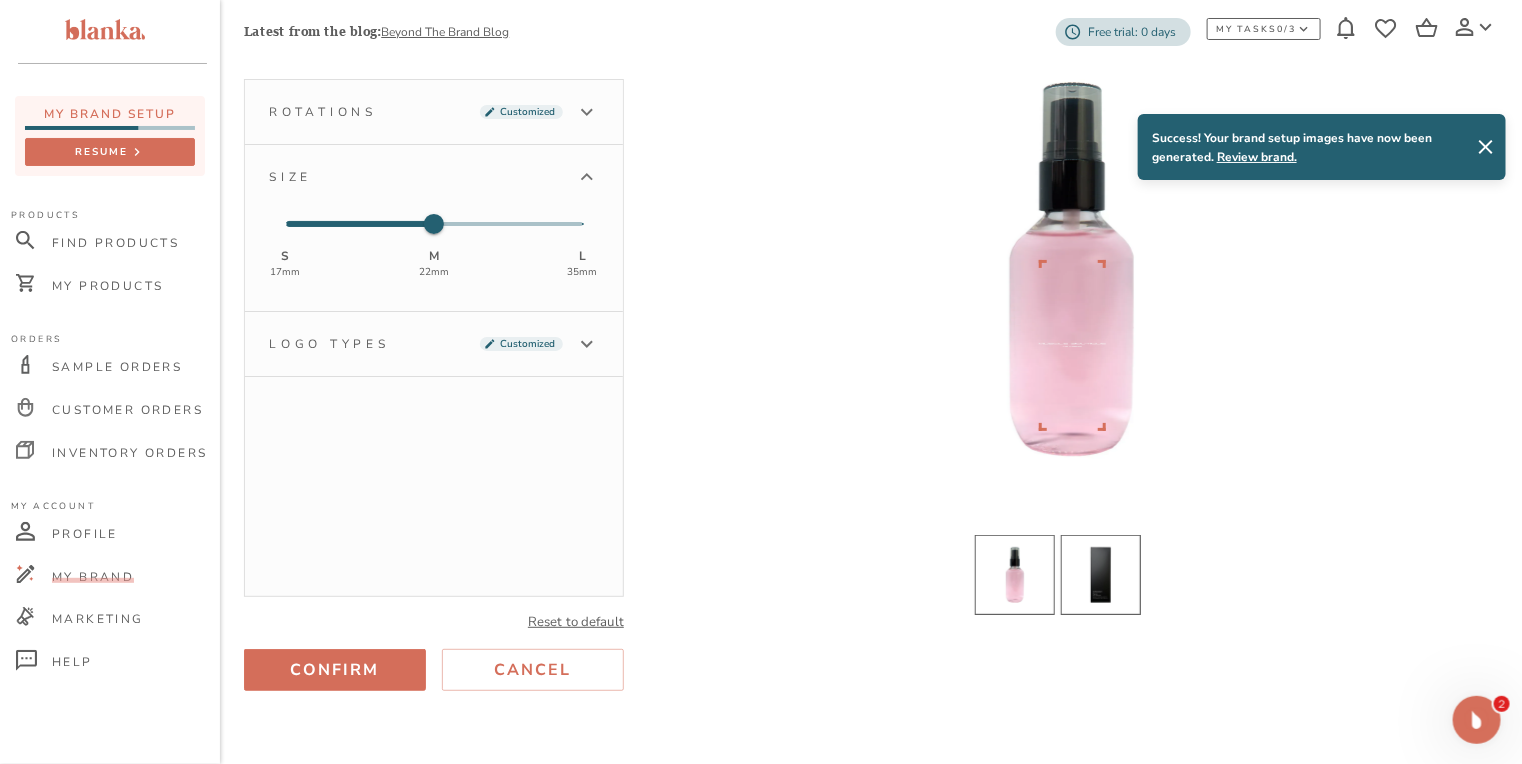 click at bounding box center [1101, 575] 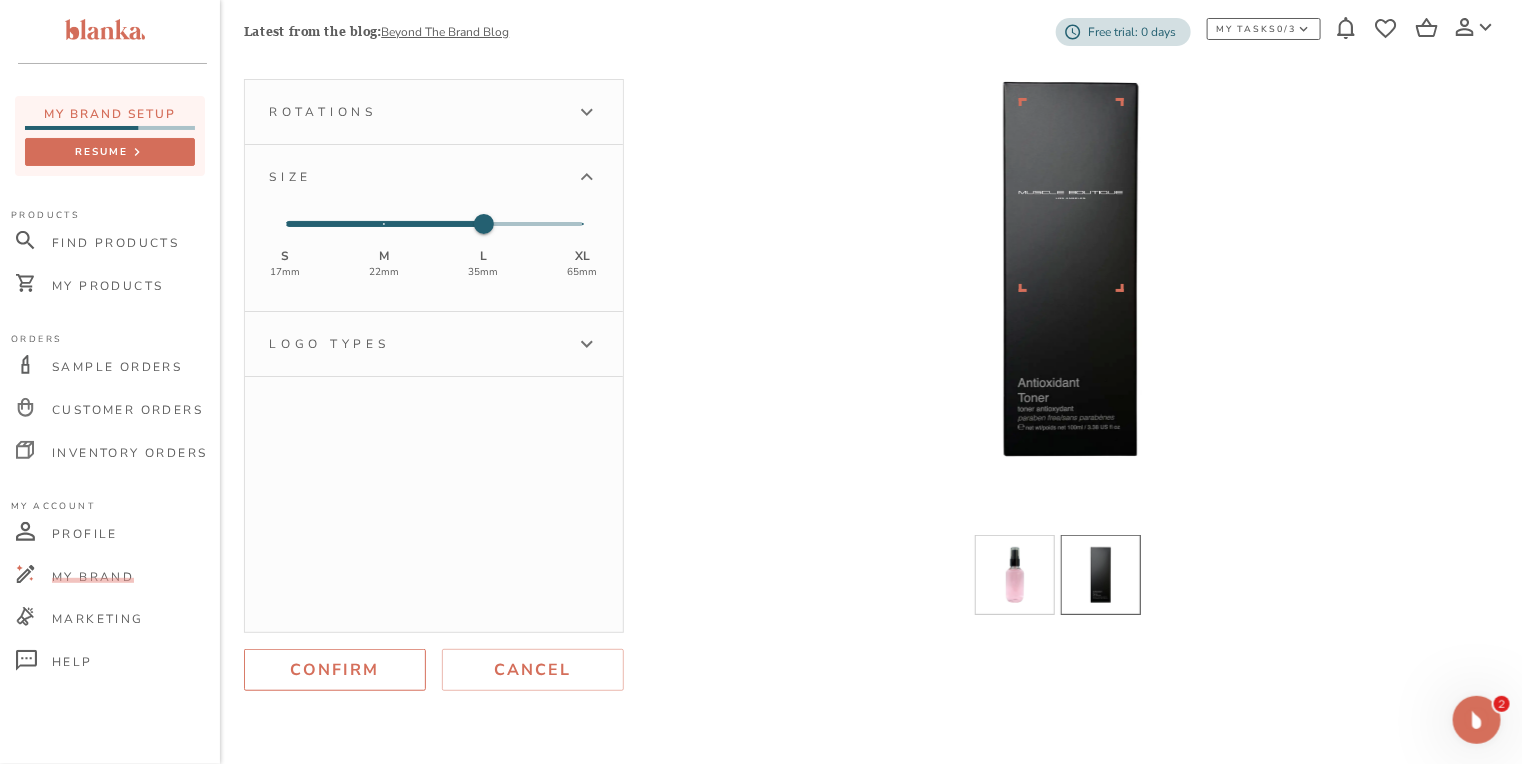 click on "Confirm" at bounding box center (335, 670) 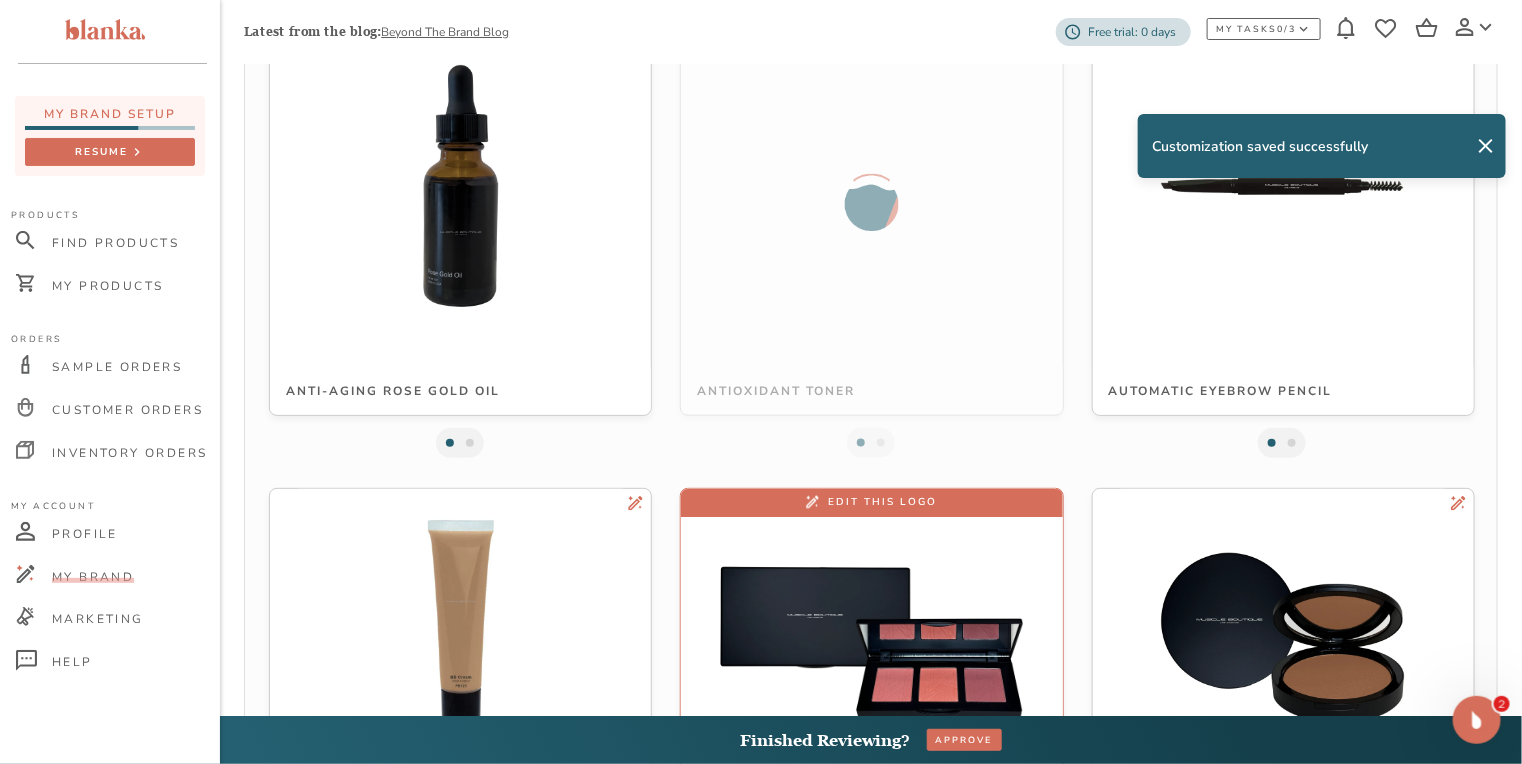 scroll, scrollTop: 1227, scrollLeft: 0, axis: vertical 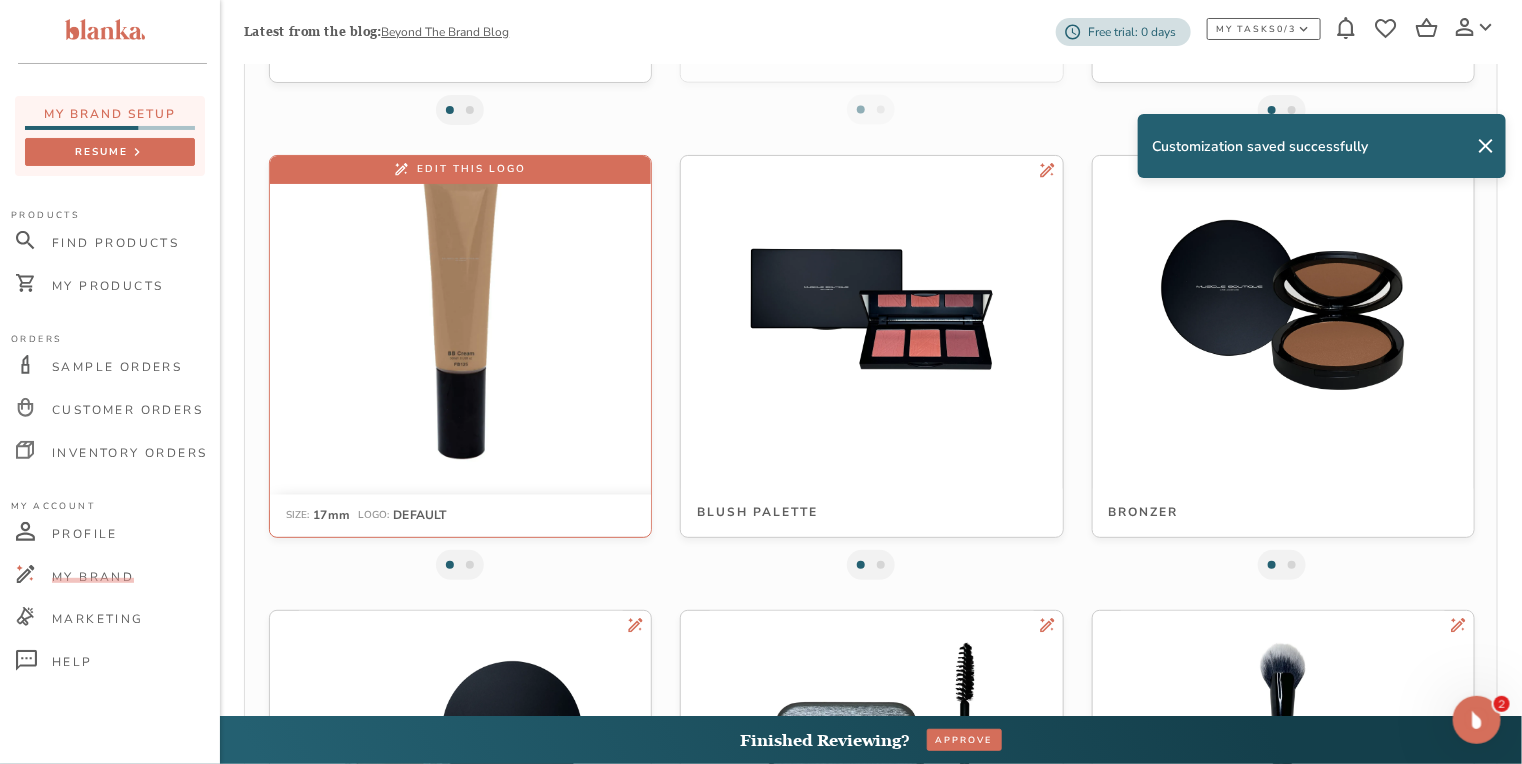 click at bounding box center [460, 308] 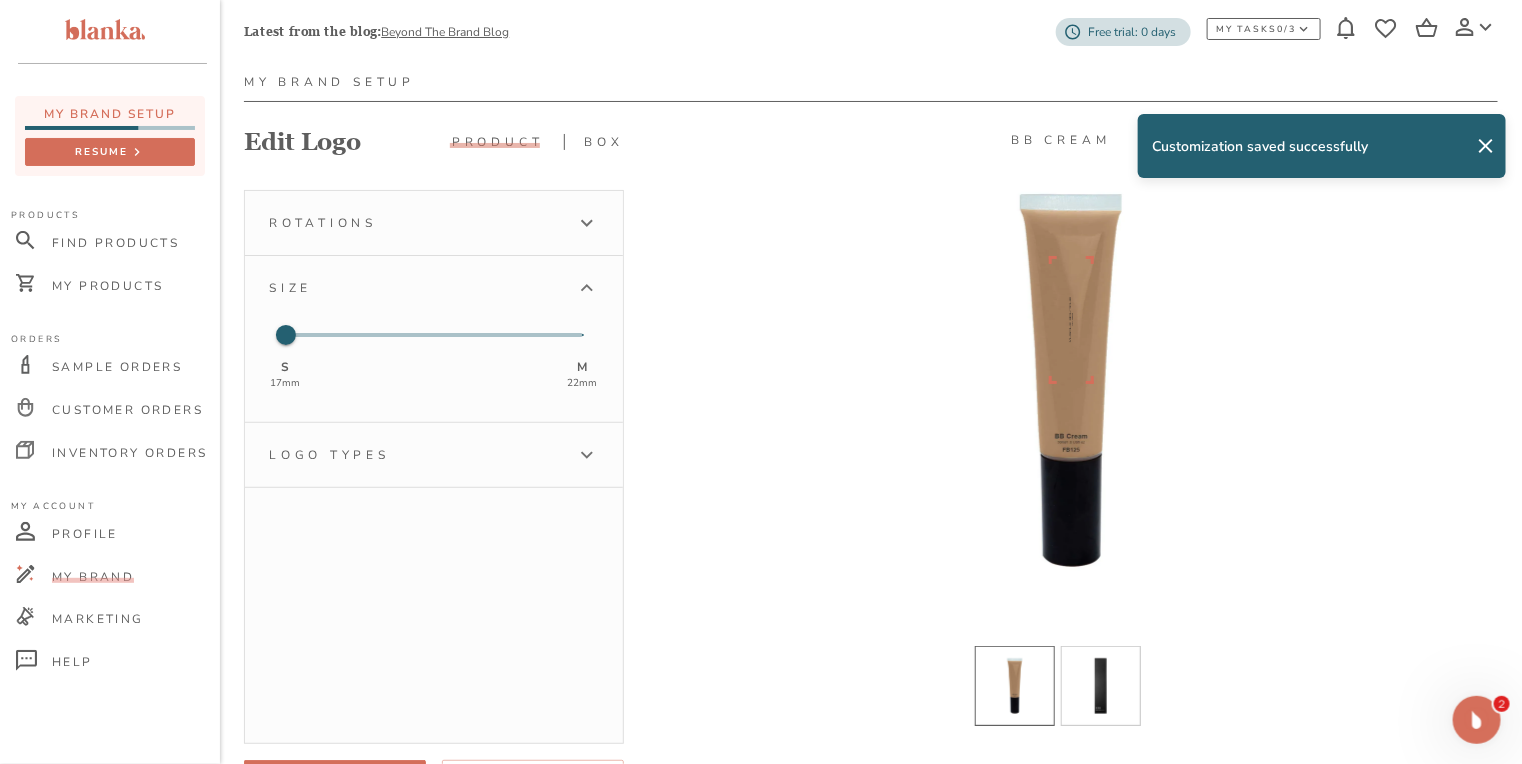 scroll, scrollTop: 160, scrollLeft: 0, axis: vertical 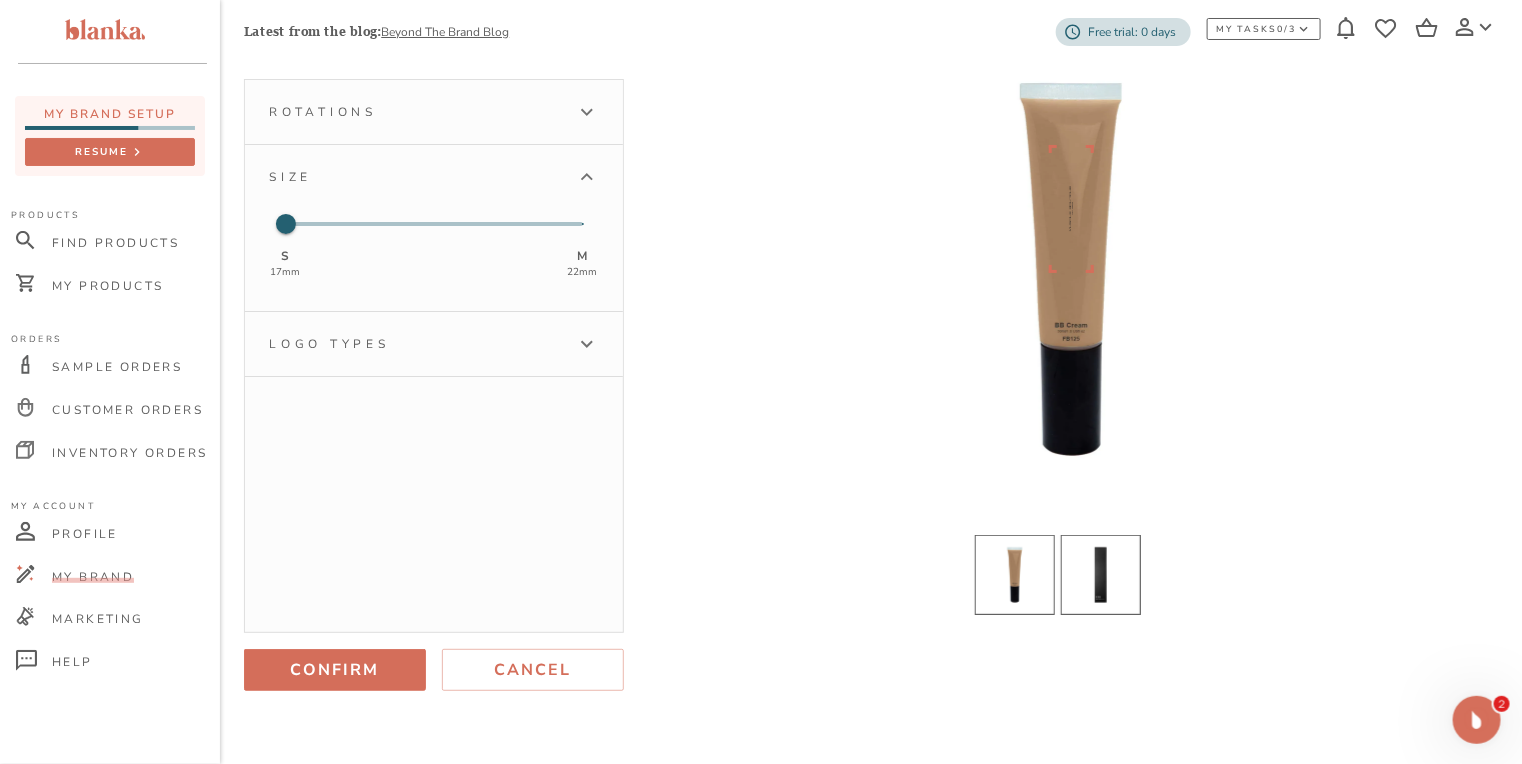 click at bounding box center (1101, 575) 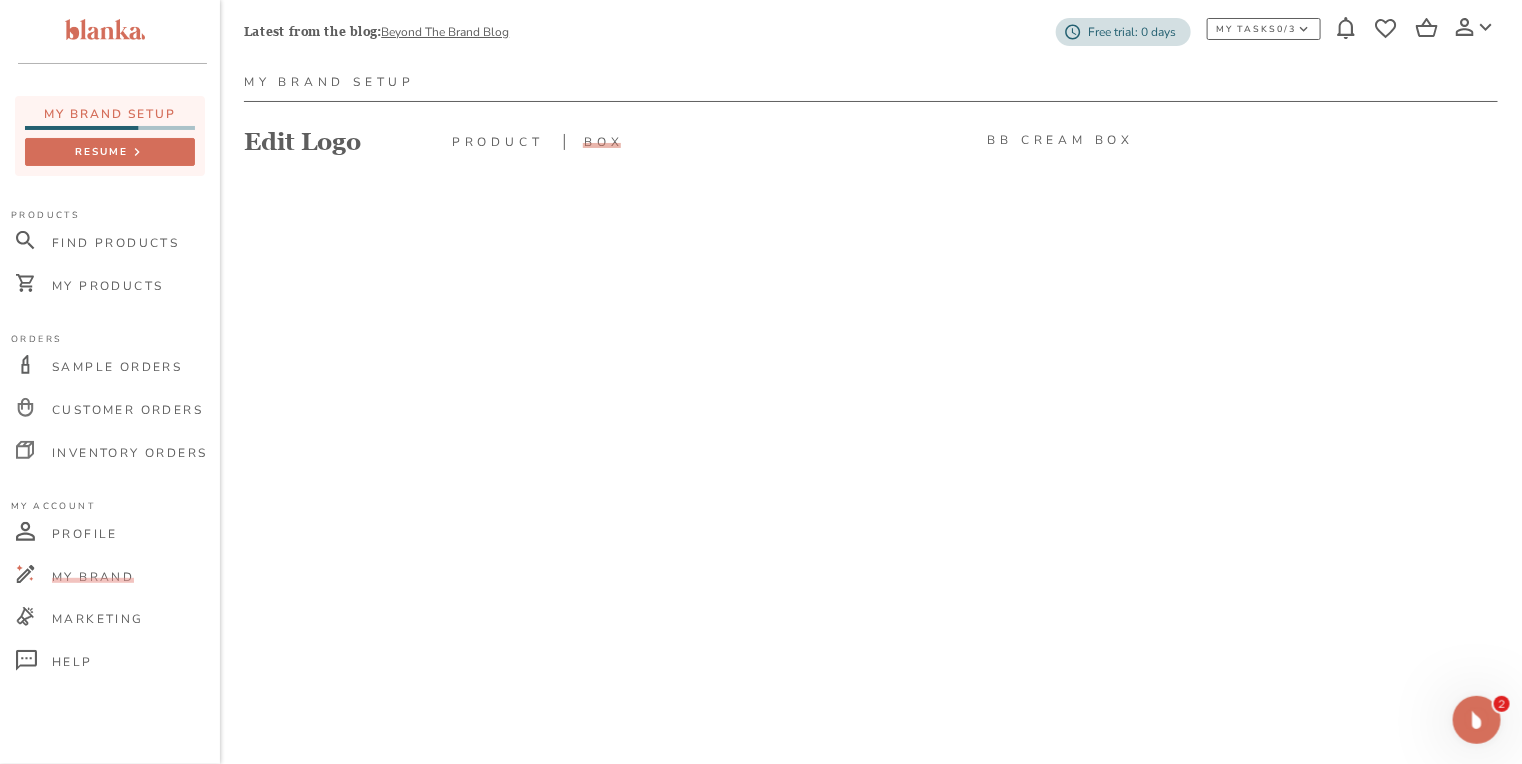 scroll, scrollTop: 160, scrollLeft: 0, axis: vertical 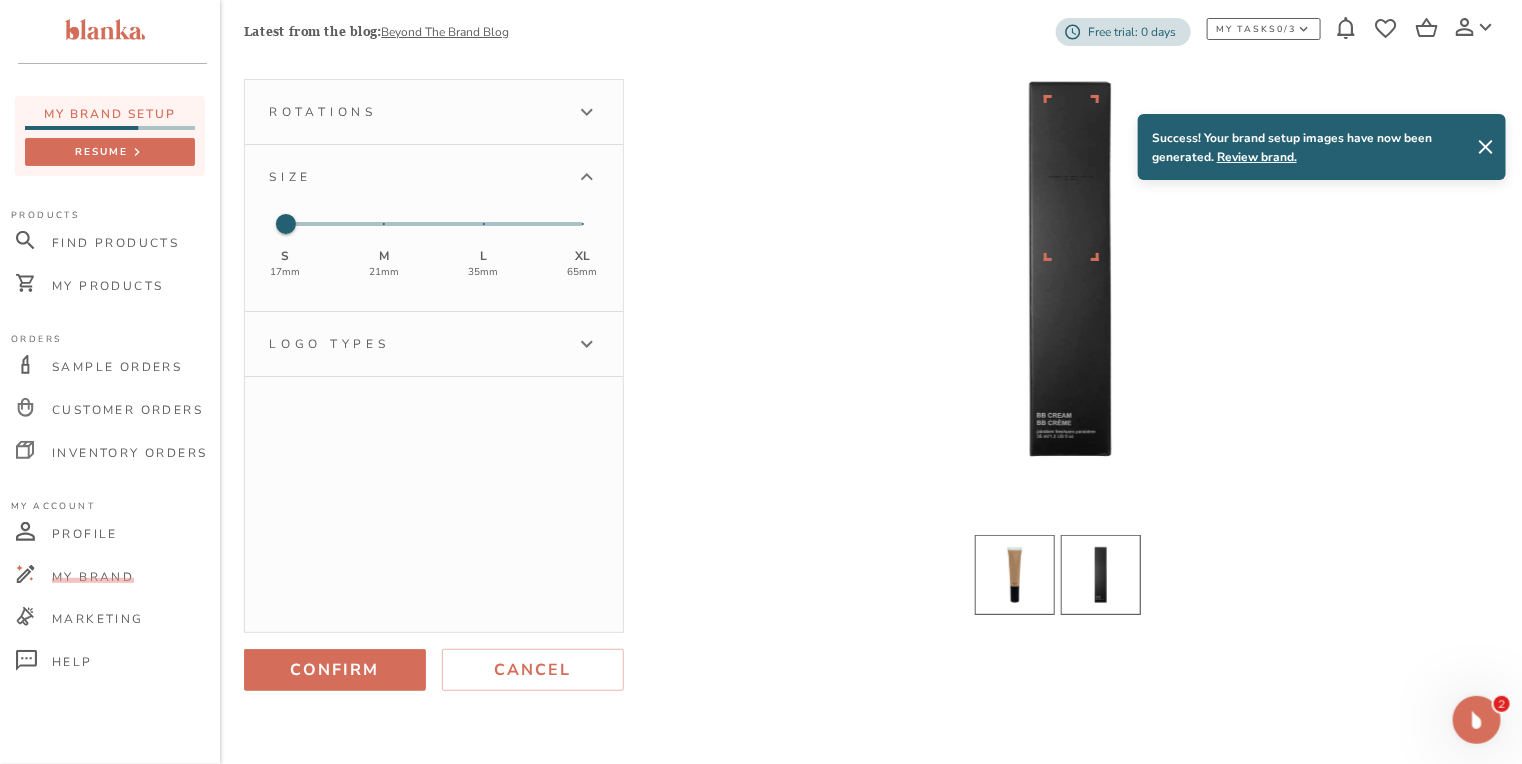 click at bounding box center [1015, 575] 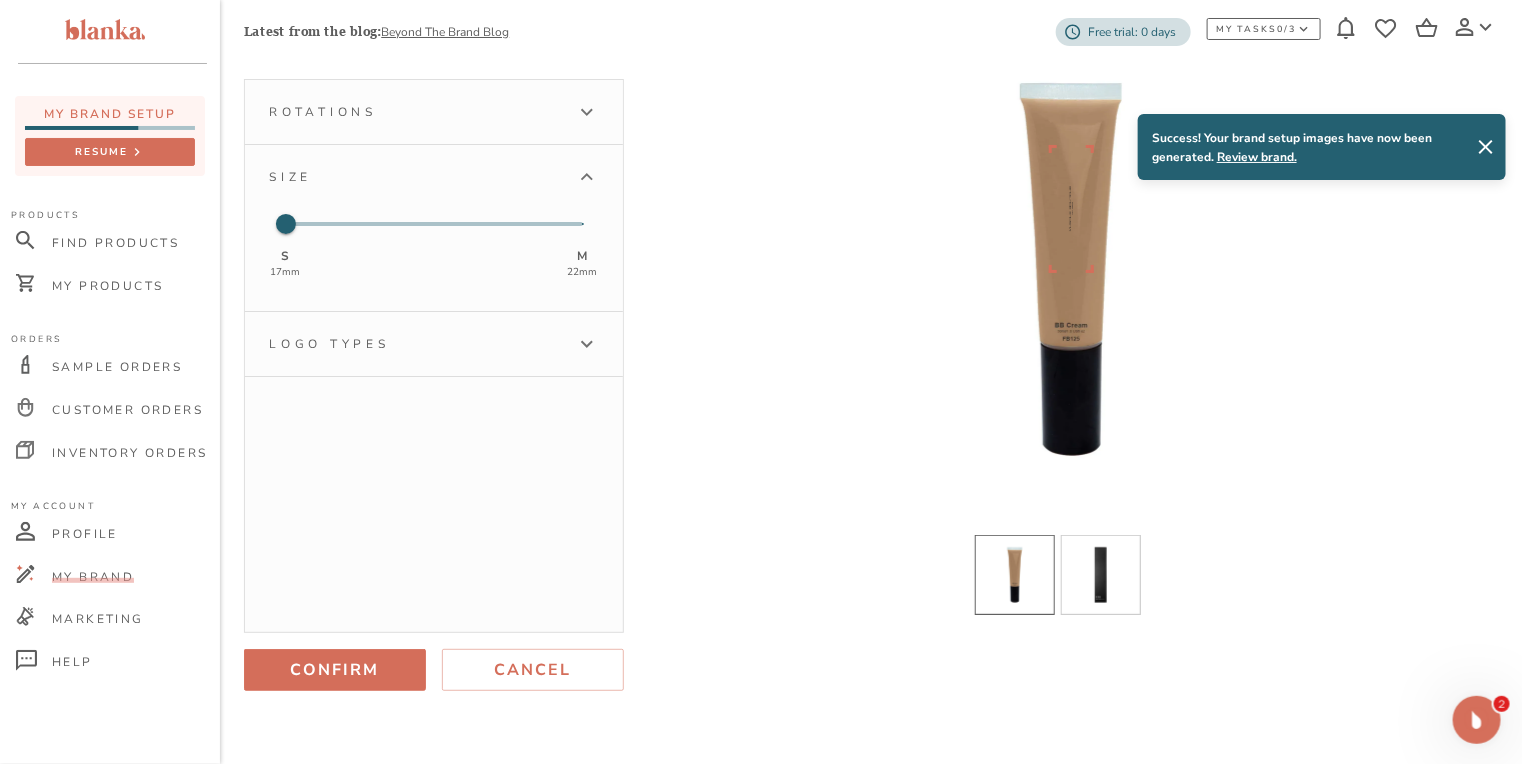 click on "Logo types" at bounding box center (416, 344) 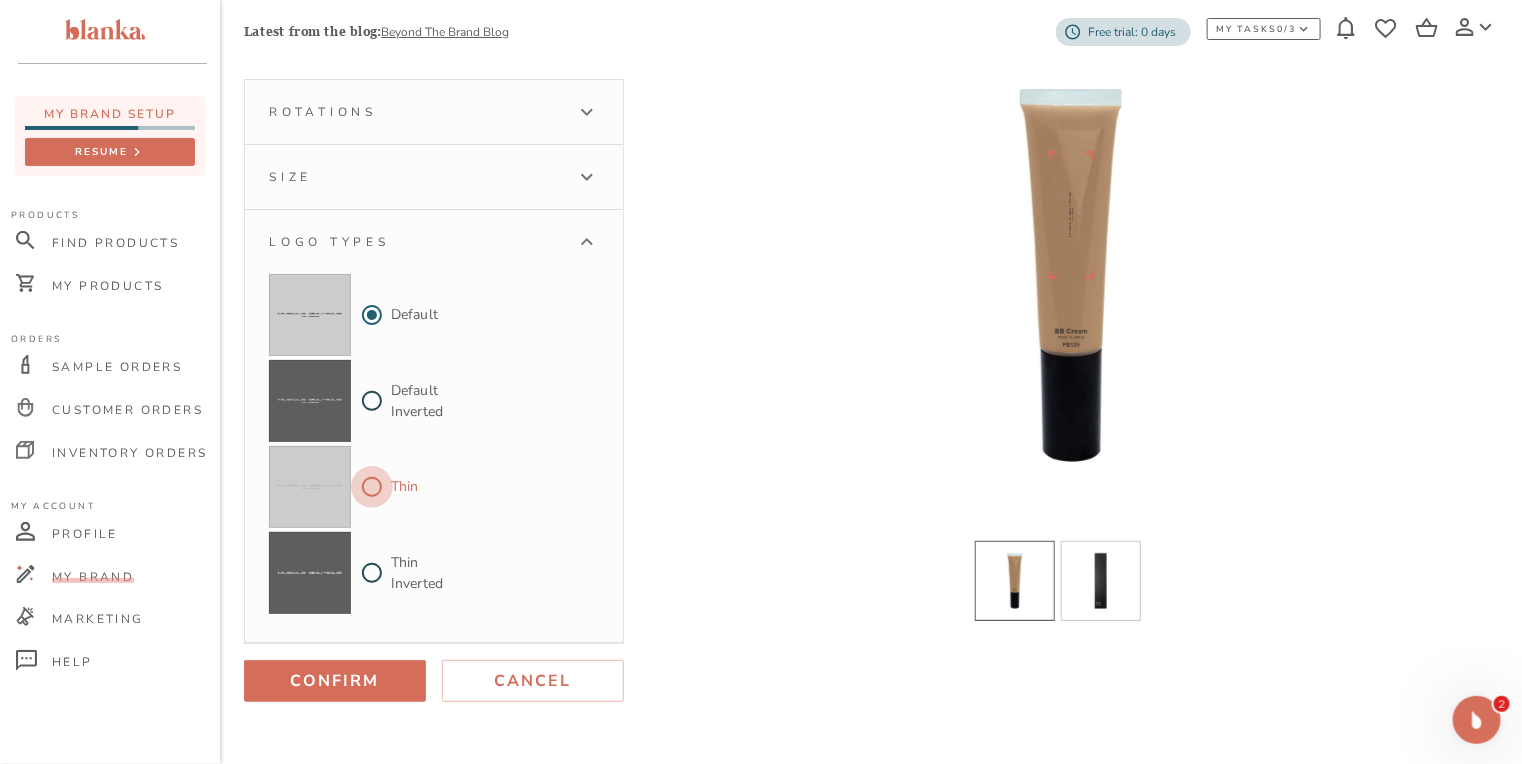 click on "Thin" at bounding box center [372, 487] 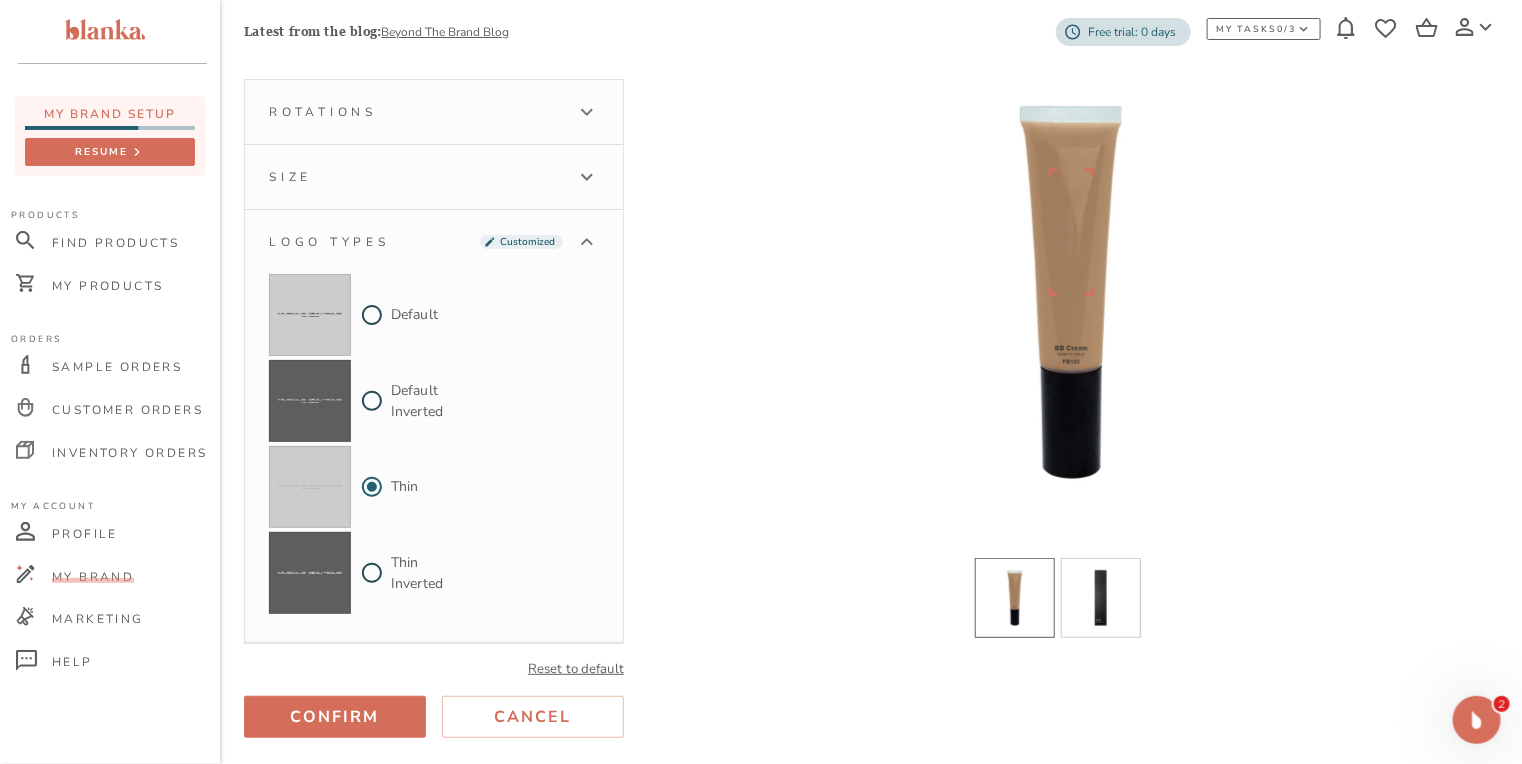 click on "Rotations" at bounding box center [434, 112] 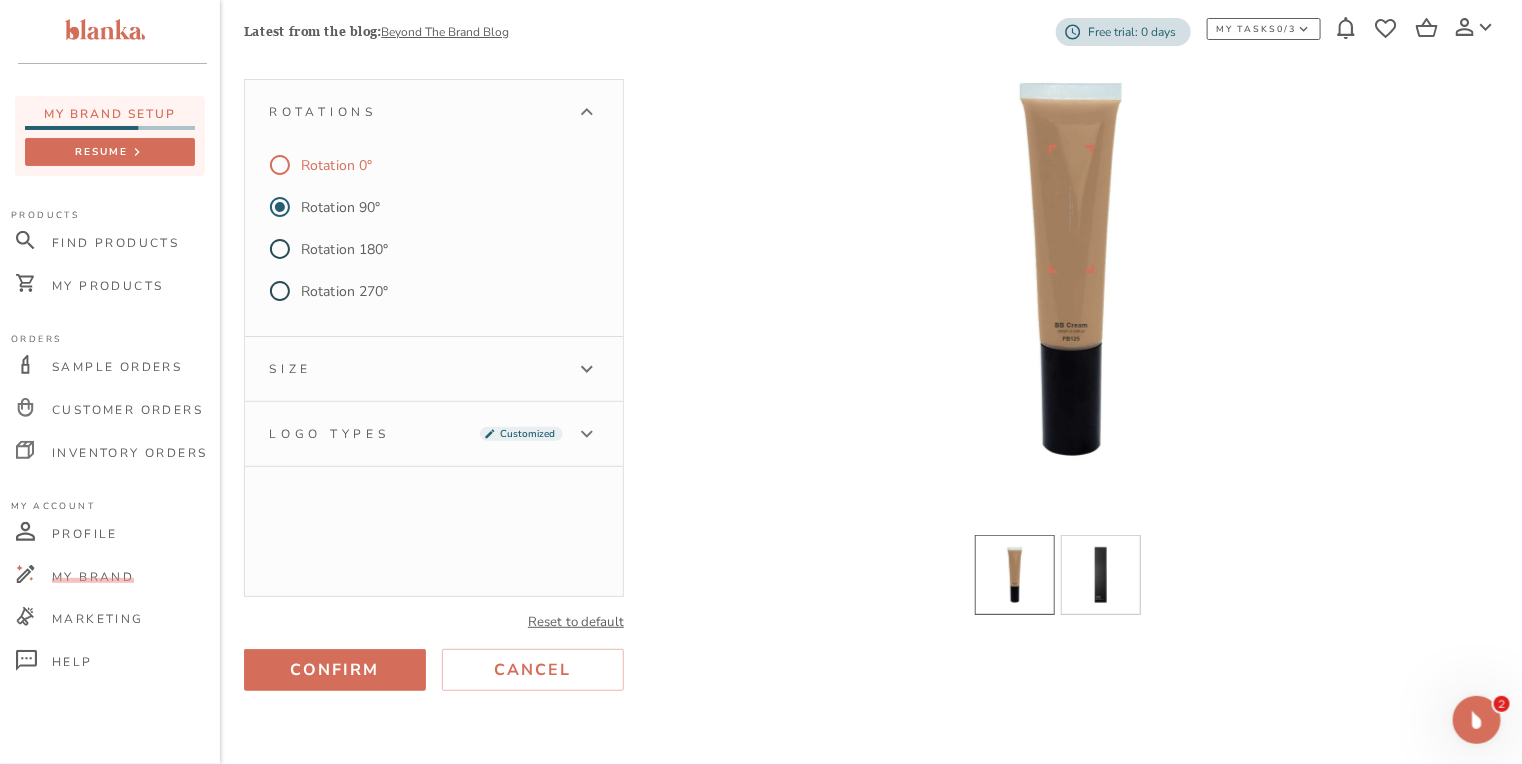 click on "Rotation 0°" at bounding box center [336, 165] 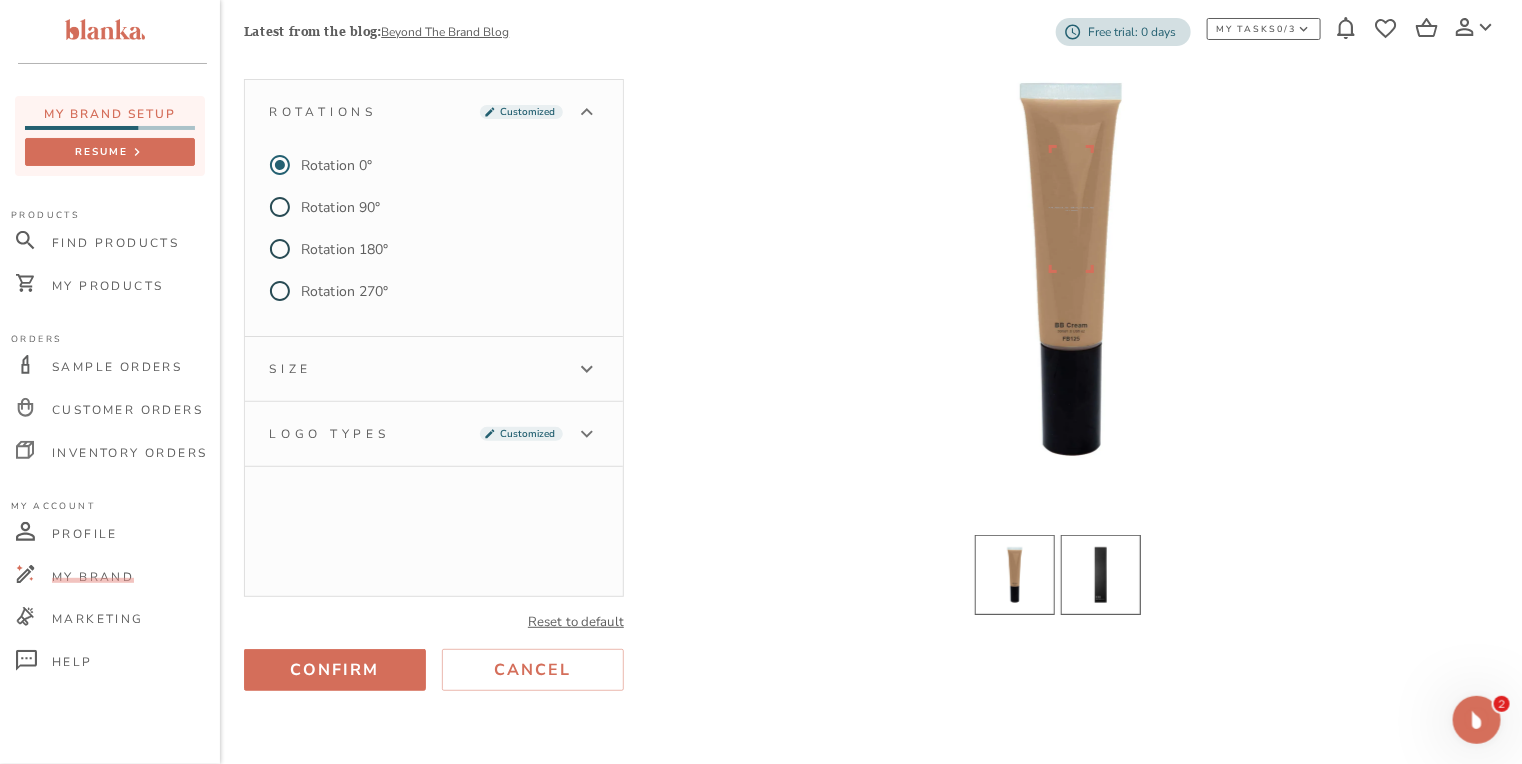 click at bounding box center (1101, 575) 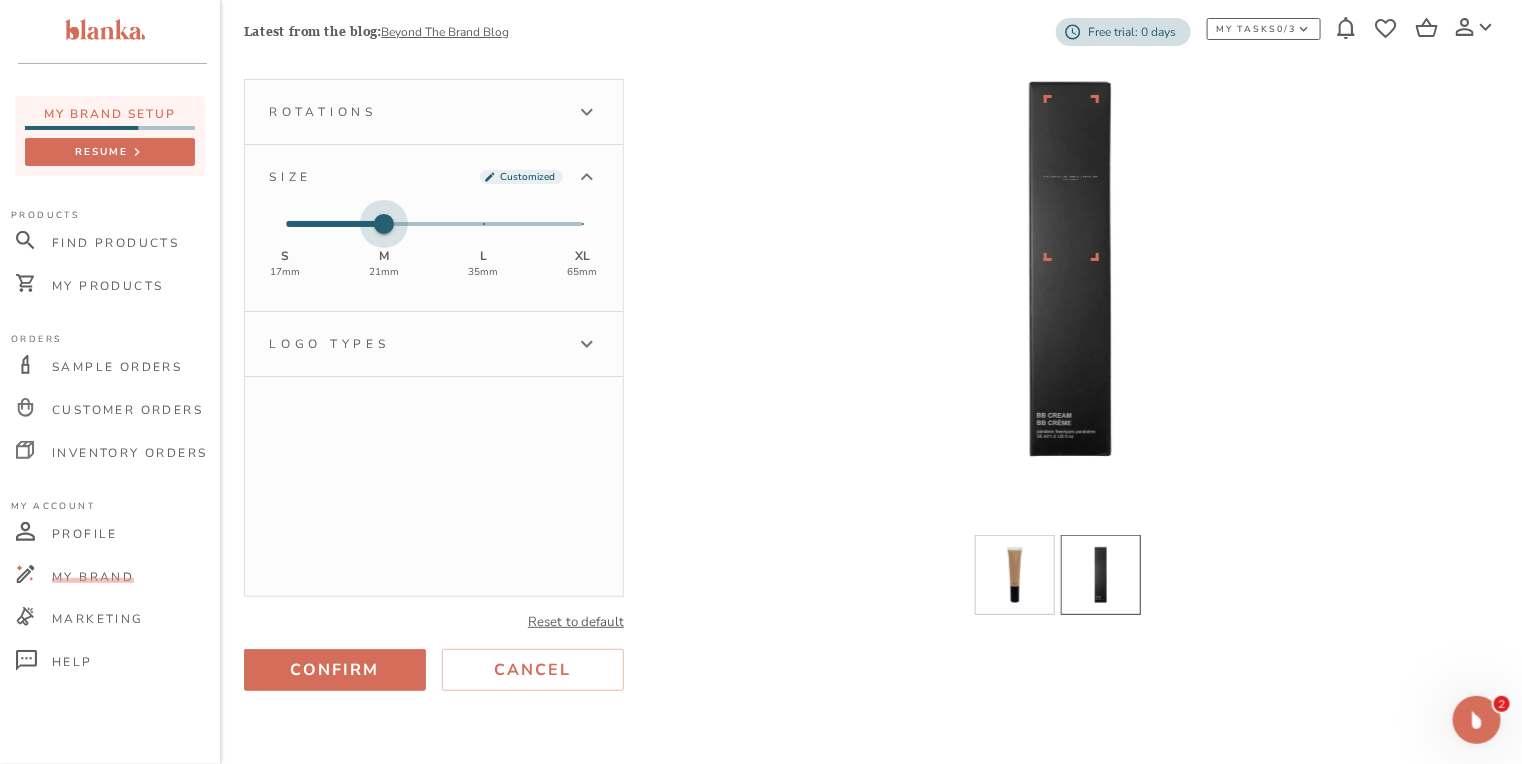 drag, startPoint x: 294, startPoint y: 224, endPoint x: 351, endPoint y: 227, distance: 57.07889 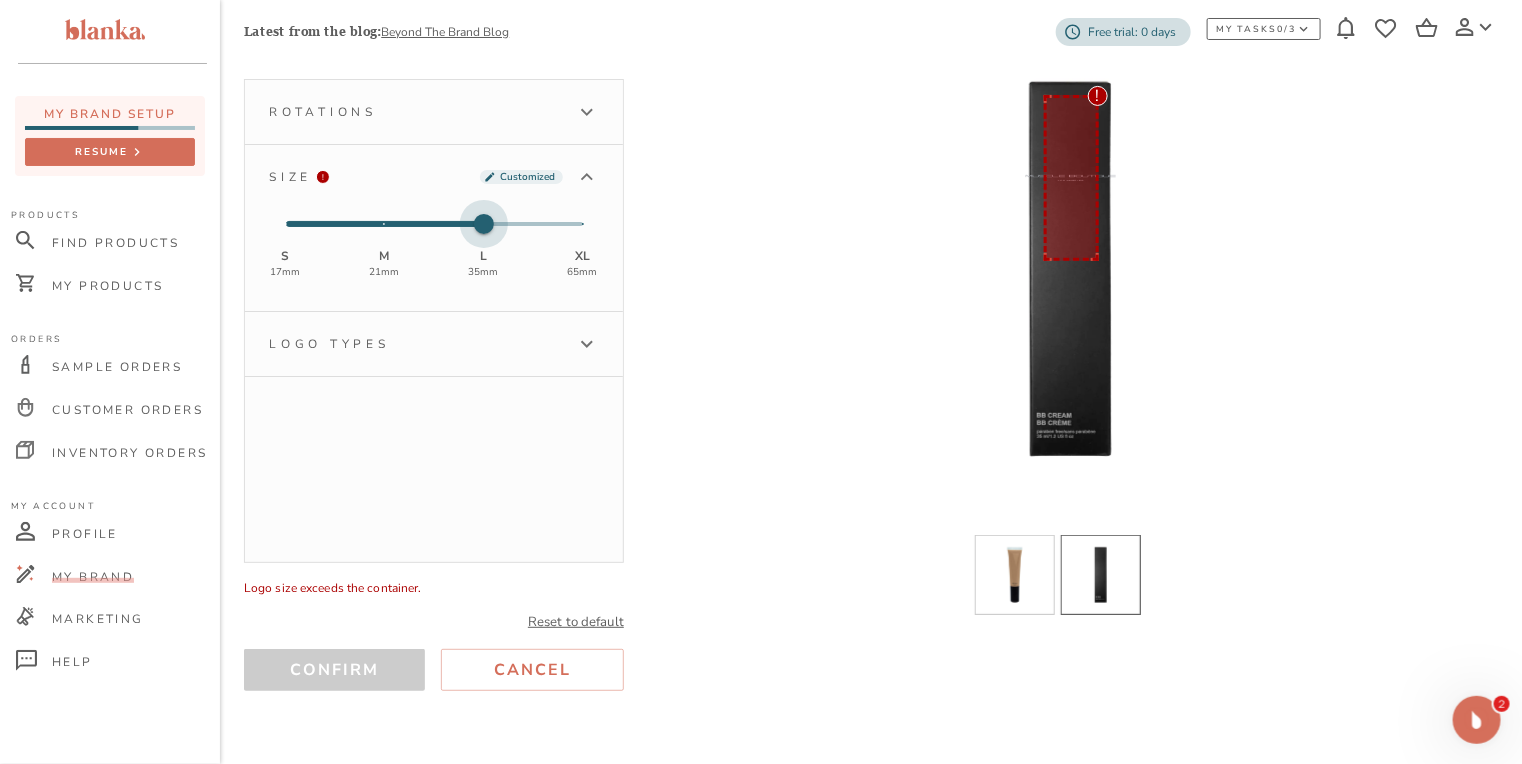 type on "1" 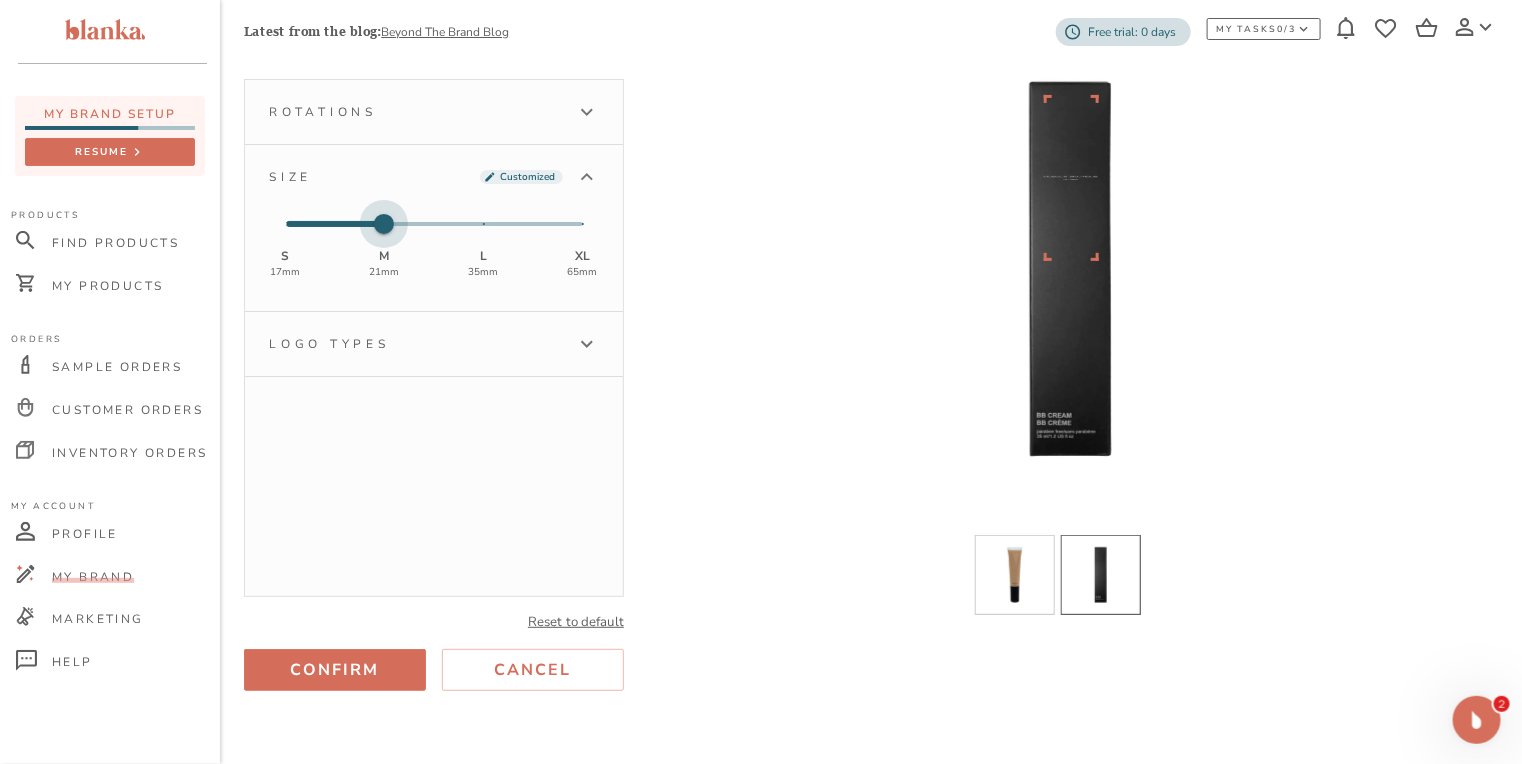 drag, startPoint x: 379, startPoint y: 219, endPoint x: 418, endPoint y: 218, distance: 39.012817 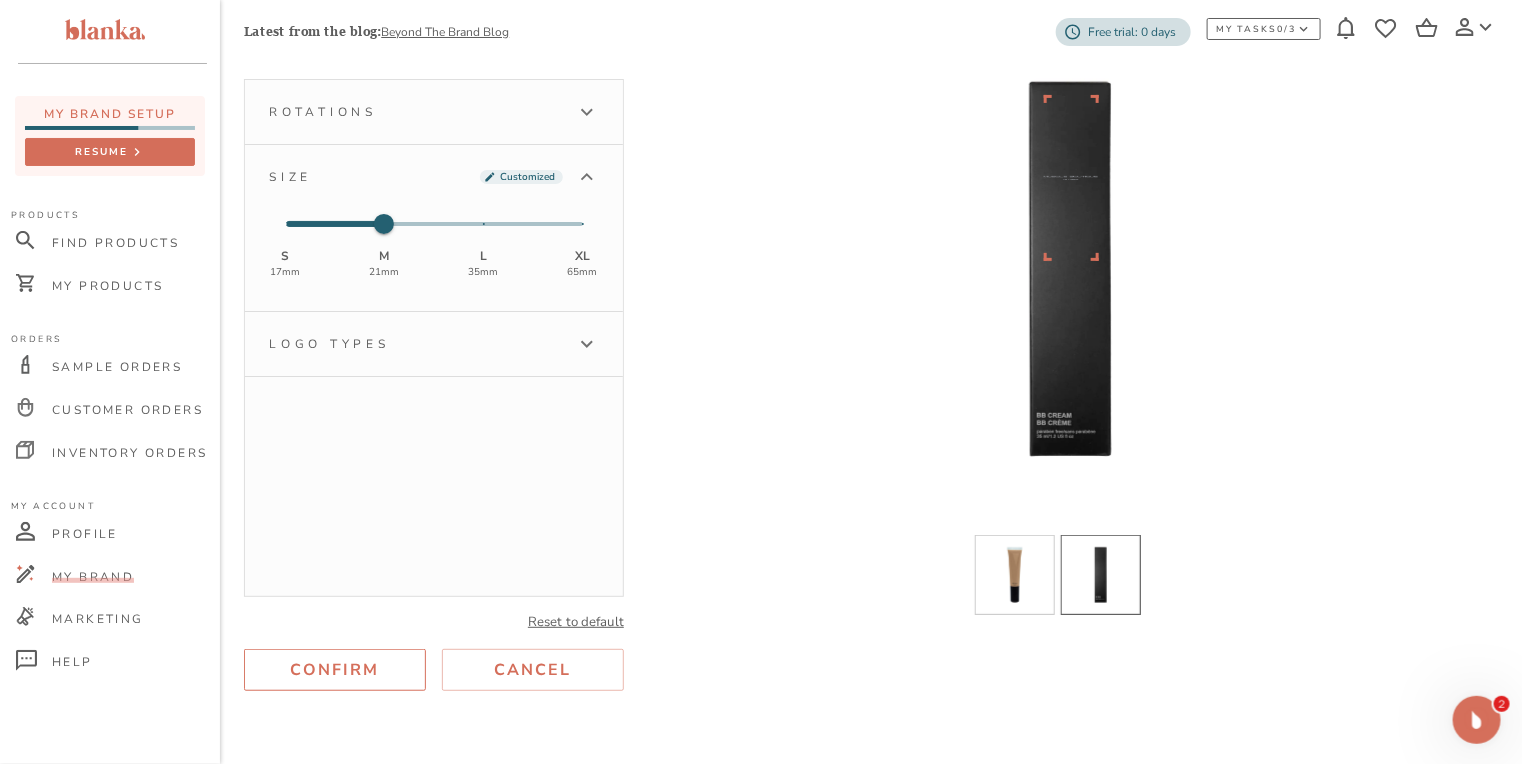 click on "Confirm" at bounding box center [335, 670] 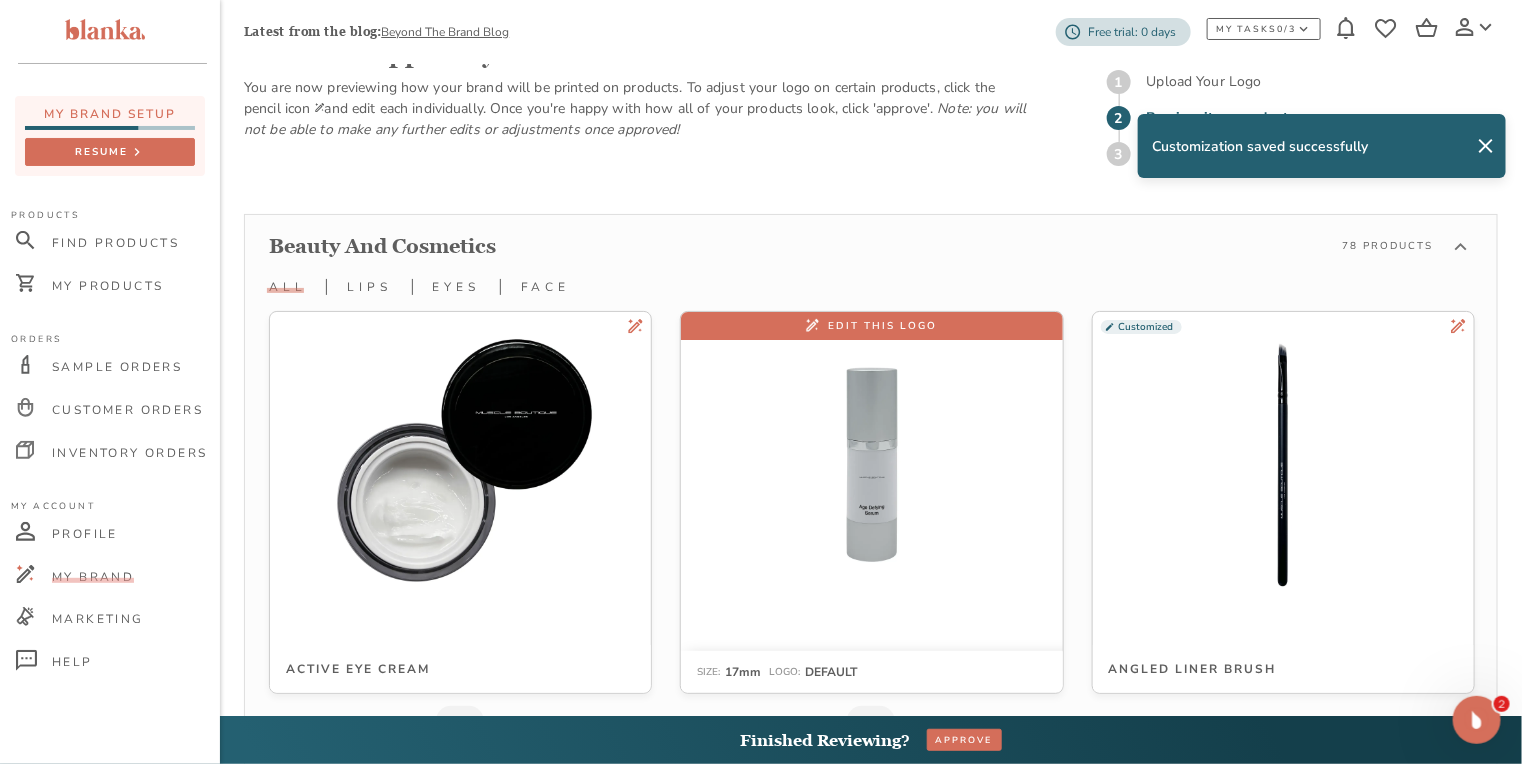 scroll, scrollTop: 1226, scrollLeft: 0, axis: vertical 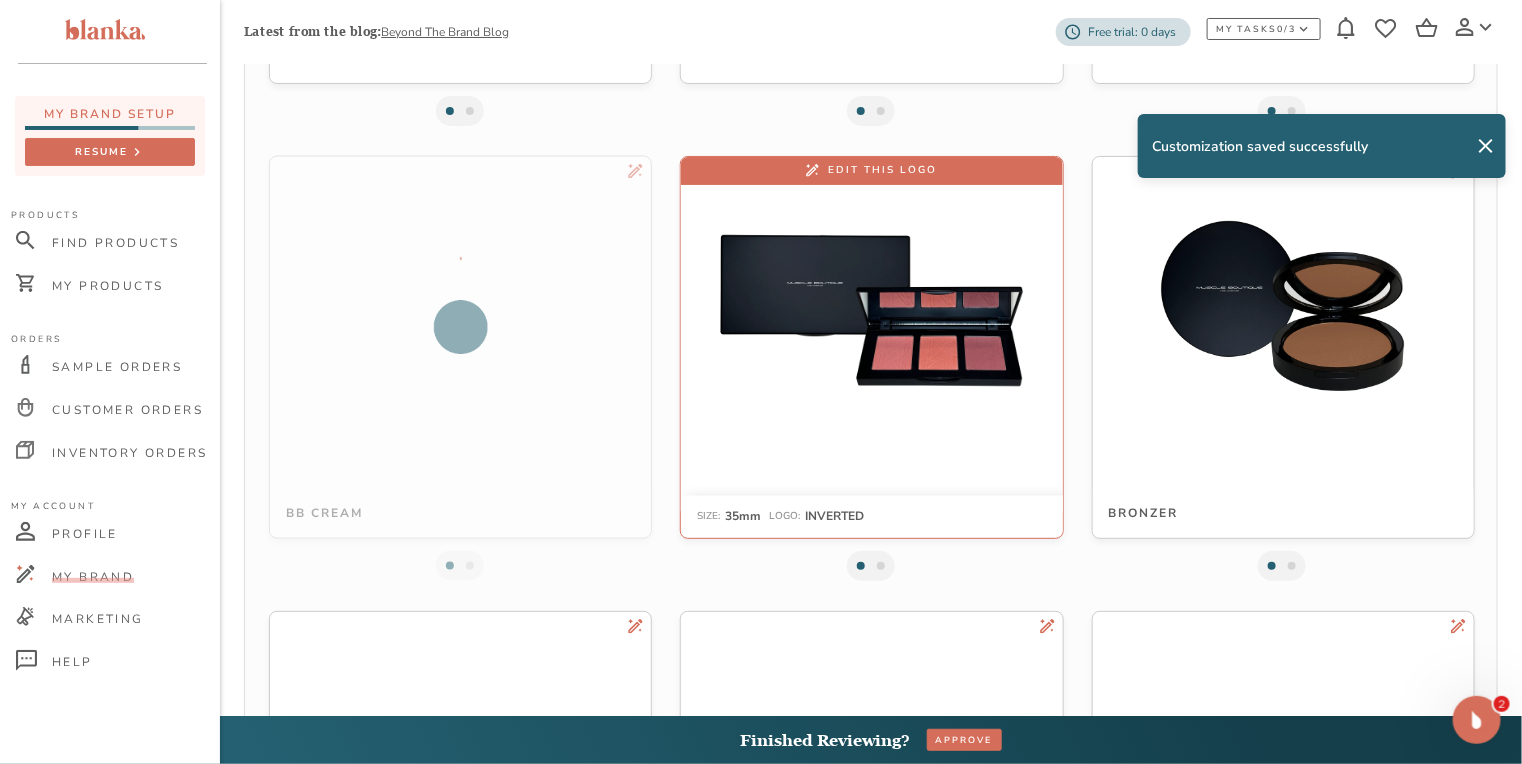 click at bounding box center (871, 309) 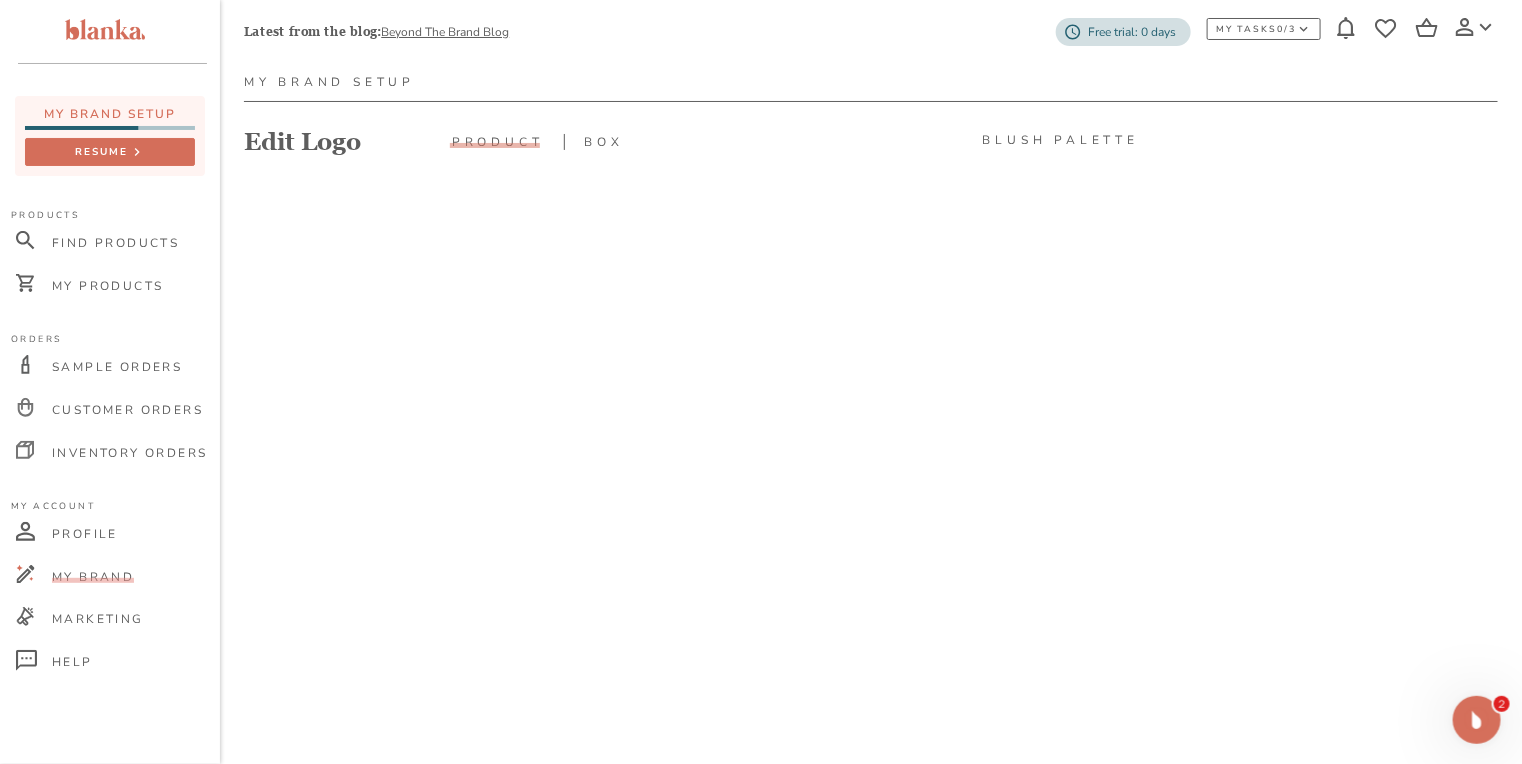 scroll, scrollTop: 160, scrollLeft: 0, axis: vertical 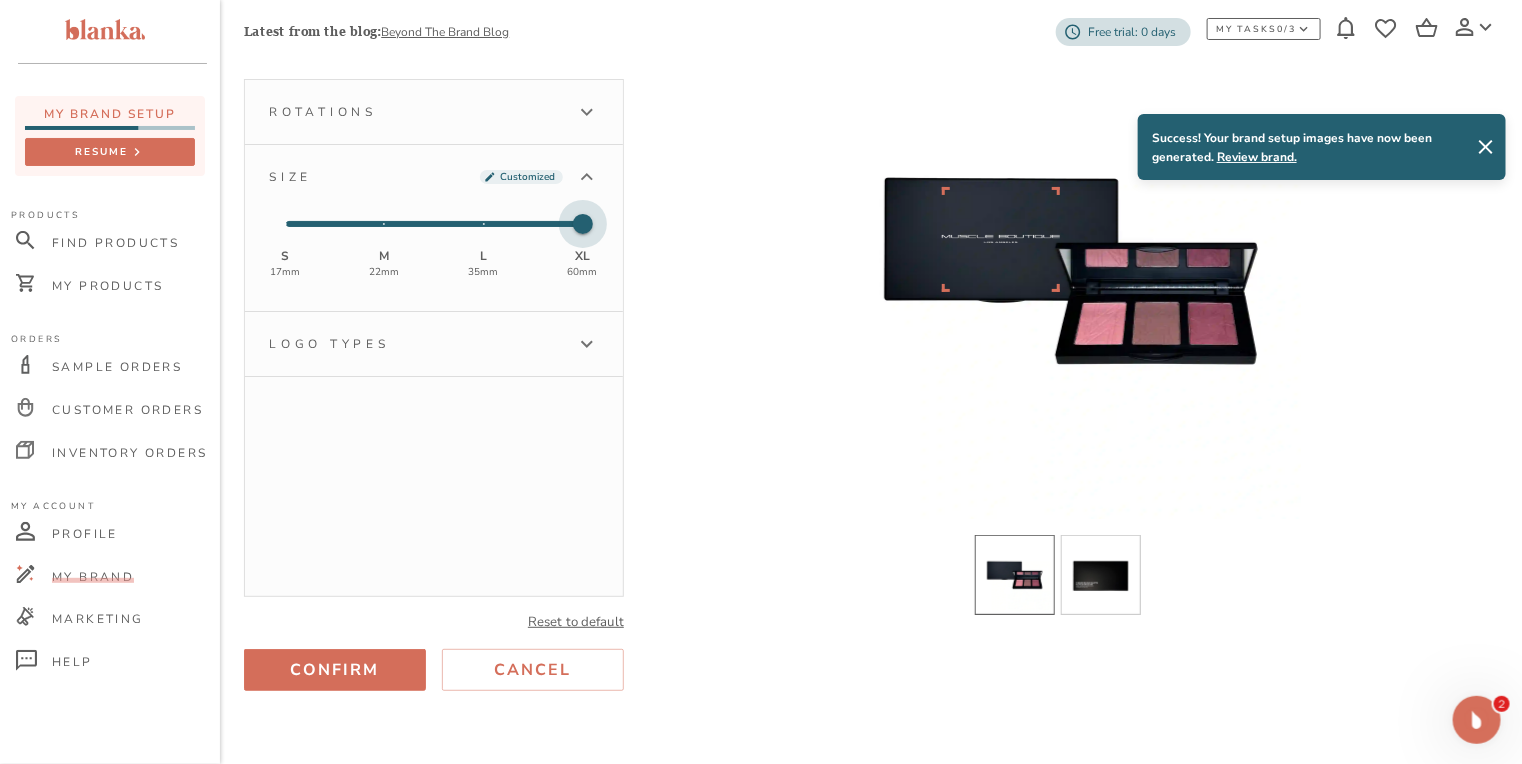 drag, startPoint x: 487, startPoint y: 222, endPoint x: 557, endPoint y: 223, distance: 70.00714 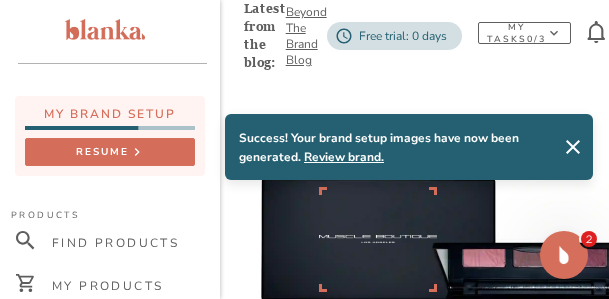 scroll, scrollTop: 160, scrollLeft: 484, axis: both 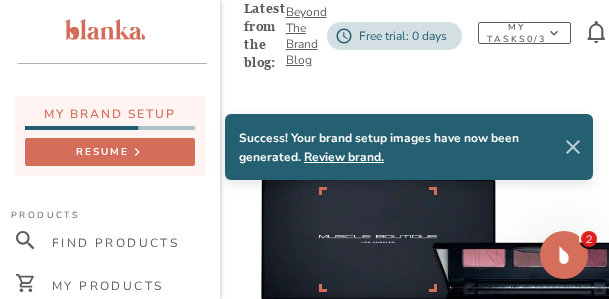 click 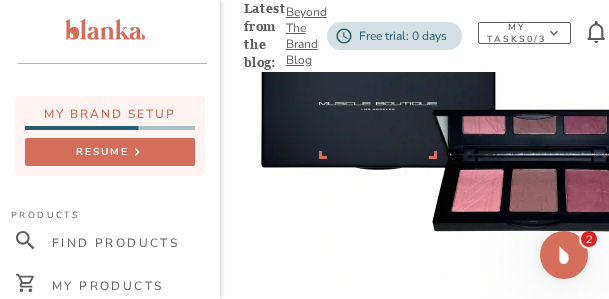 scroll, scrollTop: 227, scrollLeft: 484, axis: both 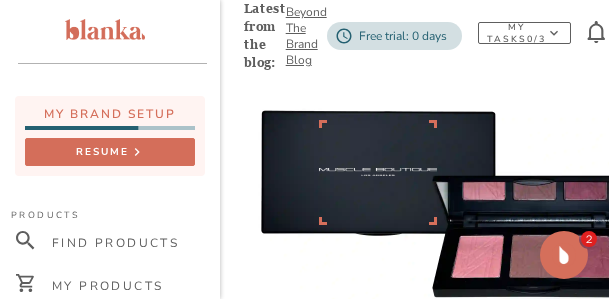 click at bounding box center [448, 202] 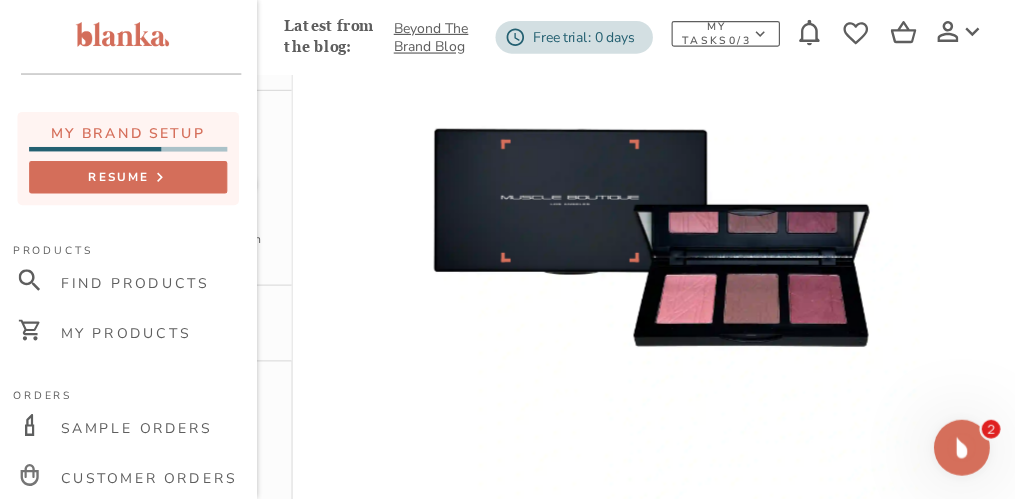 scroll, scrollTop: 227, scrollLeft: 228, axis: both 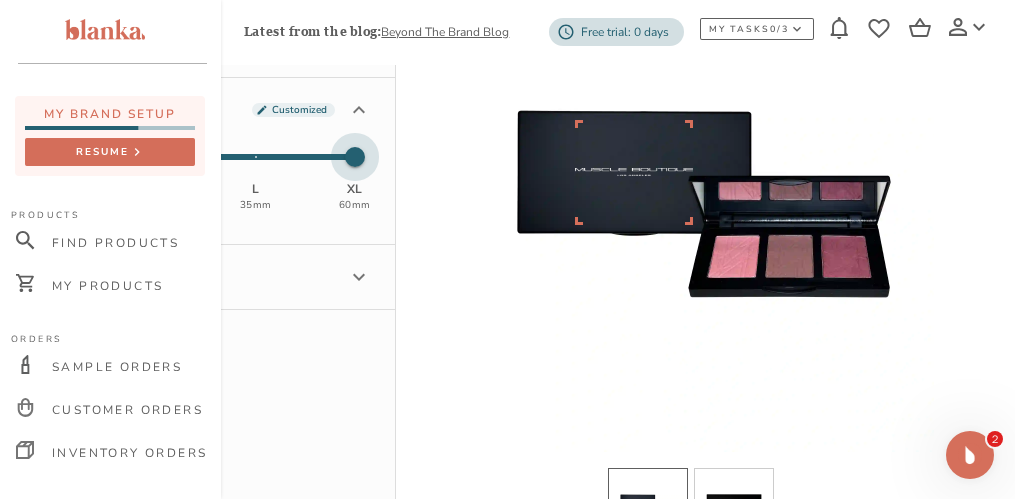 type on "2" 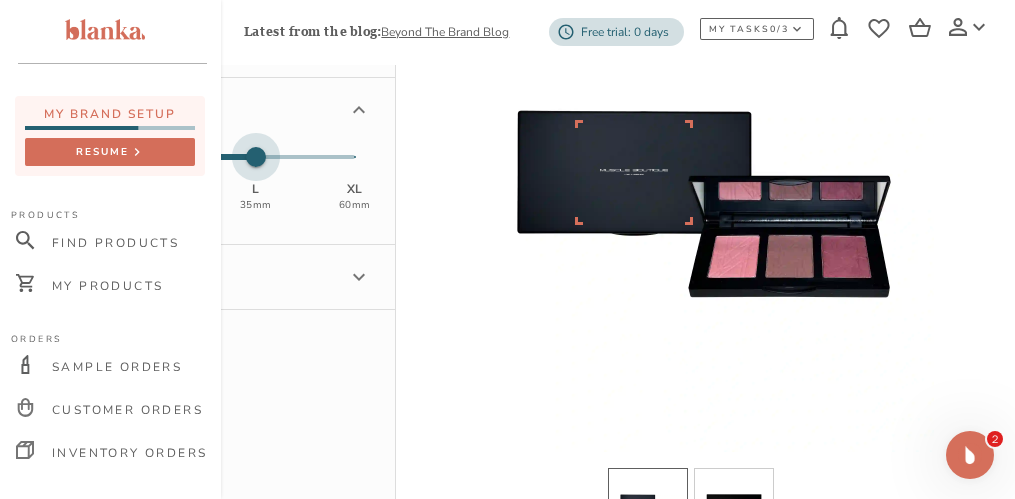 drag, startPoint x: 345, startPoint y: 158, endPoint x: 291, endPoint y: 159, distance: 54.00926 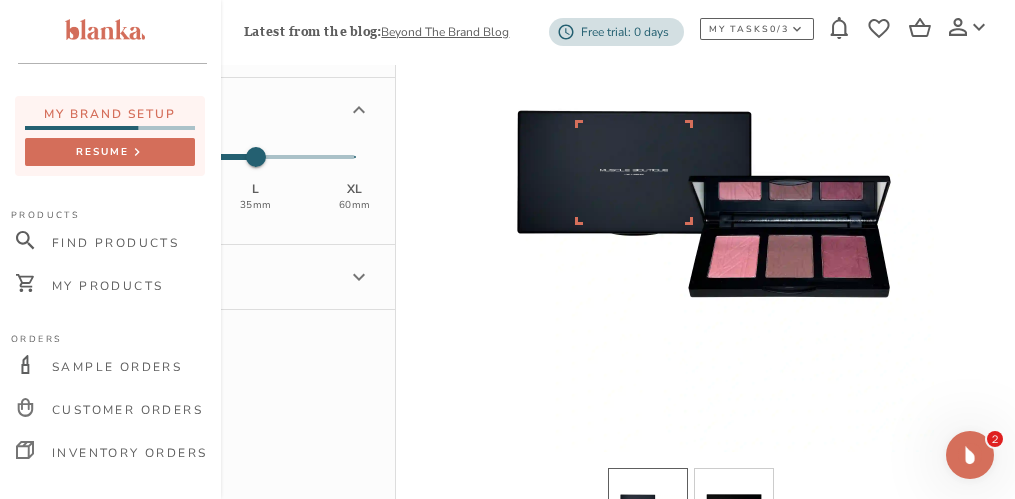 click at bounding box center (704, 202) 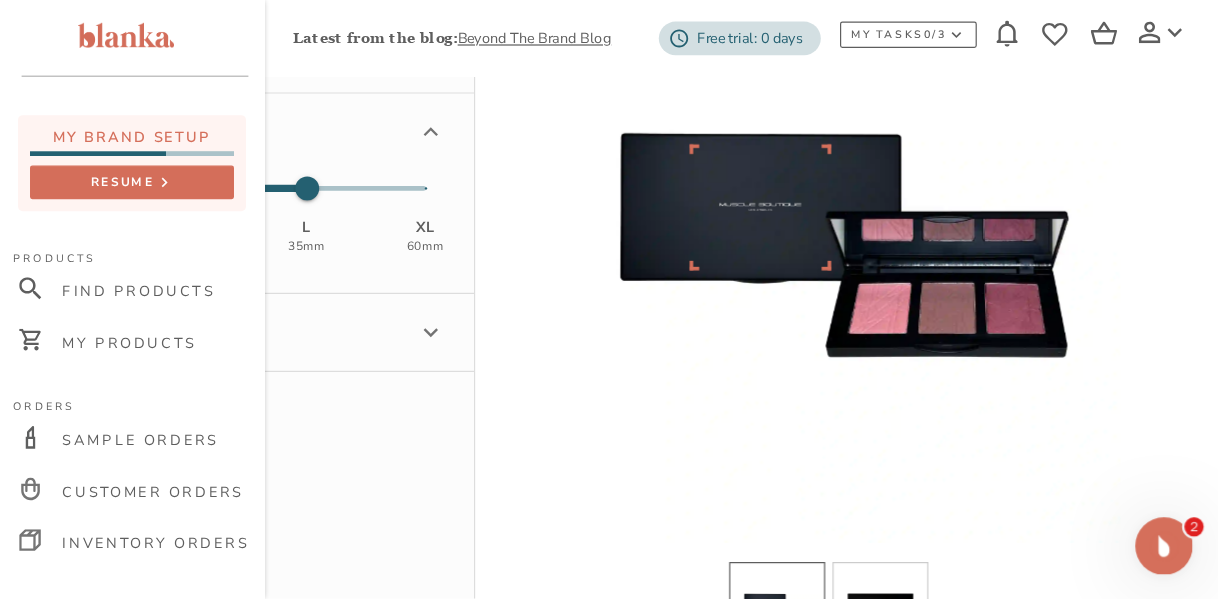 scroll, scrollTop: 227, scrollLeft: 26, axis: both 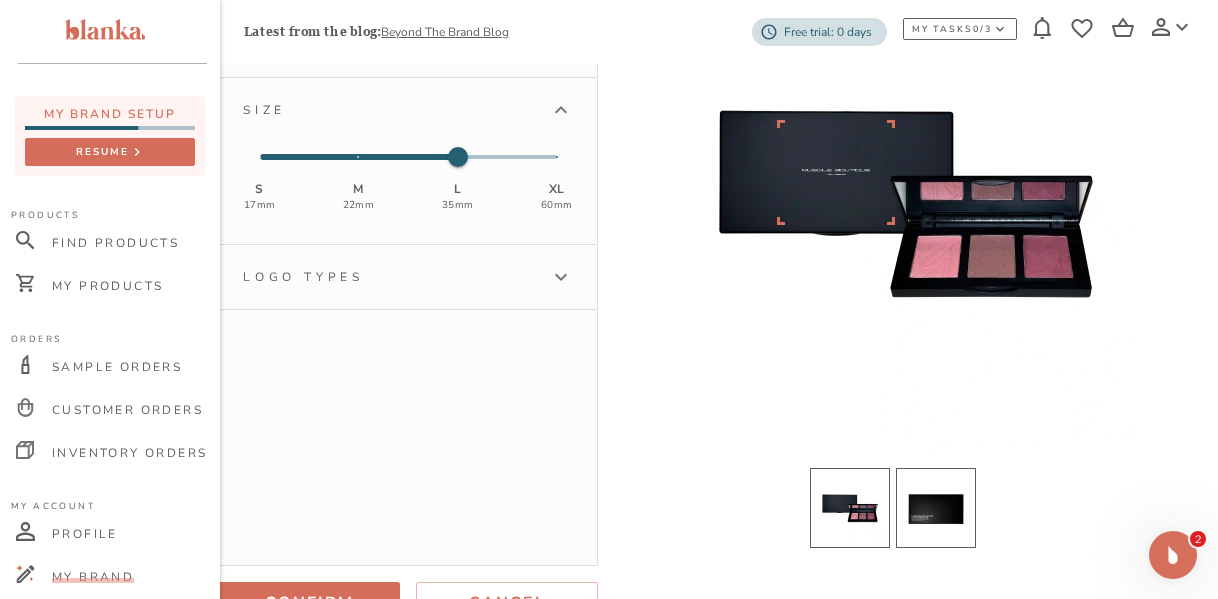 click at bounding box center (936, 508) 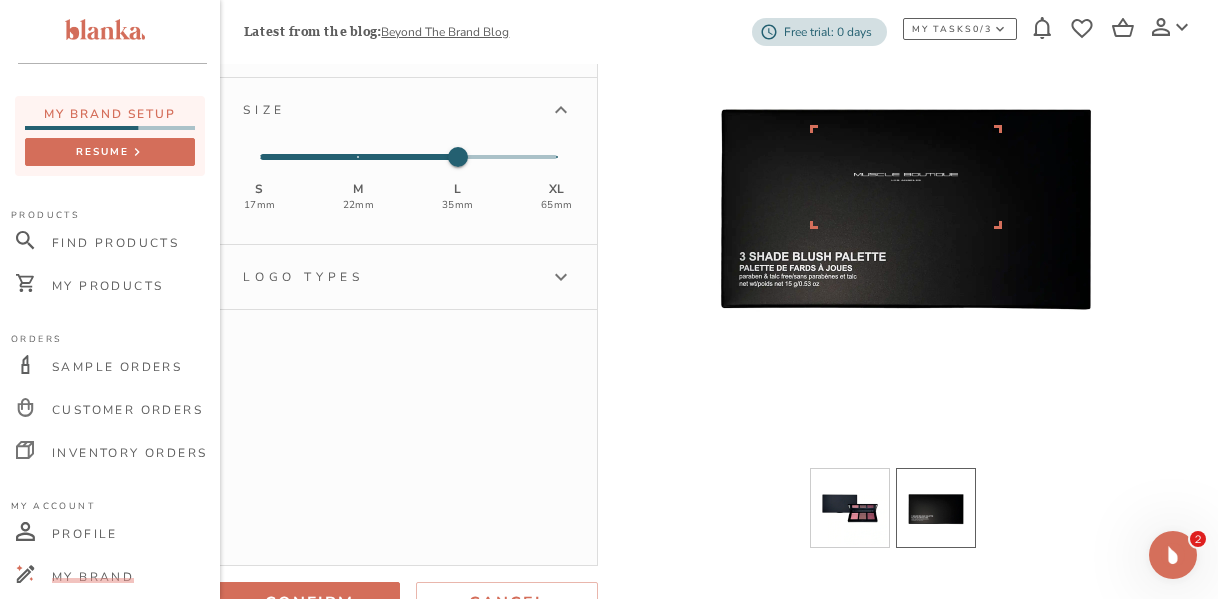 scroll, scrollTop: 94, scrollLeft: 26, axis: both 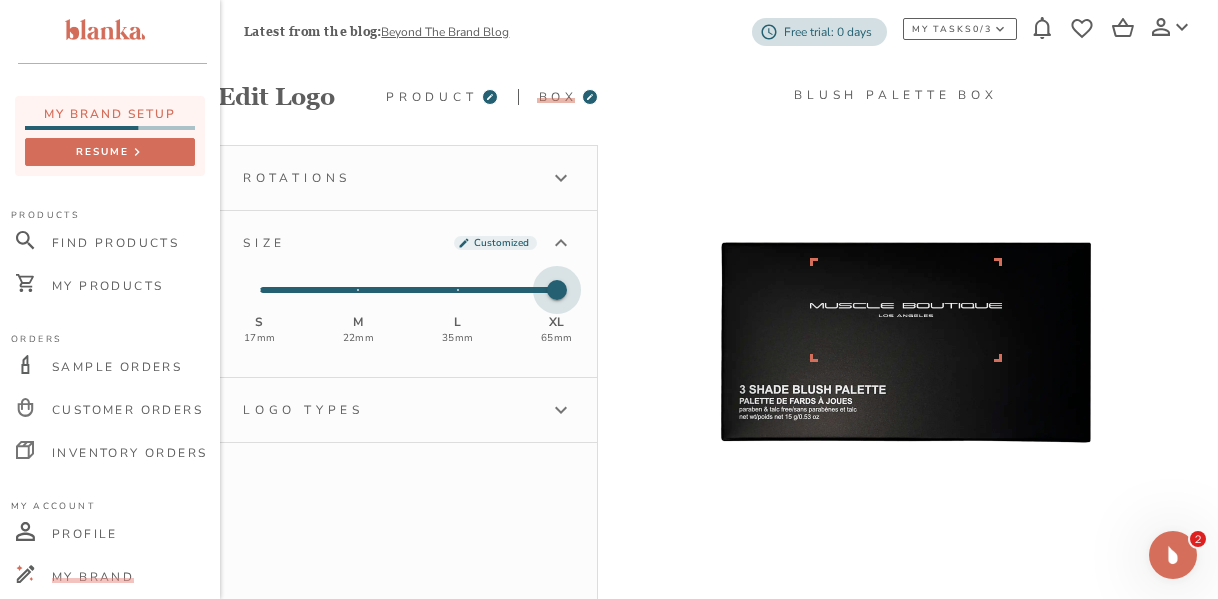 drag, startPoint x: 458, startPoint y: 285, endPoint x: 520, endPoint y: 290, distance: 62.201286 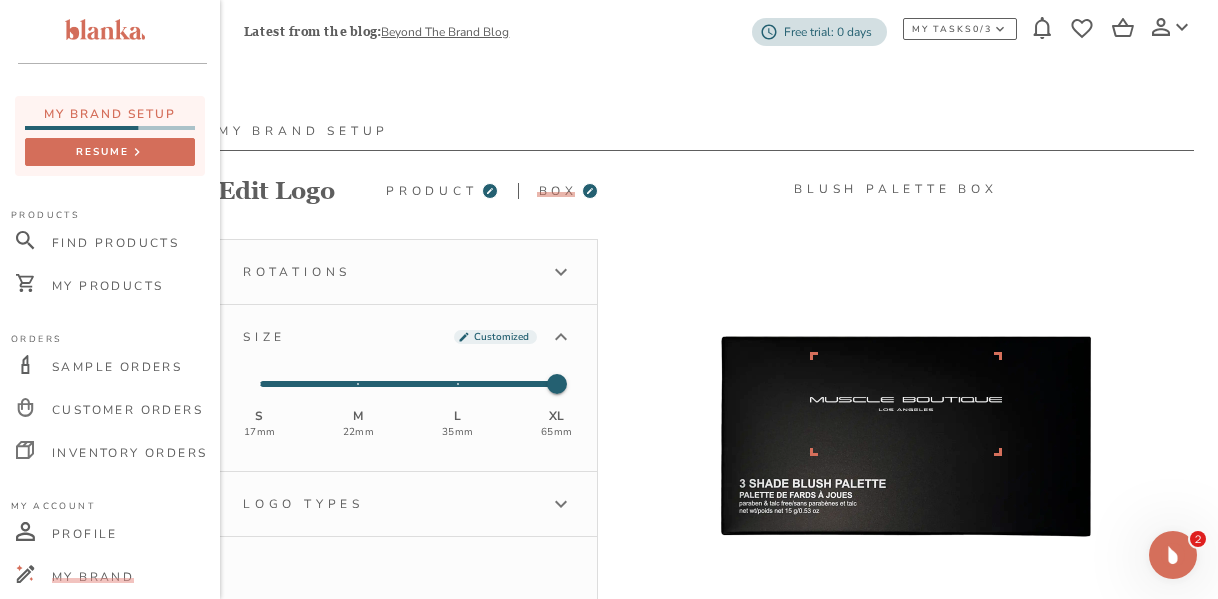 scroll, scrollTop: 133, scrollLeft: 26, axis: both 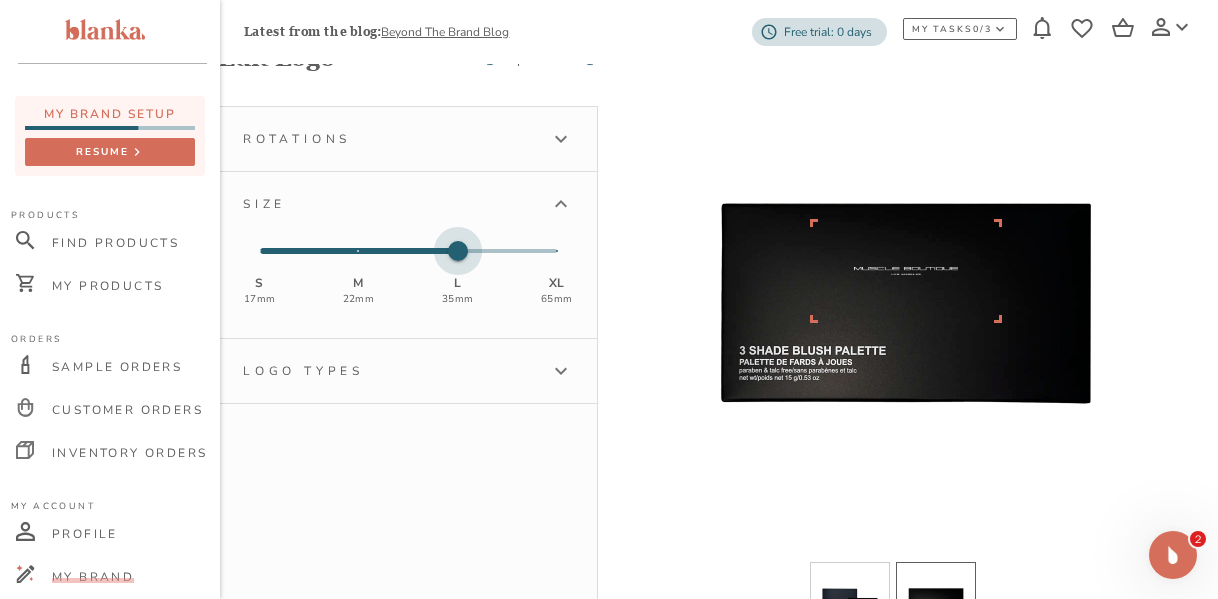 type on "3" 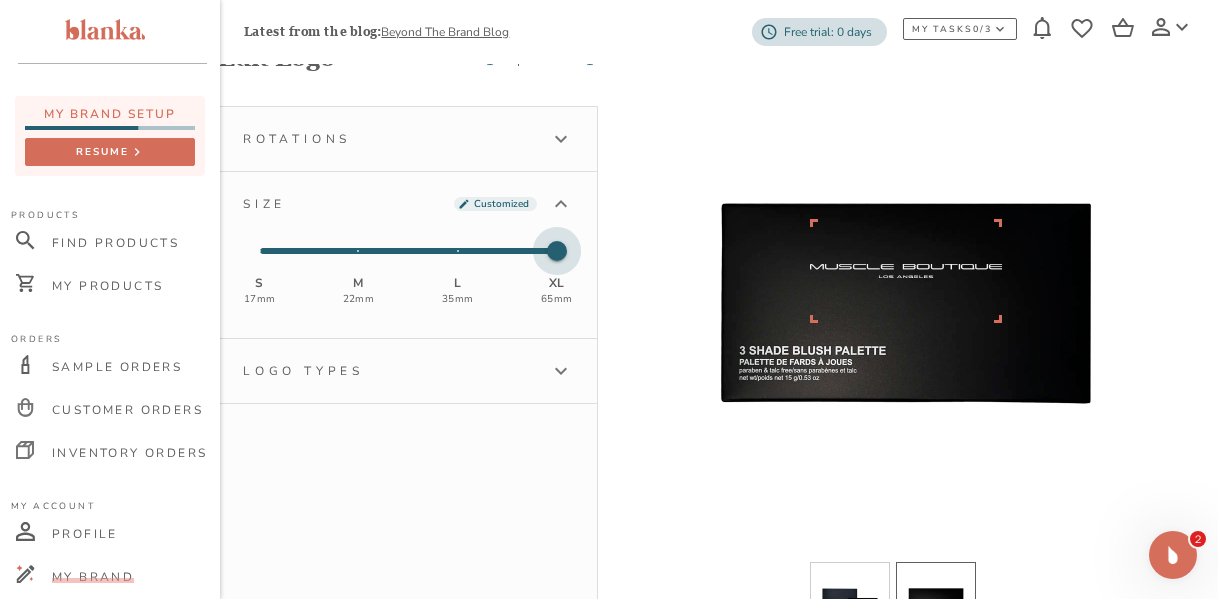 drag, startPoint x: 552, startPoint y: 249, endPoint x: 538, endPoint y: 249, distance: 14 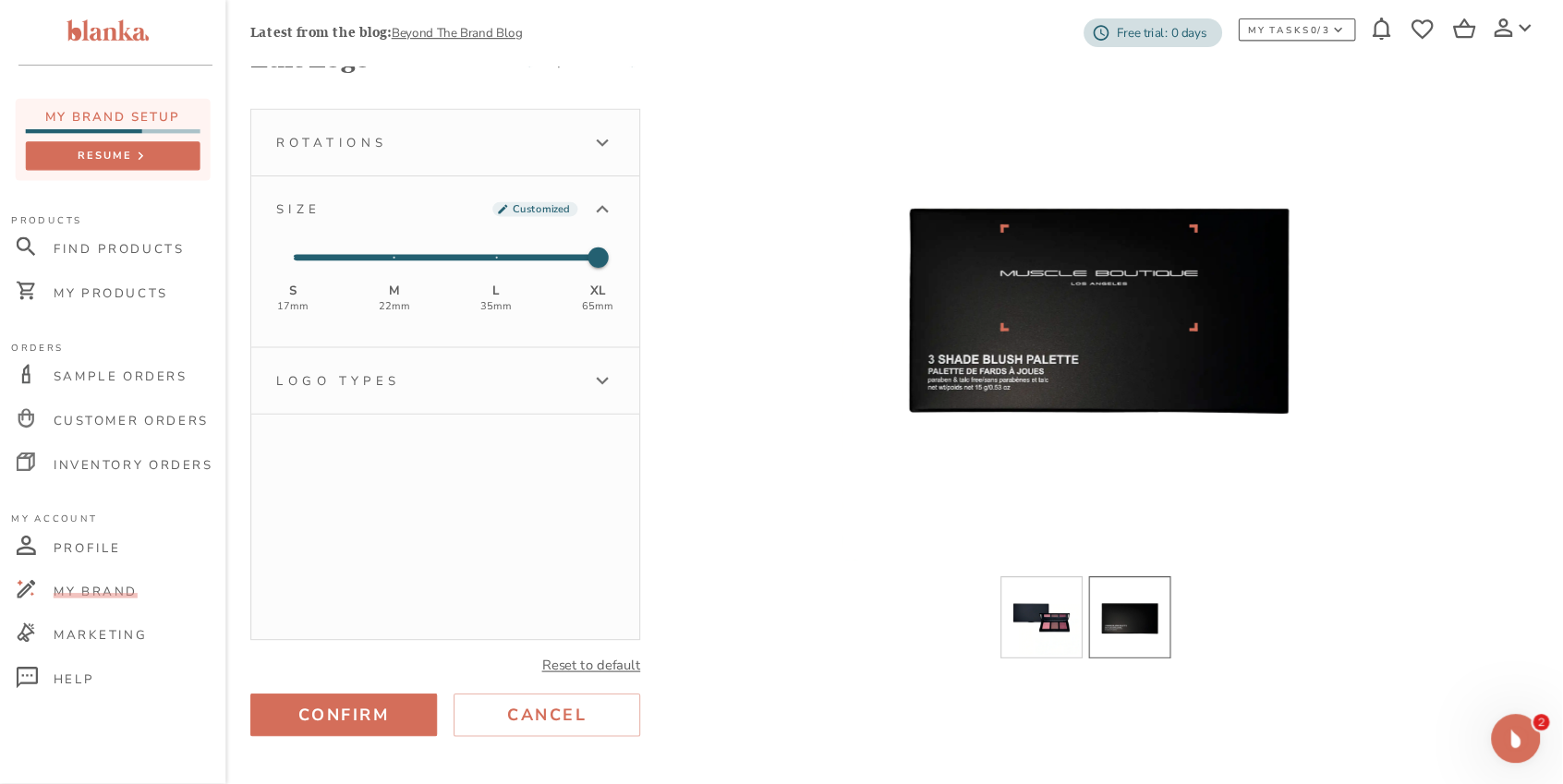 scroll, scrollTop: 69, scrollLeft: 0, axis: vertical 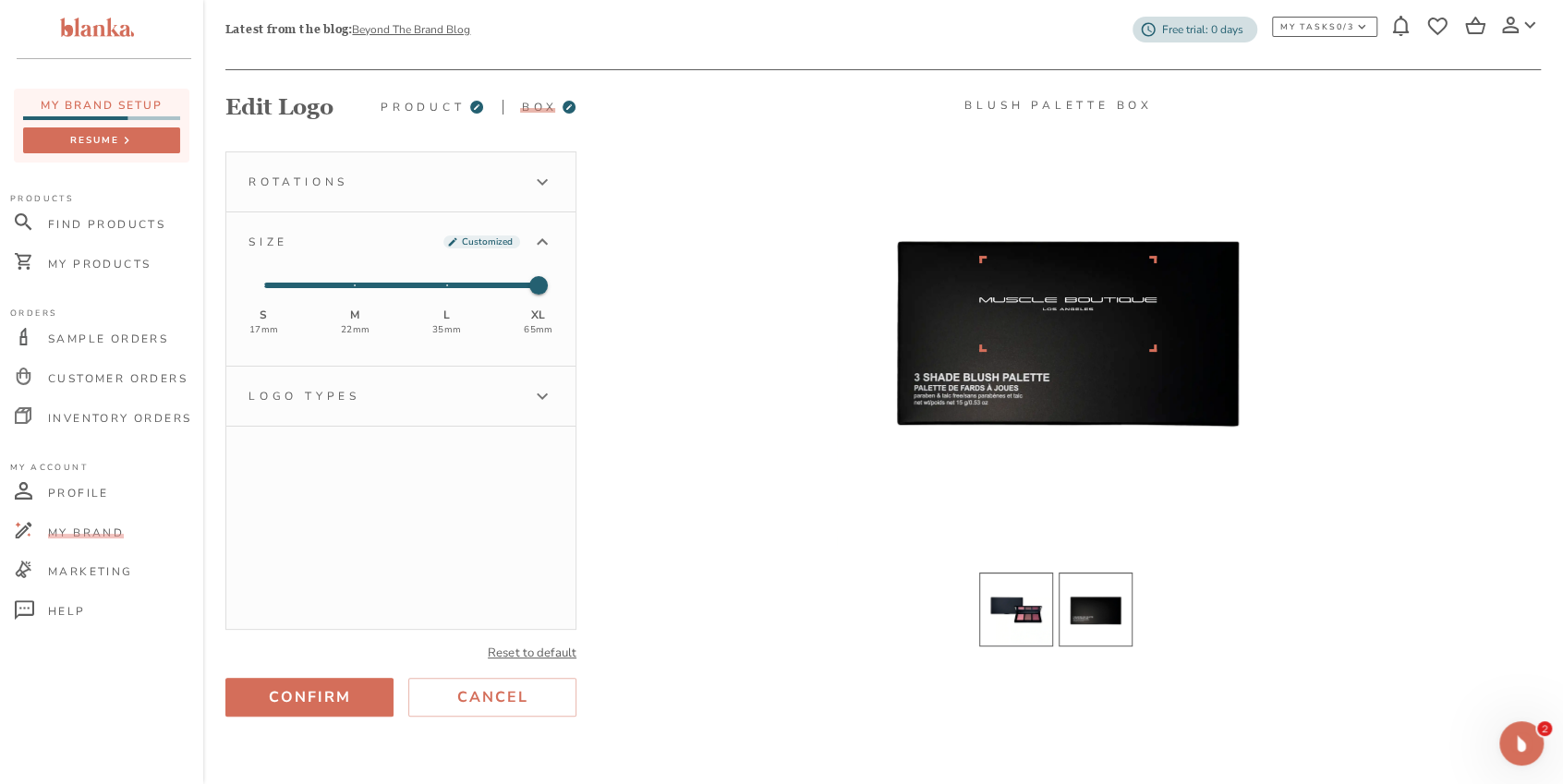 click at bounding box center (1016, 609) 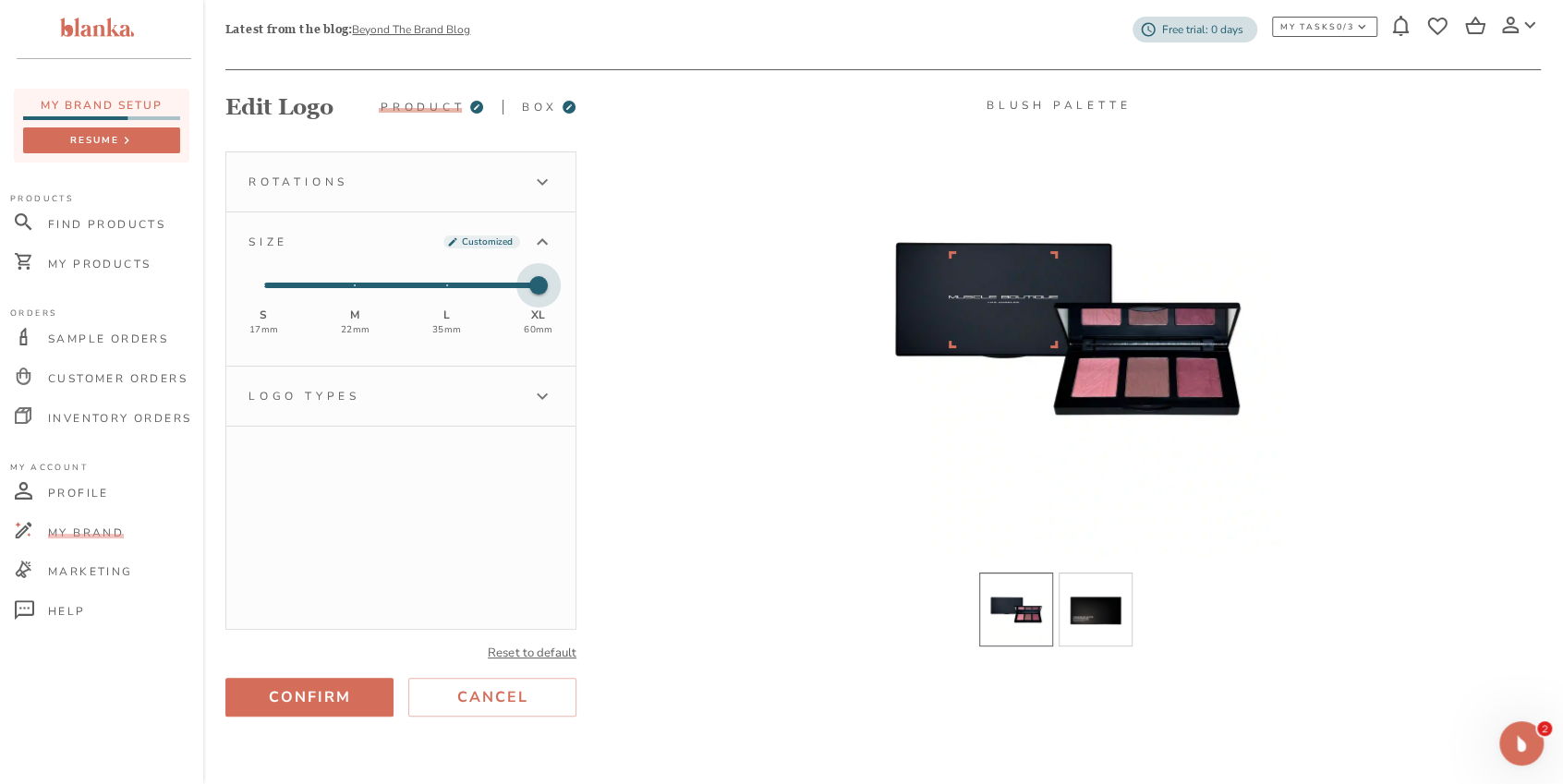 type on "2" 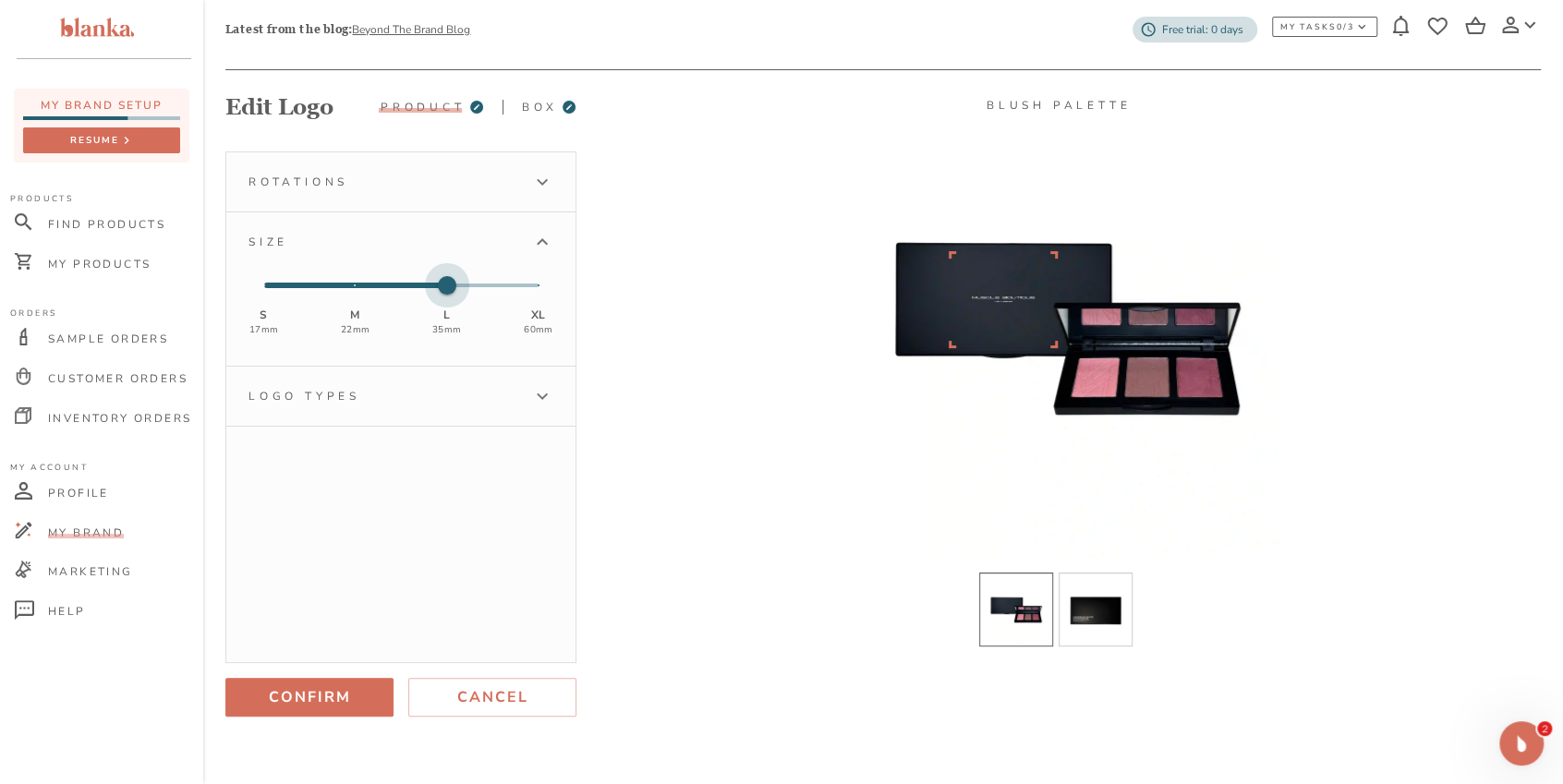 drag, startPoint x: 448, startPoint y: 286, endPoint x: 489, endPoint y: 287, distance: 41.012193 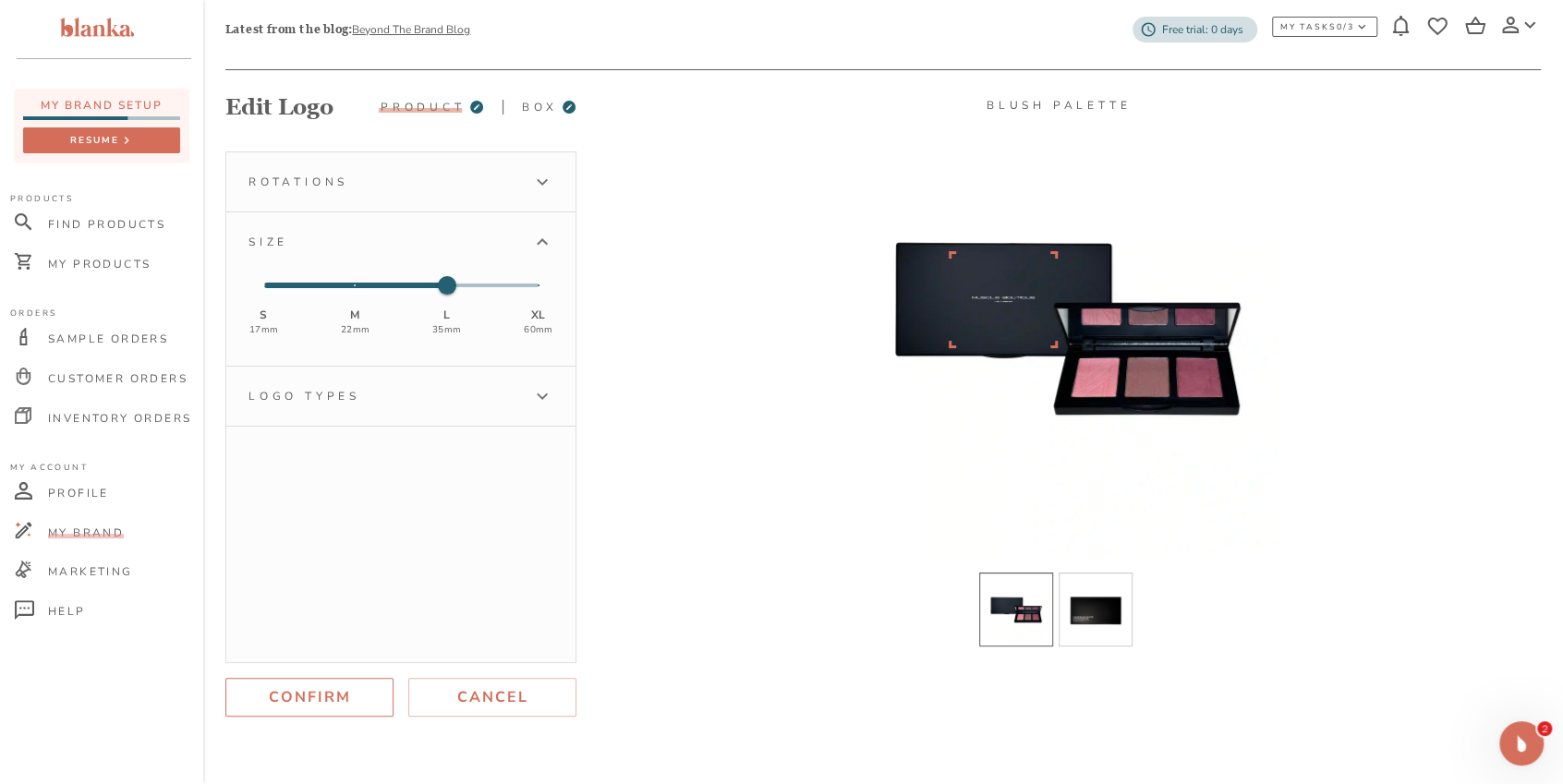 click on "Confirm" at bounding box center (309, 697) 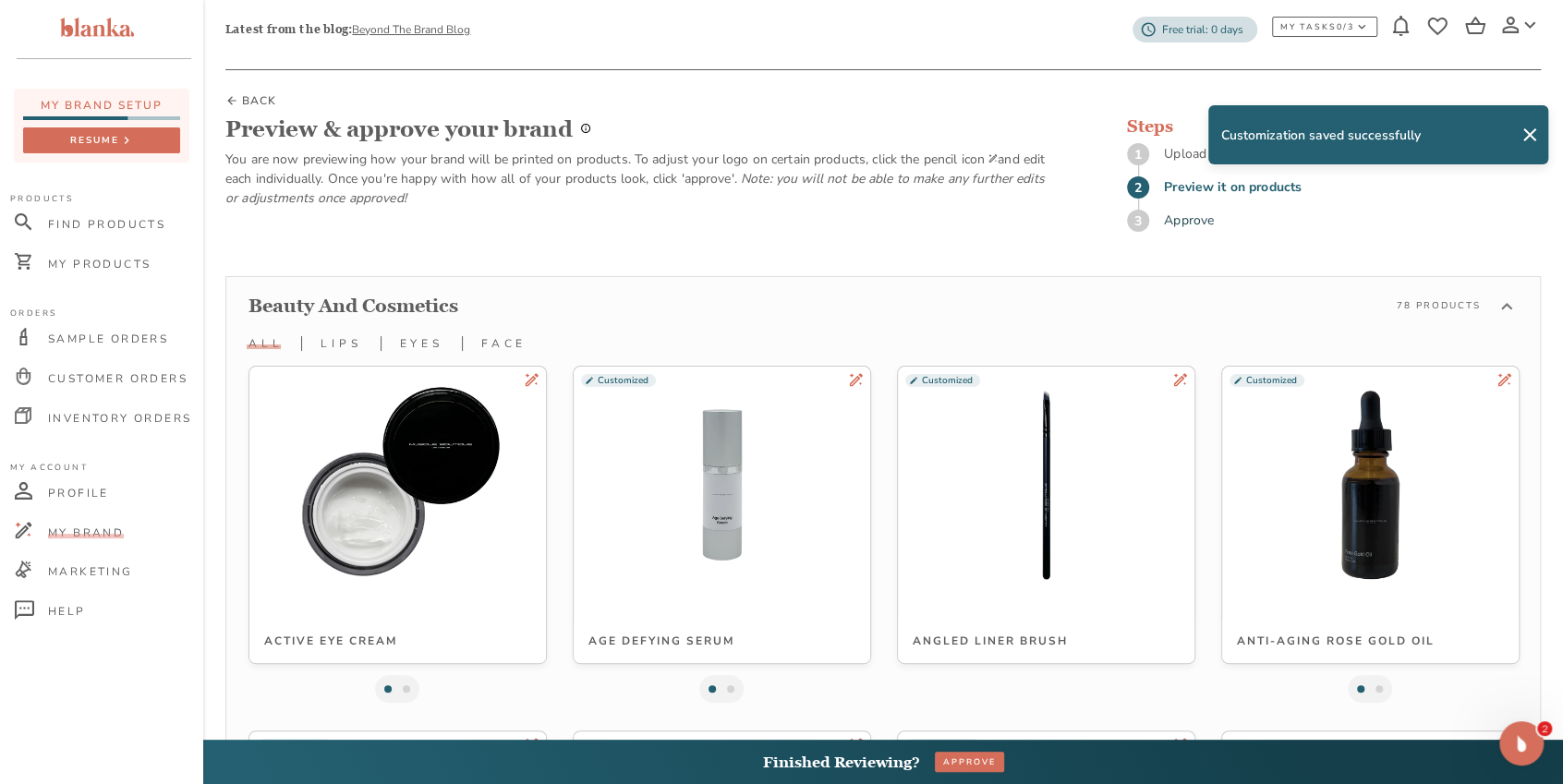 scroll, scrollTop: 1131, scrollLeft: 0, axis: vertical 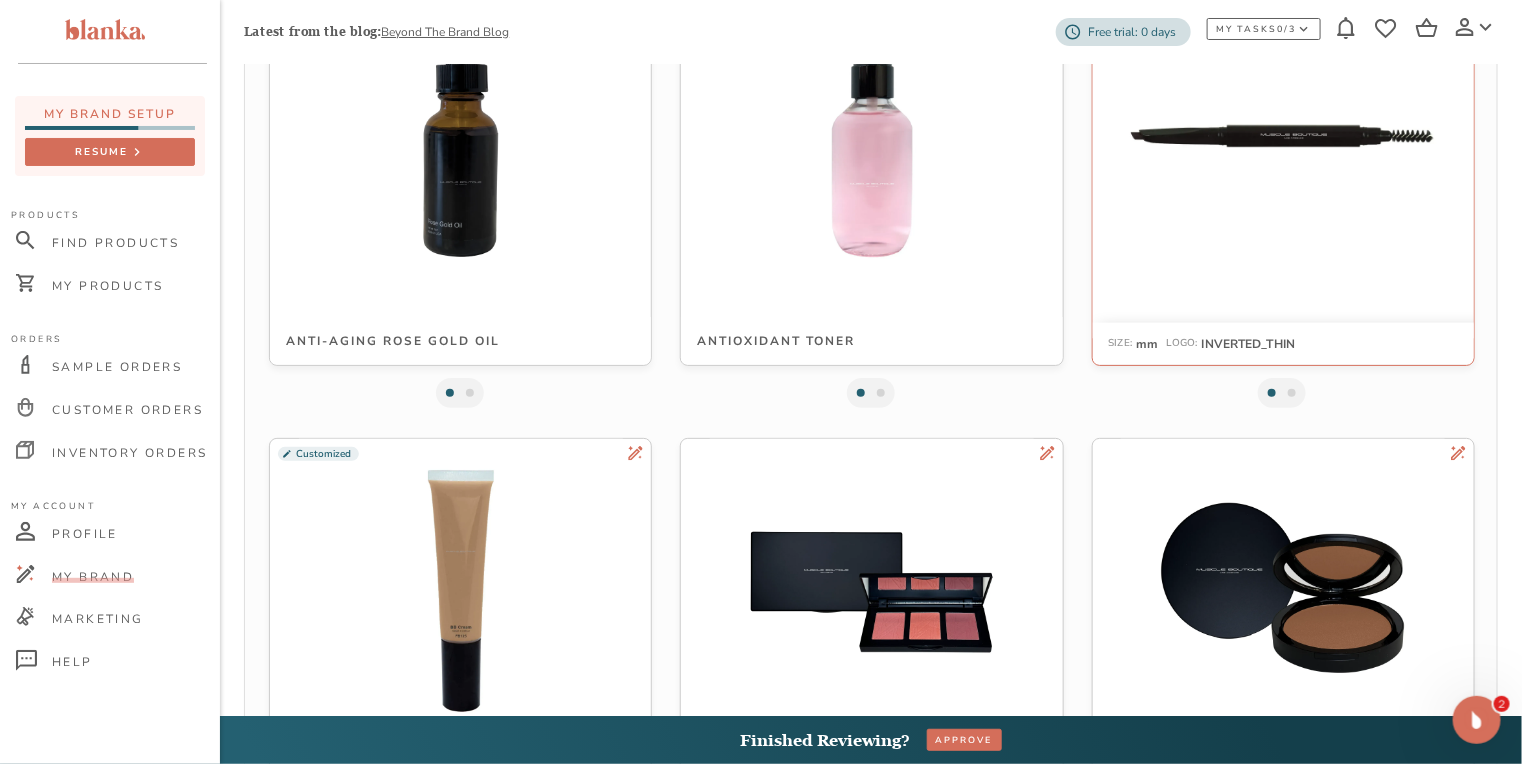 click at bounding box center (1283, 135) 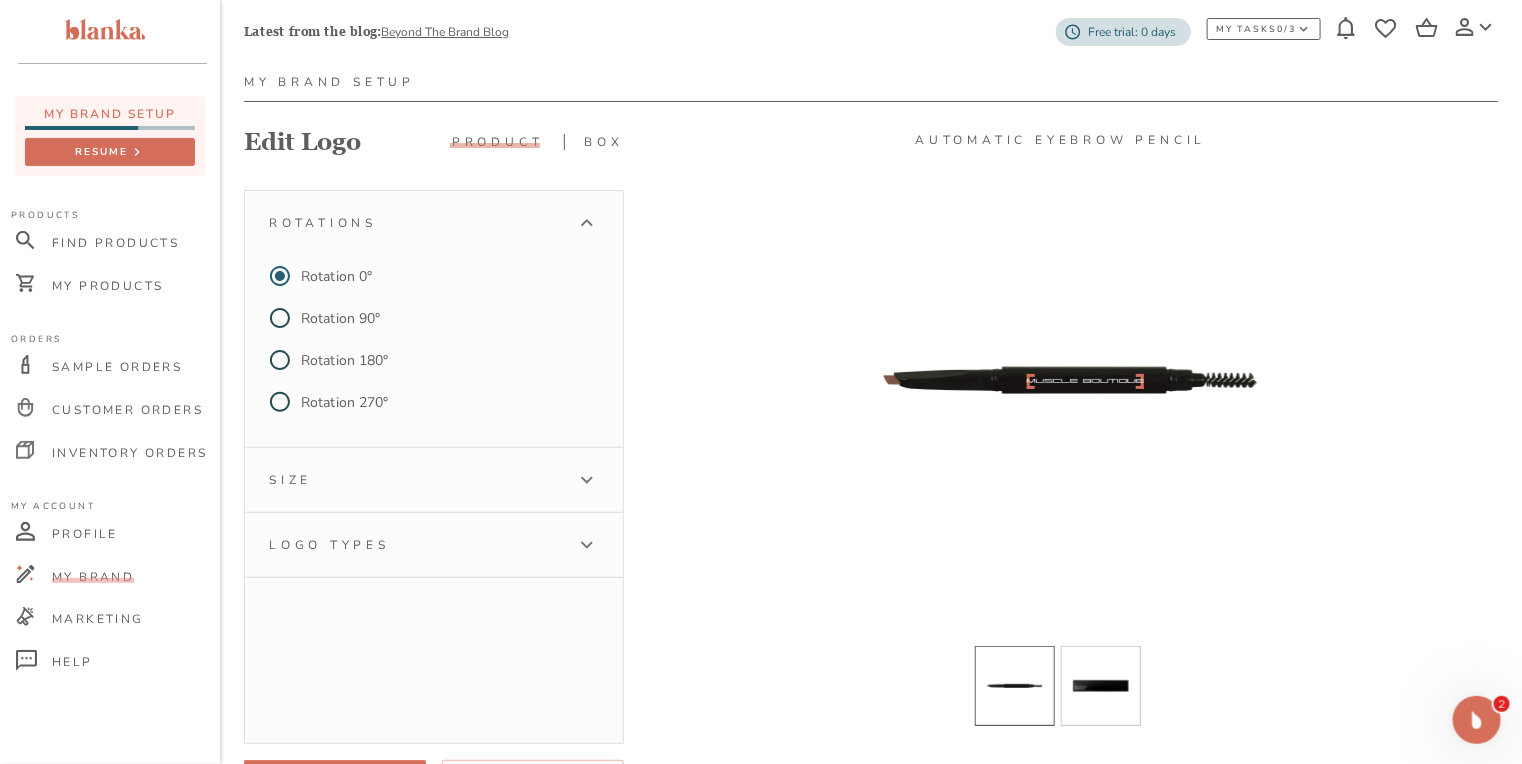 scroll, scrollTop: 160, scrollLeft: 0, axis: vertical 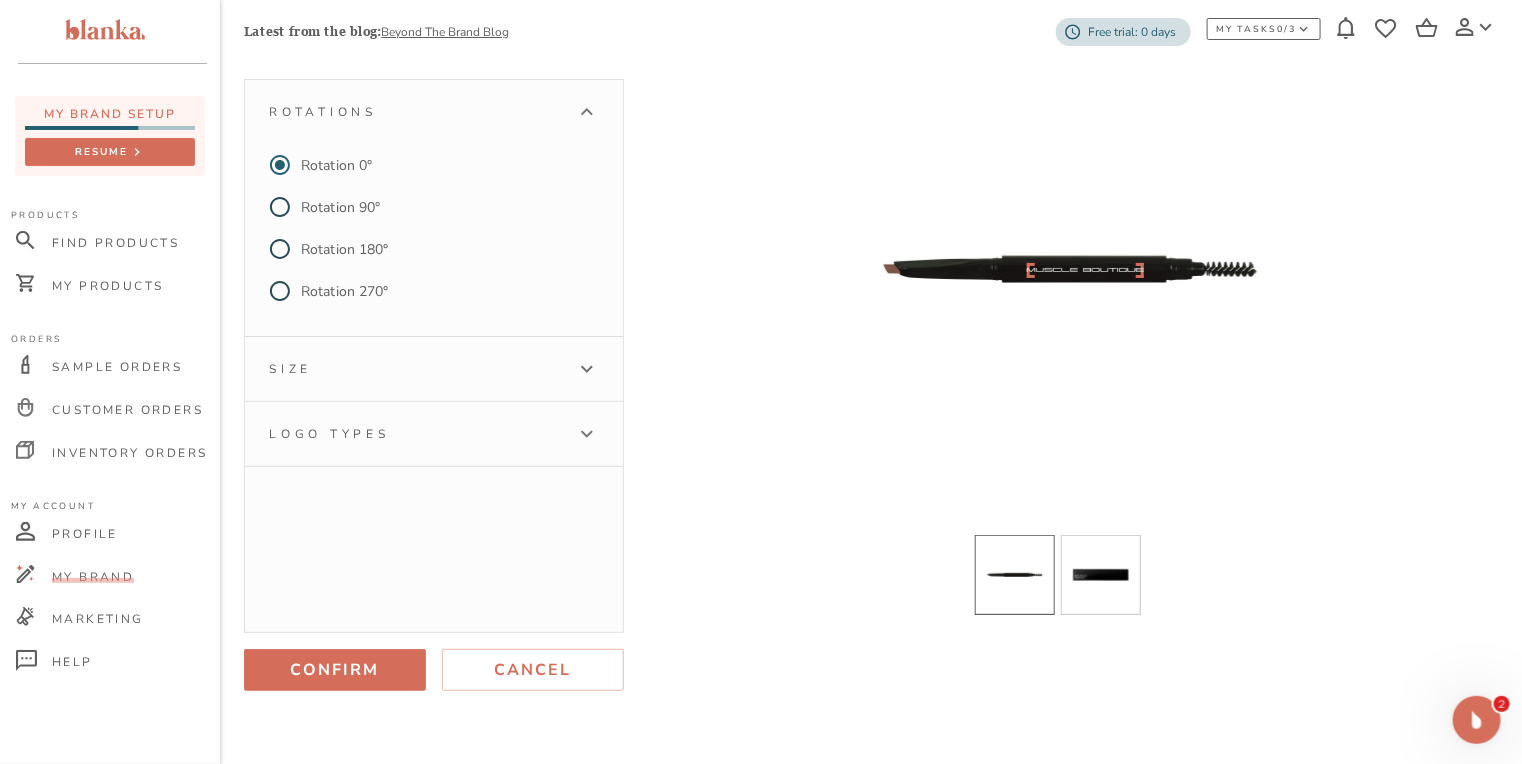click on "Logo types" at bounding box center (416, 434) 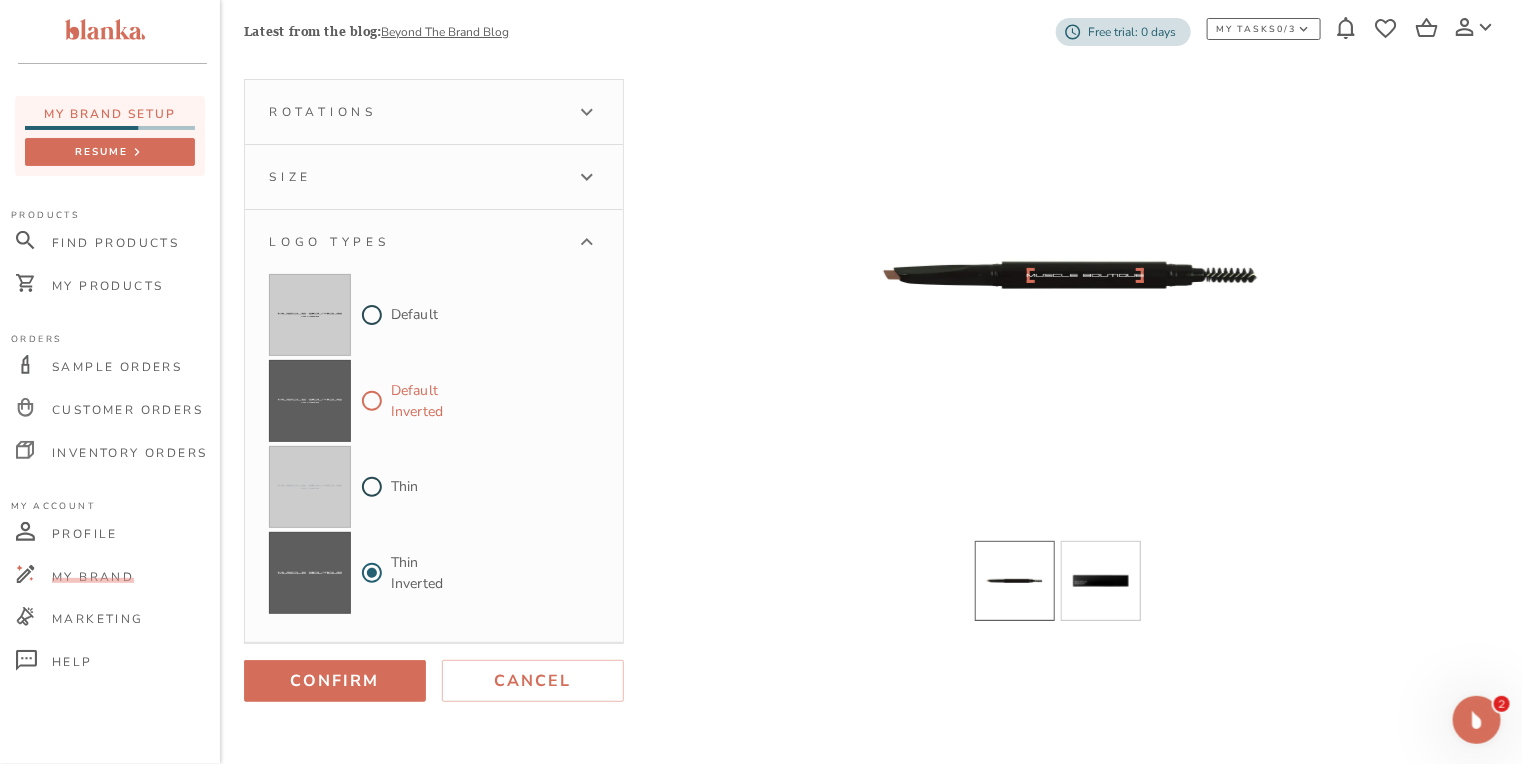 click on "Default Inverted" at bounding box center (372, 401) 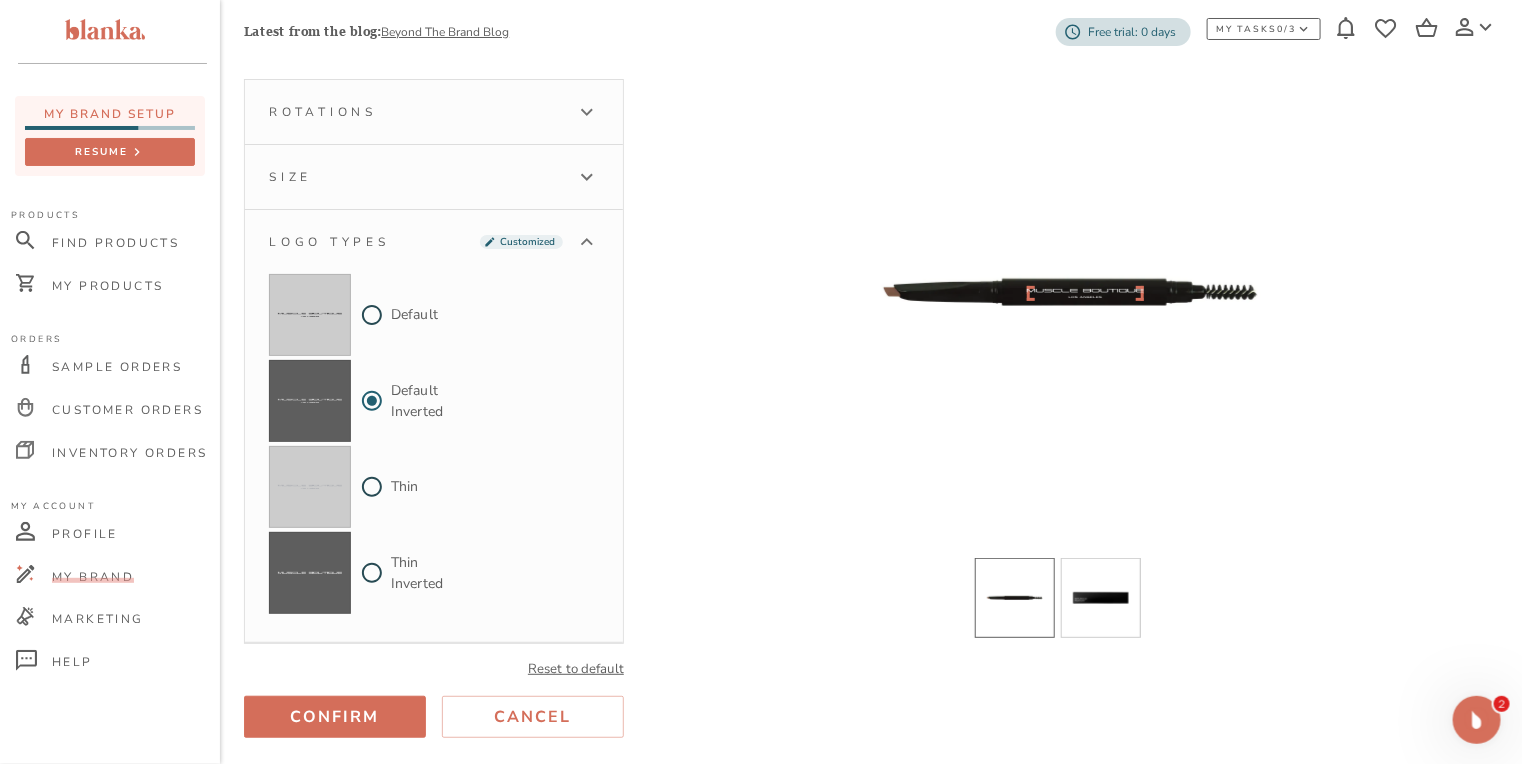drag, startPoint x: 480, startPoint y: 185, endPoint x: 516, endPoint y: 204, distance: 40.706264 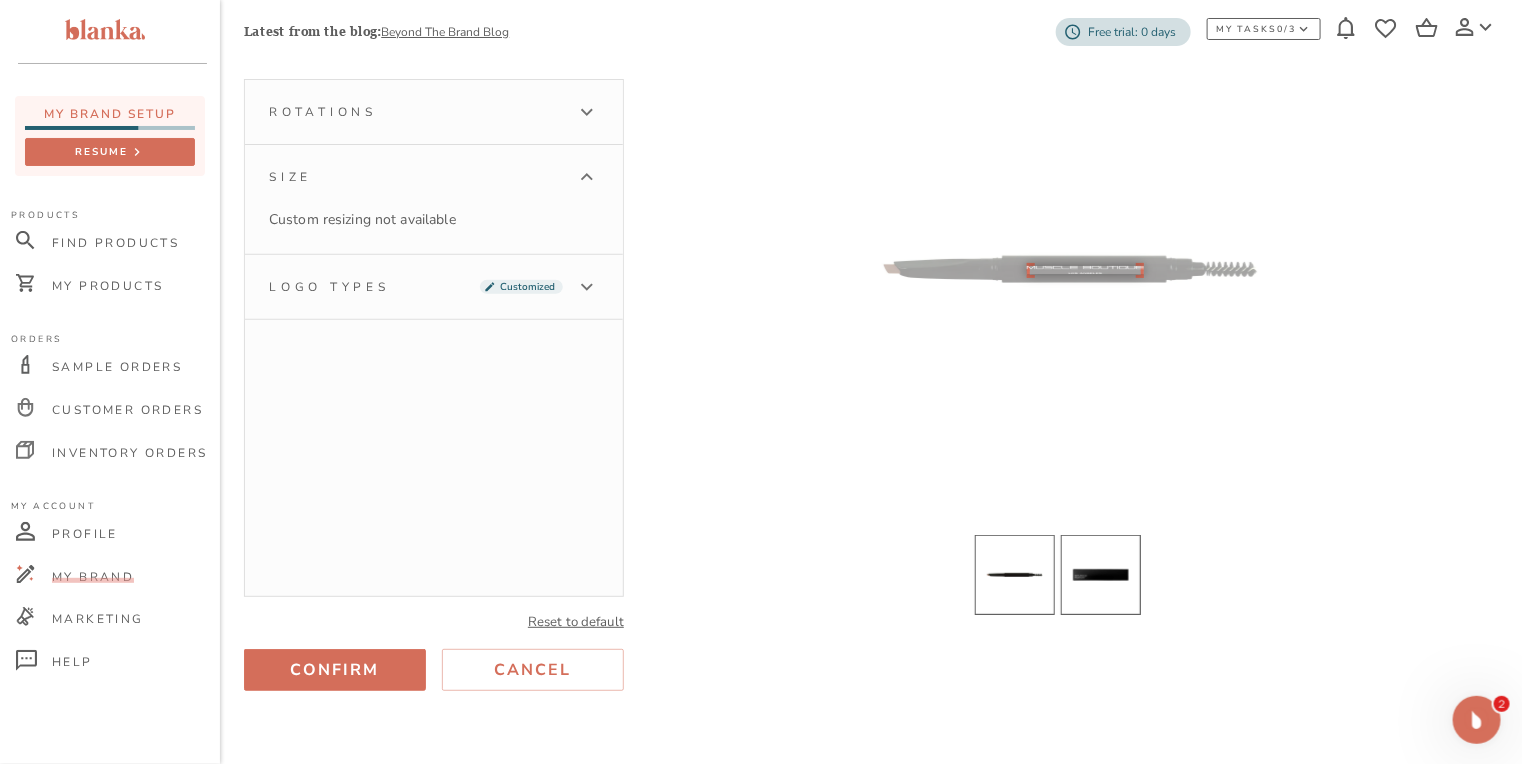 click at bounding box center (1101, 575) 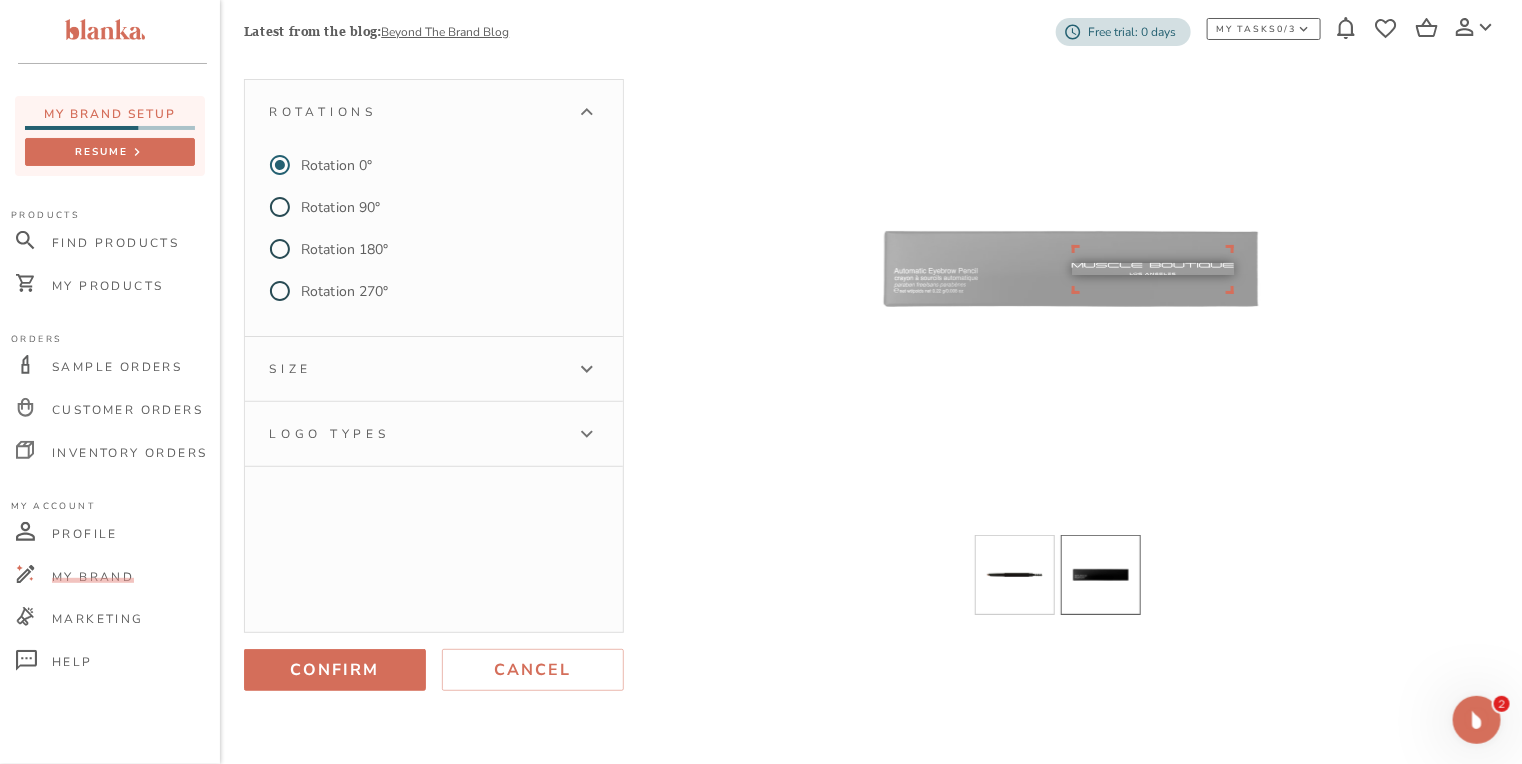 click on "Size" at bounding box center (434, 369) 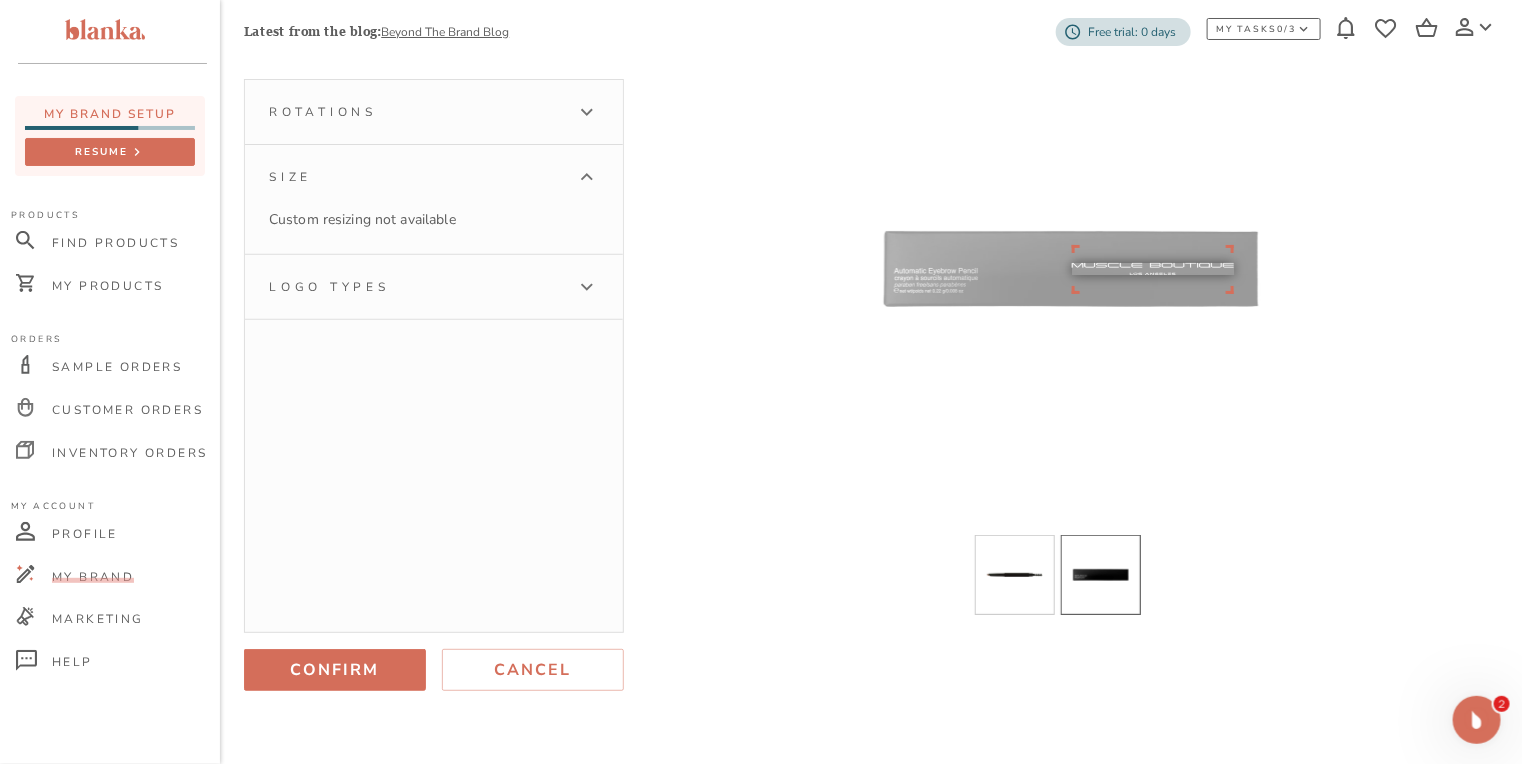 click on "Logo types" at bounding box center [329, 287] 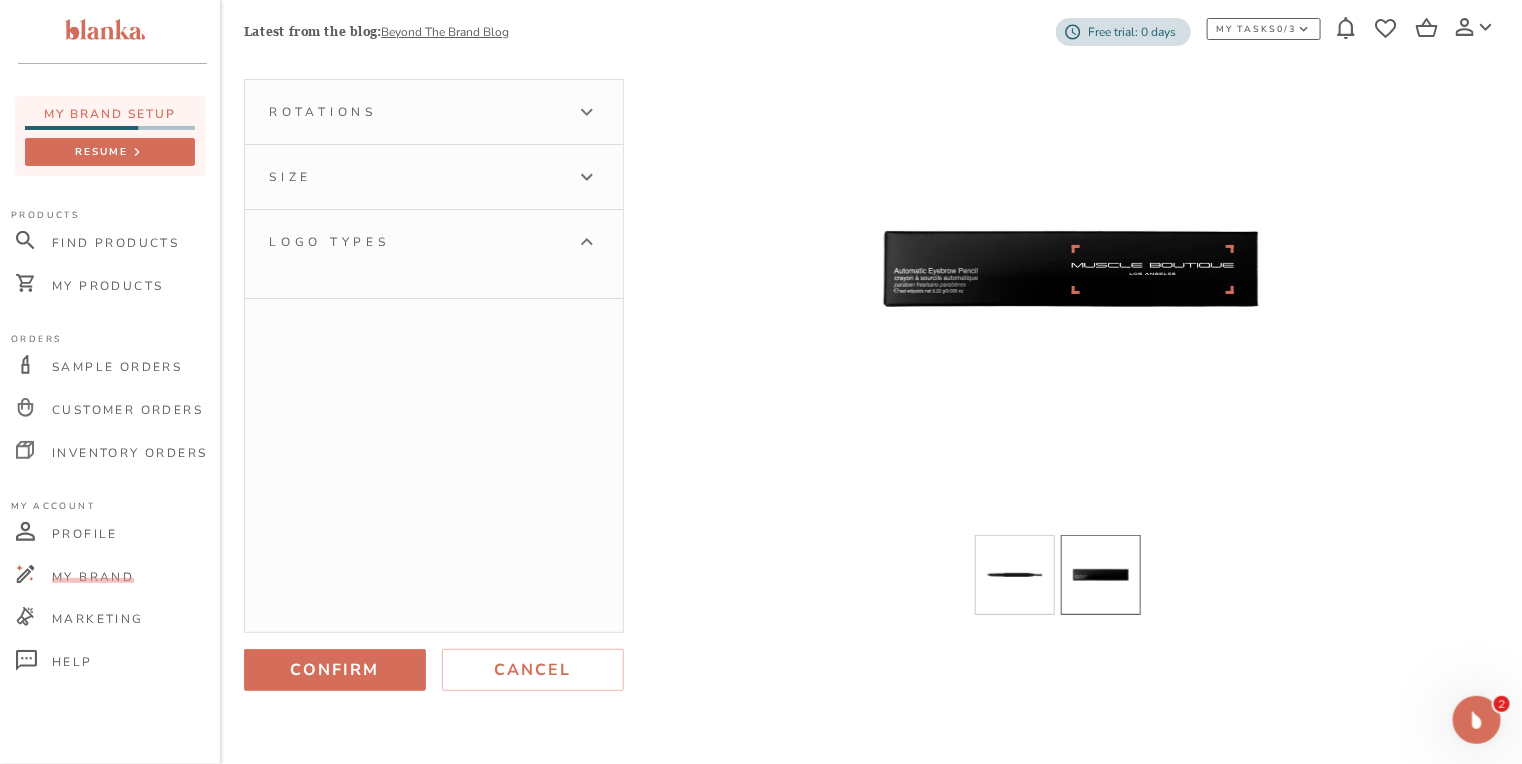 click on "Size" at bounding box center [416, 177] 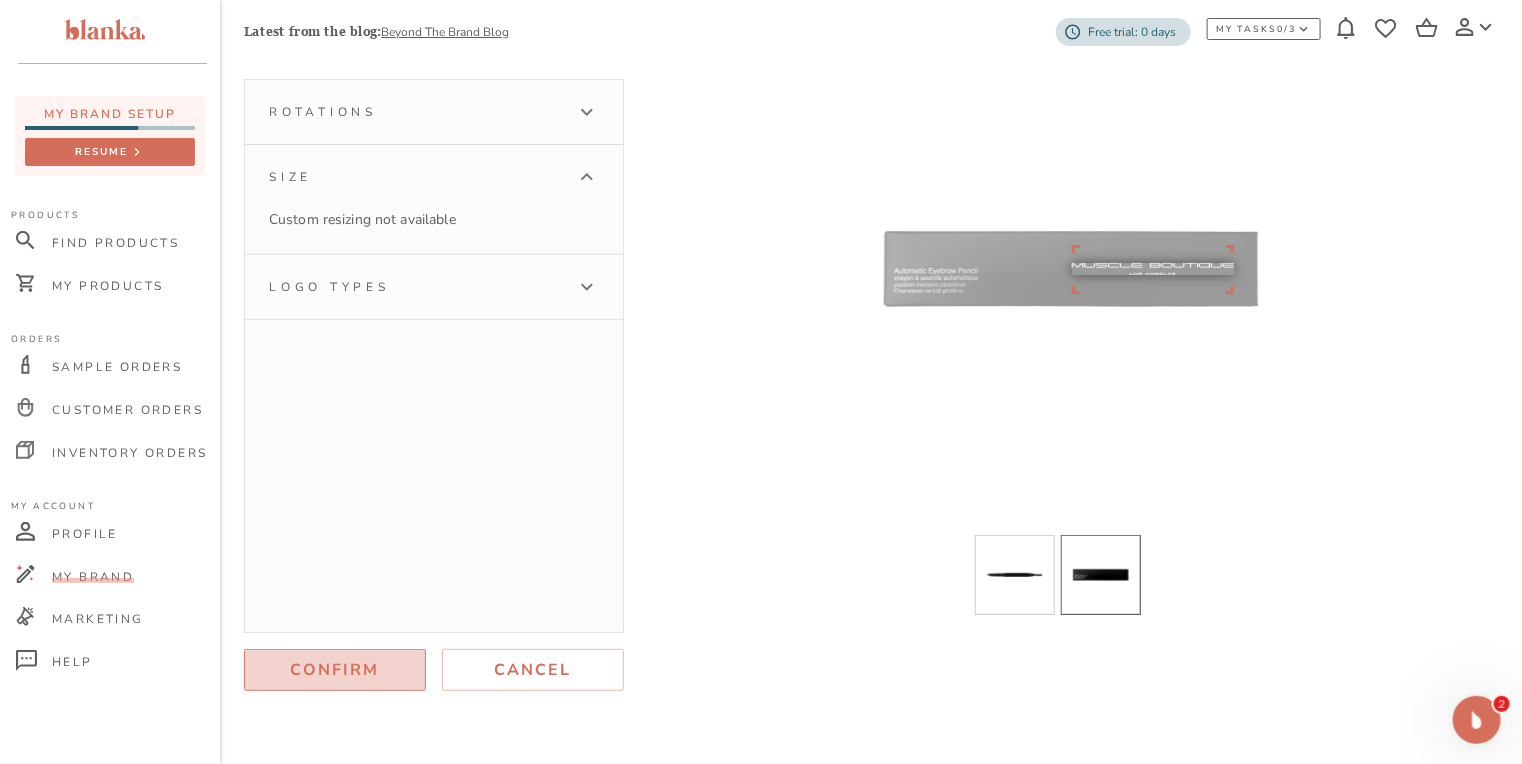 click on "Confirm" at bounding box center [335, 670] 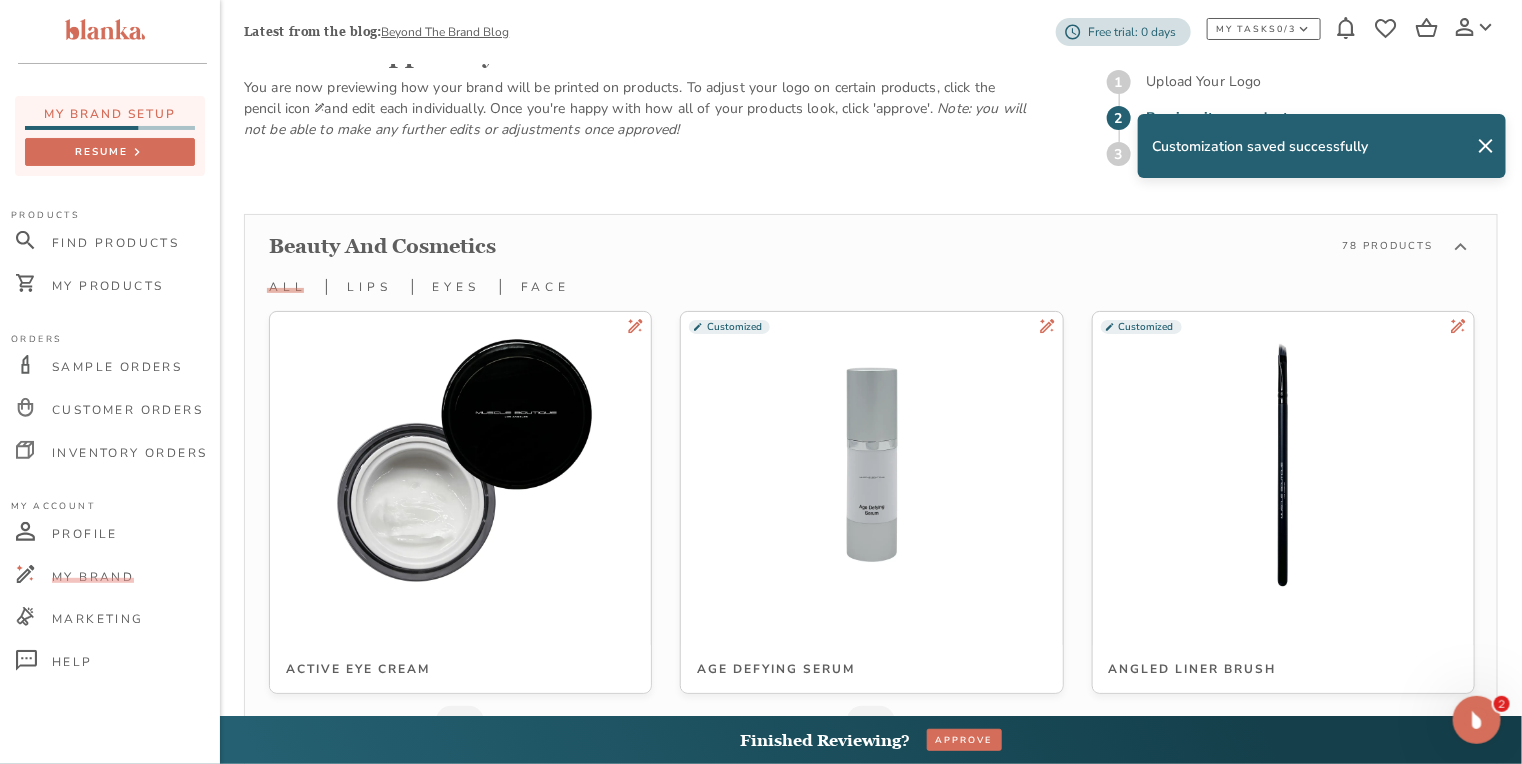 scroll, scrollTop: 944, scrollLeft: 0, axis: vertical 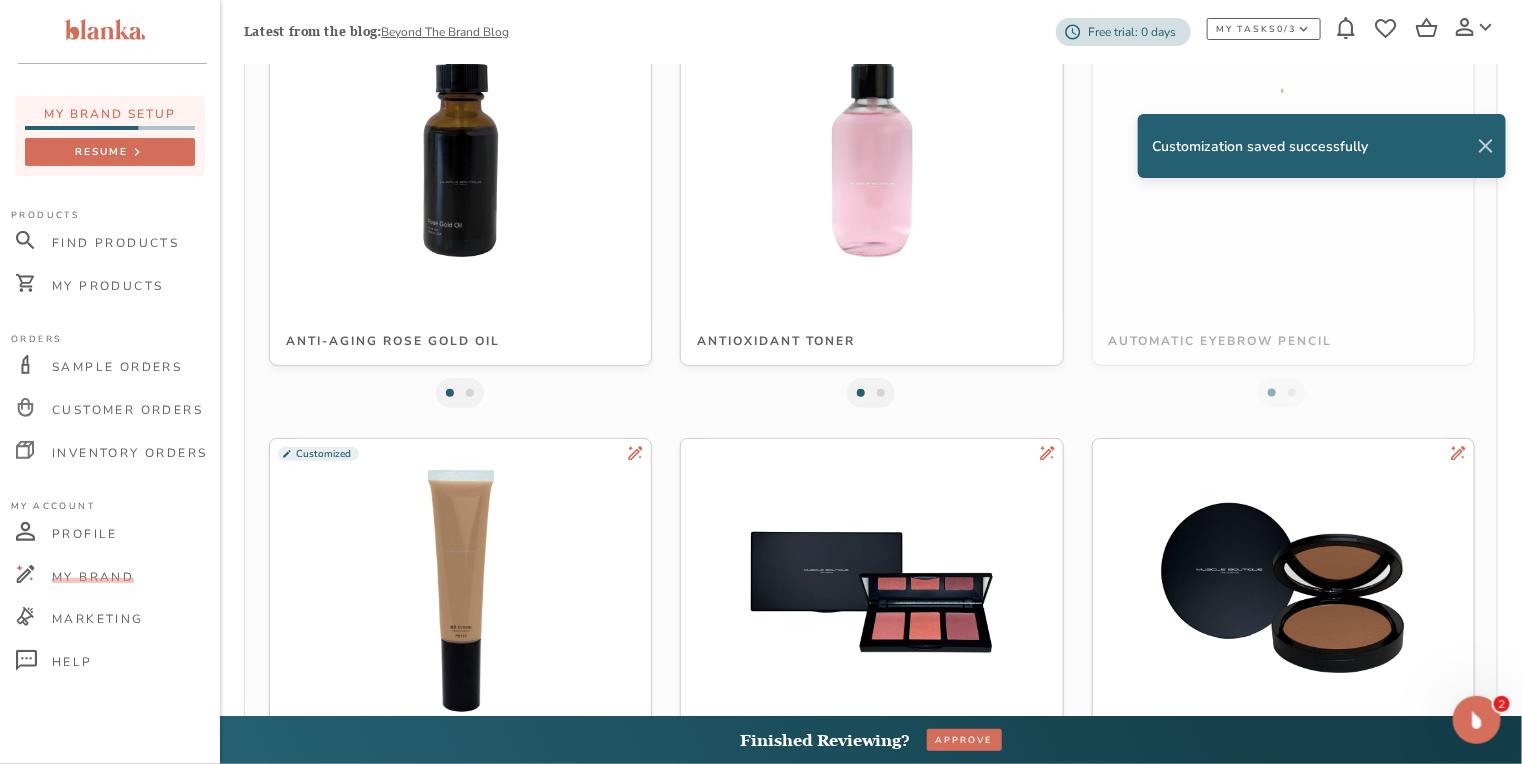 click 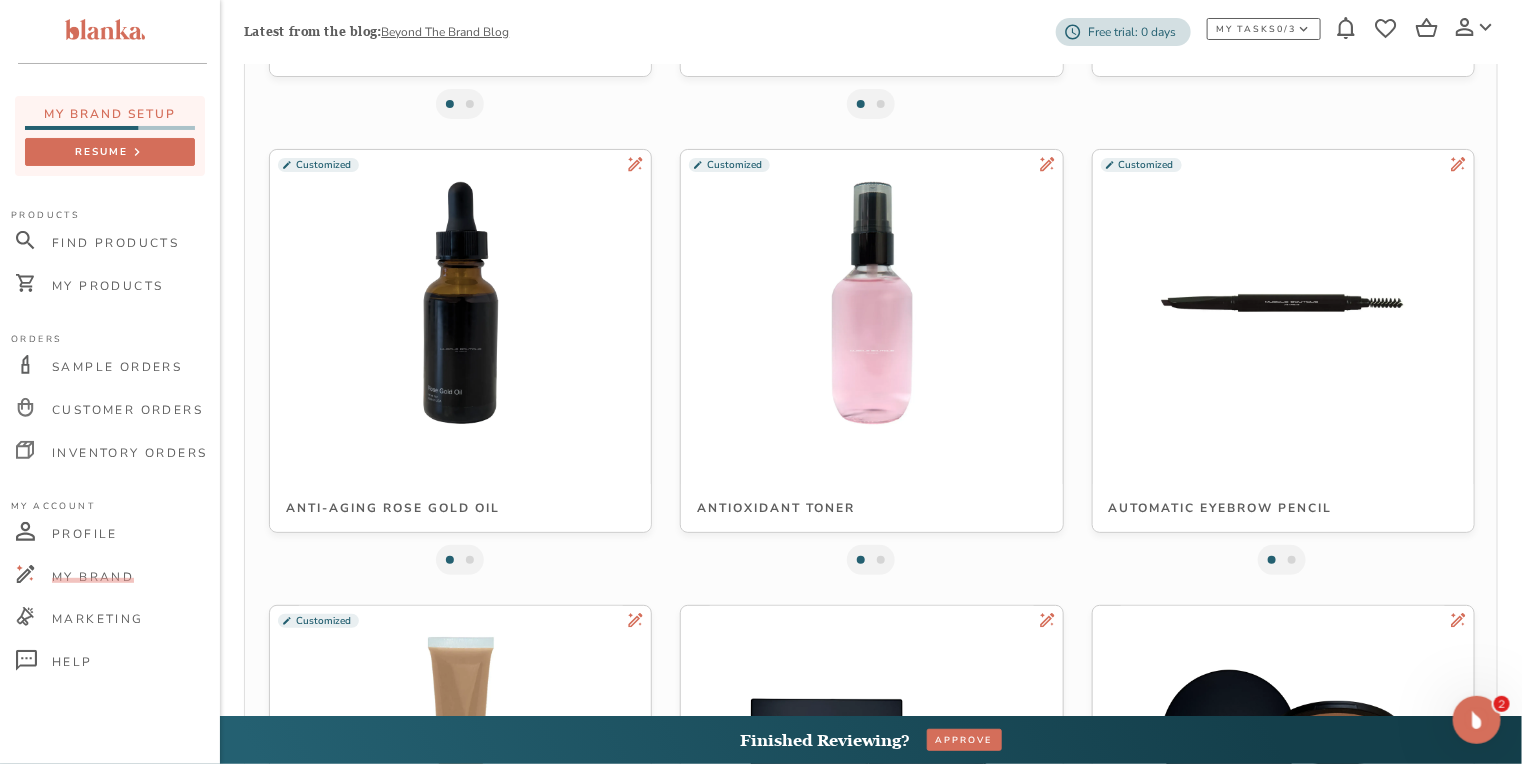 scroll, scrollTop: 1277, scrollLeft: 0, axis: vertical 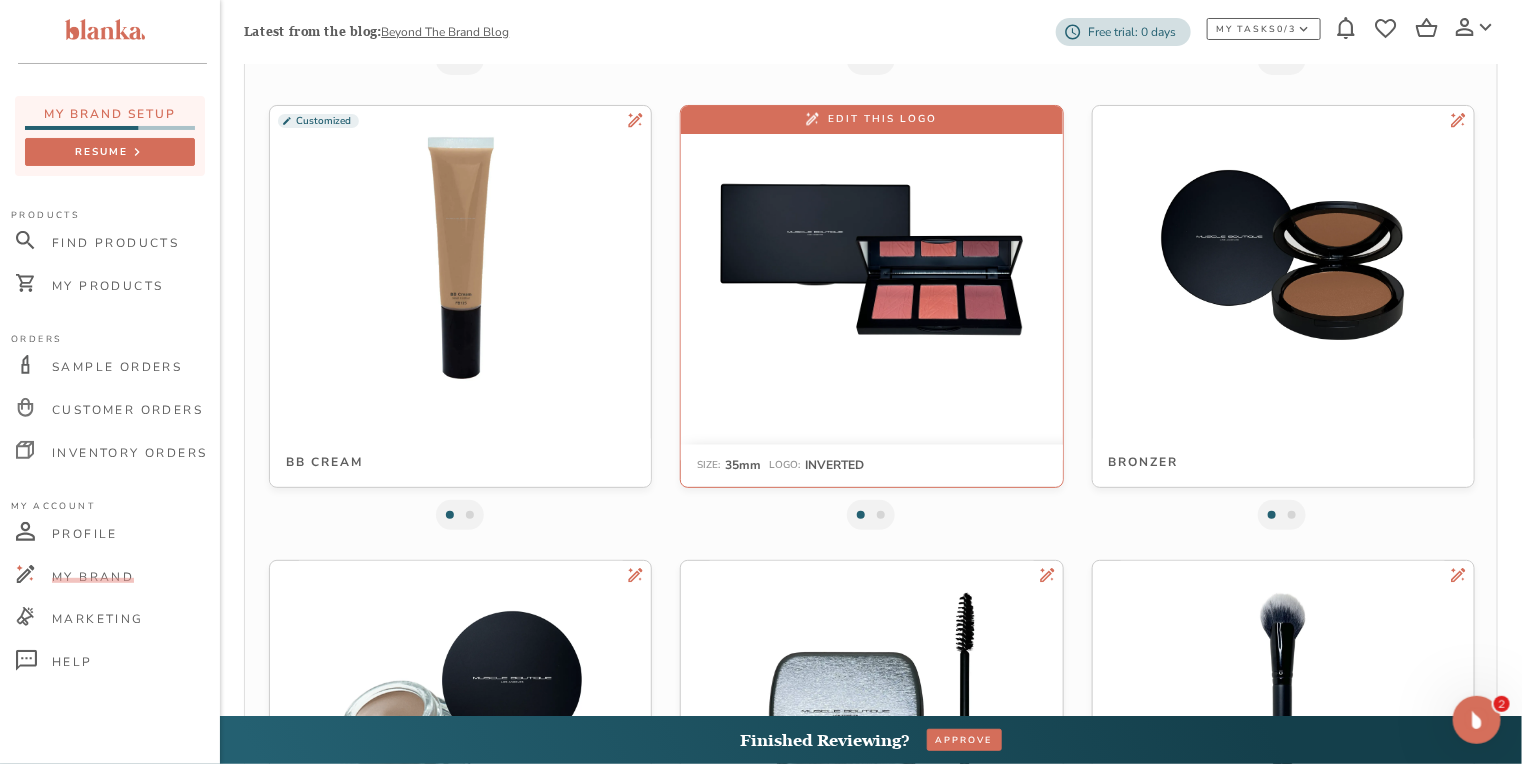 click at bounding box center (871, 258) 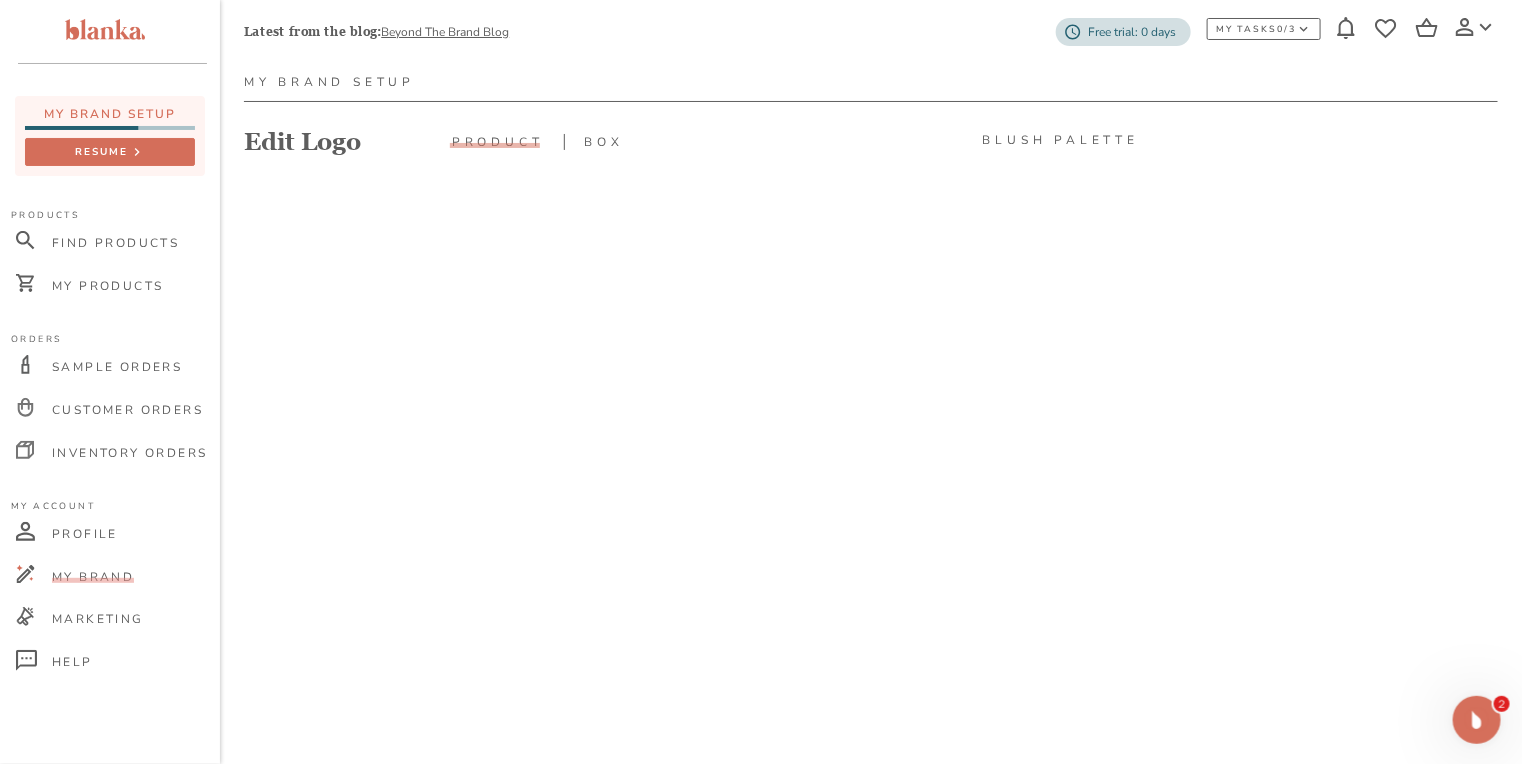scroll, scrollTop: 160, scrollLeft: 0, axis: vertical 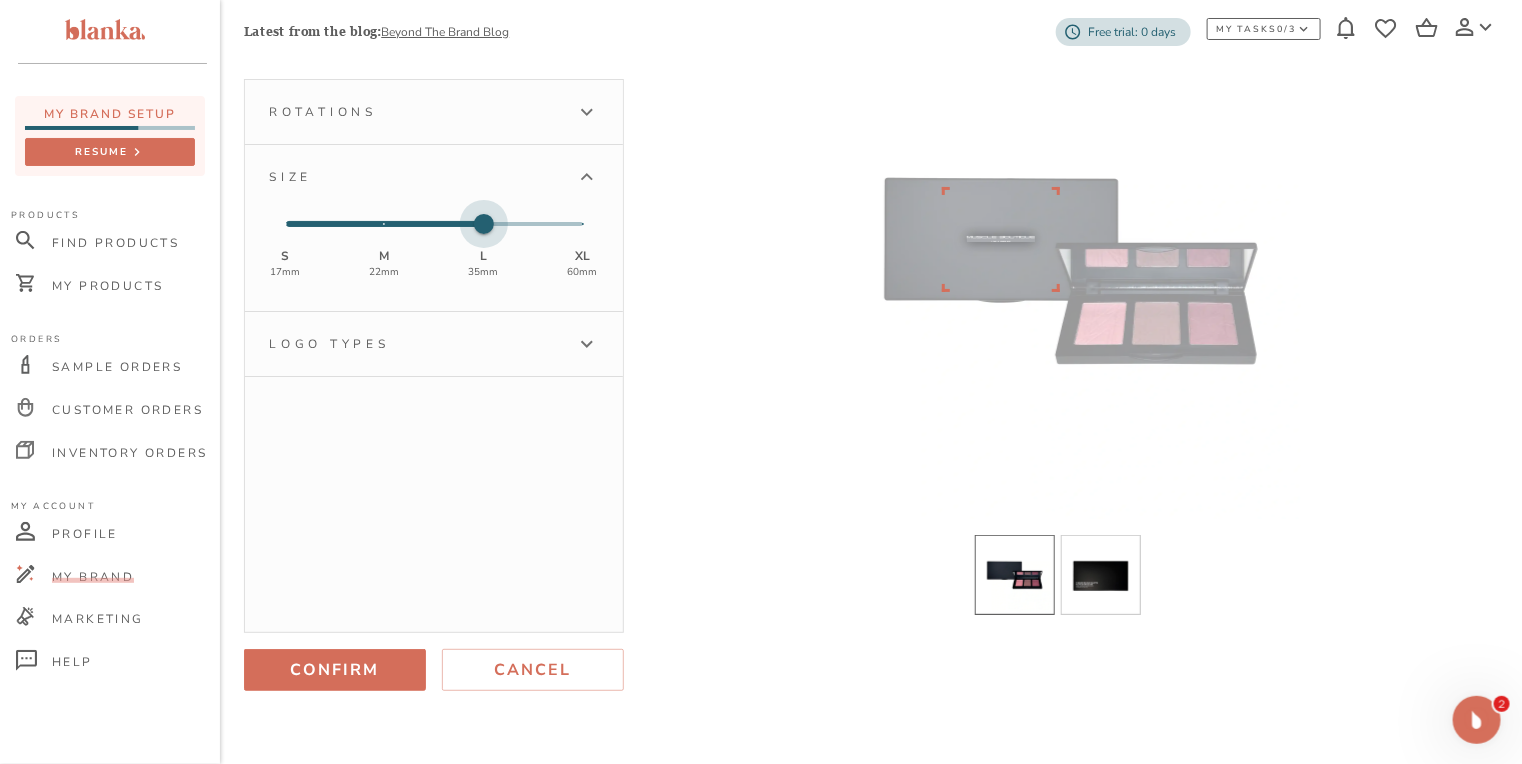 type on "3" 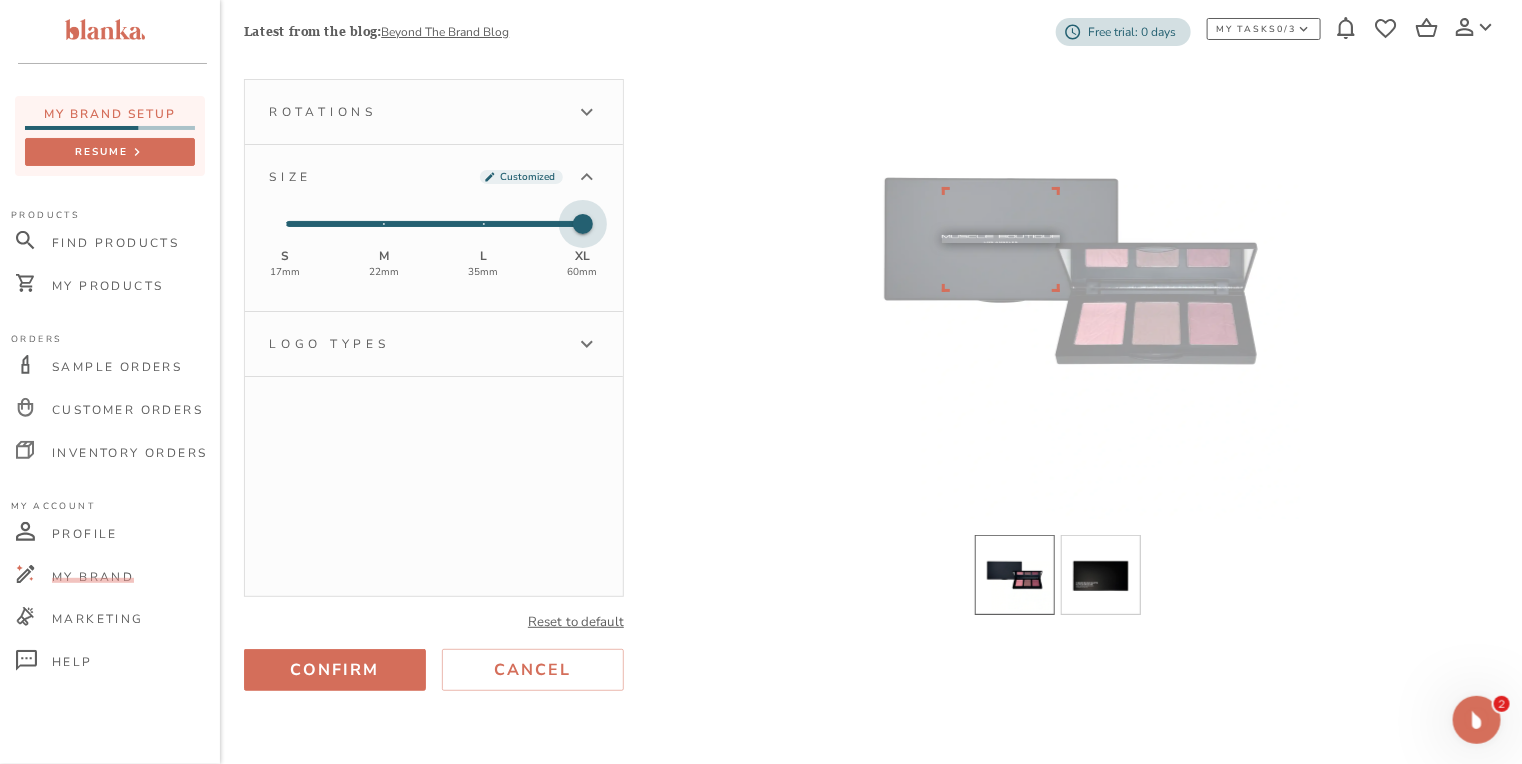 drag, startPoint x: 480, startPoint y: 224, endPoint x: 555, endPoint y: 225, distance: 75.00667 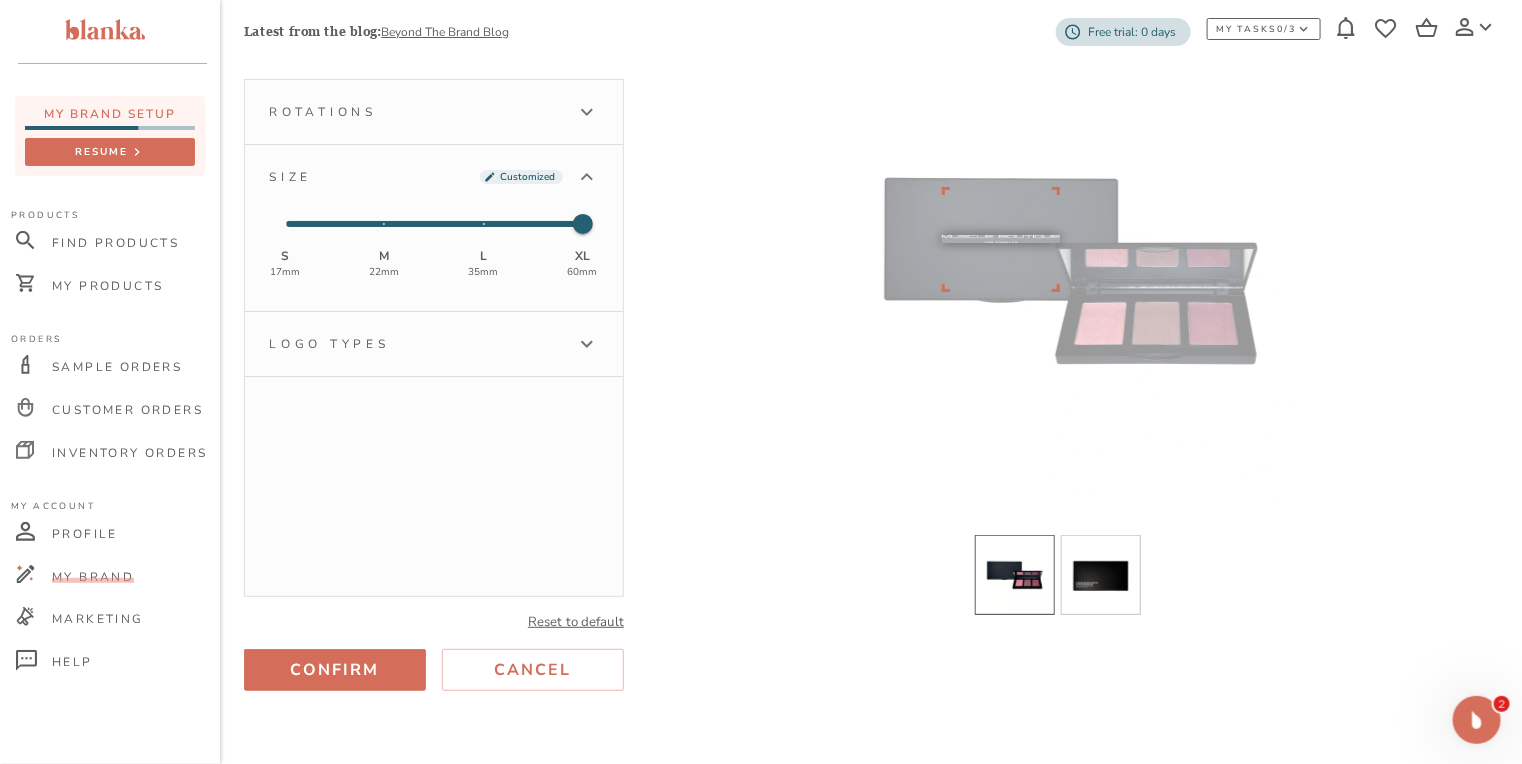 click on "Logo types" at bounding box center (434, 344) 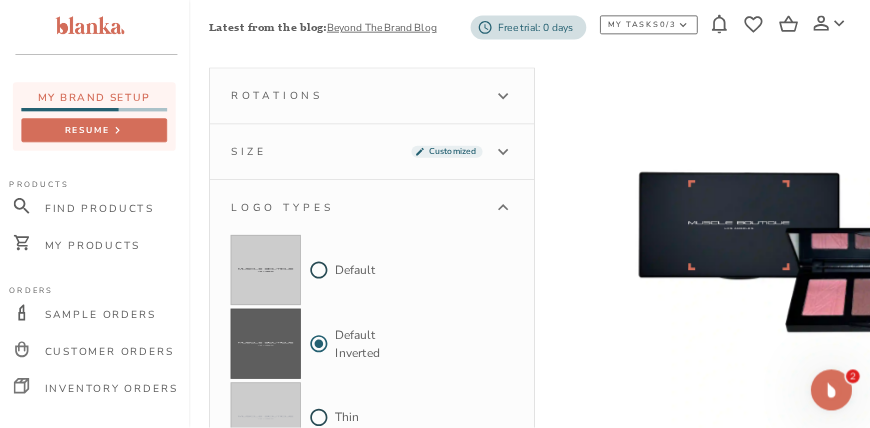 scroll, scrollTop: 160, scrollLeft: 0, axis: vertical 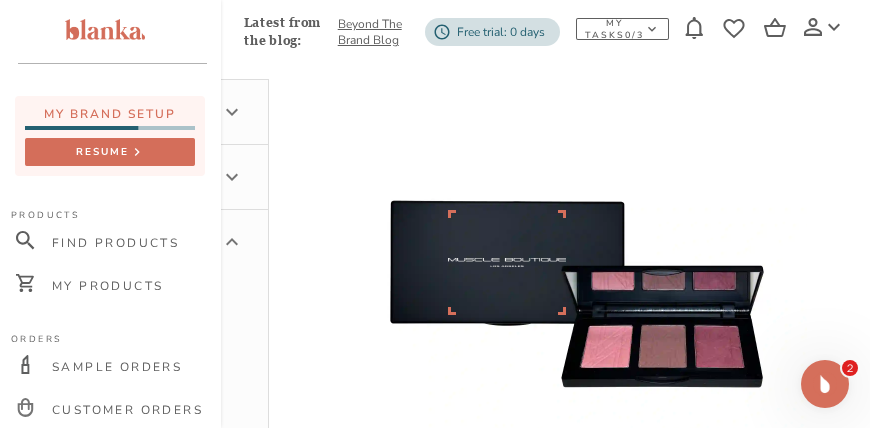 drag, startPoint x: 576, startPoint y: 432, endPoint x: 6, endPoint y: 21, distance: 702.724 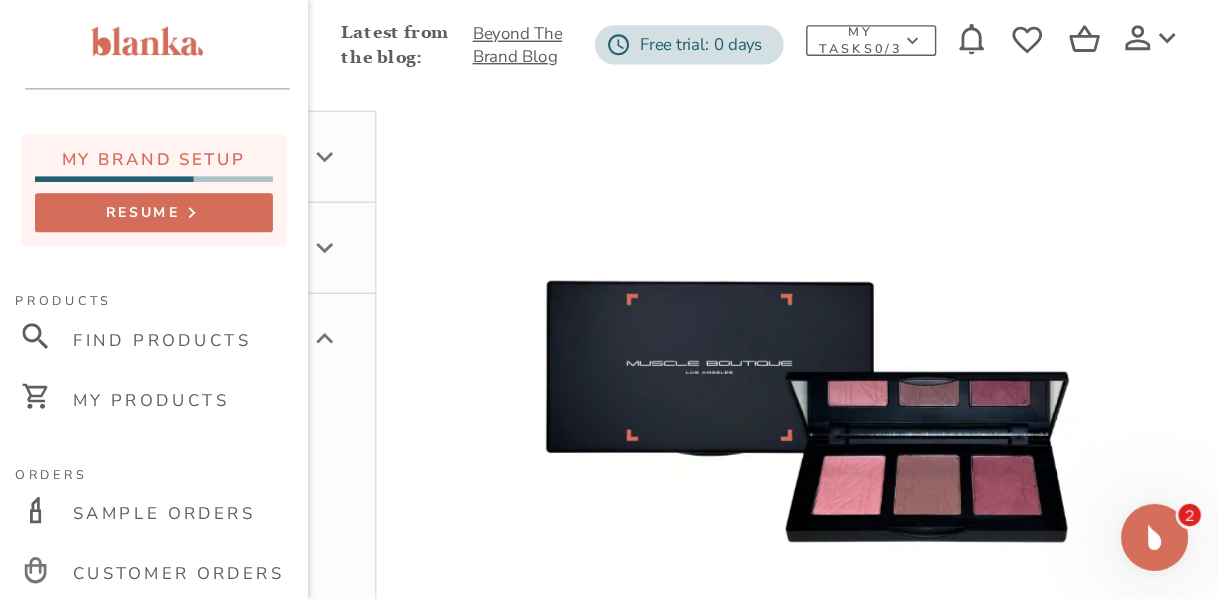 scroll, scrollTop: 160, scrollLeft: 26, axis: both 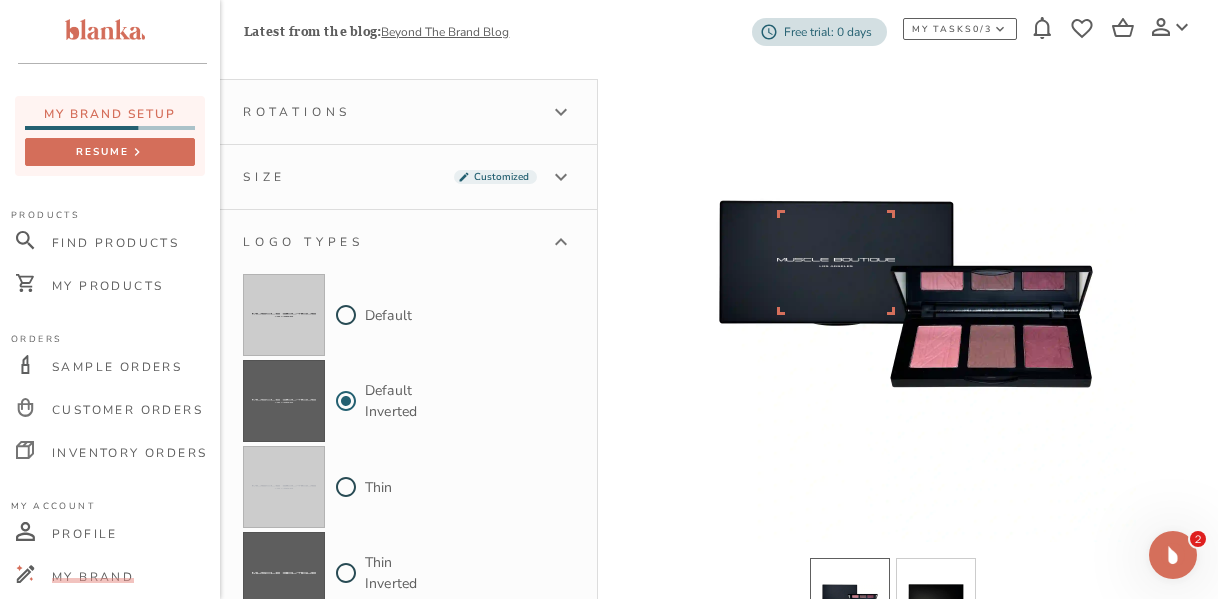 click on "Size Customized" at bounding box center (390, 177) 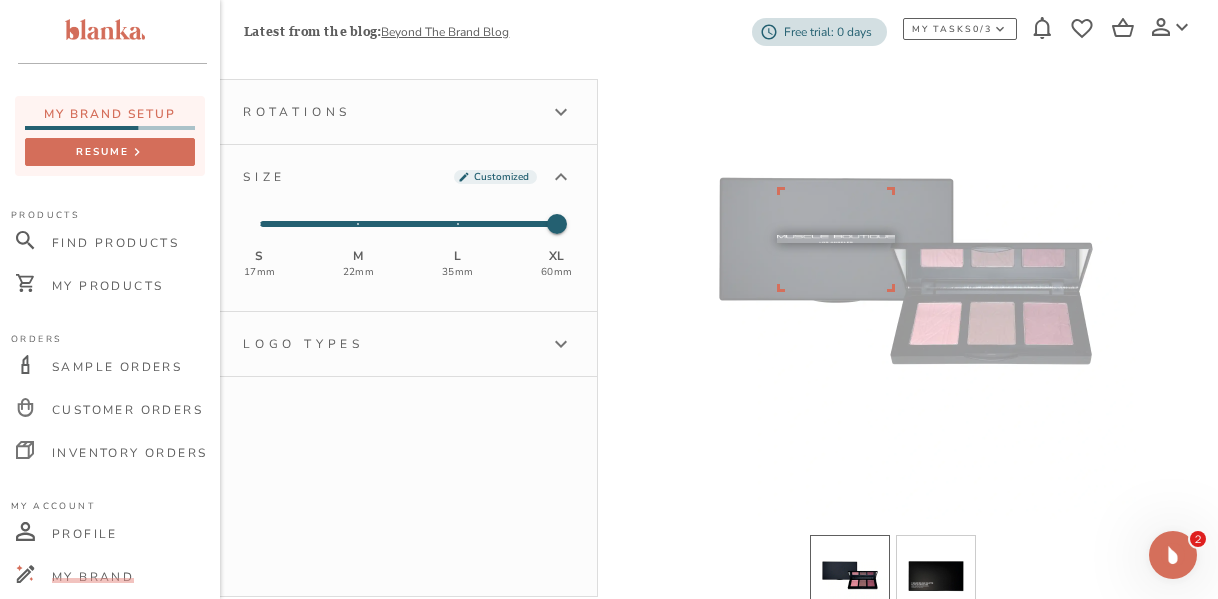 type on "2" 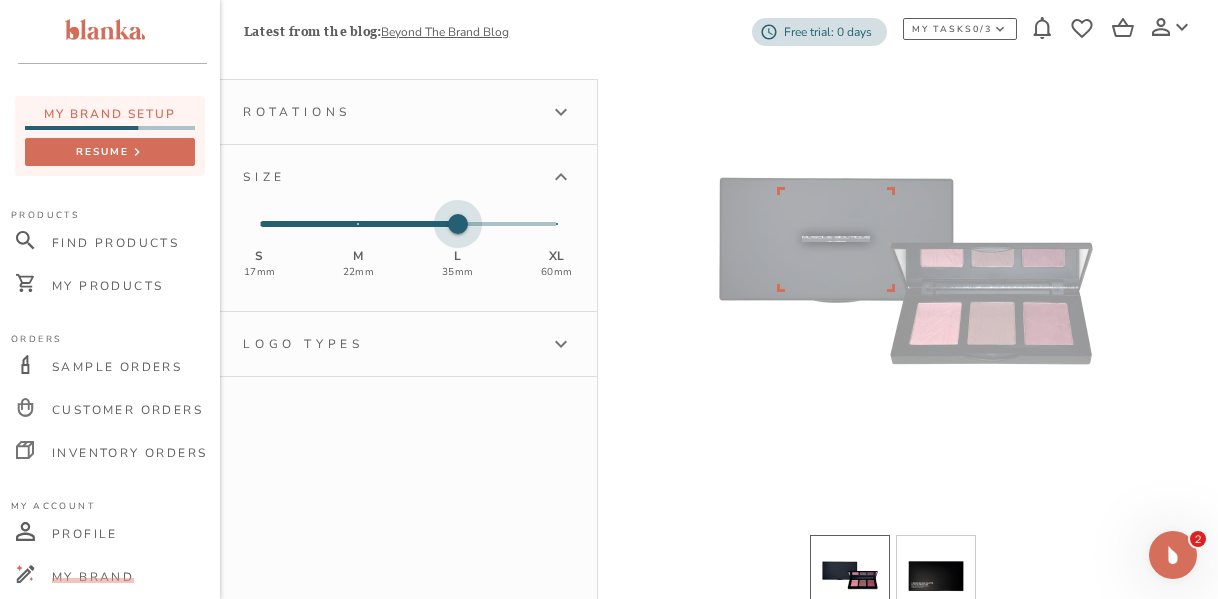 click on "S 17 mm M 22 mm L 35 mm XL 60 mm" at bounding box center [408, 224] 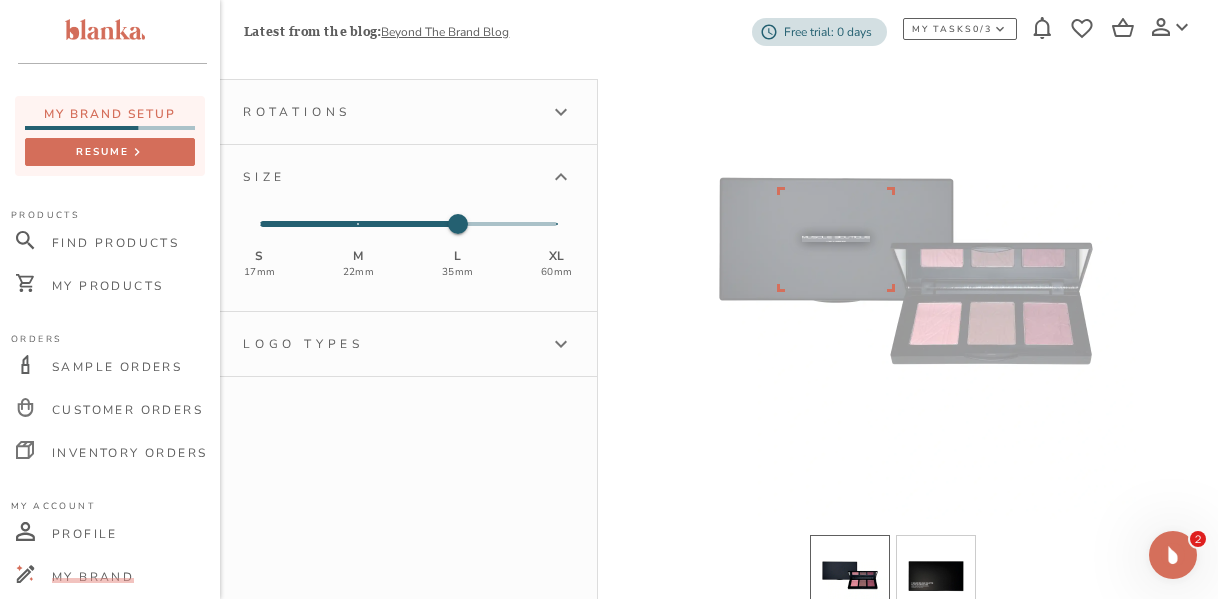 click on "Logo types" at bounding box center [390, 344] 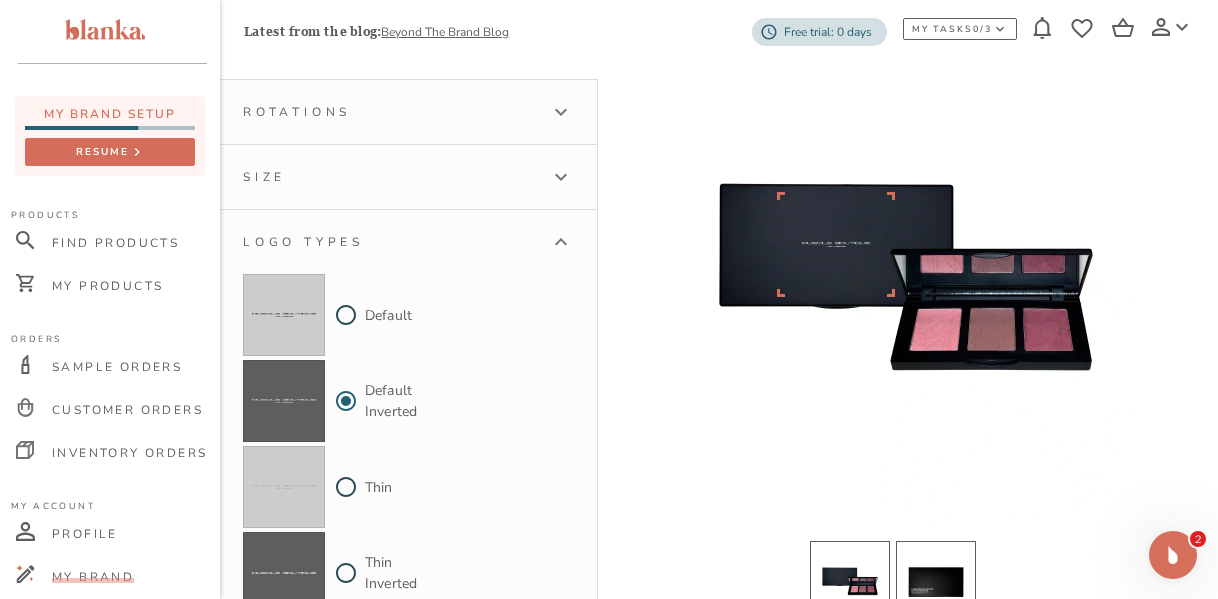 click at bounding box center [936, 581] 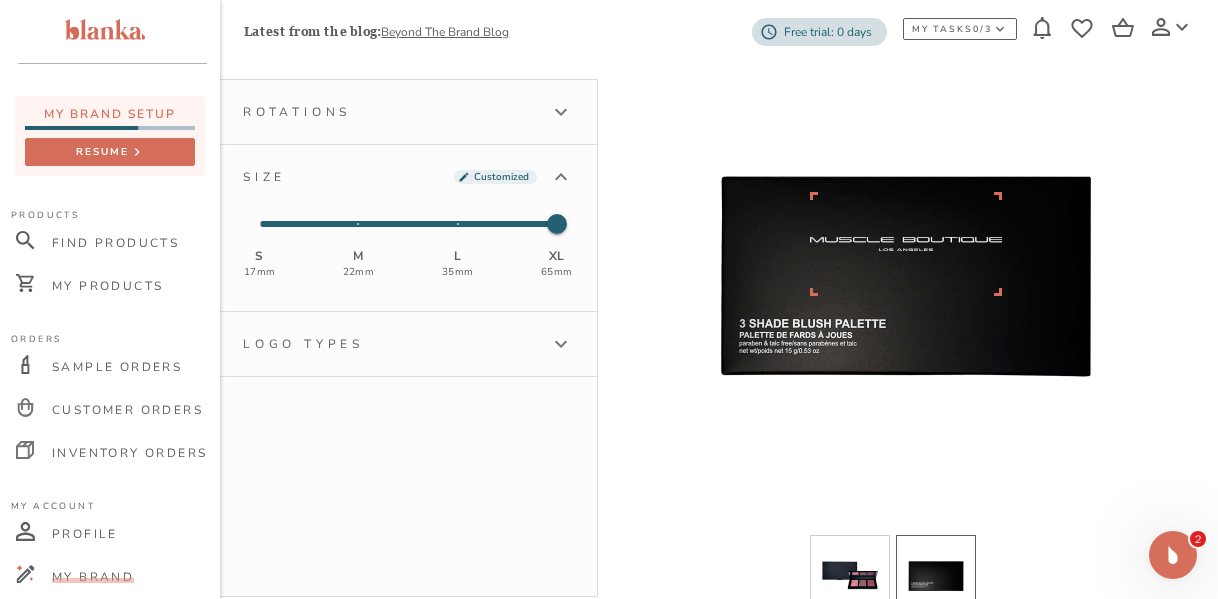 type 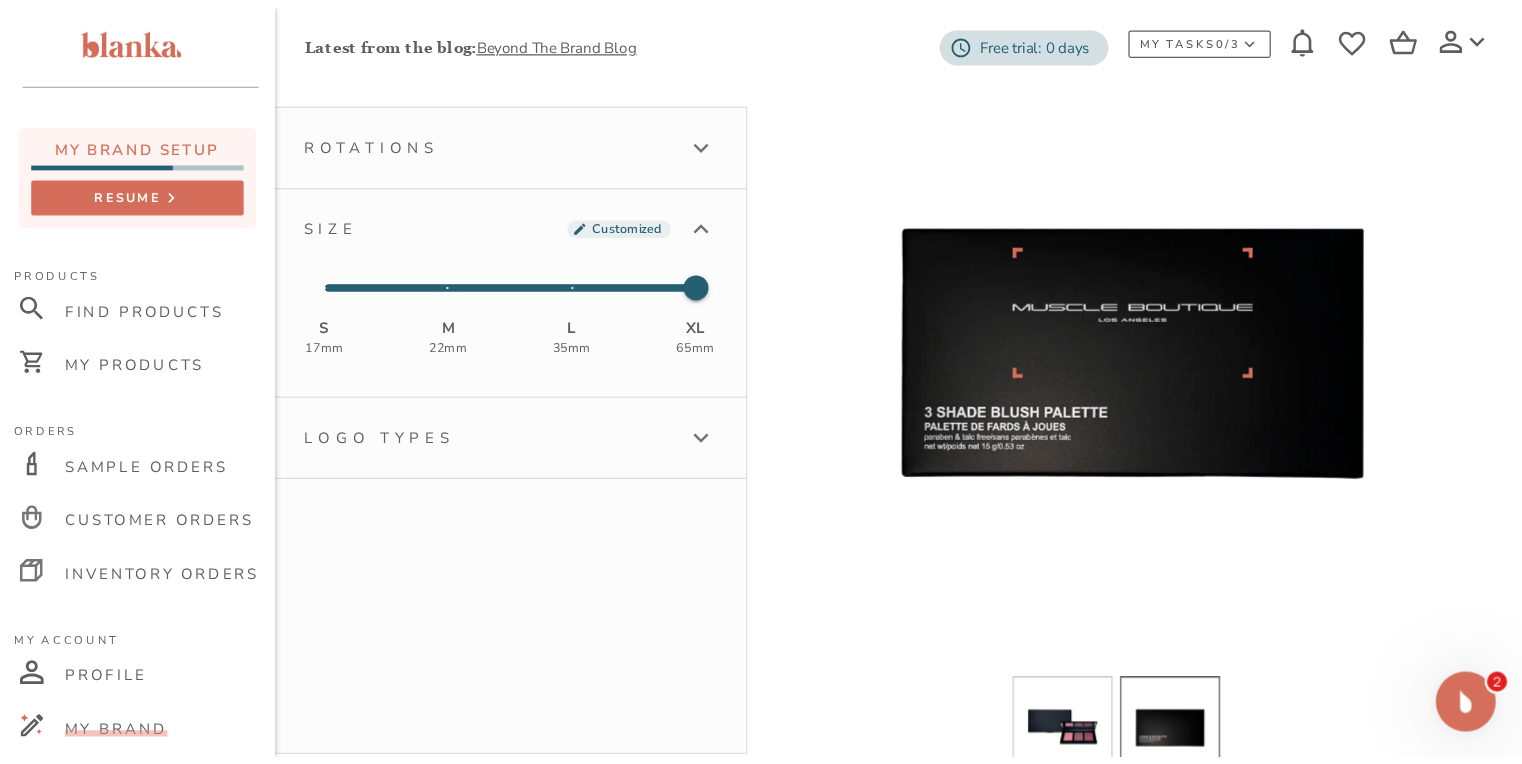 scroll, scrollTop: 160, scrollLeft: 0, axis: vertical 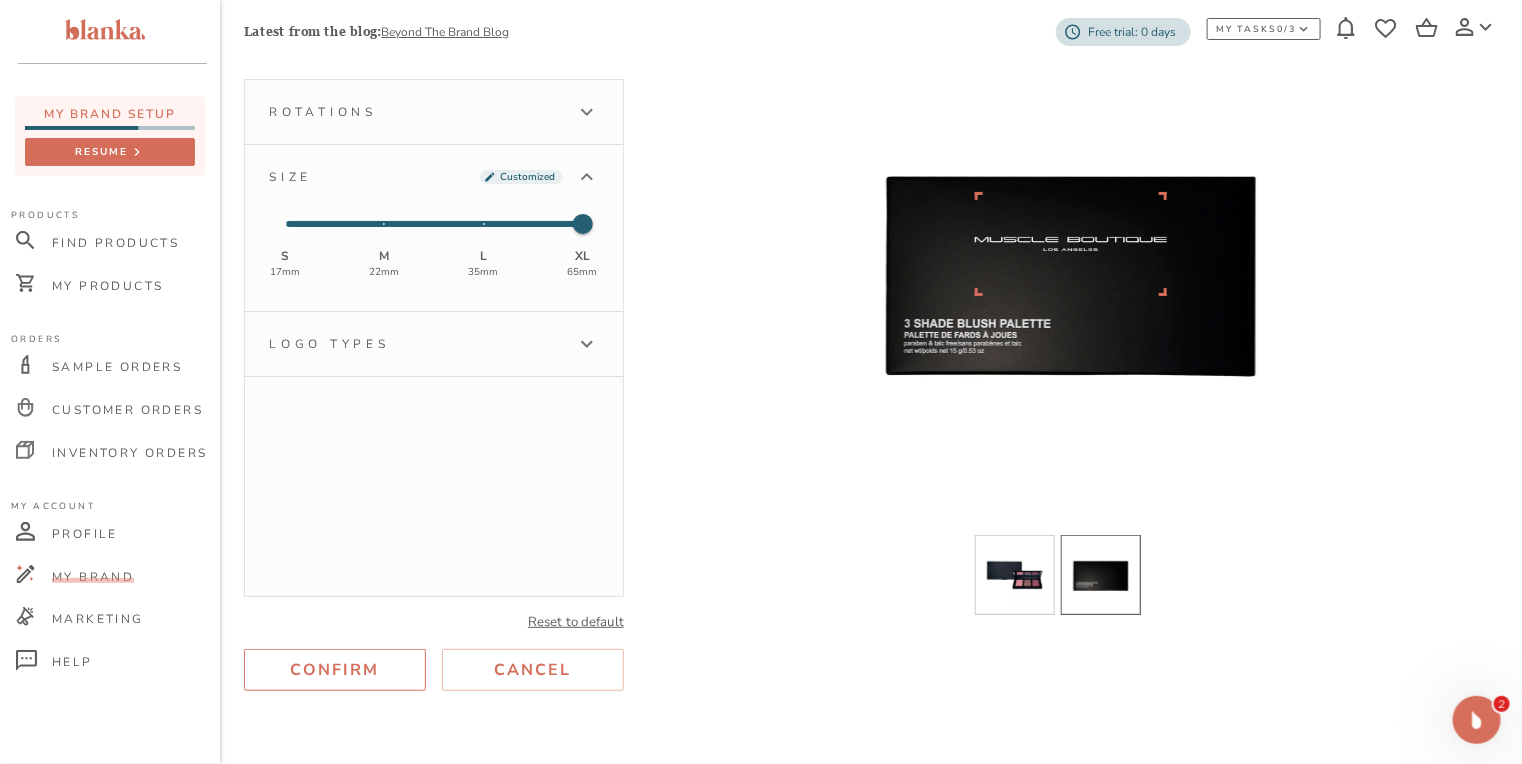 click on "Confirm" at bounding box center (335, 670) 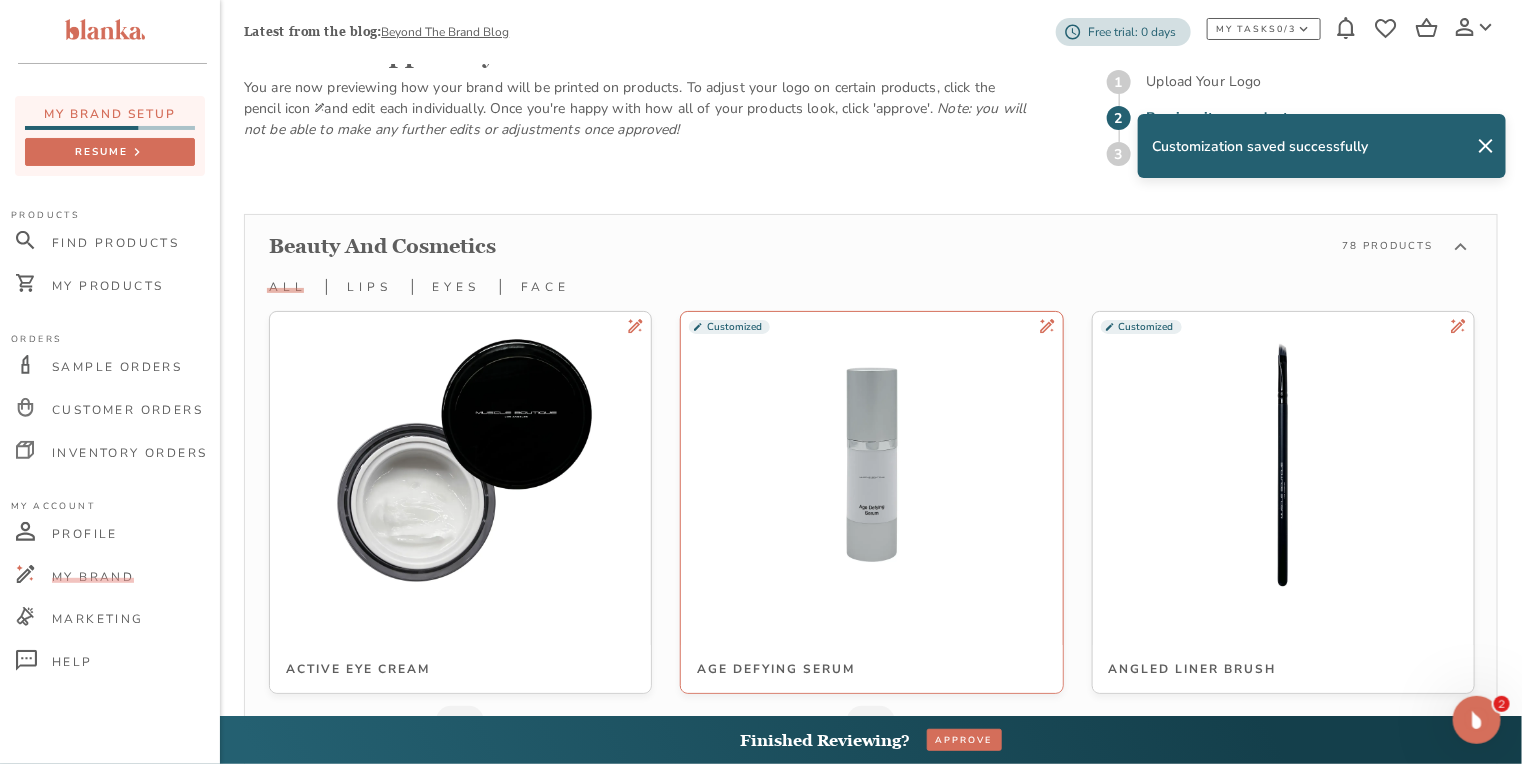 scroll, scrollTop: 1276, scrollLeft: 0, axis: vertical 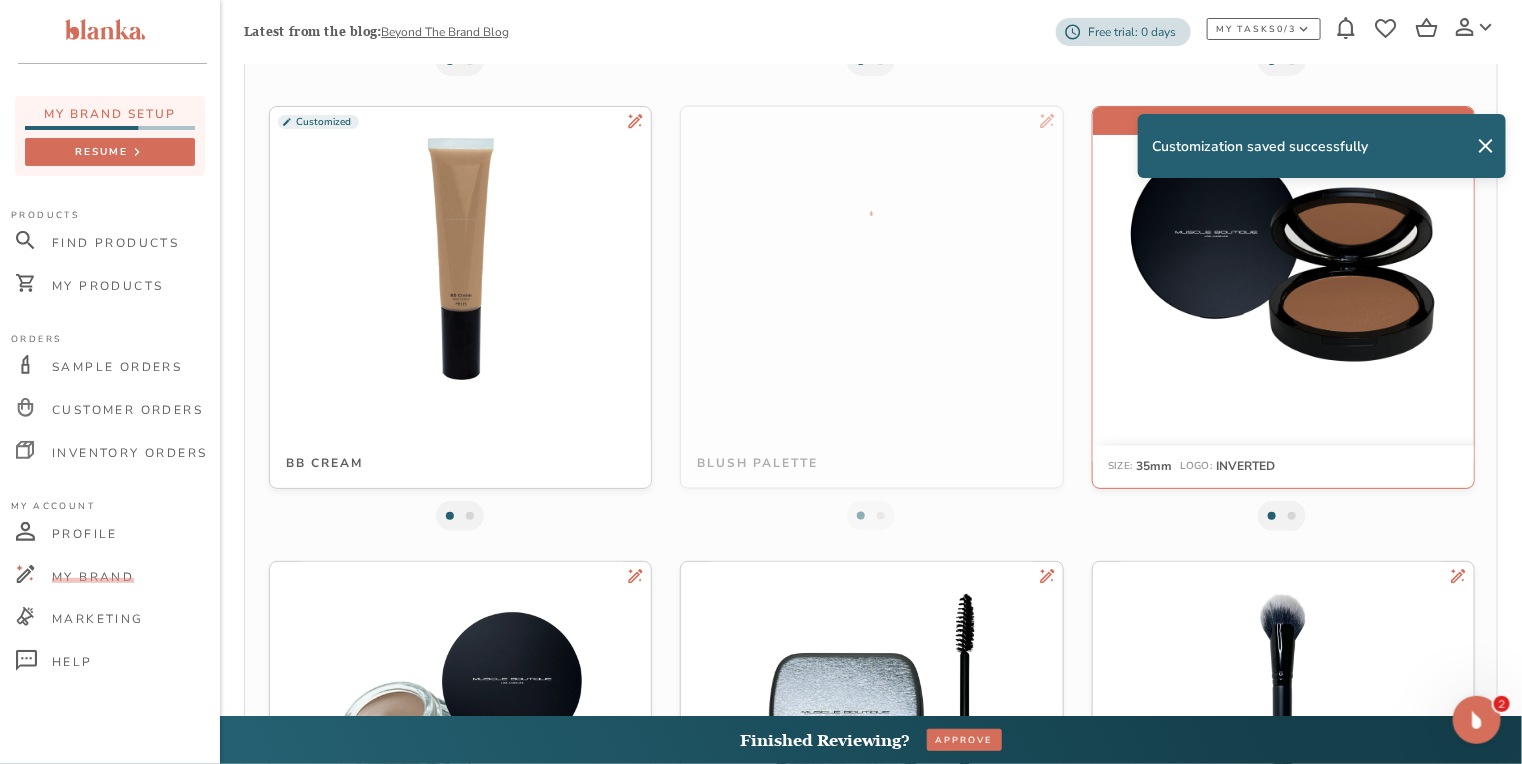 click at bounding box center [1283, 259] 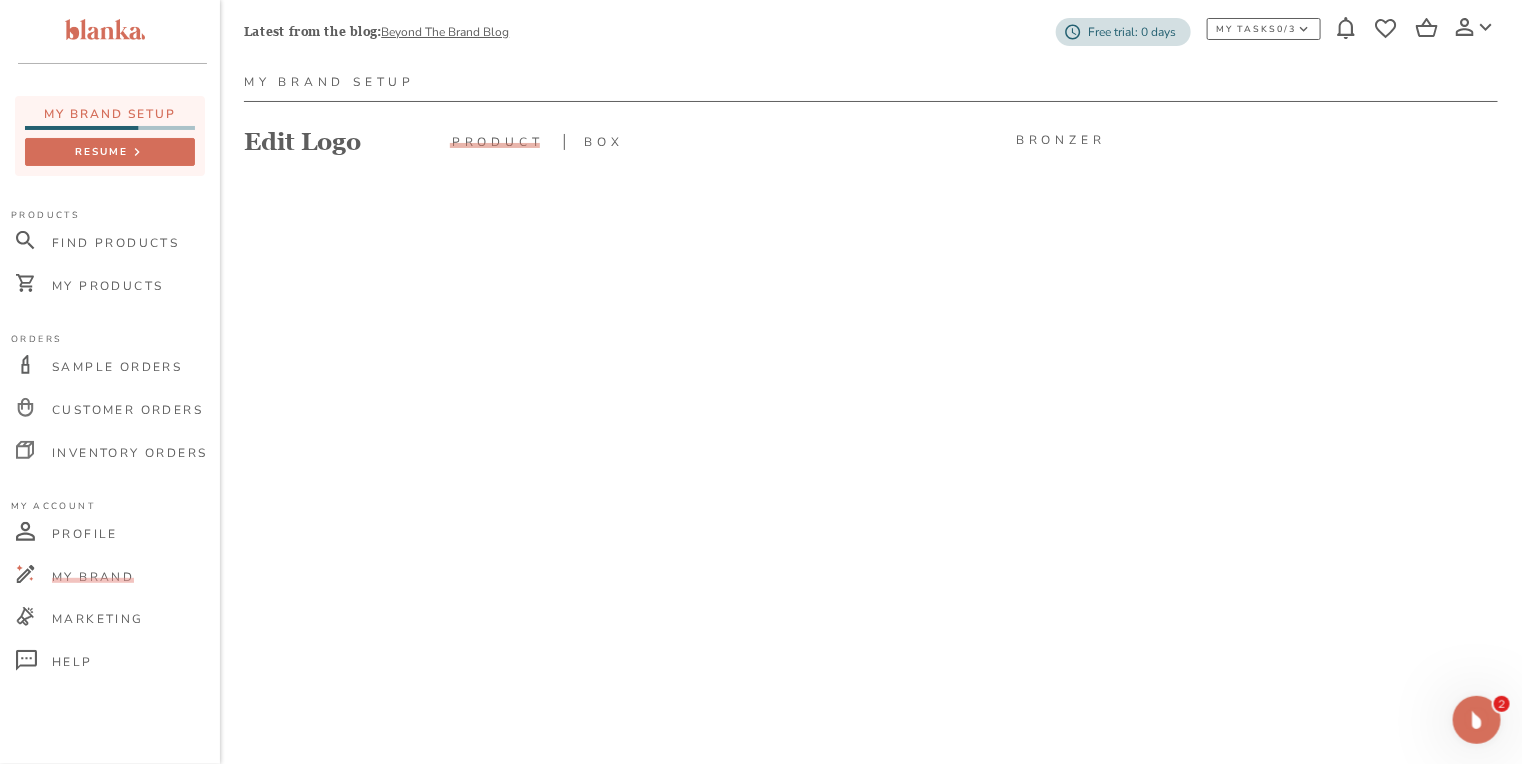 scroll, scrollTop: 160, scrollLeft: 0, axis: vertical 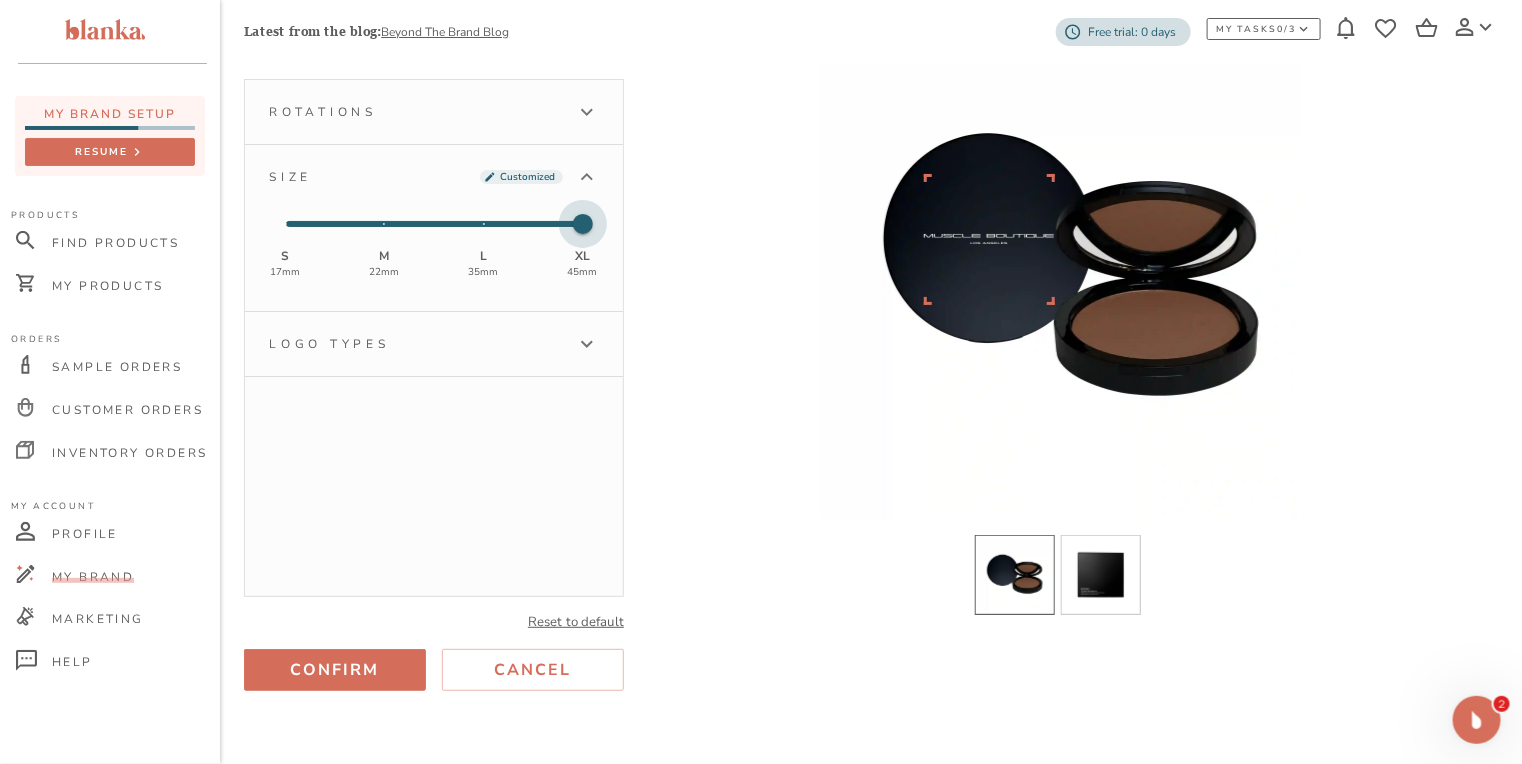 drag, startPoint x: 486, startPoint y: 222, endPoint x: 567, endPoint y: 228, distance: 81.22192 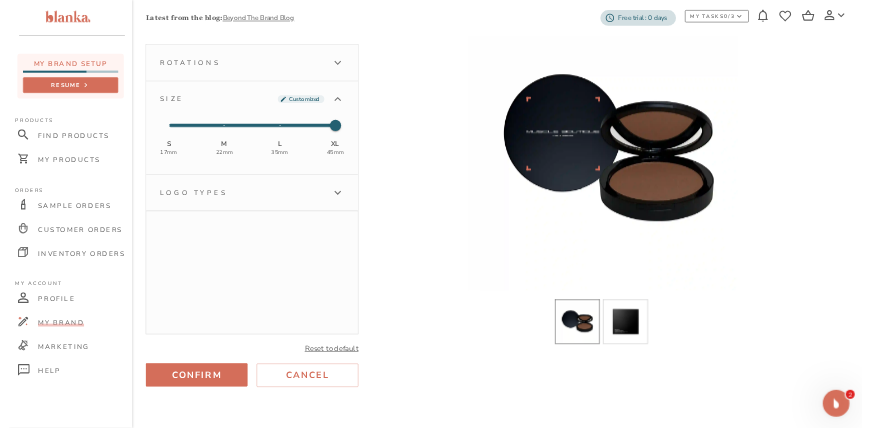 scroll, scrollTop: 0, scrollLeft: 0, axis: both 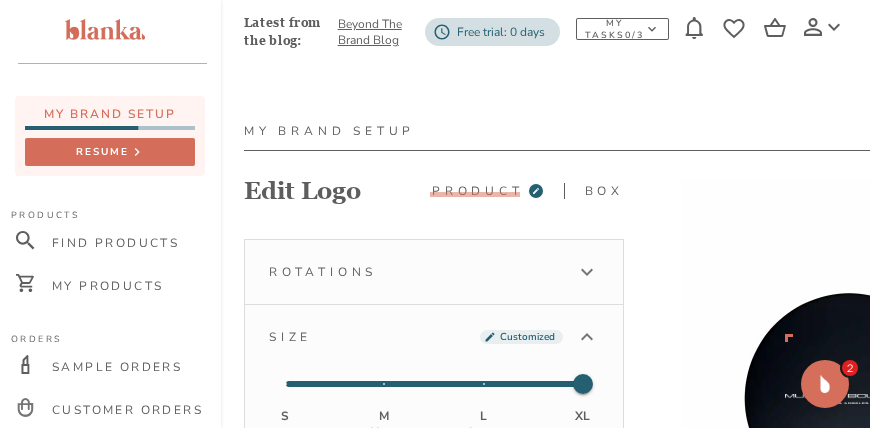 drag, startPoint x: 952, startPoint y: 431, endPoint x: 619, endPoint y: 239, distance: 384.38654 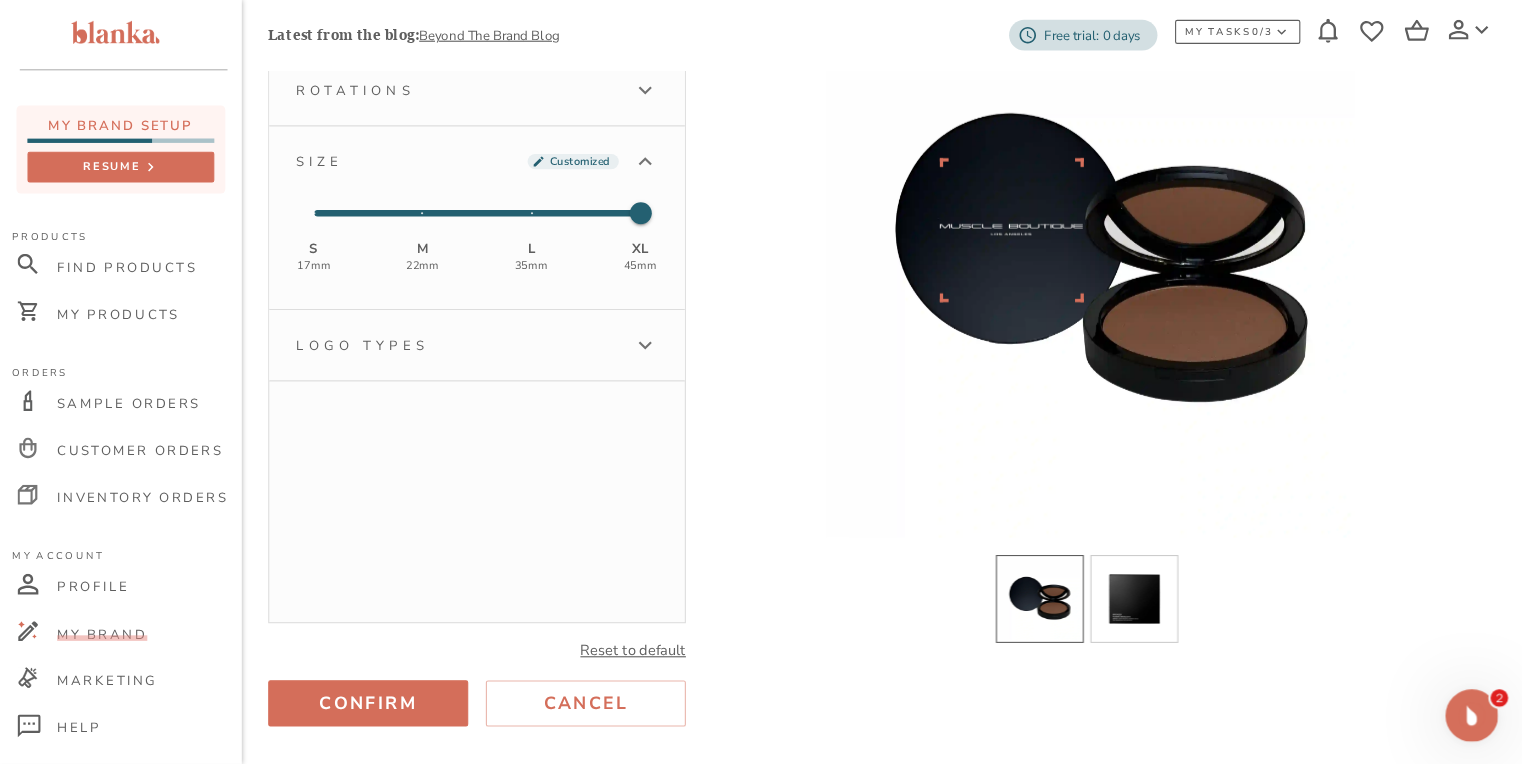 scroll, scrollTop: 160, scrollLeft: 0, axis: vertical 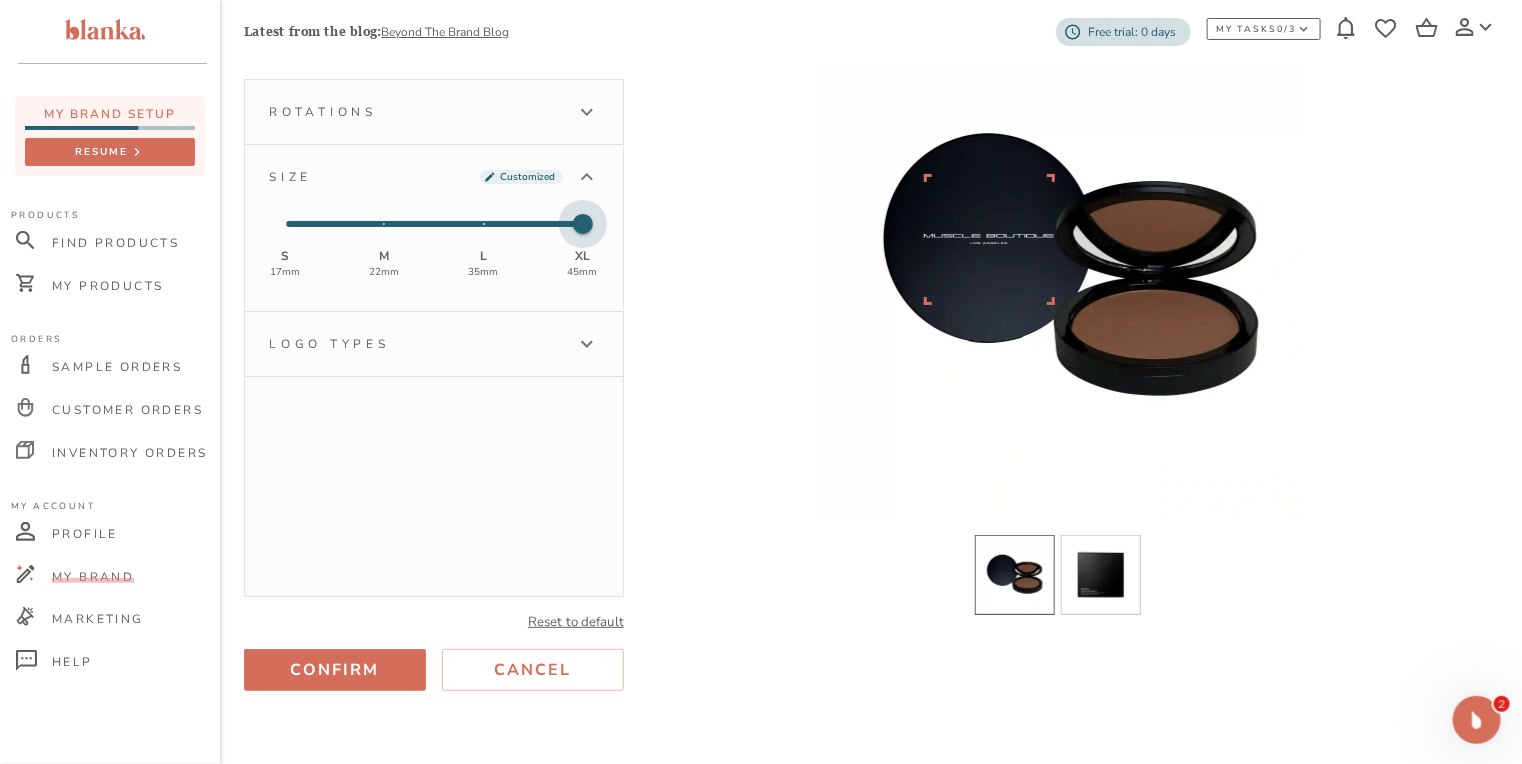 type on "2" 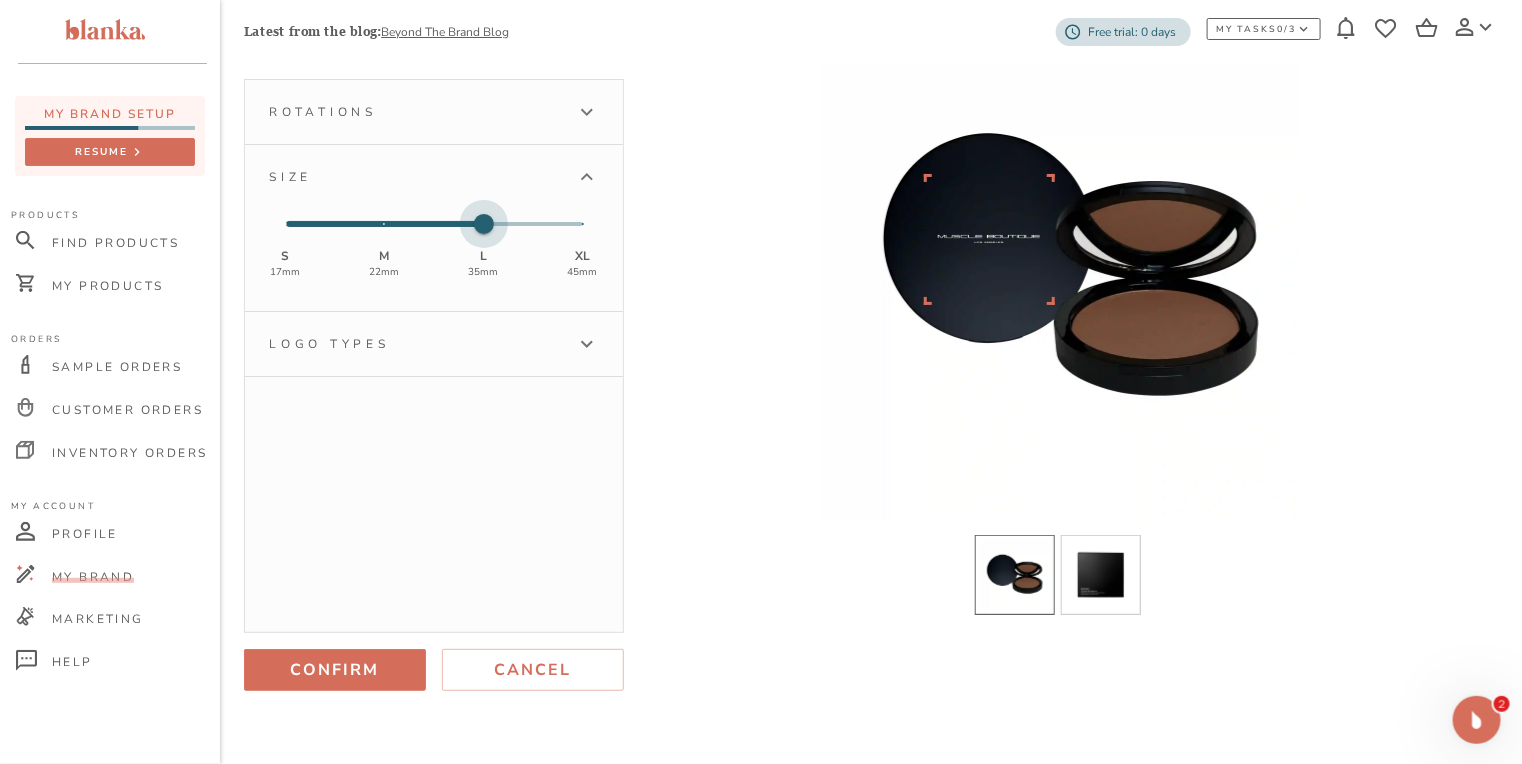 drag, startPoint x: 577, startPoint y: 219, endPoint x: 511, endPoint y: 224, distance: 66.189125 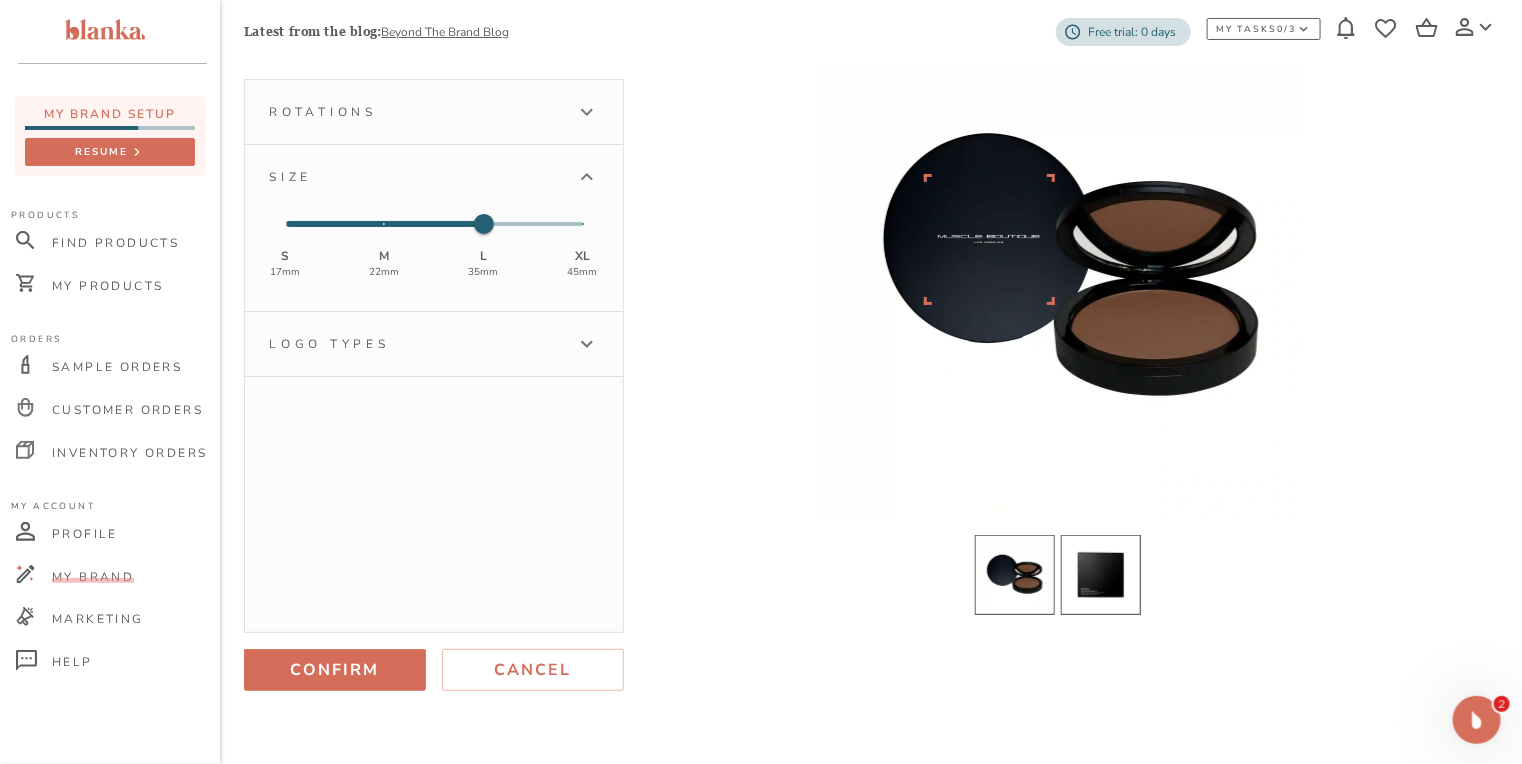 click at bounding box center [1101, 575] 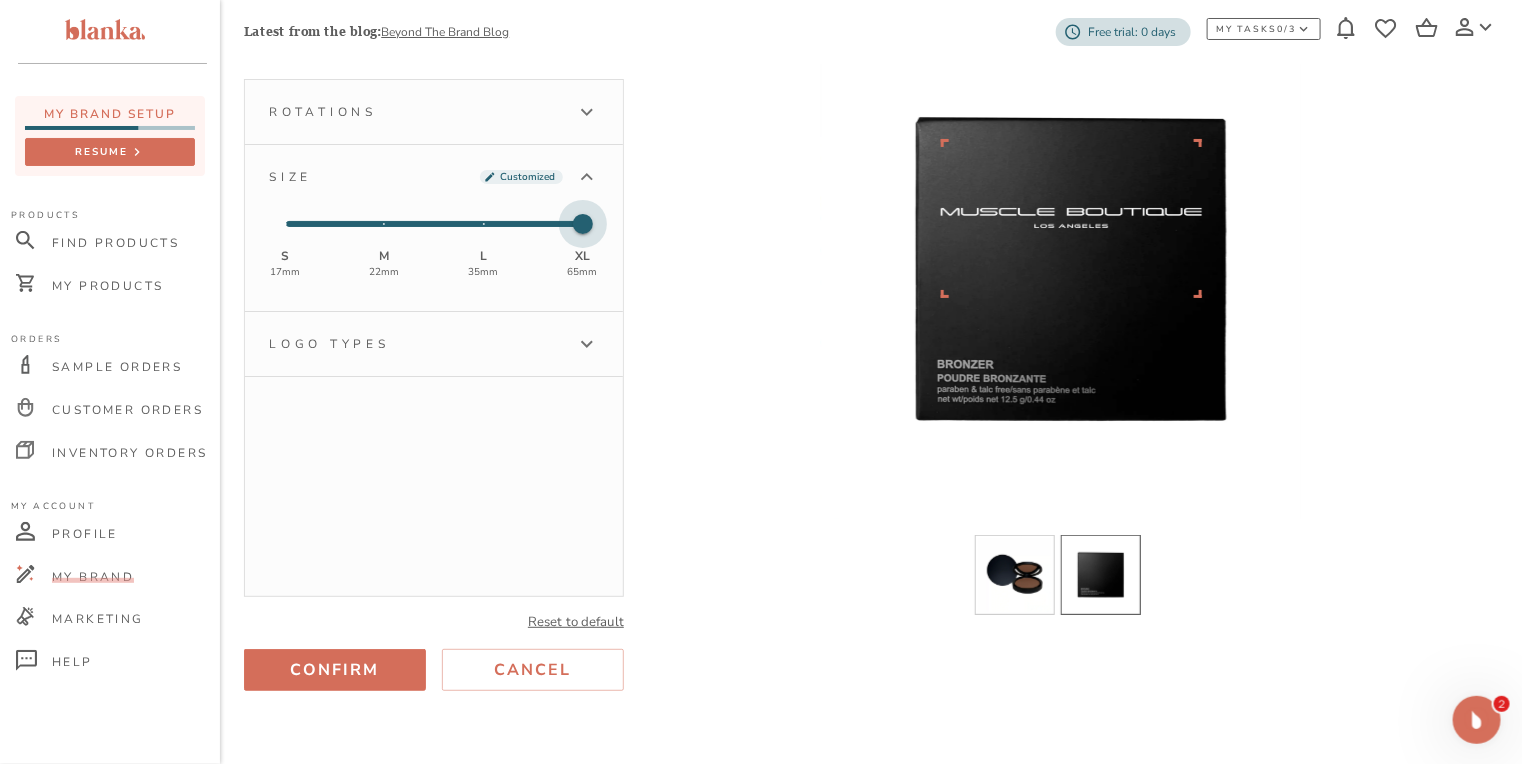 type on "2" 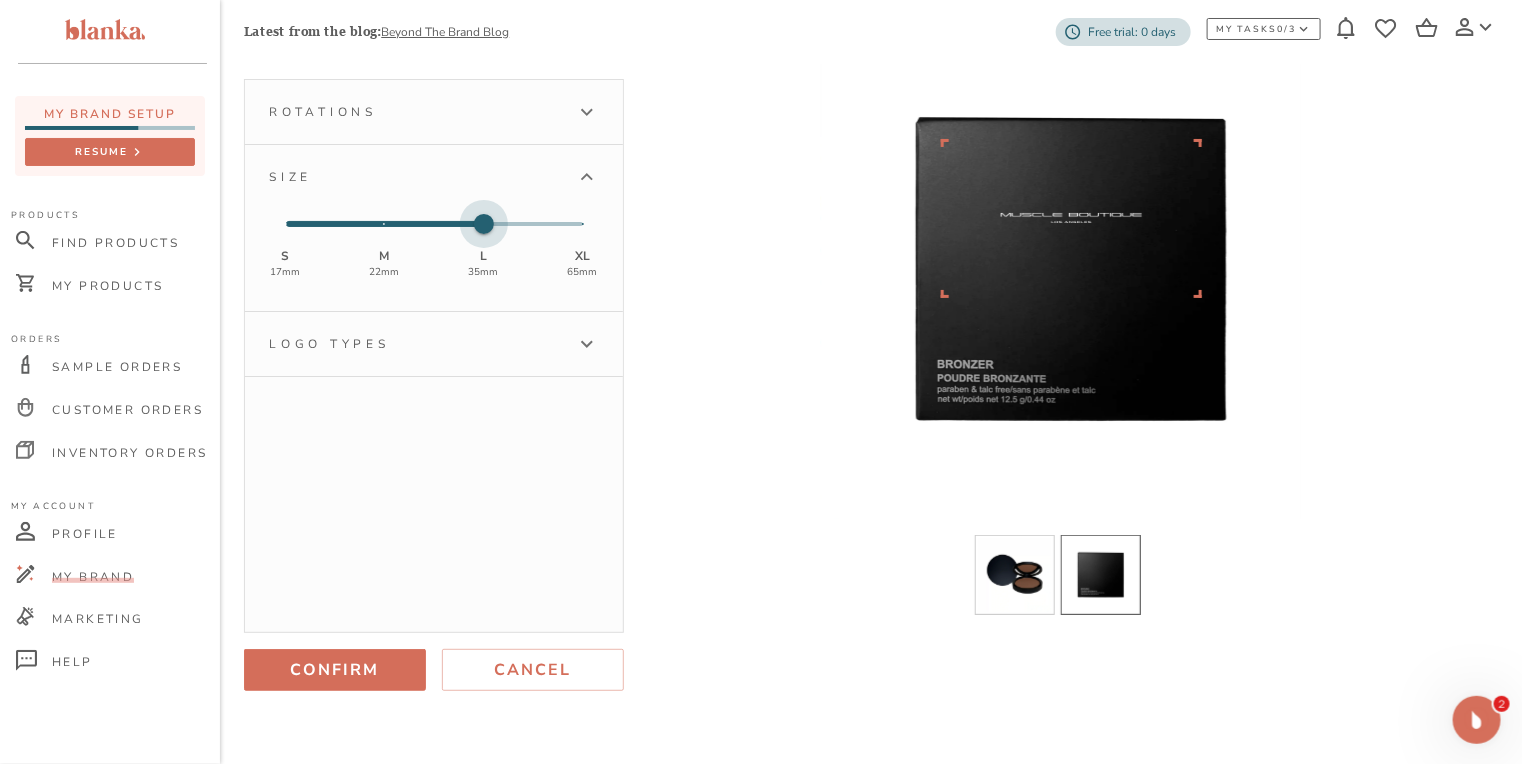 drag, startPoint x: 486, startPoint y: 224, endPoint x: 531, endPoint y: 224, distance: 45 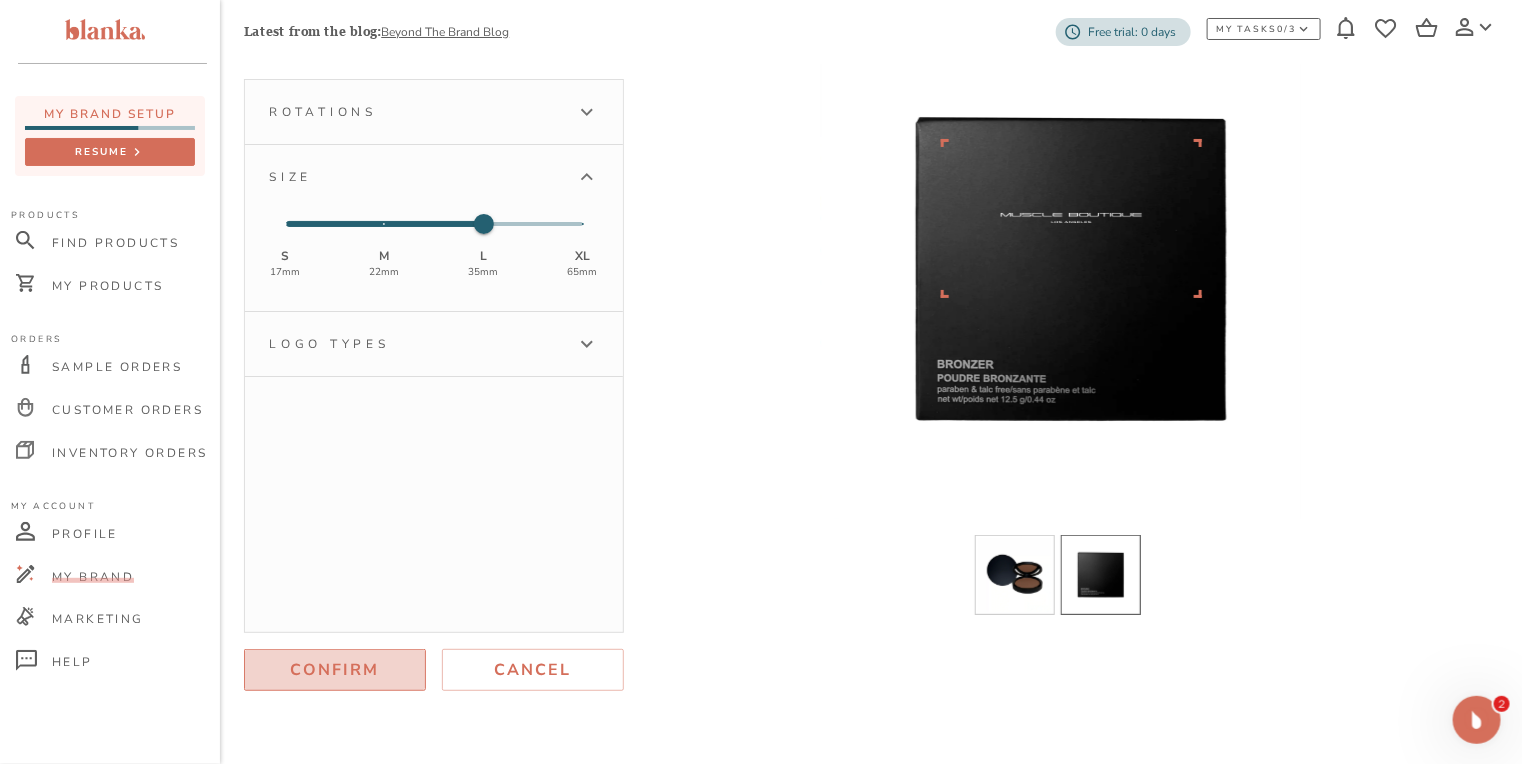 click on "Confirm" at bounding box center [335, 670] 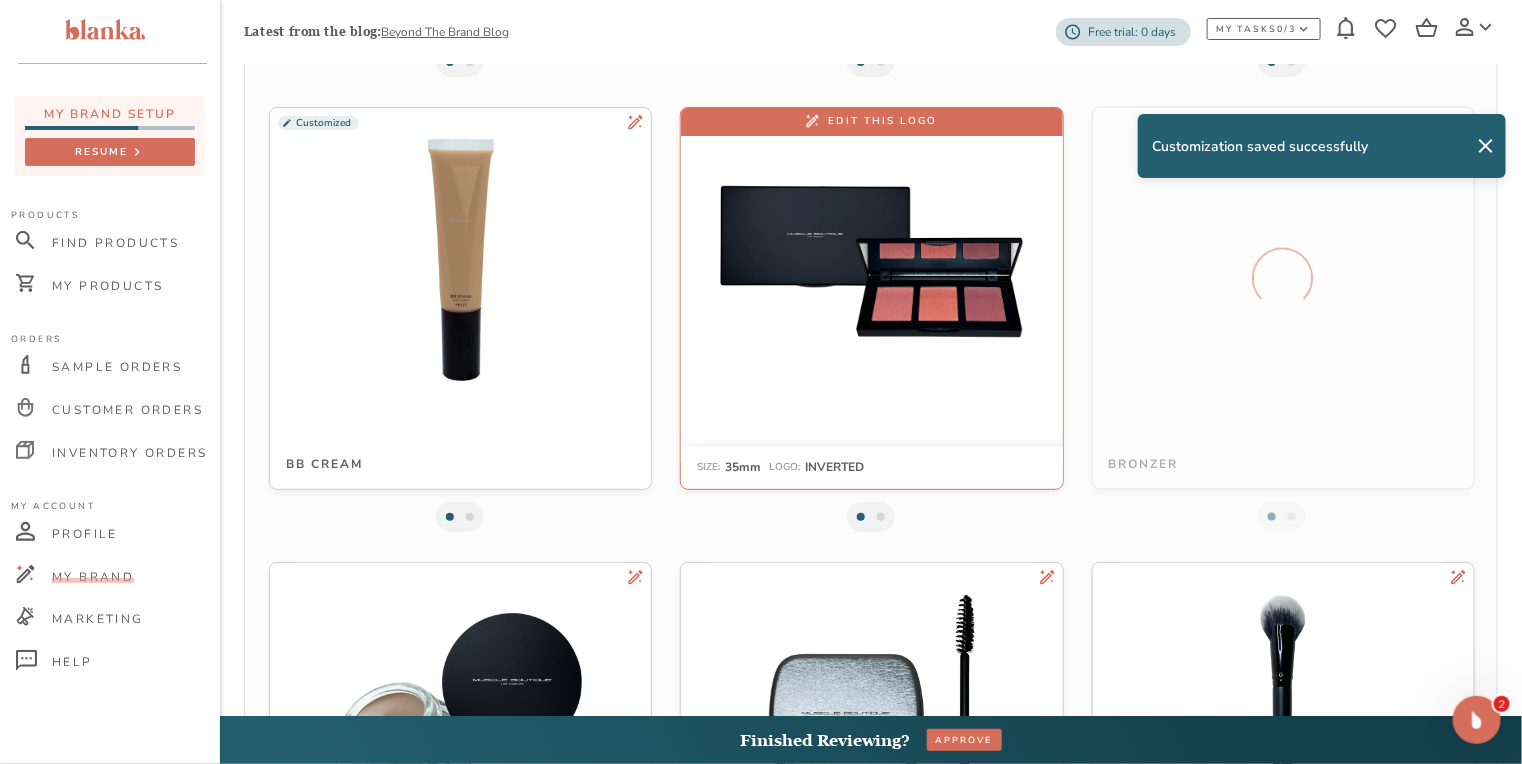 scroll, scrollTop: 1609, scrollLeft: 0, axis: vertical 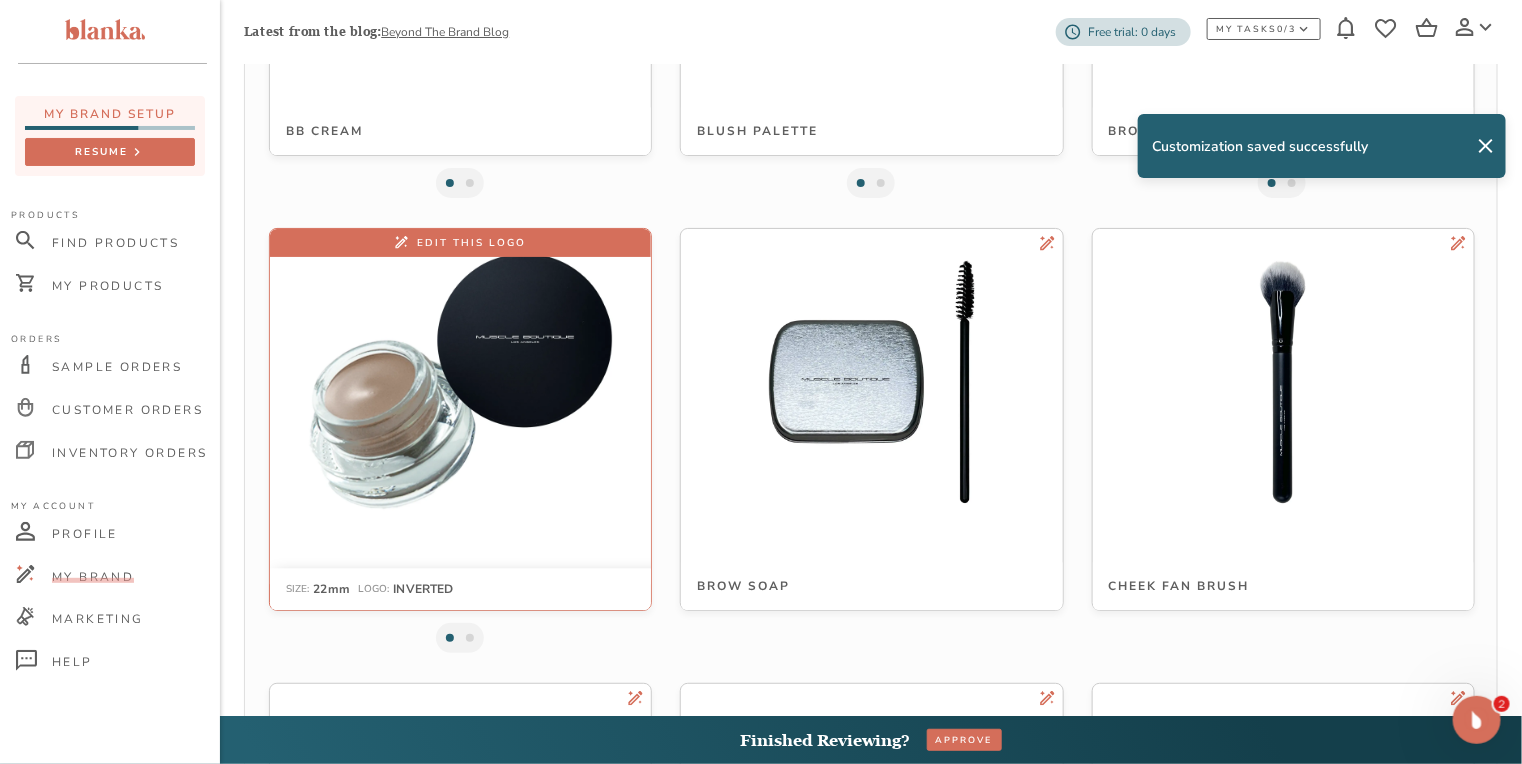 click at bounding box center (460, 381) 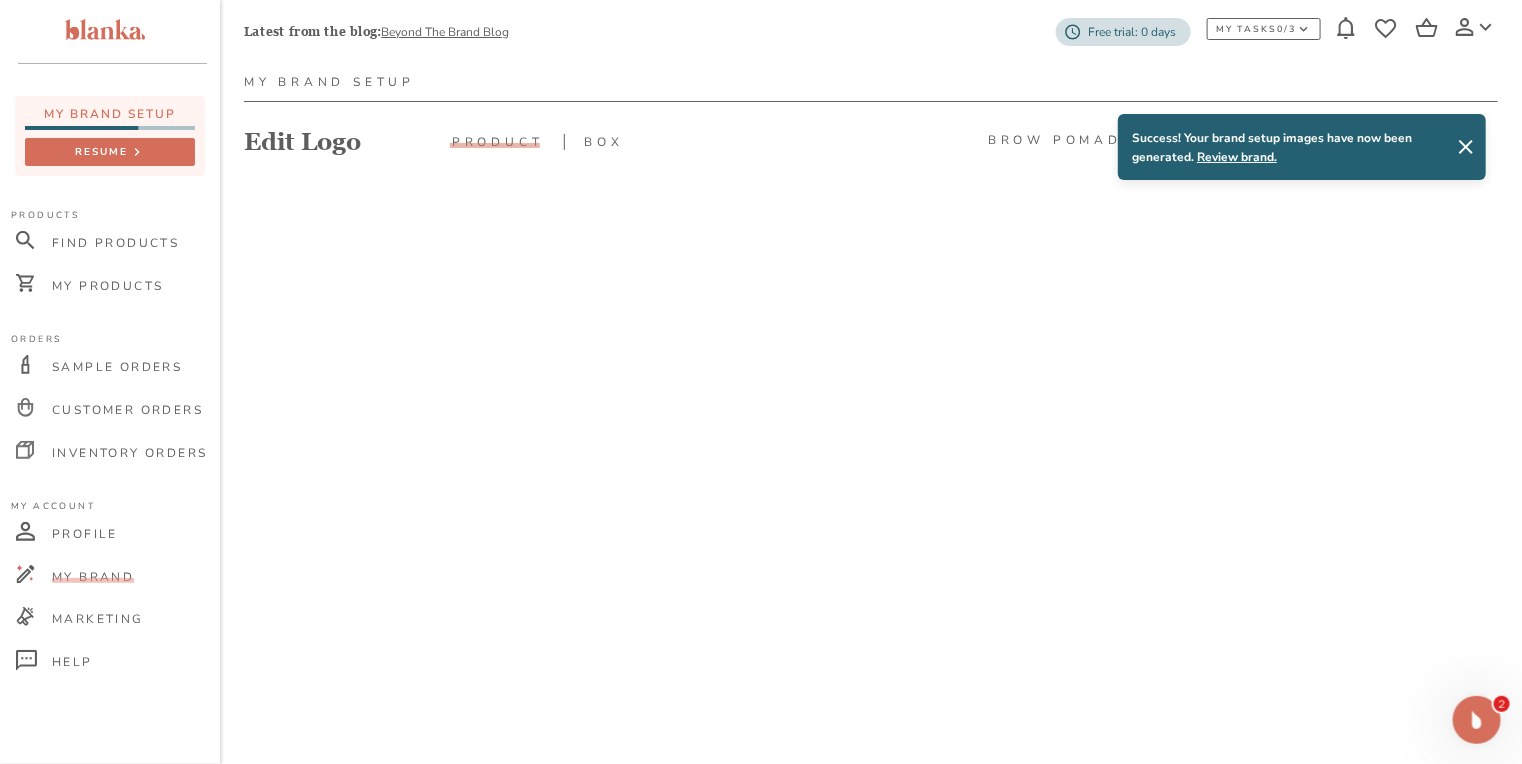 scroll, scrollTop: 160, scrollLeft: 0, axis: vertical 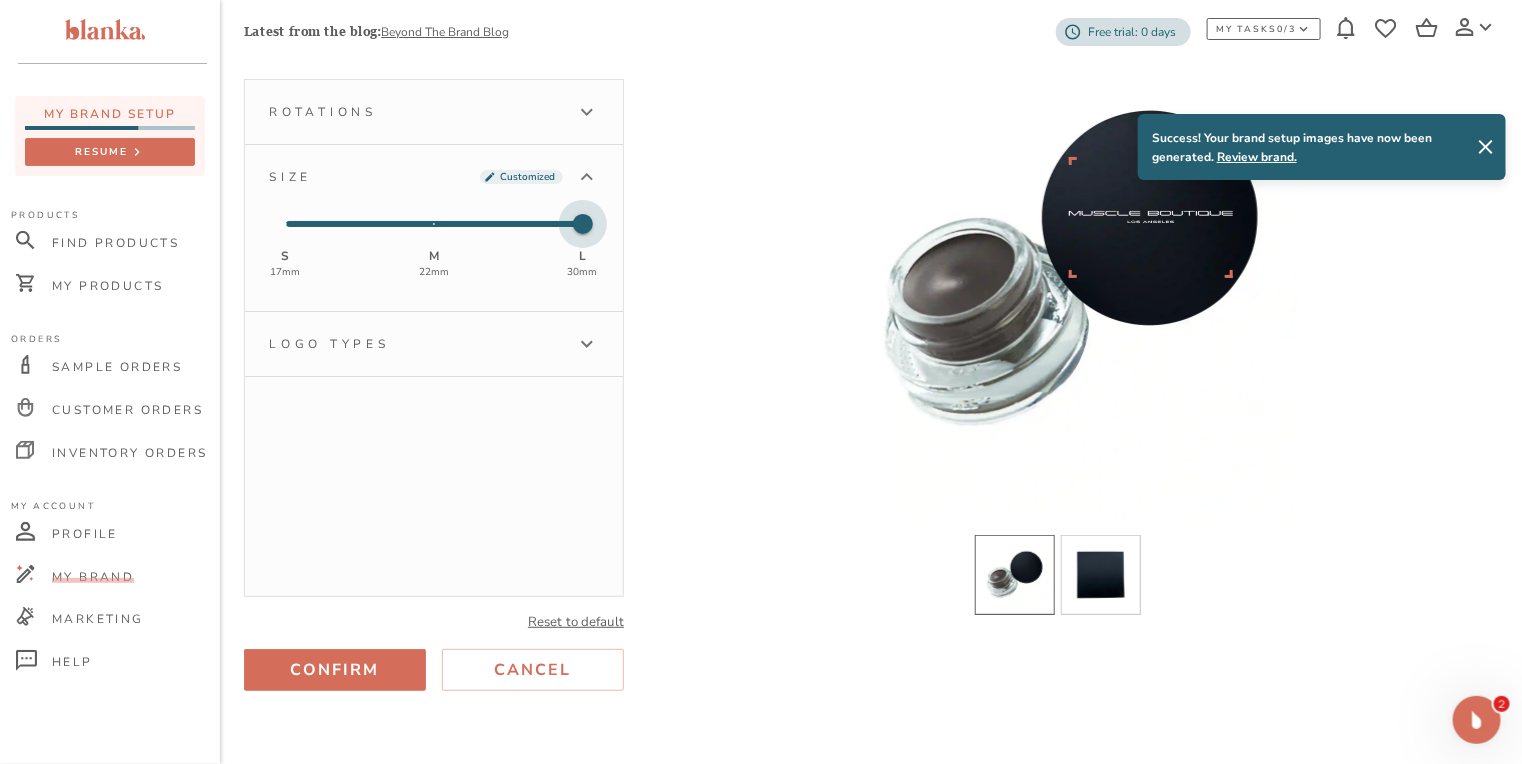 type on "1" 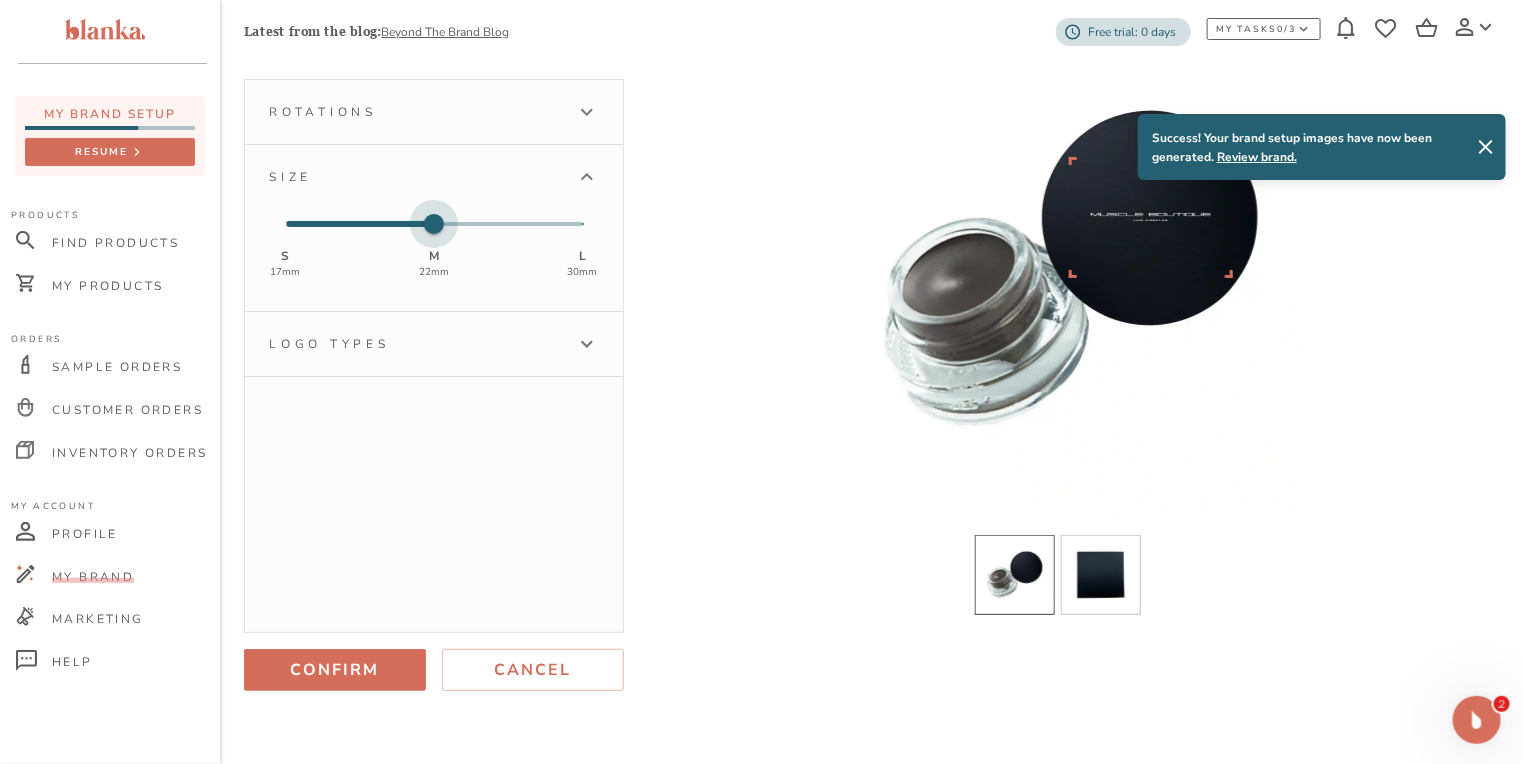drag, startPoint x: 437, startPoint y: 222, endPoint x: 498, endPoint y: 221, distance: 61.008198 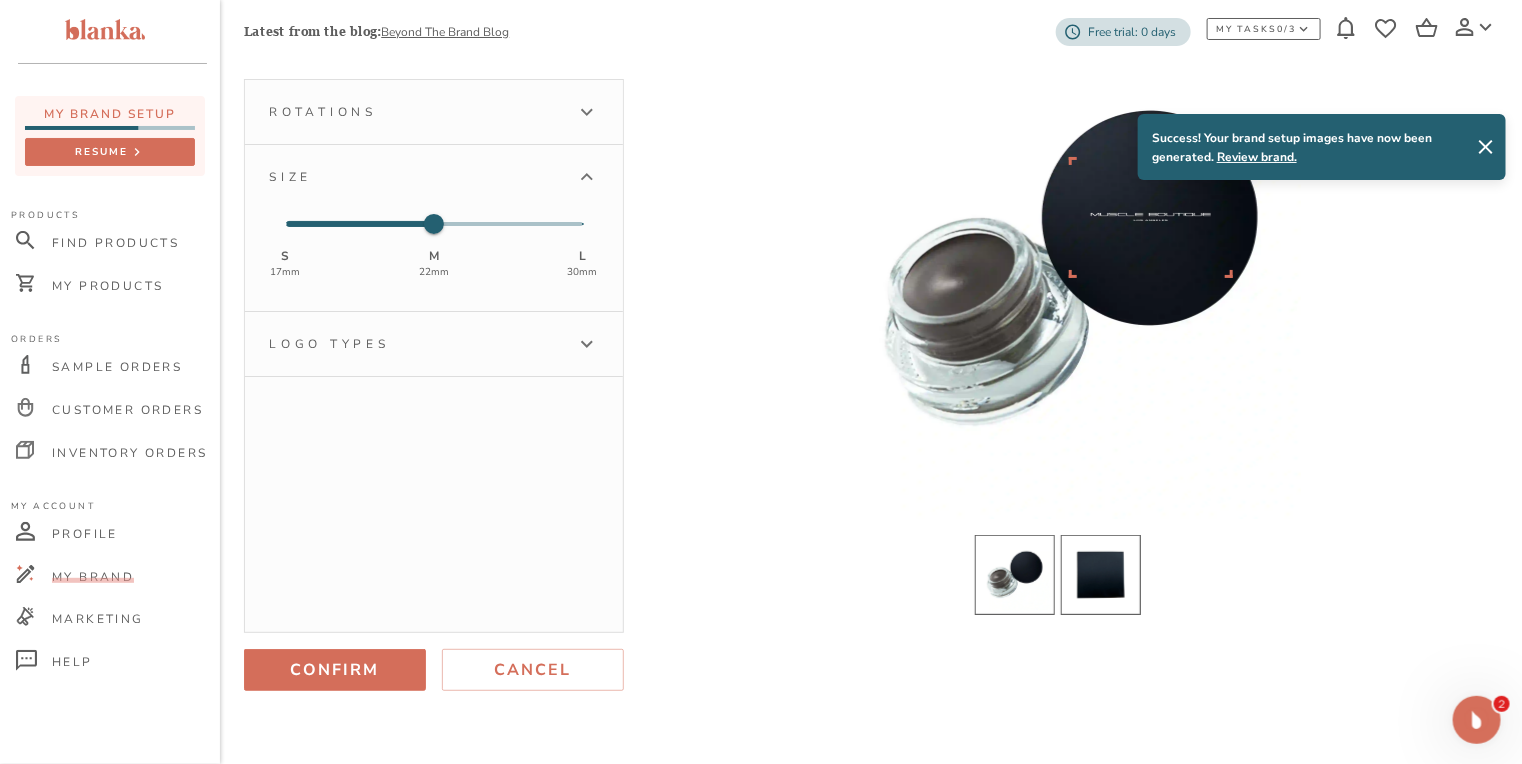 click at bounding box center (1101, 575) 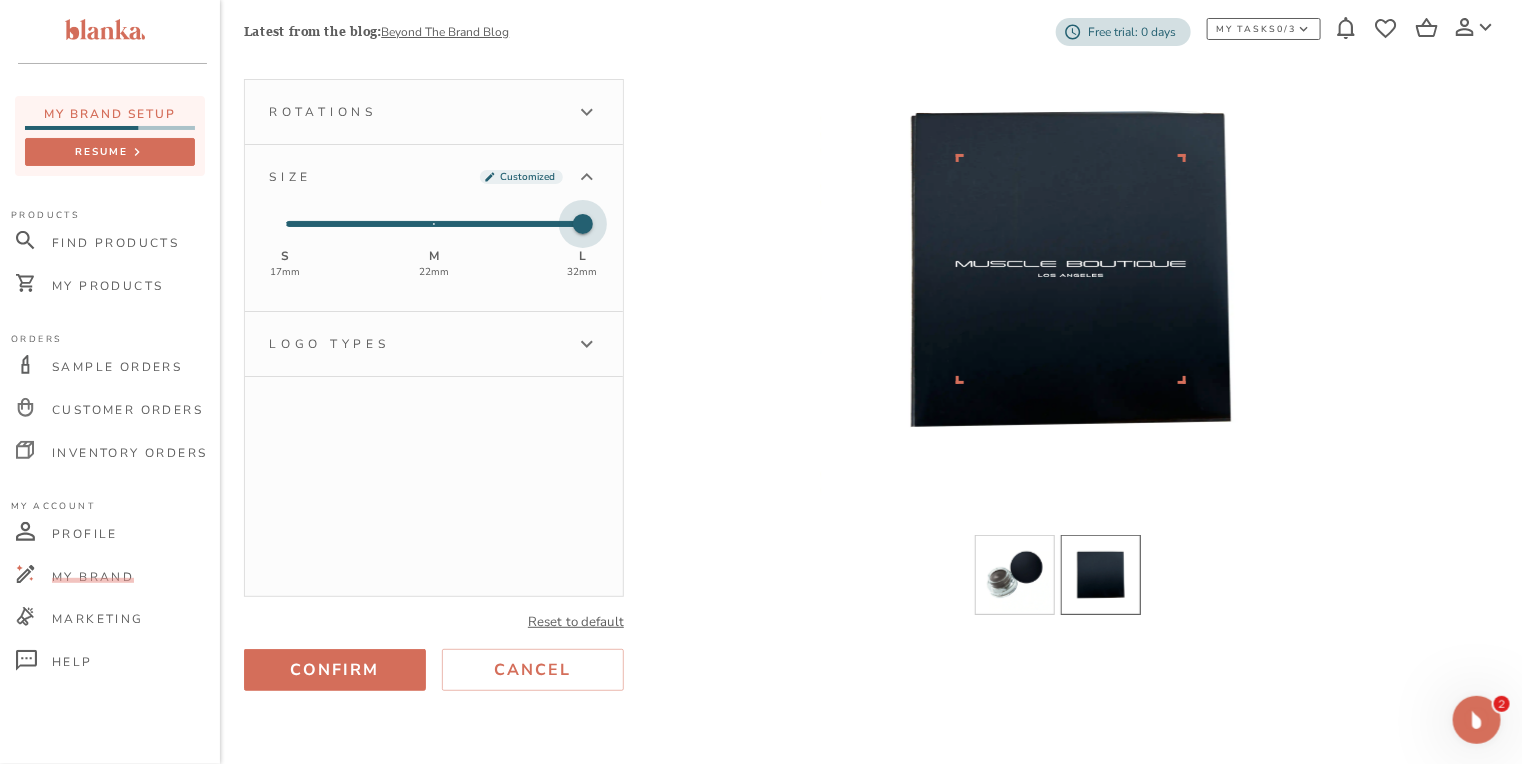 type on "1" 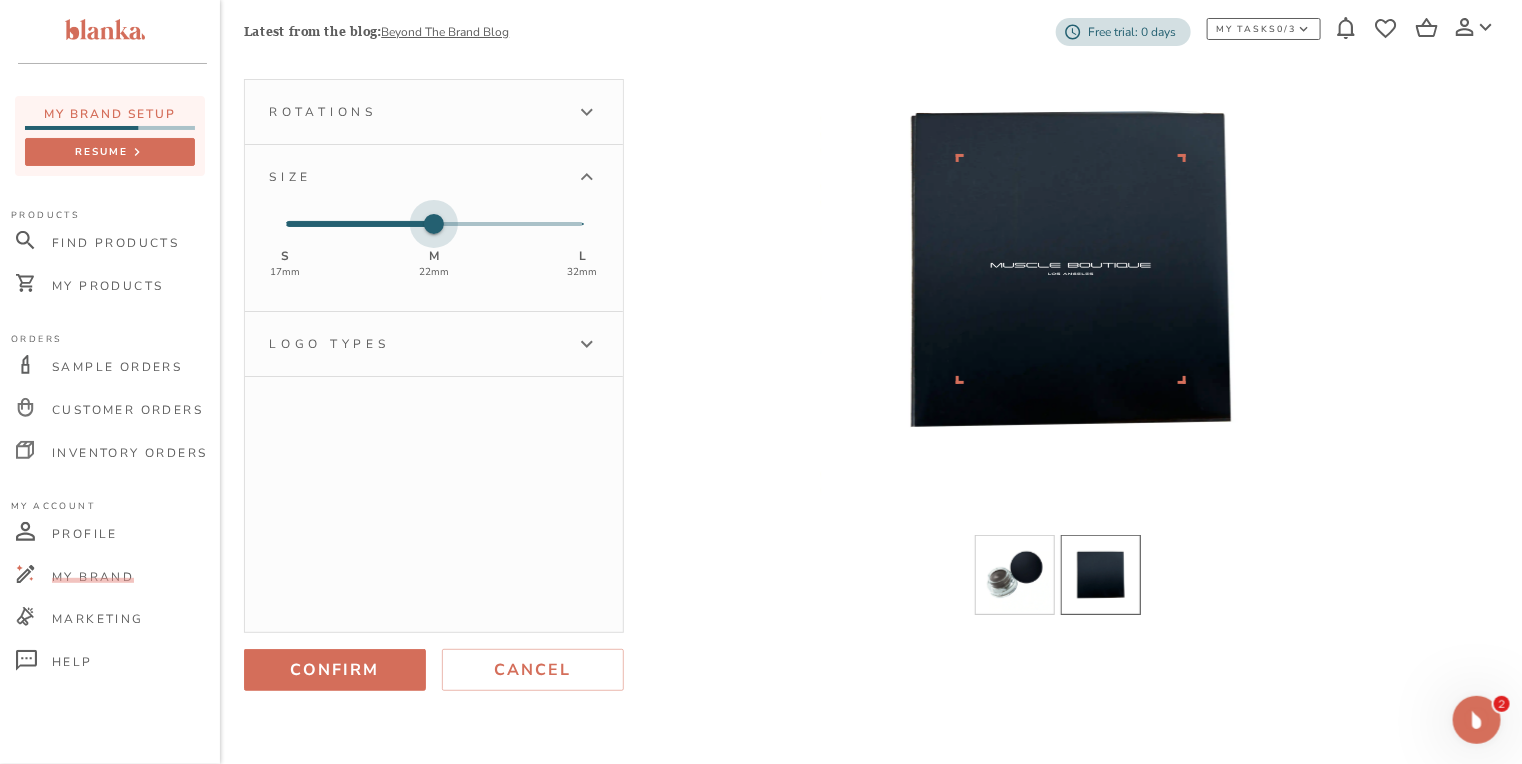 drag, startPoint x: 438, startPoint y: 224, endPoint x: 486, endPoint y: 236, distance: 49.47727 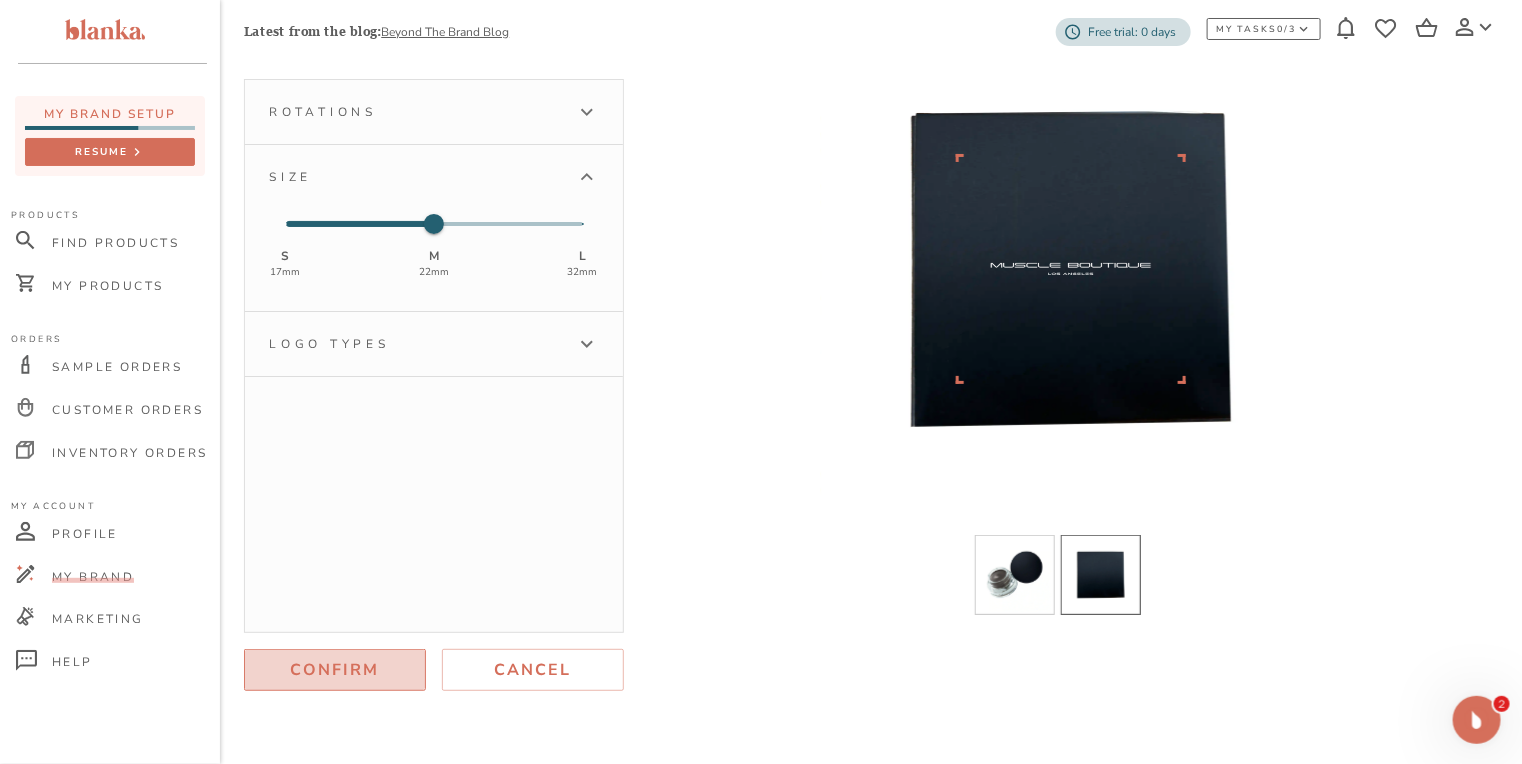 click on "Confirm" at bounding box center [335, 670] 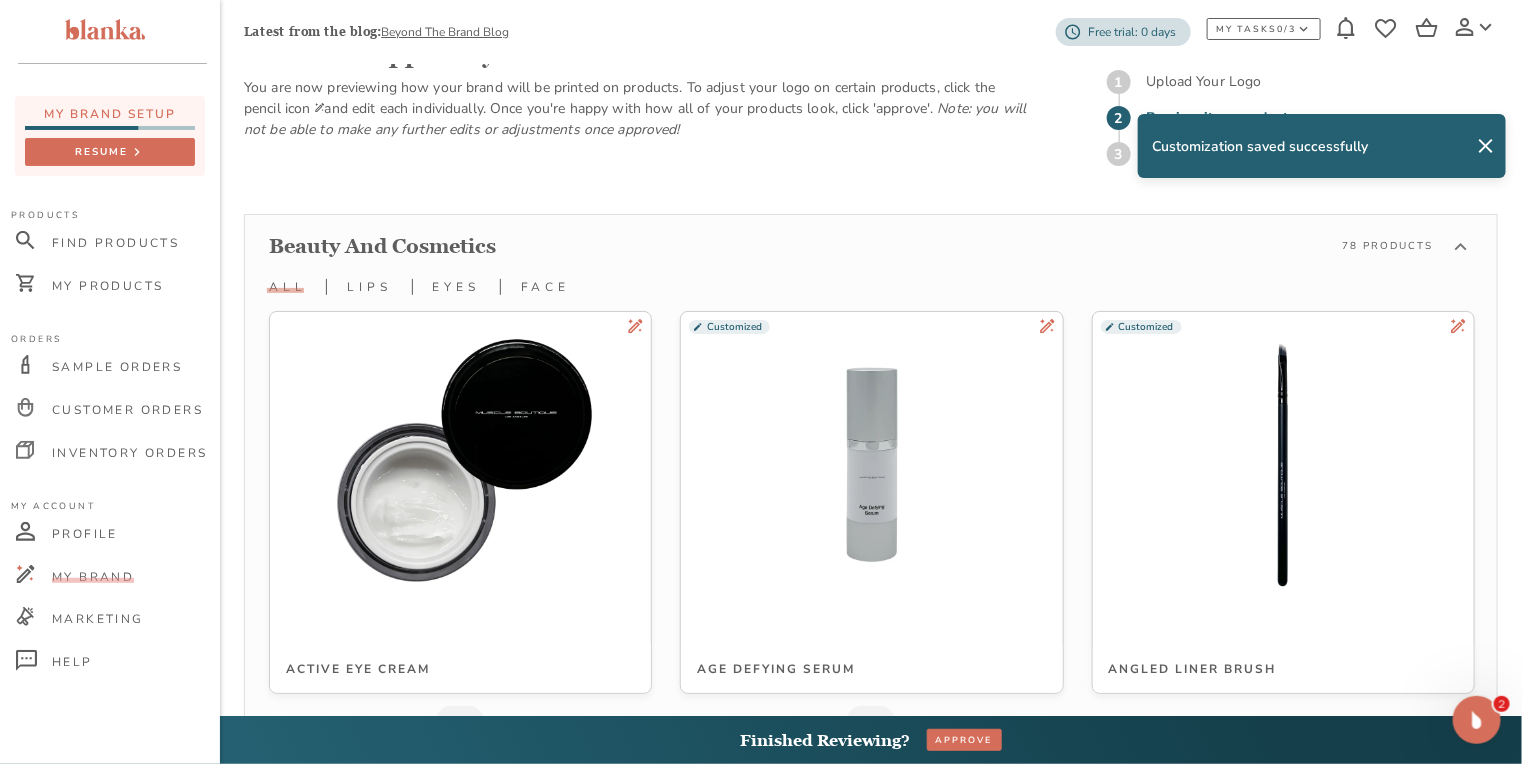 scroll, scrollTop: 1609, scrollLeft: 0, axis: vertical 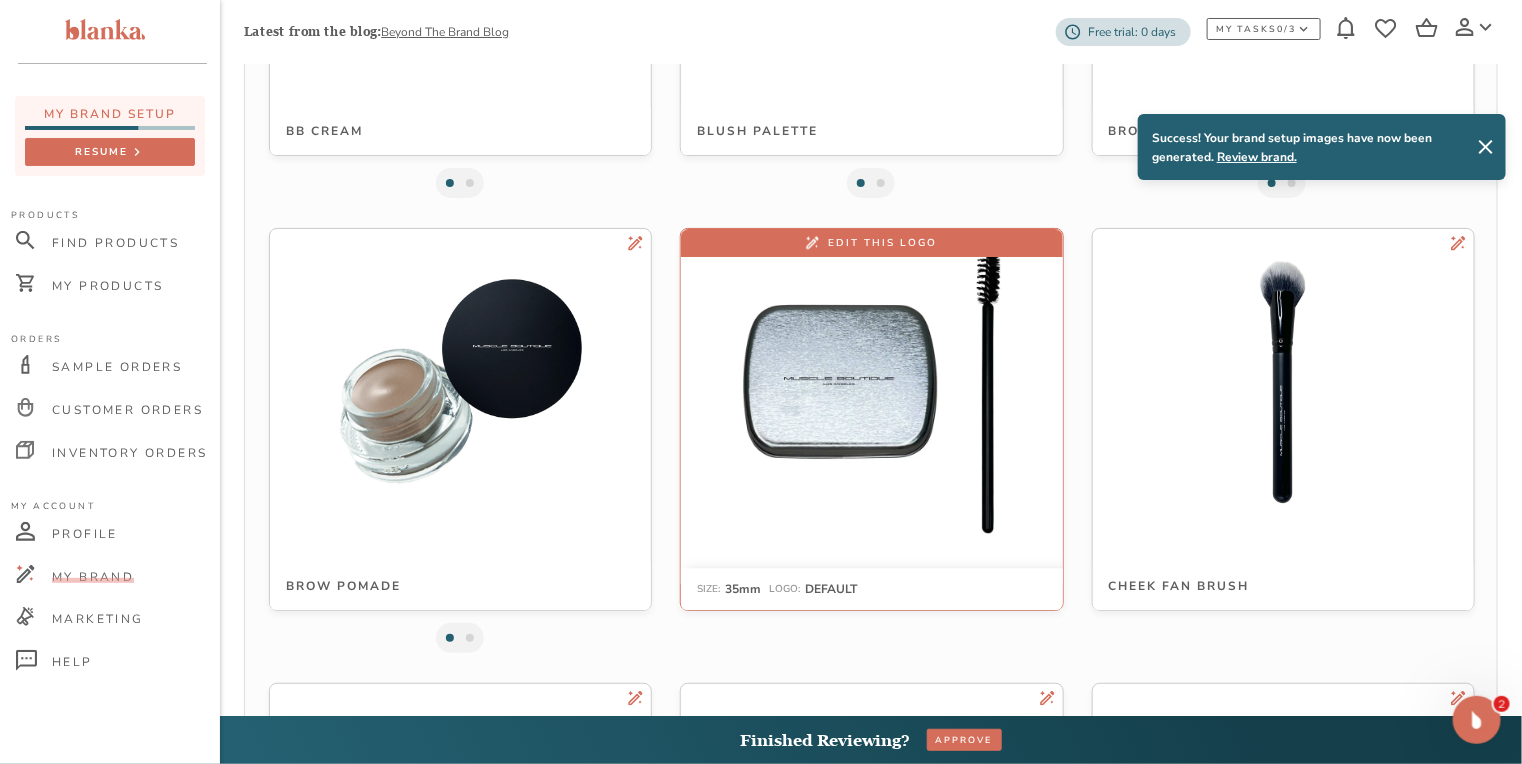 click at bounding box center [871, 381] 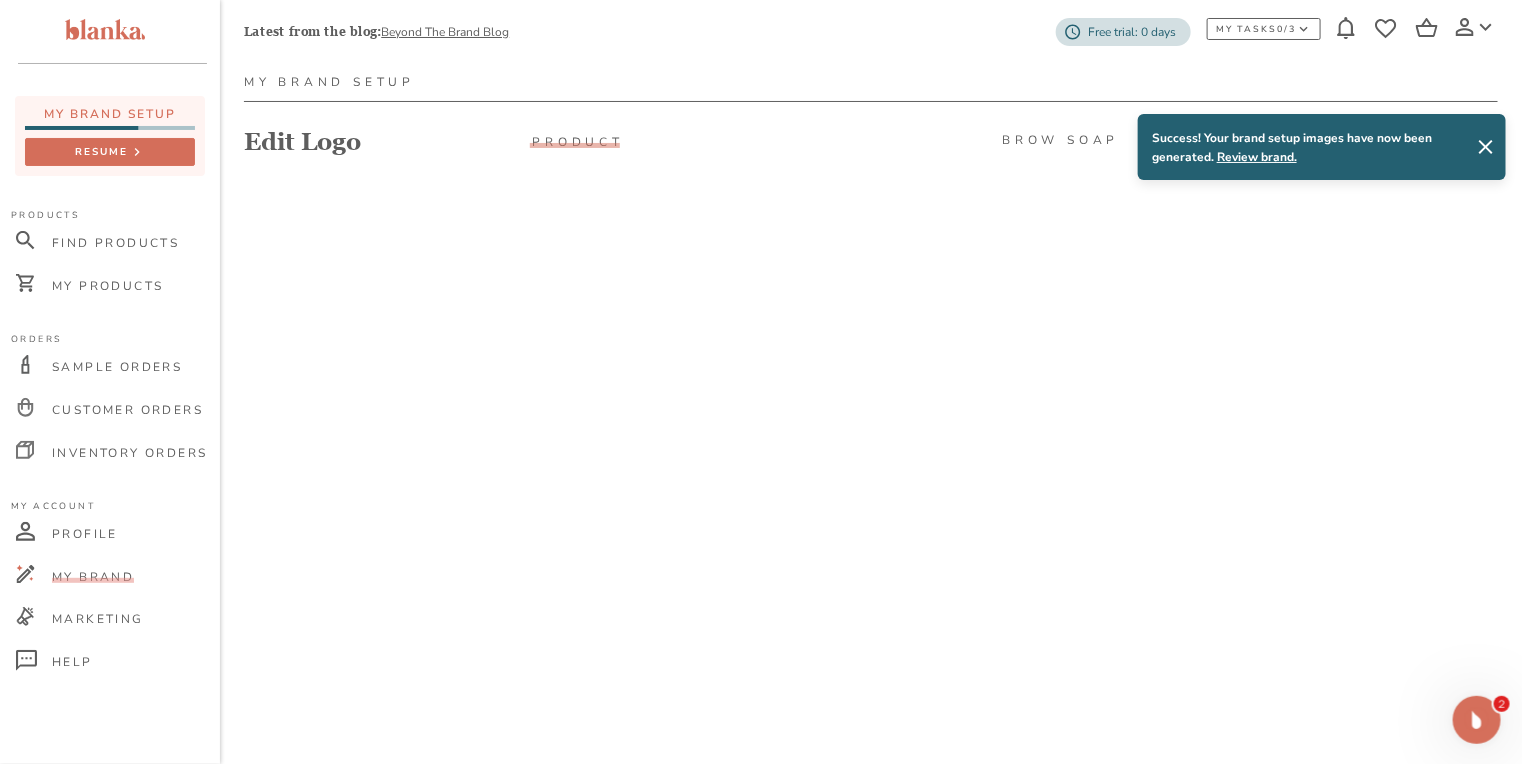scroll, scrollTop: 160, scrollLeft: 0, axis: vertical 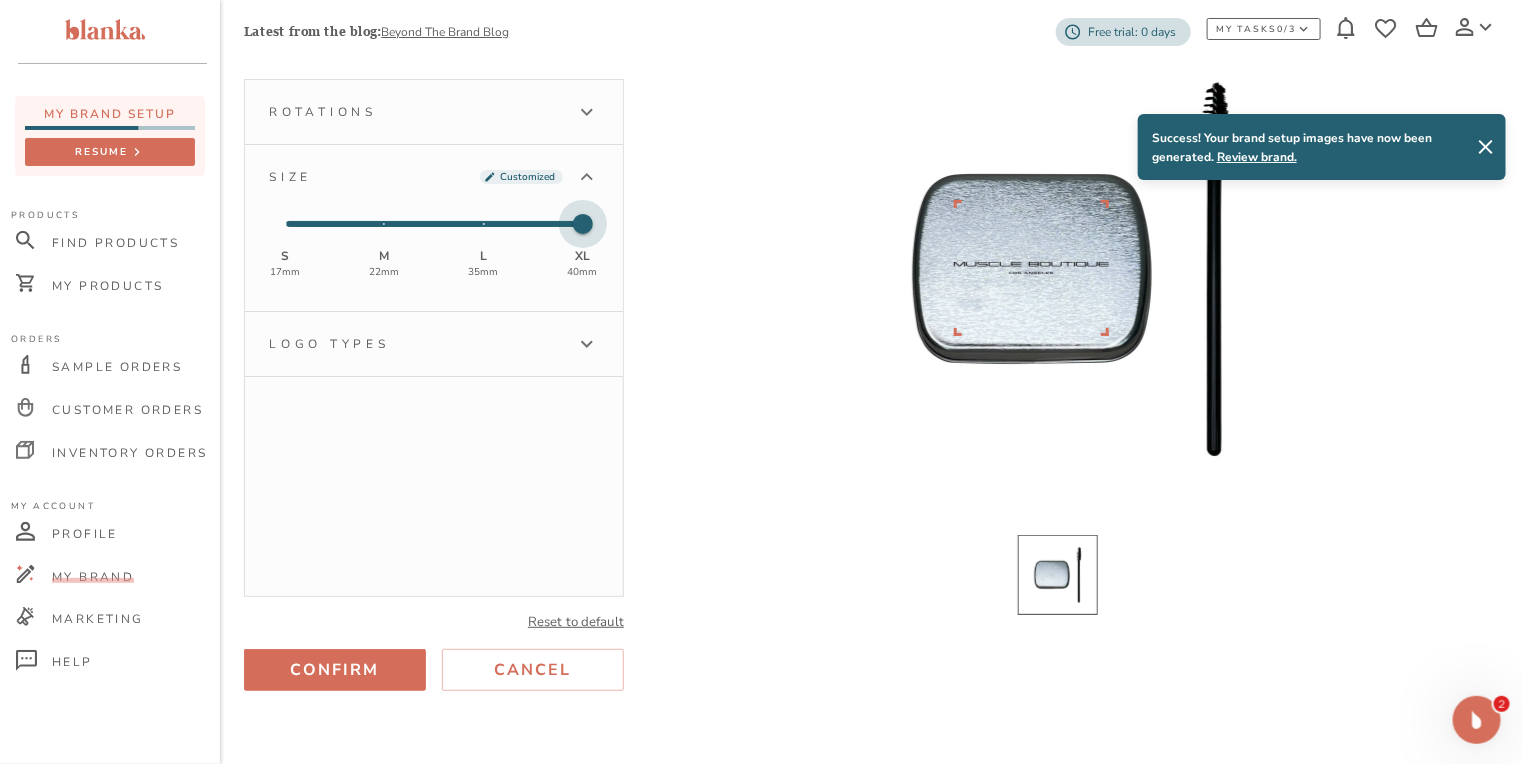 type on "2" 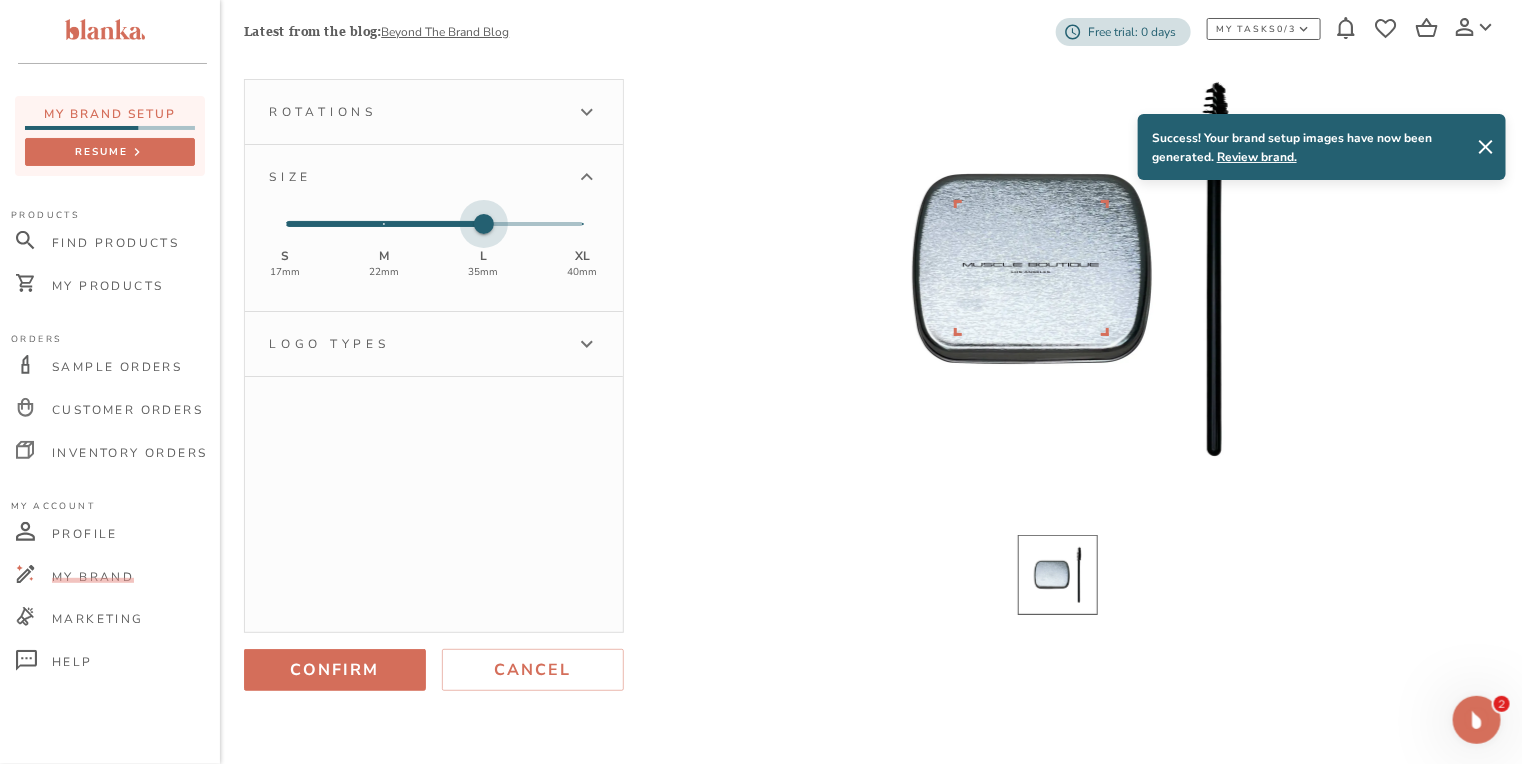 drag, startPoint x: 485, startPoint y: 221, endPoint x: 524, endPoint y: 226, distance: 39.319206 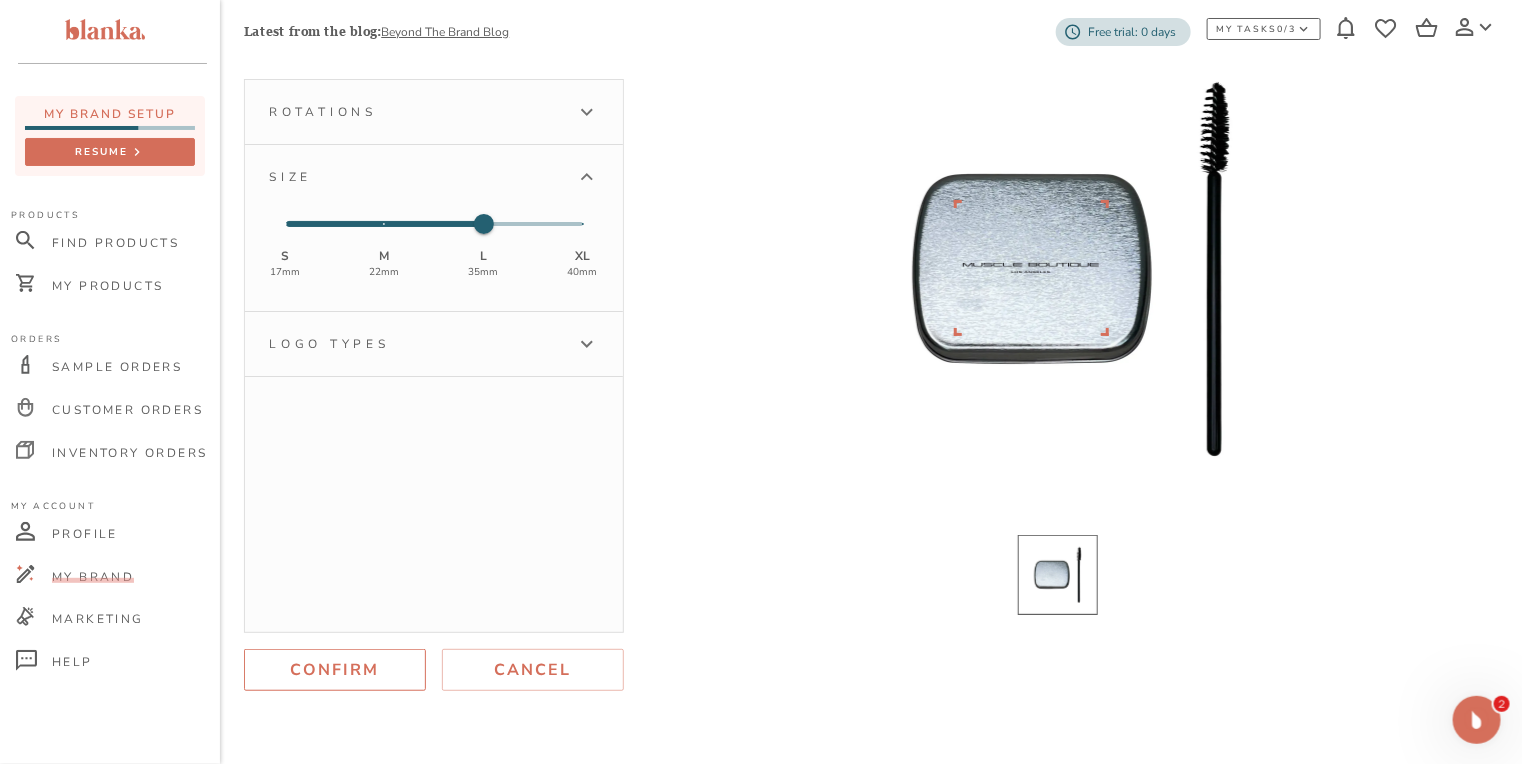 click on "Confirm" at bounding box center (335, 670) 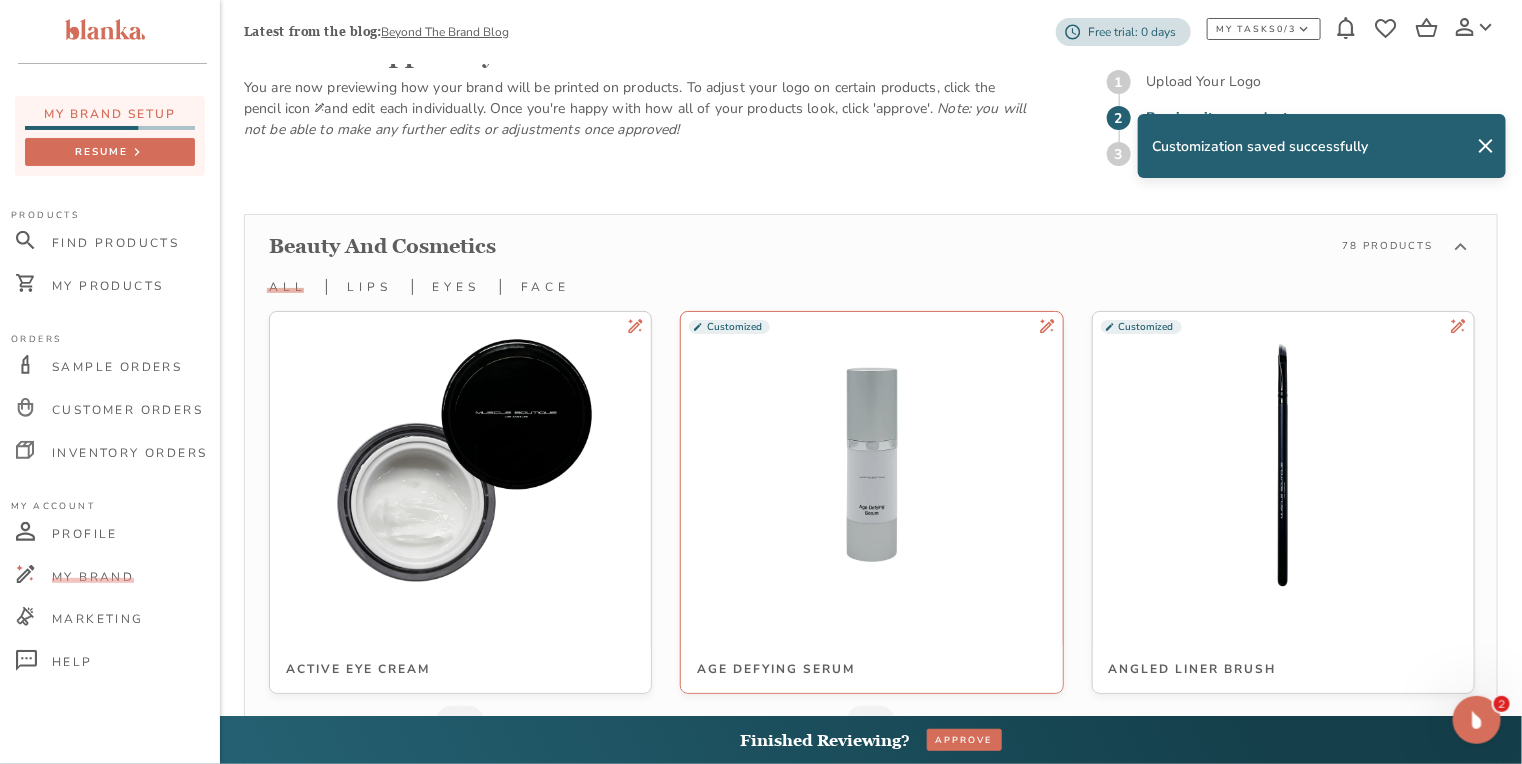 scroll, scrollTop: 1609, scrollLeft: 0, axis: vertical 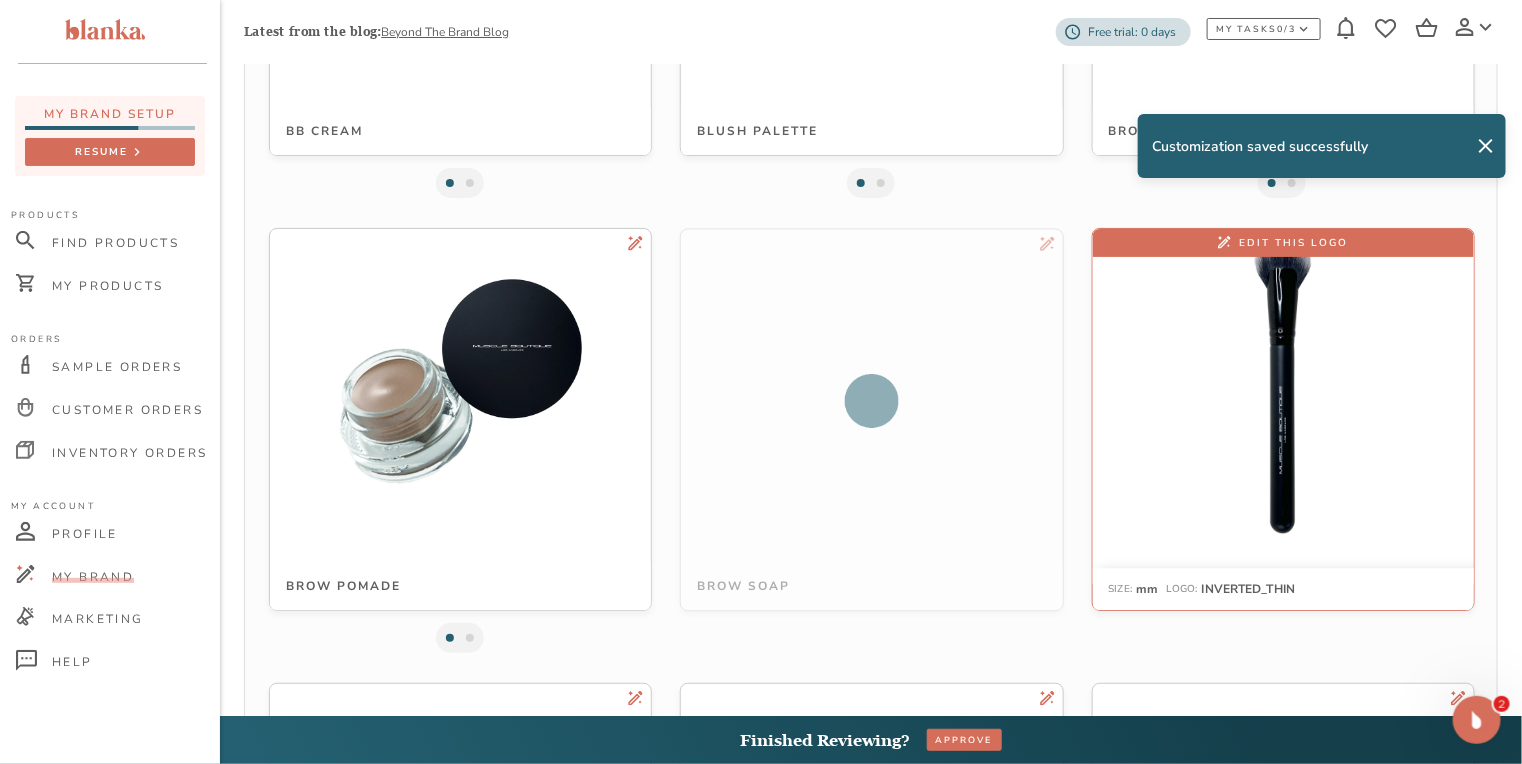 click at bounding box center (1283, 381) 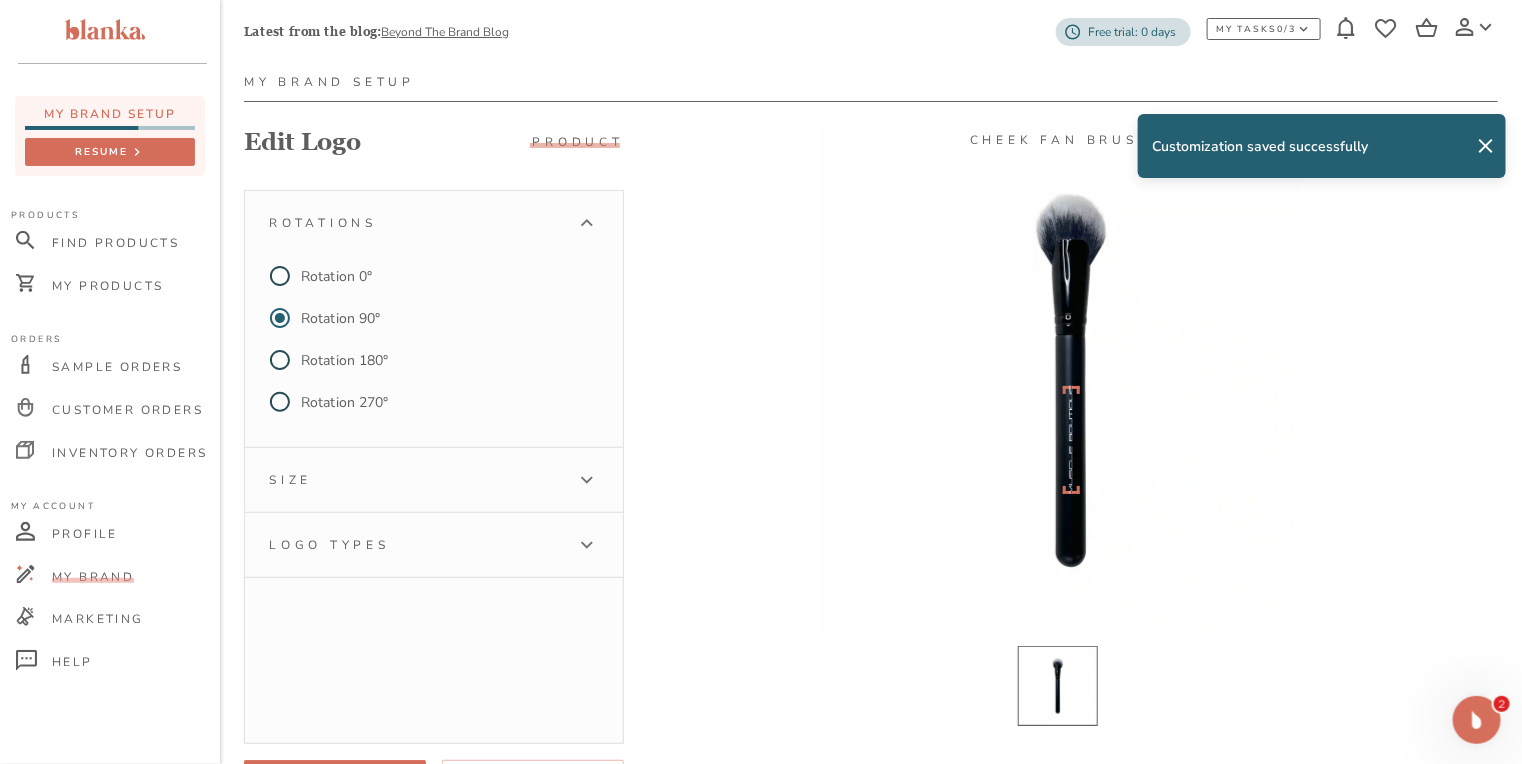 scroll, scrollTop: 160, scrollLeft: 0, axis: vertical 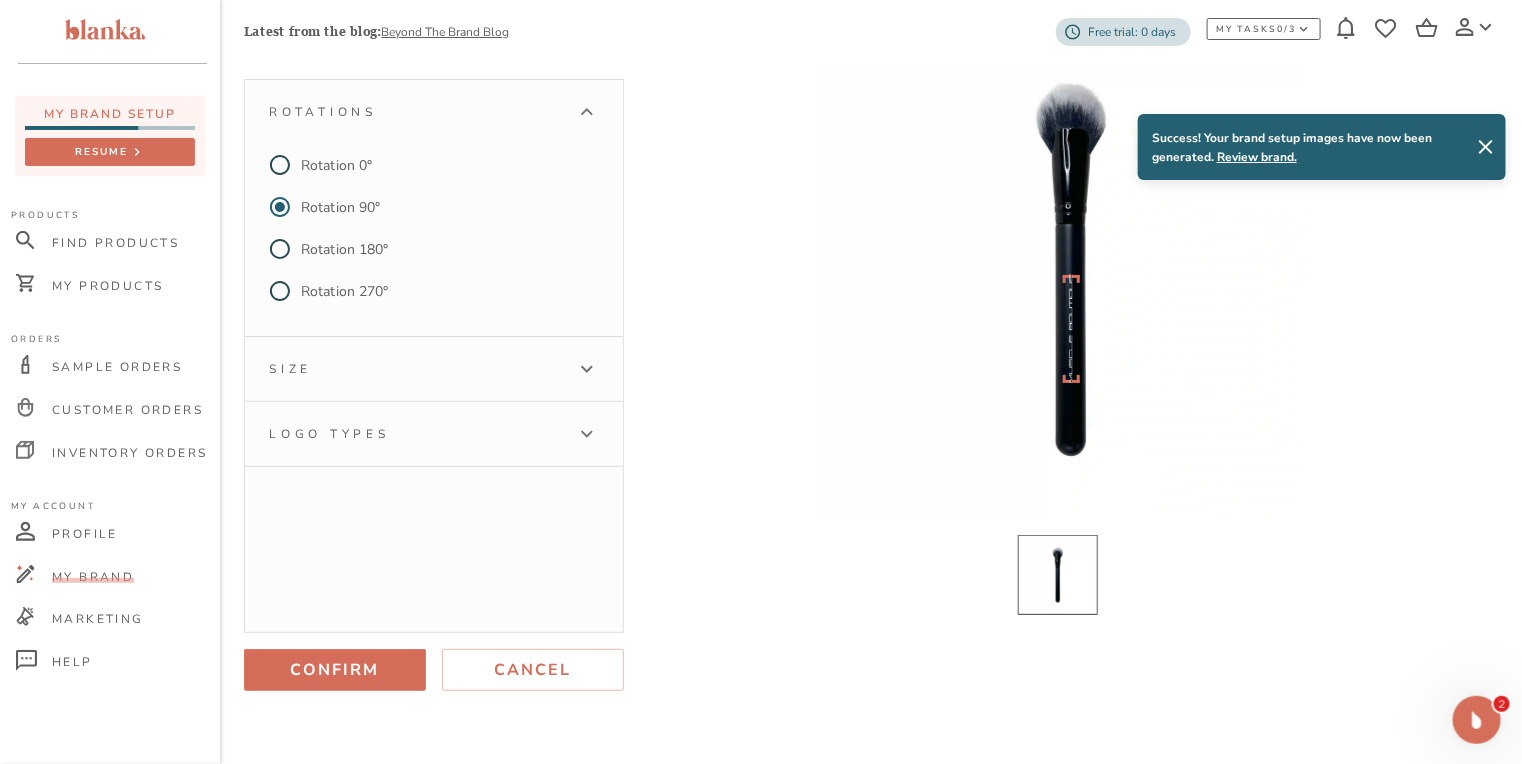 click on "Logo types" at bounding box center [416, 434] 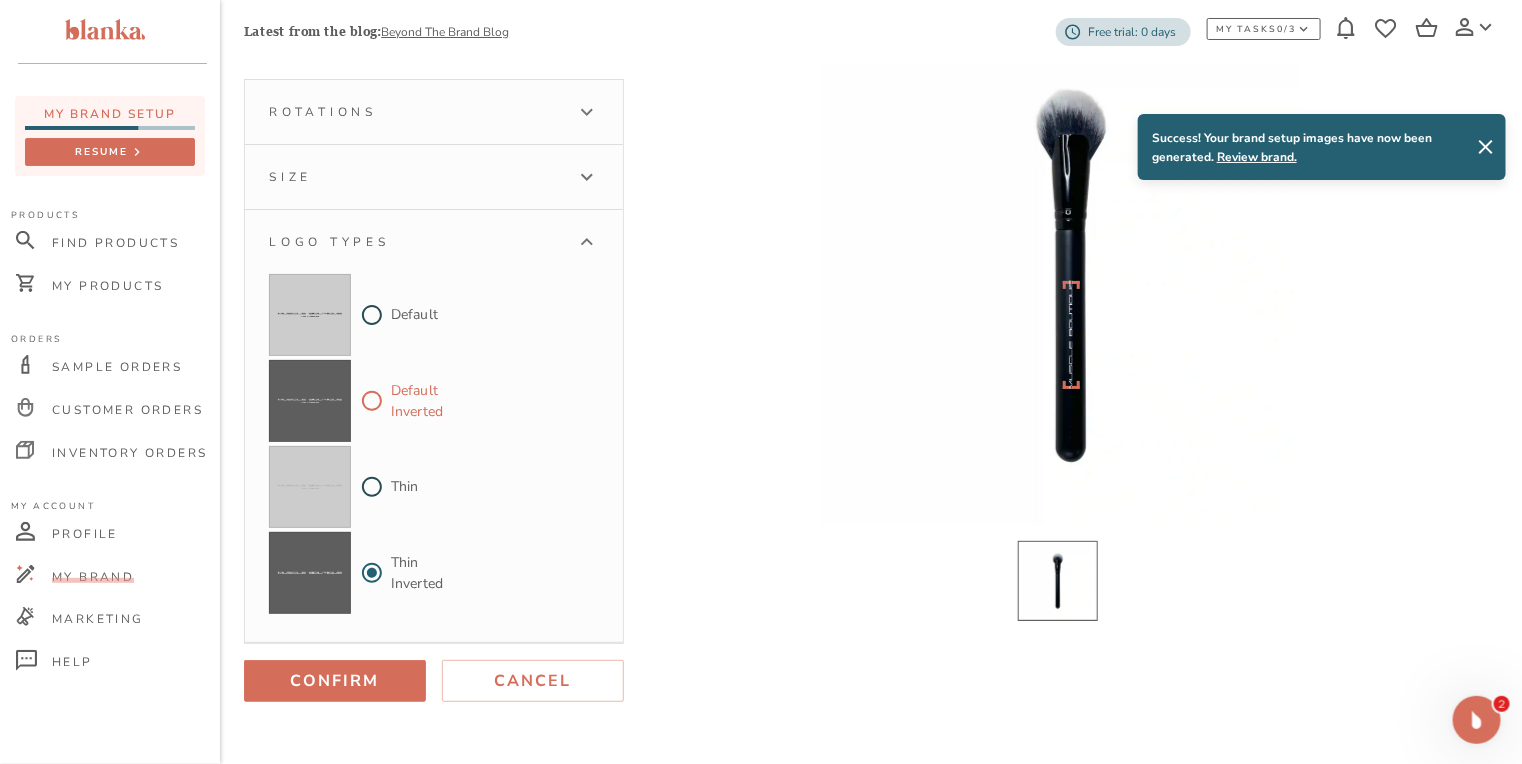 click on "Default Inverted" at bounding box center [372, 401] 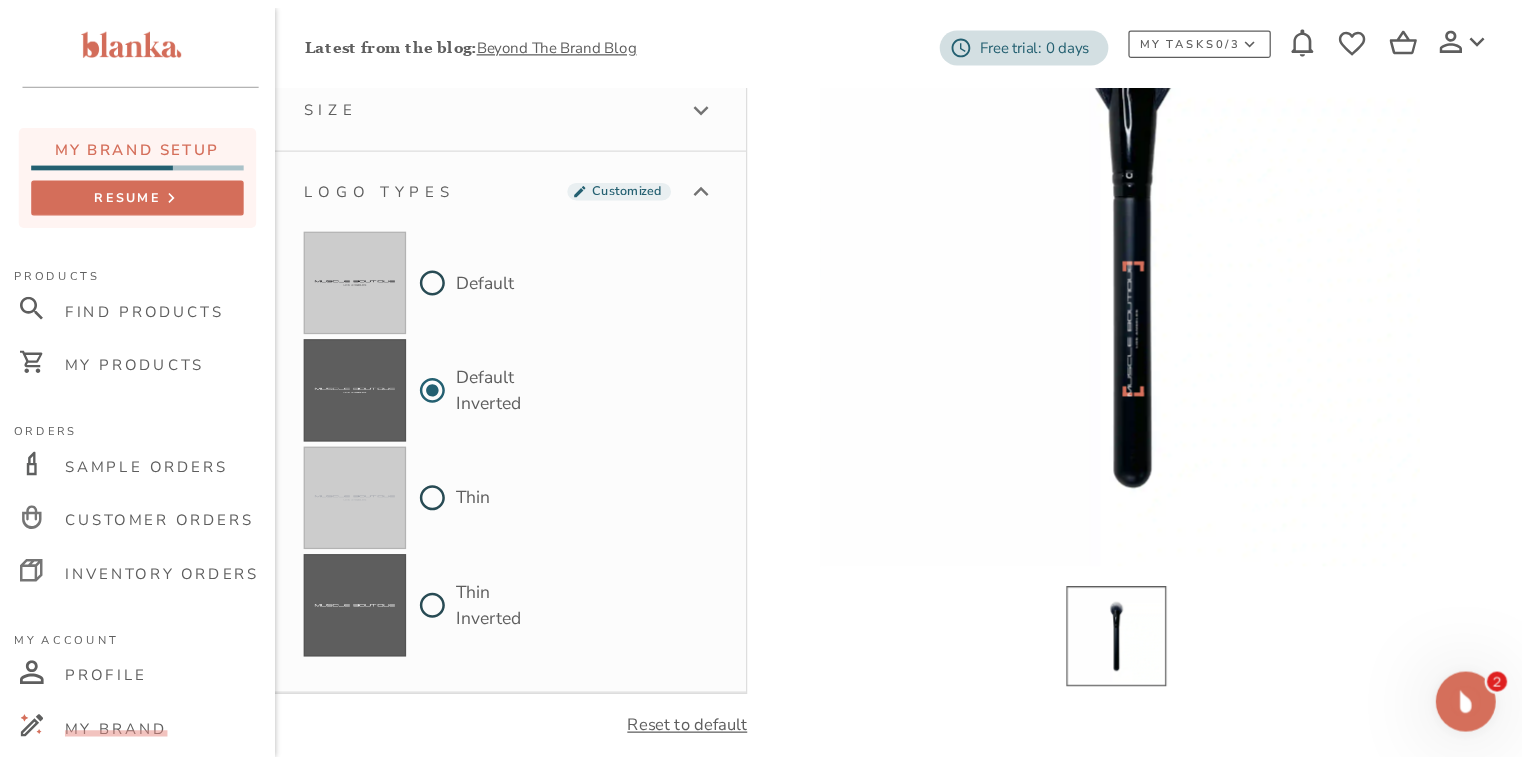 scroll, scrollTop: 204, scrollLeft: 0, axis: vertical 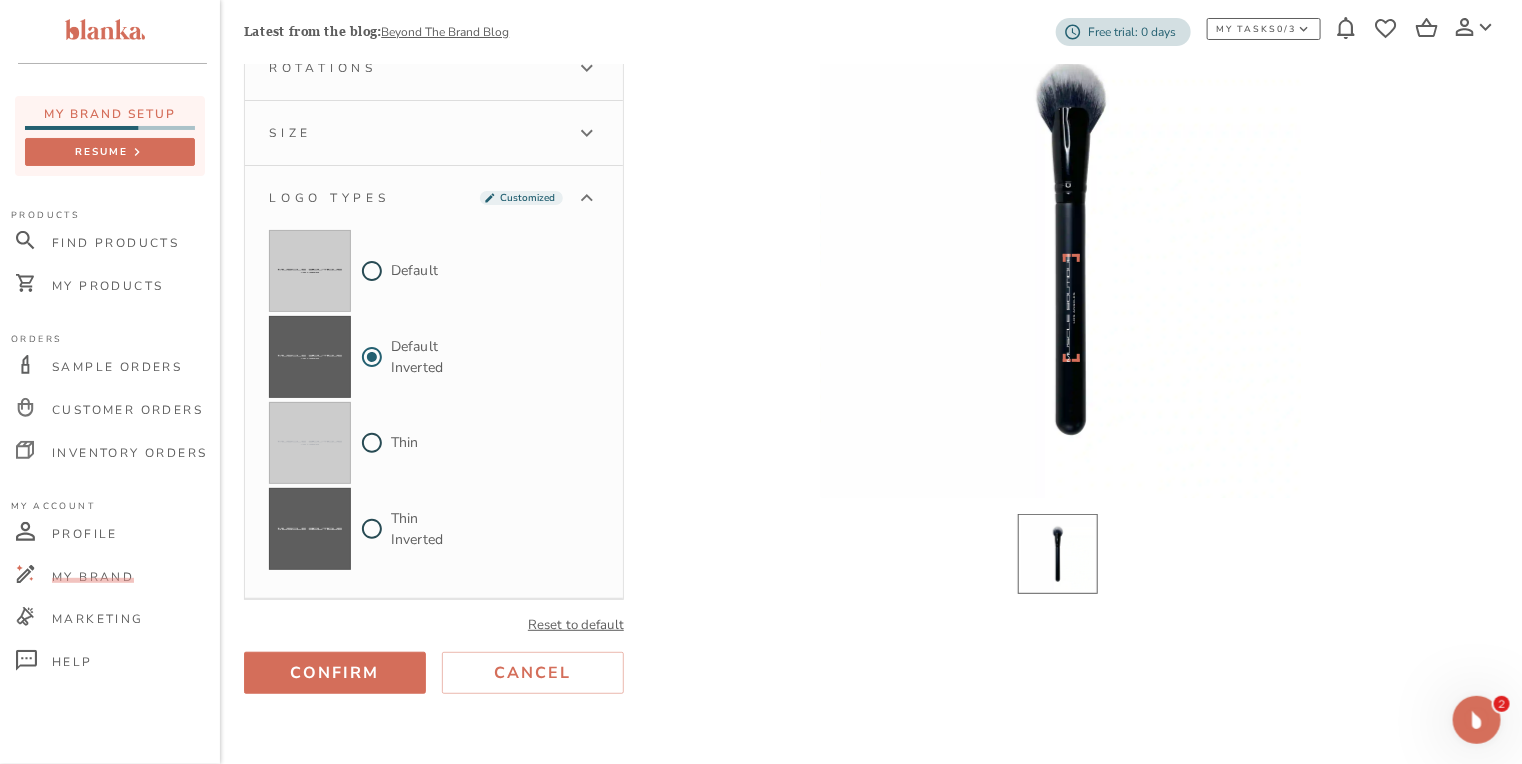 click on "Size" at bounding box center [434, 133] 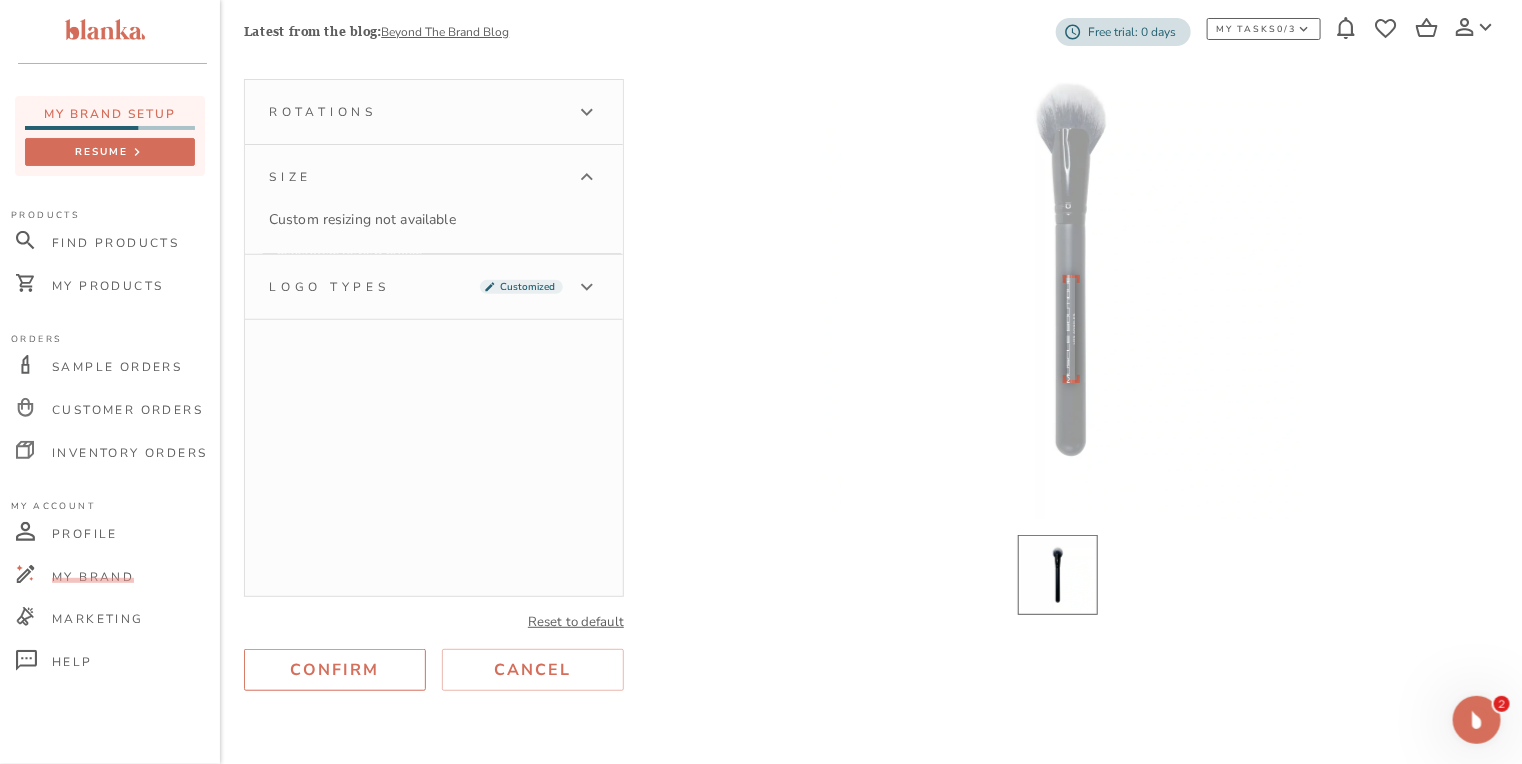 click on "Confirm" at bounding box center (335, 670) 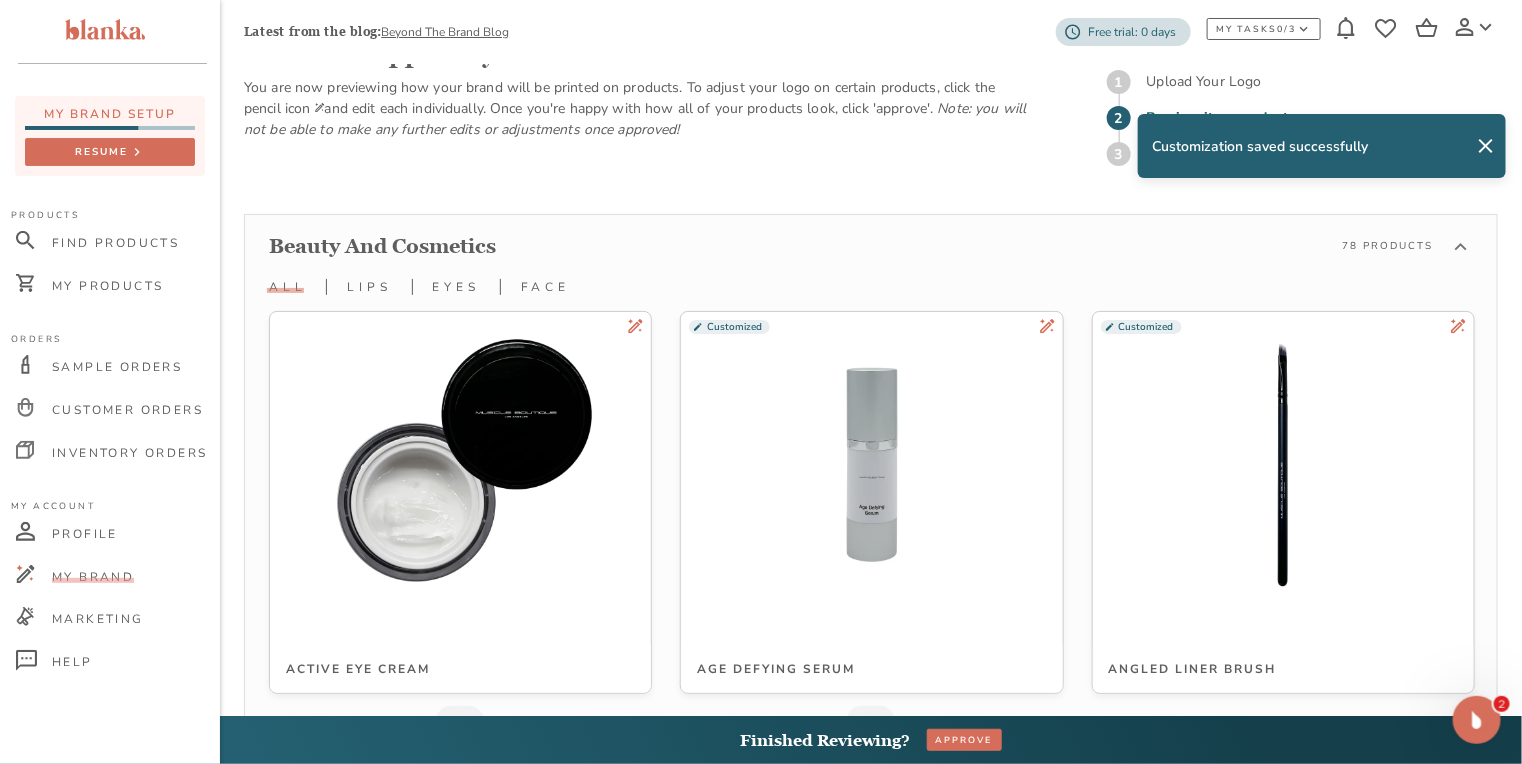 scroll, scrollTop: 1609, scrollLeft: 0, axis: vertical 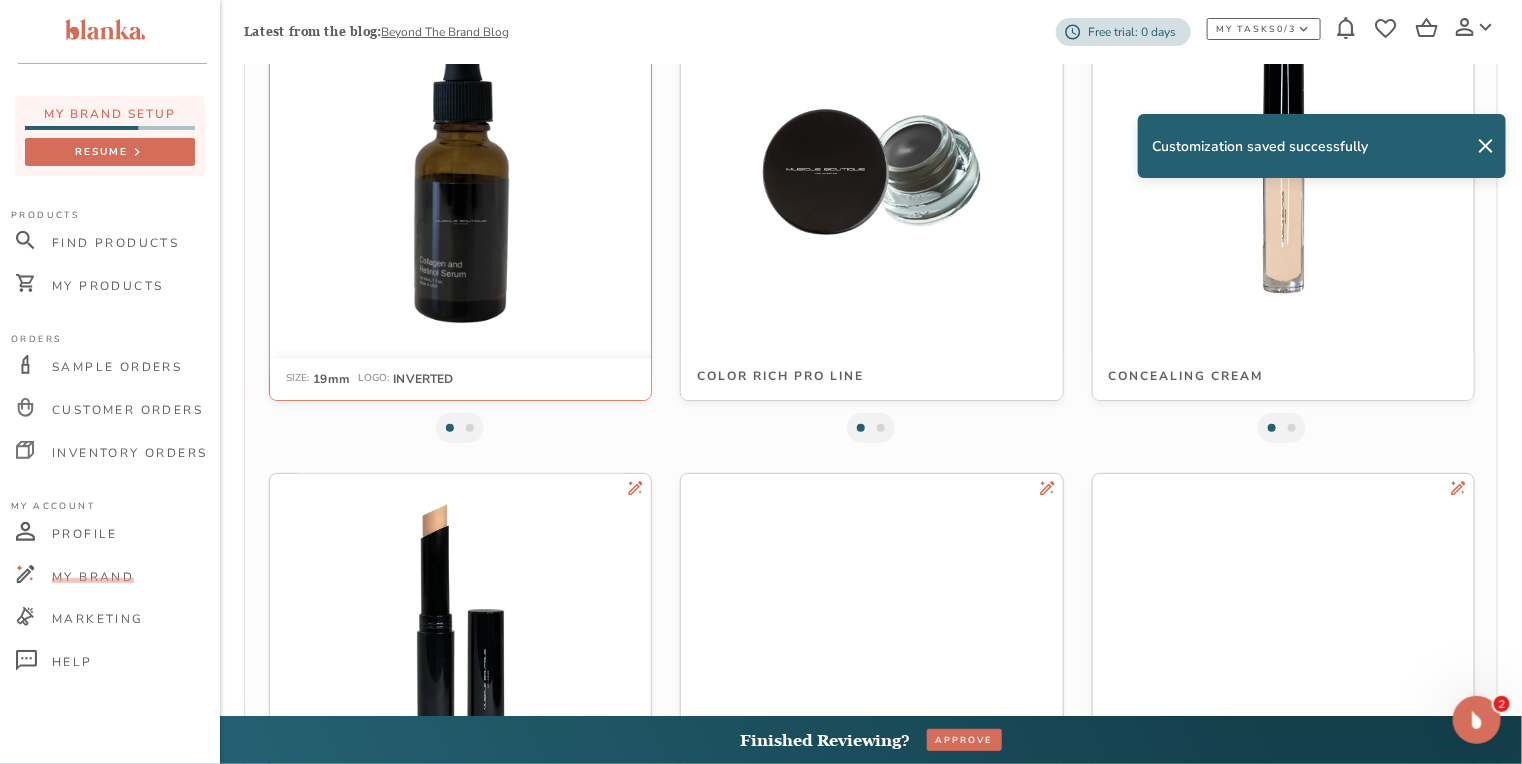 click at bounding box center (460, 170) 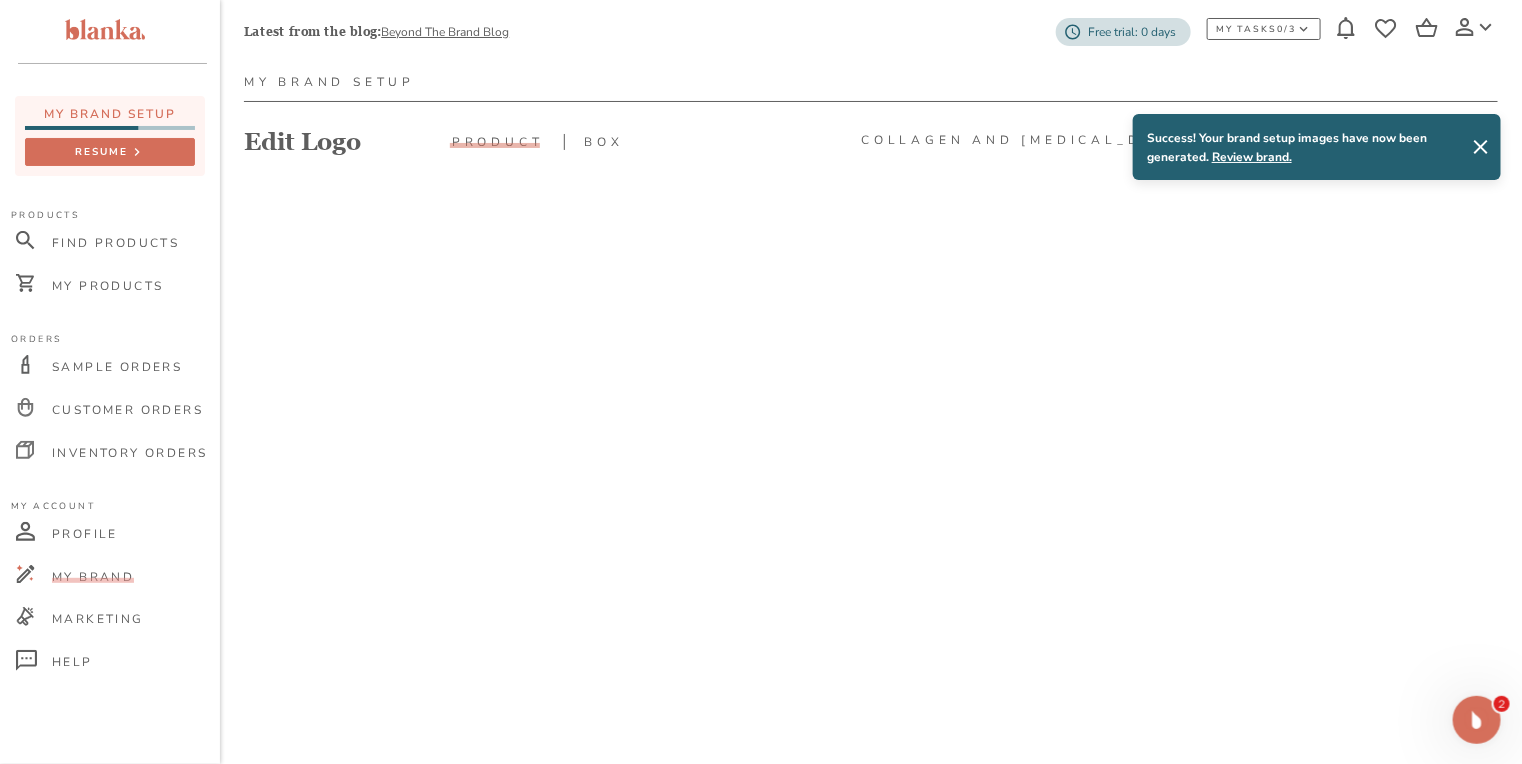 scroll, scrollTop: 160, scrollLeft: 0, axis: vertical 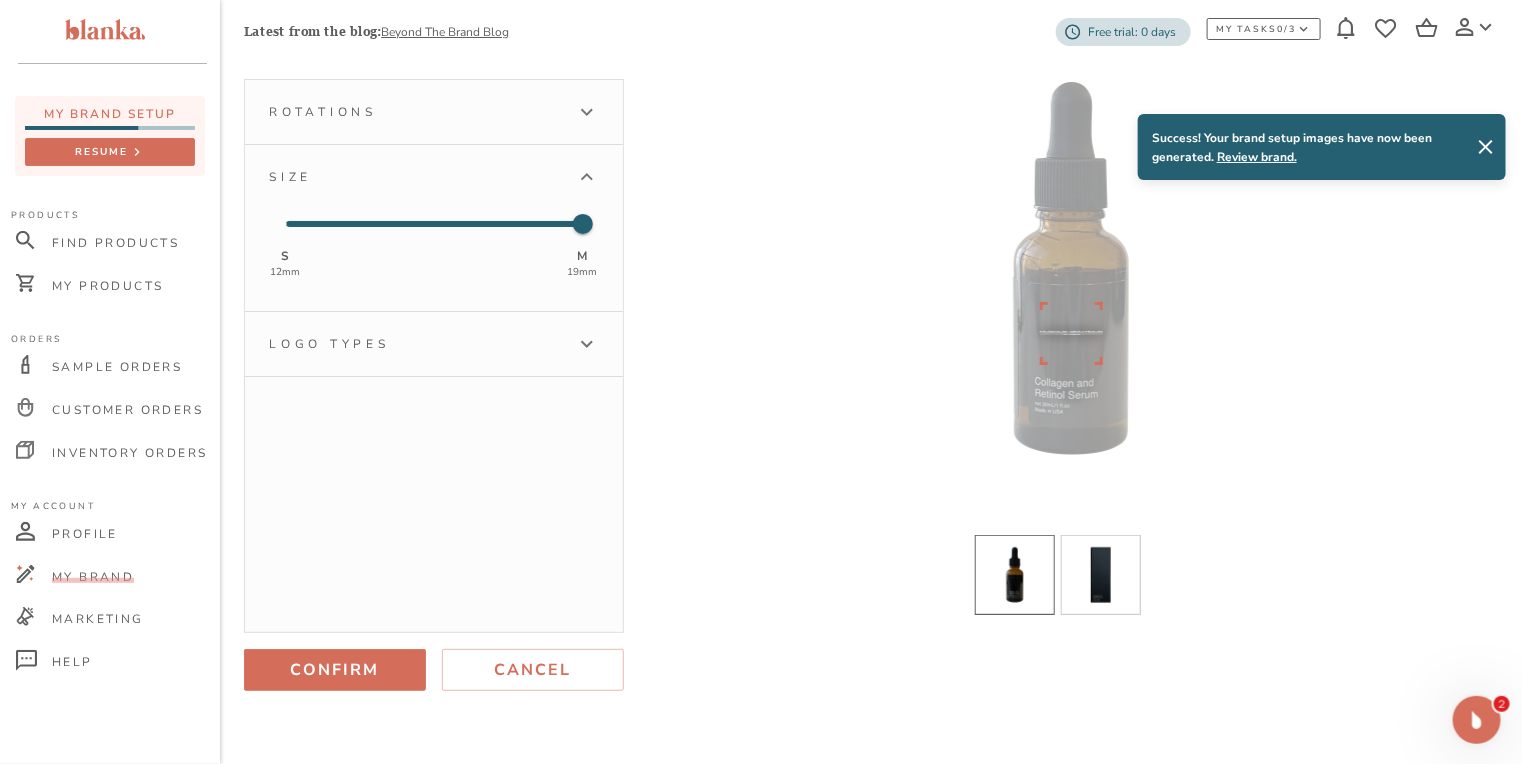click on "Logo types" at bounding box center [434, 344] 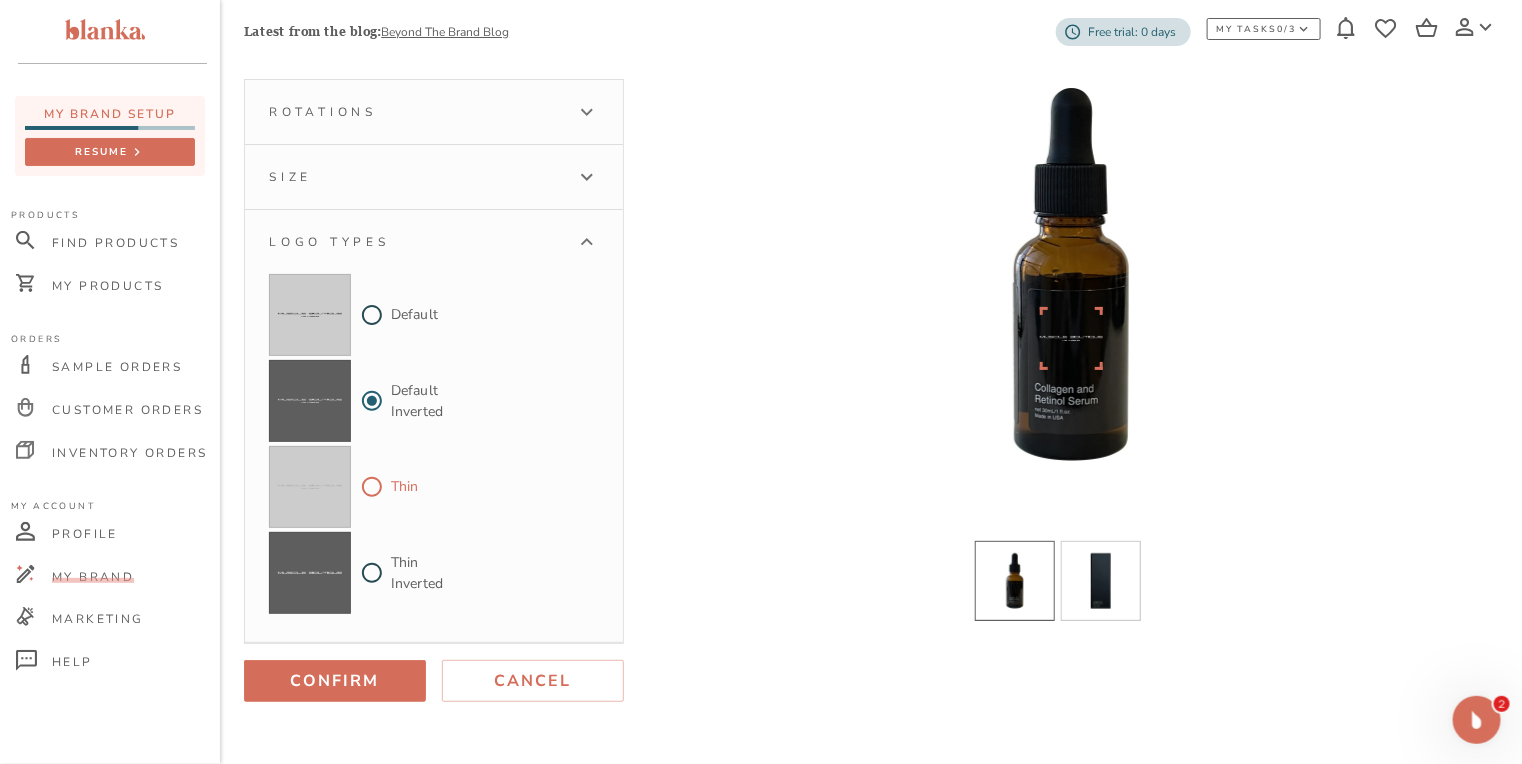 click on "Thin" at bounding box center [372, 487] 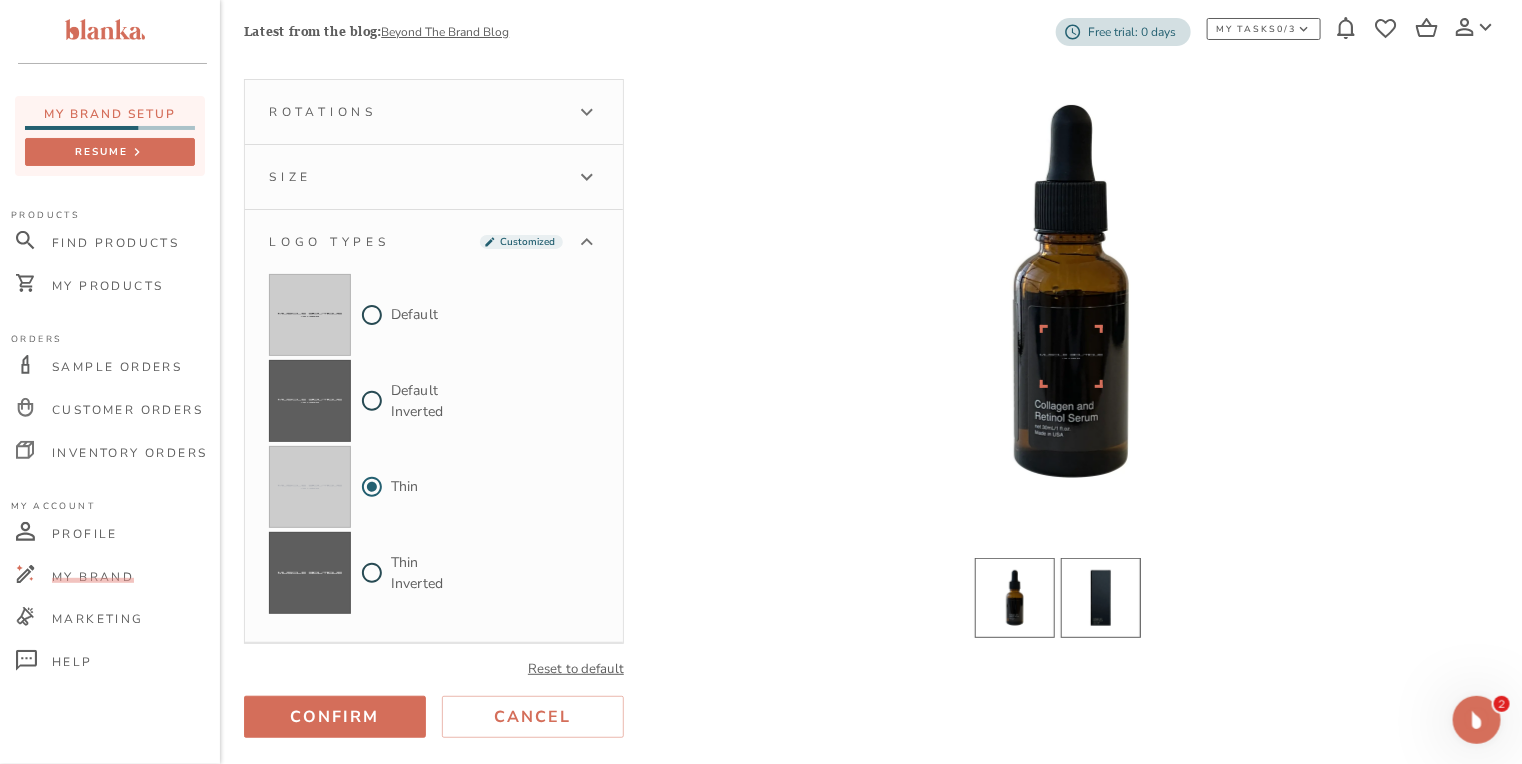 click at bounding box center (1101, 598) 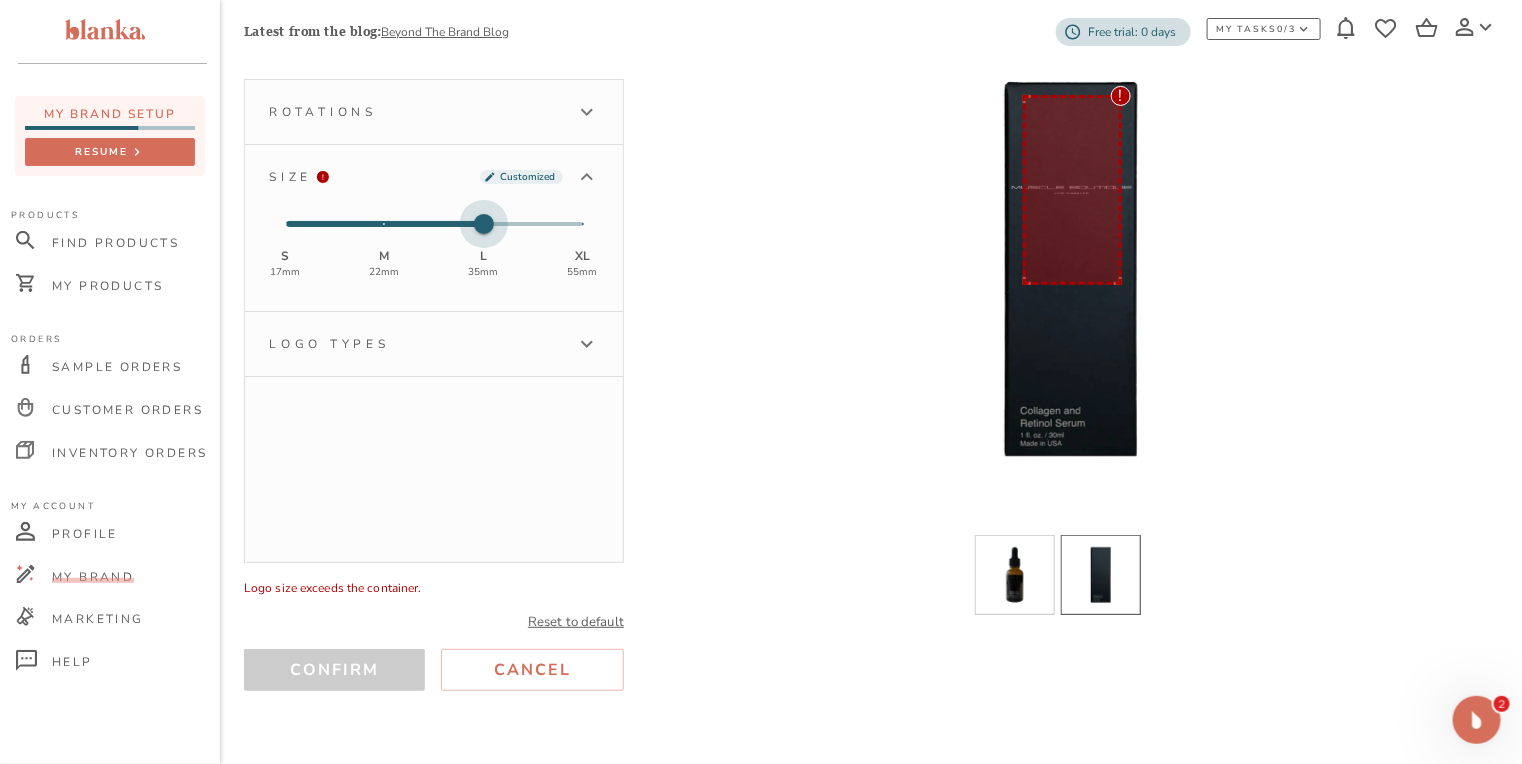 type on "1" 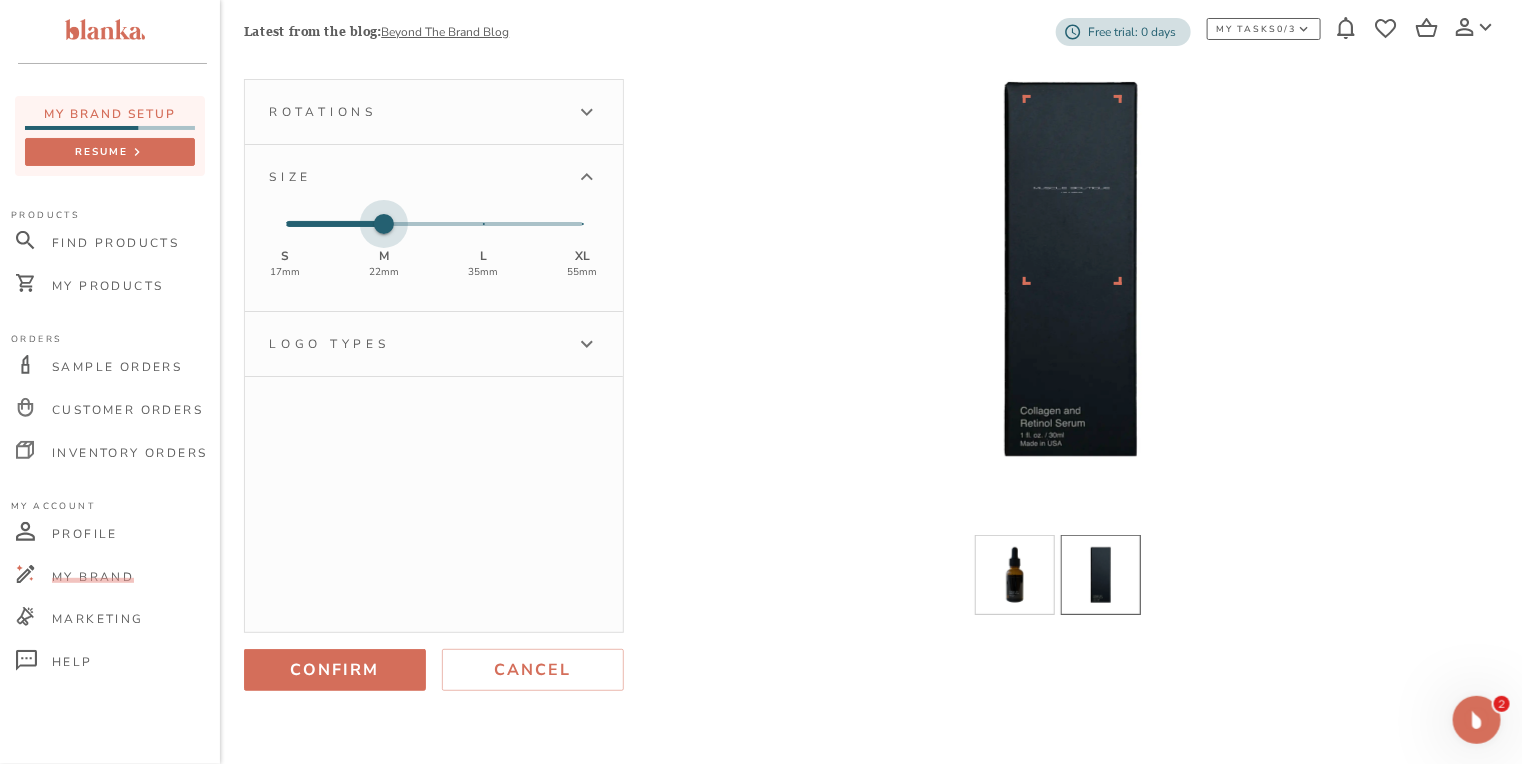 drag, startPoint x: 381, startPoint y: 216, endPoint x: 414, endPoint y: 215, distance: 33.01515 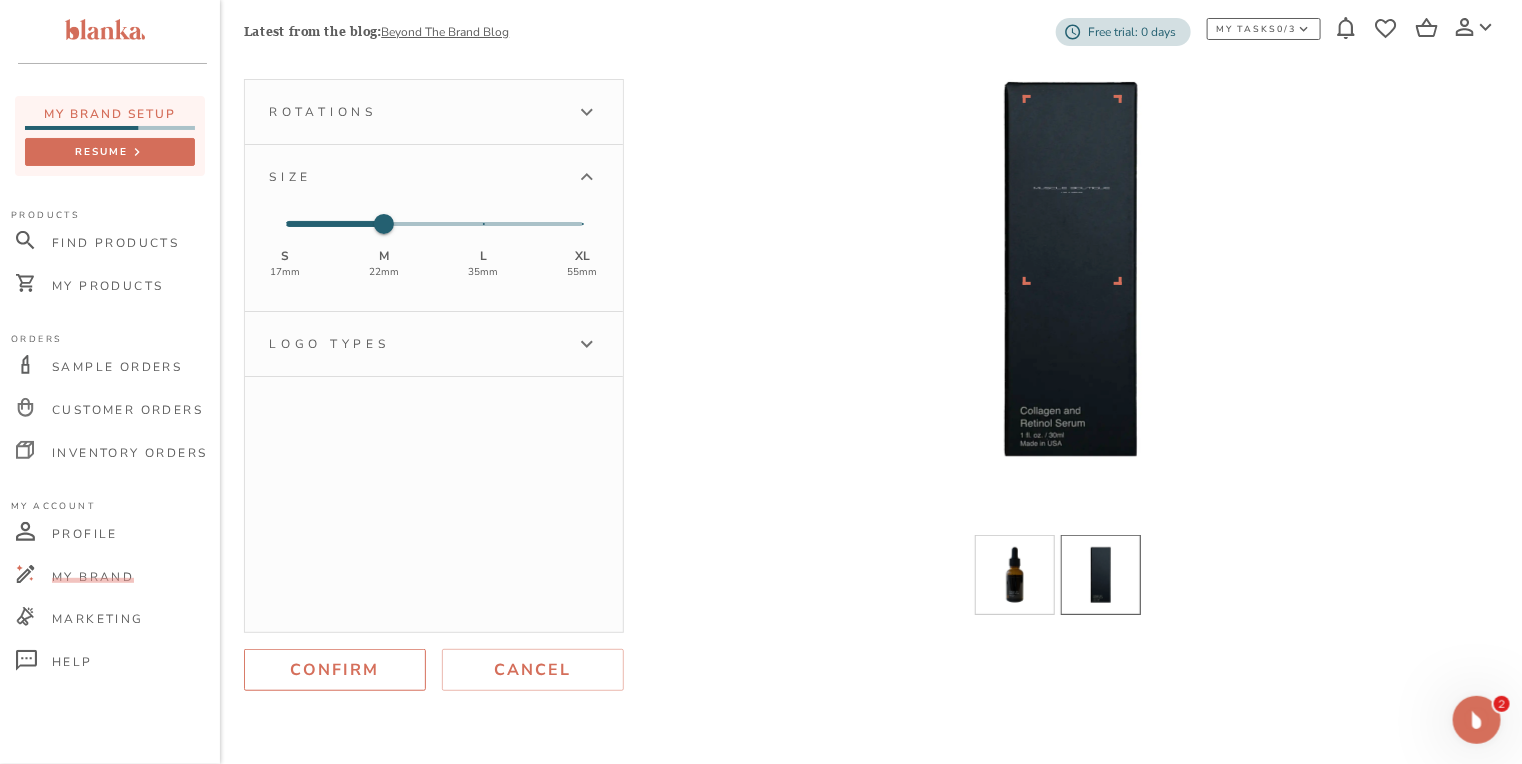 click on "Confirm" at bounding box center (335, 670) 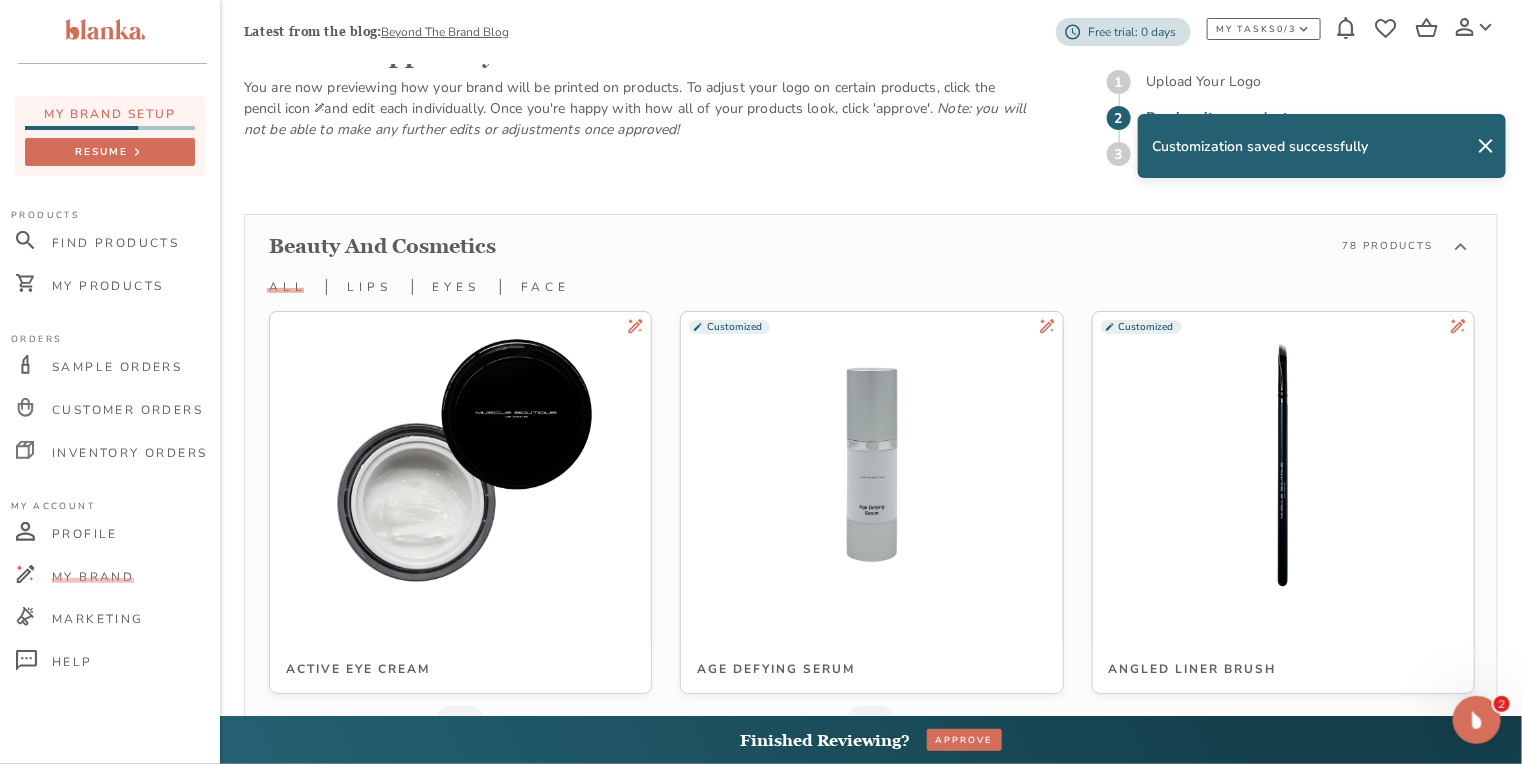 scroll, scrollTop: 2275, scrollLeft: 0, axis: vertical 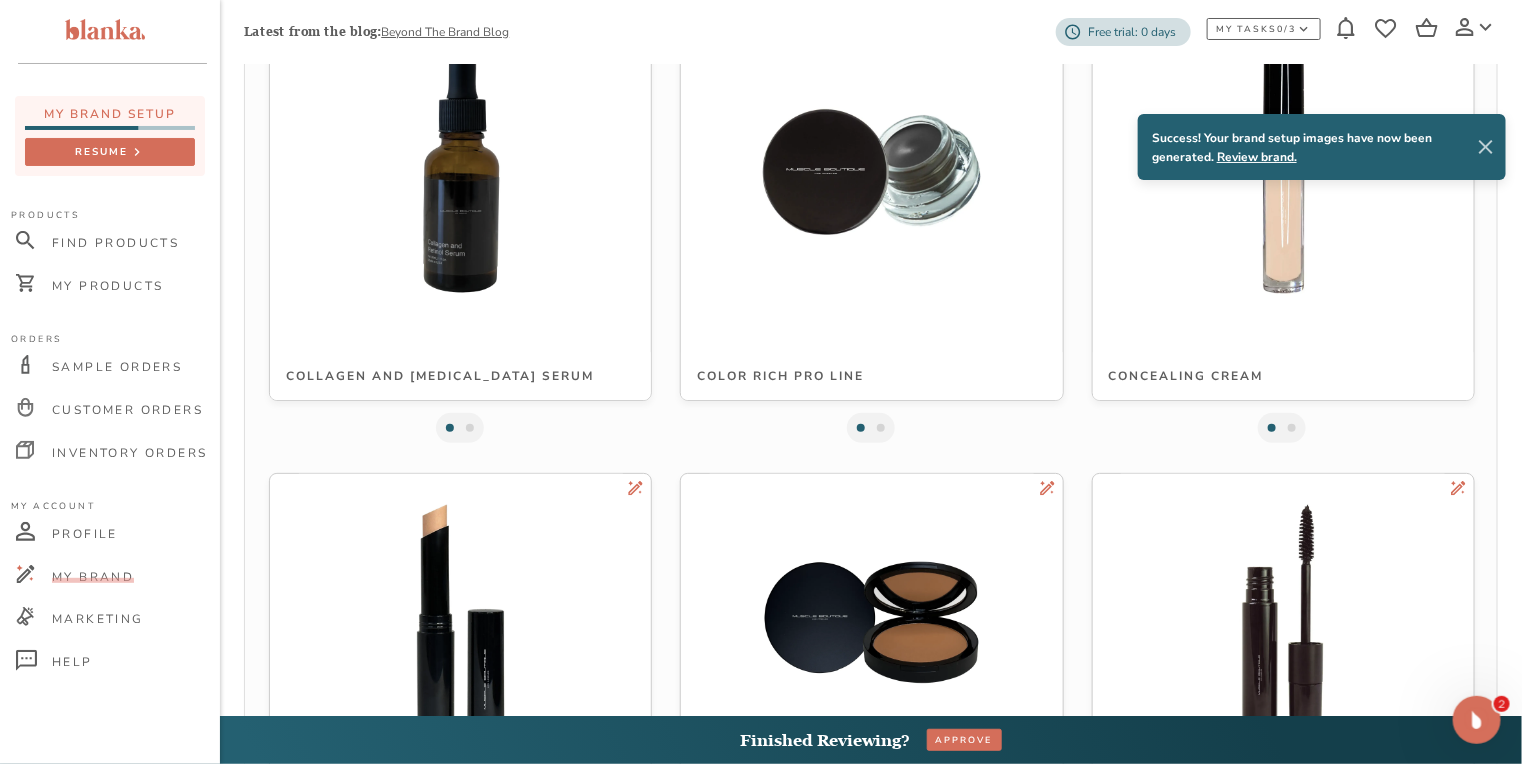 click 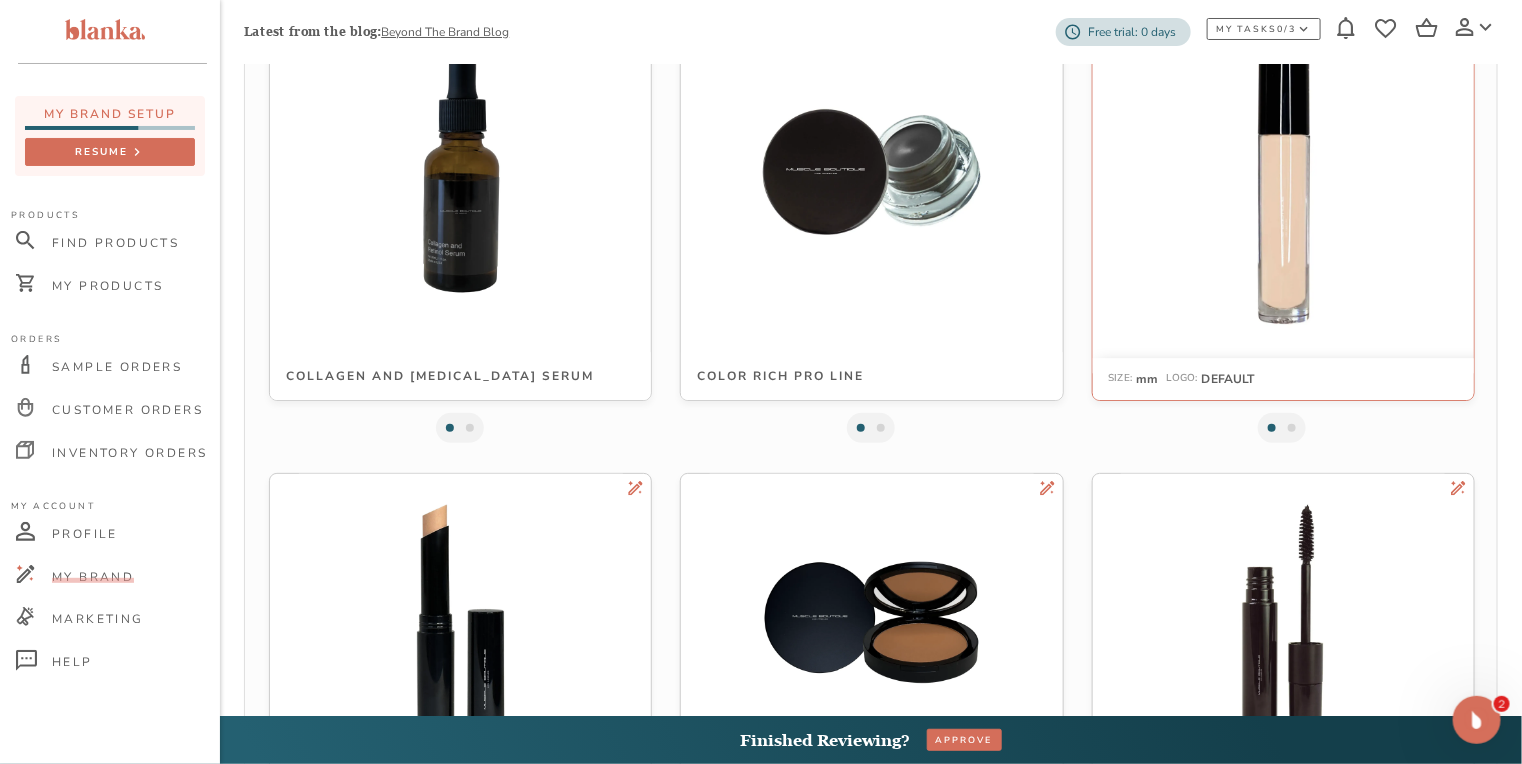 click at bounding box center (1283, 170) 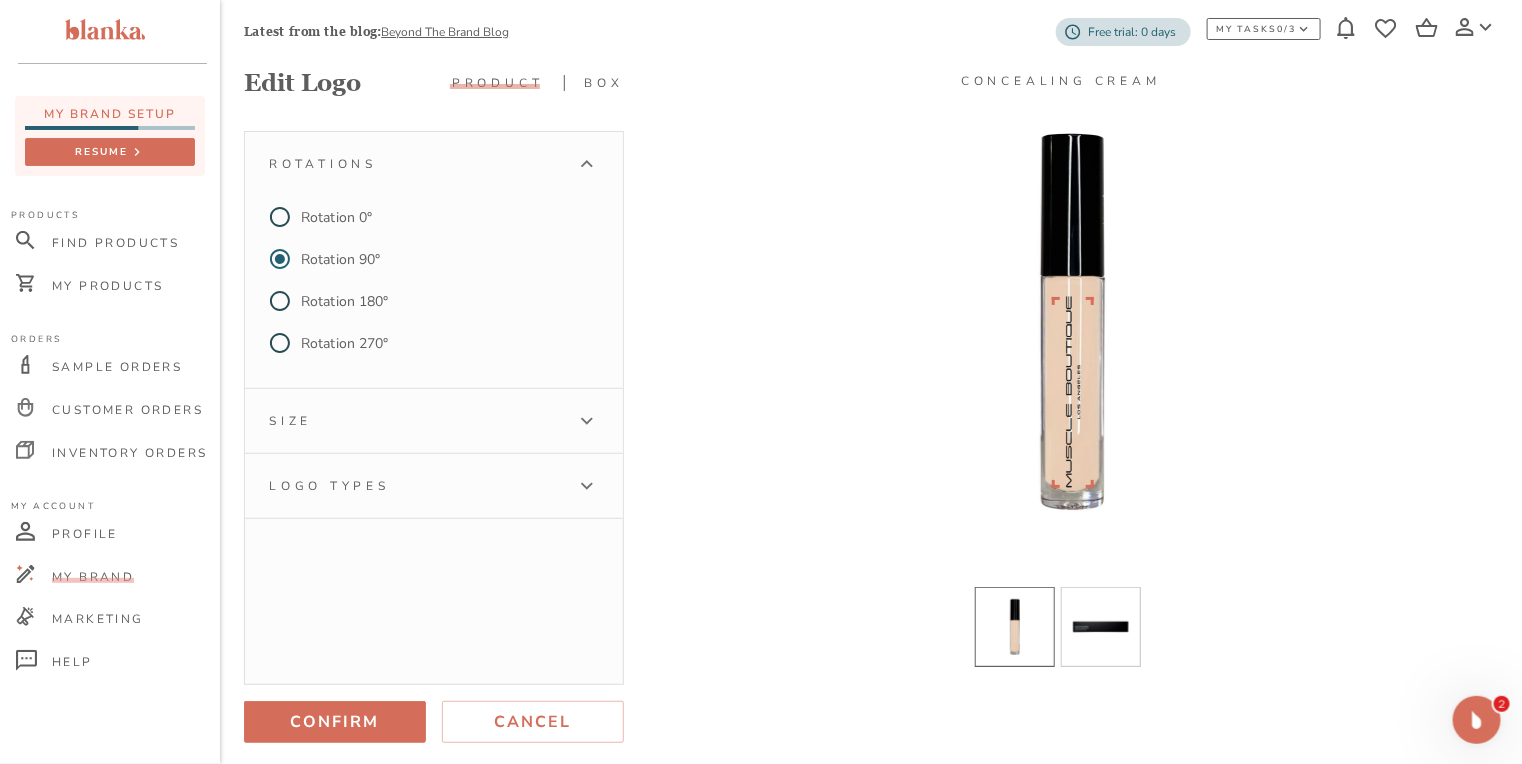scroll, scrollTop: 160, scrollLeft: 0, axis: vertical 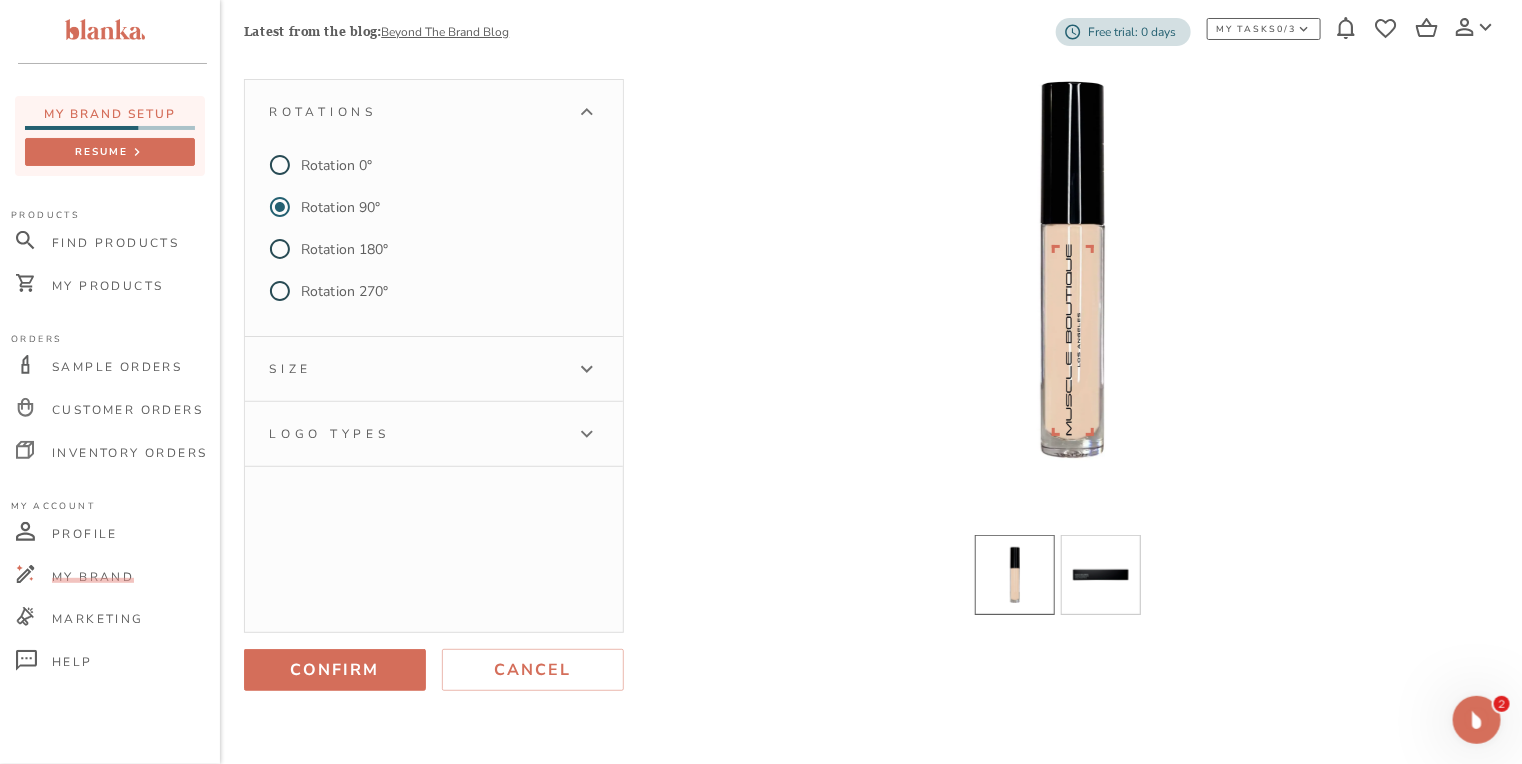 click on "Size" at bounding box center (416, 369) 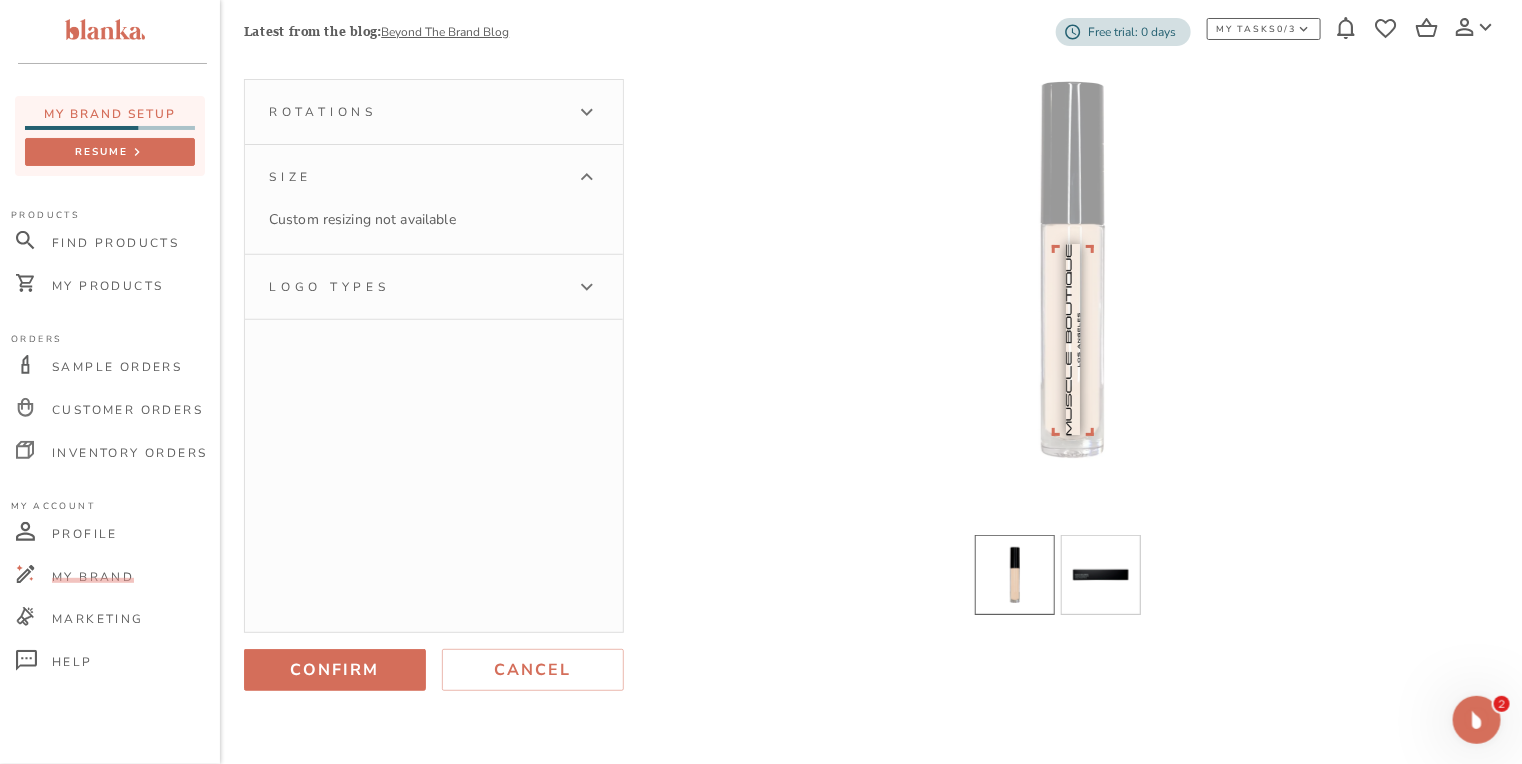 click on "Logo types" at bounding box center [416, 287] 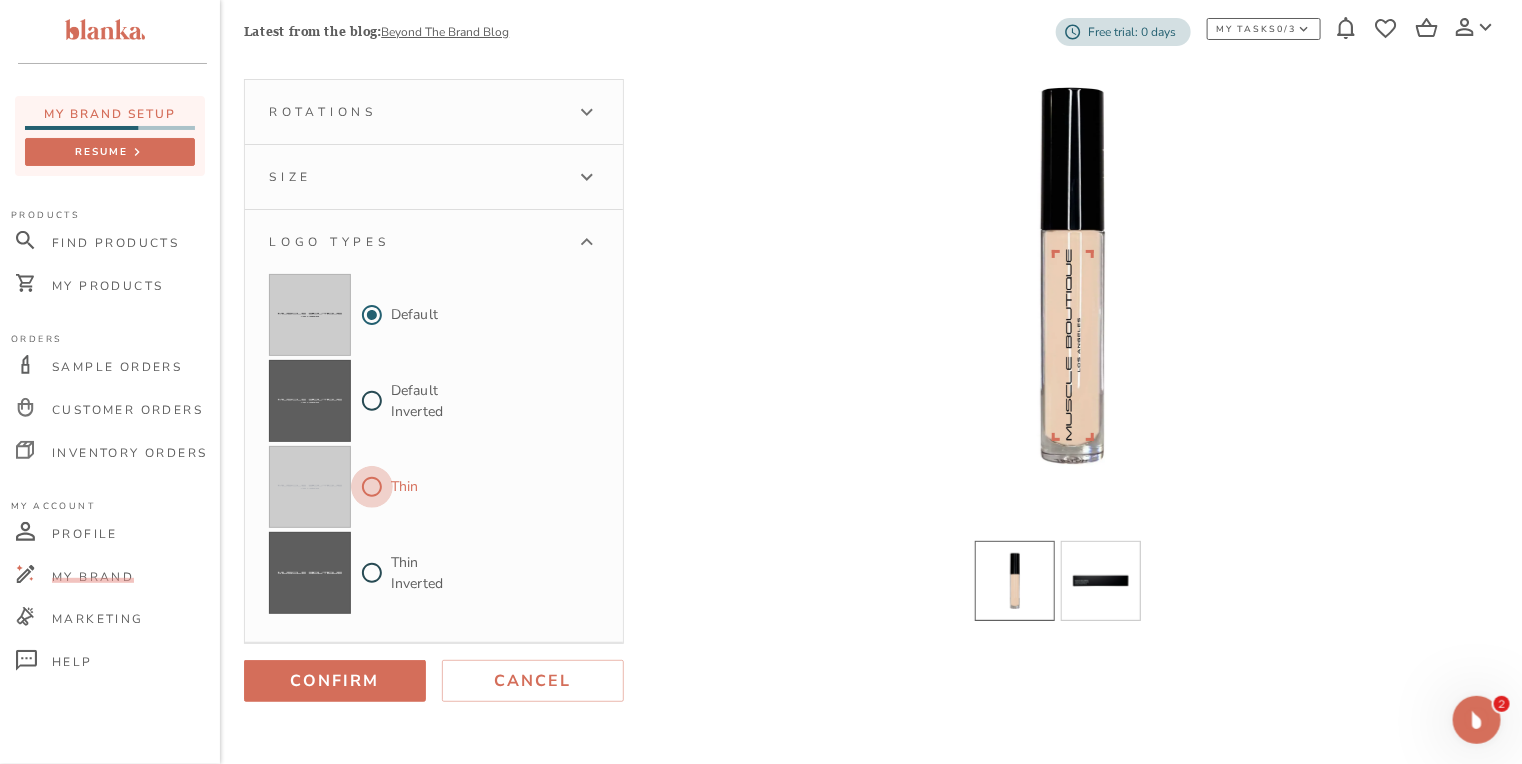 click on "Thin" at bounding box center [372, 487] 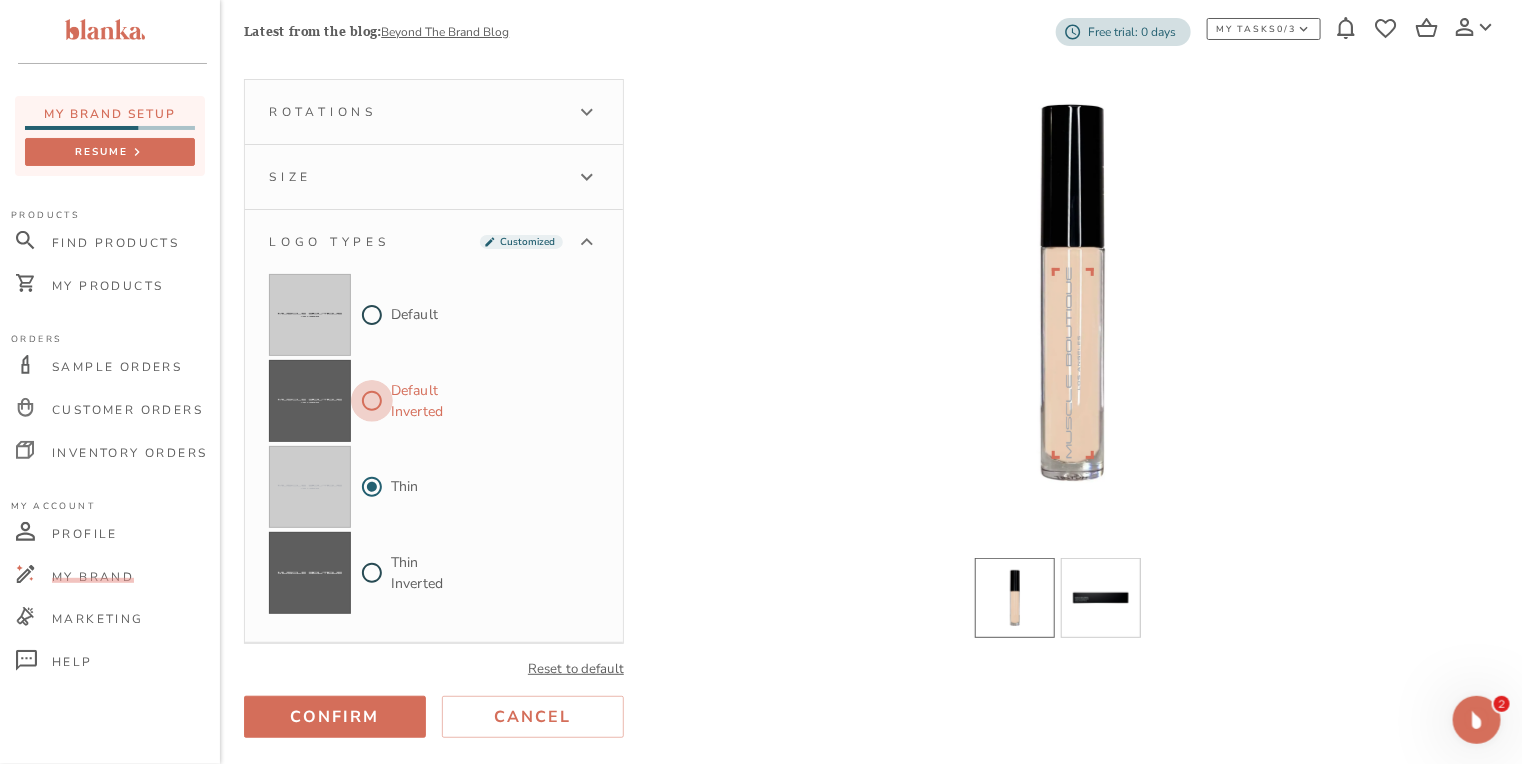 click on "Default Inverted" at bounding box center (372, 401) 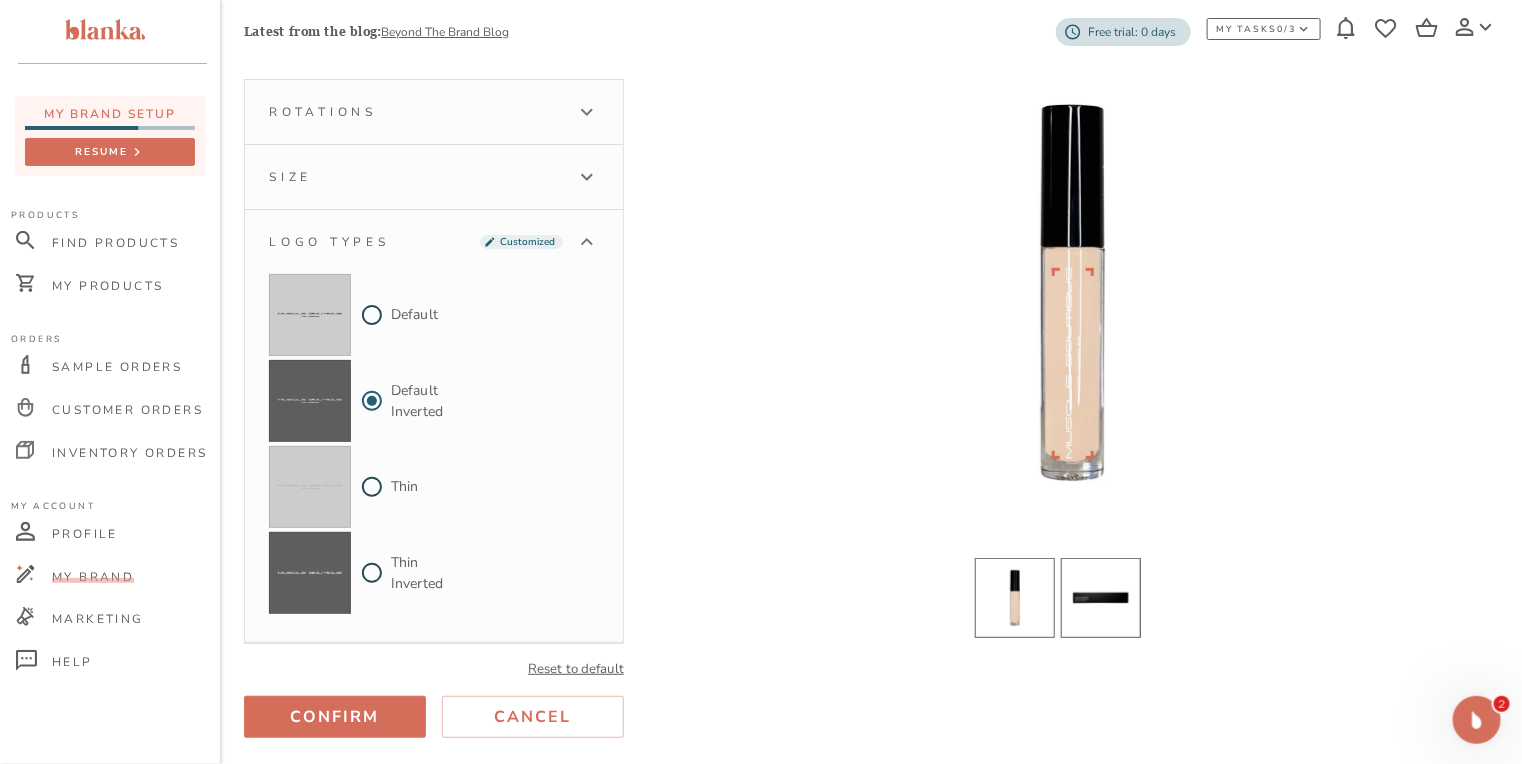 click at bounding box center (1101, 598) 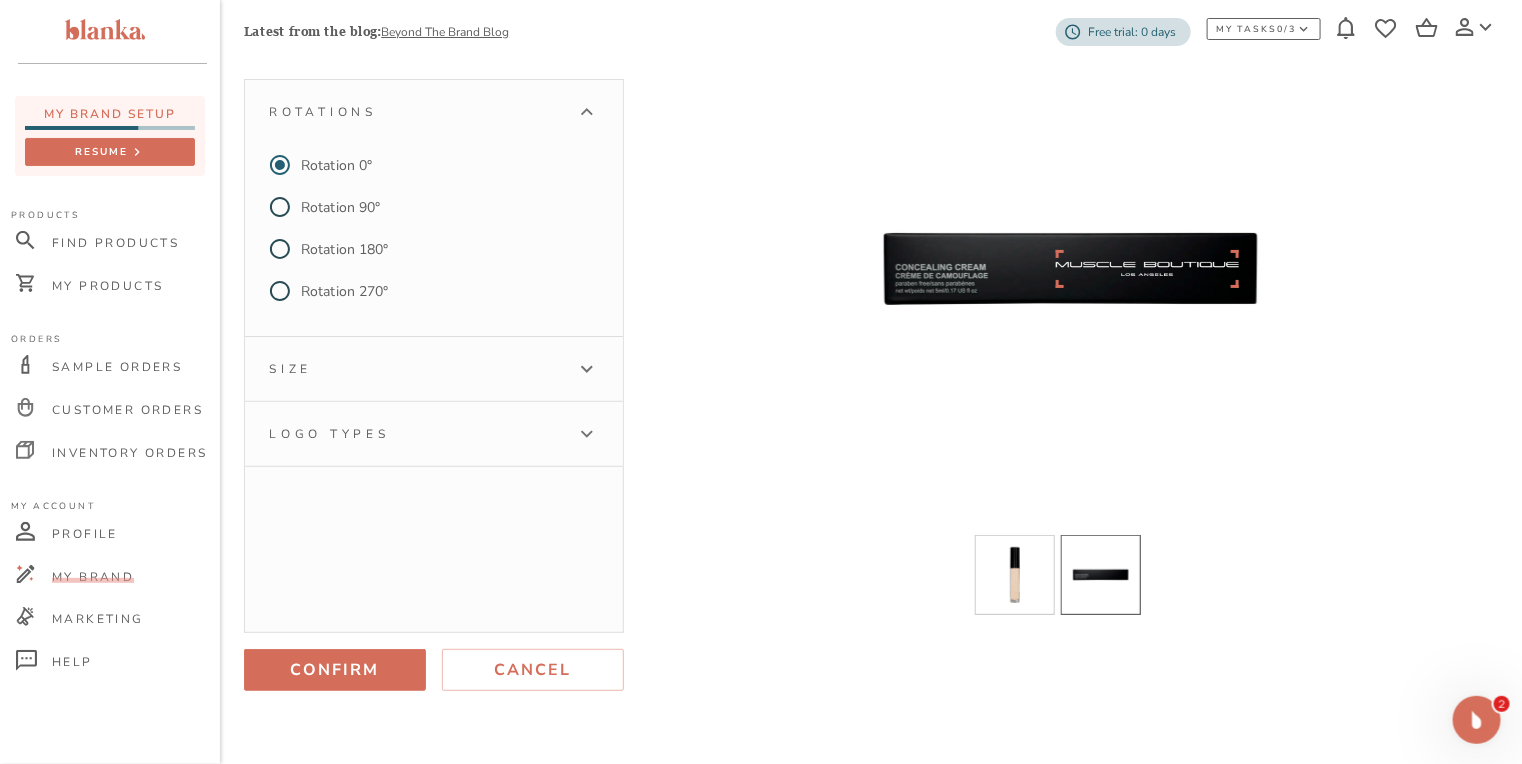 click on "Size" at bounding box center [416, 369] 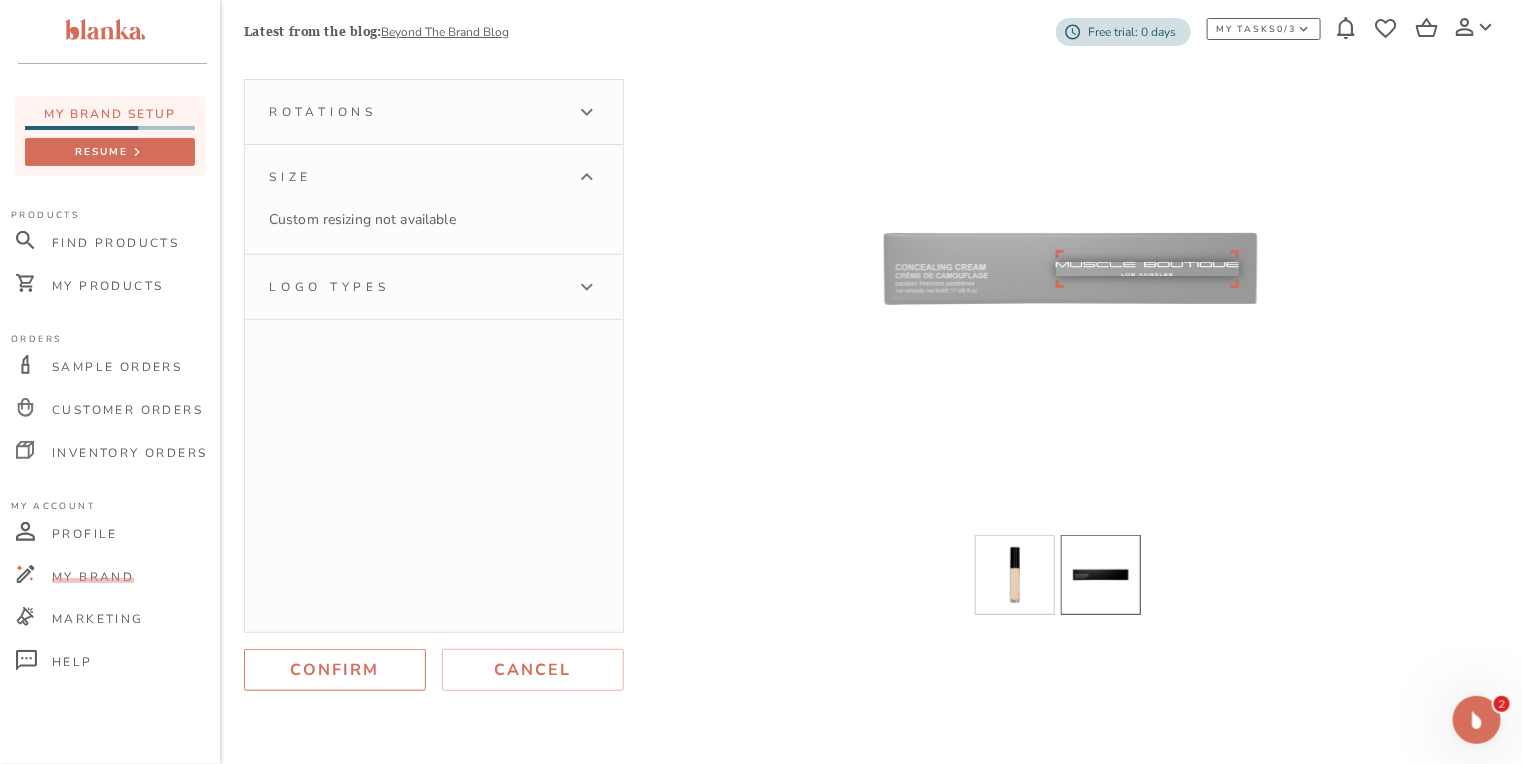 click on "Confirm" at bounding box center [335, 670] 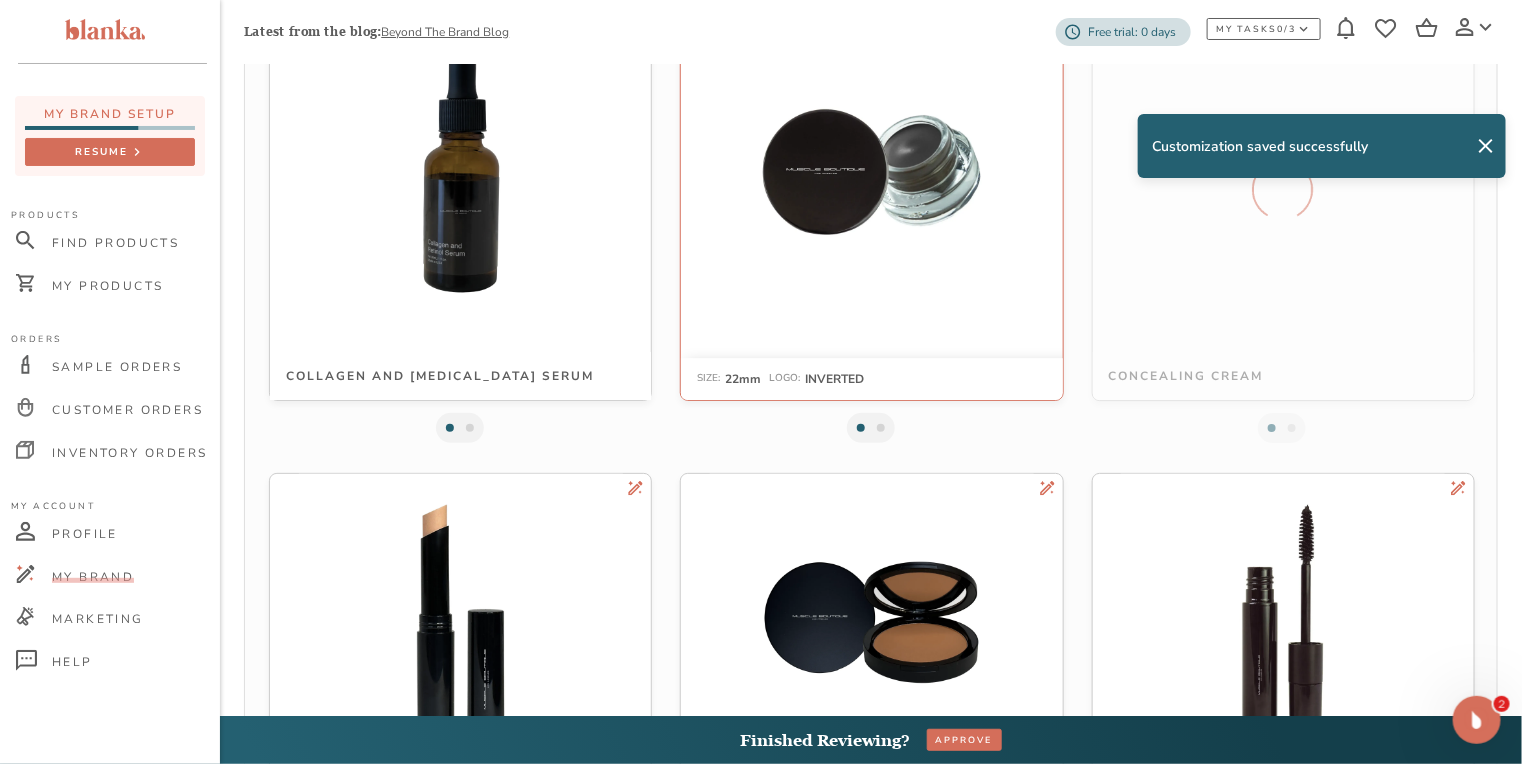 scroll, scrollTop: 2108, scrollLeft: 0, axis: vertical 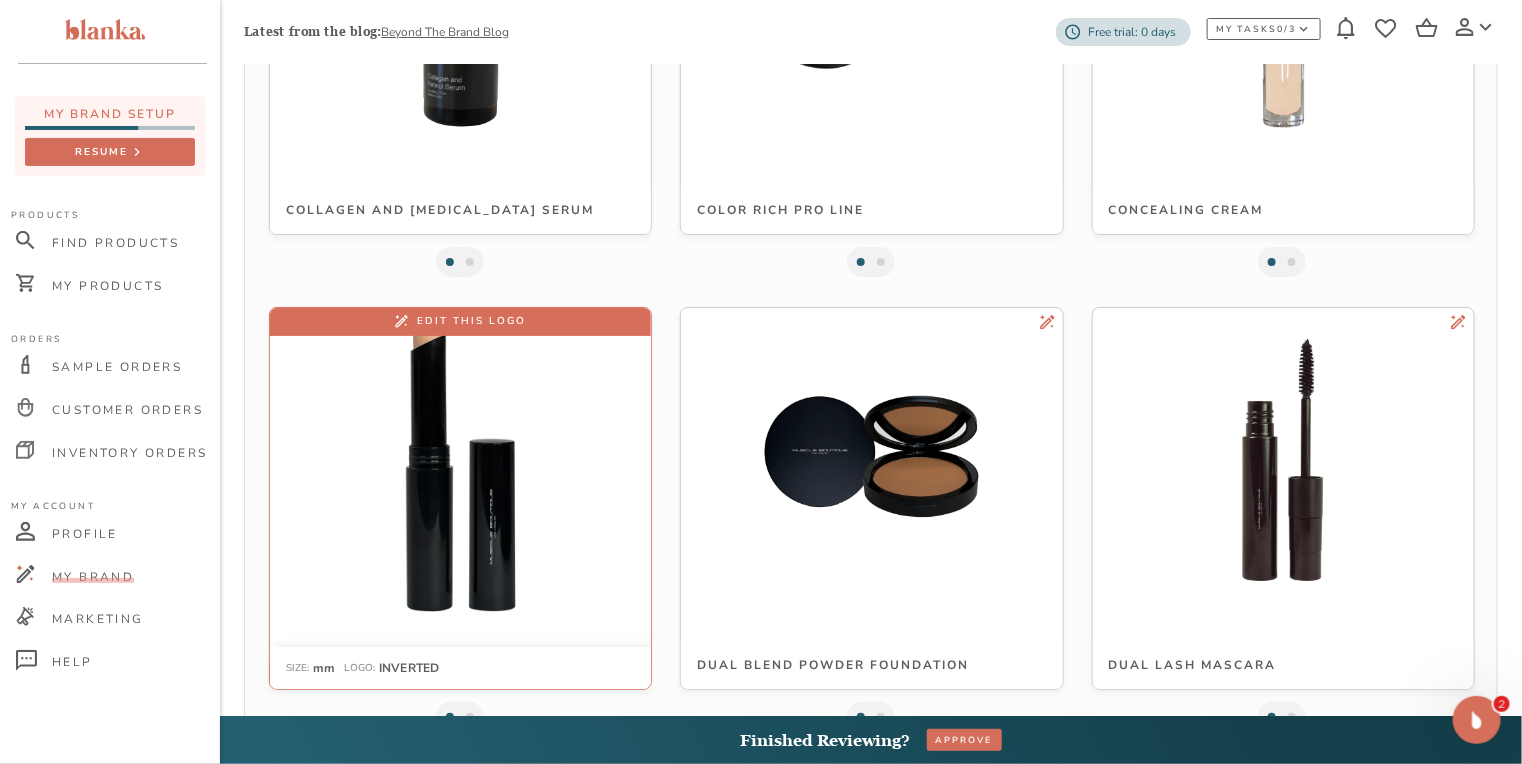 click at bounding box center (460, 460) 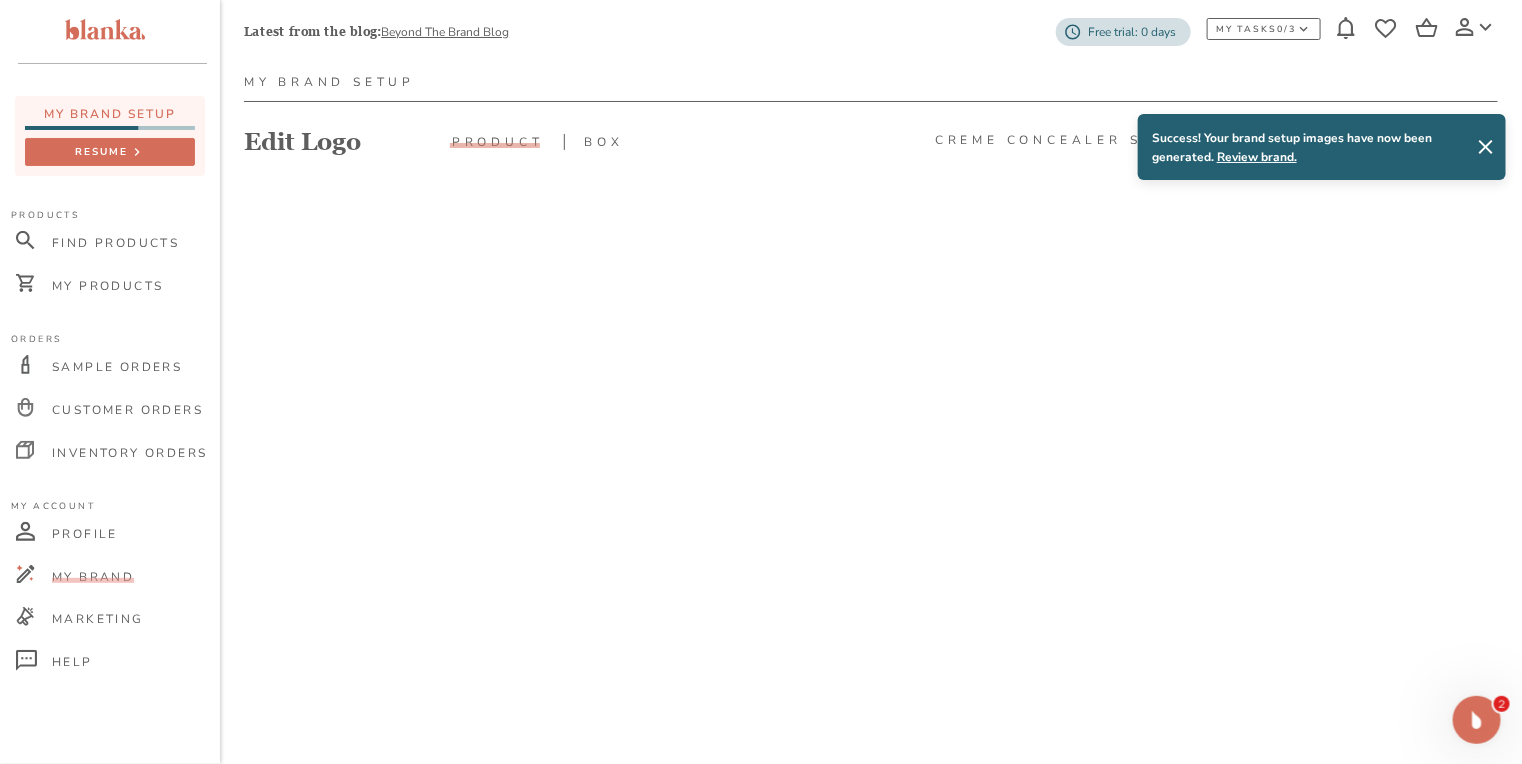 scroll, scrollTop: 160, scrollLeft: 0, axis: vertical 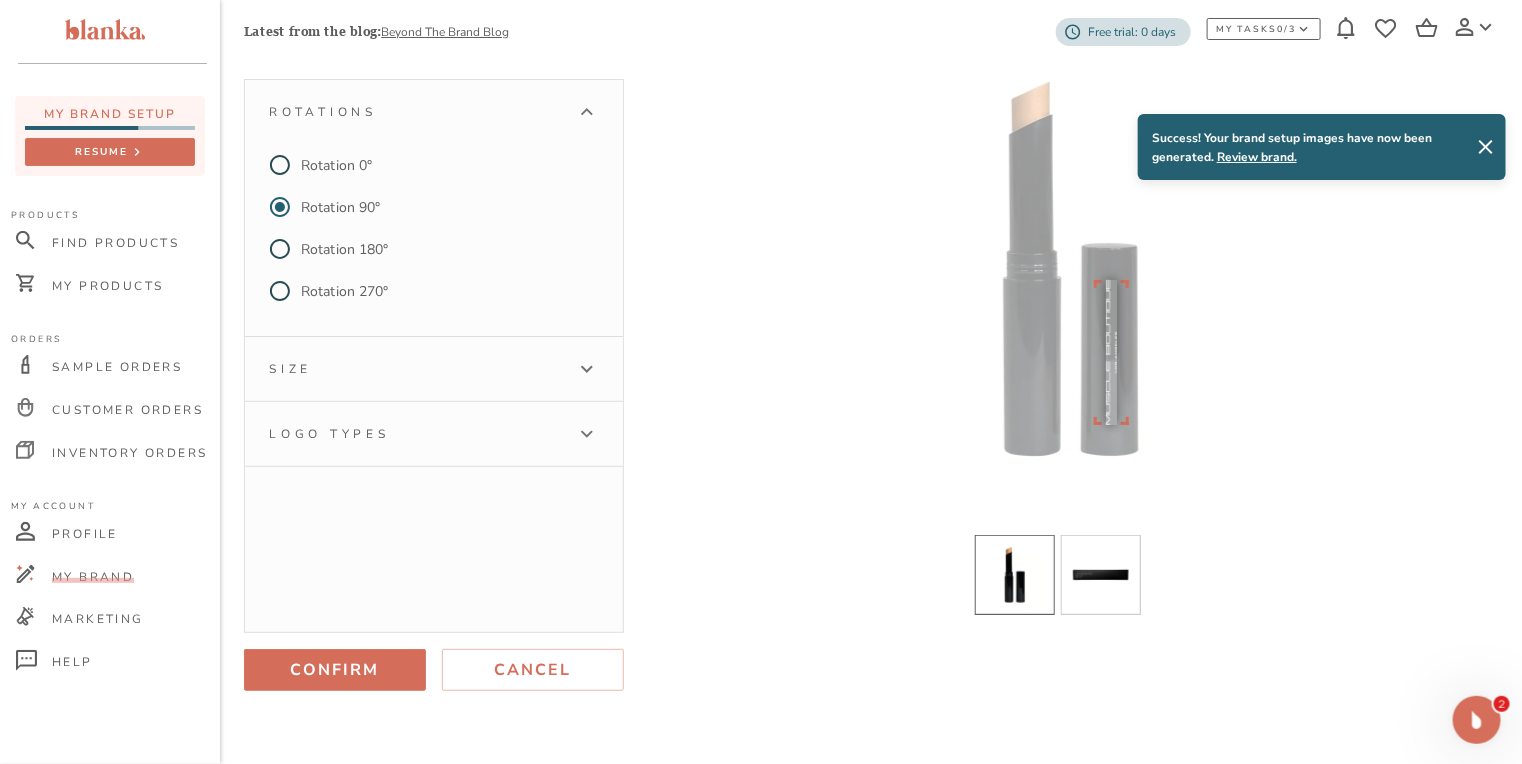 click on "Size" at bounding box center [434, 369] 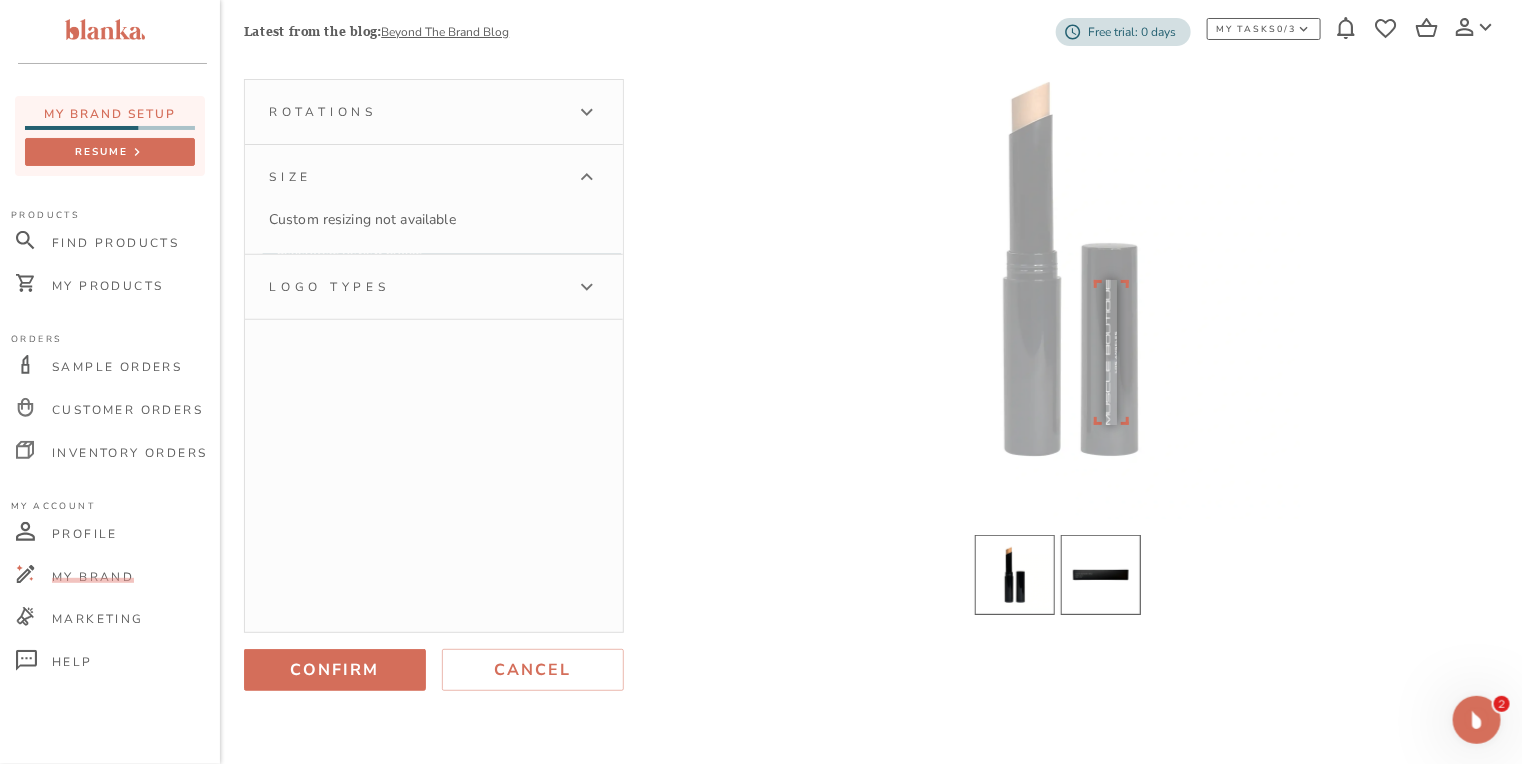 click at bounding box center (1101, 575) 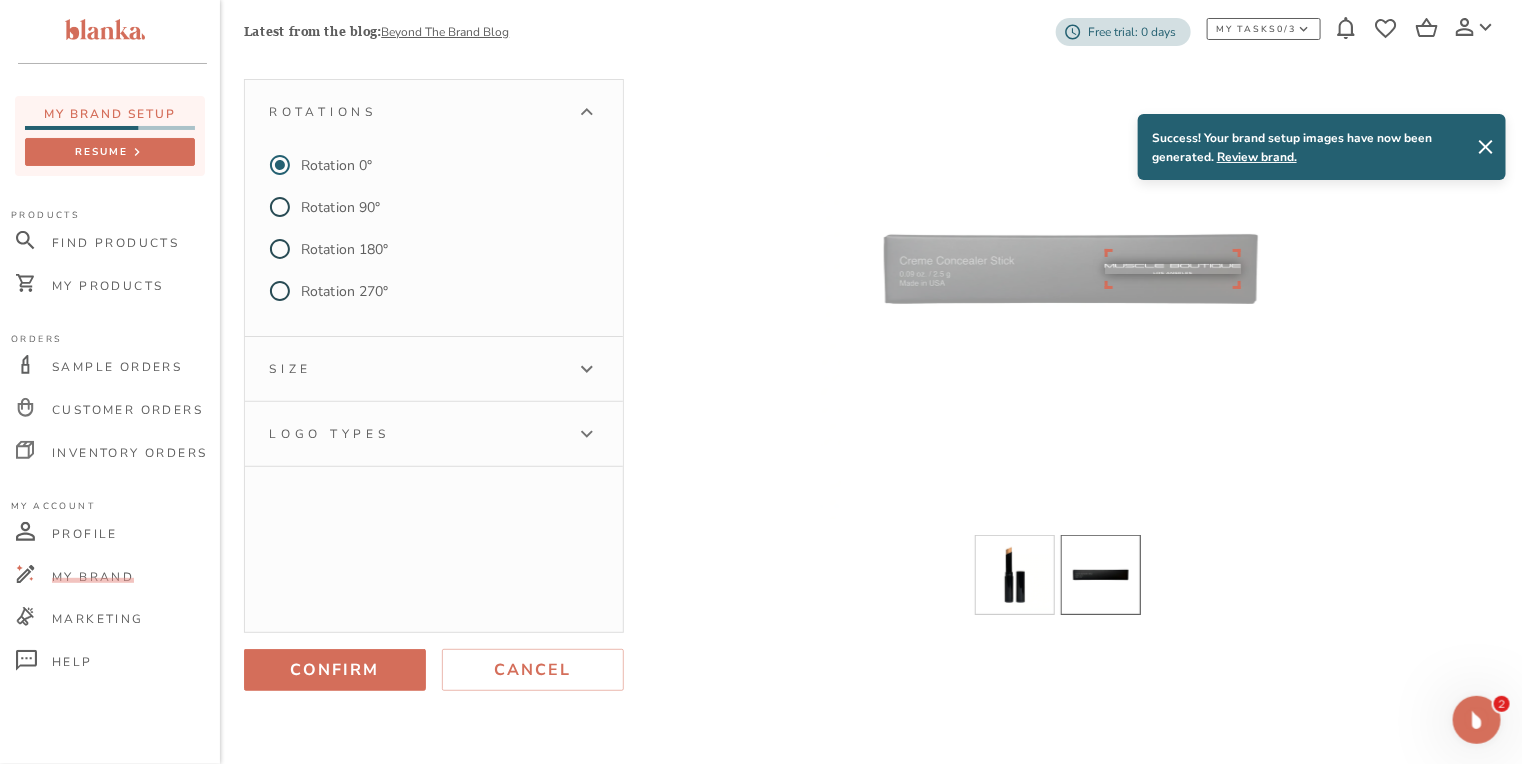 click on "Size" at bounding box center [416, 369] 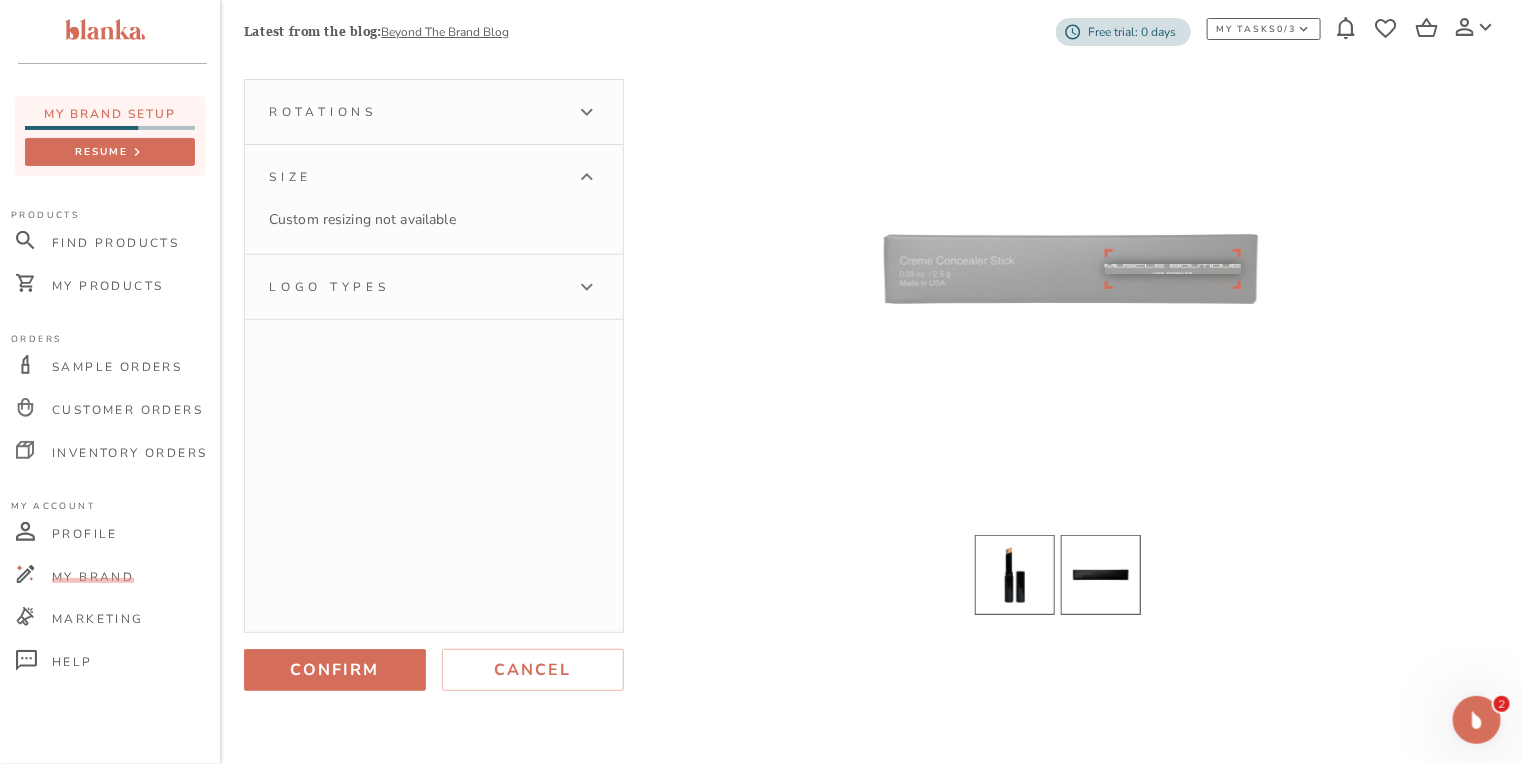 click at bounding box center [1015, 575] 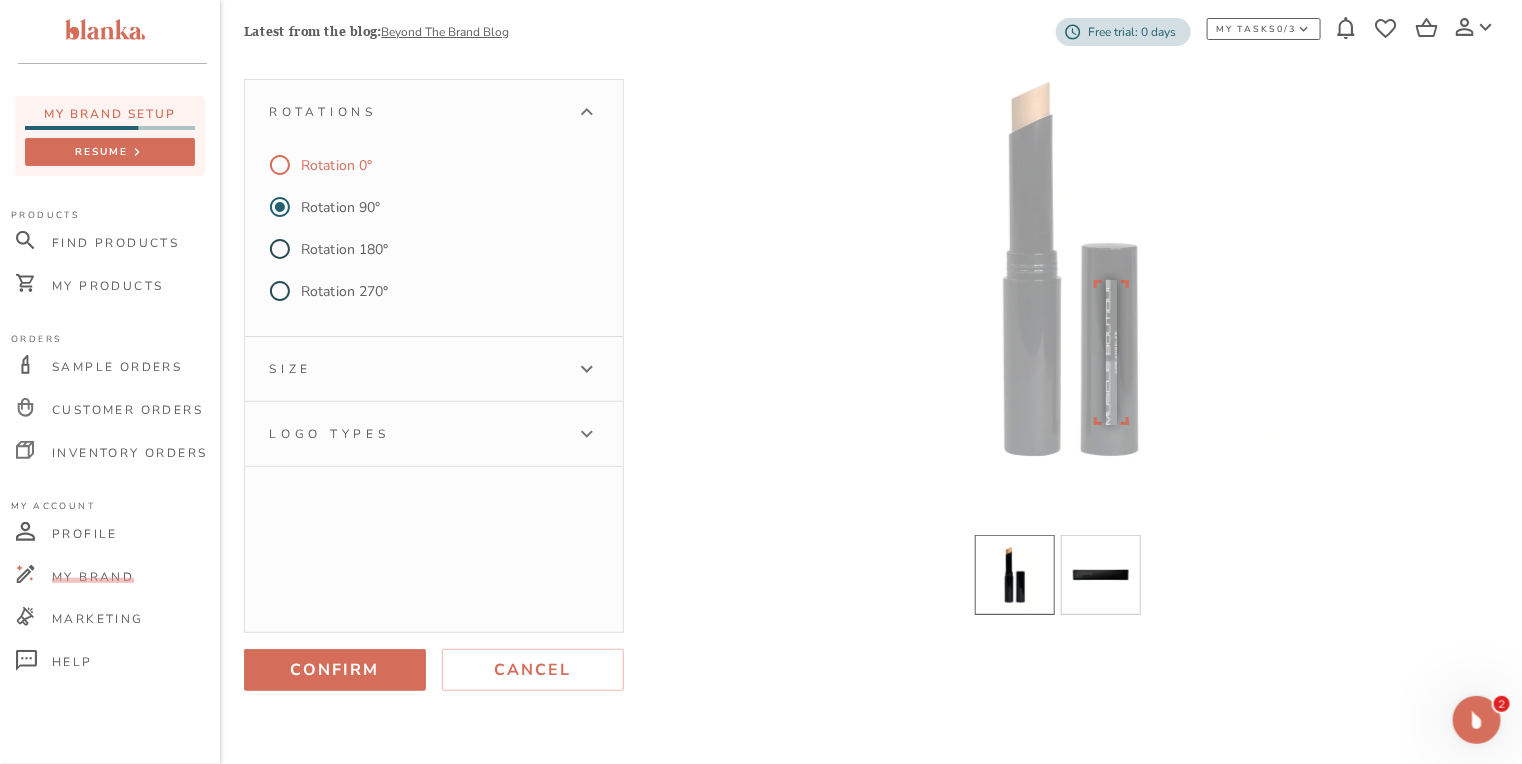 click on "Rotation 0°" at bounding box center [336, 165] 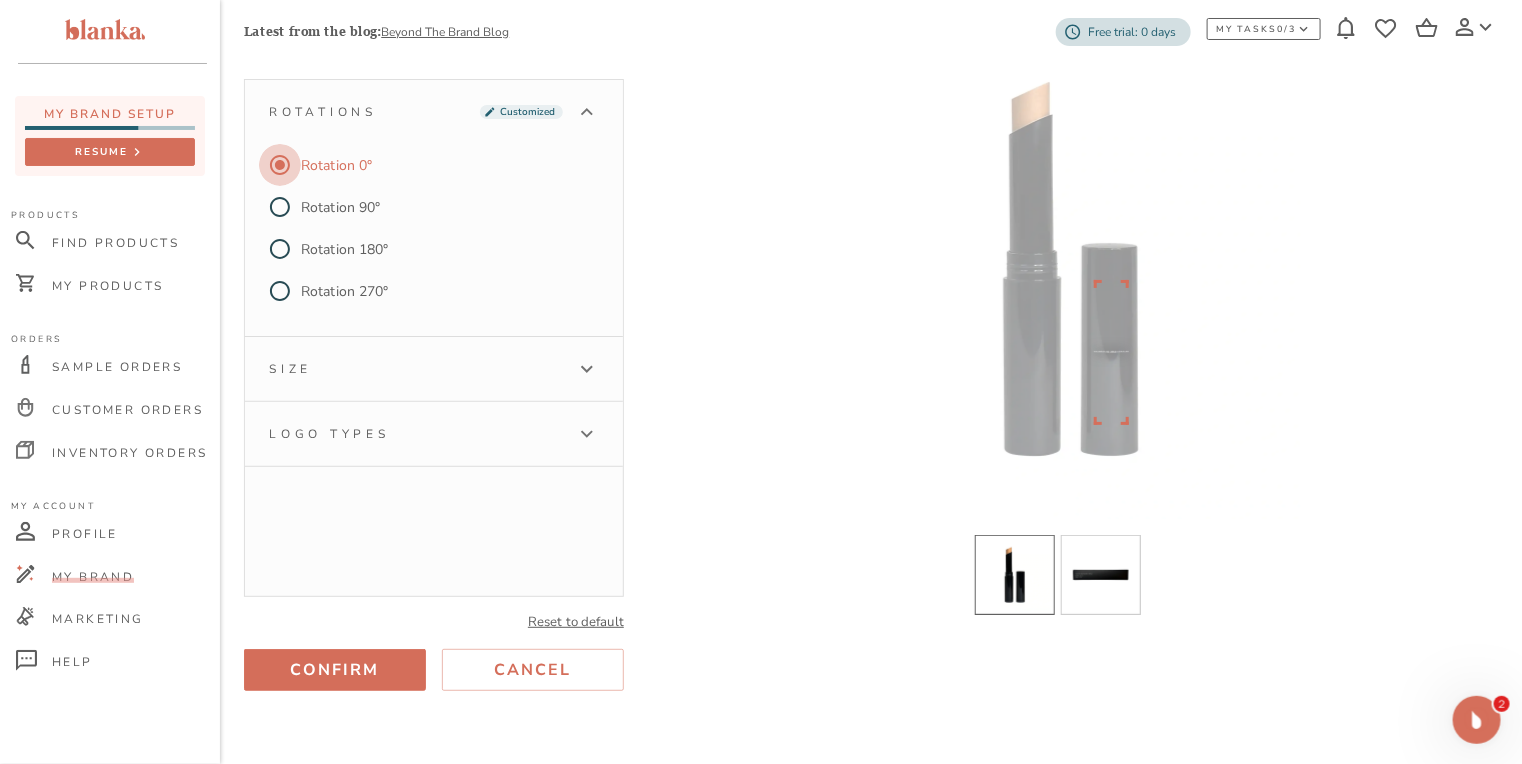 click on "Rotation 0°" at bounding box center [280, 165] 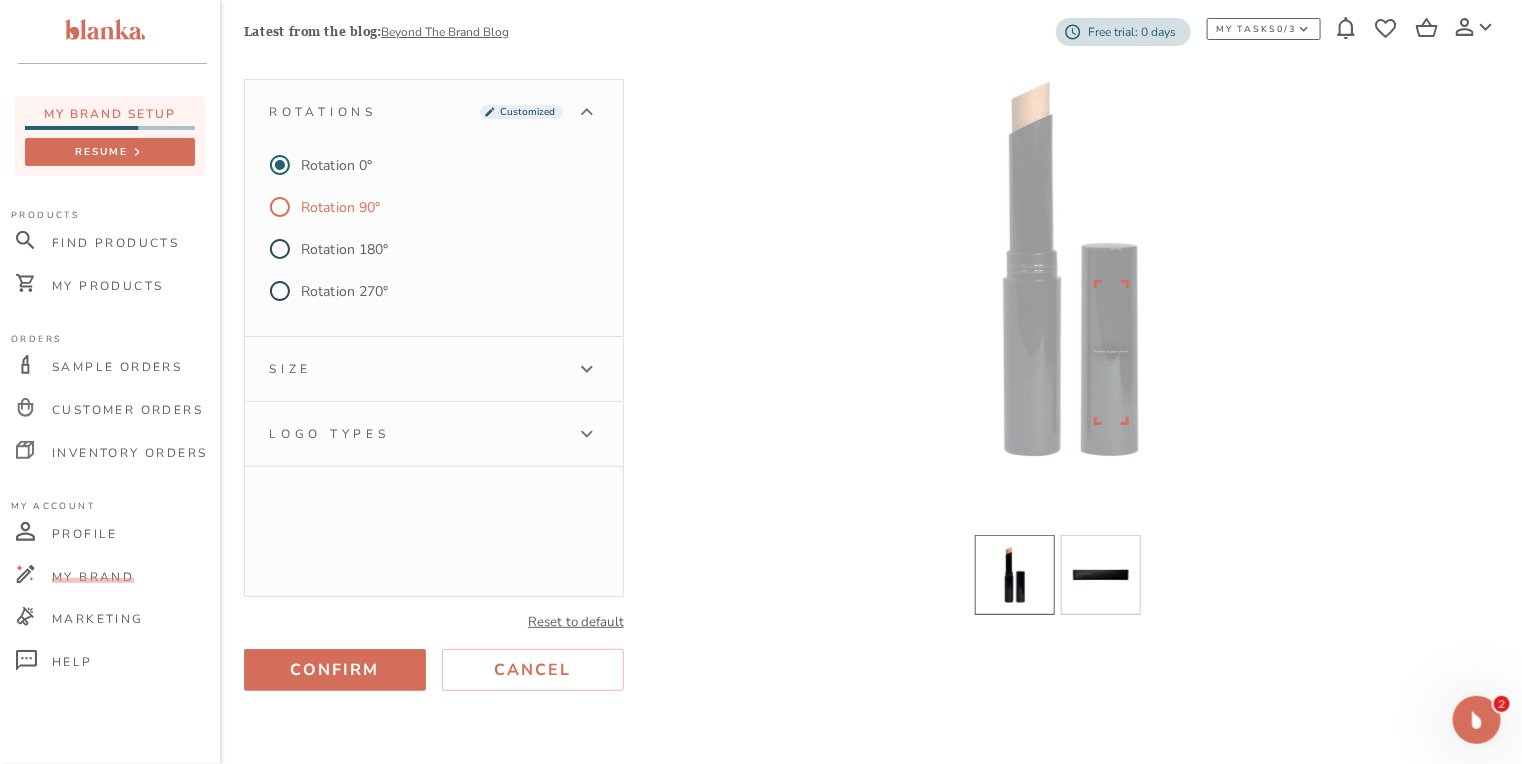 click on "Rotation 90°" at bounding box center (280, 207) 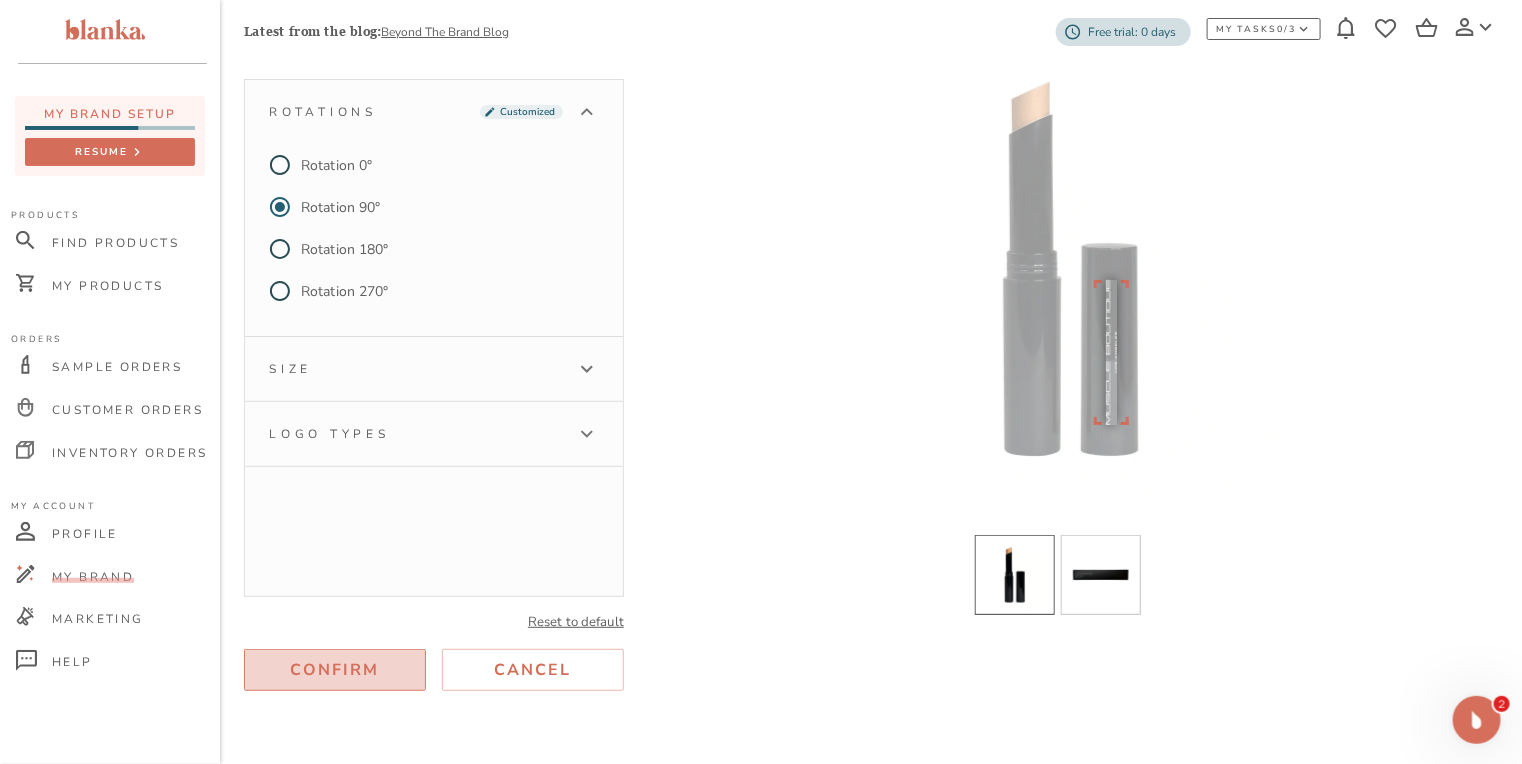 click on "Confirm" at bounding box center (335, 670) 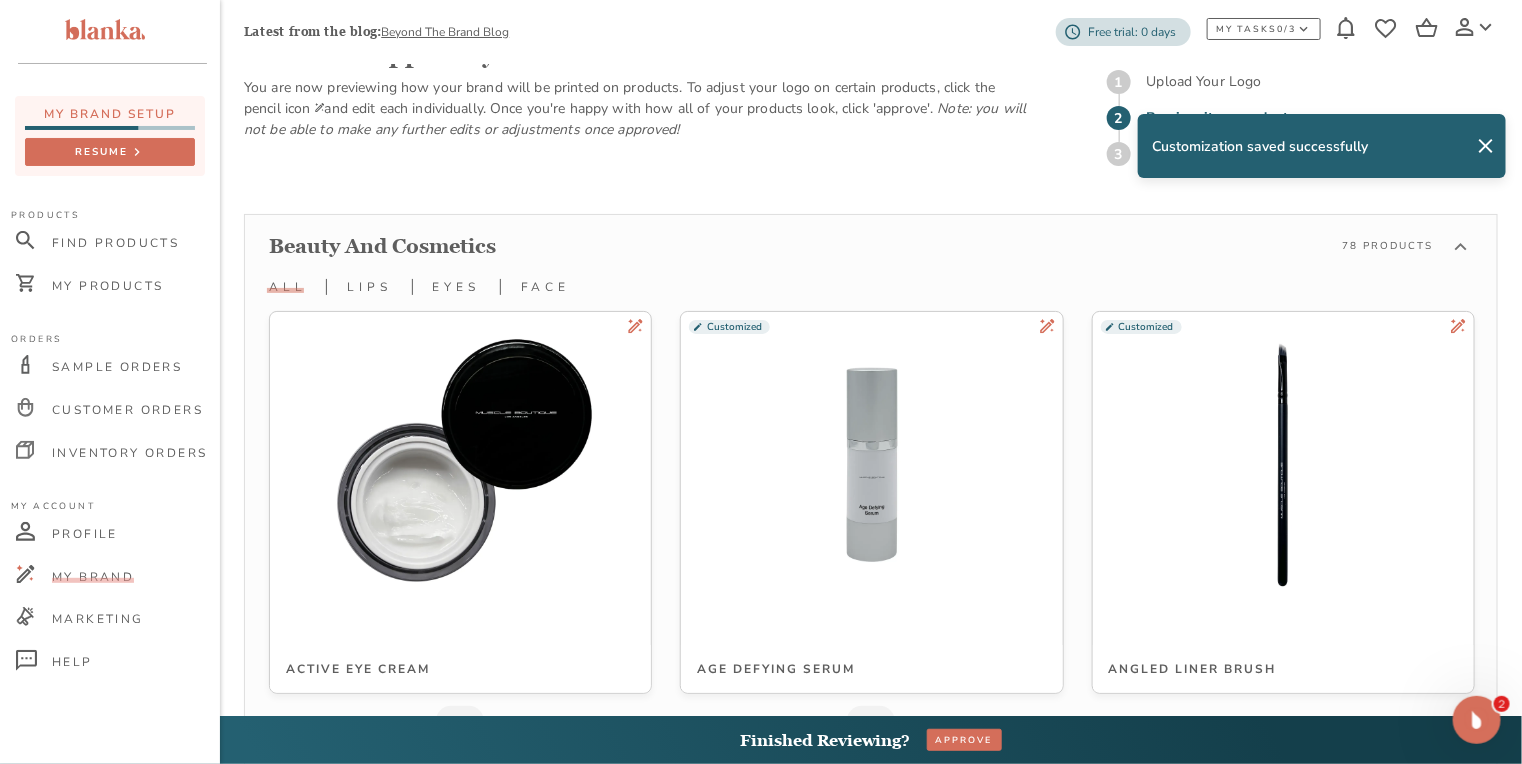 scroll, scrollTop: 2440, scrollLeft: 0, axis: vertical 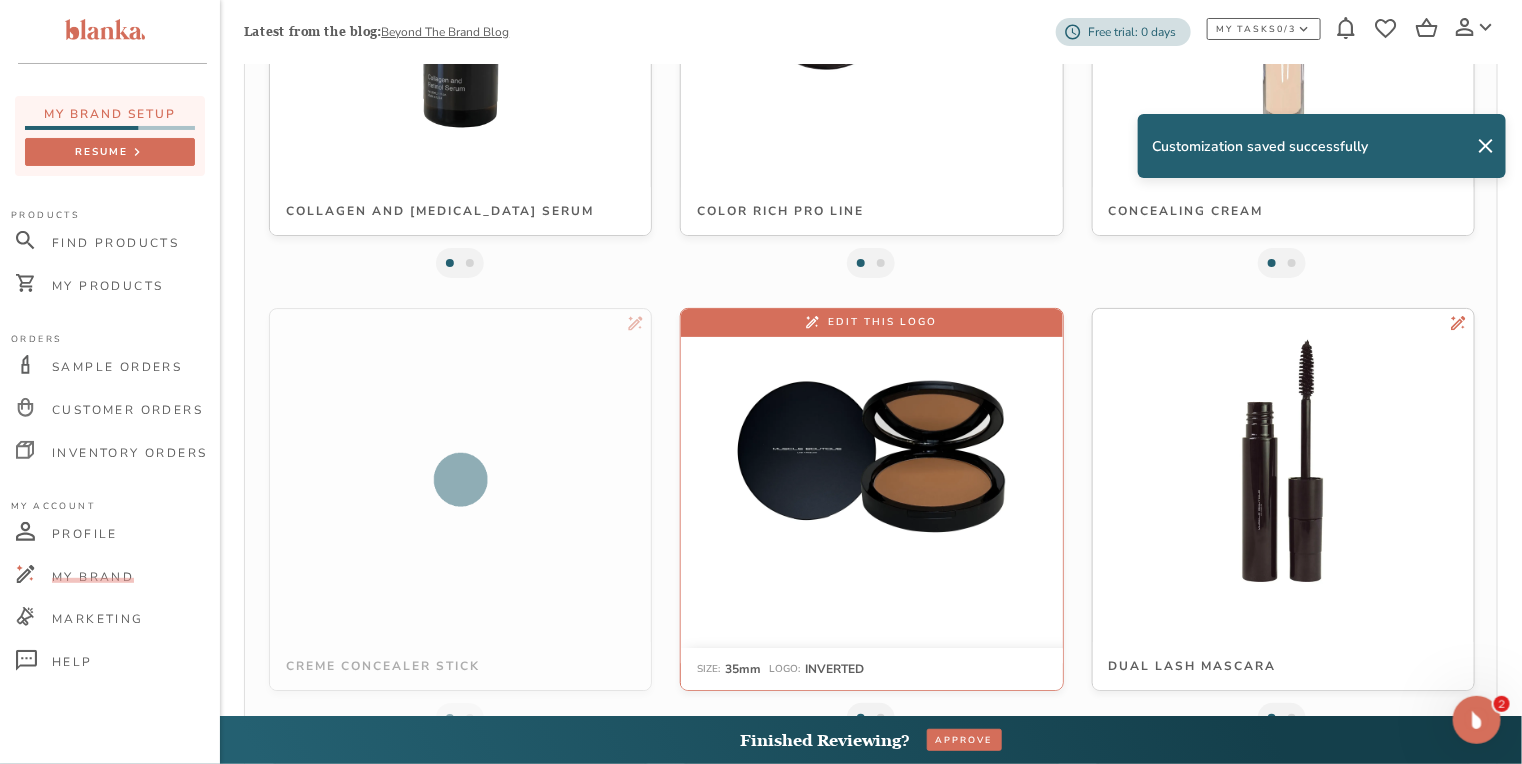 click at bounding box center (871, 461) 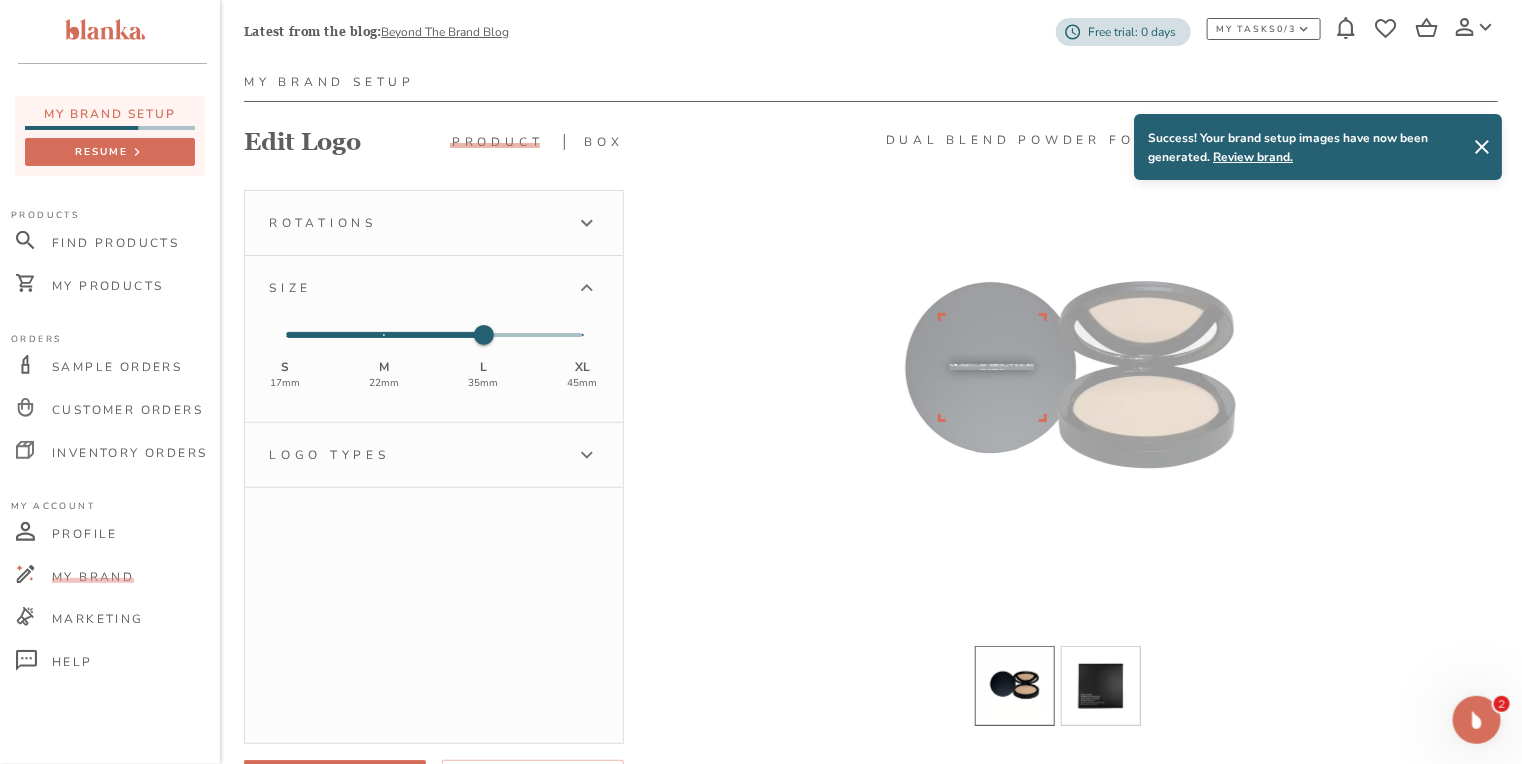 scroll, scrollTop: 160, scrollLeft: 0, axis: vertical 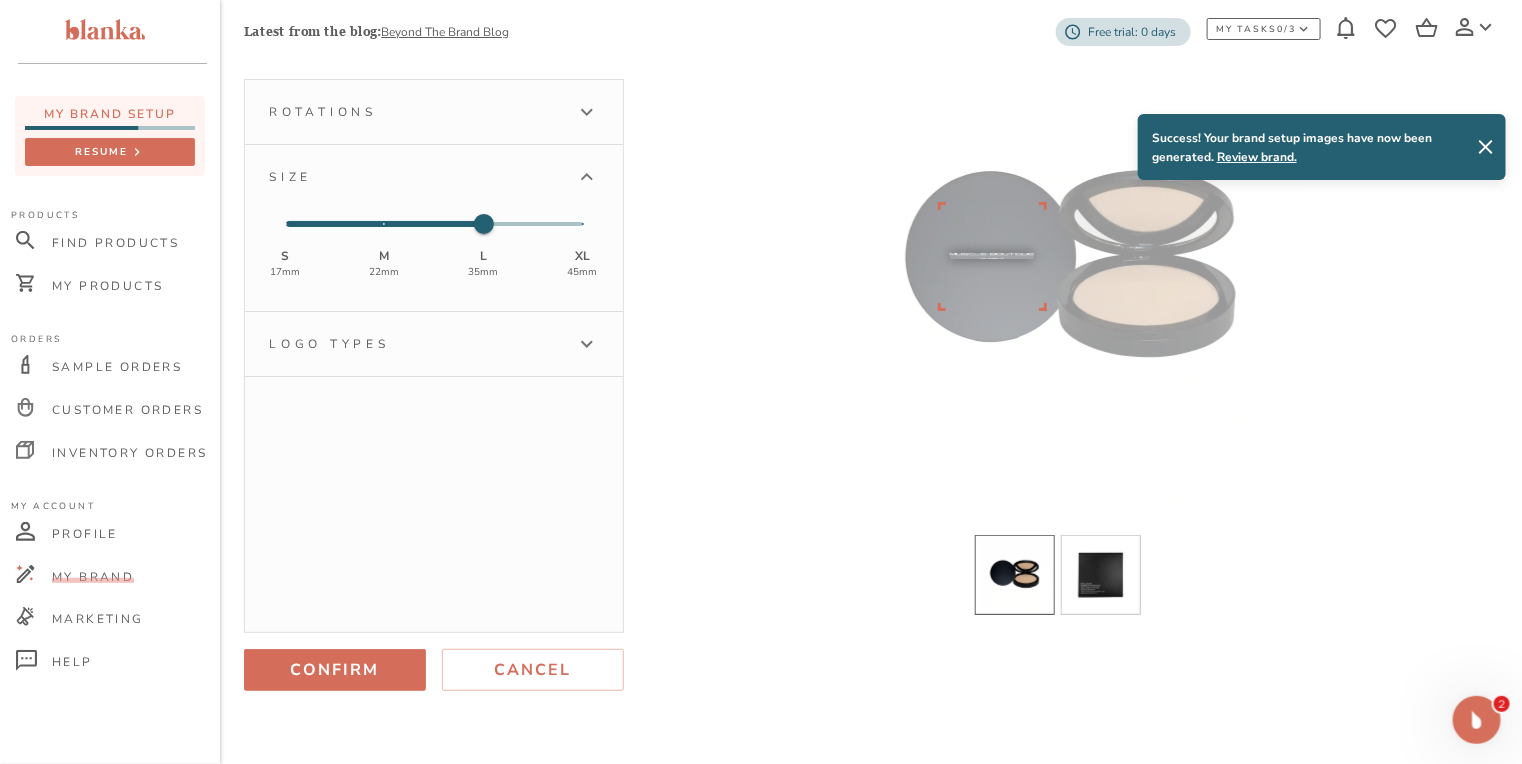 click on "Logo types" at bounding box center (416, 344) 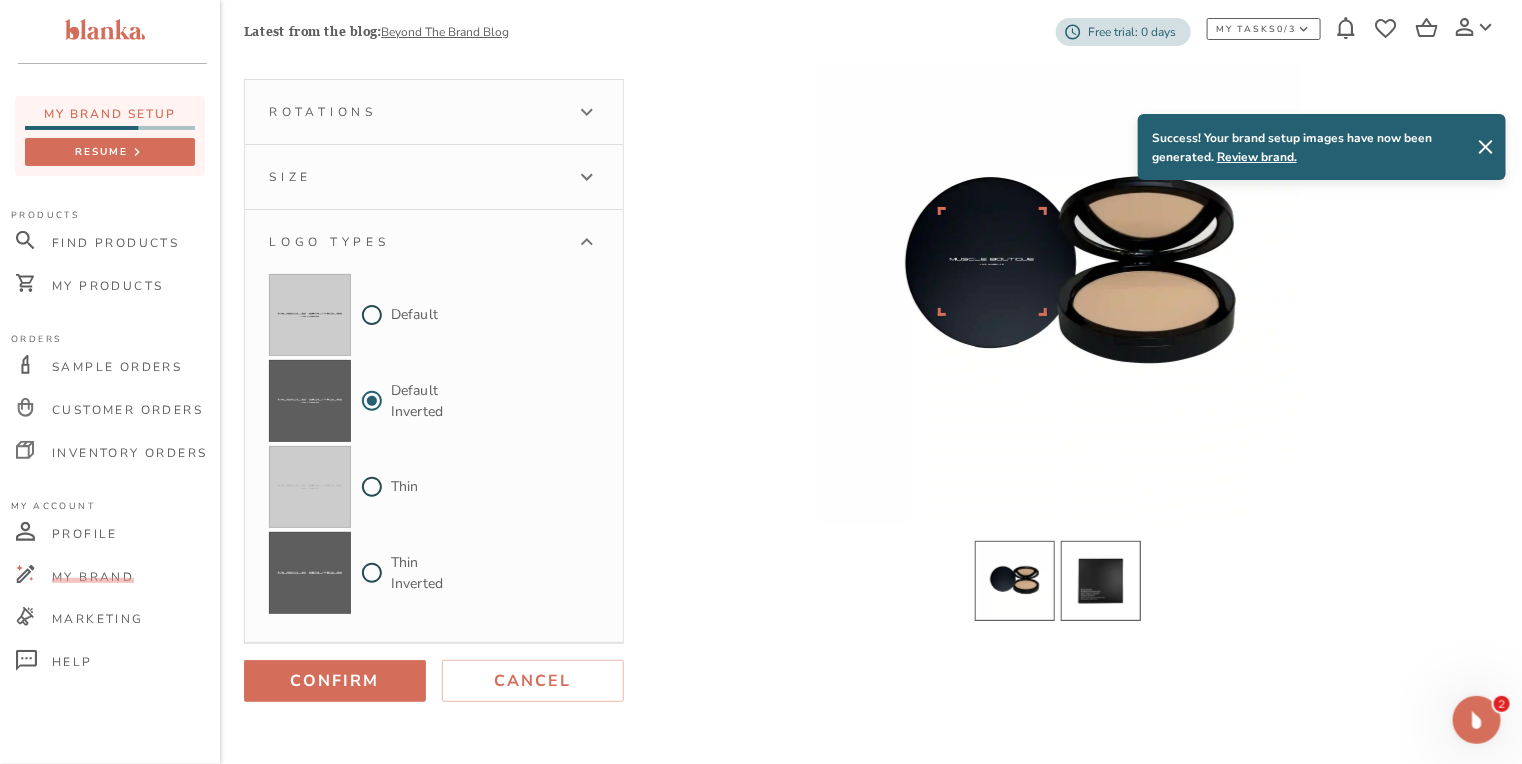 click at bounding box center [1101, 581] 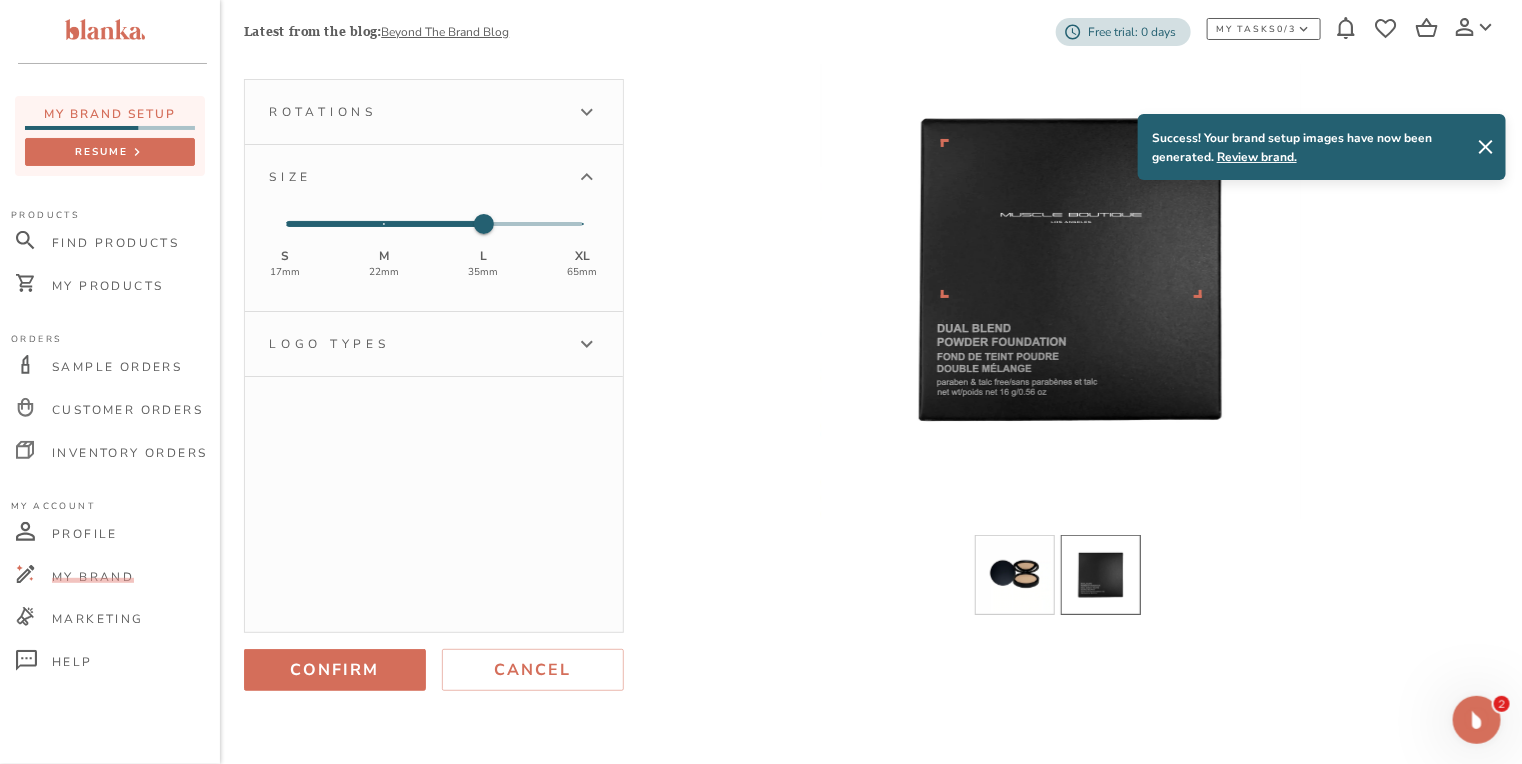 click on "Rotations" at bounding box center (434, 112) 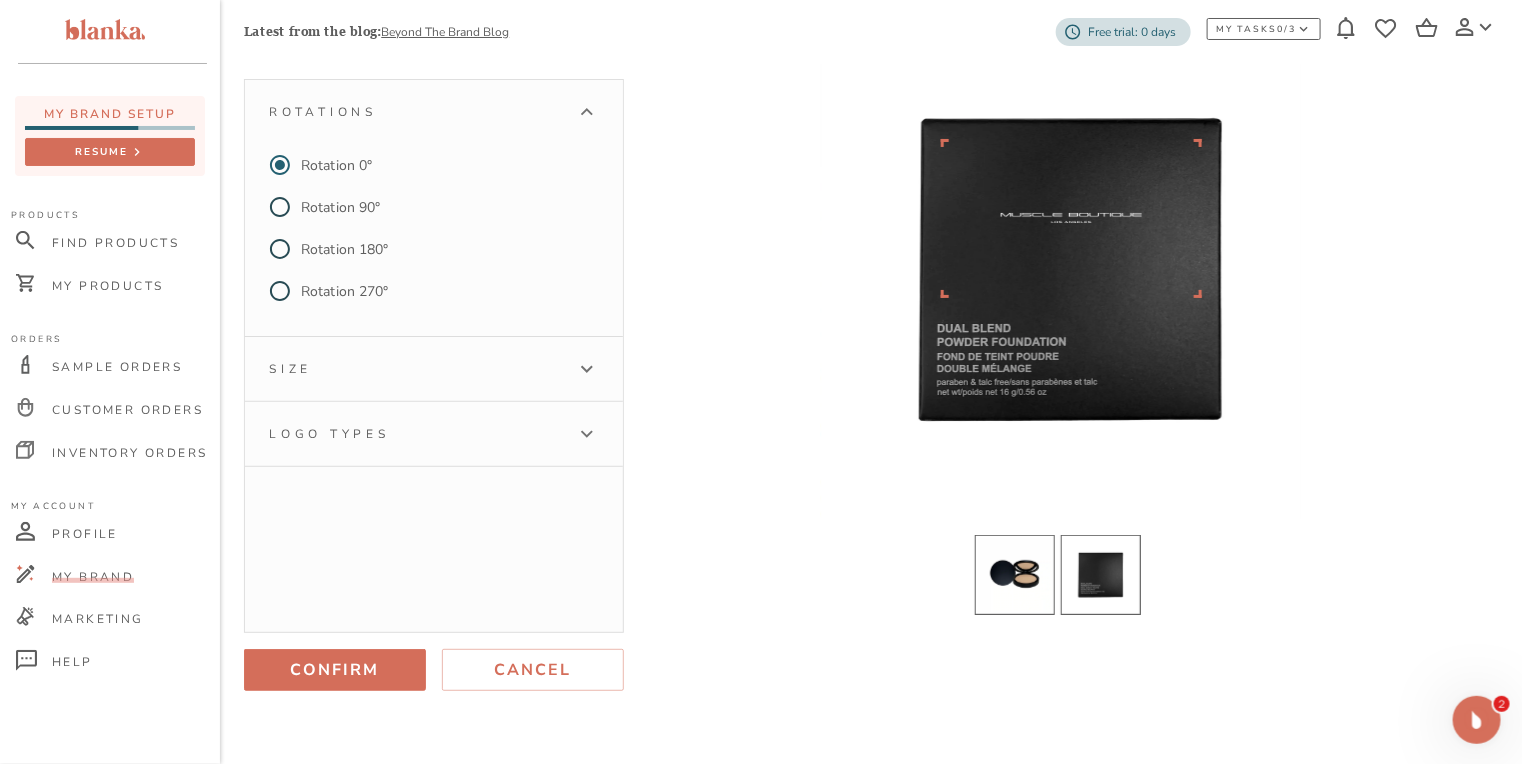 click at bounding box center [1015, 575] 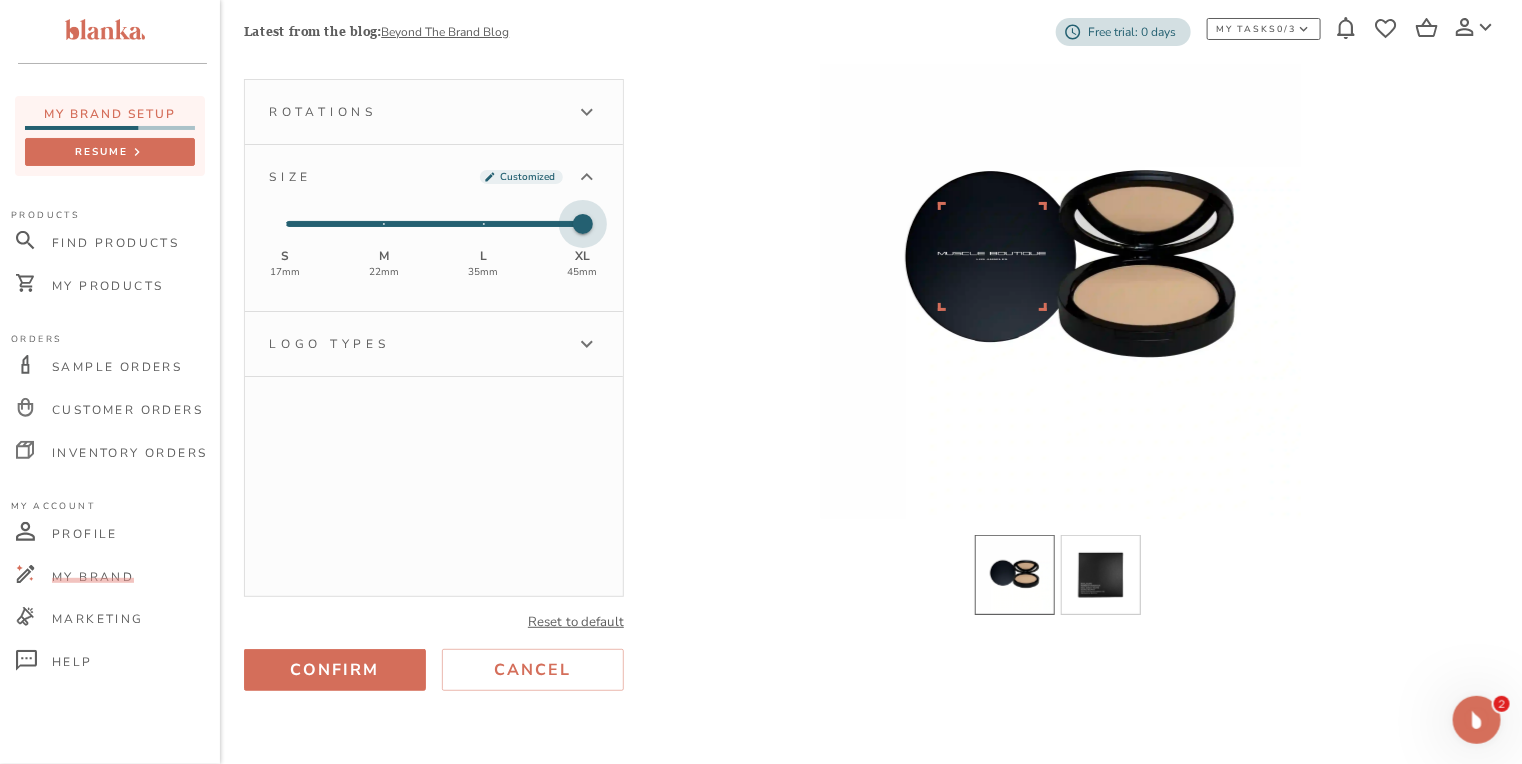 type on "2" 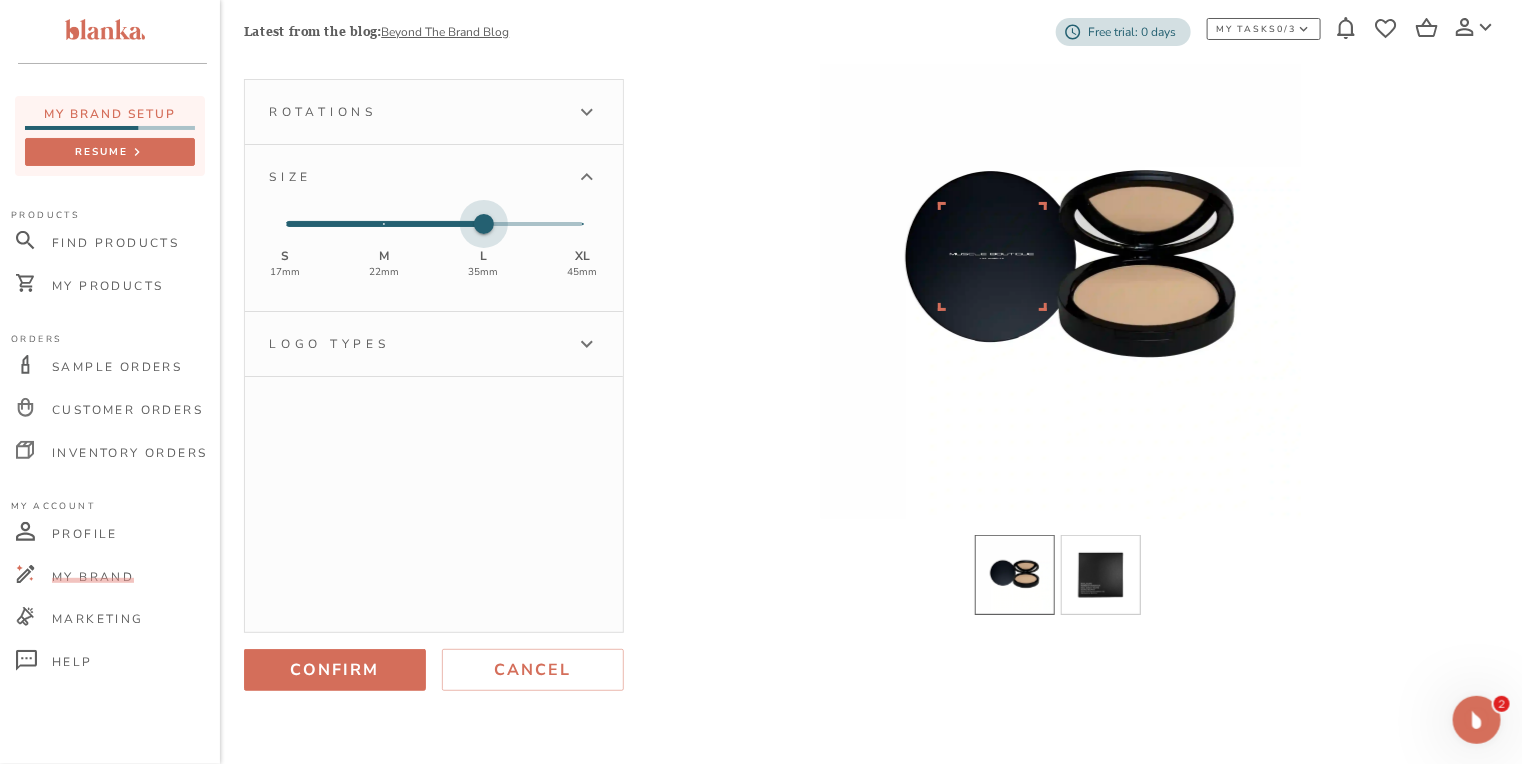 drag, startPoint x: 483, startPoint y: 225, endPoint x: 521, endPoint y: 228, distance: 38.118237 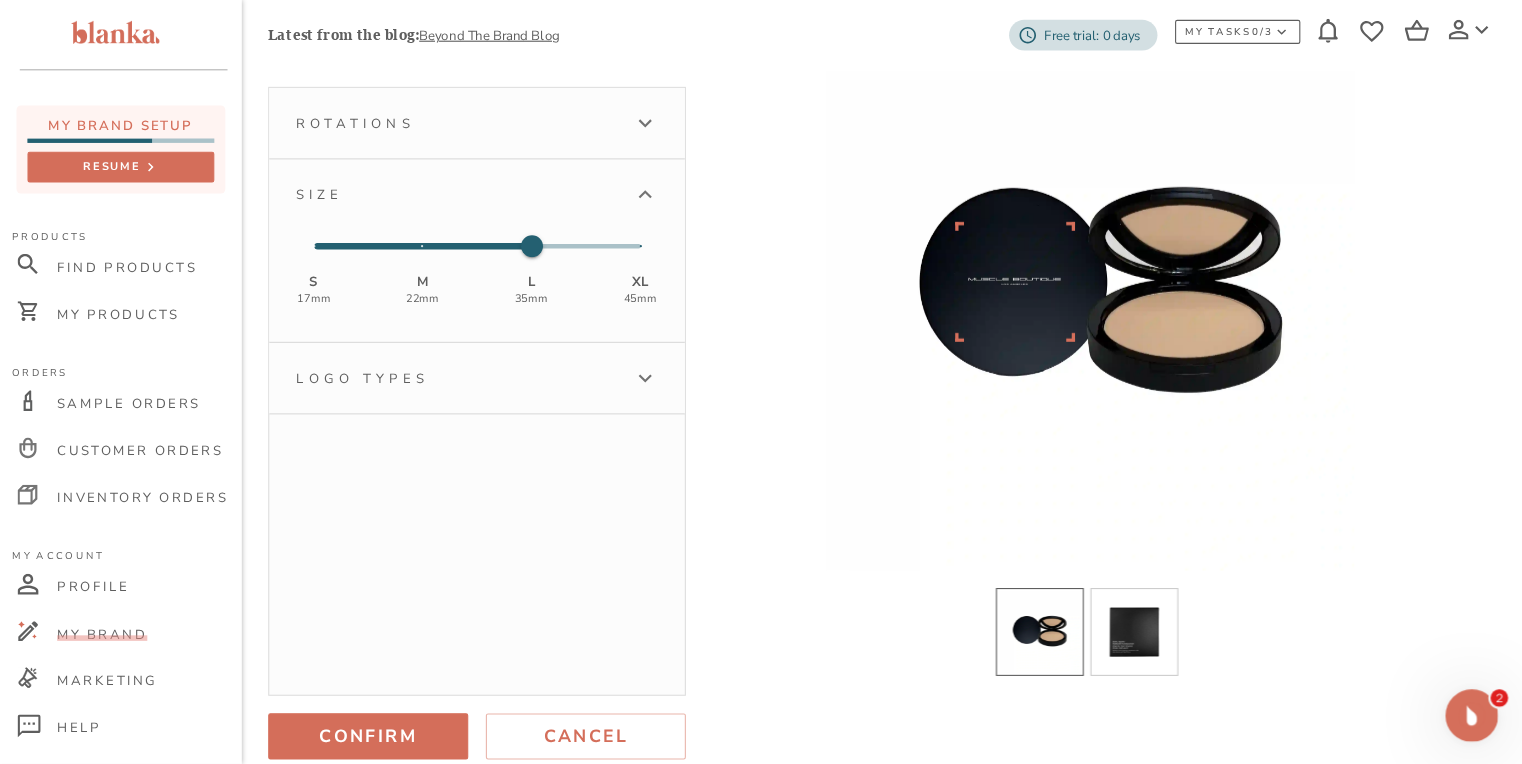 scroll, scrollTop: 160, scrollLeft: 0, axis: vertical 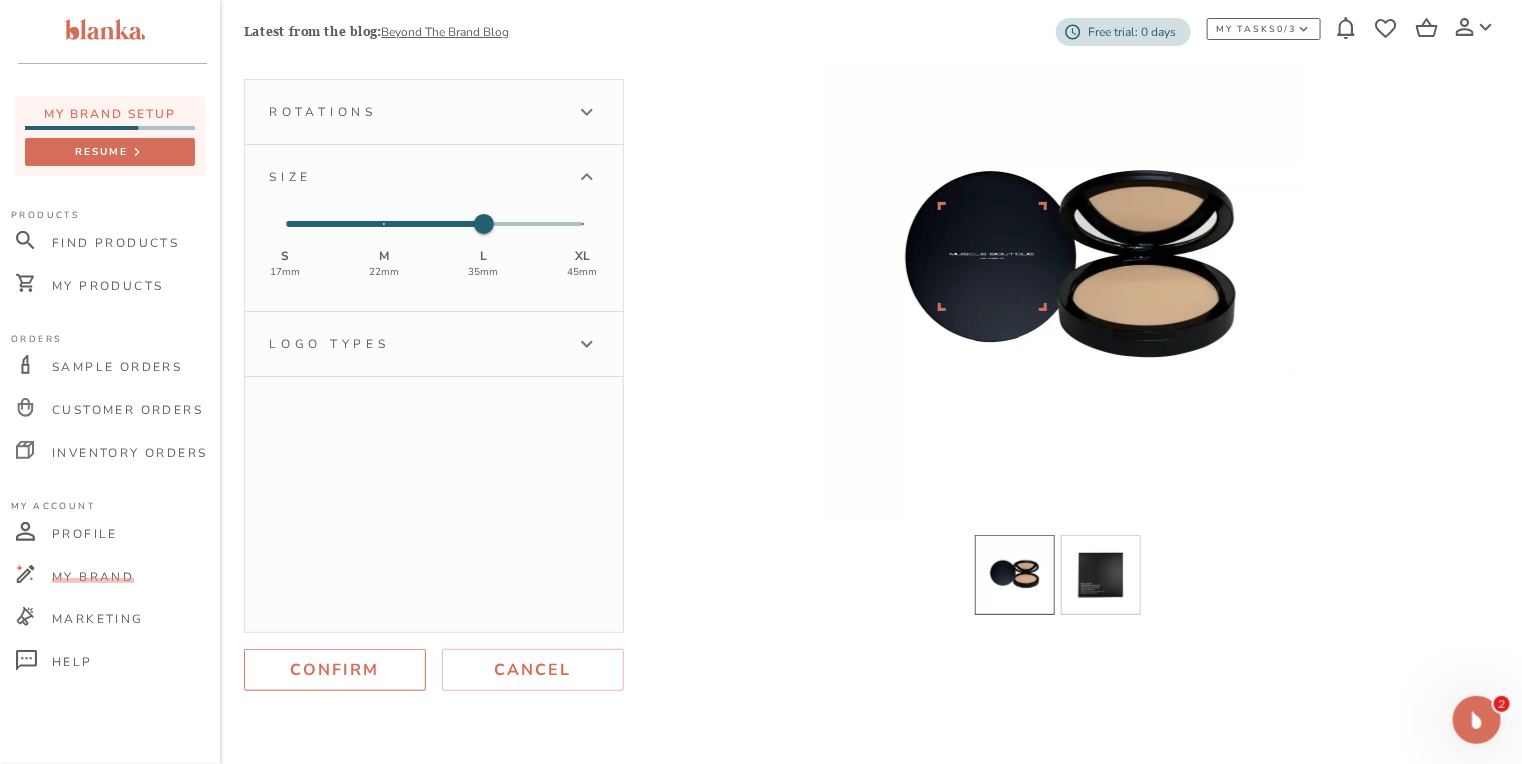 click on "Confirm" at bounding box center (335, 670) 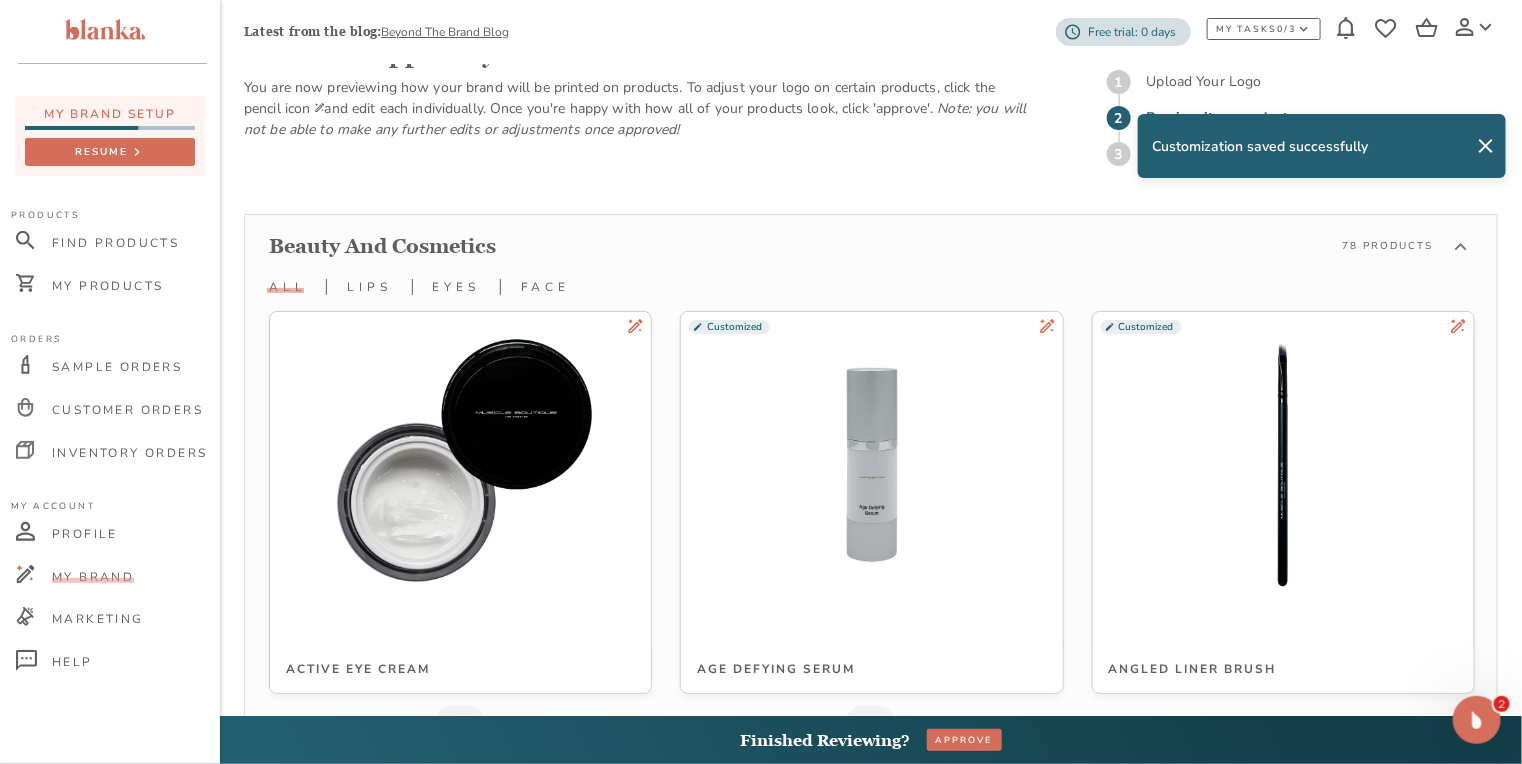 scroll, scrollTop: 2440, scrollLeft: 0, axis: vertical 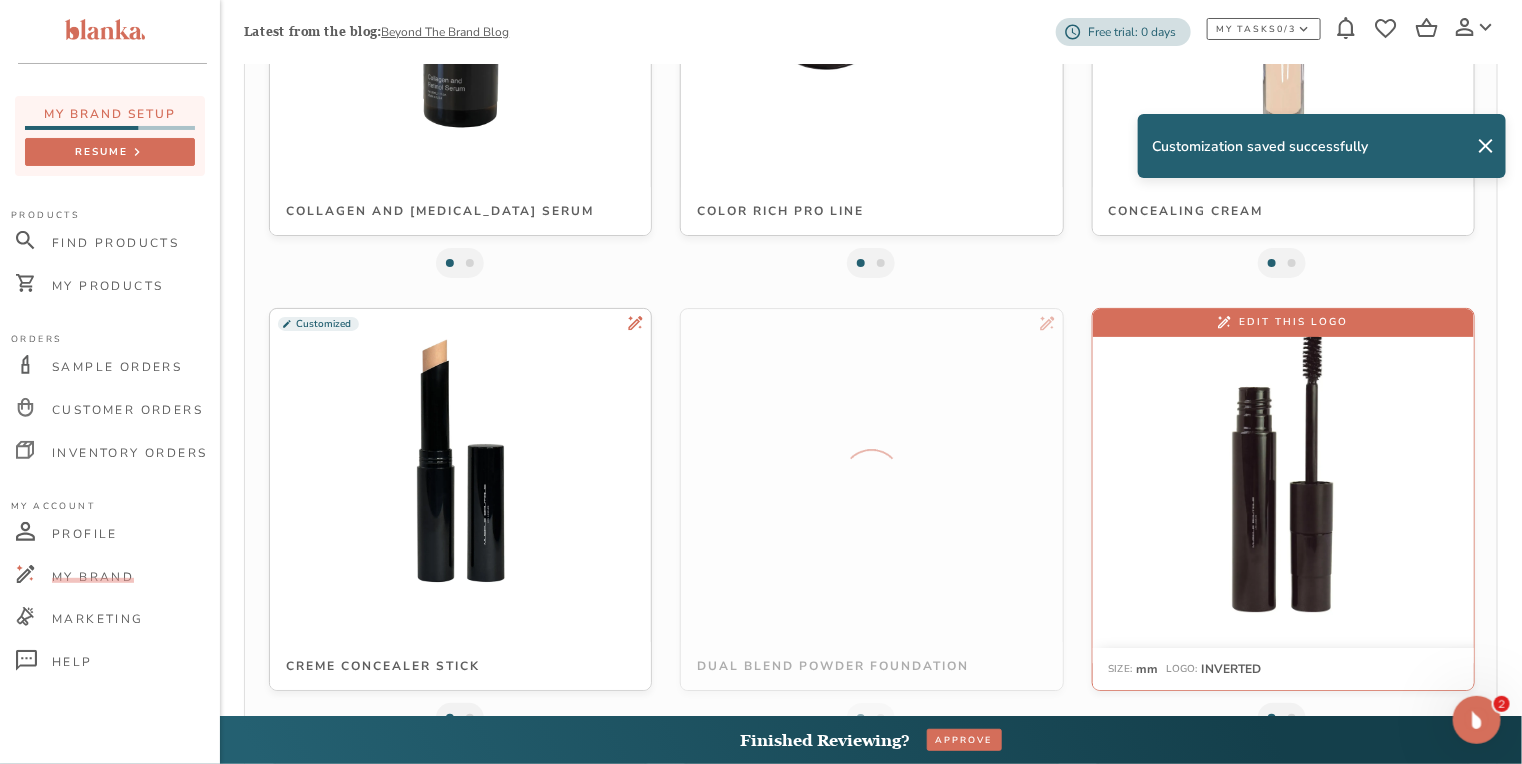 click at bounding box center (1283, 461) 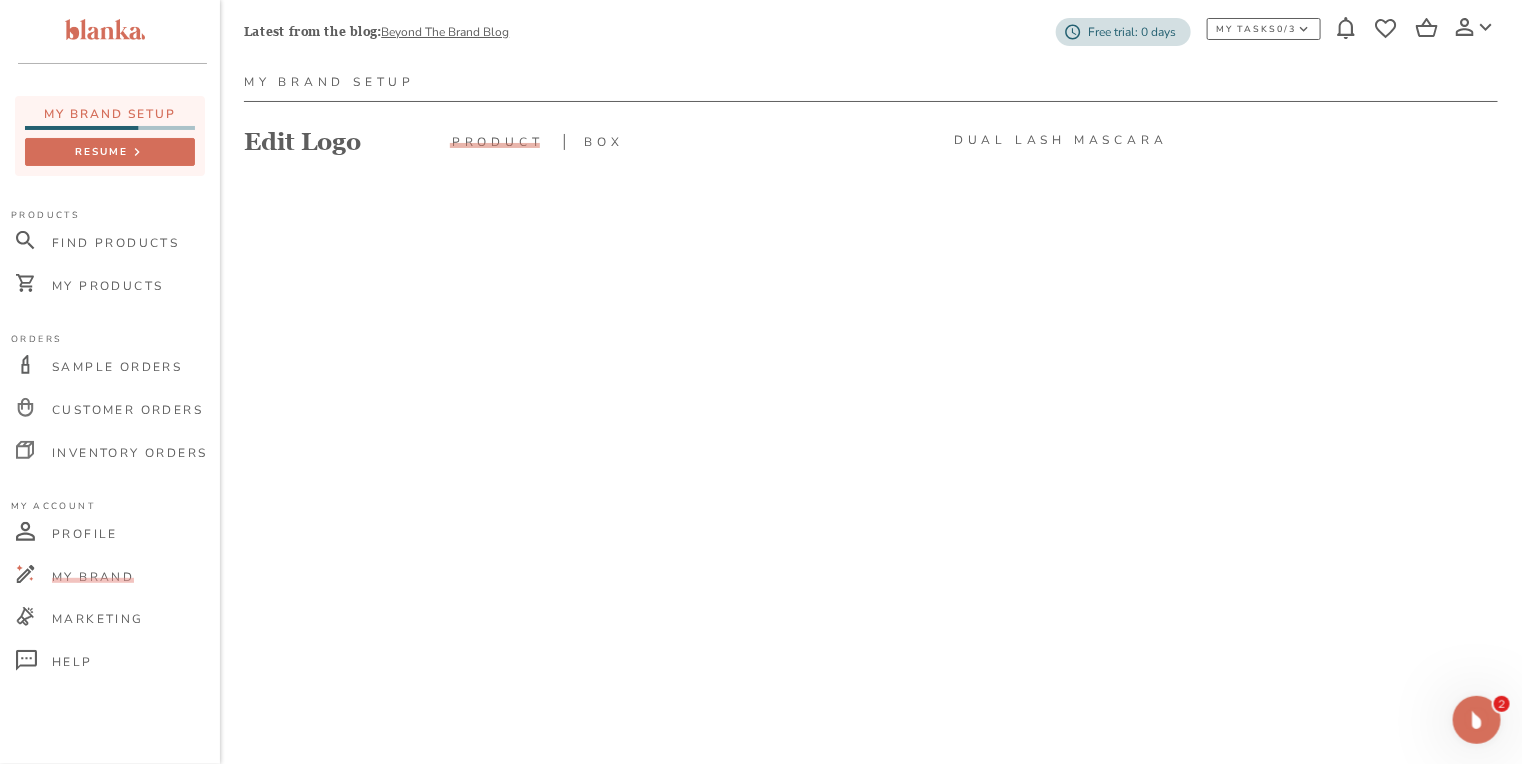 scroll, scrollTop: 160, scrollLeft: 0, axis: vertical 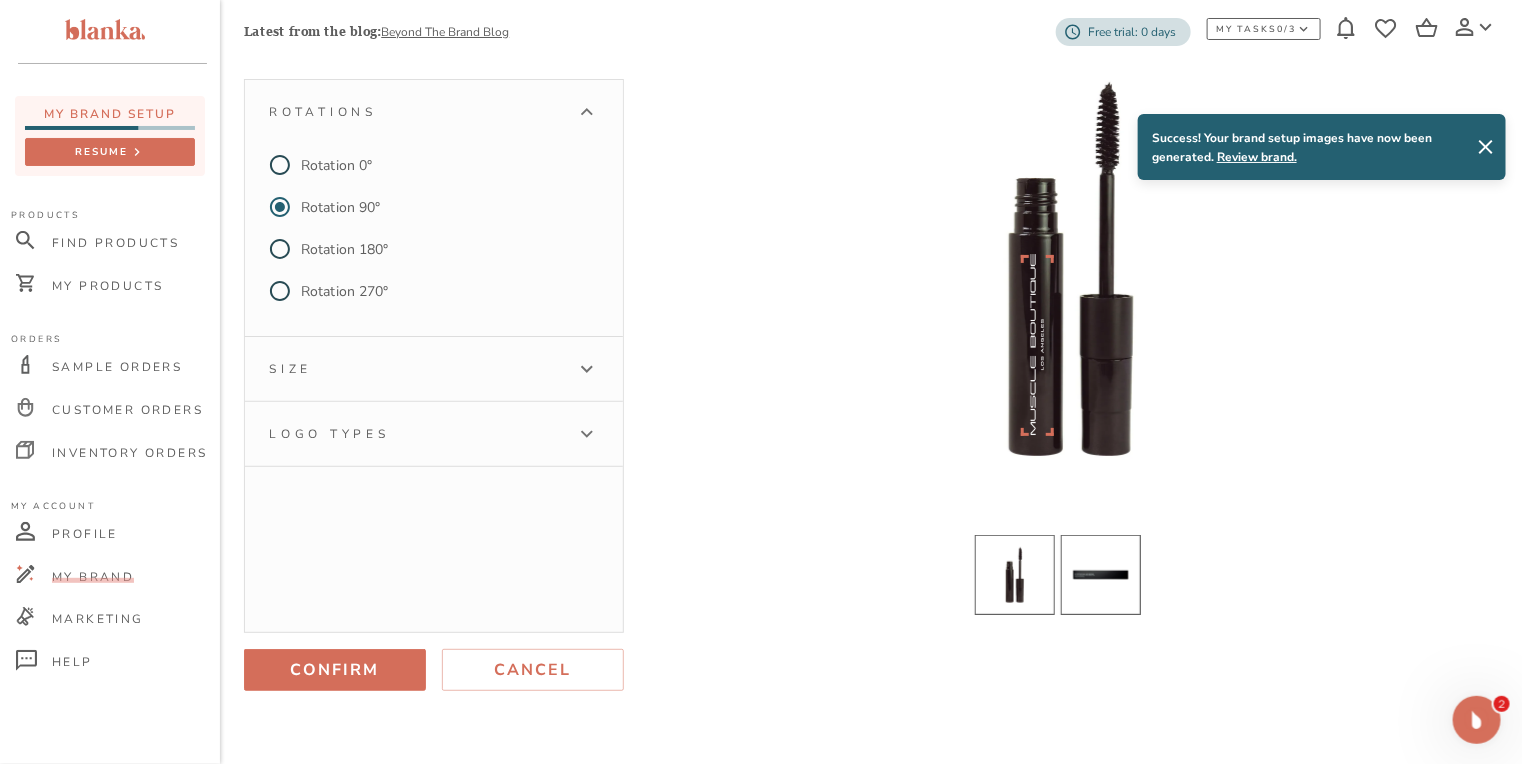 click at bounding box center [1101, 575] 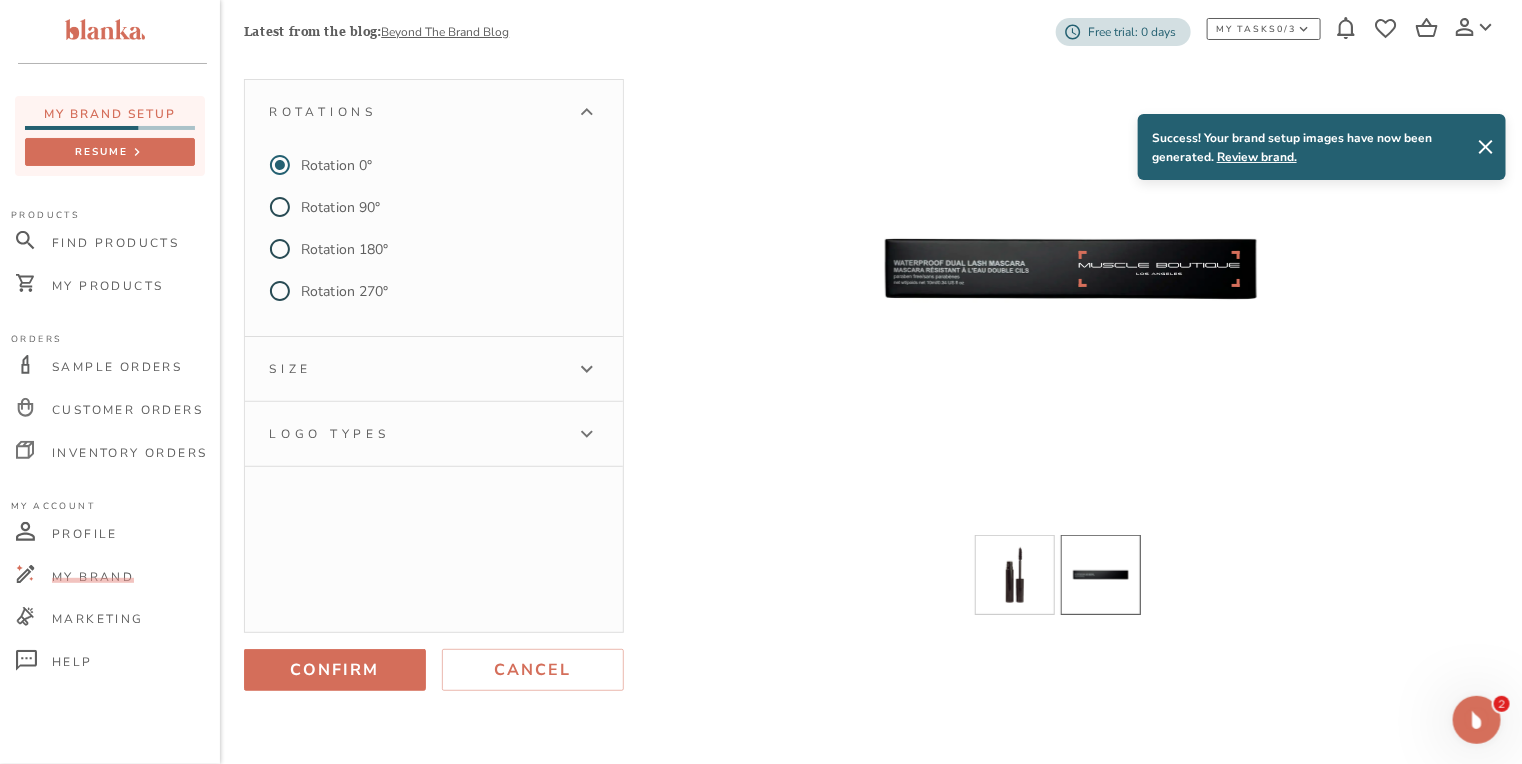 click on "Size" at bounding box center [416, 369] 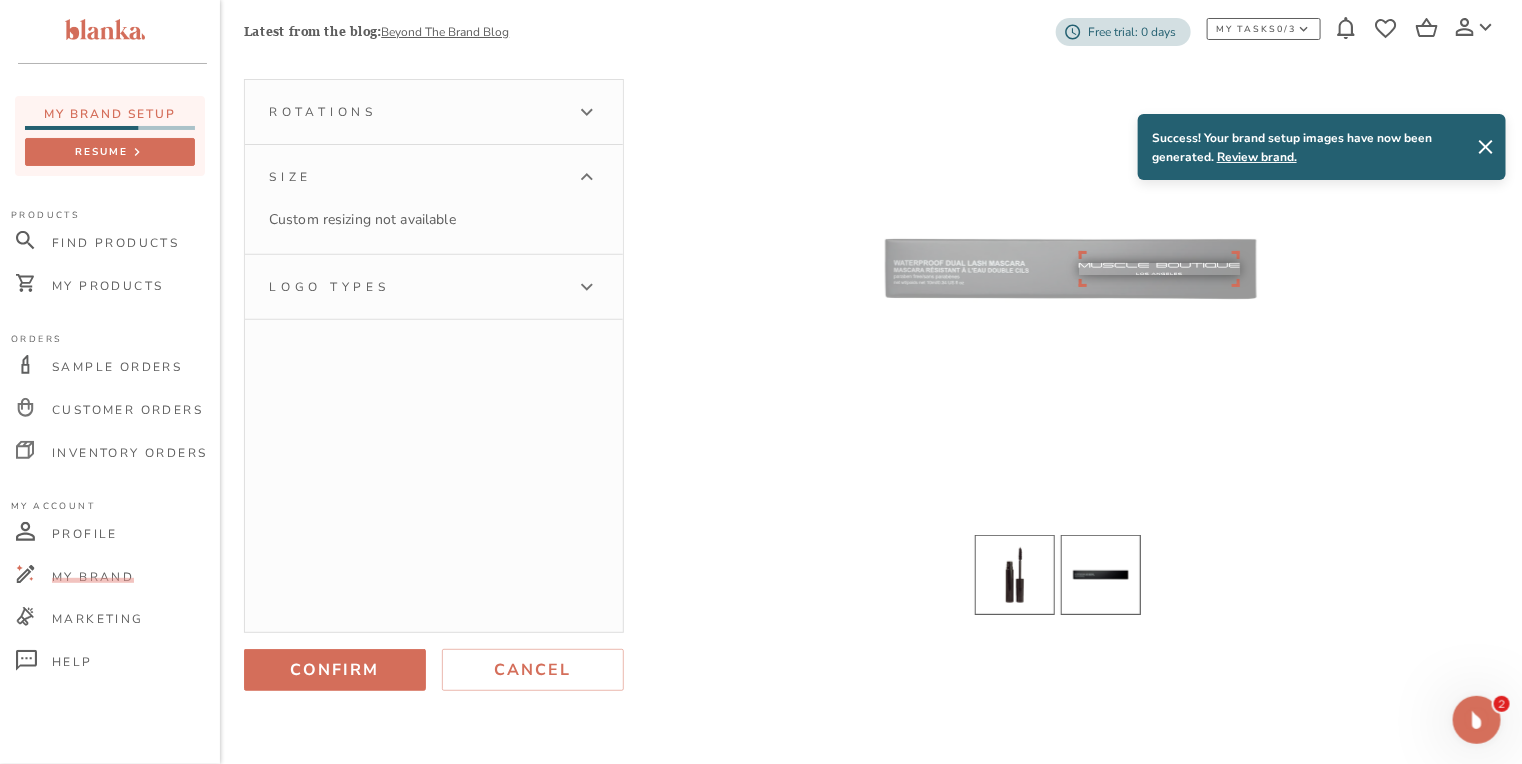click at bounding box center [1015, 575] 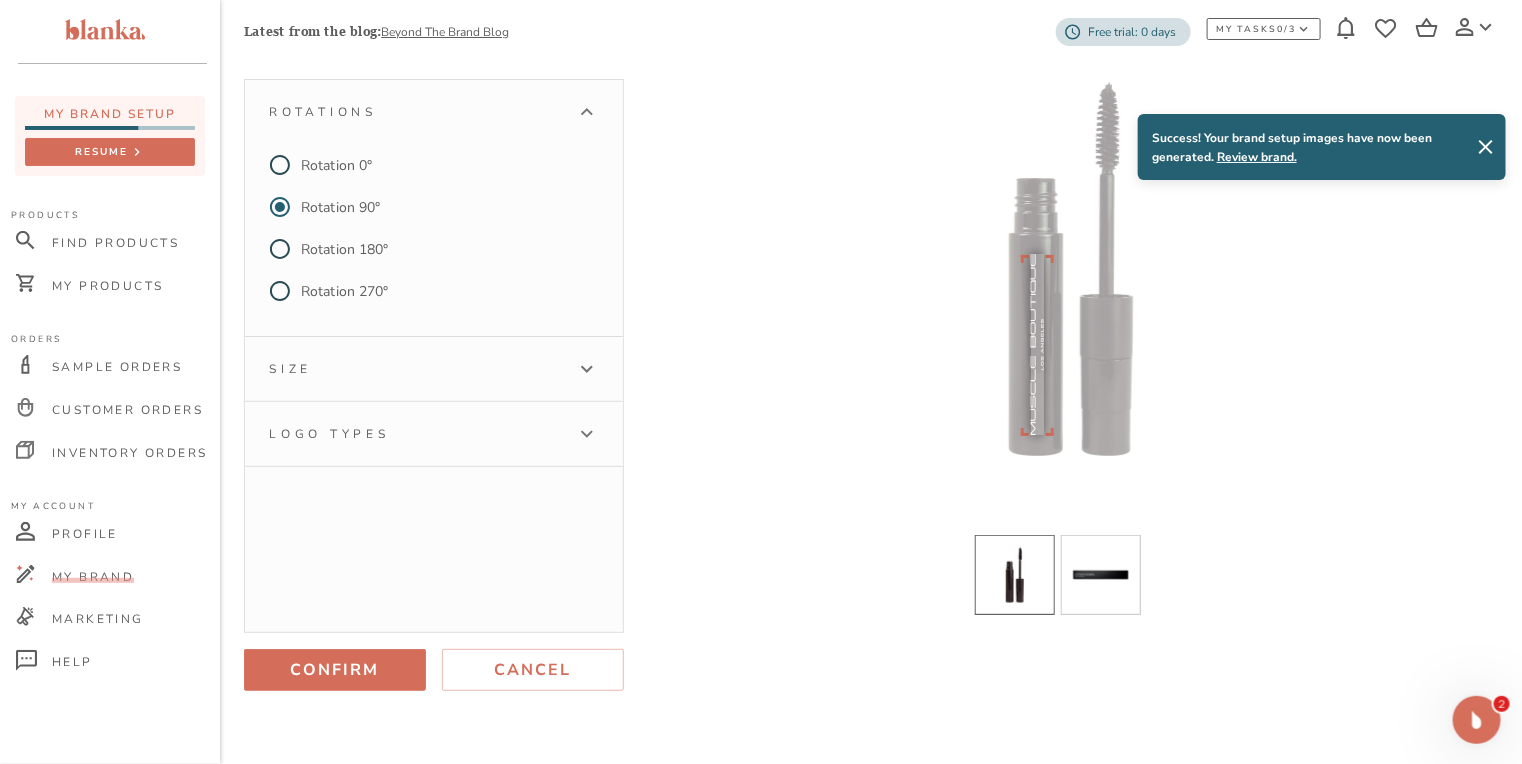 click on "Size" at bounding box center [434, 369] 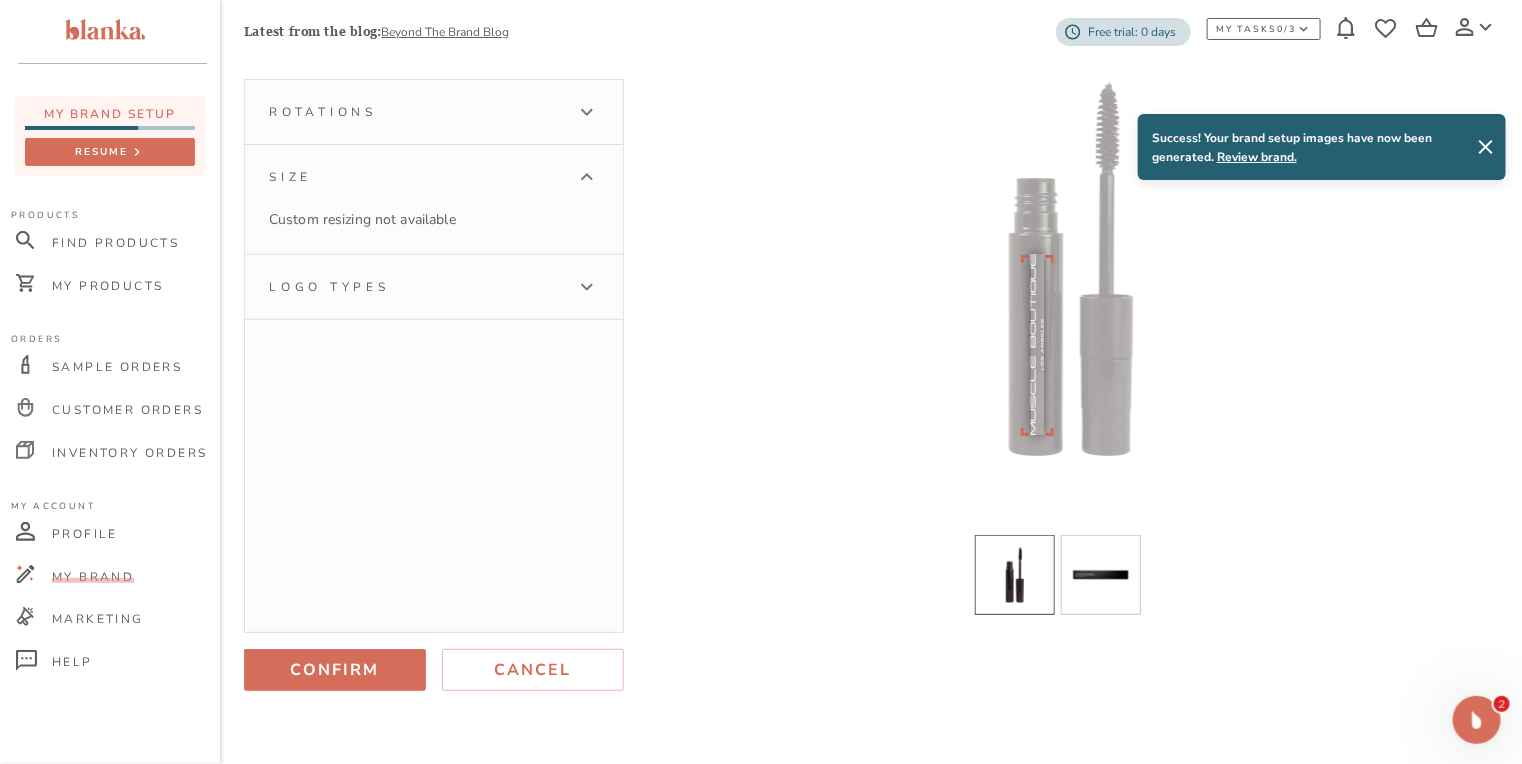 click on "Logo types" at bounding box center [416, 287] 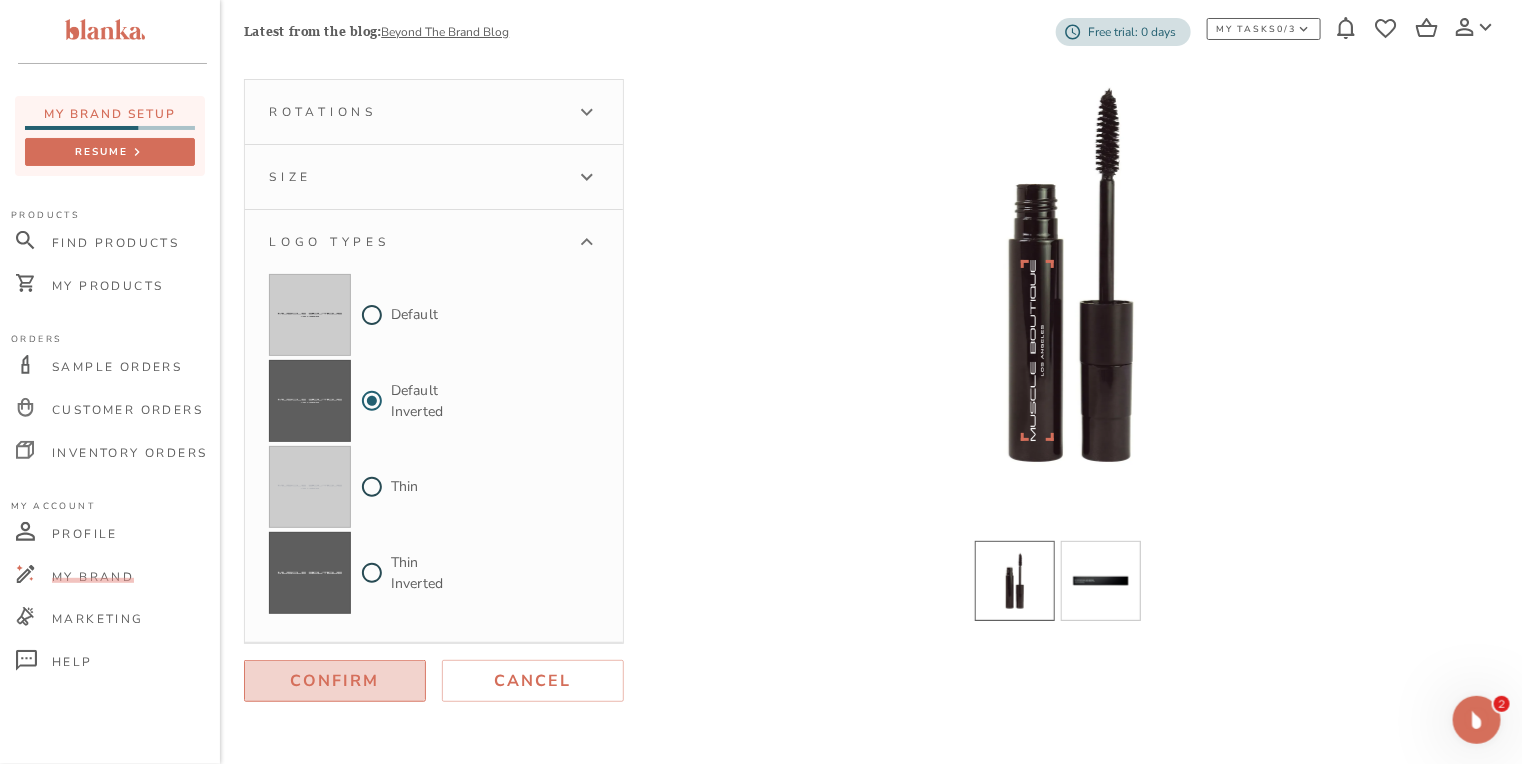 click on "Confirm" at bounding box center [335, 681] 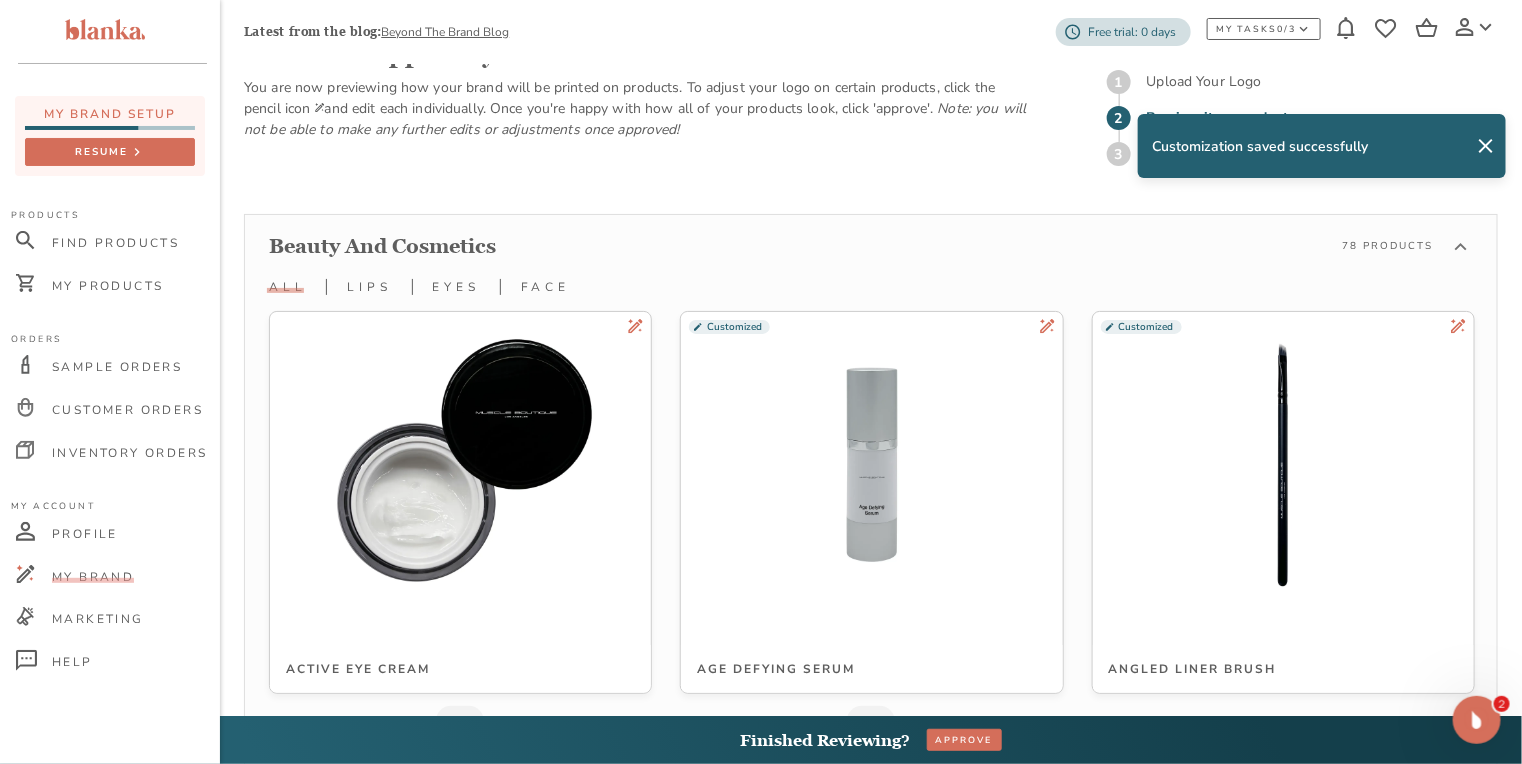 scroll, scrollTop: 2440, scrollLeft: 0, axis: vertical 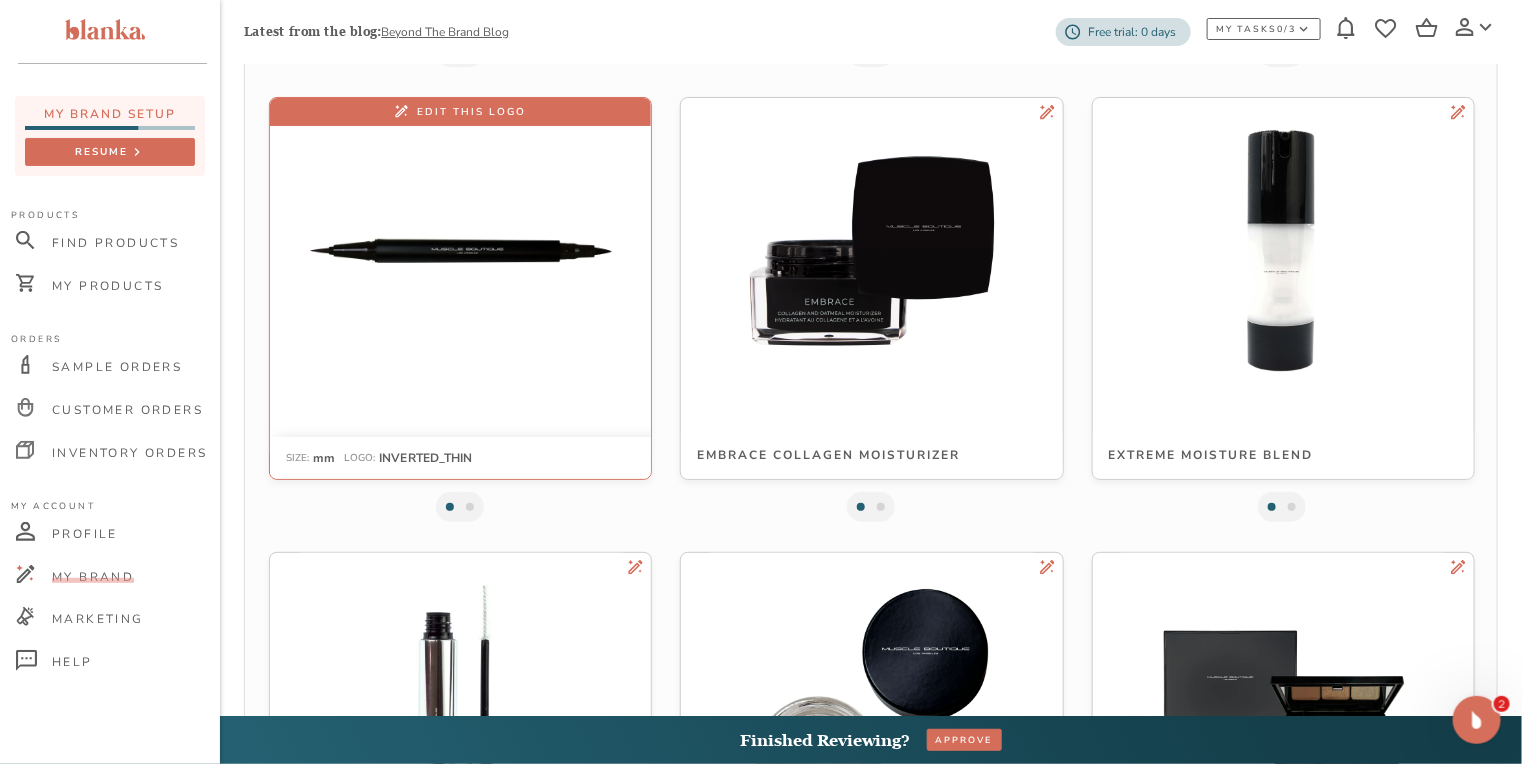 click at bounding box center (460, 250) 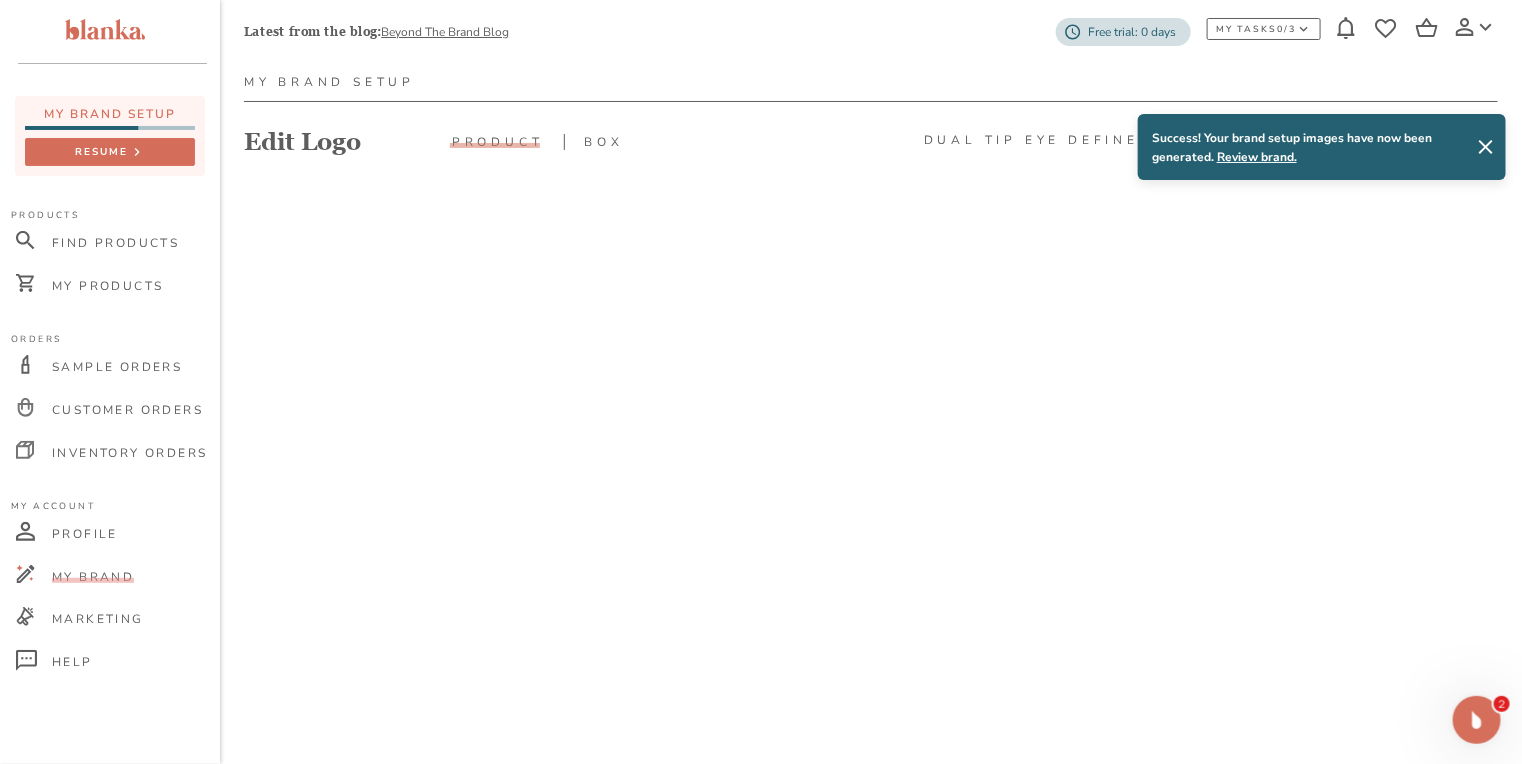 scroll, scrollTop: 160, scrollLeft: 0, axis: vertical 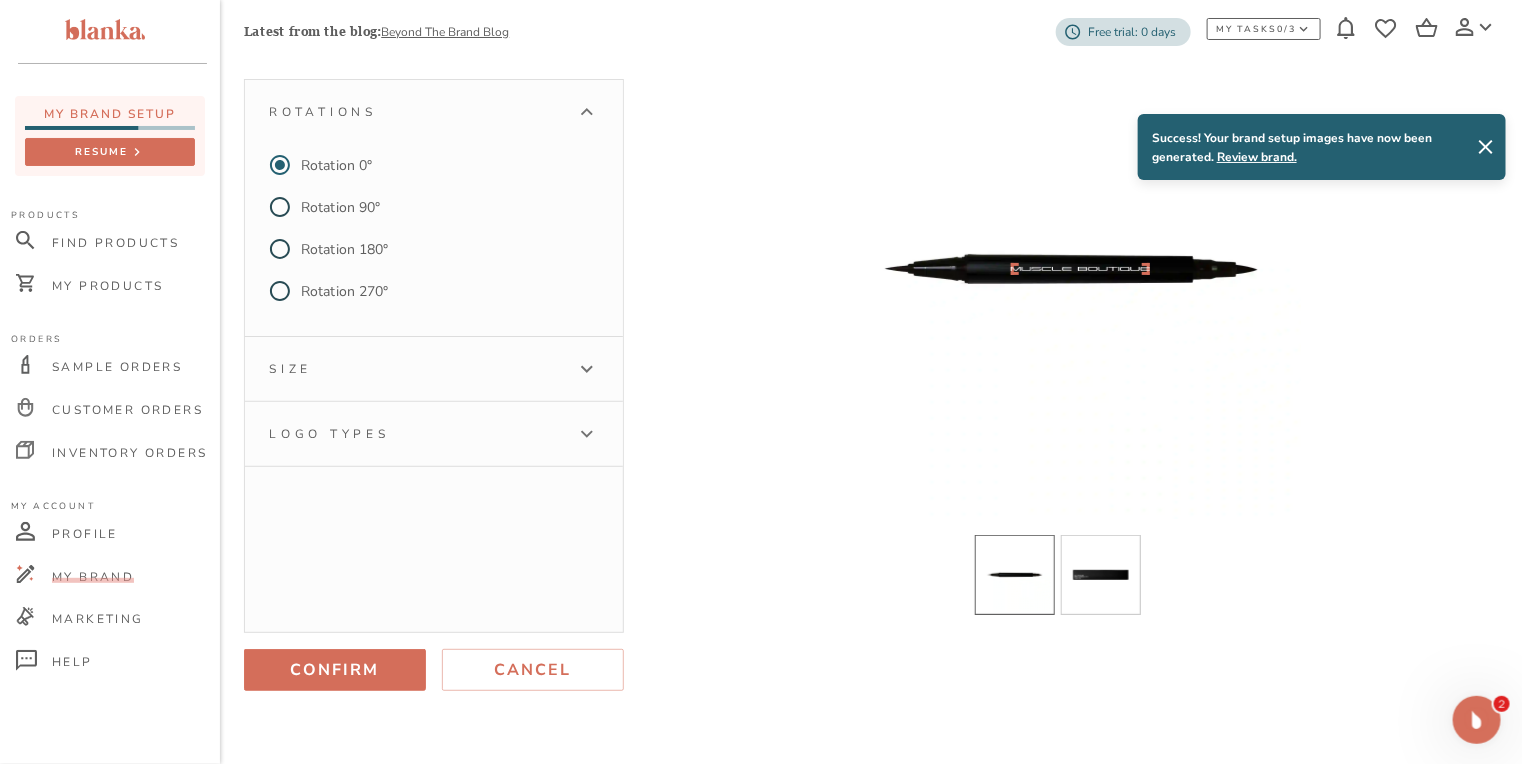click on "Logo types" at bounding box center (416, 434) 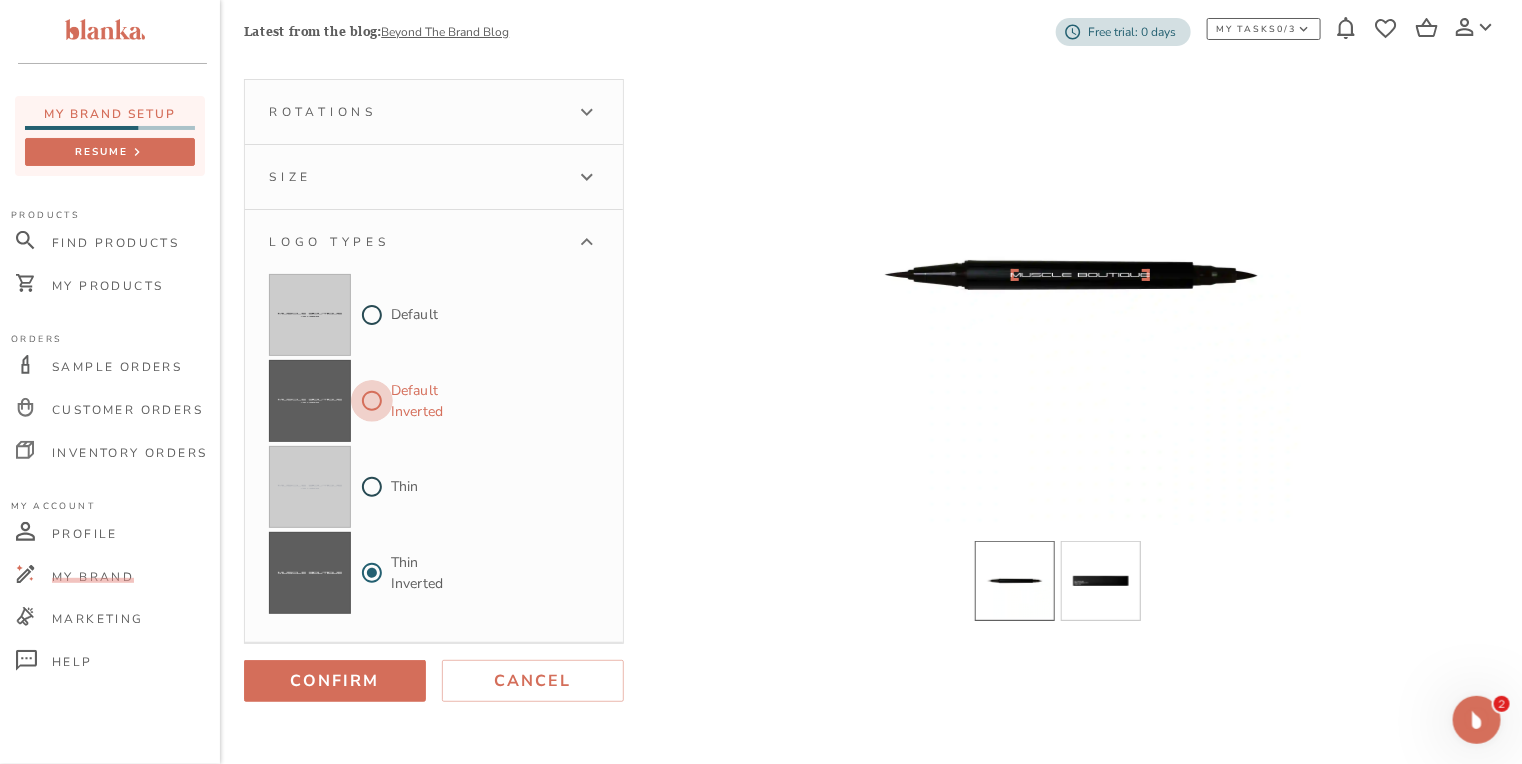 click on "Default Inverted" at bounding box center [372, 401] 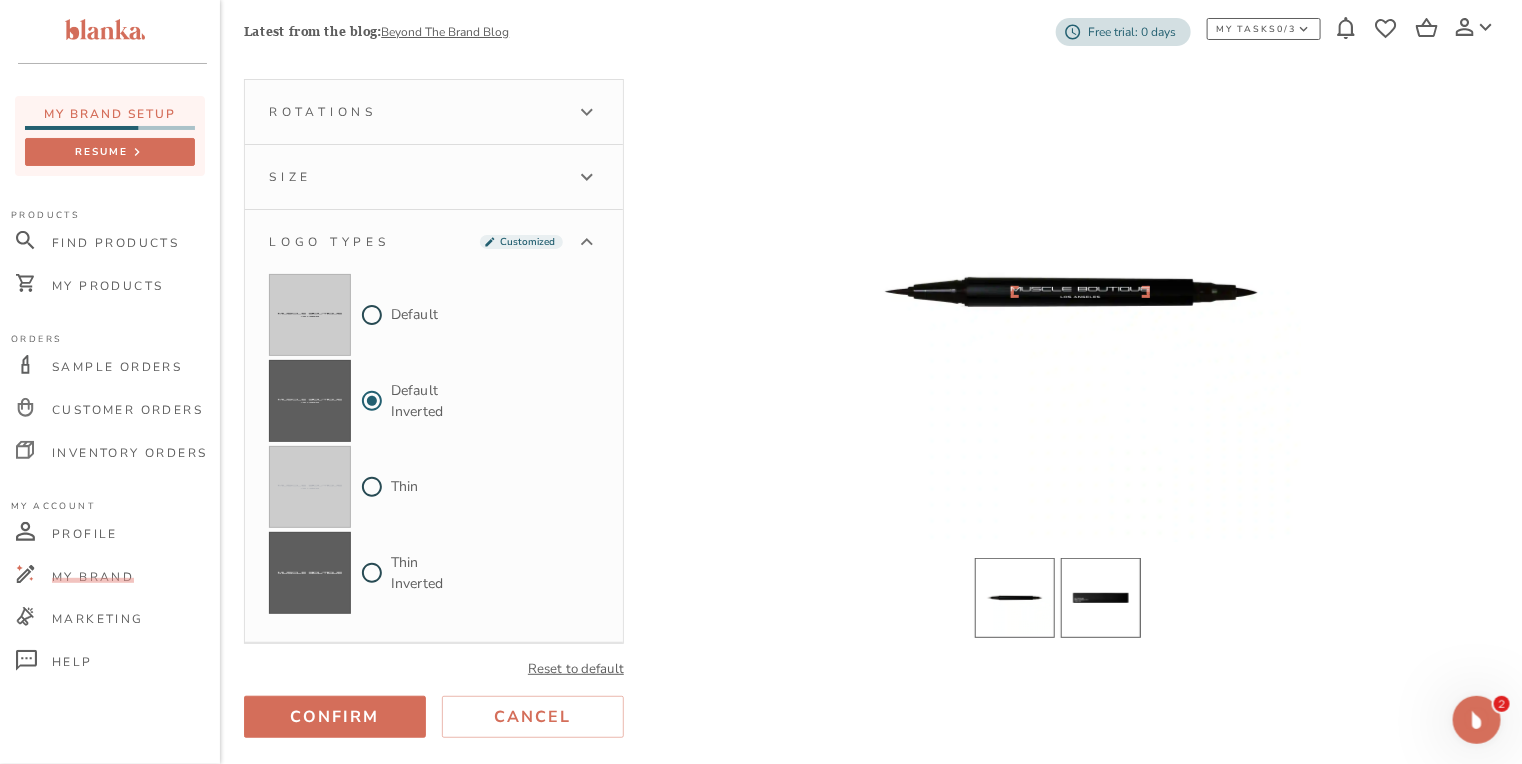 click at bounding box center (1101, 598) 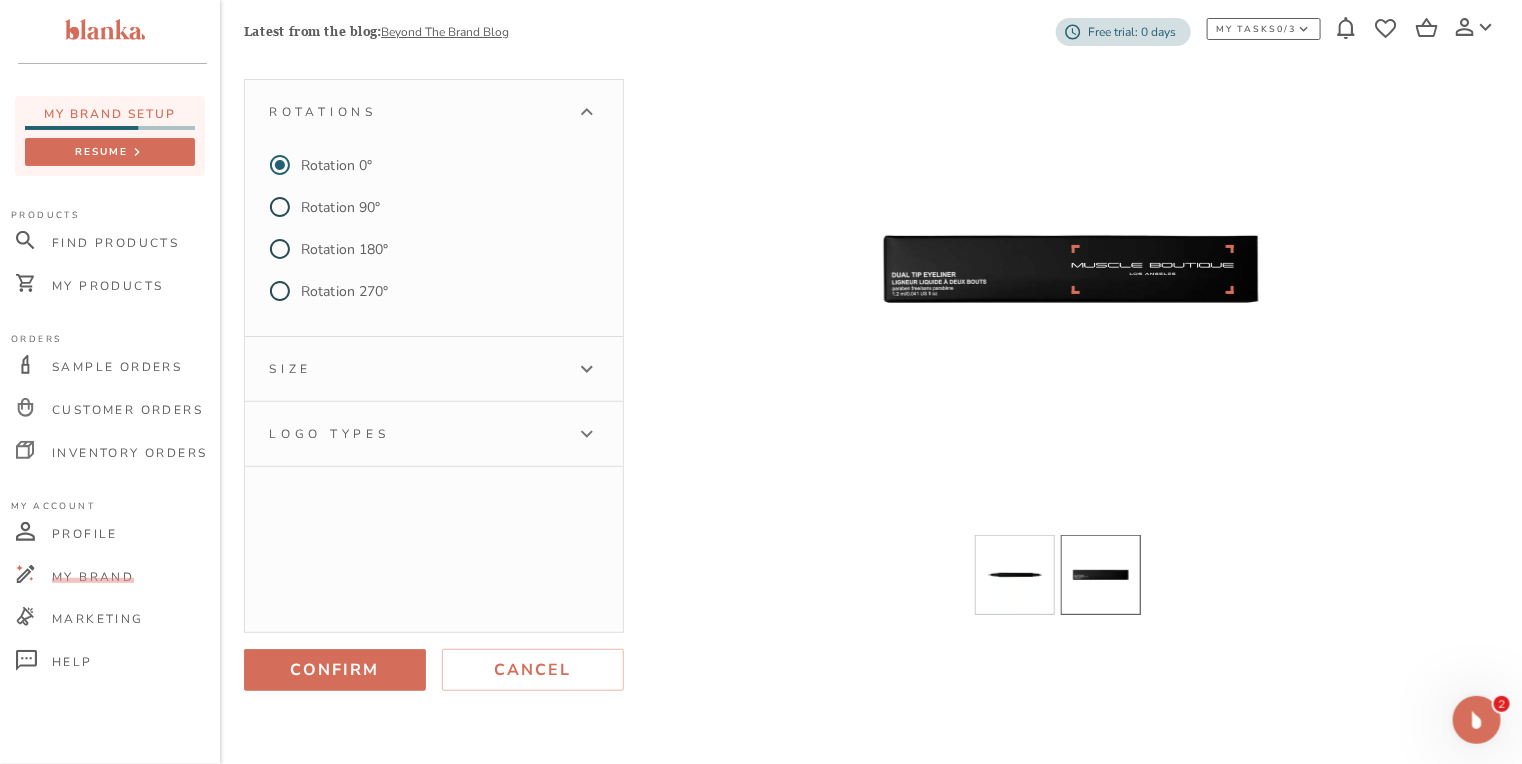 click on "Size" at bounding box center (416, 369) 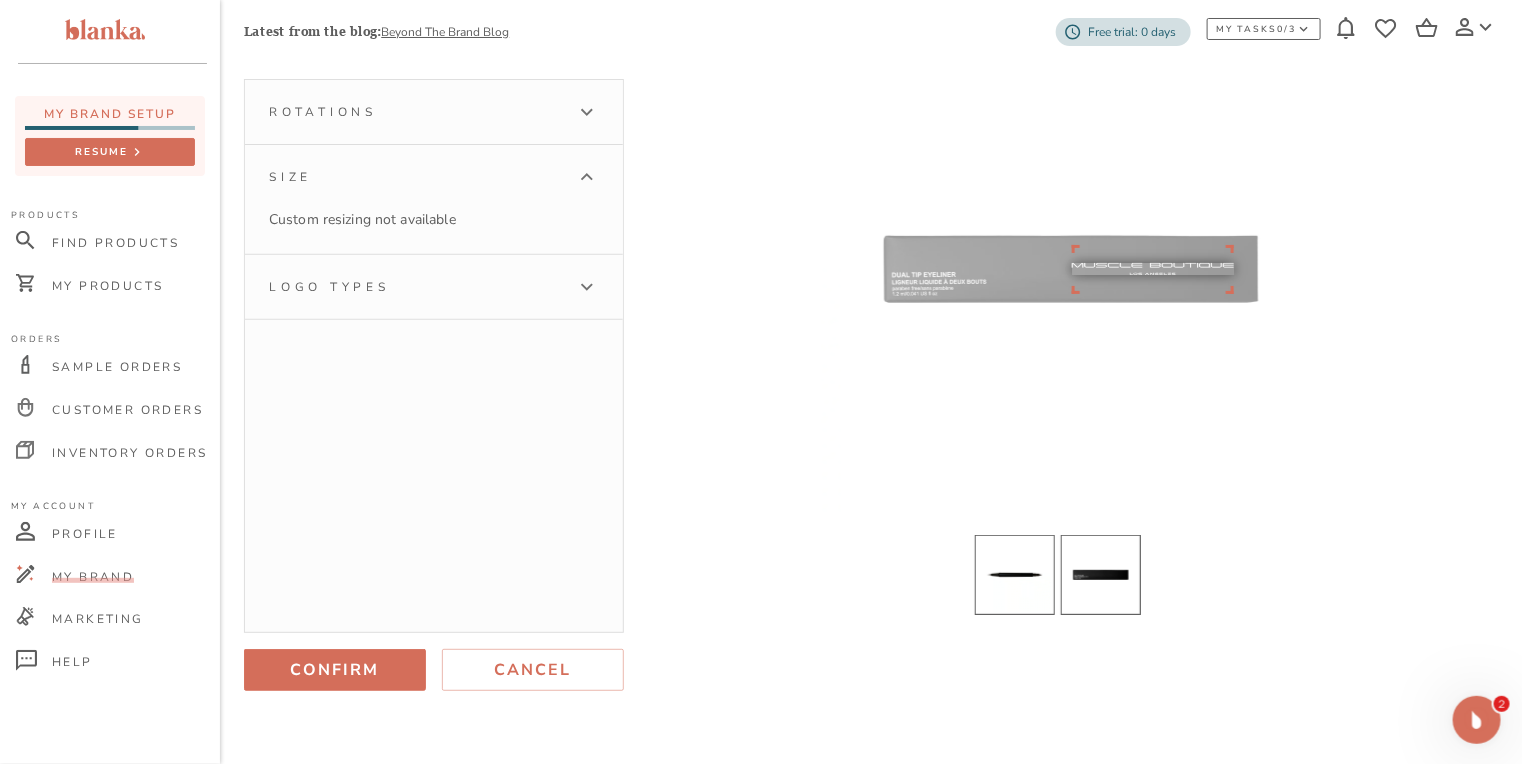 click at bounding box center (1015, 575) 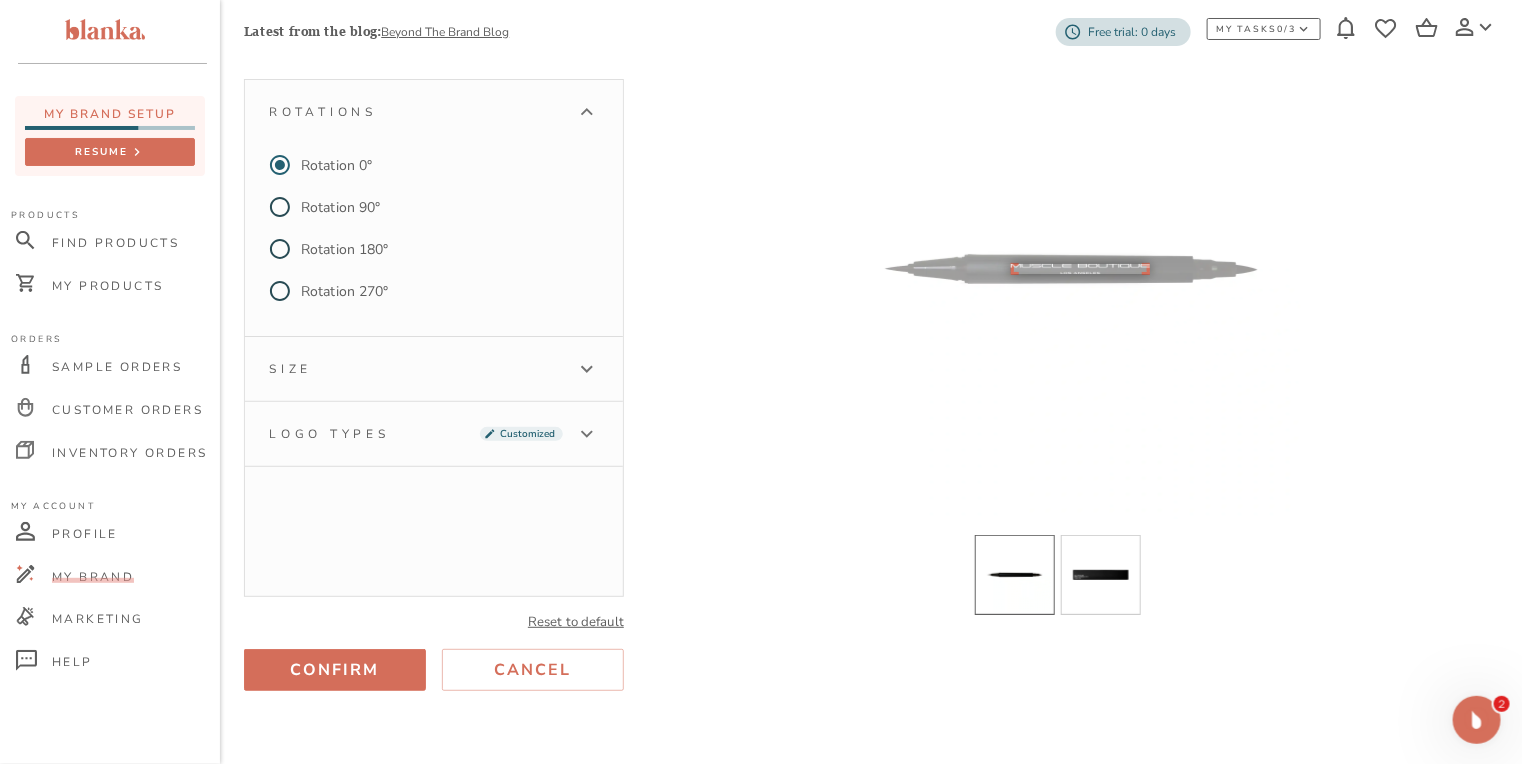 click on "Size" at bounding box center [434, 369] 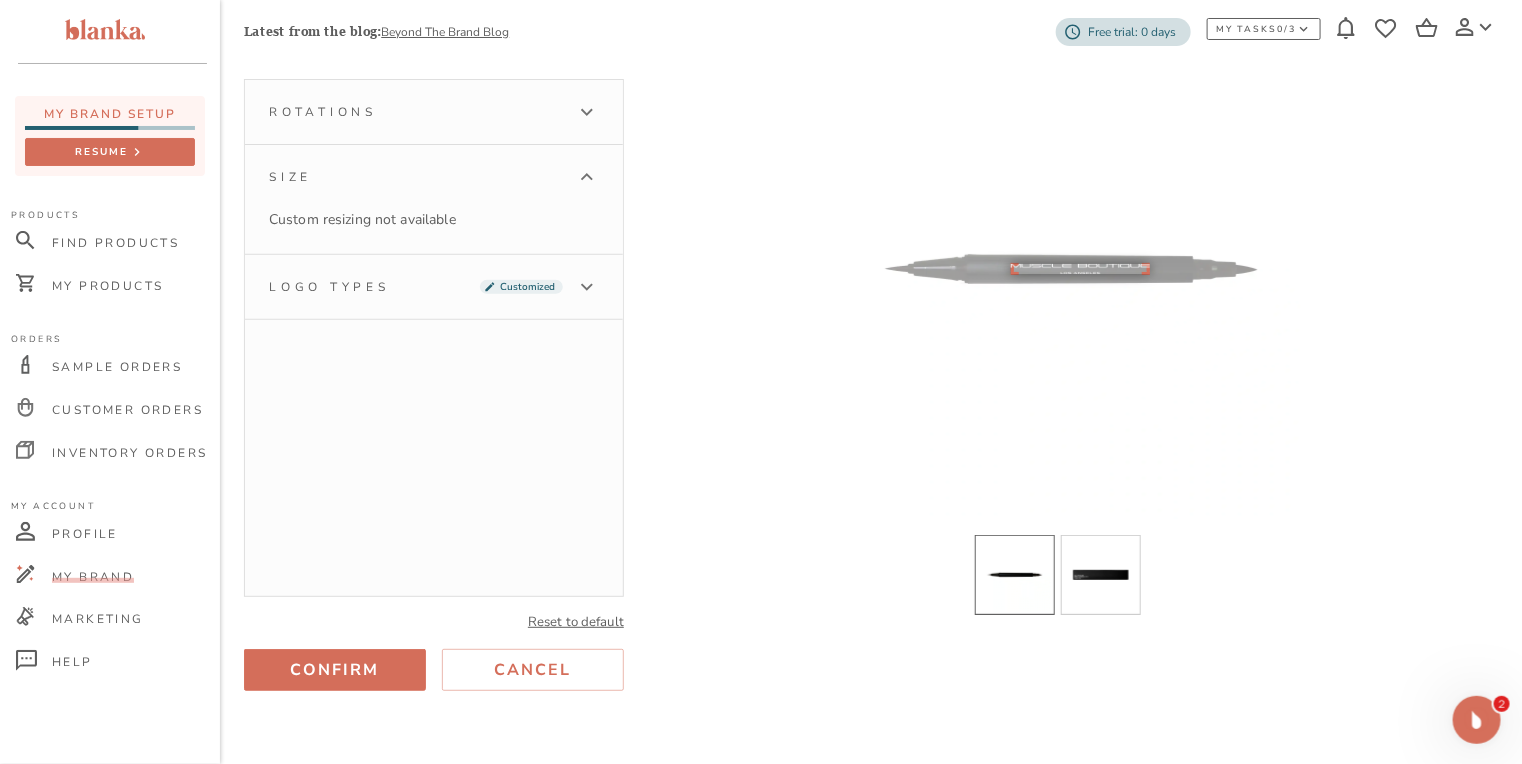 click on "Confirm" at bounding box center [335, 670] 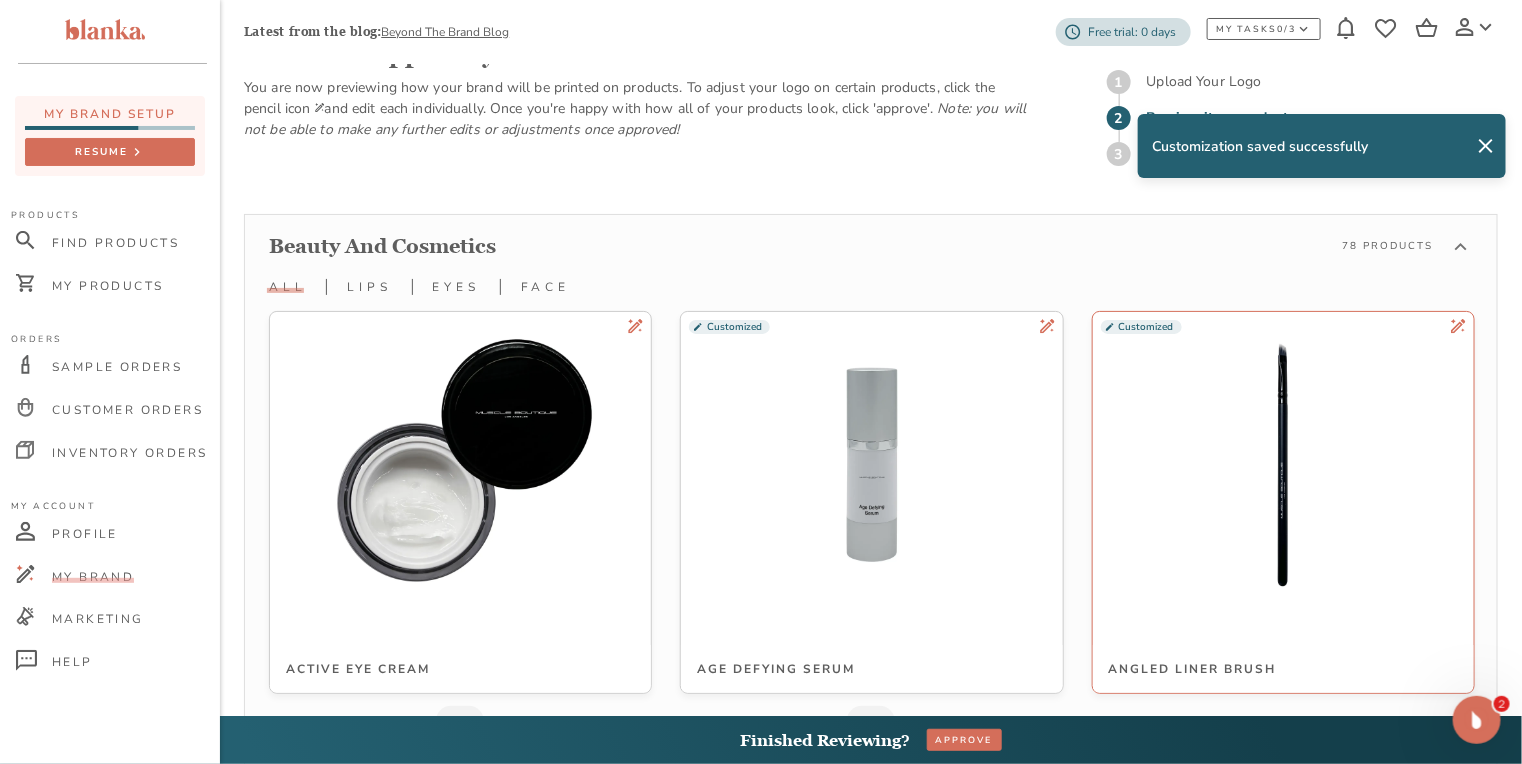 scroll, scrollTop: 3105, scrollLeft: 0, axis: vertical 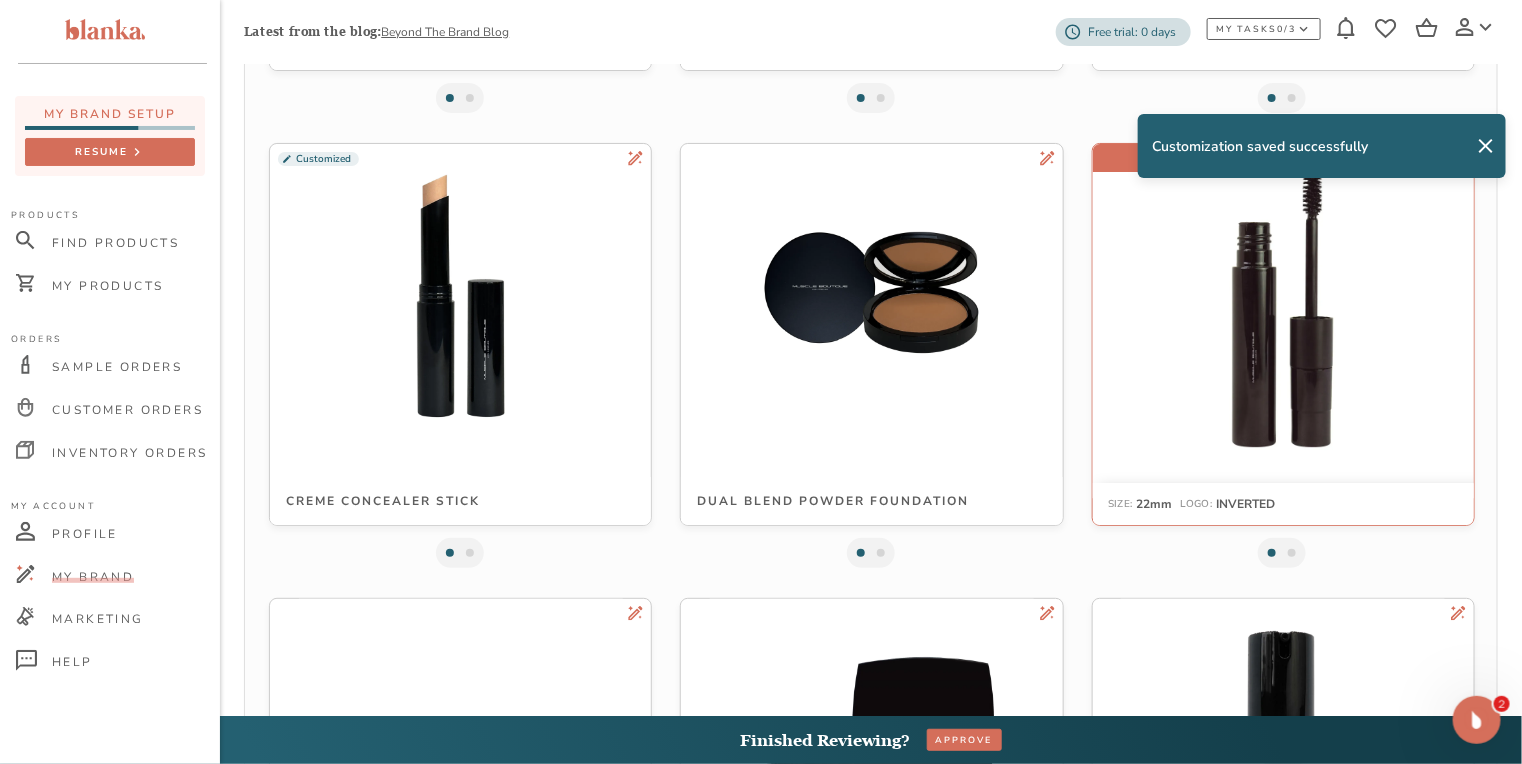 click at bounding box center (1283, 296) 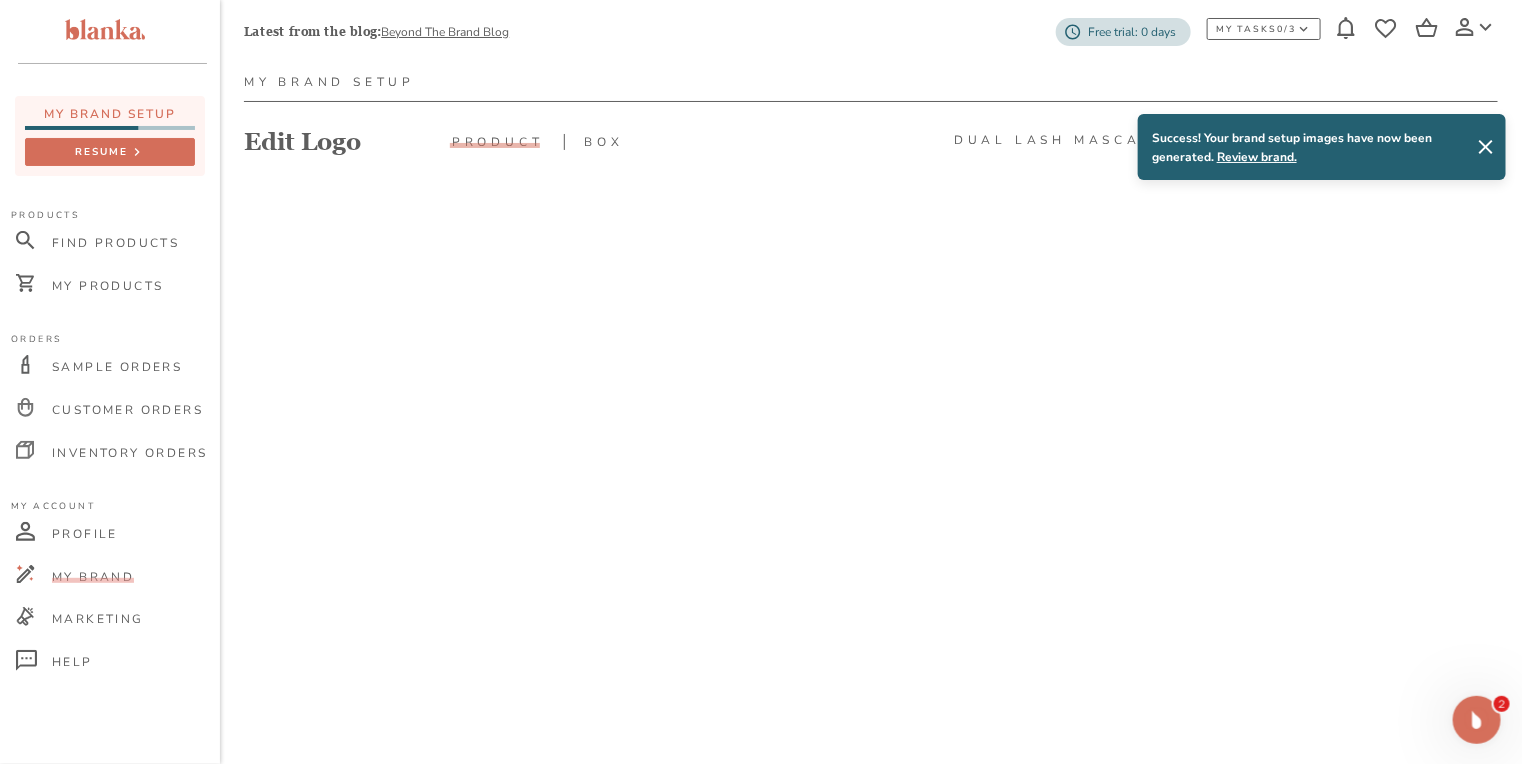 scroll, scrollTop: 160, scrollLeft: 0, axis: vertical 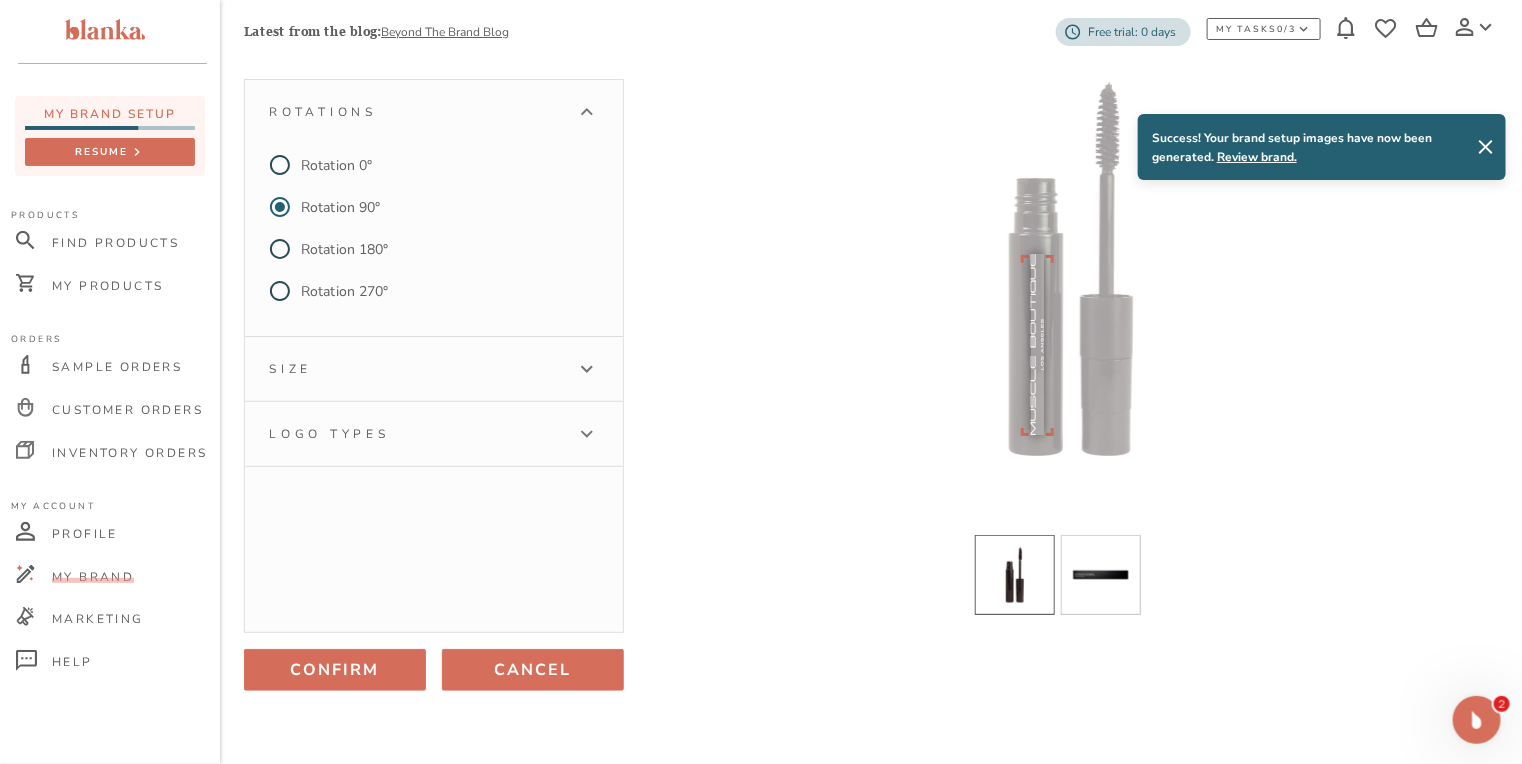 click on "Cancel" at bounding box center [533, 670] 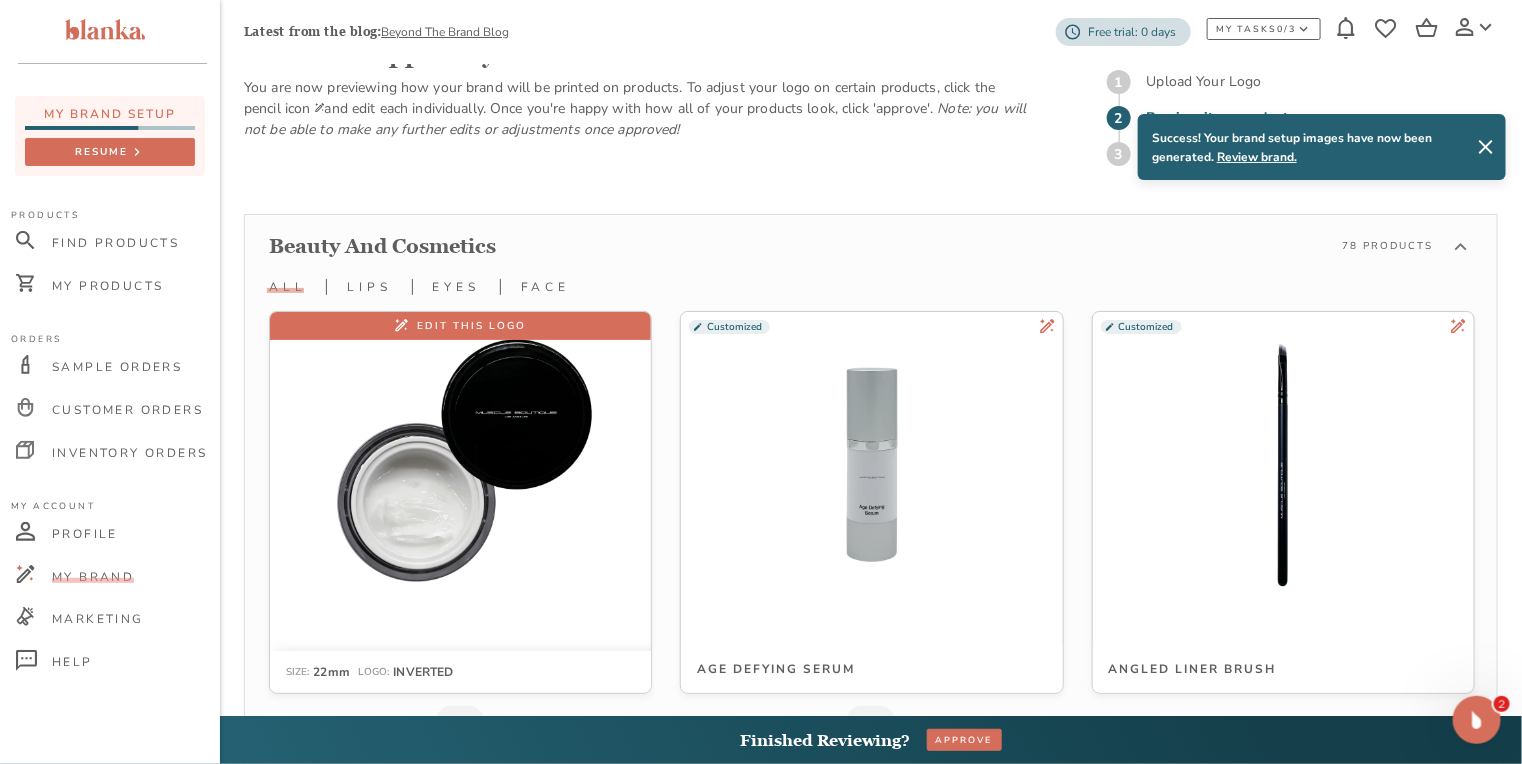scroll, scrollTop: 2605, scrollLeft: 0, axis: vertical 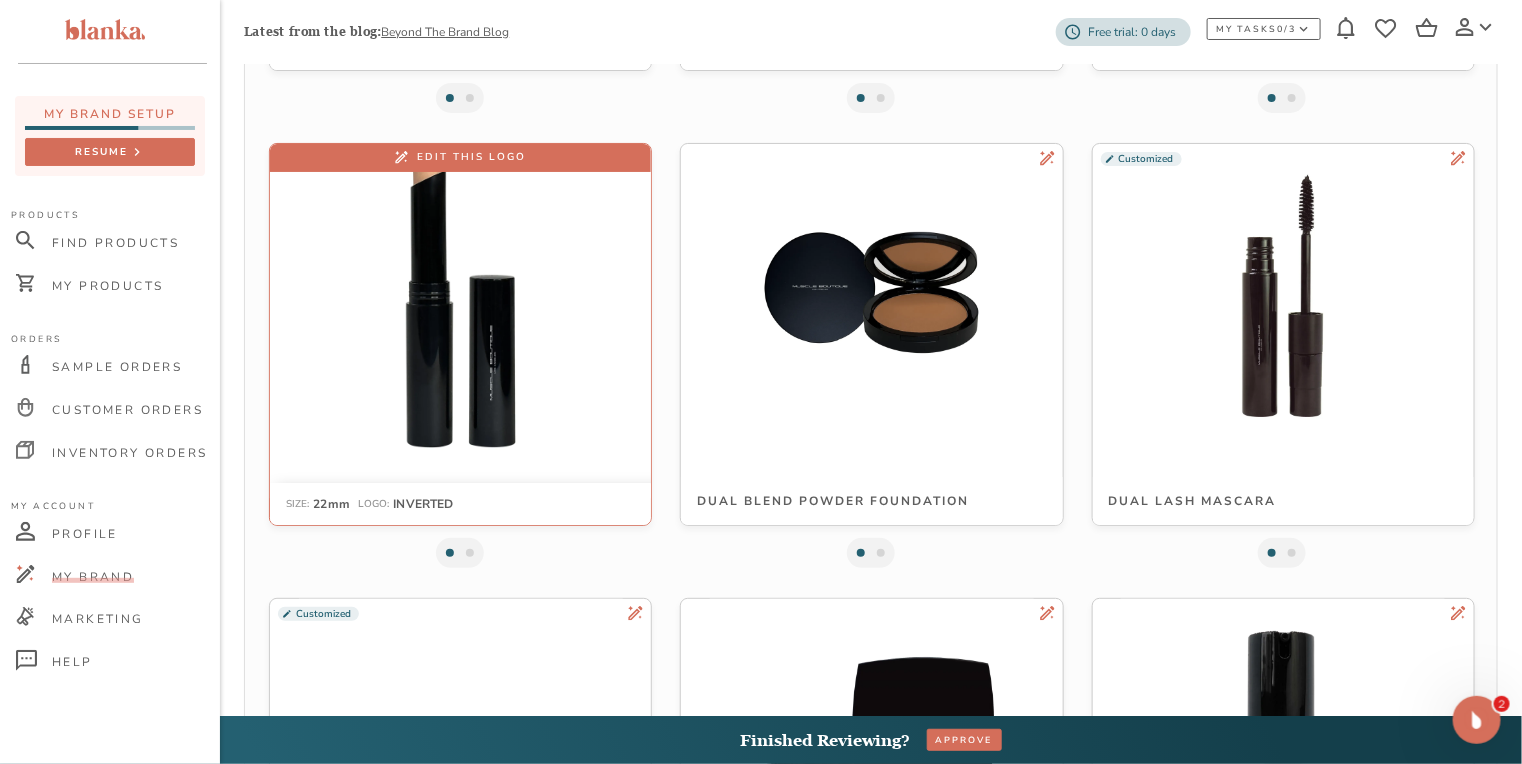 click at bounding box center (460, 296) 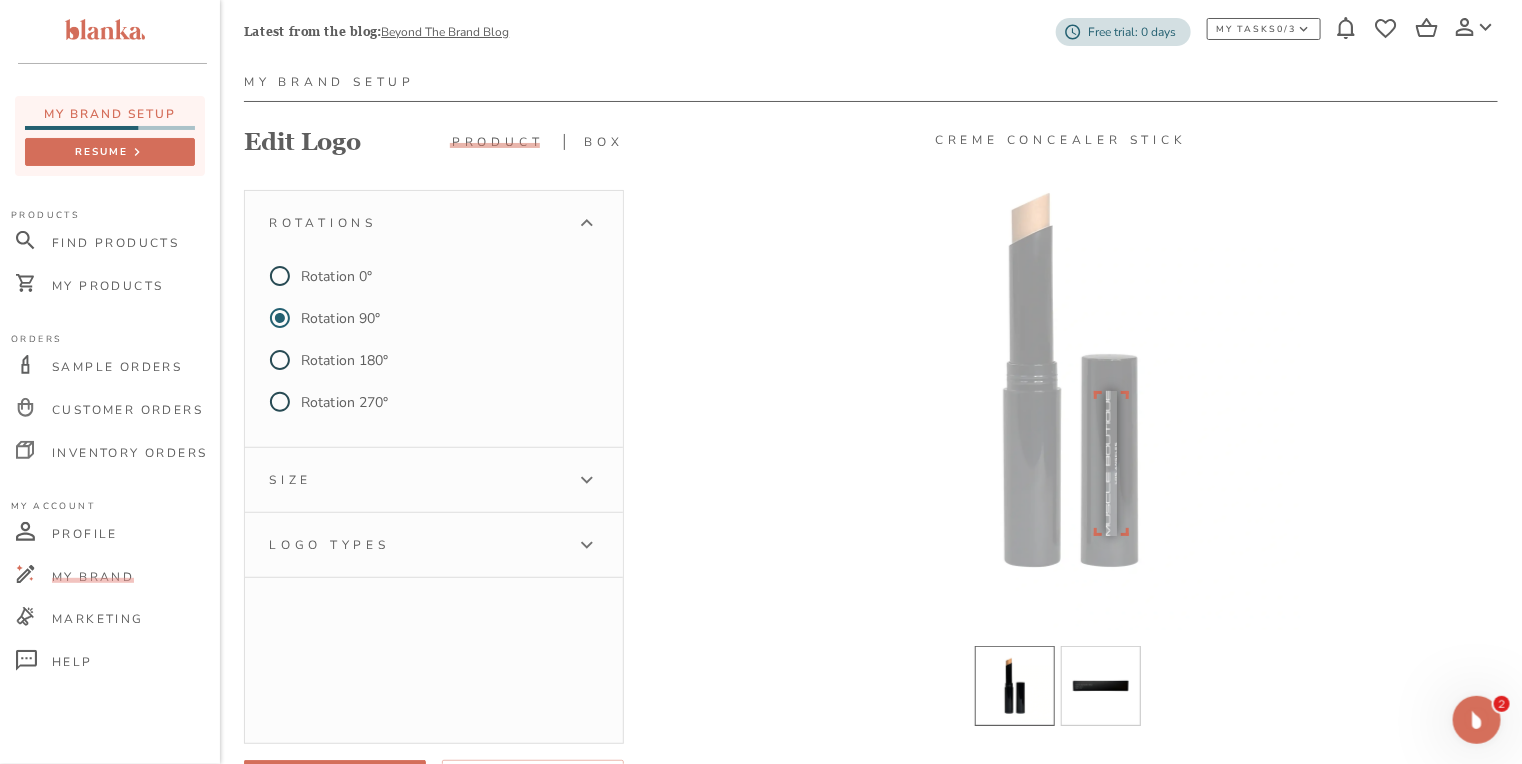 scroll, scrollTop: 160, scrollLeft: 0, axis: vertical 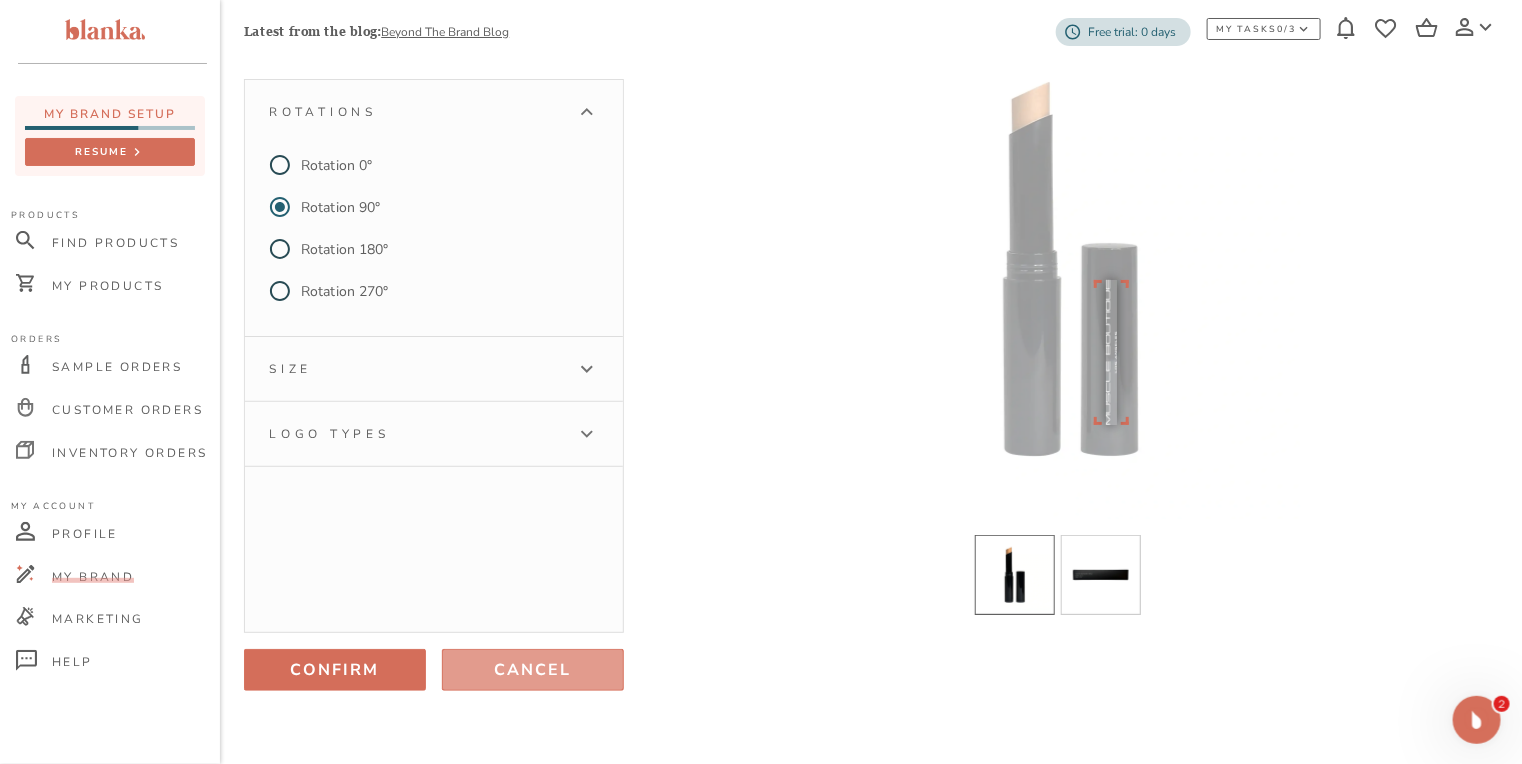 click on "Cancel" at bounding box center (533, 670) 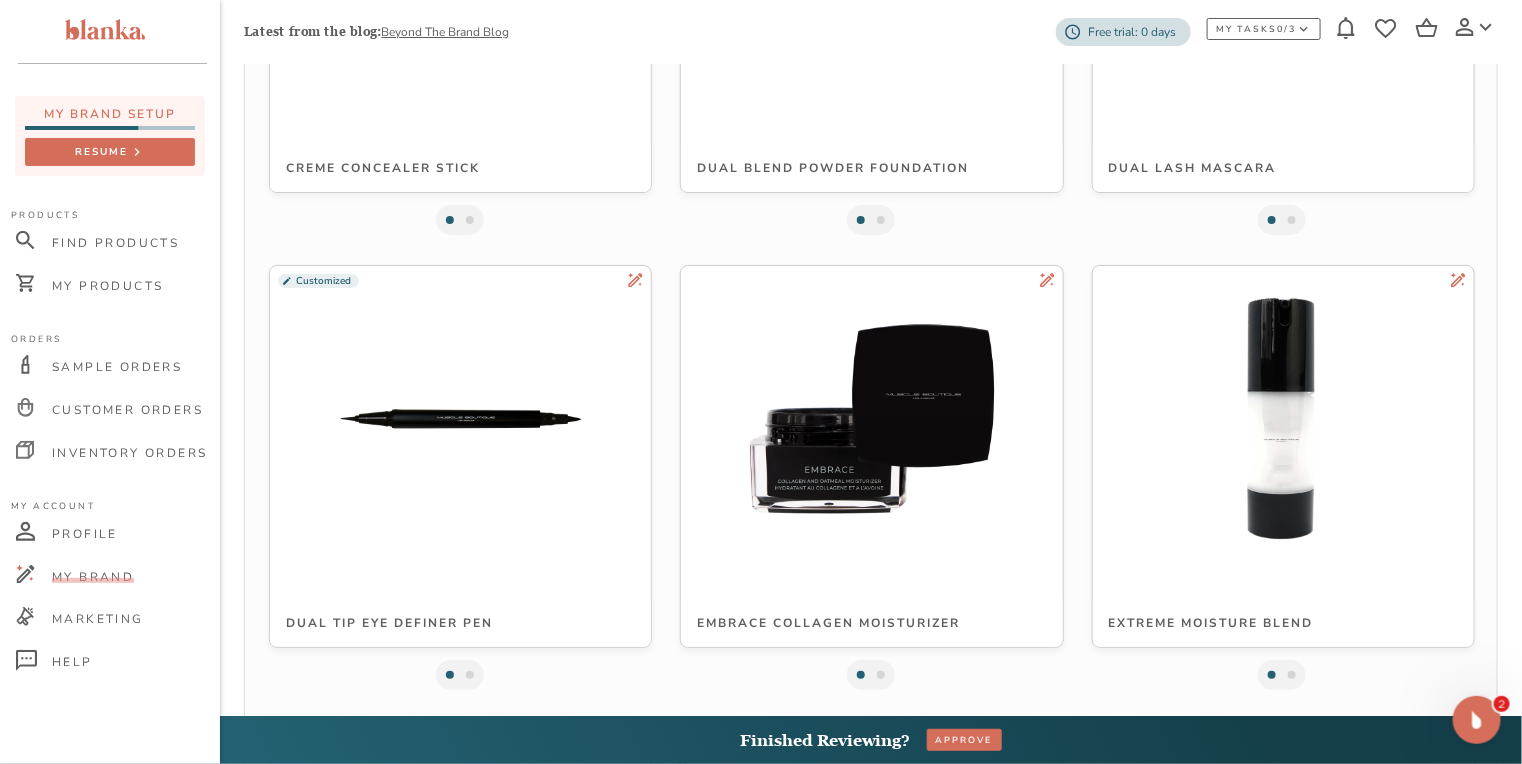 scroll, scrollTop: 3104, scrollLeft: 0, axis: vertical 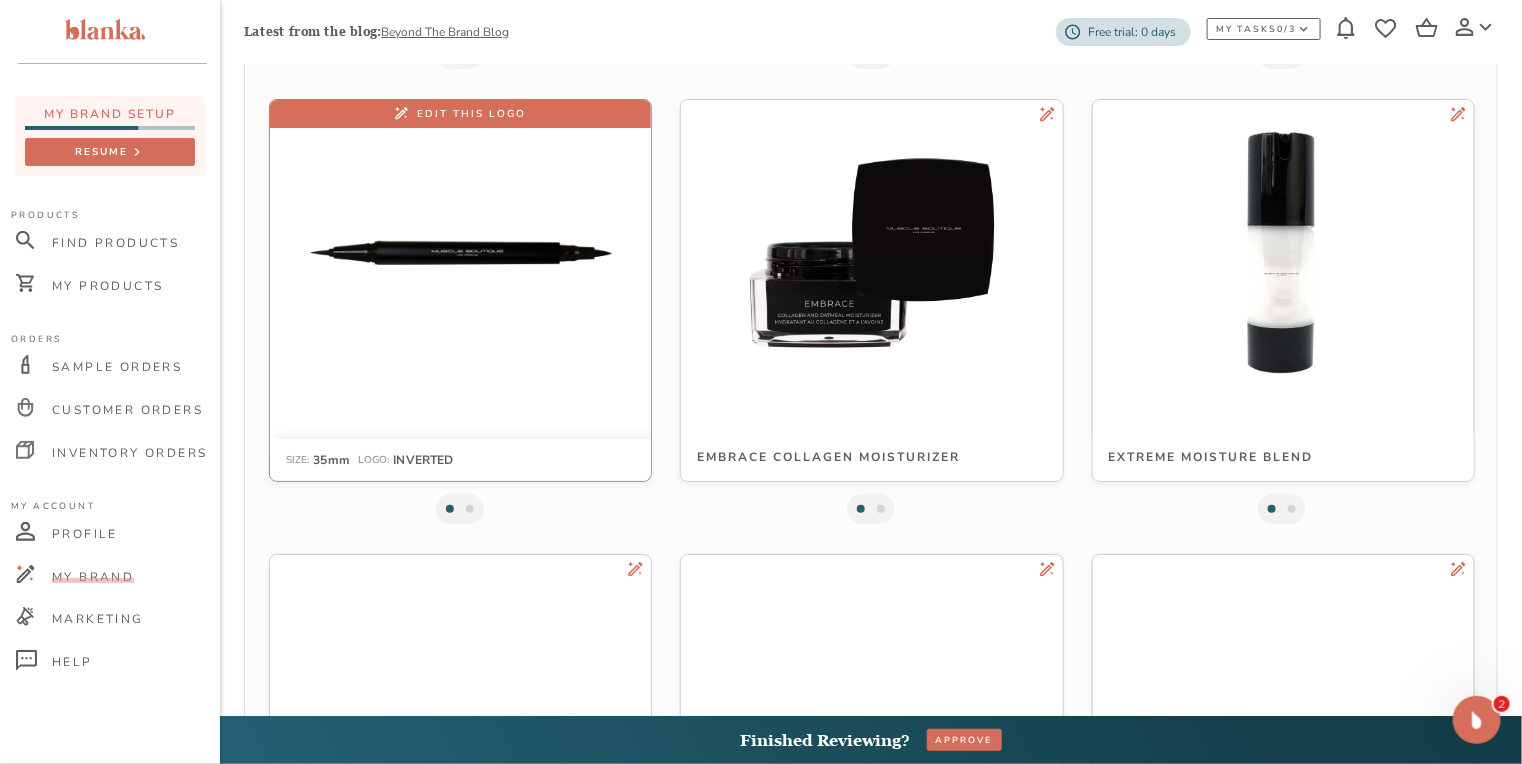 click at bounding box center [460, 252] 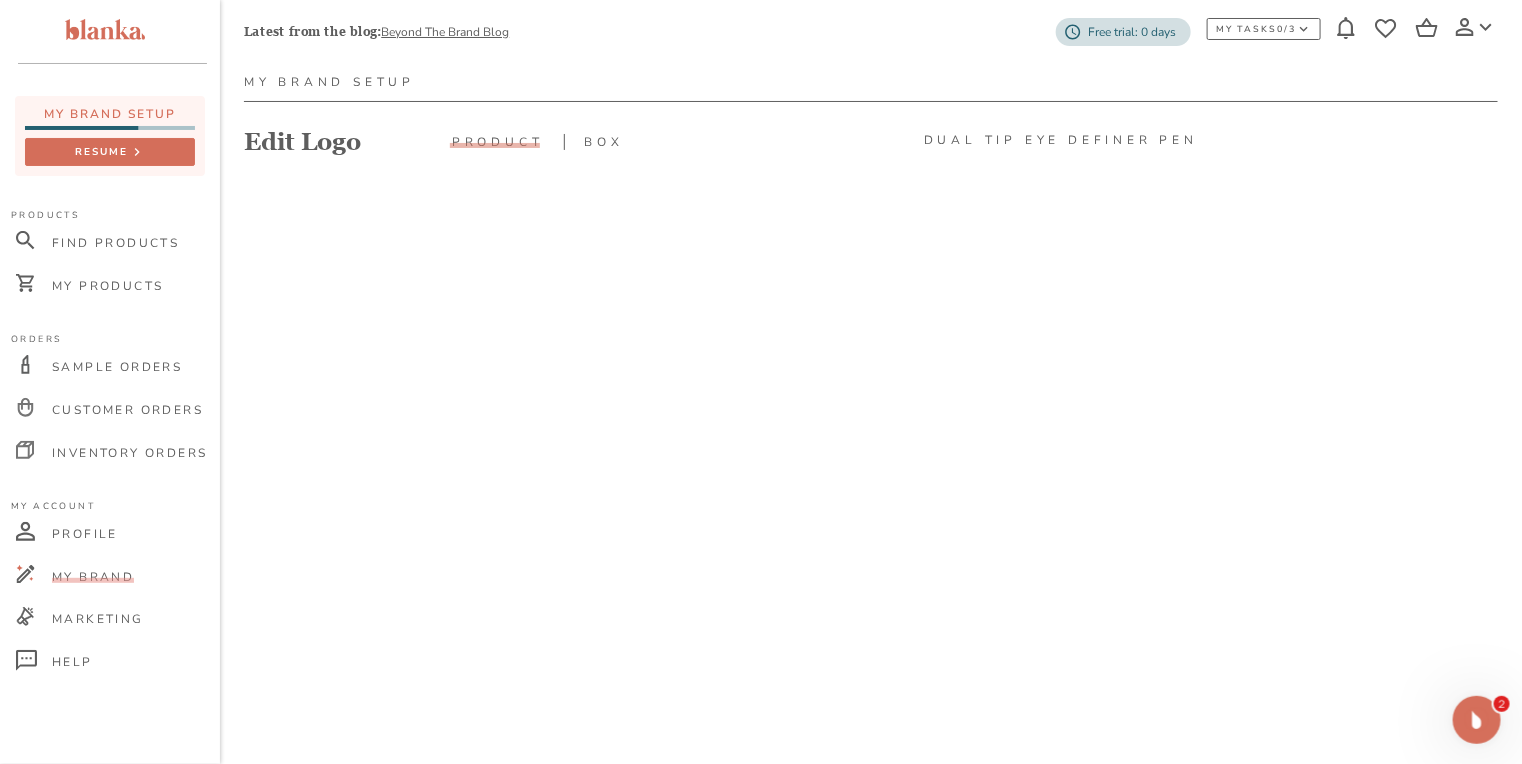 scroll, scrollTop: 160, scrollLeft: 0, axis: vertical 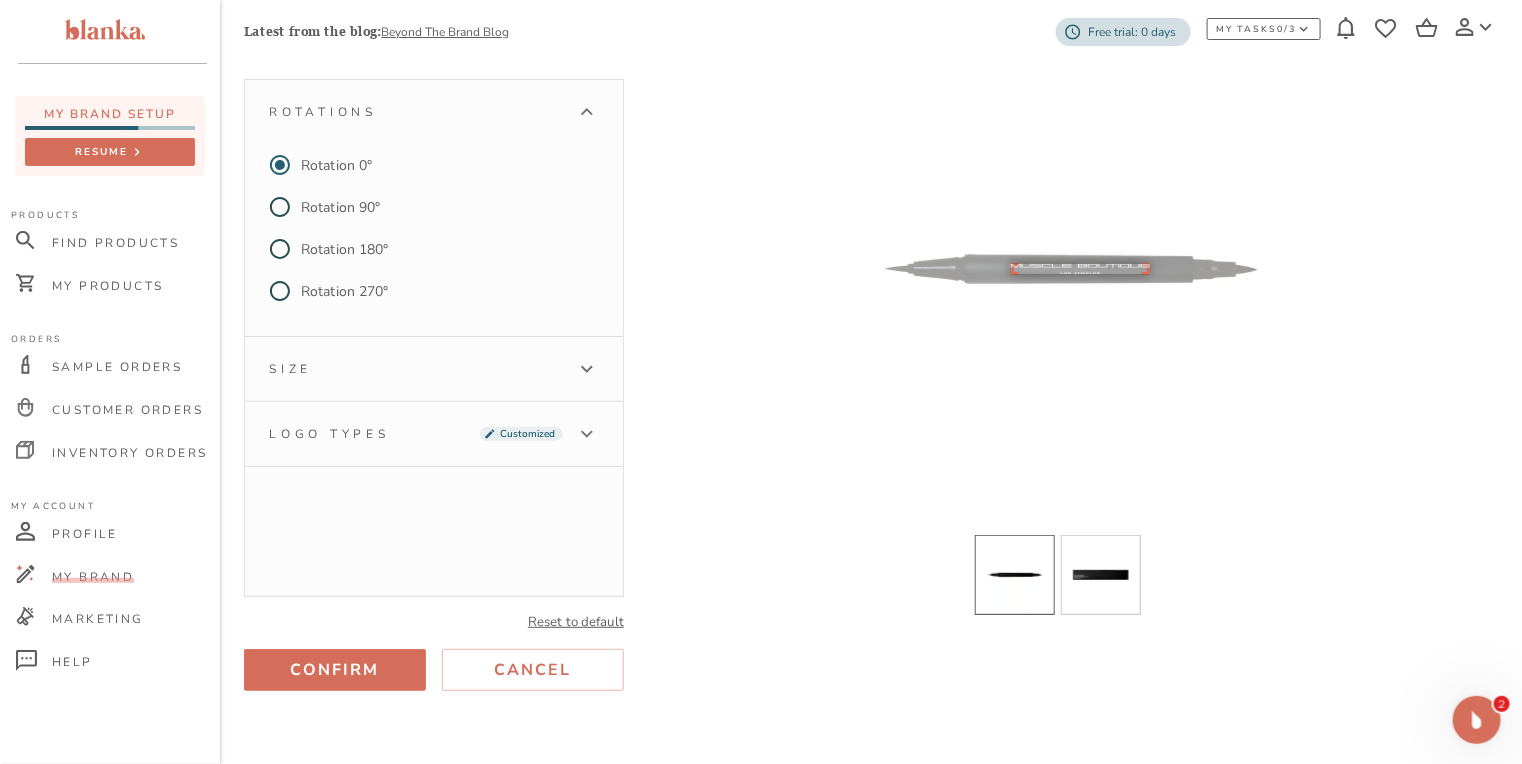 click at bounding box center (1015, 575) 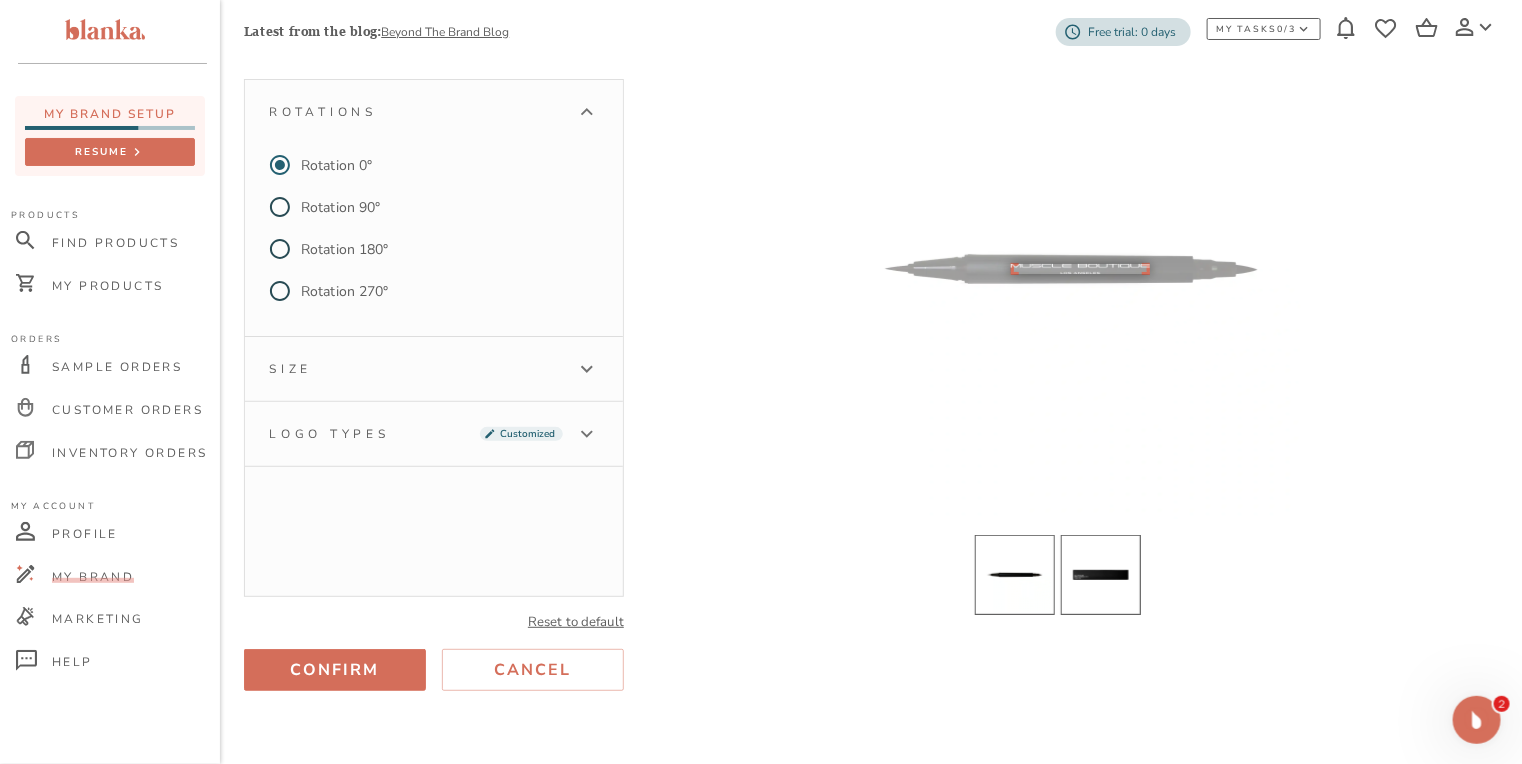 click at bounding box center (1101, 575) 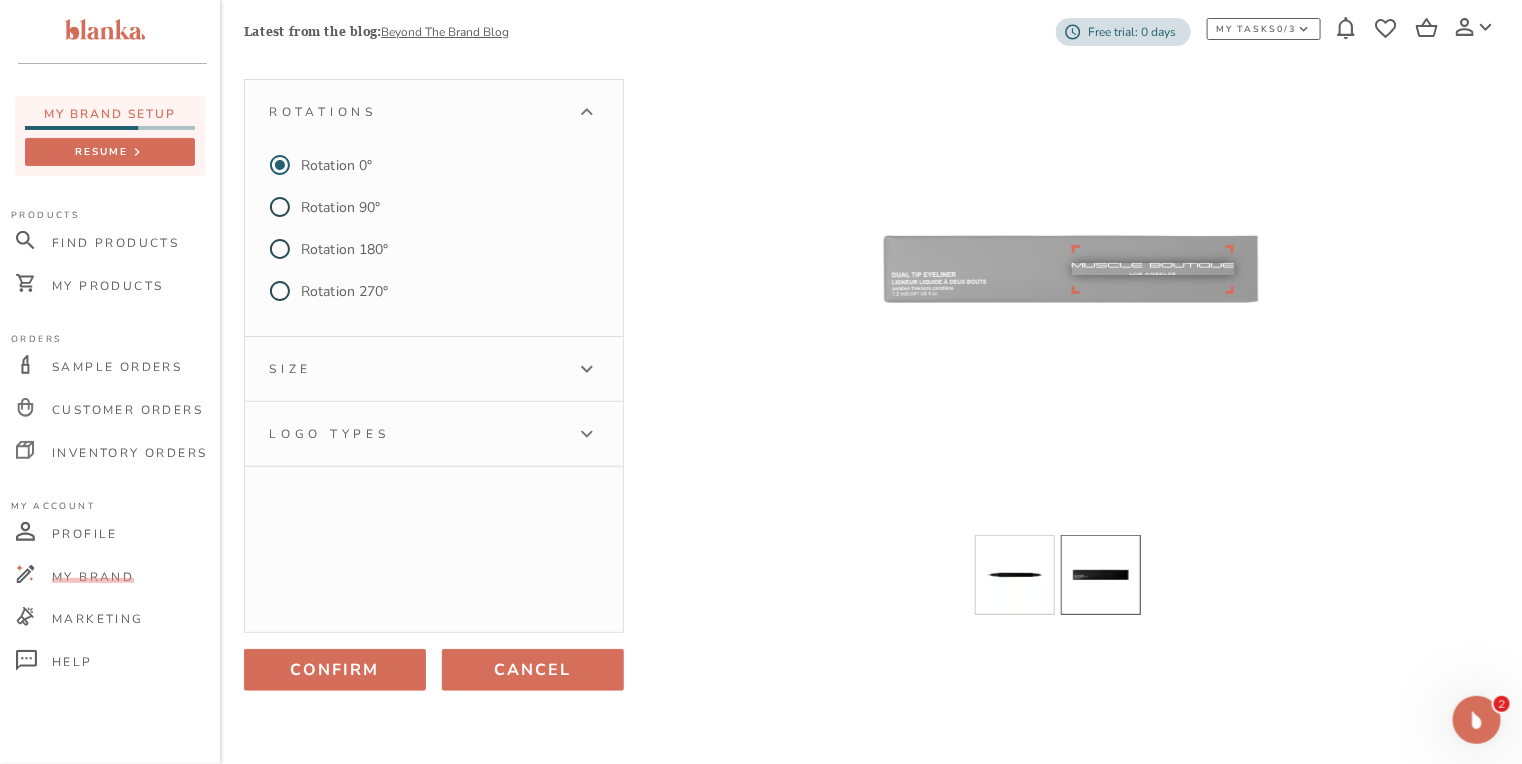 click on "Cancel" at bounding box center (533, 670) 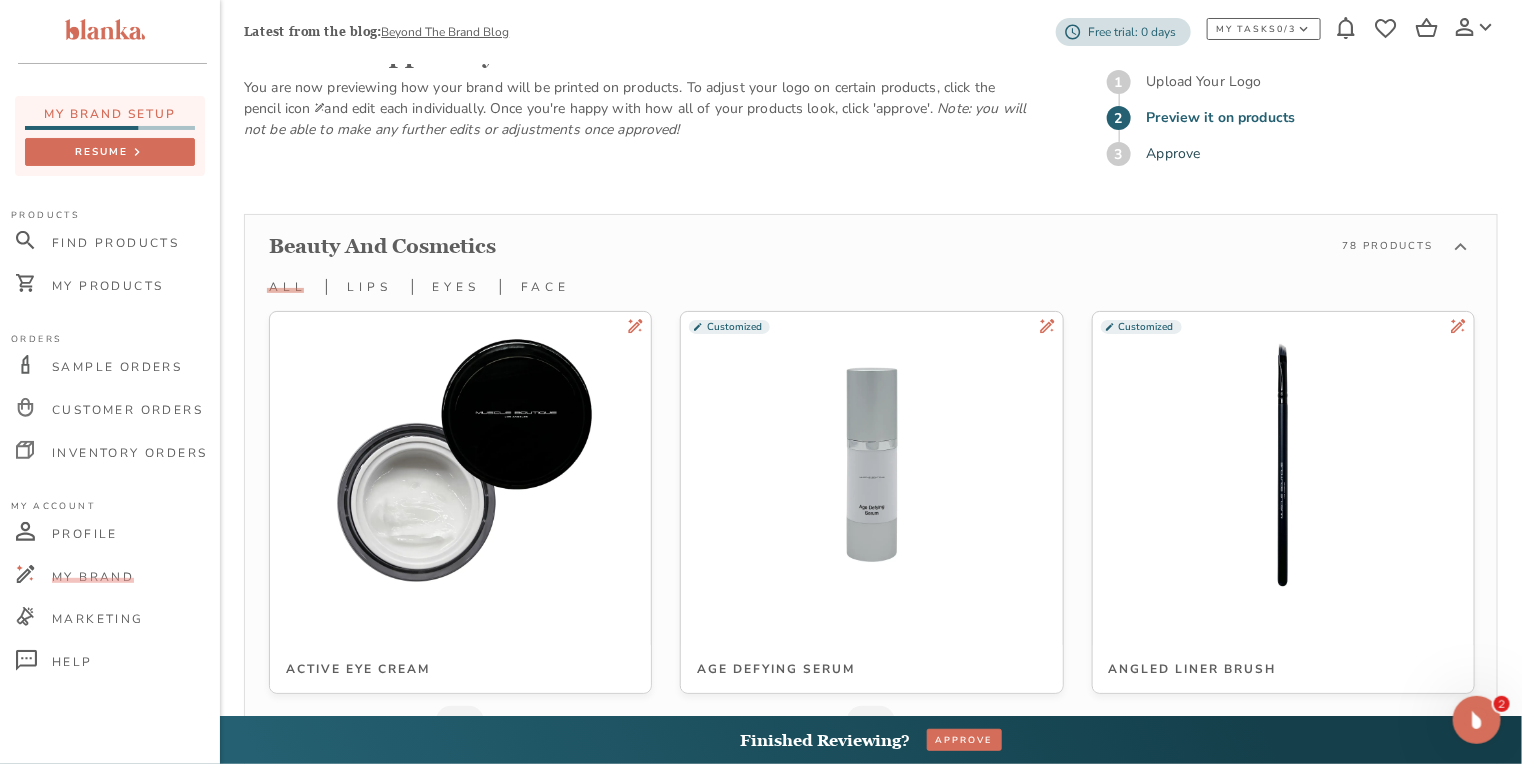 scroll, scrollTop: 3104, scrollLeft: 0, axis: vertical 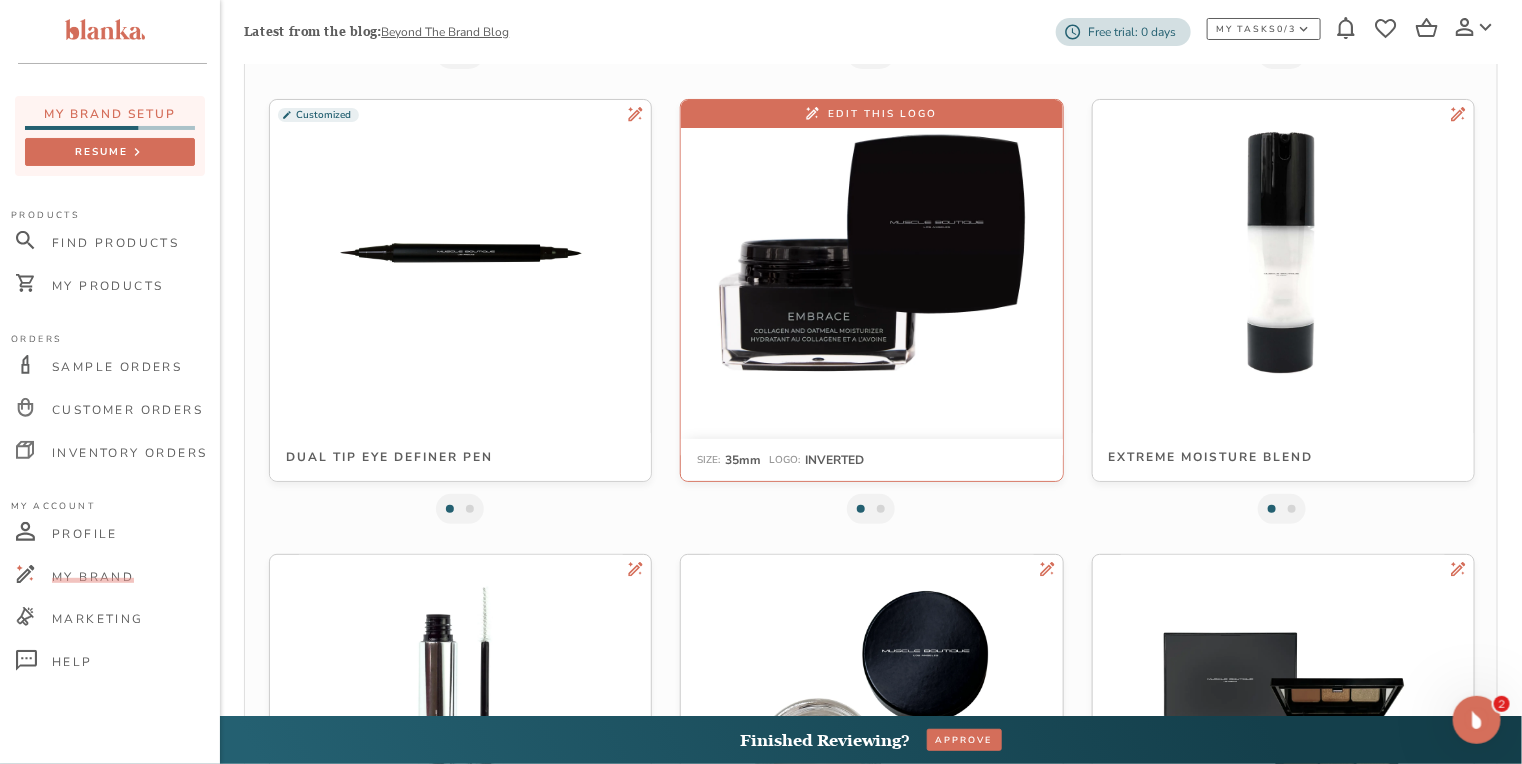 click at bounding box center [871, 252] 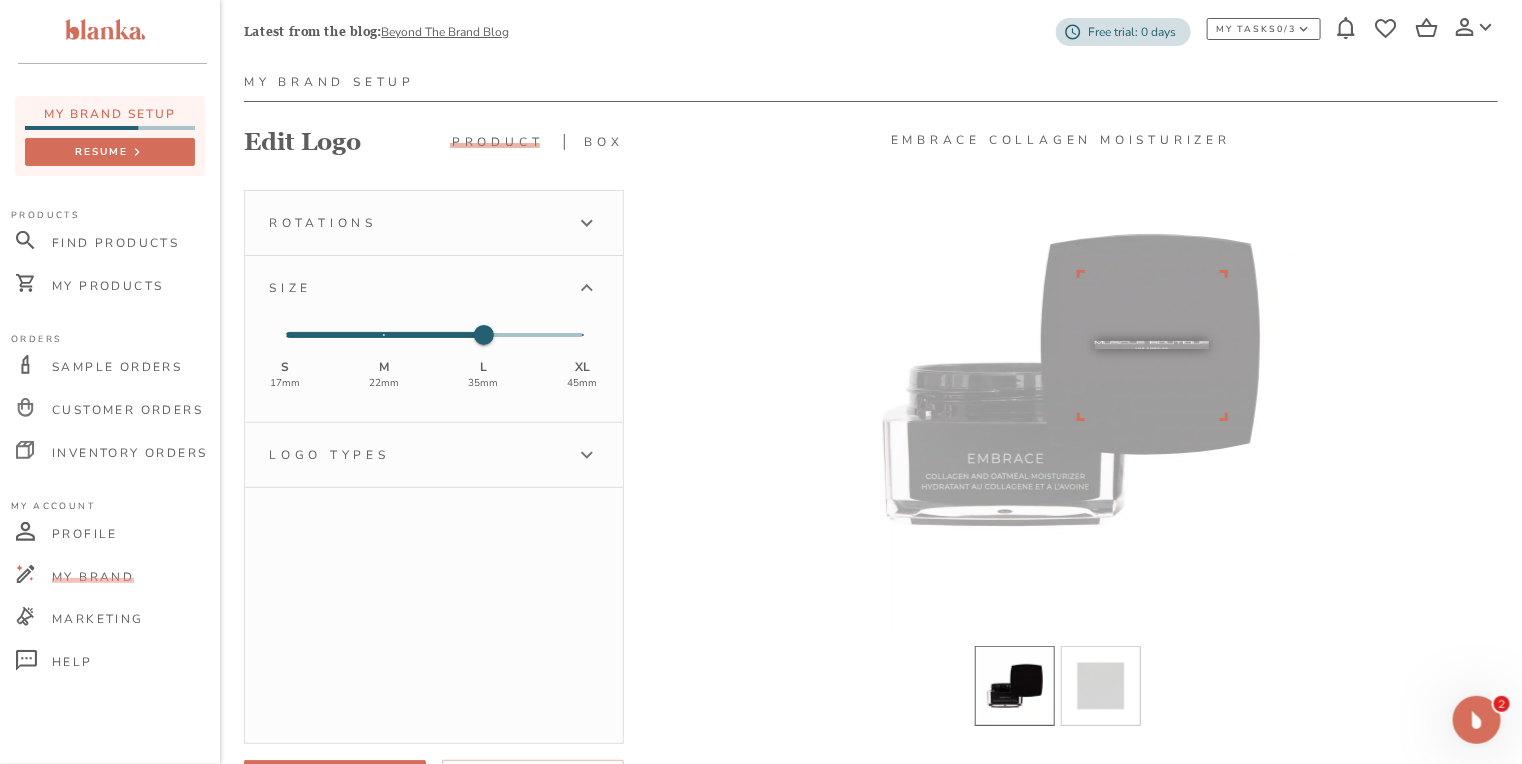 scroll, scrollTop: 160, scrollLeft: 0, axis: vertical 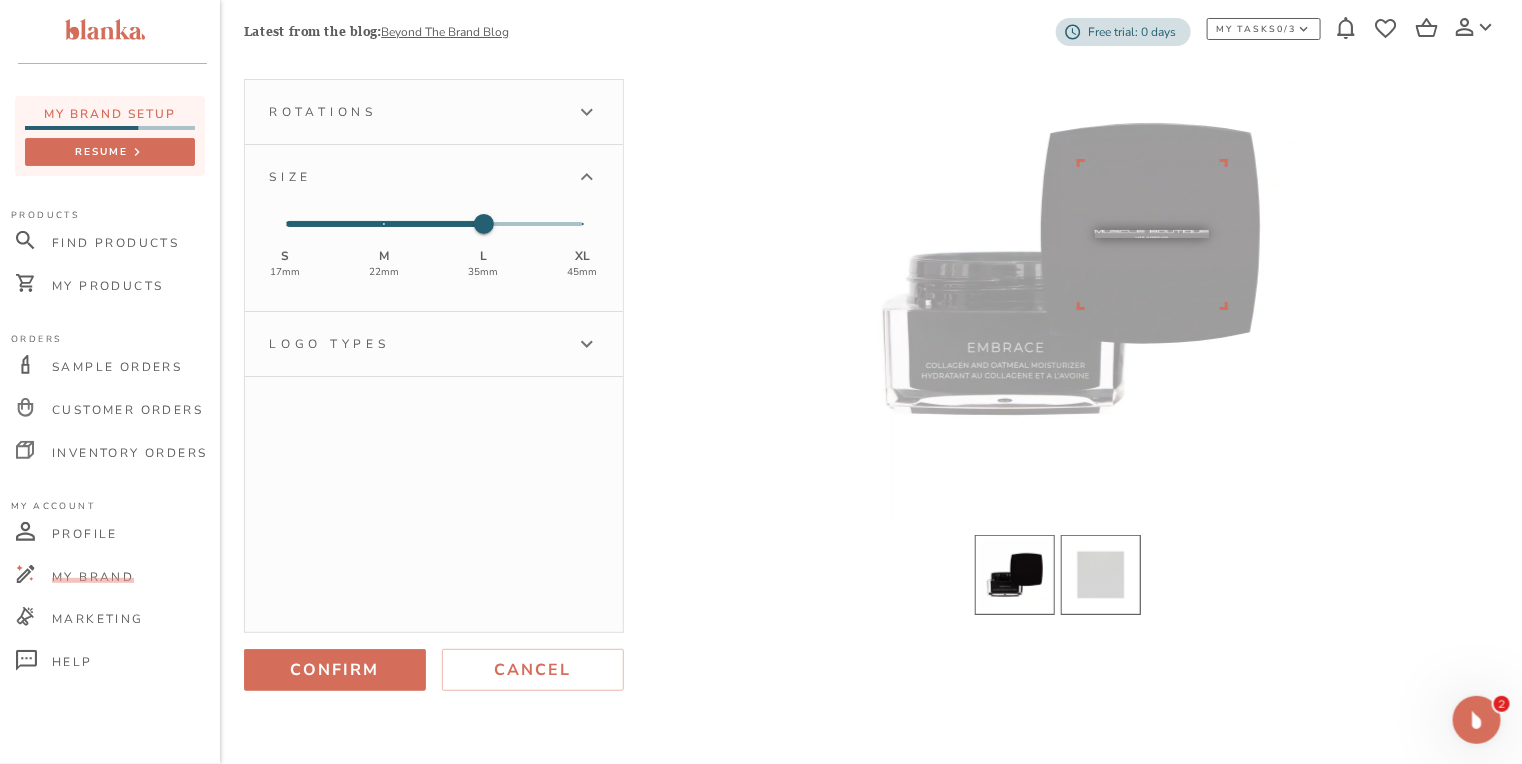 click at bounding box center [1101, 575] 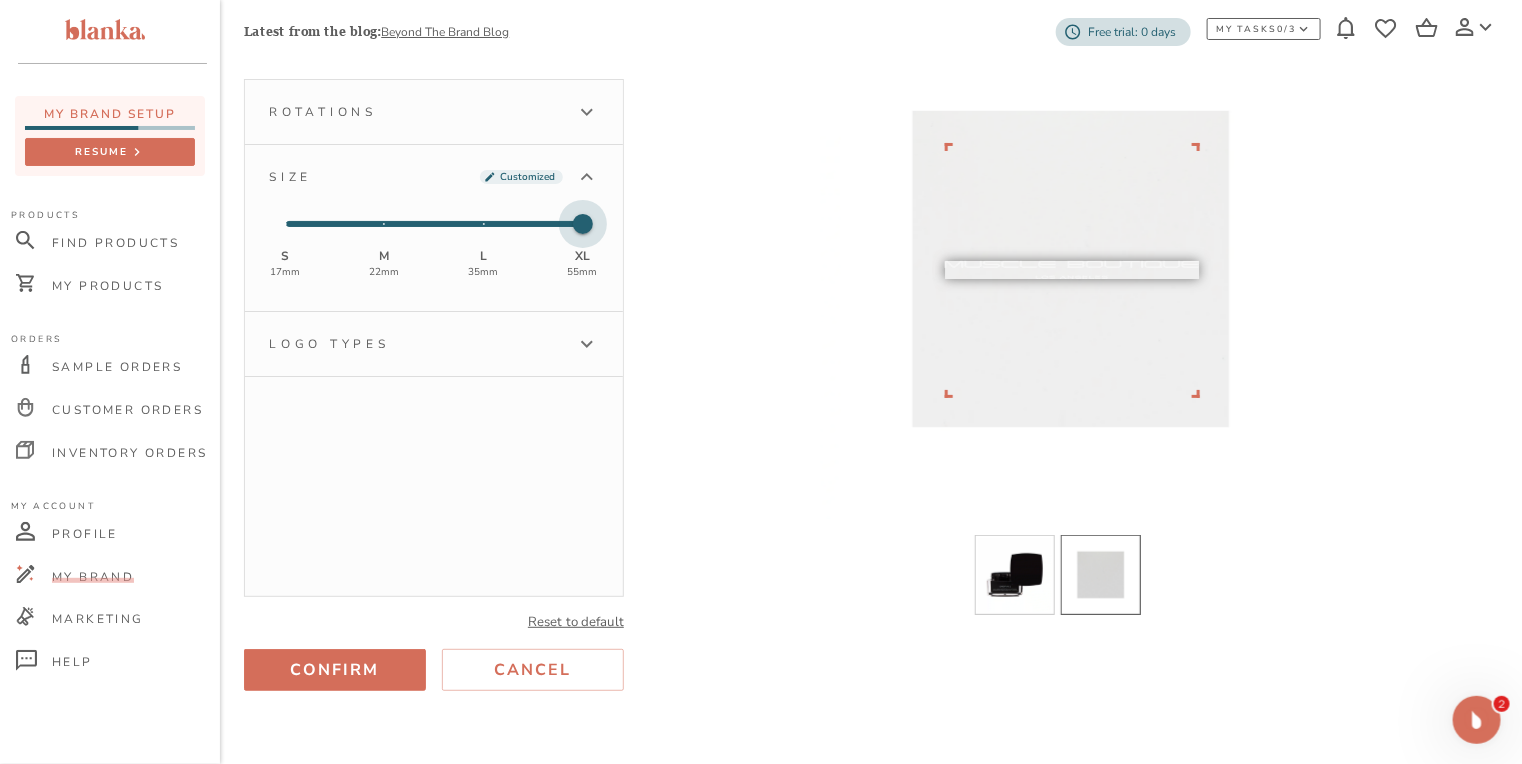 type on "2" 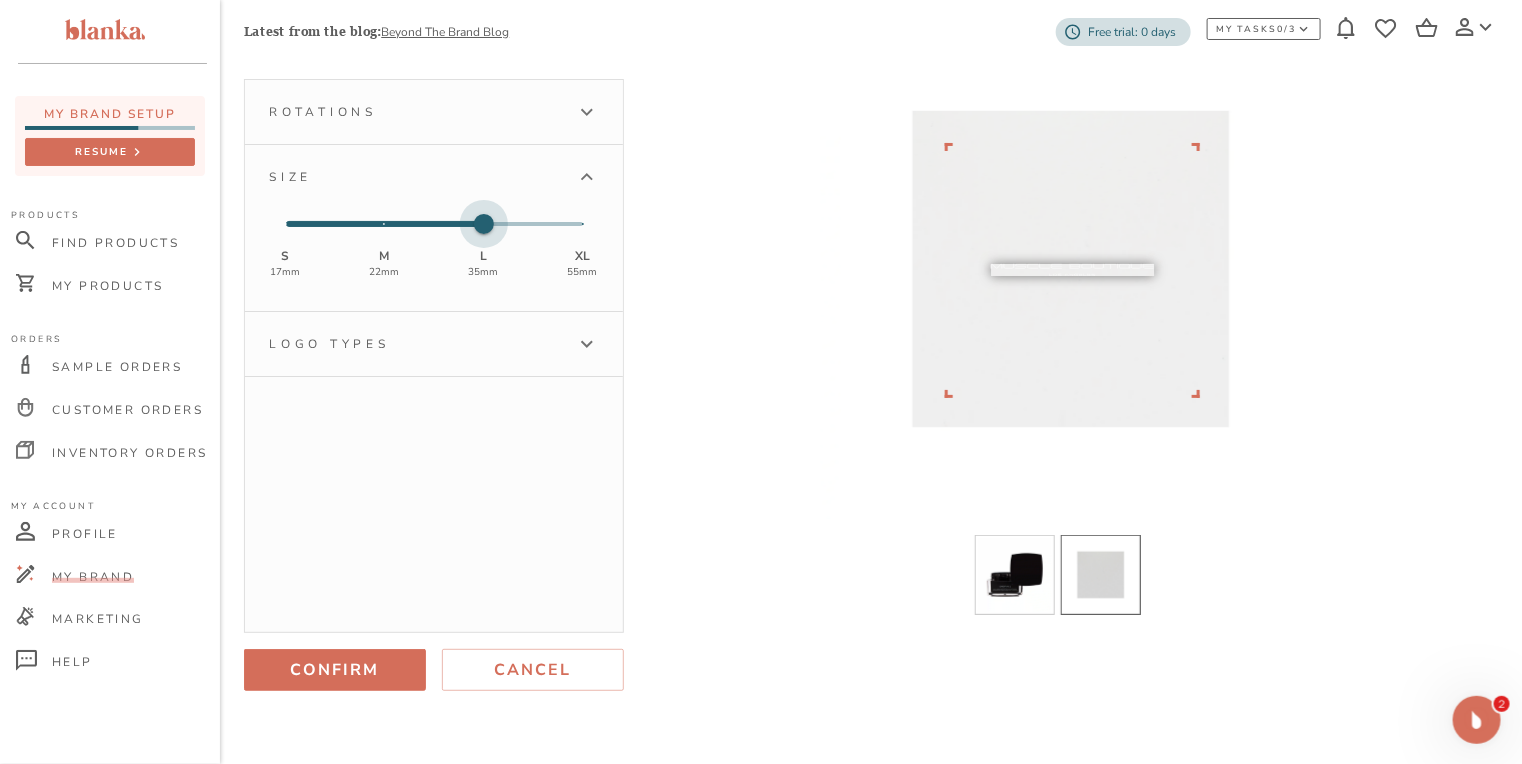 drag, startPoint x: 481, startPoint y: 224, endPoint x: 512, endPoint y: 227, distance: 31.144823 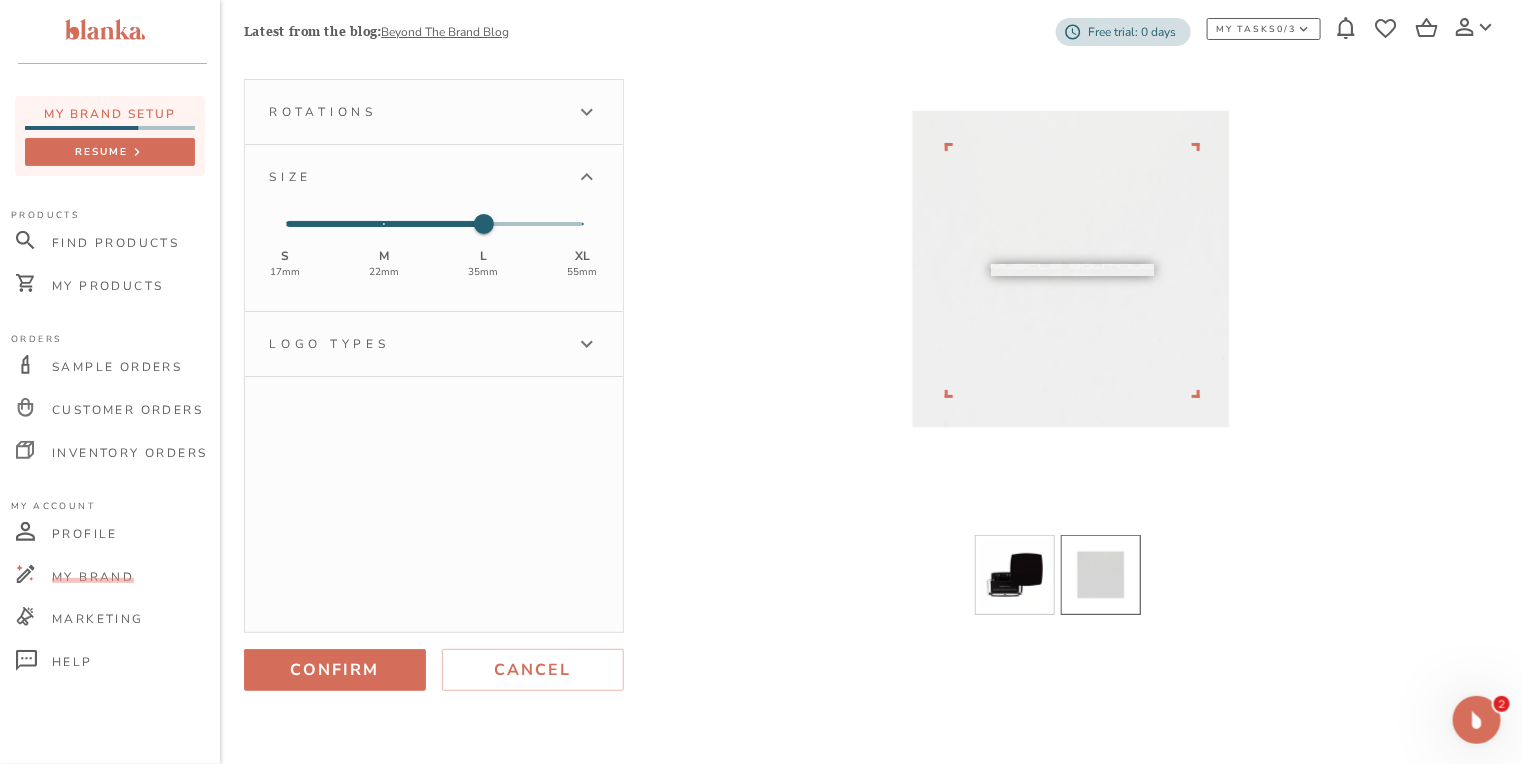 click on "Logo types" at bounding box center [416, 344] 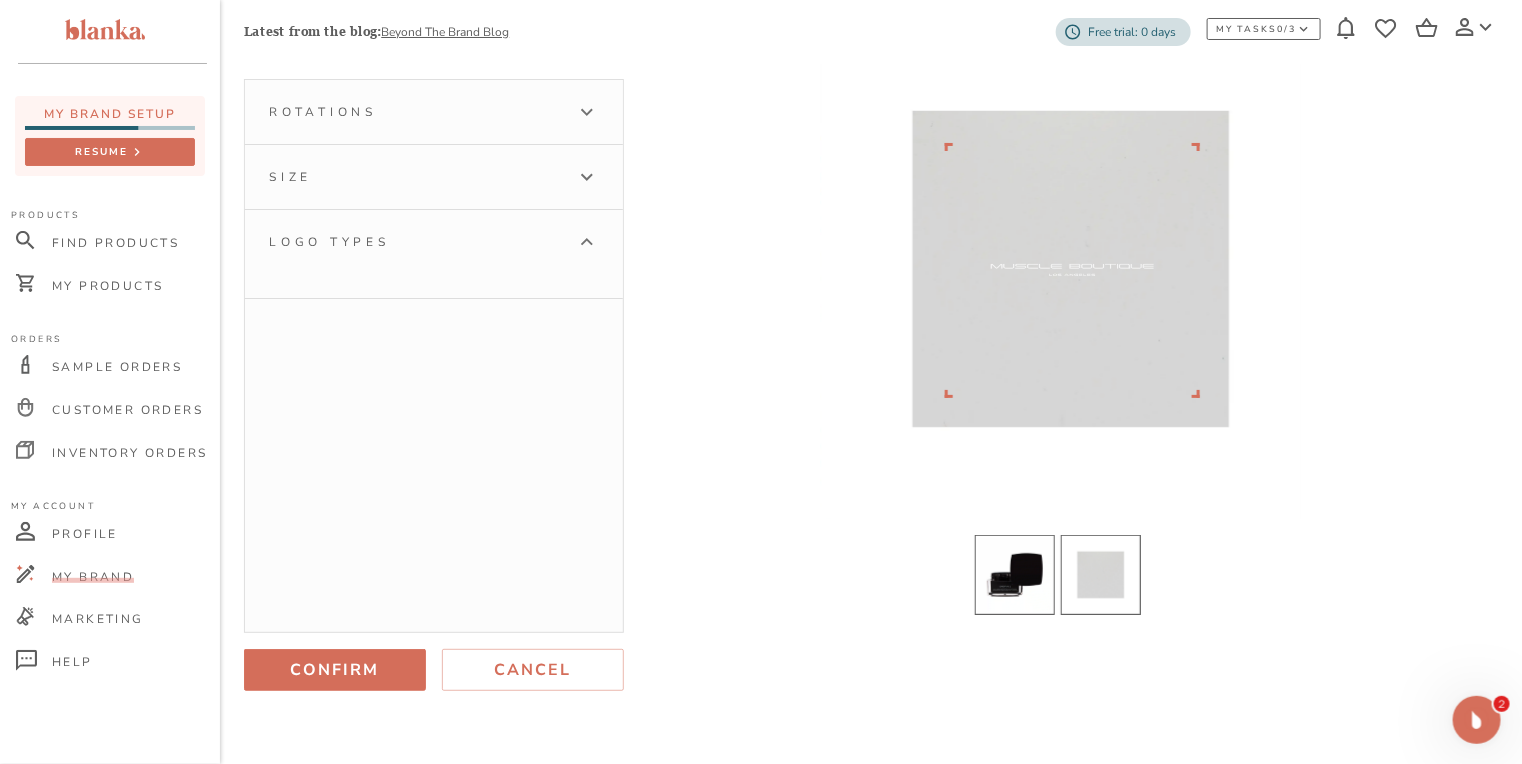 click at bounding box center [1015, 575] 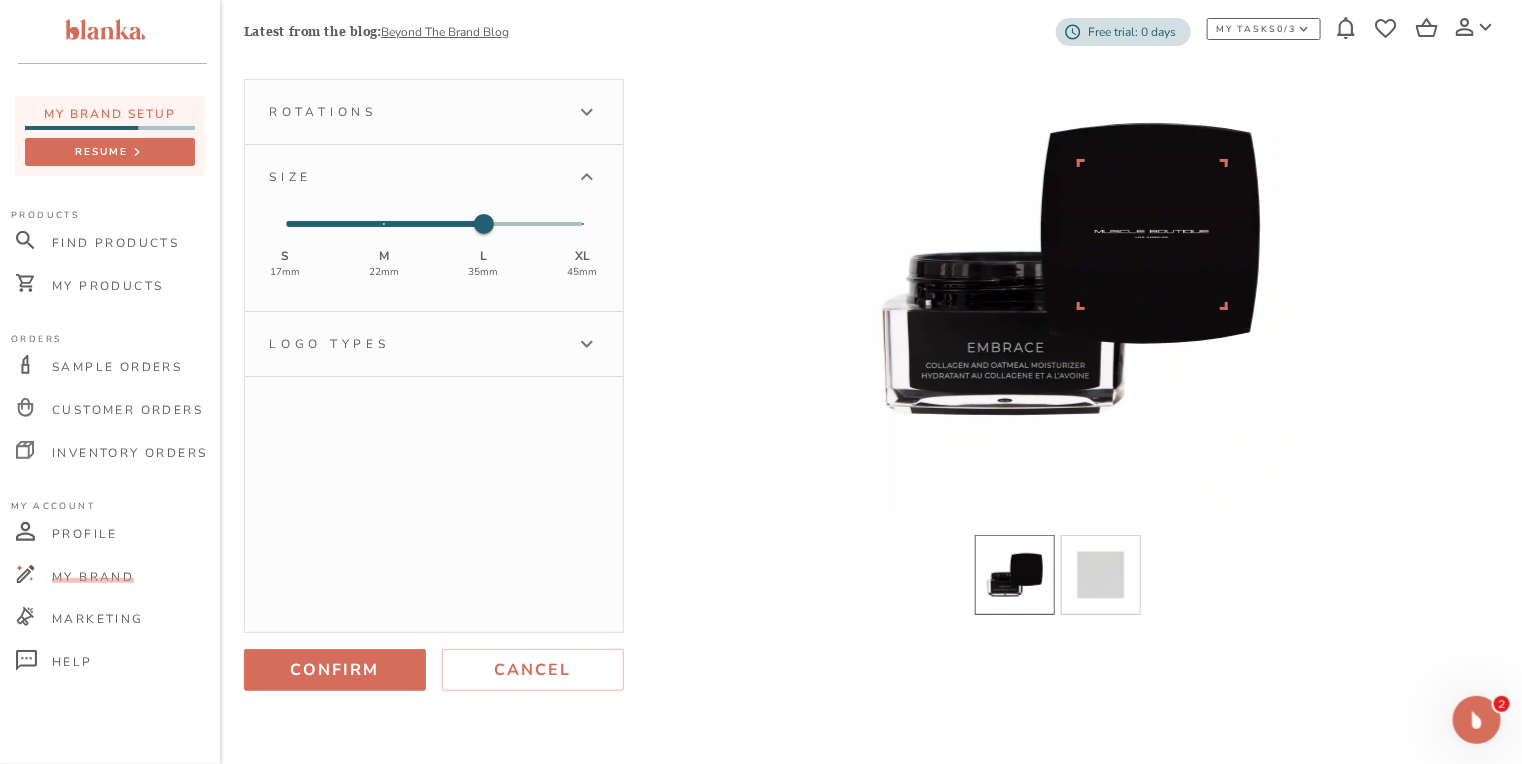 click on "Logo types" at bounding box center [416, 344] 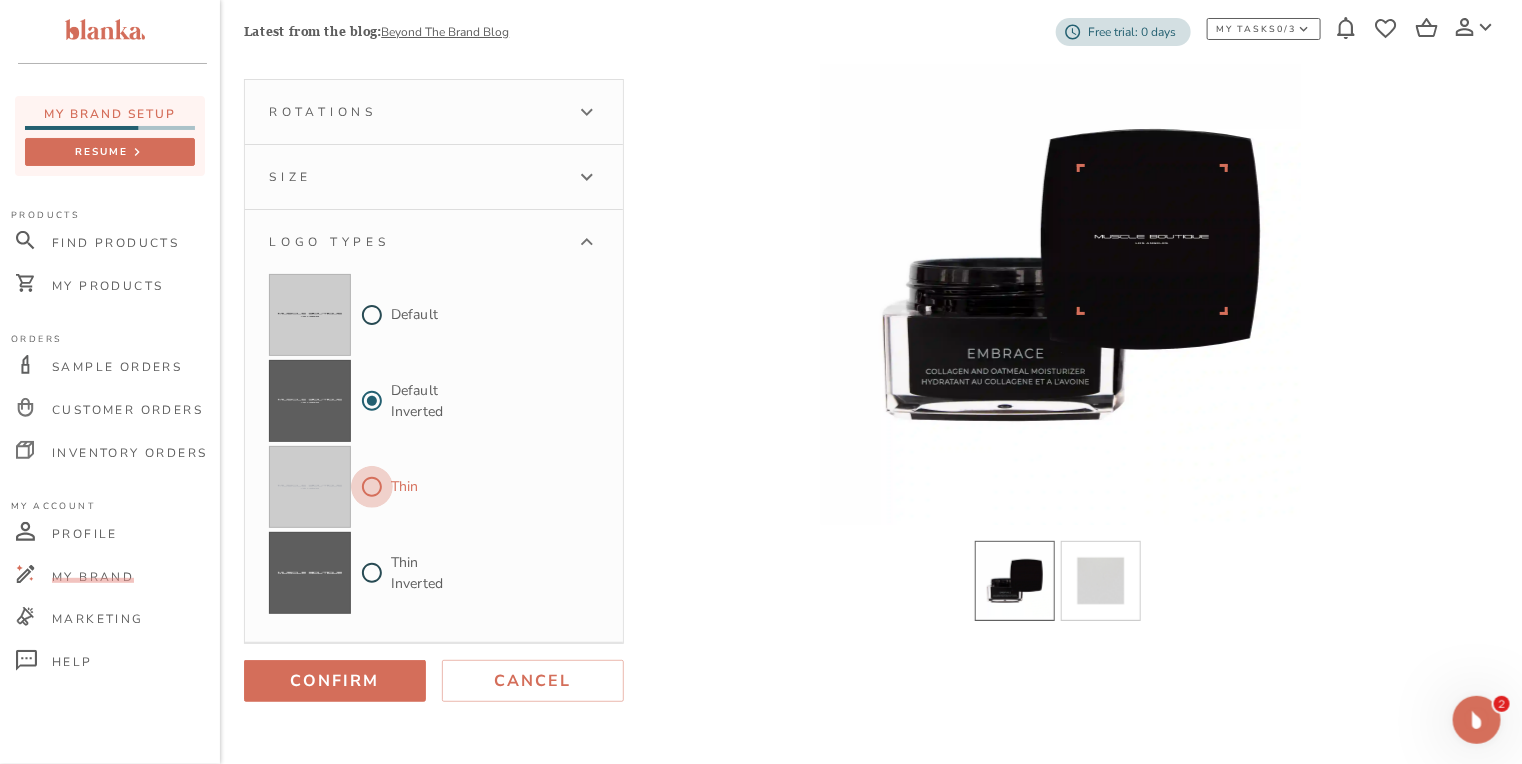 click on "Thin" at bounding box center [372, 487] 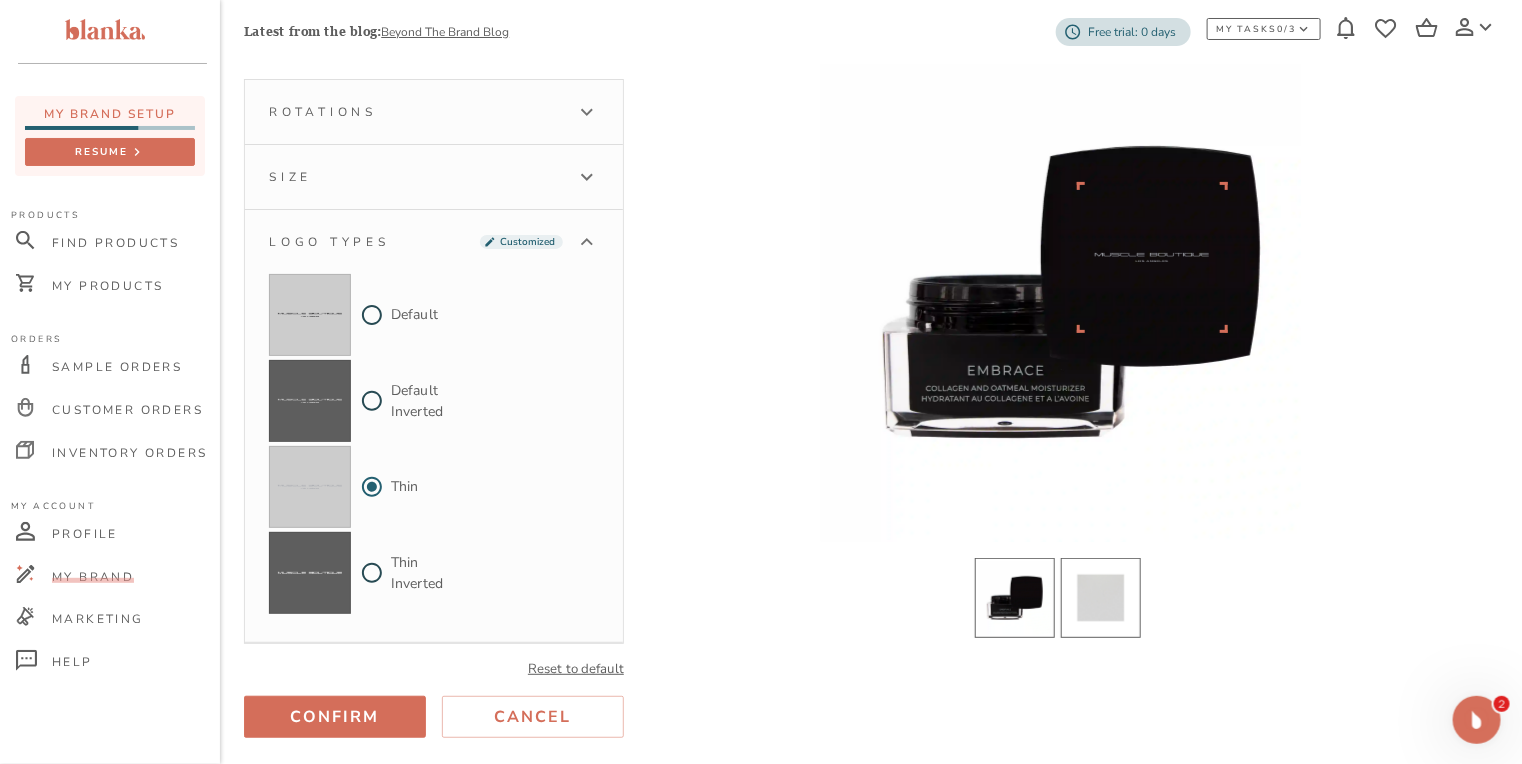 click at bounding box center (1101, 598) 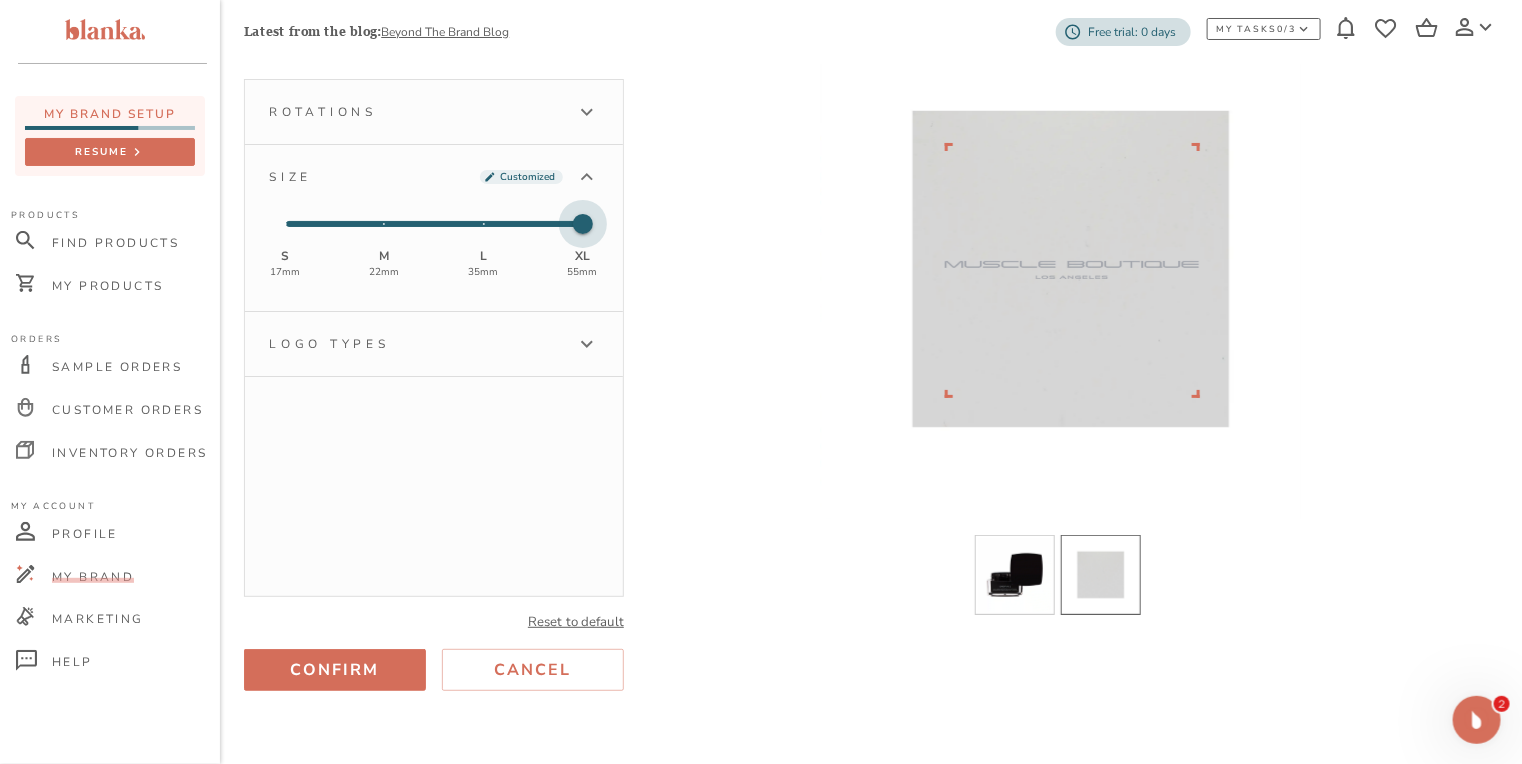 type on "2" 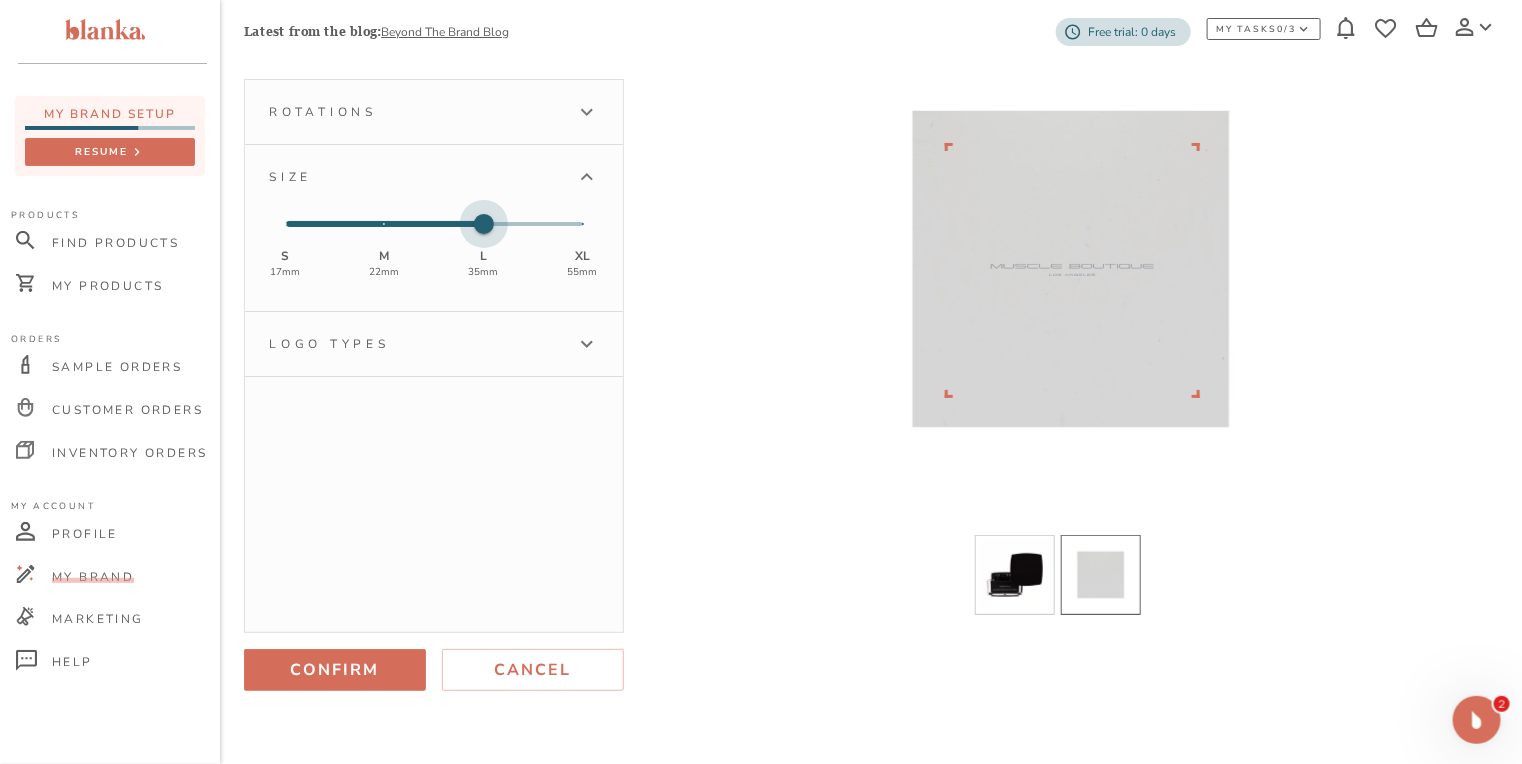 drag, startPoint x: 482, startPoint y: 219, endPoint x: 511, endPoint y: 221, distance: 29.068884 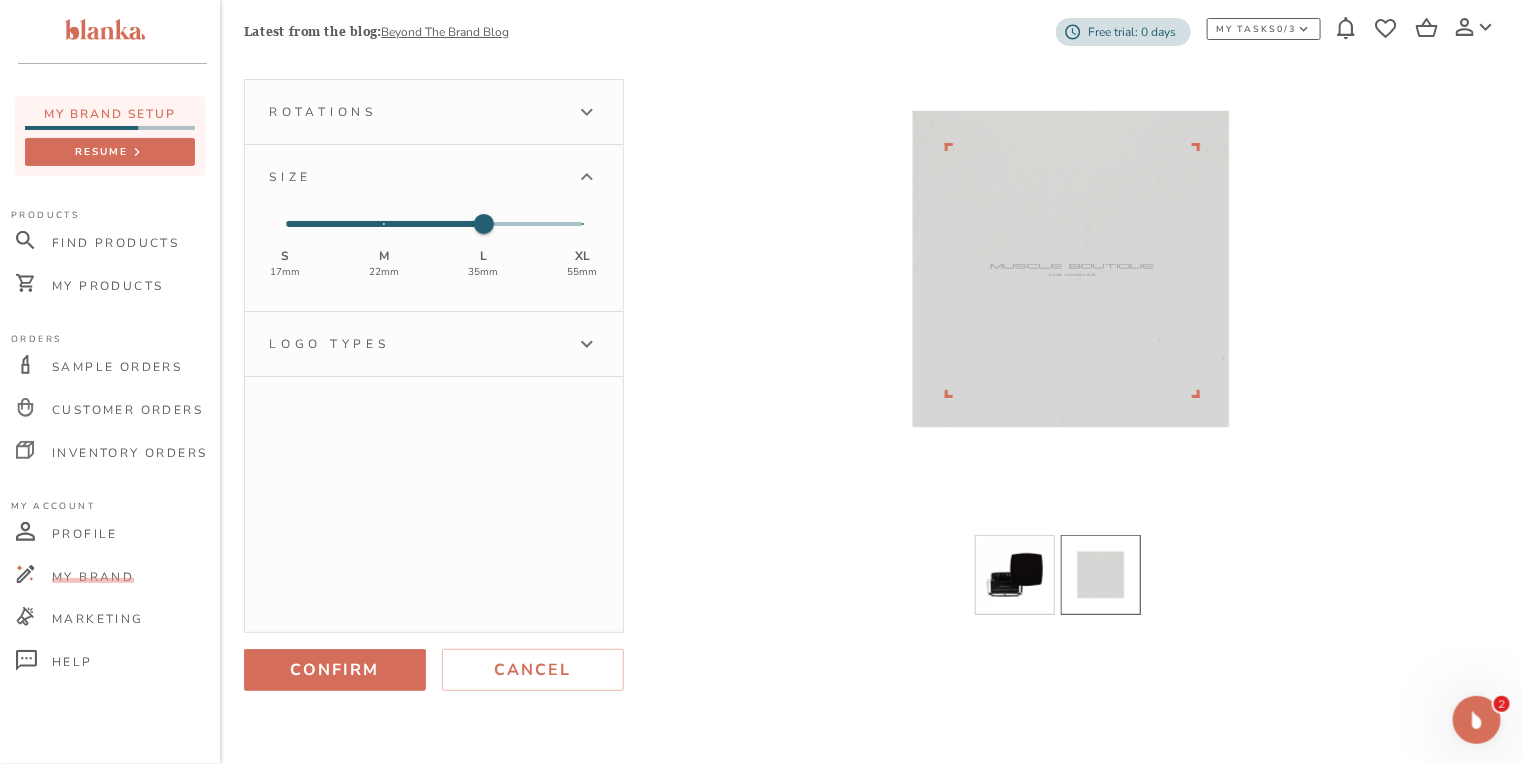 click on "Confirm" at bounding box center (335, 670) 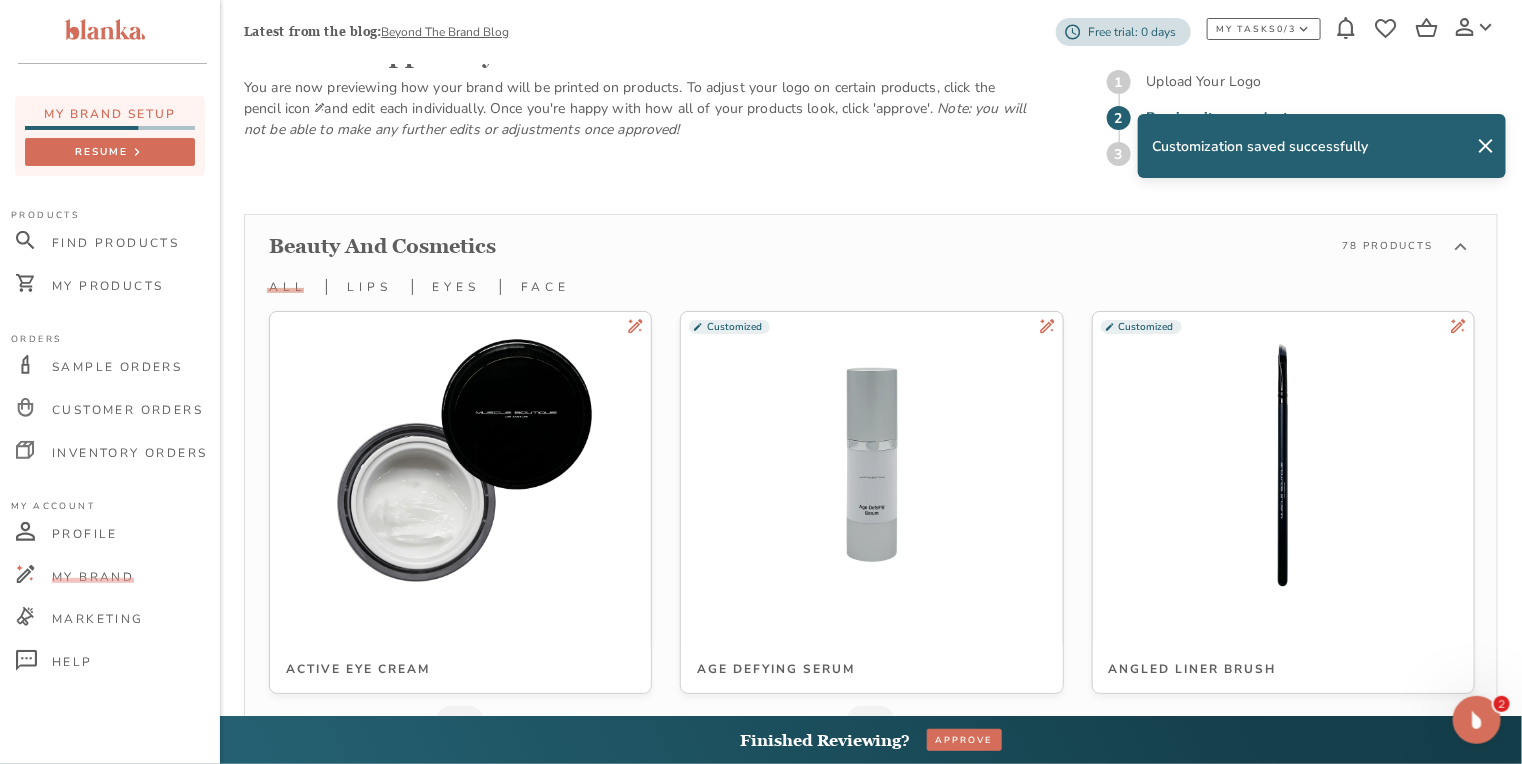 scroll, scrollTop: 3104, scrollLeft: 0, axis: vertical 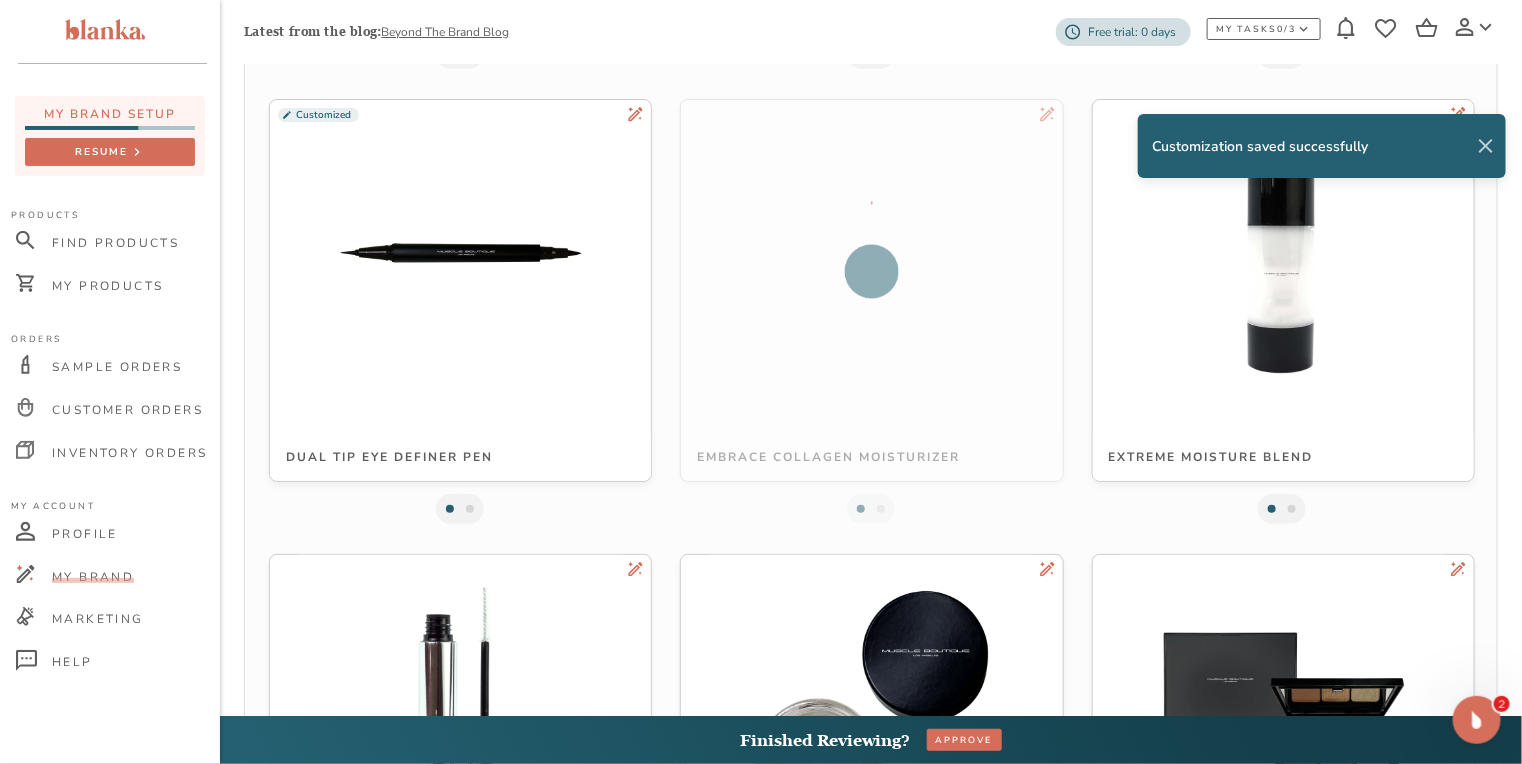 click 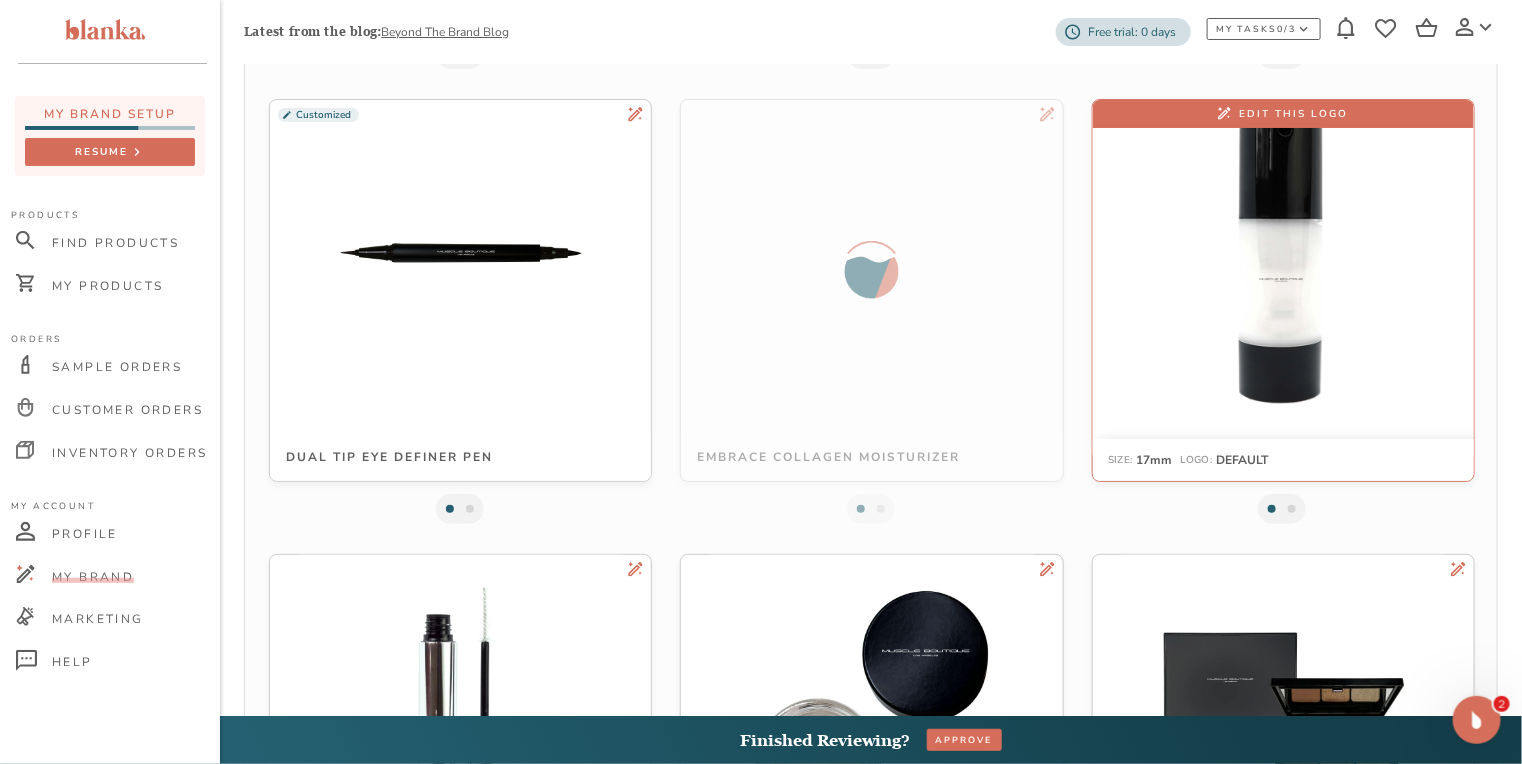 click at bounding box center [1283, 252] 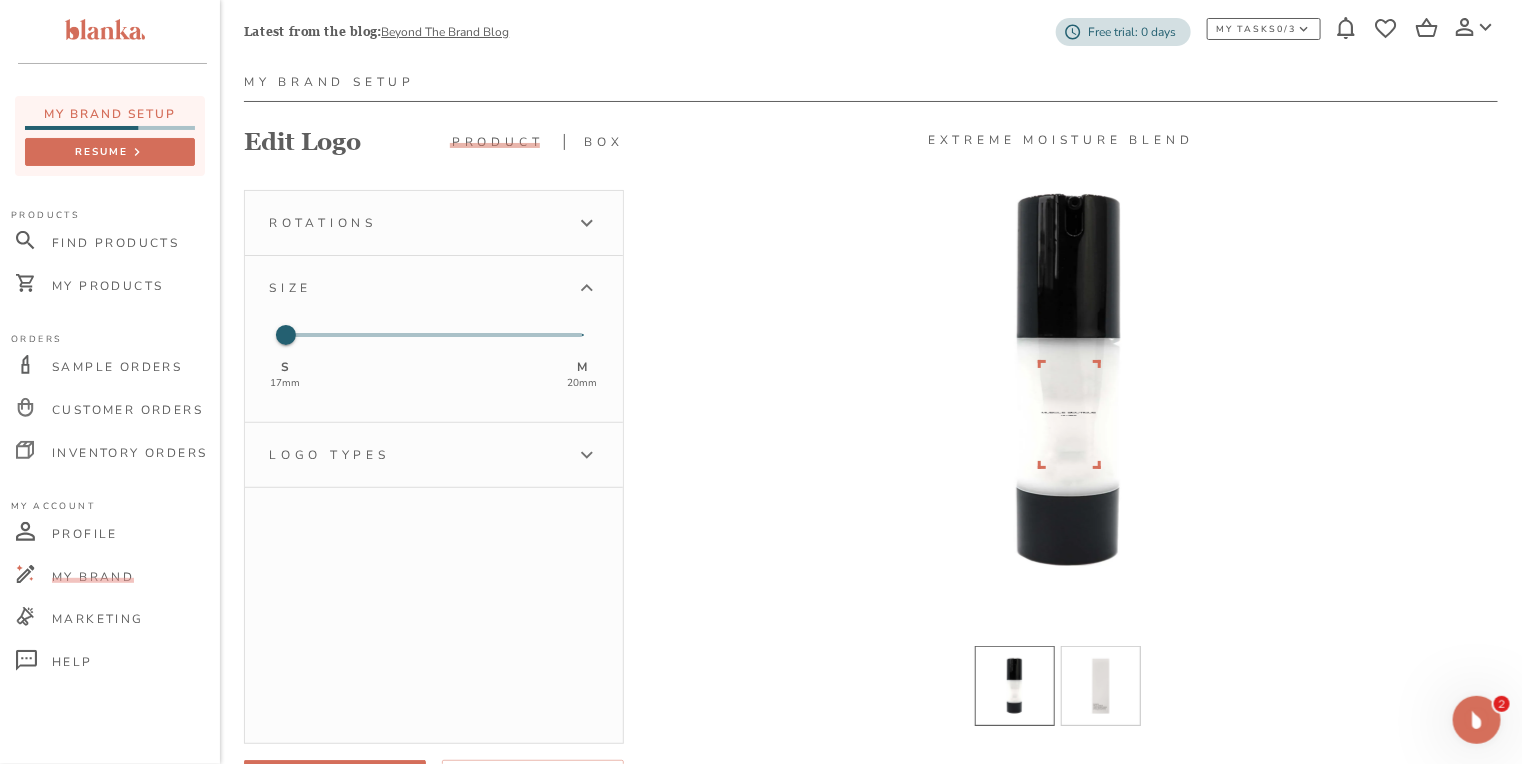 scroll, scrollTop: 160, scrollLeft: 0, axis: vertical 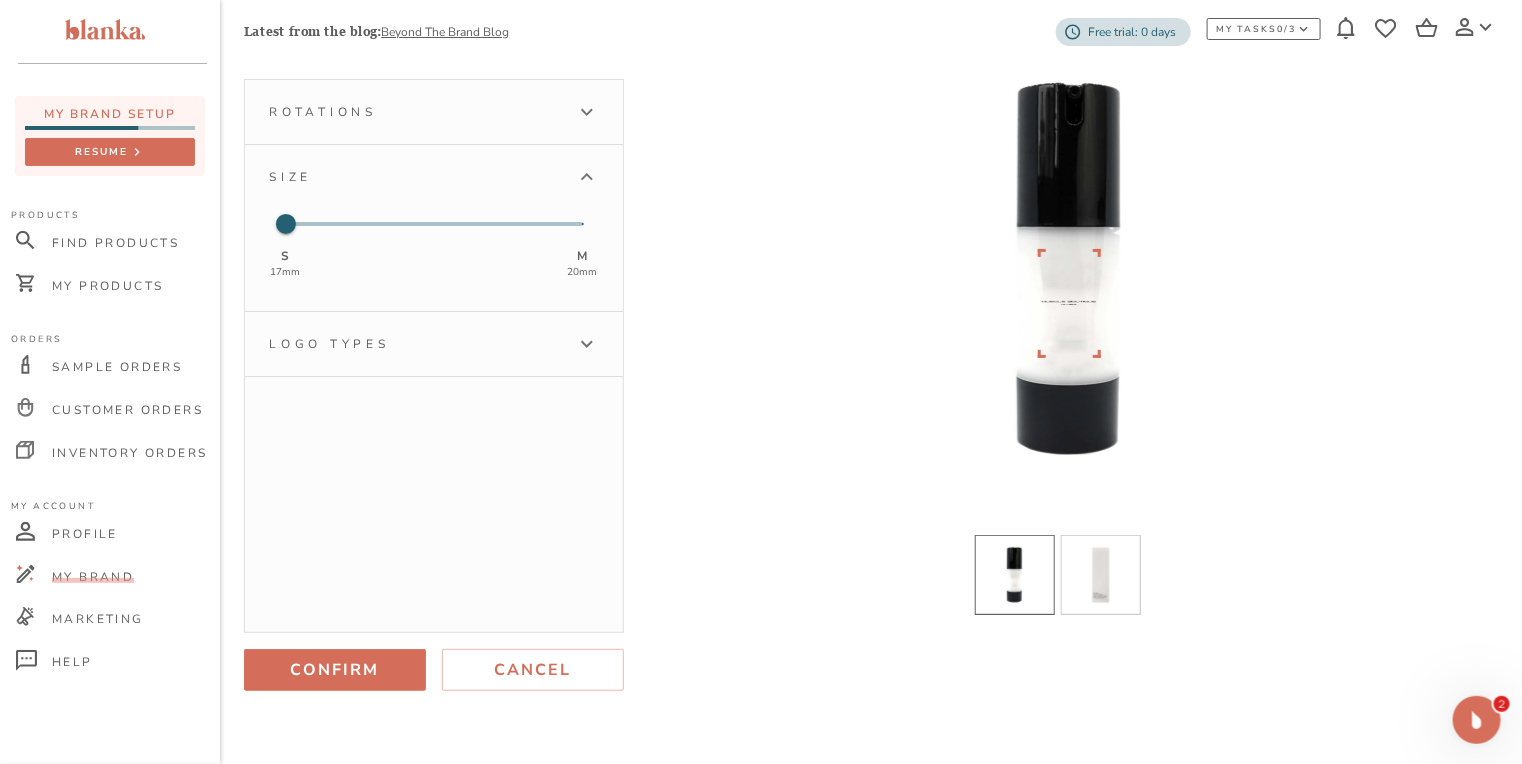 click on "Logo types" at bounding box center (416, 344) 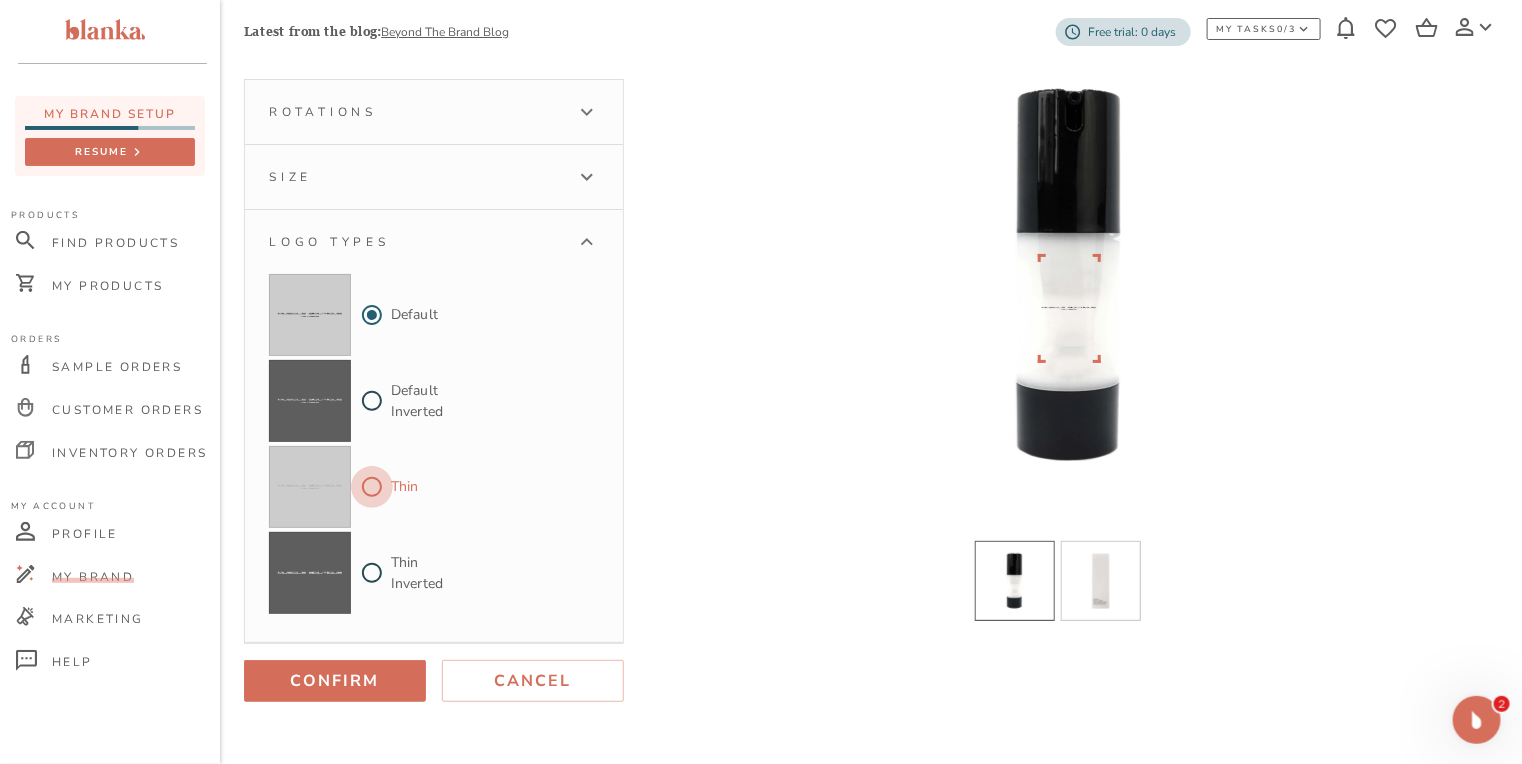 click on "Thin" at bounding box center (372, 487) 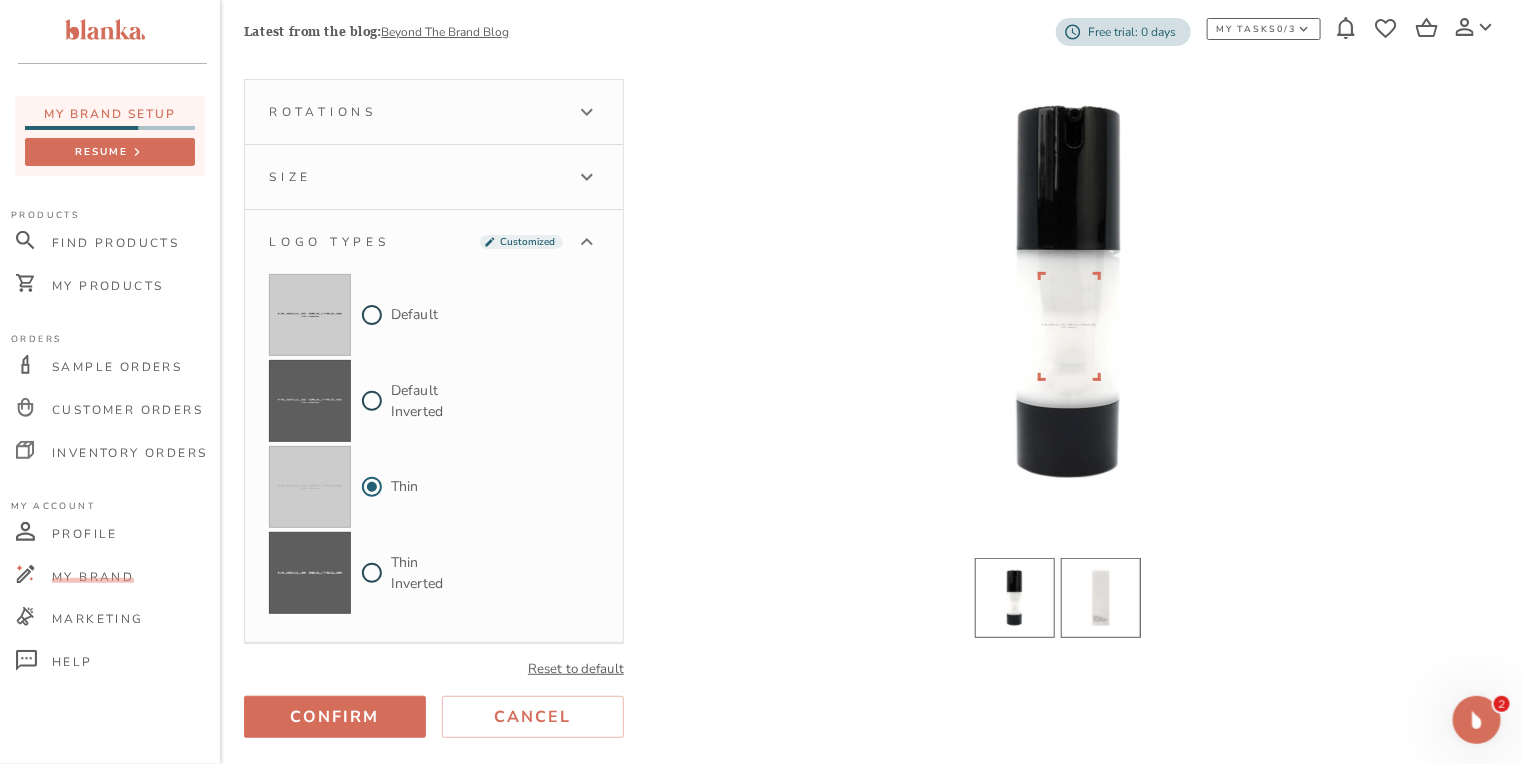 click at bounding box center [1101, 598] 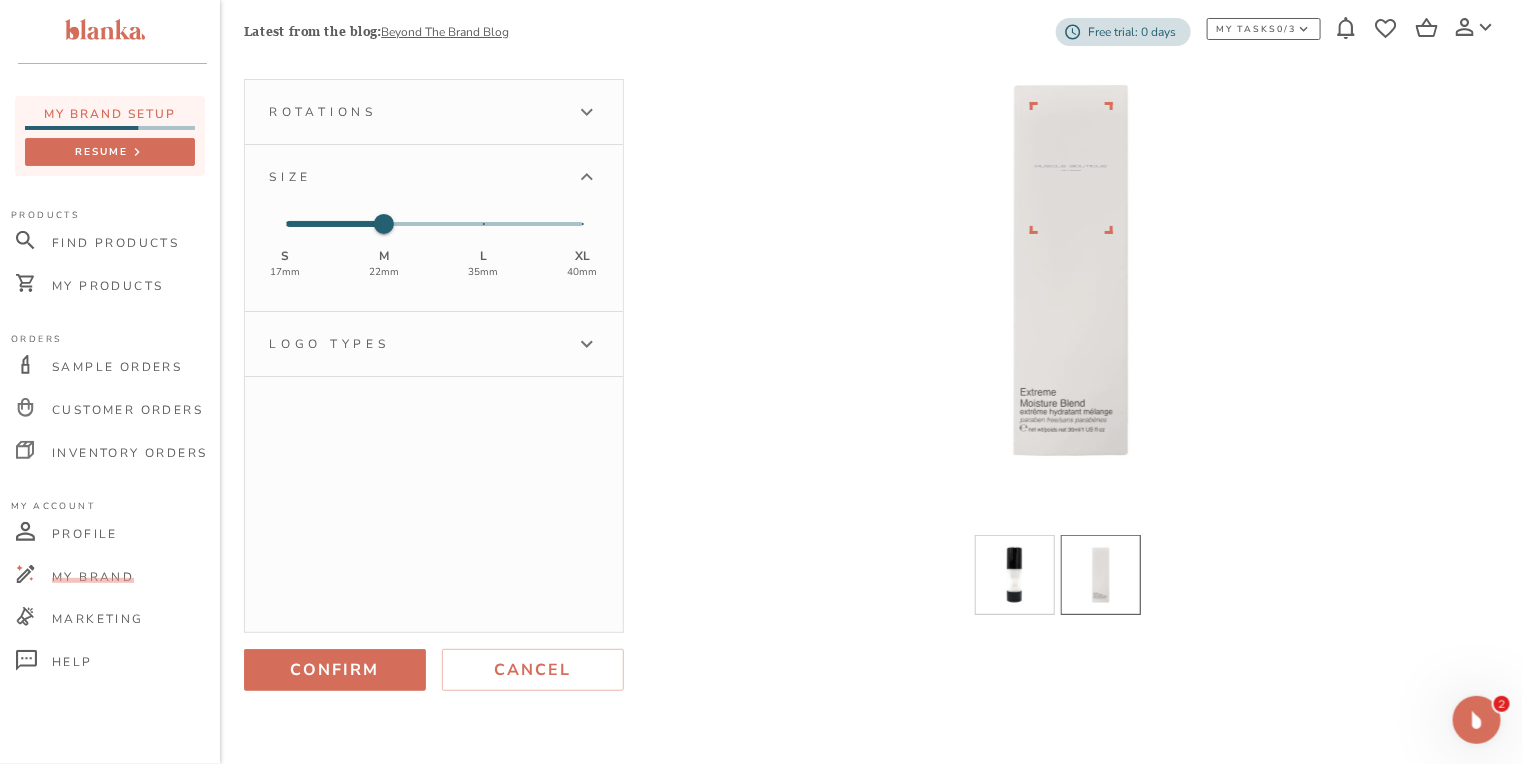 click 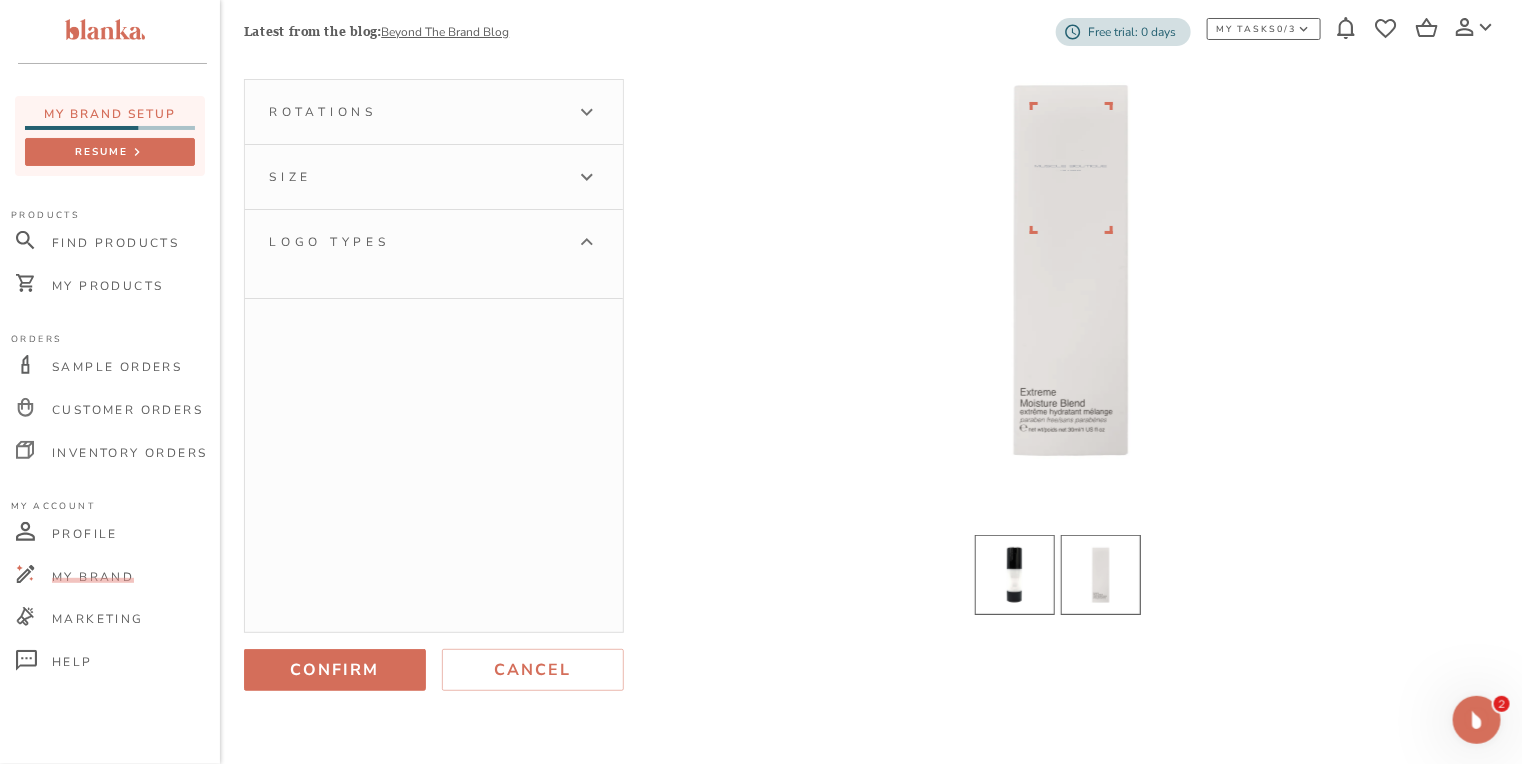 click at bounding box center (1015, 575) 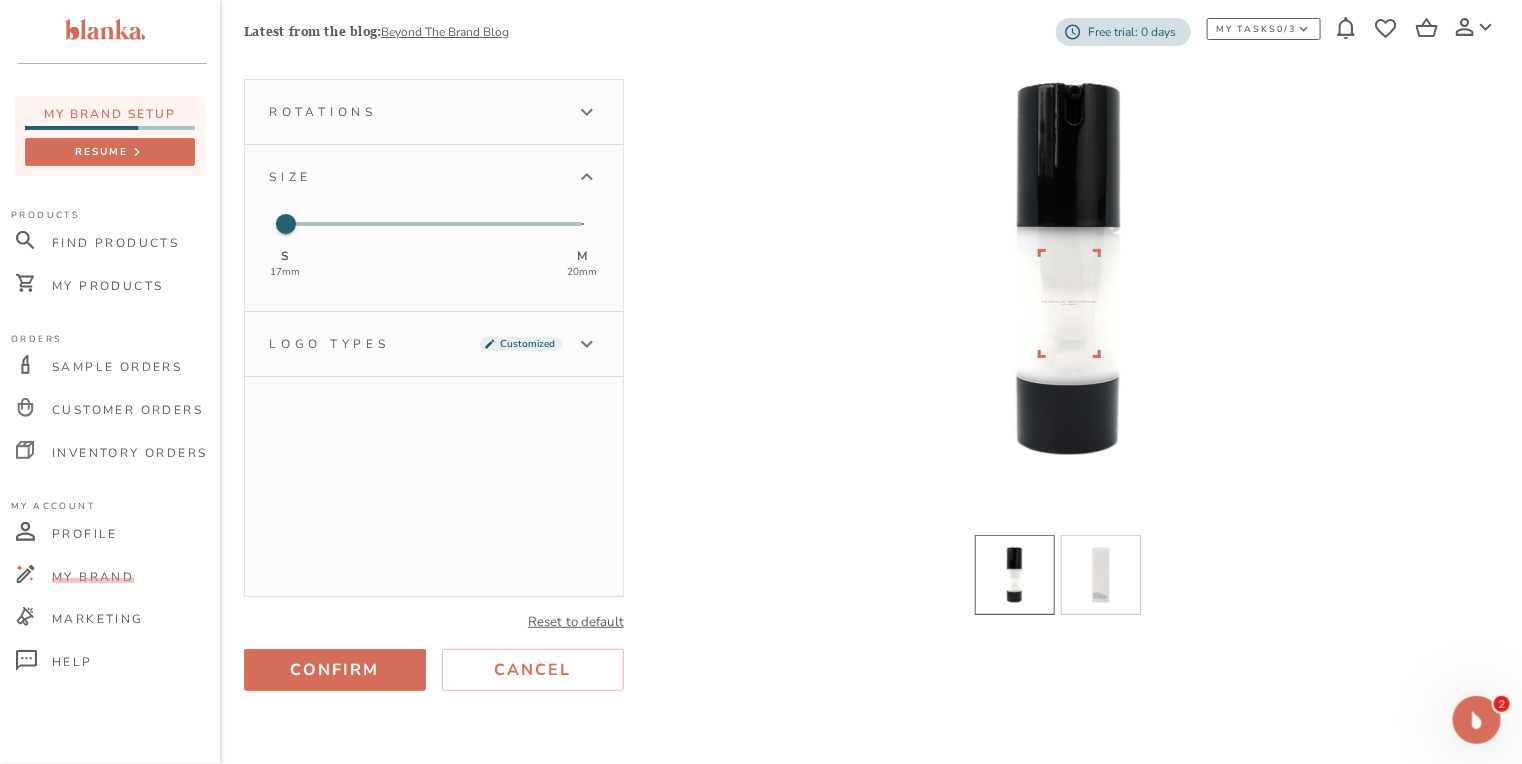 click on "Logo types Customized" at bounding box center [434, 344] 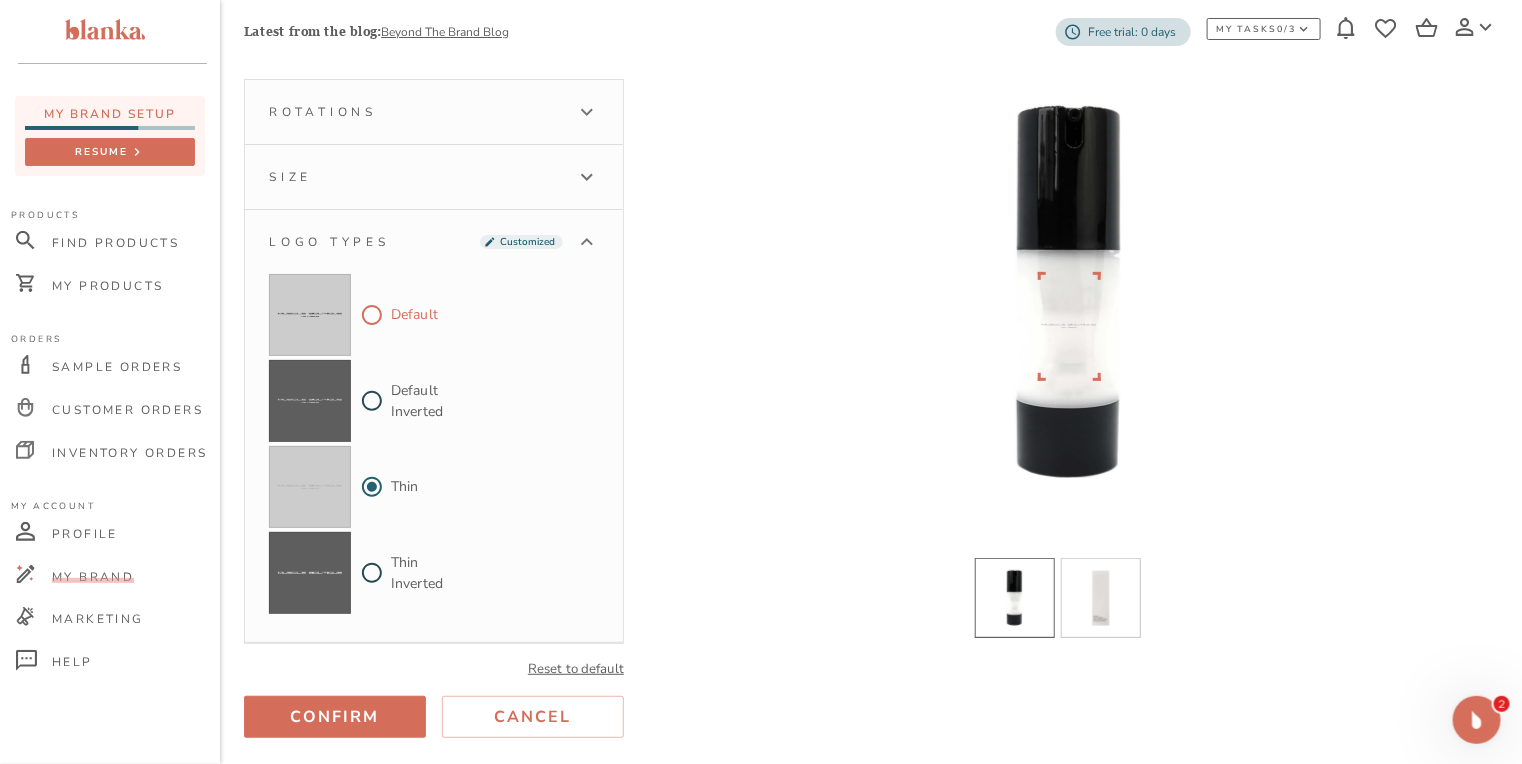 click on "Default" at bounding box center (414, 315) 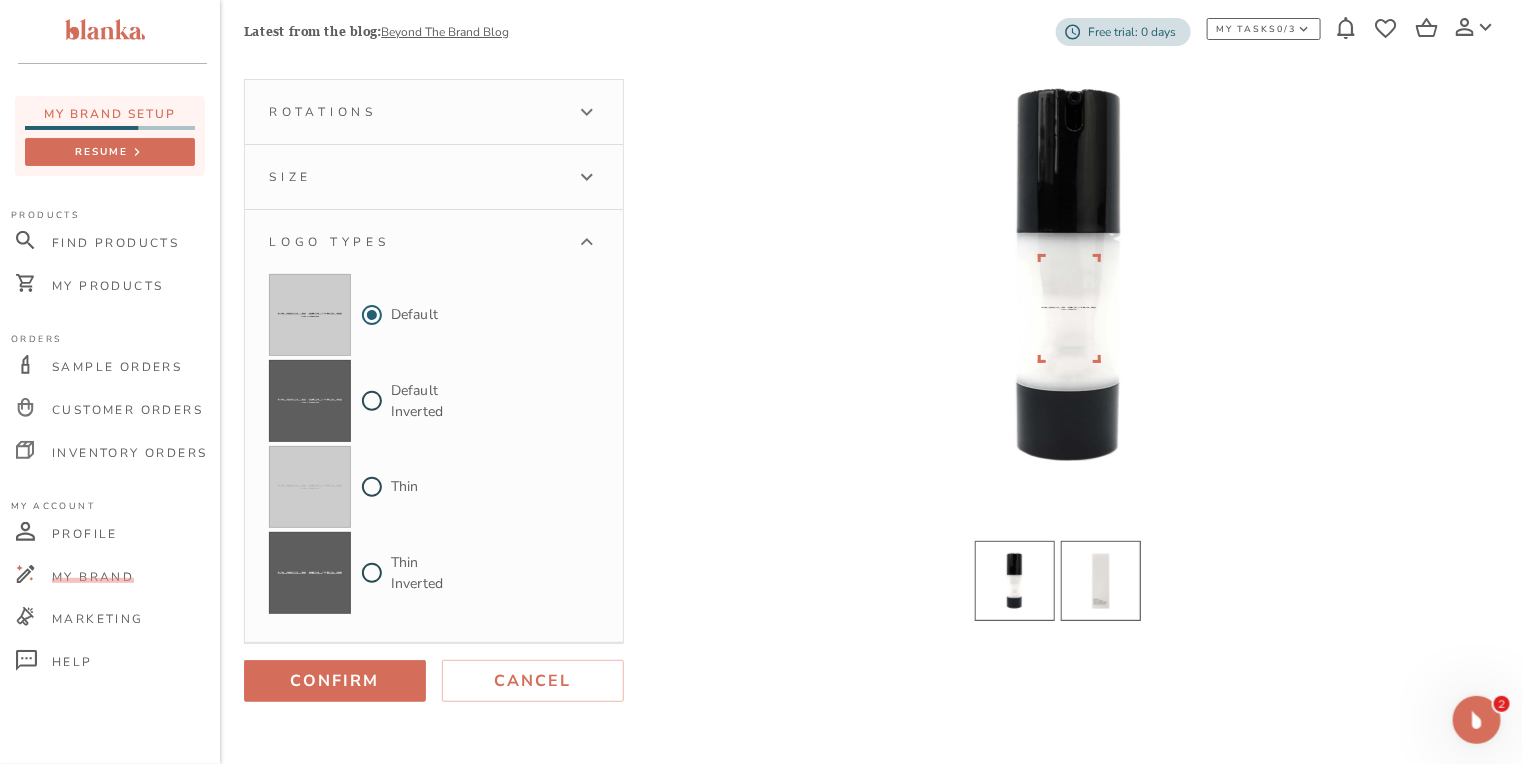 click at bounding box center [1101, 581] 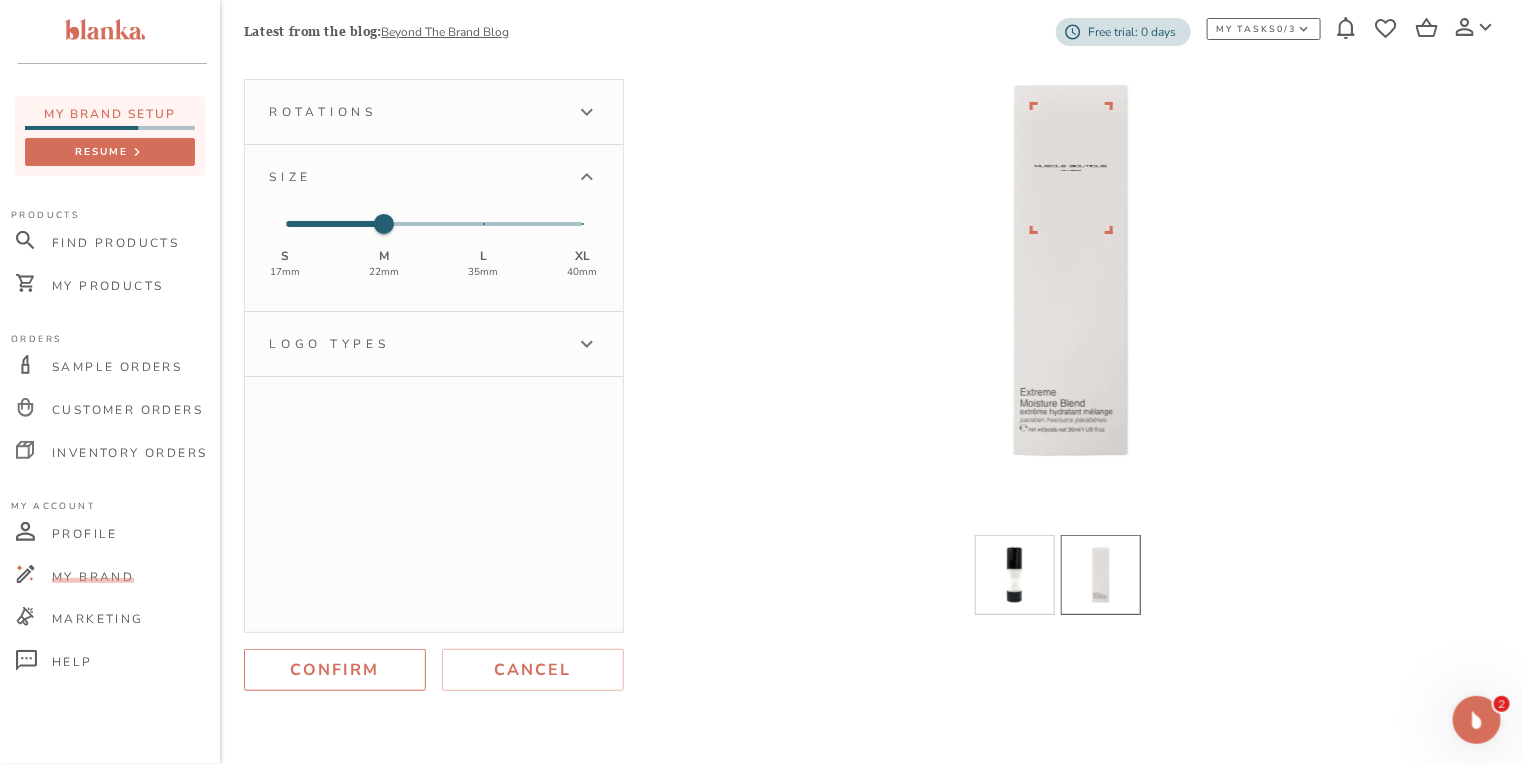click on "Confirm" at bounding box center [335, 670] 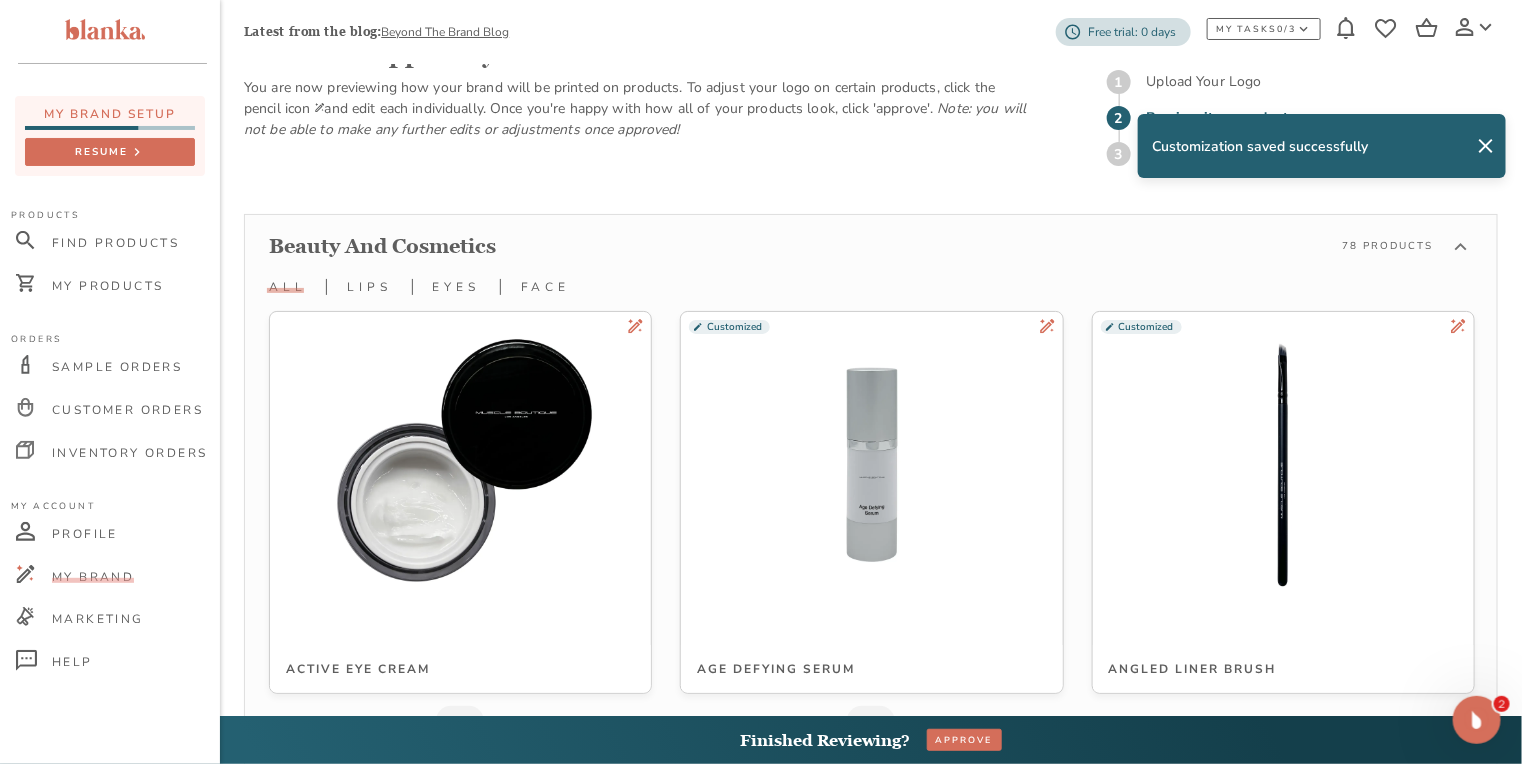 scroll, scrollTop: 3104, scrollLeft: 0, axis: vertical 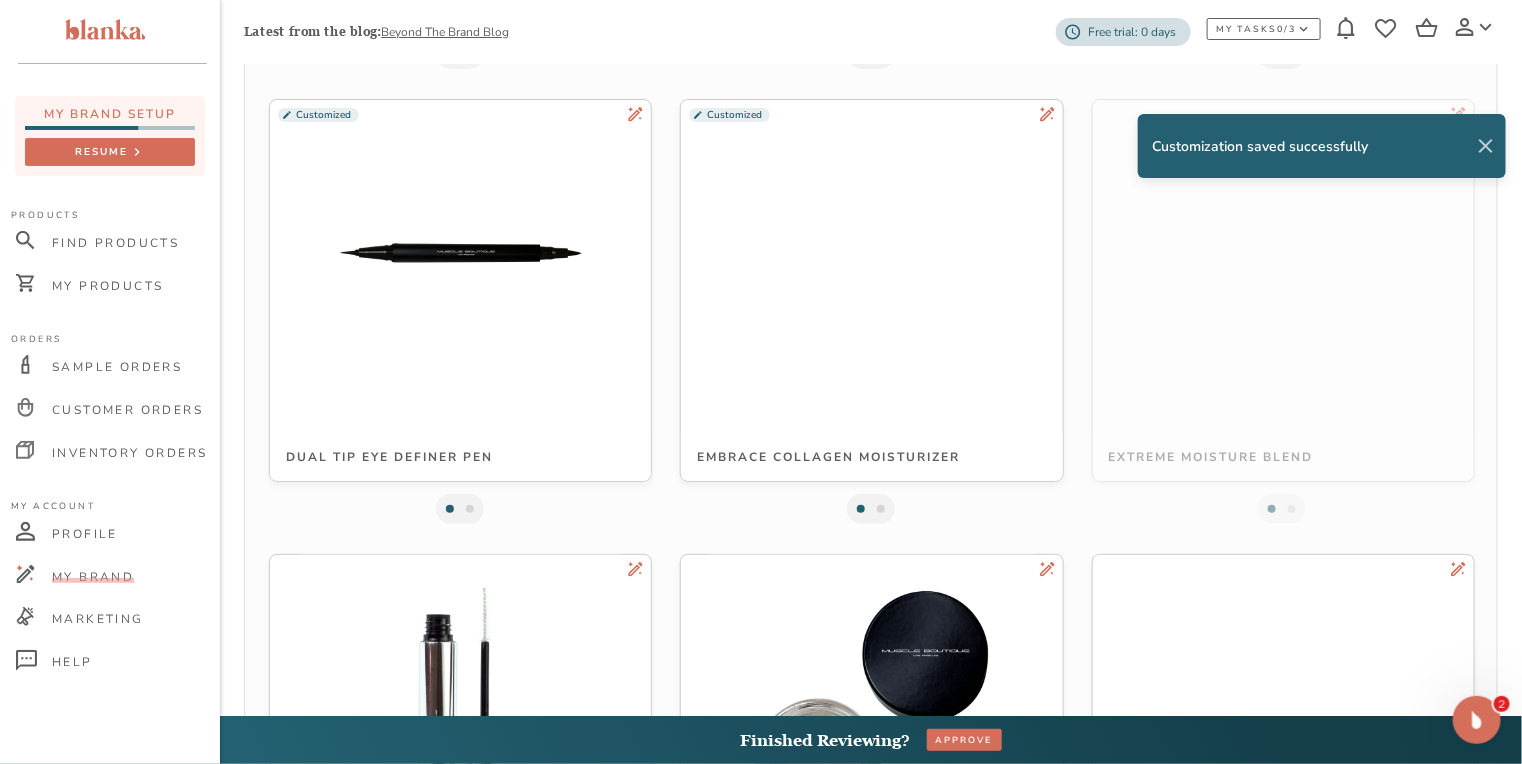 click 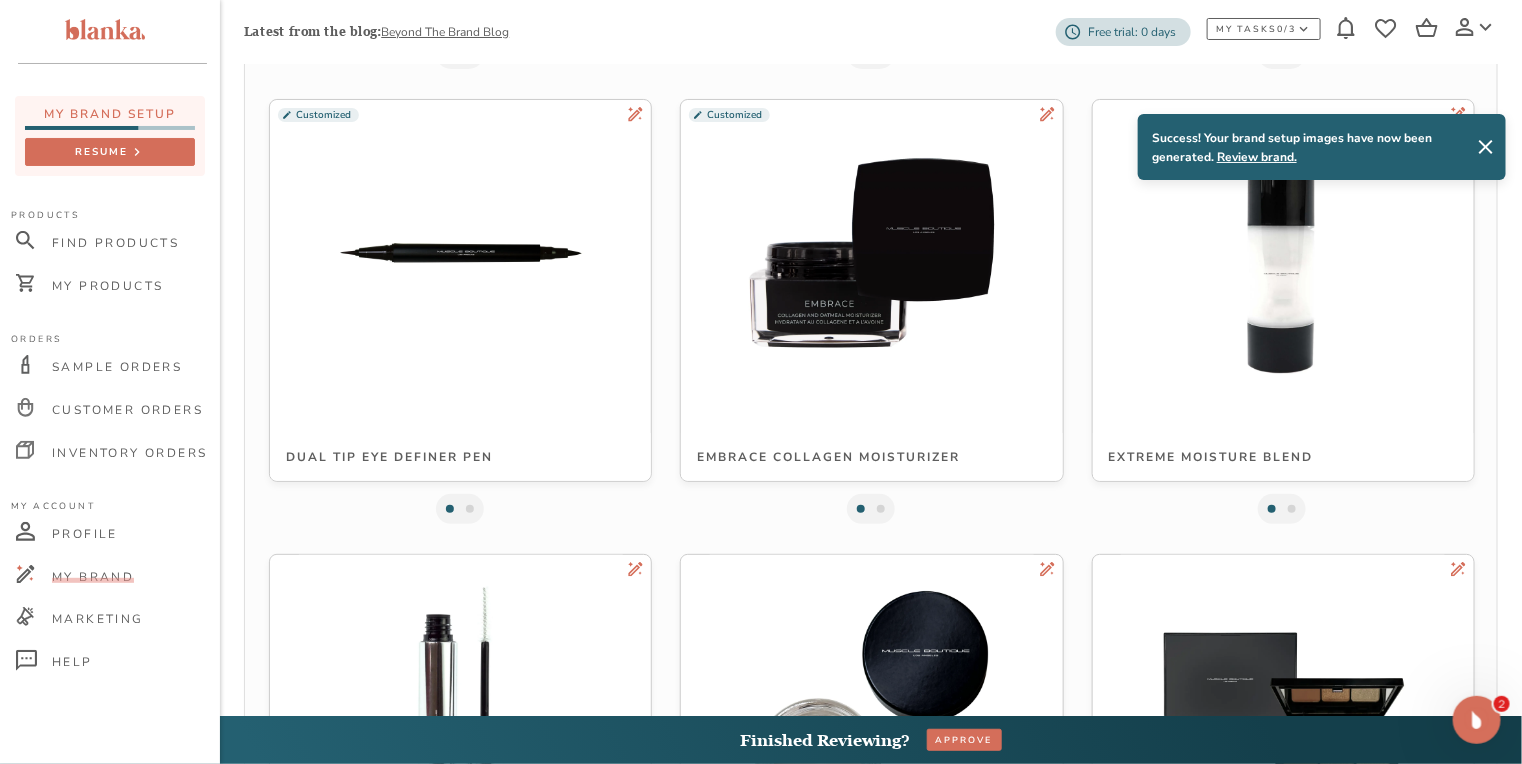scroll, scrollTop: 3437, scrollLeft: 0, axis: vertical 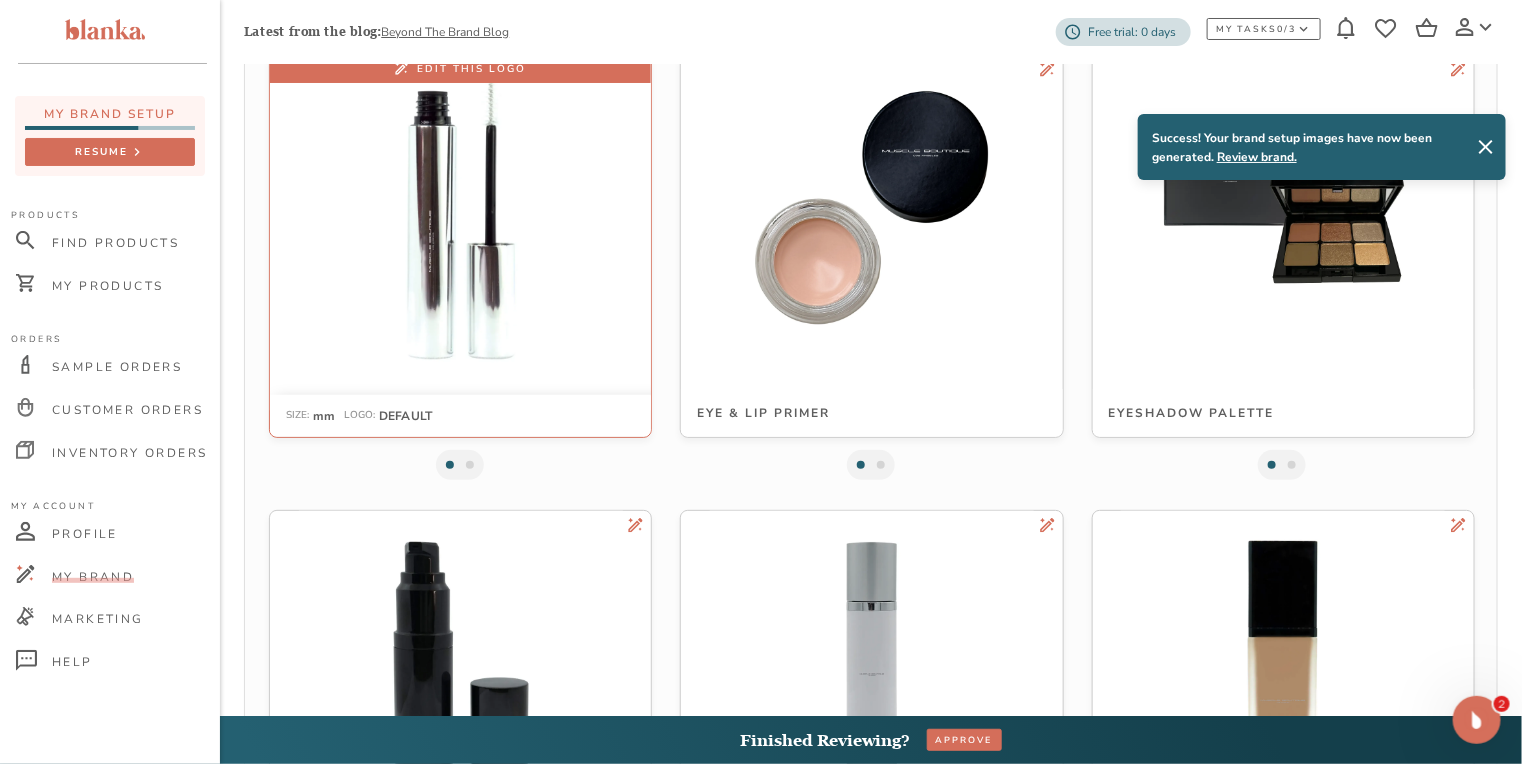 click at bounding box center (460, 207) 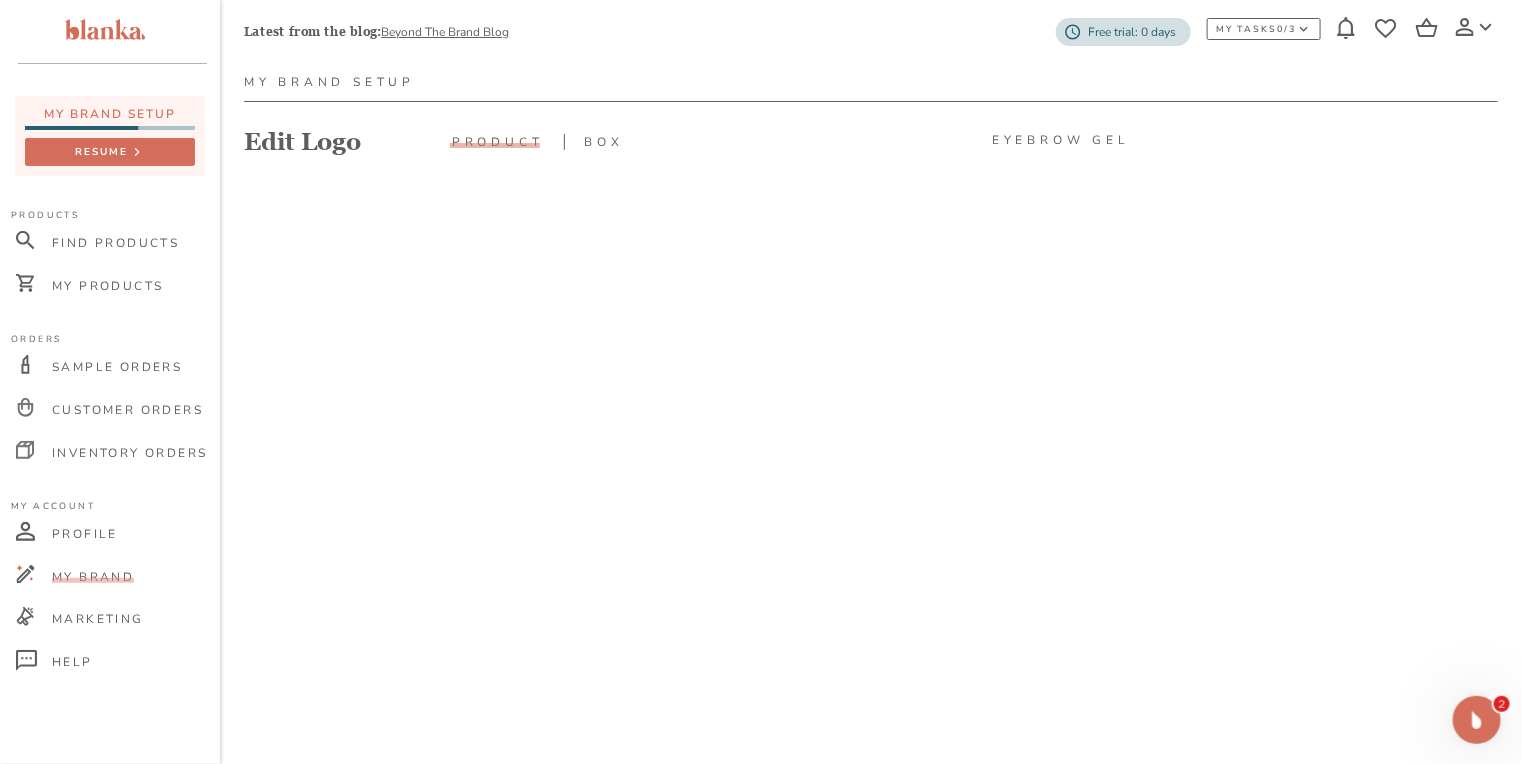 scroll, scrollTop: 160, scrollLeft: 0, axis: vertical 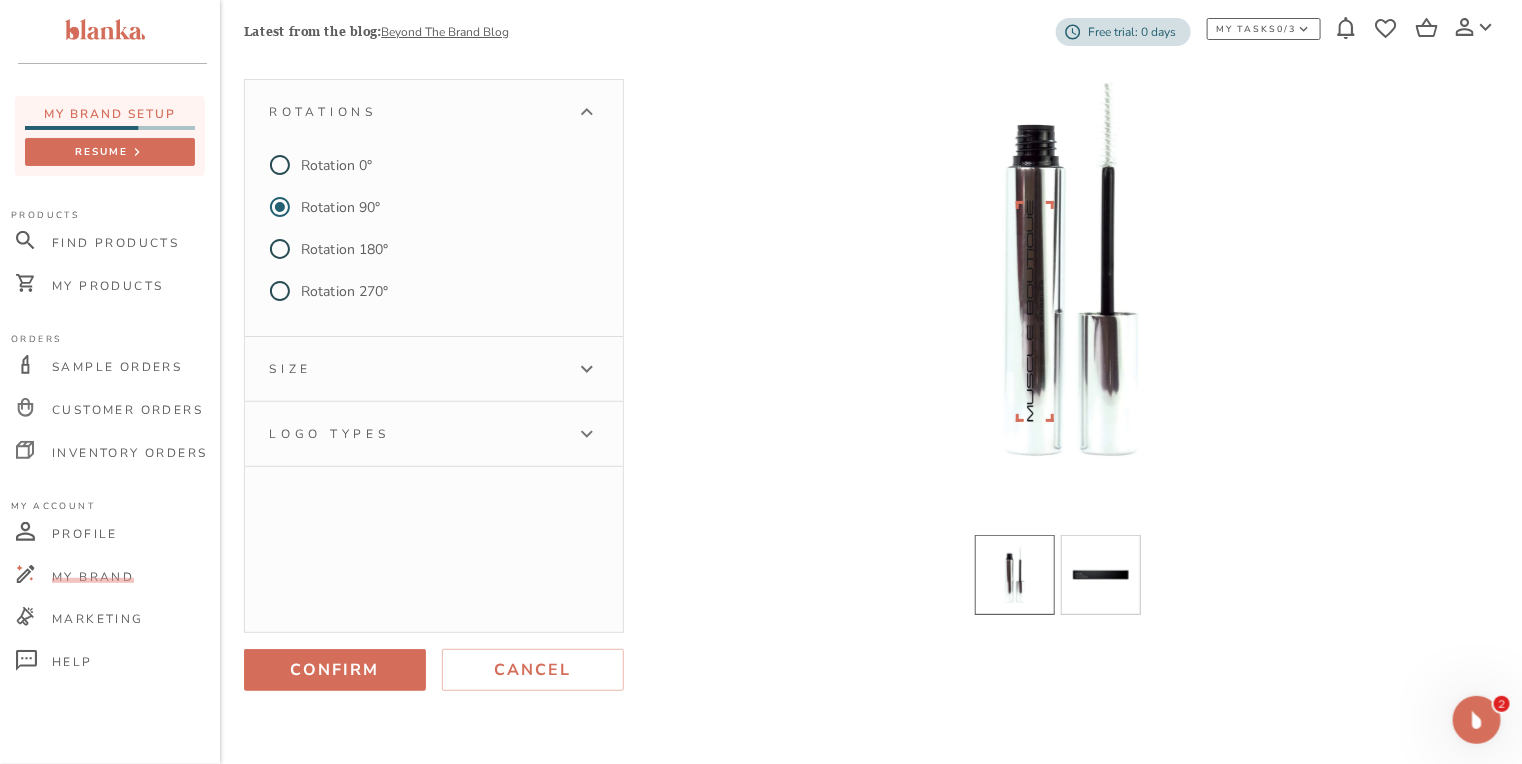 click on "Logo types" at bounding box center (416, 434) 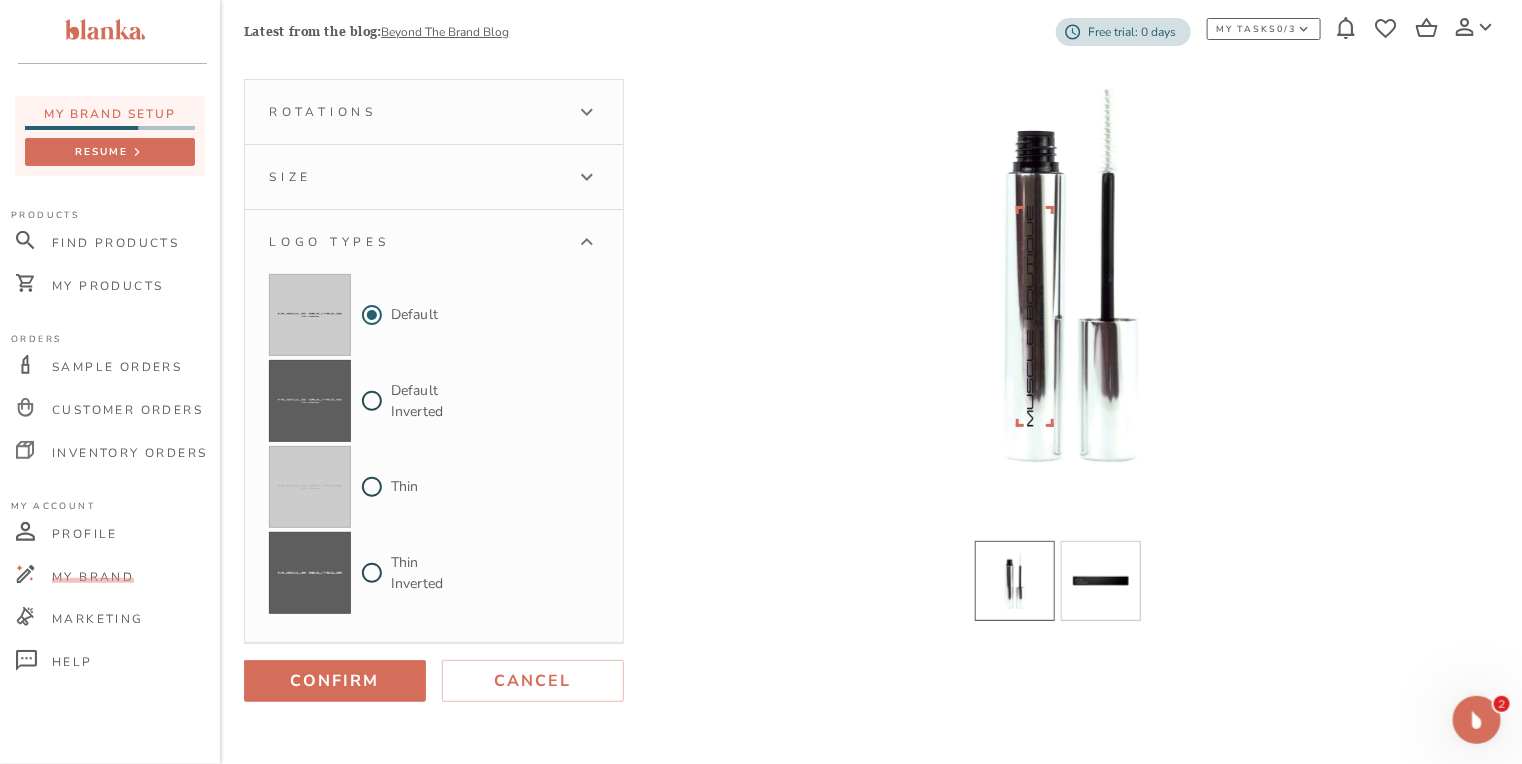click on "Size" at bounding box center (416, 177) 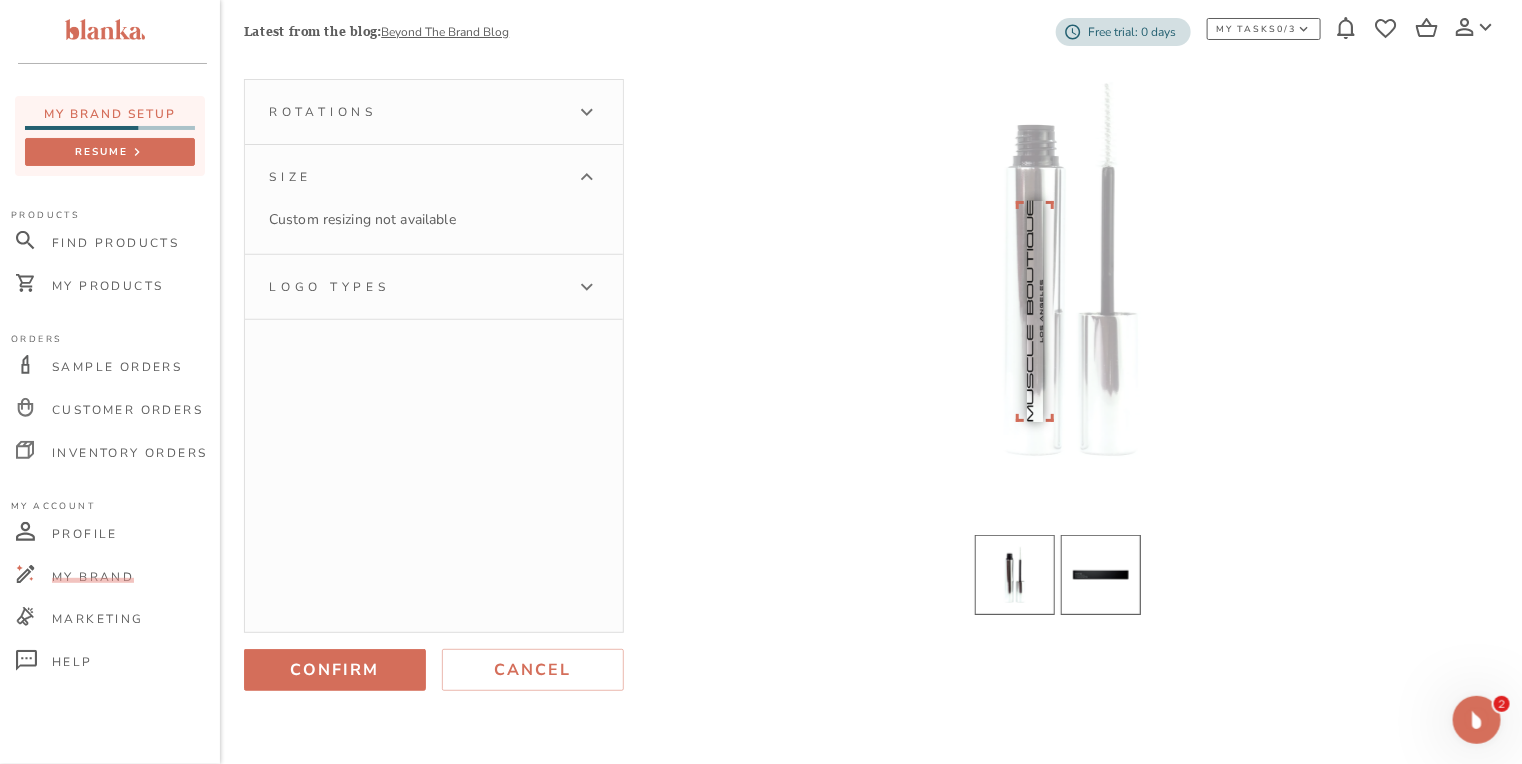 click at bounding box center [1101, 575] 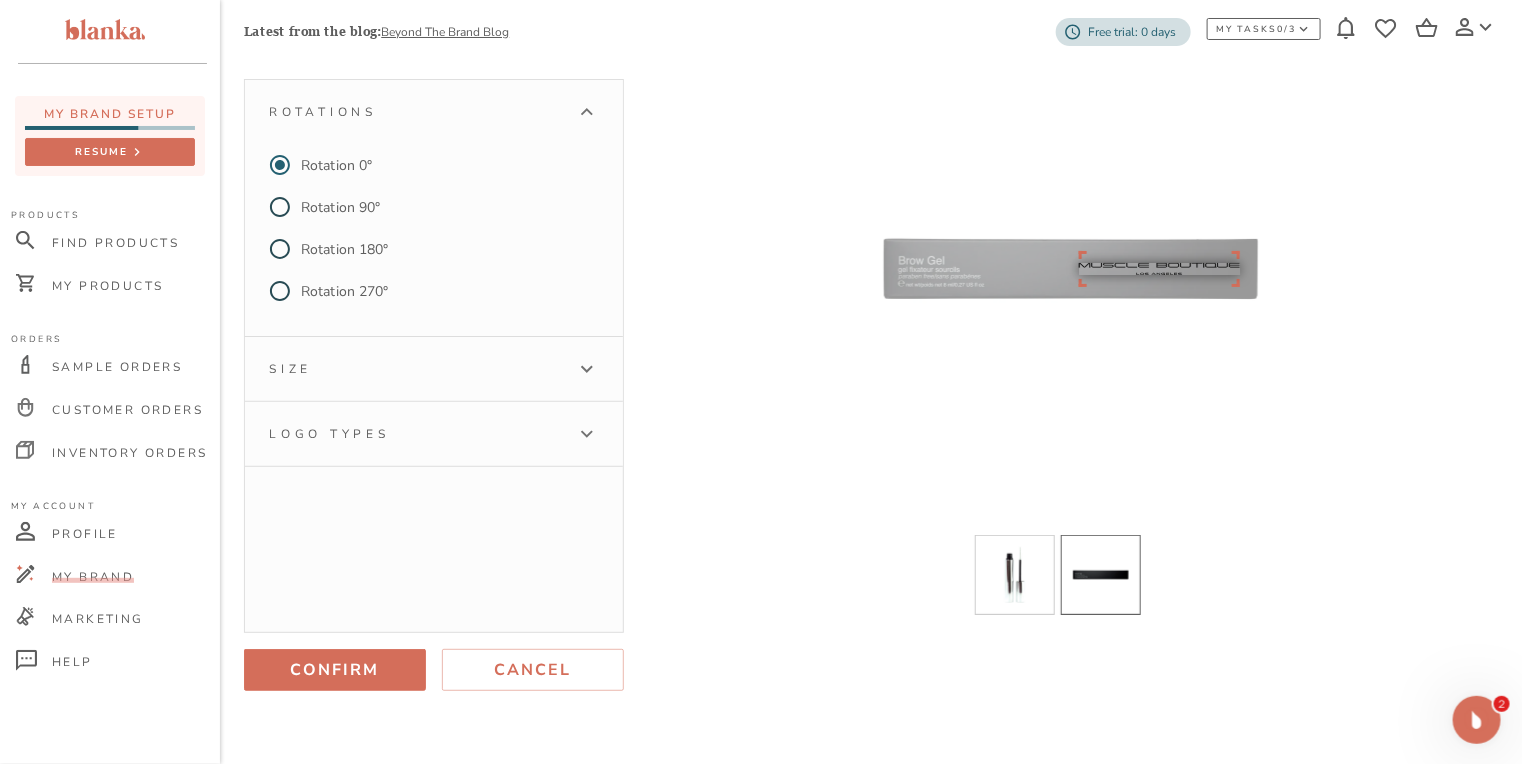 click on "Logo types" at bounding box center [416, 434] 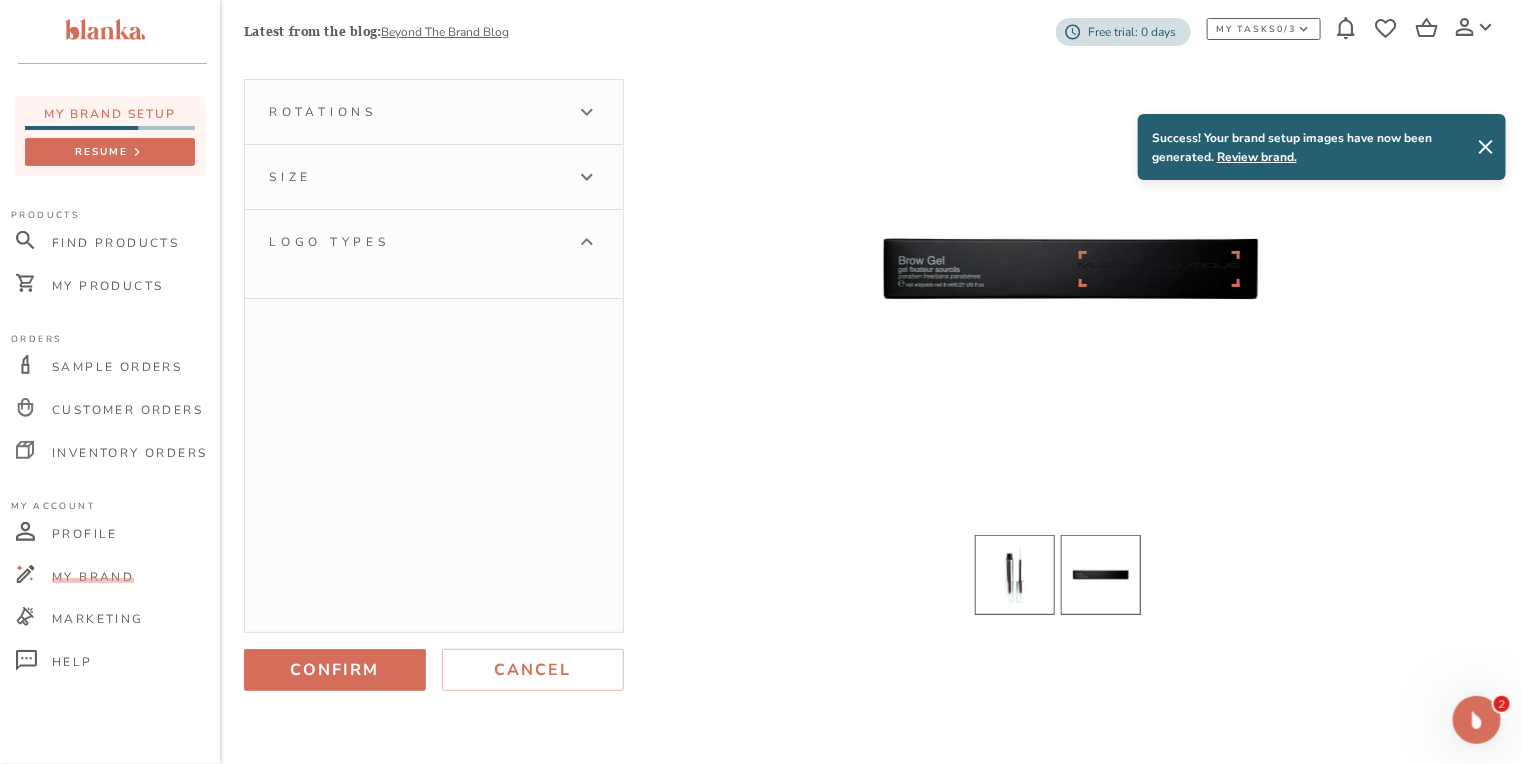 click at bounding box center (1015, 575) 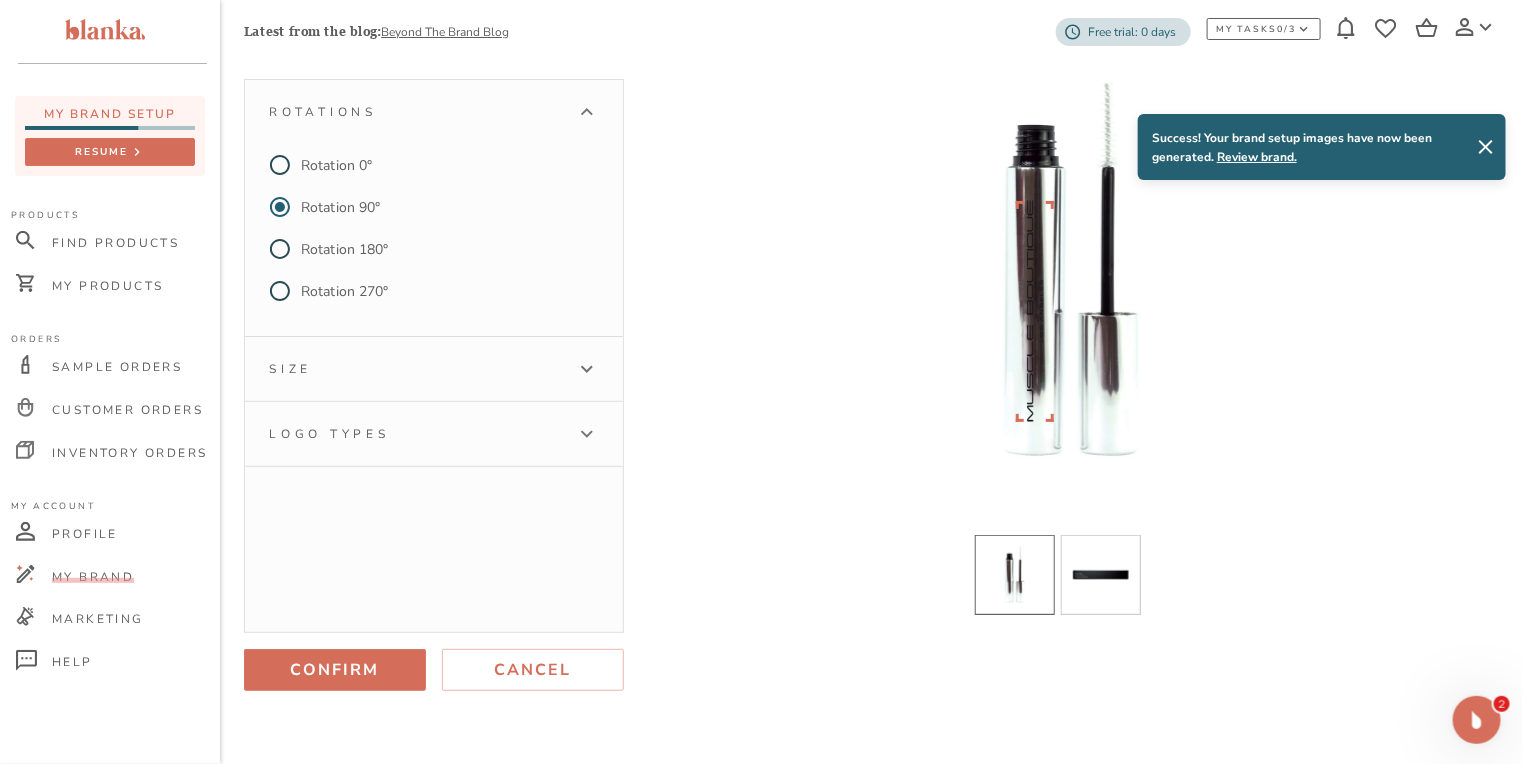 click on "Logo types" at bounding box center [416, 434] 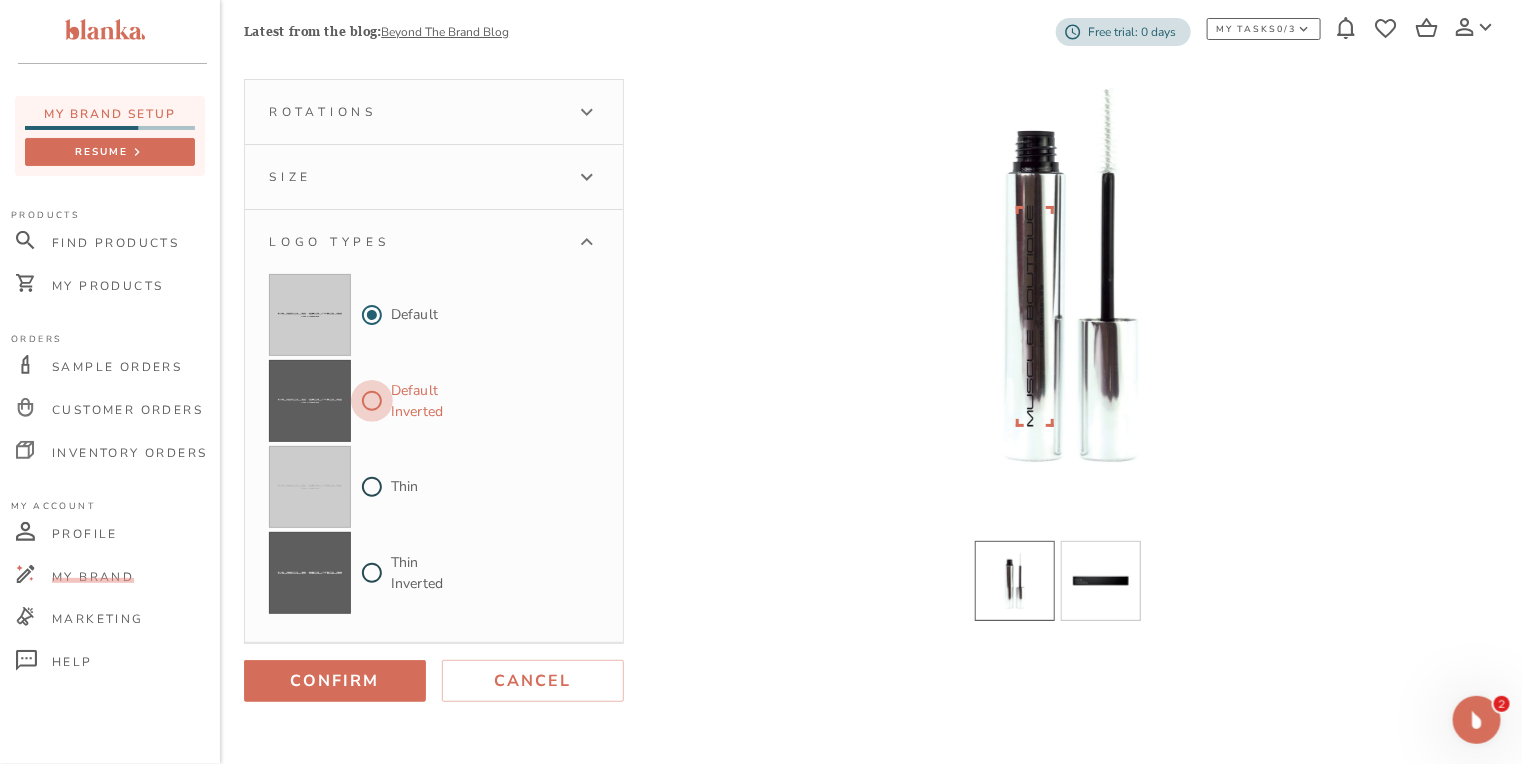 click on "Default Inverted" at bounding box center (372, 401) 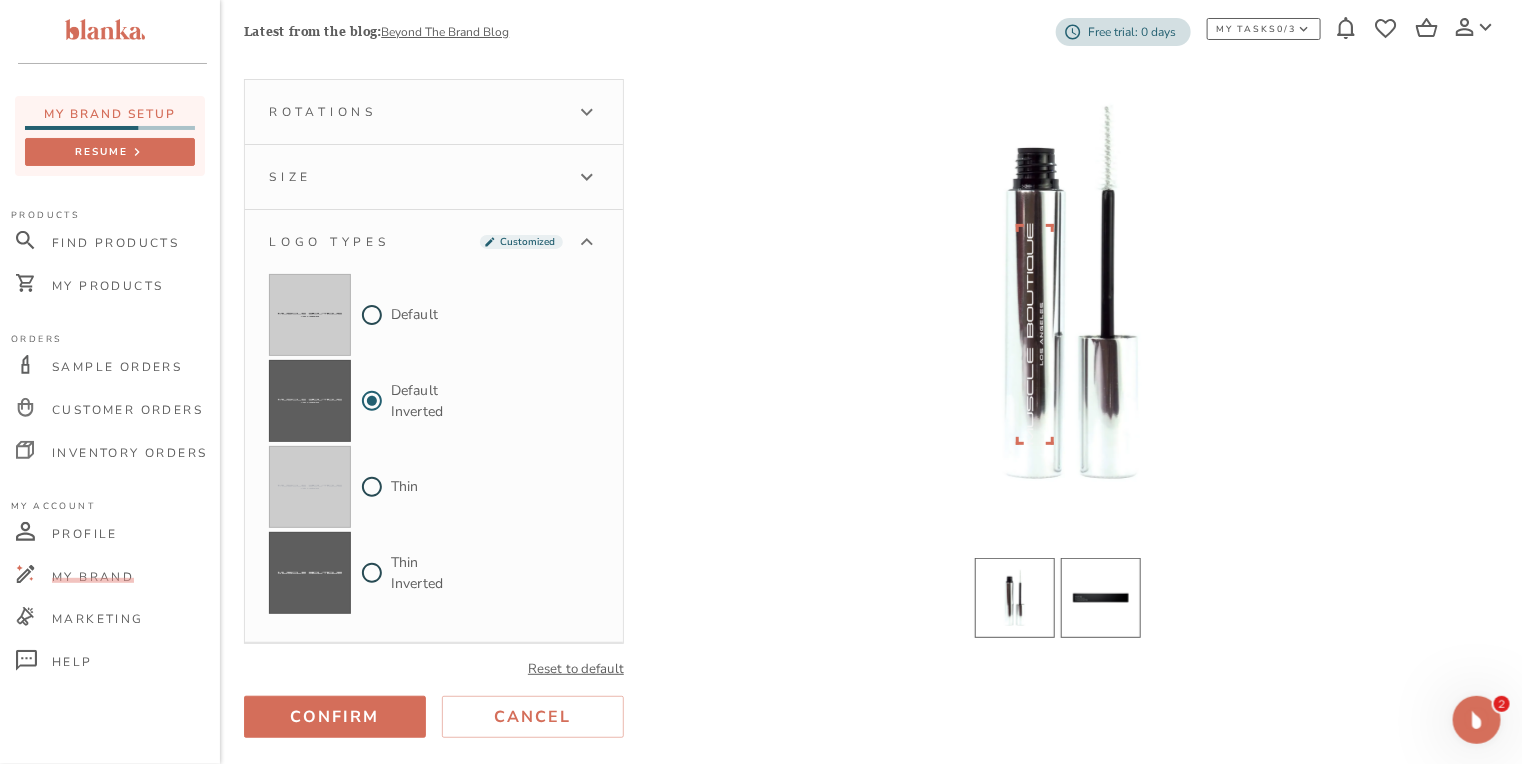click at bounding box center (1101, 598) 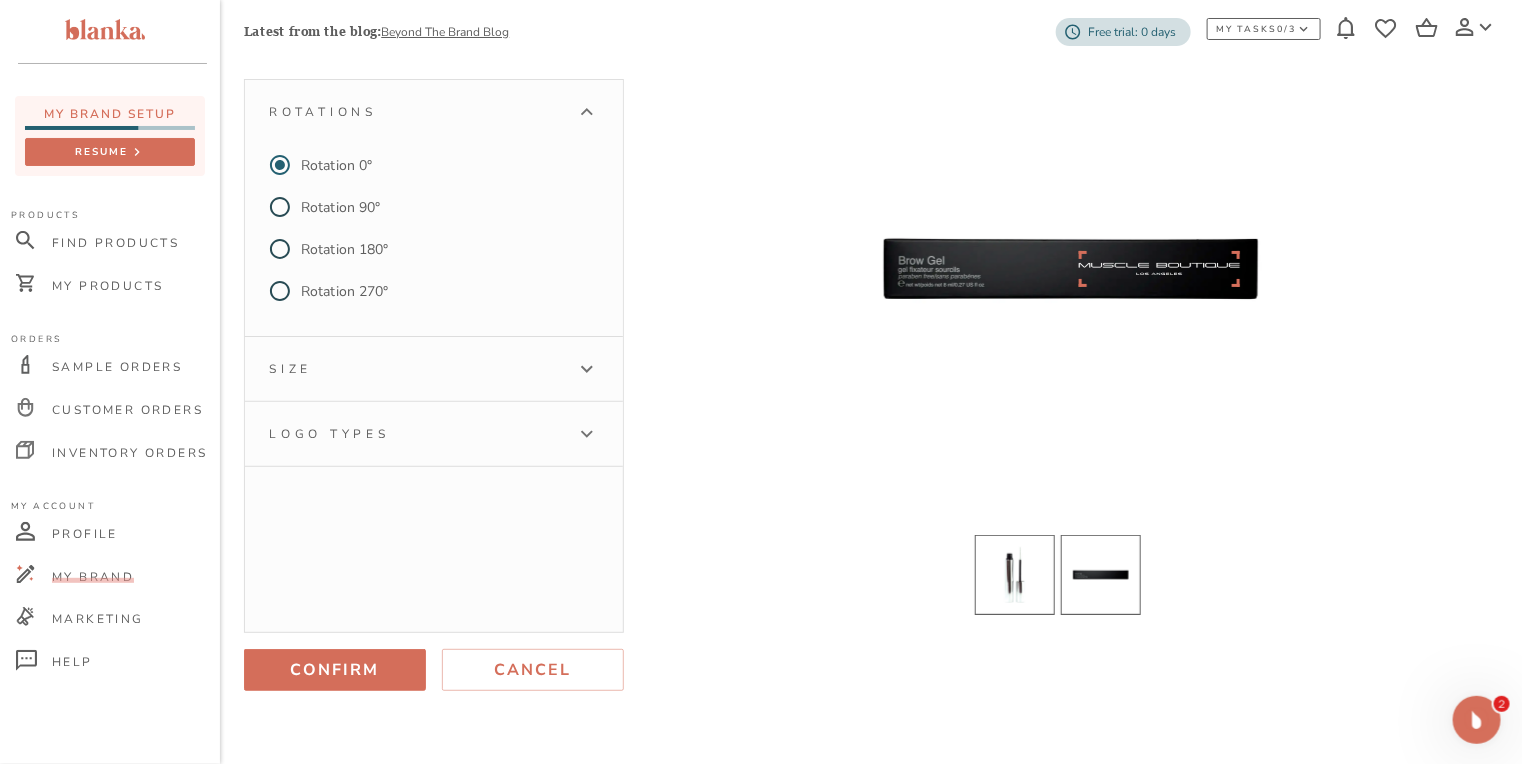 click at bounding box center [1015, 575] 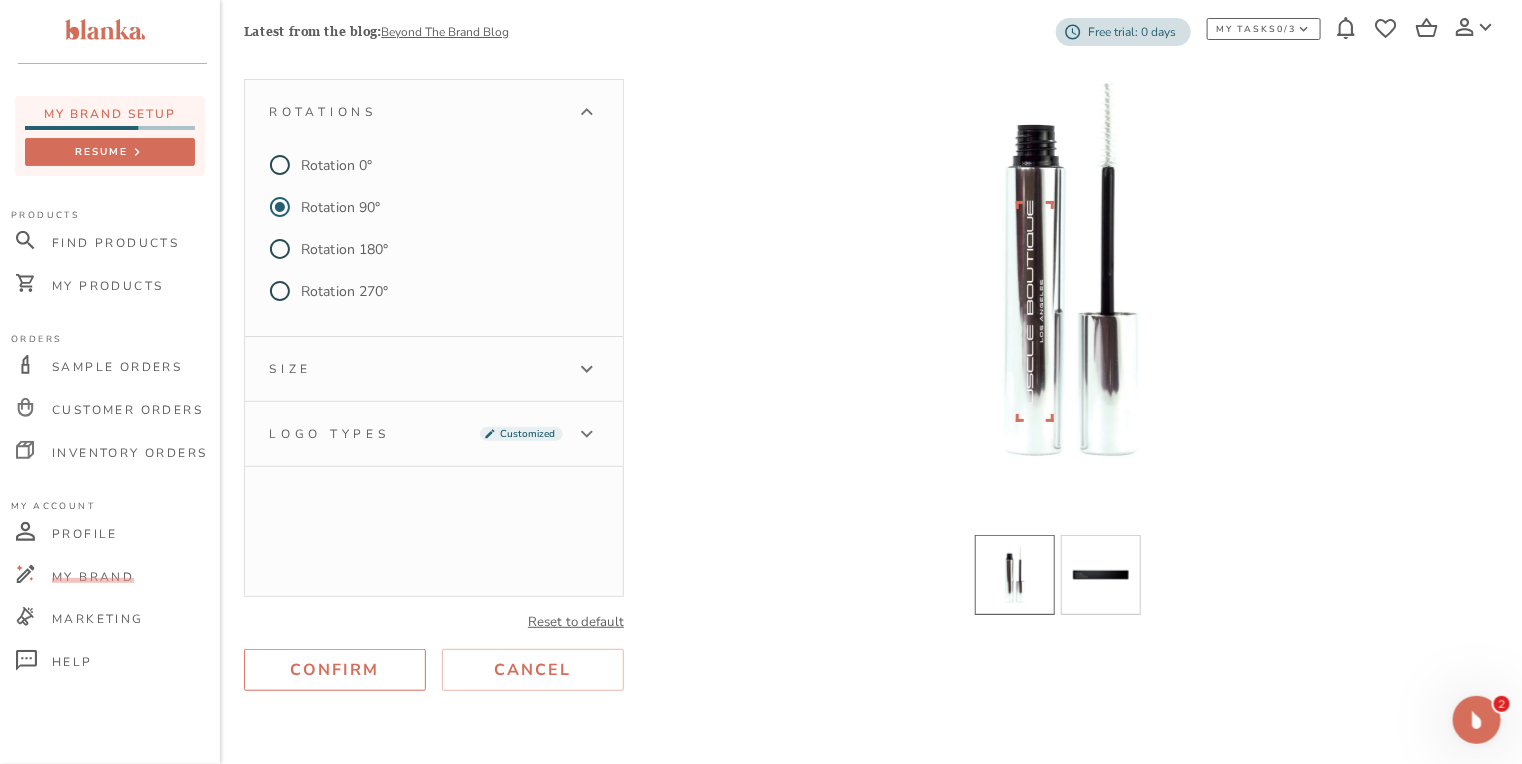 click on "Confirm" at bounding box center [335, 670] 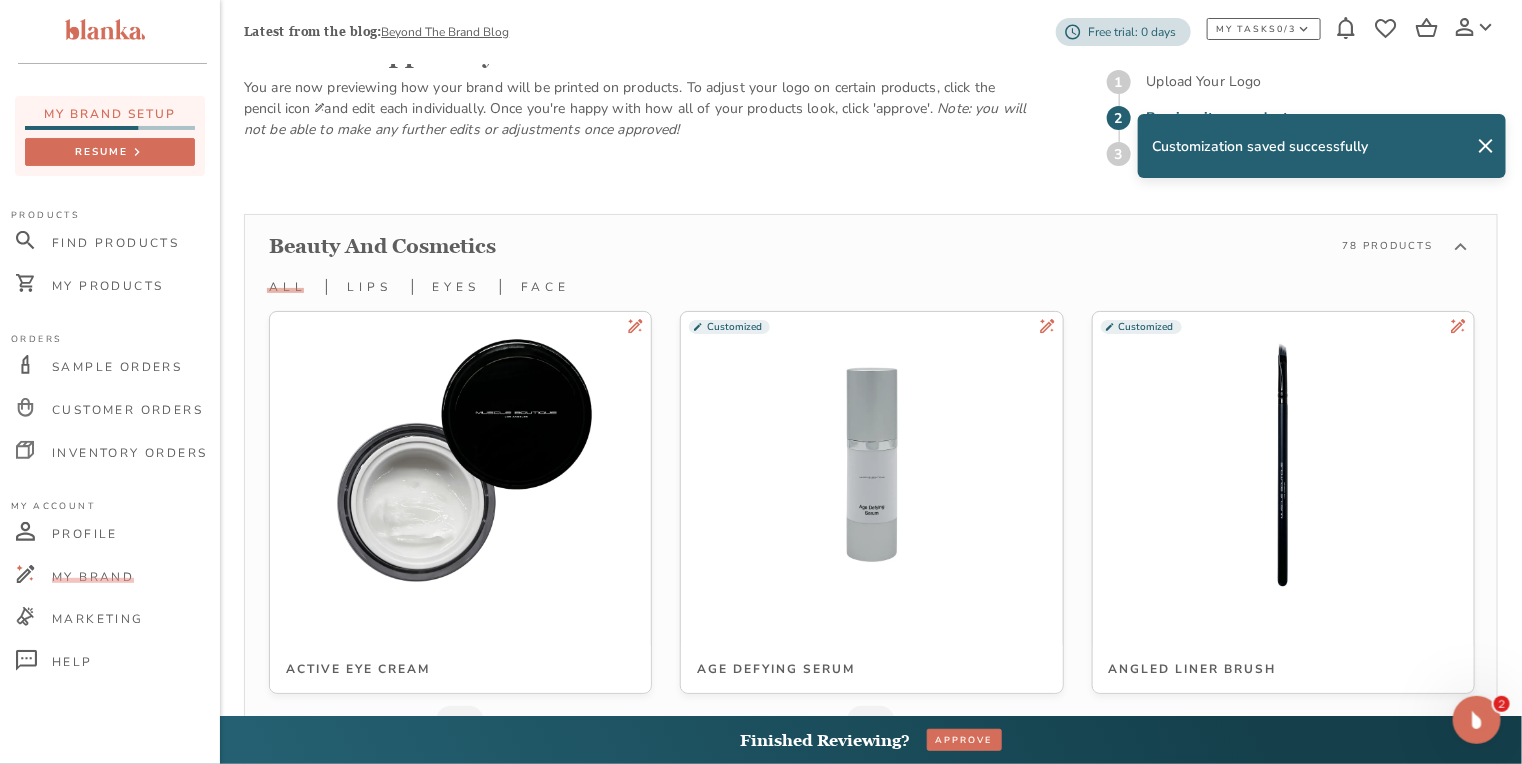 scroll, scrollTop: 3604, scrollLeft: 0, axis: vertical 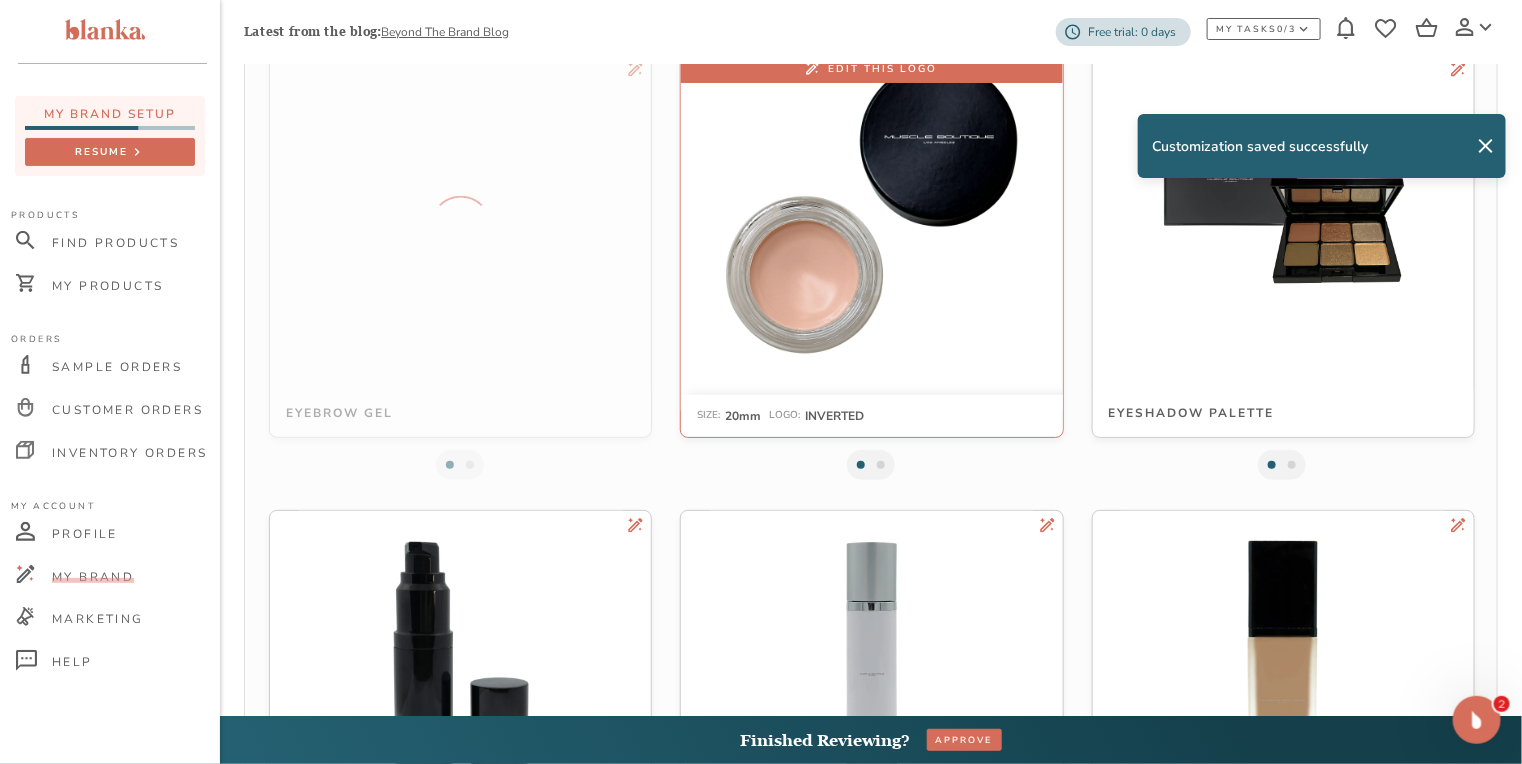 click at bounding box center (871, 207) 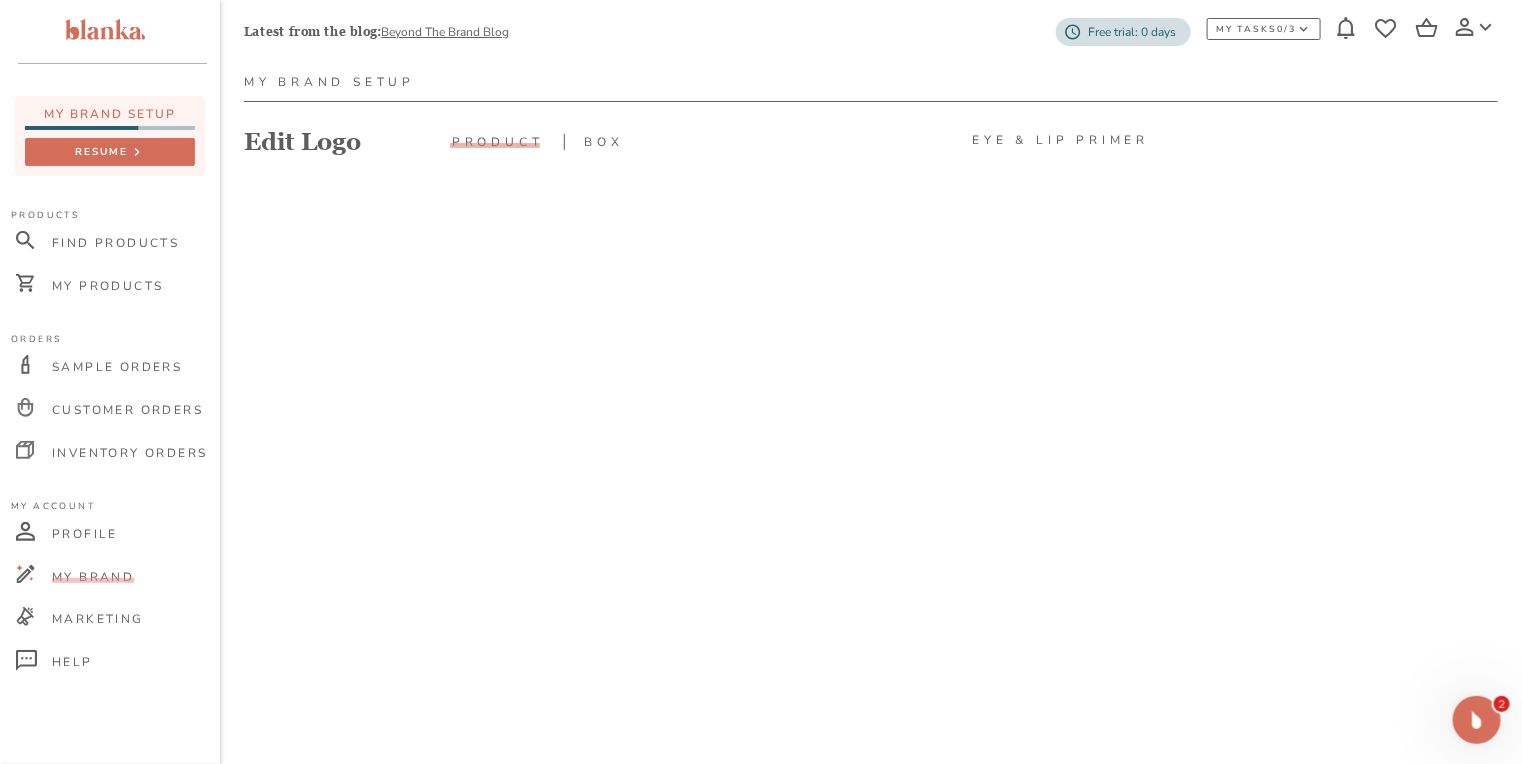 scroll, scrollTop: 160, scrollLeft: 0, axis: vertical 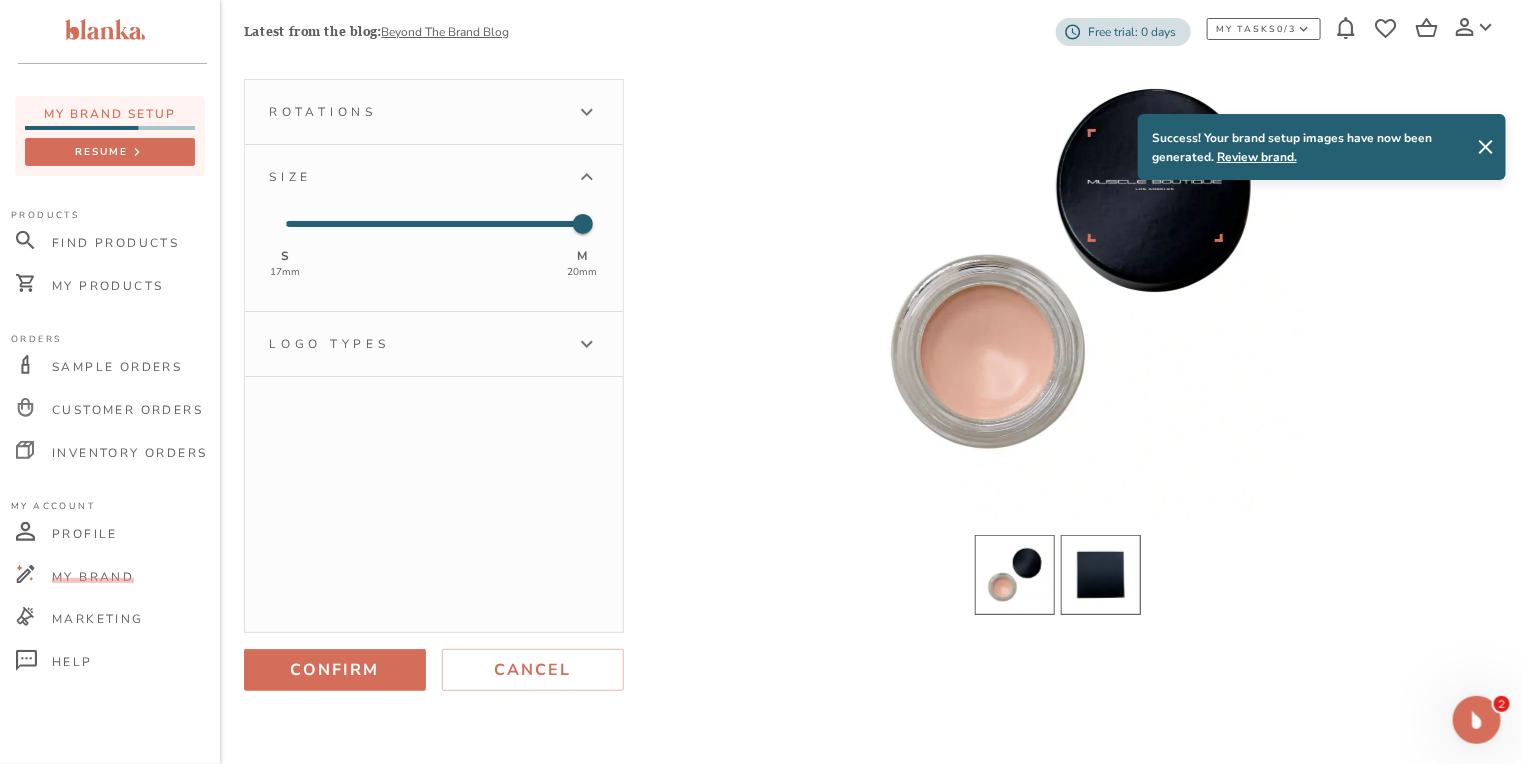 click at bounding box center (1101, 575) 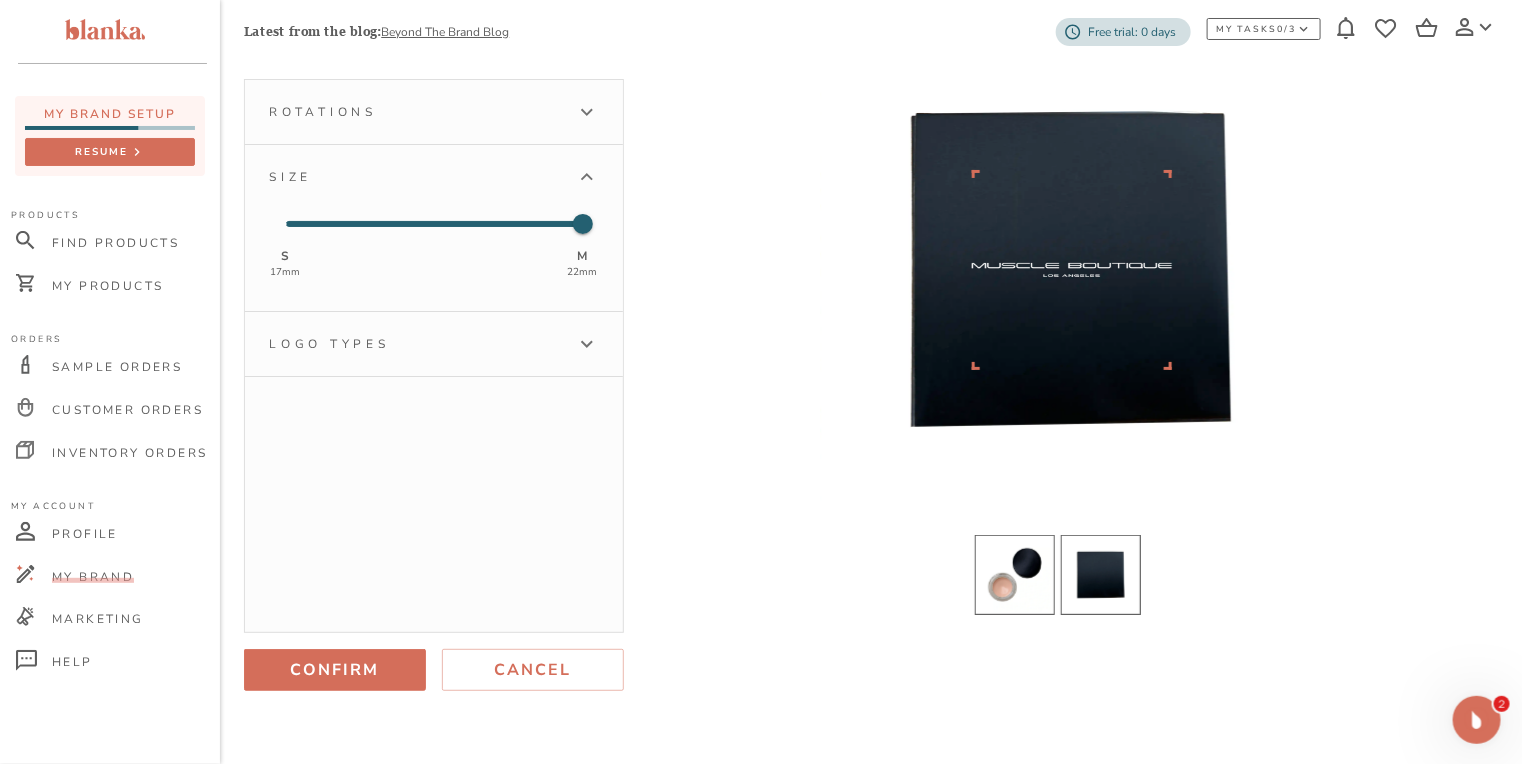 click at bounding box center (1015, 575) 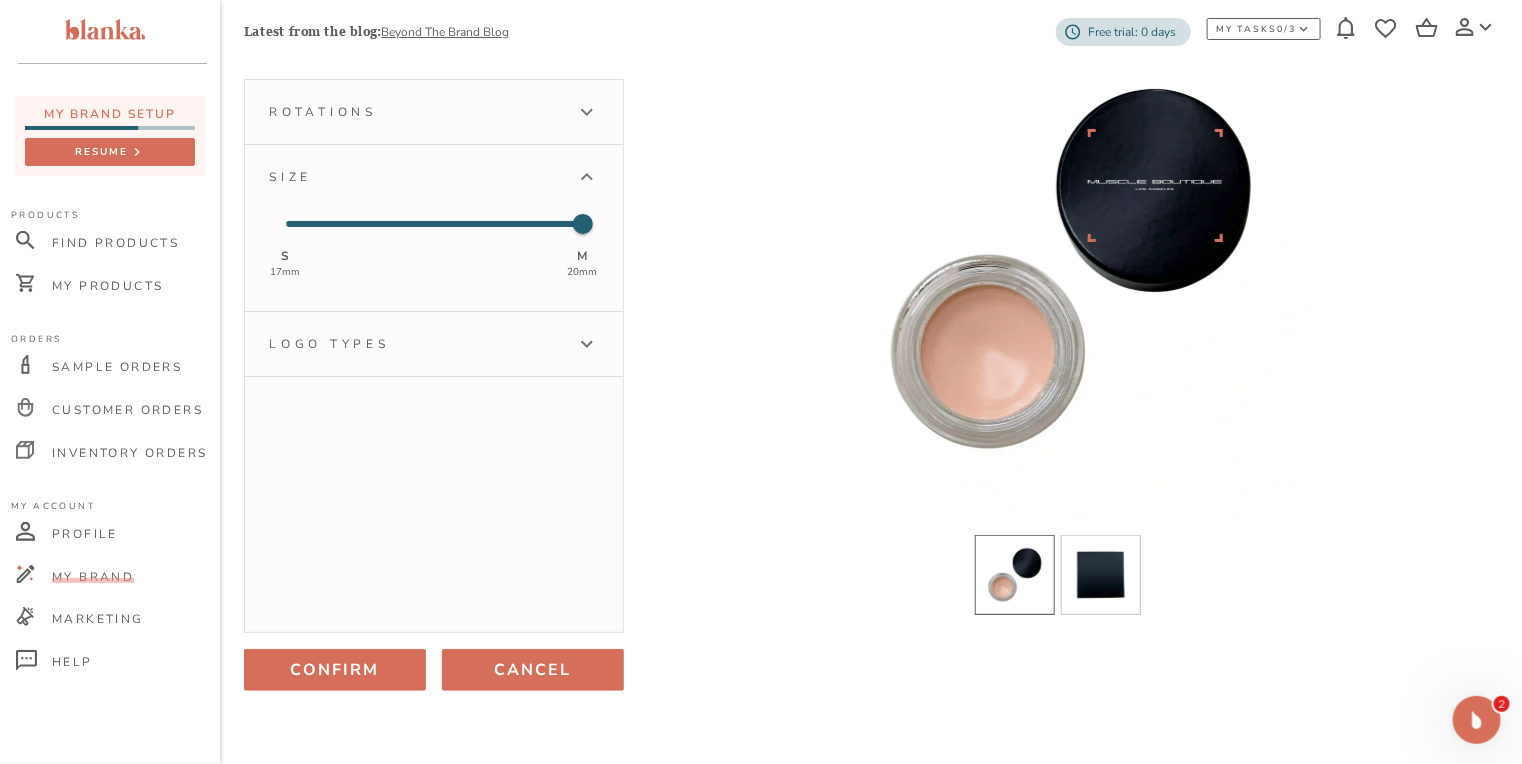 click on "Cancel" at bounding box center (533, 670) 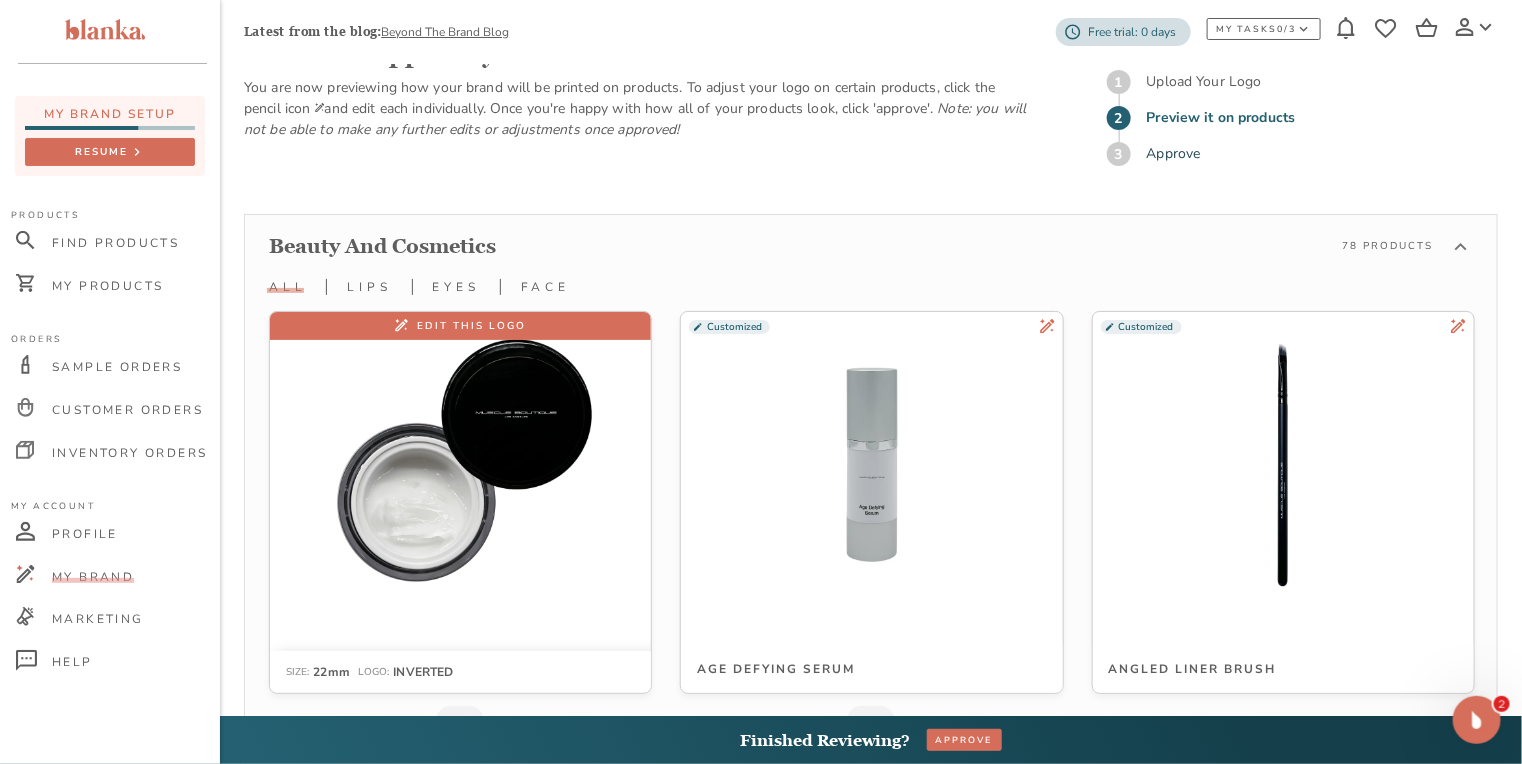 scroll, scrollTop: 3604, scrollLeft: 0, axis: vertical 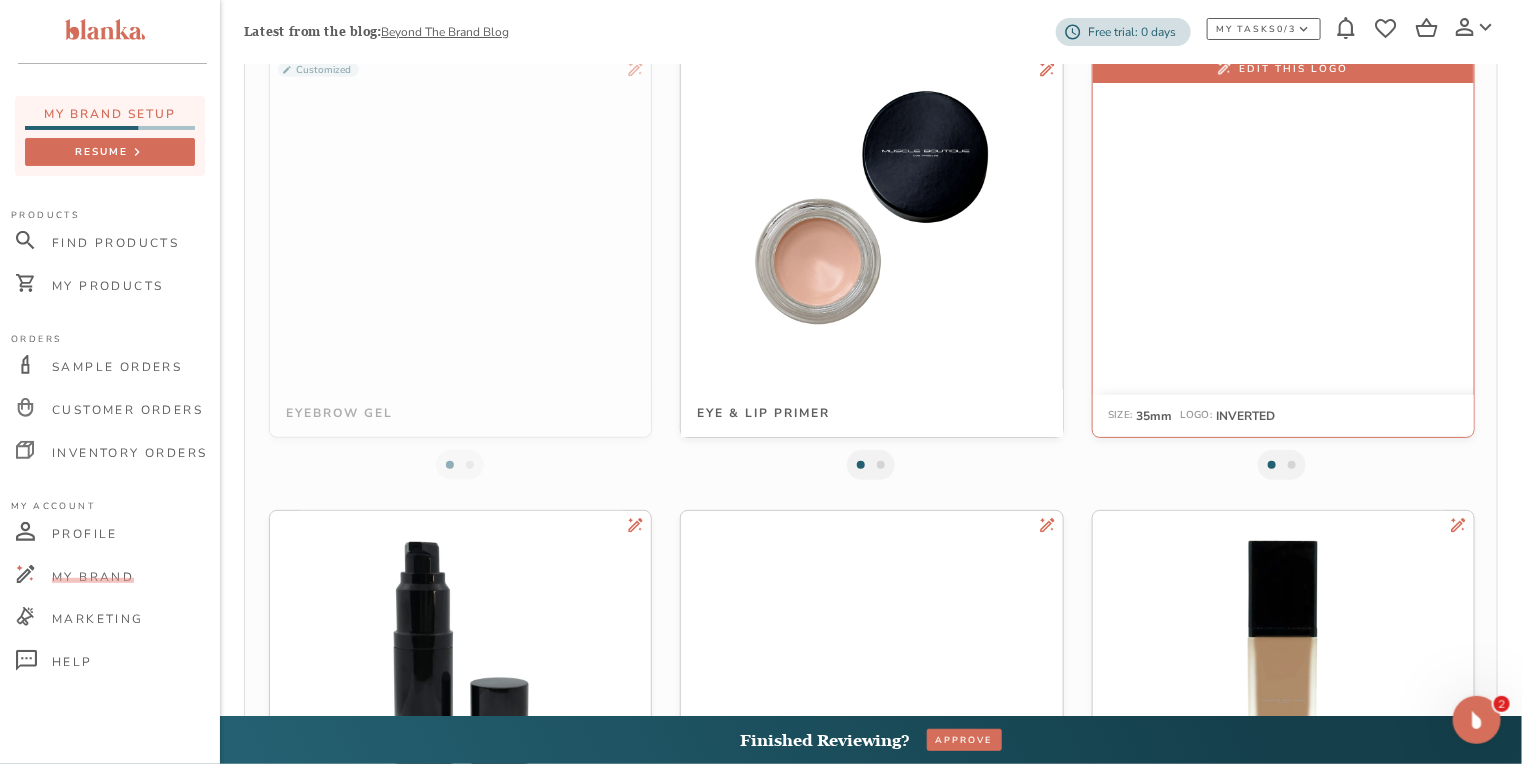 click at bounding box center [1283, 207] 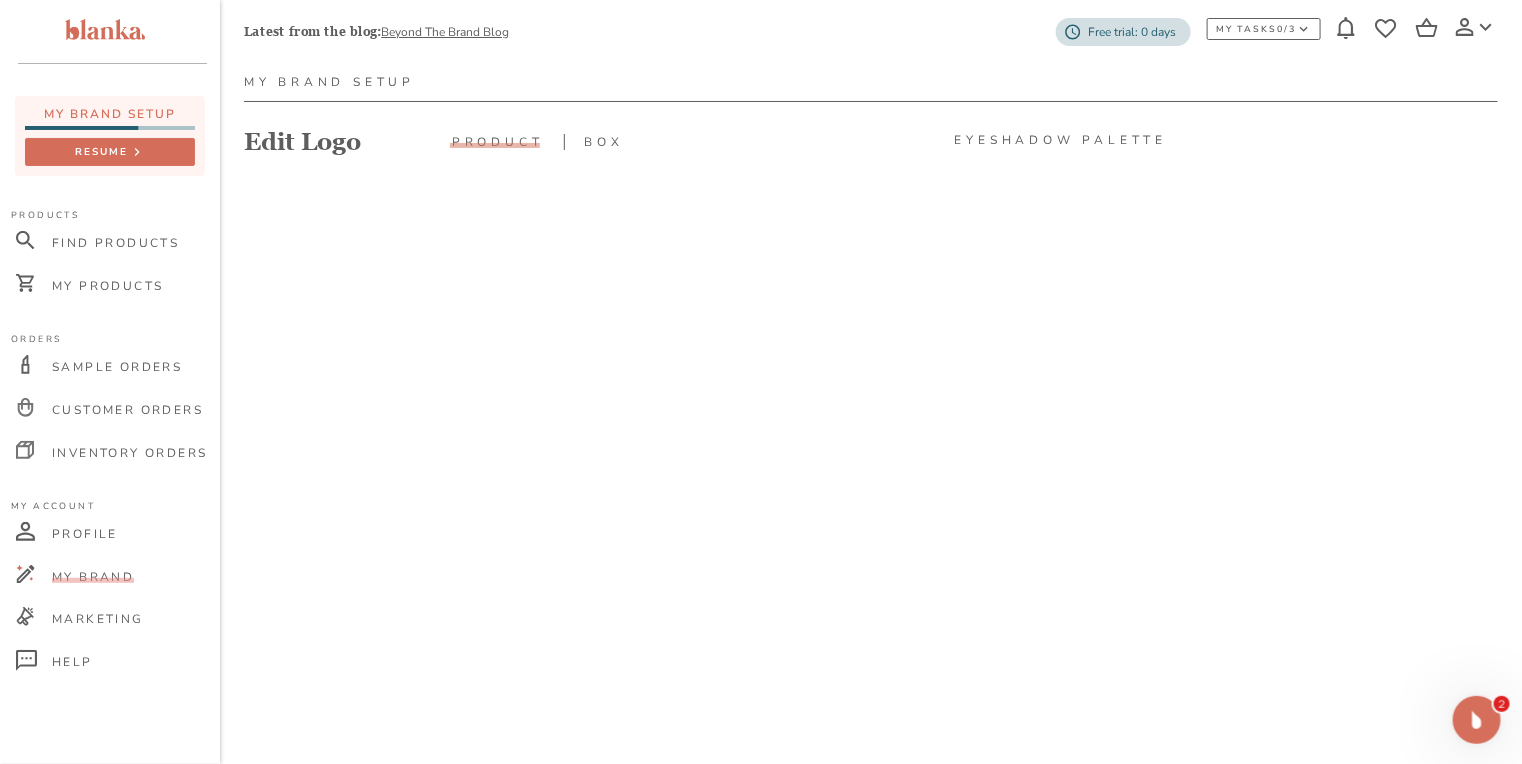 scroll, scrollTop: 160, scrollLeft: 0, axis: vertical 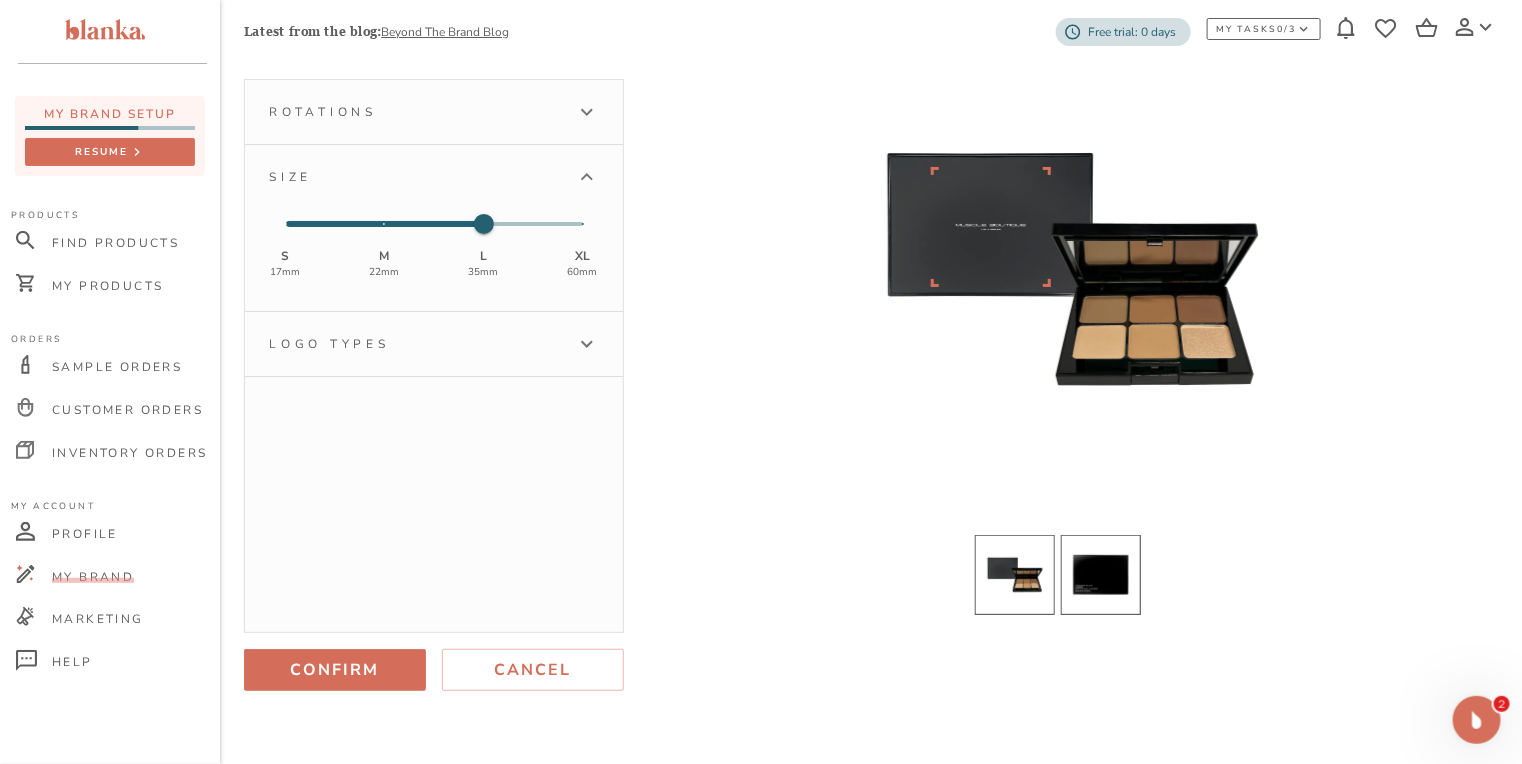 click at bounding box center [1101, 575] 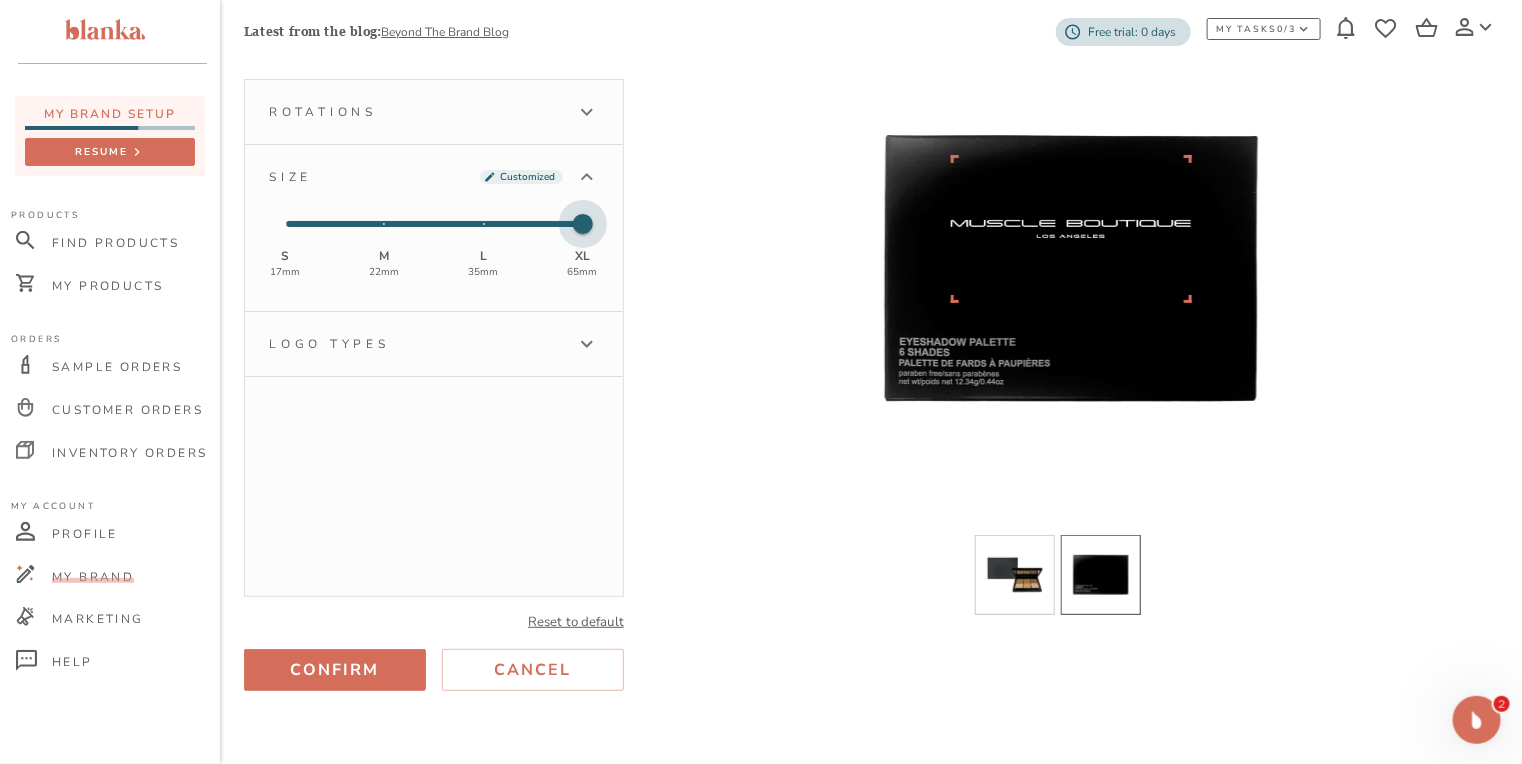 type on "2" 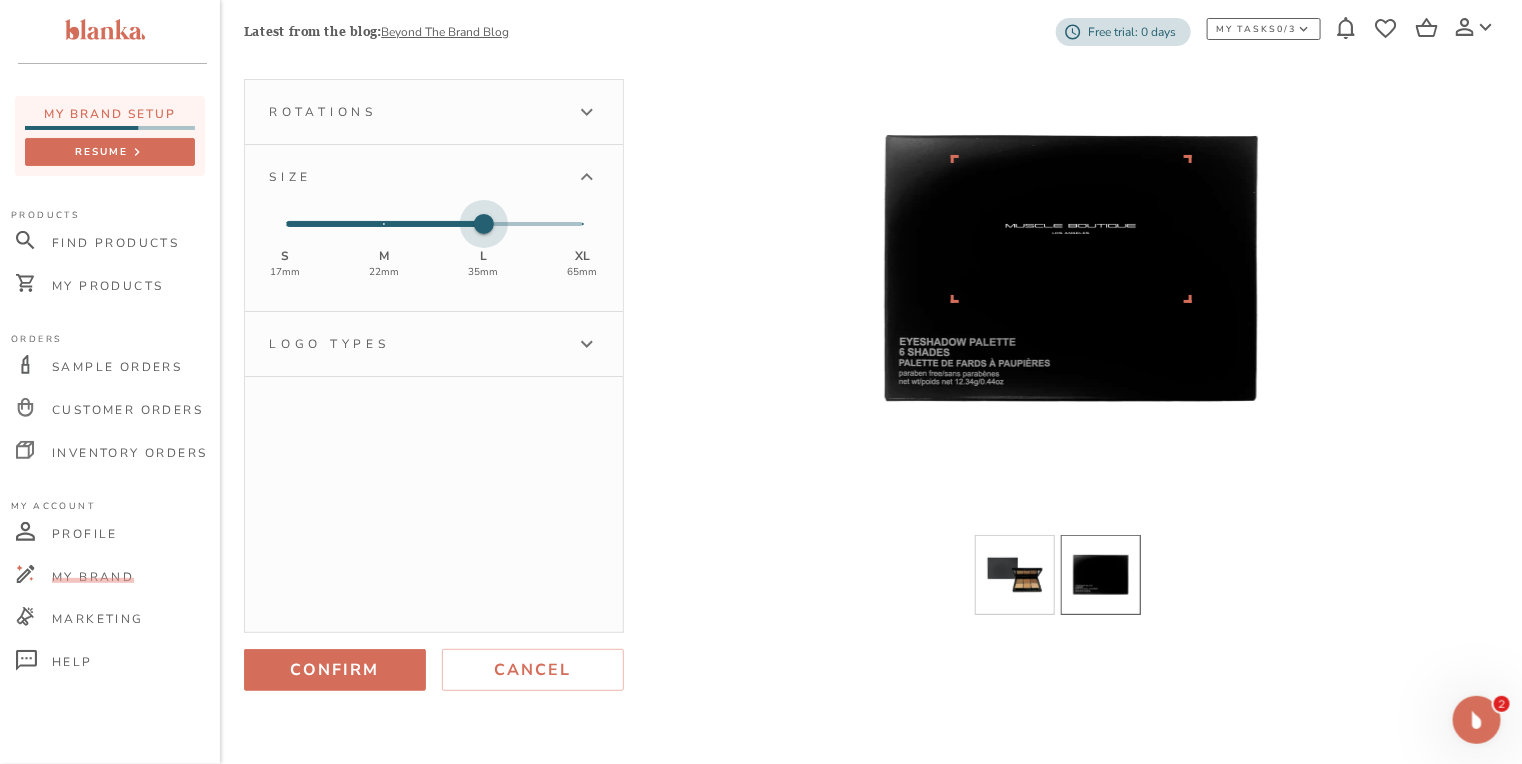 drag, startPoint x: 486, startPoint y: 219, endPoint x: 522, endPoint y: 229, distance: 37.363083 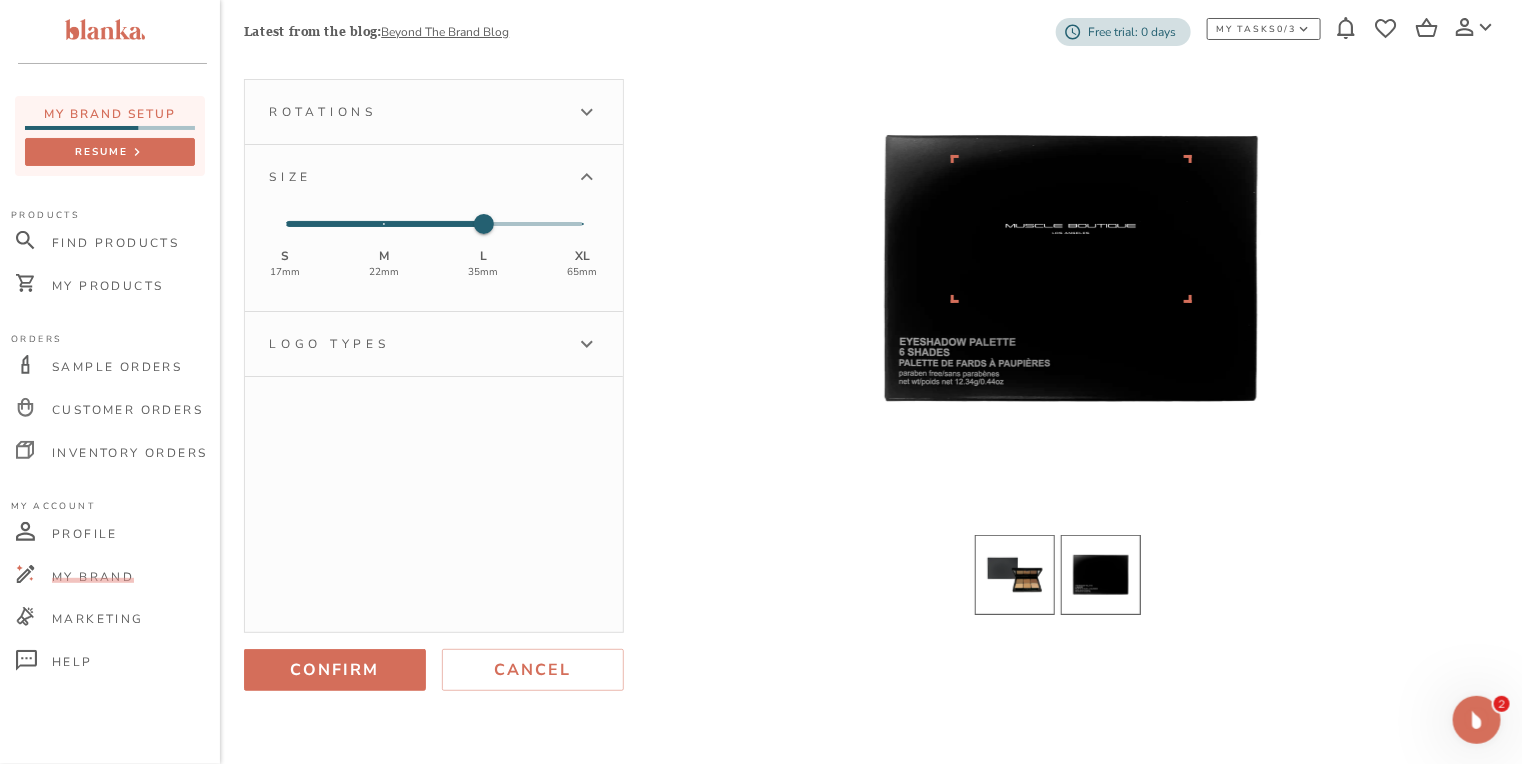 click at bounding box center [1015, 575] 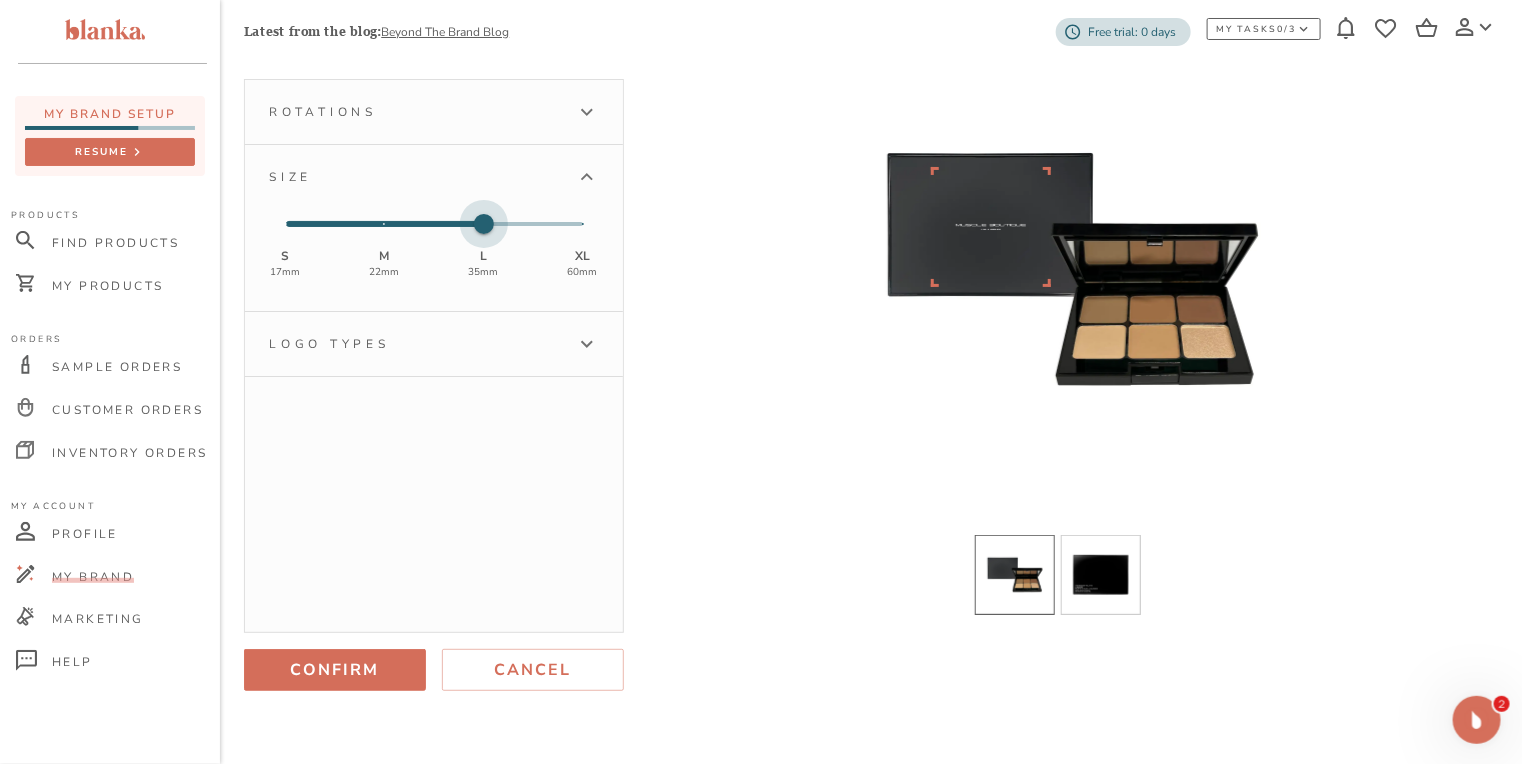 drag, startPoint x: 482, startPoint y: 225, endPoint x: 518, endPoint y: 226, distance: 36.013885 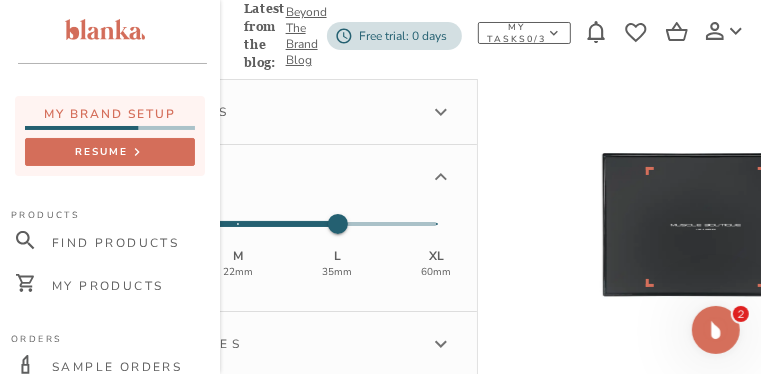 scroll, scrollTop: 160, scrollLeft: 147, axis: both 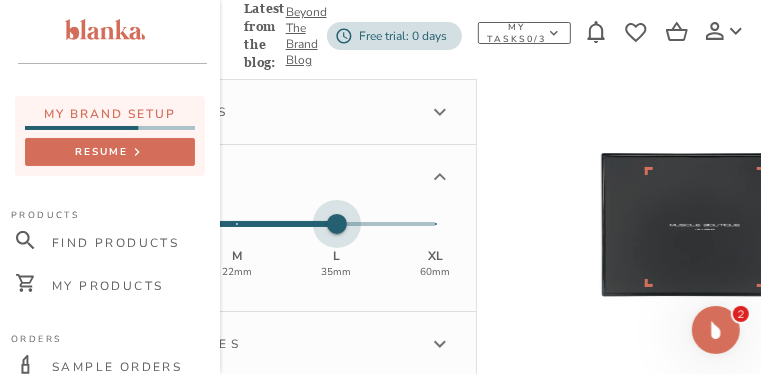 drag, startPoint x: 343, startPoint y: 228, endPoint x: 440, endPoint y: 242, distance: 98.005104 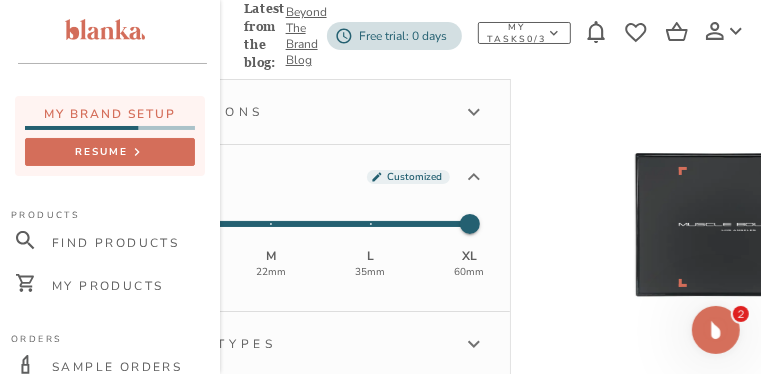 scroll, scrollTop: 160, scrollLeft: 114, axis: both 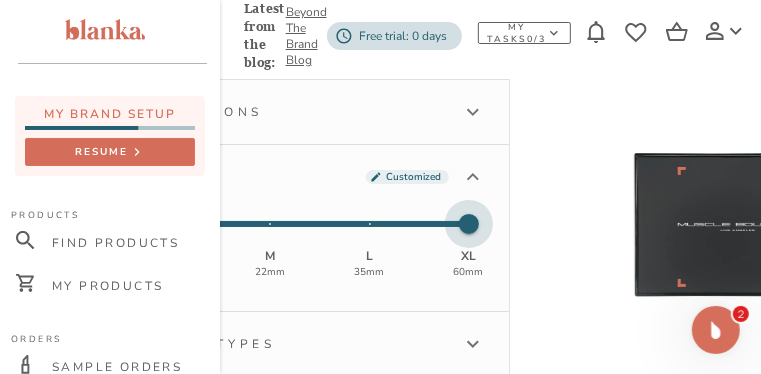 type on "2" 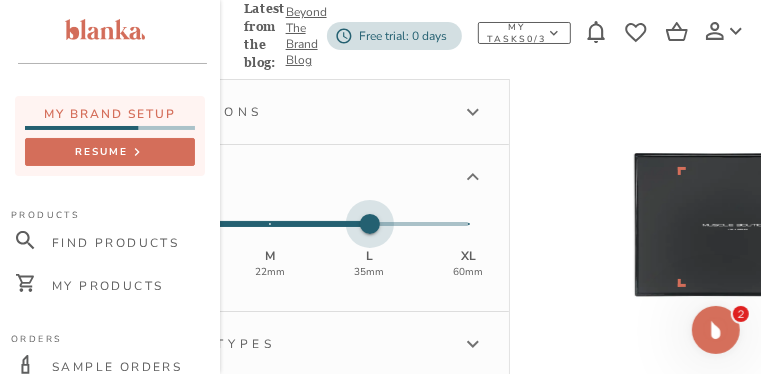 drag, startPoint x: 466, startPoint y: 224, endPoint x: 415, endPoint y: 226, distance: 51.0392 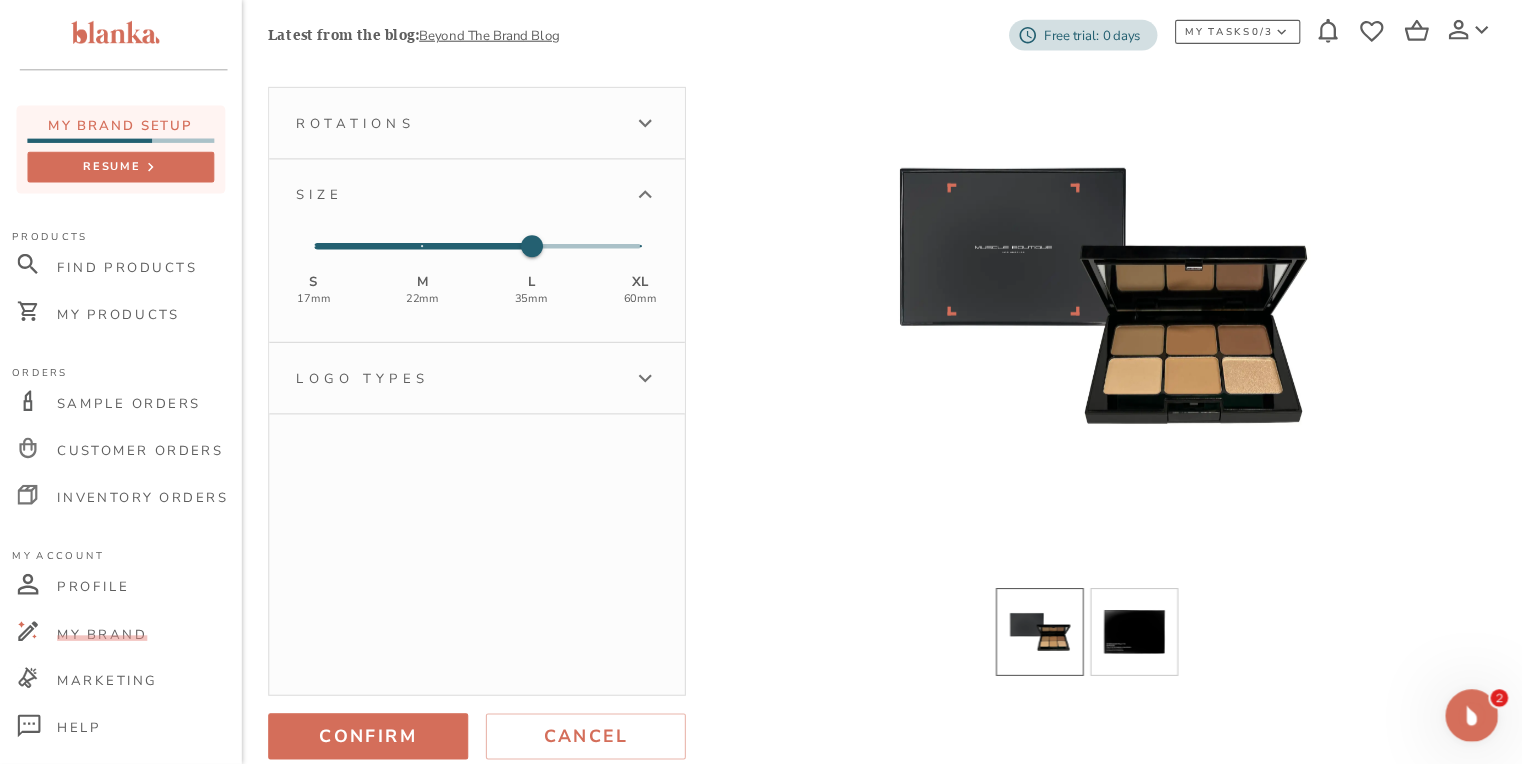 scroll, scrollTop: 160, scrollLeft: 0, axis: vertical 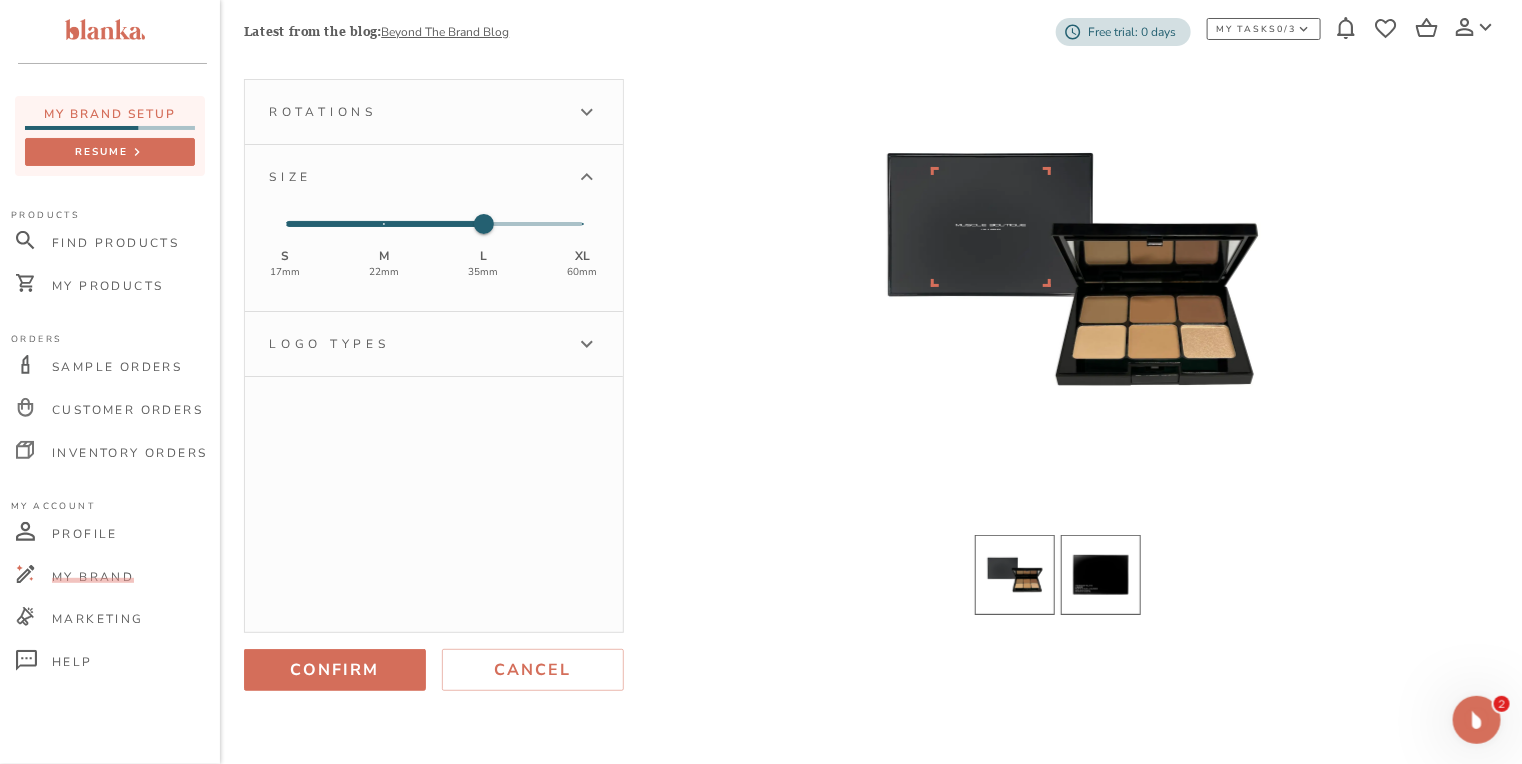 click at bounding box center [1101, 575] 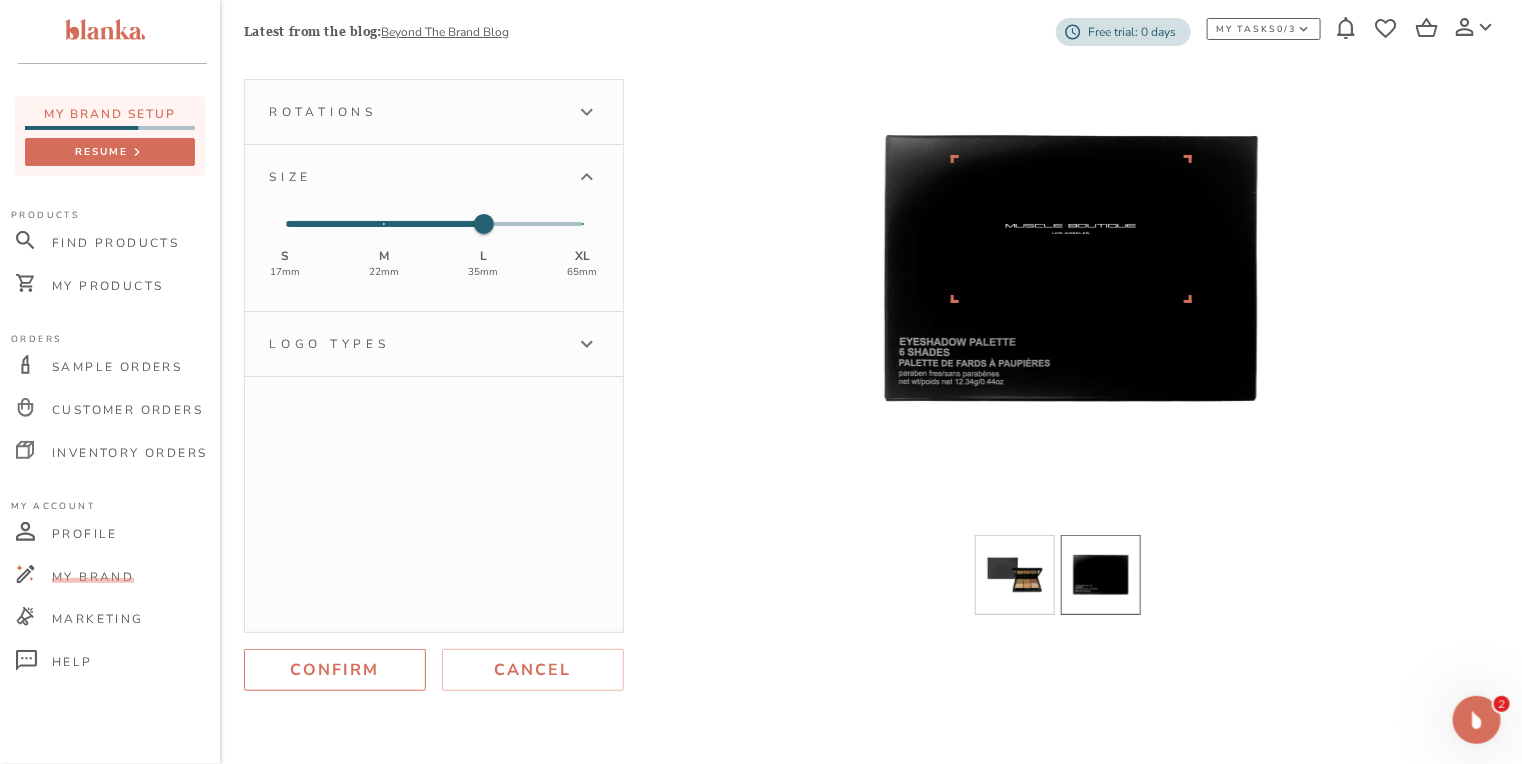 click on "Confirm" at bounding box center [335, 670] 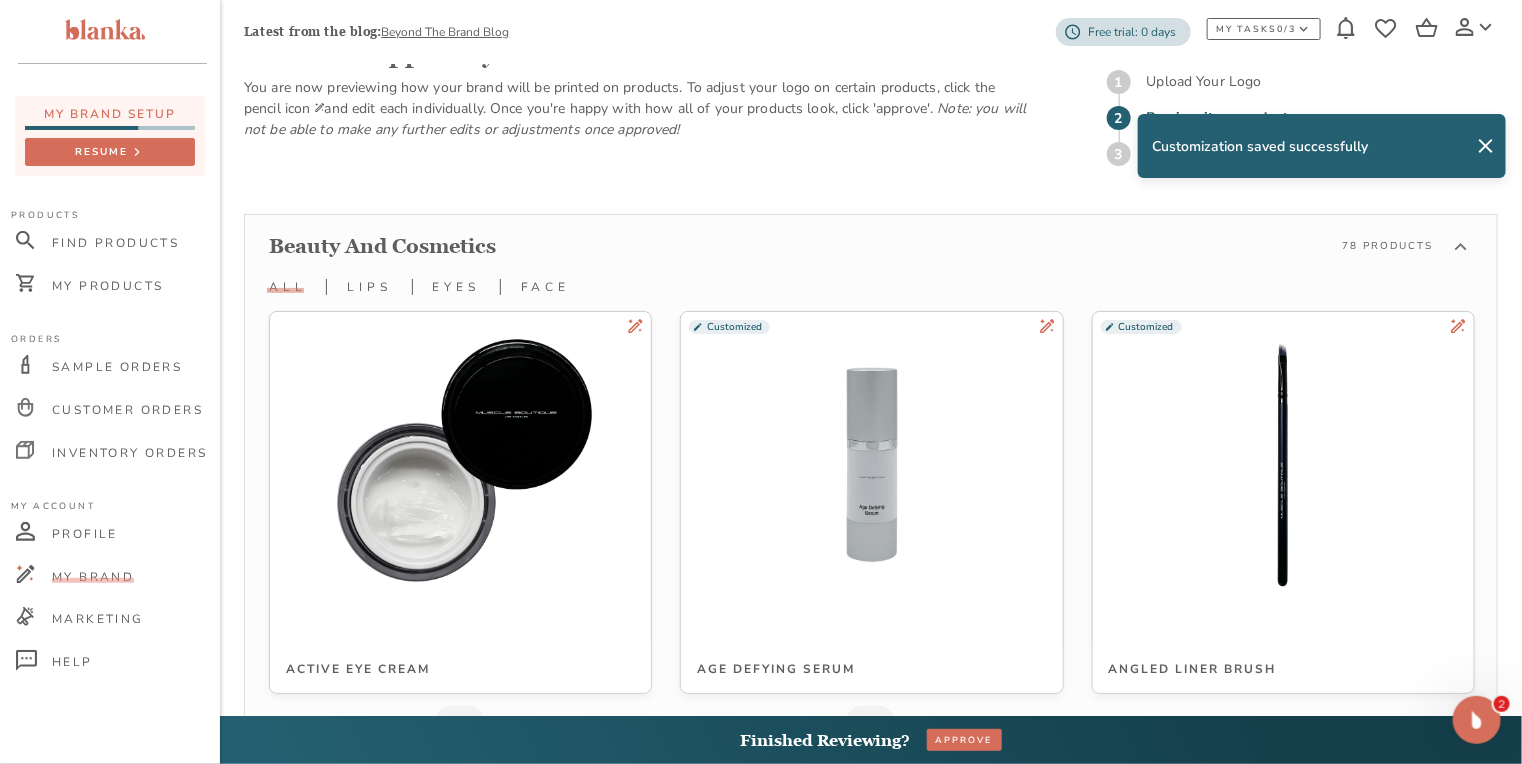 scroll, scrollTop: 3604, scrollLeft: 0, axis: vertical 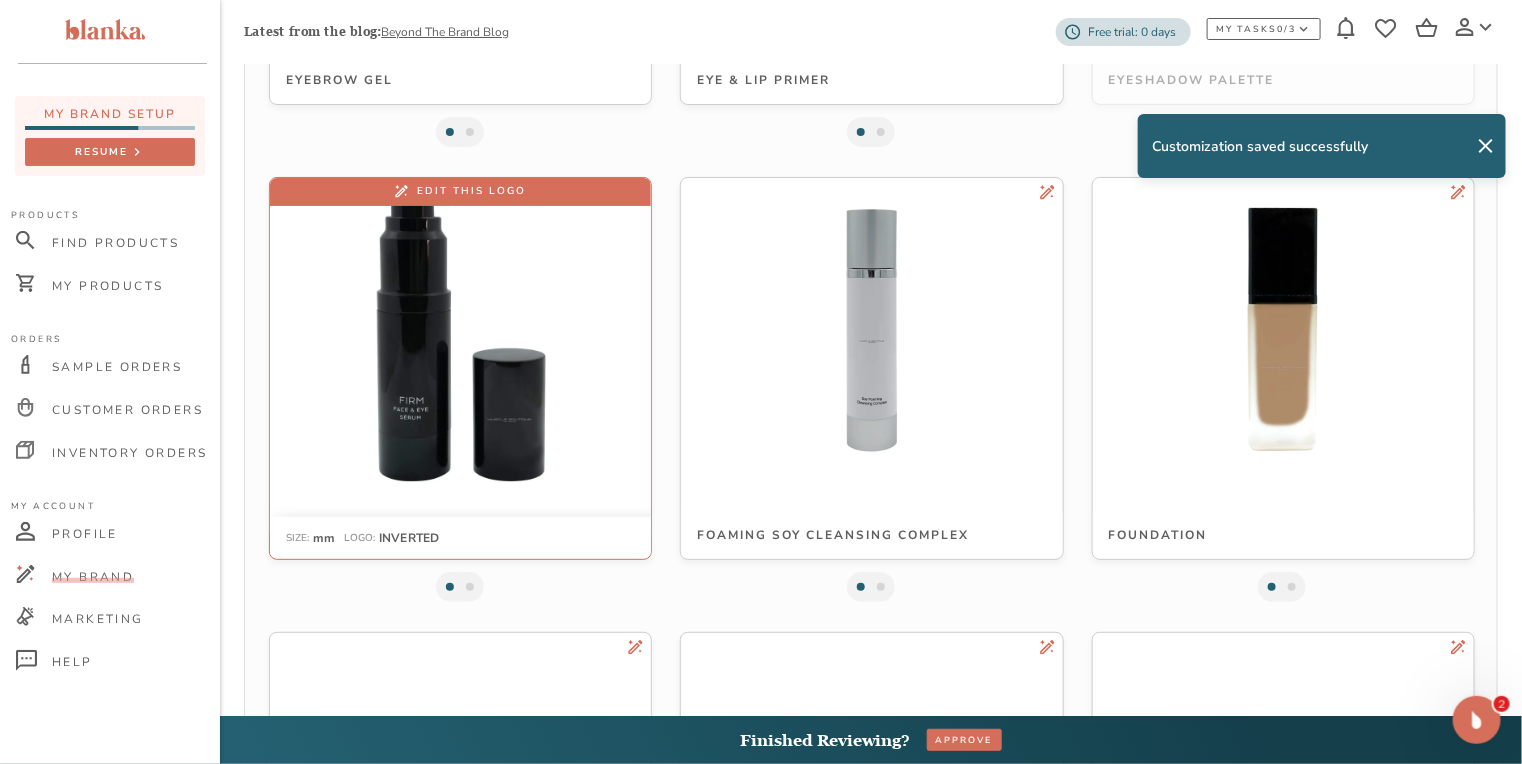 click at bounding box center (460, 330) 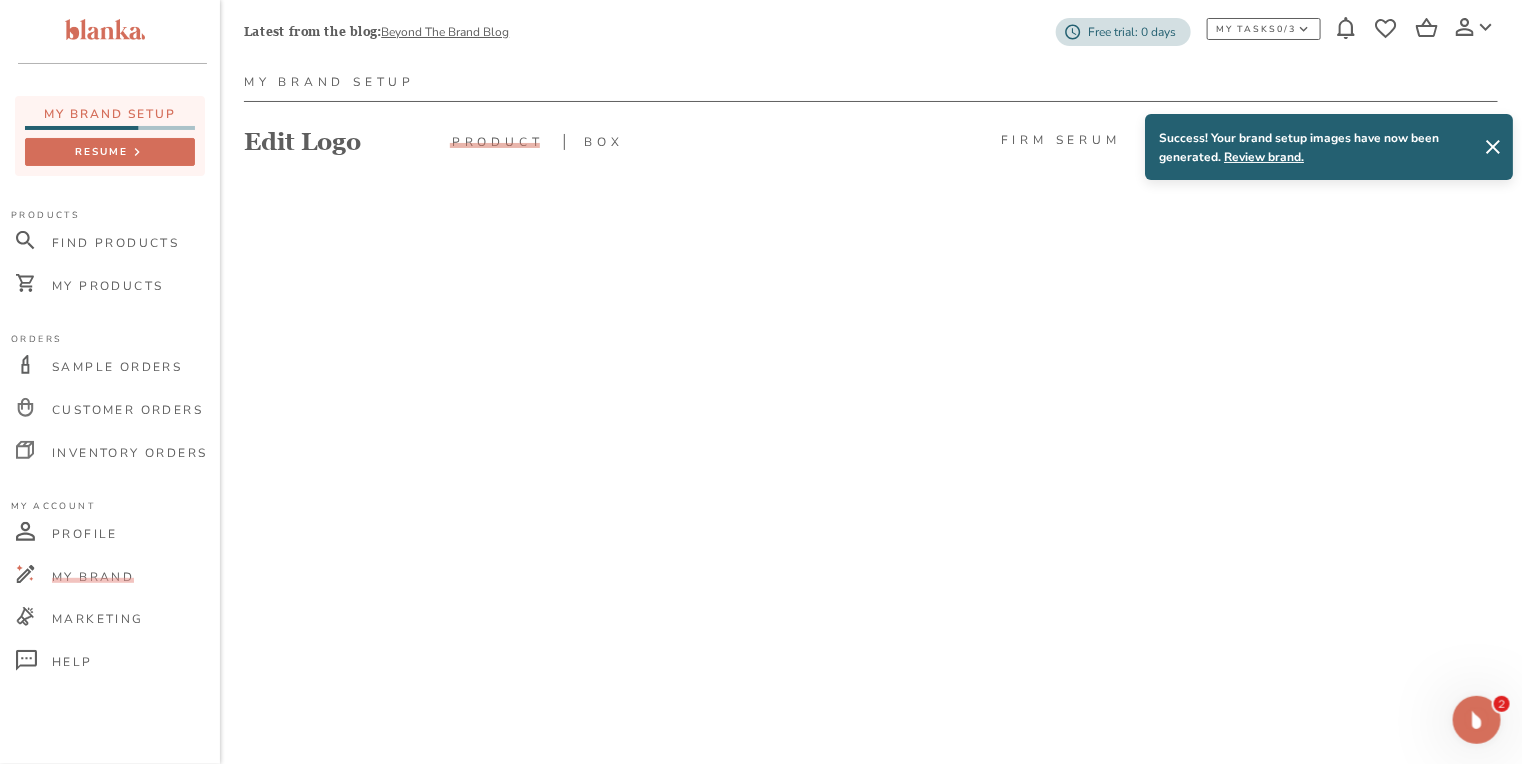 scroll, scrollTop: 160, scrollLeft: 0, axis: vertical 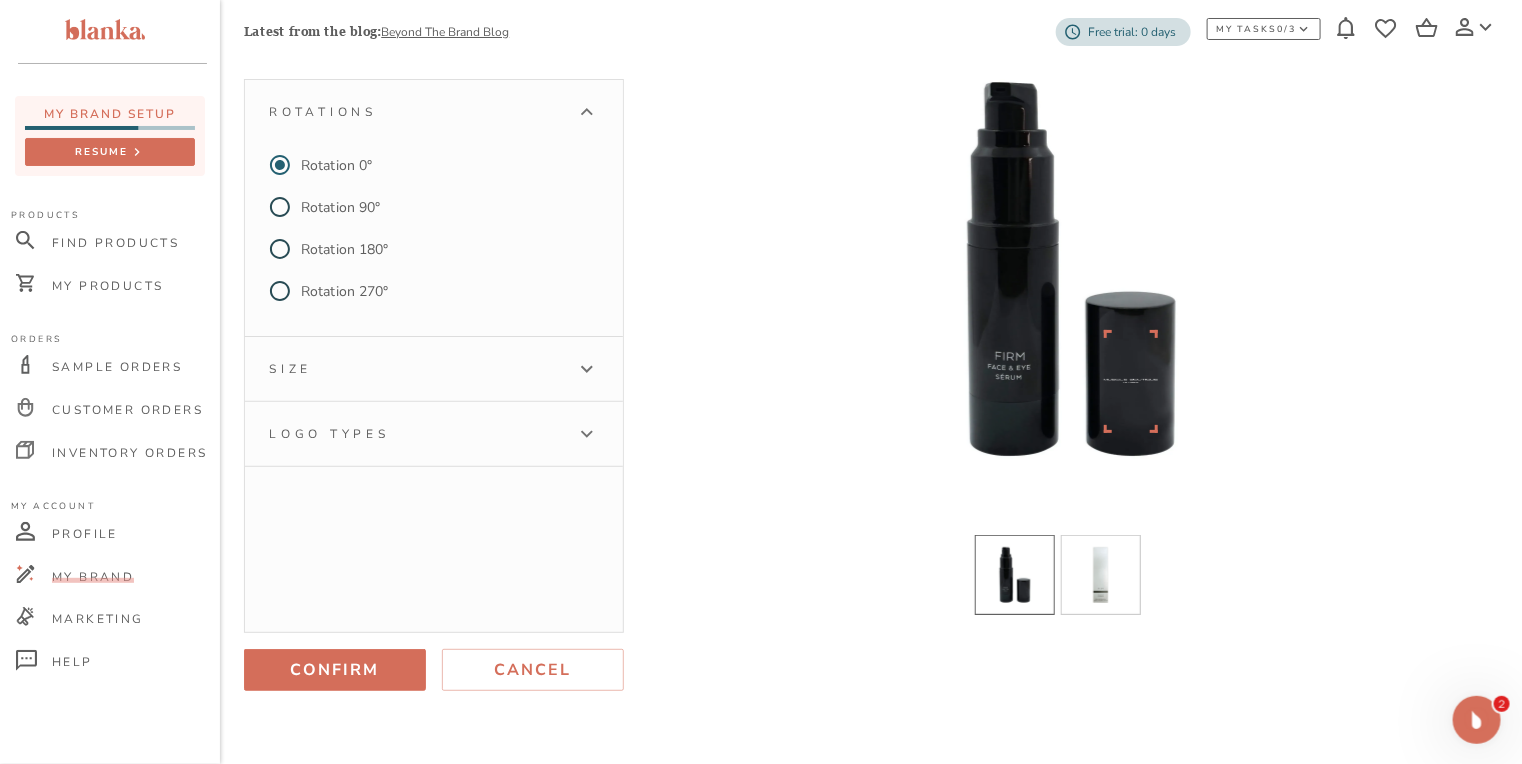 click on "Size" at bounding box center [416, 369] 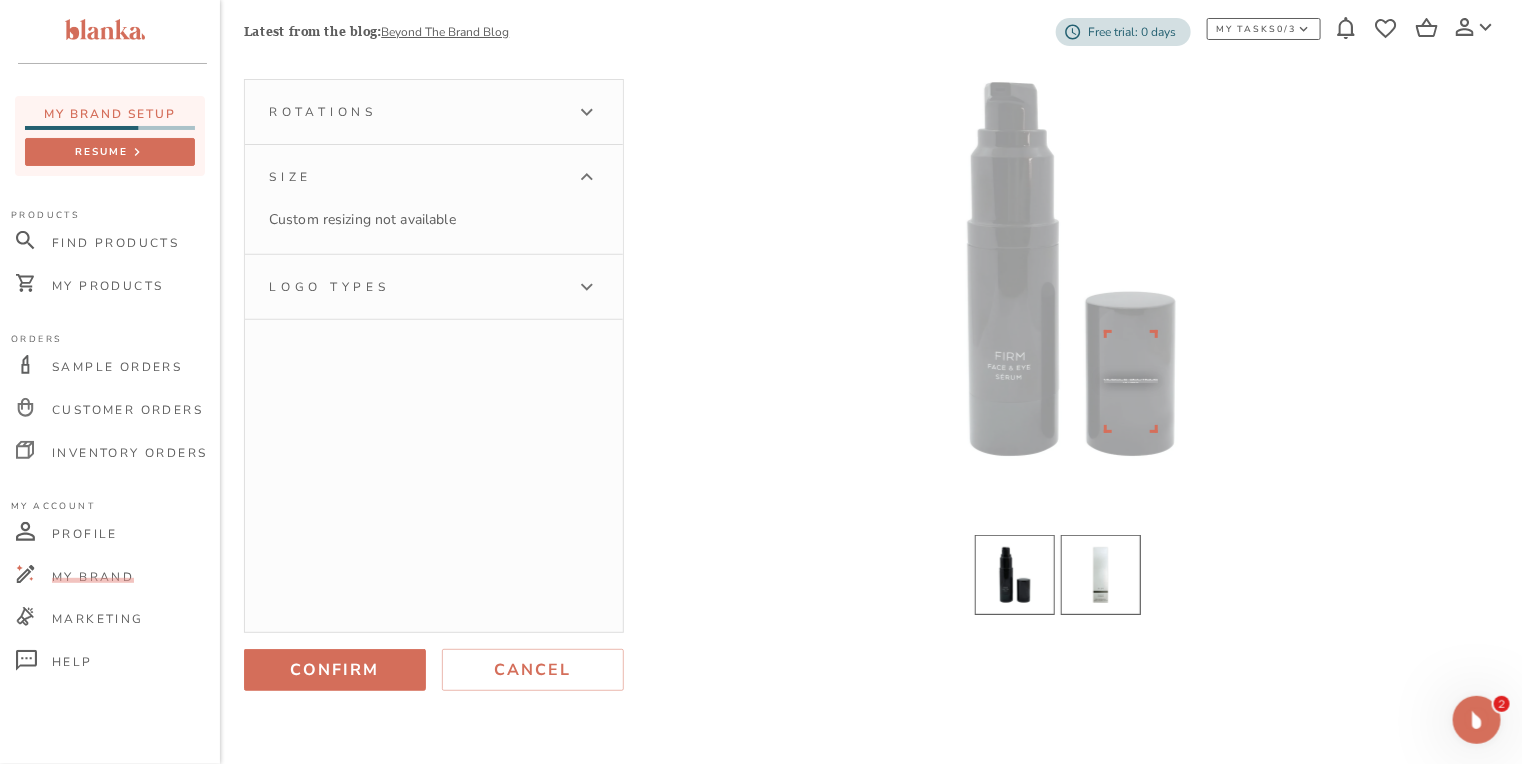 click at bounding box center (1101, 575) 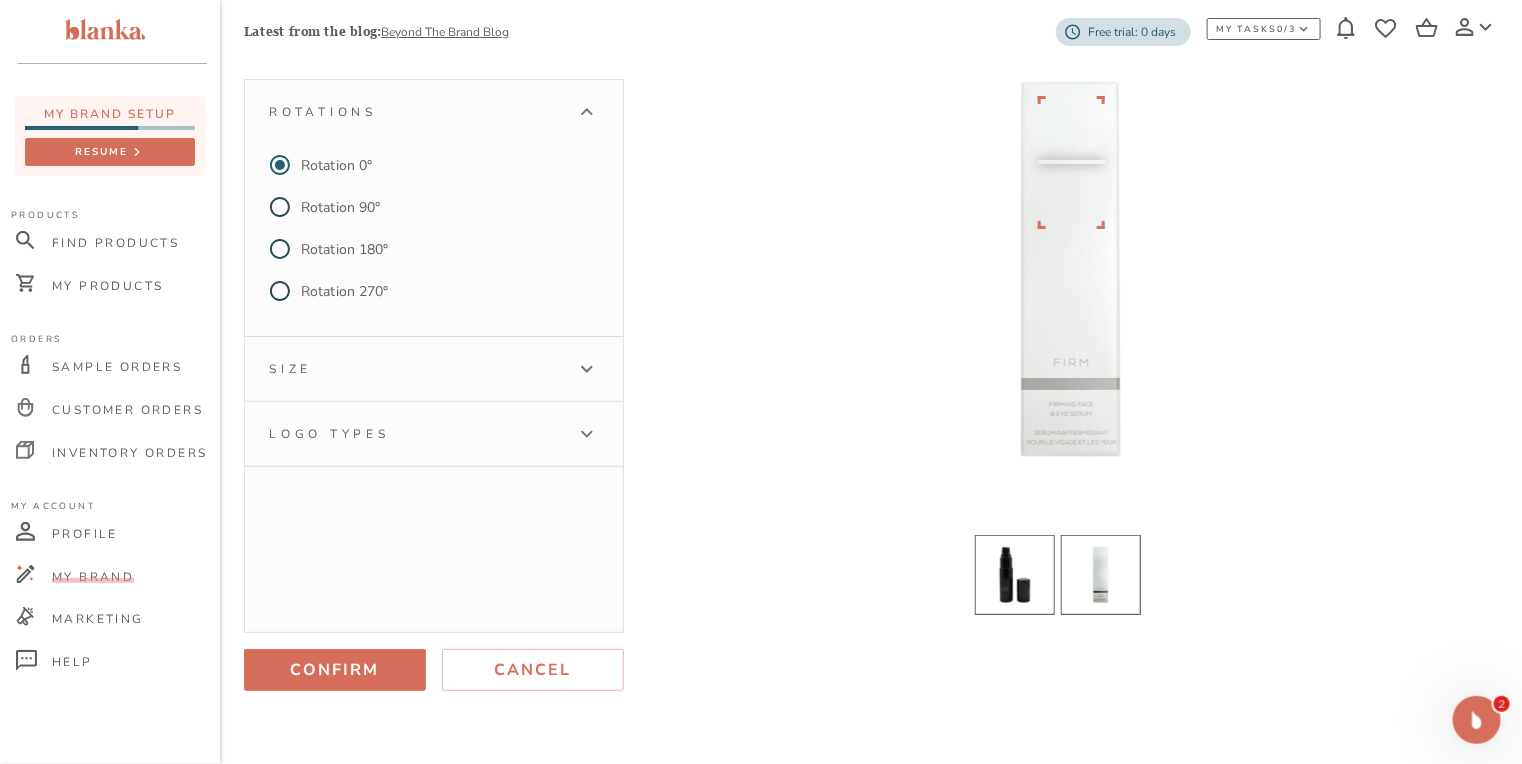 click at bounding box center [1015, 575] 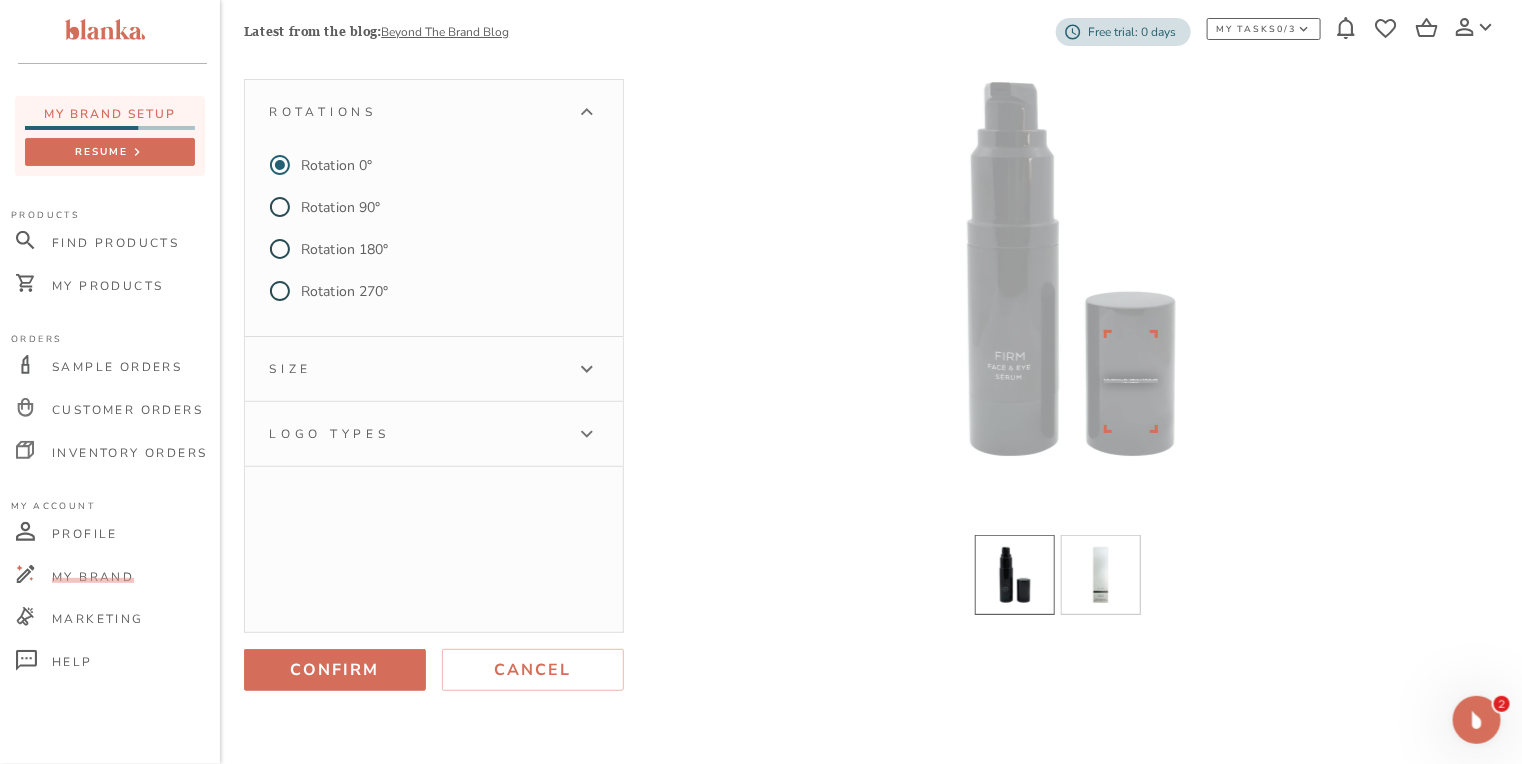 click on "Logo types" at bounding box center (416, 434) 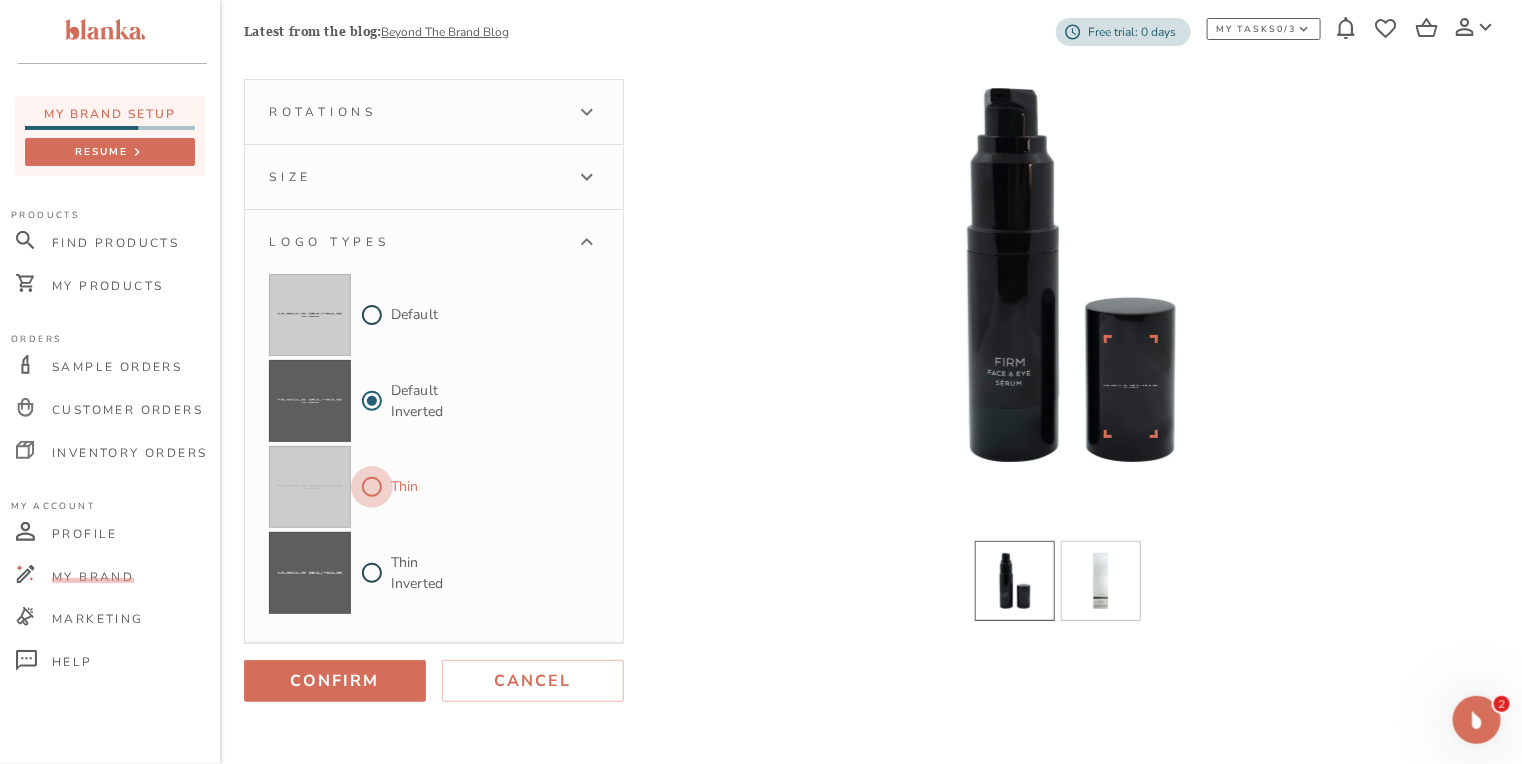 click on "Thin" at bounding box center [372, 487] 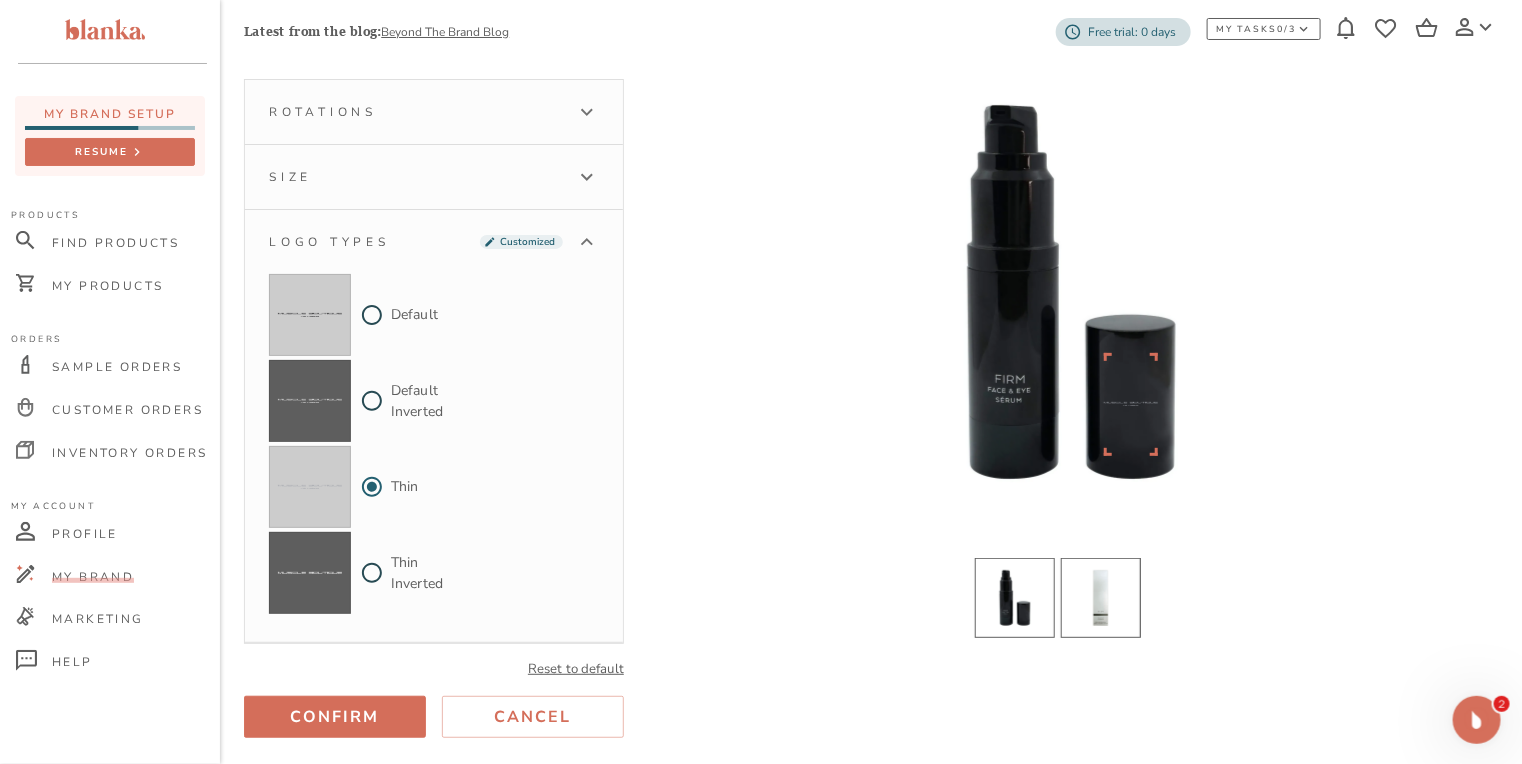 click at bounding box center (1101, 598) 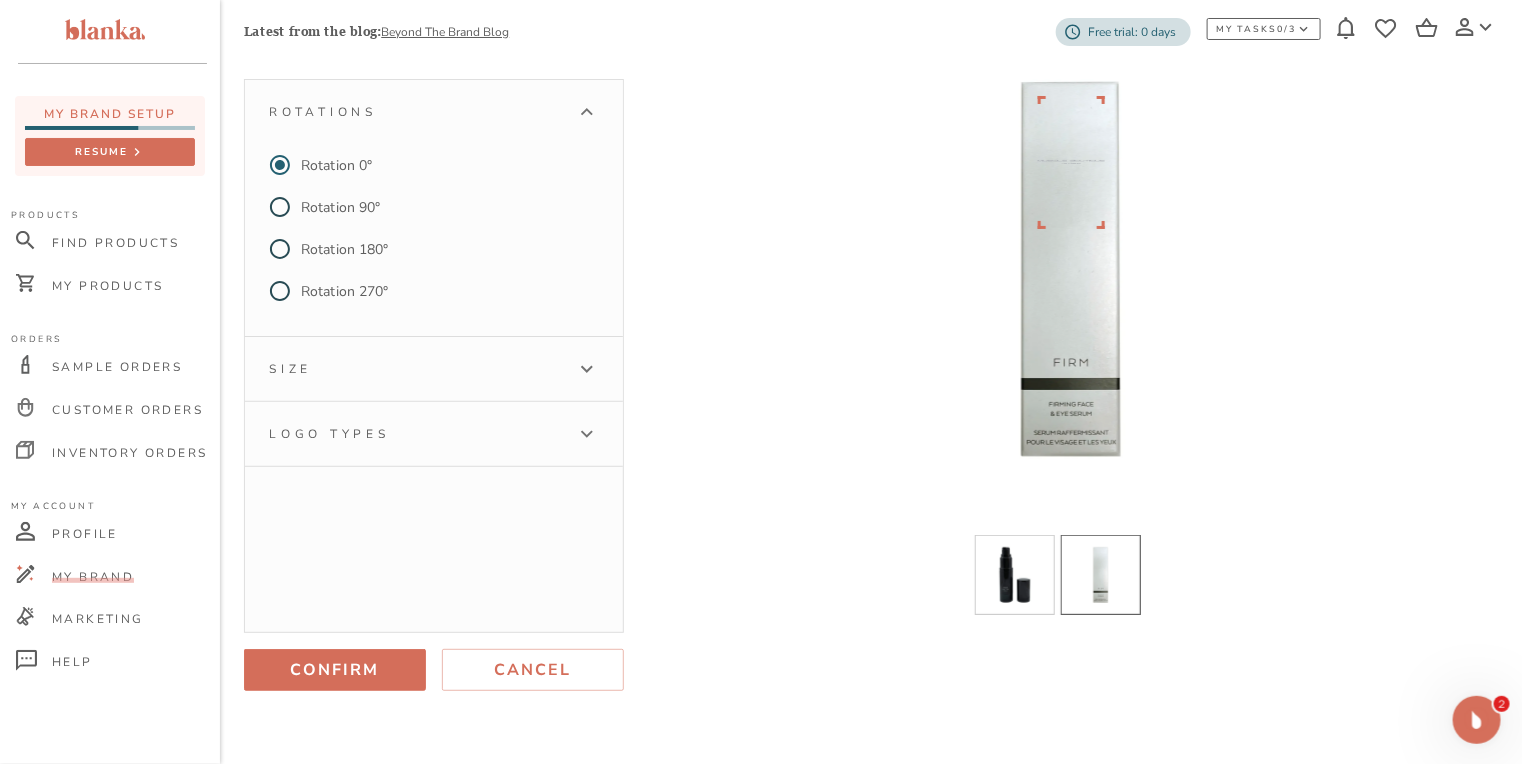 click on "Size" at bounding box center (416, 369) 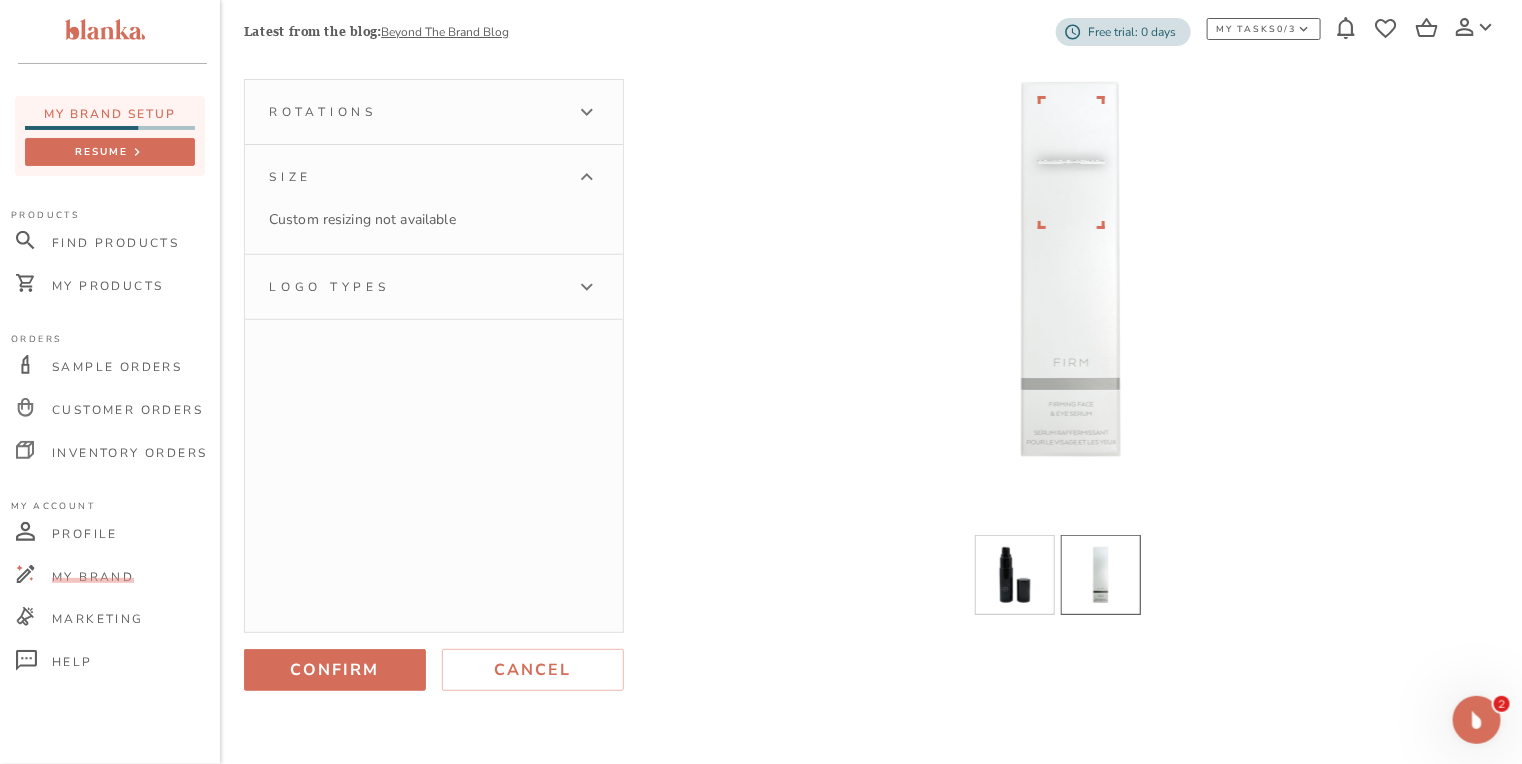 click on "Logo types" at bounding box center (416, 287) 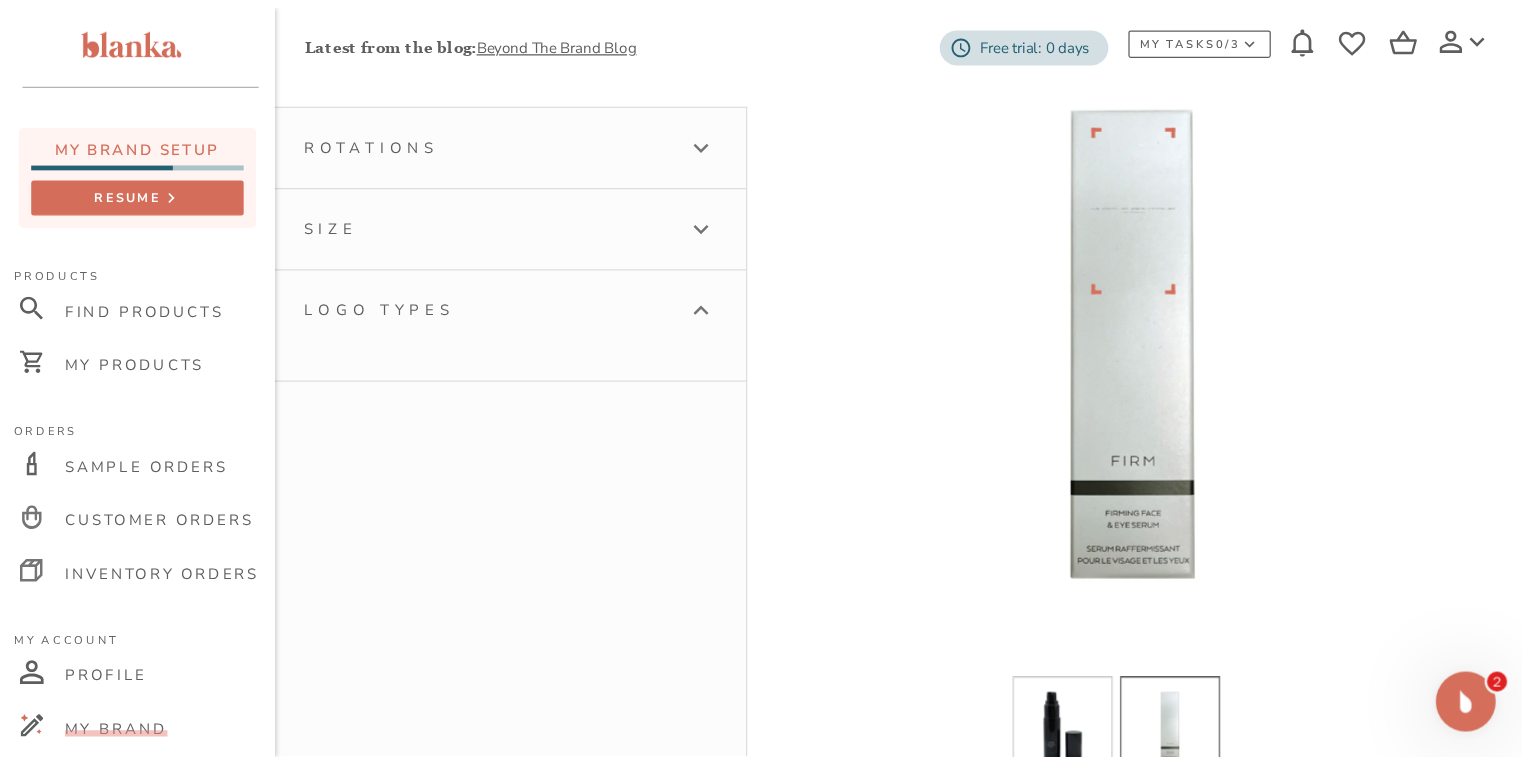 scroll, scrollTop: 160, scrollLeft: 0, axis: vertical 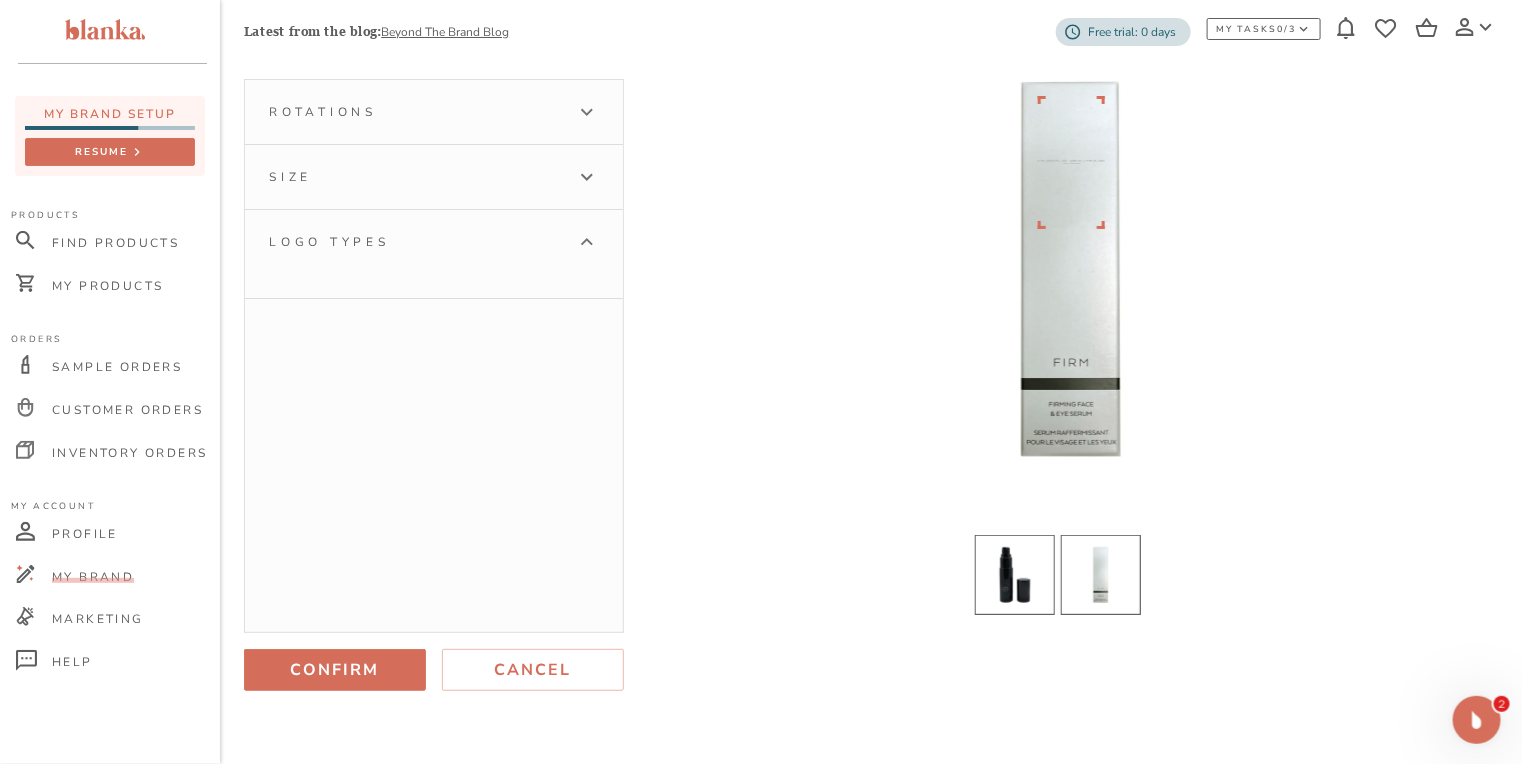 click at bounding box center (1015, 575) 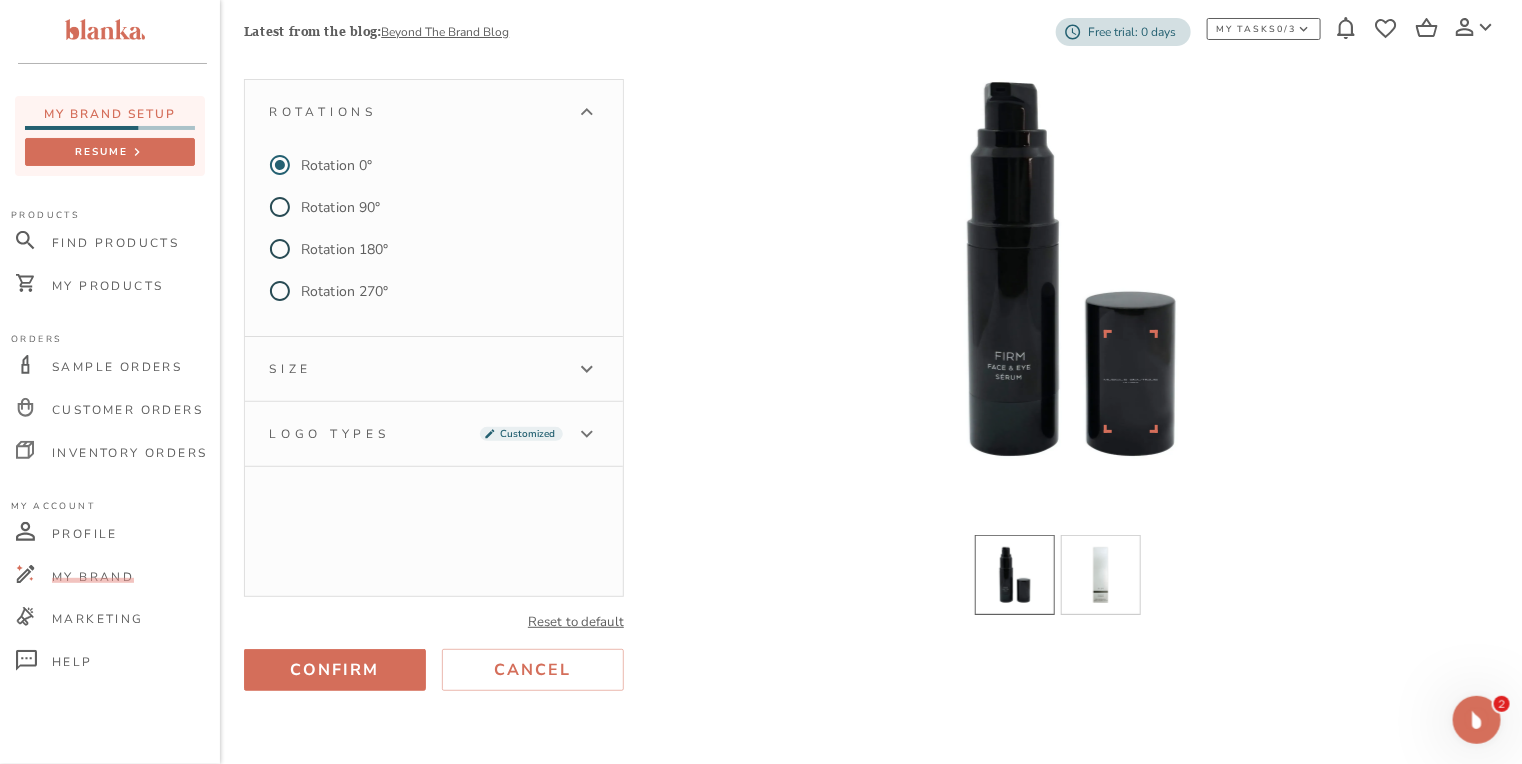 type 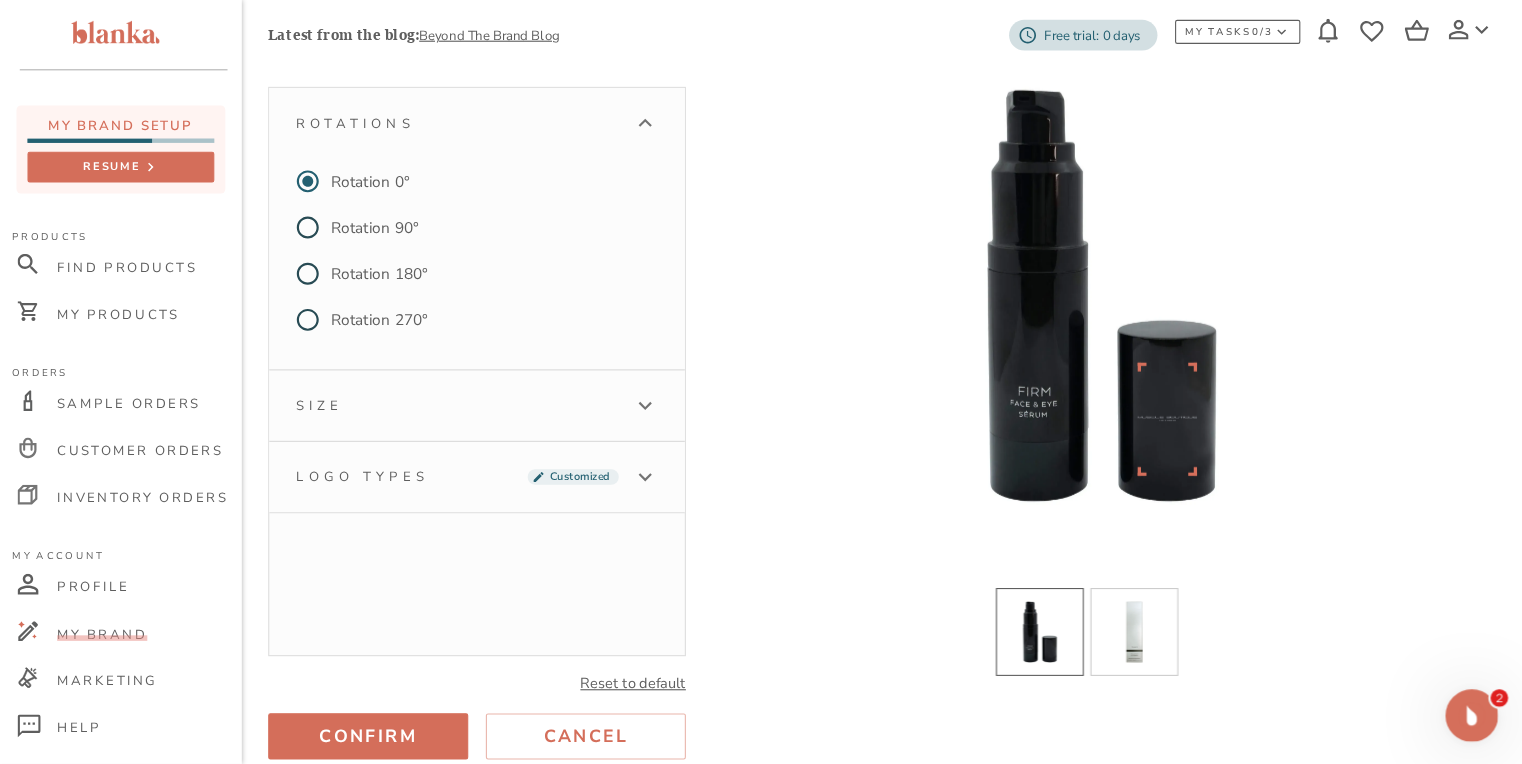scroll, scrollTop: 160, scrollLeft: 0, axis: vertical 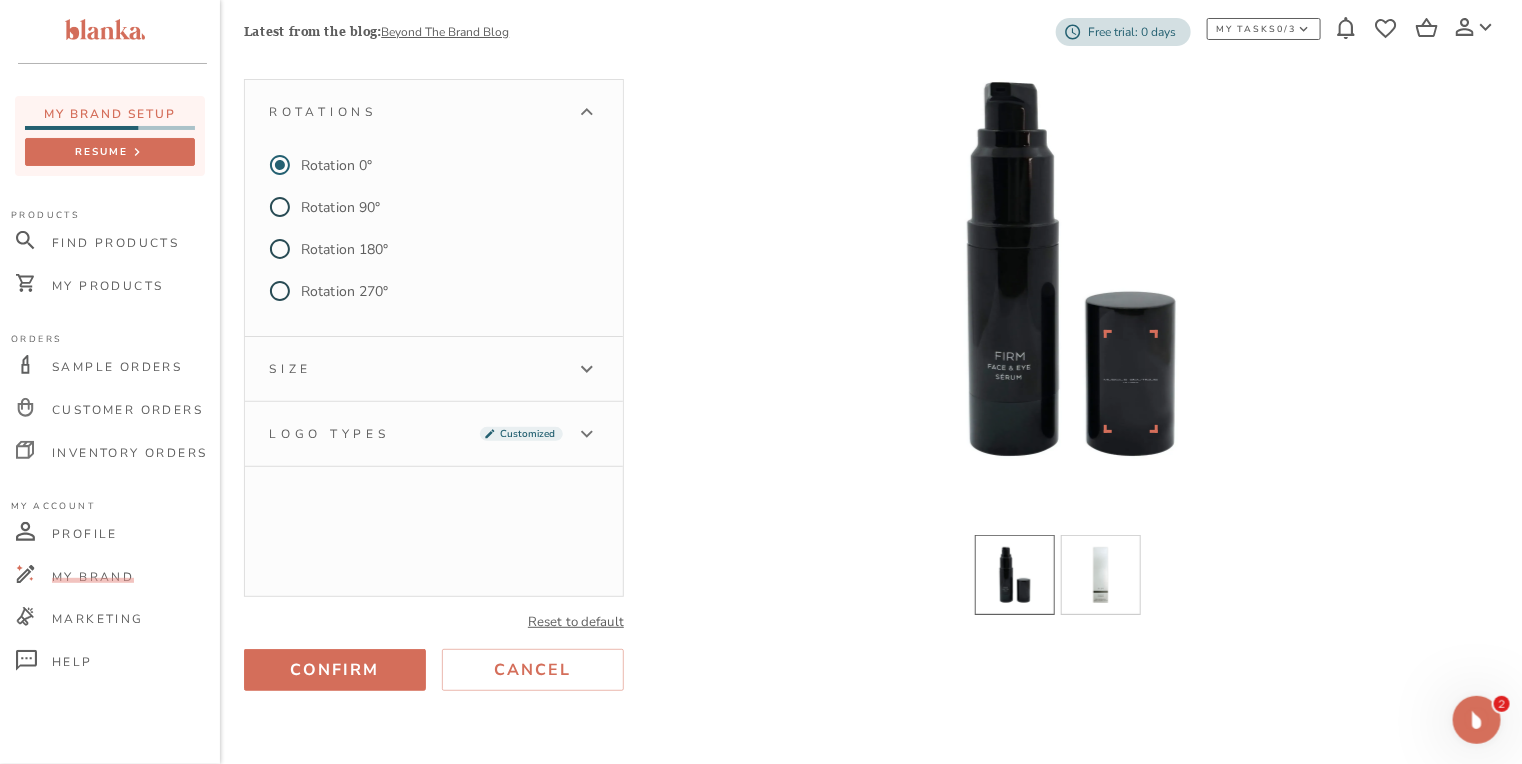click on "Confirm" at bounding box center [335, 670] 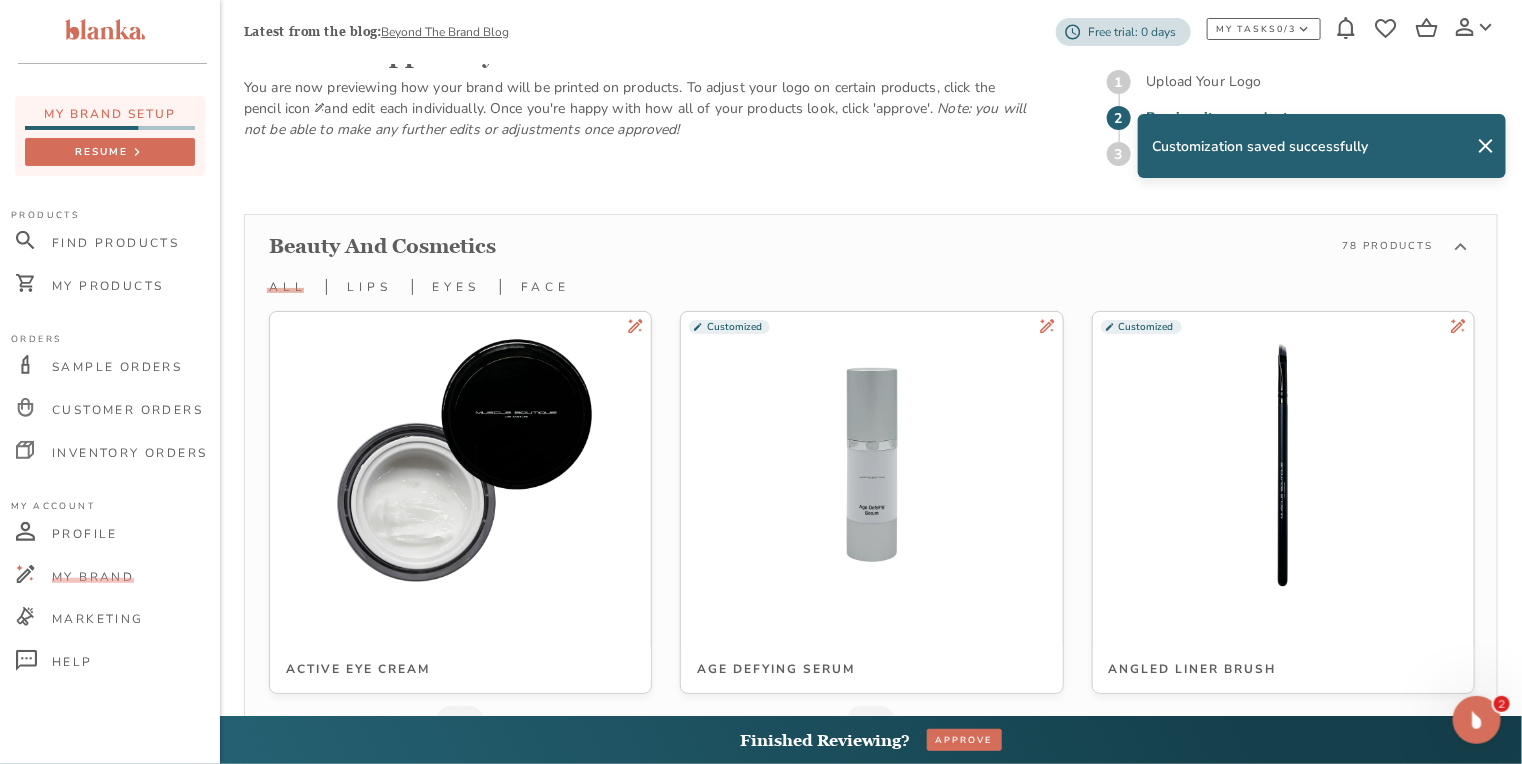 scroll, scrollTop: 3936, scrollLeft: 0, axis: vertical 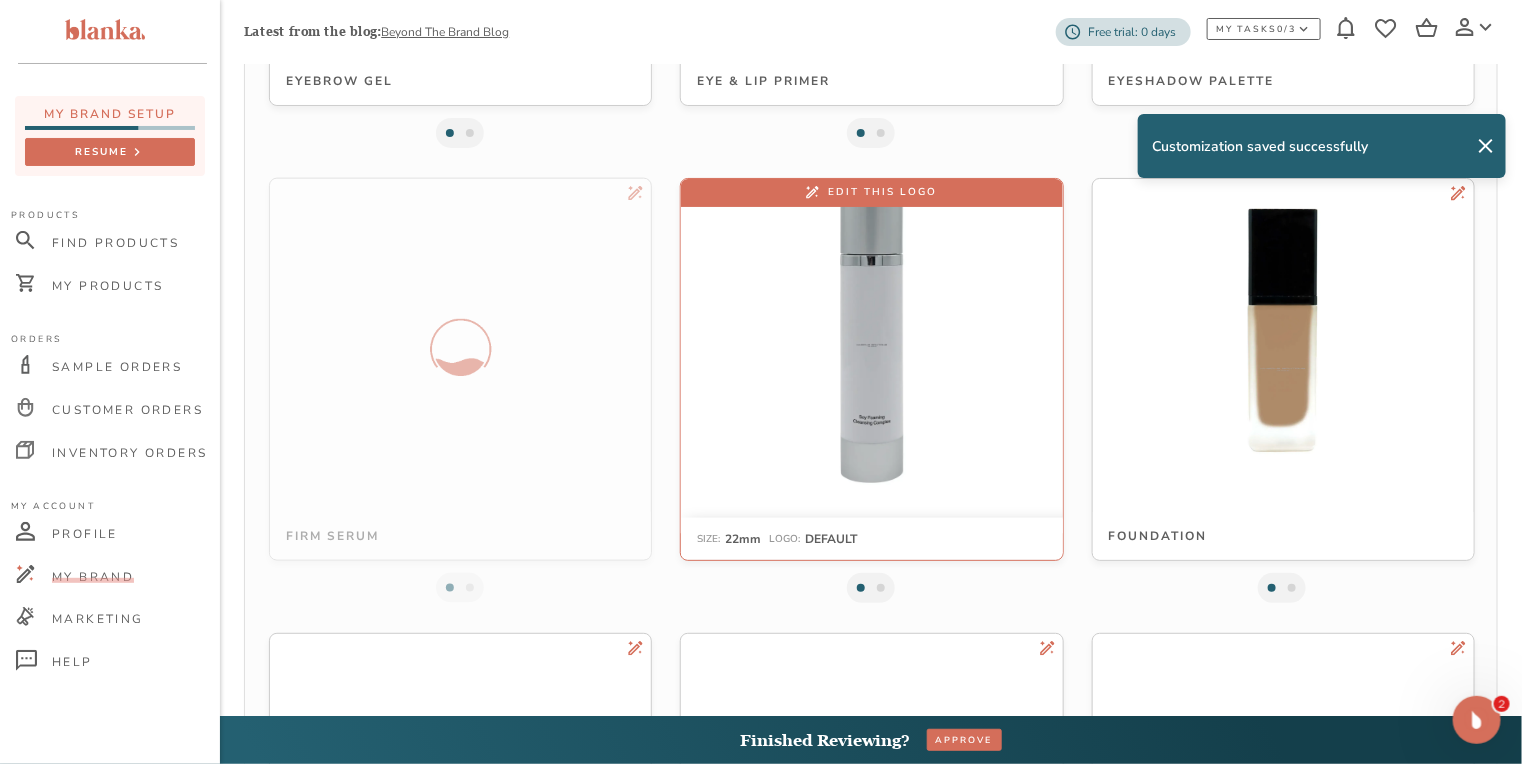 click at bounding box center (871, 331) 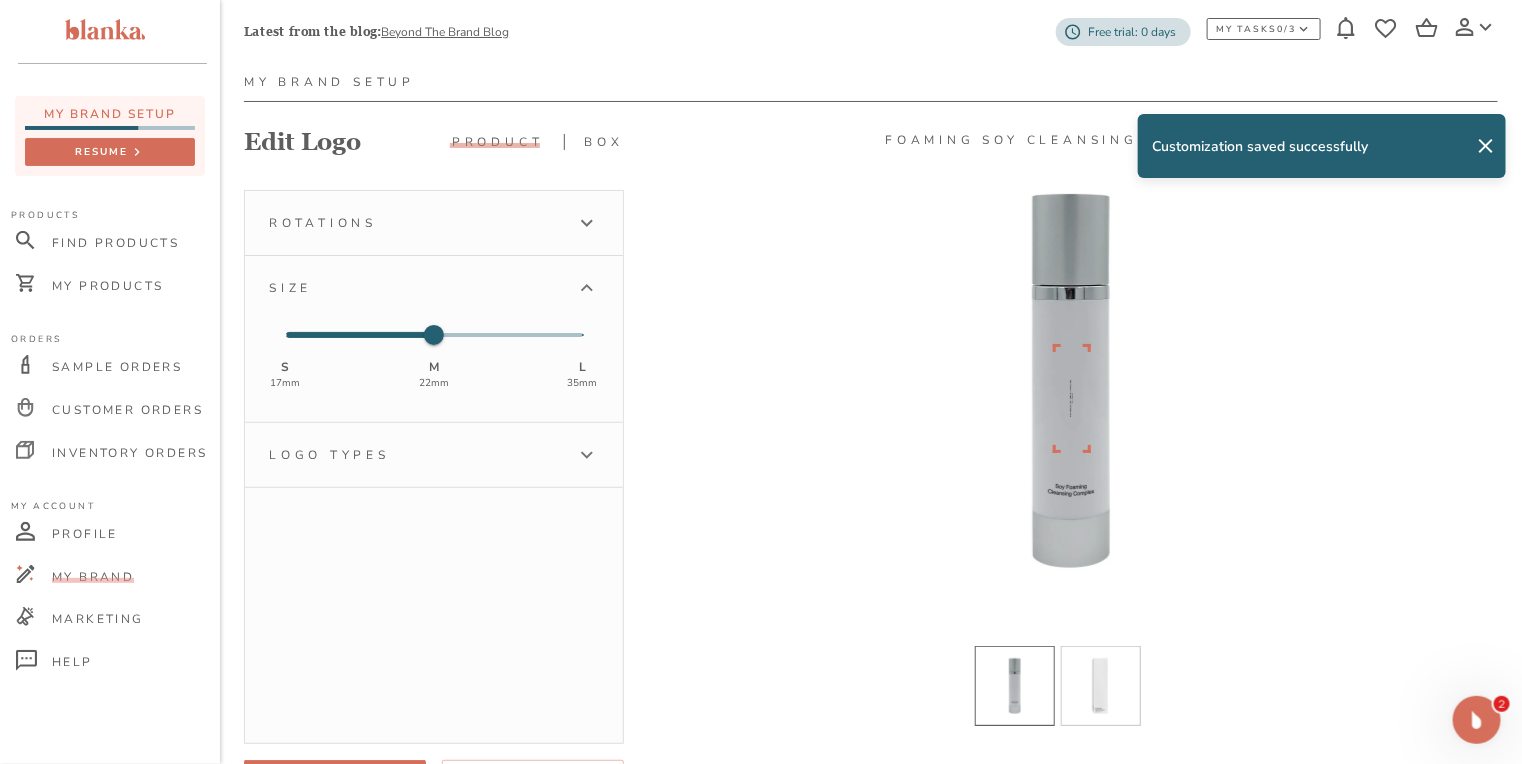 scroll, scrollTop: 160, scrollLeft: 0, axis: vertical 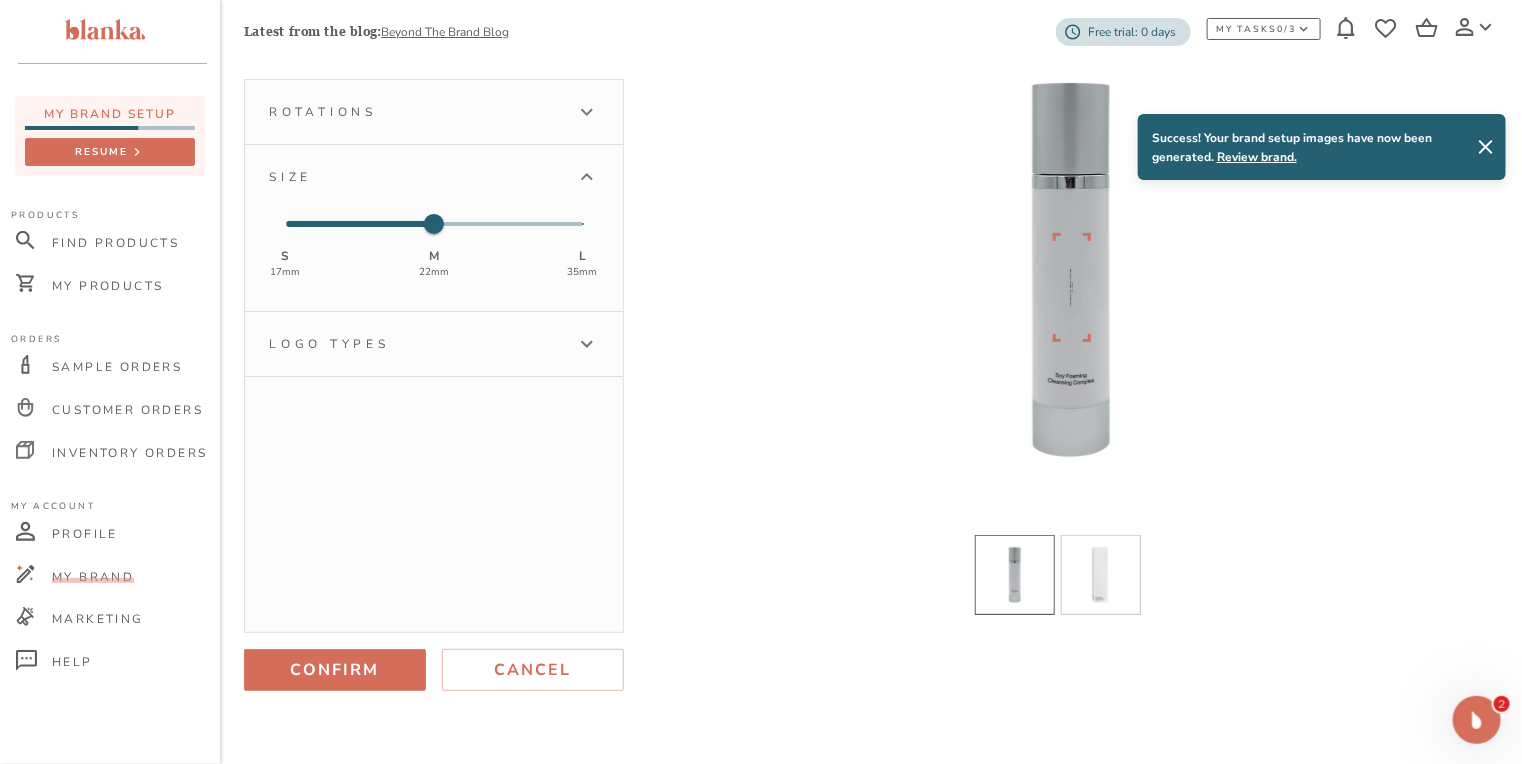 click on "Logo types" at bounding box center (434, 344) 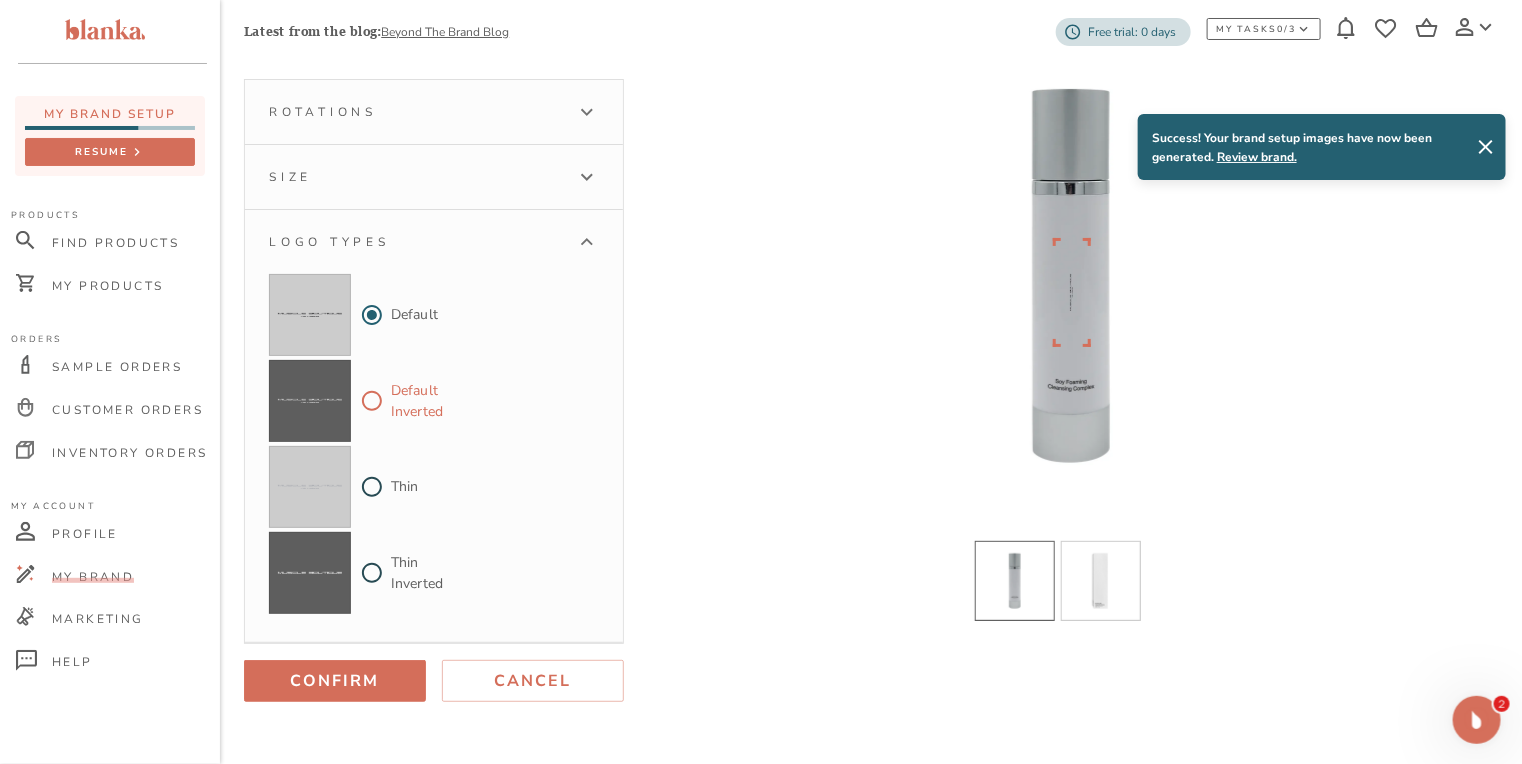 click on "Default Inverted" at bounding box center (372, 401) 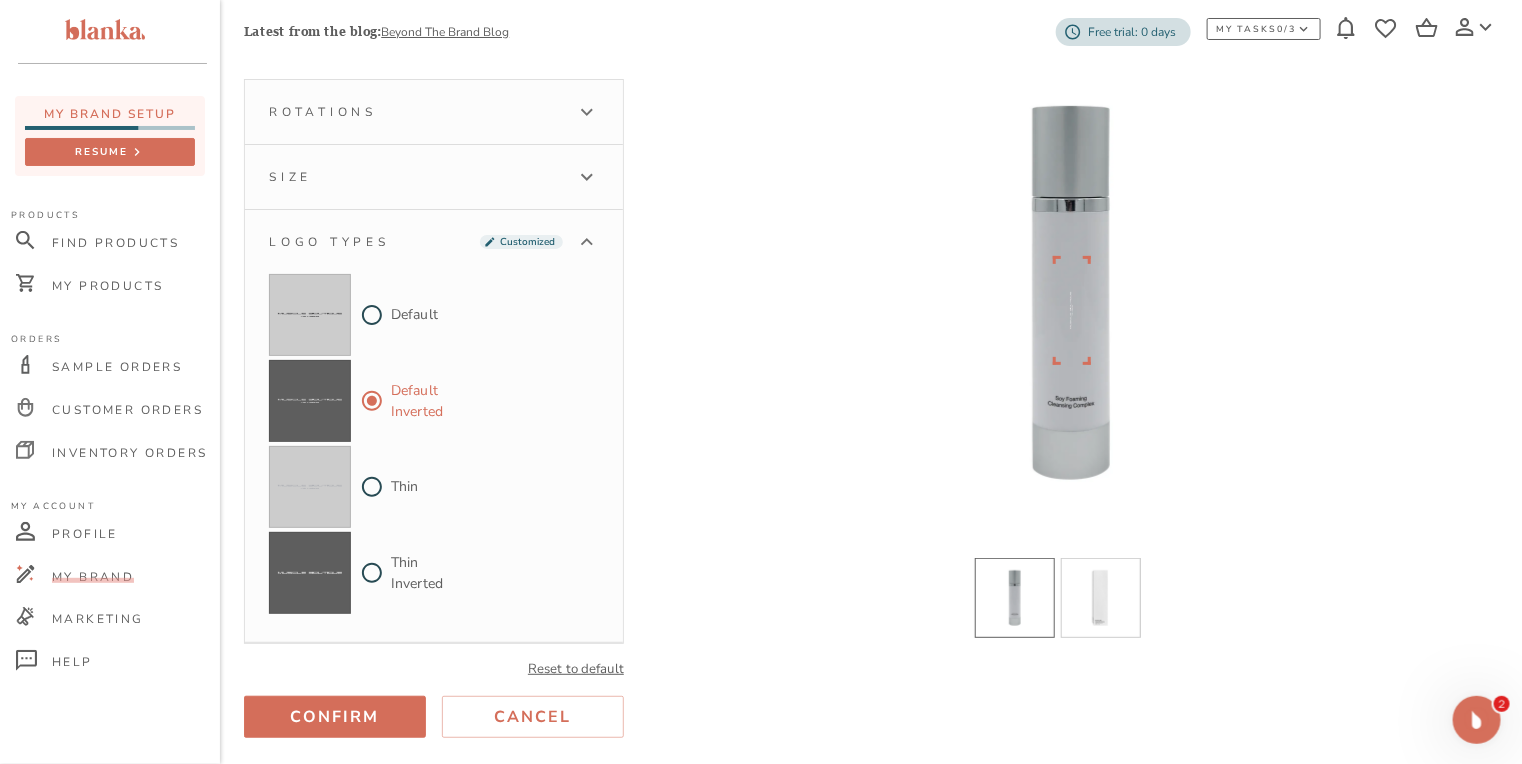 click on "Default Inverted" at bounding box center (372, 401) 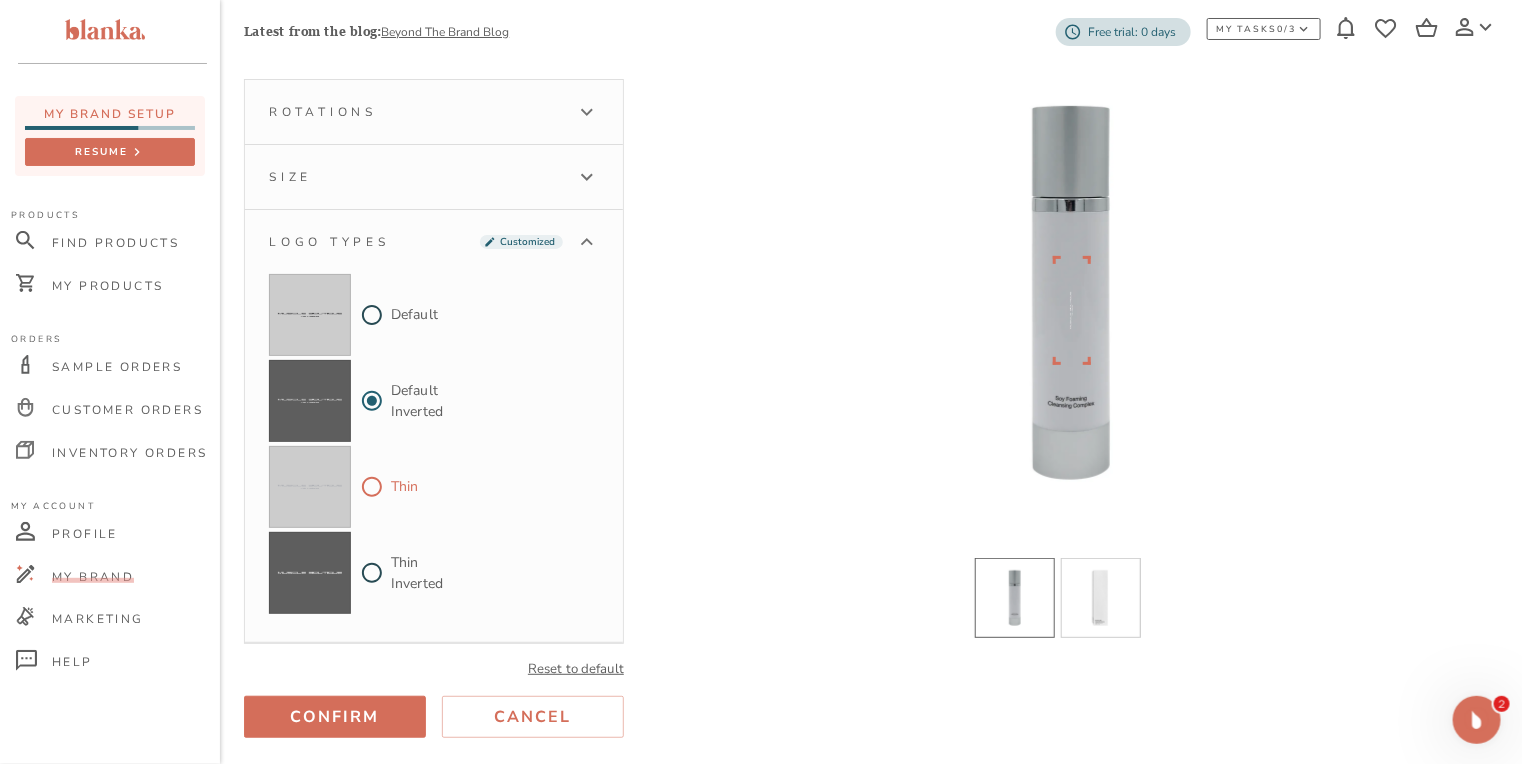 click on "Thin" at bounding box center [372, 487] 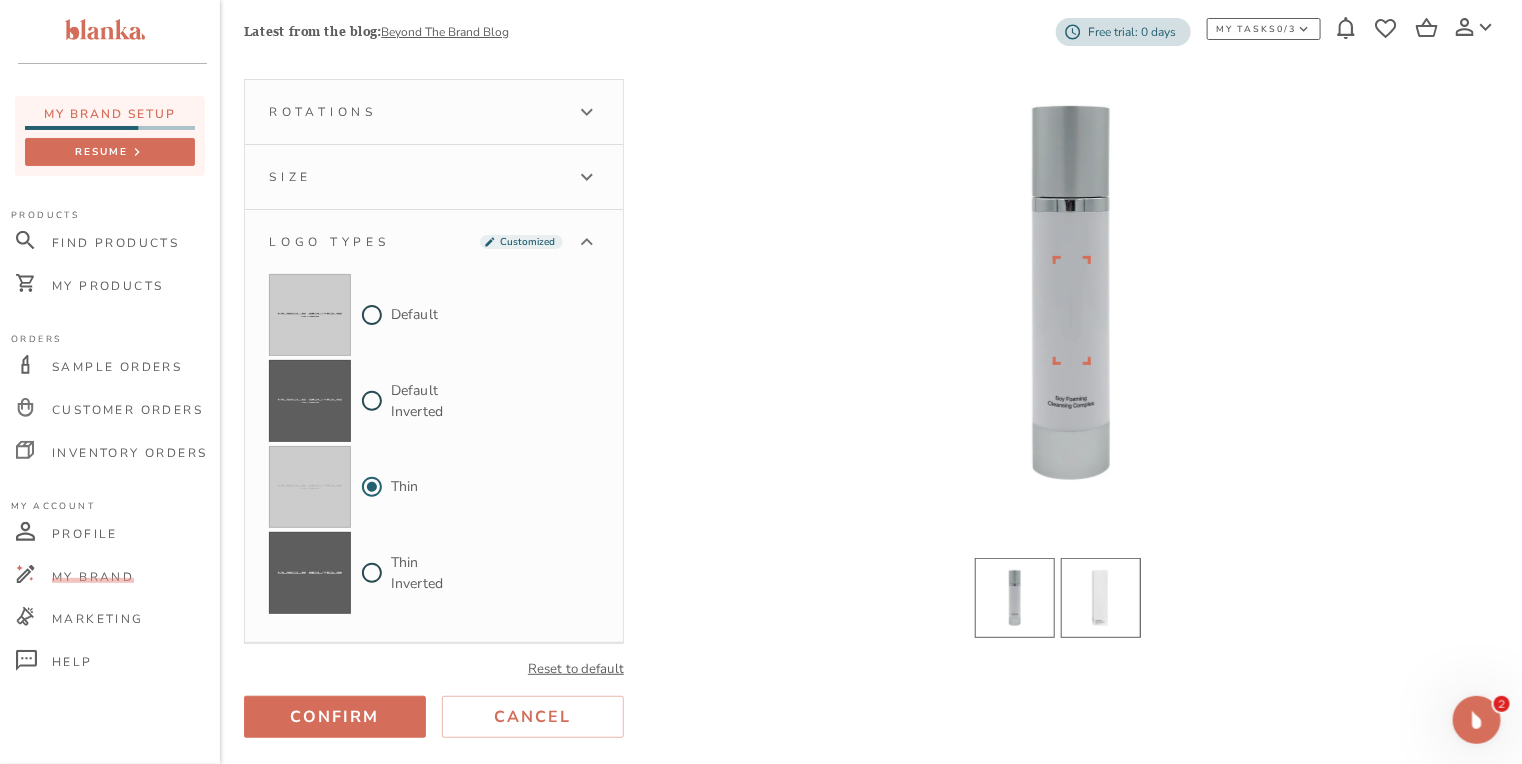 click at bounding box center (1101, 598) 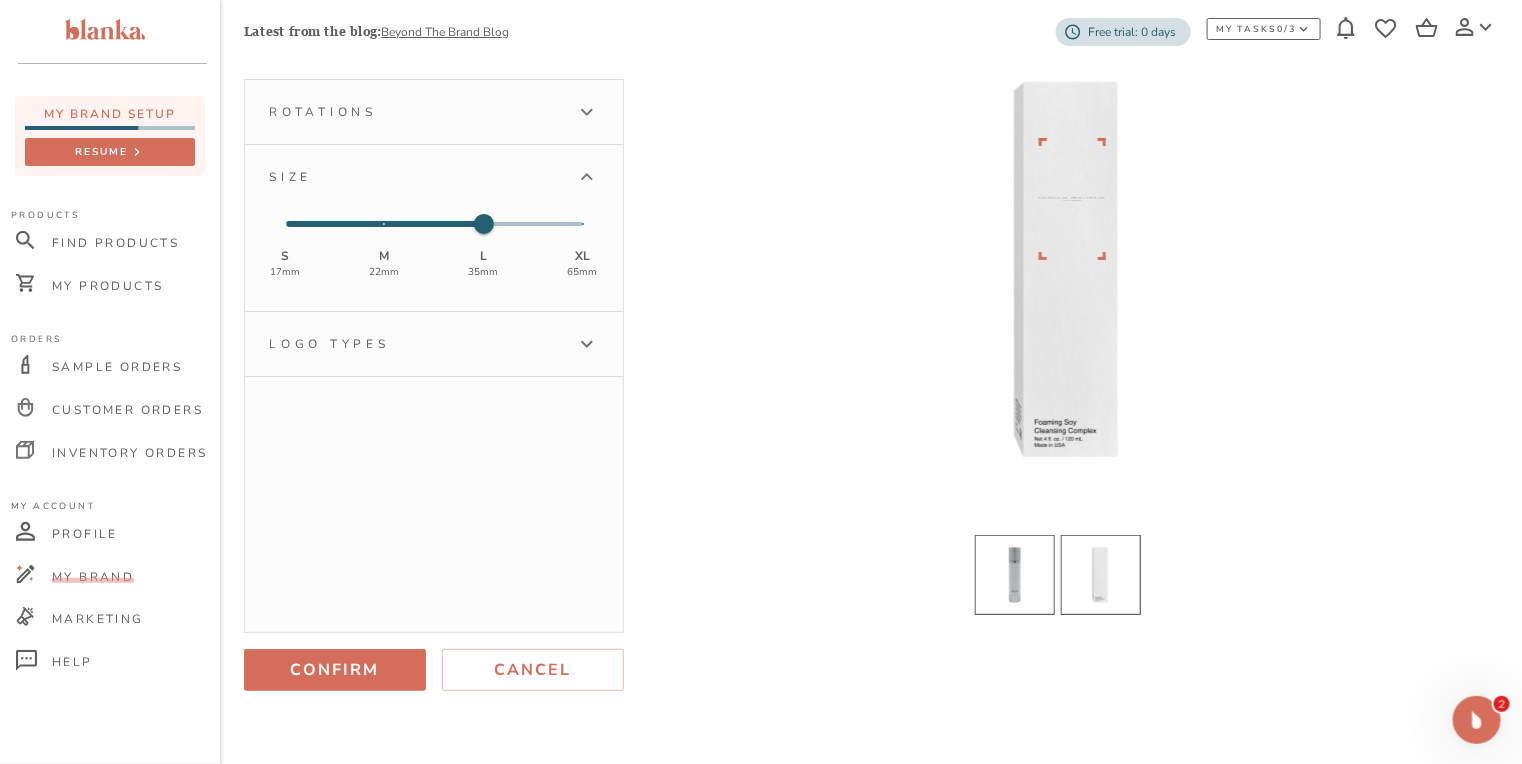 click at bounding box center (1015, 575) 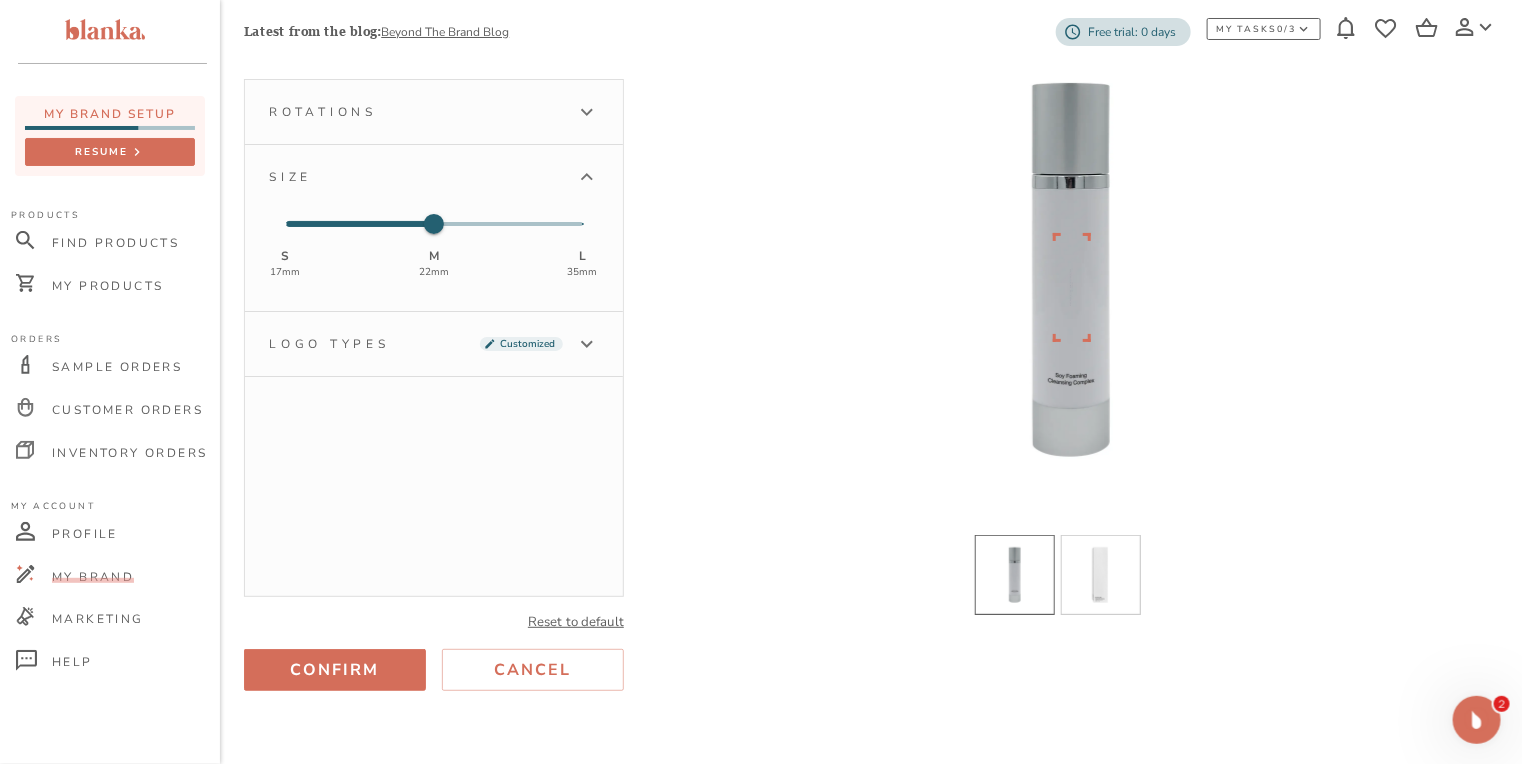 click on "Logo types Customized" at bounding box center (416, 344) 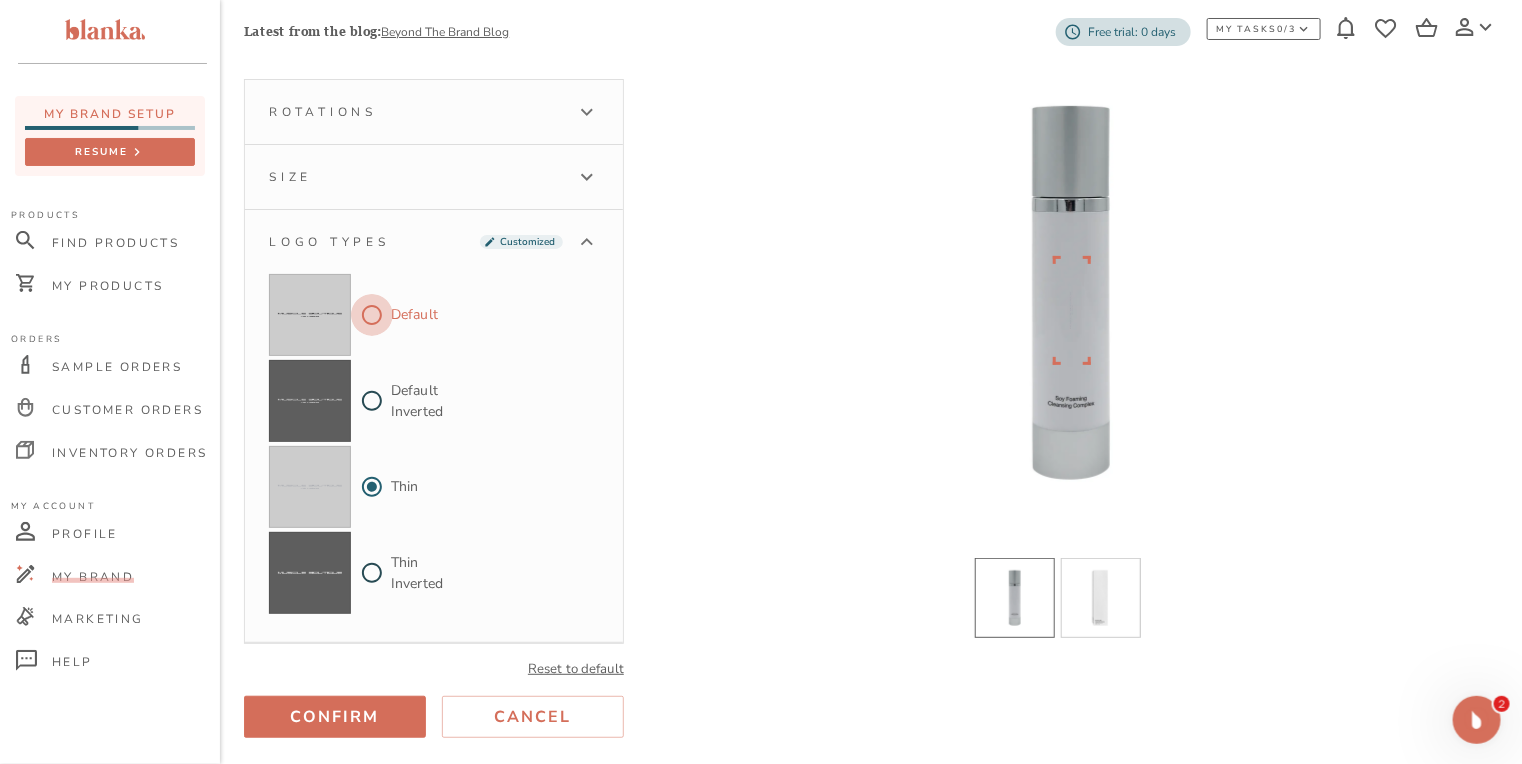 click on "Default" at bounding box center [372, 315] 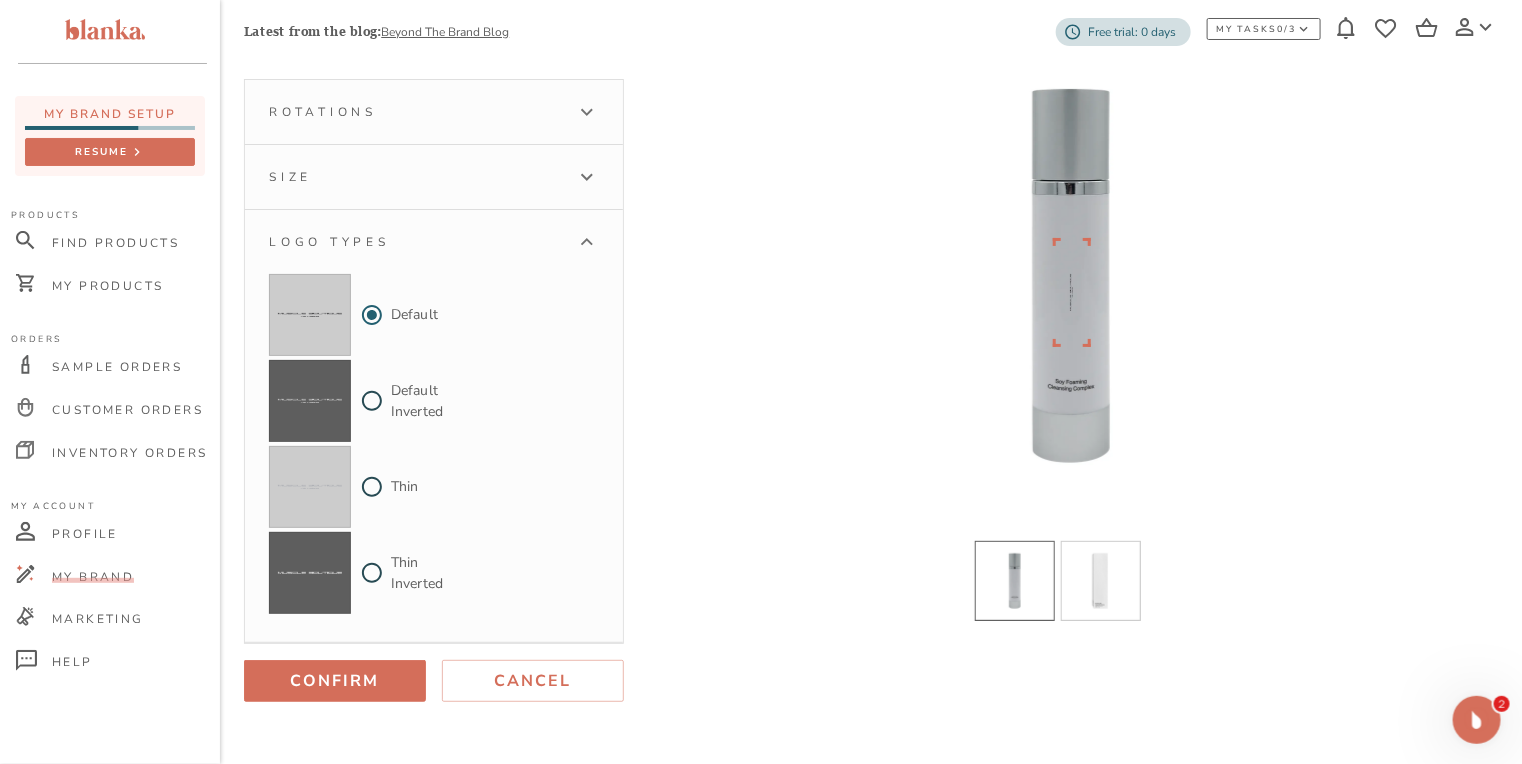 click on "Rotations" at bounding box center [434, 112] 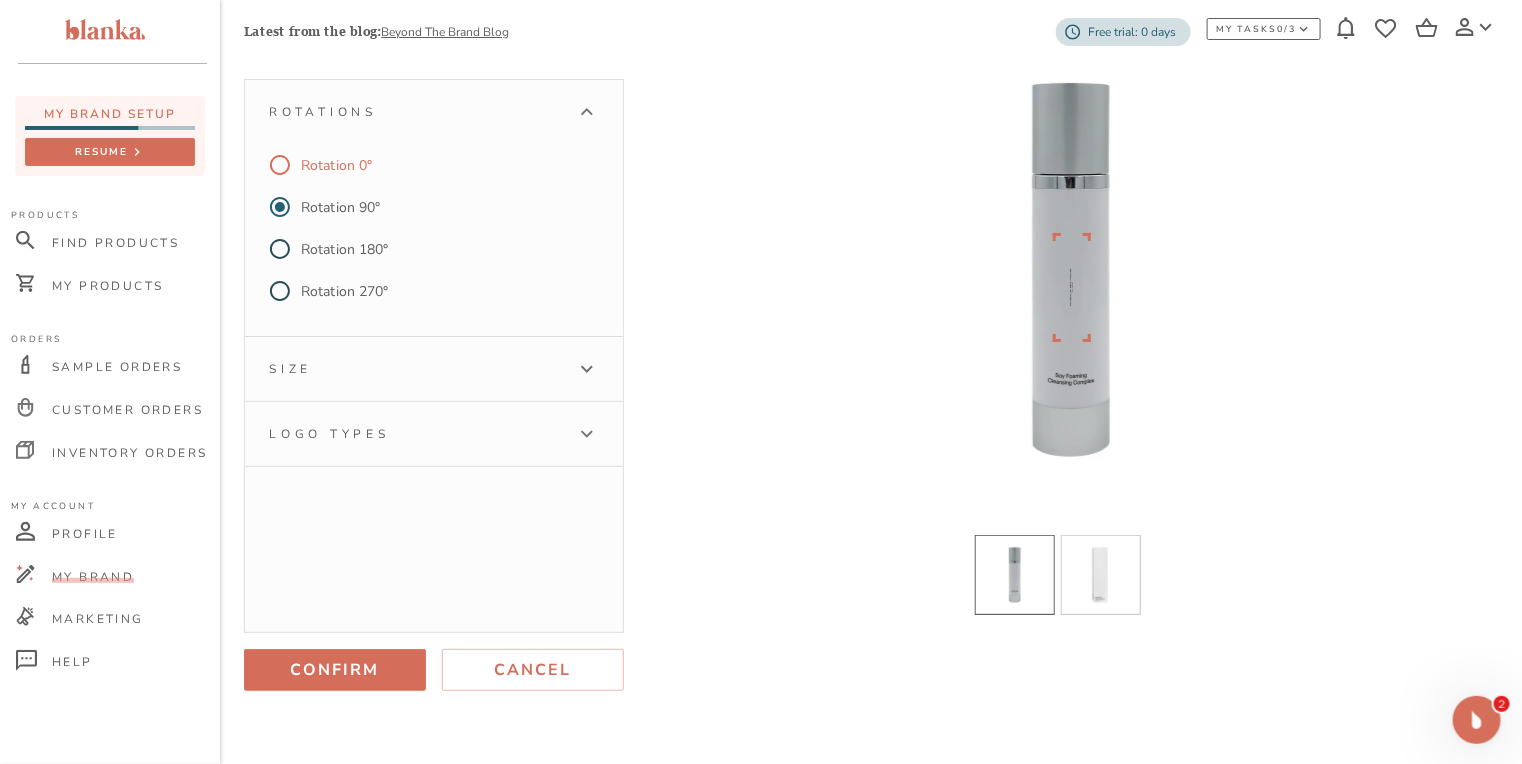 click on "Rotation 0°" at bounding box center (336, 165) 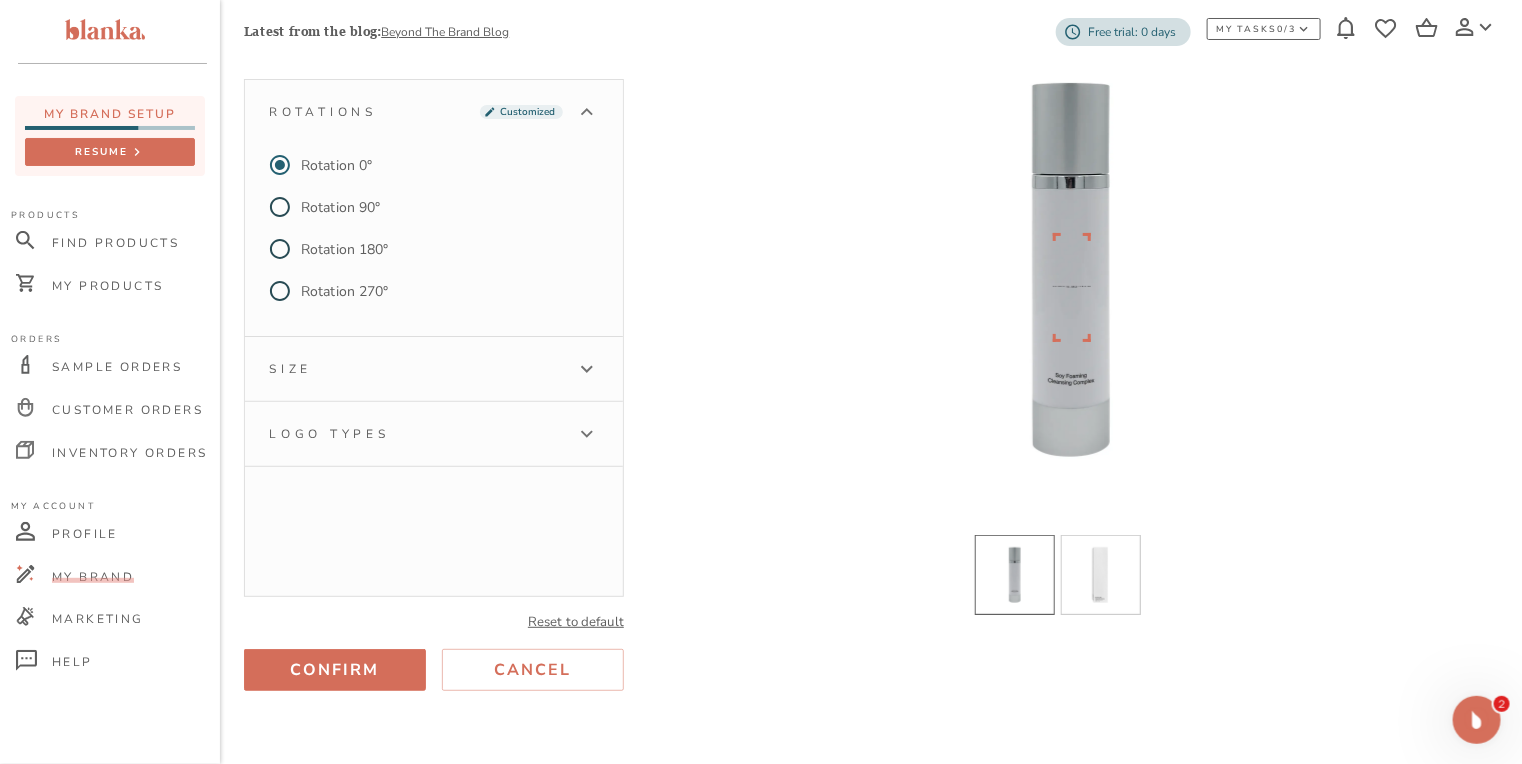 click on "Size" at bounding box center [434, 369] 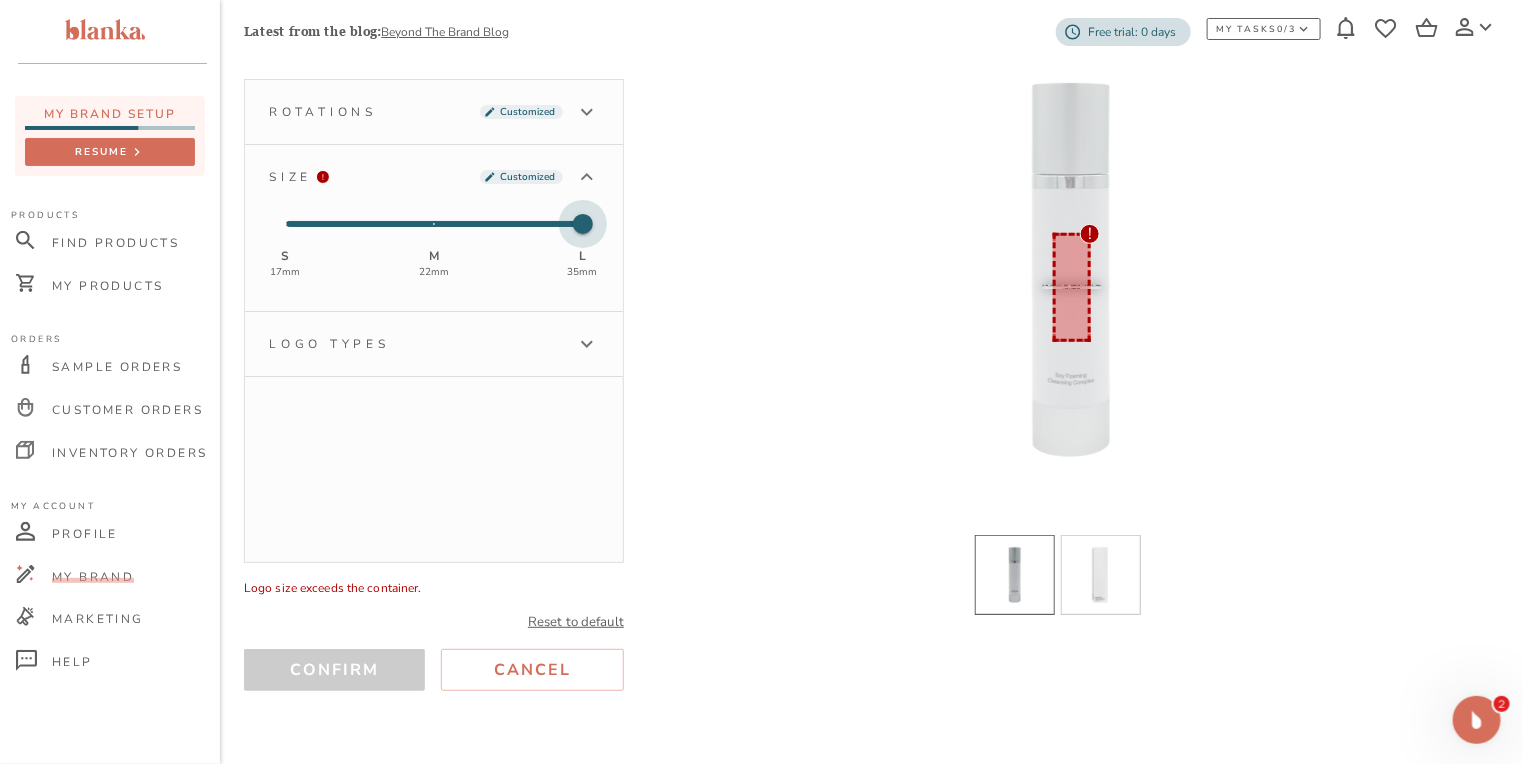 type on "1" 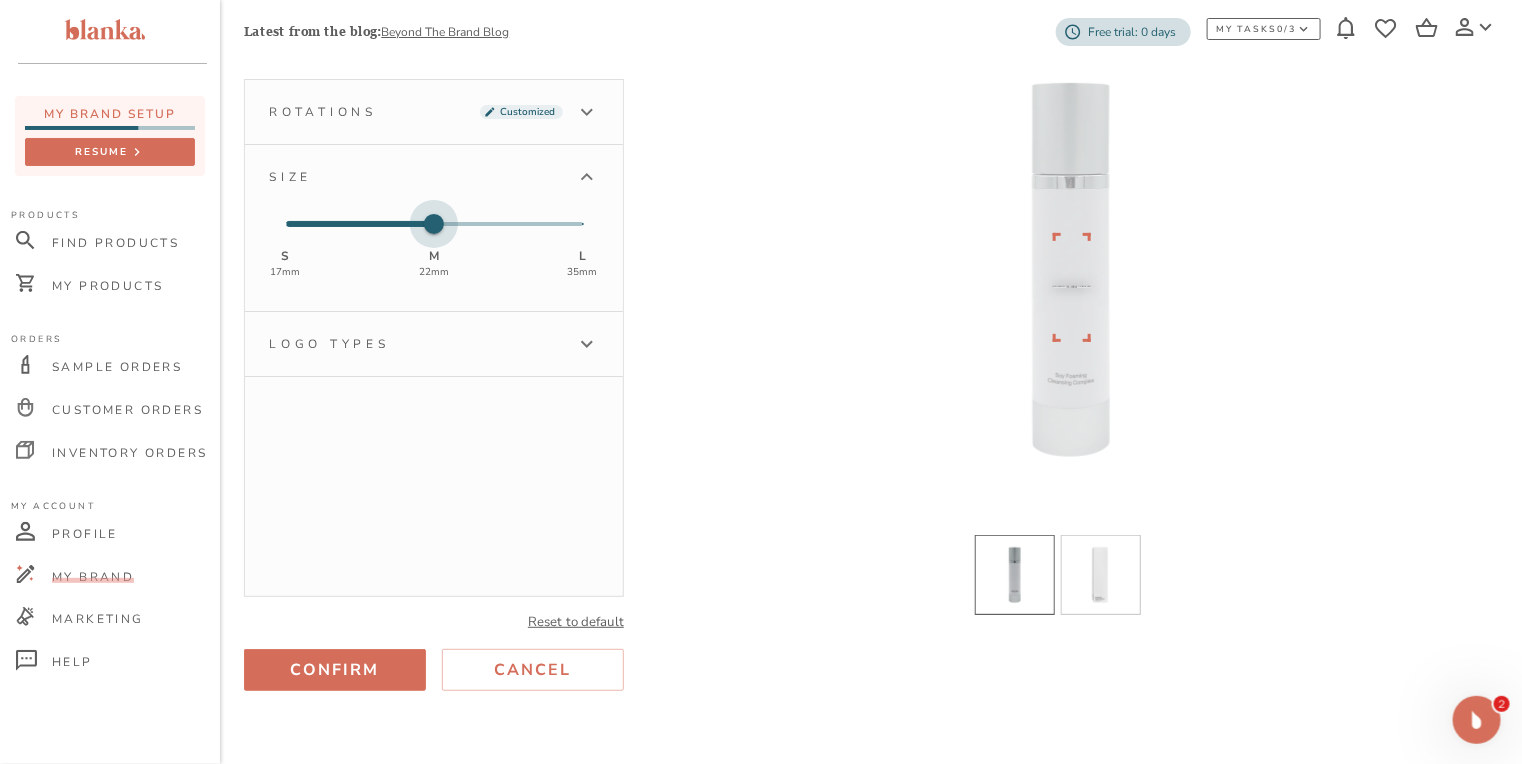 drag, startPoint x: 439, startPoint y: 228, endPoint x: 470, endPoint y: 232, distance: 31.257 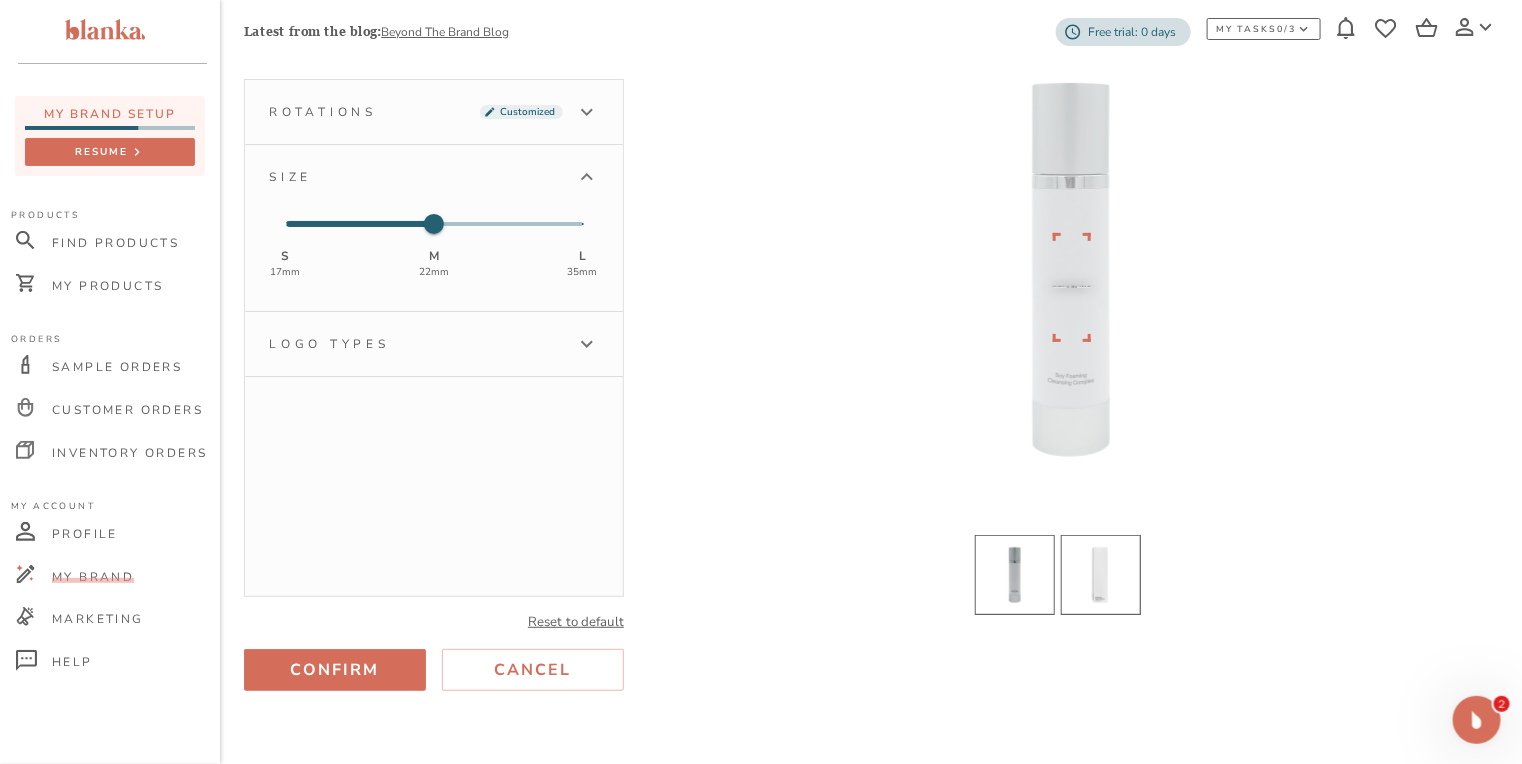 click at bounding box center (1101, 575) 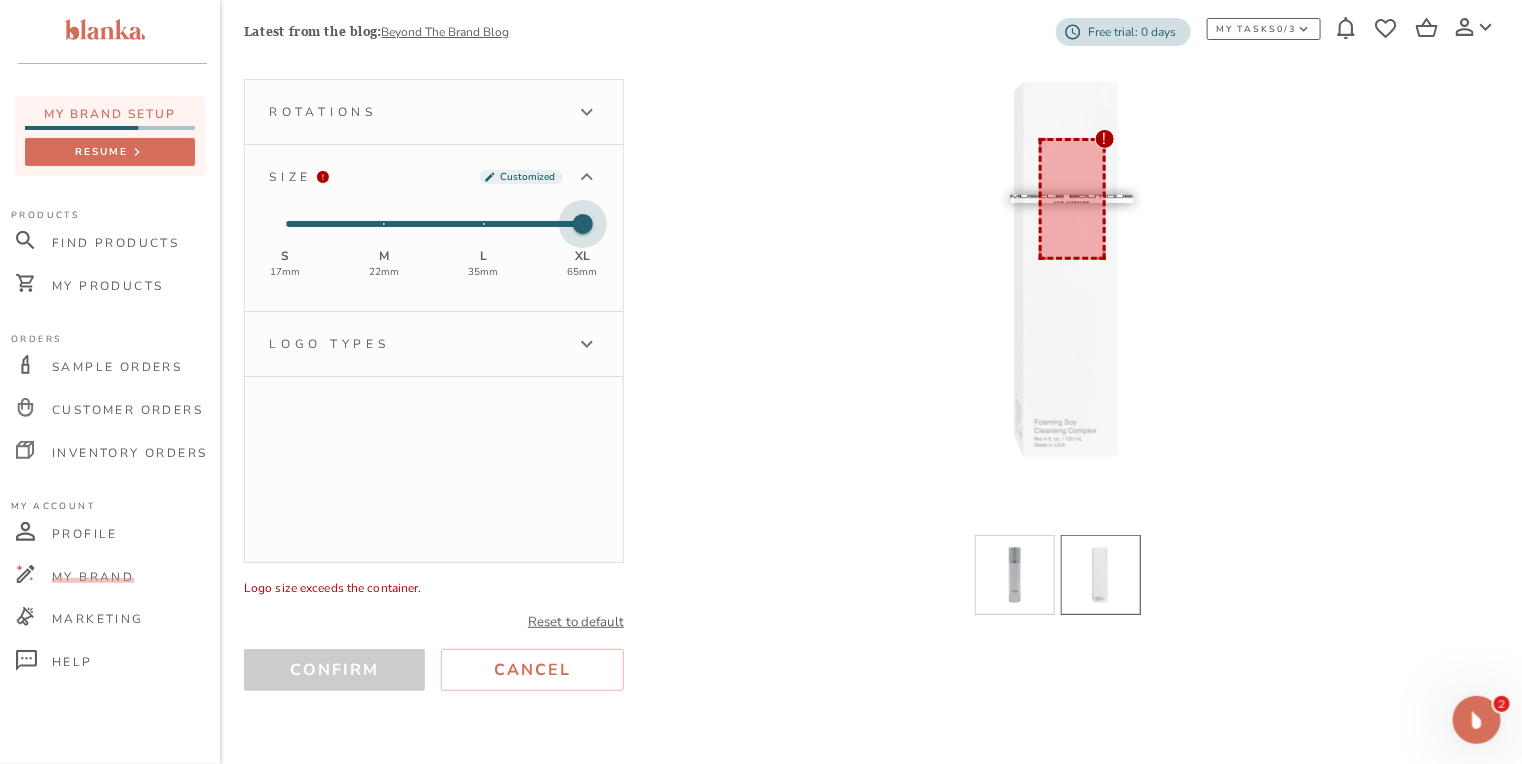type on "2" 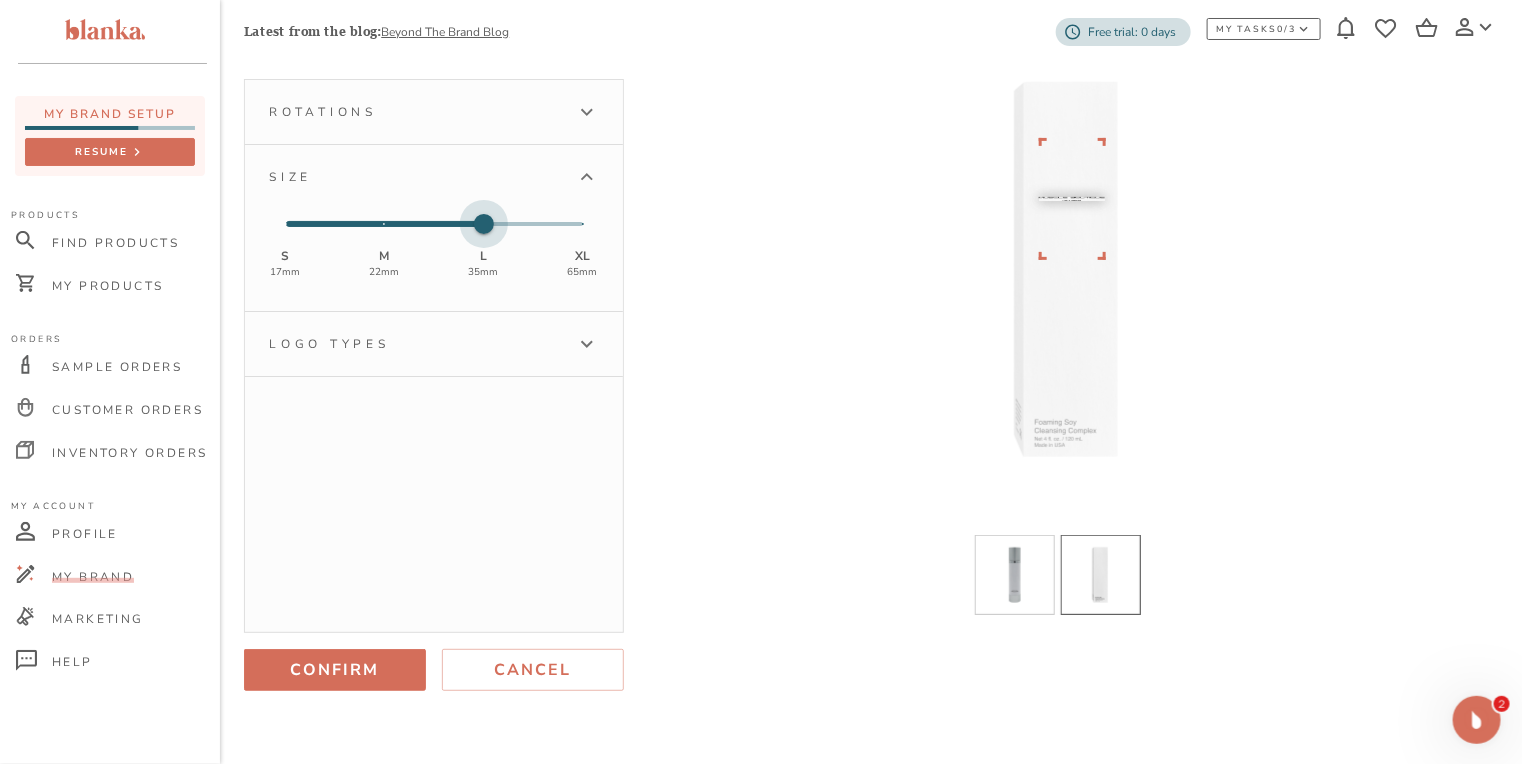 drag, startPoint x: 486, startPoint y: 214, endPoint x: 531, endPoint y: 214, distance: 45 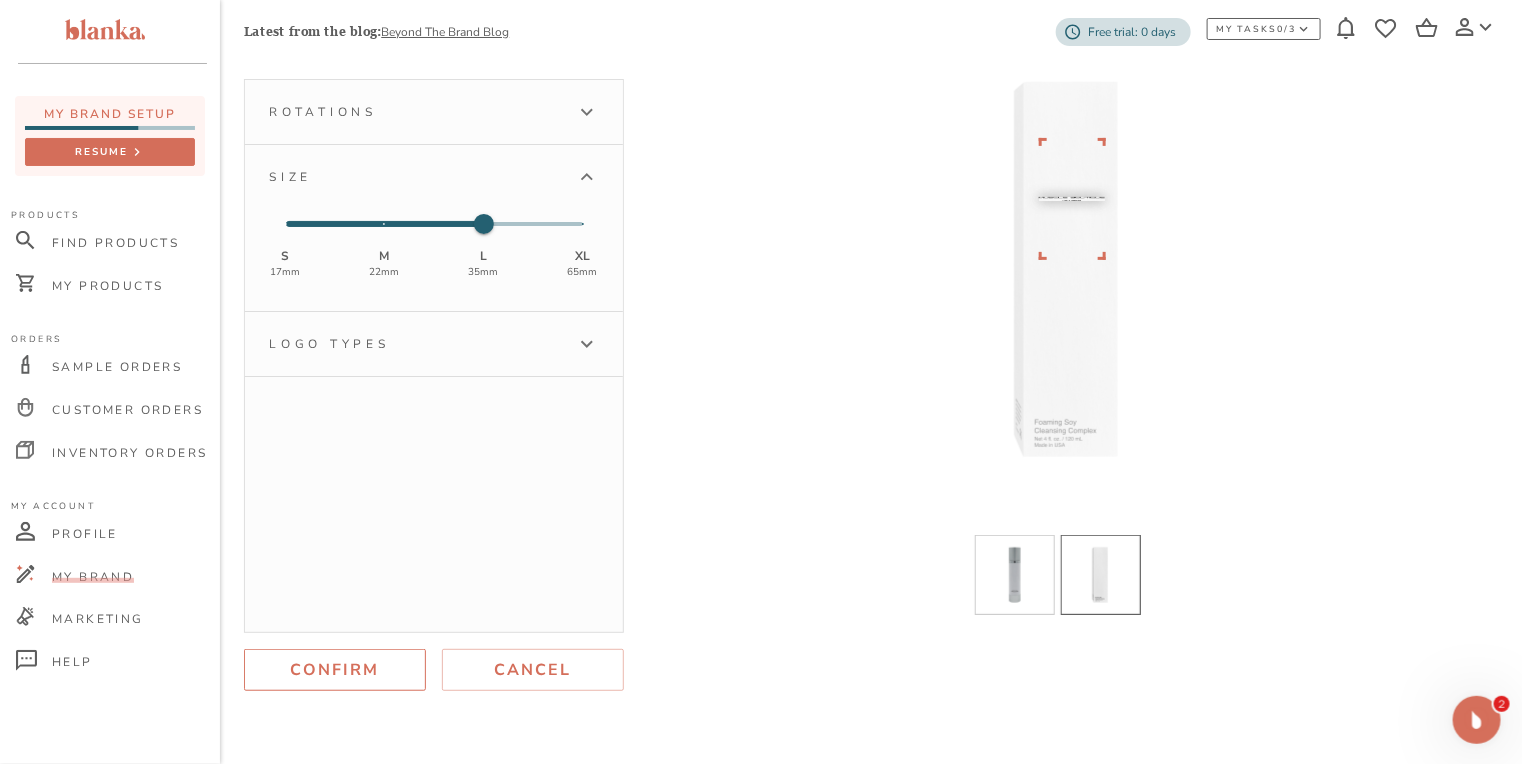 click on "Confirm" at bounding box center (335, 670) 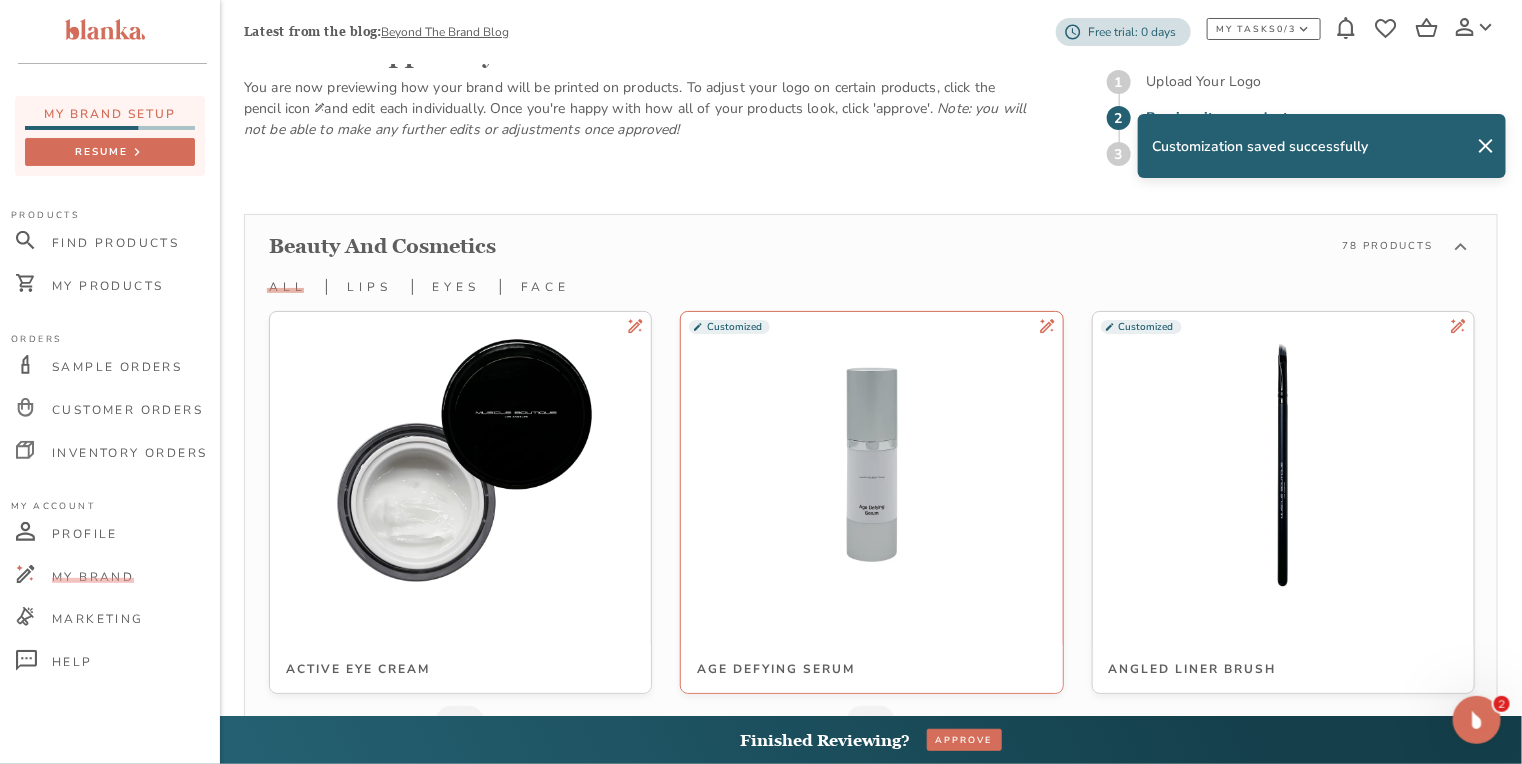 scroll, scrollTop: 3935, scrollLeft: 0, axis: vertical 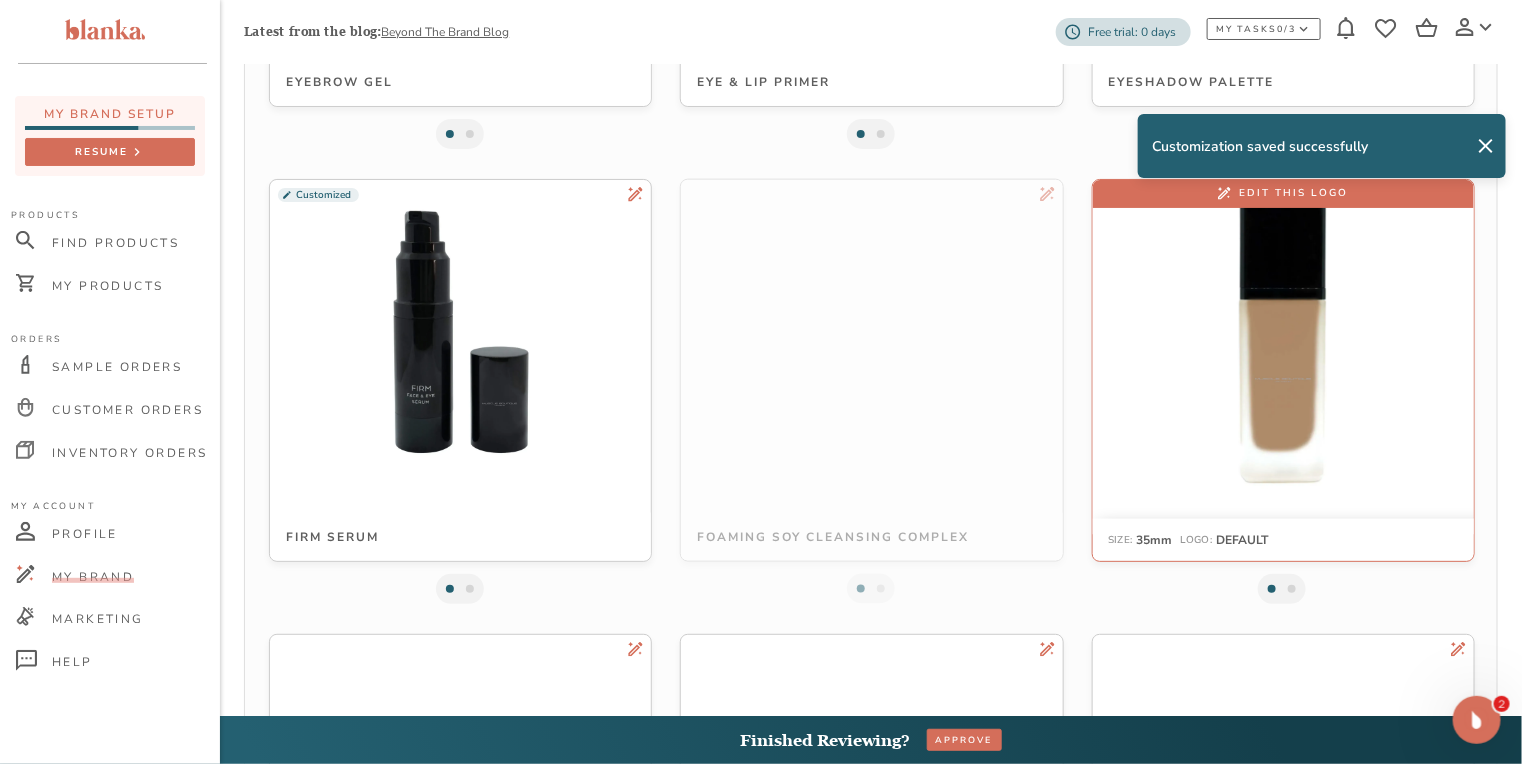 click at bounding box center [1283, 332] 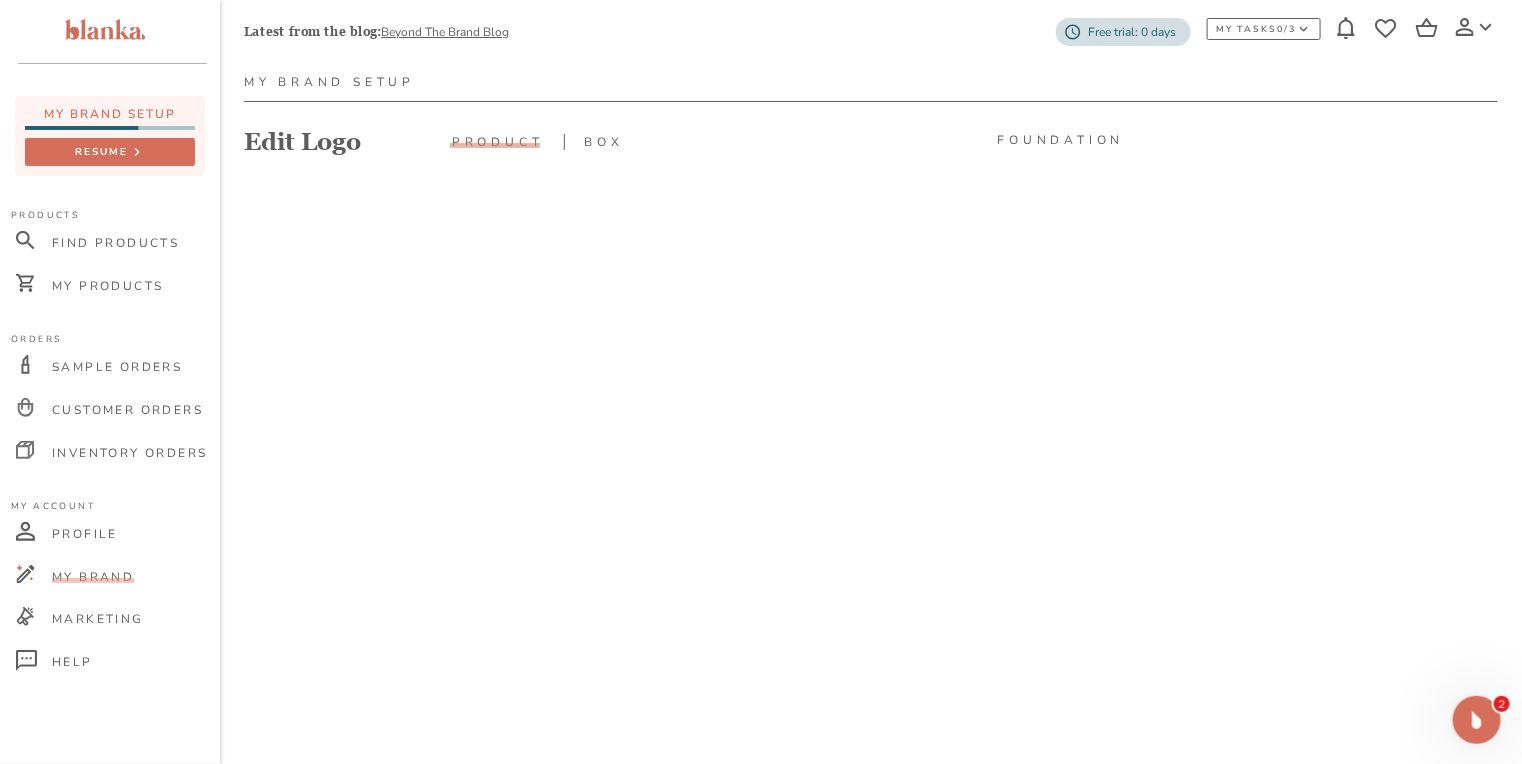 scroll, scrollTop: 160, scrollLeft: 0, axis: vertical 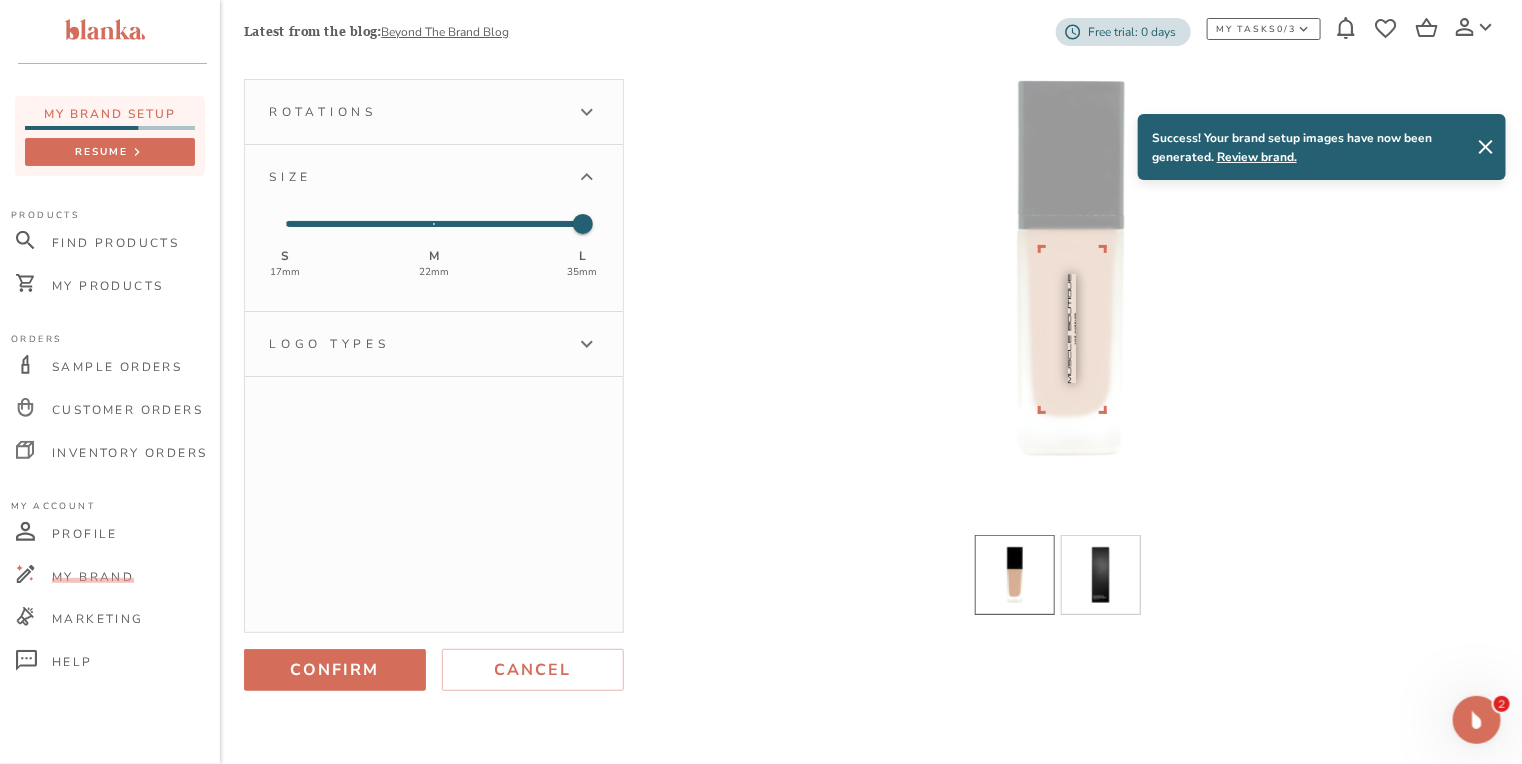 click 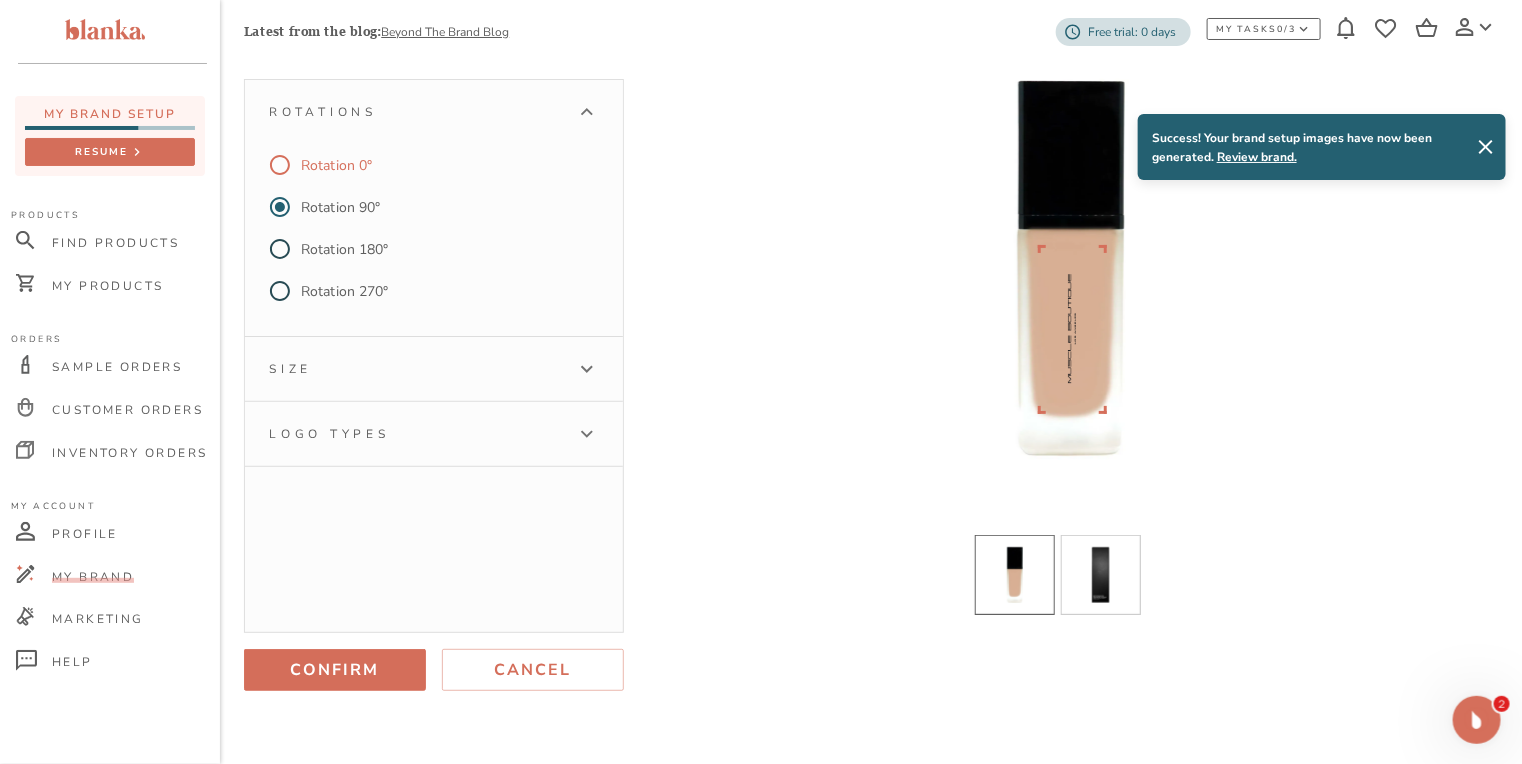 click on "Rotation 0°" at bounding box center (416, 165) 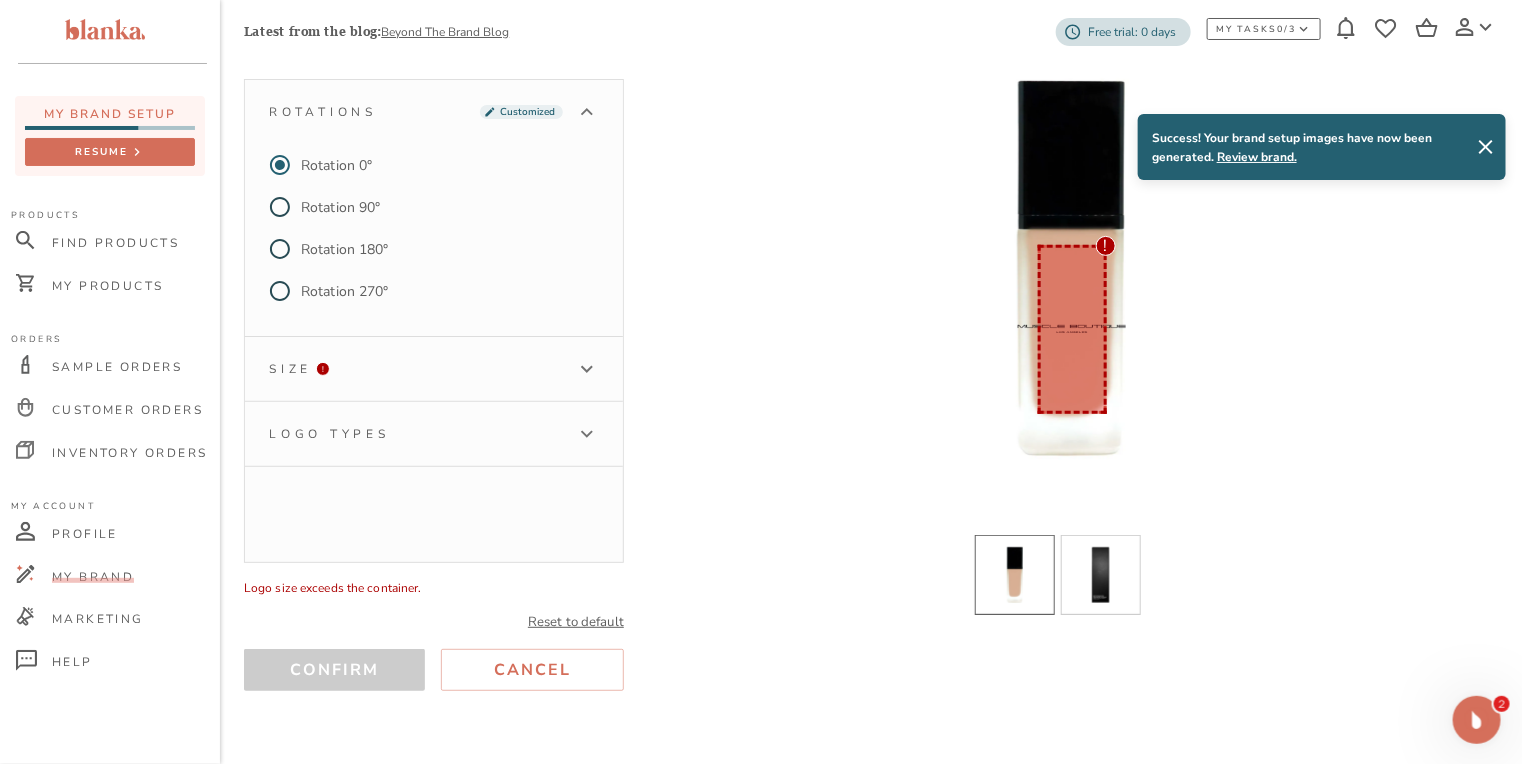 click on "Size !" at bounding box center [416, 369] 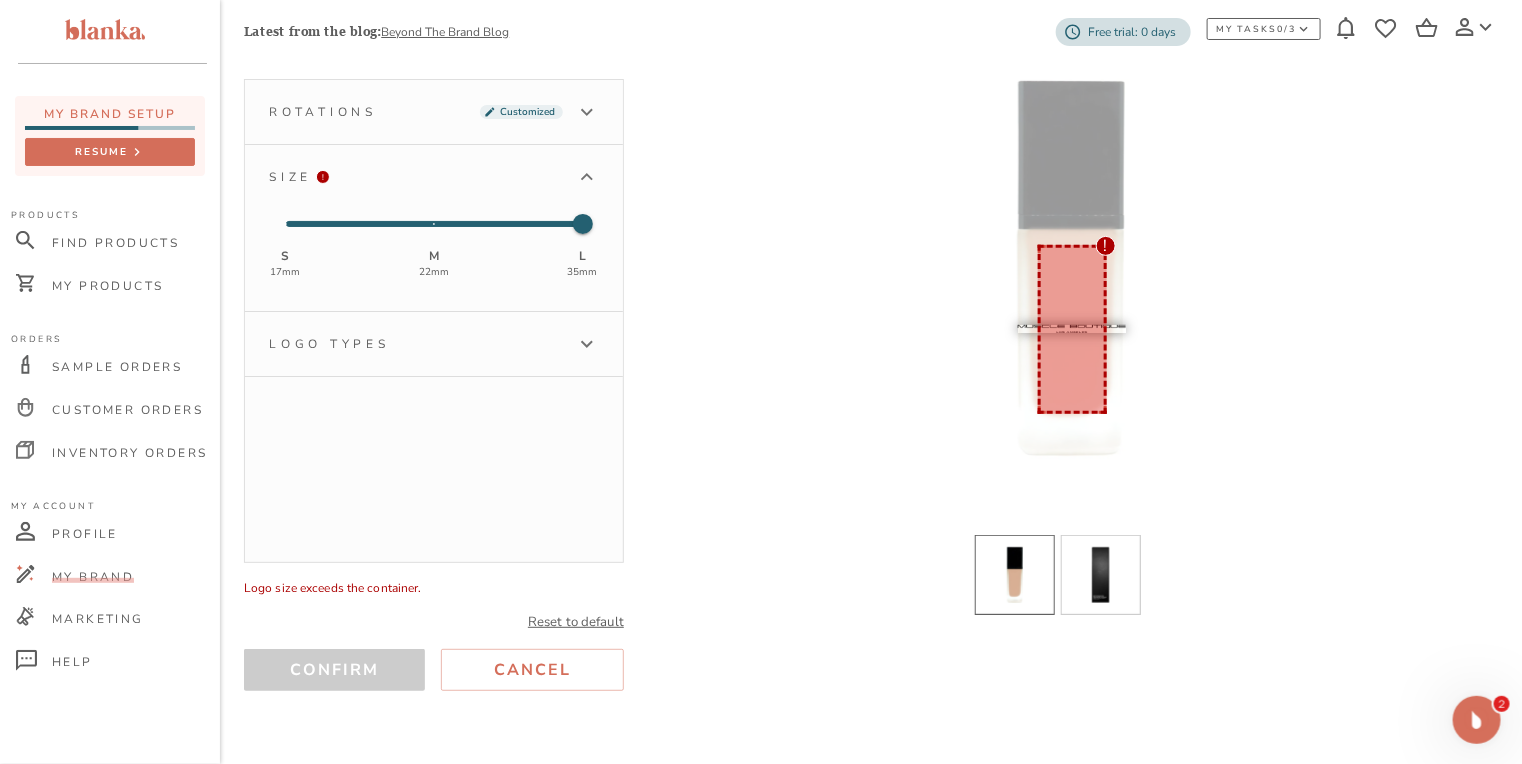 type on "1" 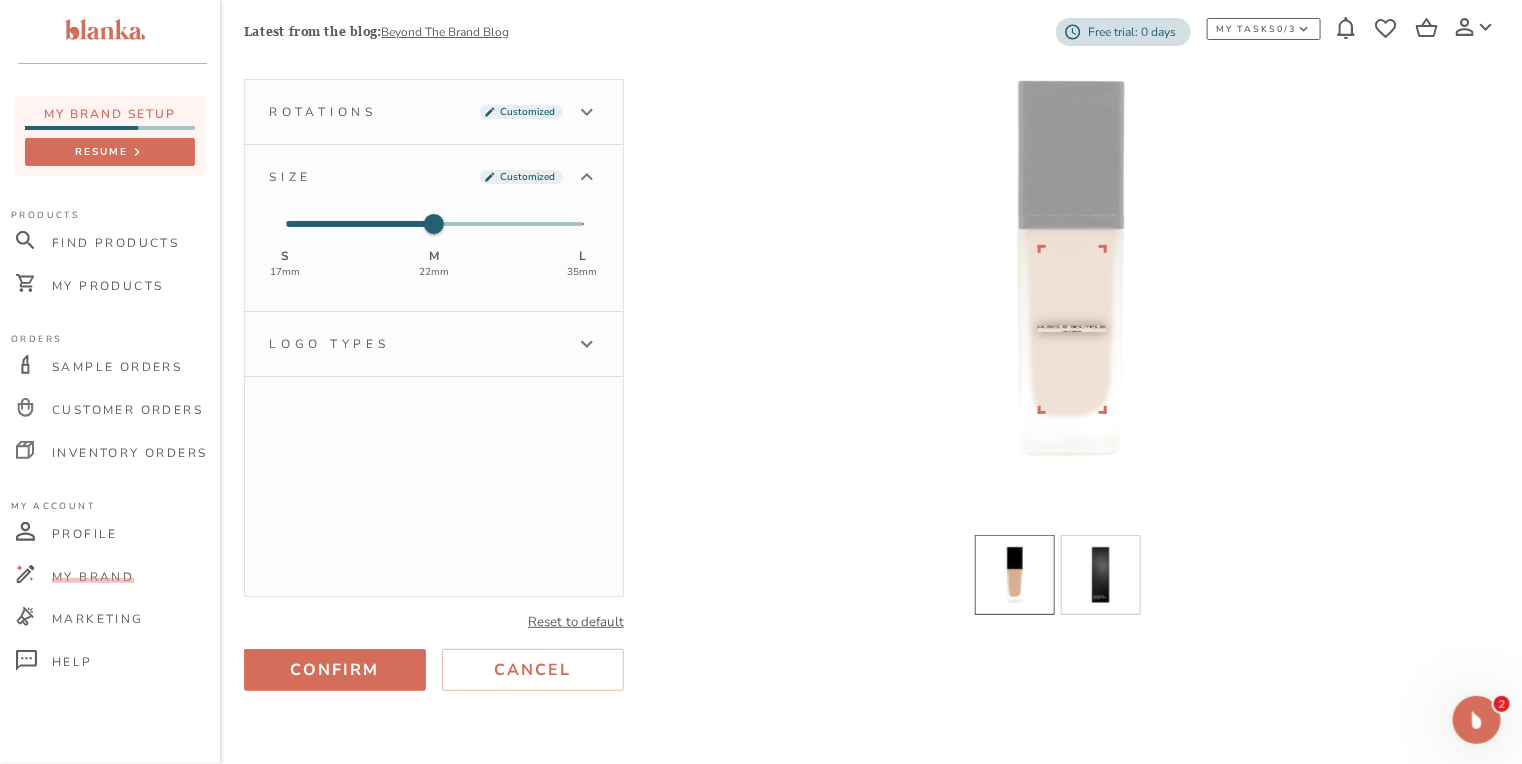 click 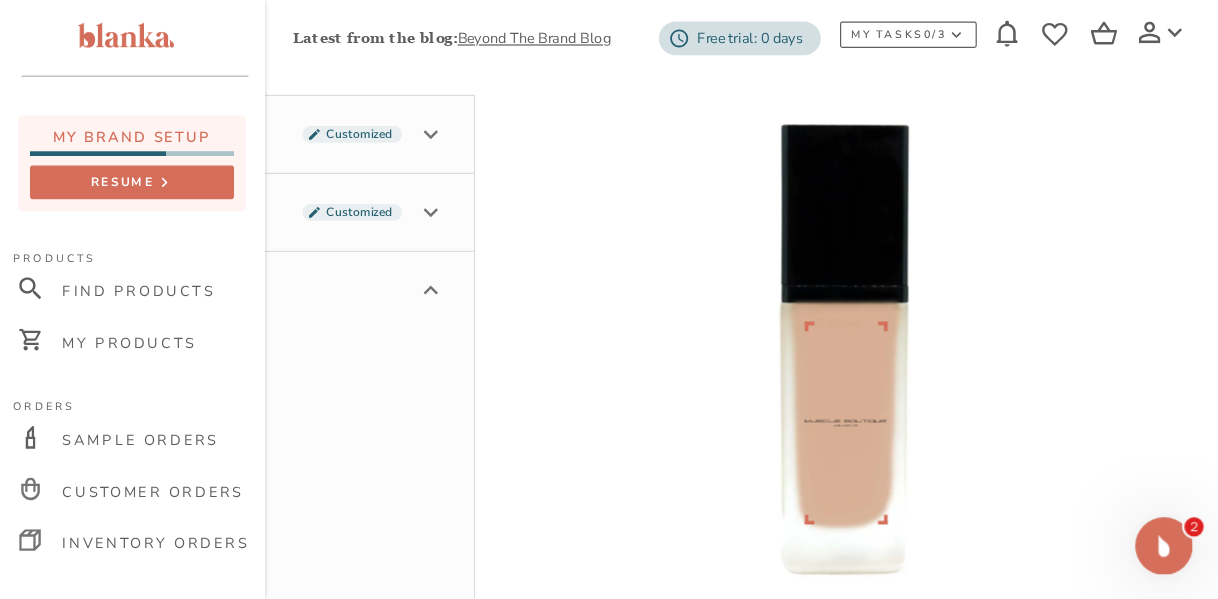 scroll, scrollTop: 160, scrollLeft: 26, axis: both 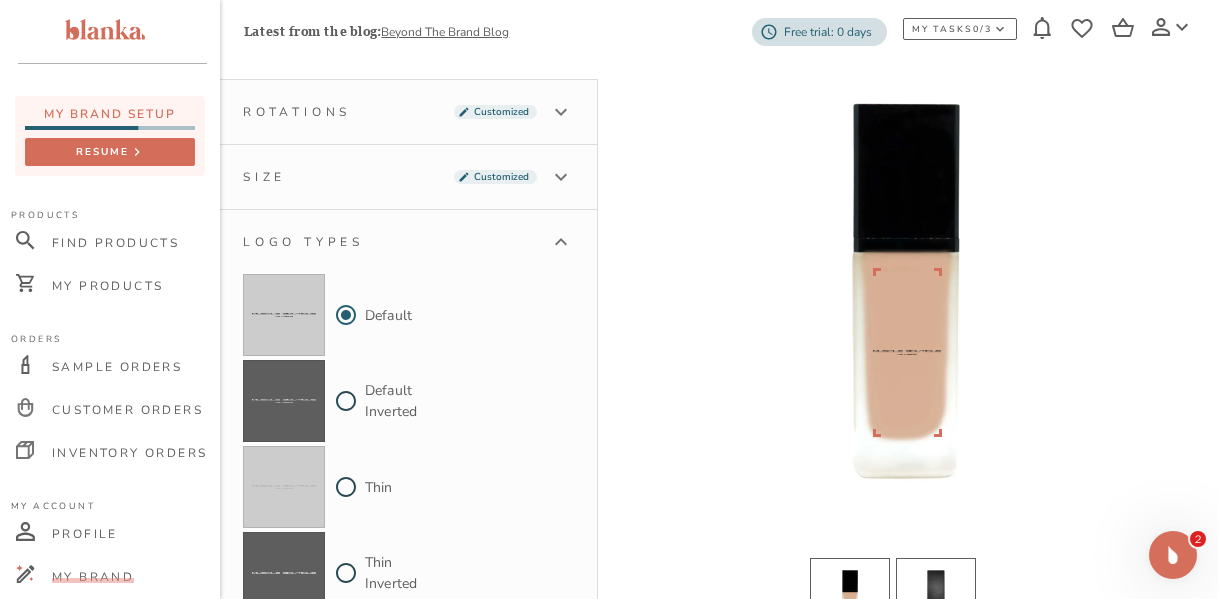 click at bounding box center (936, 598) 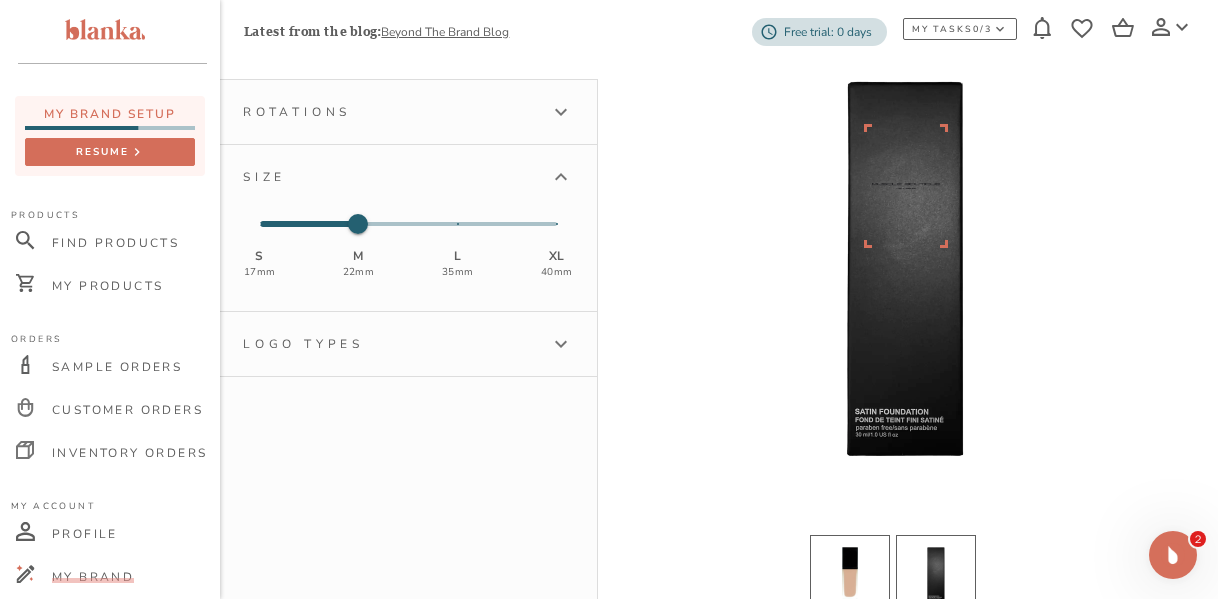 drag, startPoint x: 836, startPoint y: 557, endPoint x: 614, endPoint y: 439, distance: 251.41202 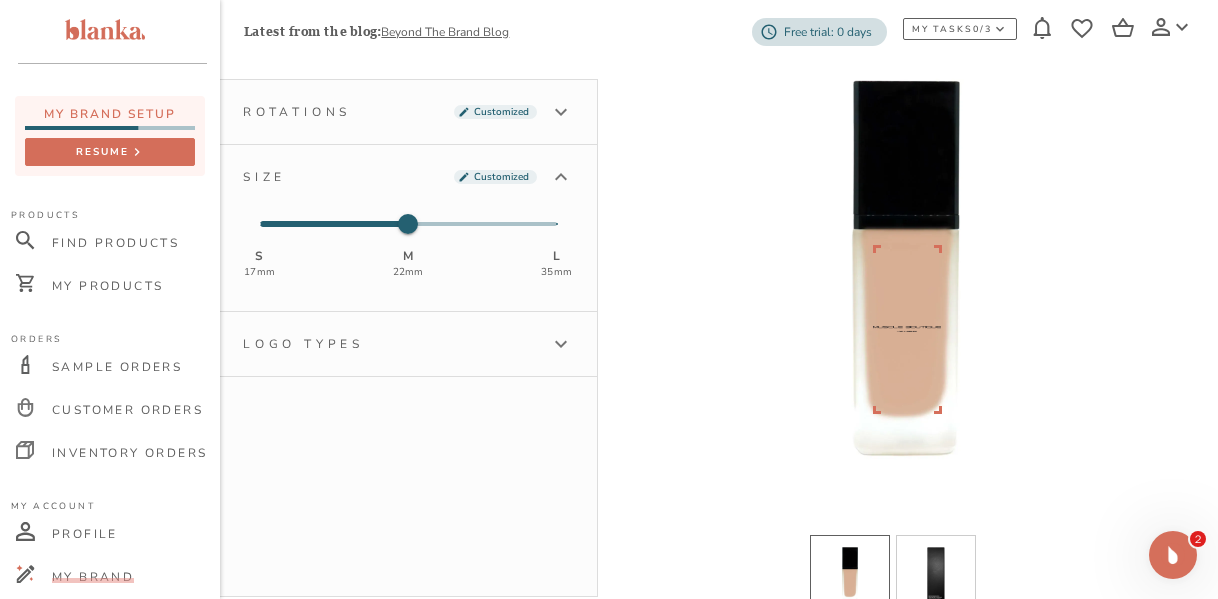 click on "Logo types" at bounding box center (408, 344) 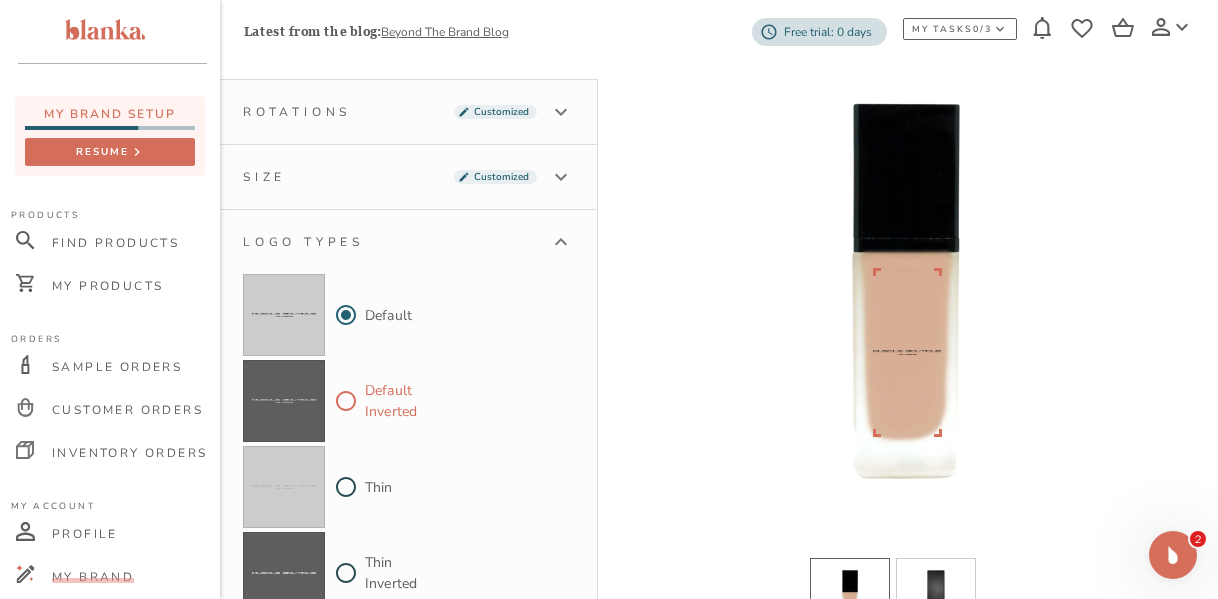 click on "Default Inverted" at bounding box center (346, 401) 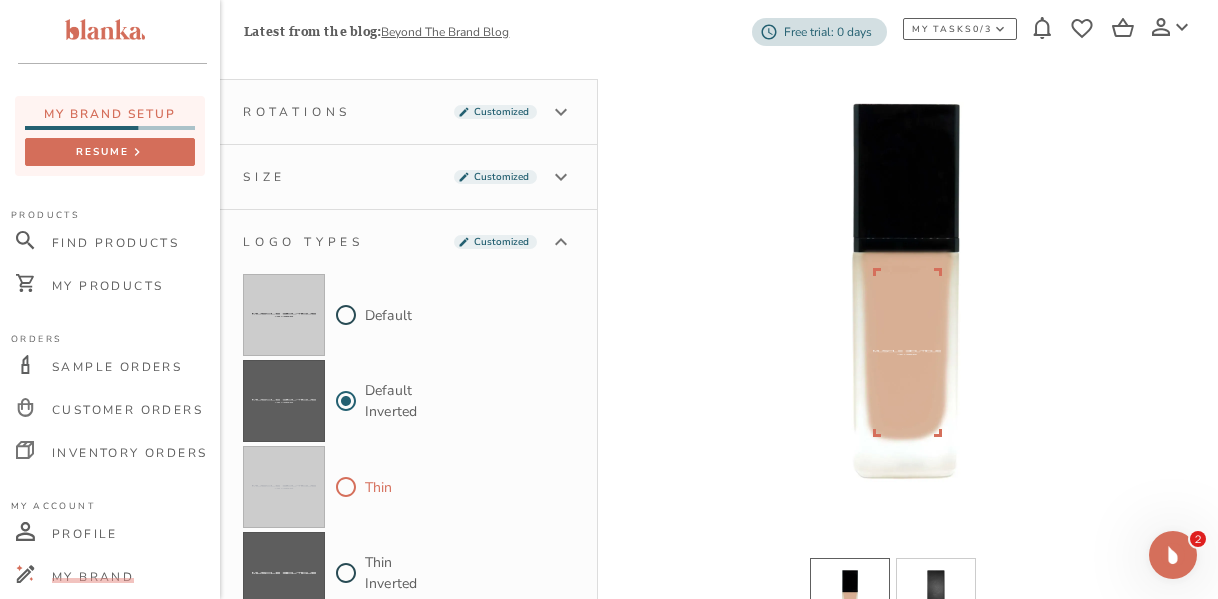 click on "Thin" at bounding box center (346, 487) 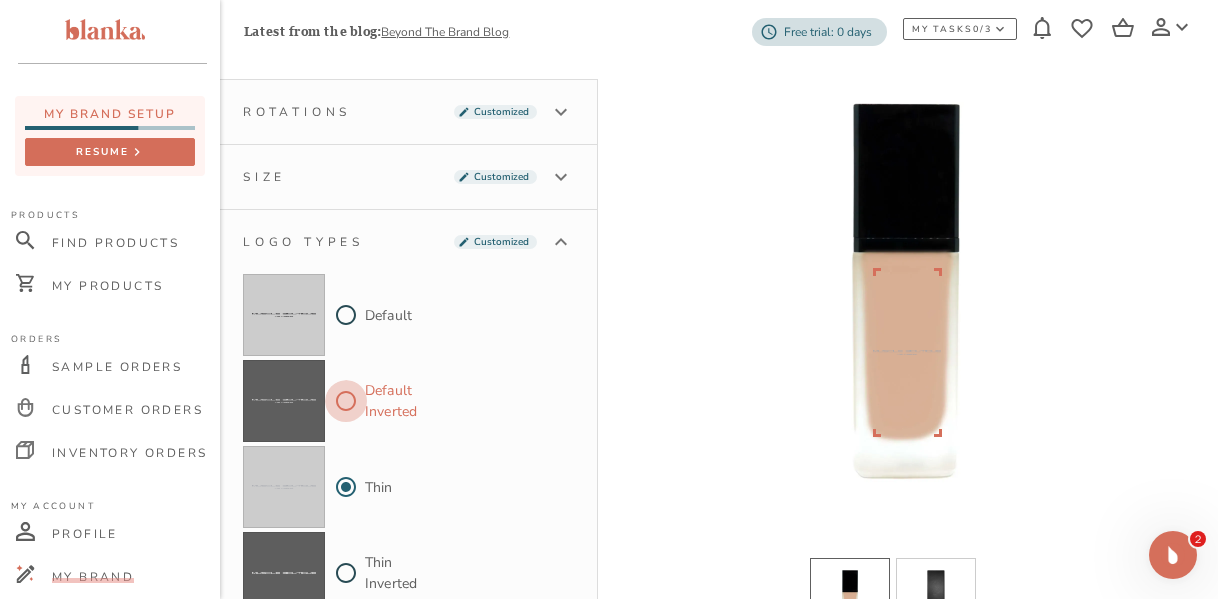 click on "Default Inverted" at bounding box center (346, 401) 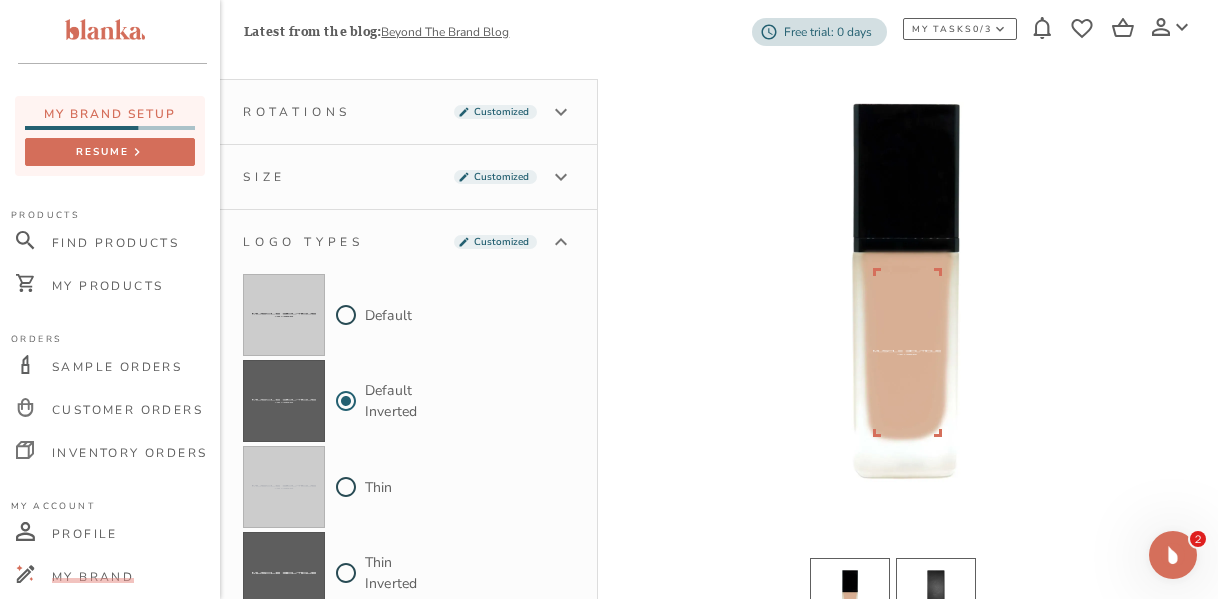 click at bounding box center [936, 598] 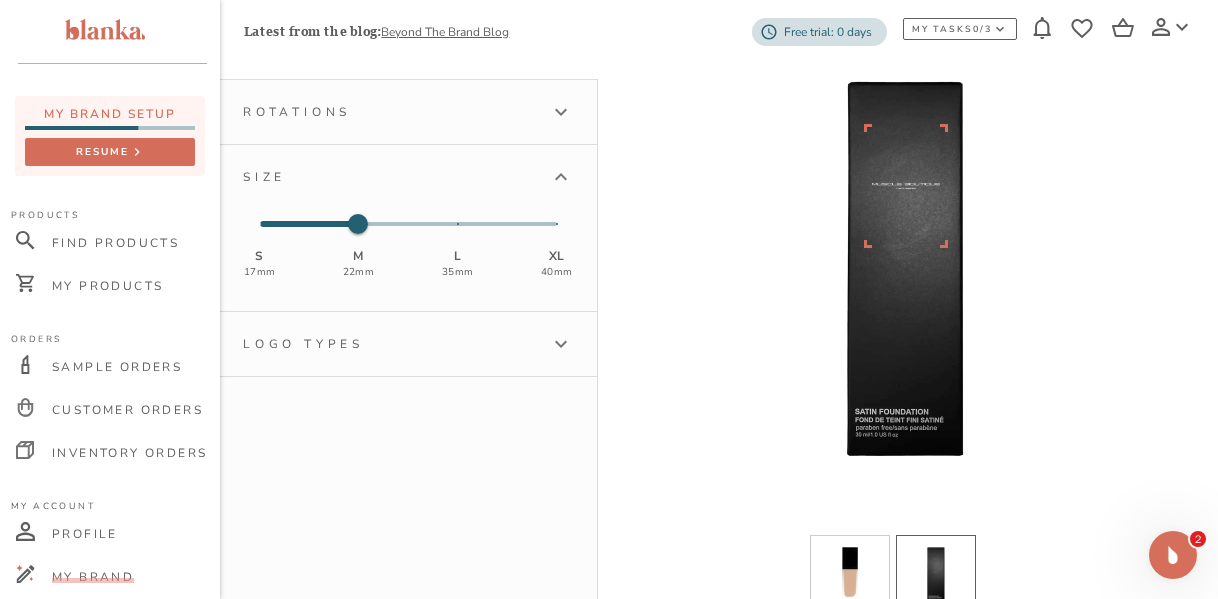 type 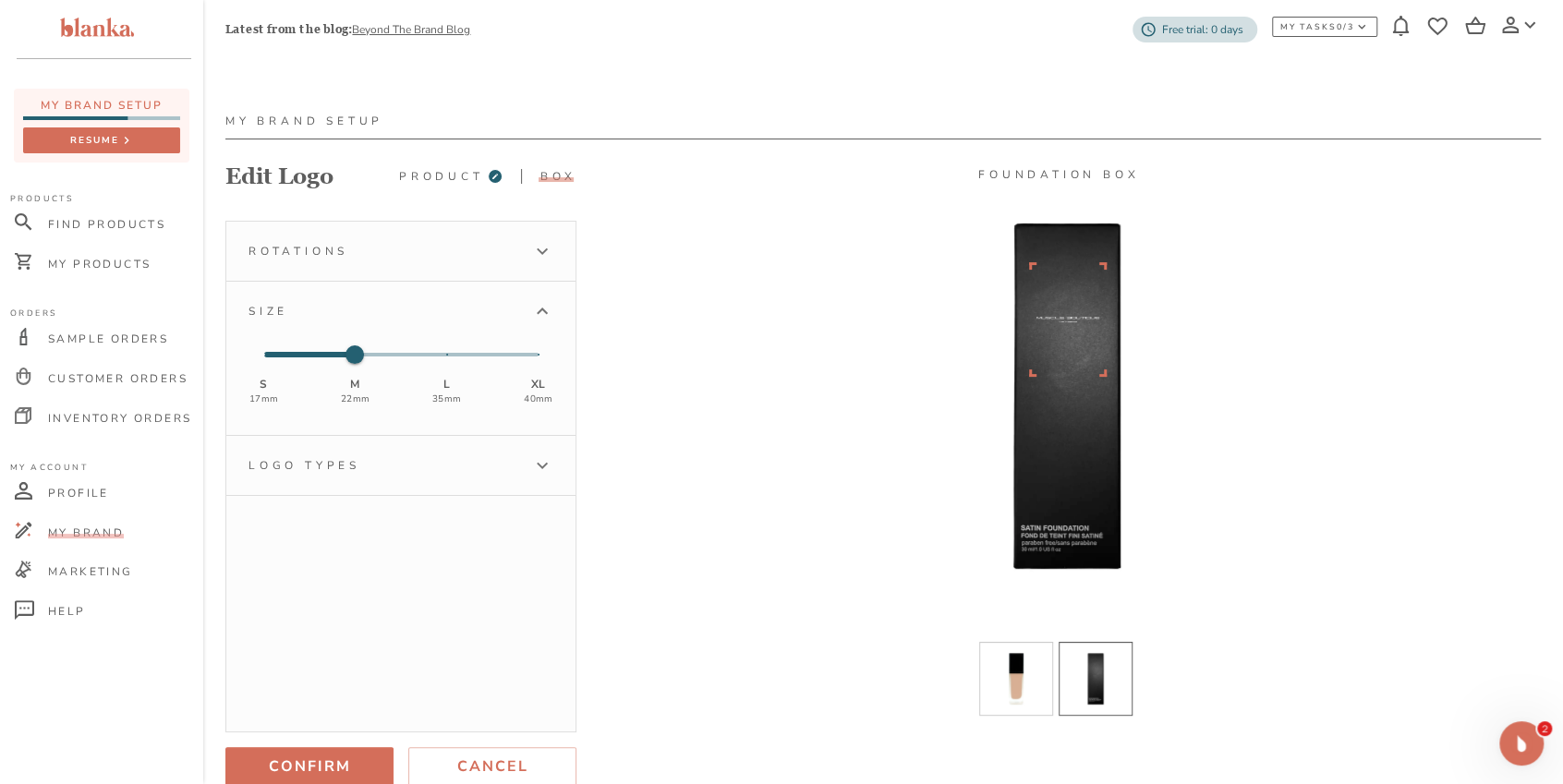 scroll, scrollTop: 69, scrollLeft: 0, axis: vertical 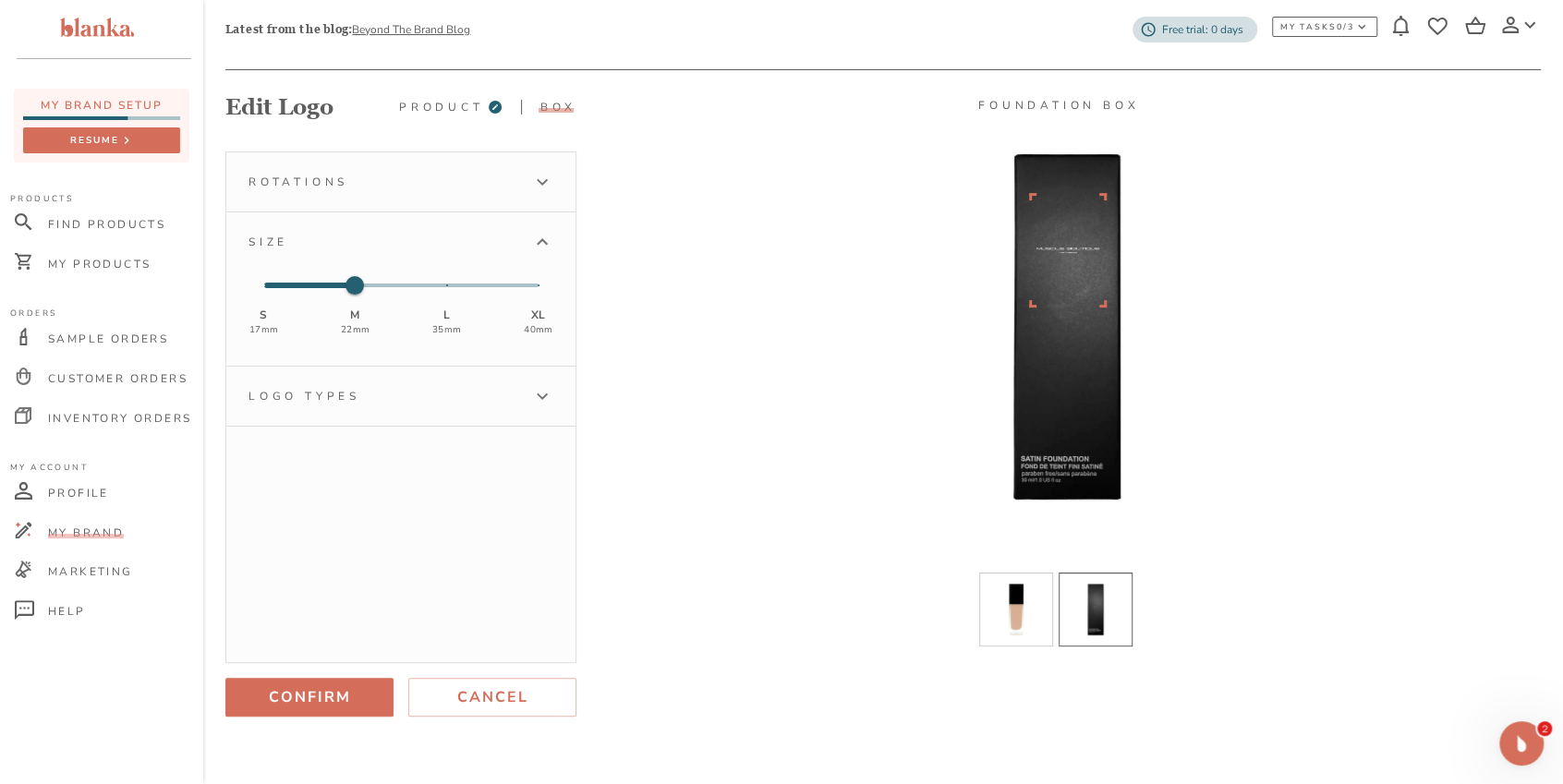 click on "Logo types" at bounding box center (401, 396) 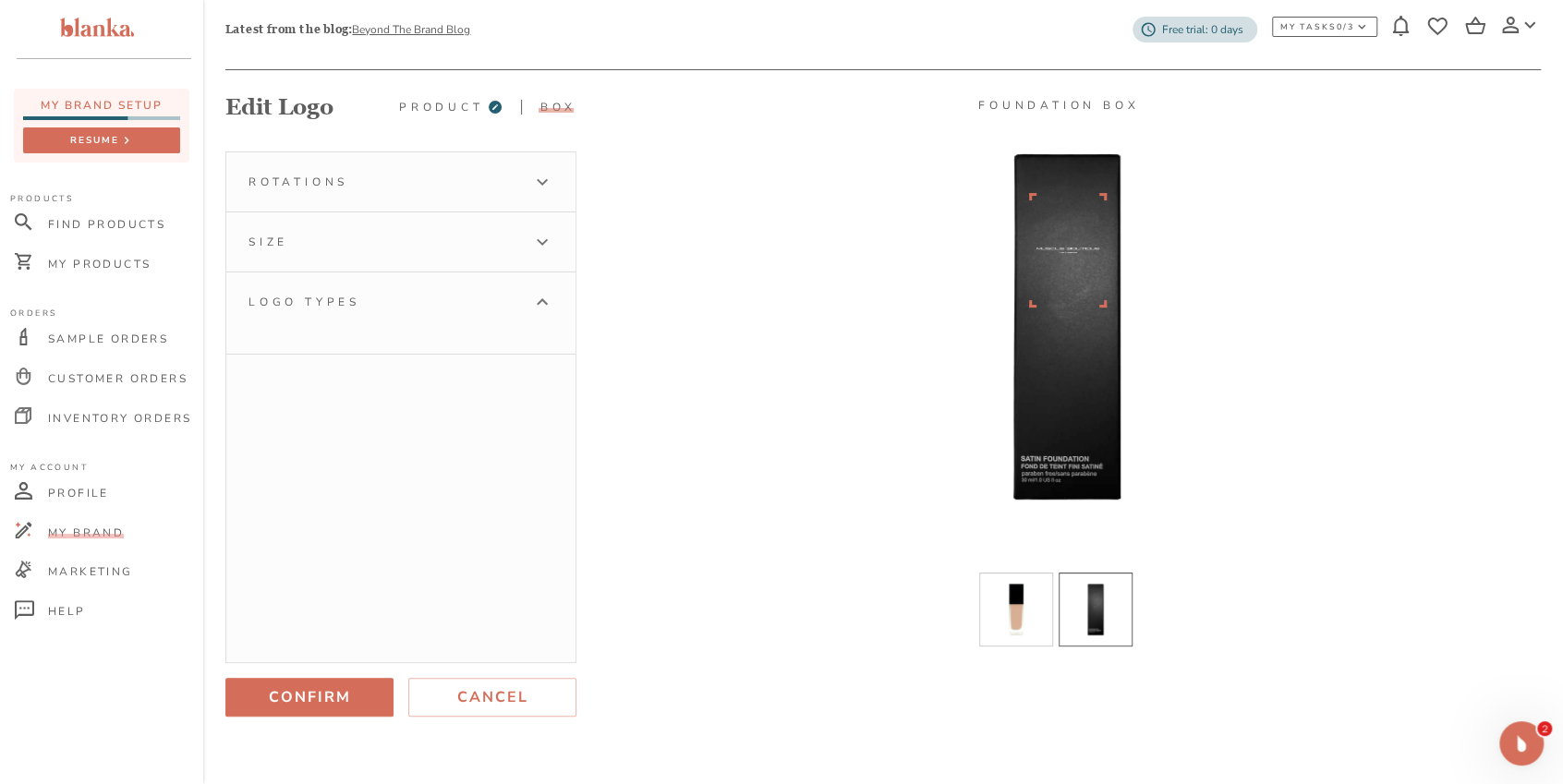 click on "Size" at bounding box center [384, 242] 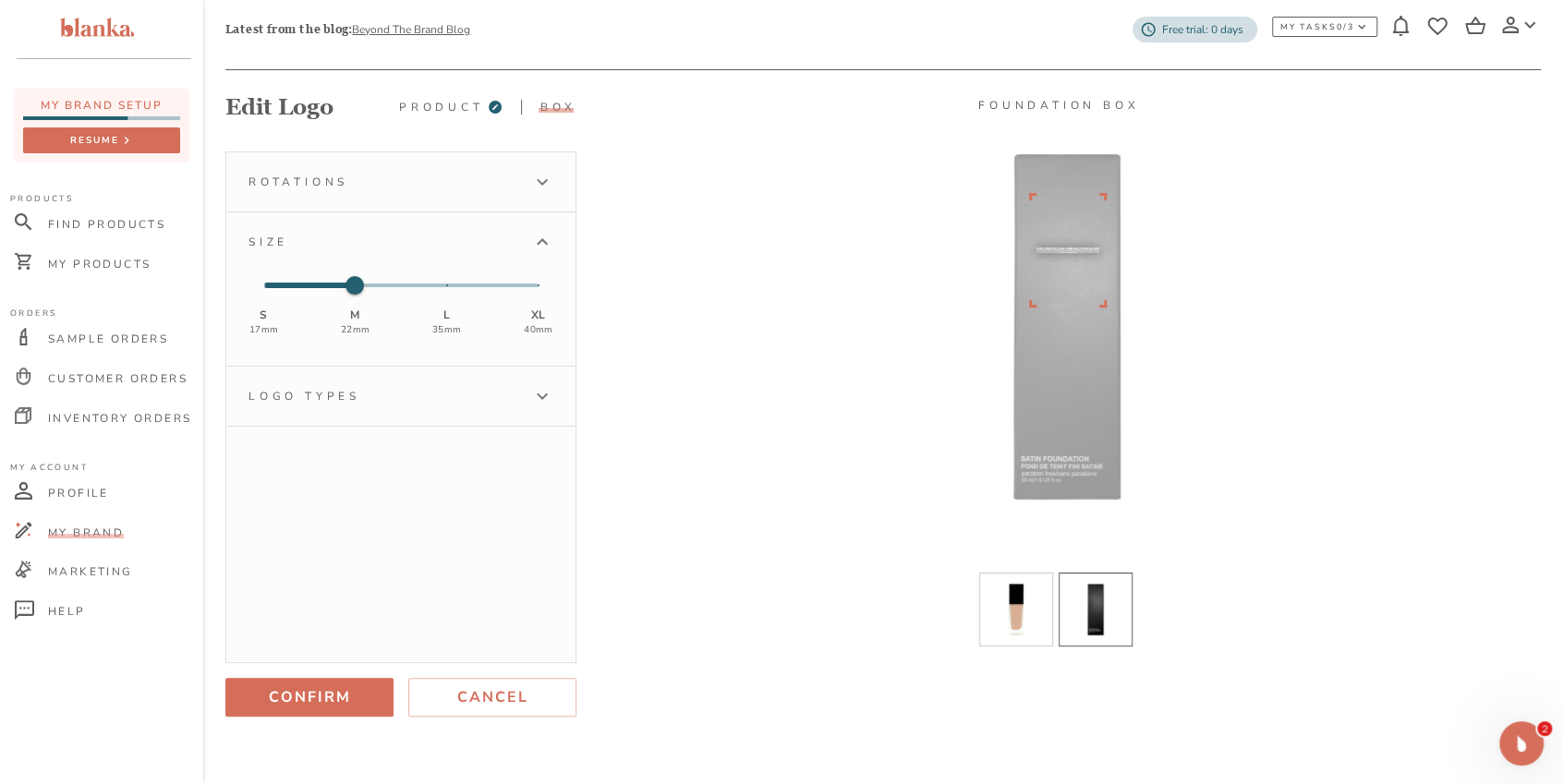 click on "Rotations" at bounding box center (401, 182) 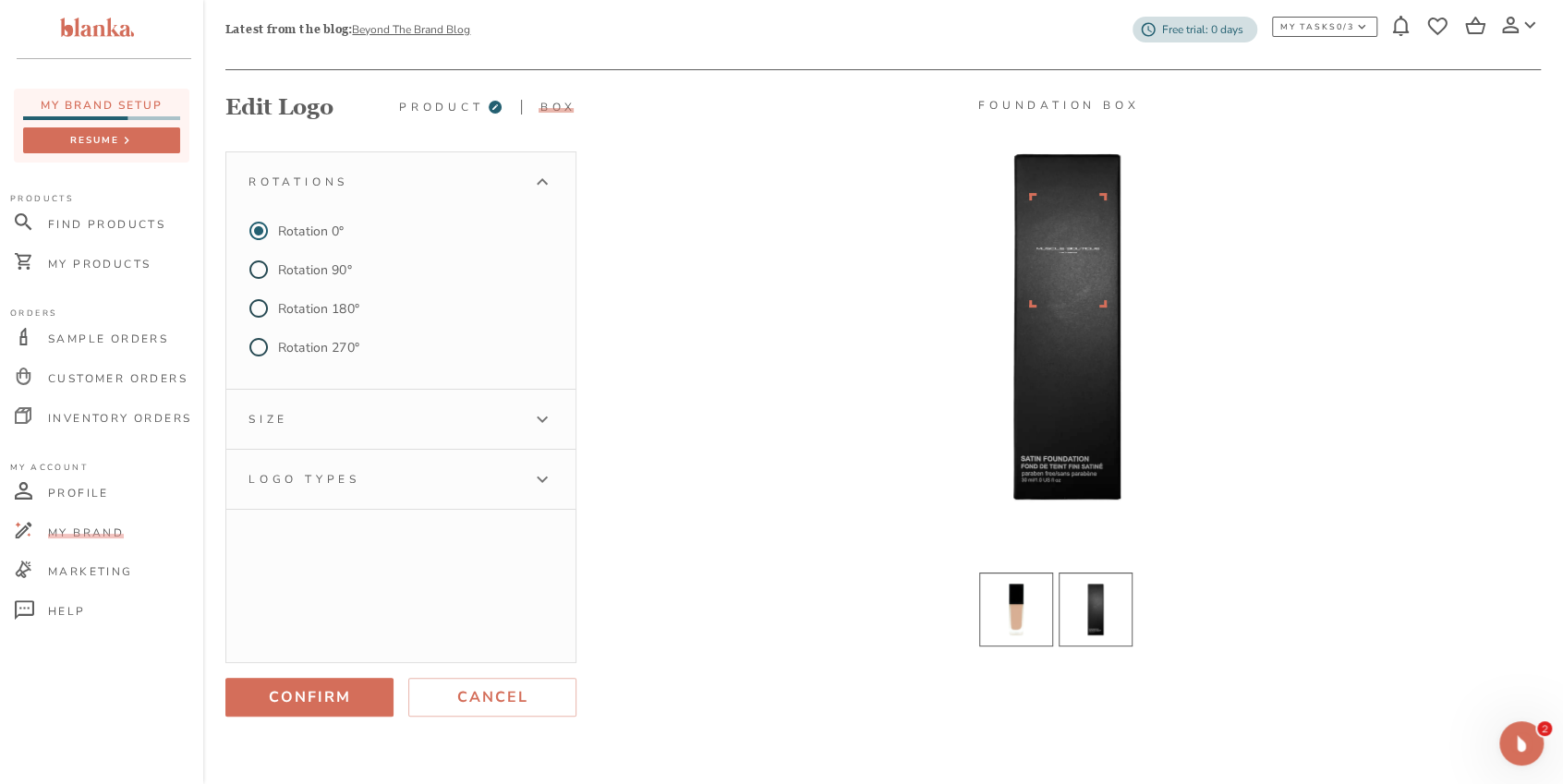 click at bounding box center [1016, 609] 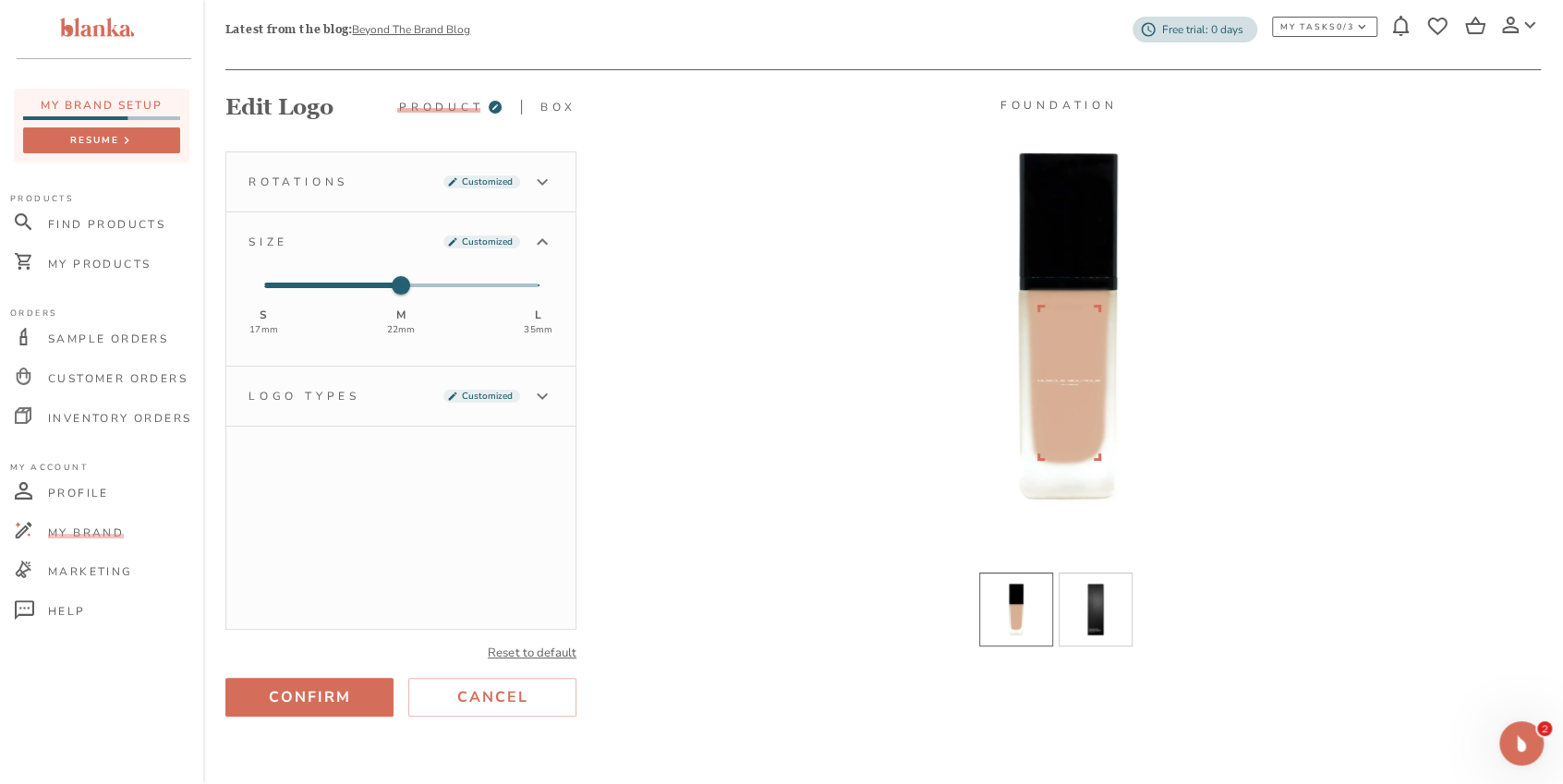 click on "Logo types Customized" at bounding box center [384, 396] 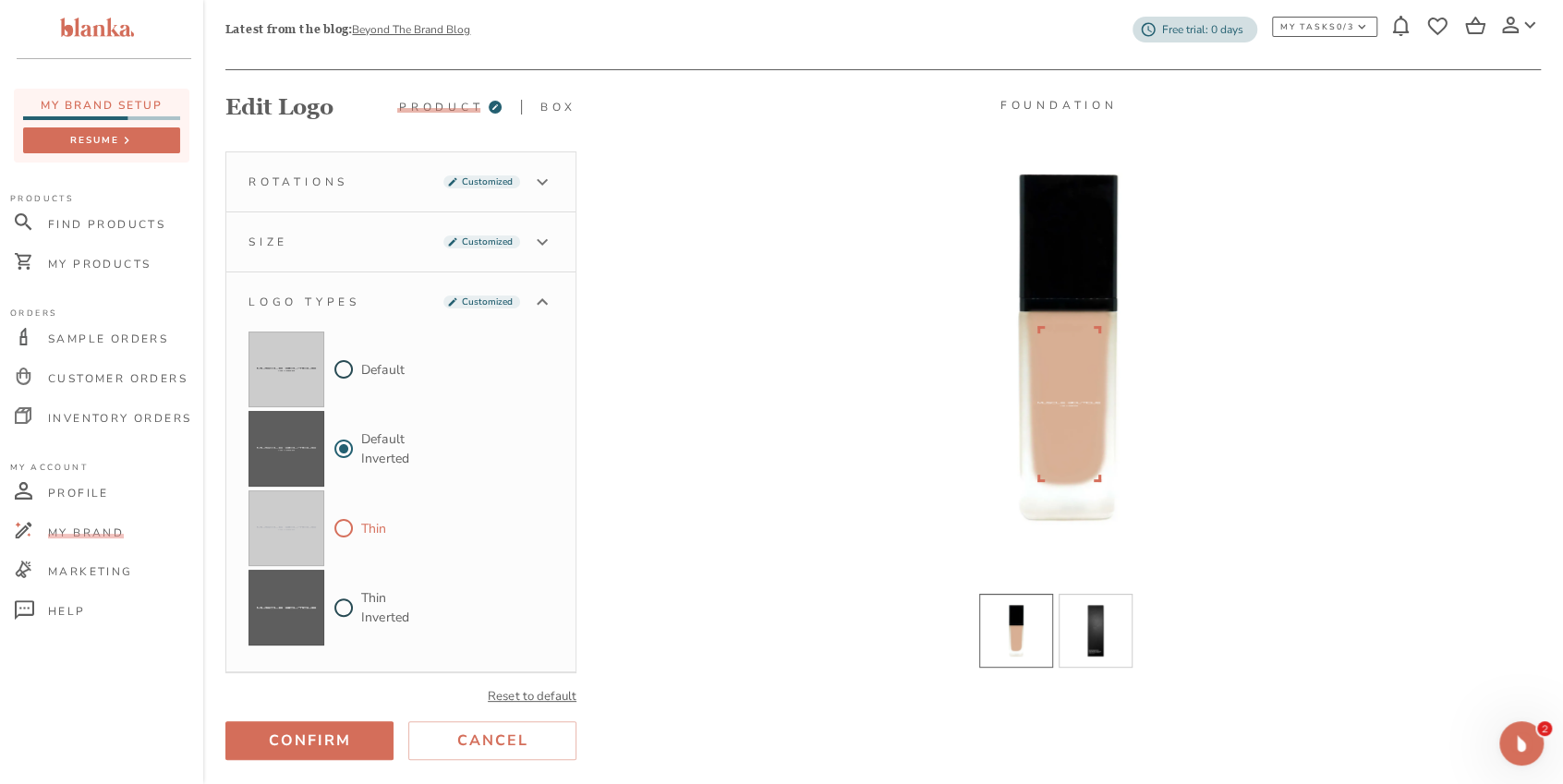 click on "Thin" at bounding box center [344, 528] 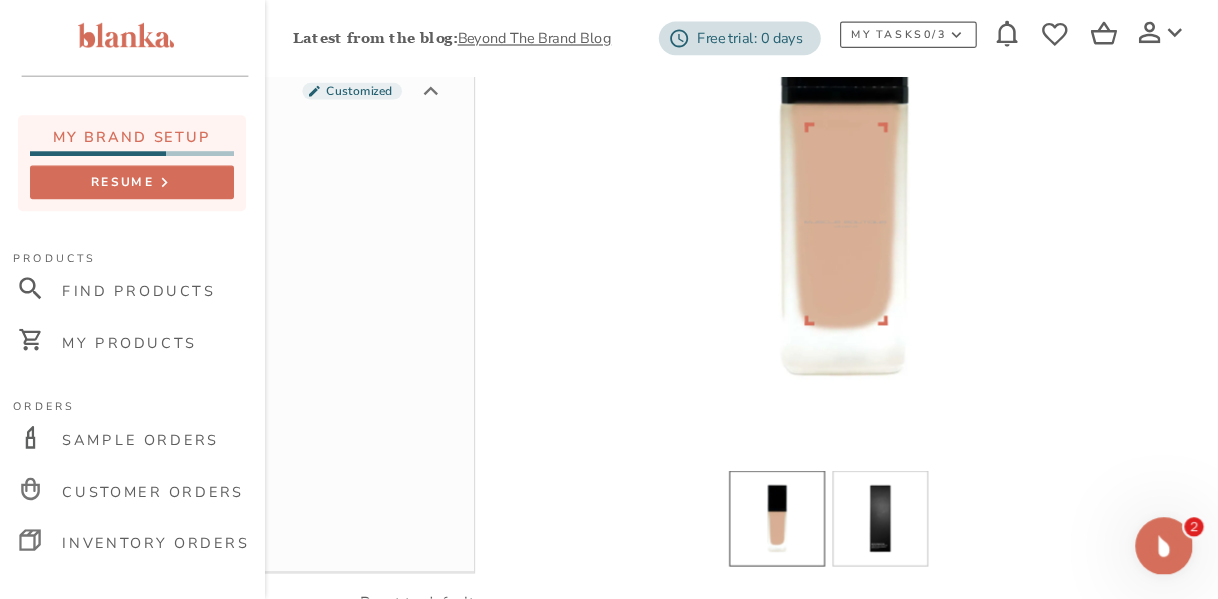scroll, scrollTop: 326, scrollLeft: 26, axis: both 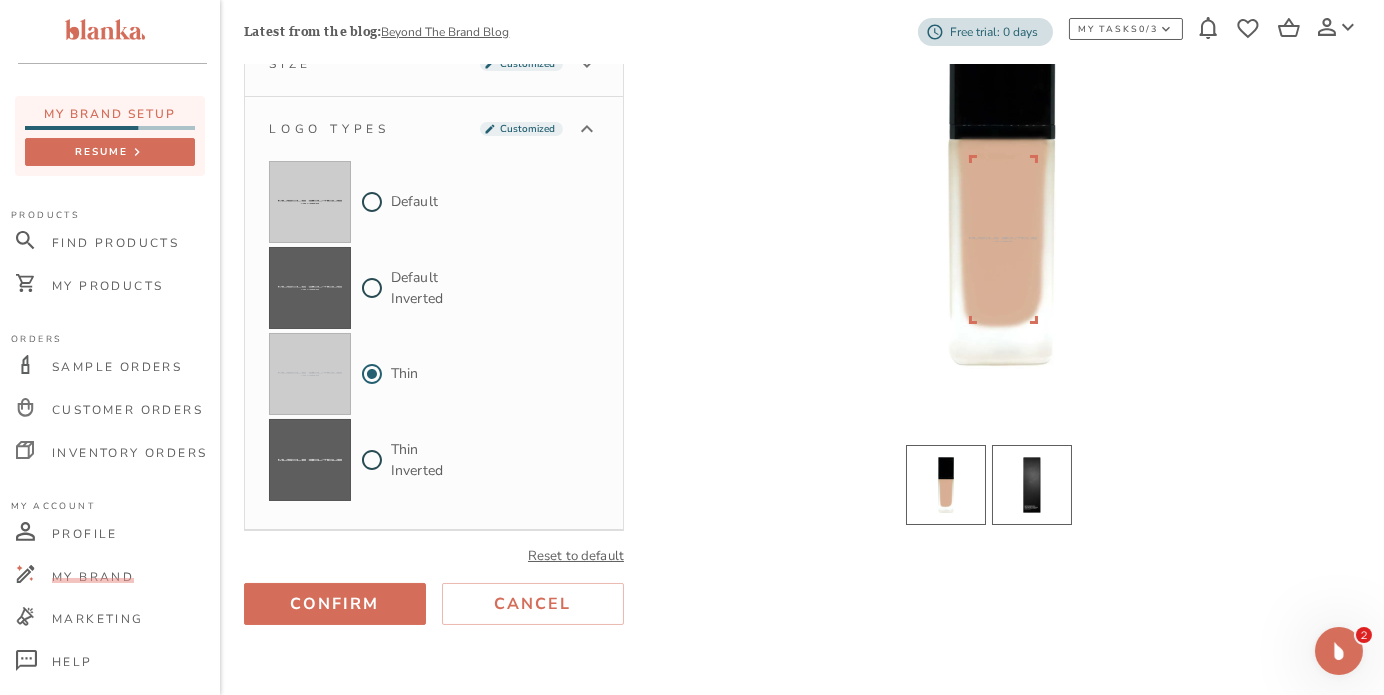 click at bounding box center (1032, 485) 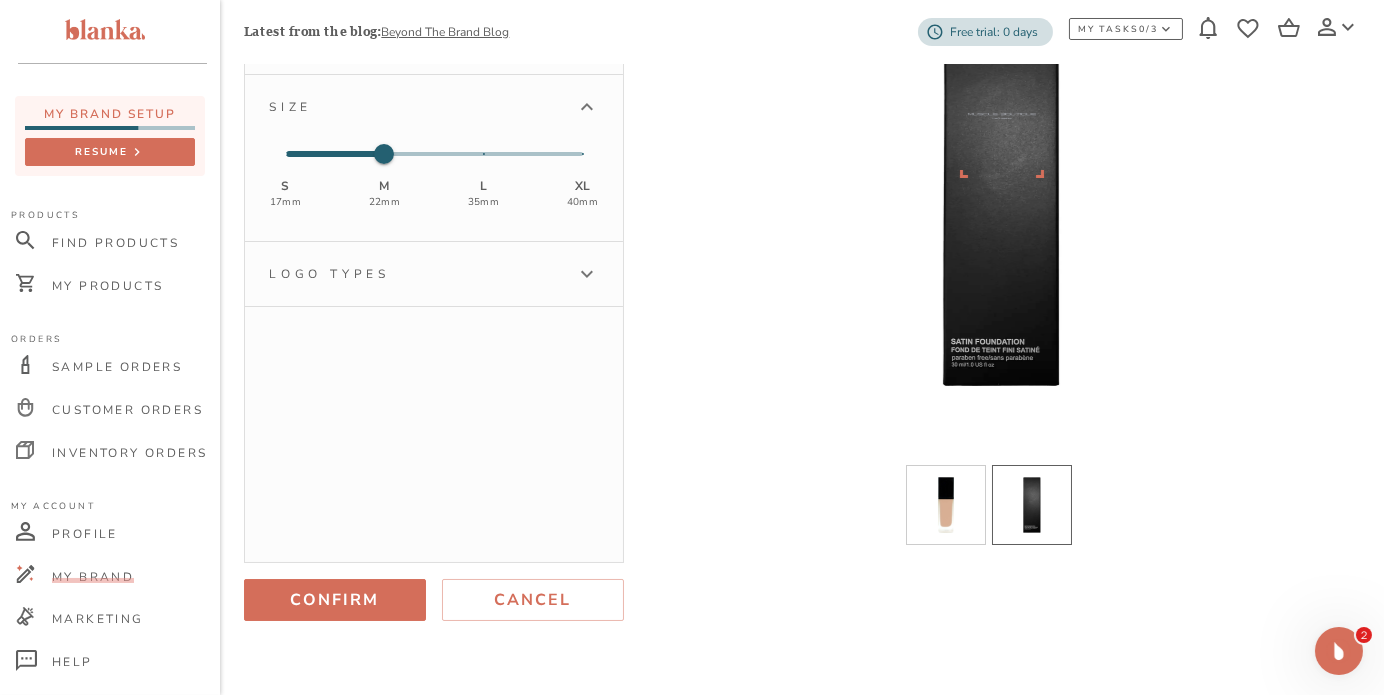 scroll, scrollTop: 0, scrollLeft: 0, axis: both 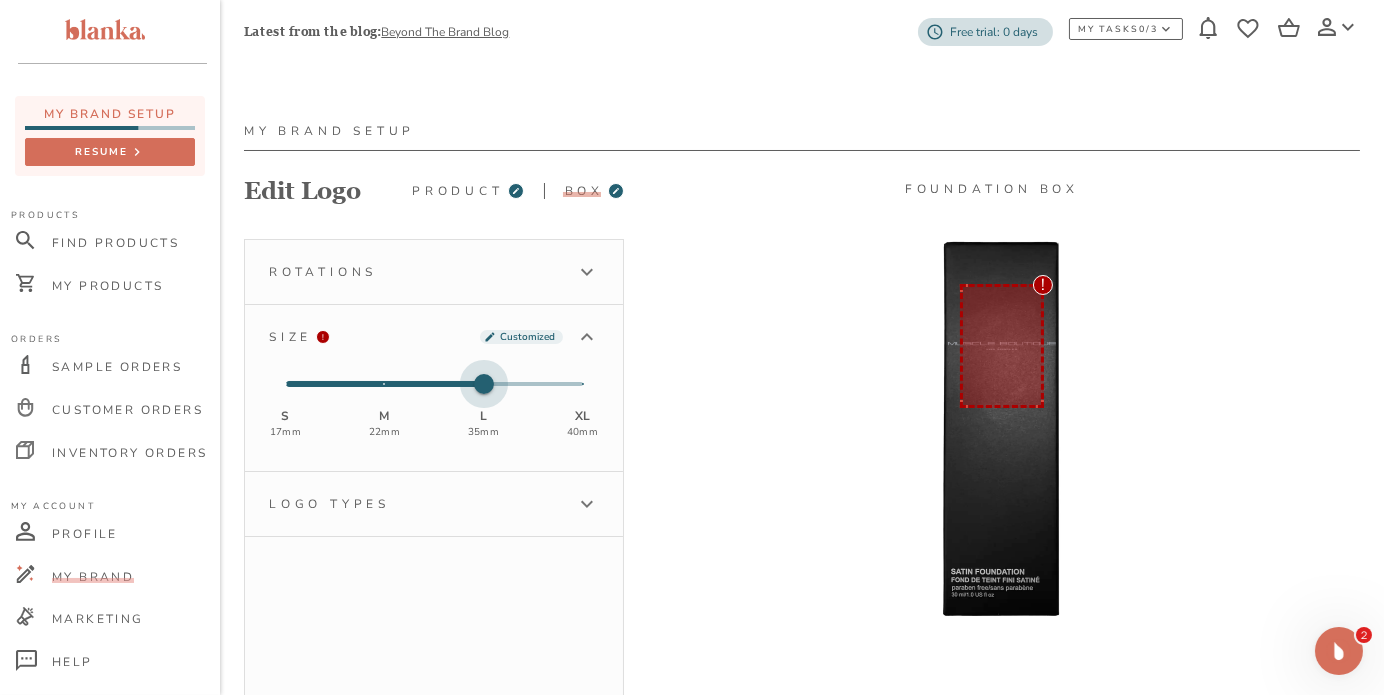 type on "1" 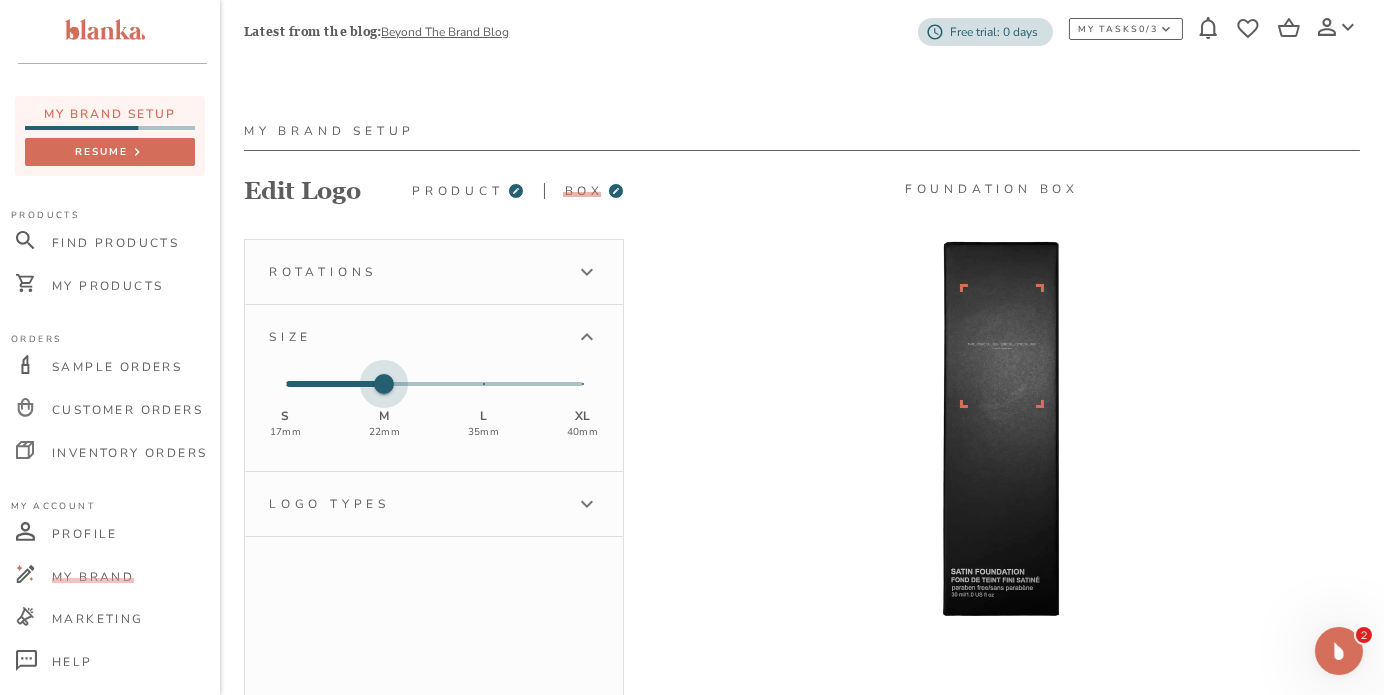 drag, startPoint x: 392, startPoint y: 379, endPoint x: 428, endPoint y: 379, distance: 36 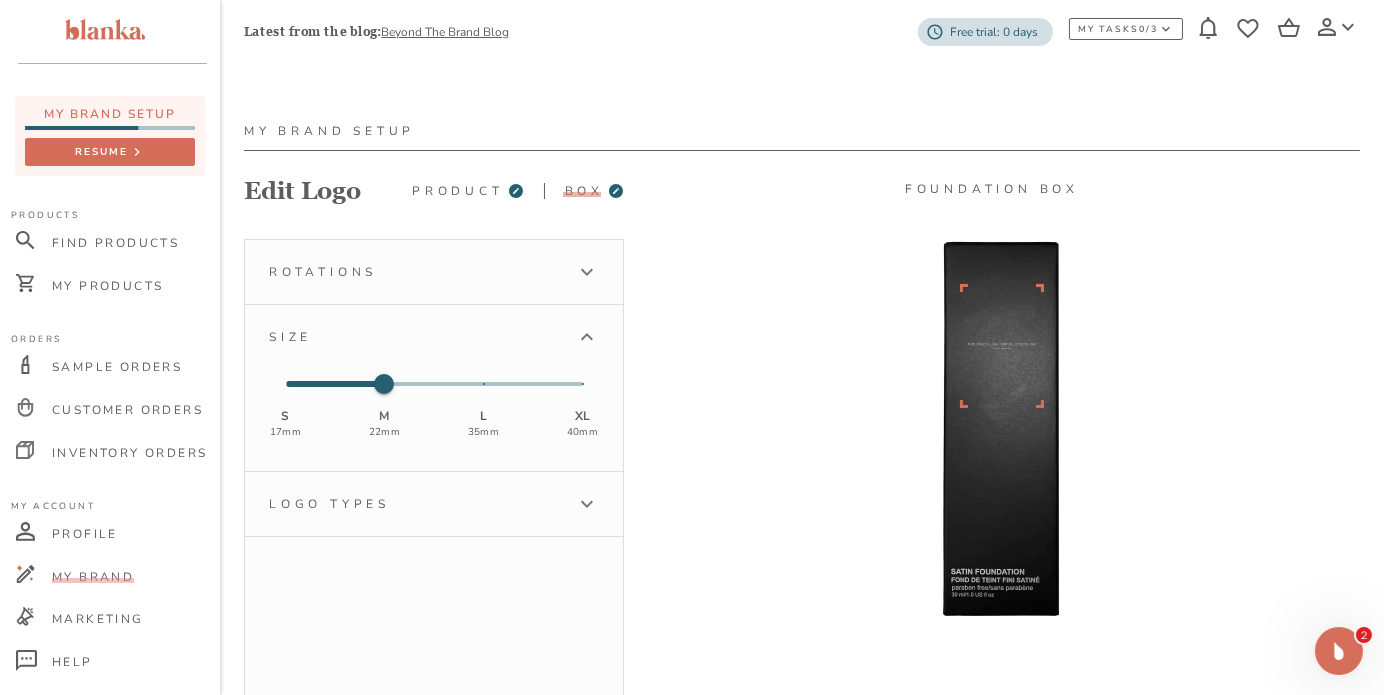 scroll, scrollTop: 230, scrollLeft: 0, axis: vertical 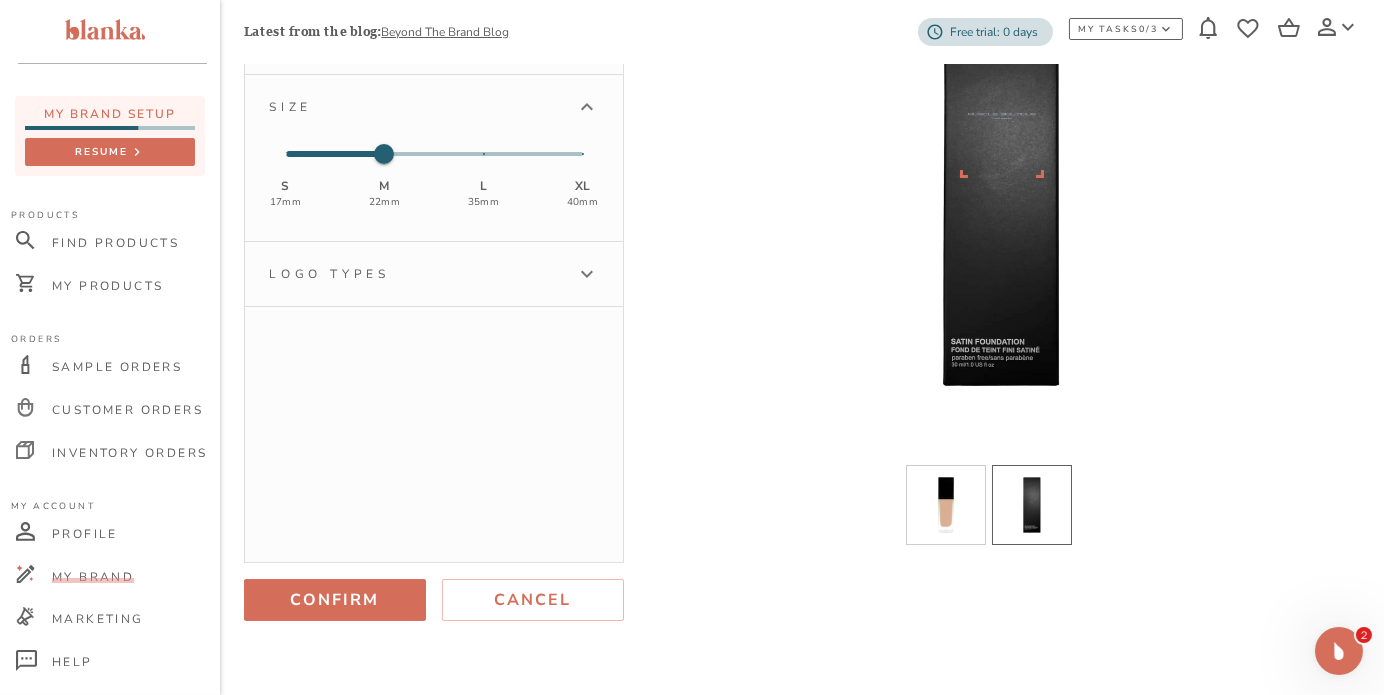 click on "Confirm" at bounding box center [335, 600] 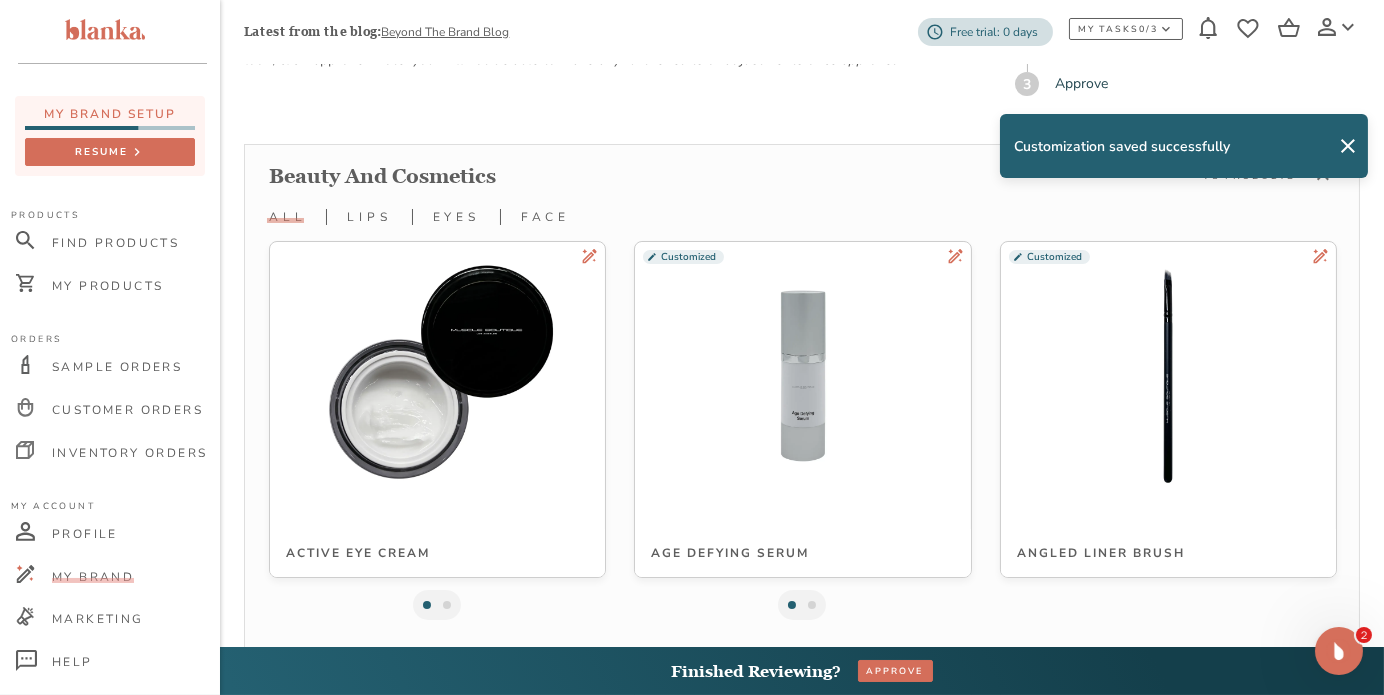scroll, scrollTop: 3934, scrollLeft: 0, axis: vertical 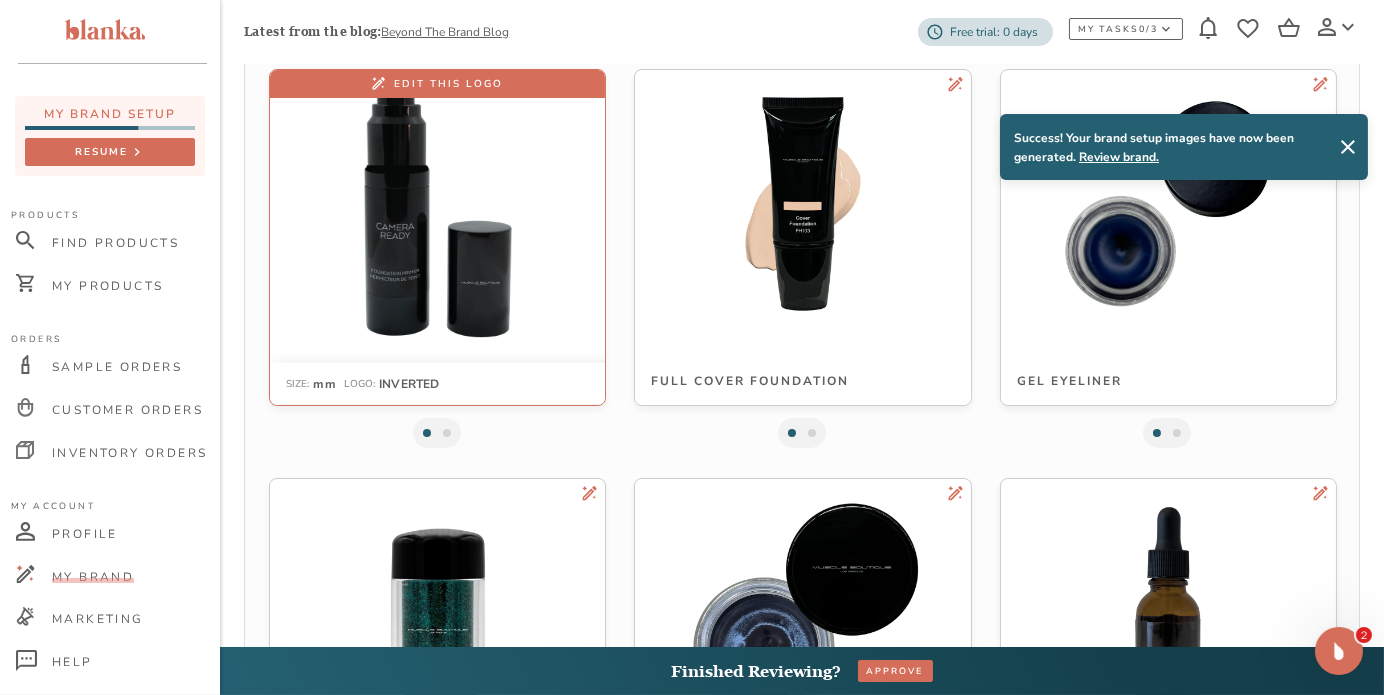 click at bounding box center [438, 204] 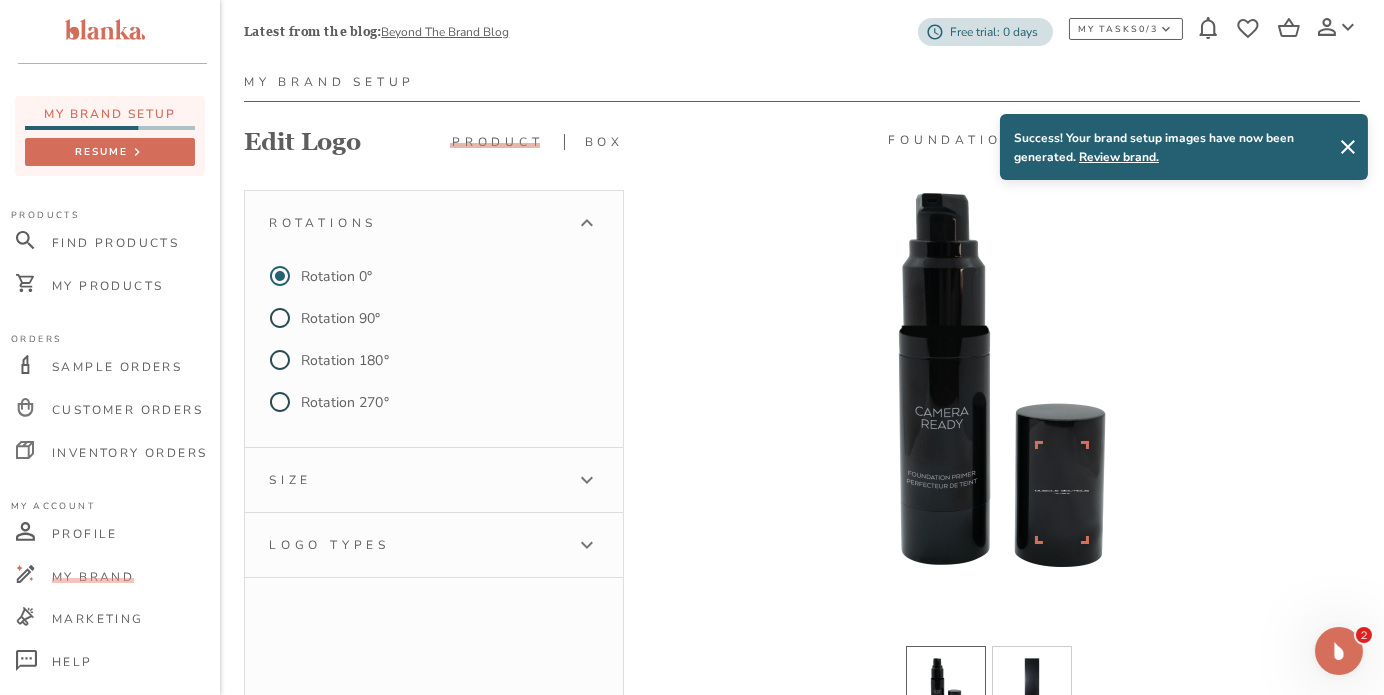 scroll, scrollTop: 230, scrollLeft: 0, axis: vertical 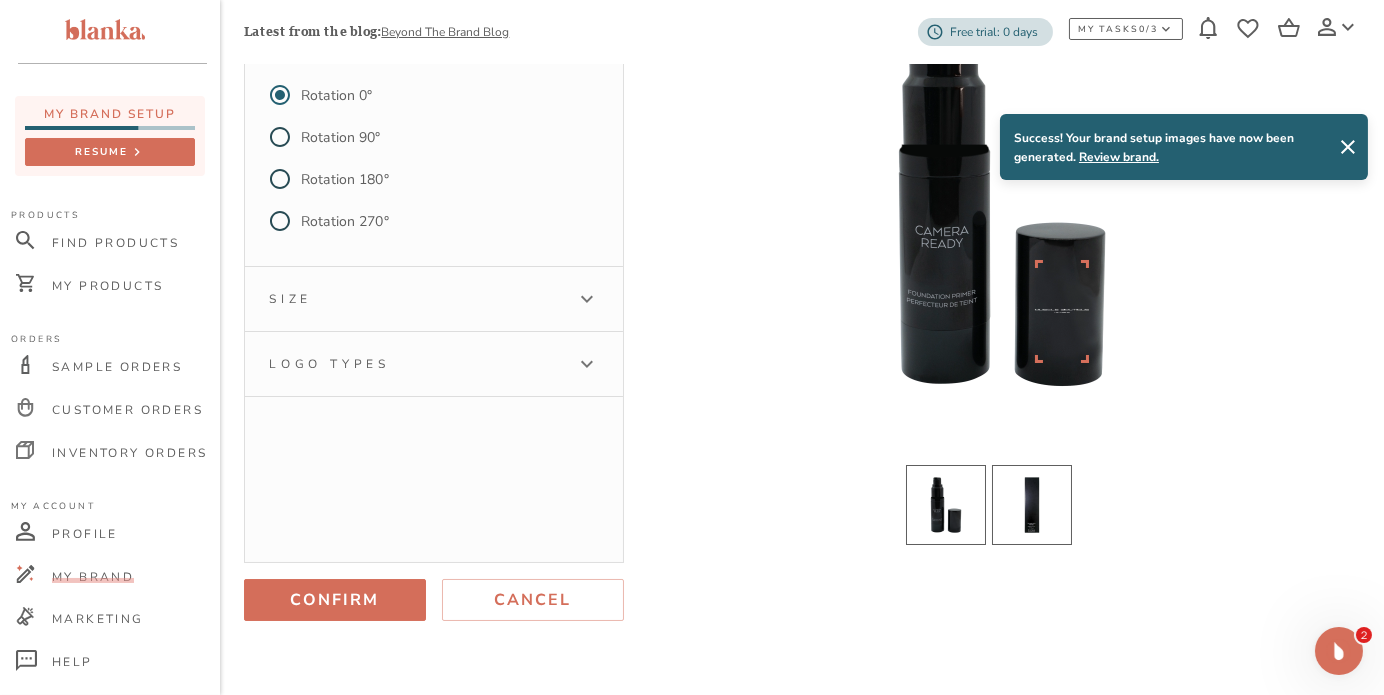 click at bounding box center (1032, 505) 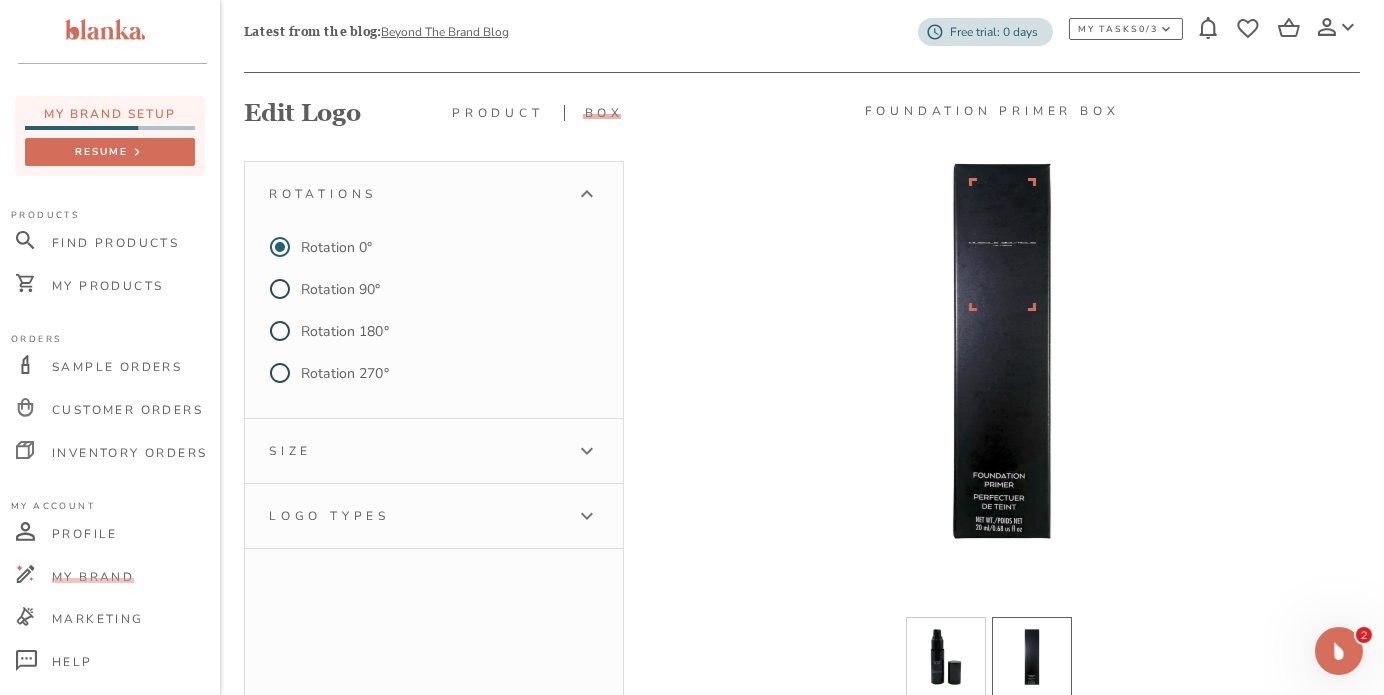 scroll, scrollTop: 230, scrollLeft: 0, axis: vertical 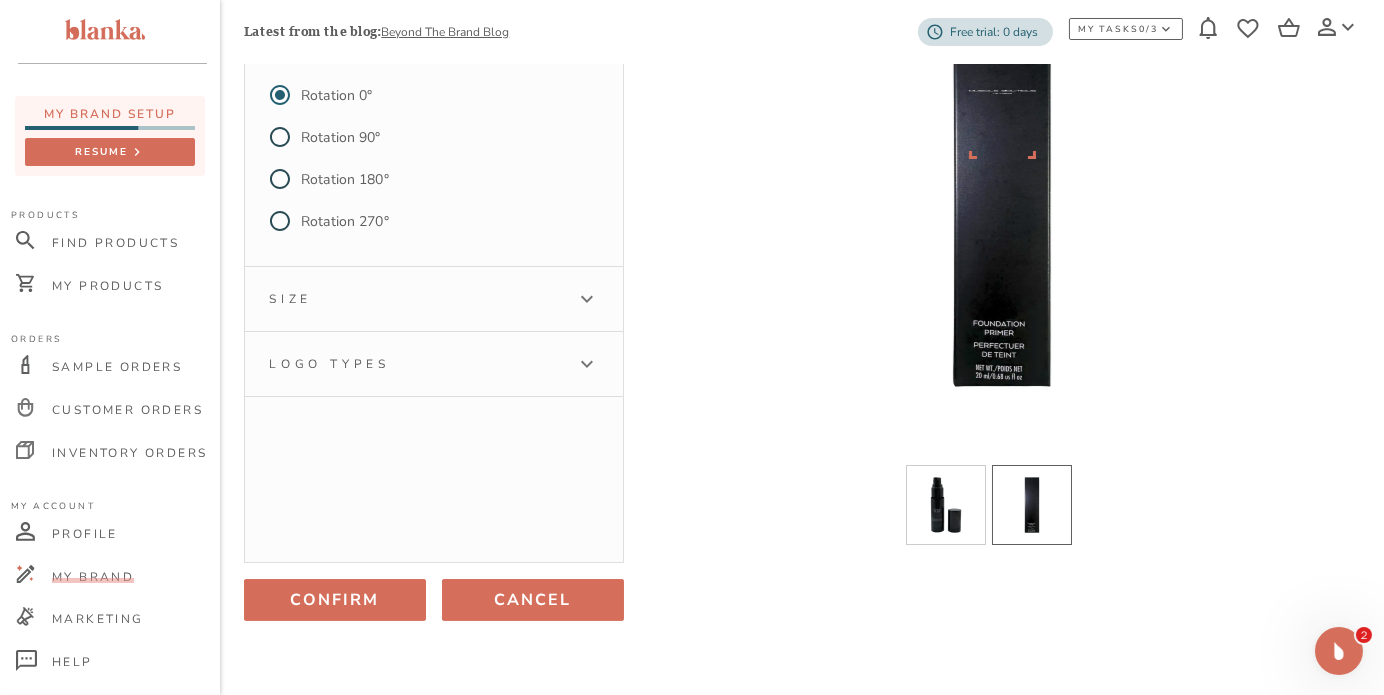 click on "Cancel" at bounding box center (533, 600) 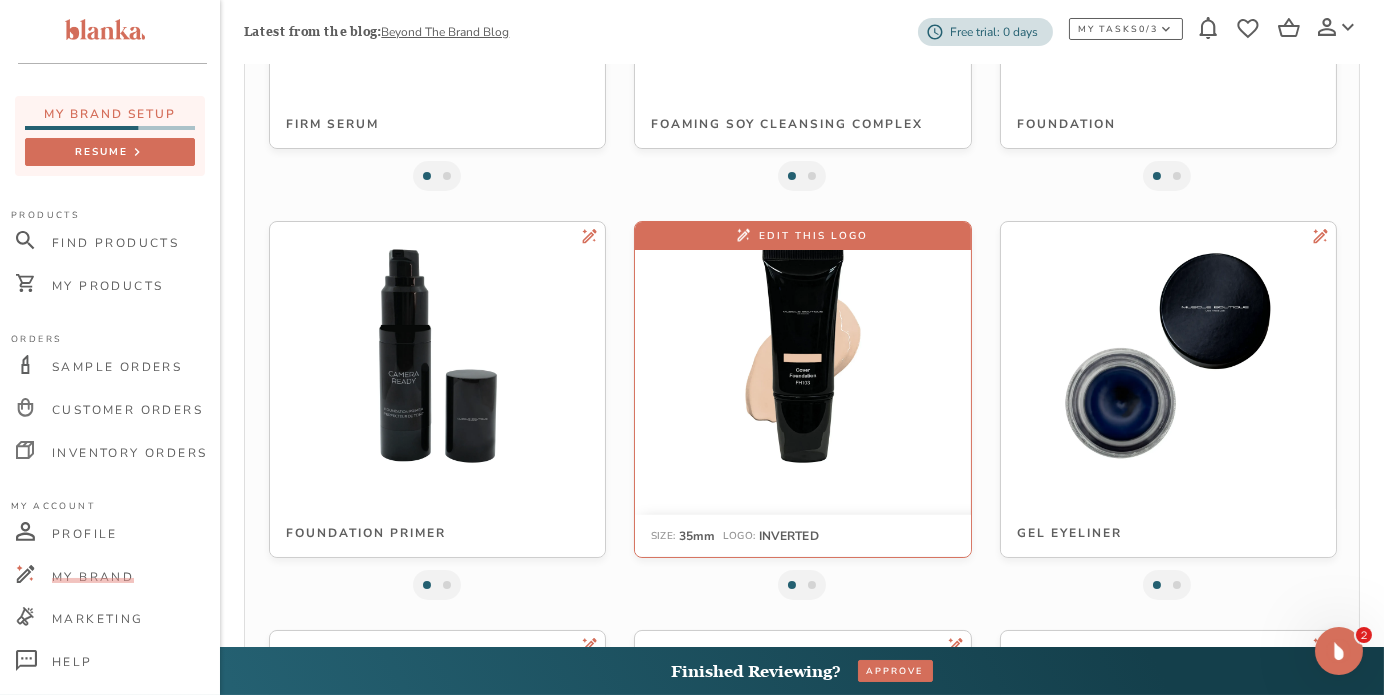 scroll, scrollTop: 3631, scrollLeft: 0, axis: vertical 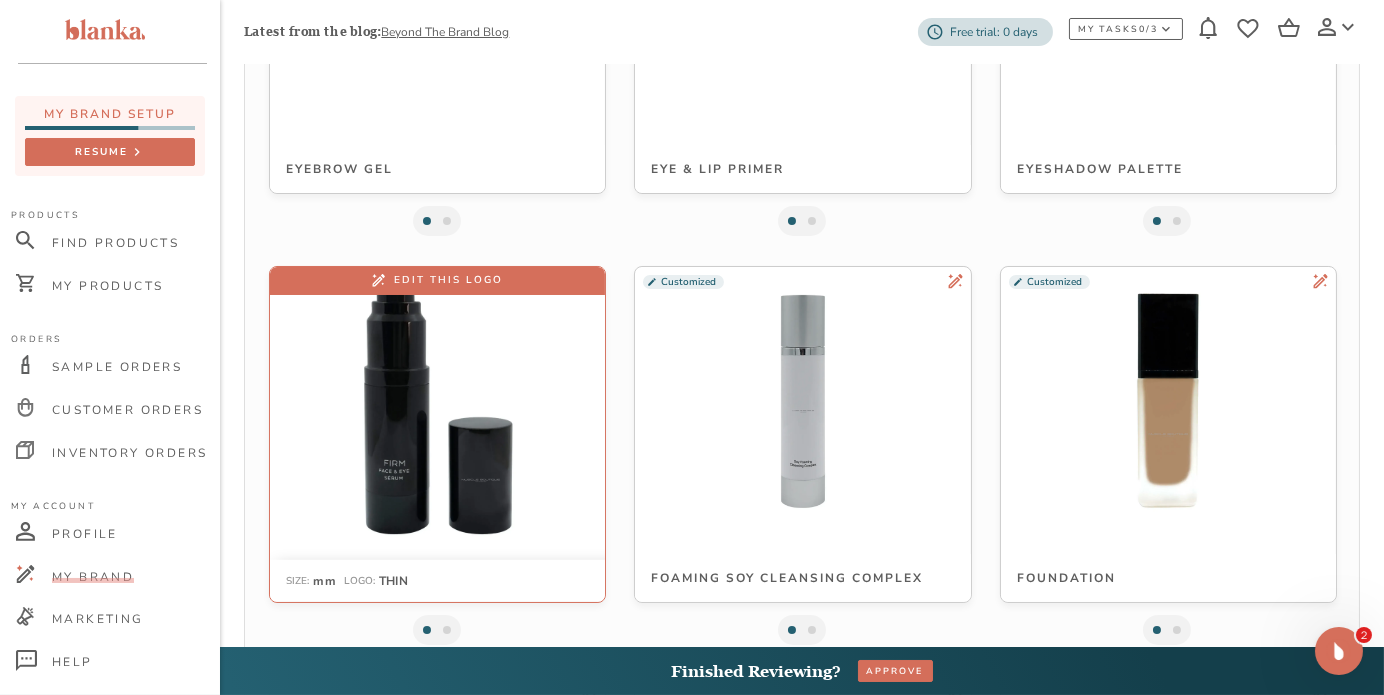 click at bounding box center (438, 401) 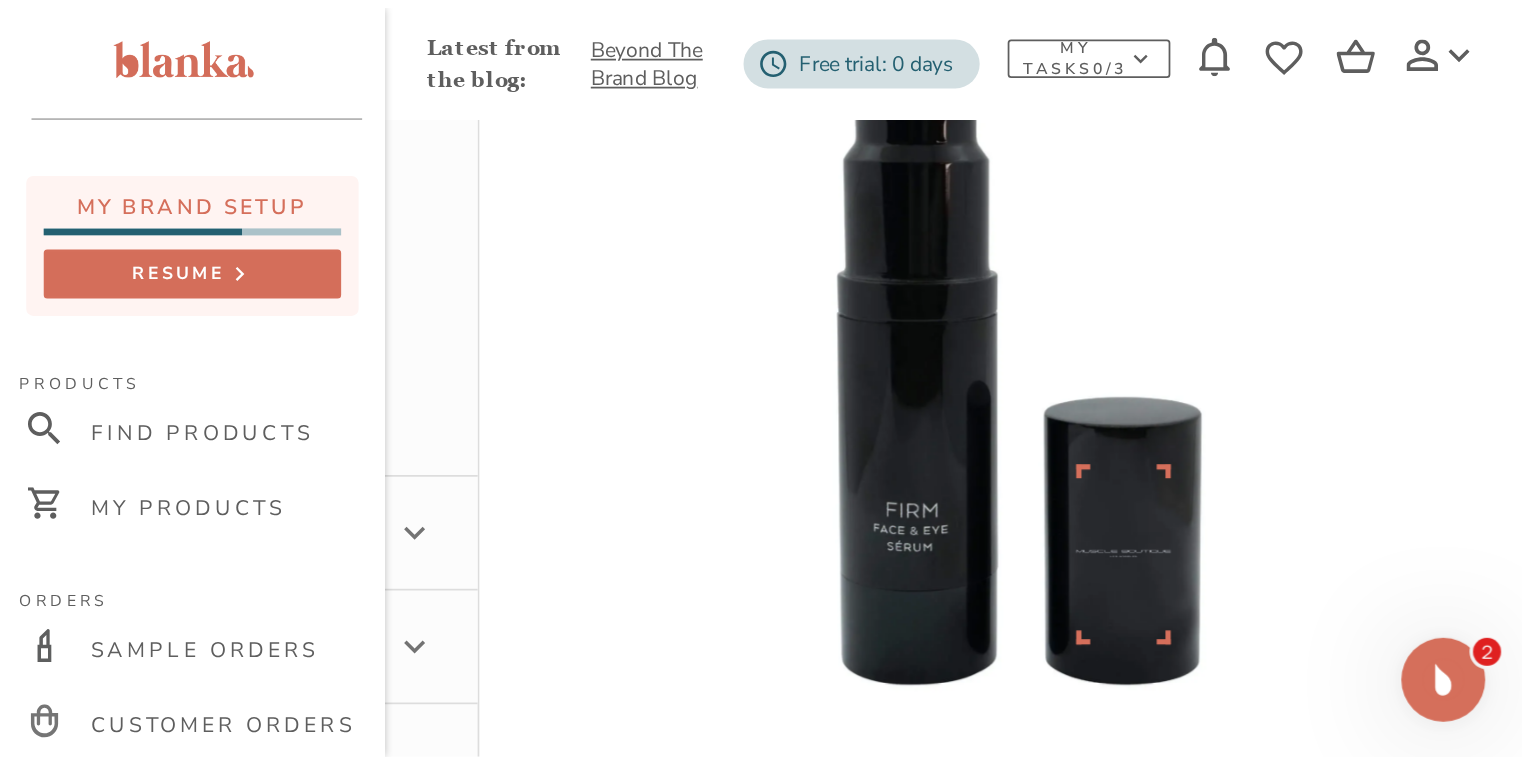 scroll, scrollTop: 160, scrollLeft: 0, axis: vertical 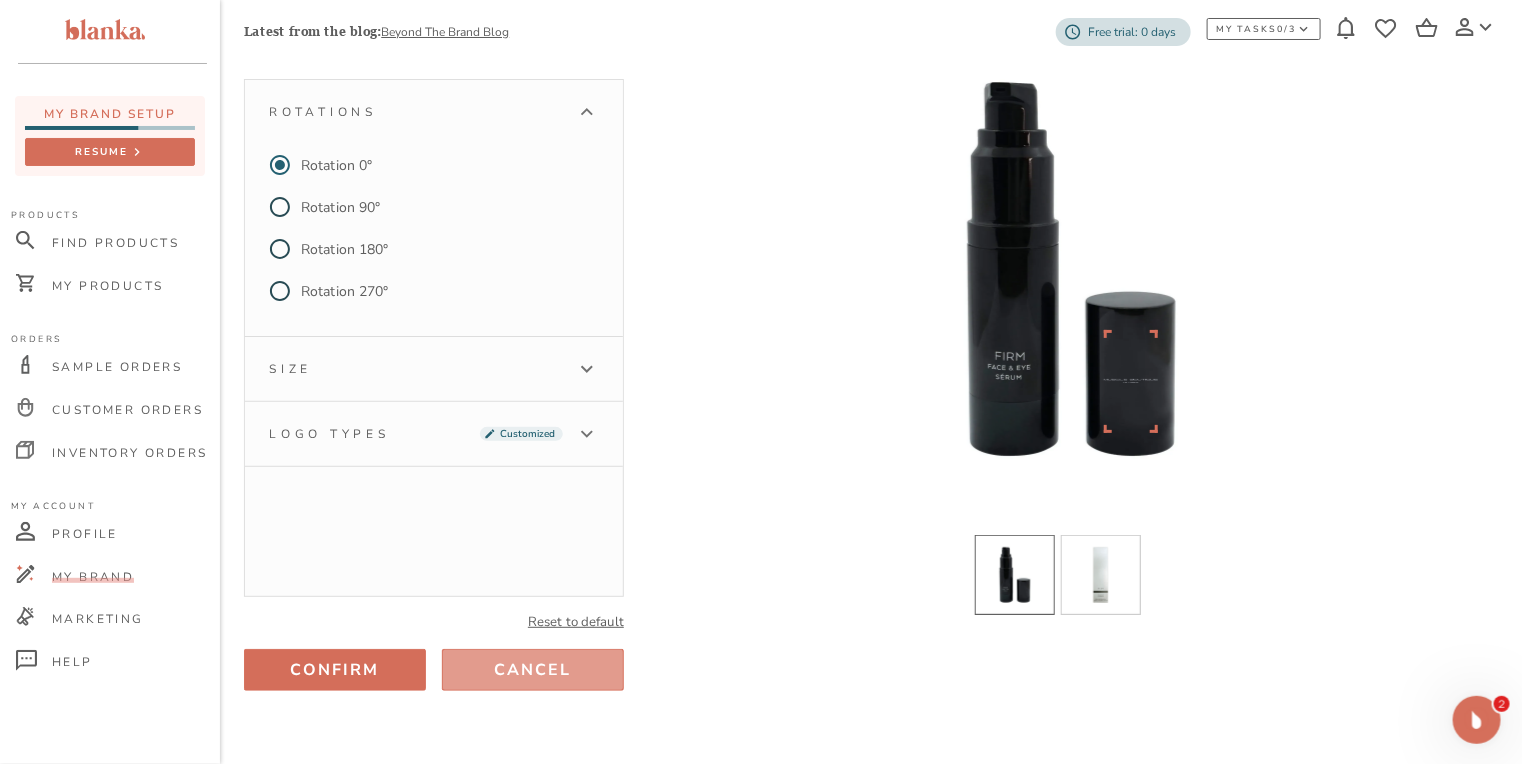 click on "Cancel" at bounding box center (533, 670) 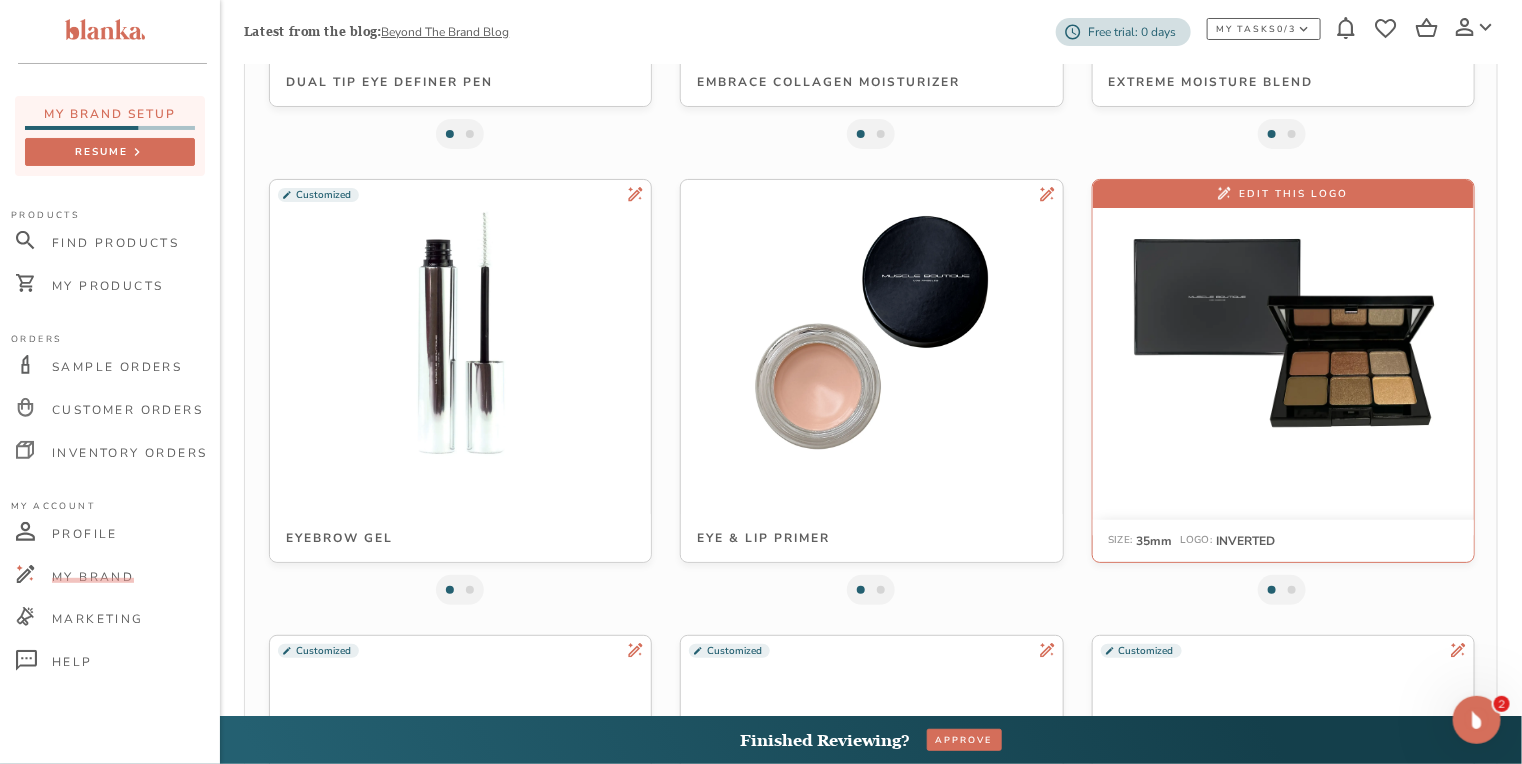 click at bounding box center [1283, 332] 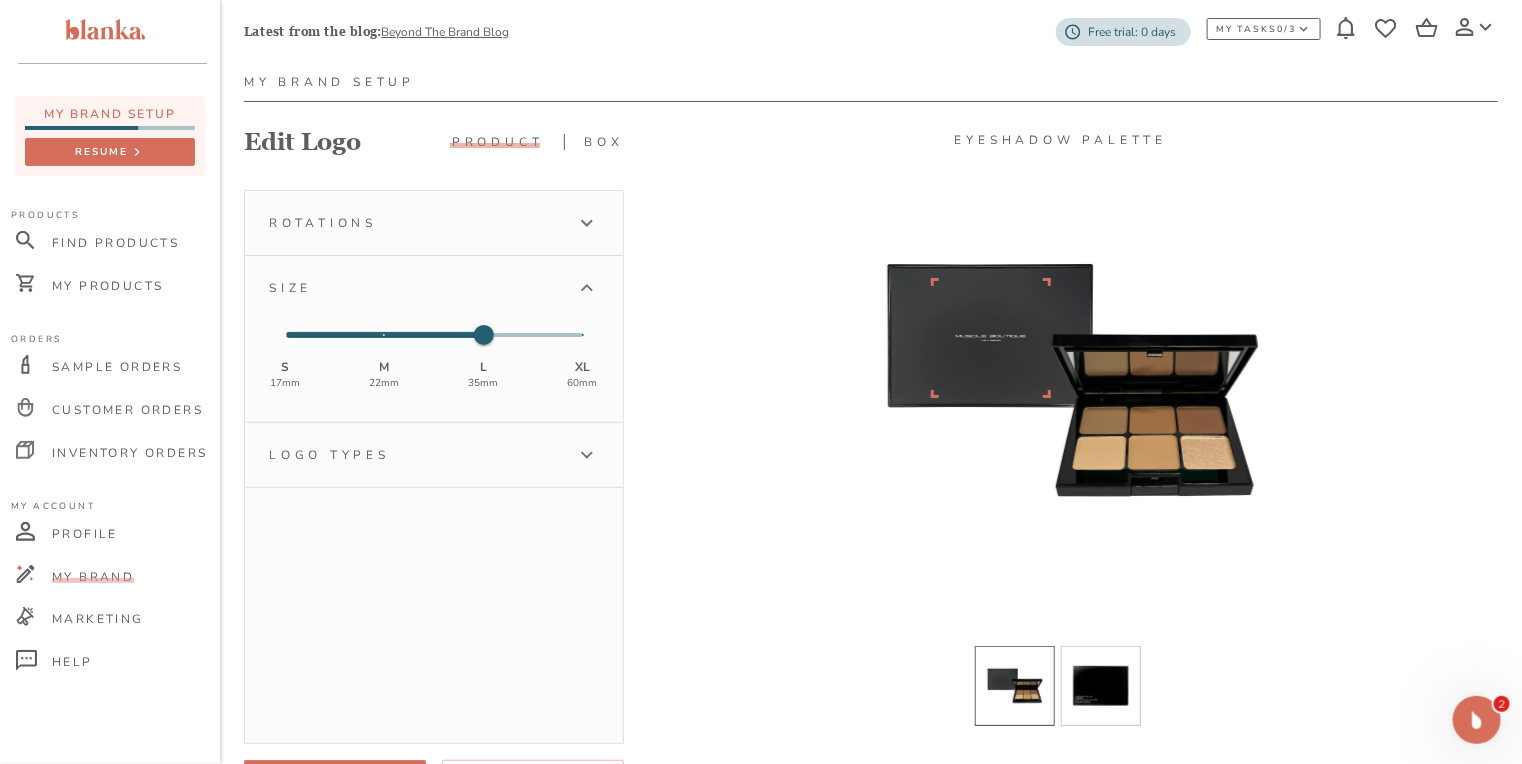 scroll, scrollTop: 160, scrollLeft: 0, axis: vertical 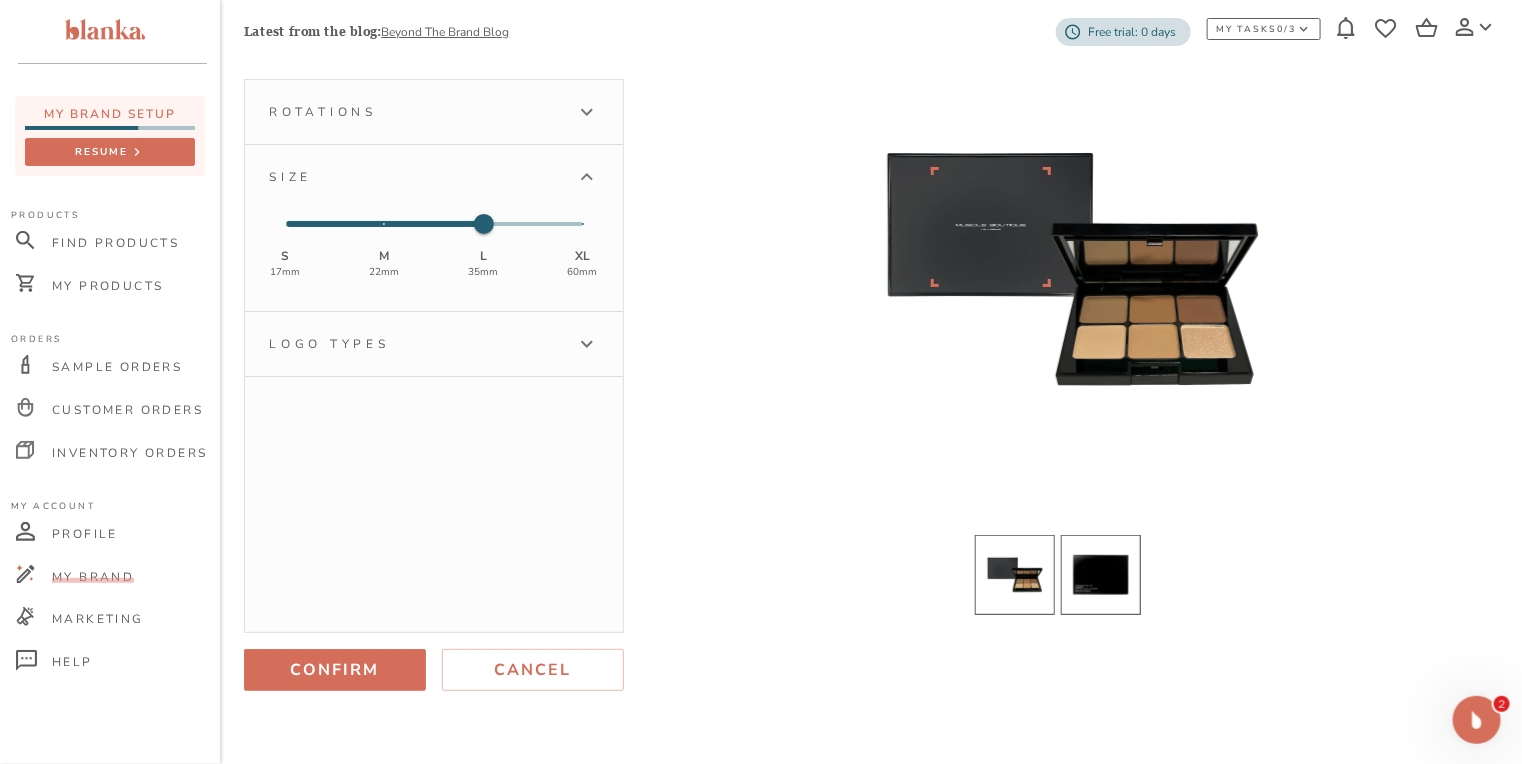 click at bounding box center (1101, 575) 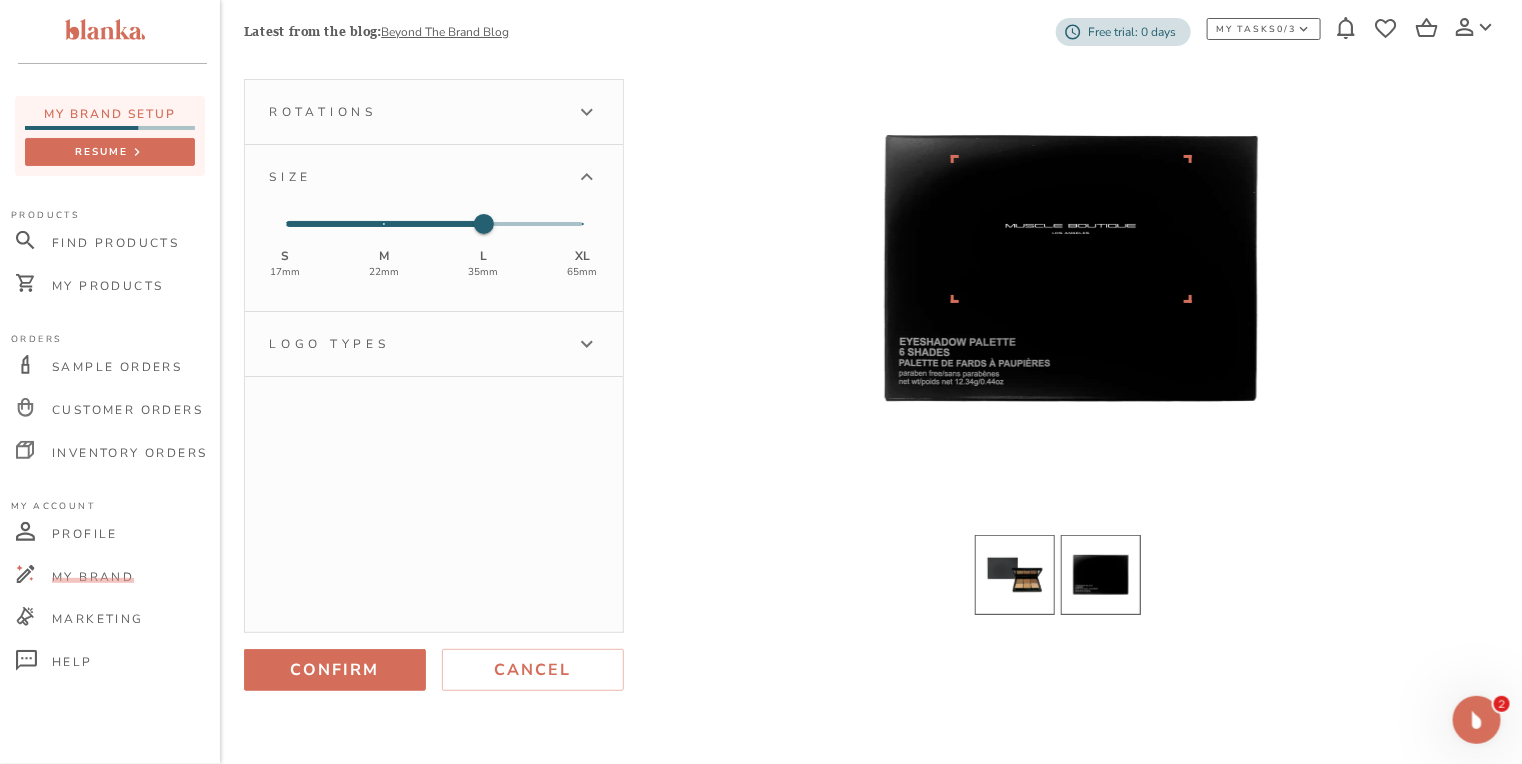 click at bounding box center [1015, 575] 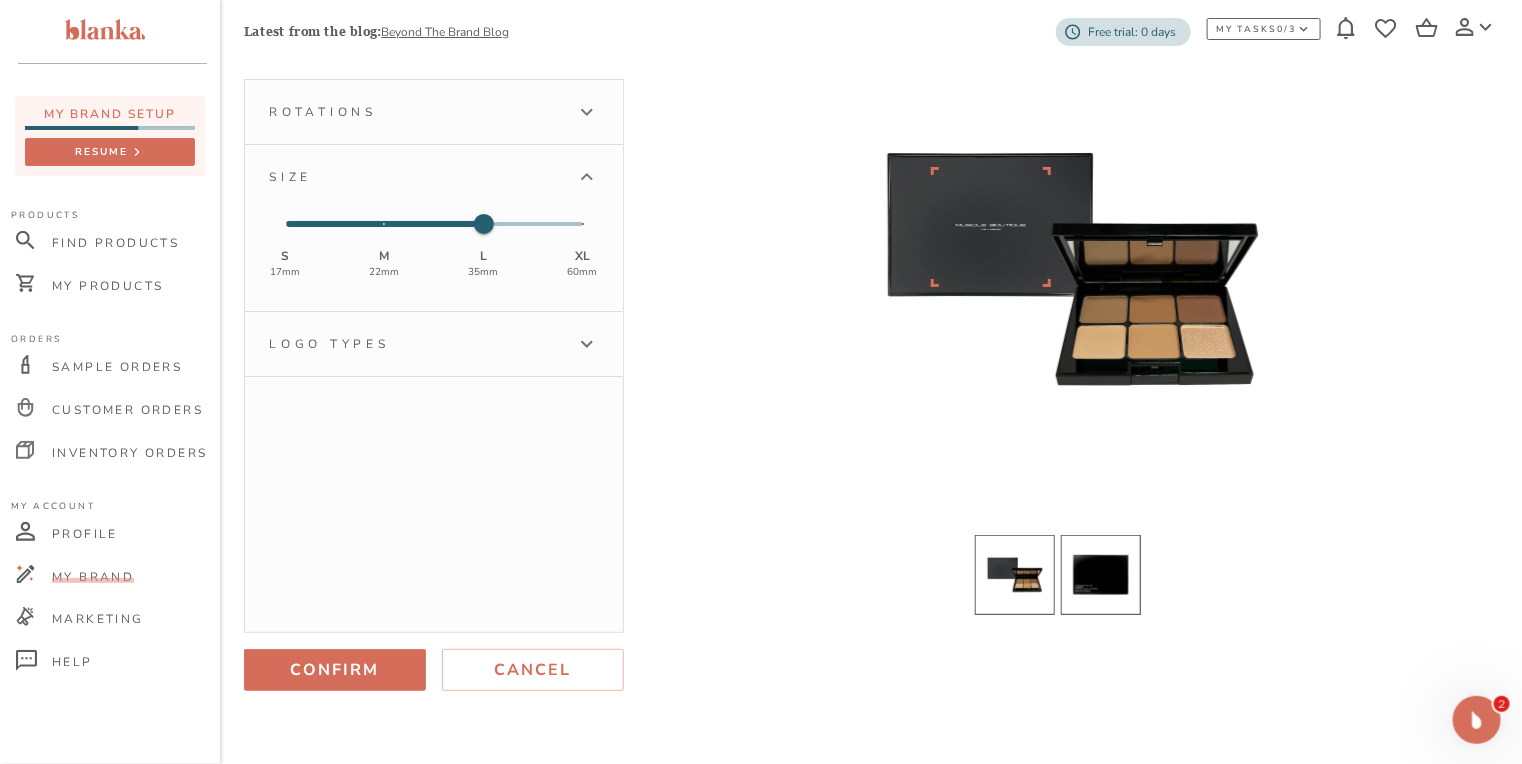 click at bounding box center [1101, 575] 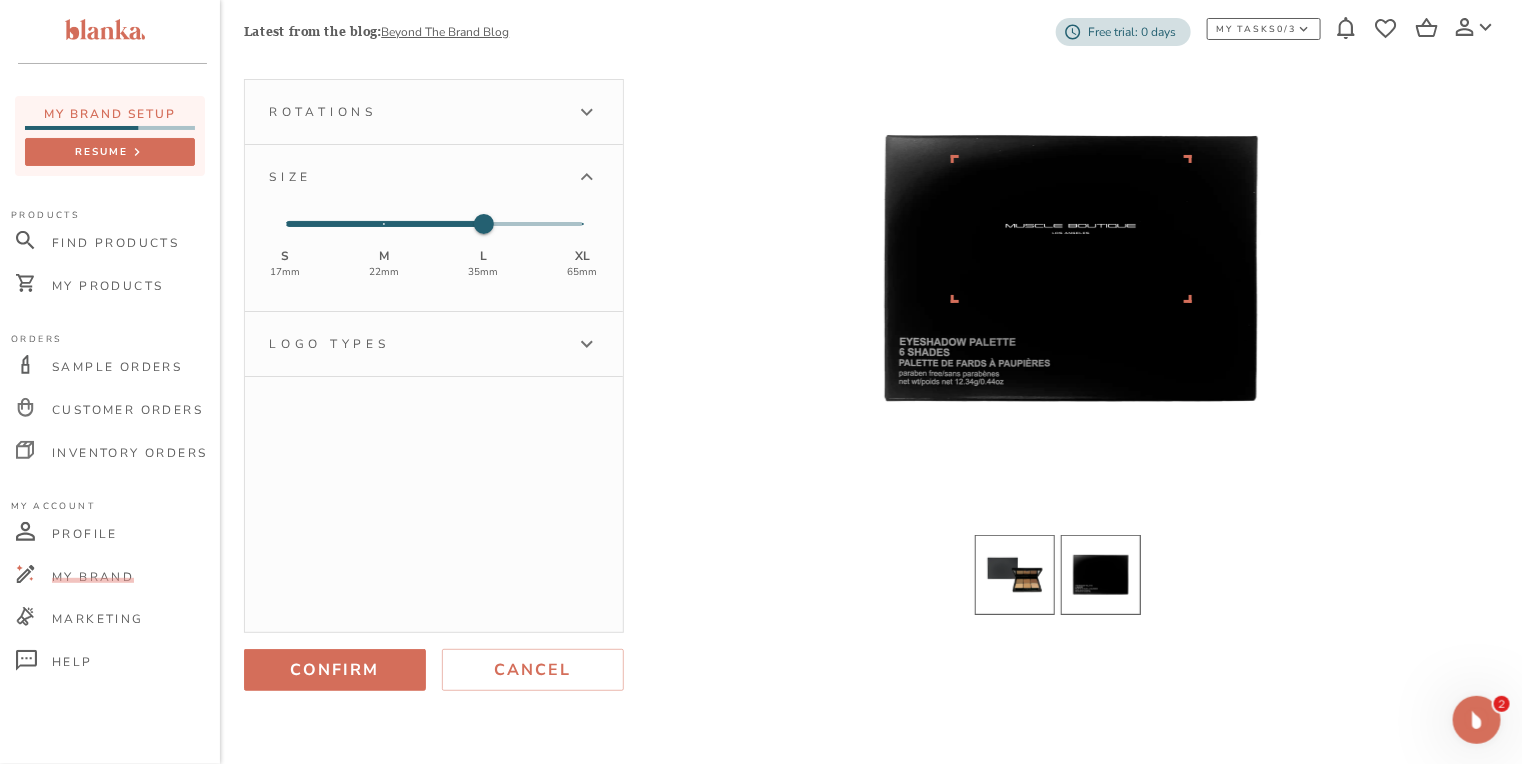click at bounding box center (1015, 575) 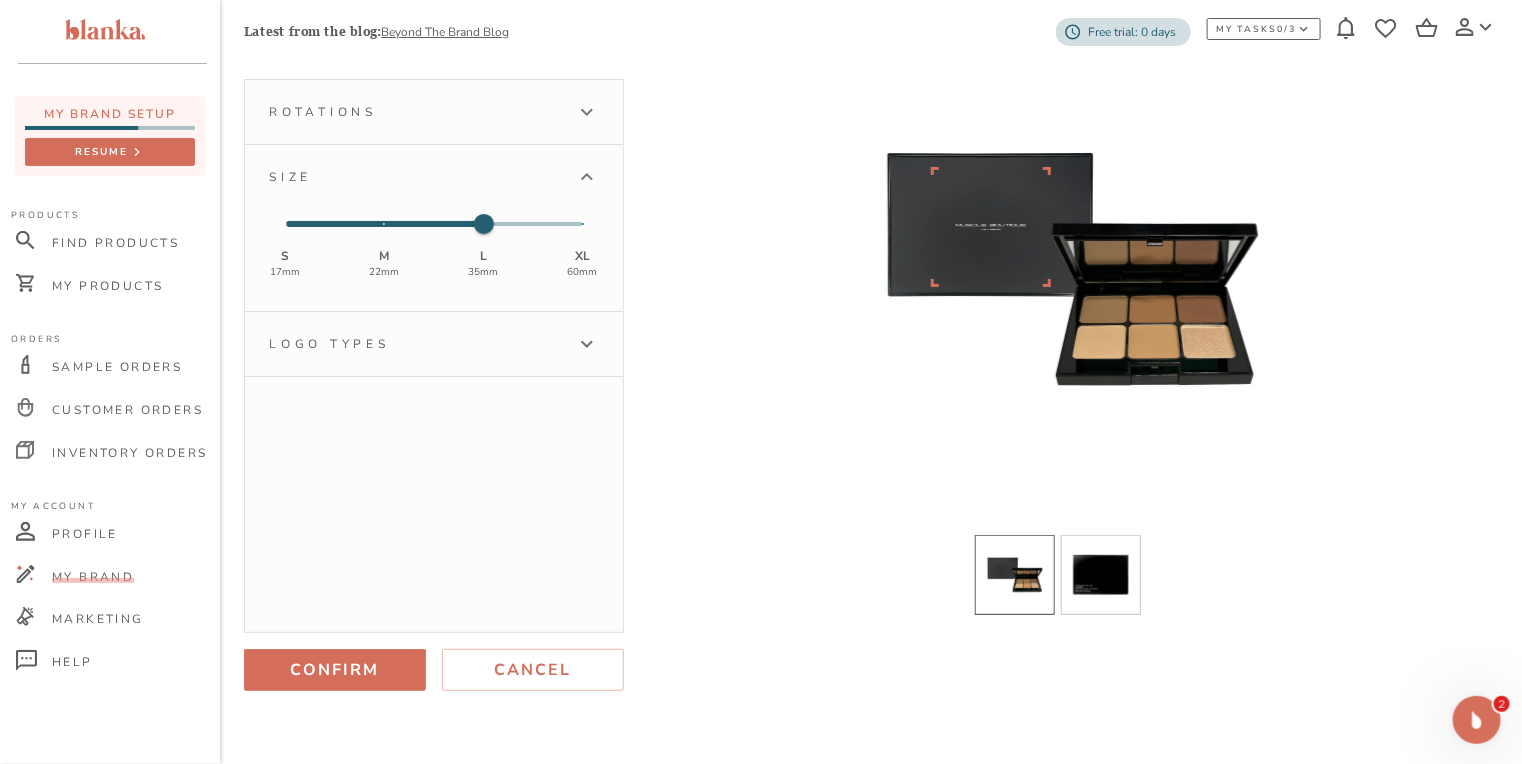 click on "Logo types" at bounding box center [416, 344] 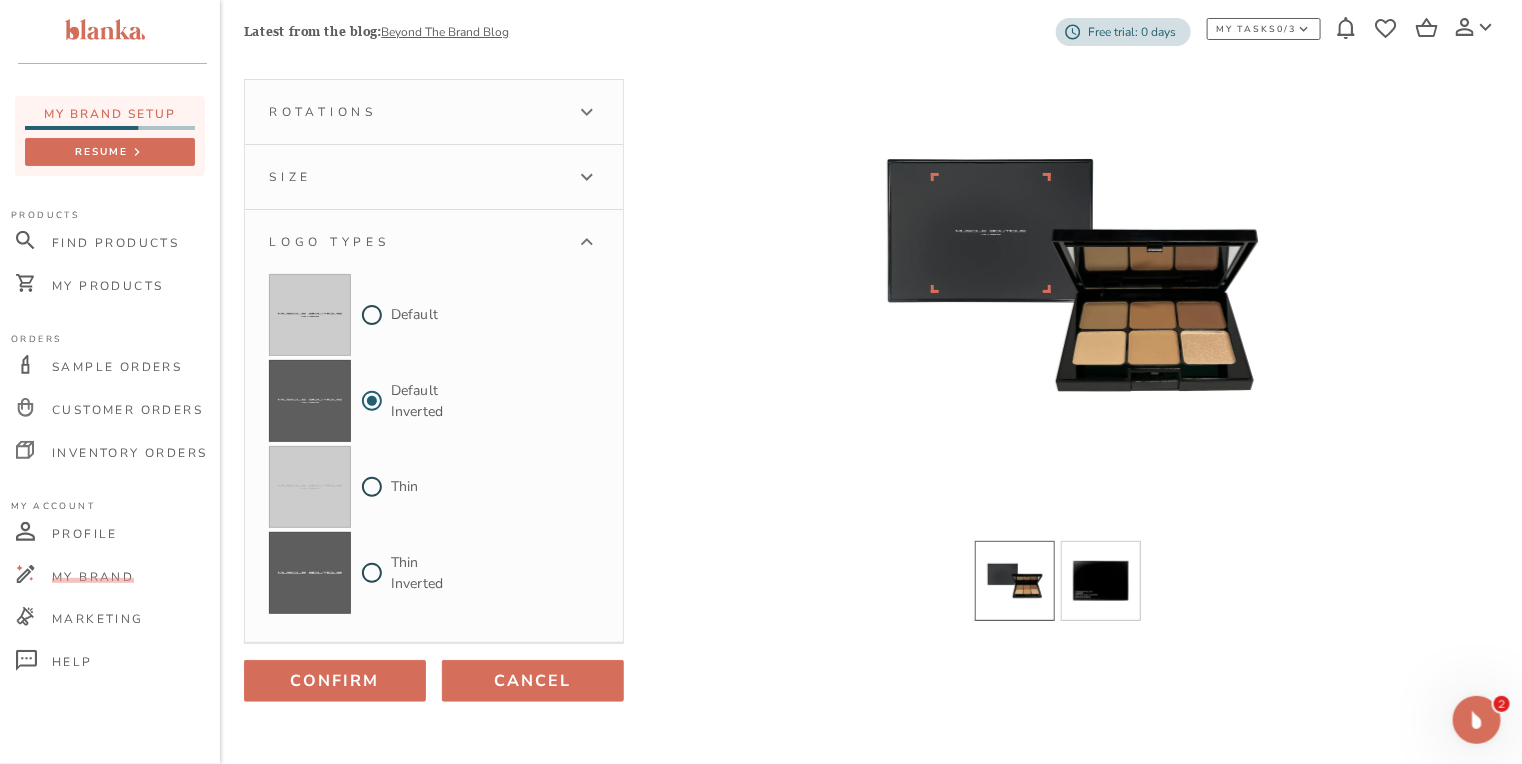 click on "Cancel" at bounding box center [533, 681] 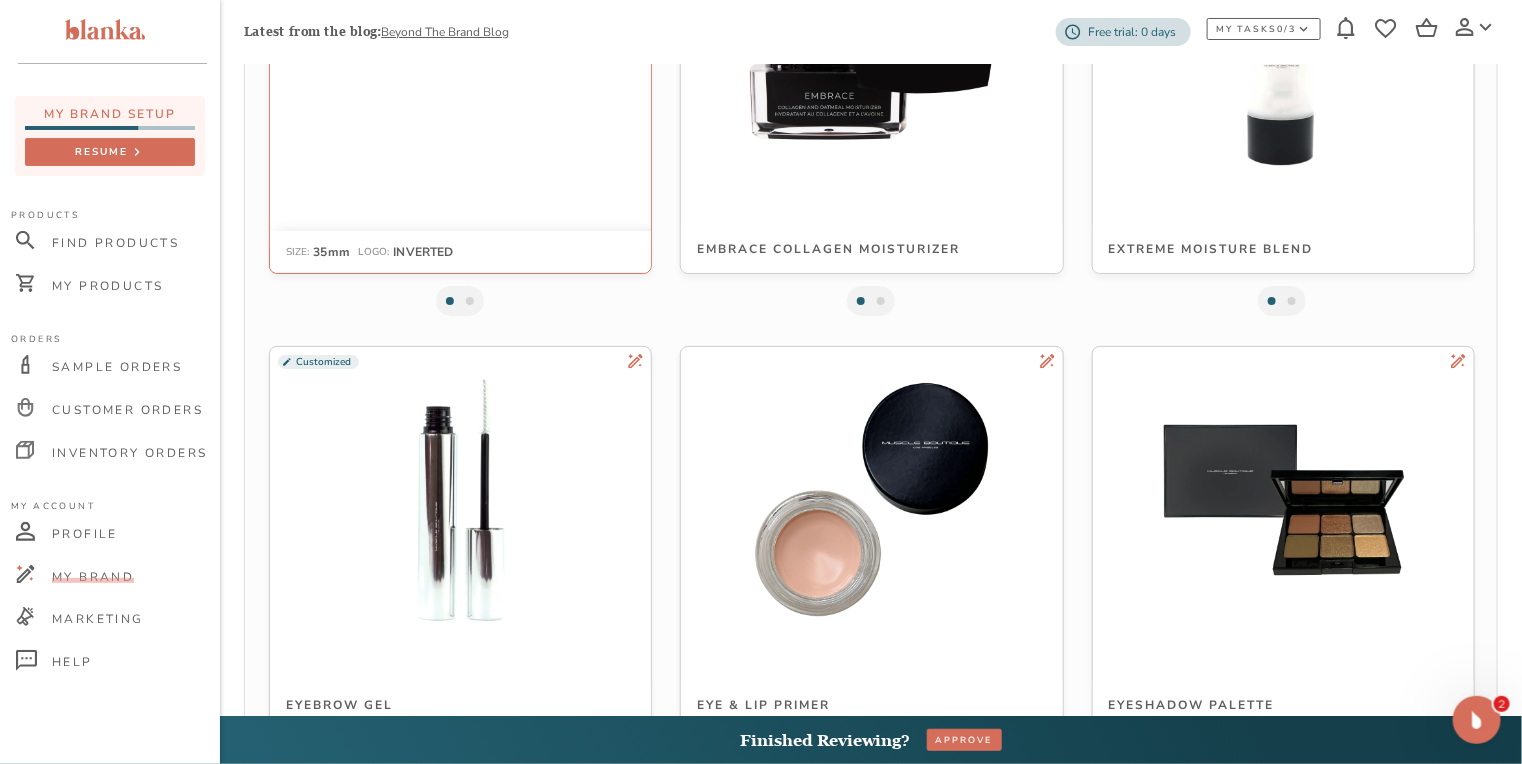 scroll, scrollTop: 3479, scrollLeft: 0, axis: vertical 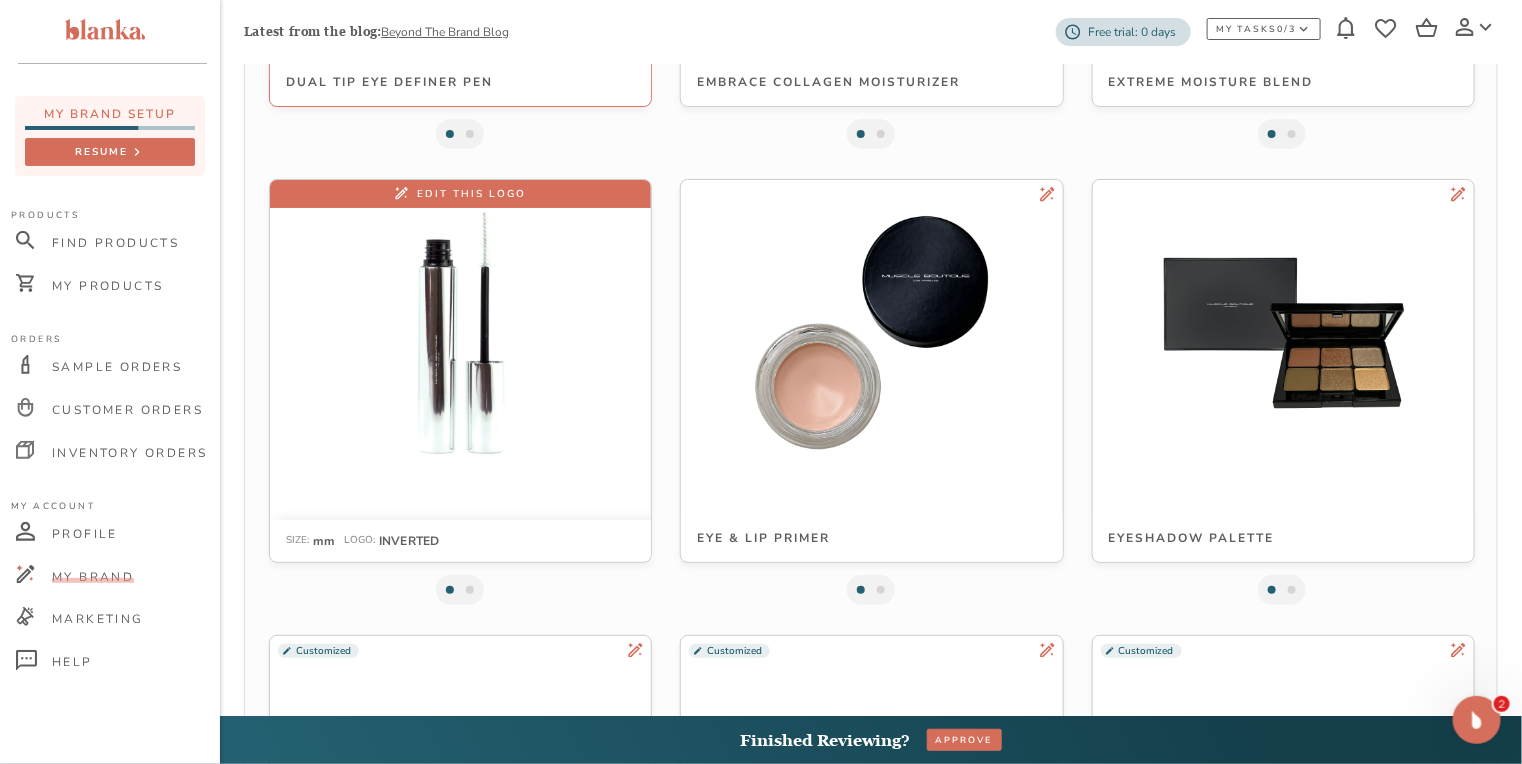 click at bounding box center (461, 333) 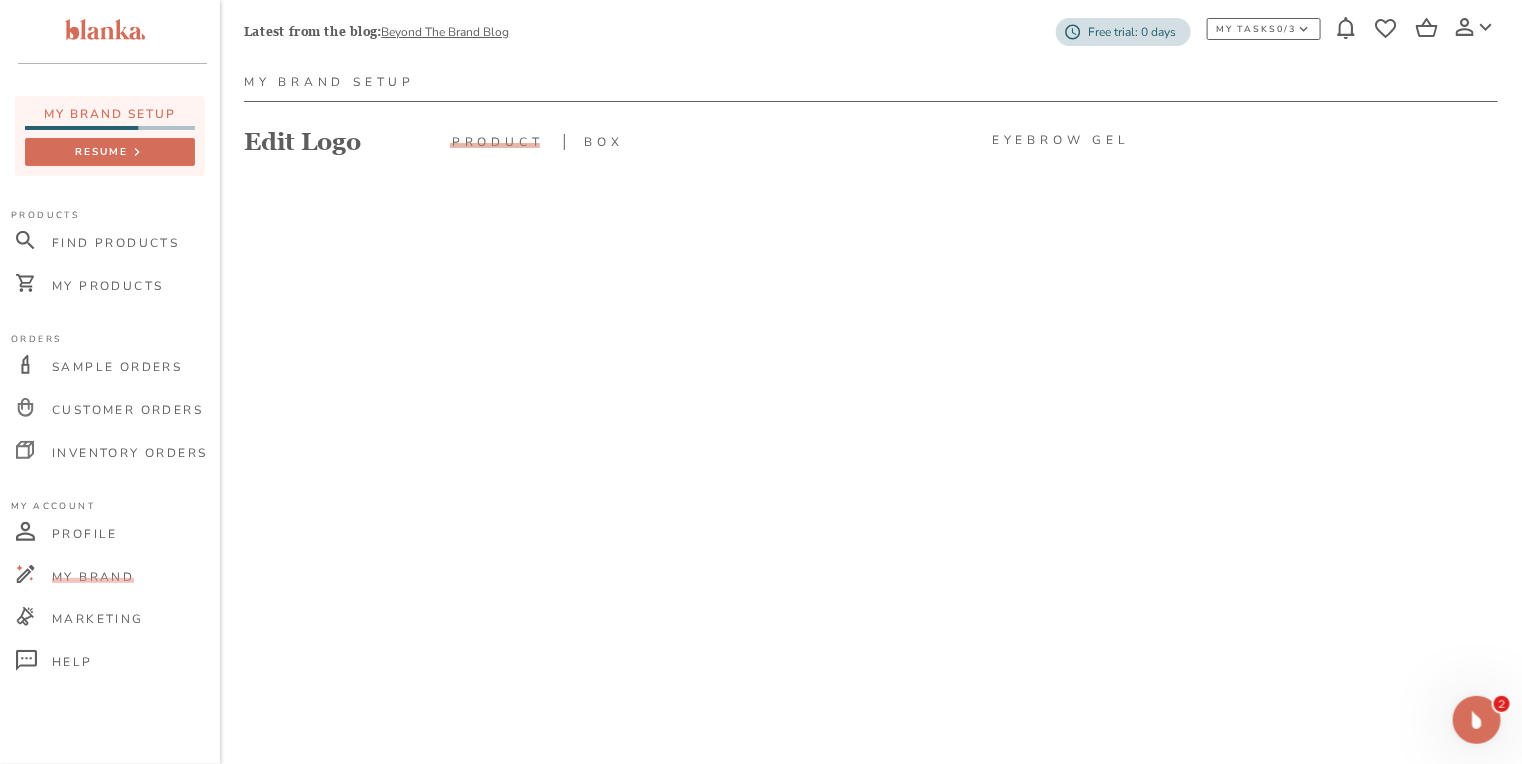 scroll, scrollTop: 160, scrollLeft: 0, axis: vertical 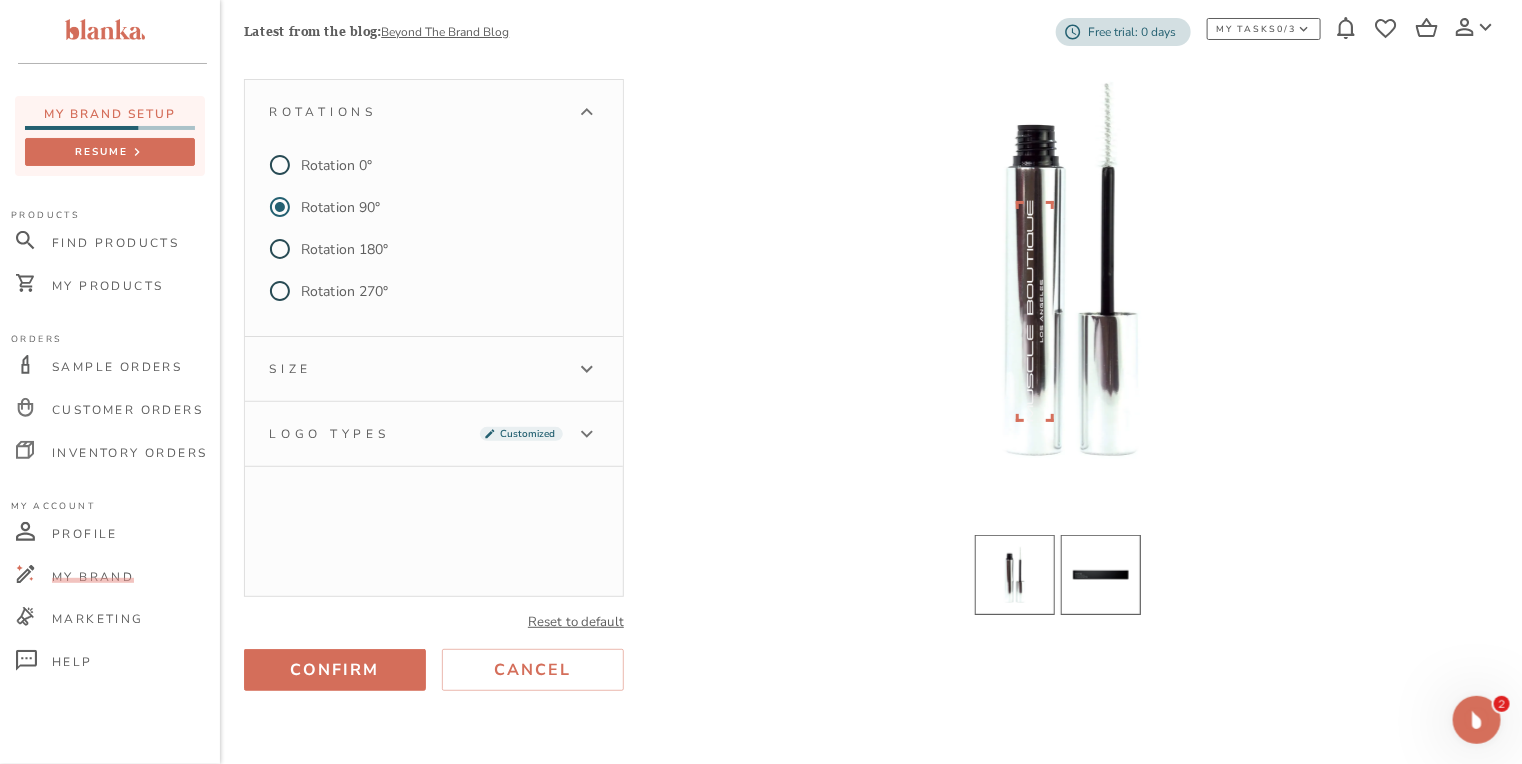 click at bounding box center [1101, 575] 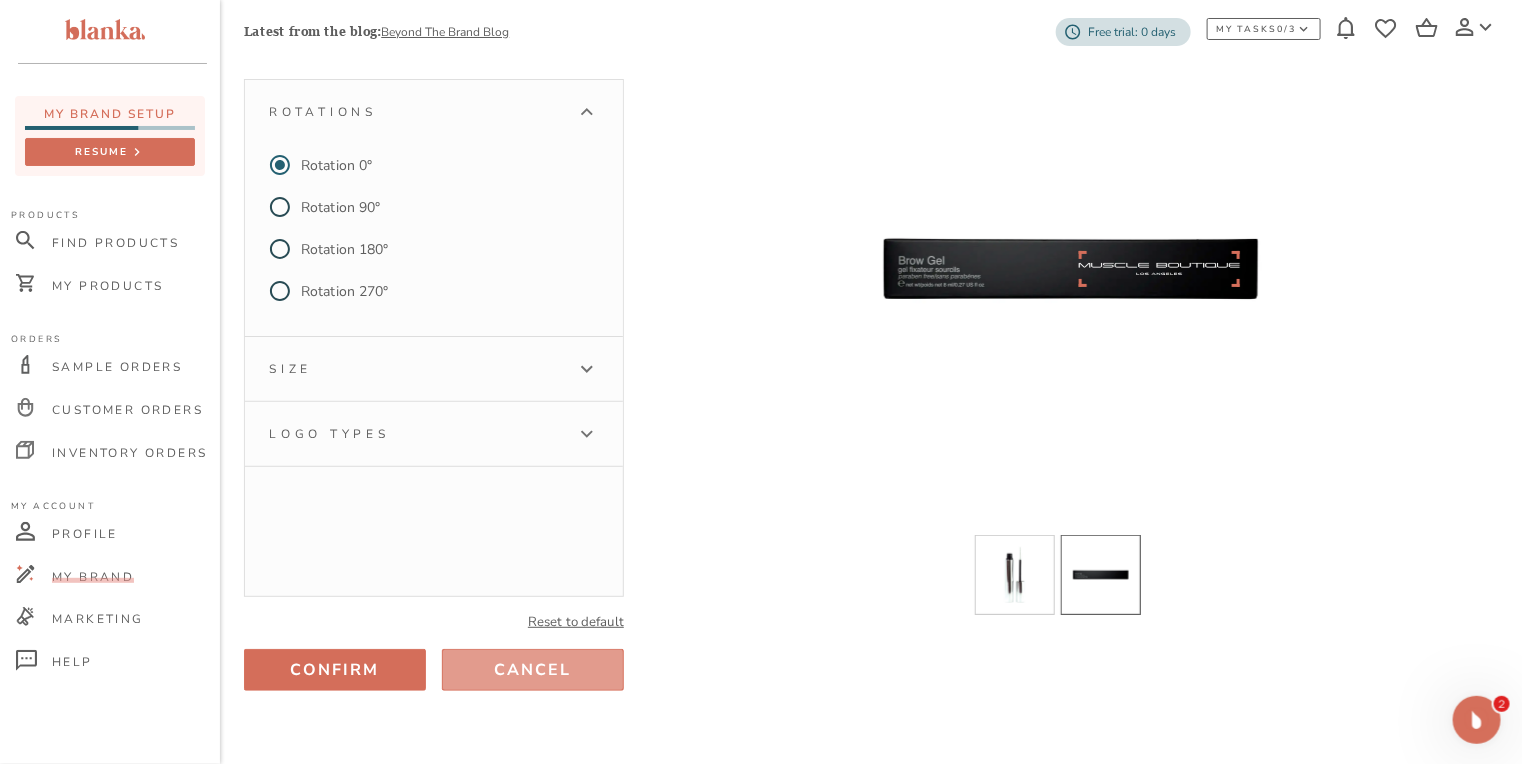 click on "Cancel" at bounding box center (533, 670) 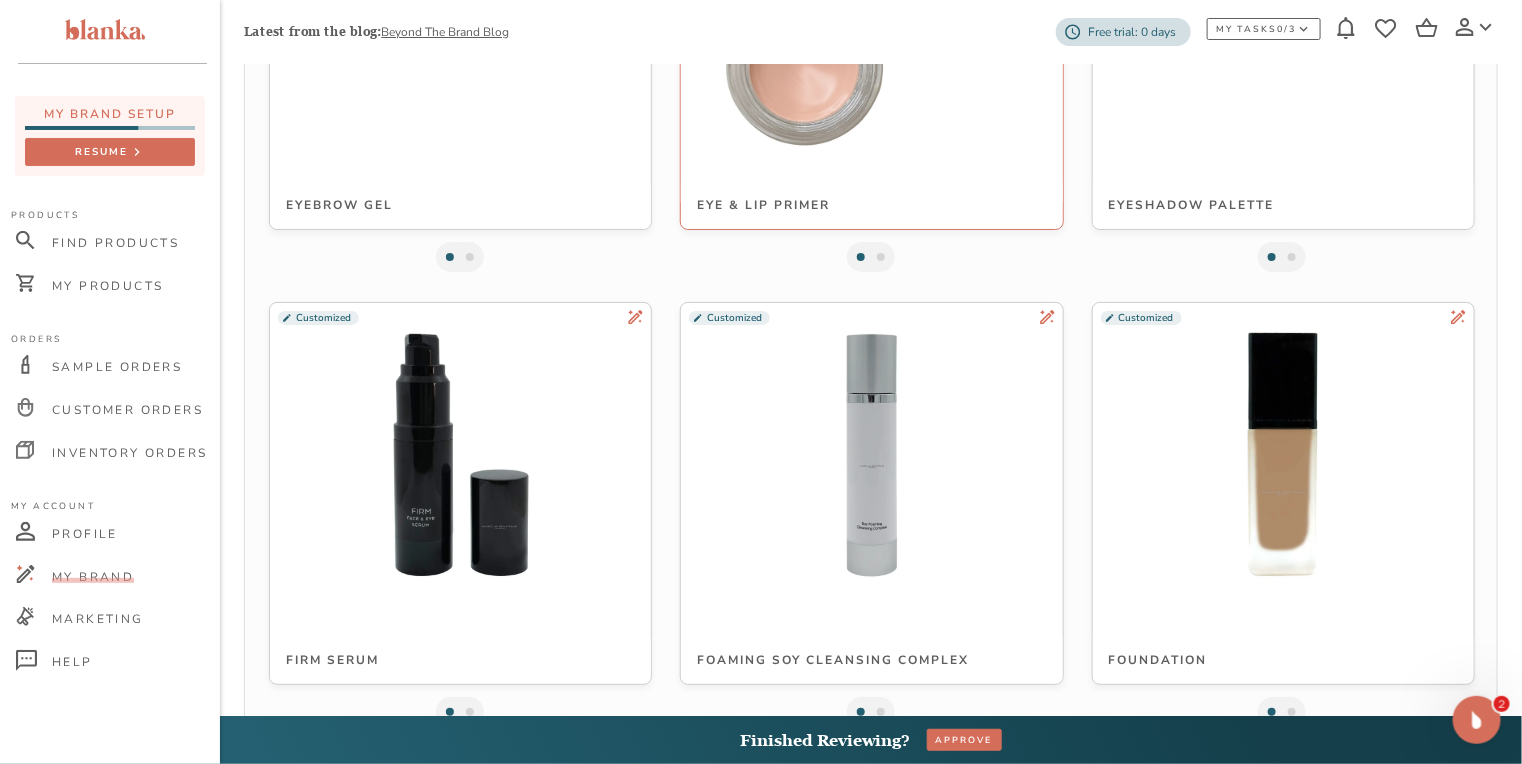 scroll, scrollTop: 3979, scrollLeft: 0, axis: vertical 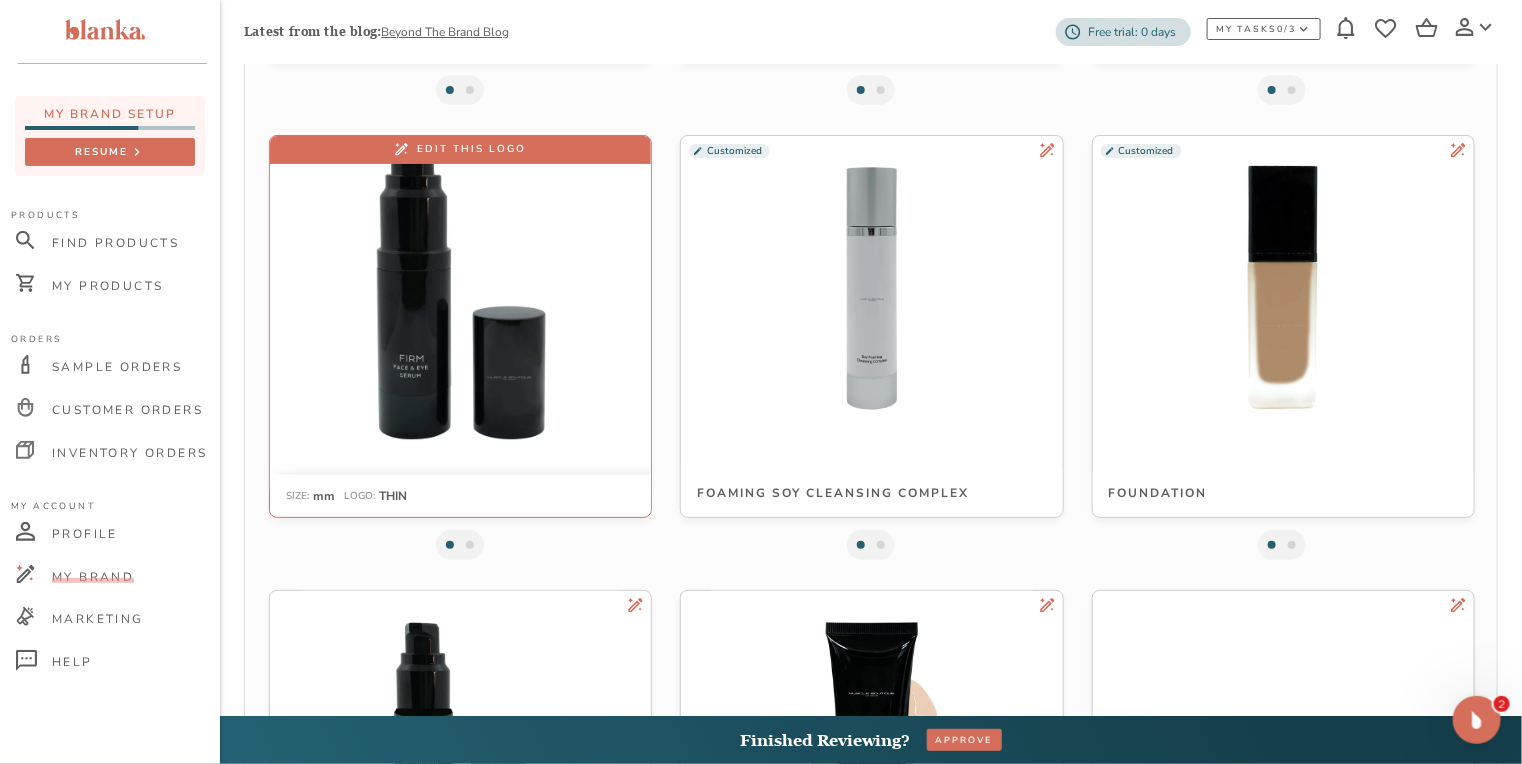 click at bounding box center (460, 288) 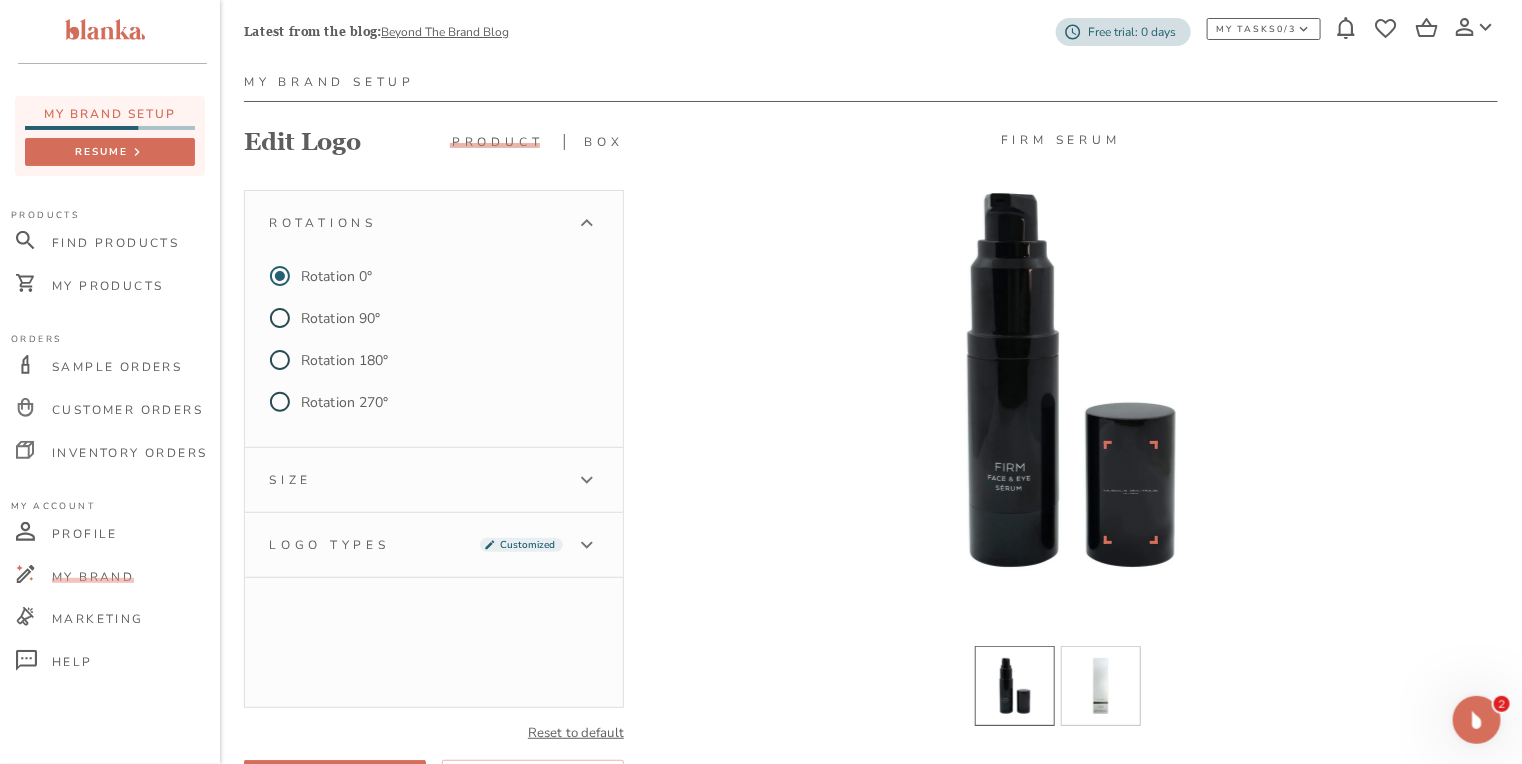 scroll, scrollTop: 160, scrollLeft: 0, axis: vertical 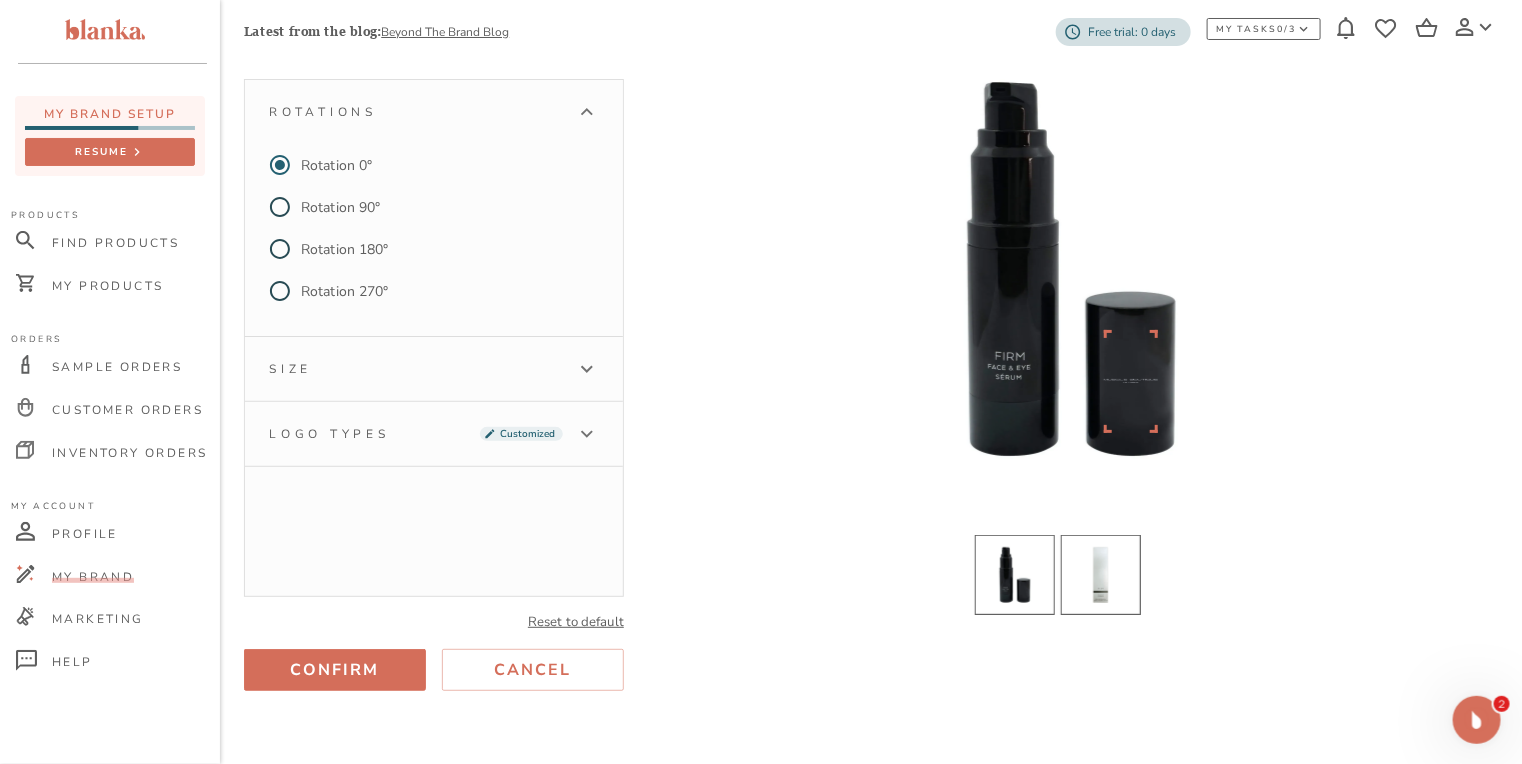 click at bounding box center [1101, 575] 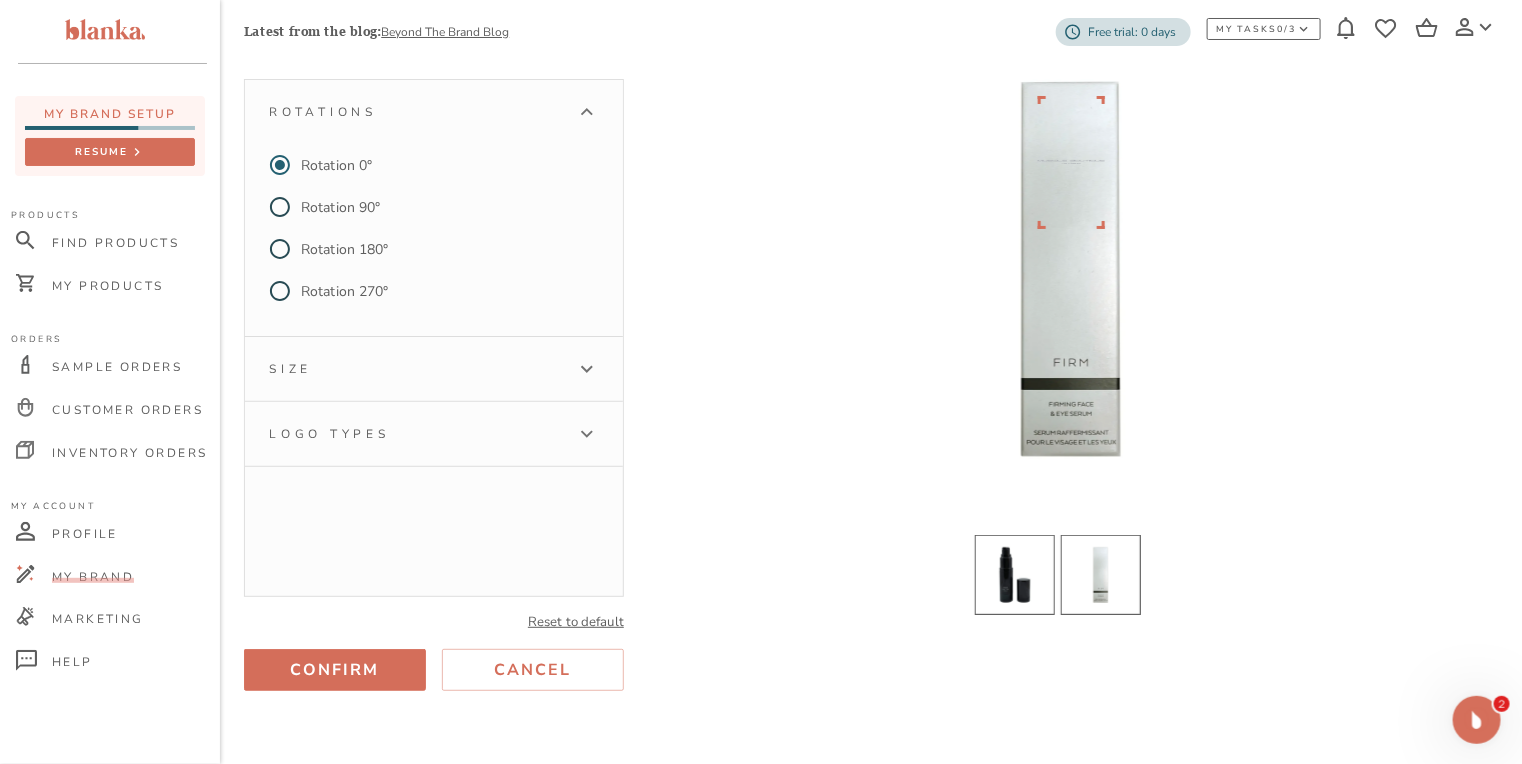 click at bounding box center [1015, 575] 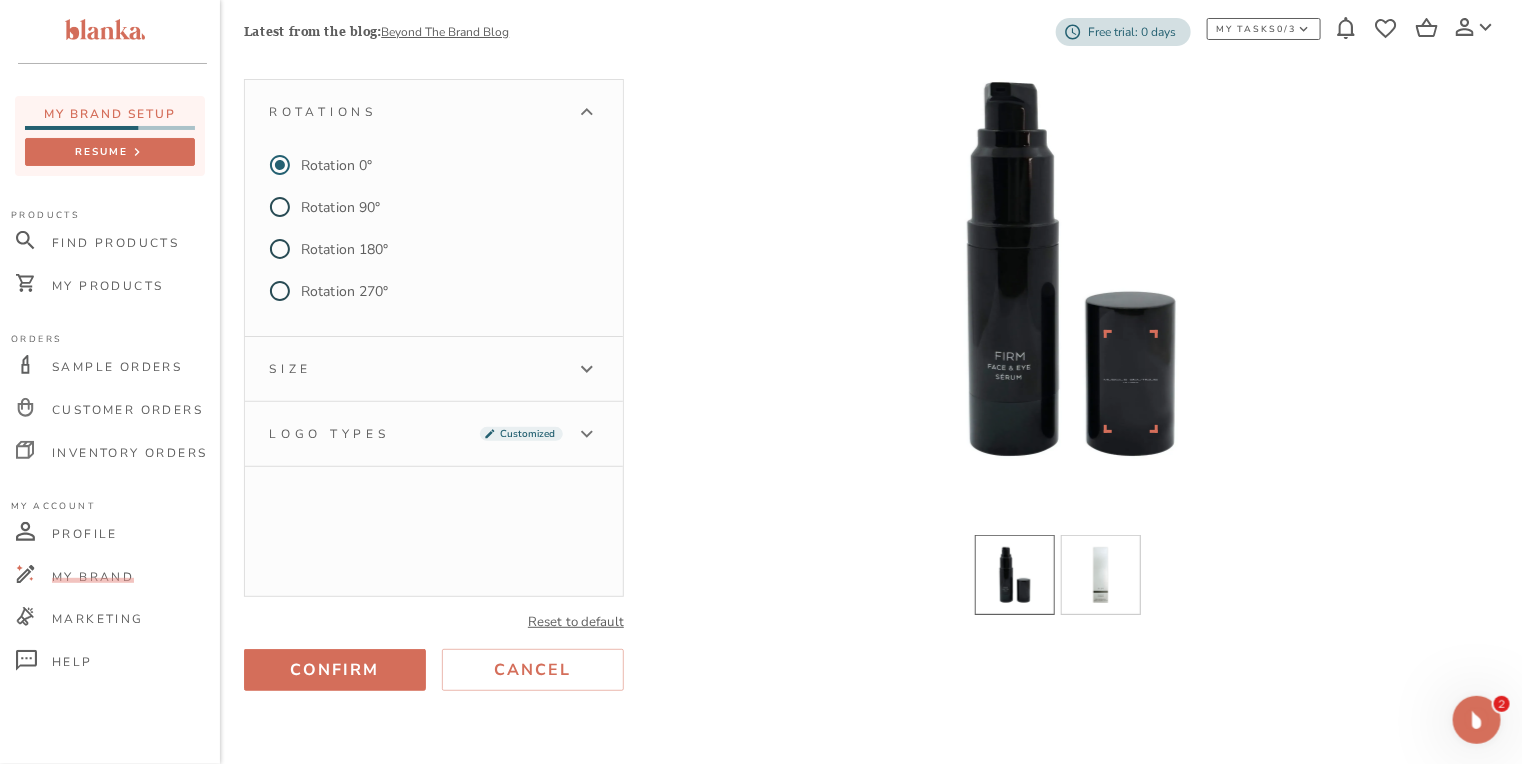 click on "Logo types Customized" at bounding box center (434, 434) 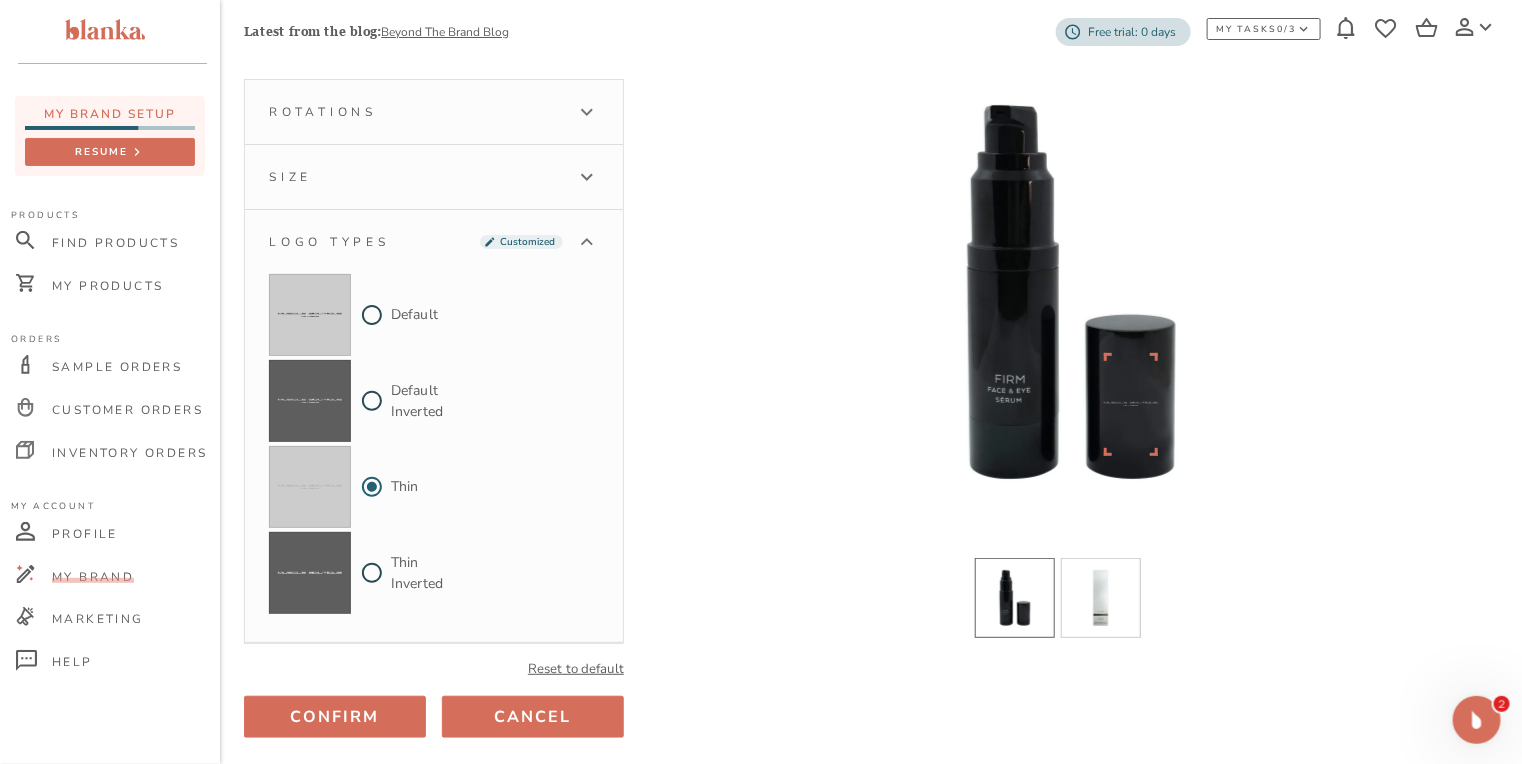 click on "Cancel" at bounding box center (533, 717) 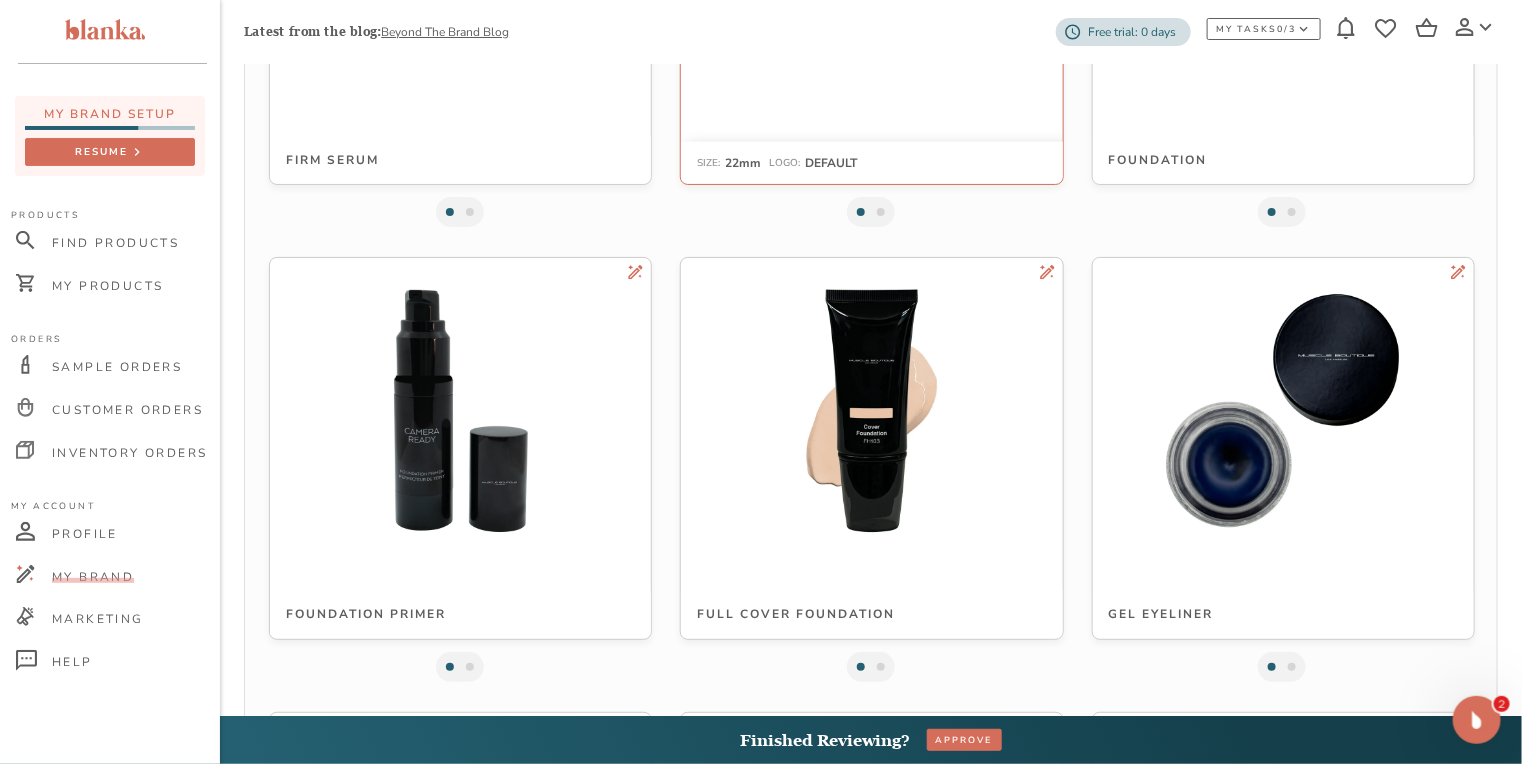 scroll, scrollTop: 4479, scrollLeft: 0, axis: vertical 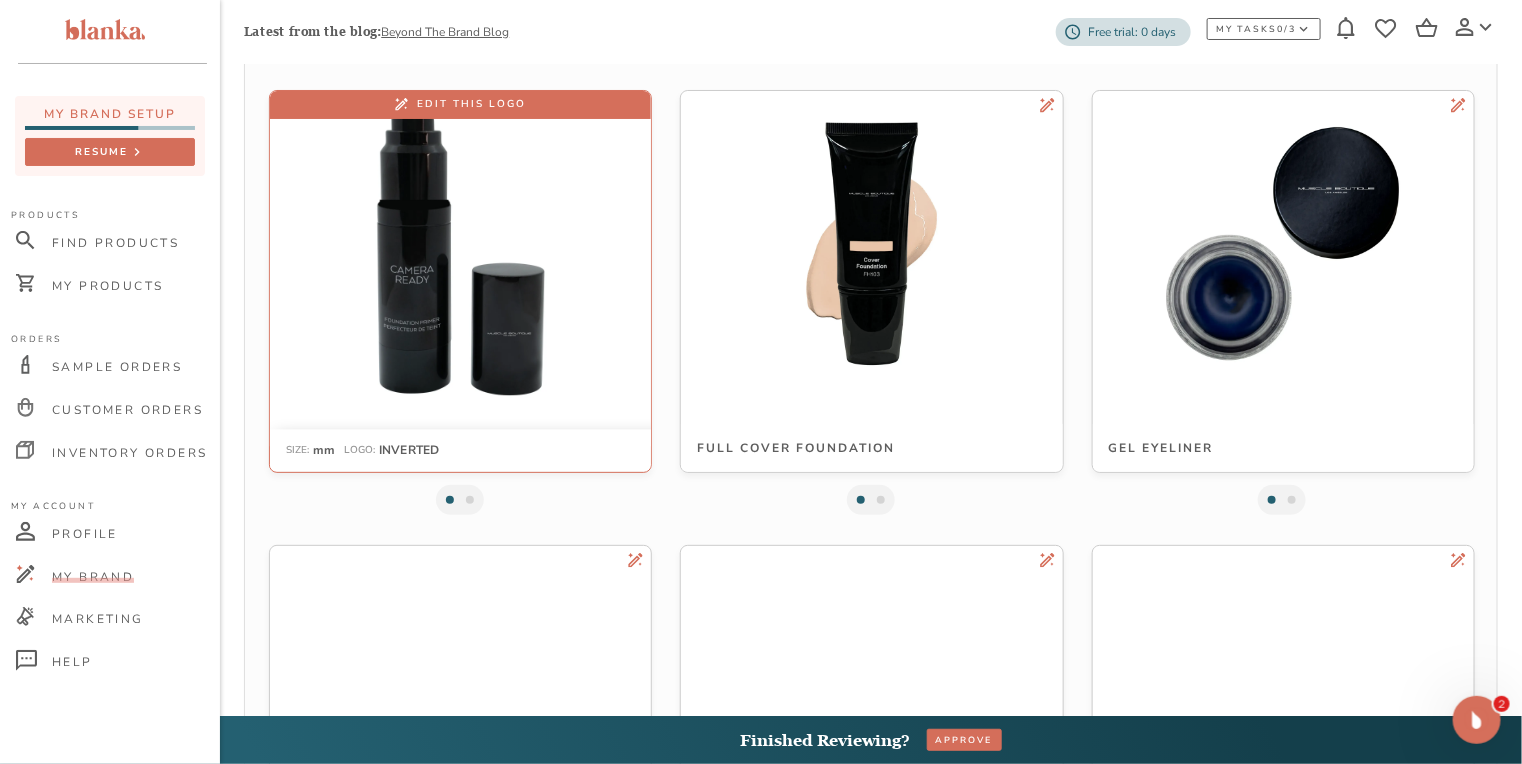click at bounding box center [460, 243] 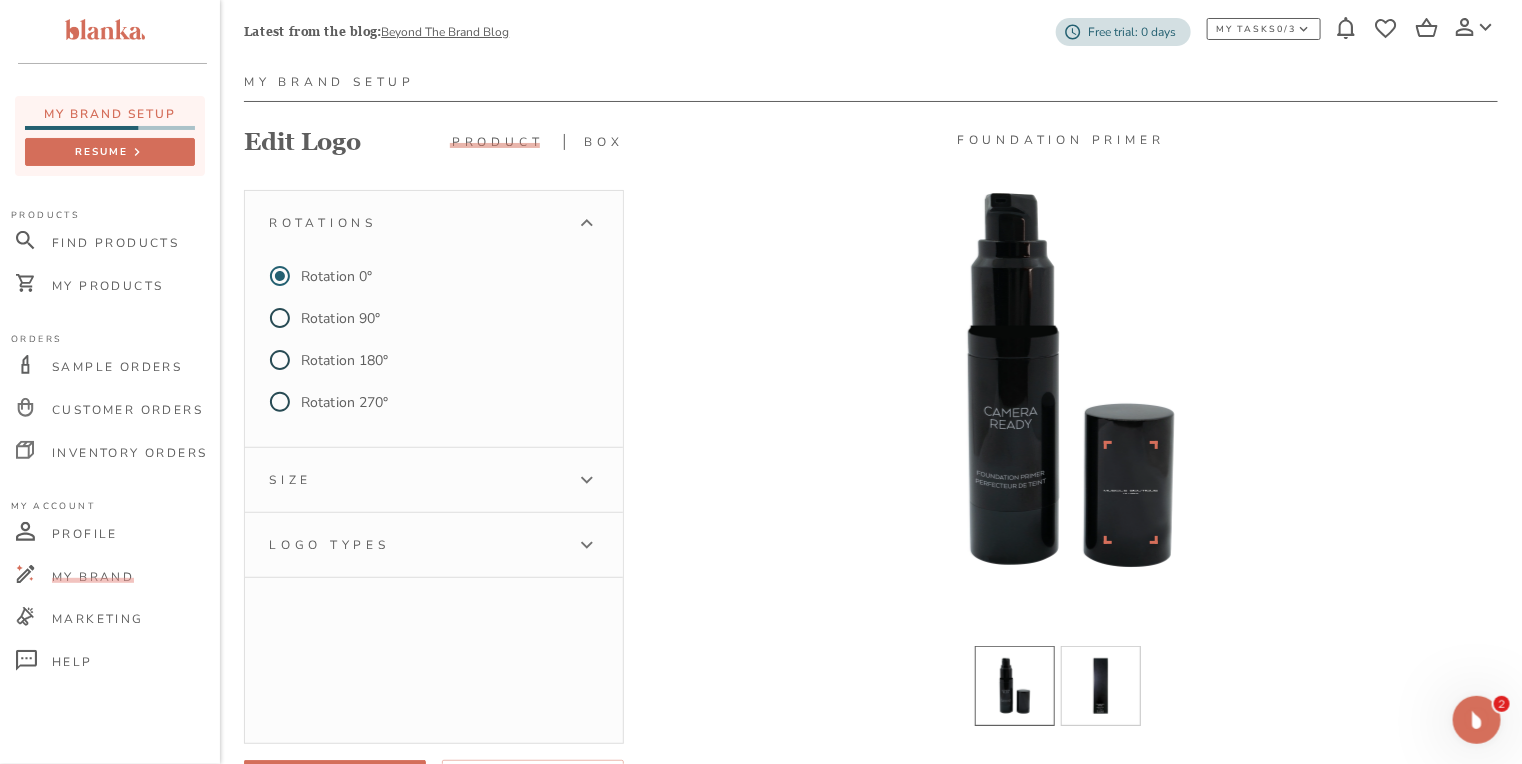 scroll, scrollTop: 160, scrollLeft: 0, axis: vertical 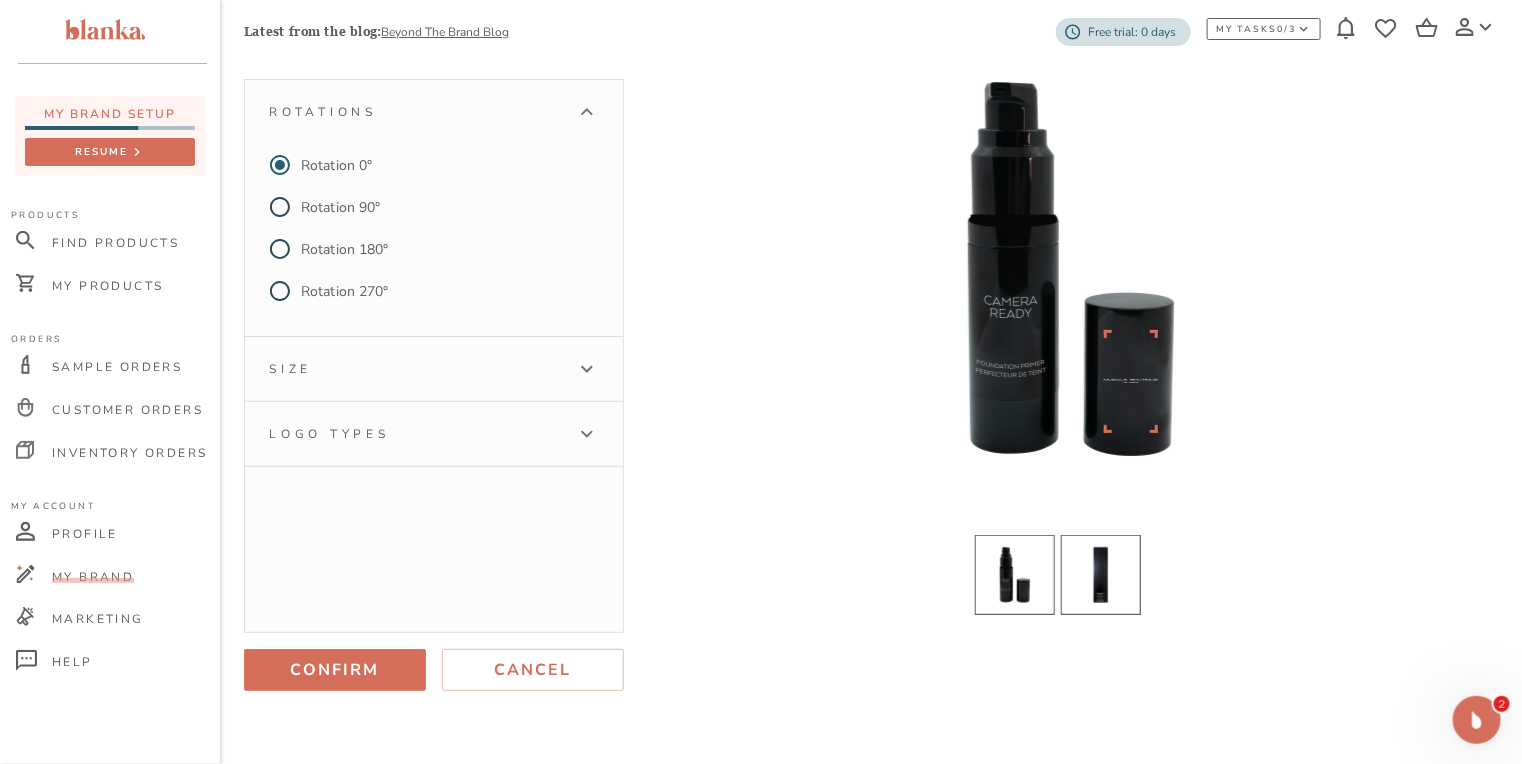 click at bounding box center (1101, 575) 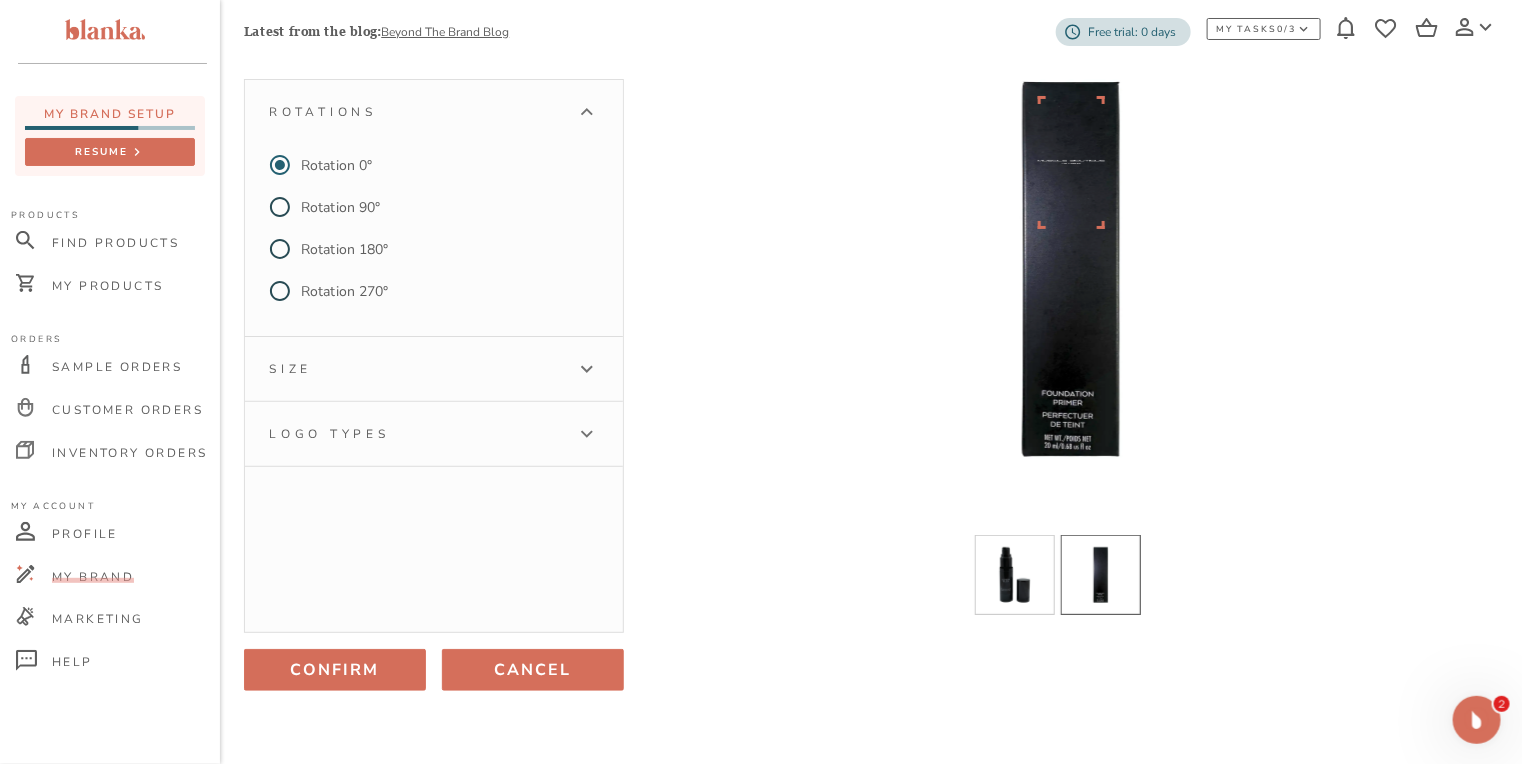 click on "Cancel" at bounding box center (533, 670) 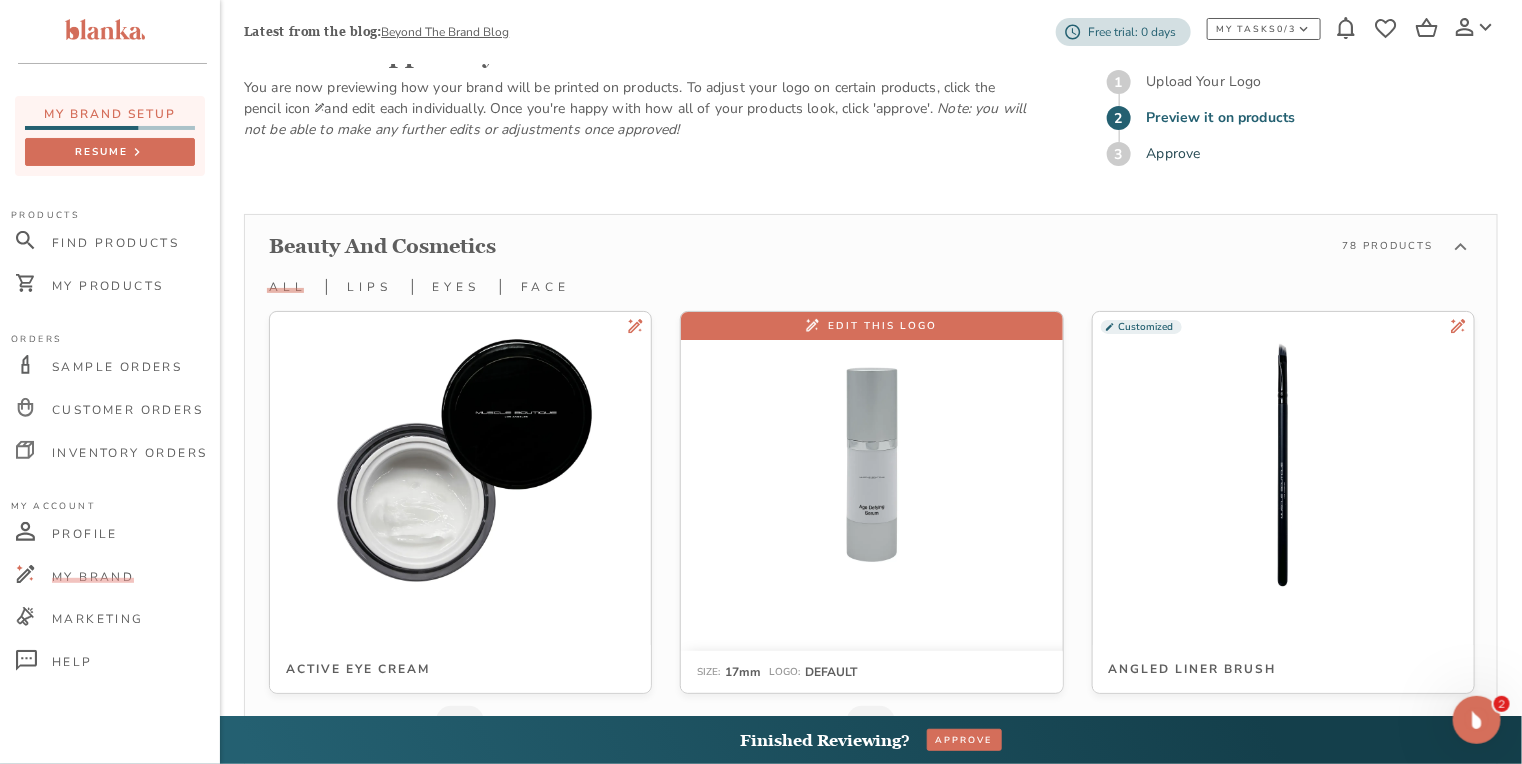 scroll, scrollTop: 4479, scrollLeft: 0, axis: vertical 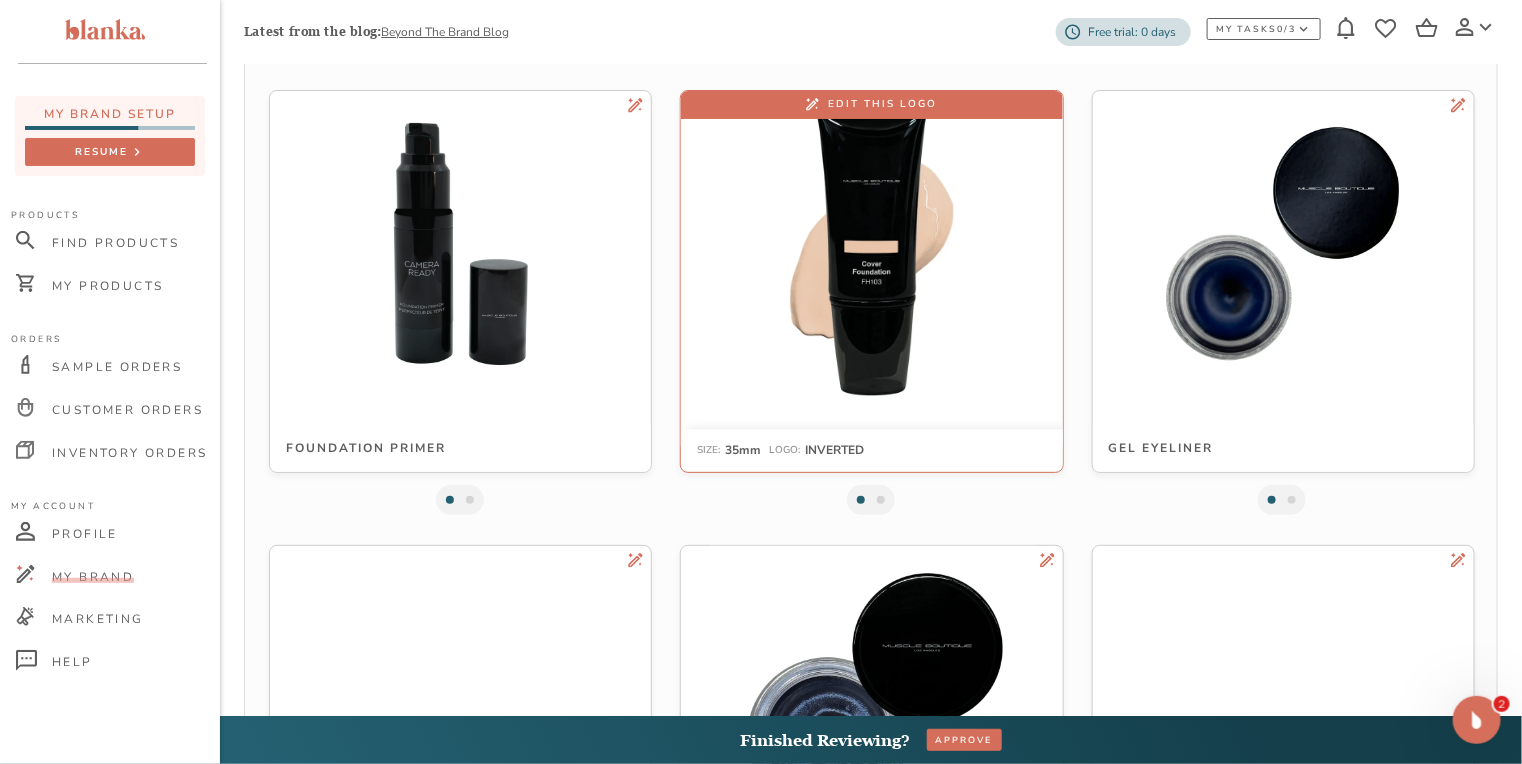 click at bounding box center (871, 243) 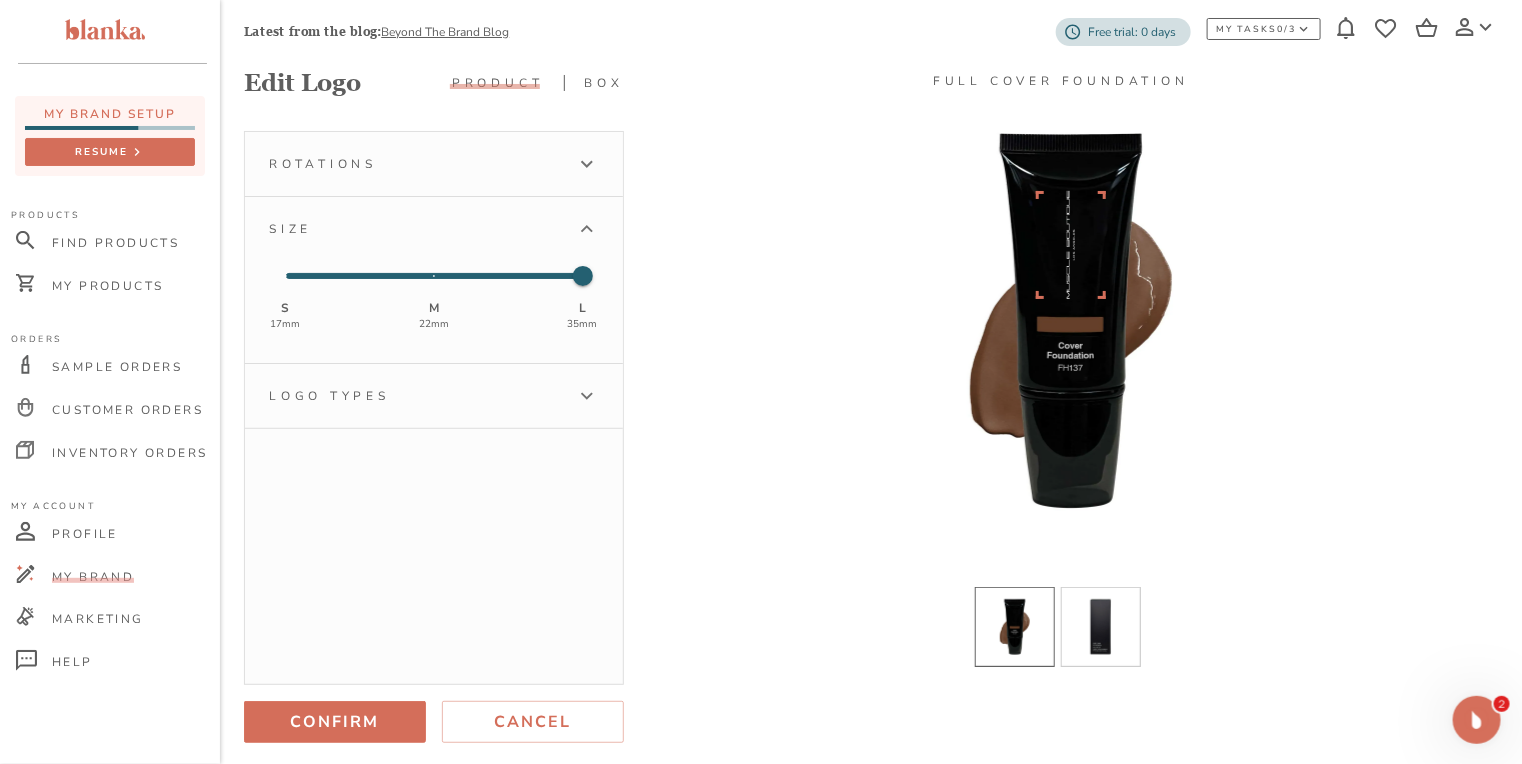 scroll, scrollTop: 160, scrollLeft: 0, axis: vertical 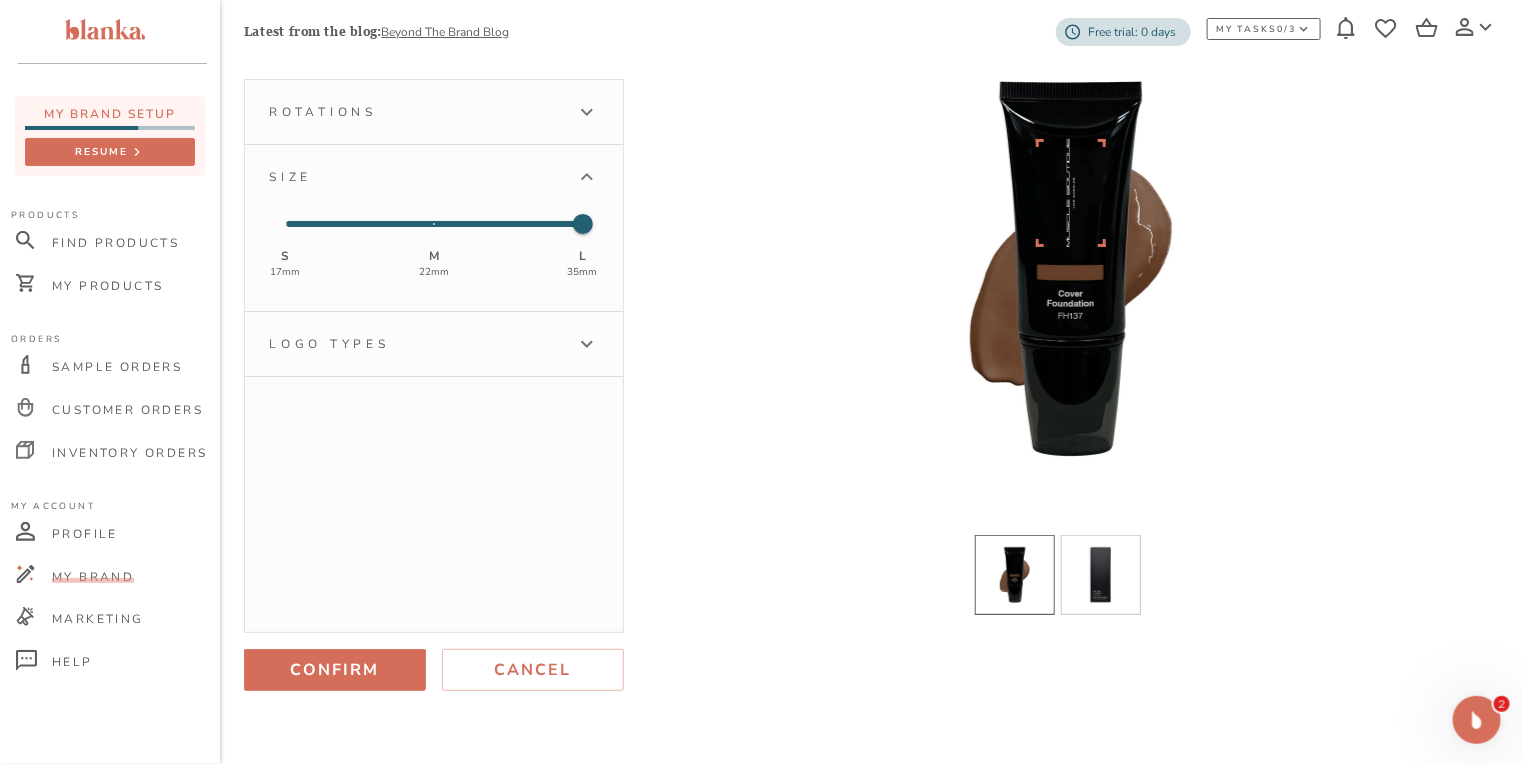 click 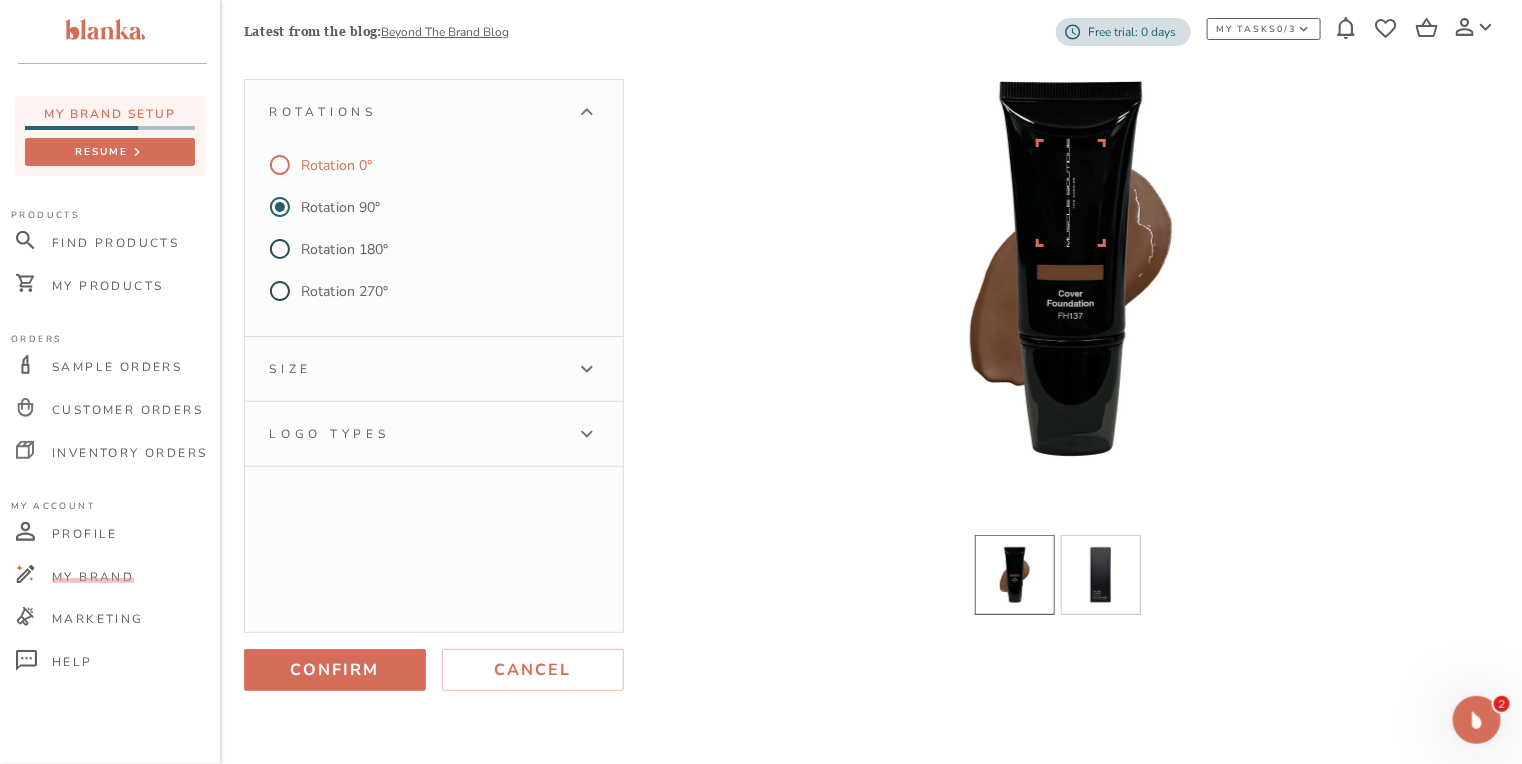 click on "Rotation 0°" at bounding box center [336, 165] 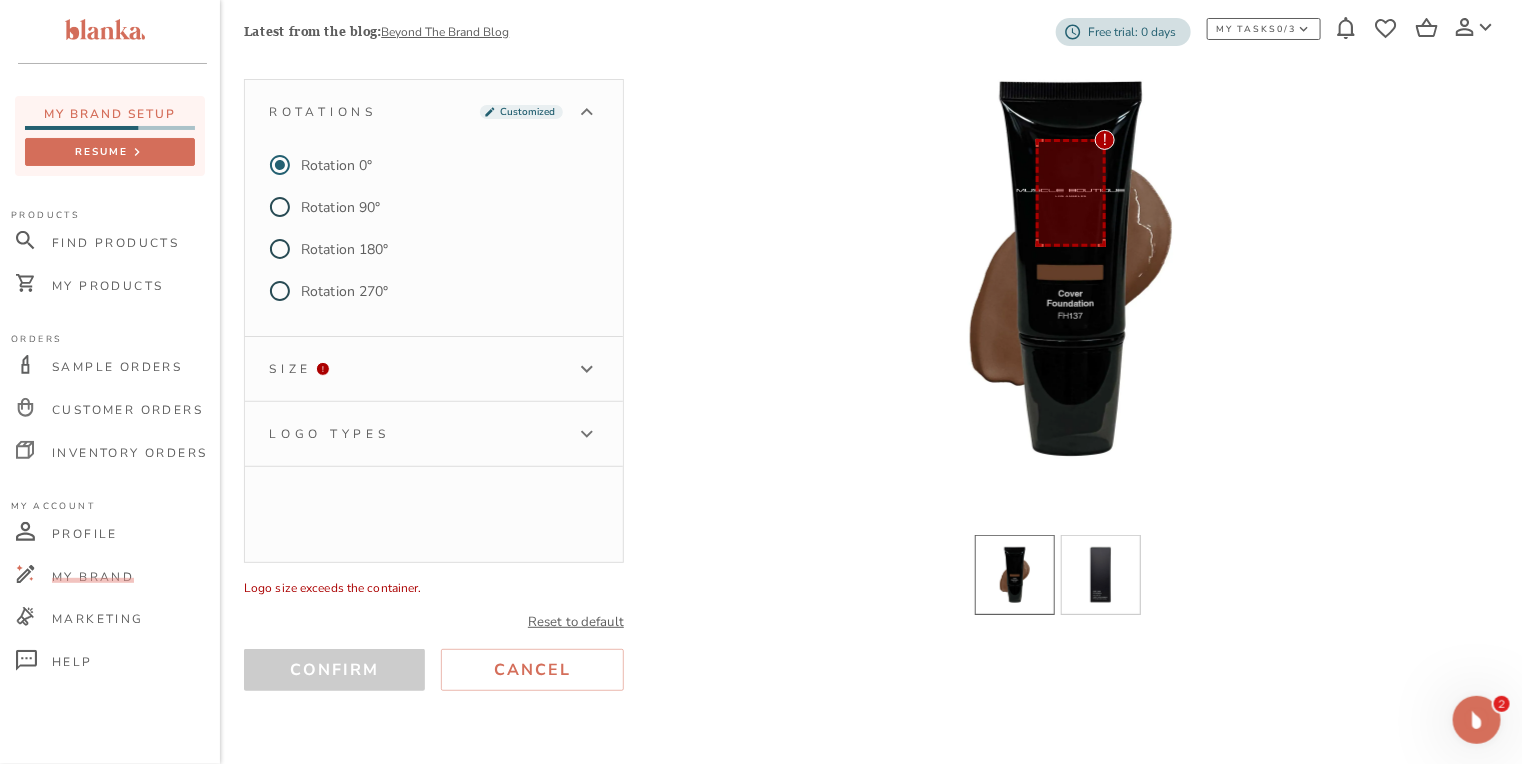click on "Size !" at bounding box center (416, 369) 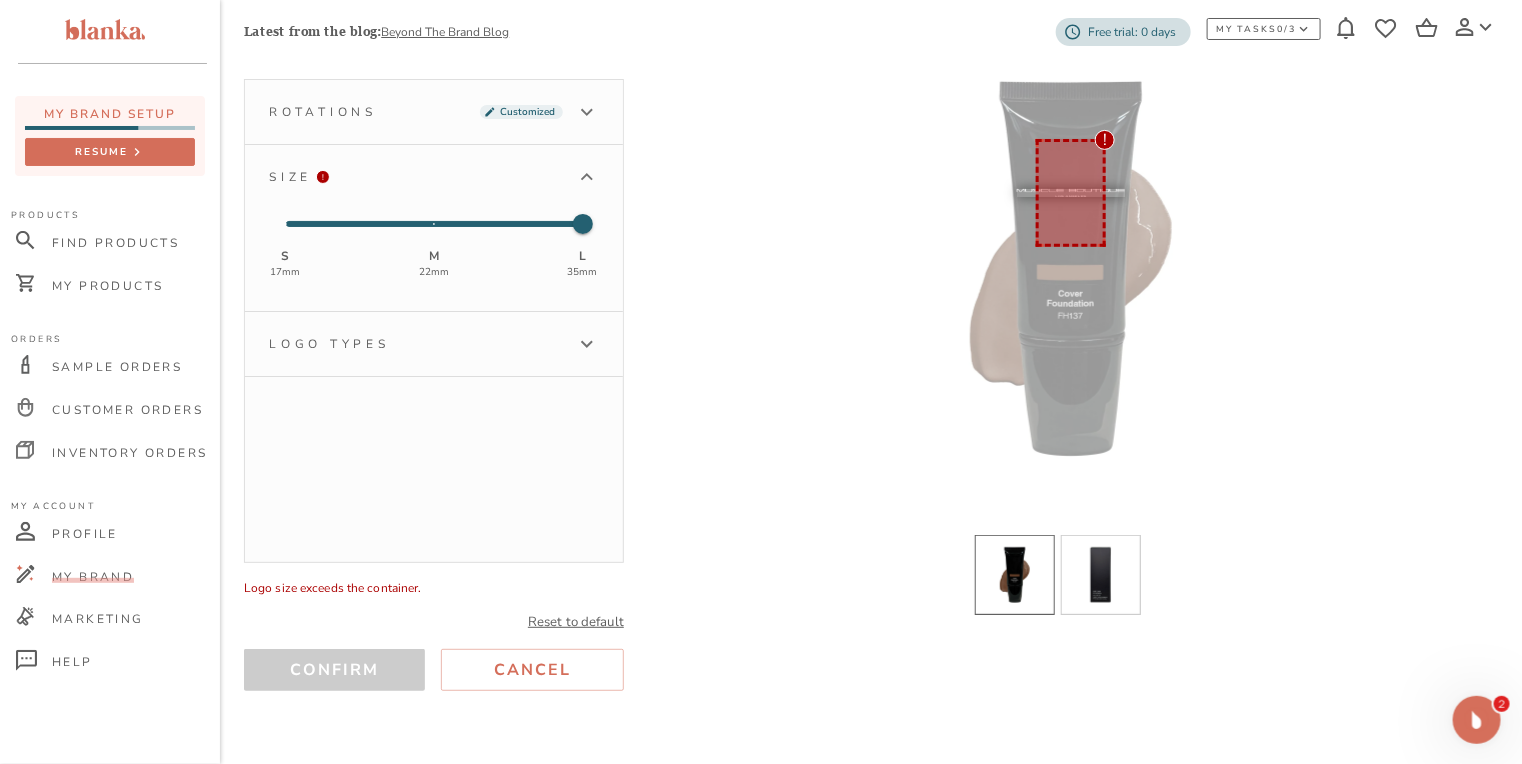 type on "1" 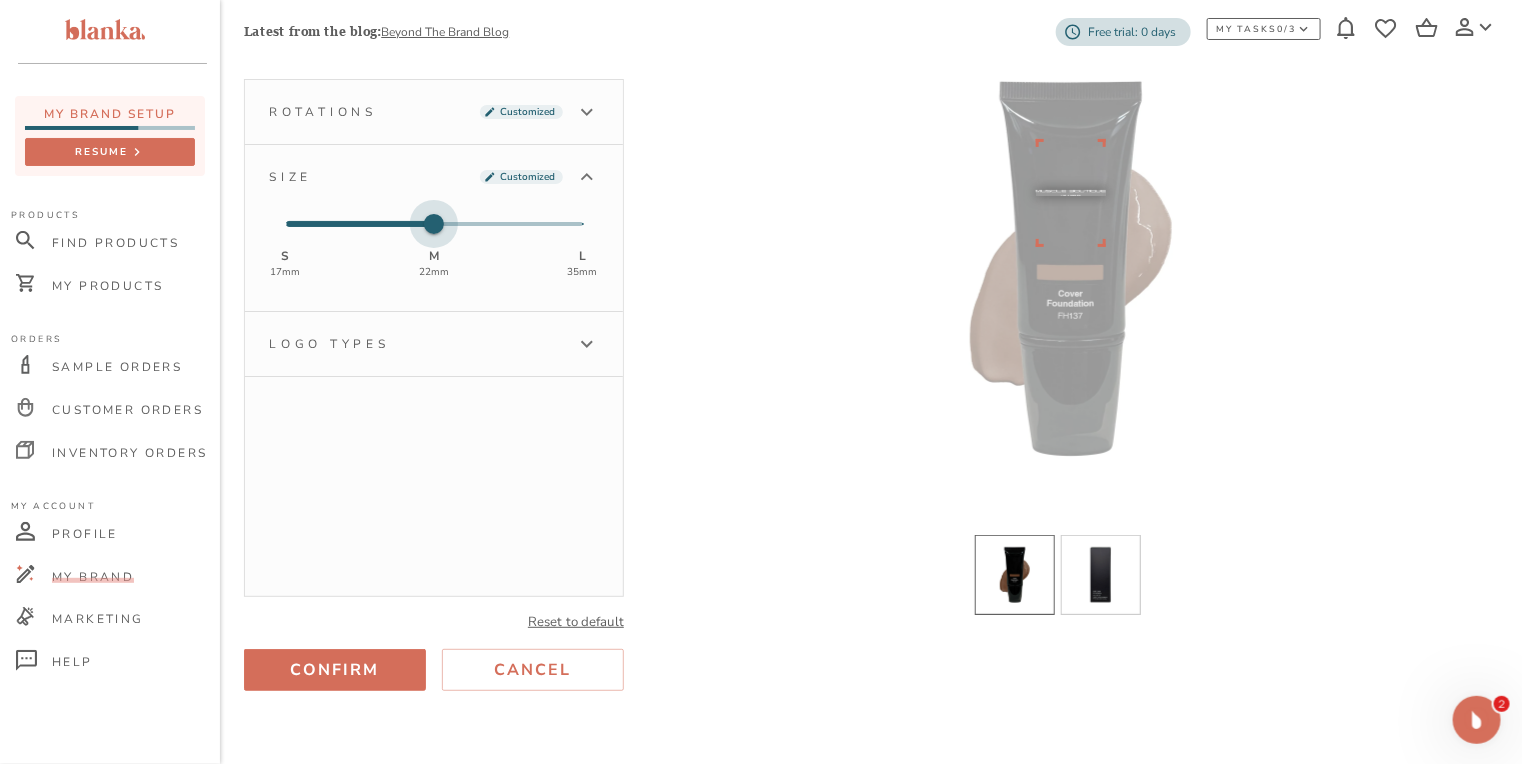 click on "M 22 mm" at bounding box center (434, 259) 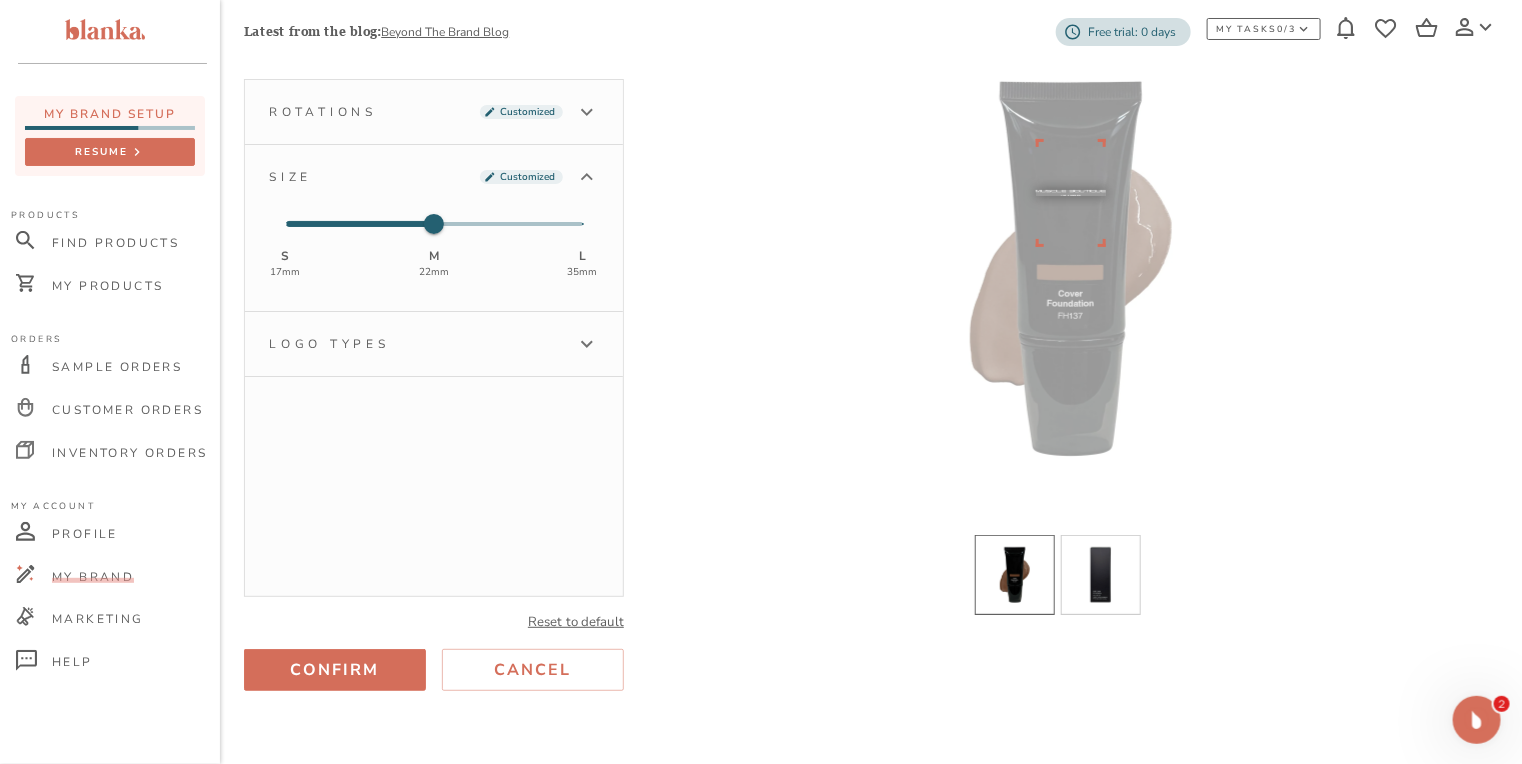 click on "Logo types" at bounding box center (434, 344) 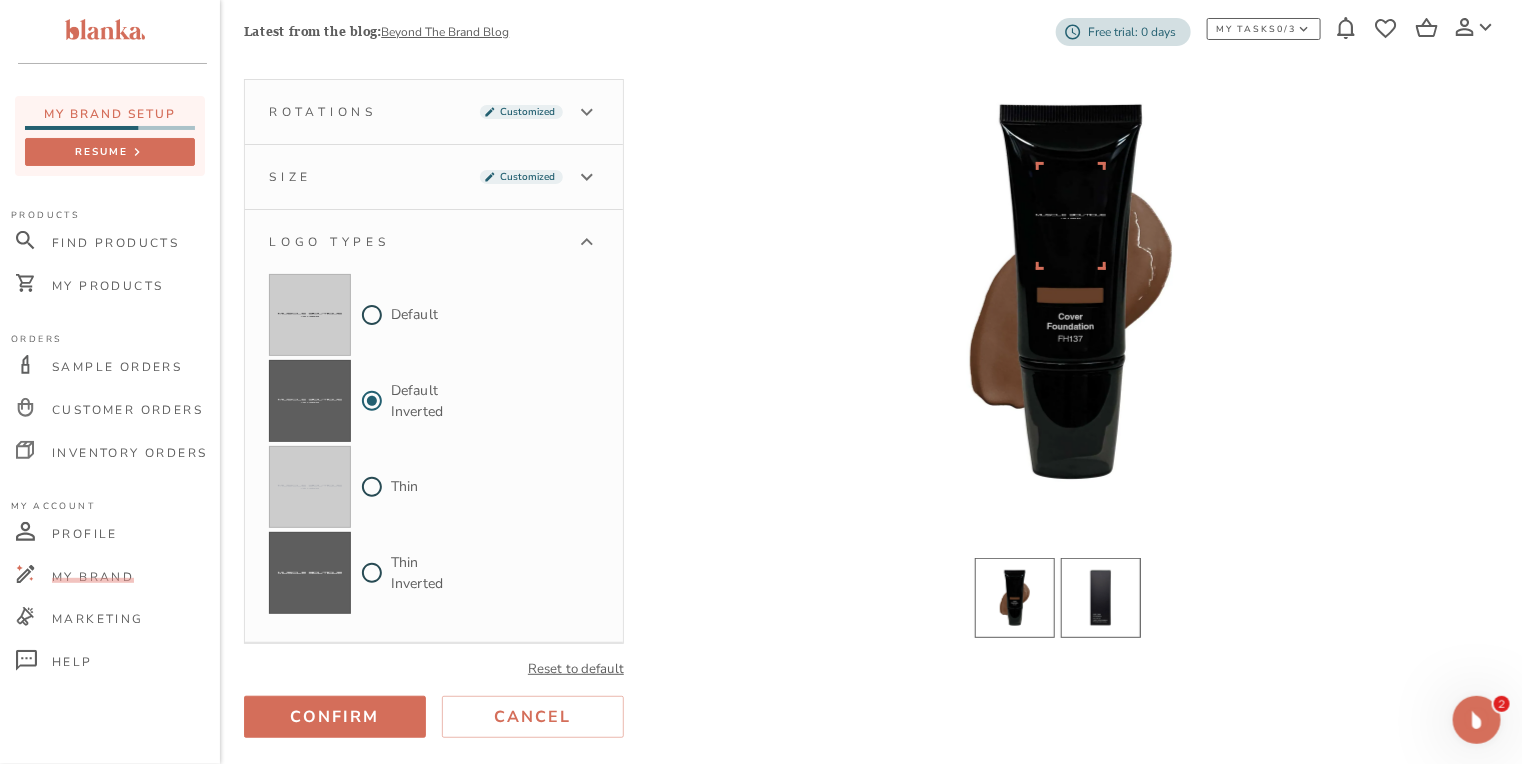 click at bounding box center (1101, 598) 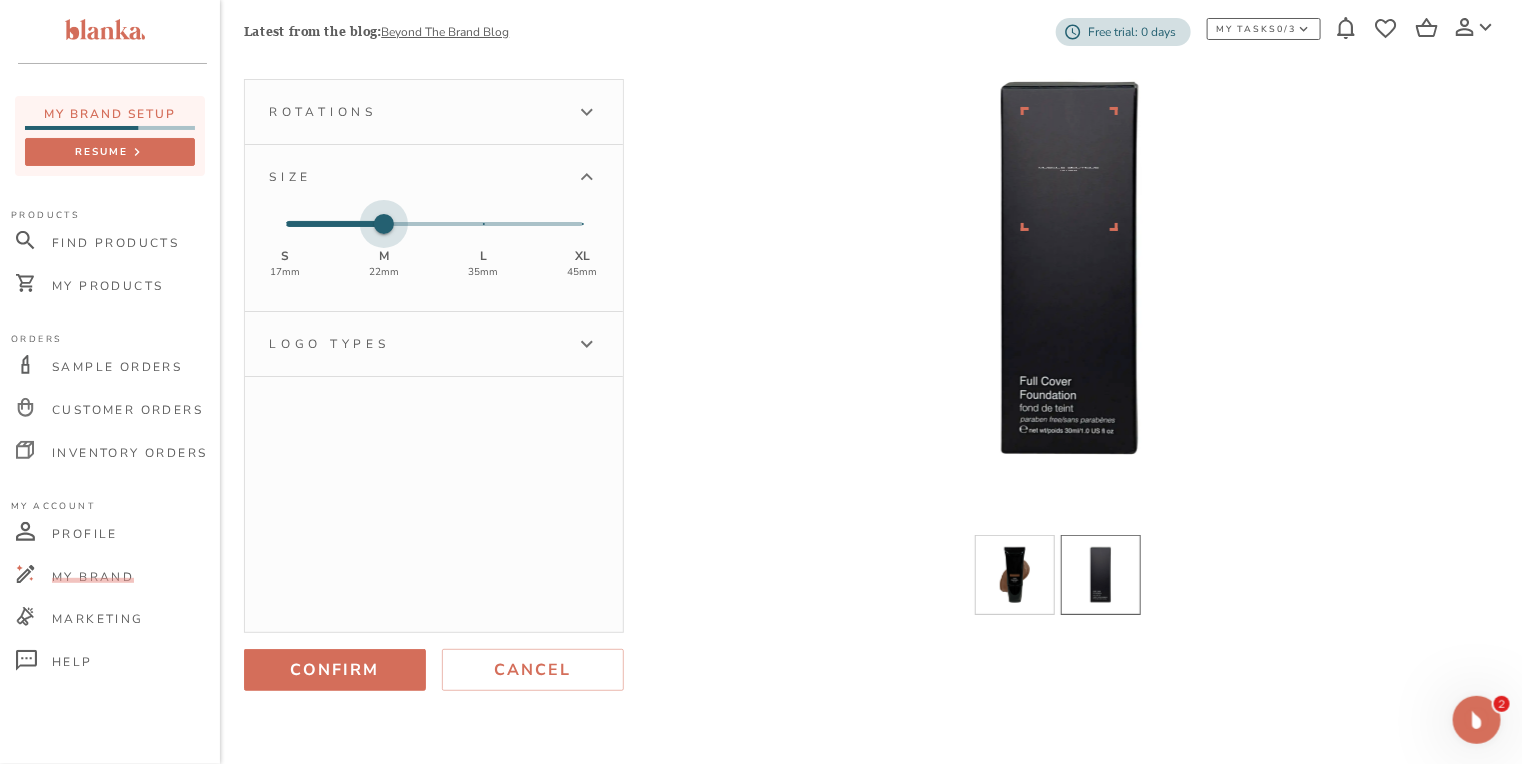 type on "2" 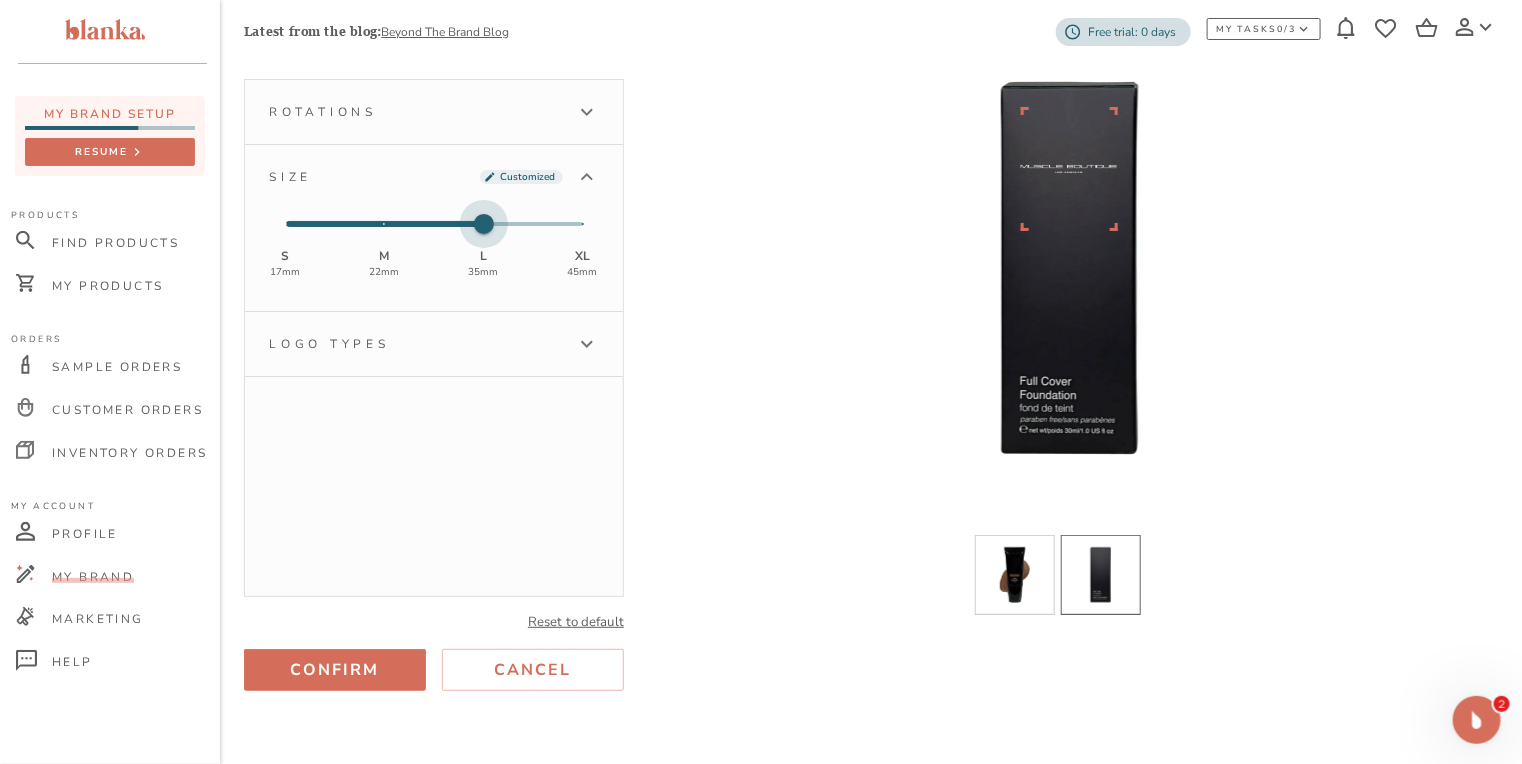 drag, startPoint x: 383, startPoint y: 220, endPoint x: 446, endPoint y: 222, distance: 63.03174 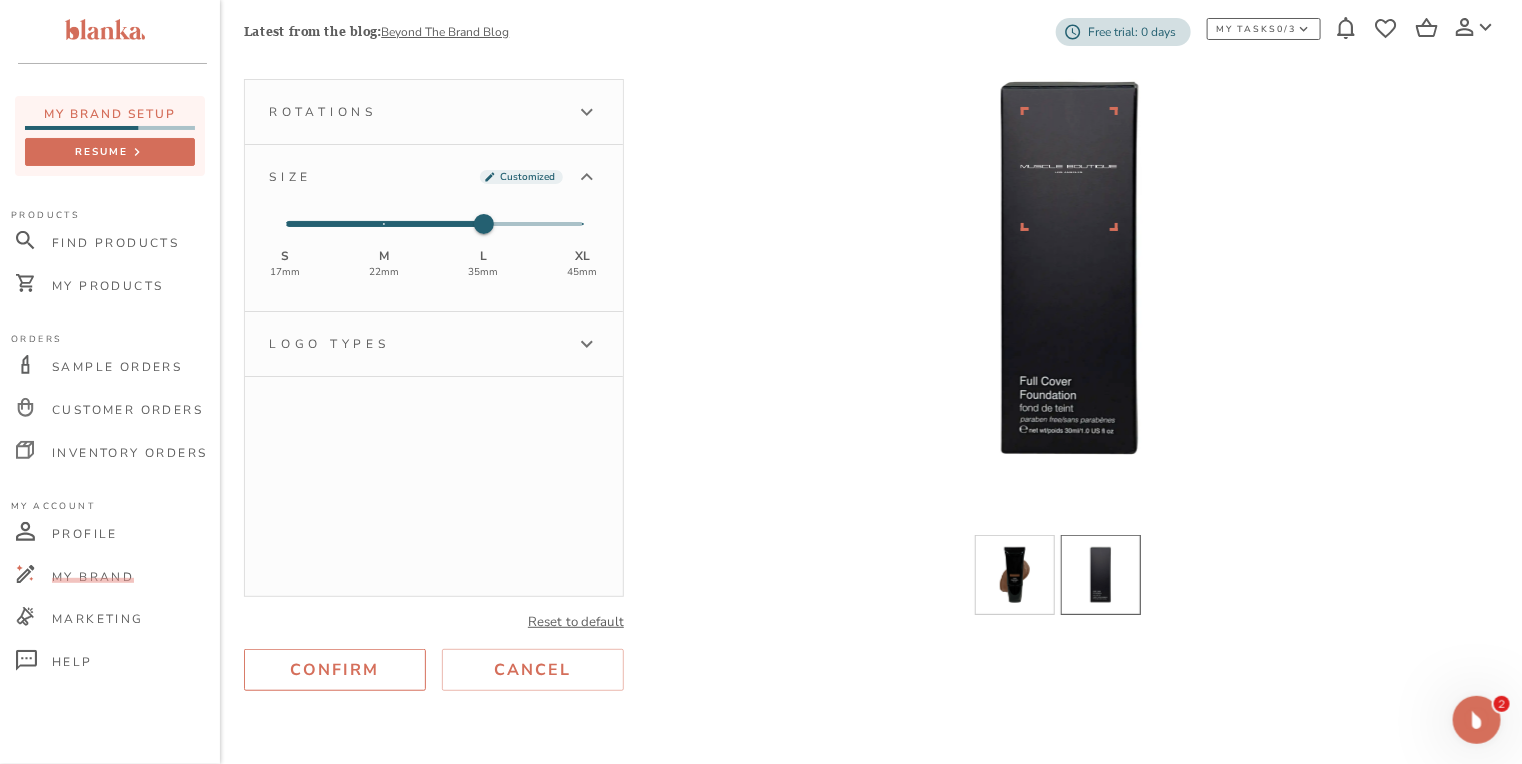click on "Confirm" at bounding box center [335, 670] 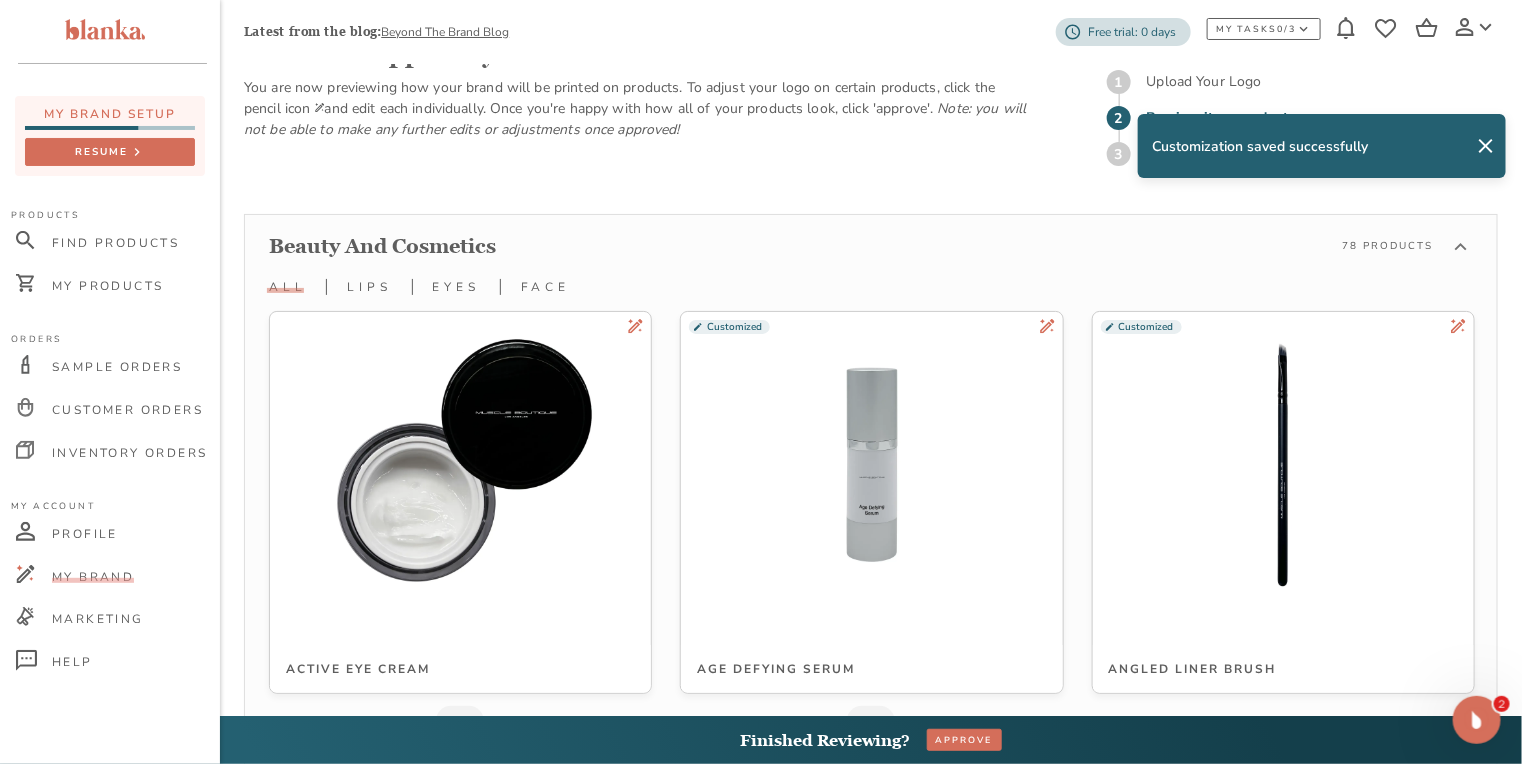 scroll, scrollTop: 4479, scrollLeft: 0, axis: vertical 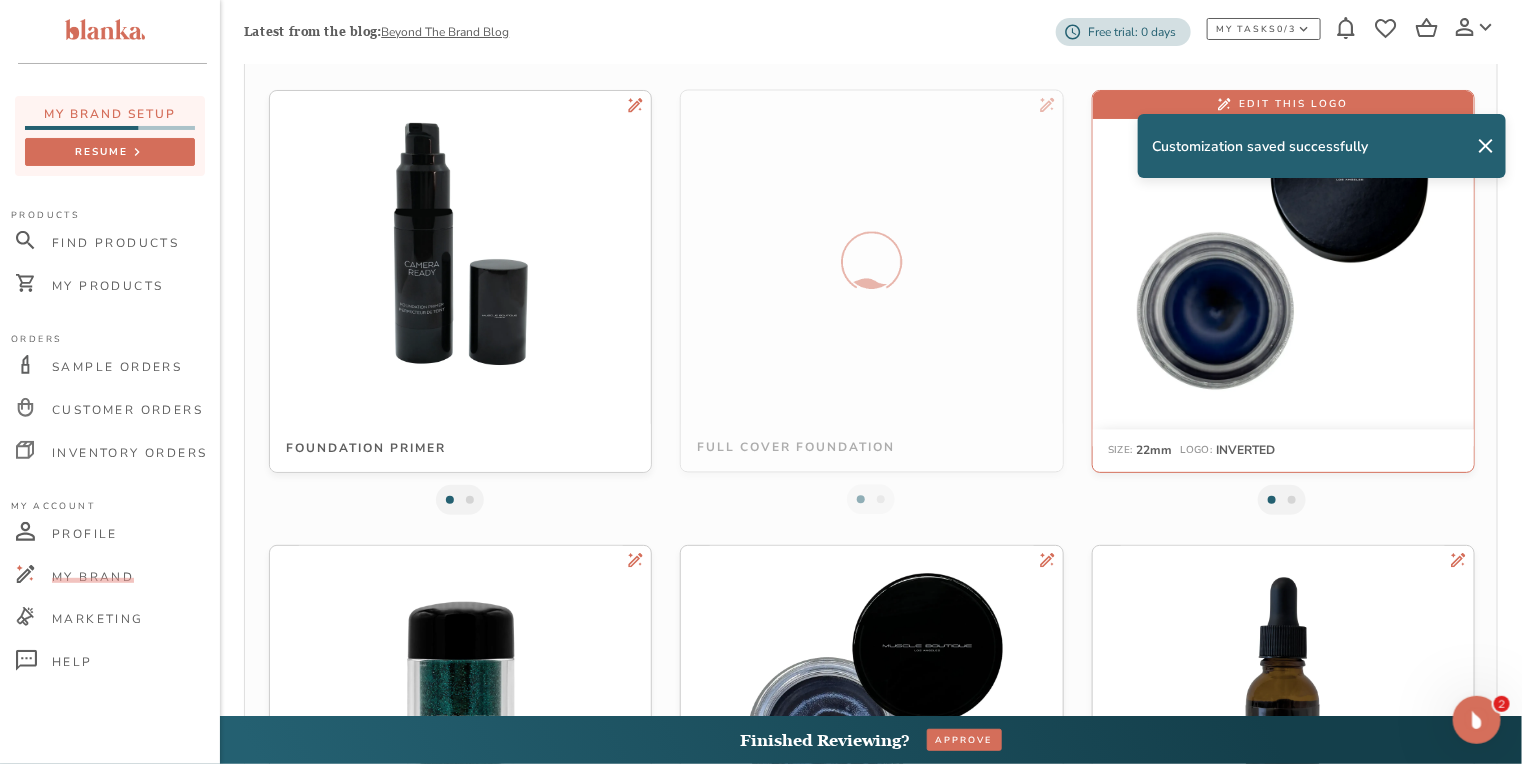 click at bounding box center (1283, 243) 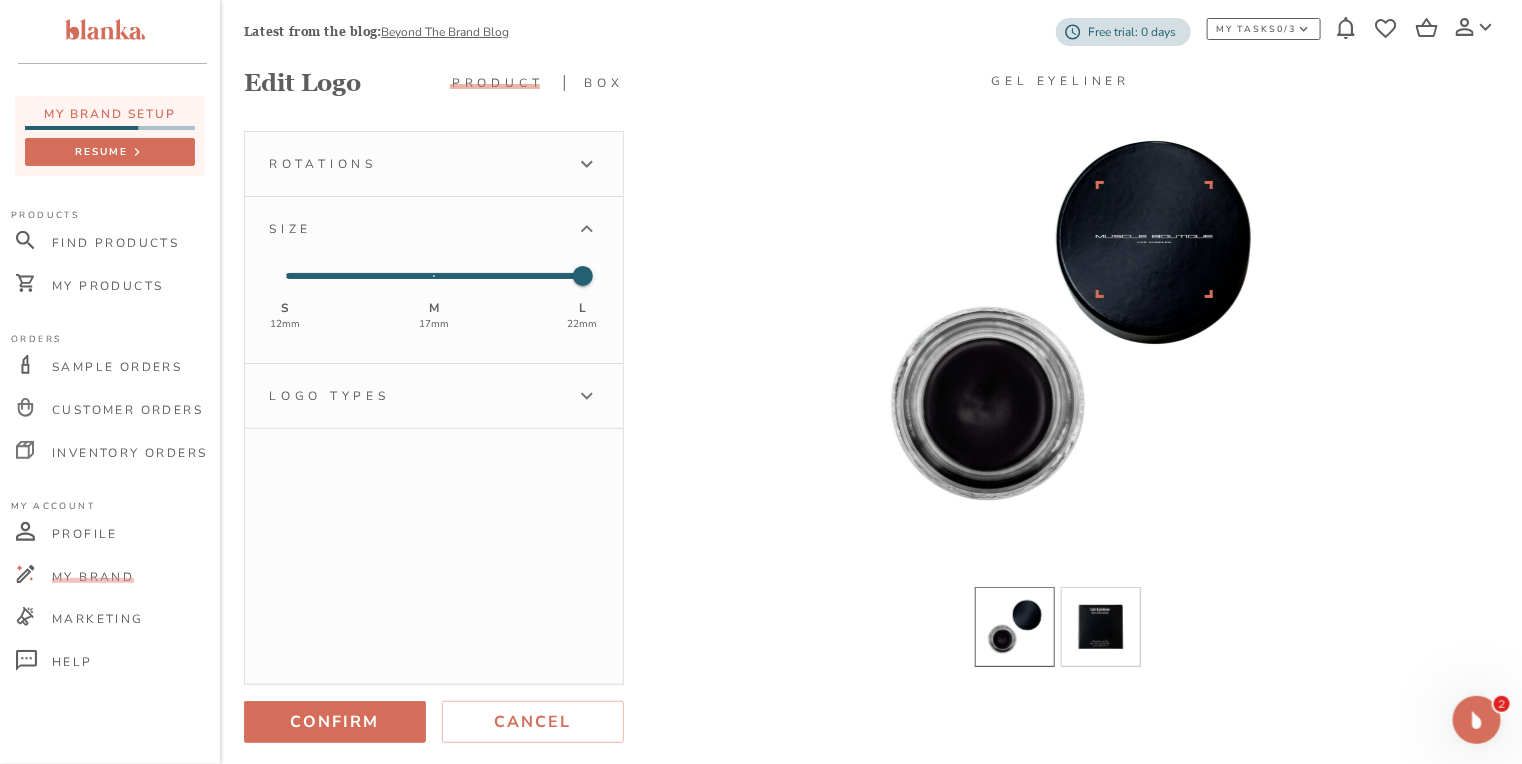 scroll, scrollTop: 160, scrollLeft: 0, axis: vertical 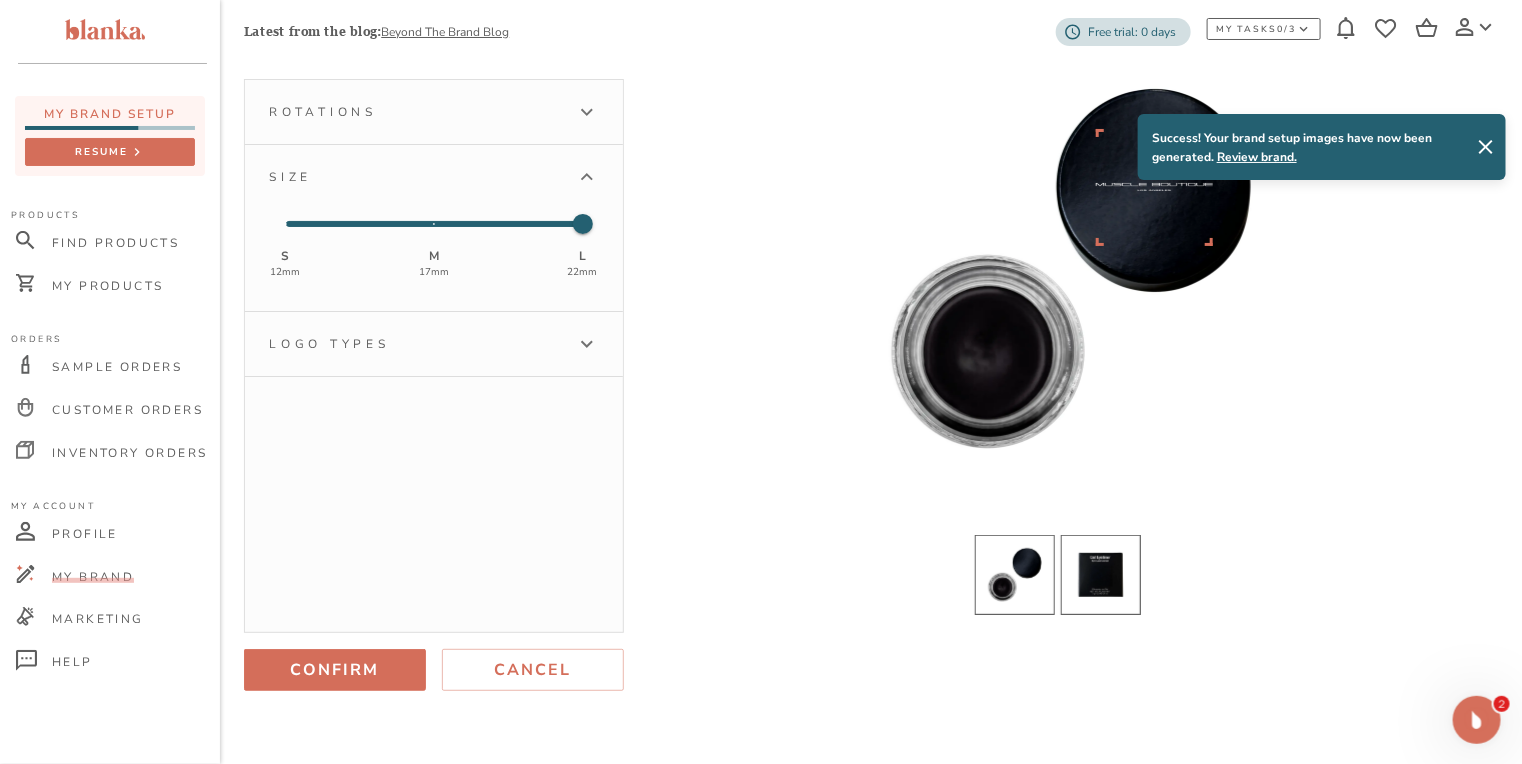 click at bounding box center (1101, 575) 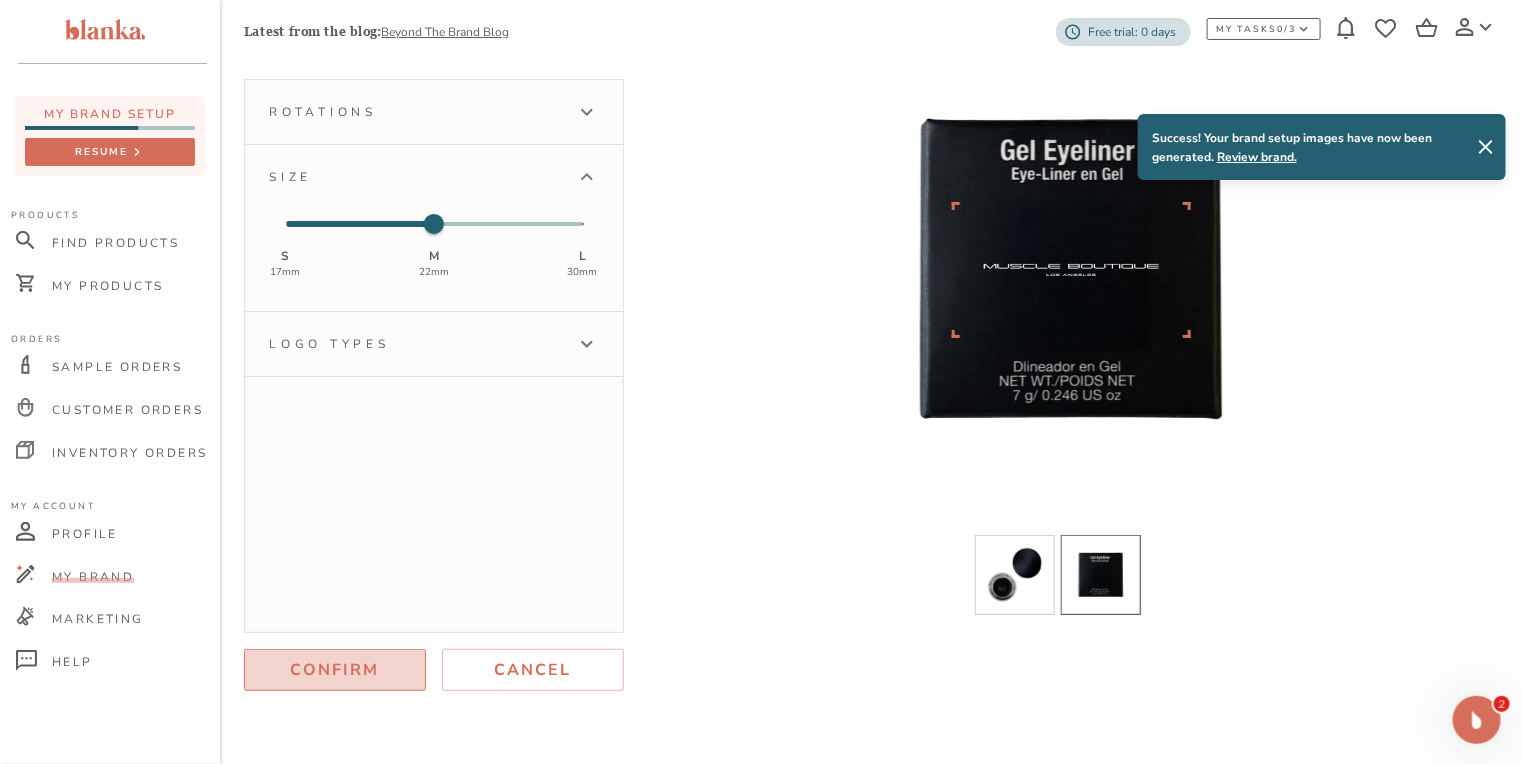 click on "Confirm" at bounding box center [335, 670] 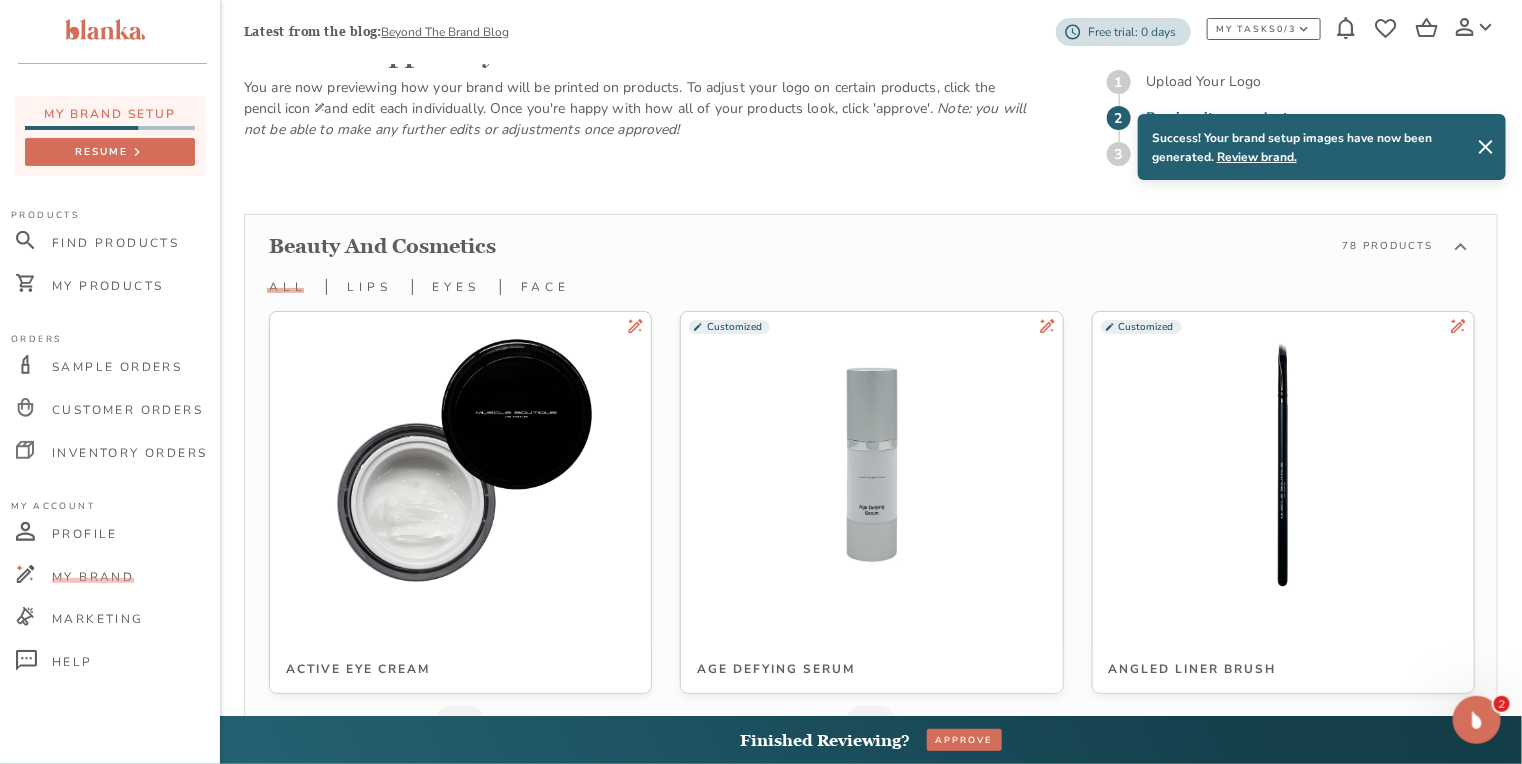 scroll, scrollTop: 4479, scrollLeft: 0, axis: vertical 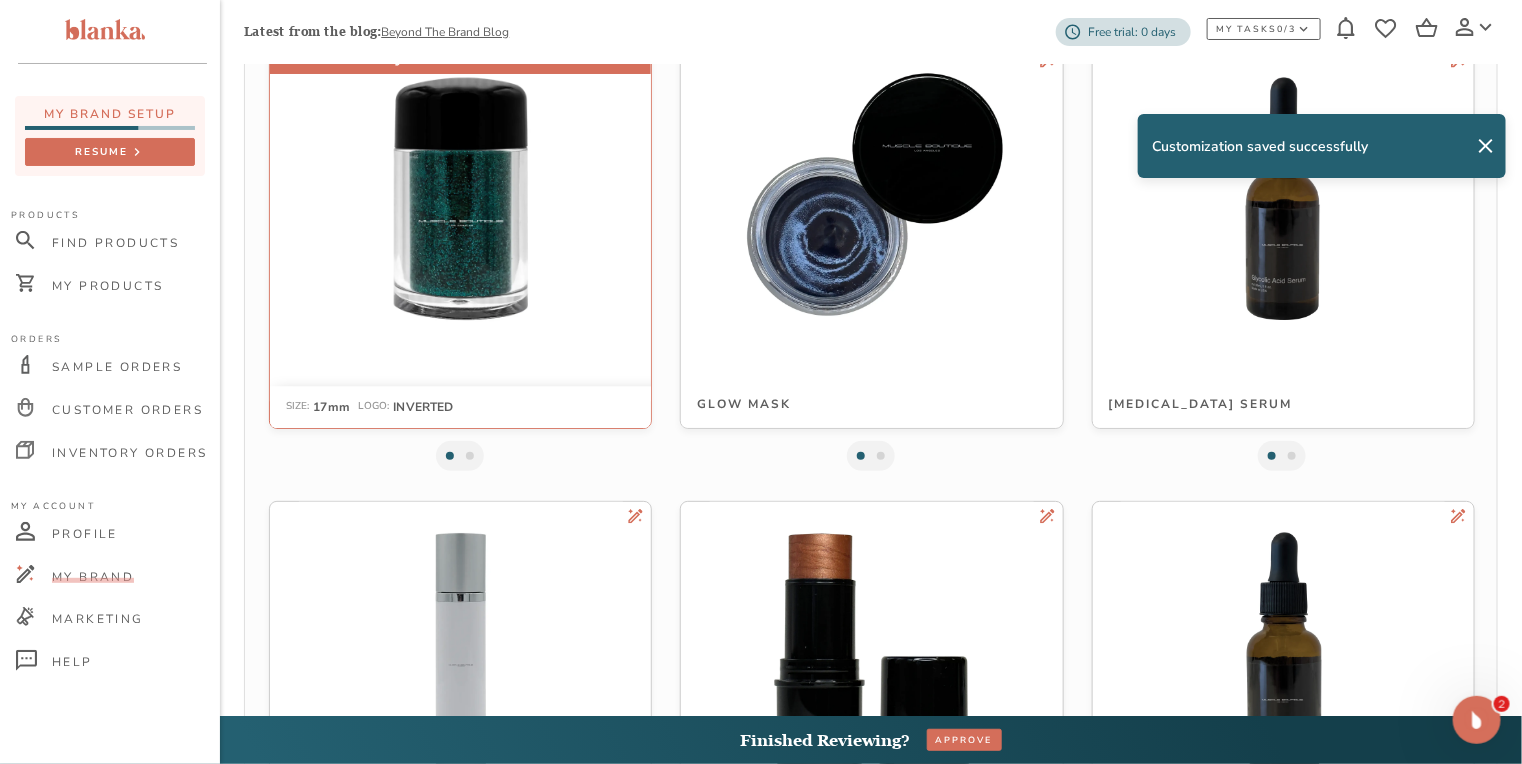 click at bounding box center (460, 198) 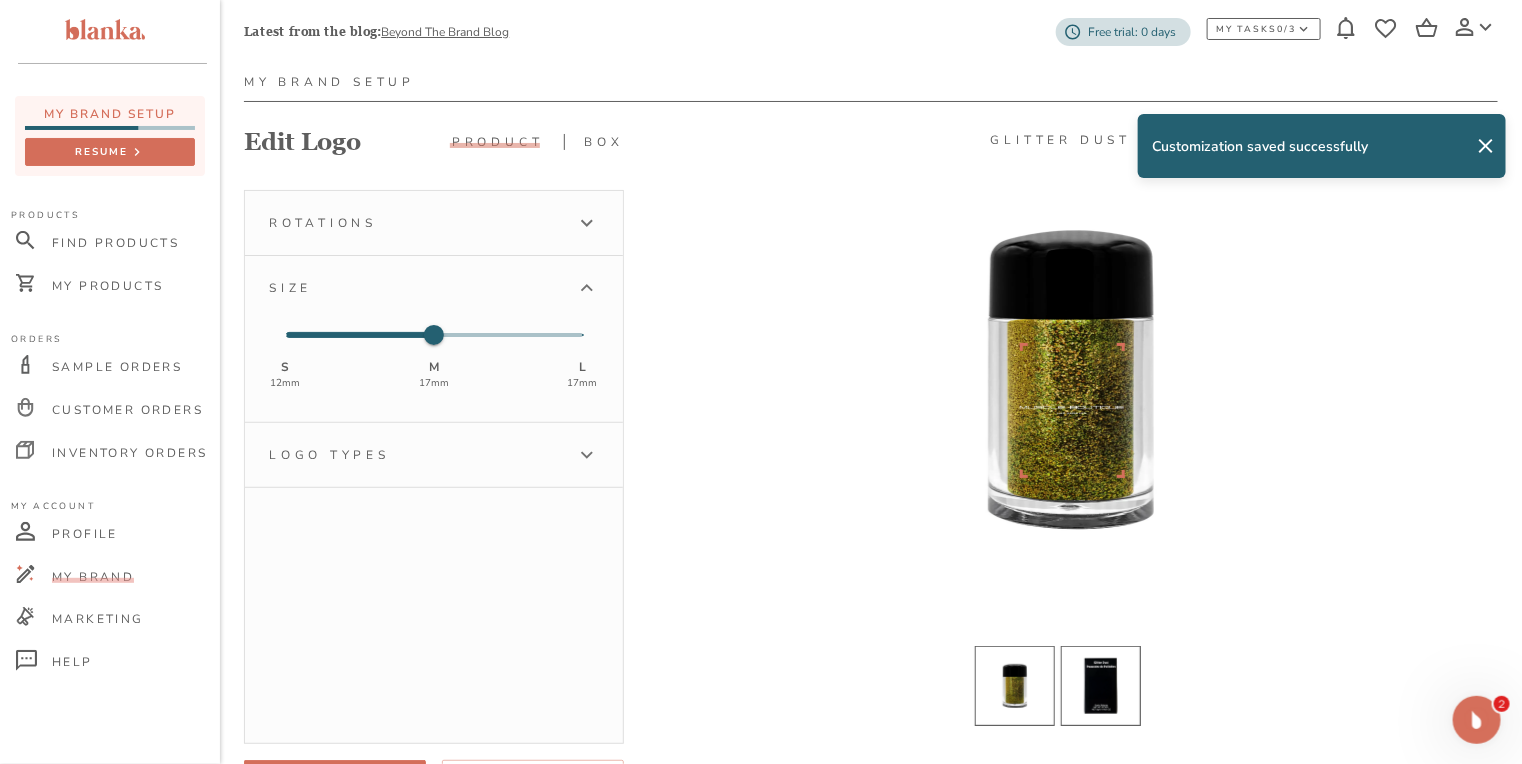 scroll, scrollTop: 160, scrollLeft: 0, axis: vertical 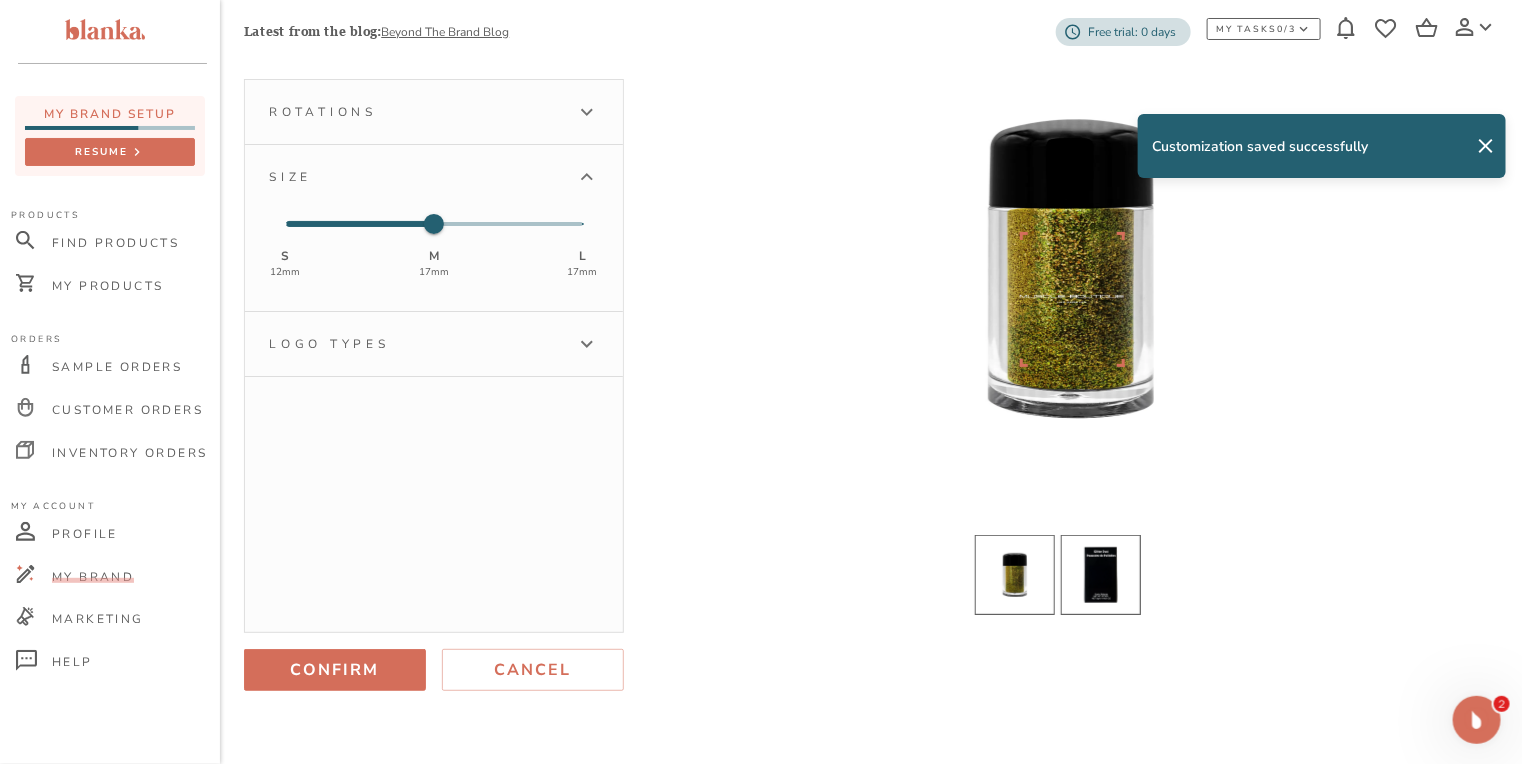 click at bounding box center (1101, 575) 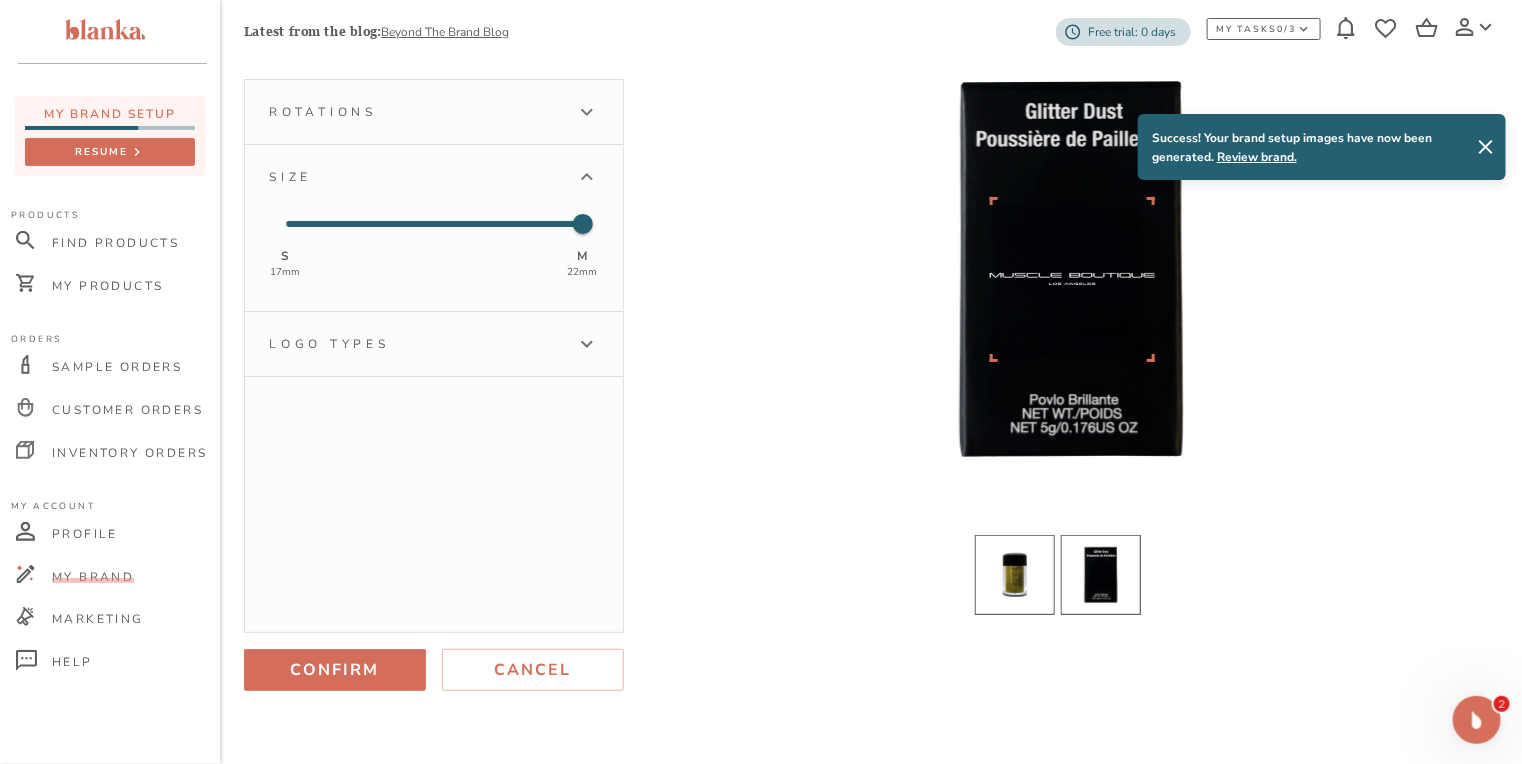 click at bounding box center (1015, 575) 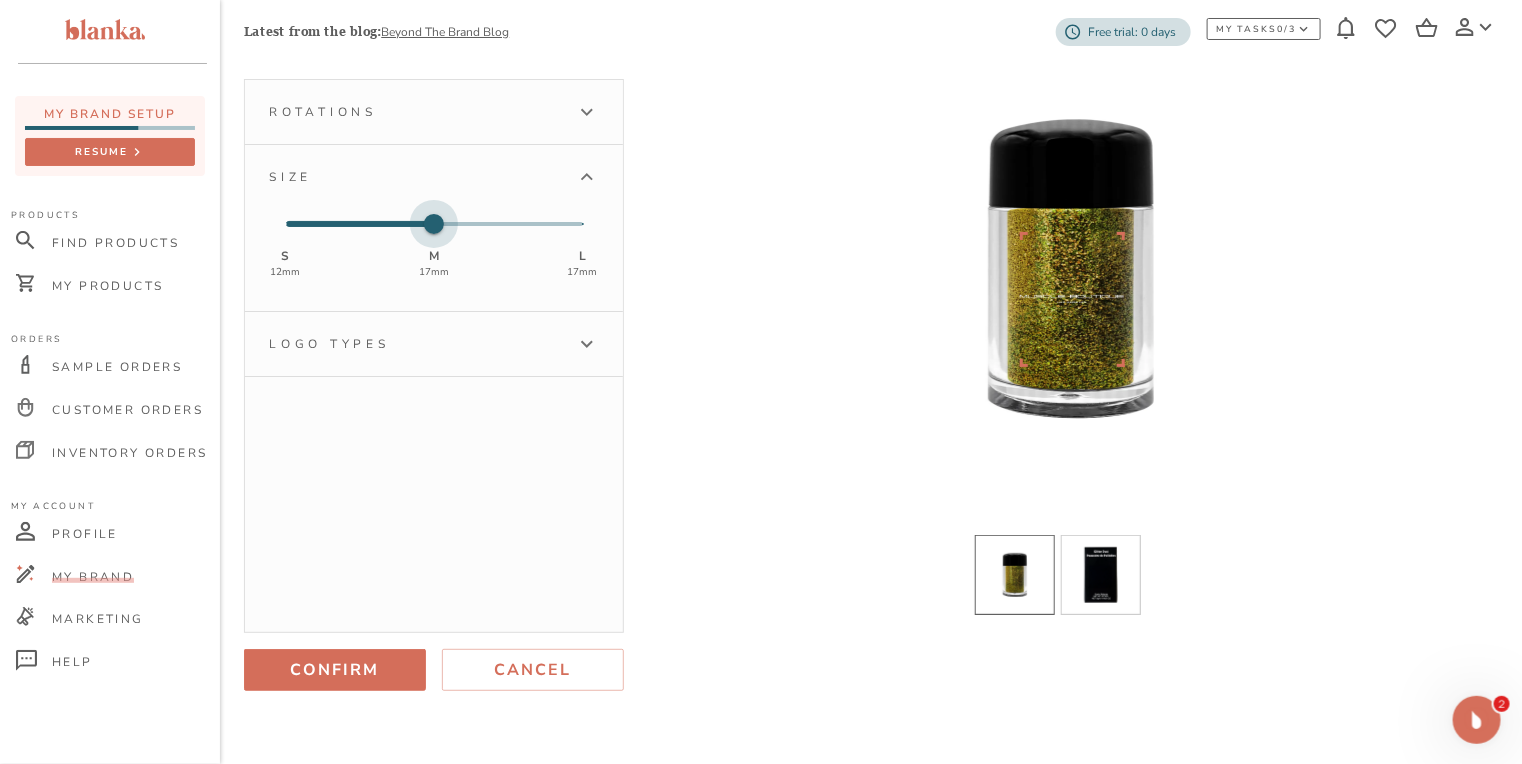 type on "2" 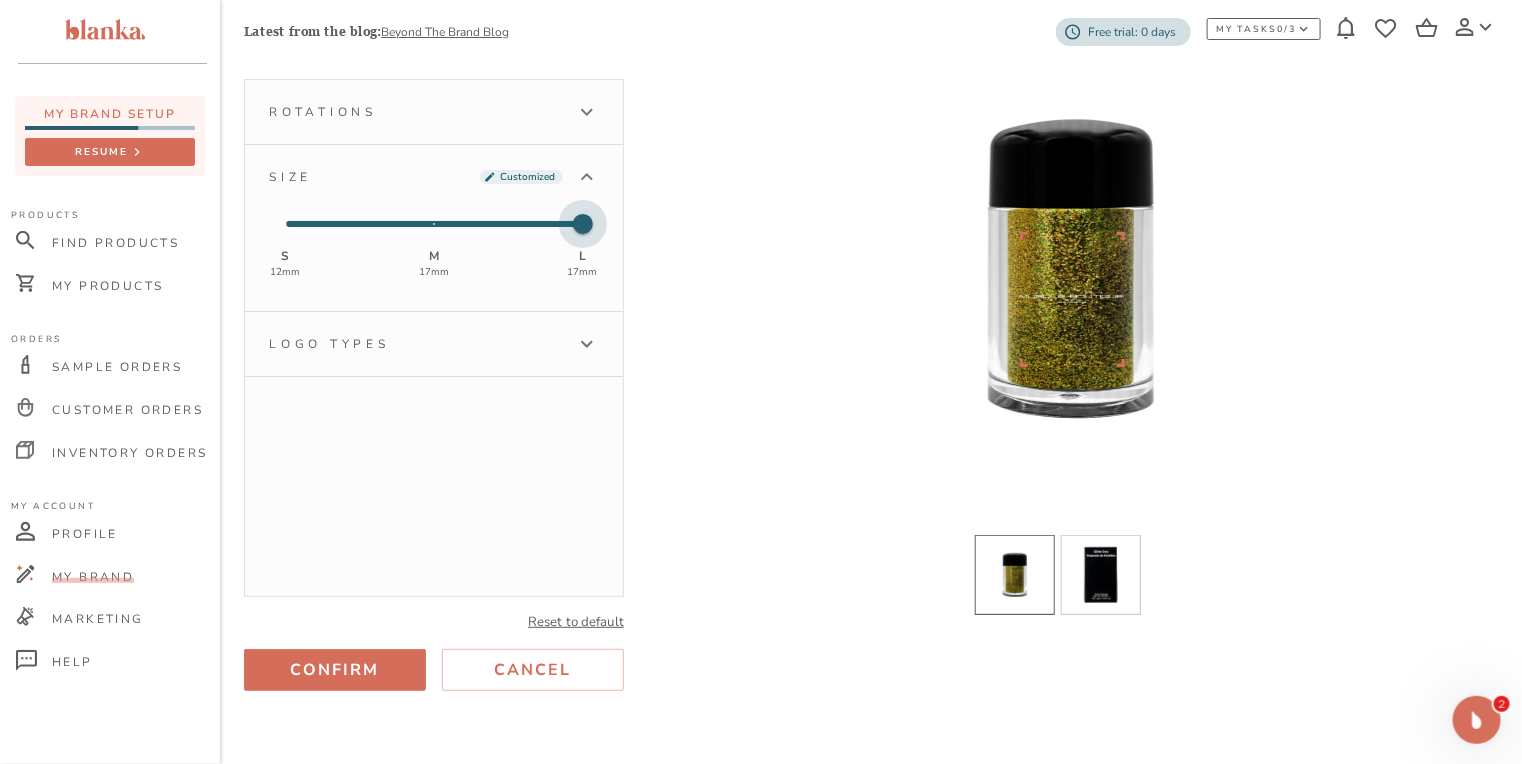 drag, startPoint x: 432, startPoint y: 220, endPoint x: 531, endPoint y: 225, distance: 99.12618 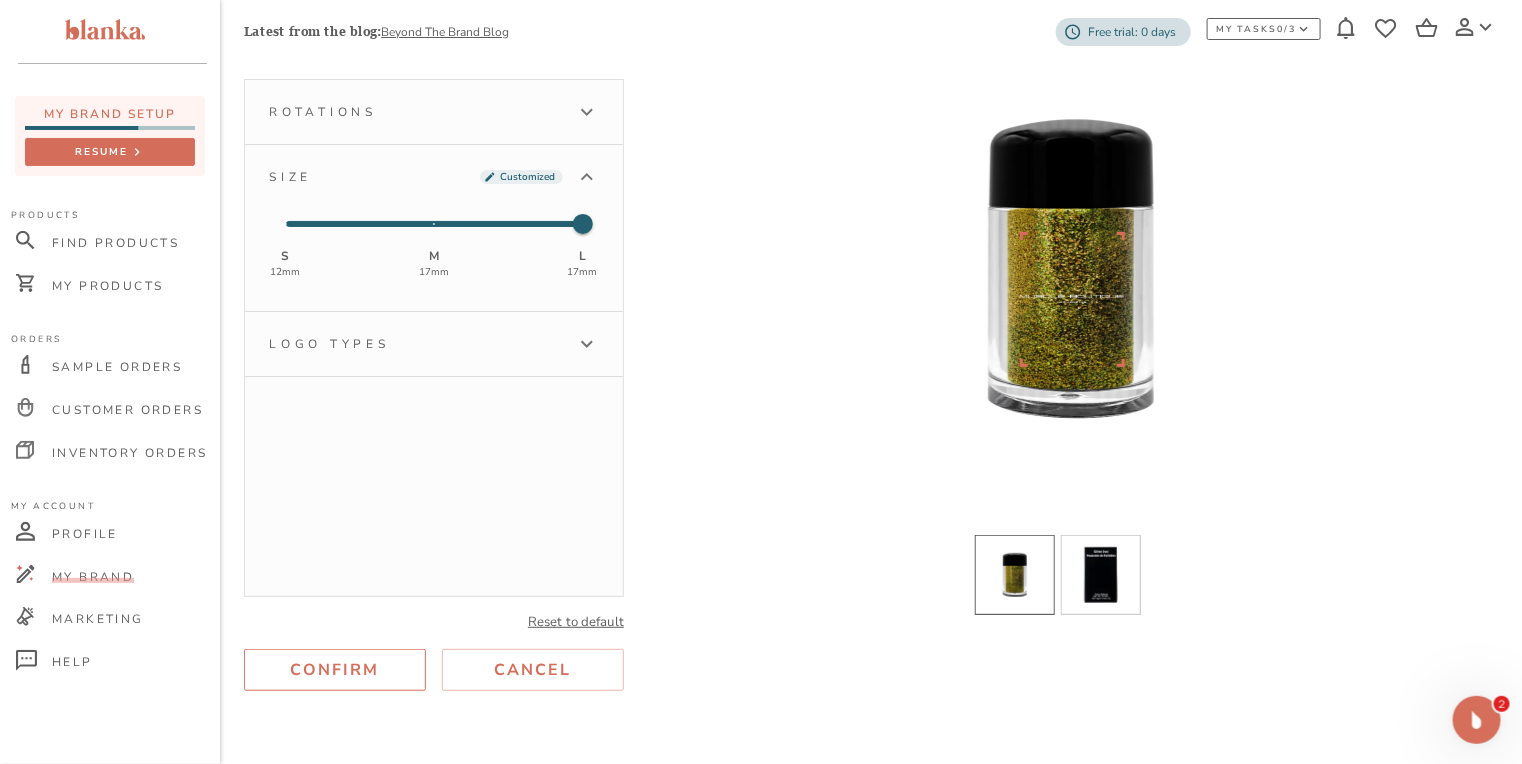 click on "Confirm" at bounding box center [335, 670] 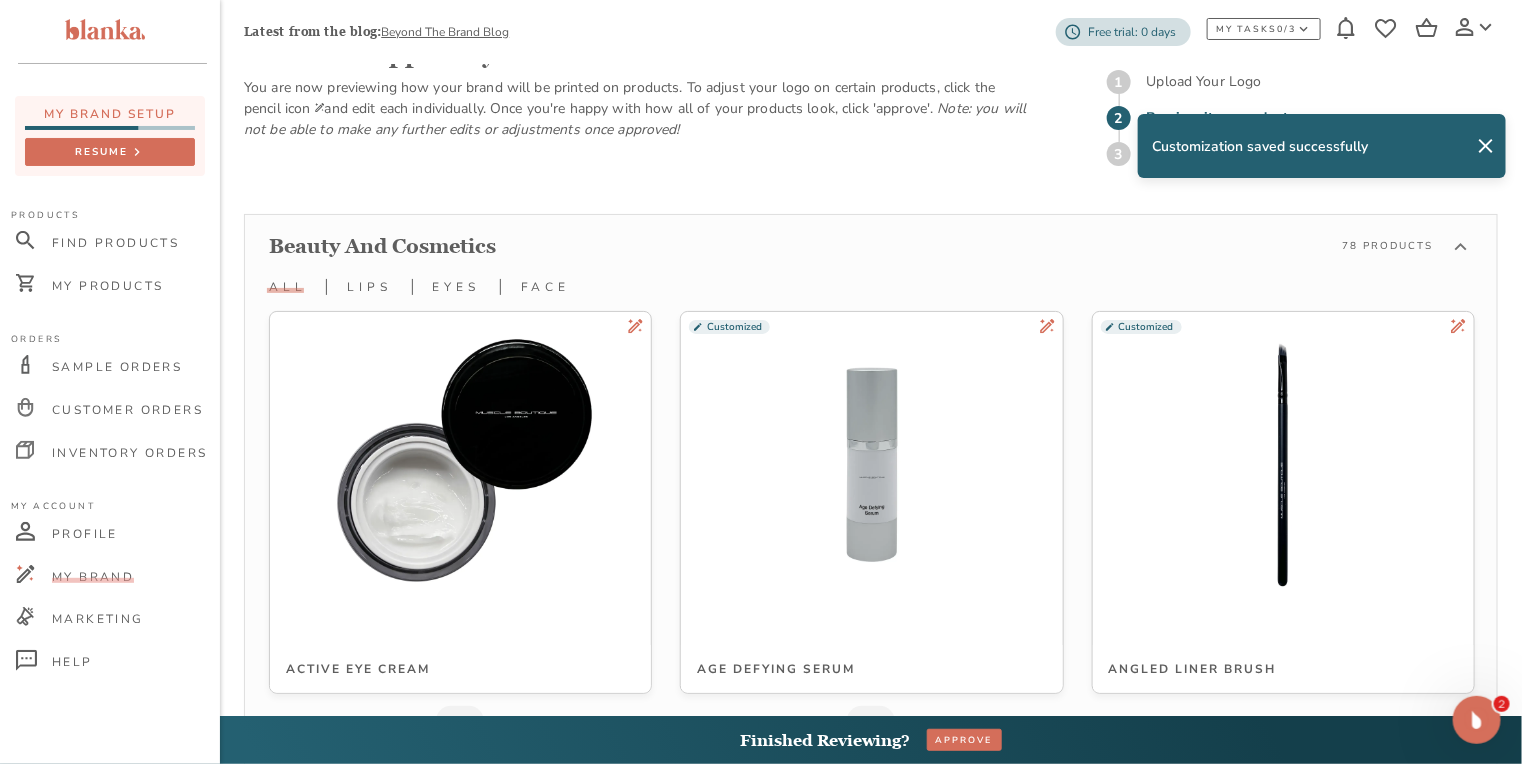 scroll, scrollTop: 4979, scrollLeft: 0, axis: vertical 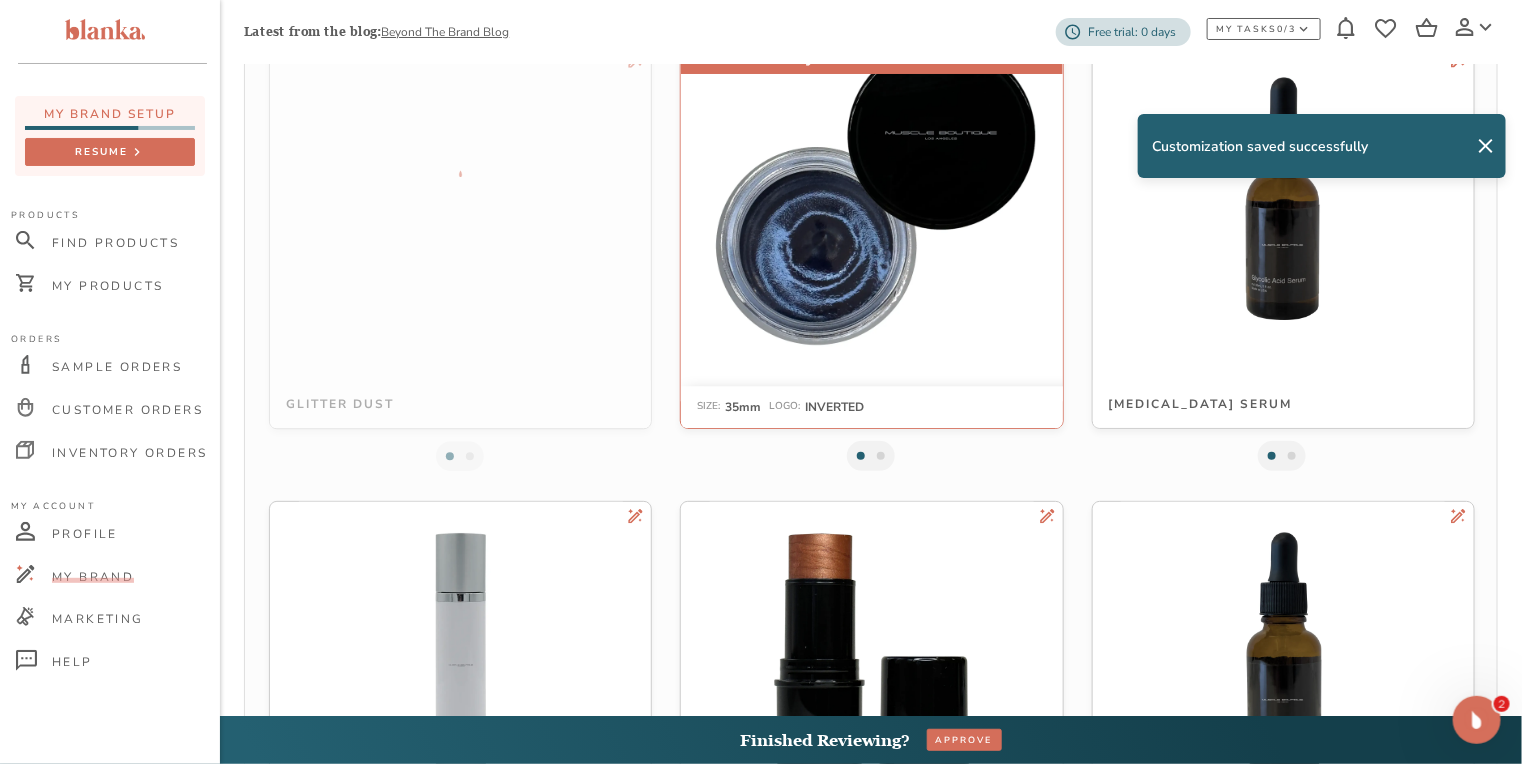 click at bounding box center (871, 198) 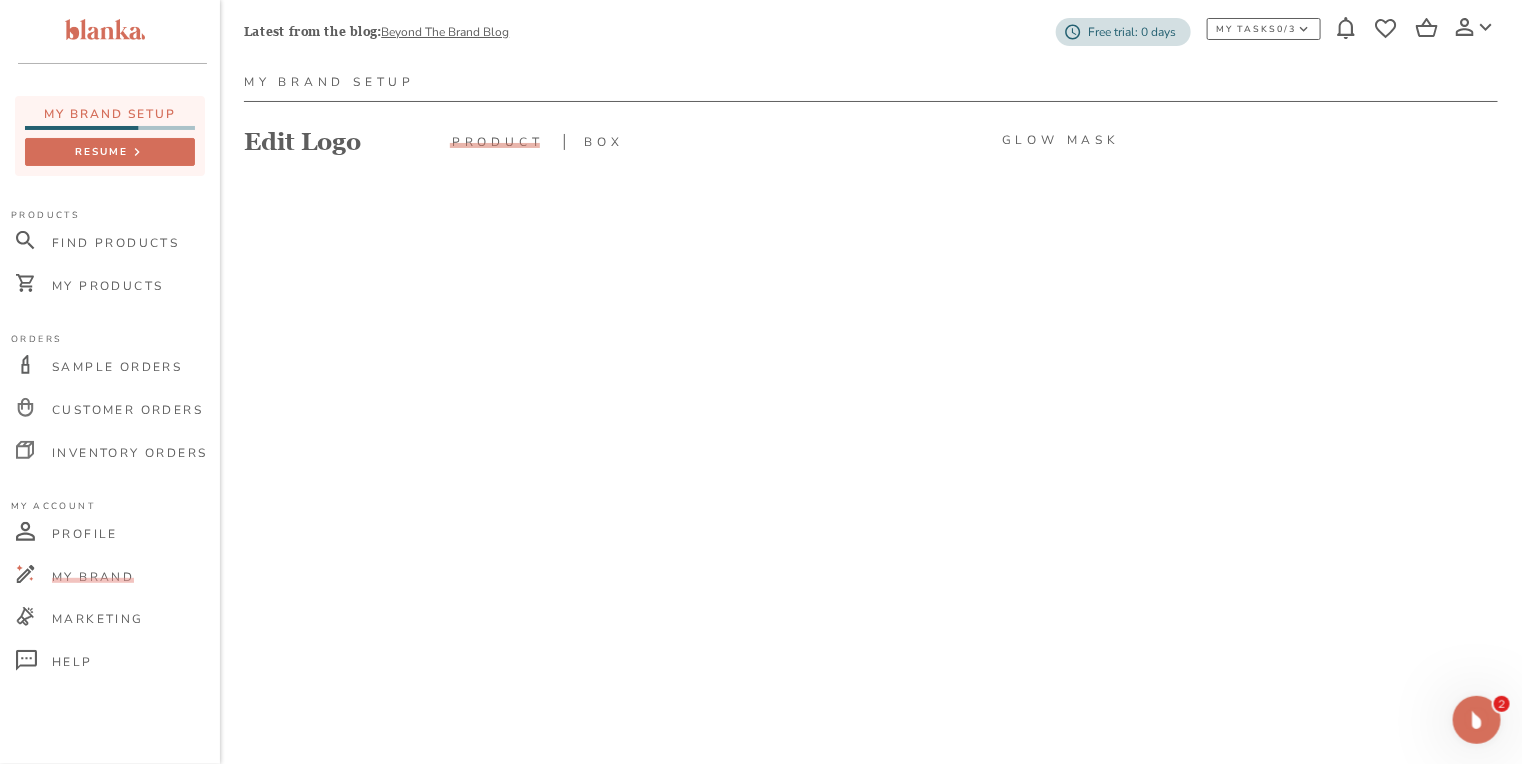 scroll, scrollTop: 160, scrollLeft: 0, axis: vertical 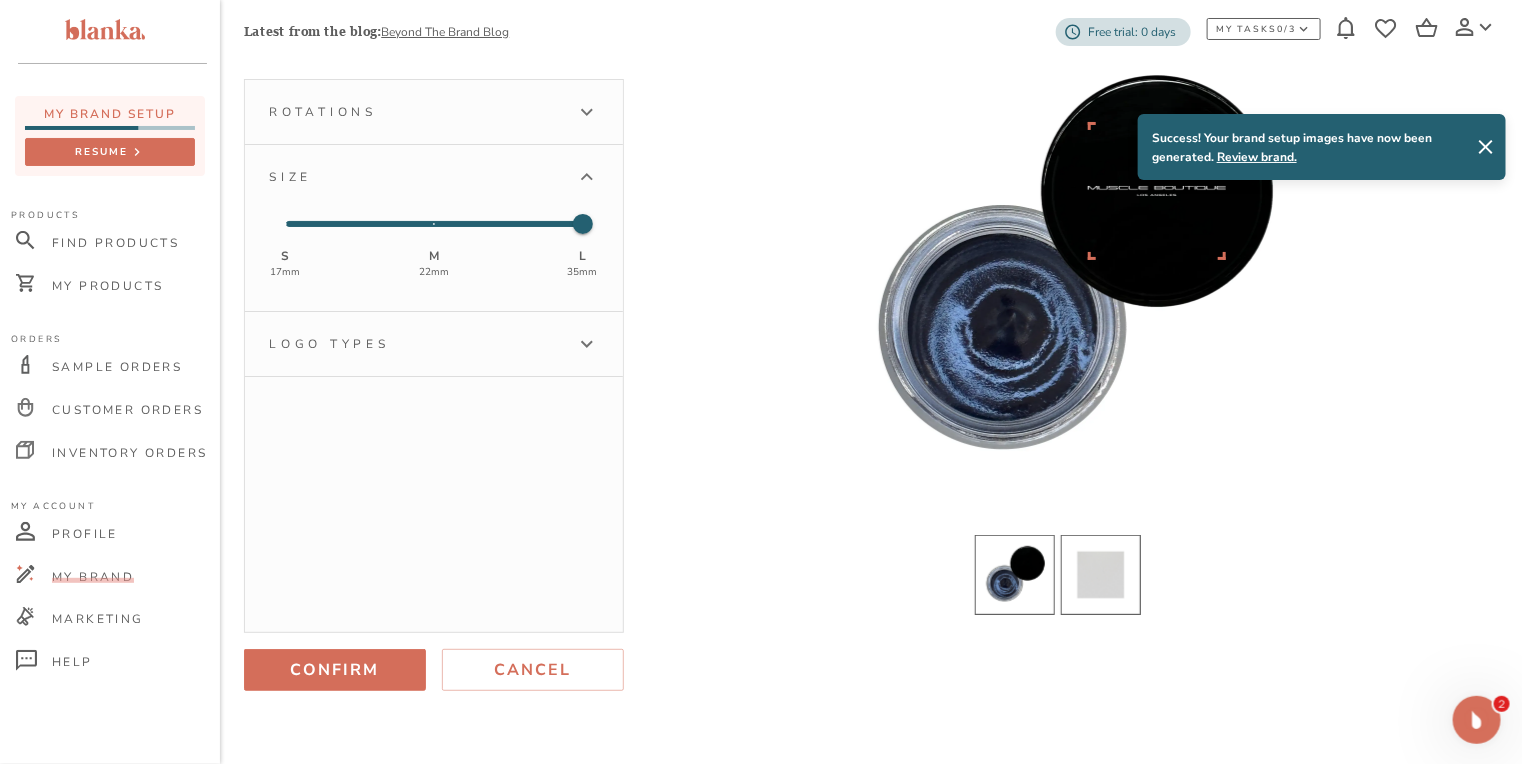 click at bounding box center (1101, 575) 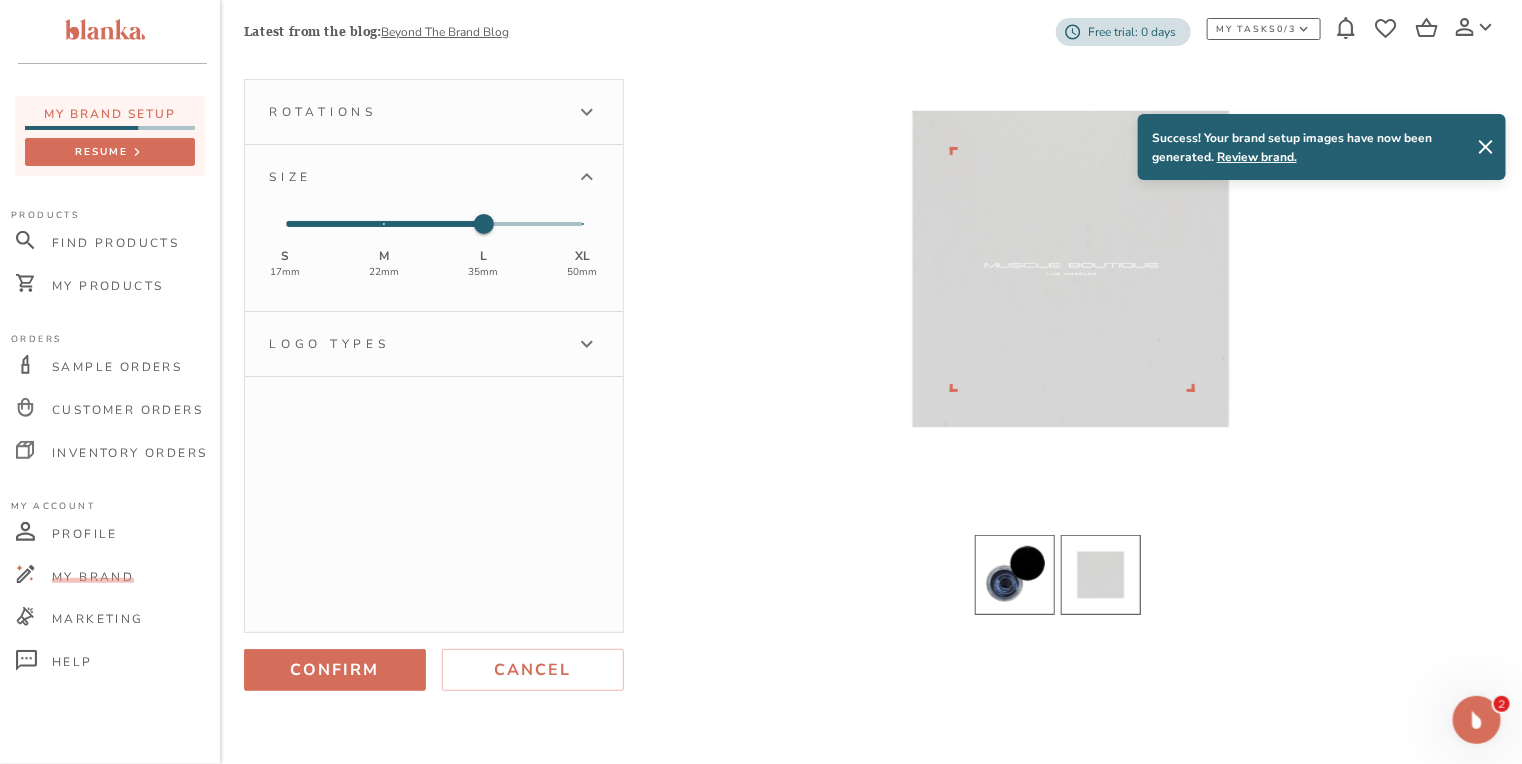click at bounding box center (1015, 575) 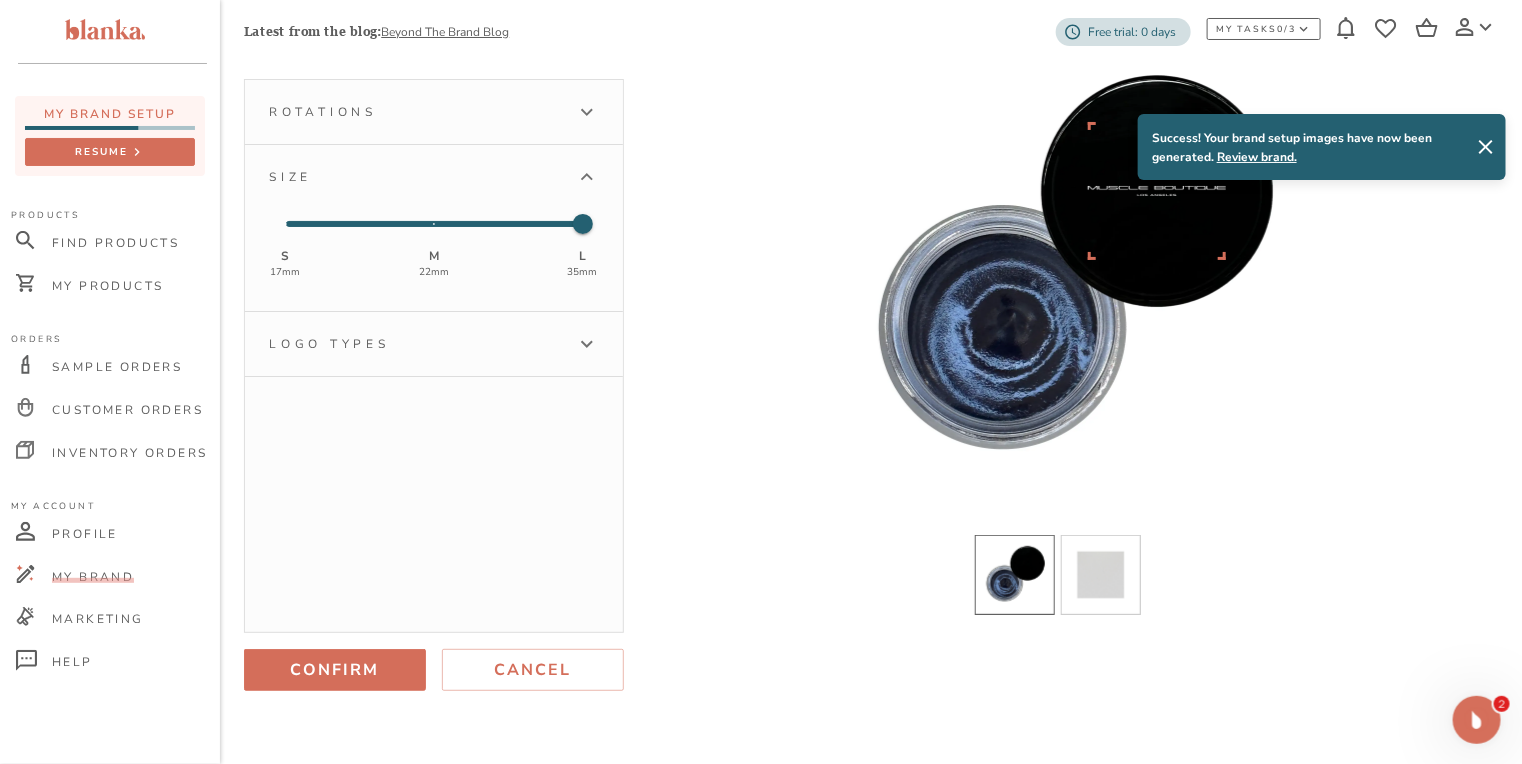 click on "Logo types" at bounding box center [434, 344] 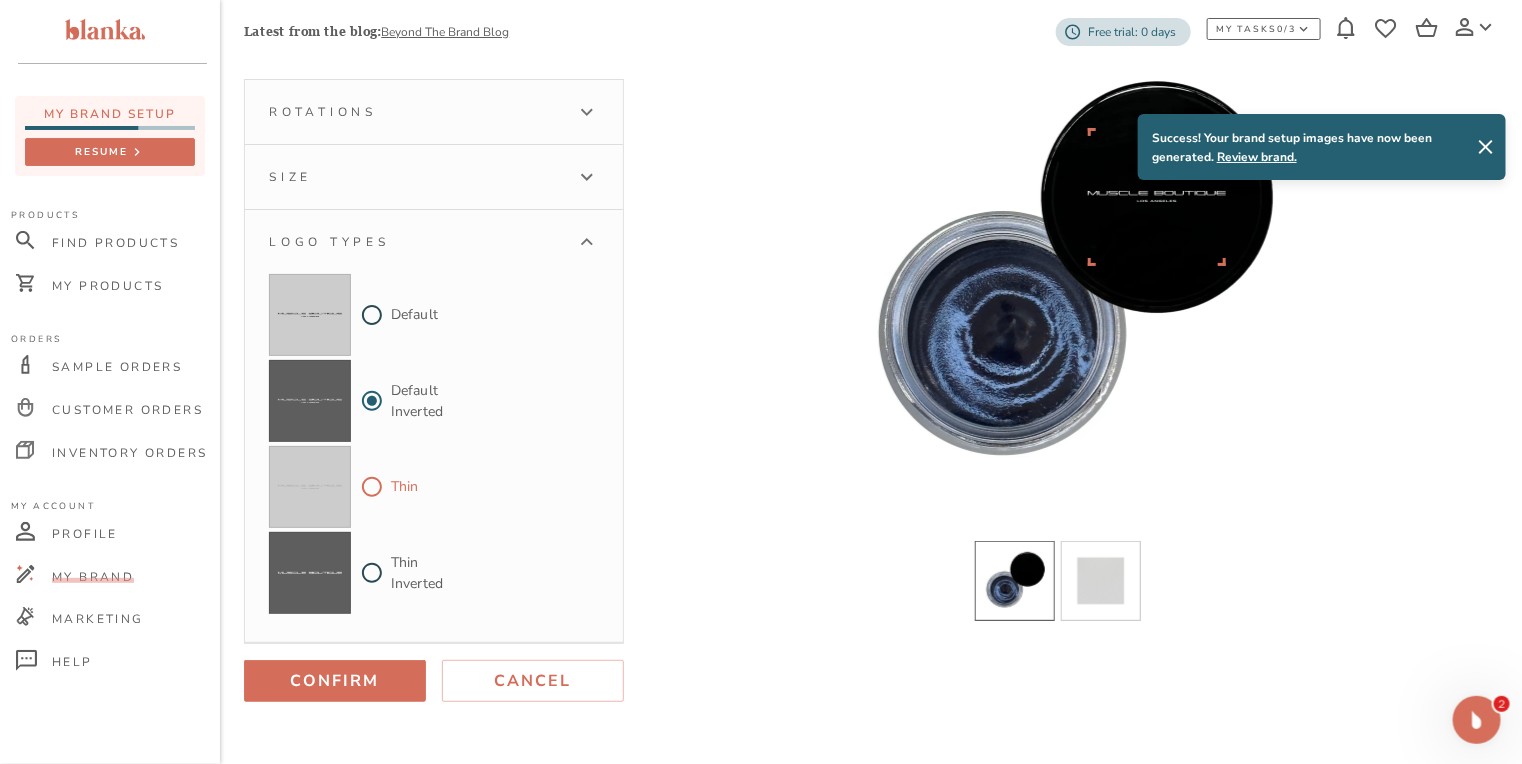 click on "Thin" at bounding box center [372, 487] 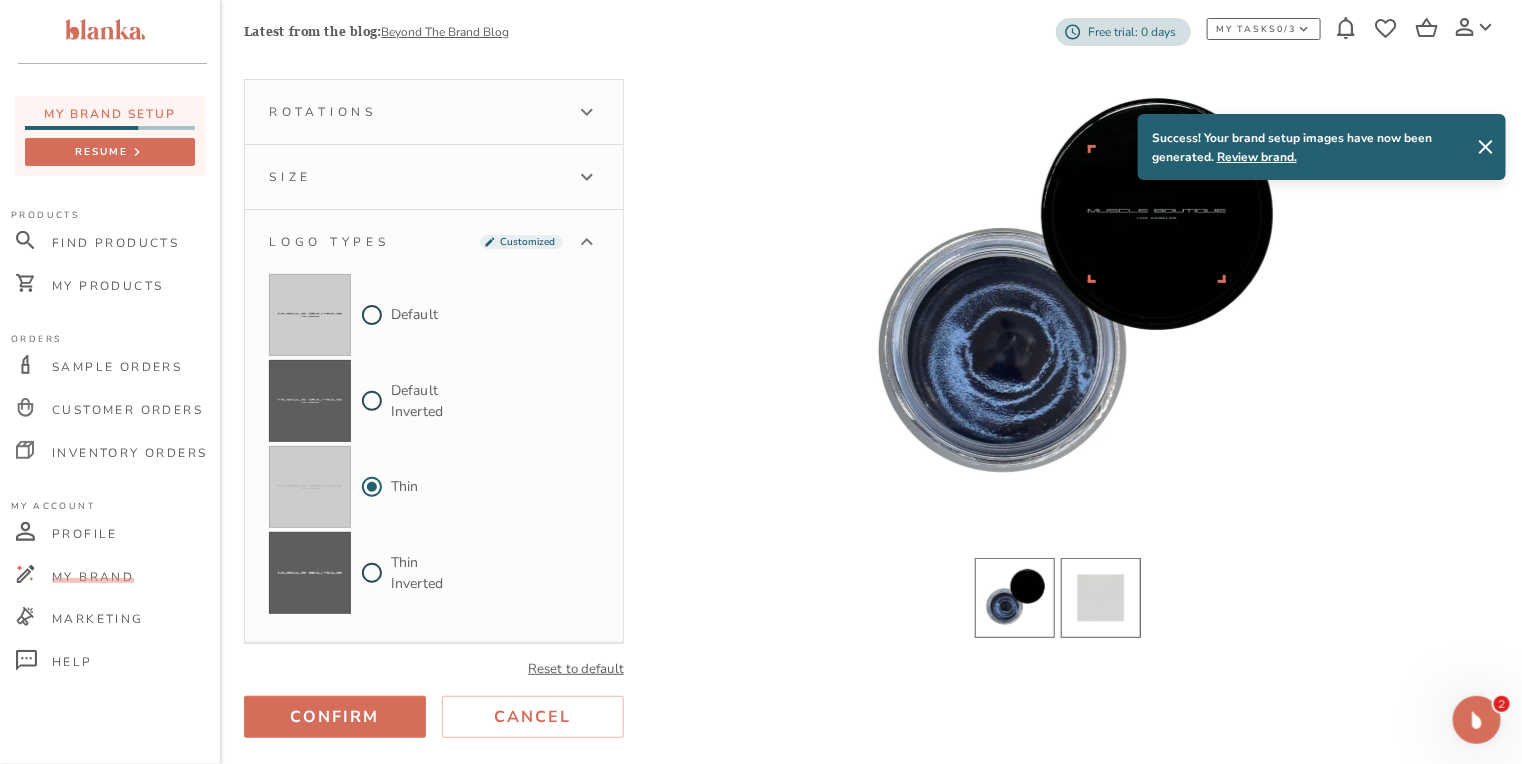 click at bounding box center [1101, 598] 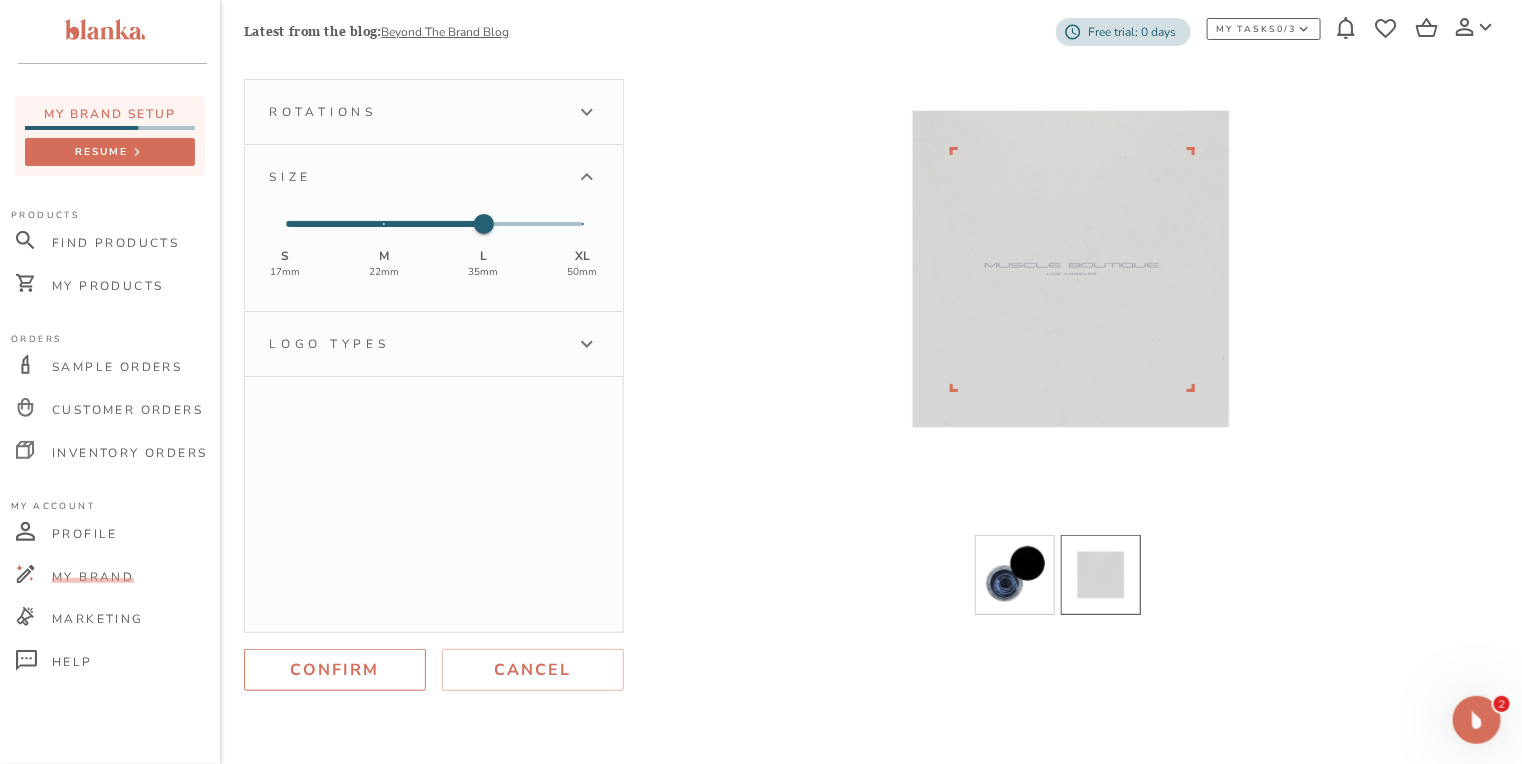 click on "Confirm" at bounding box center [335, 670] 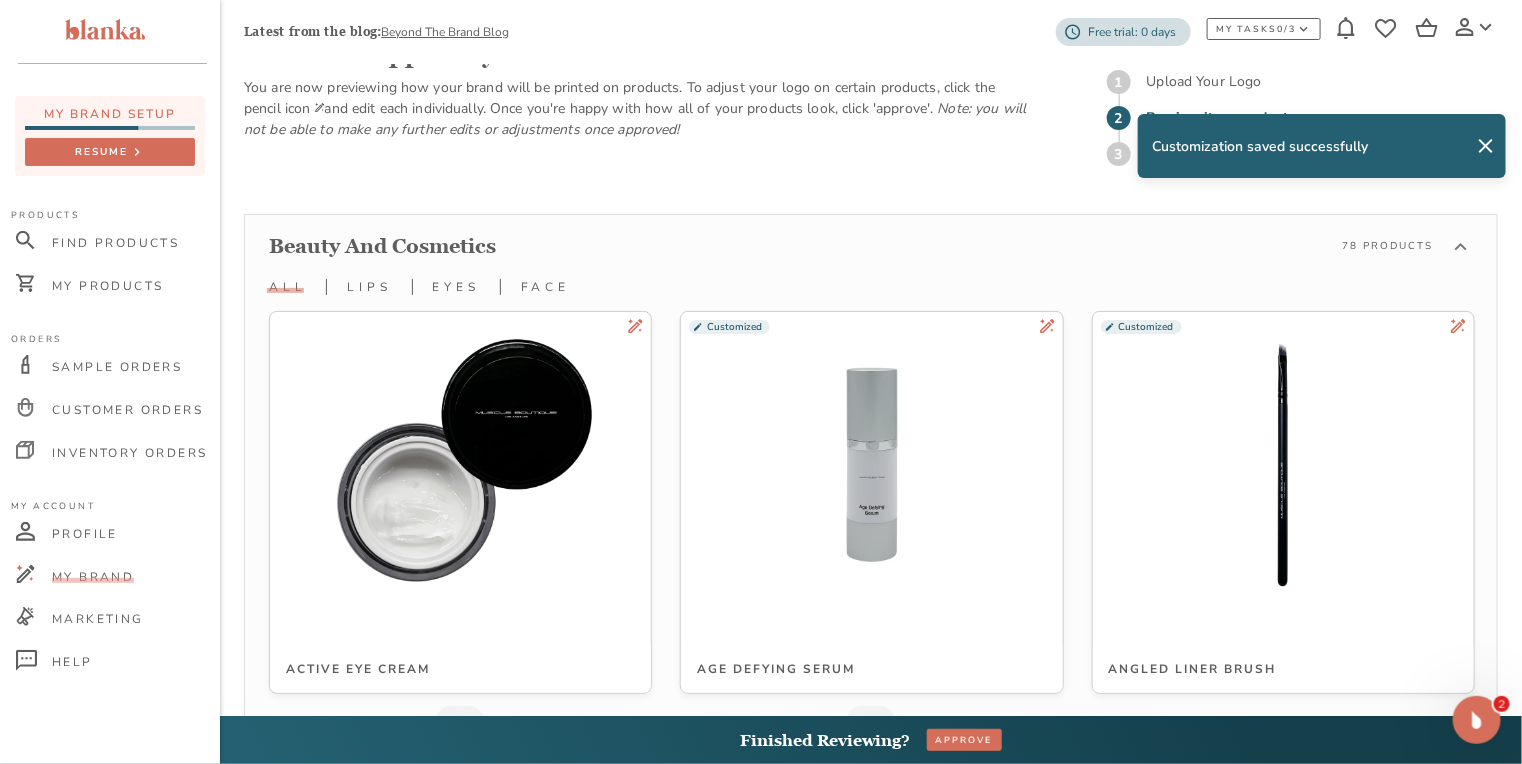 scroll, scrollTop: 4979, scrollLeft: 0, axis: vertical 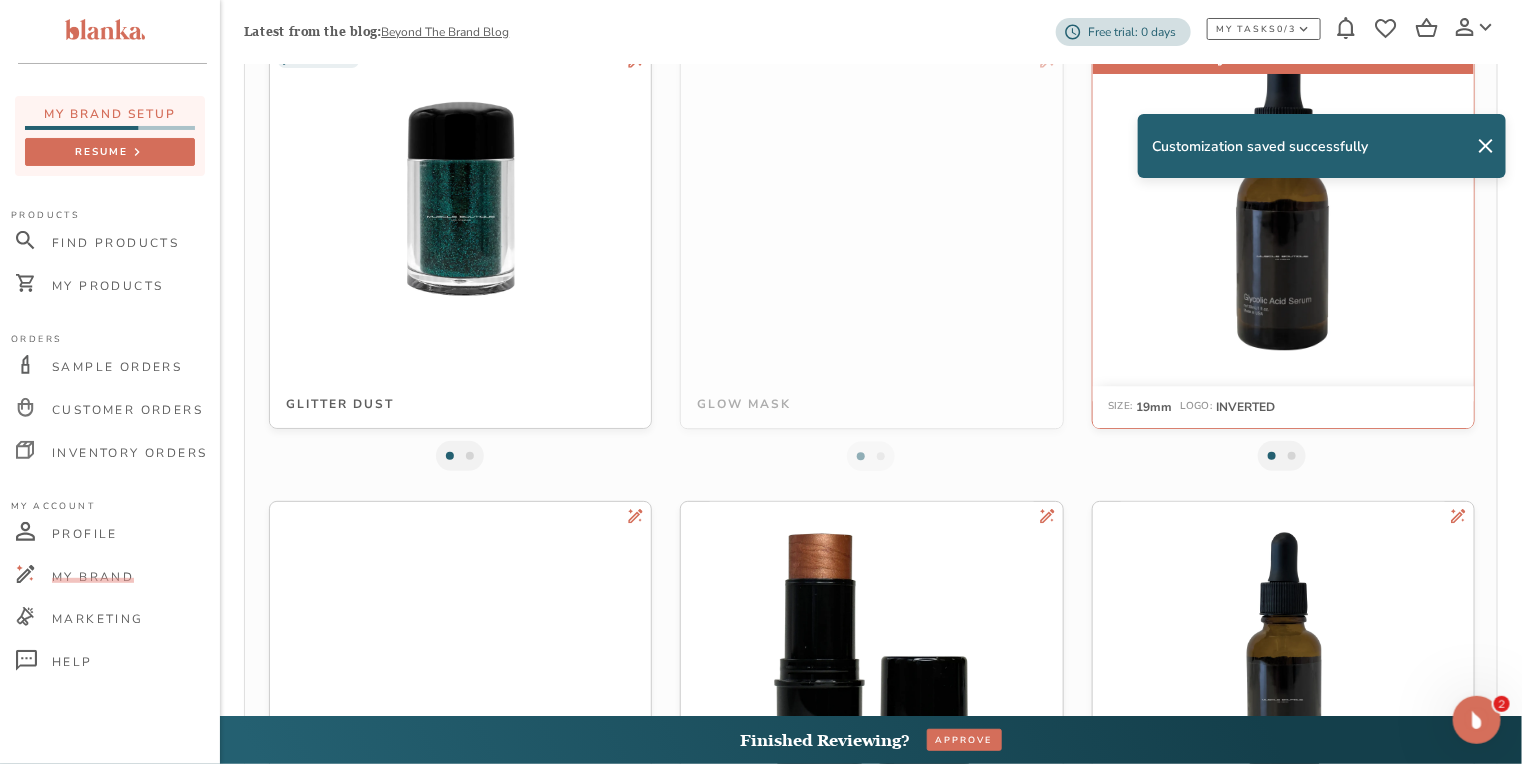 click at bounding box center [1283, 198] 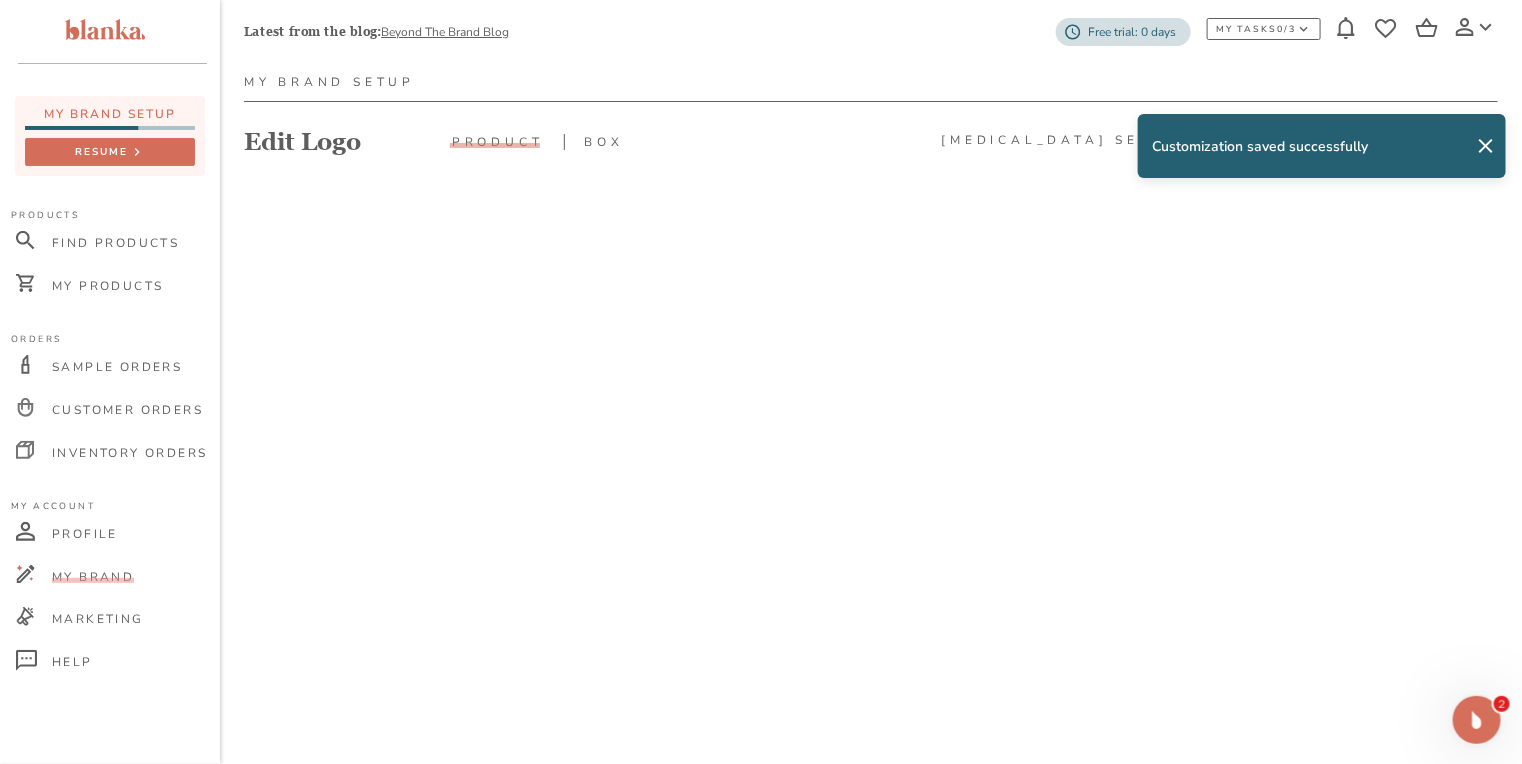 scroll, scrollTop: 160, scrollLeft: 0, axis: vertical 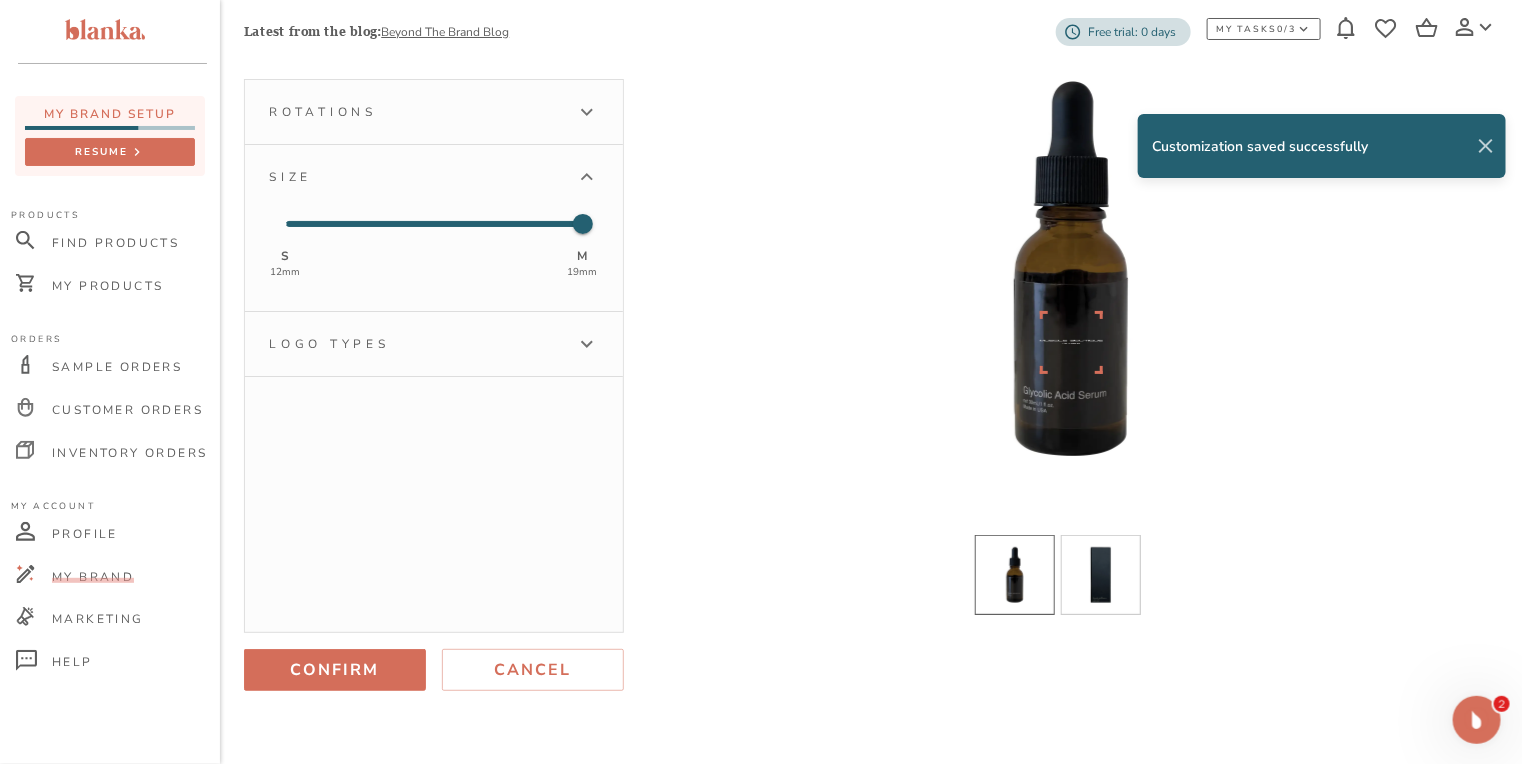 click 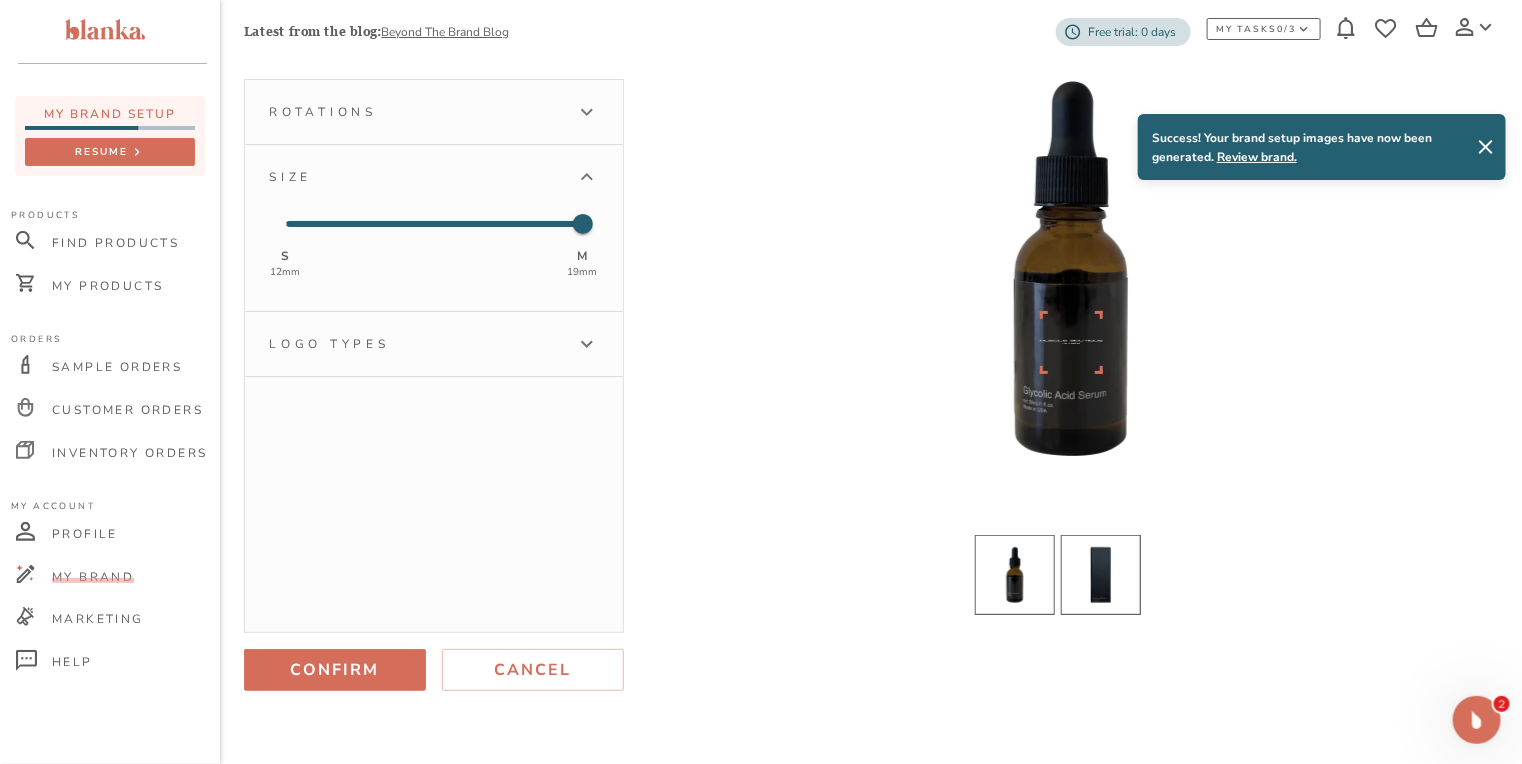 click at bounding box center [1101, 575] 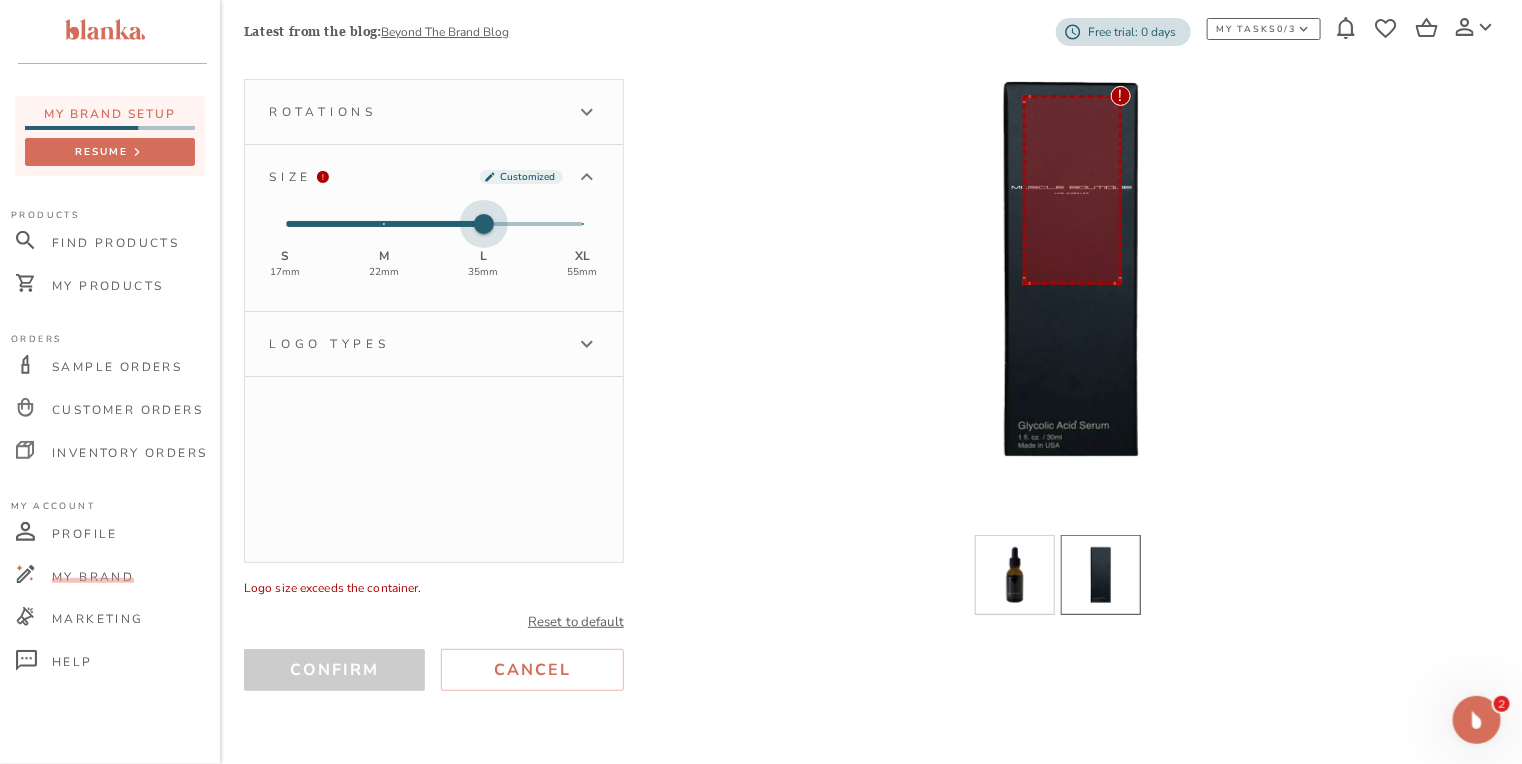 type on "1" 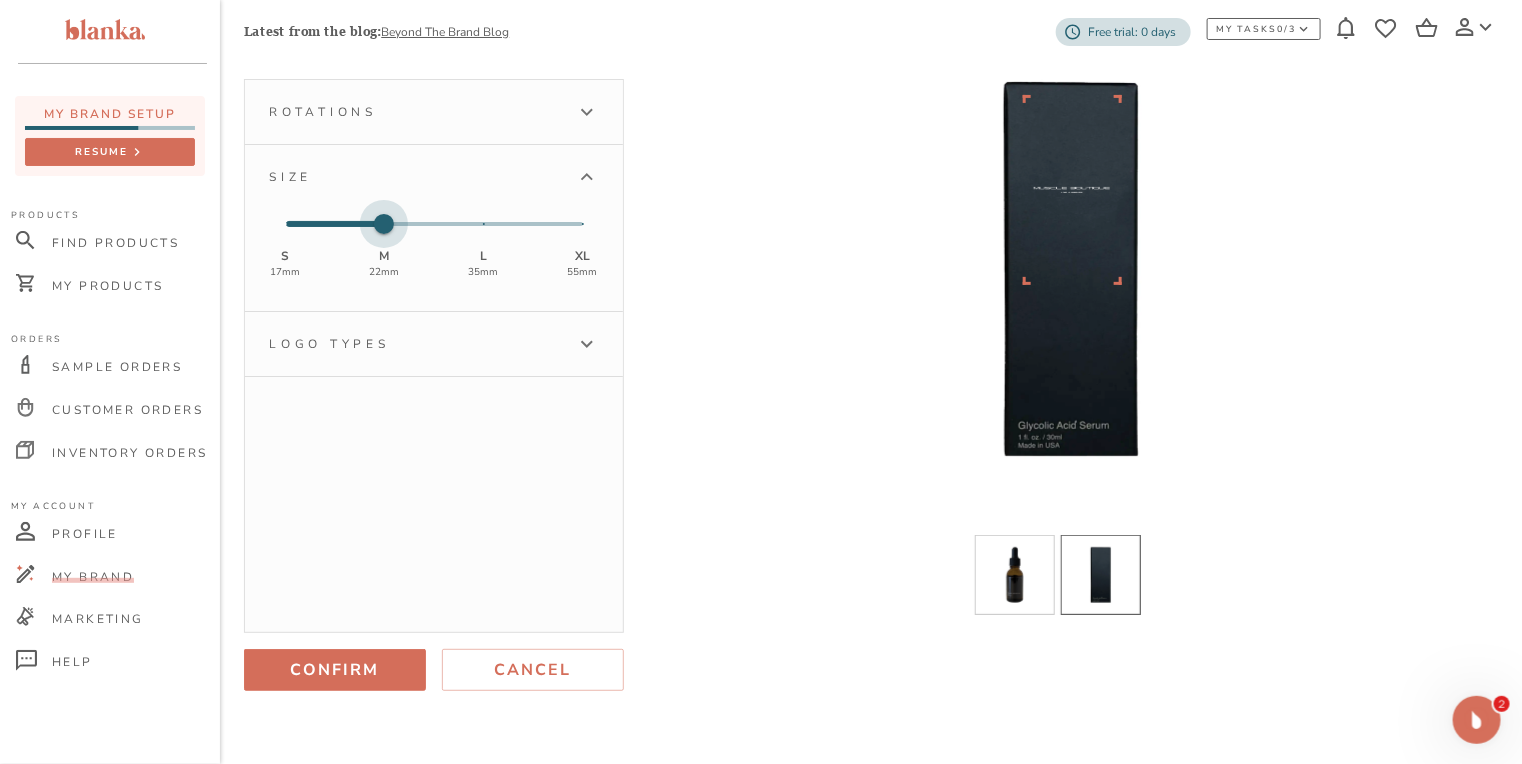 drag, startPoint x: 440, startPoint y: 222, endPoint x: 421, endPoint y: 223, distance: 19.026299 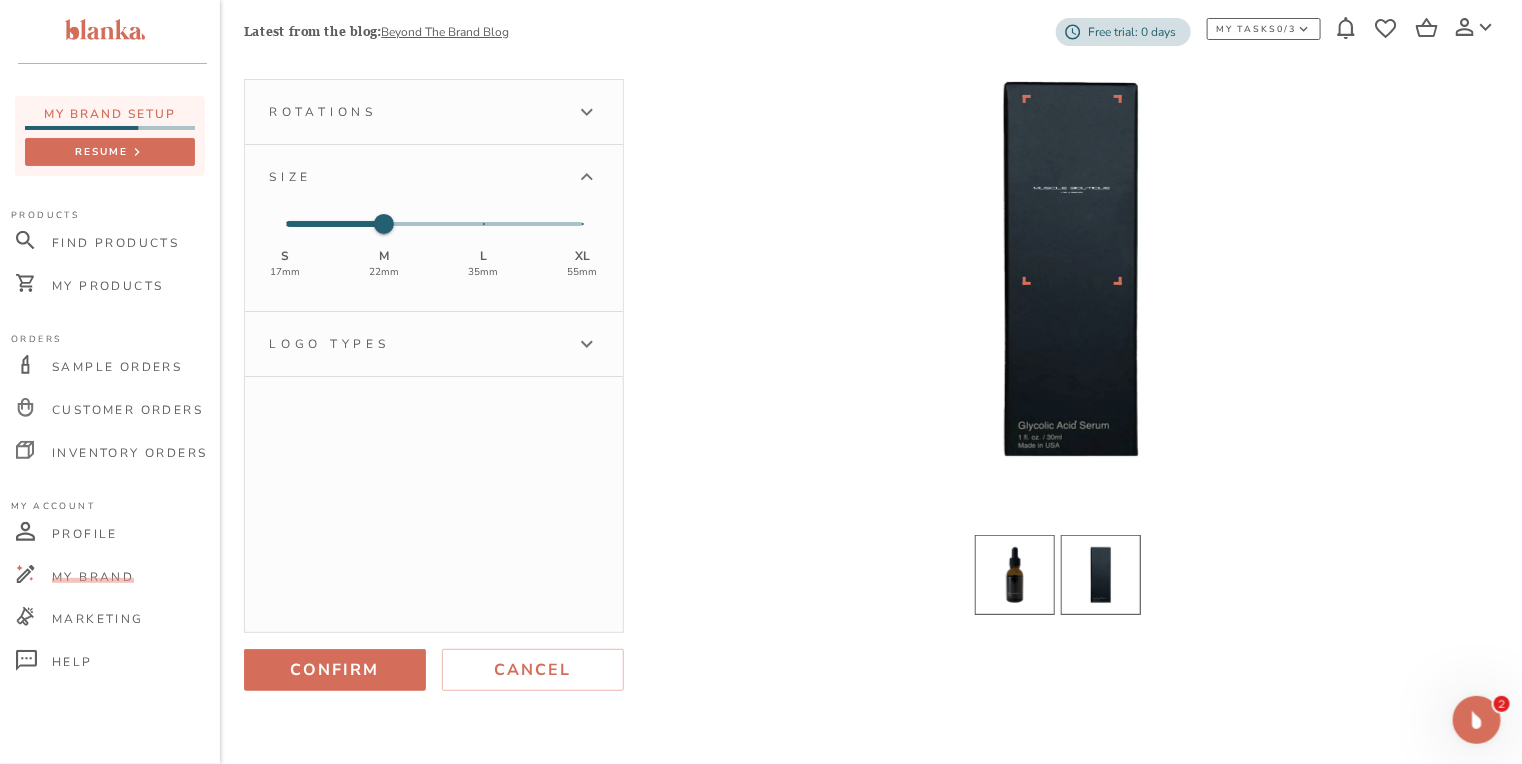 click at bounding box center (1015, 575) 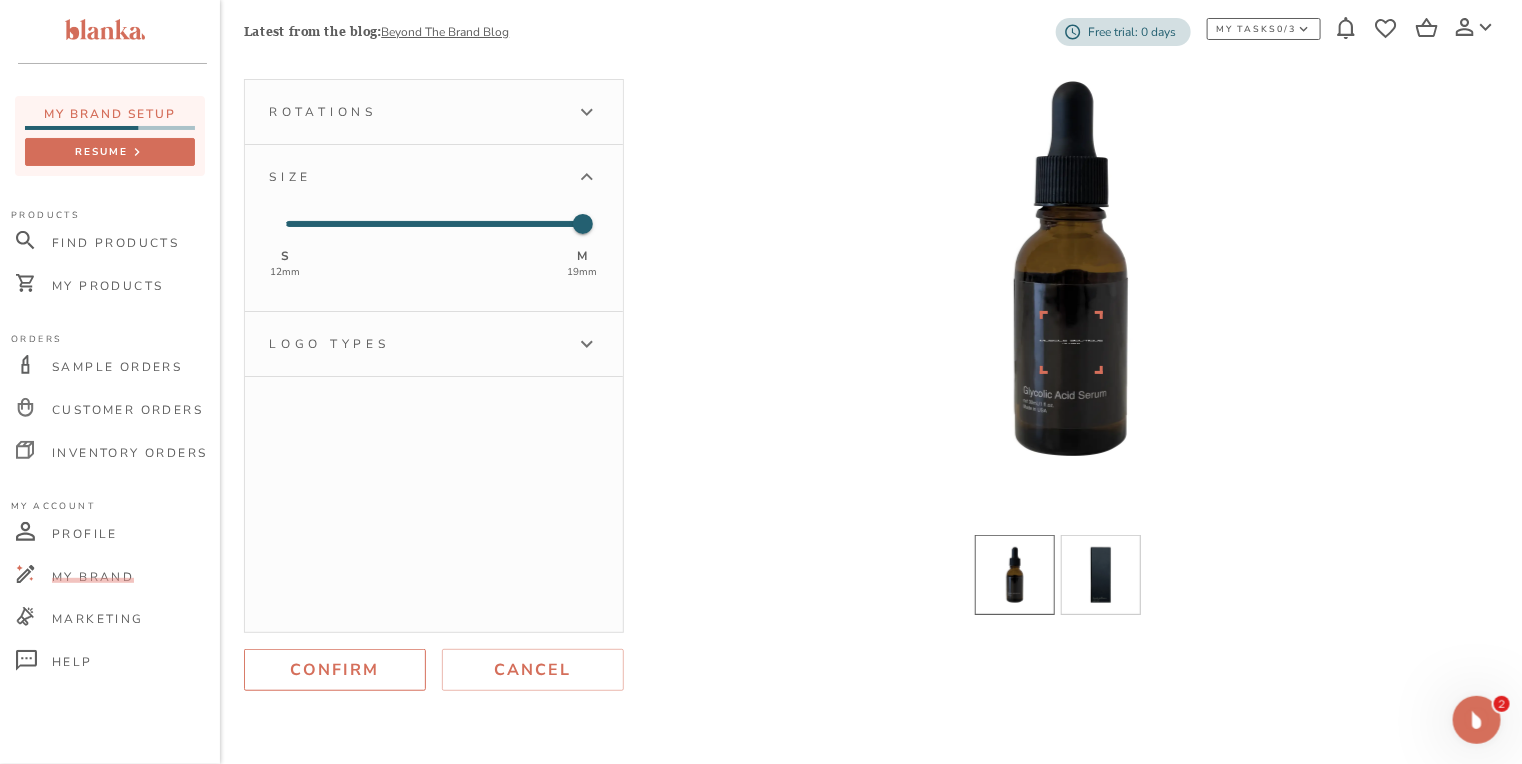 click on "Confirm" at bounding box center [335, 670] 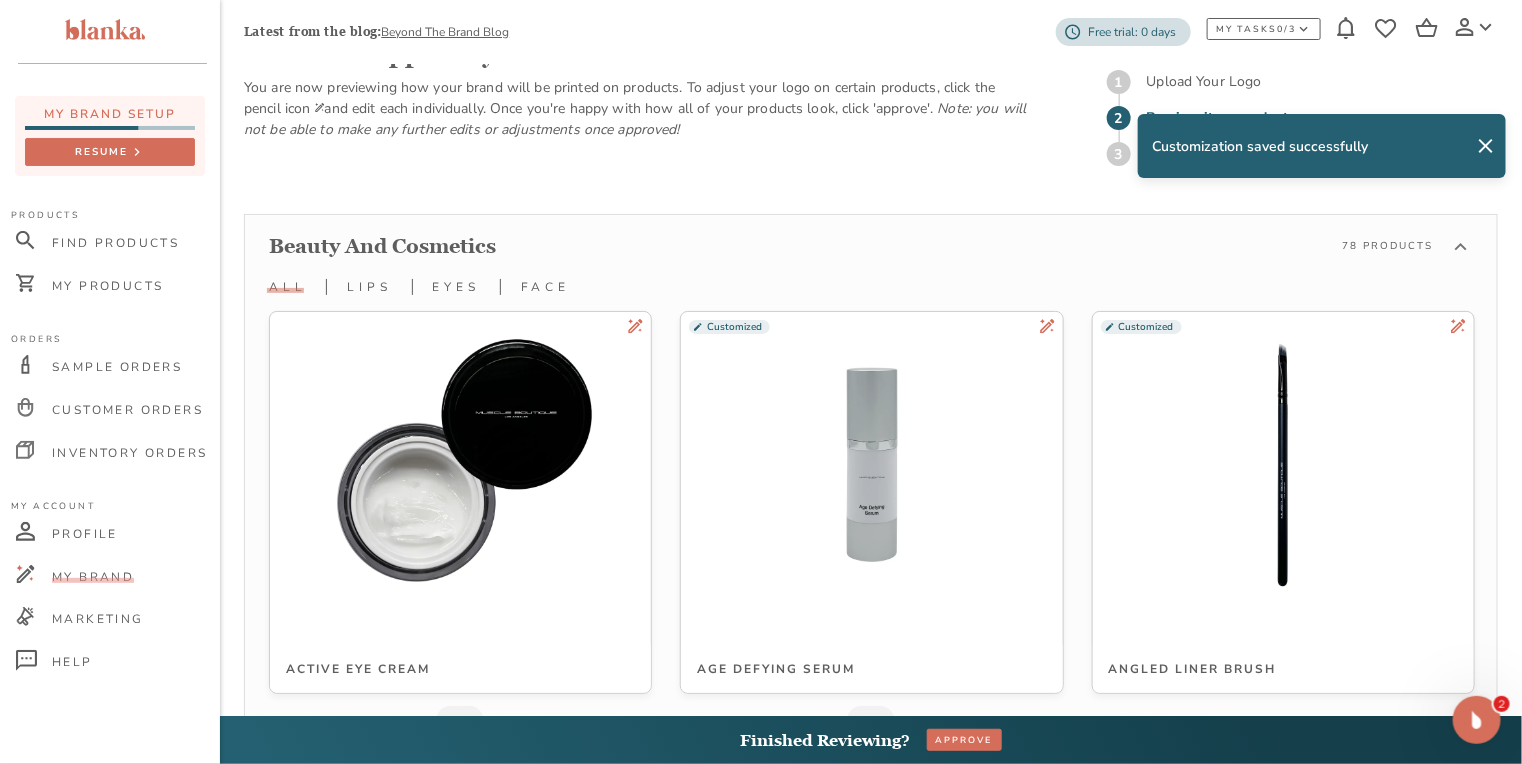 scroll, scrollTop: 4979, scrollLeft: 0, axis: vertical 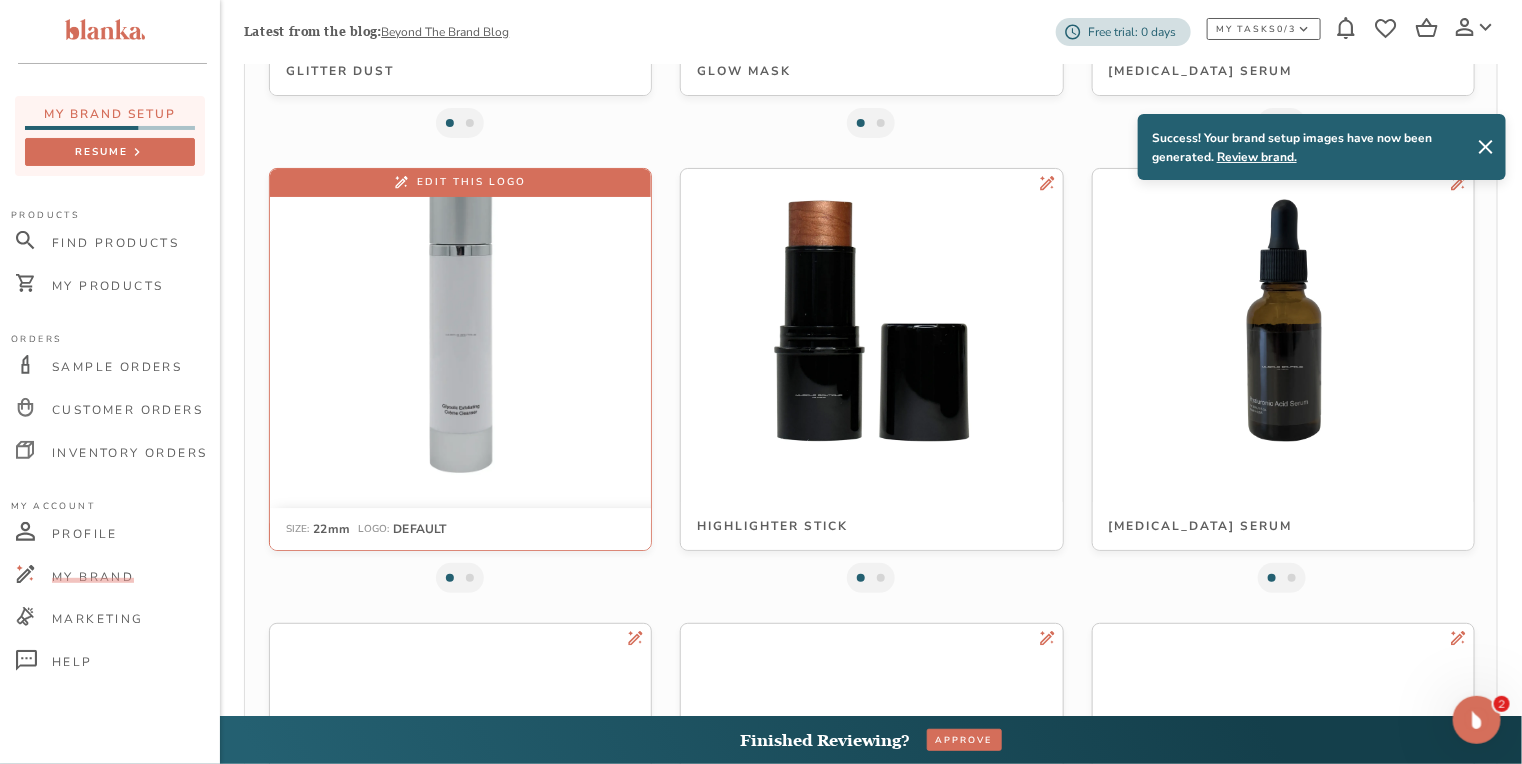 click at bounding box center (460, 321) 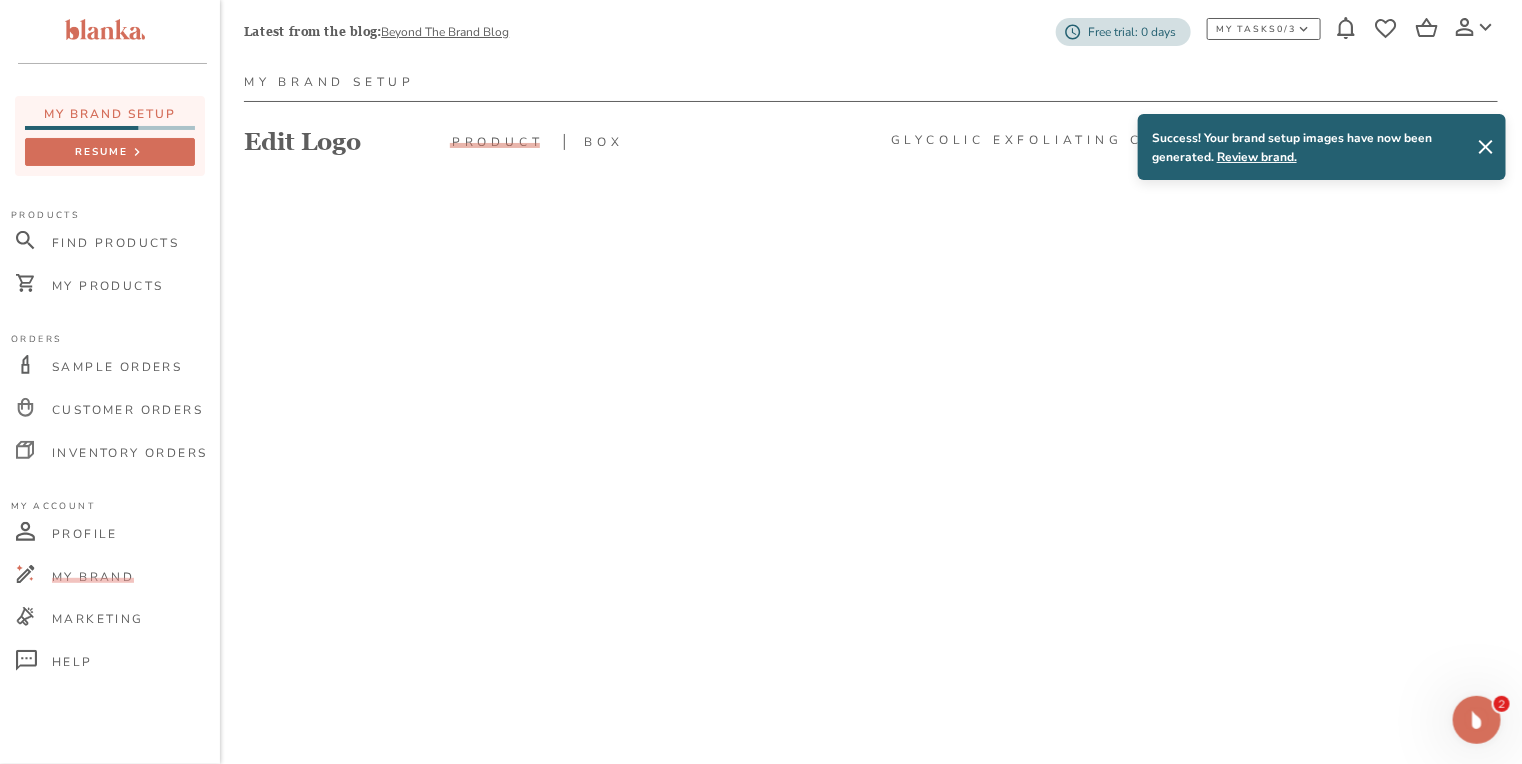 scroll, scrollTop: 160, scrollLeft: 0, axis: vertical 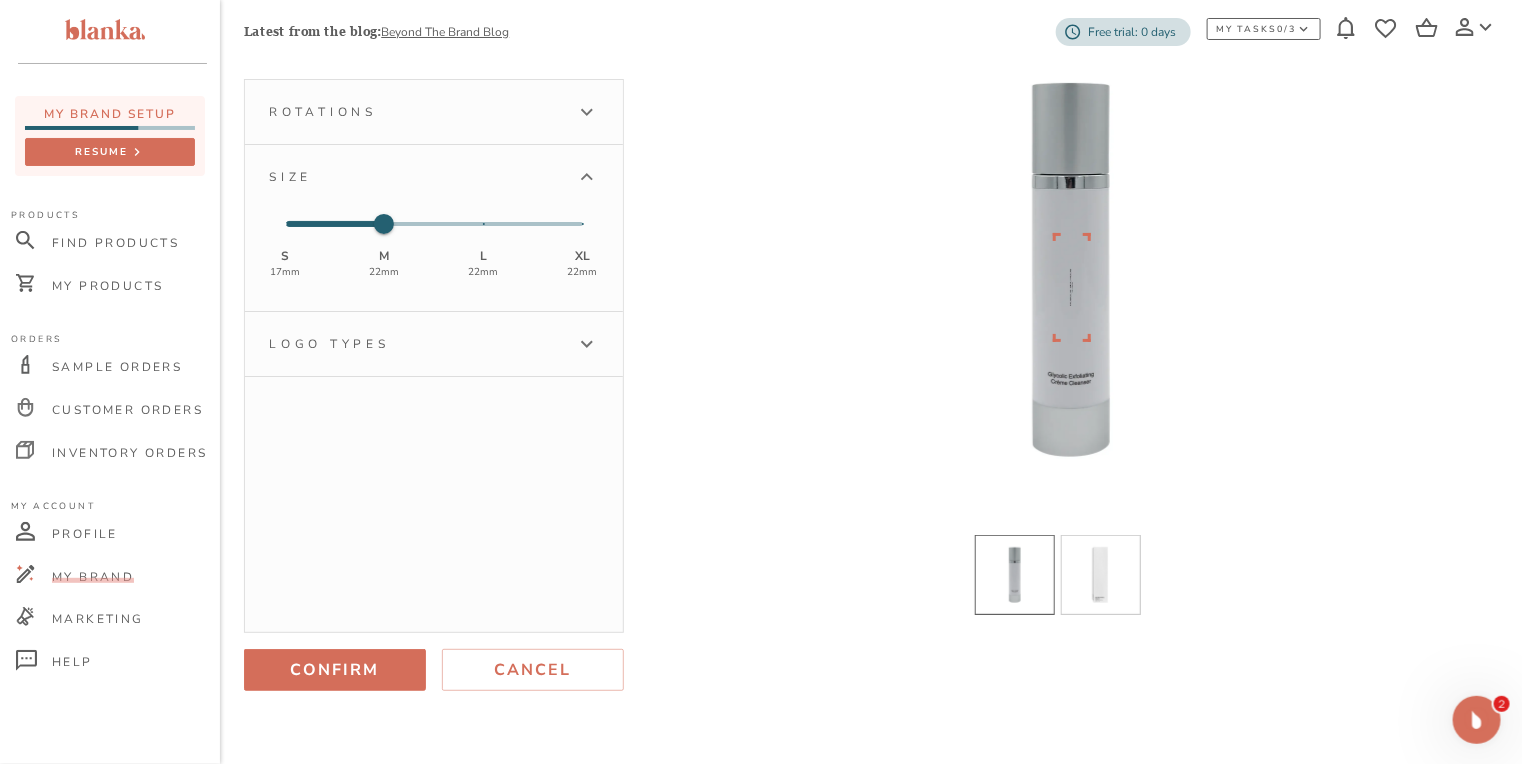 click 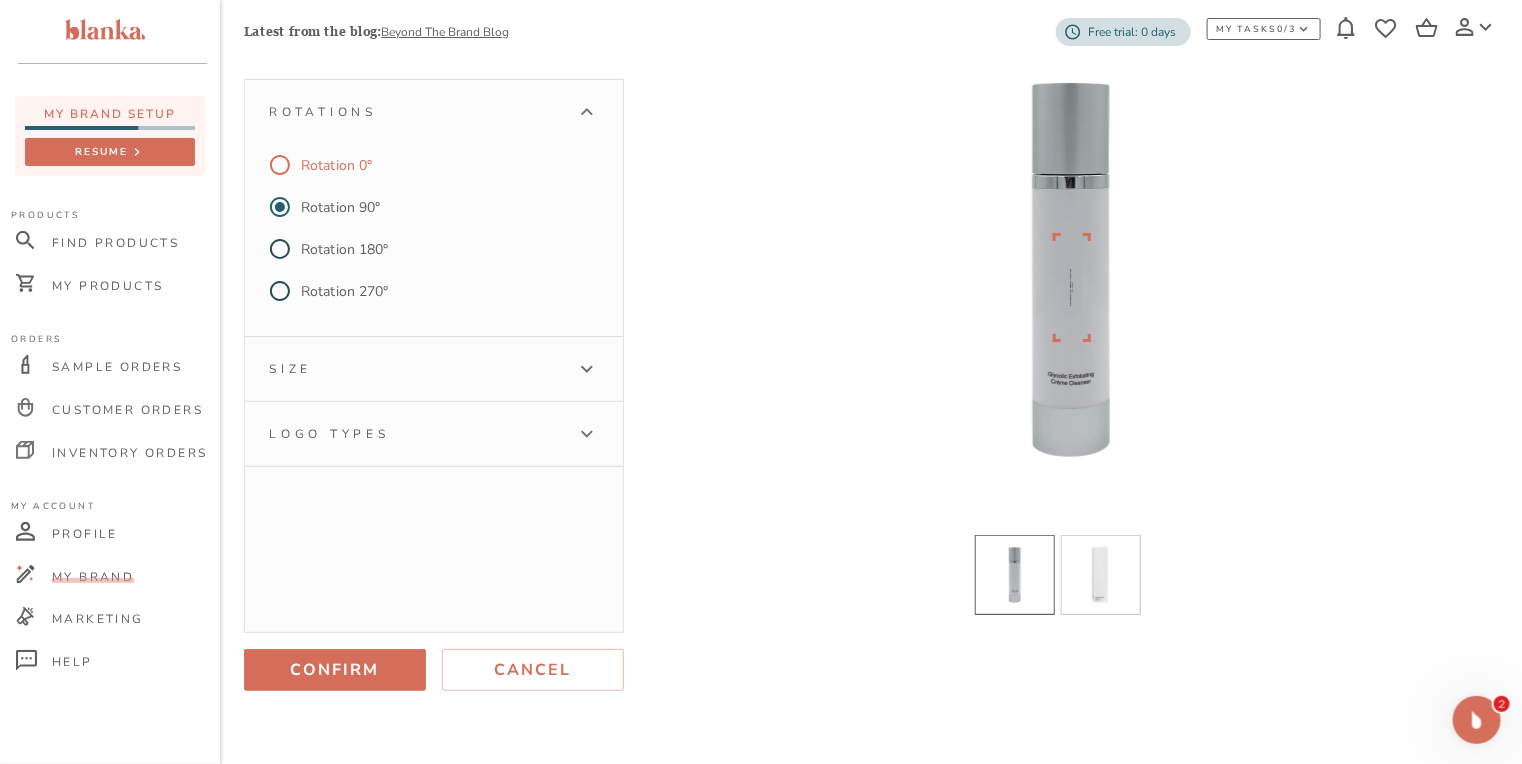click on "Rotation 0°" at bounding box center (336, 165) 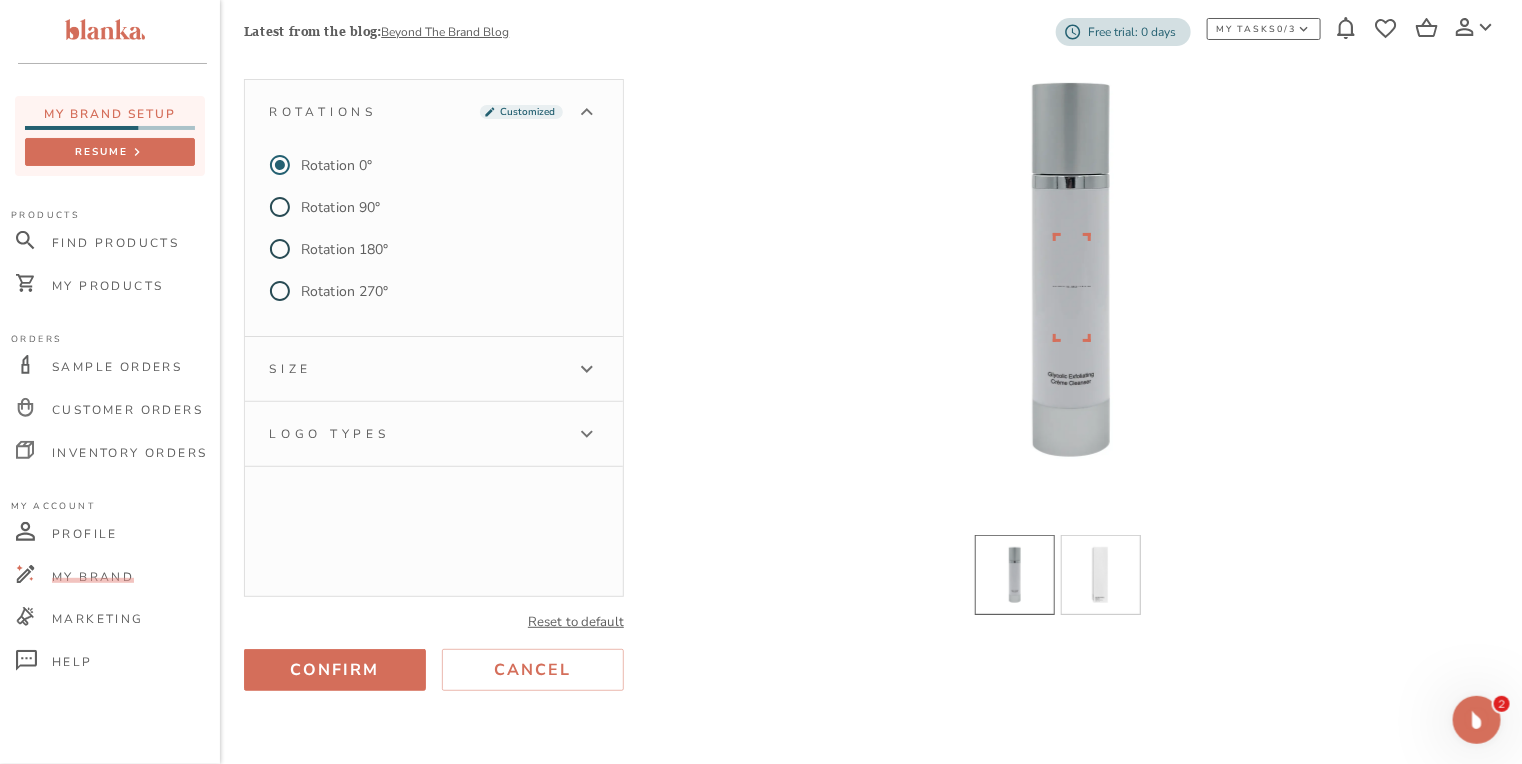 click on "Size" at bounding box center [416, 369] 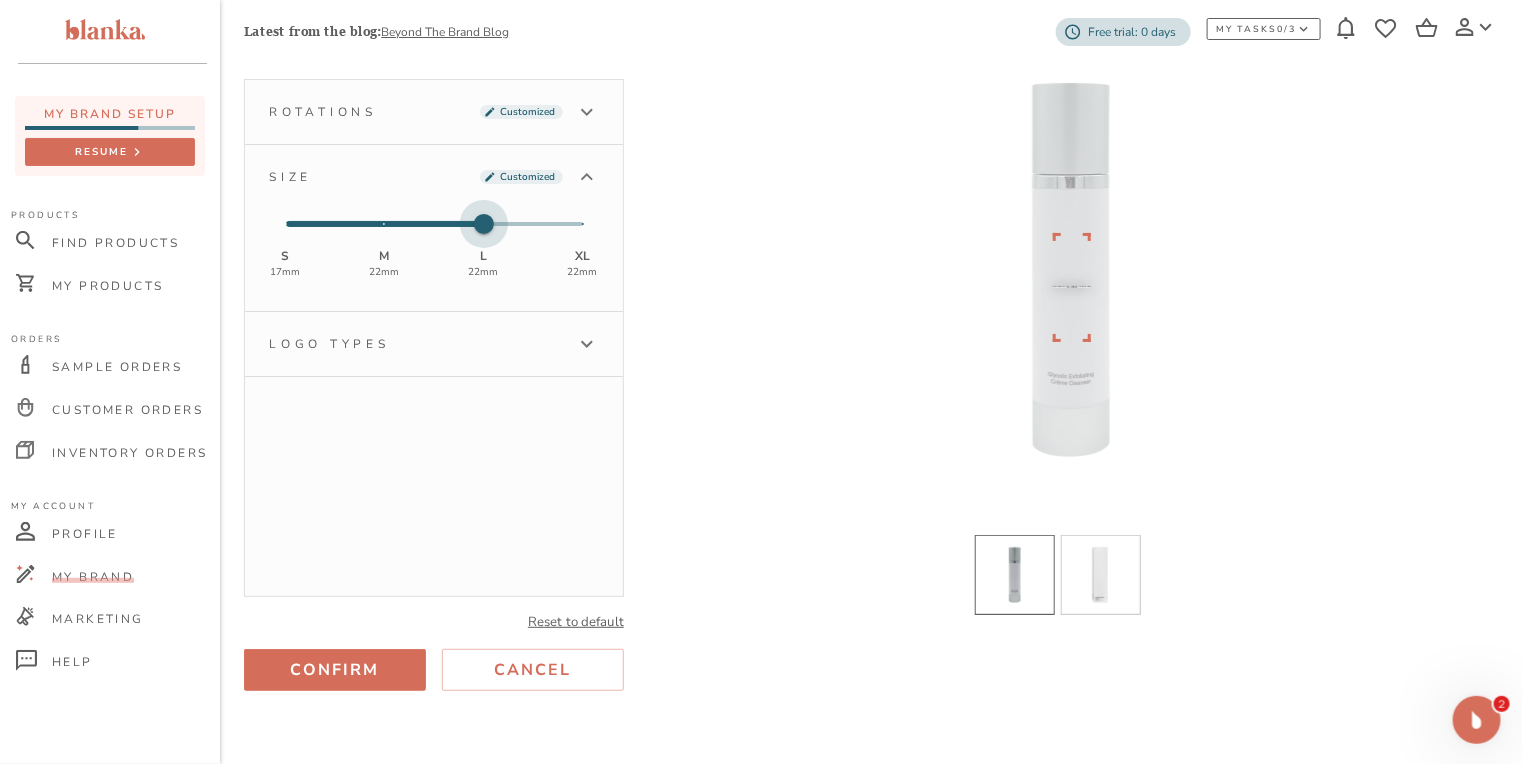 drag, startPoint x: 382, startPoint y: 219, endPoint x: 448, endPoint y: 223, distance: 66.1211 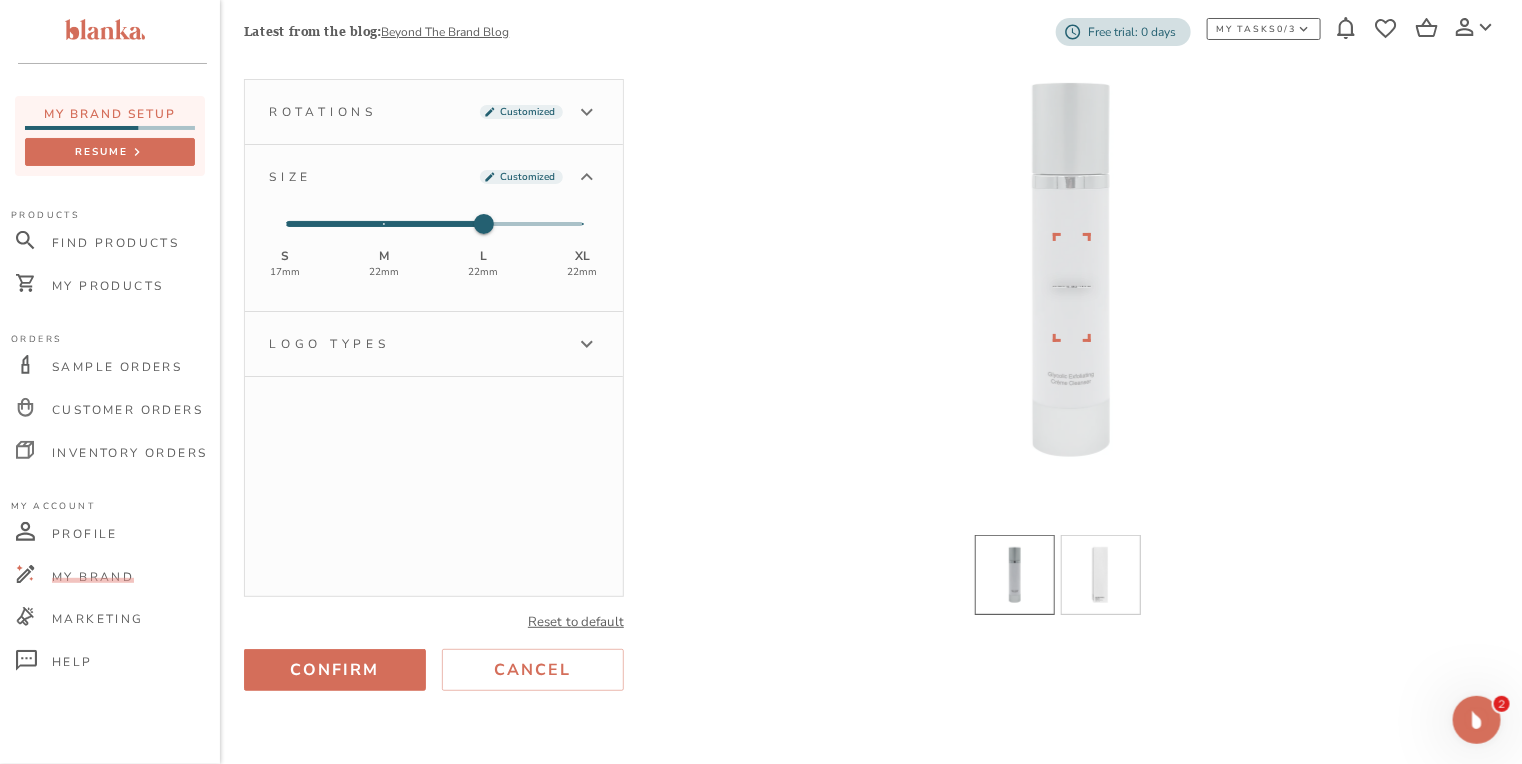 type on "3" 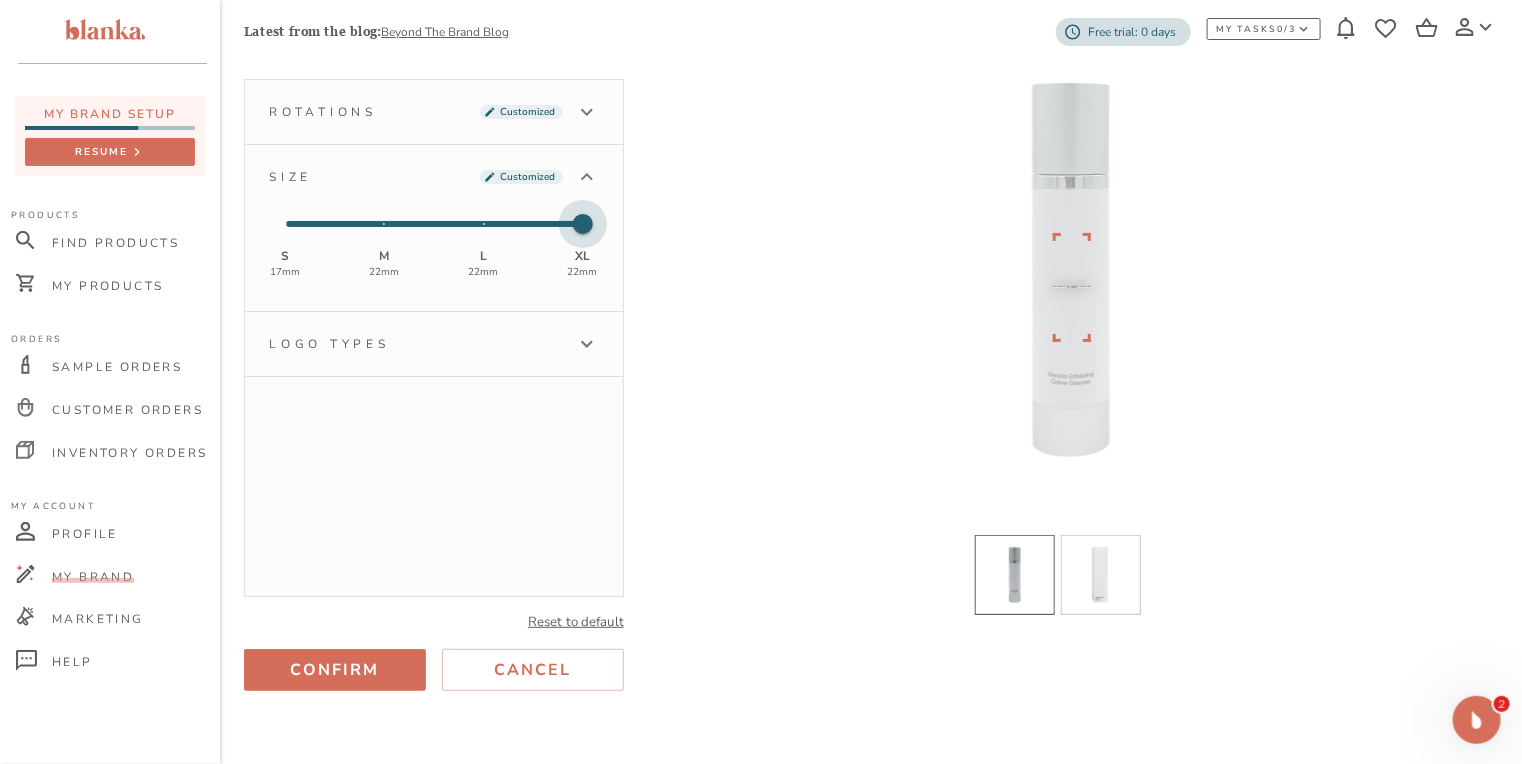 drag, startPoint x: 491, startPoint y: 214, endPoint x: 614, endPoint y: 231, distance: 124.16924 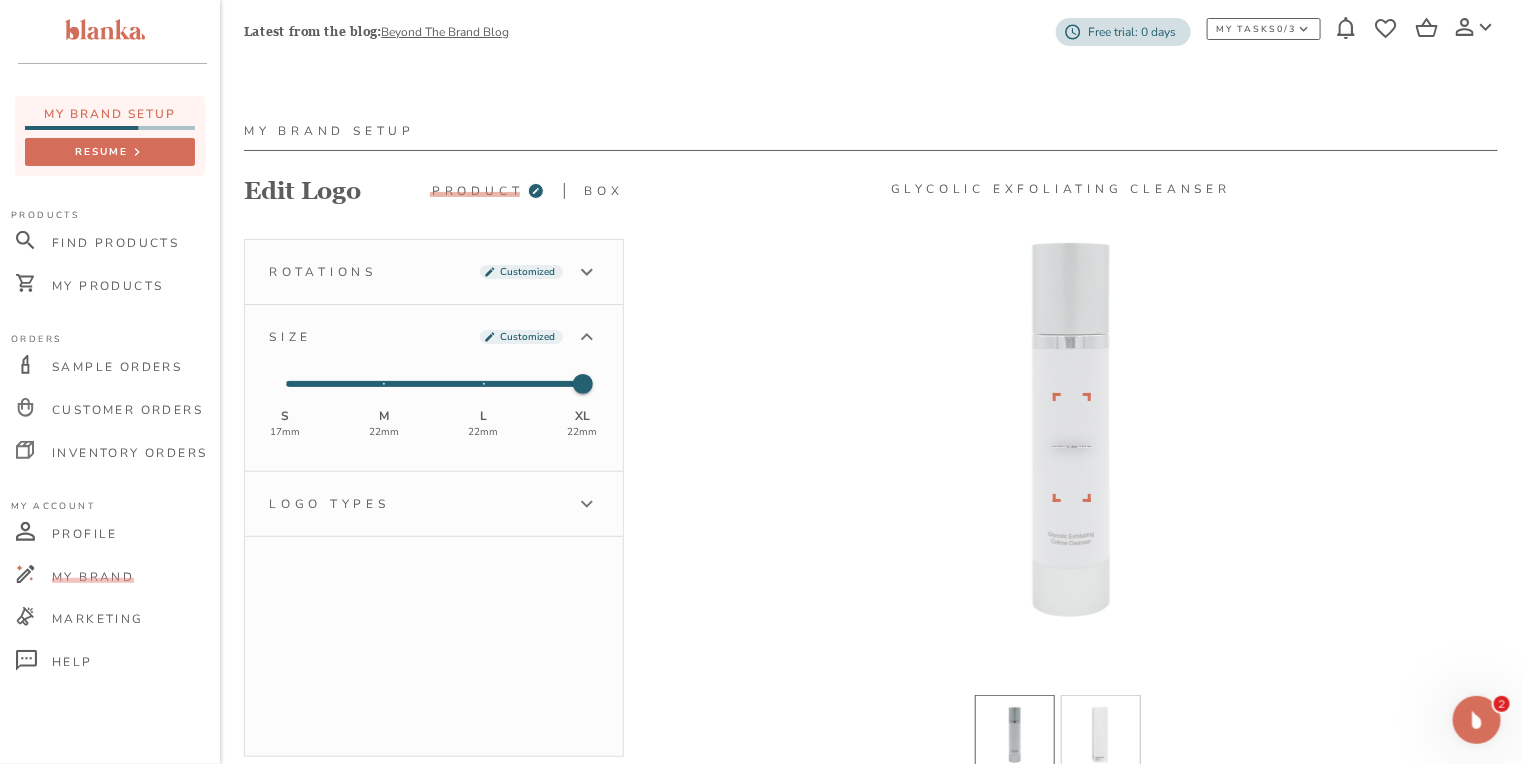 scroll, scrollTop: 160, scrollLeft: 0, axis: vertical 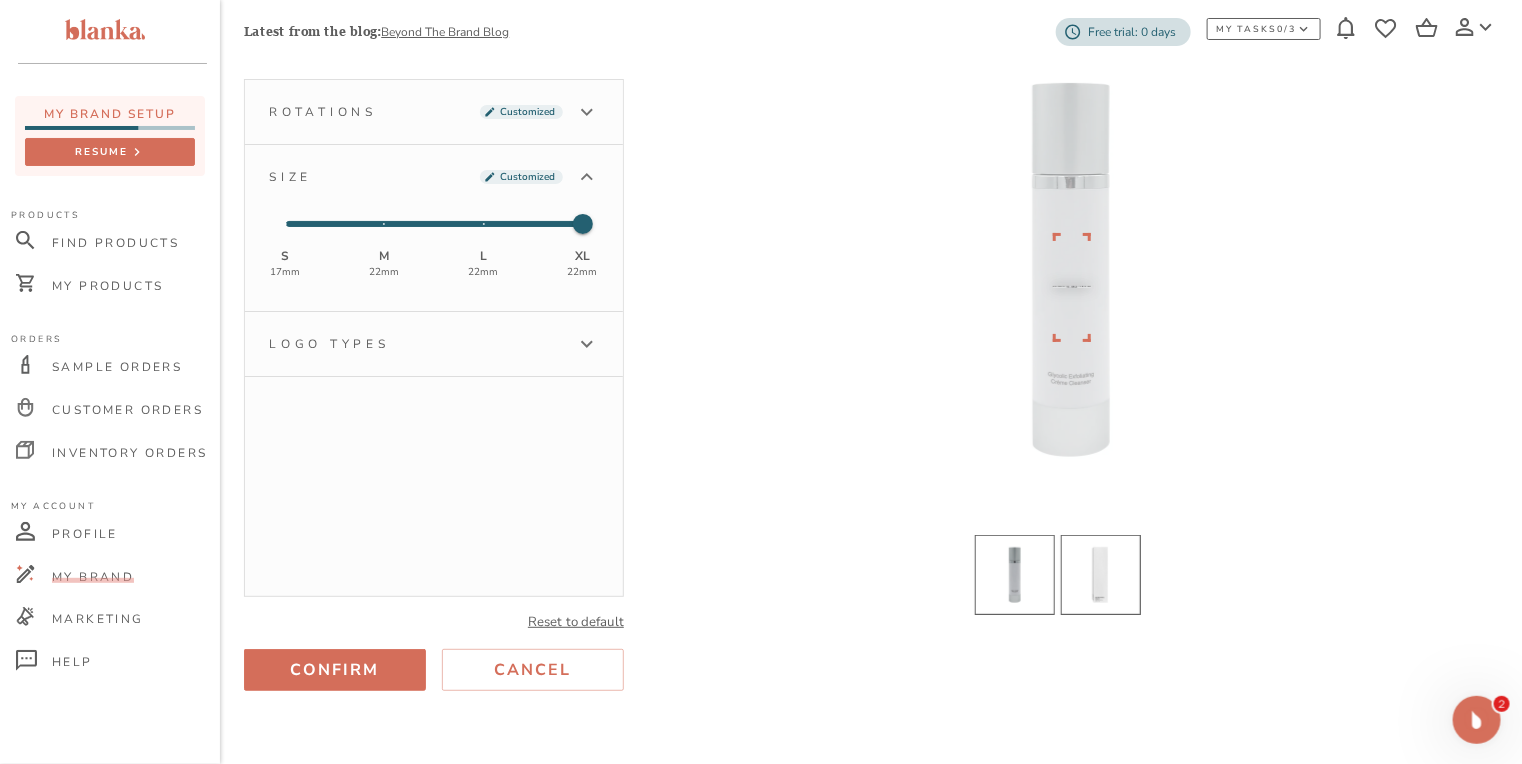 click at bounding box center [1101, 575] 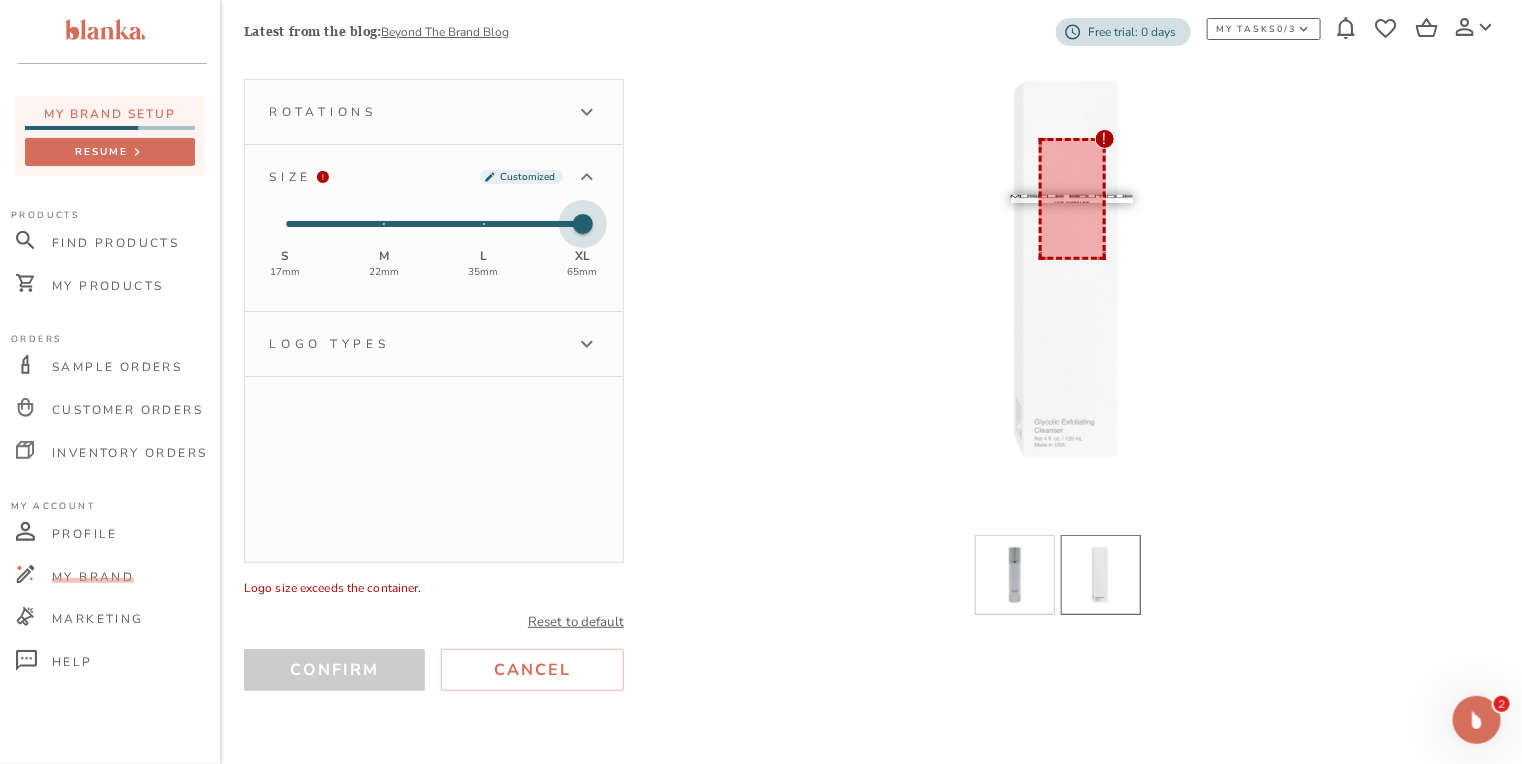type on "2" 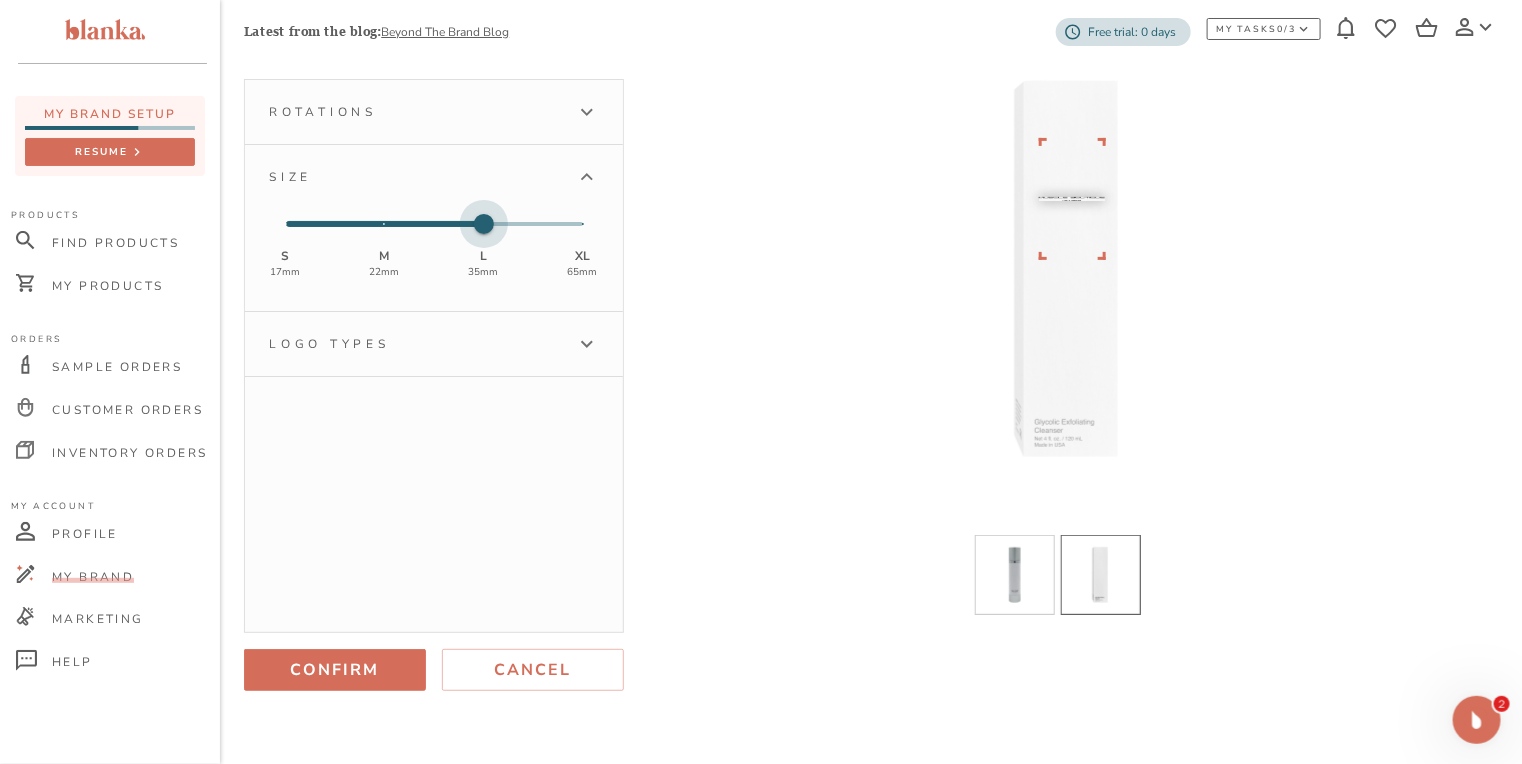 drag, startPoint x: 488, startPoint y: 215, endPoint x: 514, endPoint y: 216, distance: 26.019224 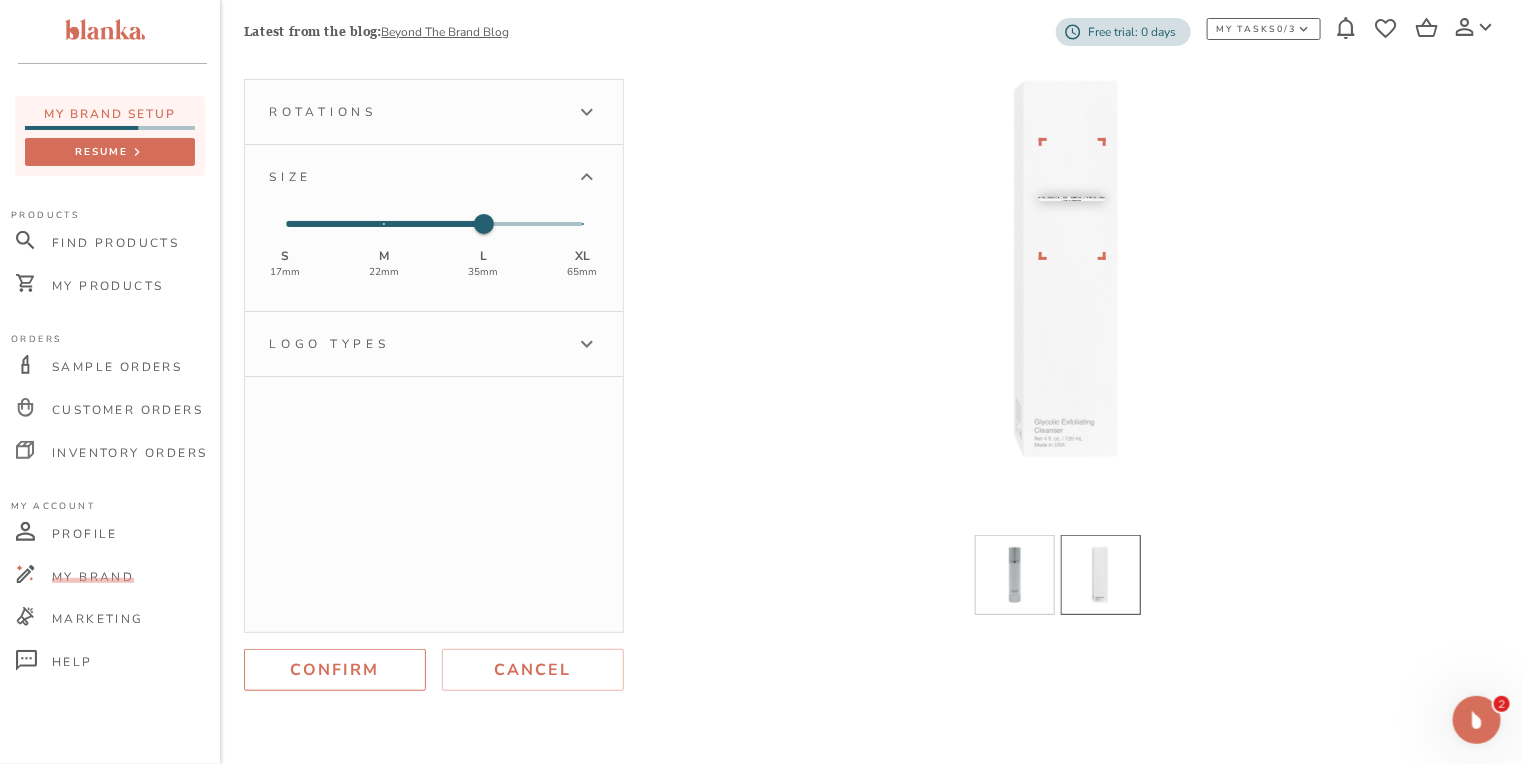 click on "Confirm Cancel" at bounding box center (434, 670) 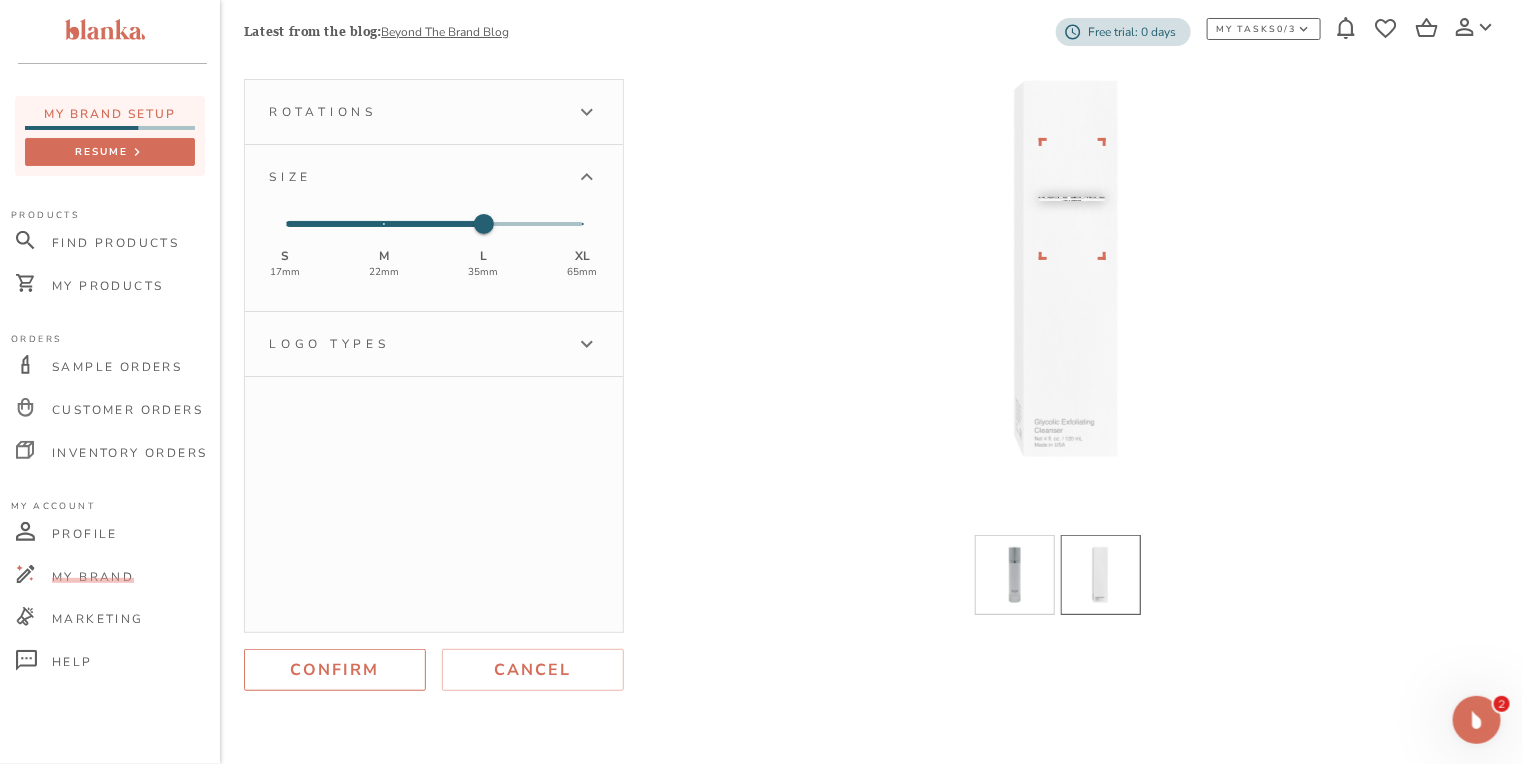 click on "Confirm" at bounding box center [335, 670] 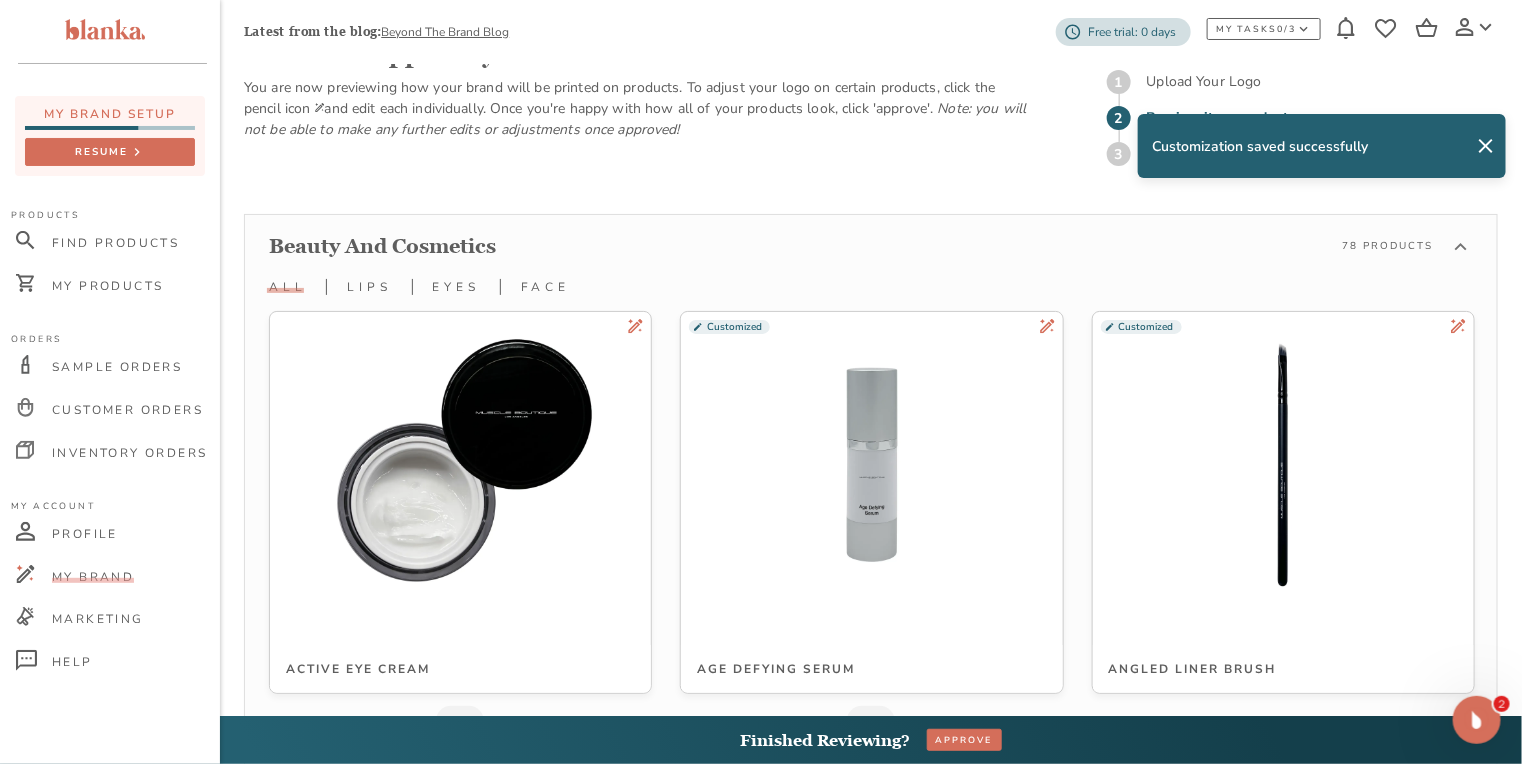scroll, scrollTop: 5311, scrollLeft: 0, axis: vertical 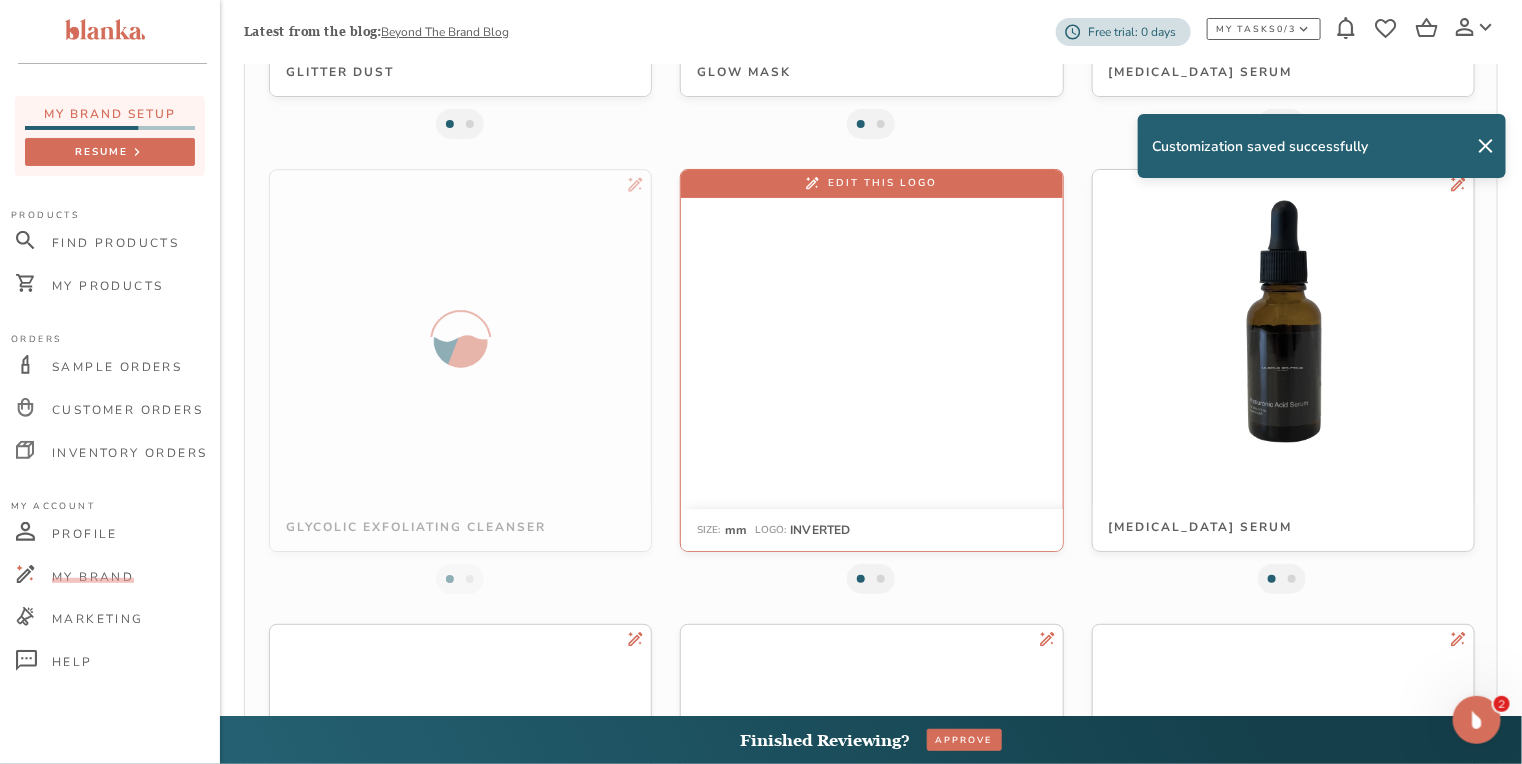 click at bounding box center (871, 322) 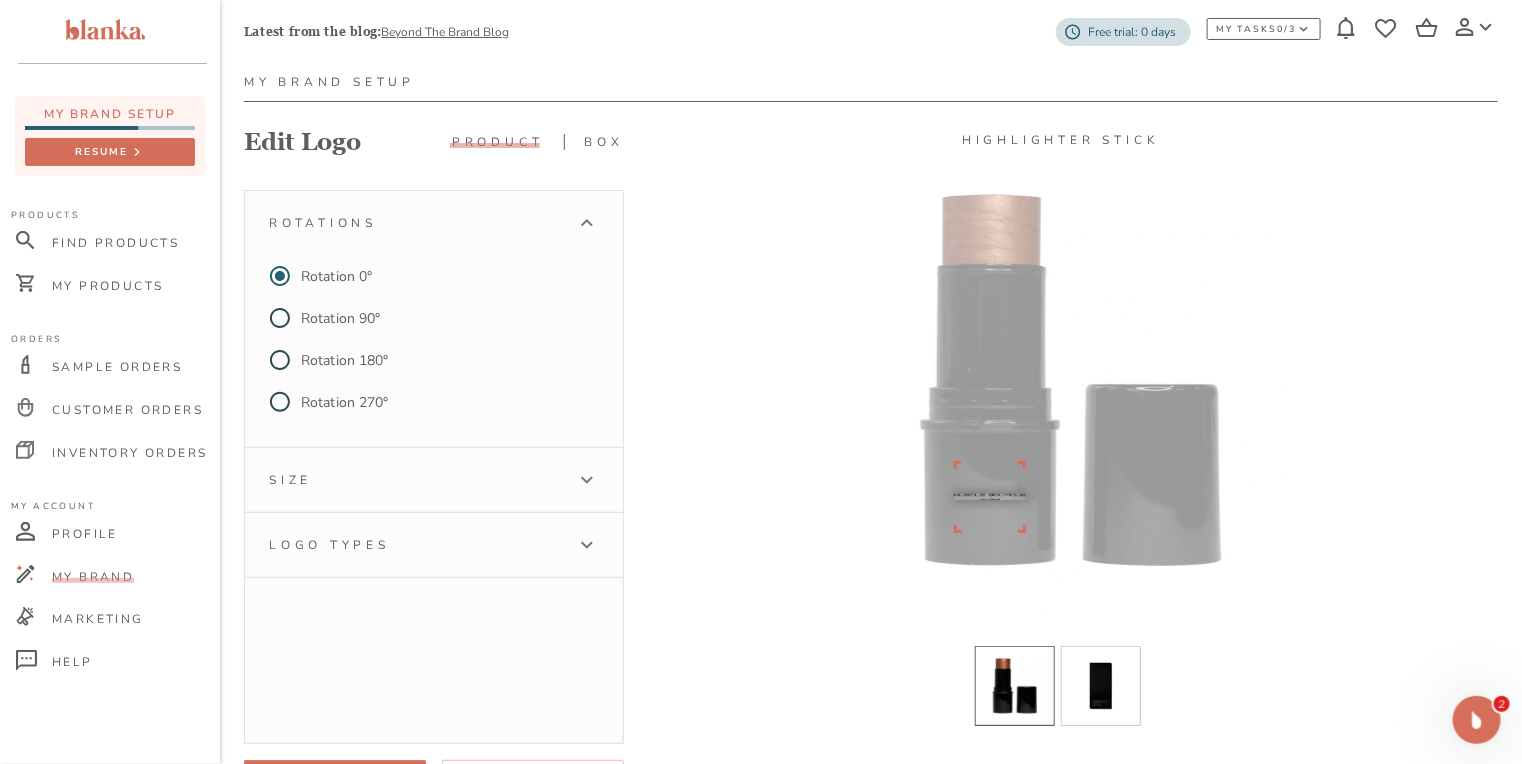 scroll, scrollTop: 160, scrollLeft: 0, axis: vertical 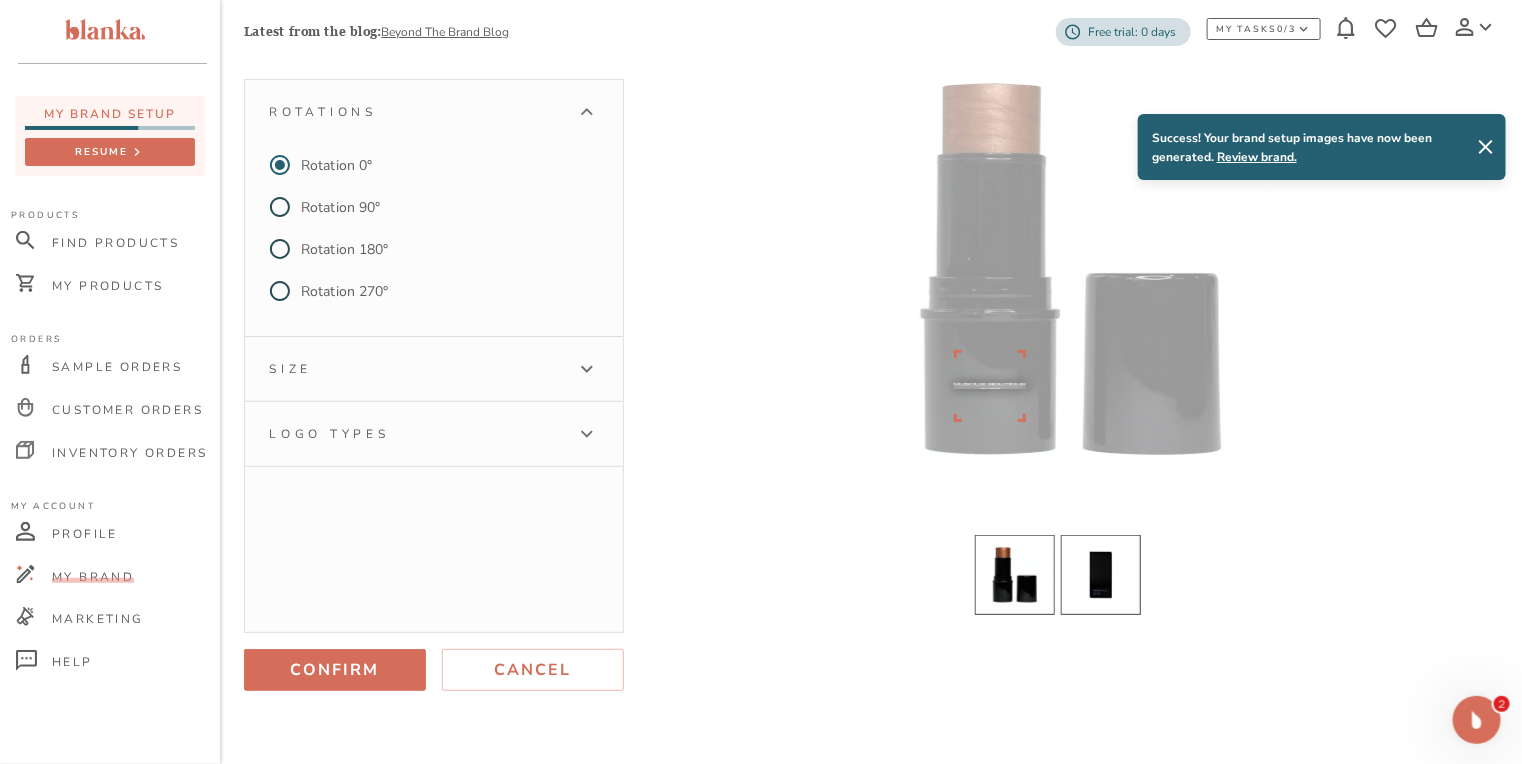 click at bounding box center (1101, 575) 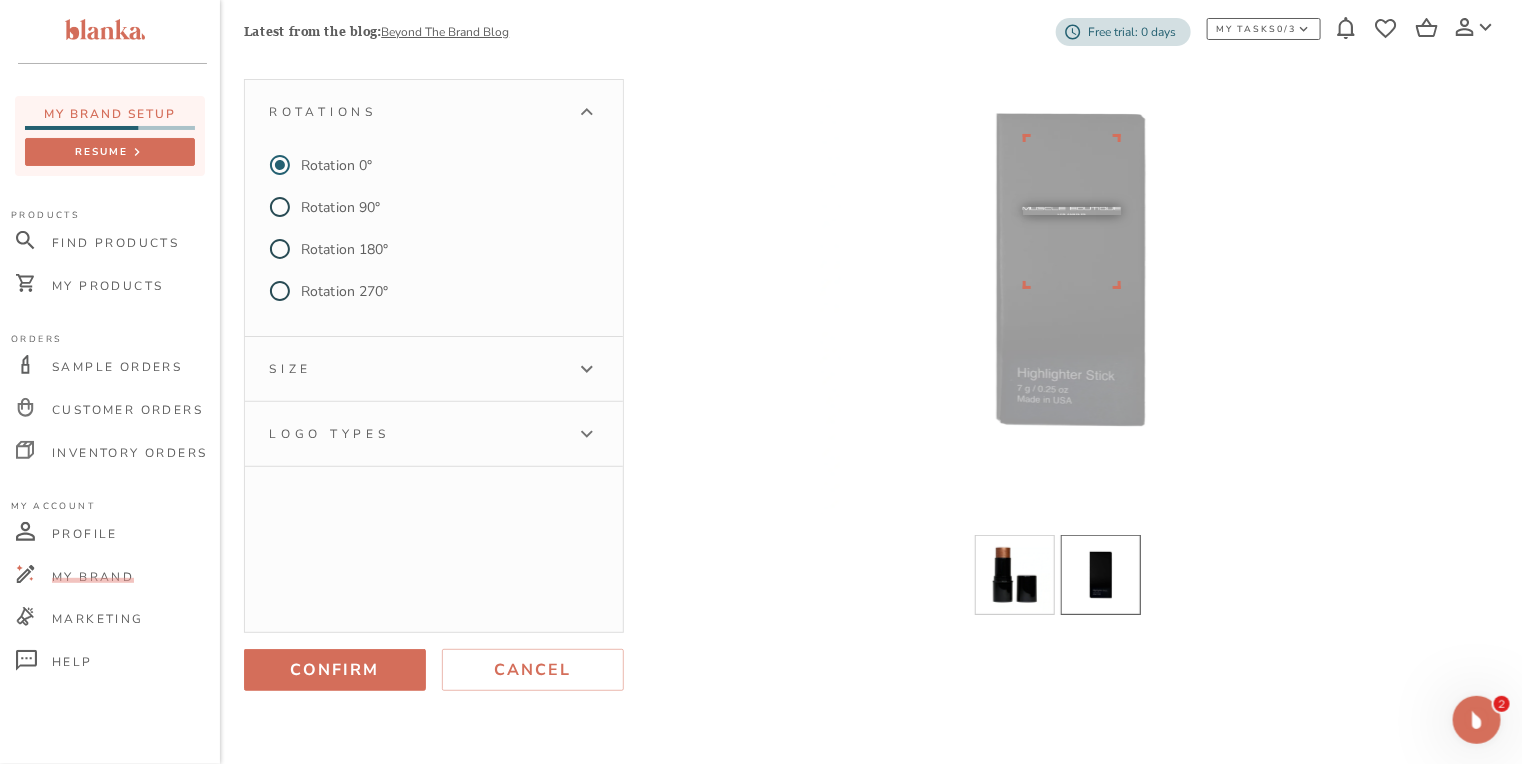 click on "Size" at bounding box center (416, 369) 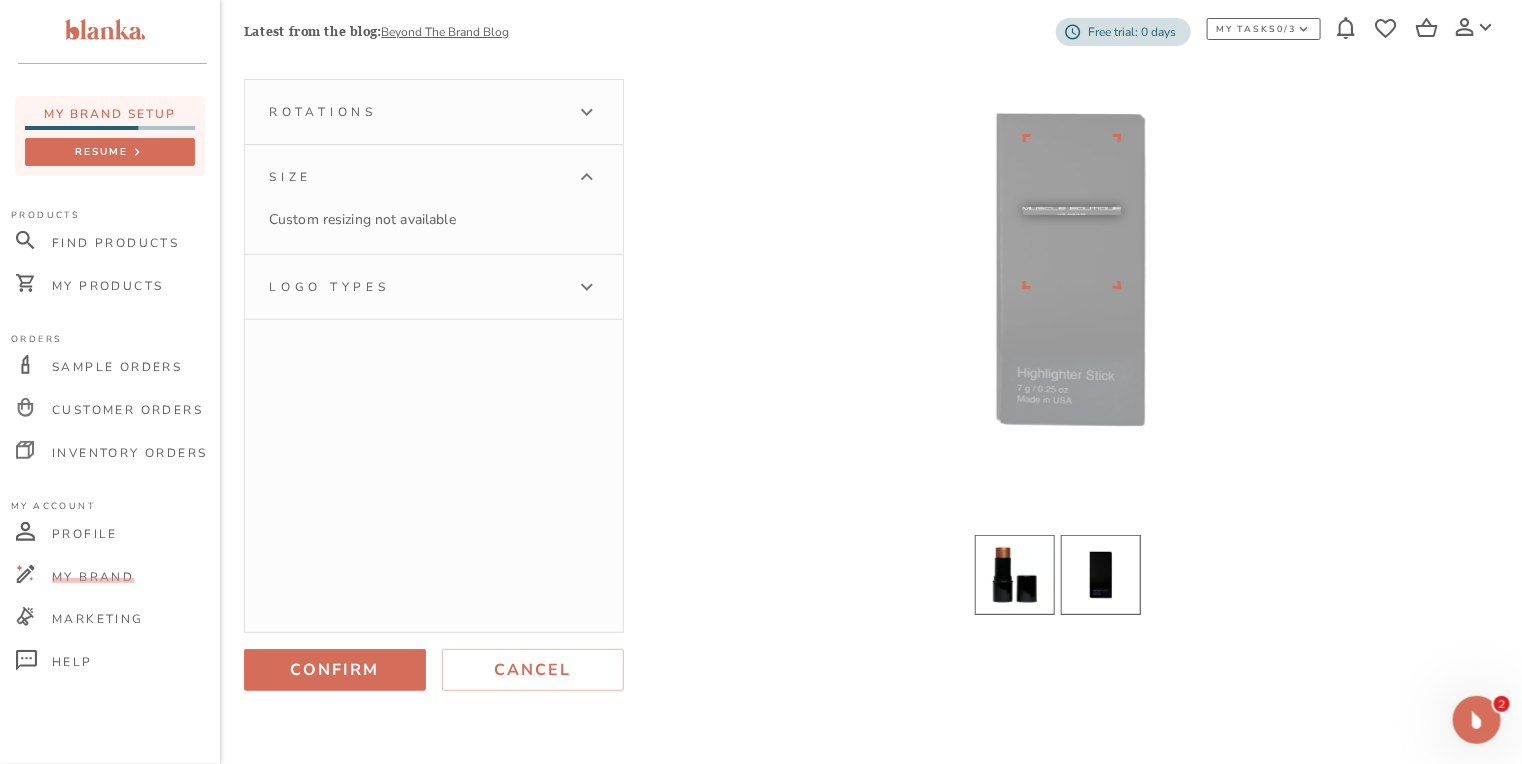 click at bounding box center [1015, 575] 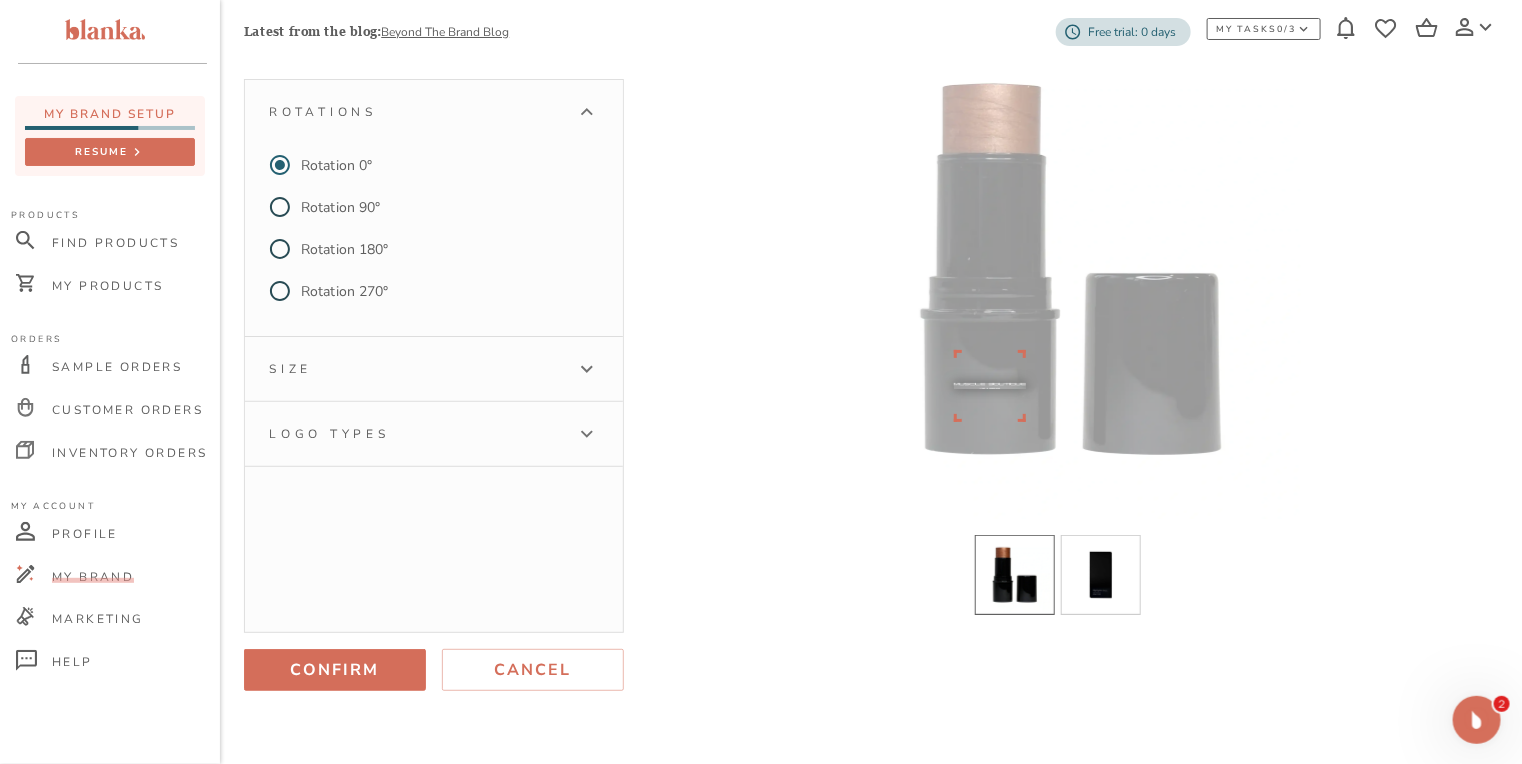 click on "Logo types" at bounding box center [434, 434] 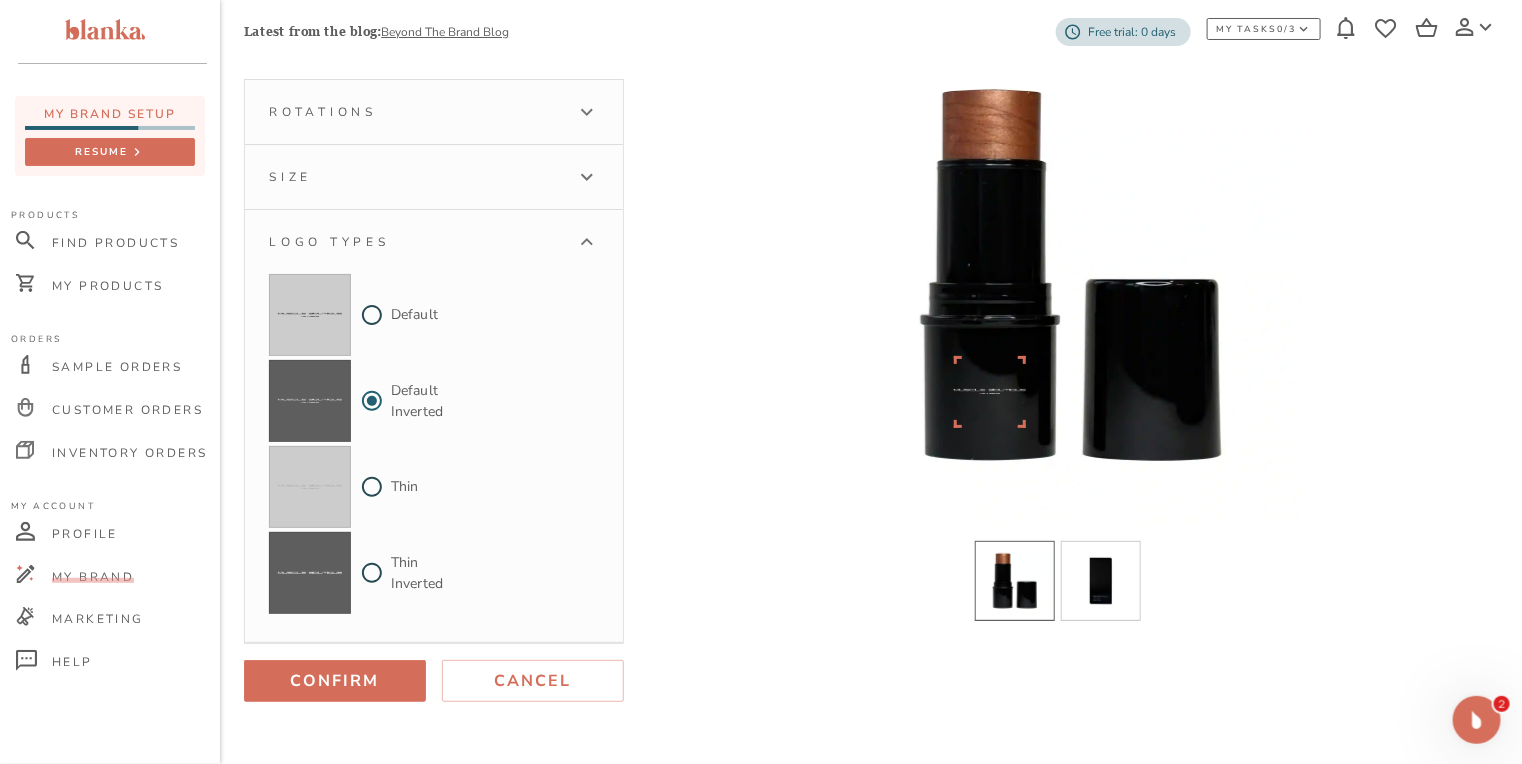 click on "Size" at bounding box center [416, 177] 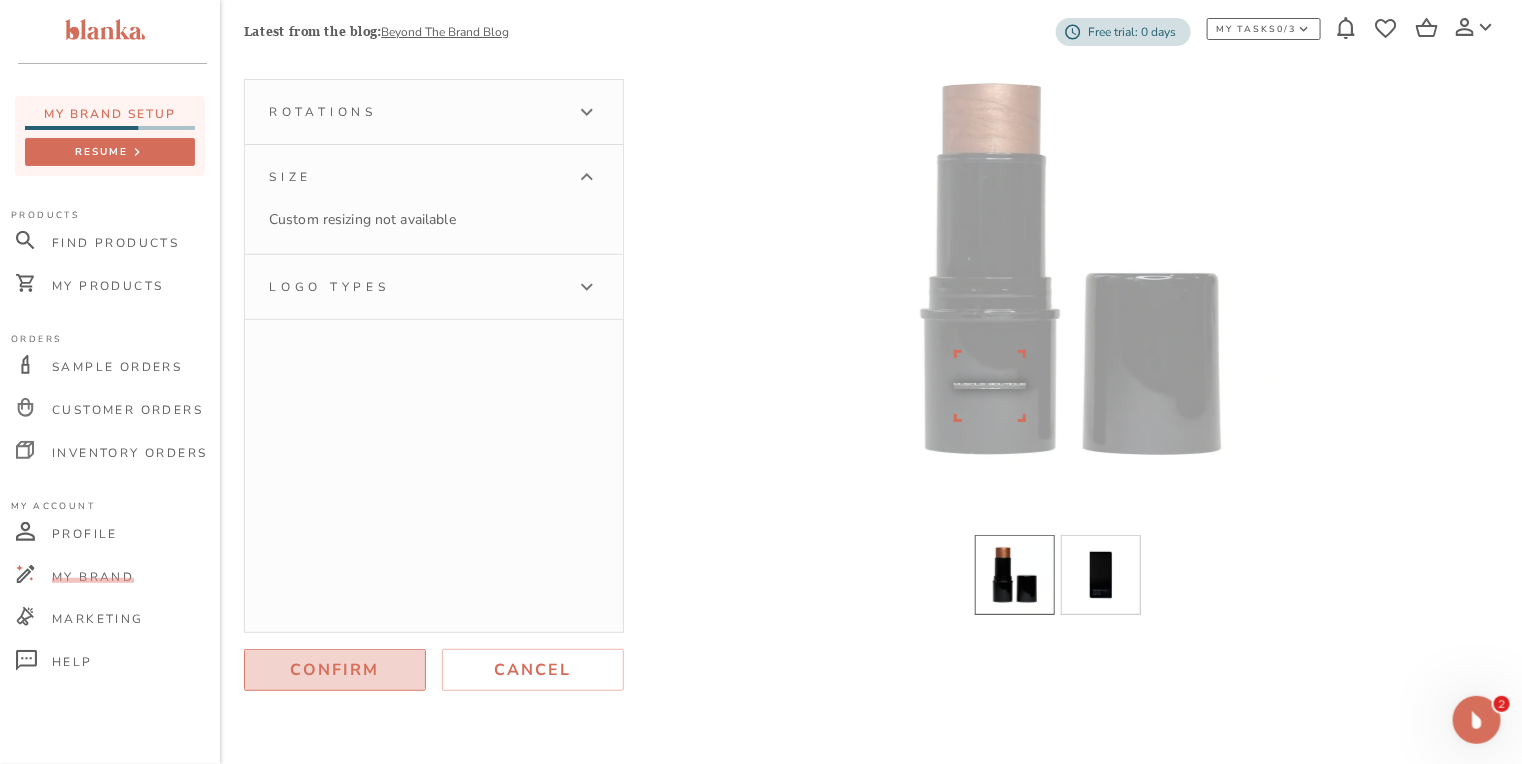 click on "Confirm" at bounding box center (335, 670) 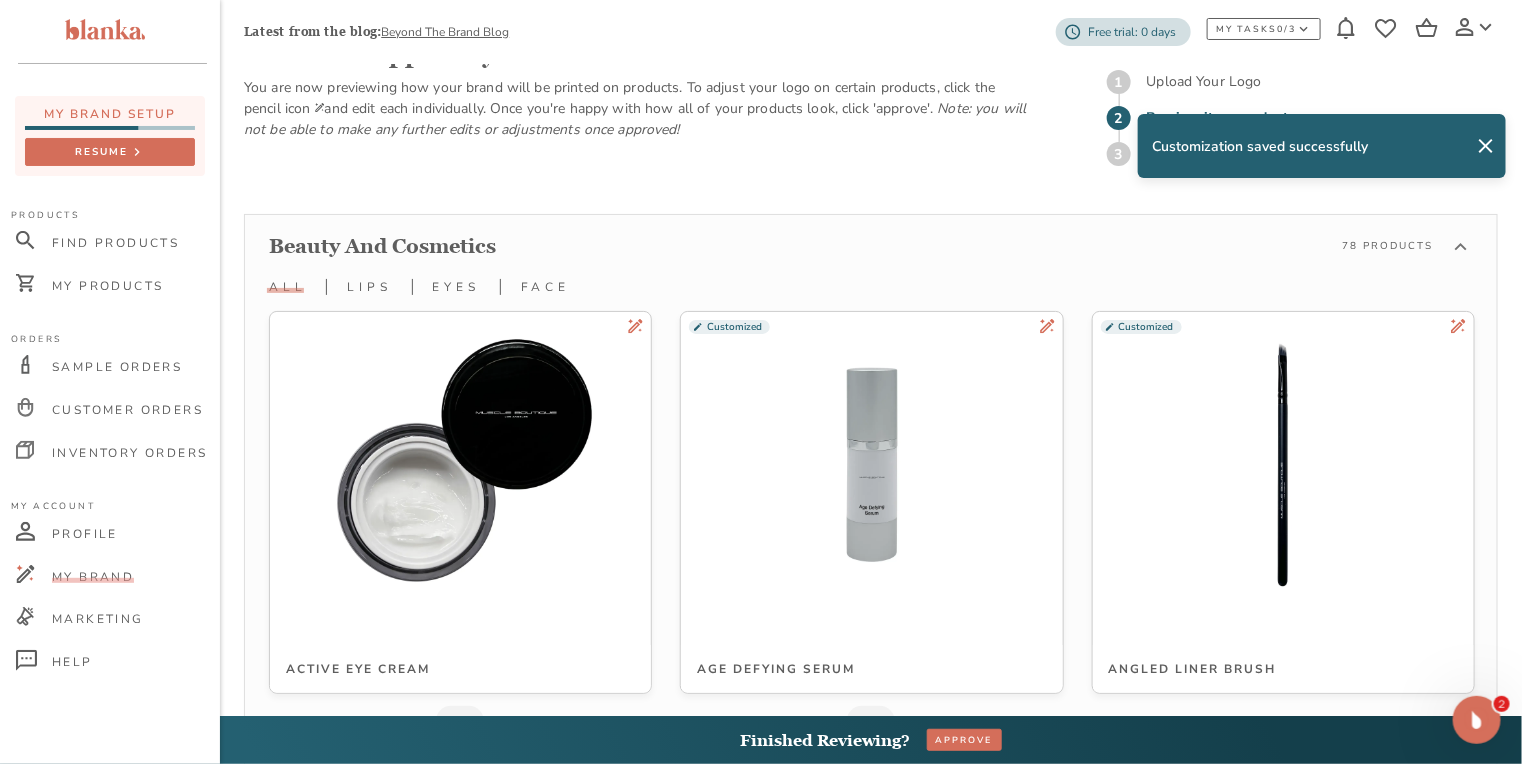 scroll, scrollTop: 5310, scrollLeft: 0, axis: vertical 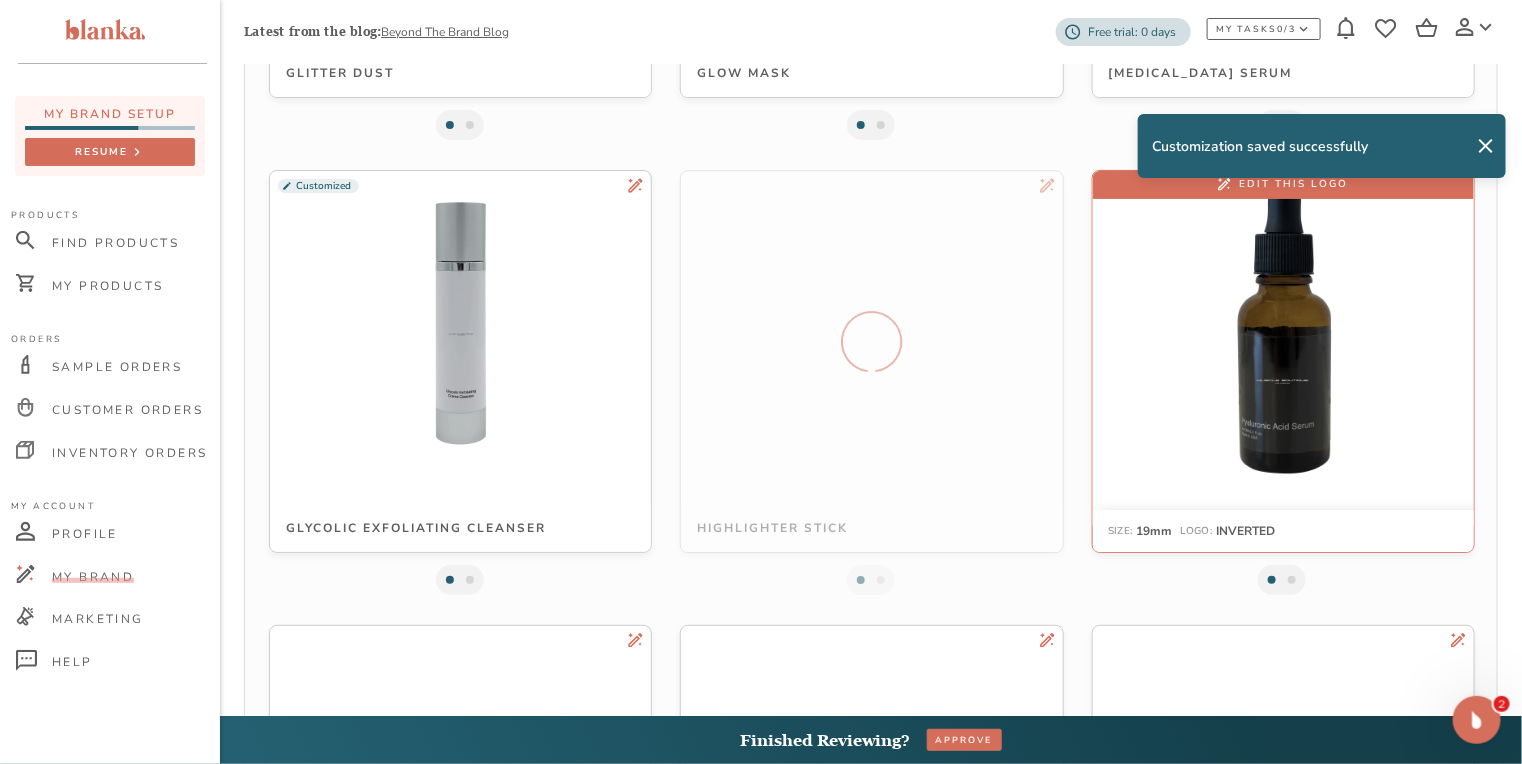 click at bounding box center [1283, 323] 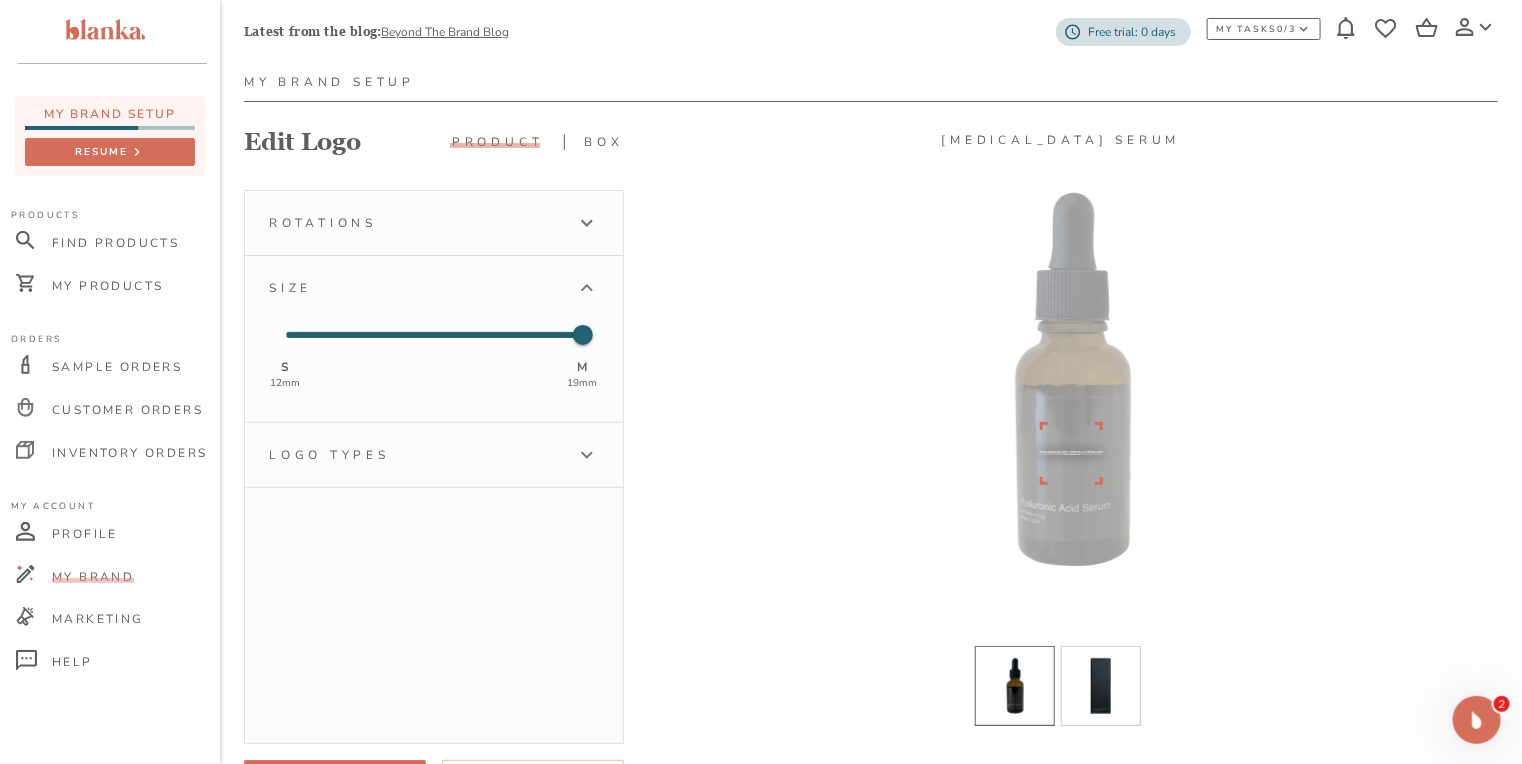scroll, scrollTop: 160, scrollLeft: 0, axis: vertical 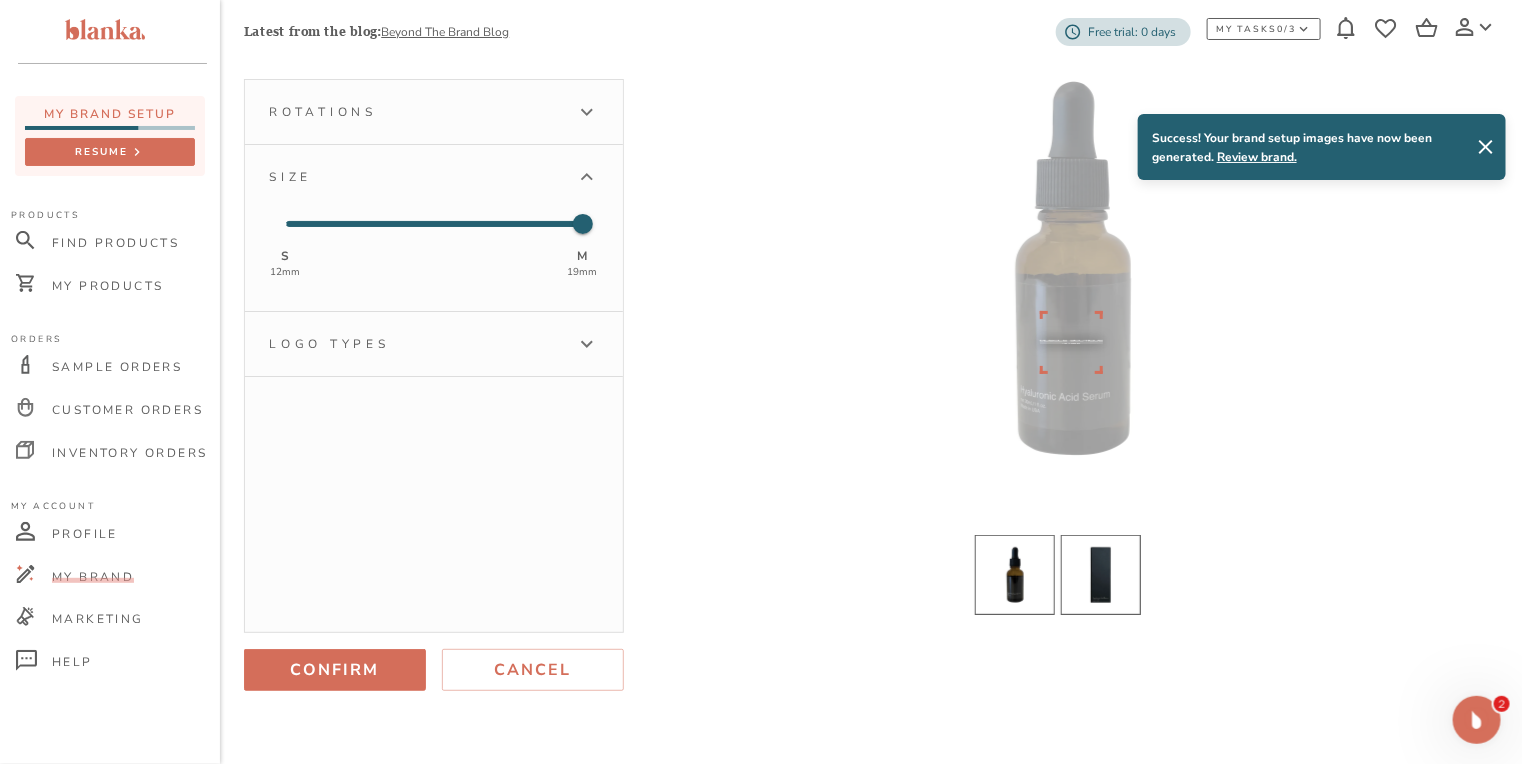 click at bounding box center (1101, 575) 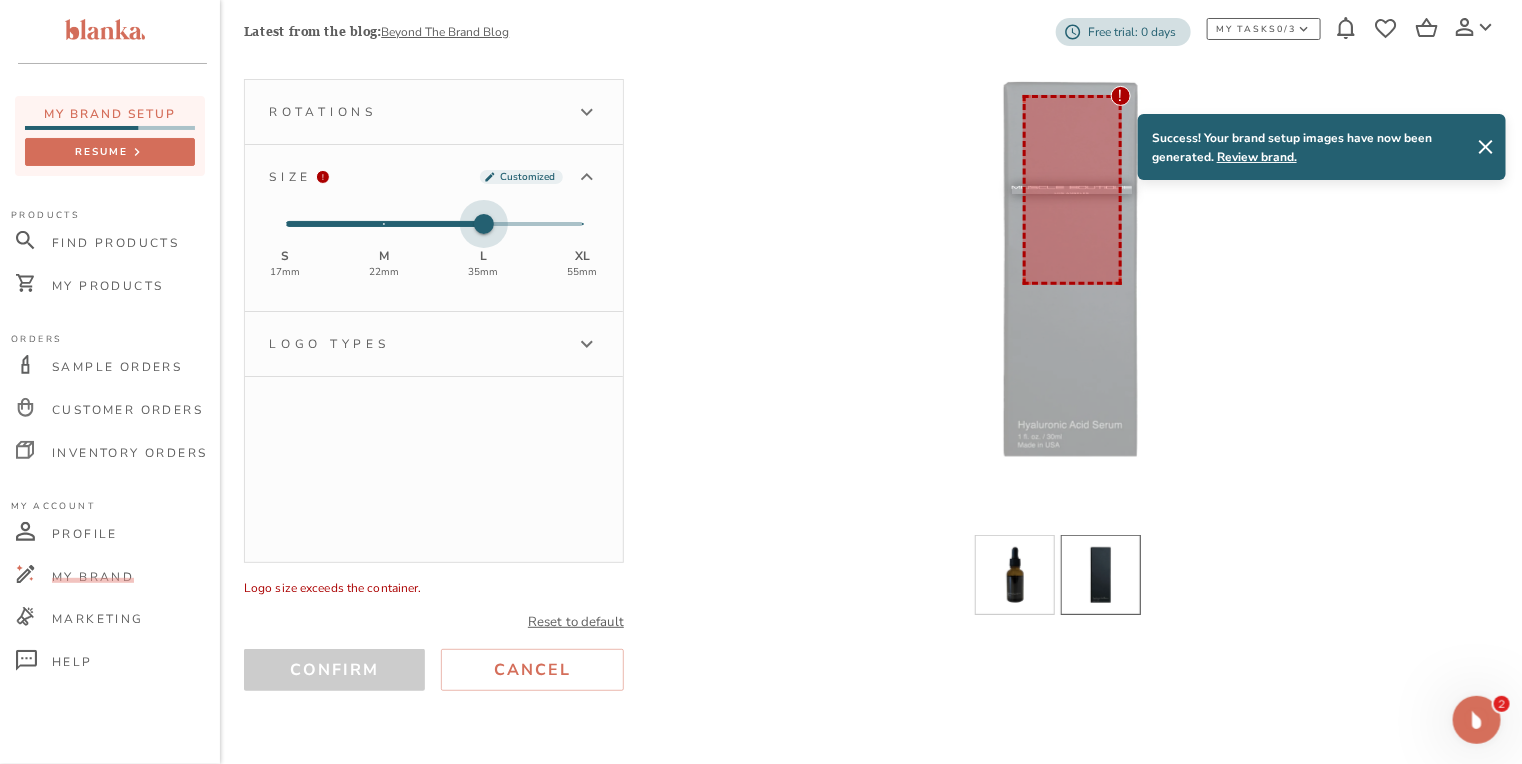 type on "1" 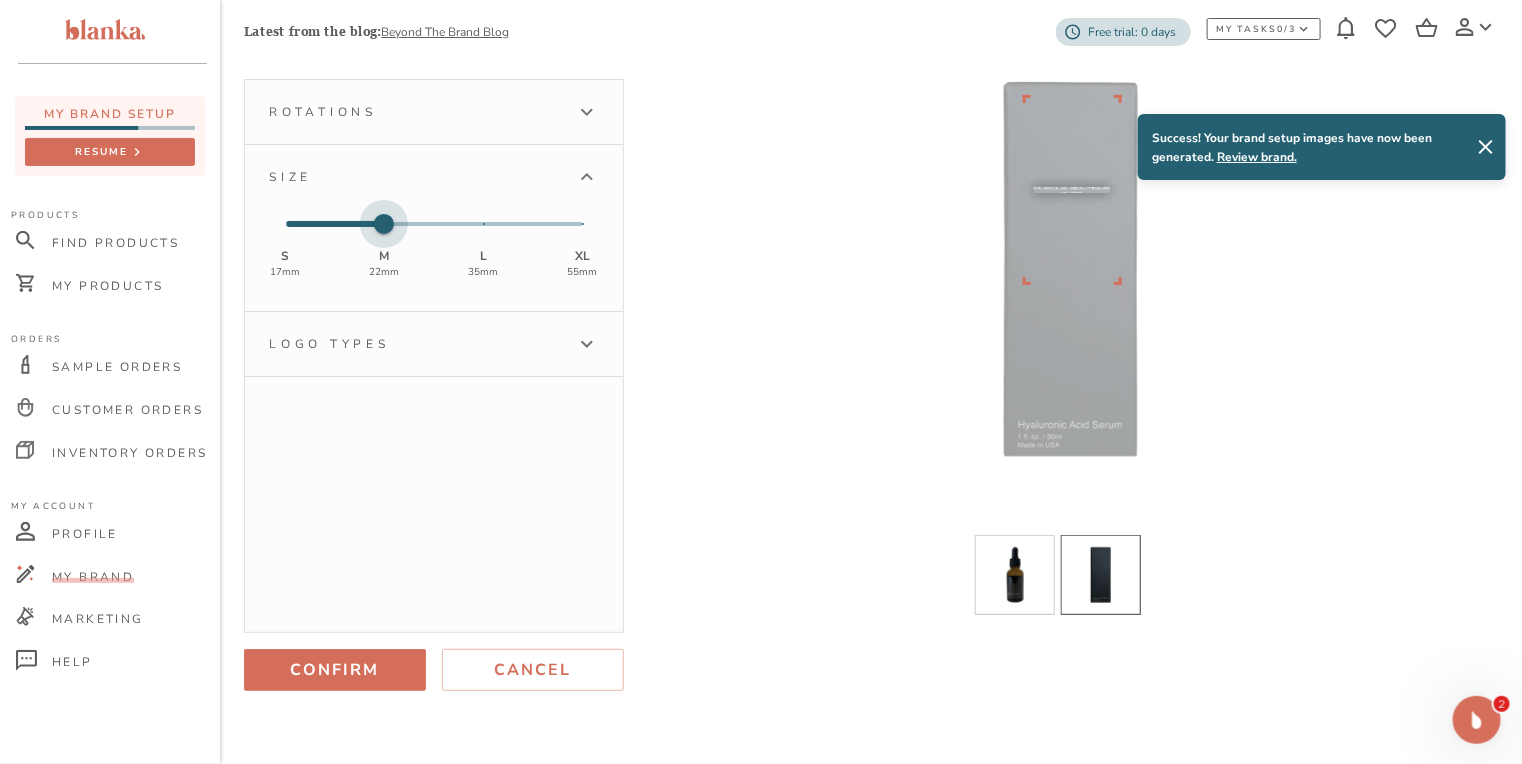 drag, startPoint x: 391, startPoint y: 229, endPoint x: 420, endPoint y: 224, distance: 29.427877 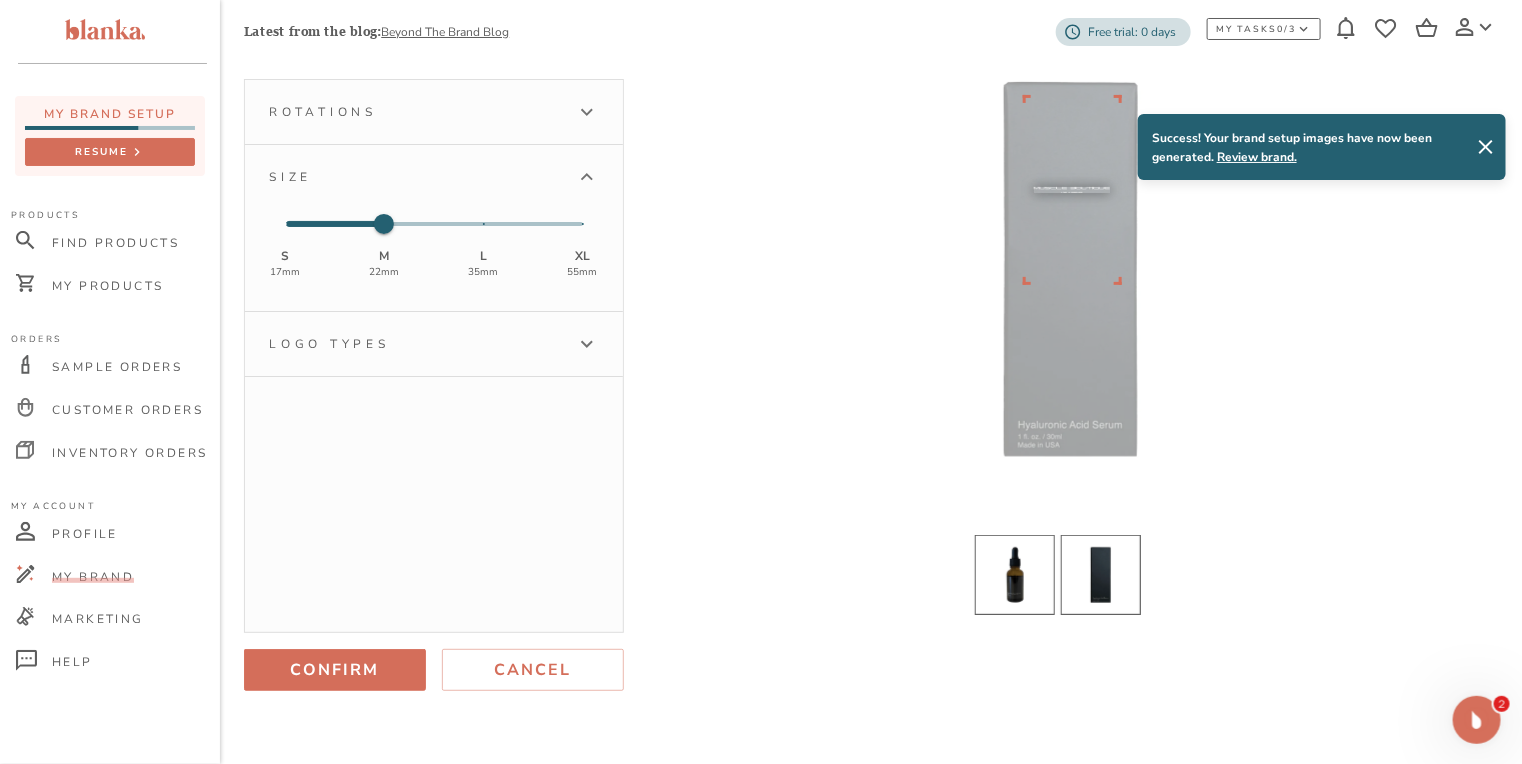 click at bounding box center (1015, 575) 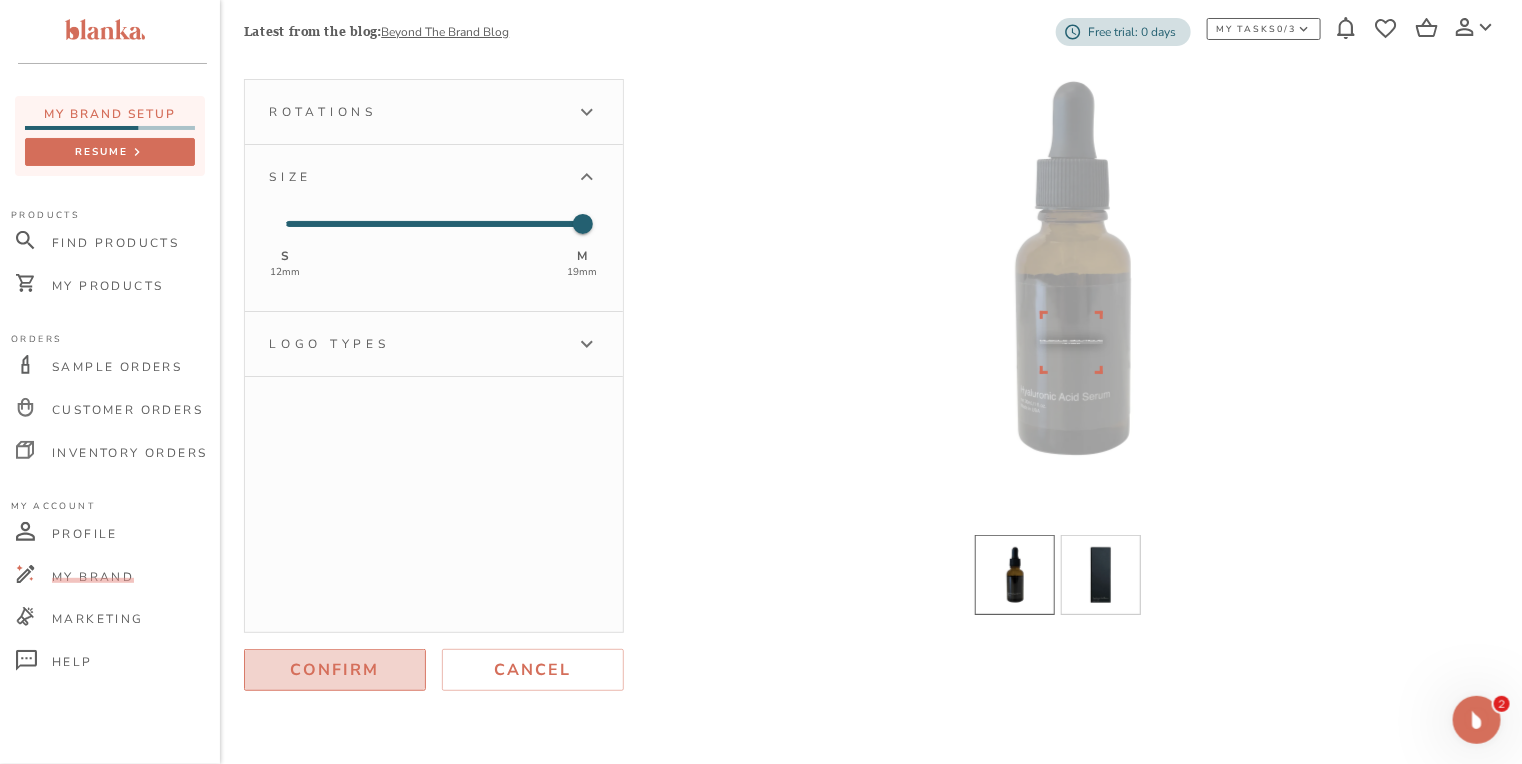 click on "Confirm" at bounding box center [335, 670] 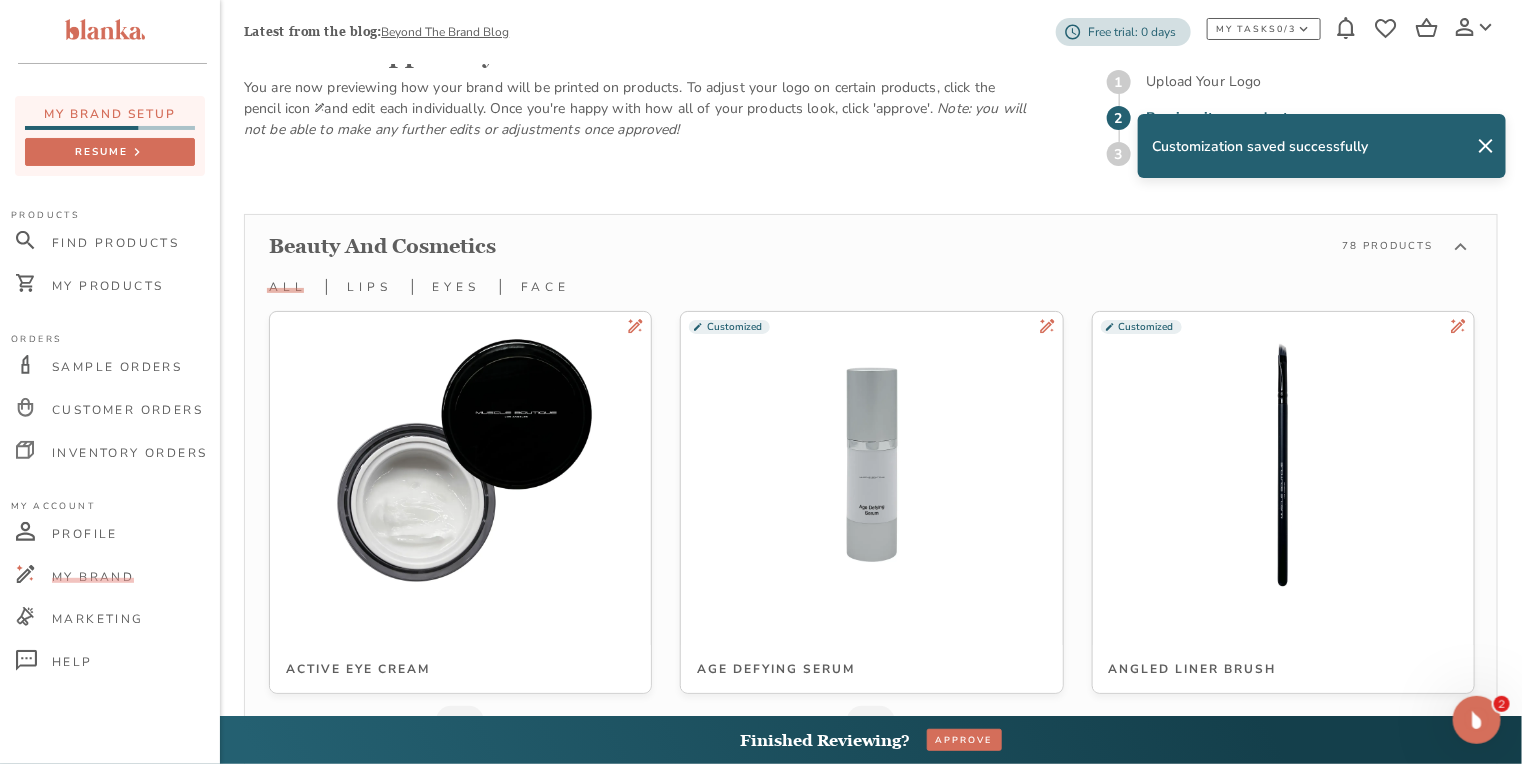 scroll, scrollTop: 5310, scrollLeft: 0, axis: vertical 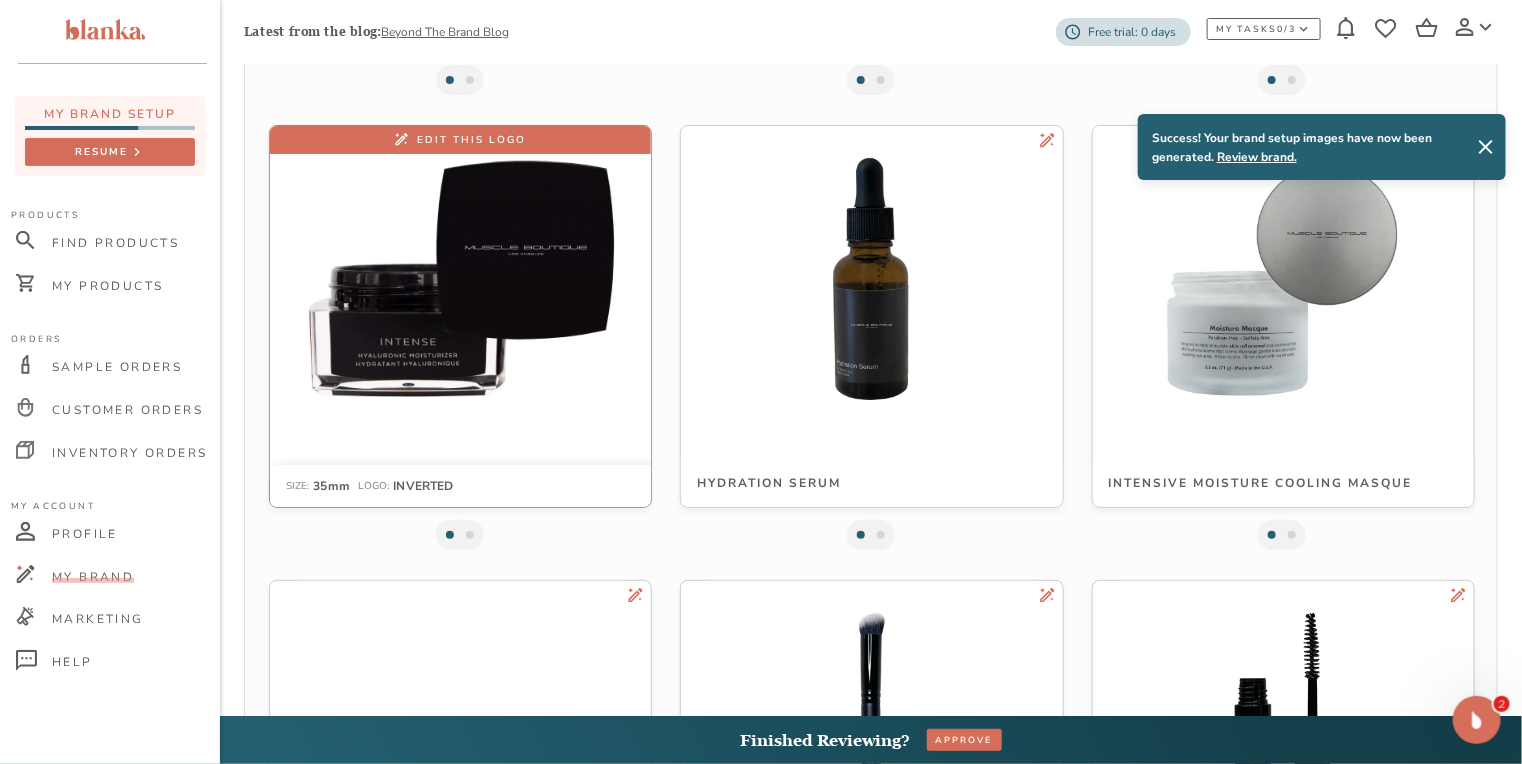 click at bounding box center (460, 278) 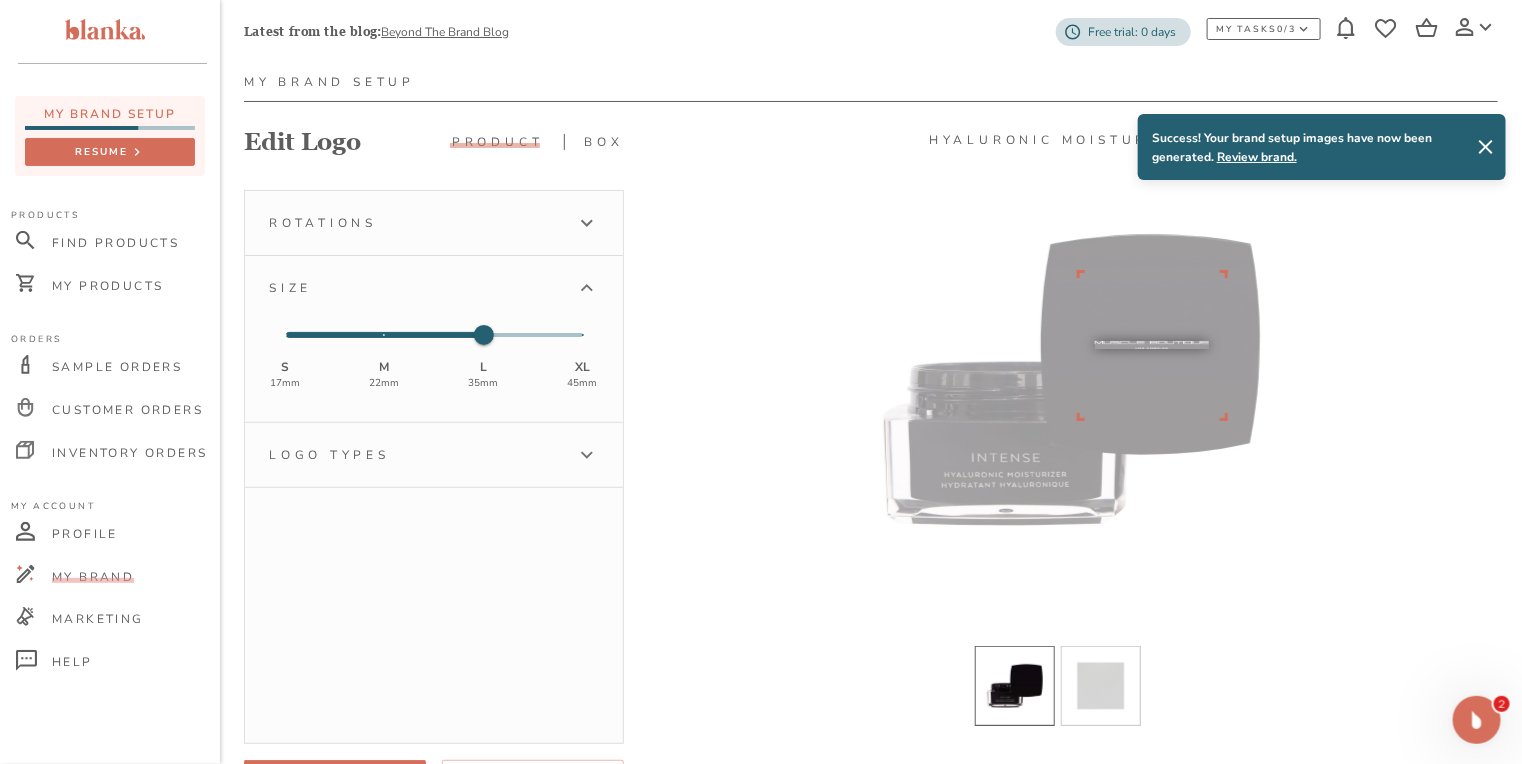scroll, scrollTop: 160, scrollLeft: 0, axis: vertical 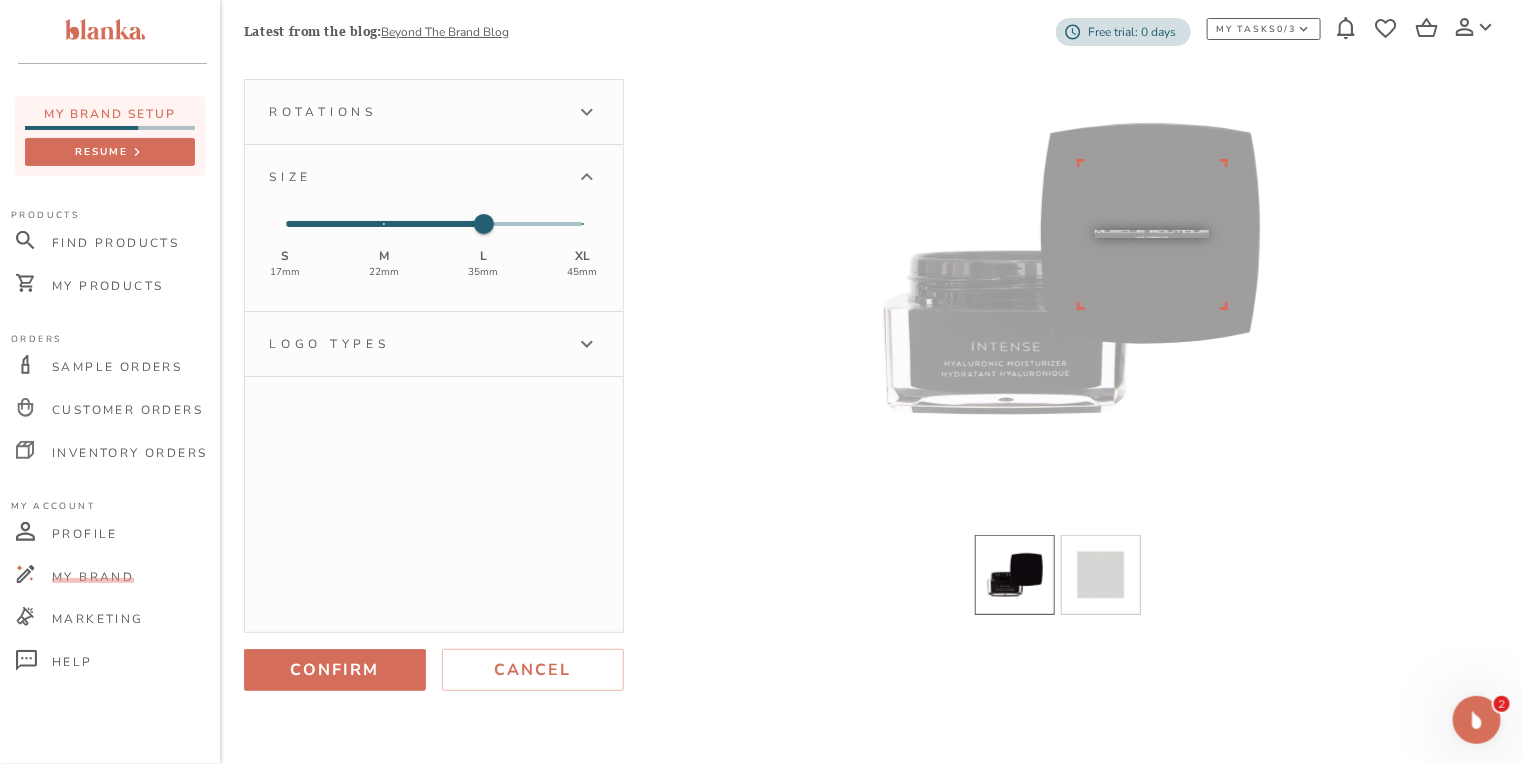 click on "Logo types" at bounding box center [434, 344] 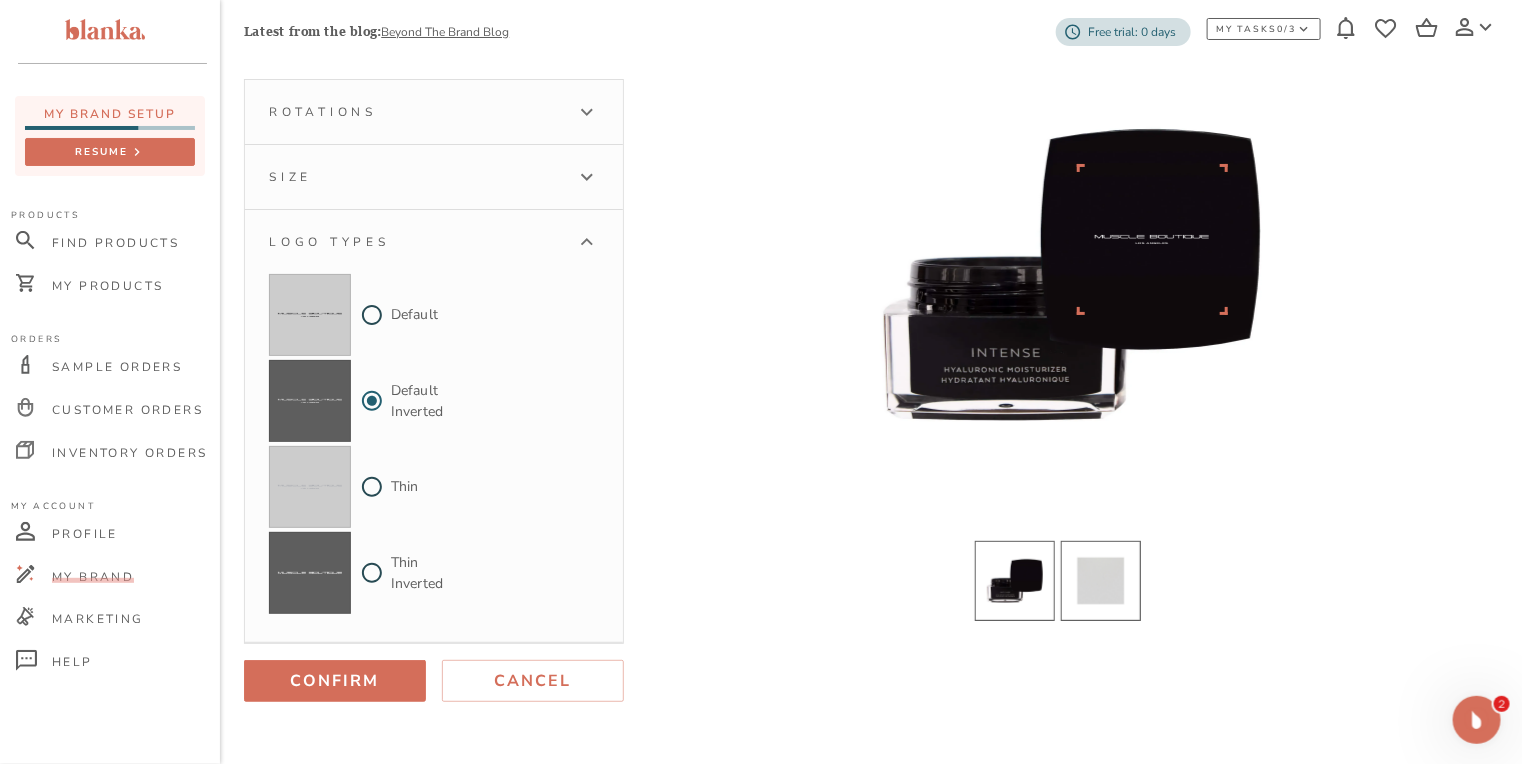 click at bounding box center [1101, 581] 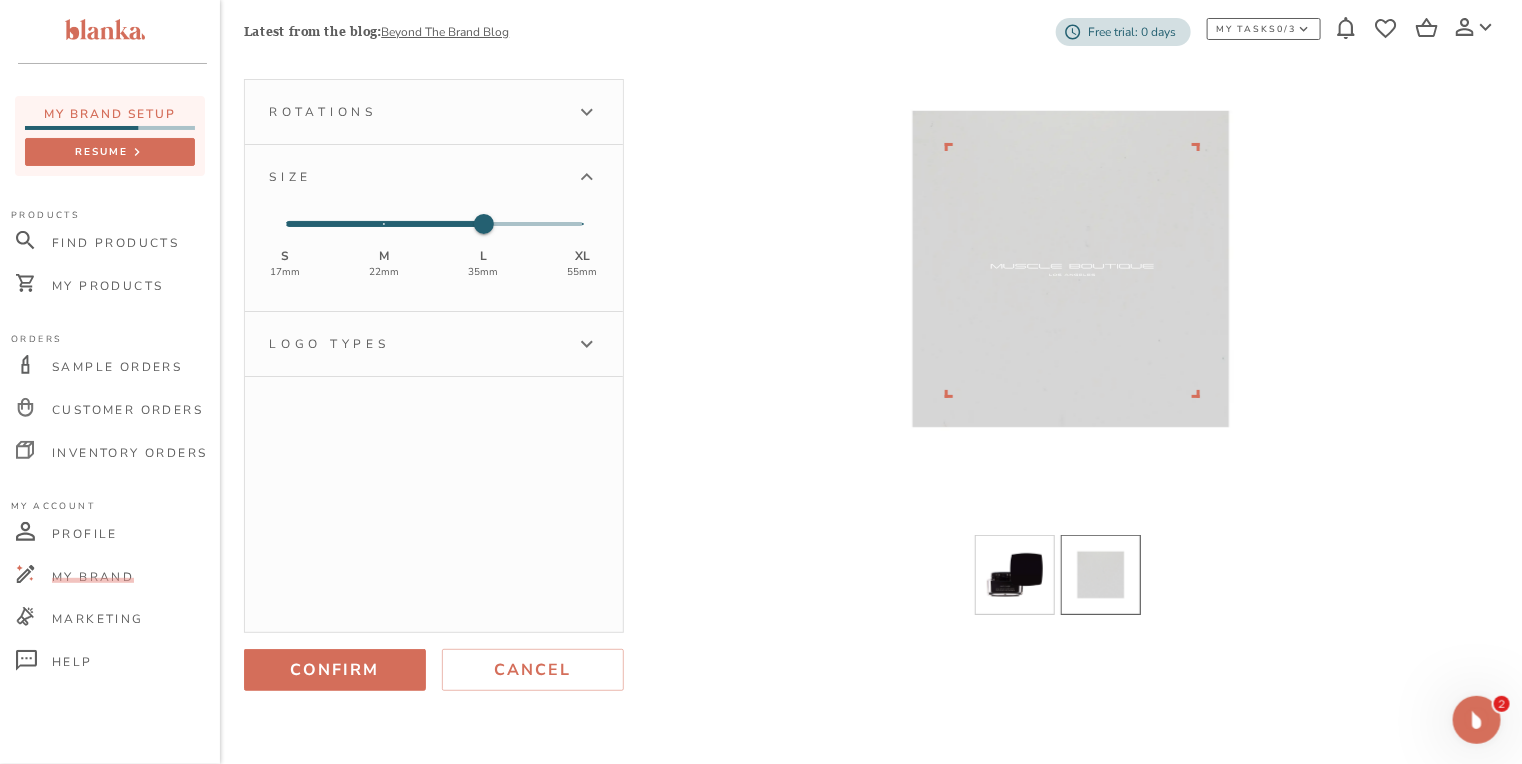 click on "Logo types" at bounding box center [434, 344] 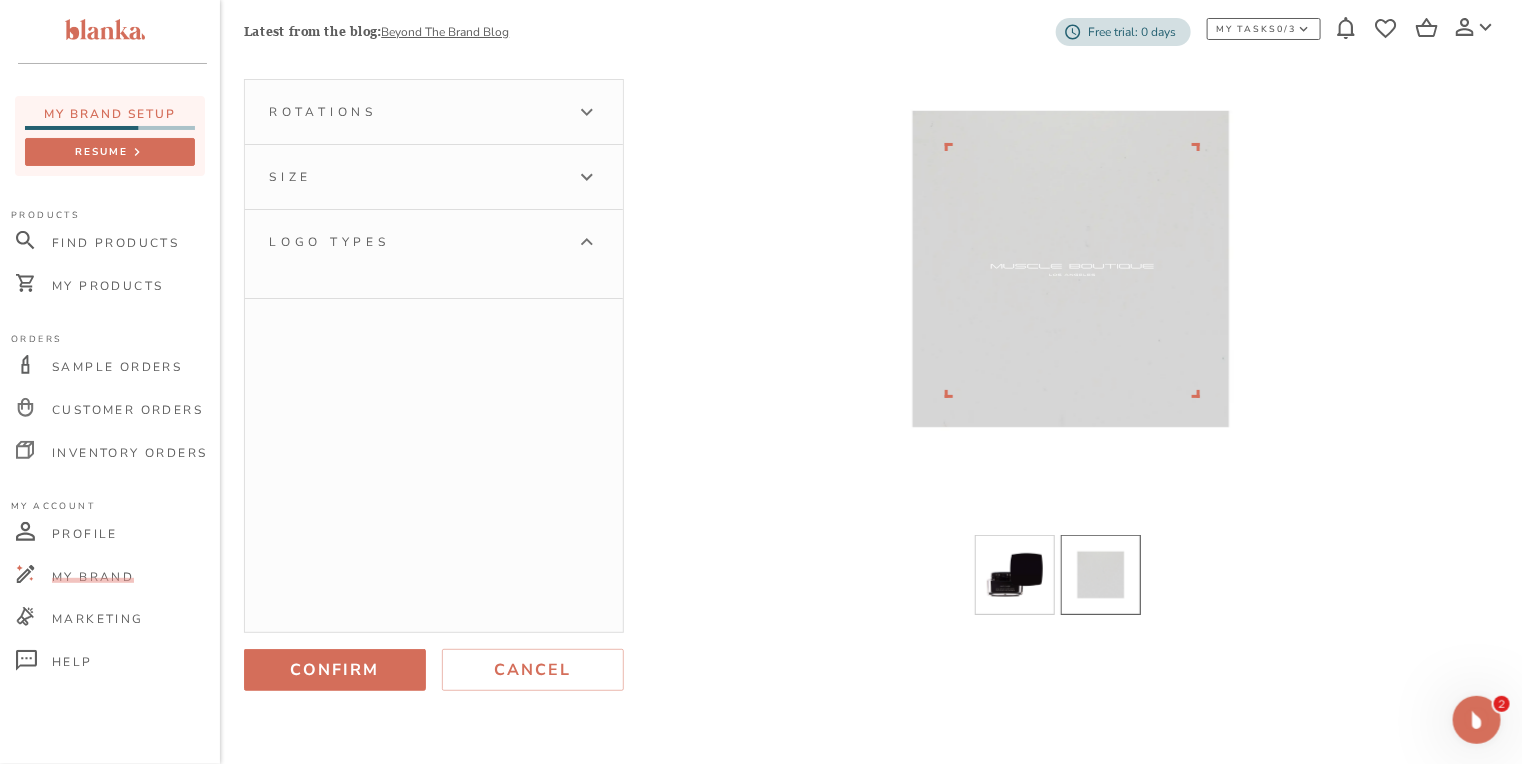 click on "Logo types" at bounding box center (434, 254) 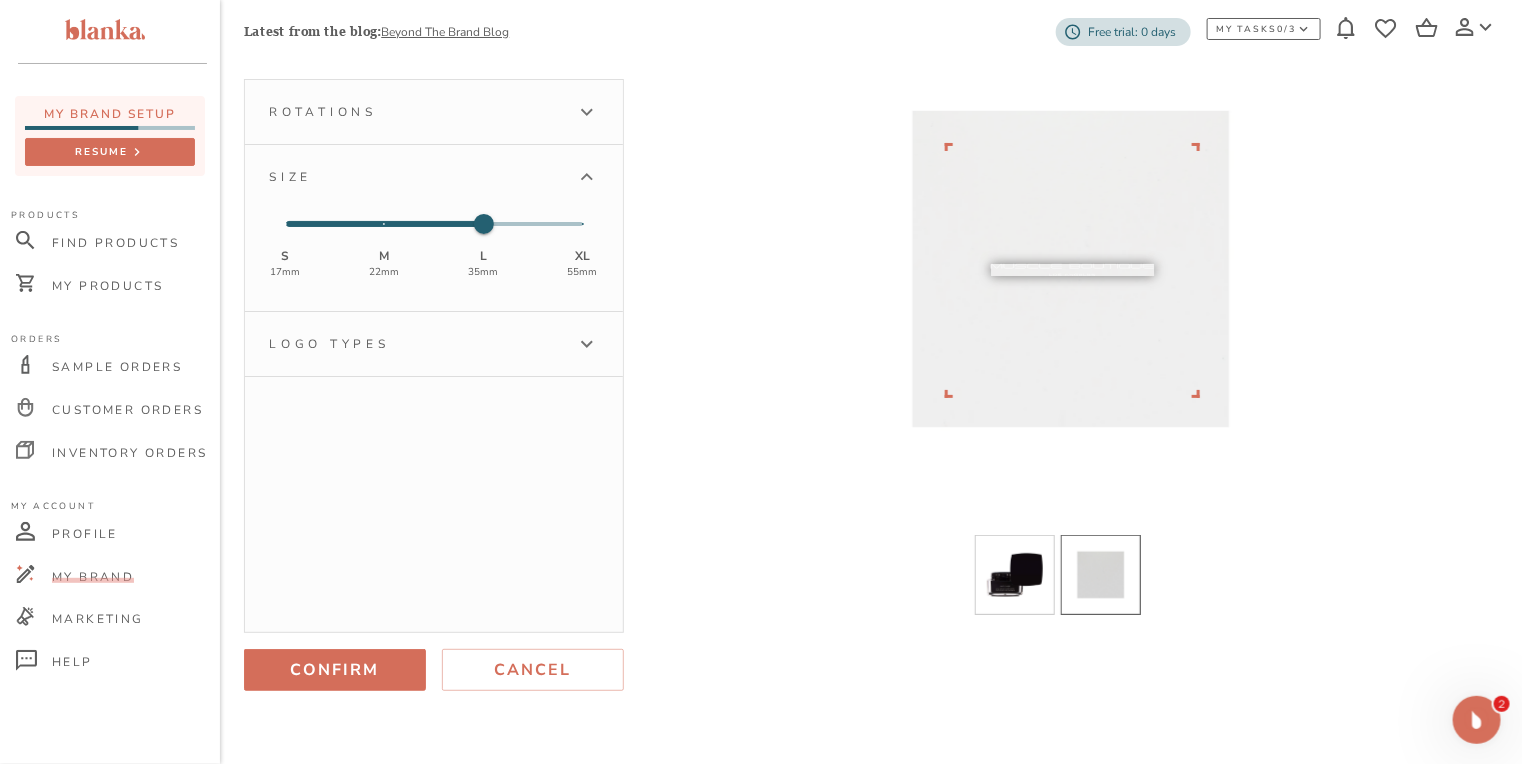 click on "Rotations" at bounding box center [416, 112] 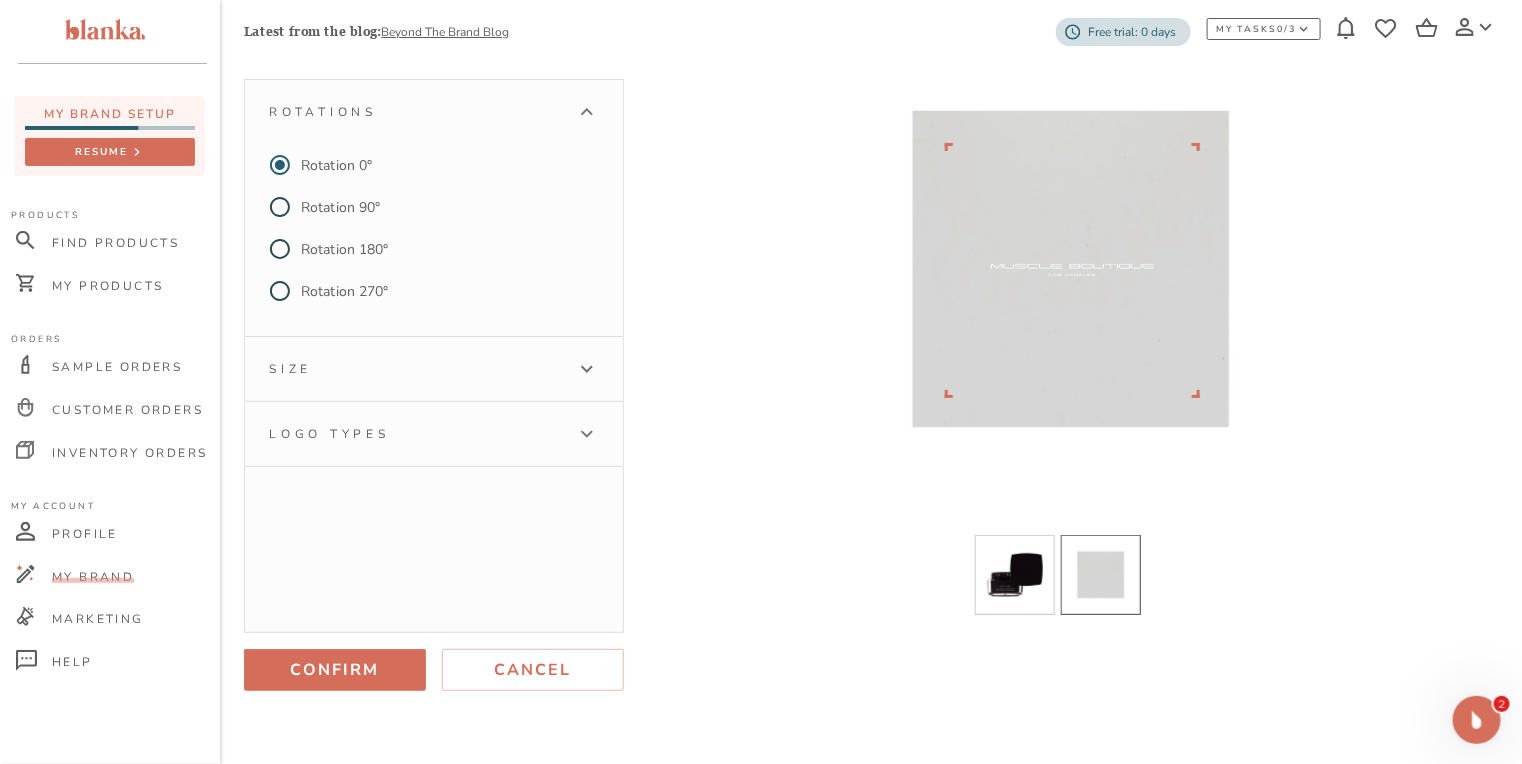click on "Logo types" at bounding box center [416, 434] 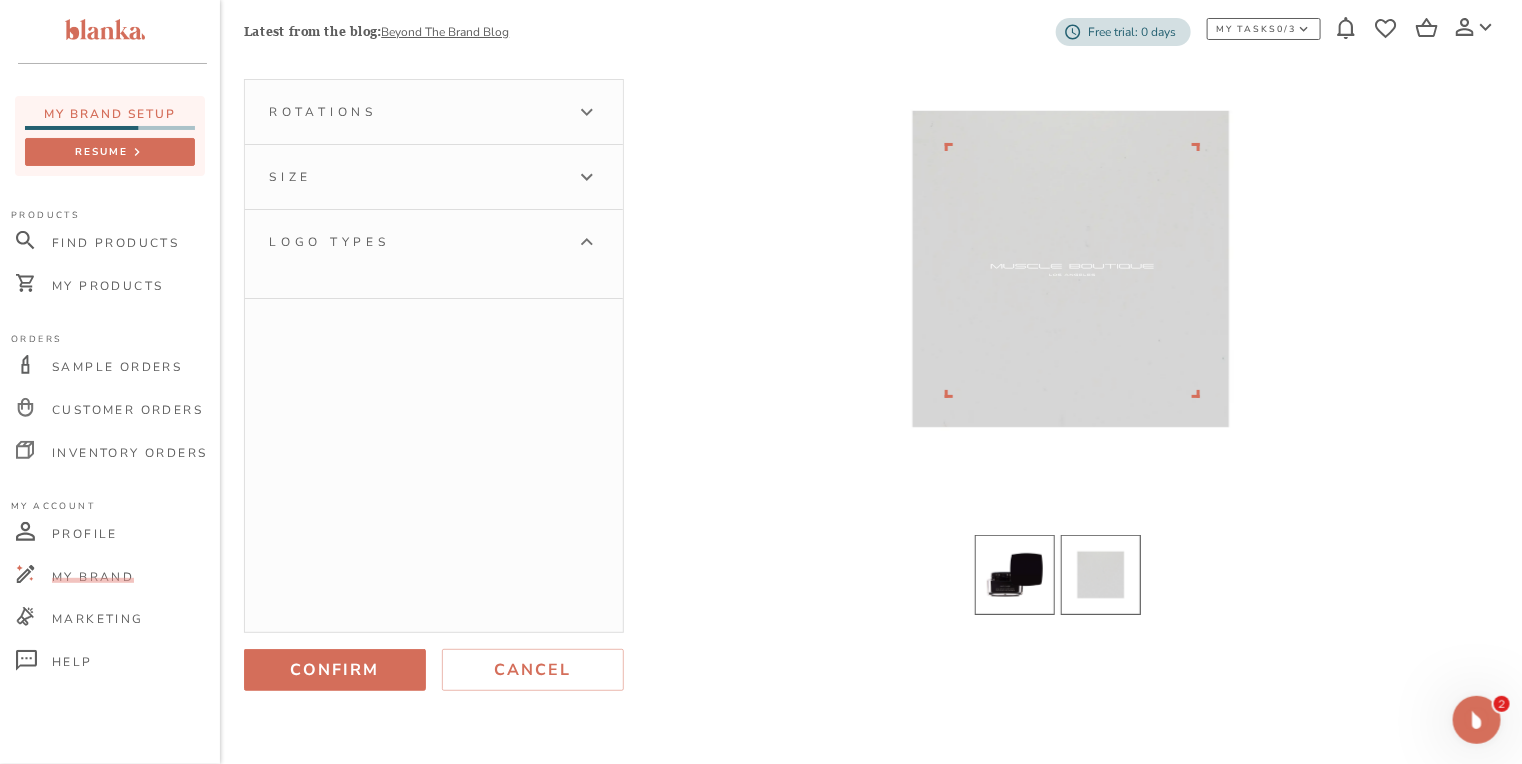 click at bounding box center [1015, 575] 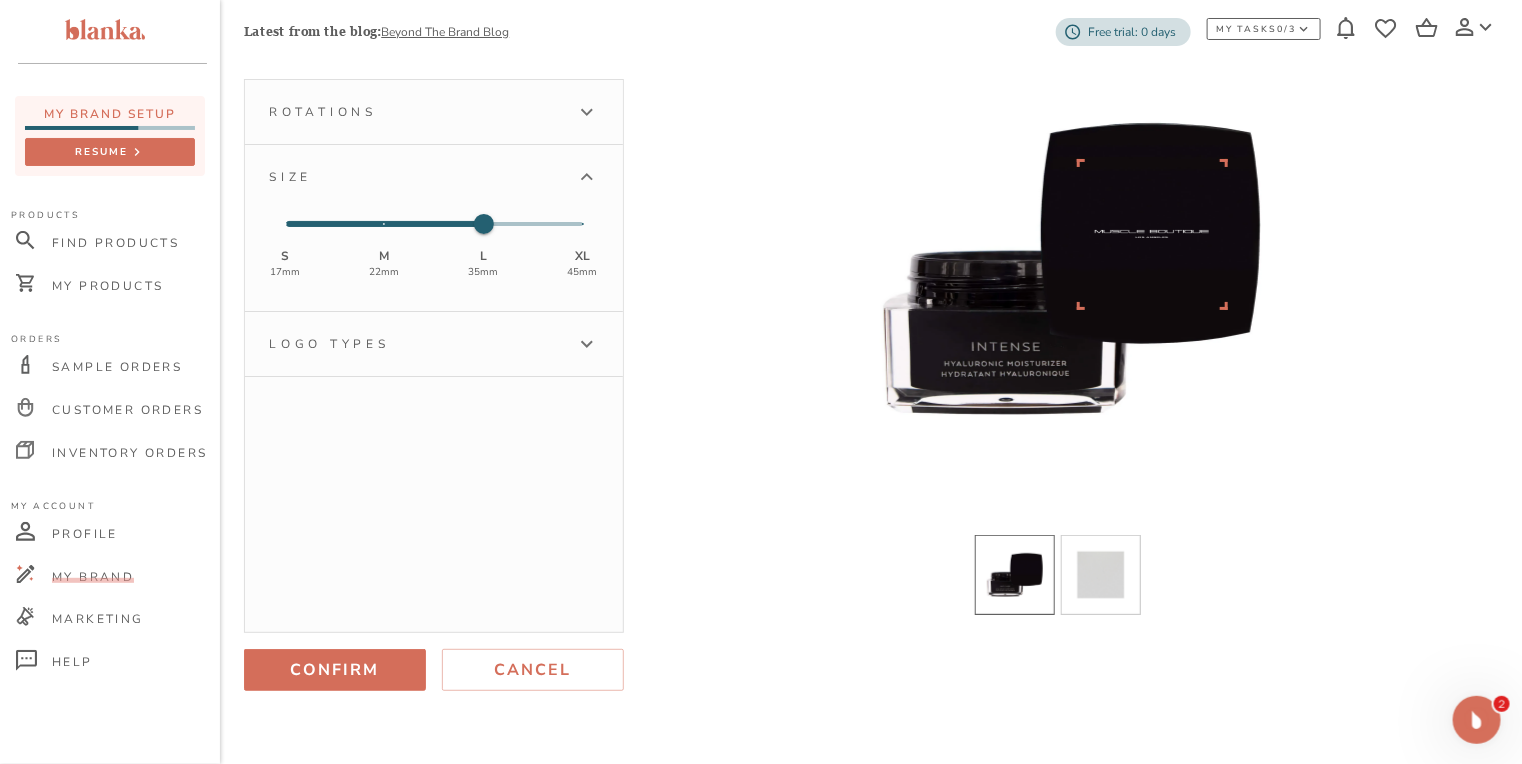 click at bounding box center [1071, 269] 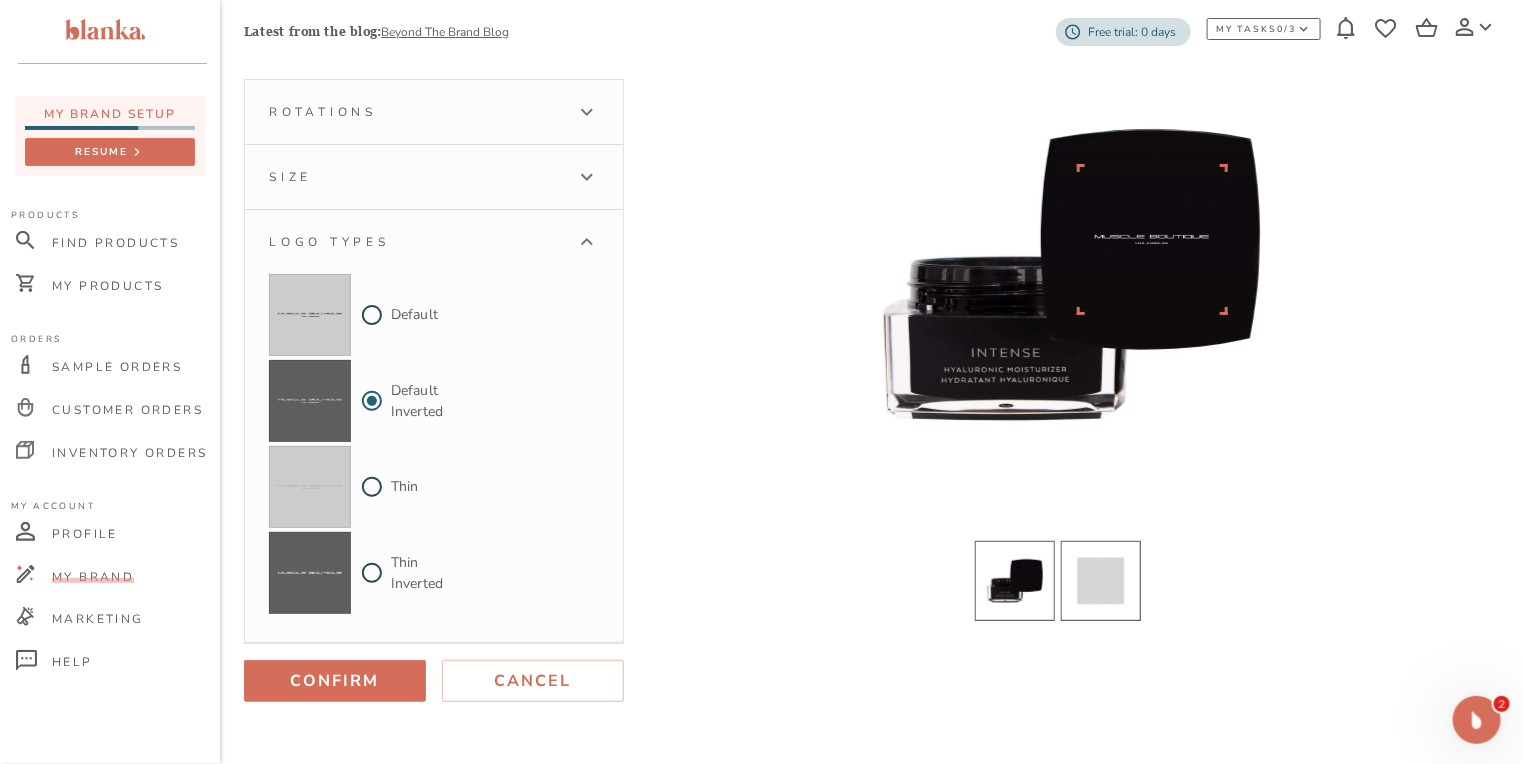 click at bounding box center [1101, 581] 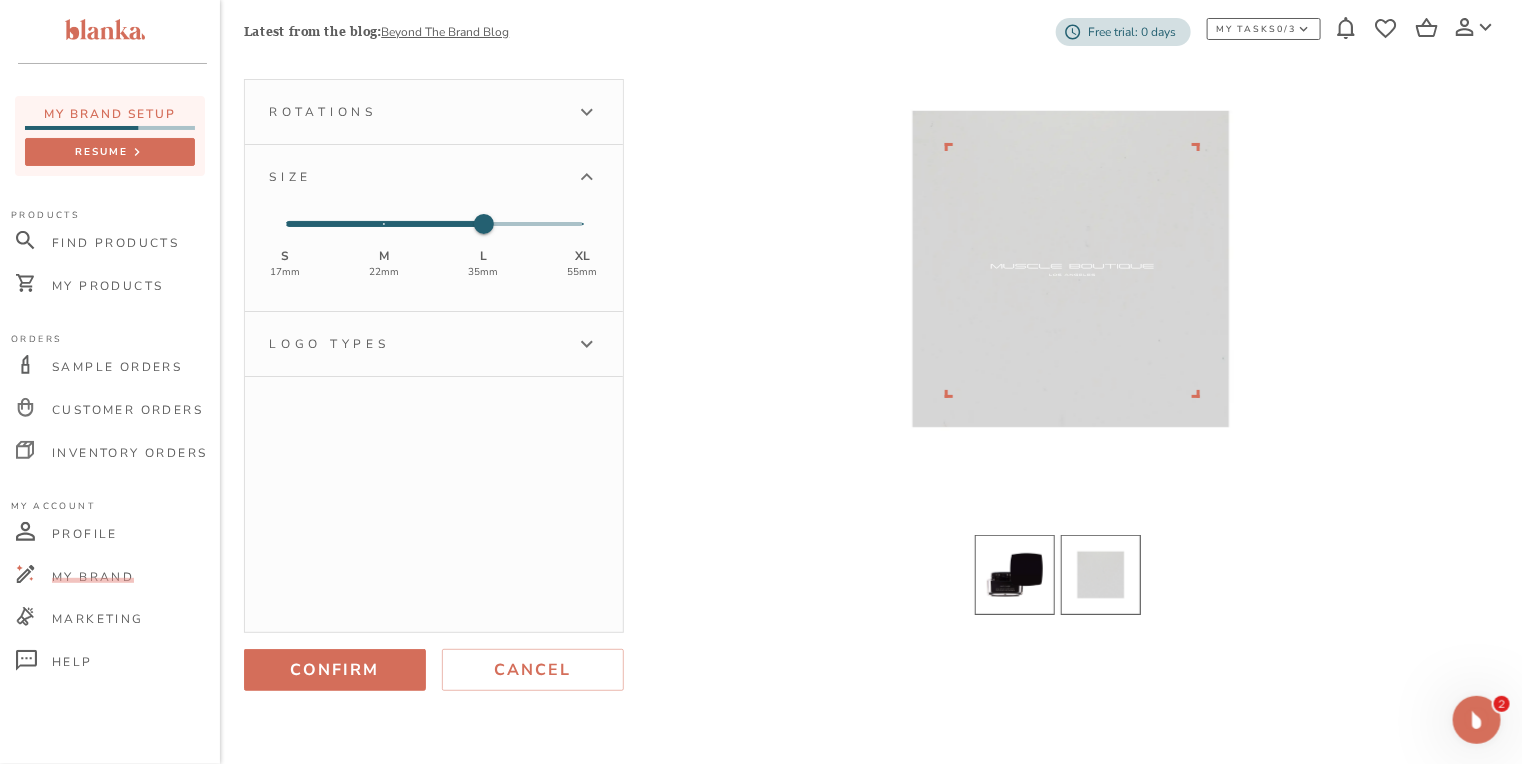 click at bounding box center (1015, 575) 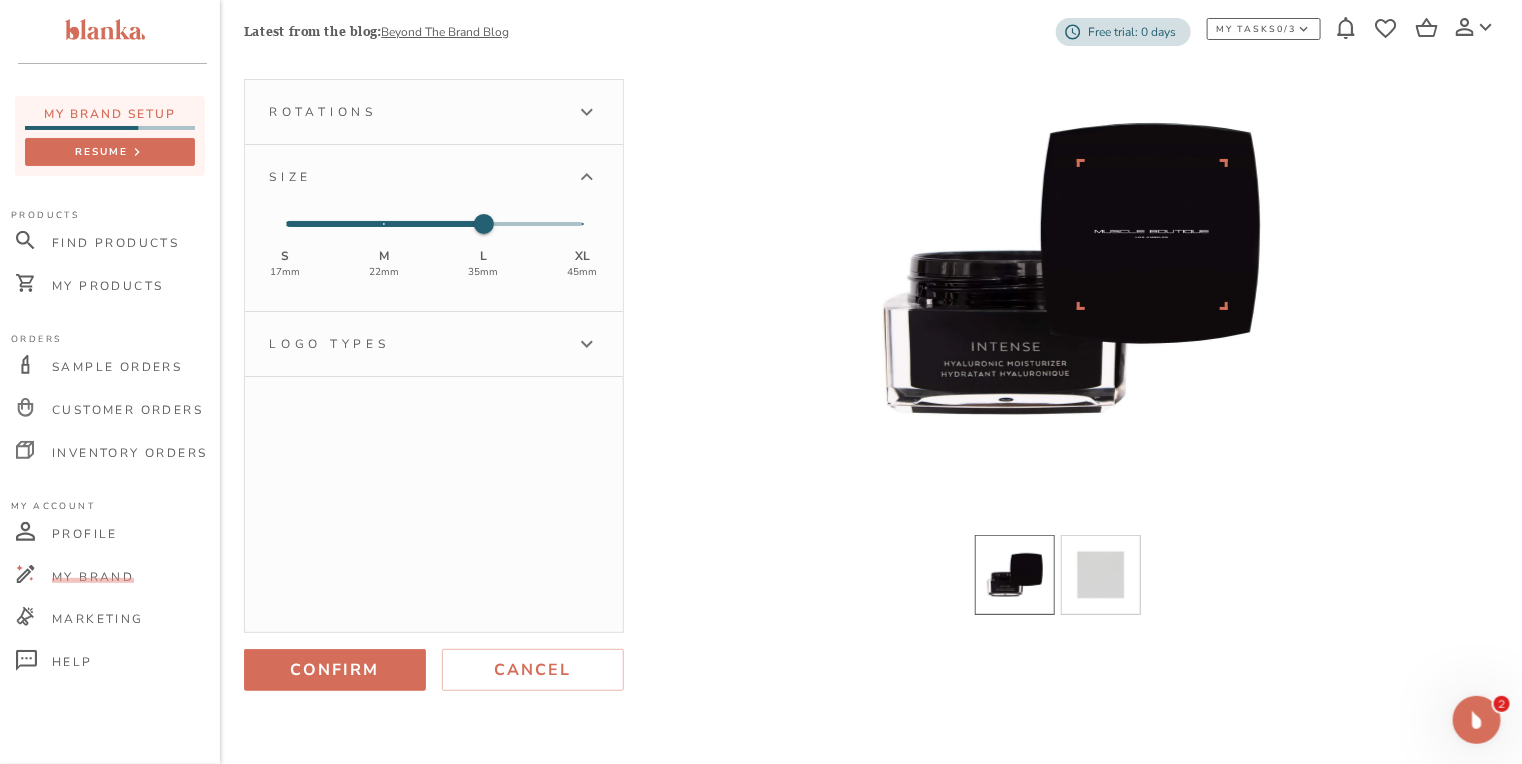 click on "Logo types" at bounding box center [416, 344] 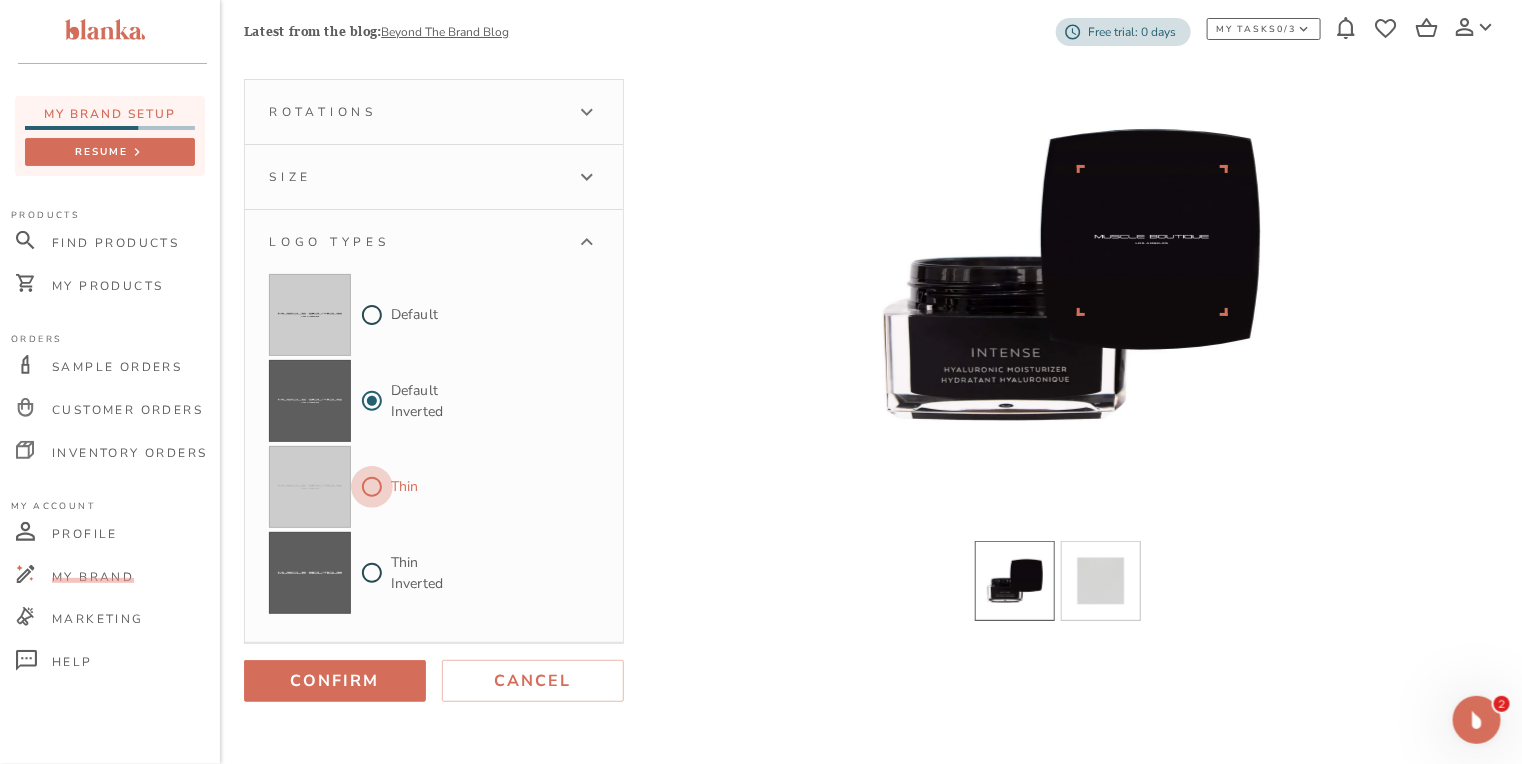 click on "Thin" at bounding box center [372, 487] 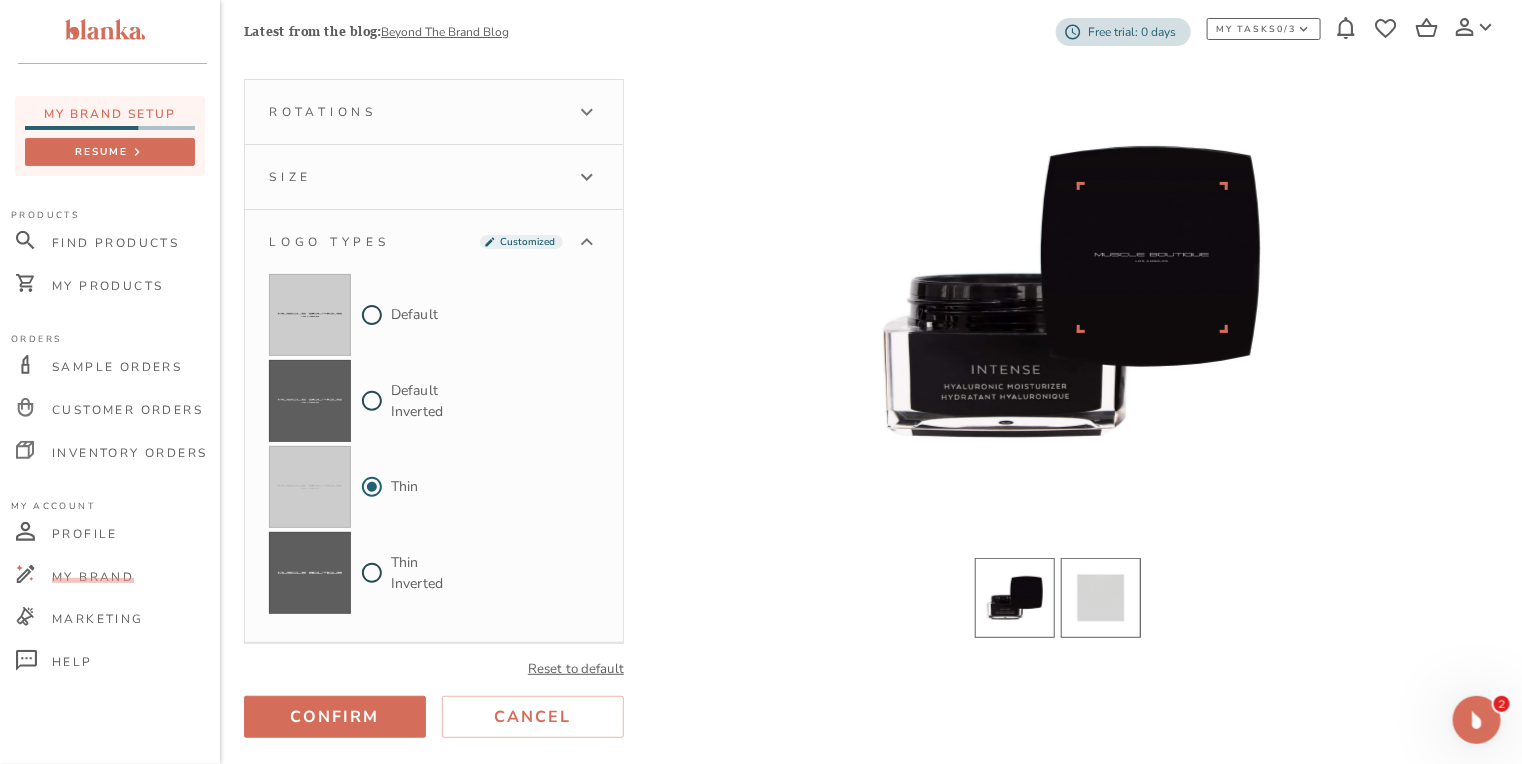 click at bounding box center (1101, 598) 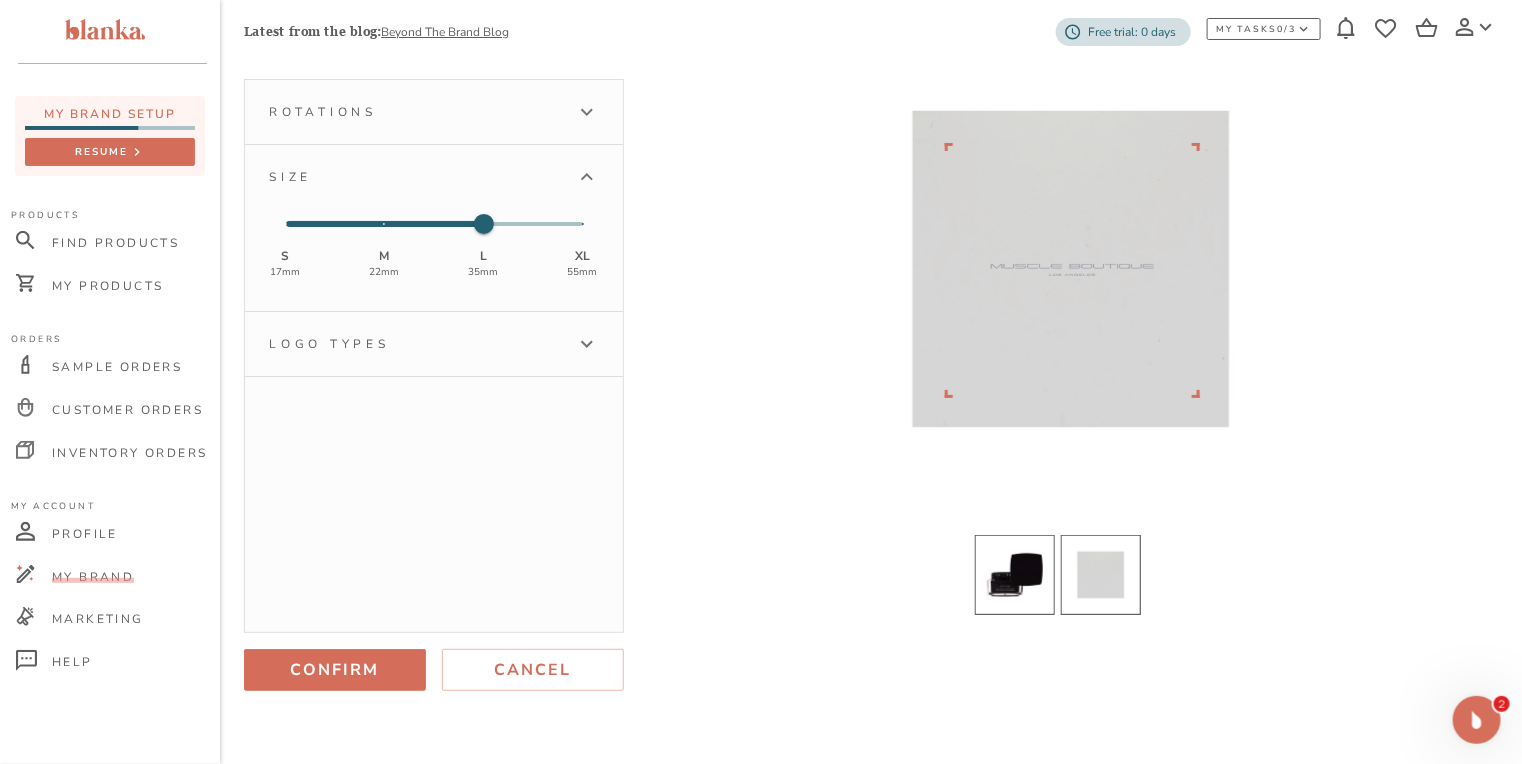 click at bounding box center [1015, 575] 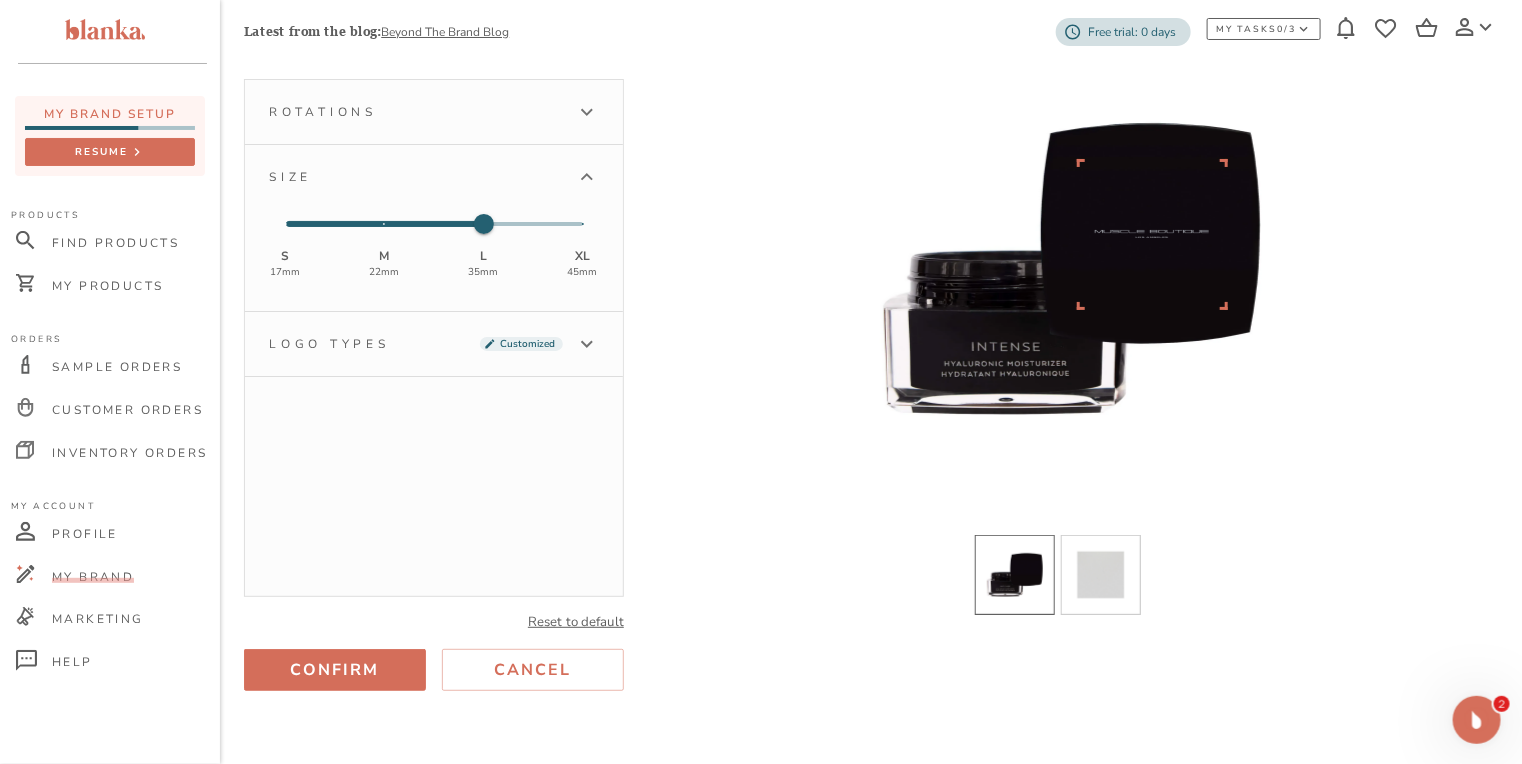 click on "Rotations" at bounding box center [416, 112] 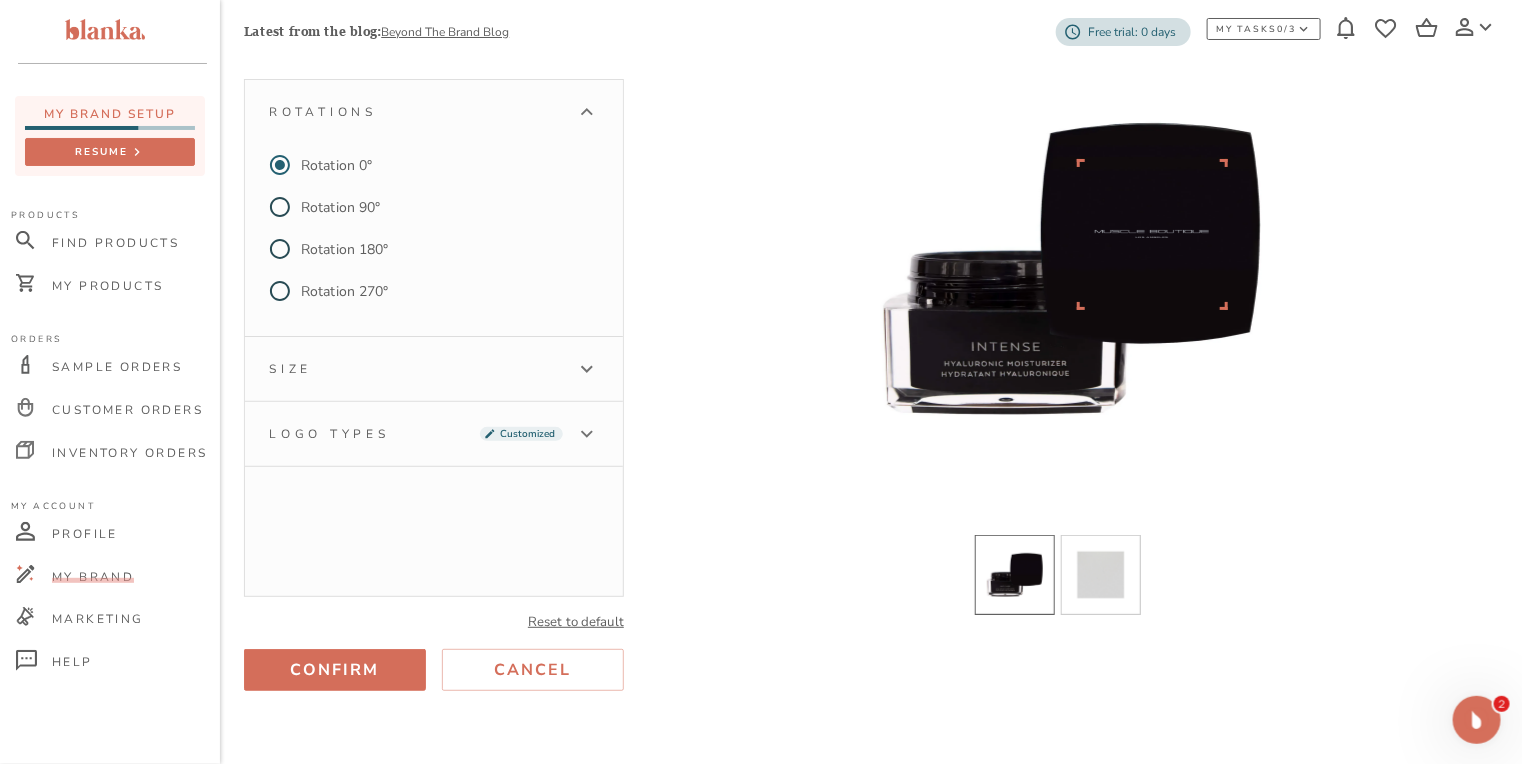 click on "Size" at bounding box center [434, 369] 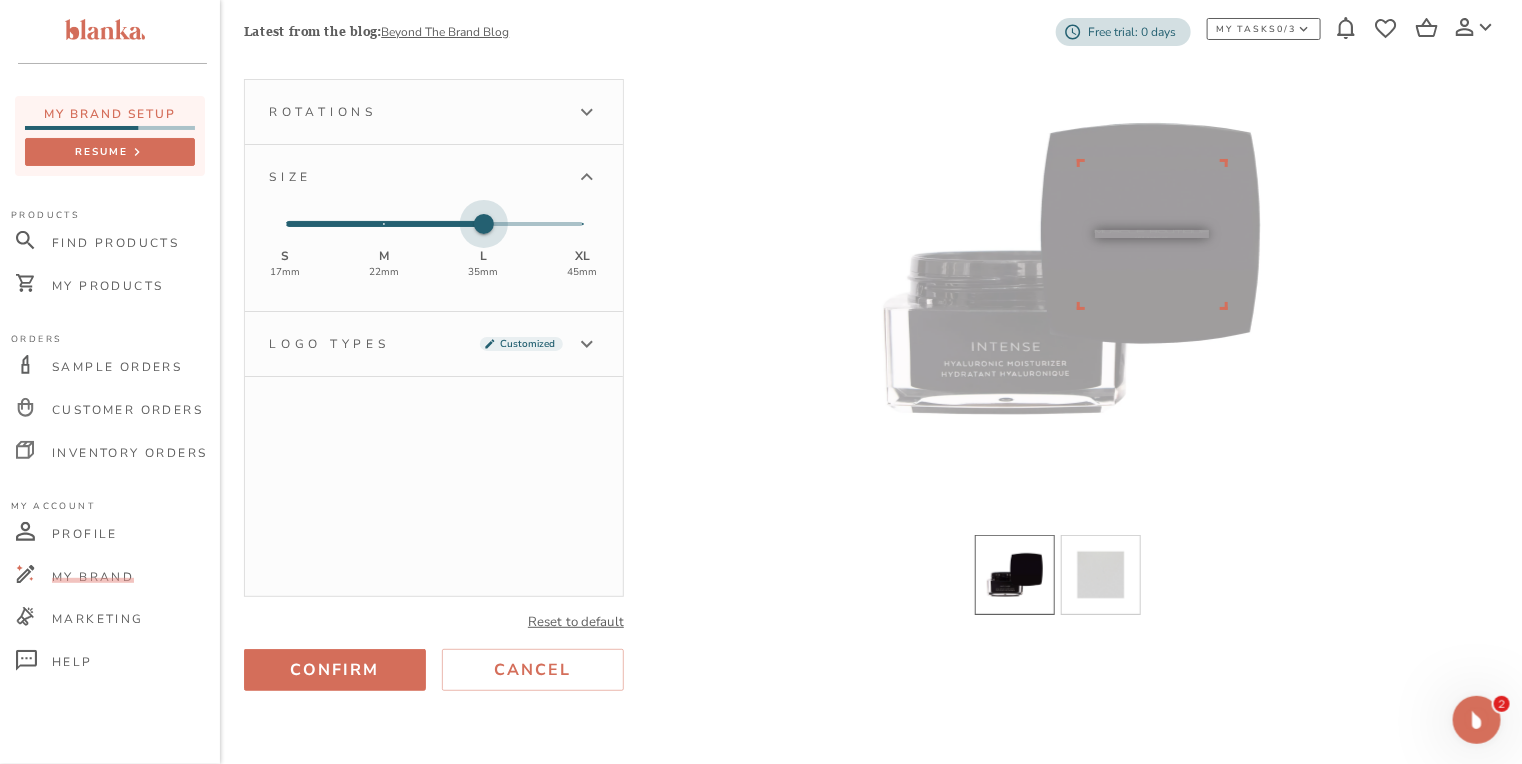 type on "3" 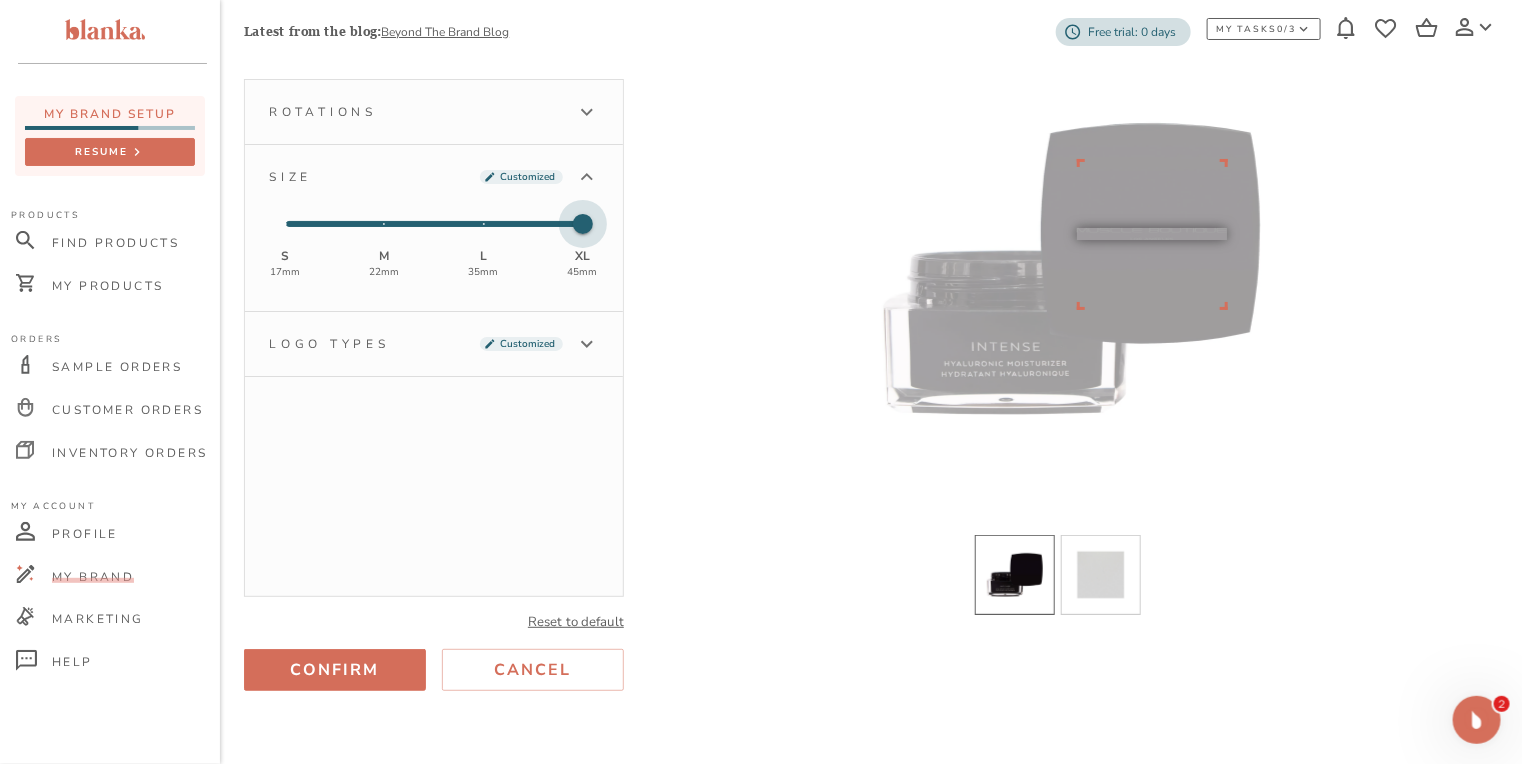 drag, startPoint x: 485, startPoint y: 224, endPoint x: 568, endPoint y: 234, distance: 83.60024 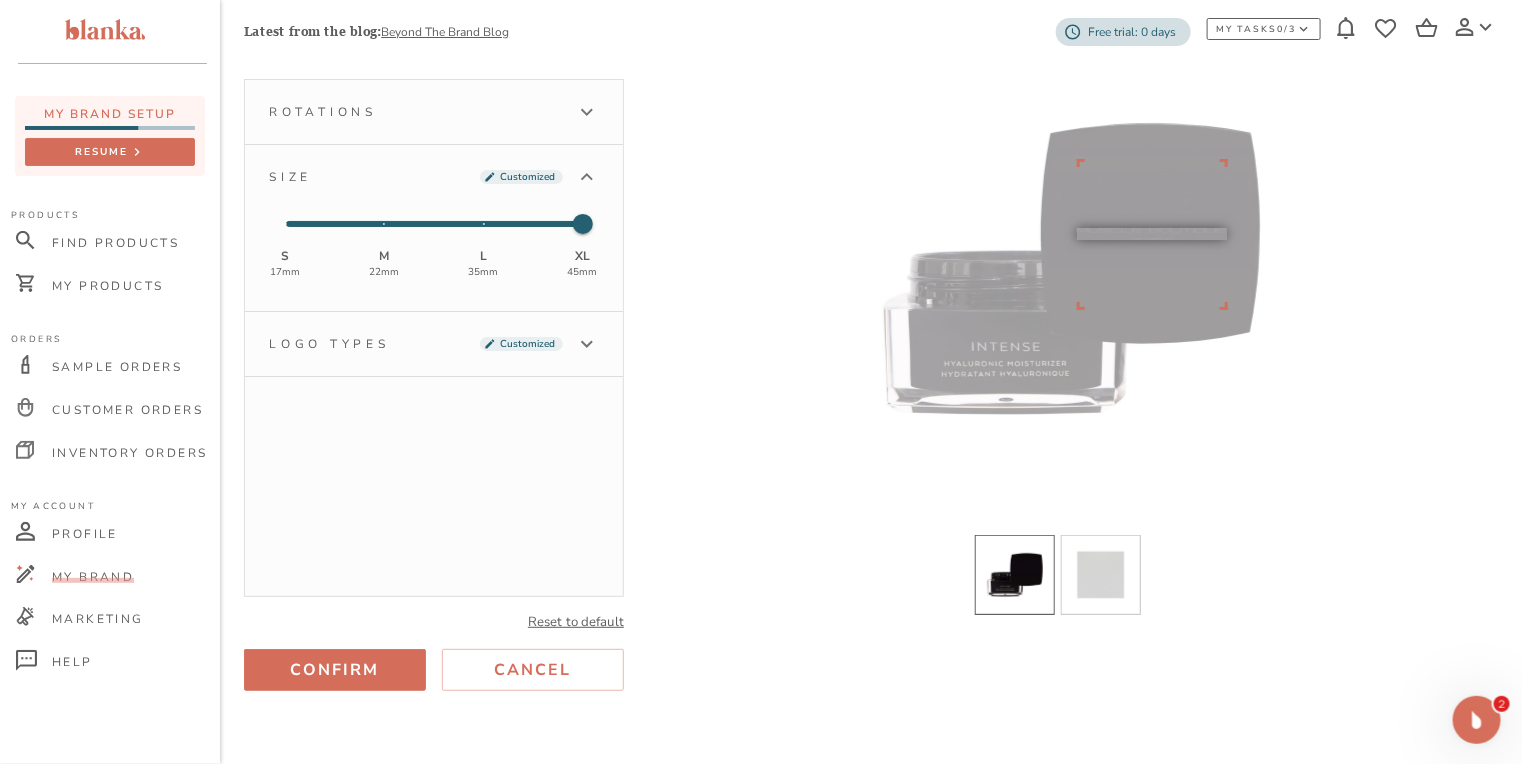 click on "Logo types Customized" at bounding box center (416, 344) 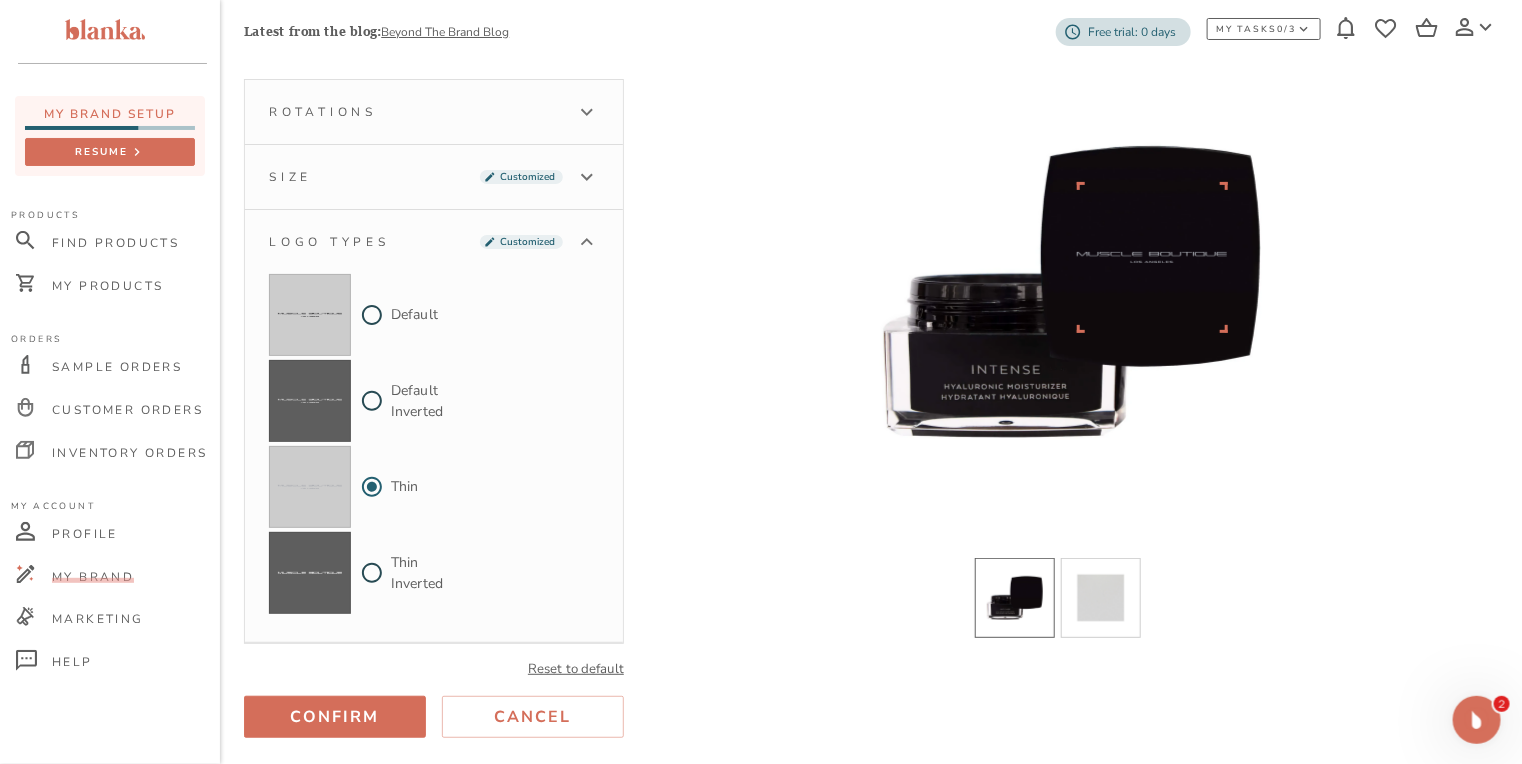 click on "Customized" at bounding box center (527, 177) 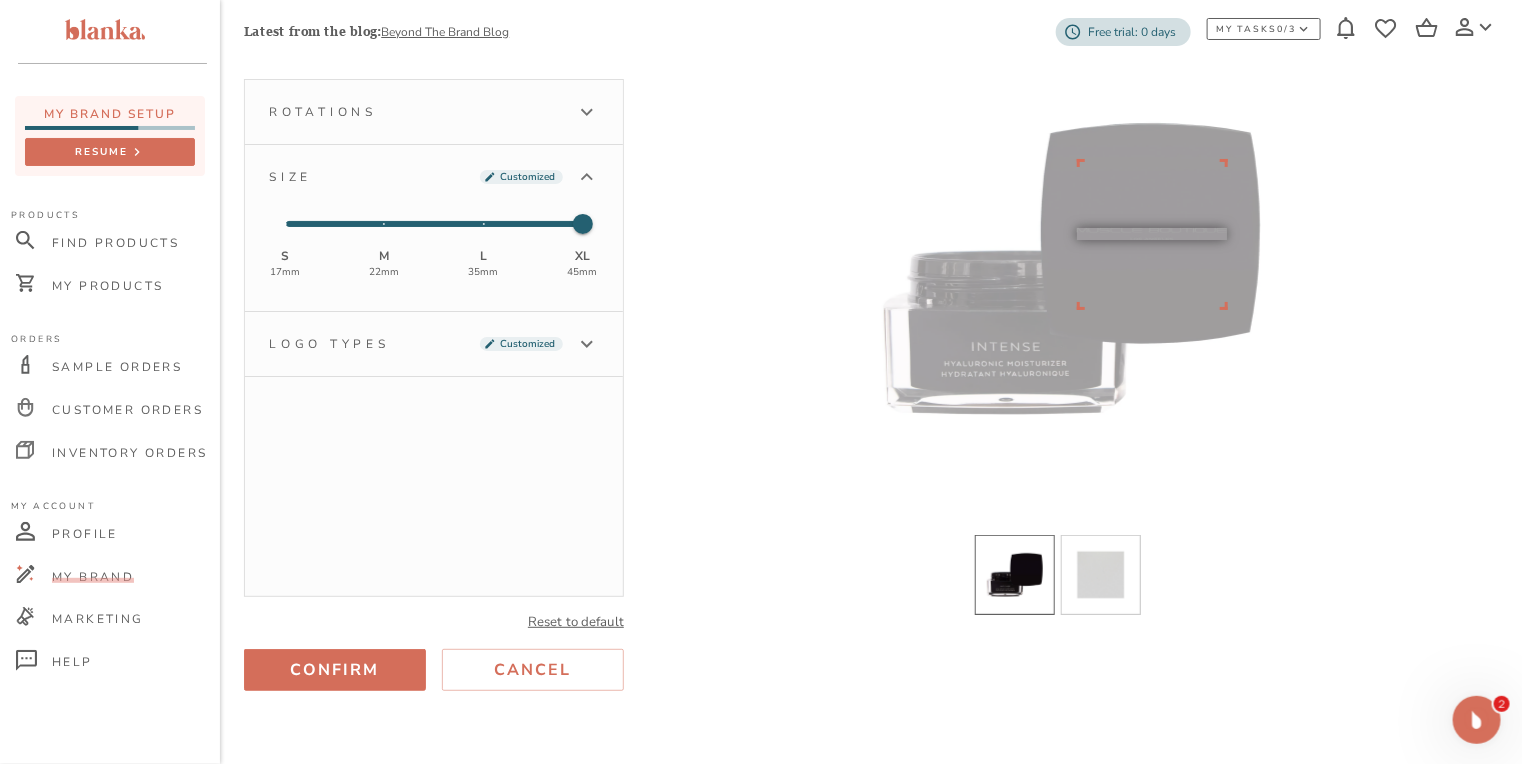 type on "2" 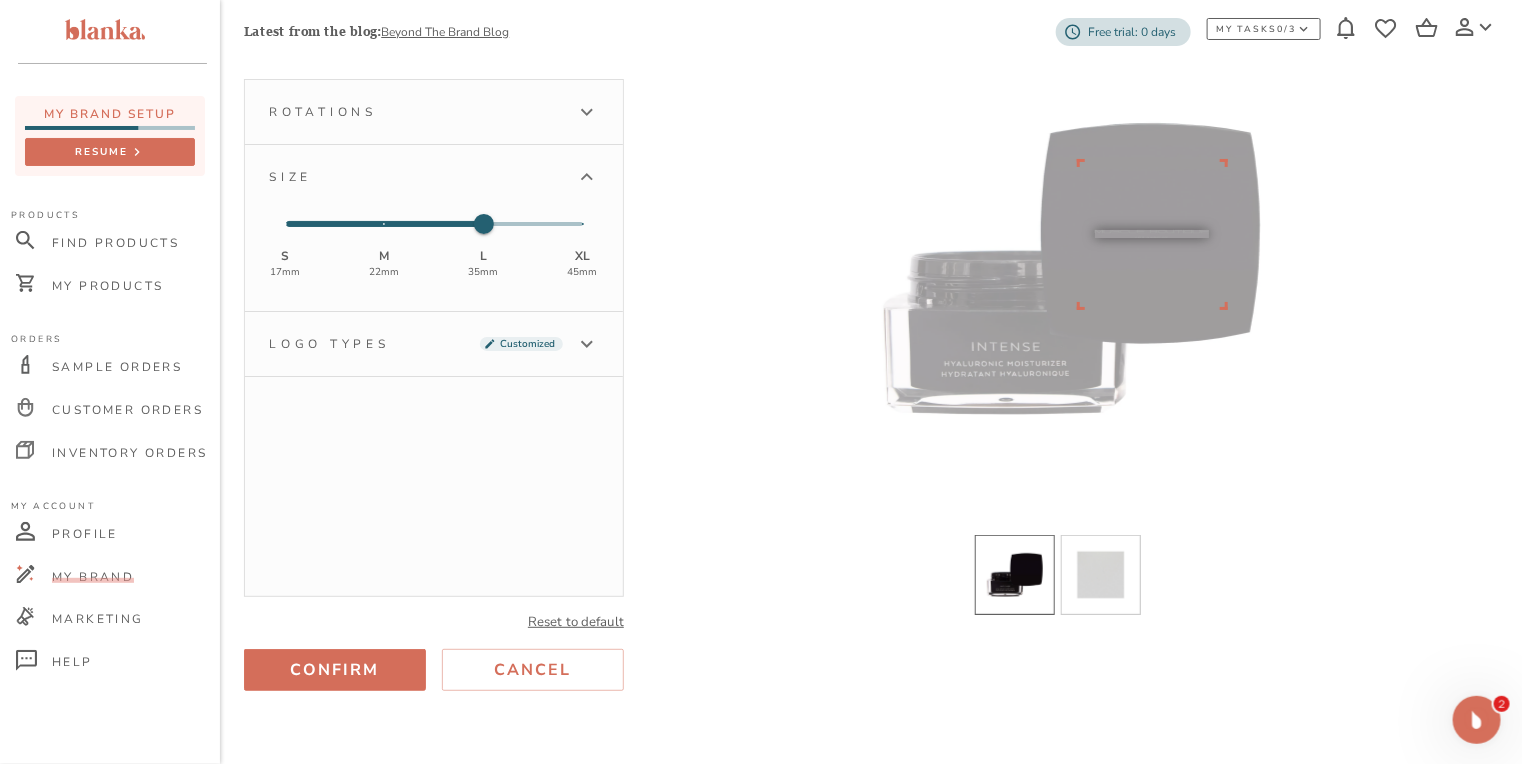 click on "Customized" at bounding box center (527, 344) 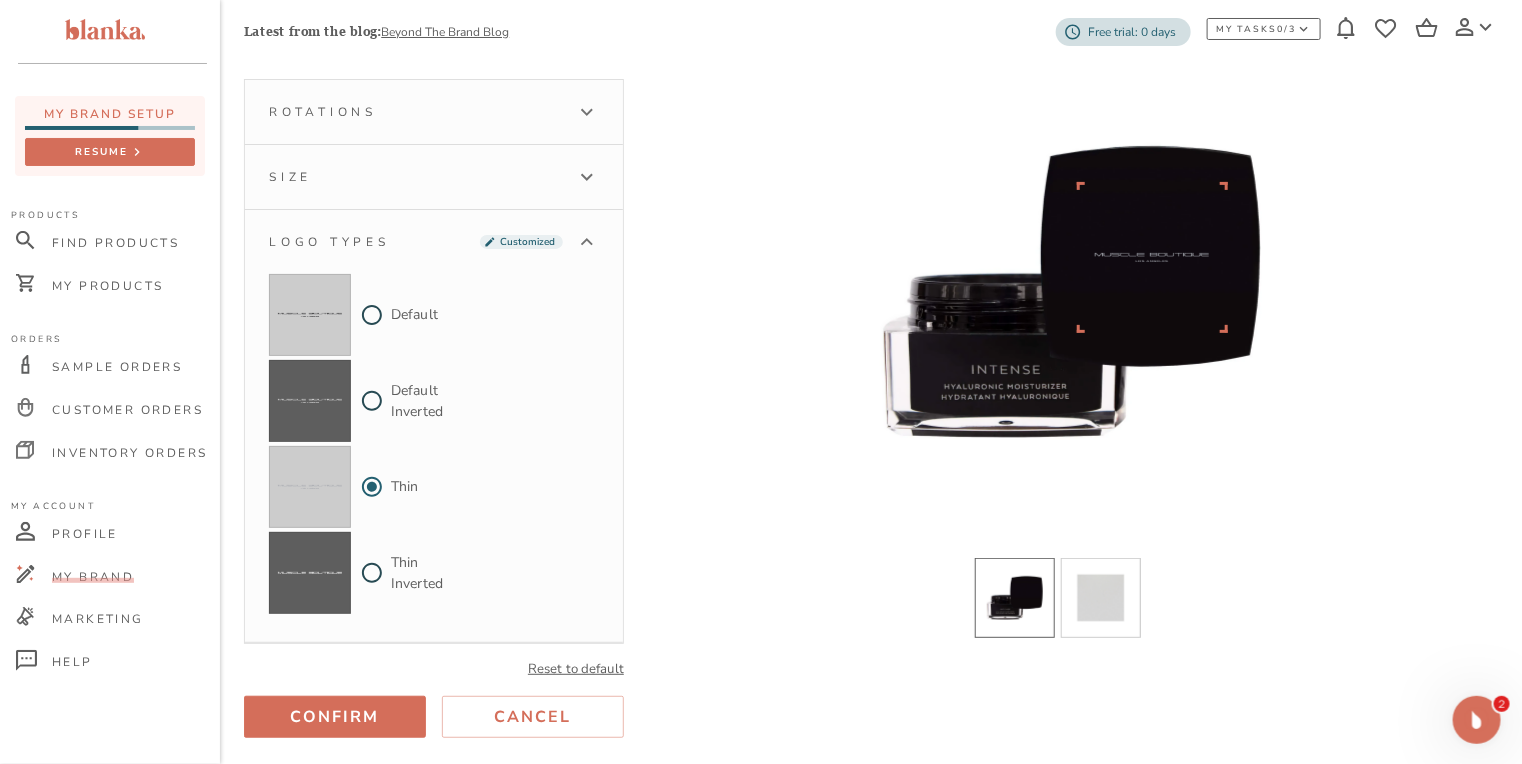 click on "Size" at bounding box center (416, 177) 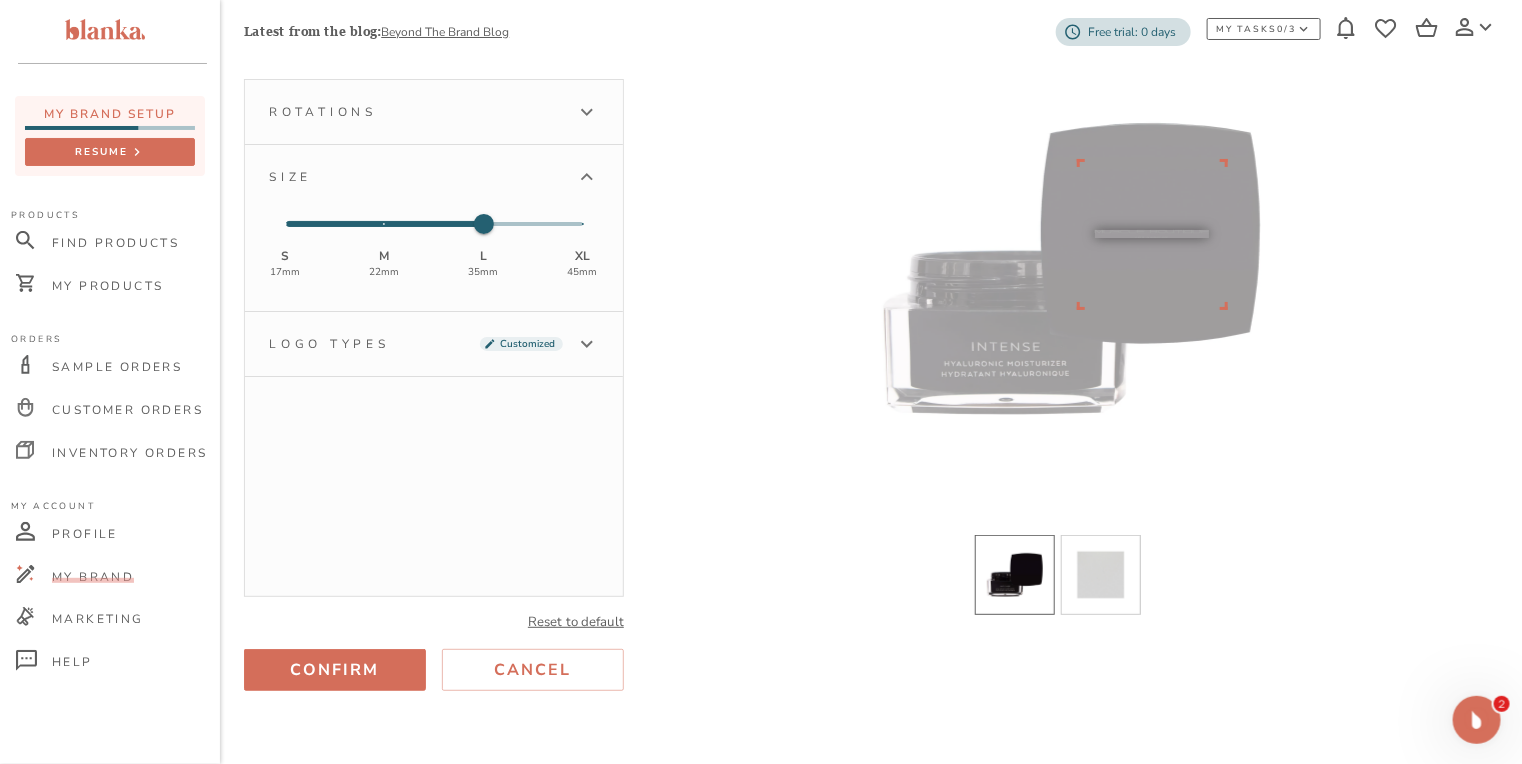 click on "S 17 mm M 22 mm L 35 mm XL 45 mm" at bounding box center (434, 260) 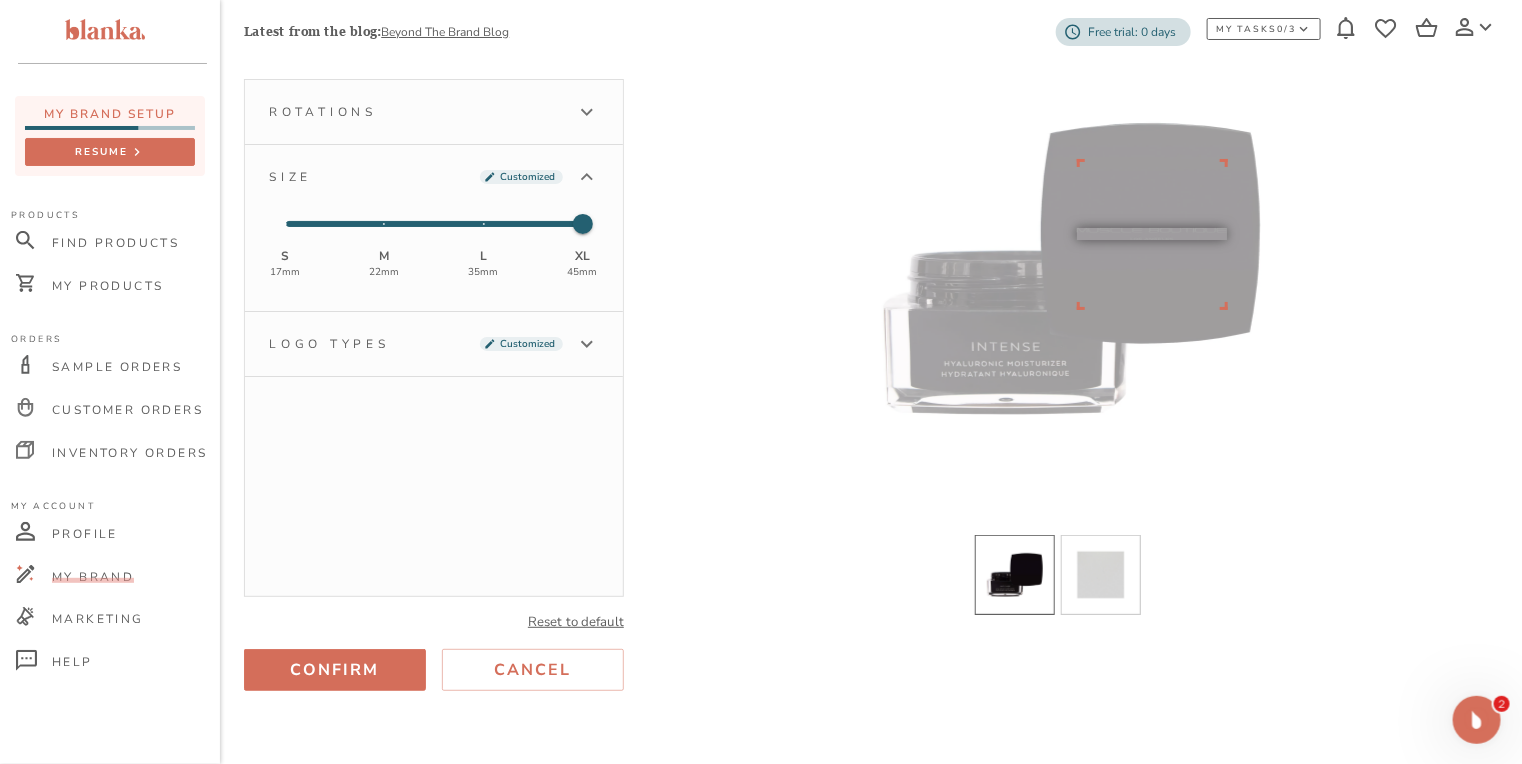 click on "Customized" at bounding box center [527, 344] 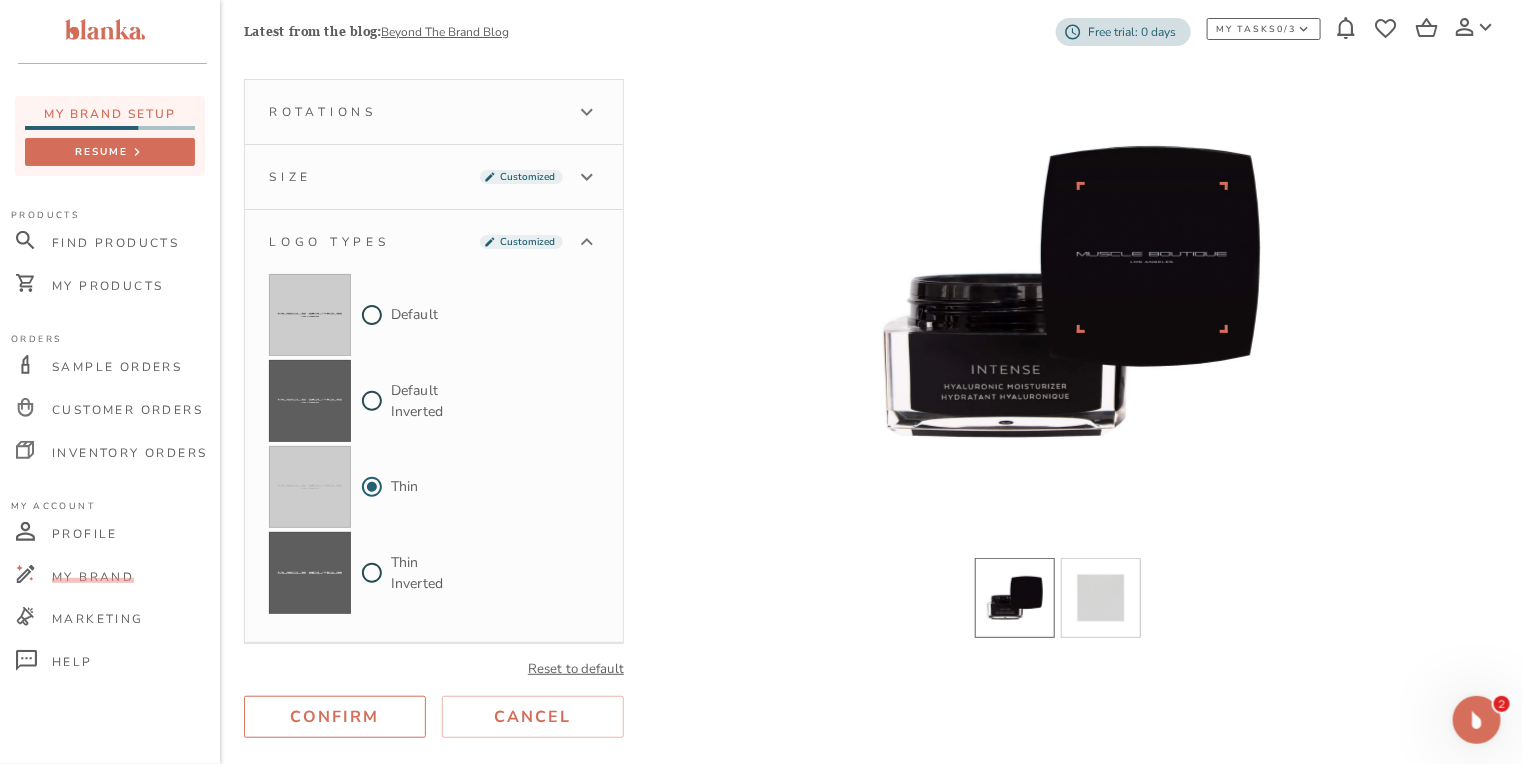 click on "Confirm" at bounding box center [335, 717] 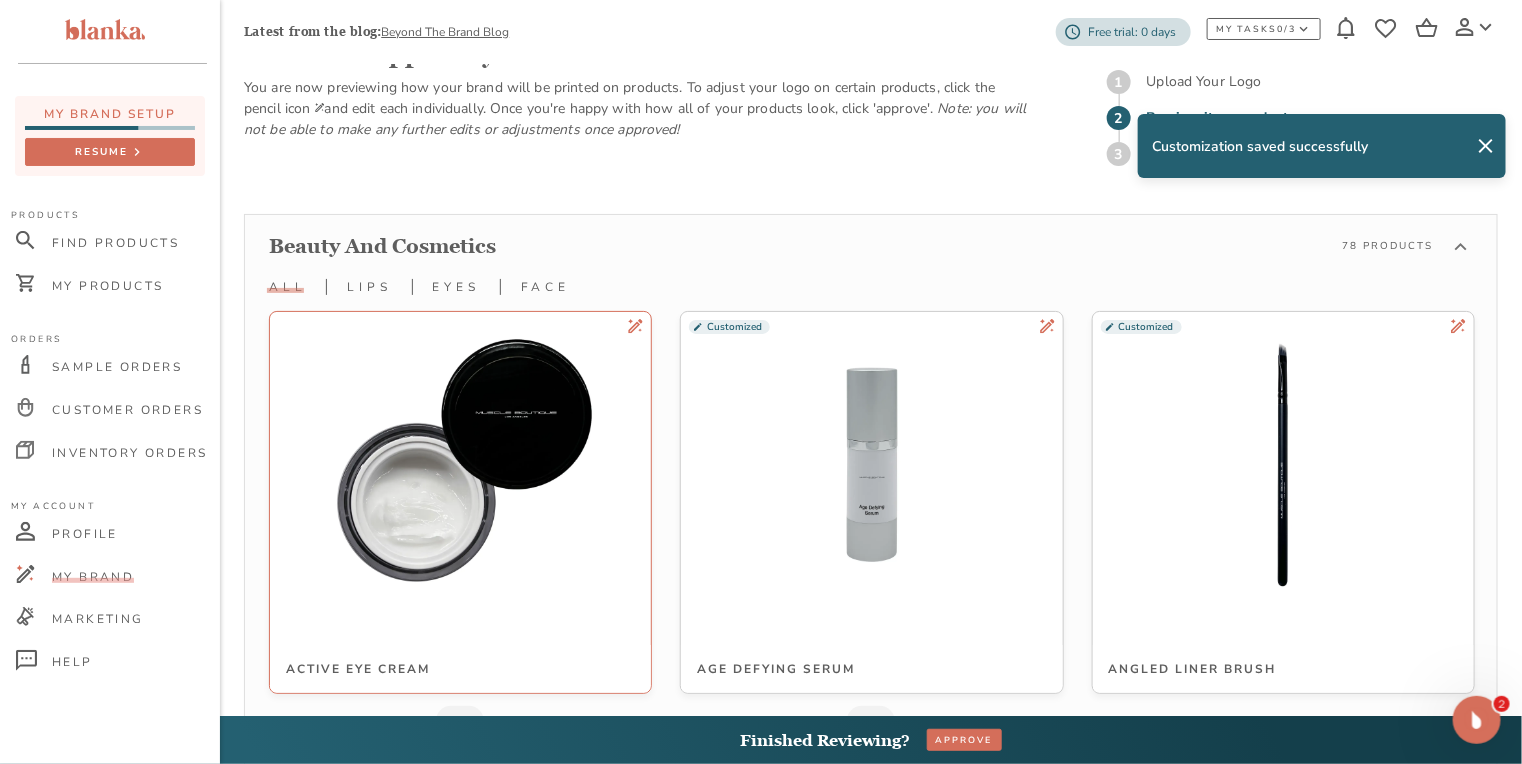 scroll, scrollTop: 5810, scrollLeft: 0, axis: vertical 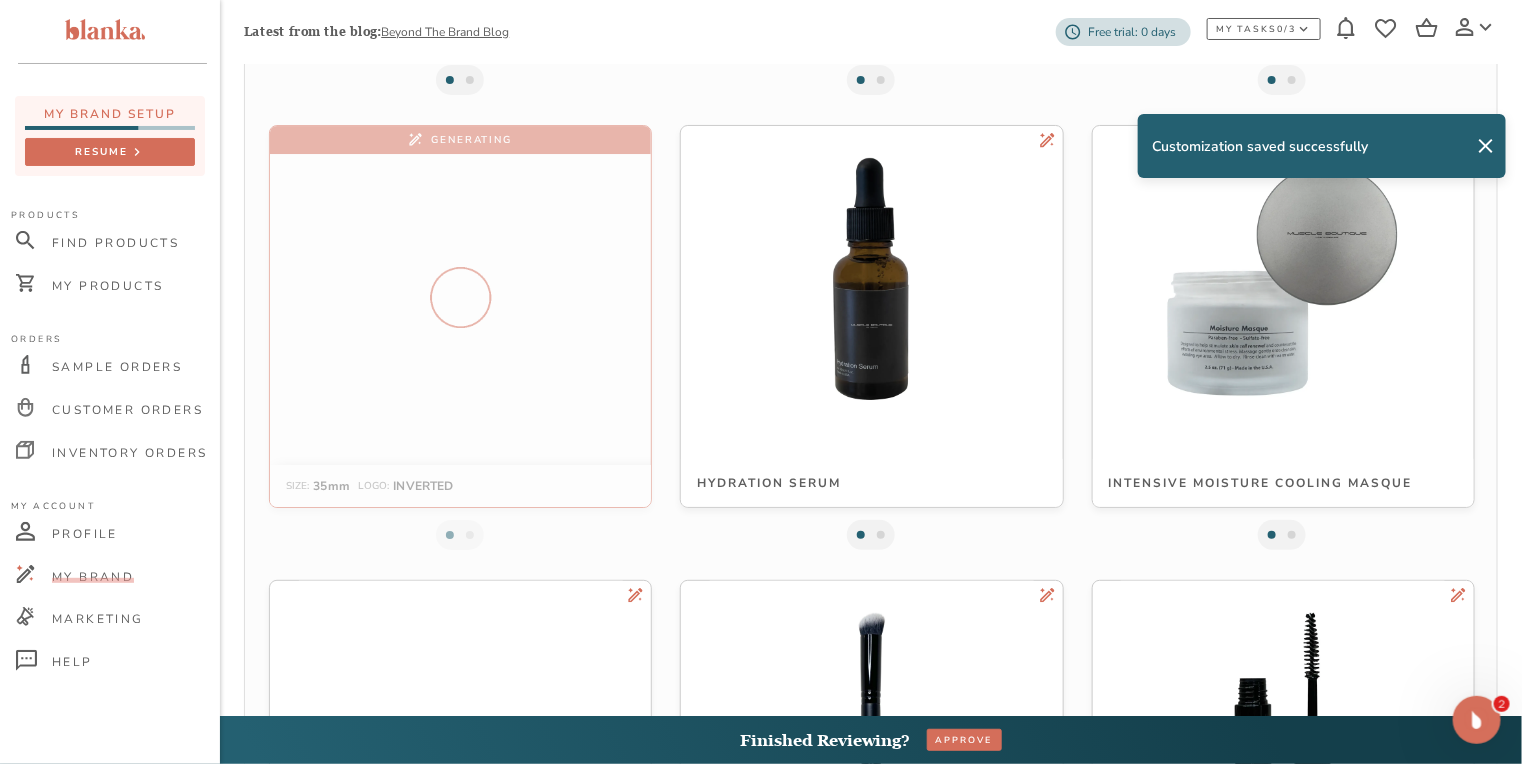 click at bounding box center (460, 316) 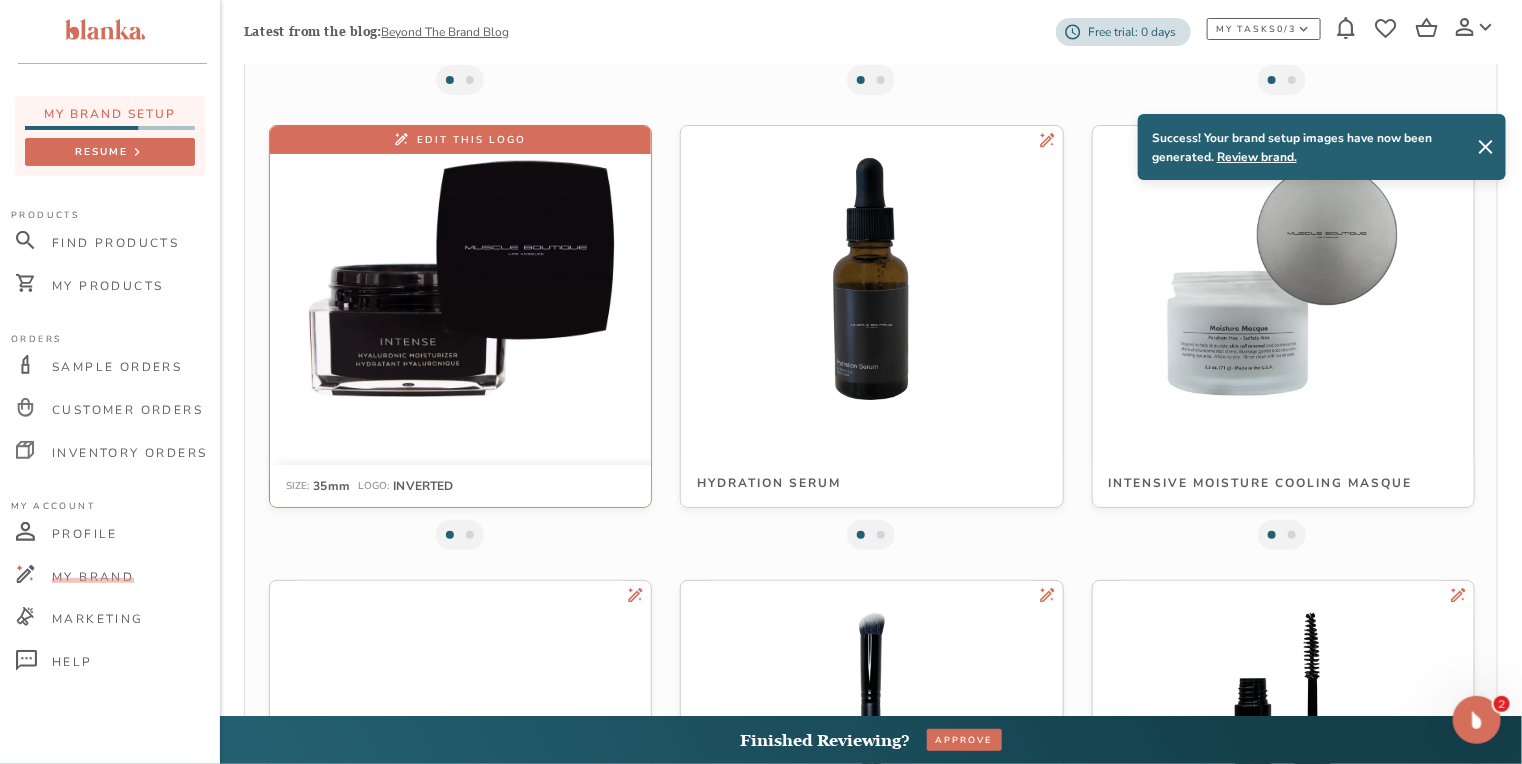 click at bounding box center (460, 278) 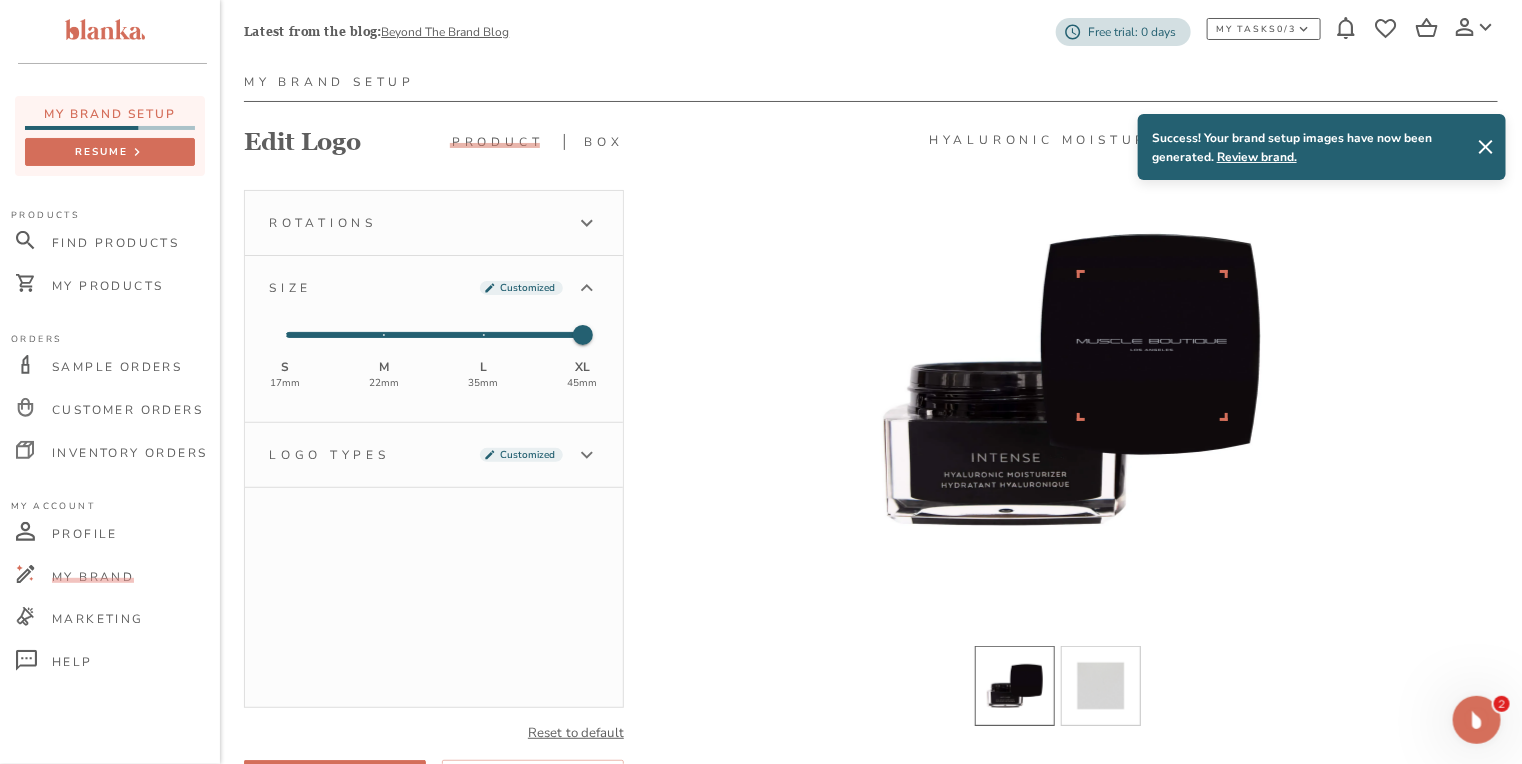 scroll, scrollTop: 160, scrollLeft: 0, axis: vertical 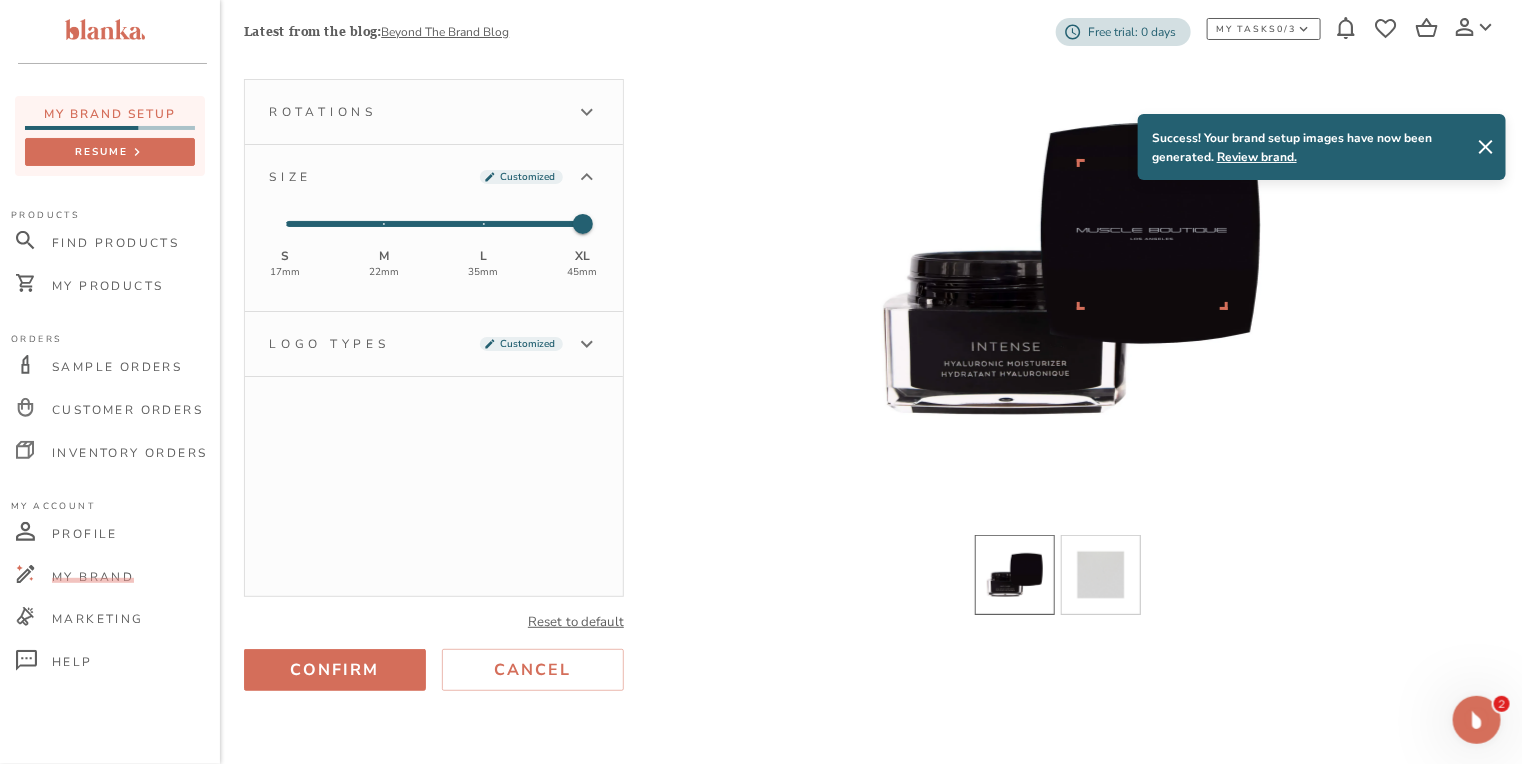 click 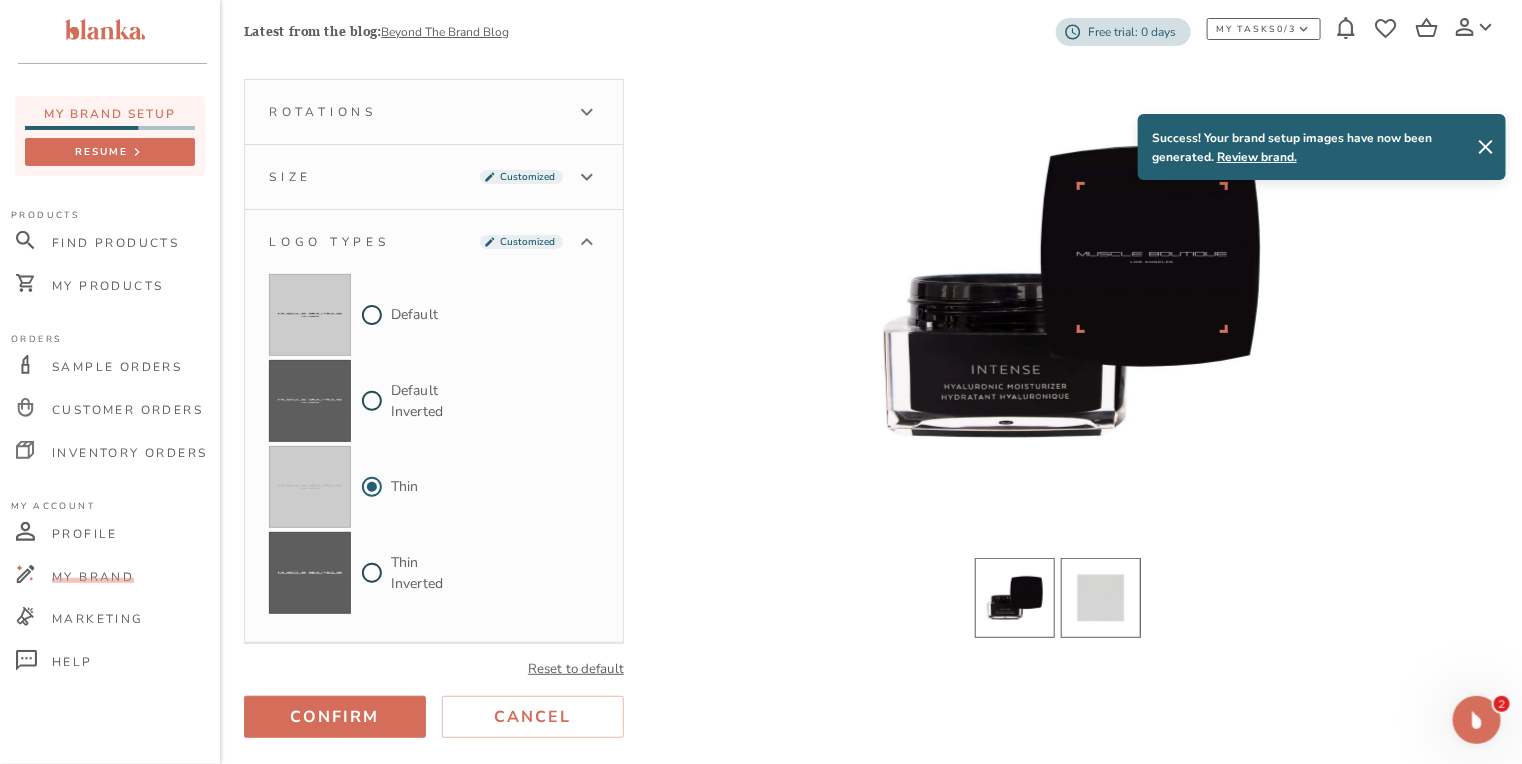 click at bounding box center [1101, 598] 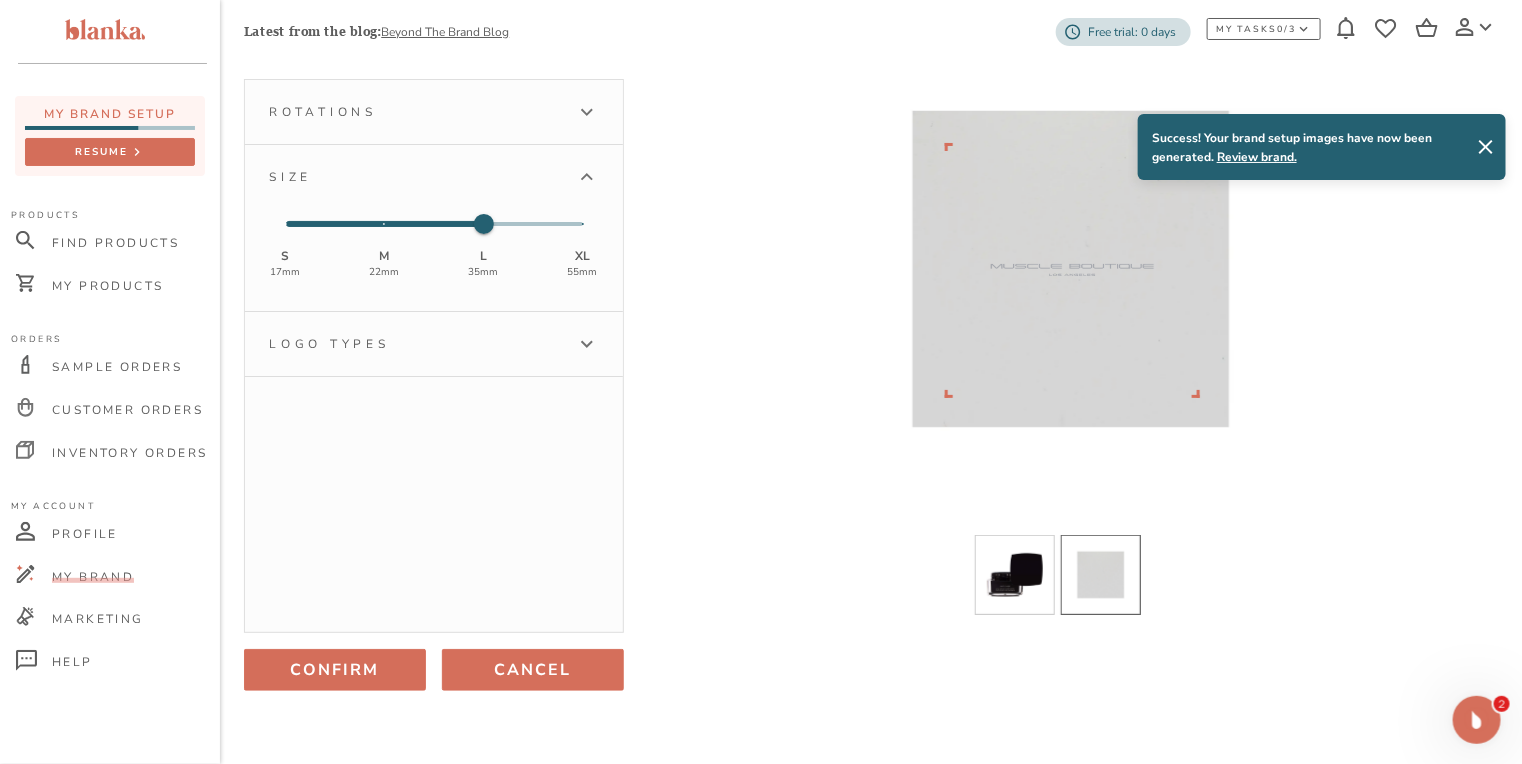 click on "Cancel" at bounding box center [533, 670] 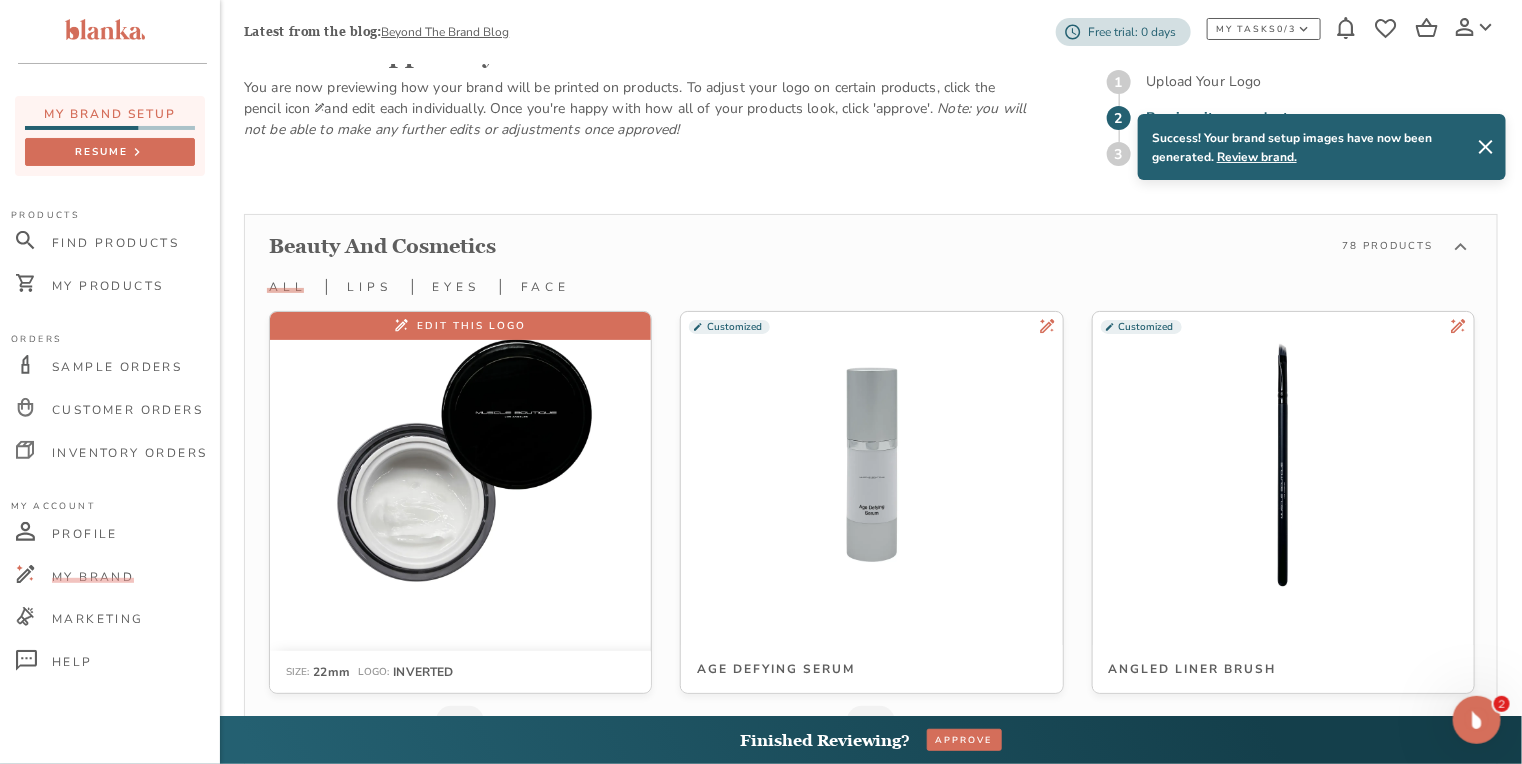 scroll, scrollTop: 5810, scrollLeft: 0, axis: vertical 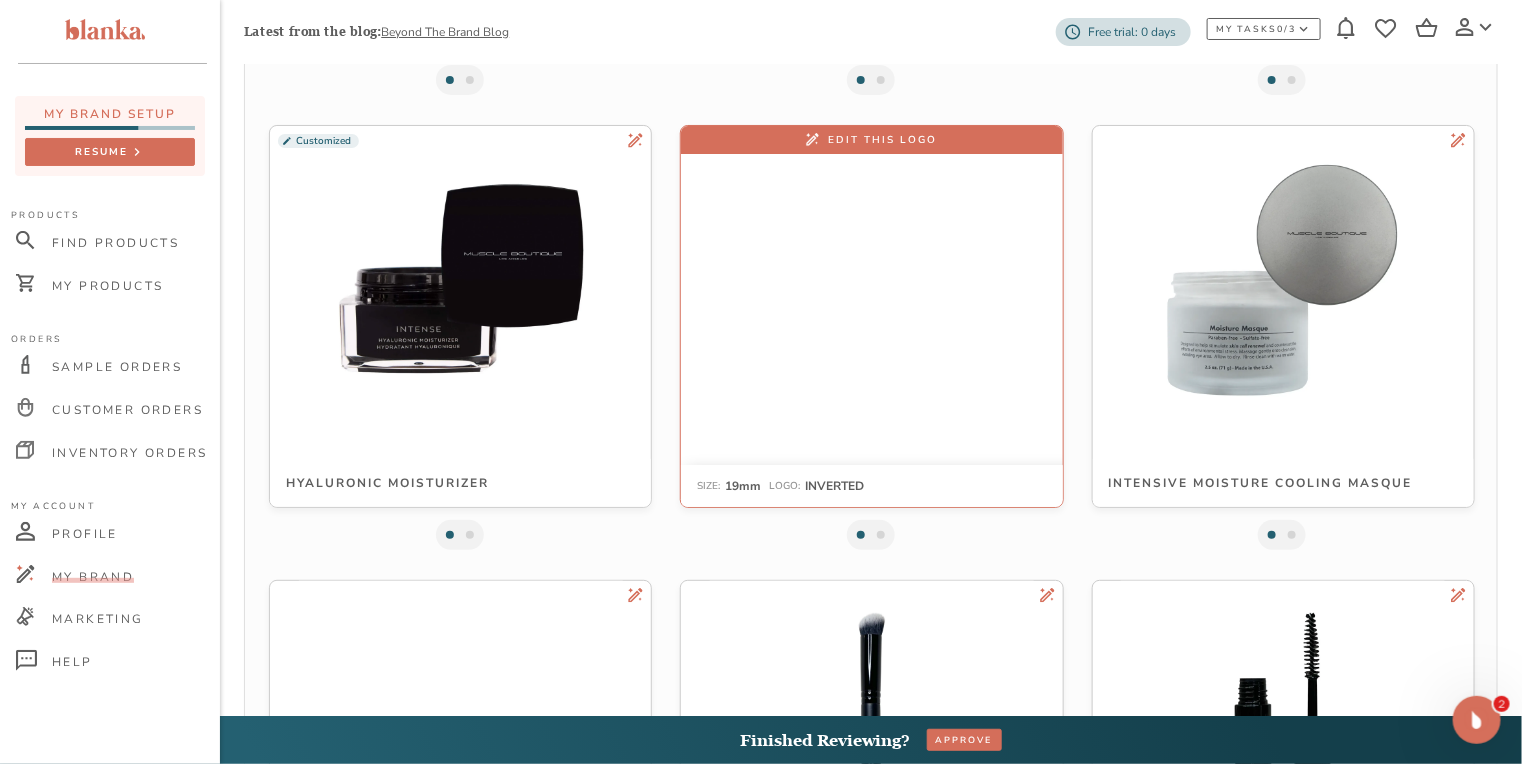 click at bounding box center (871, 278) 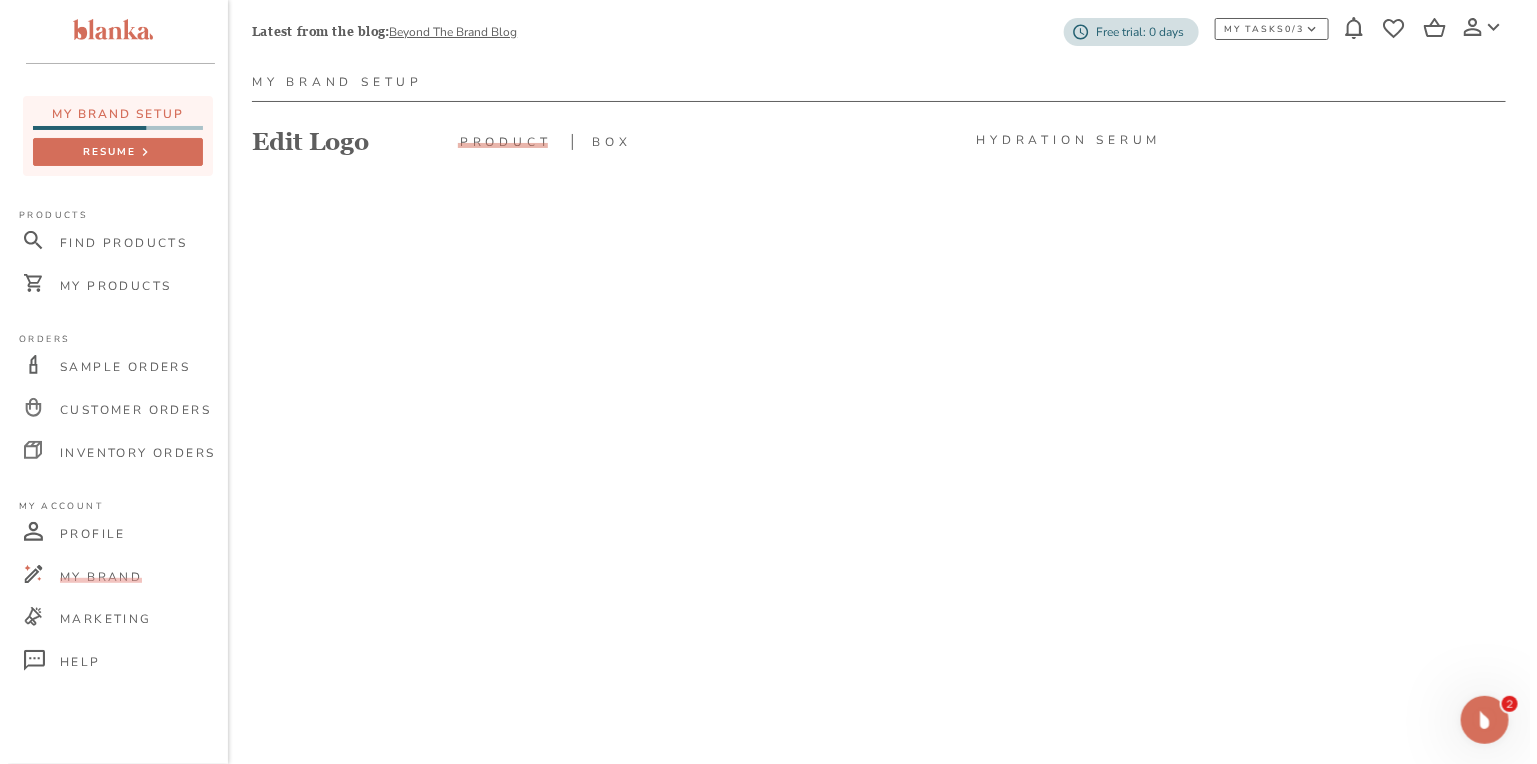 scroll, scrollTop: 160, scrollLeft: 0, axis: vertical 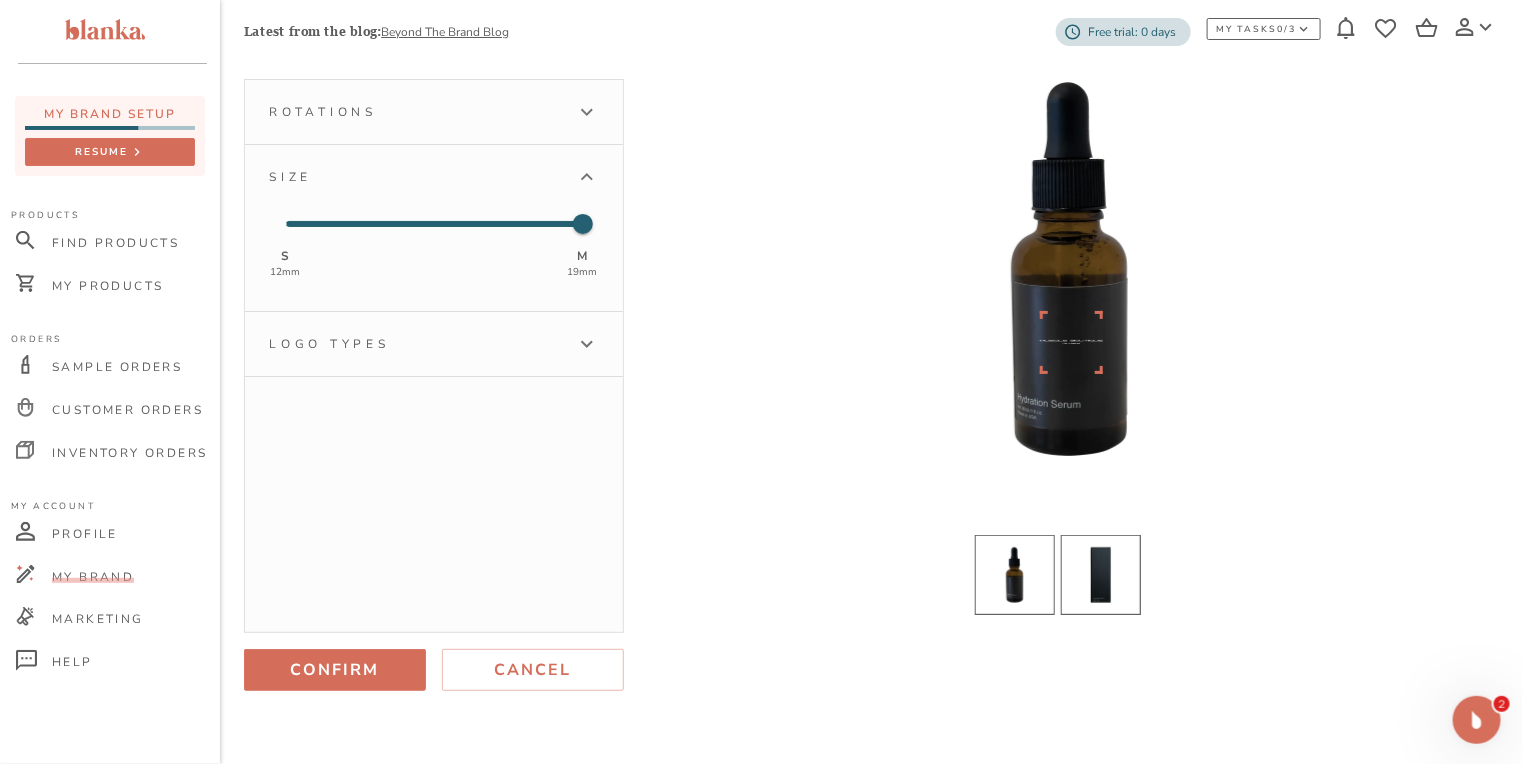 click at bounding box center (1101, 575) 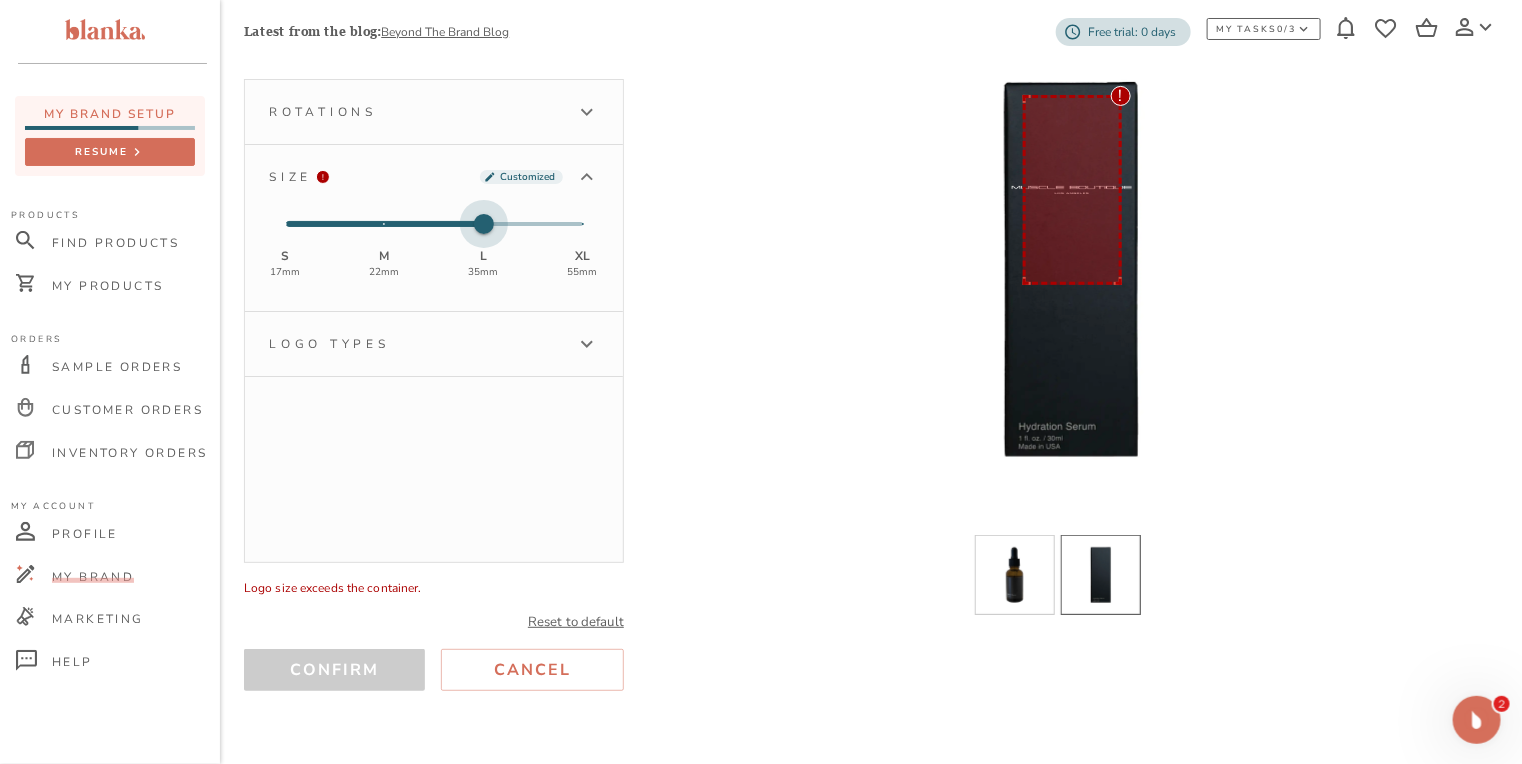 type on "1" 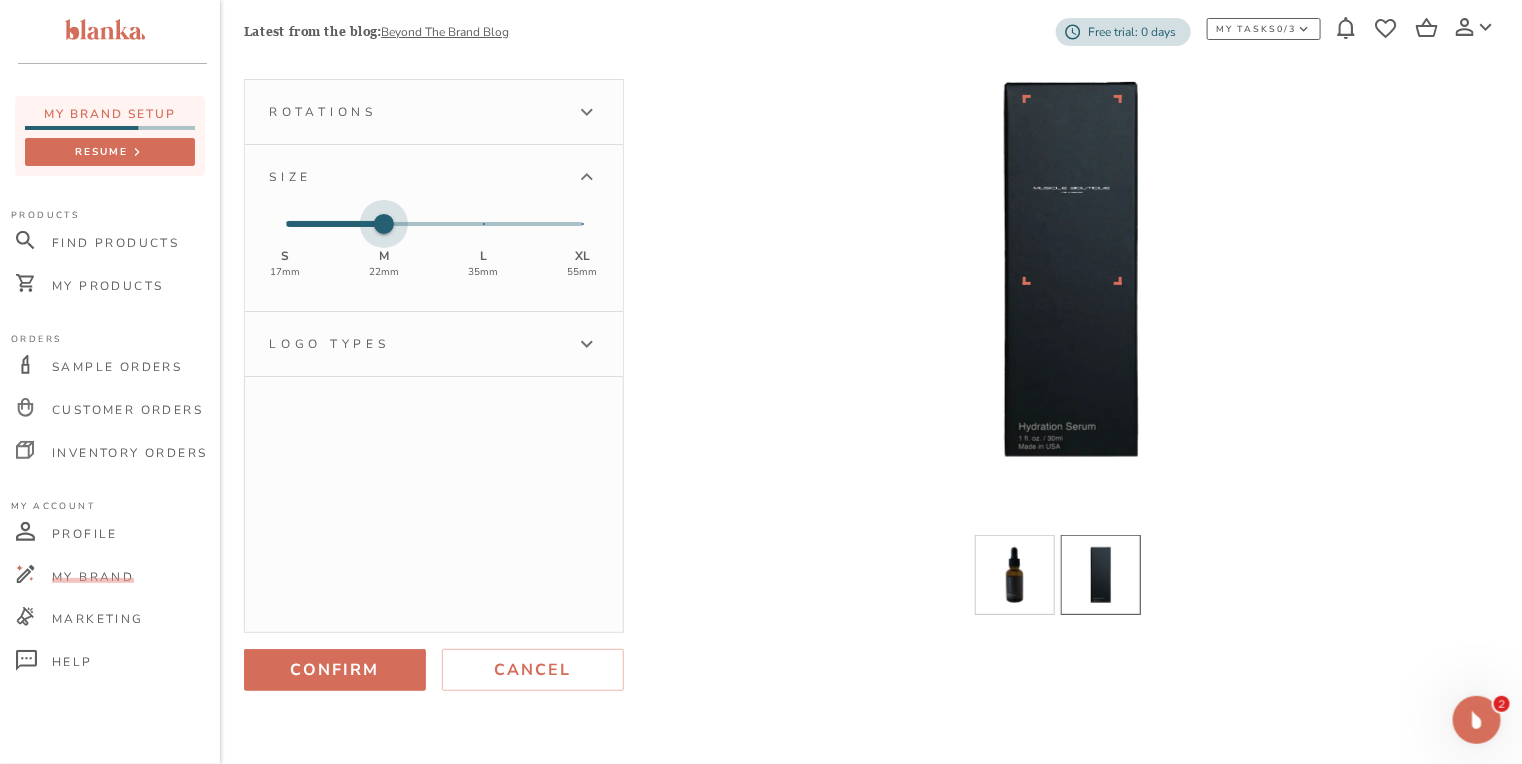 drag, startPoint x: 385, startPoint y: 223, endPoint x: 421, endPoint y: 217, distance: 36.496574 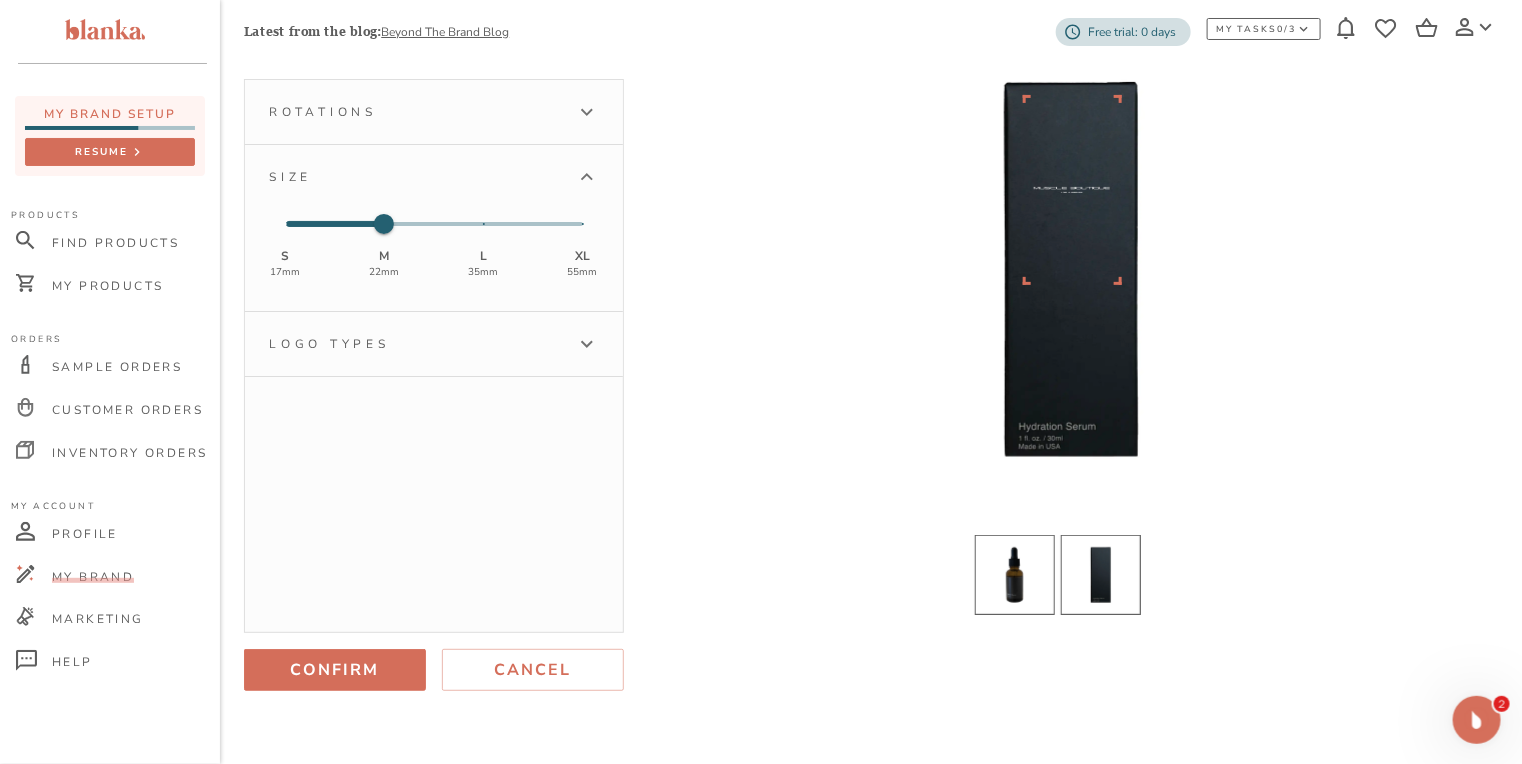 click at bounding box center [1015, 575] 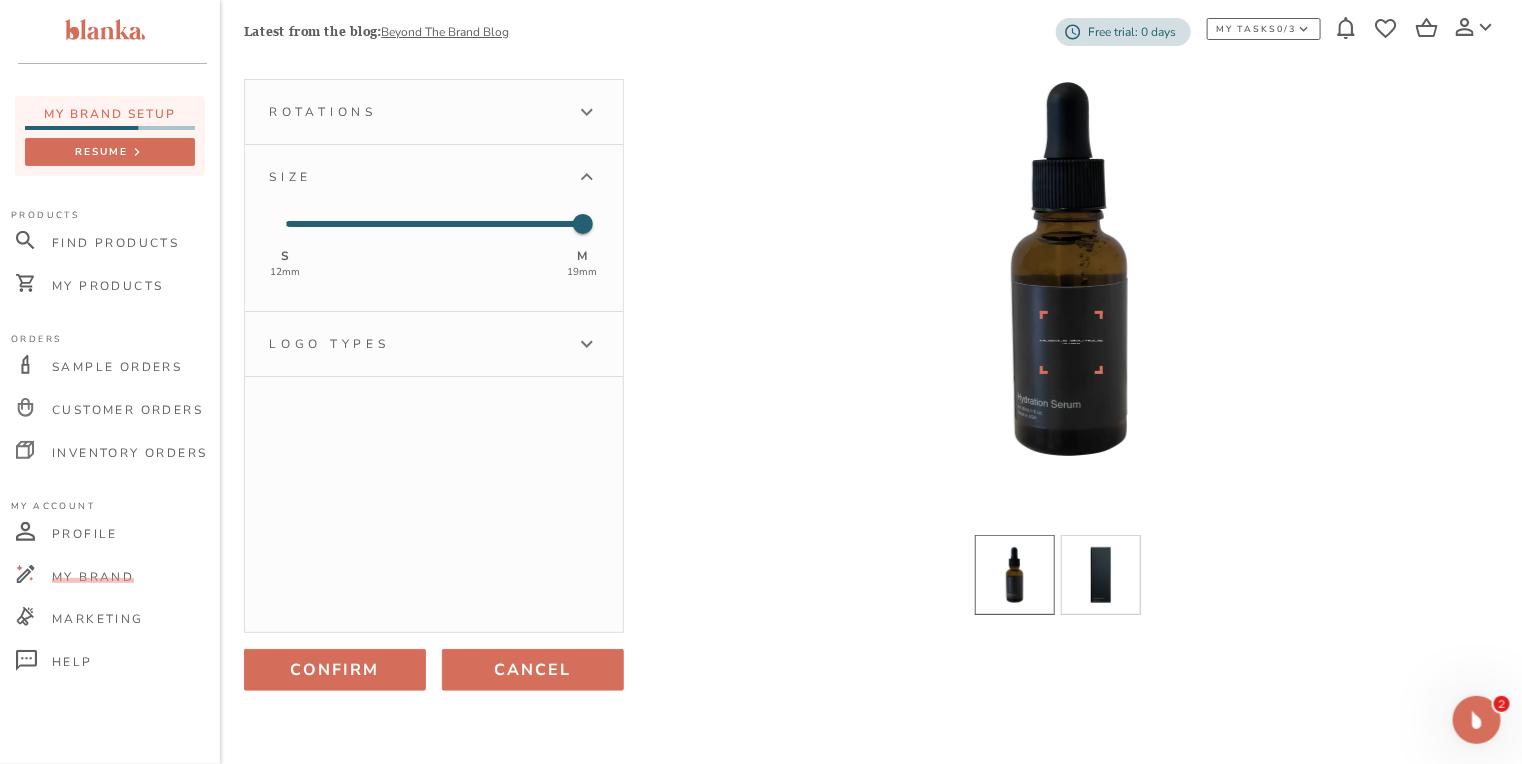 click on "Cancel" at bounding box center (533, 670) 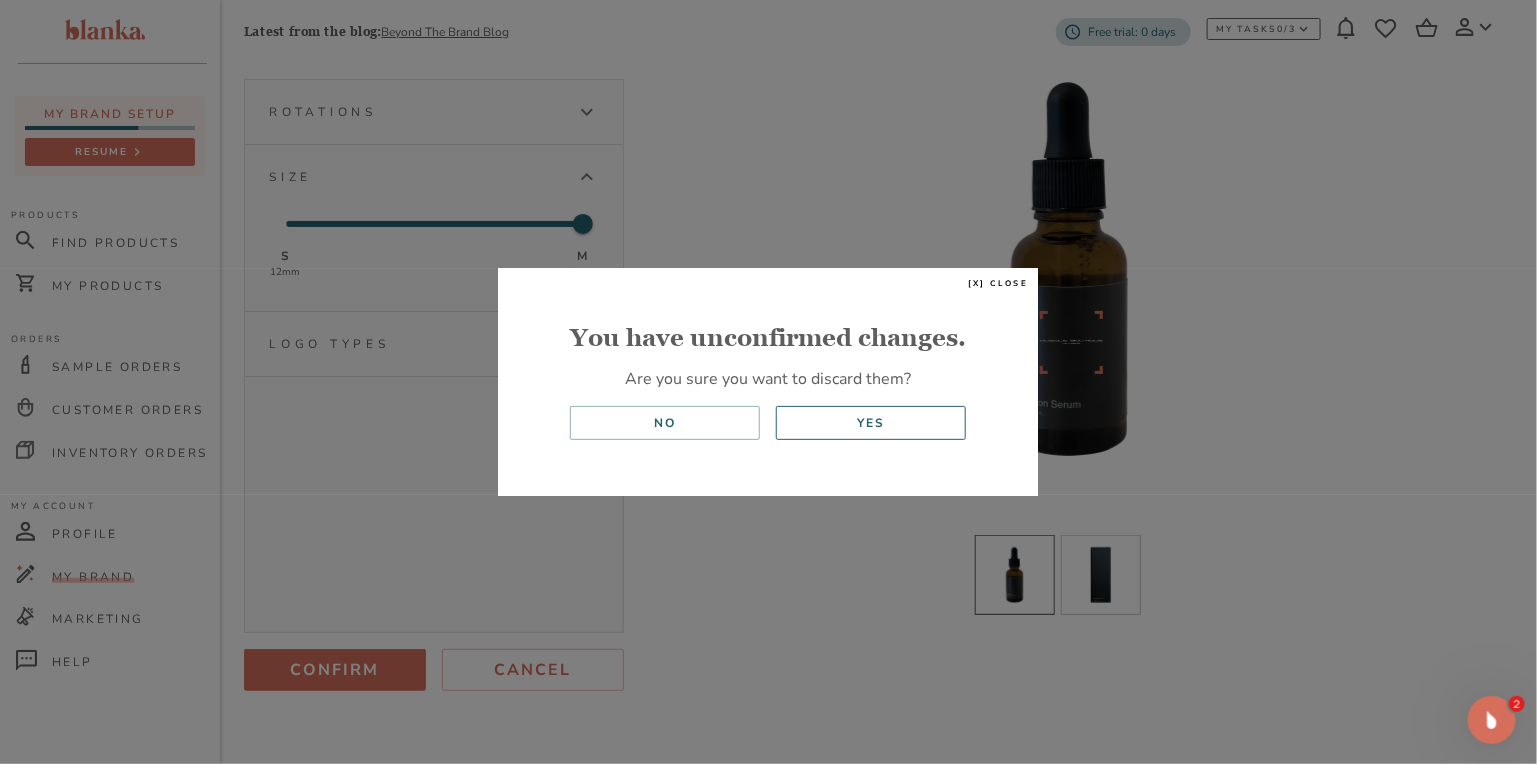 click on "Yes" at bounding box center (871, 423) 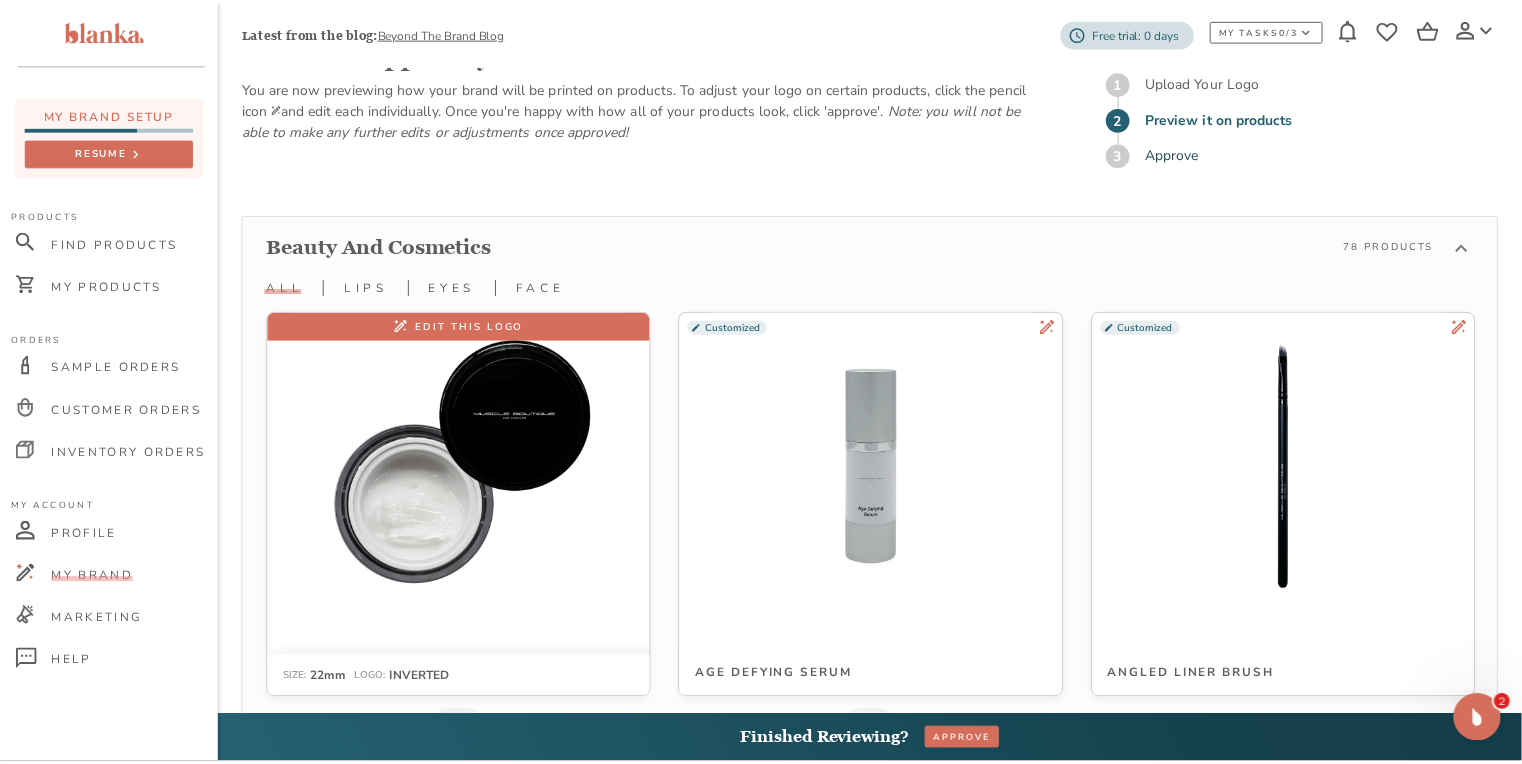 scroll, scrollTop: 5810, scrollLeft: 0, axis: vertical 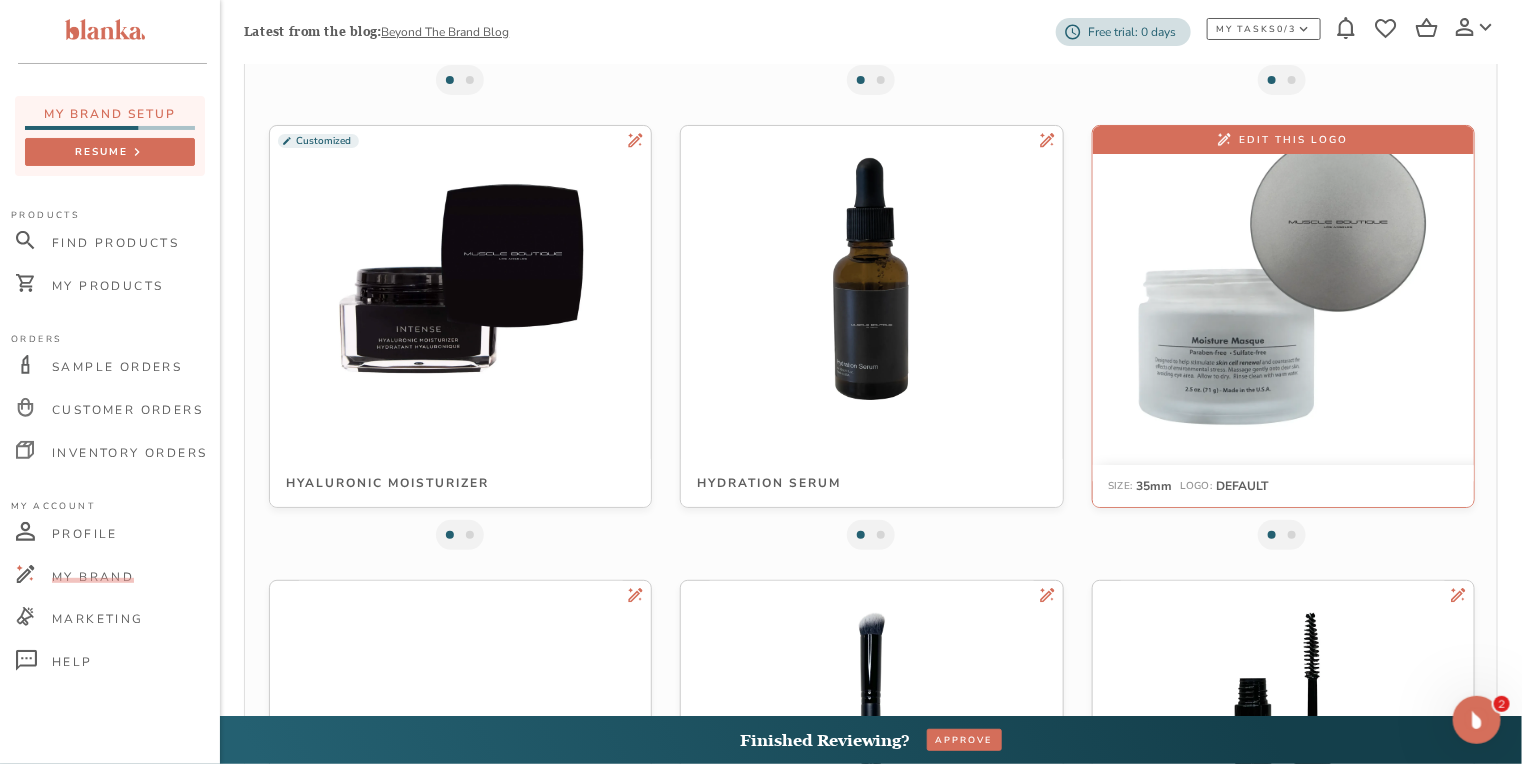 click at bounding box center (1283, 278) 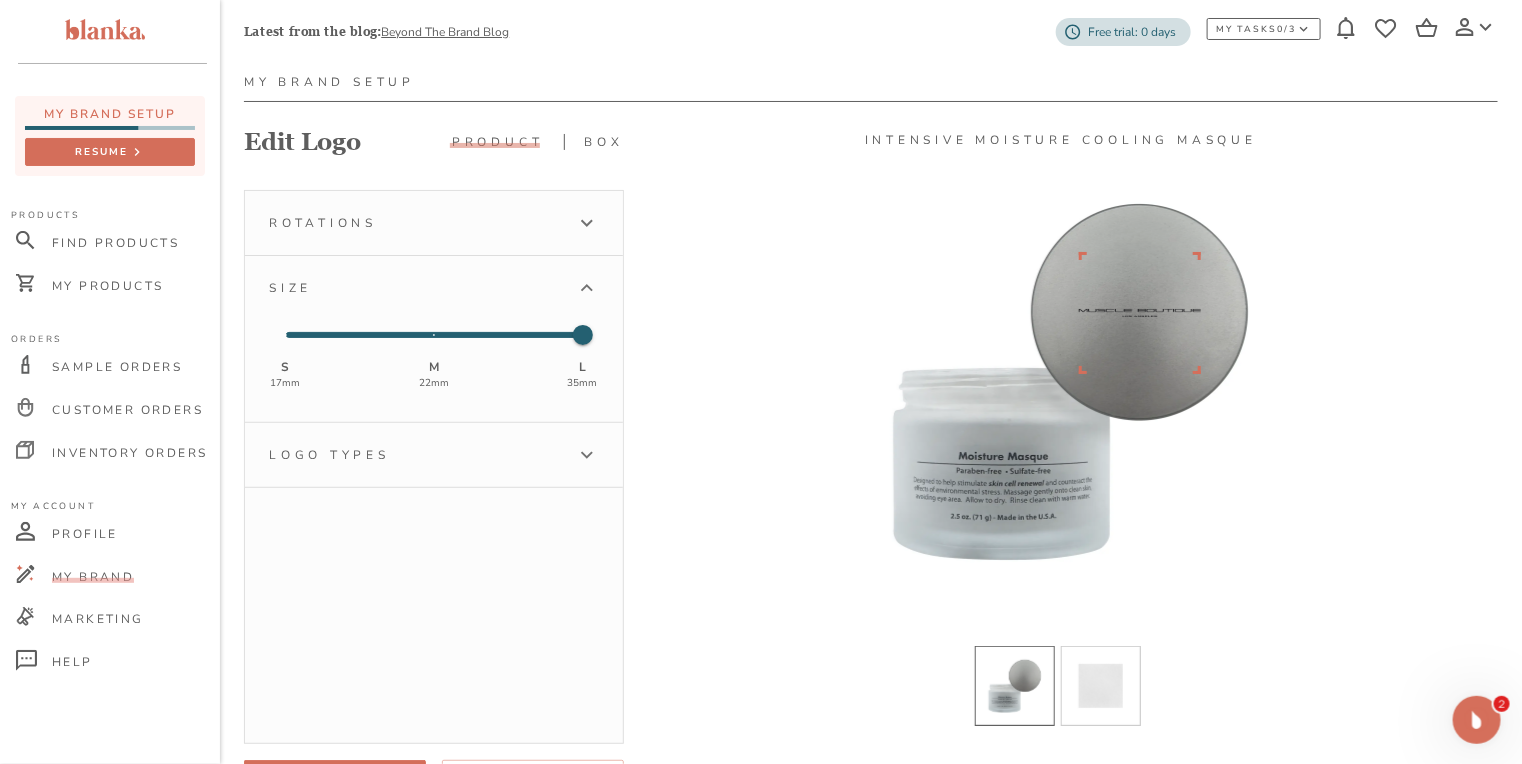 scroll, scrollTop: 160, scrollLeft: 0, axis: vertical 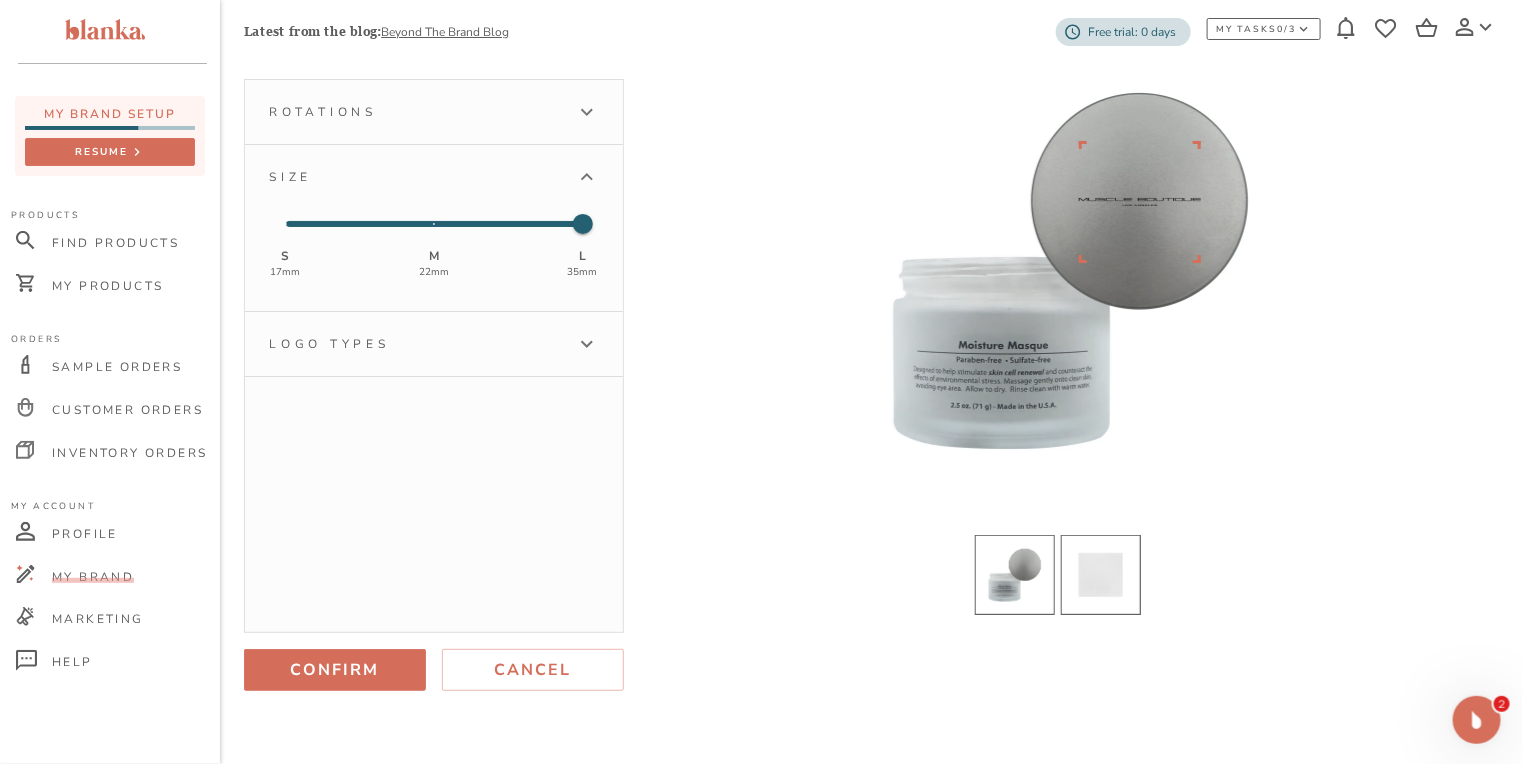 click at bounding box center (1101, 575) 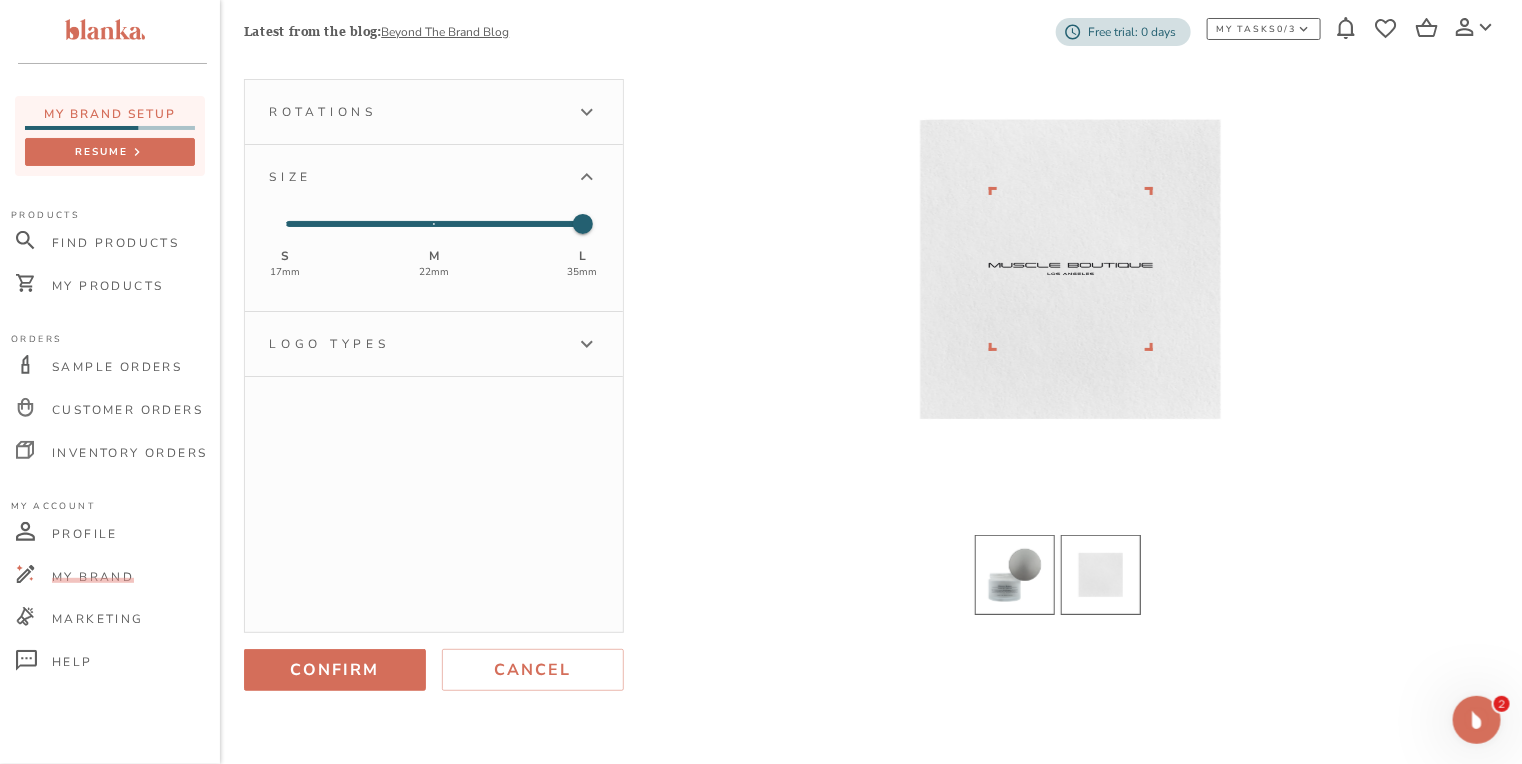 click at bounding box center [1015, 575] 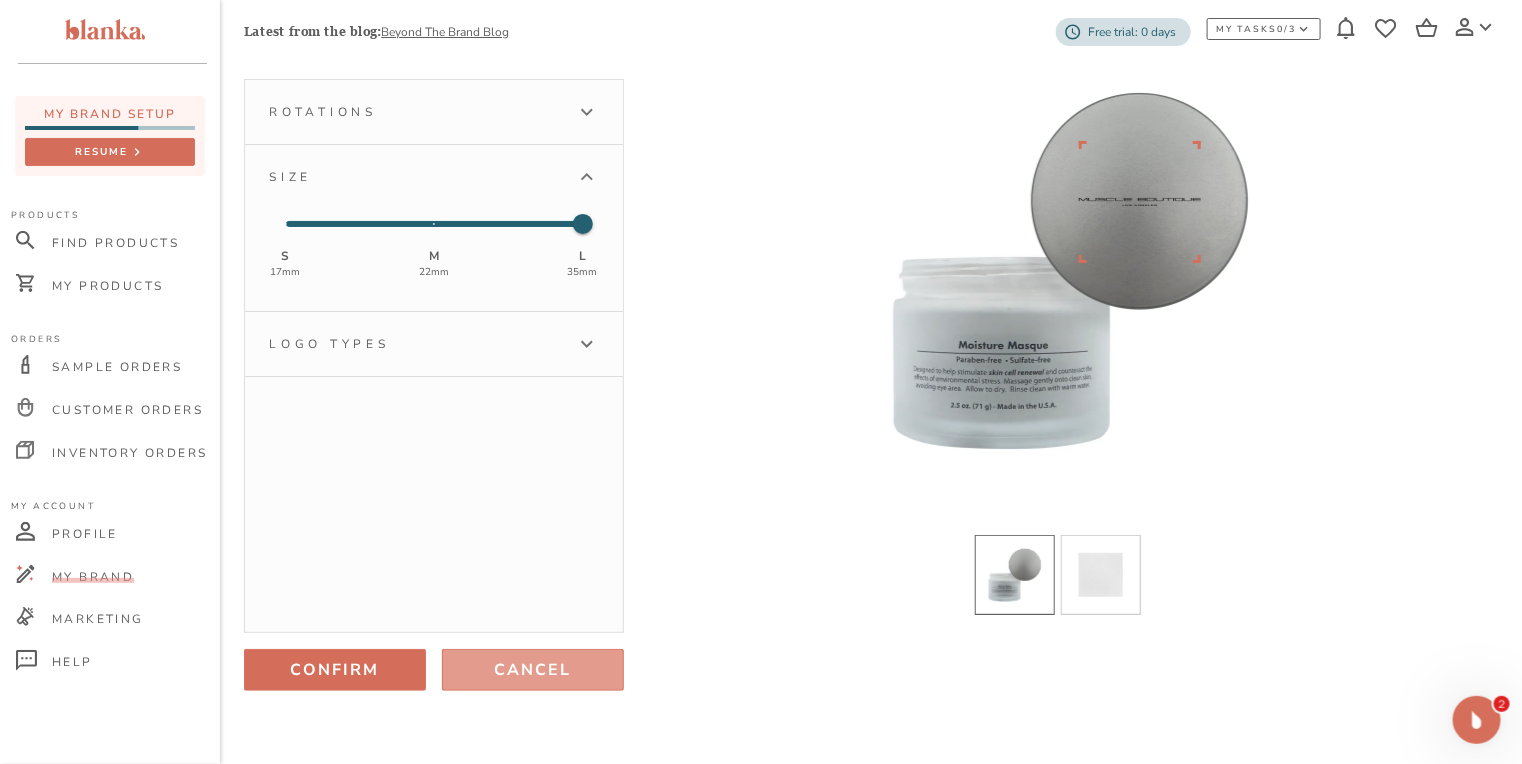 click on "Cancel" at bounding box center (533, 670) 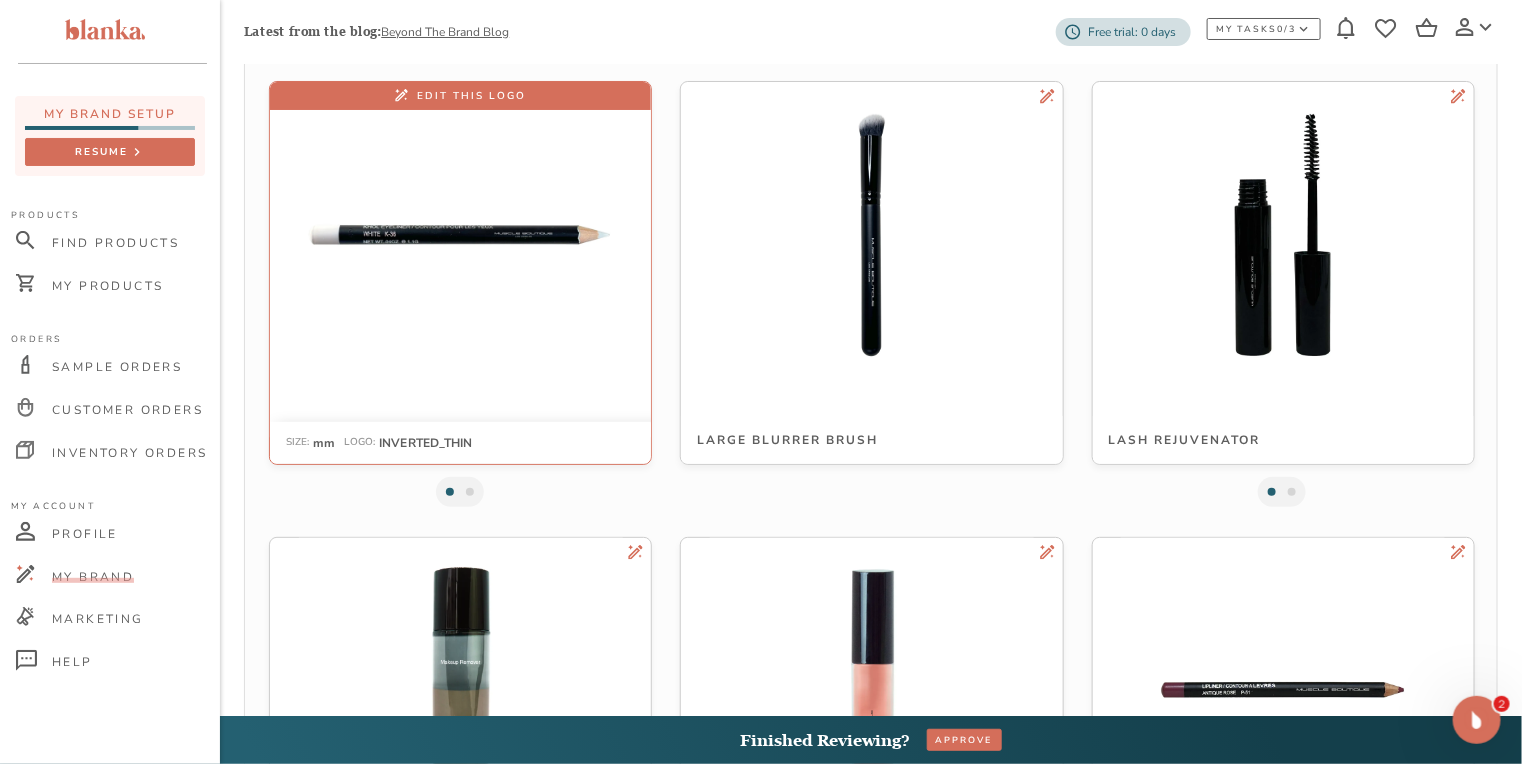 click at bounding box center [460, 234] 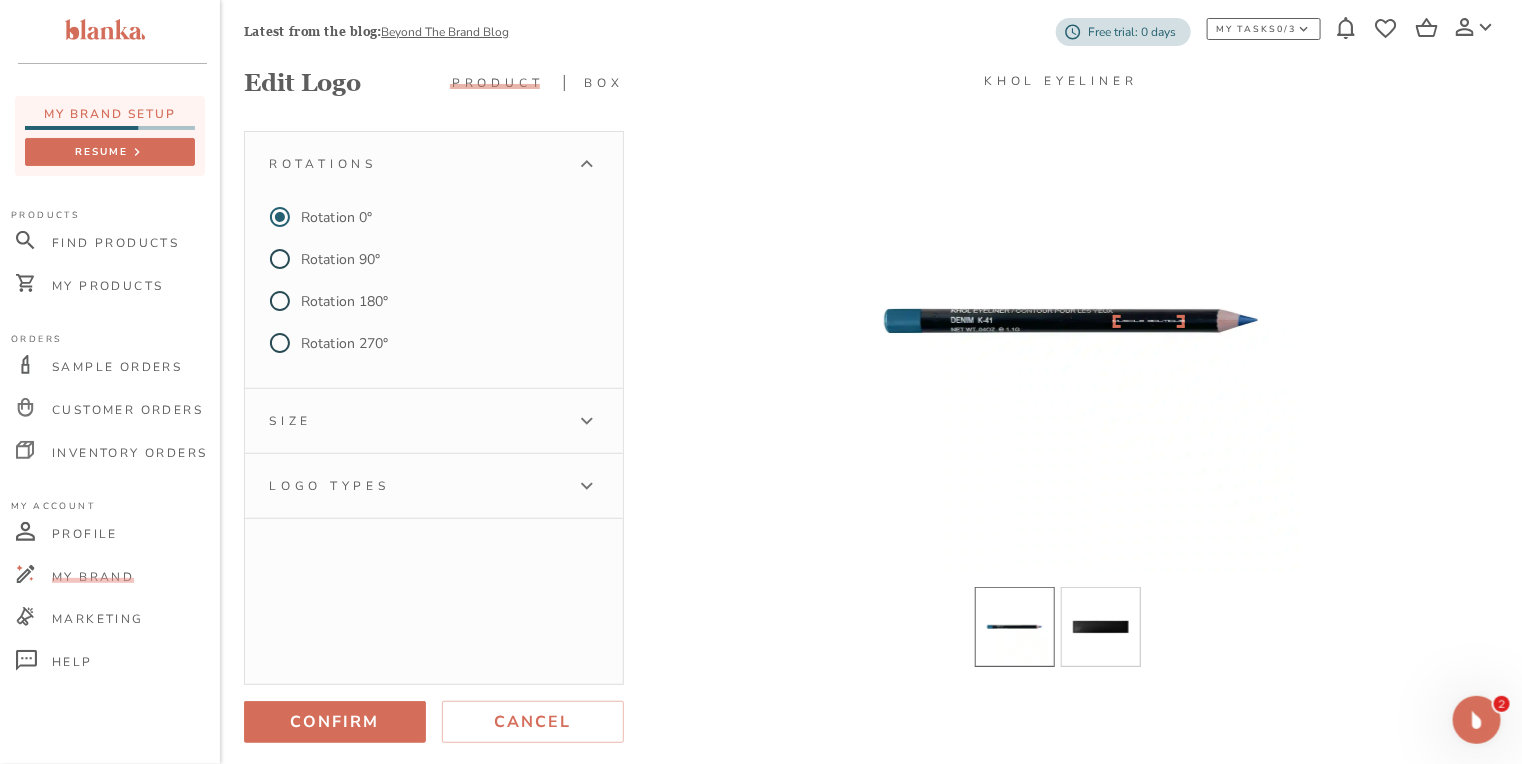 scroll, scrollTop: 160, scrollLeft: 0, axis: vertical 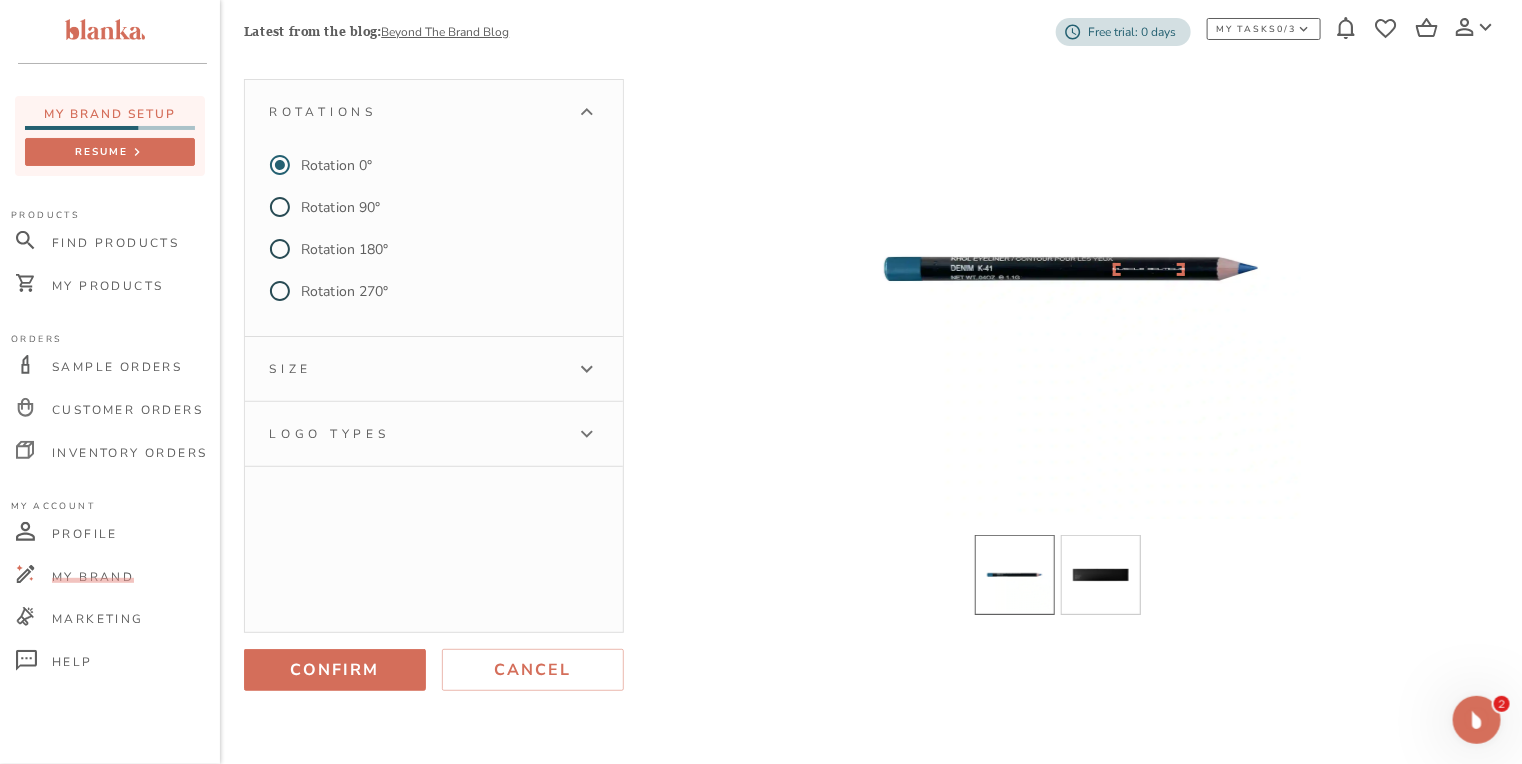 click on "Logo types" at bounding box center (434, 434) 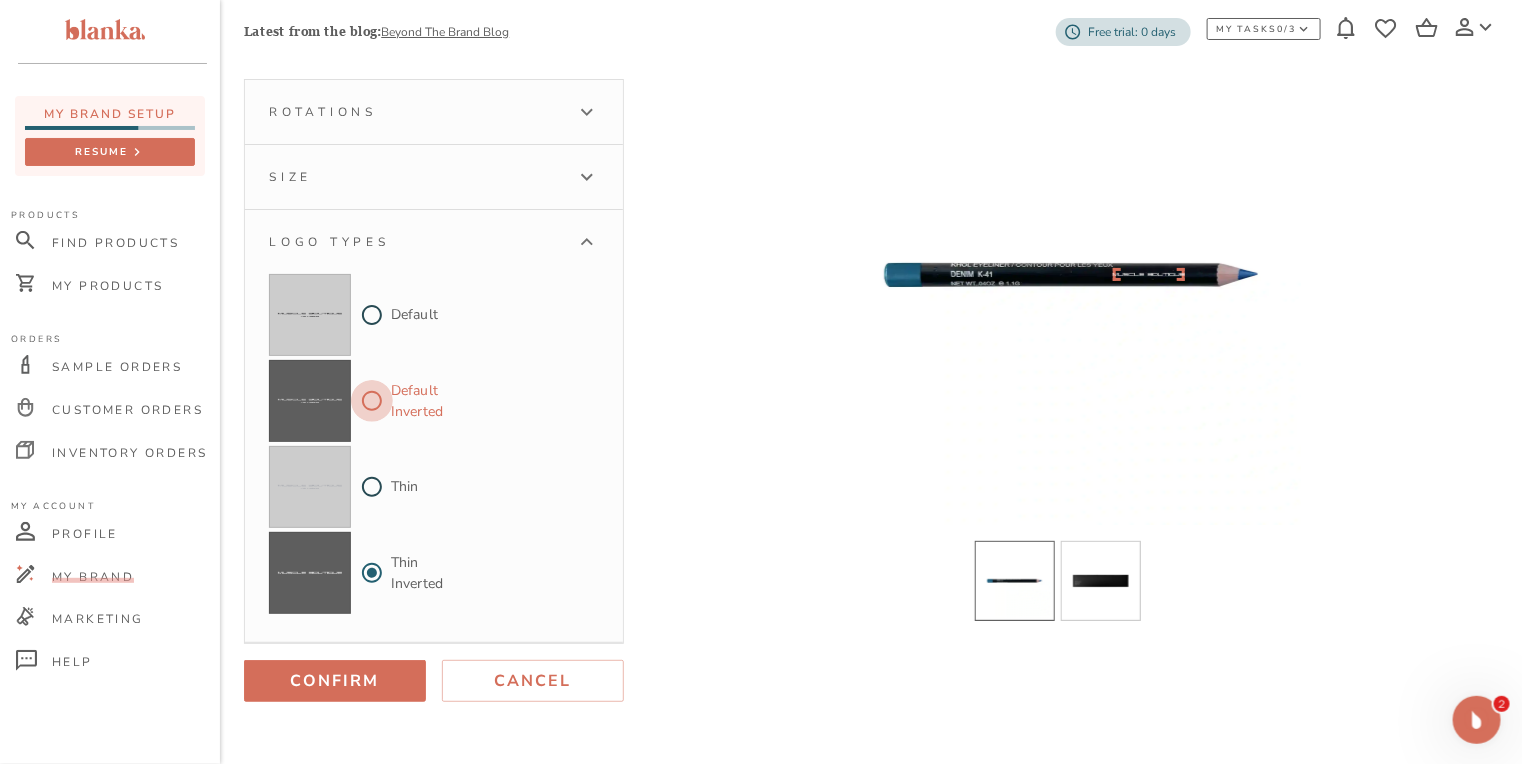 click on "Default Inverted" at bounding box center (372, 401) 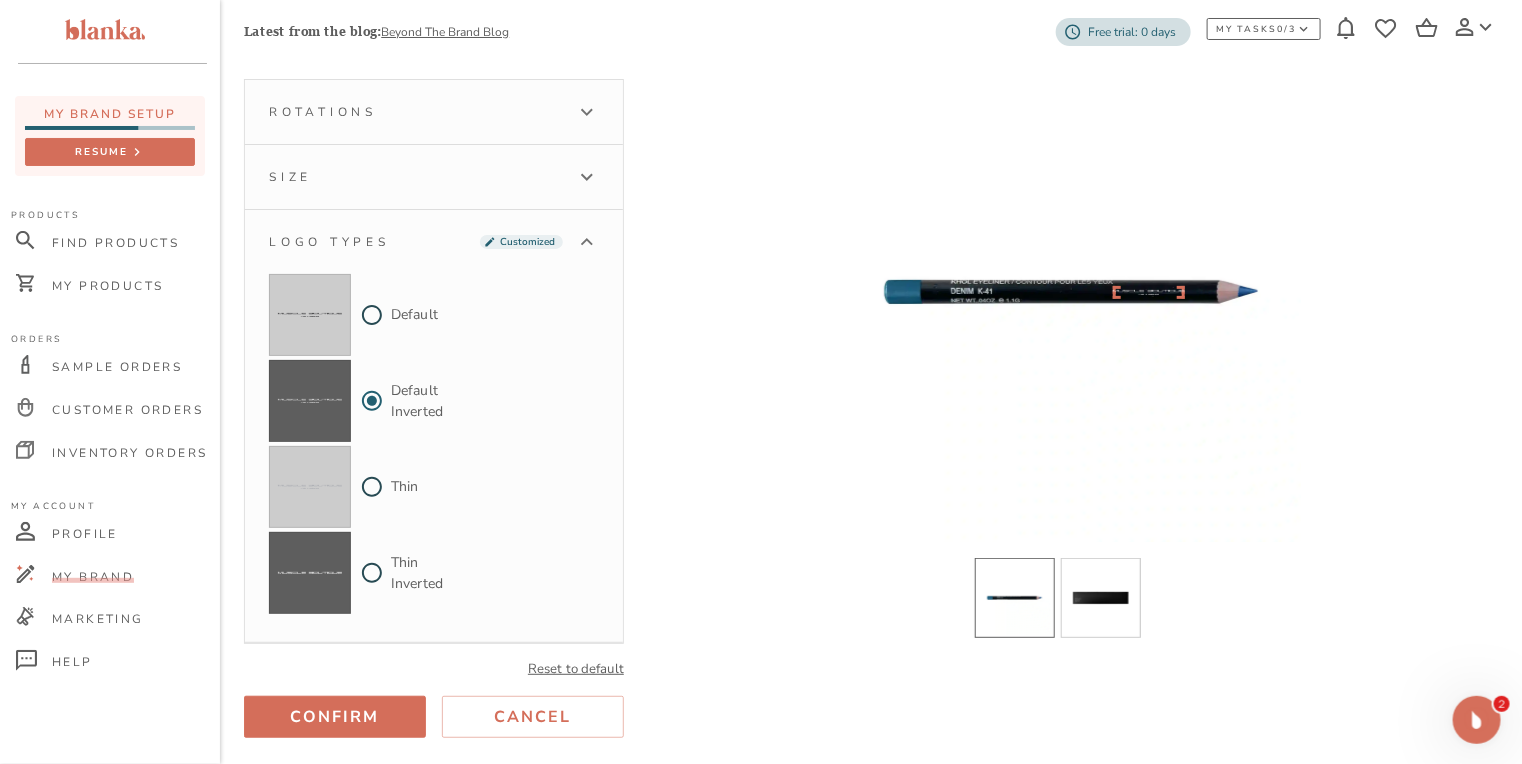 click on "Size" at bounding box center (416, 177) 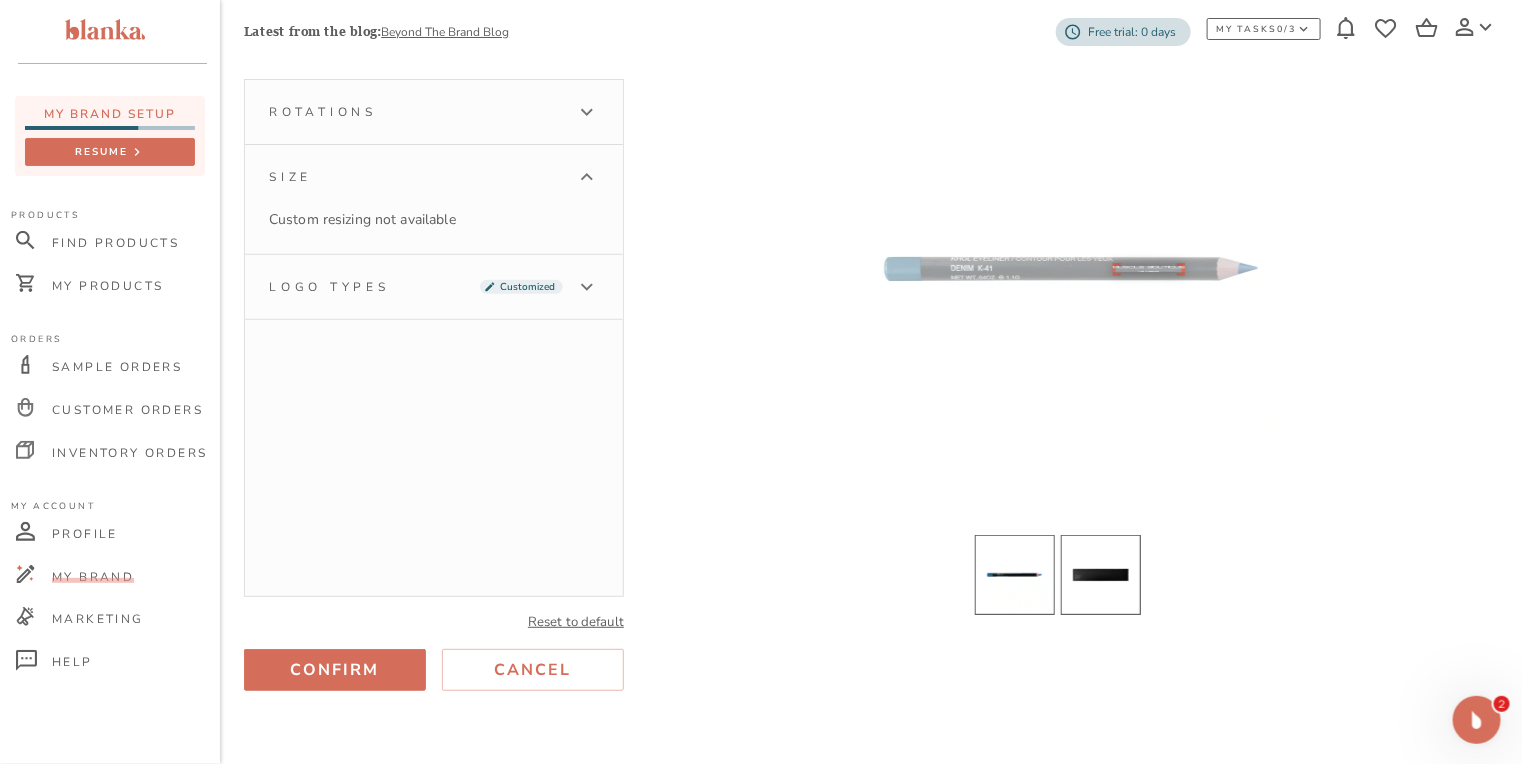 click at bounding box center (1101, 575) 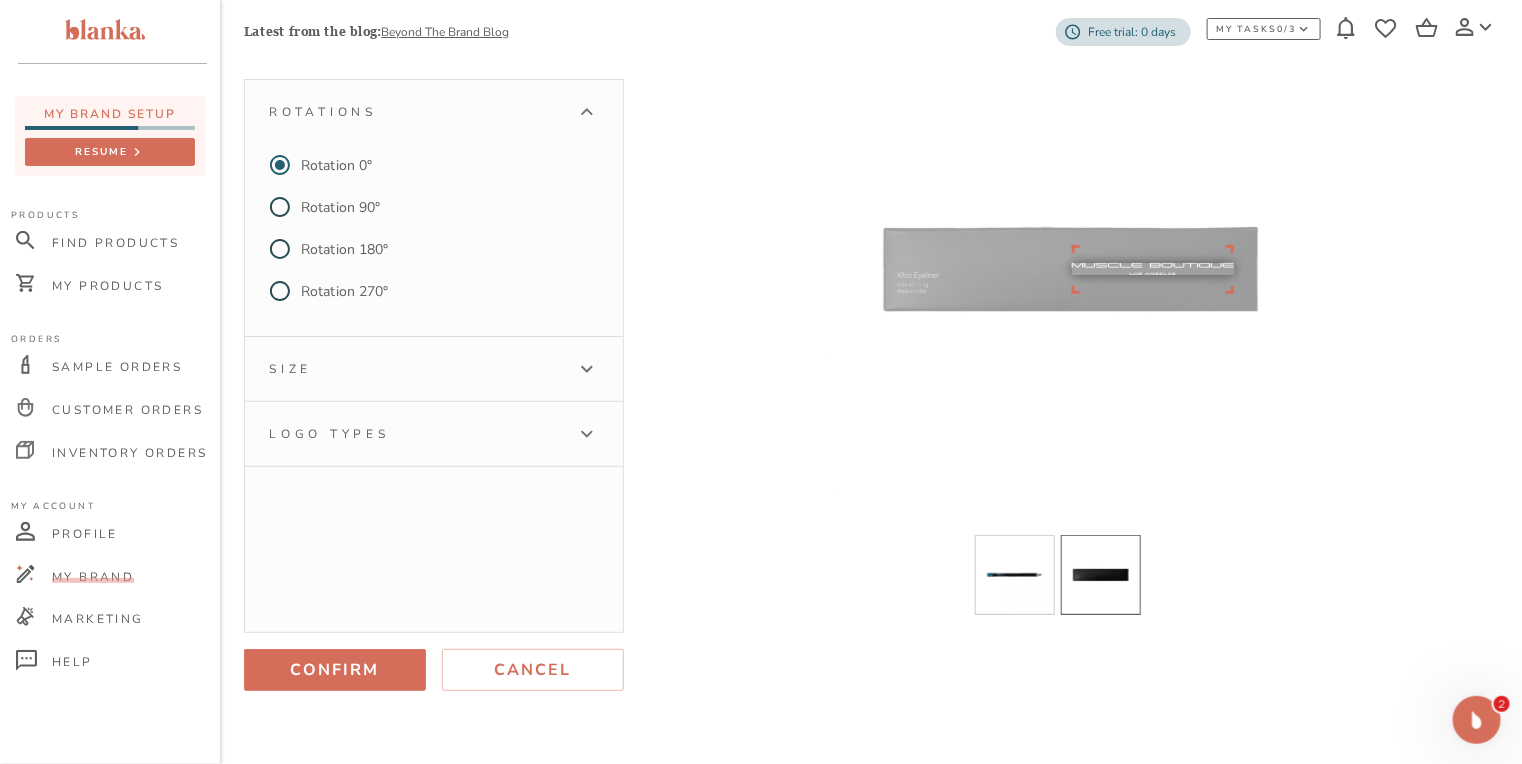 click on "Size" at bounding box center [416, 369] 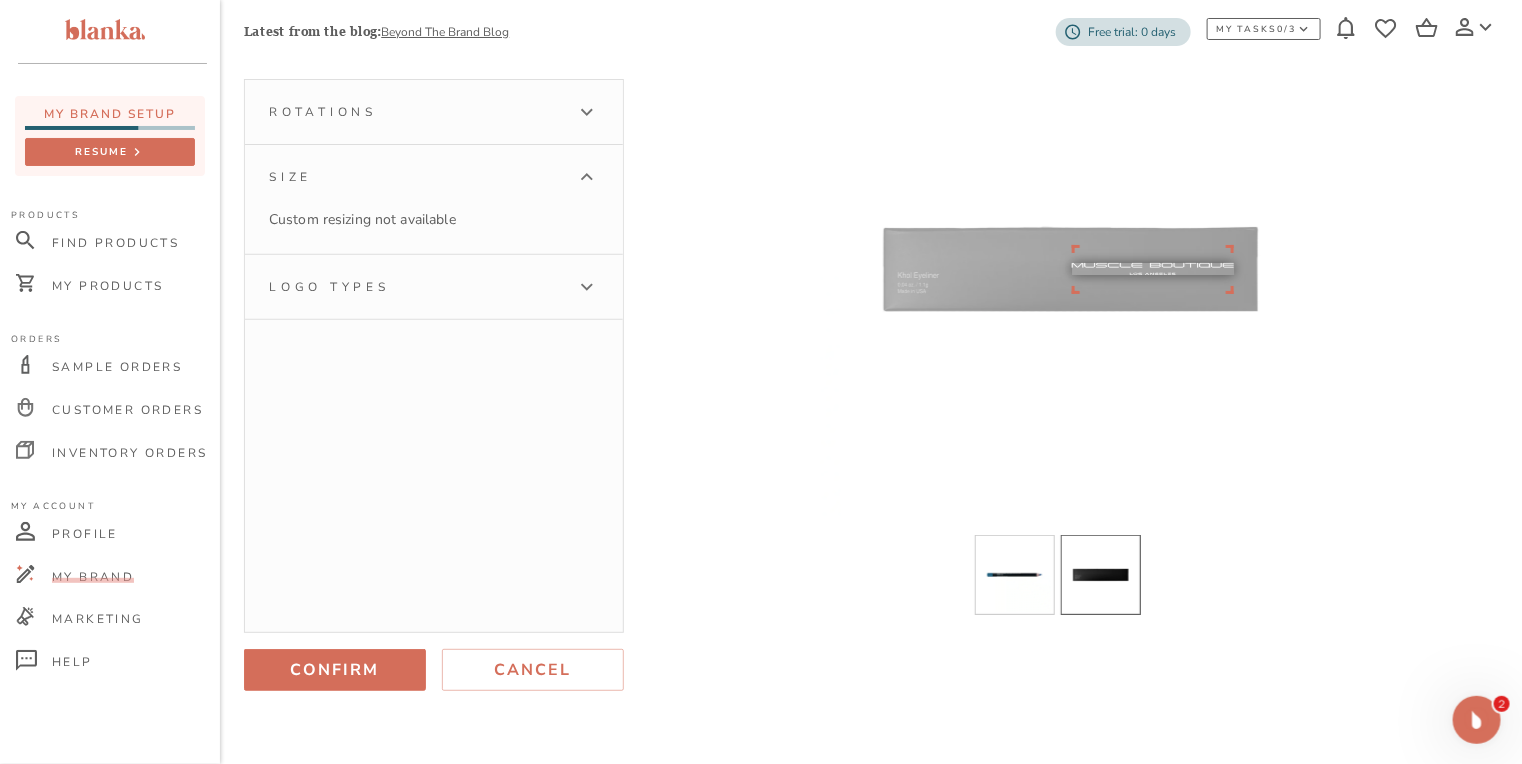 click on "Logo types" at bounding box center (434, 287) 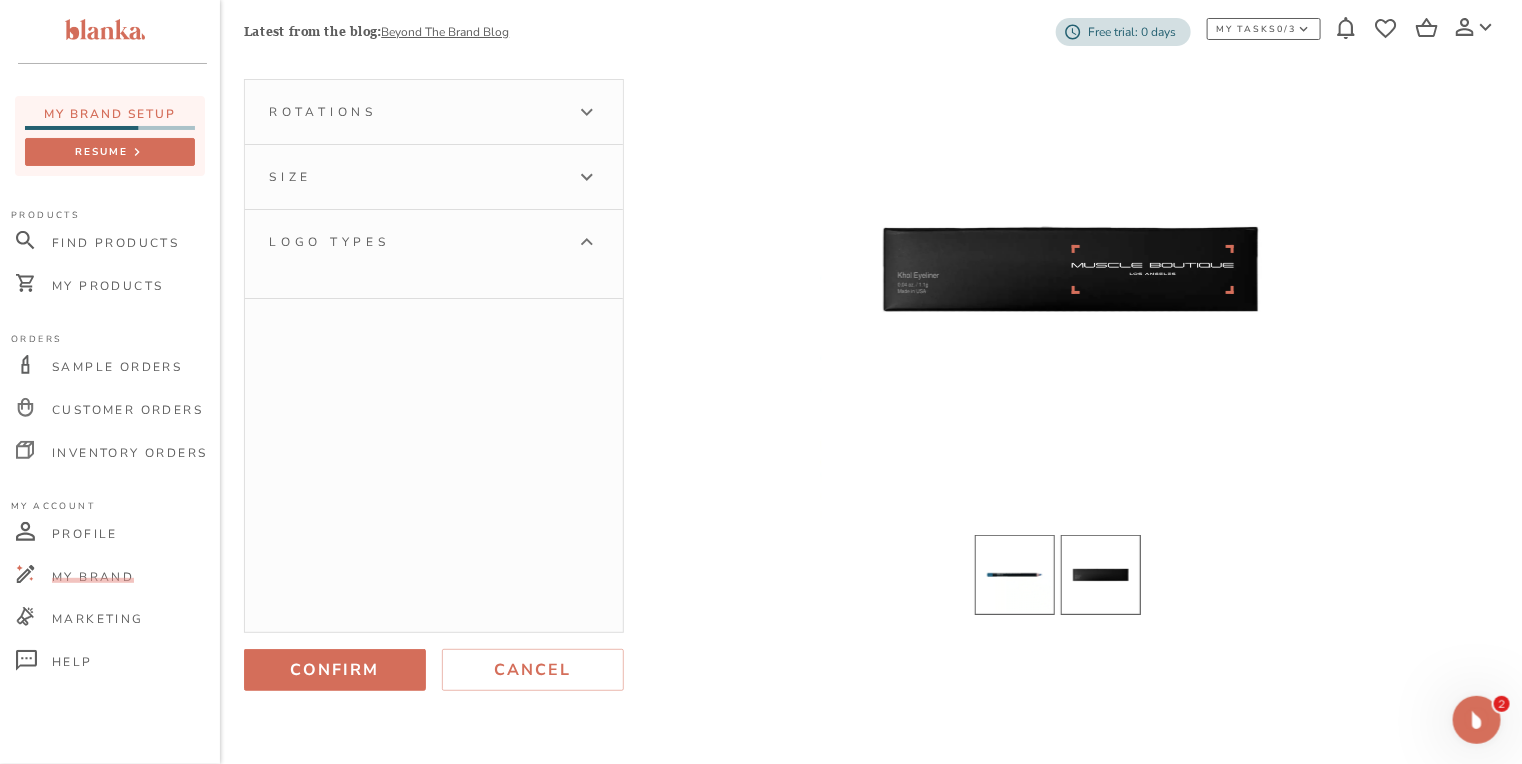 click at bounding box center (1015, 575) 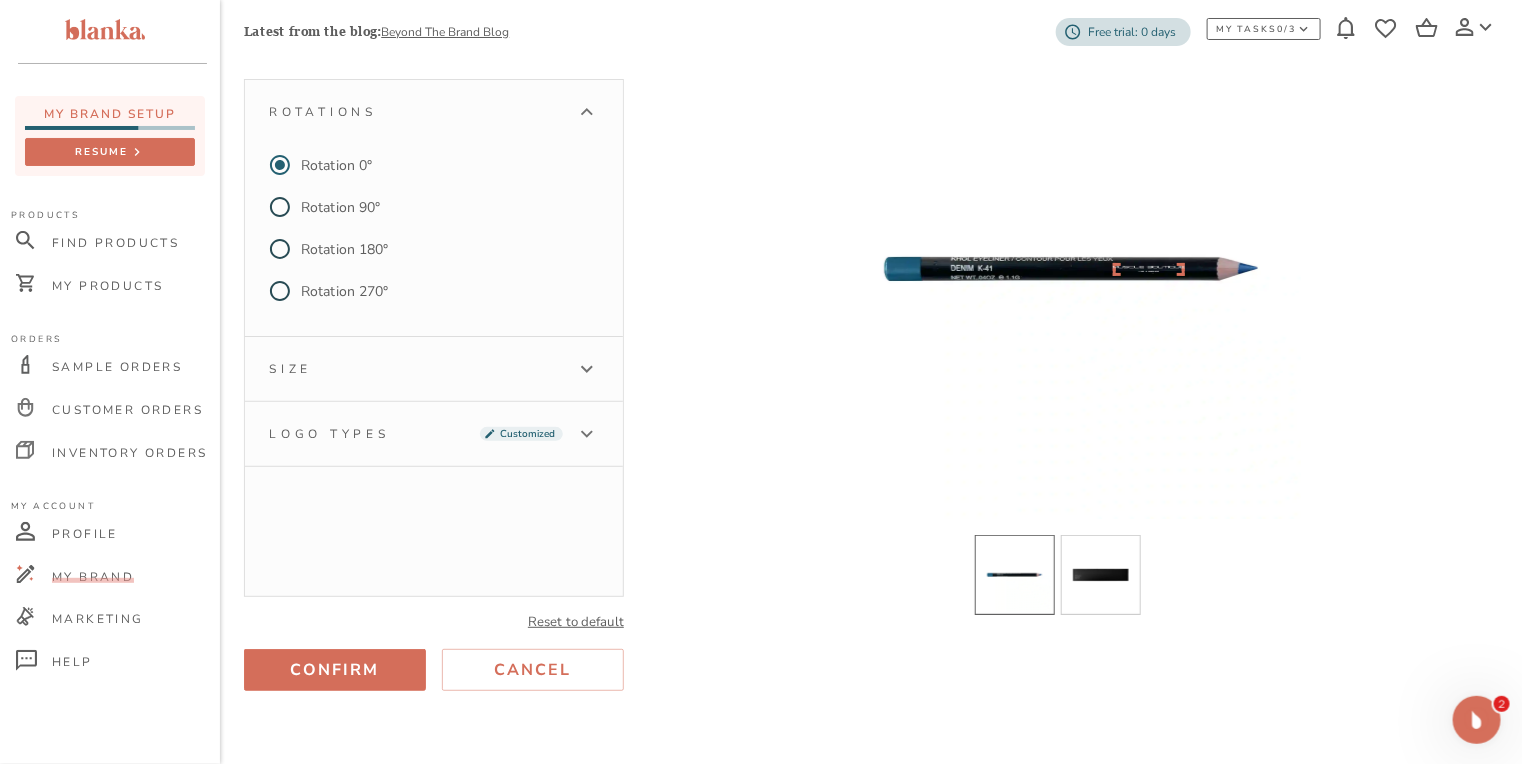 type 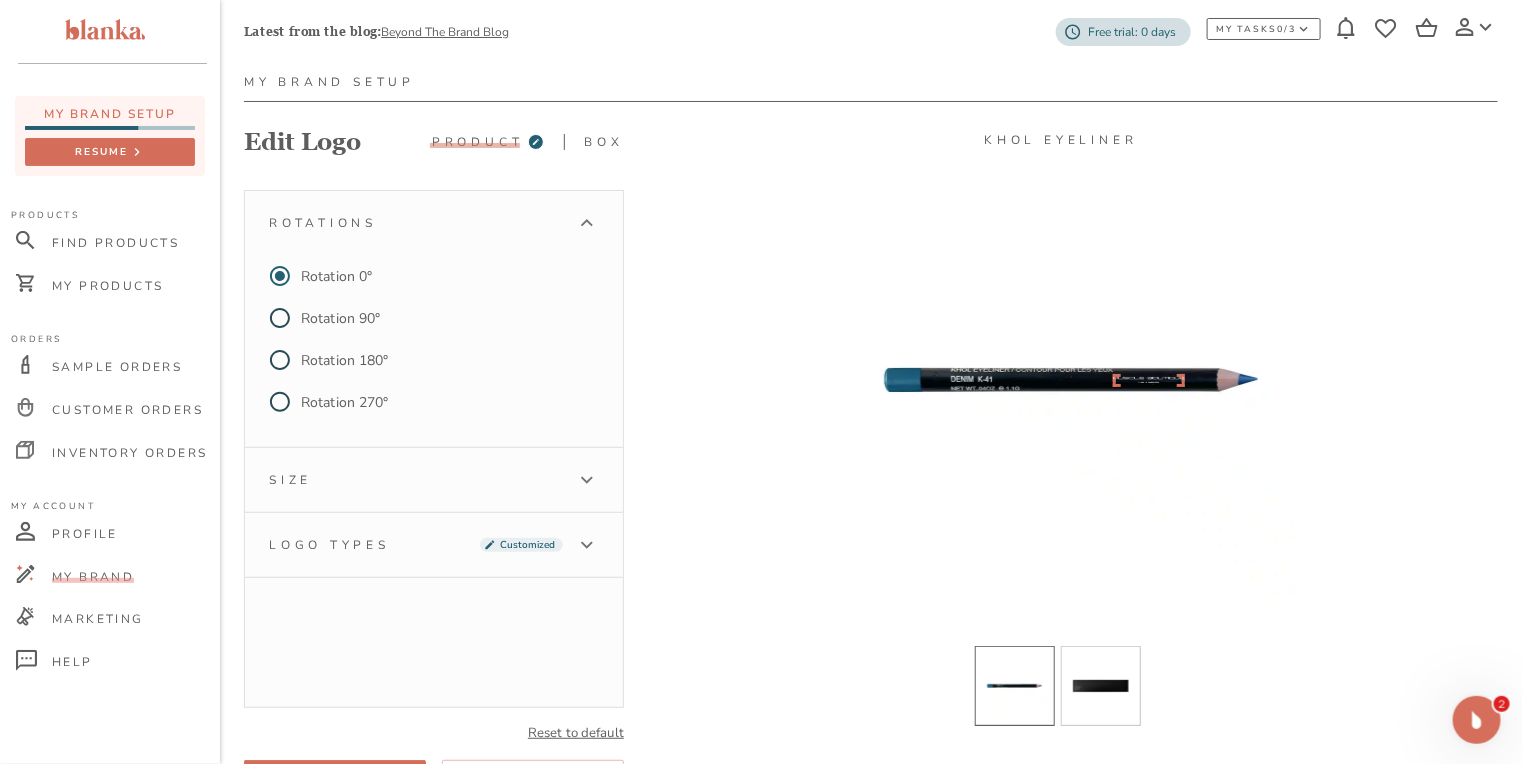 scroll, scrollTop: 160, scrollLeft: 0, axis: vertical 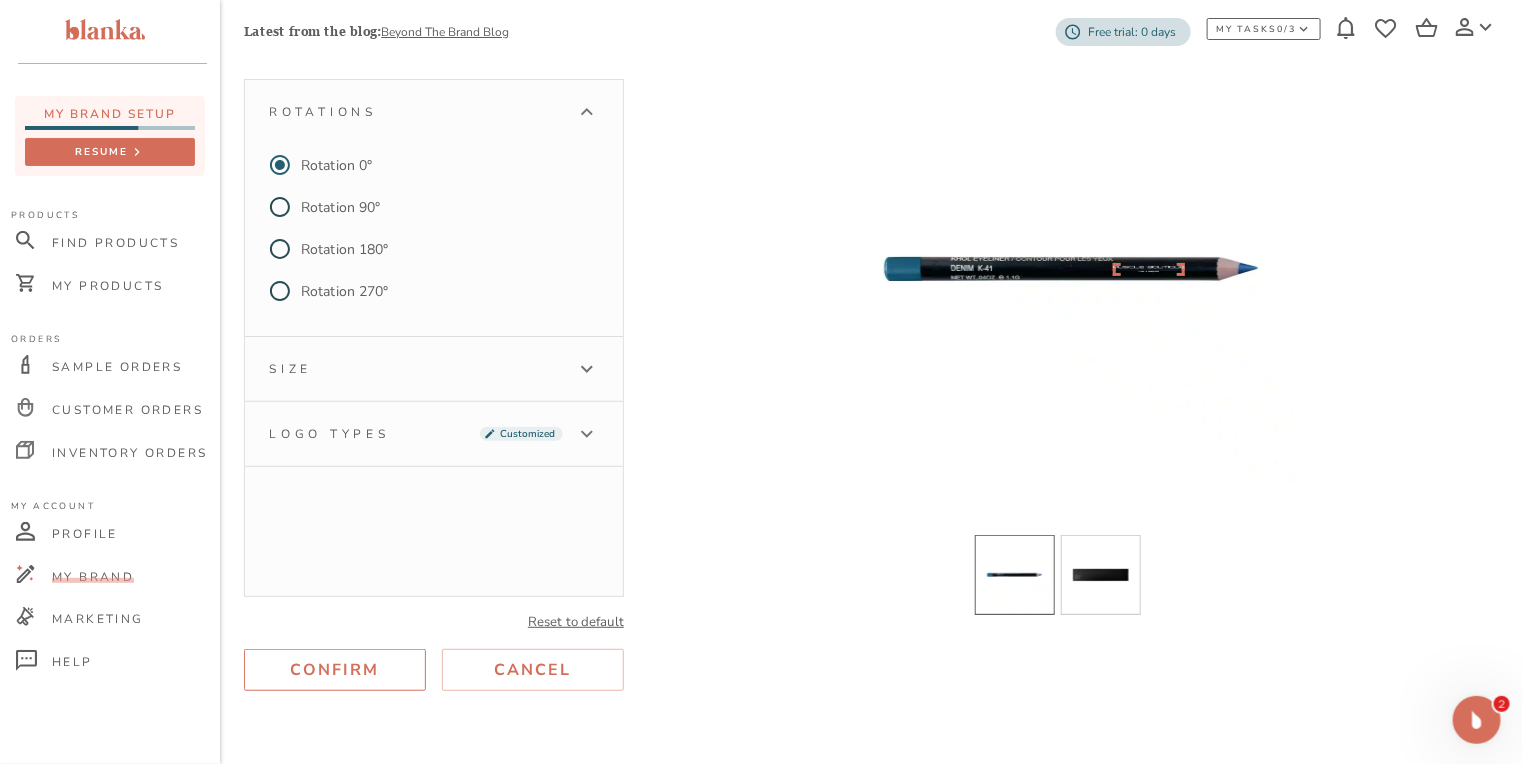 click on "Confirm" at bounding box center (335, 670) 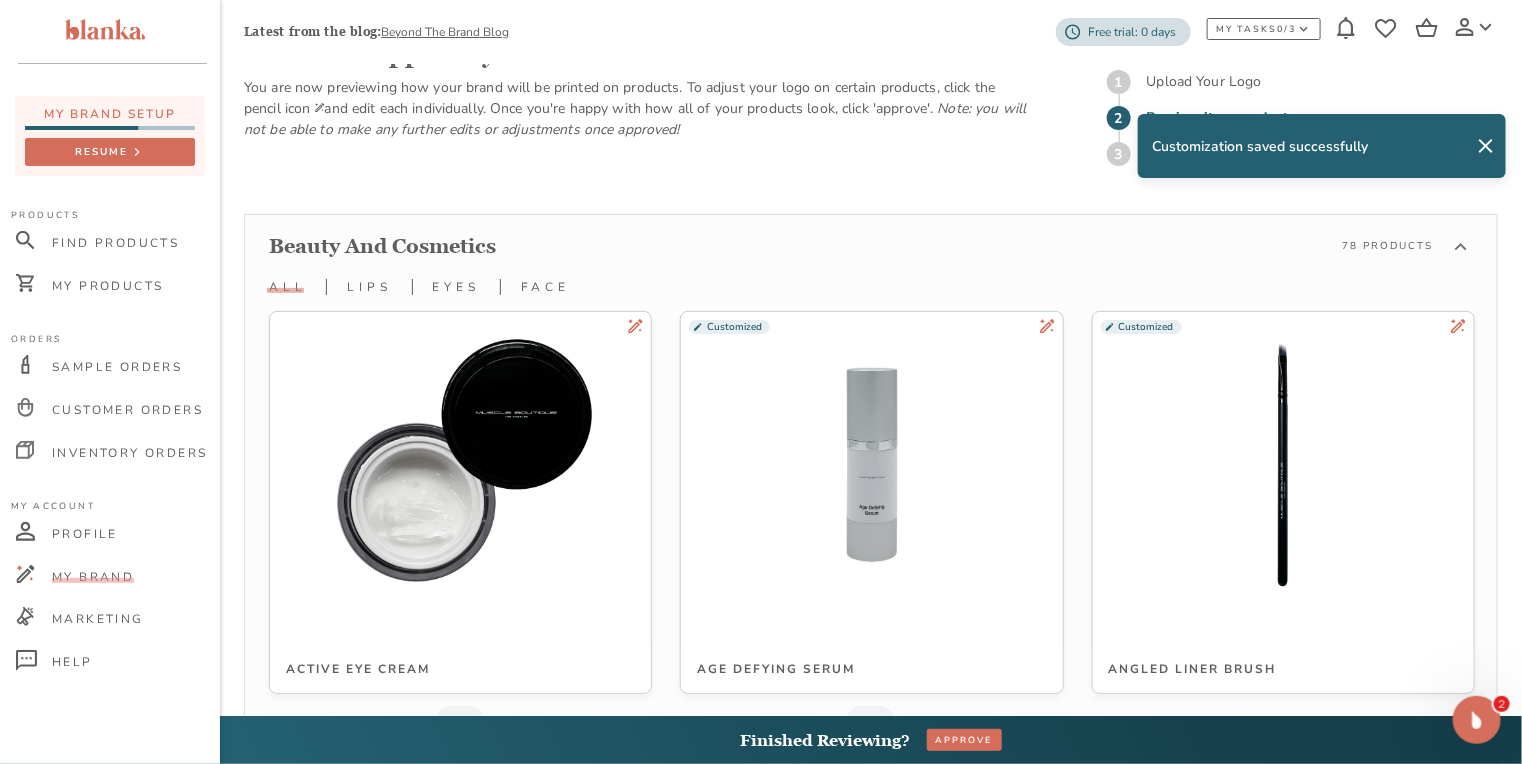 scroll, scrollTop: 6309, scrollLeft: 0, axis: vertical 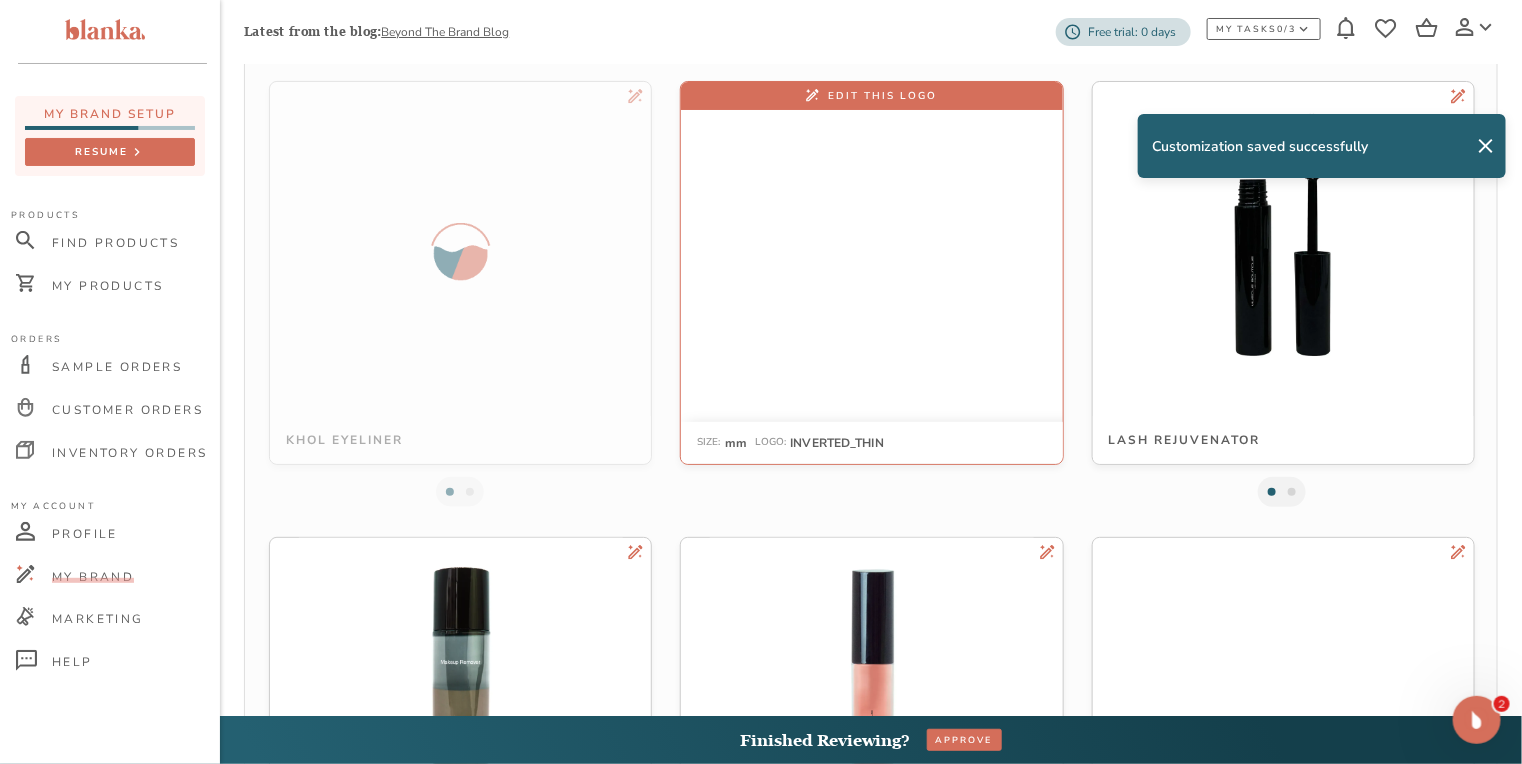 click at bounding box center (871, 234) 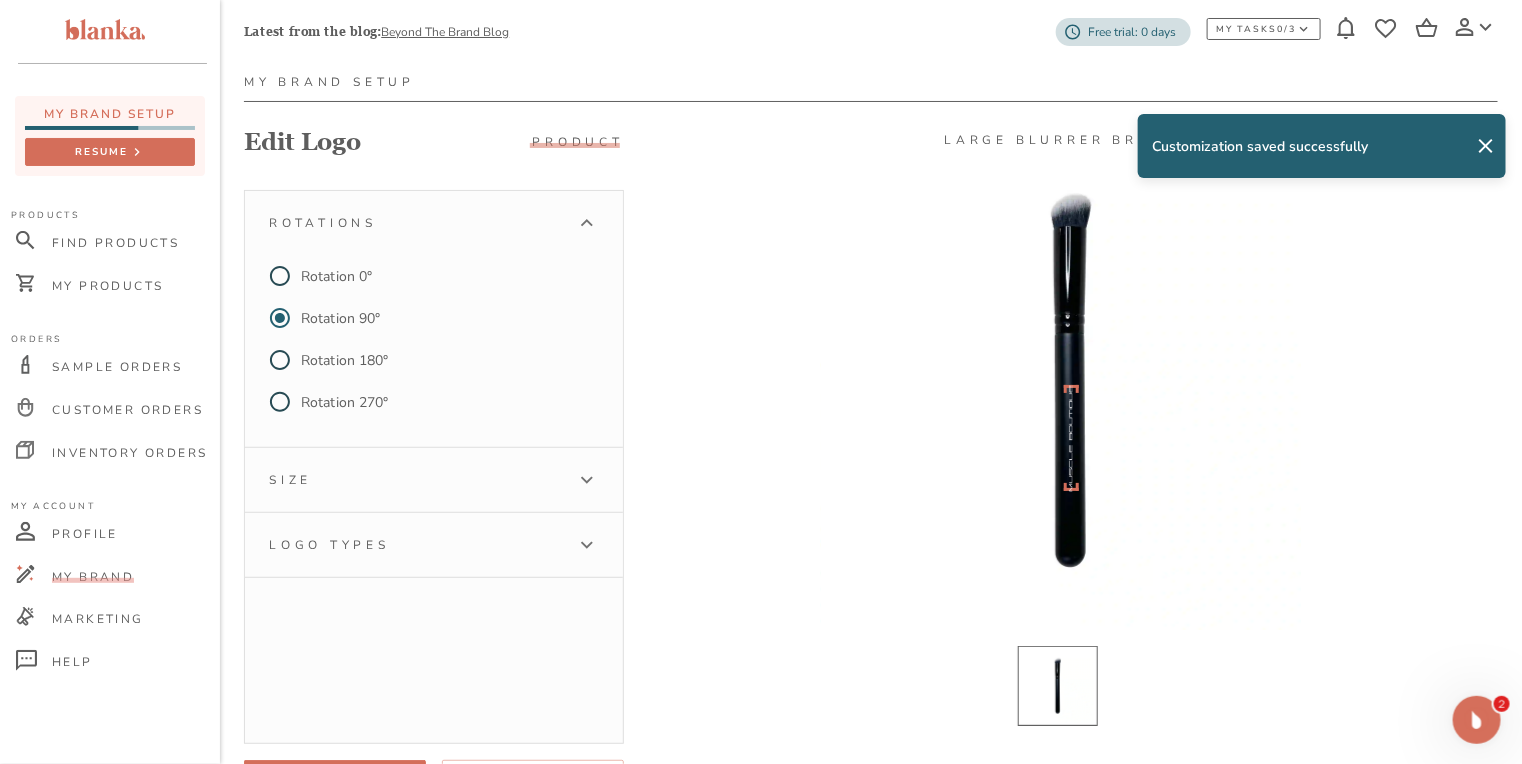 scroll, scrollTop: 160, scrollLeft: 0, axis: vertical 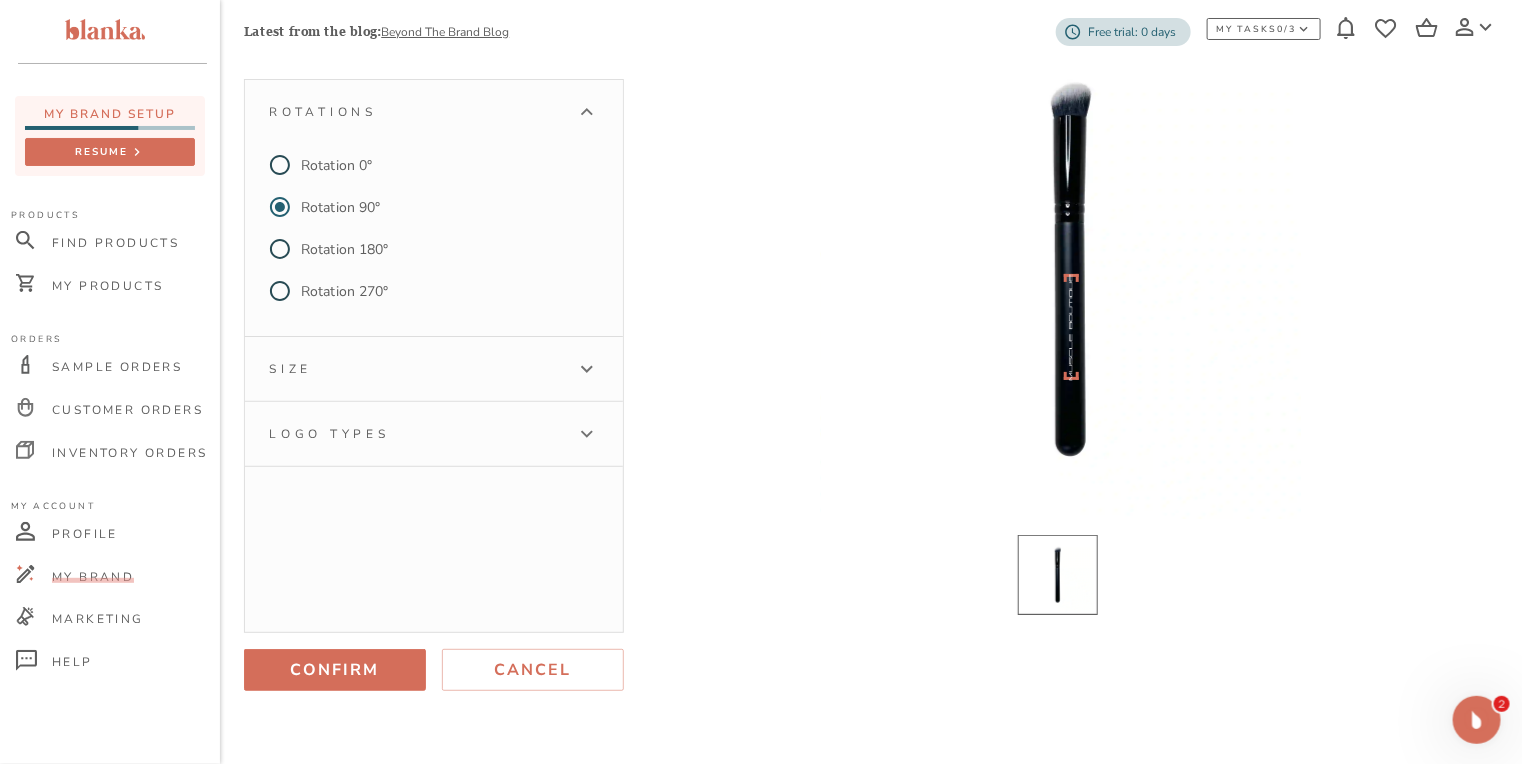click on "Logo types" at bounding box center (416, 434) 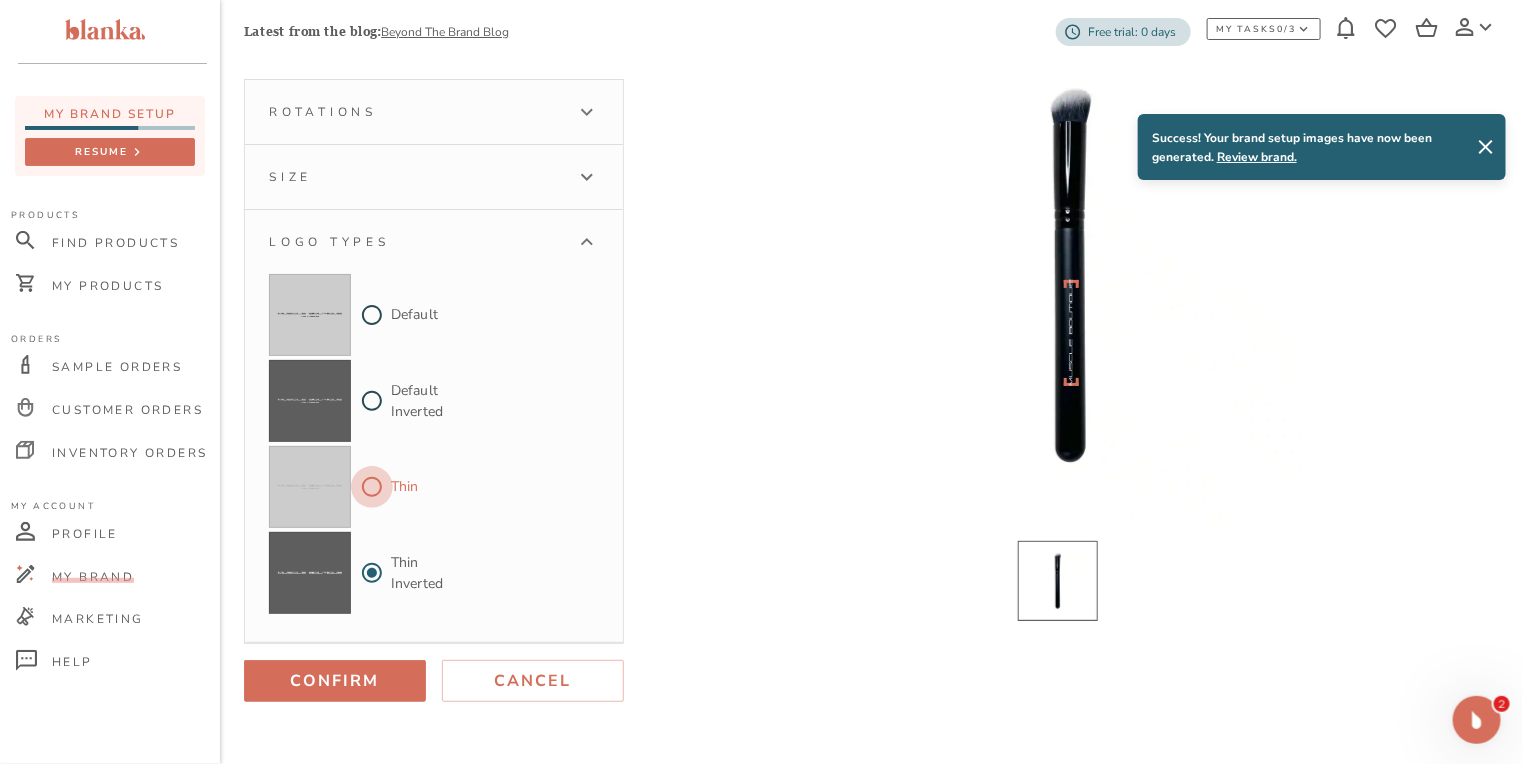 click on "Thin" at bounding box center [372, 487] 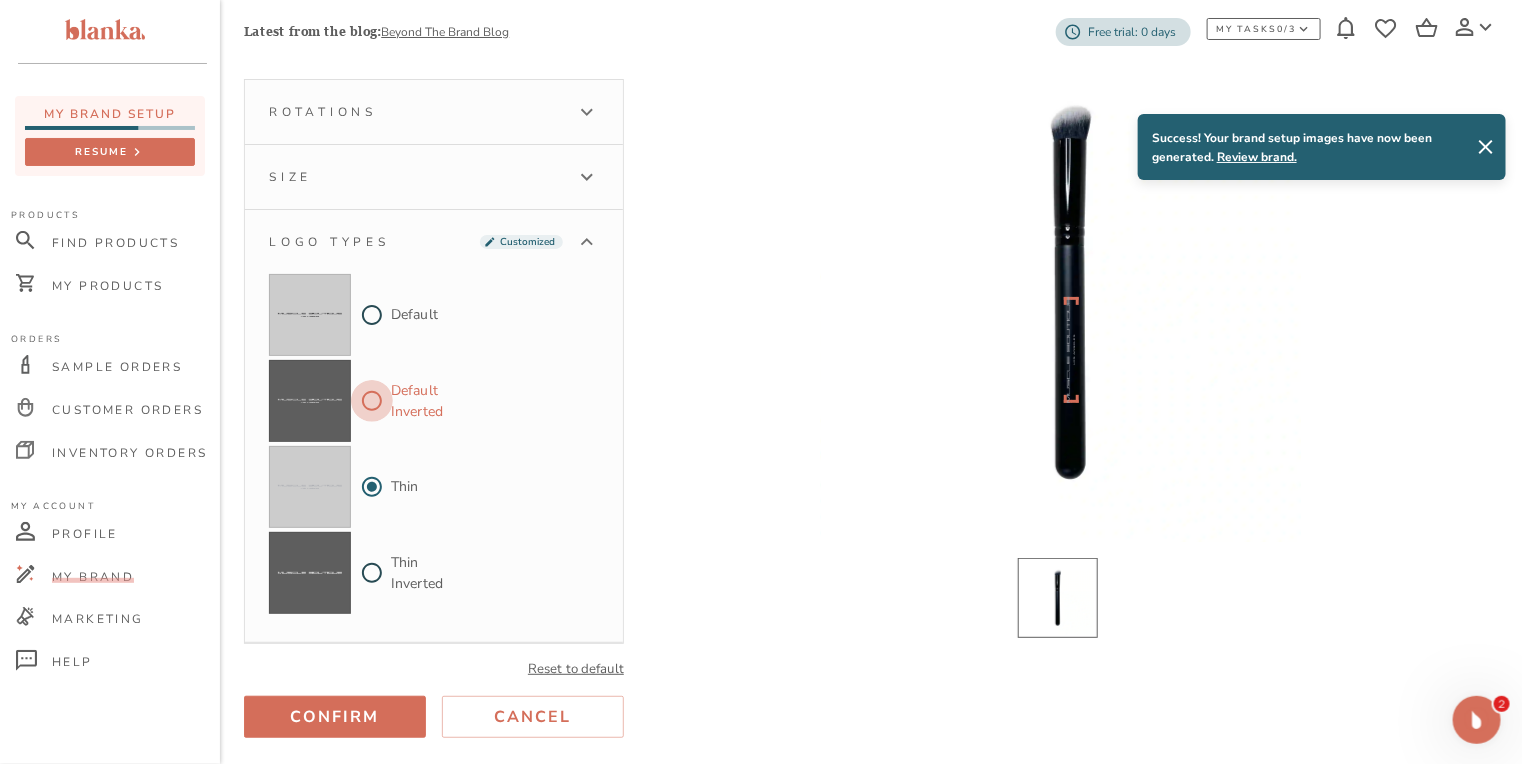 click on "Default Inverted" at bounding box center [372, 401] 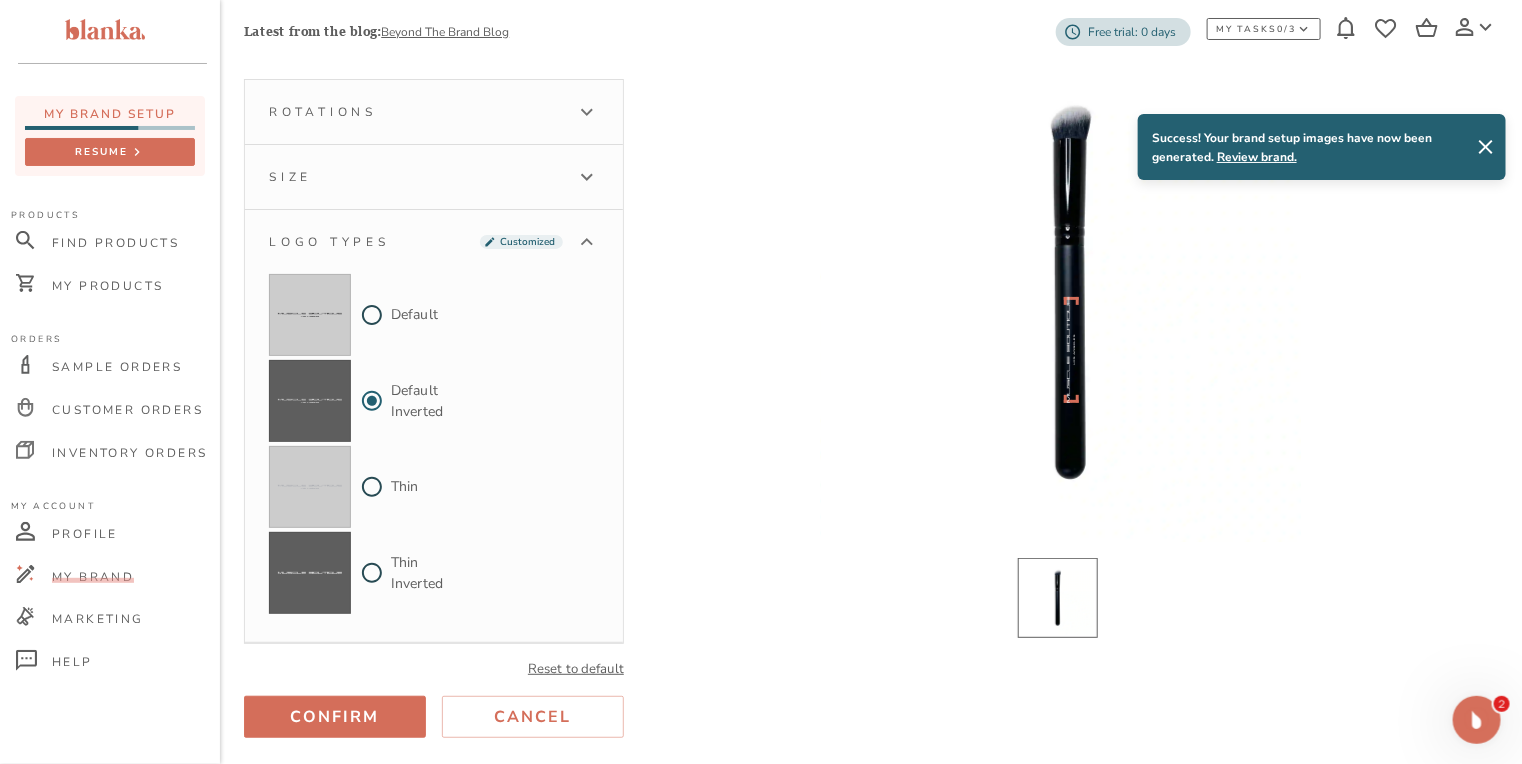 click on "Size" at bounding box center [416, 177] 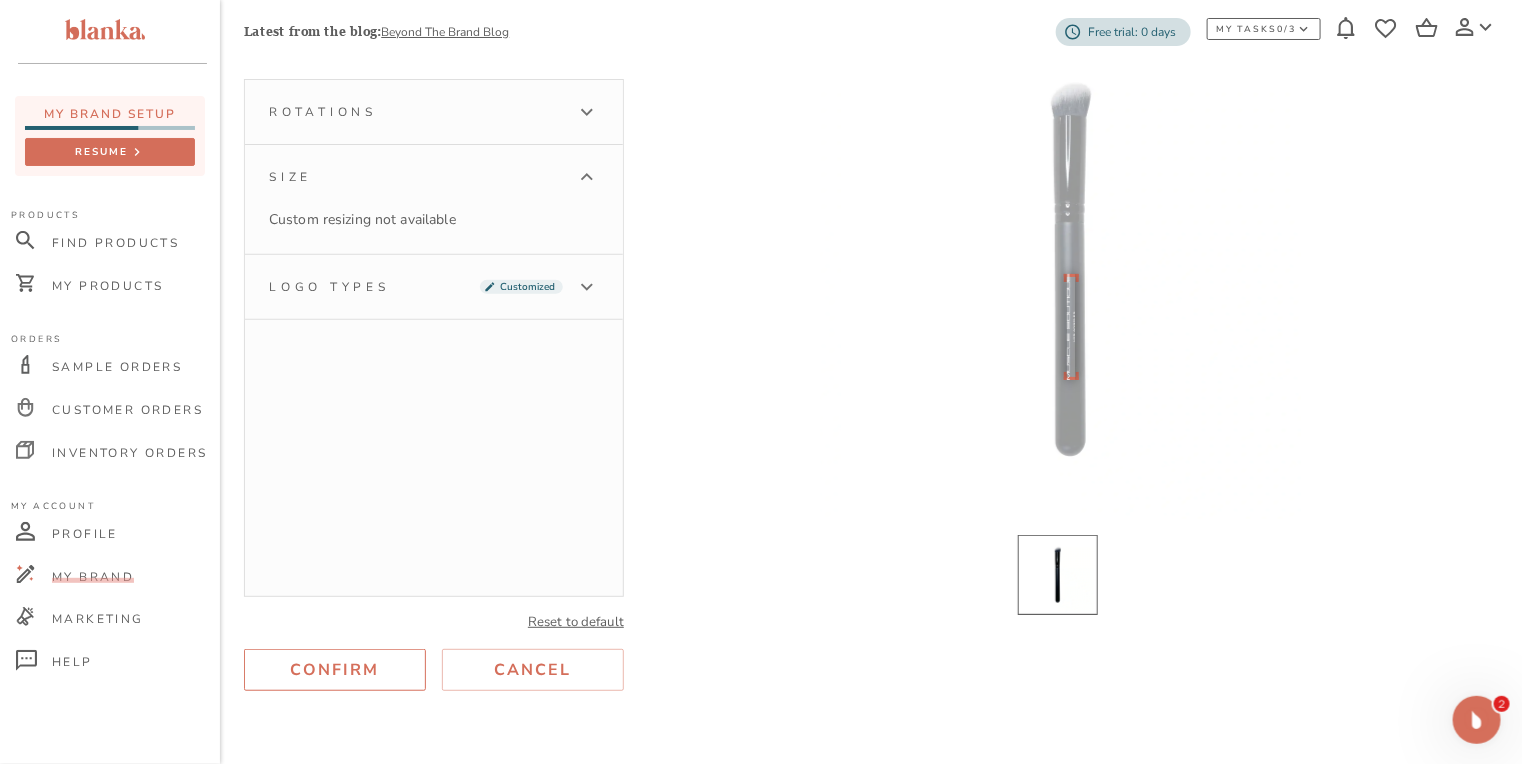 click on "Confirm" at bounding box center [335, 670] 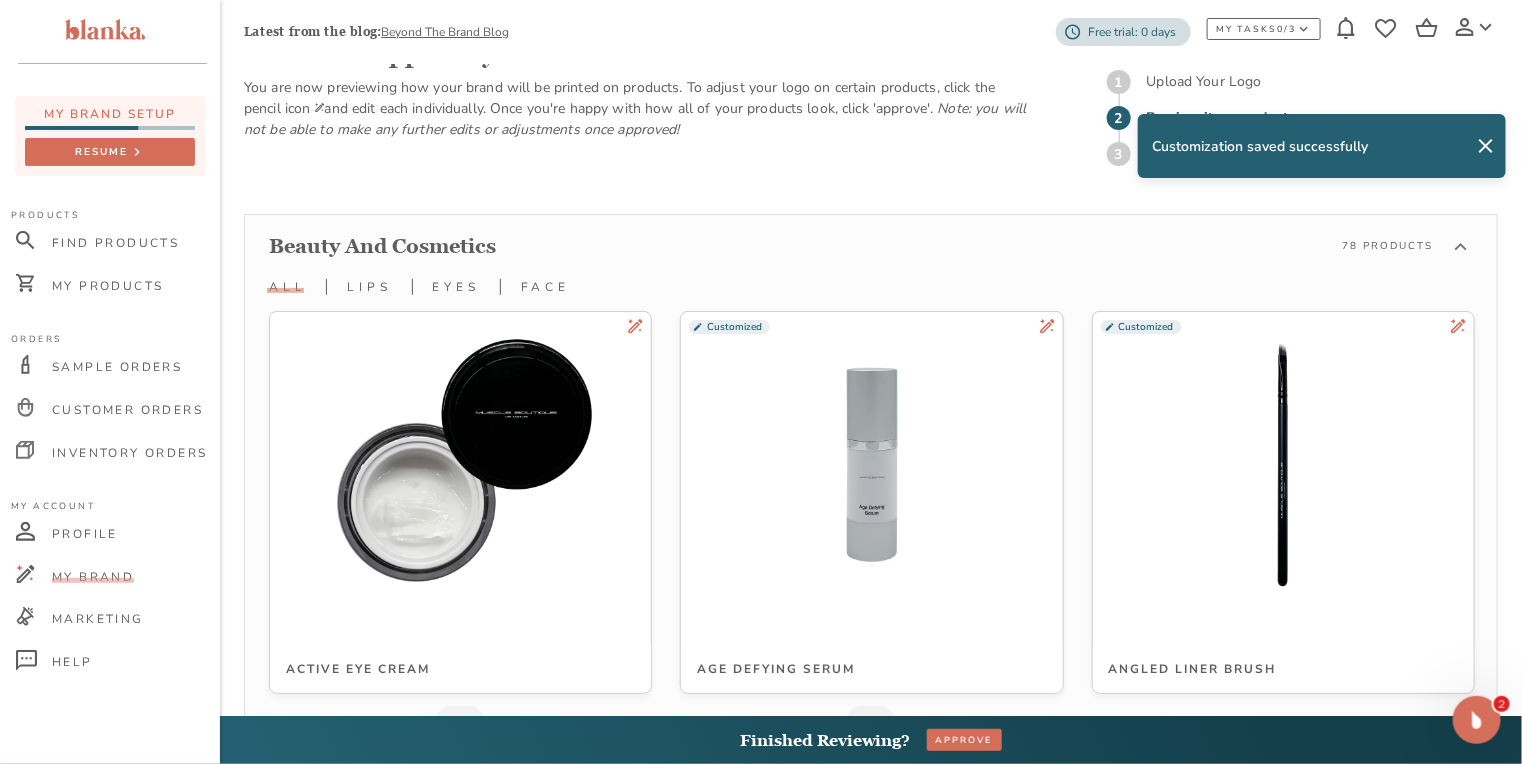 scroll, scrollTop: 6309, scrollLeft: 0, axis: vertical 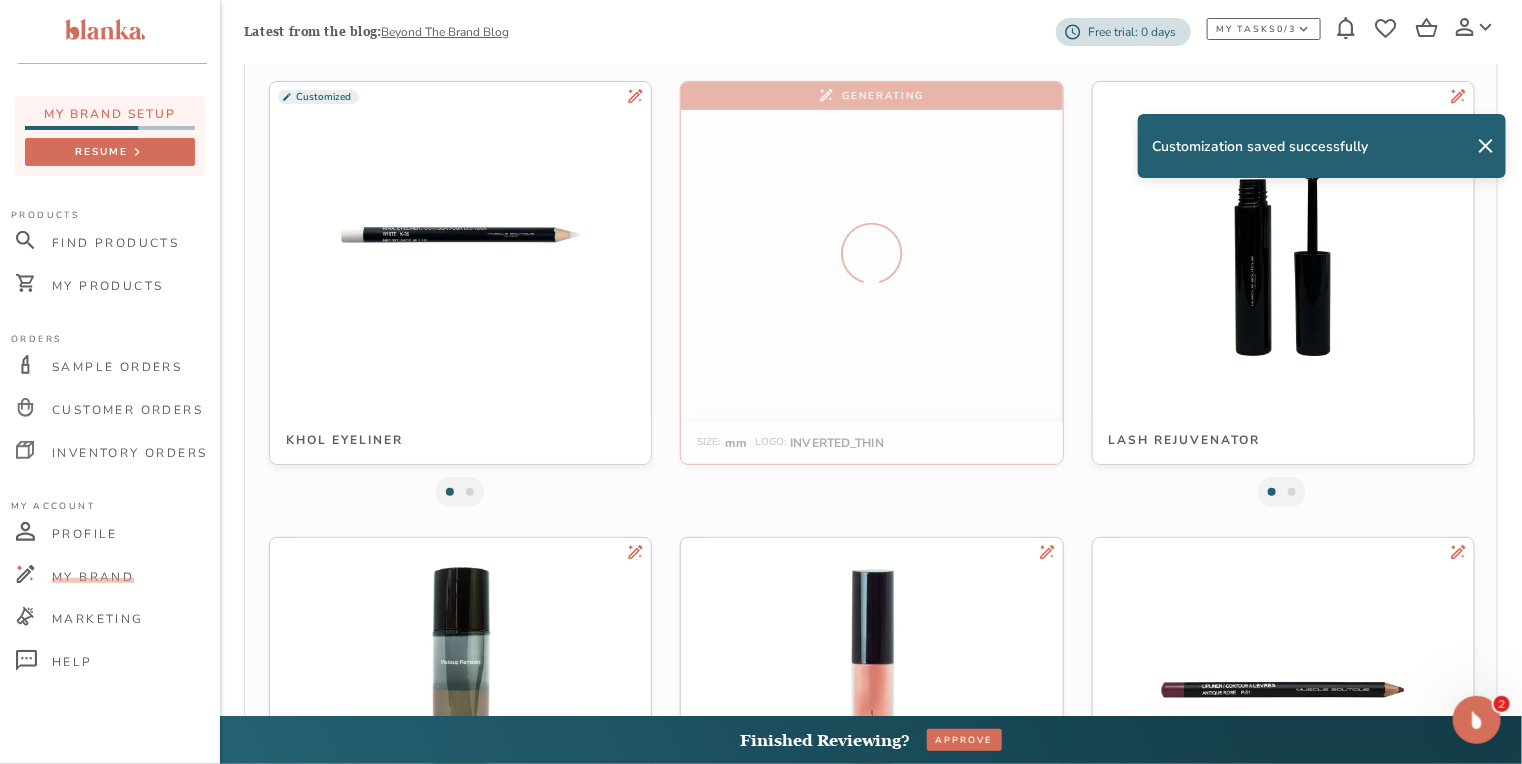 click at bounding box center [872, 235] 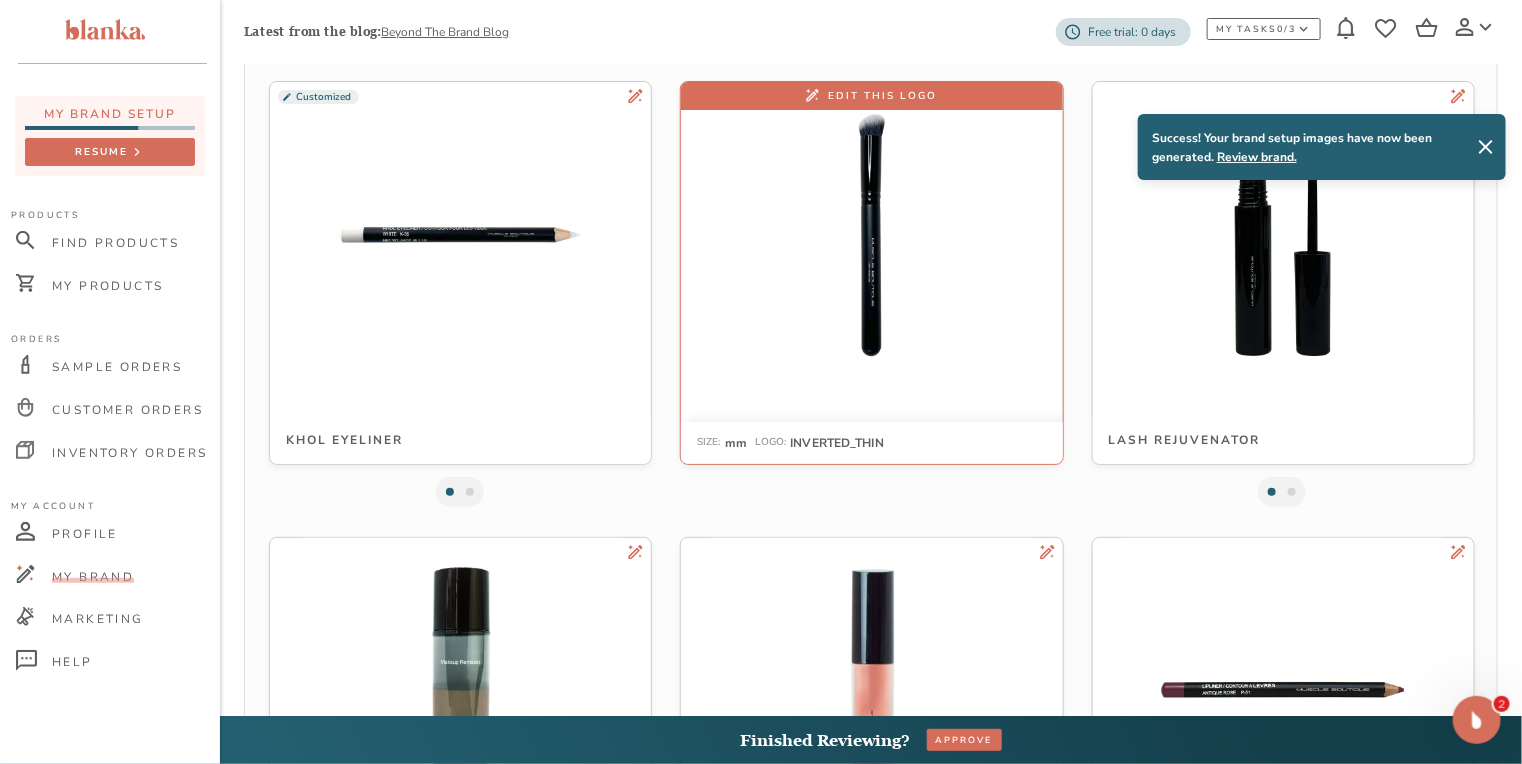 click at bounding box center (872, 235) 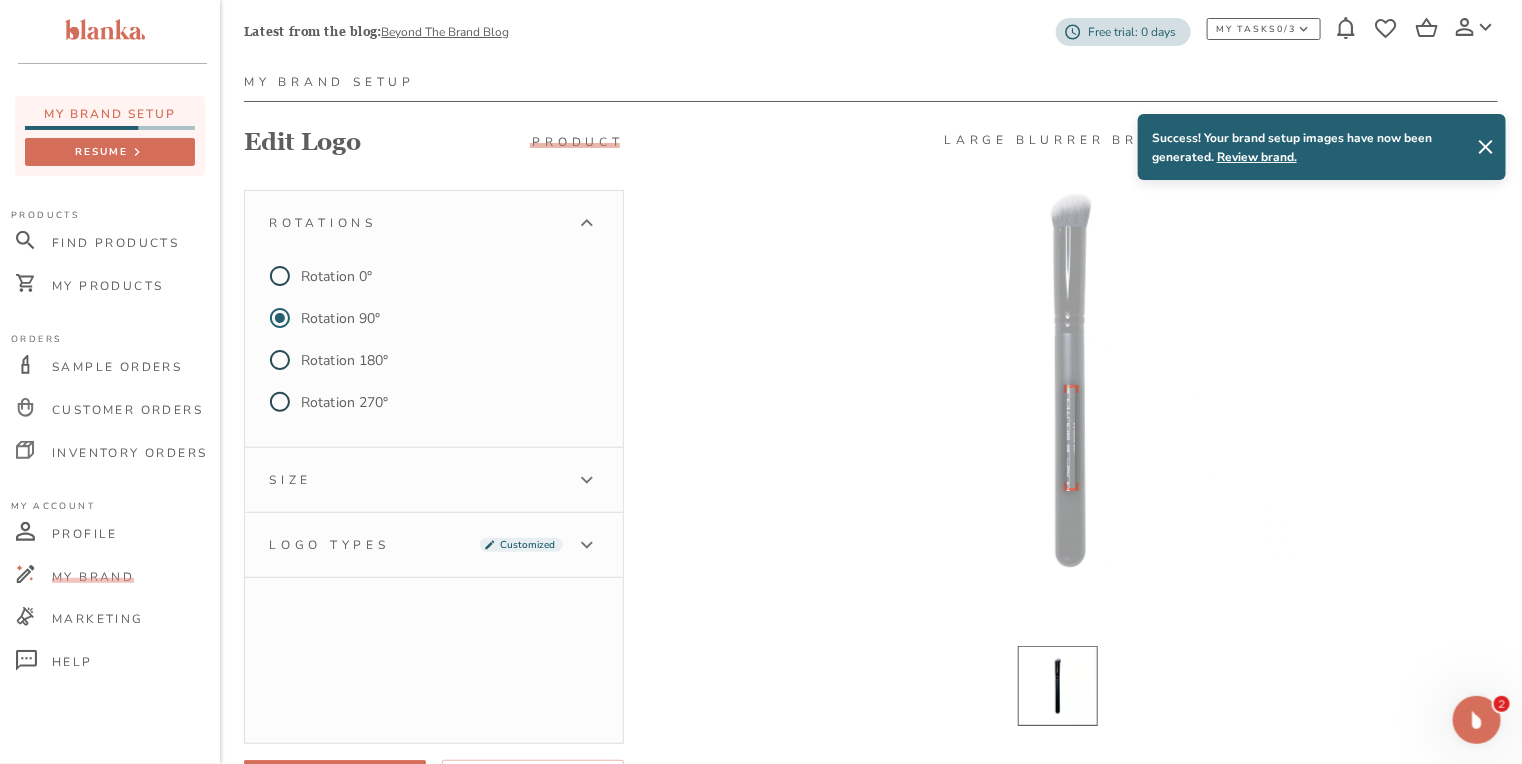 scroll, scrollTop: 160, scrollLeft: 0, axis: vertical 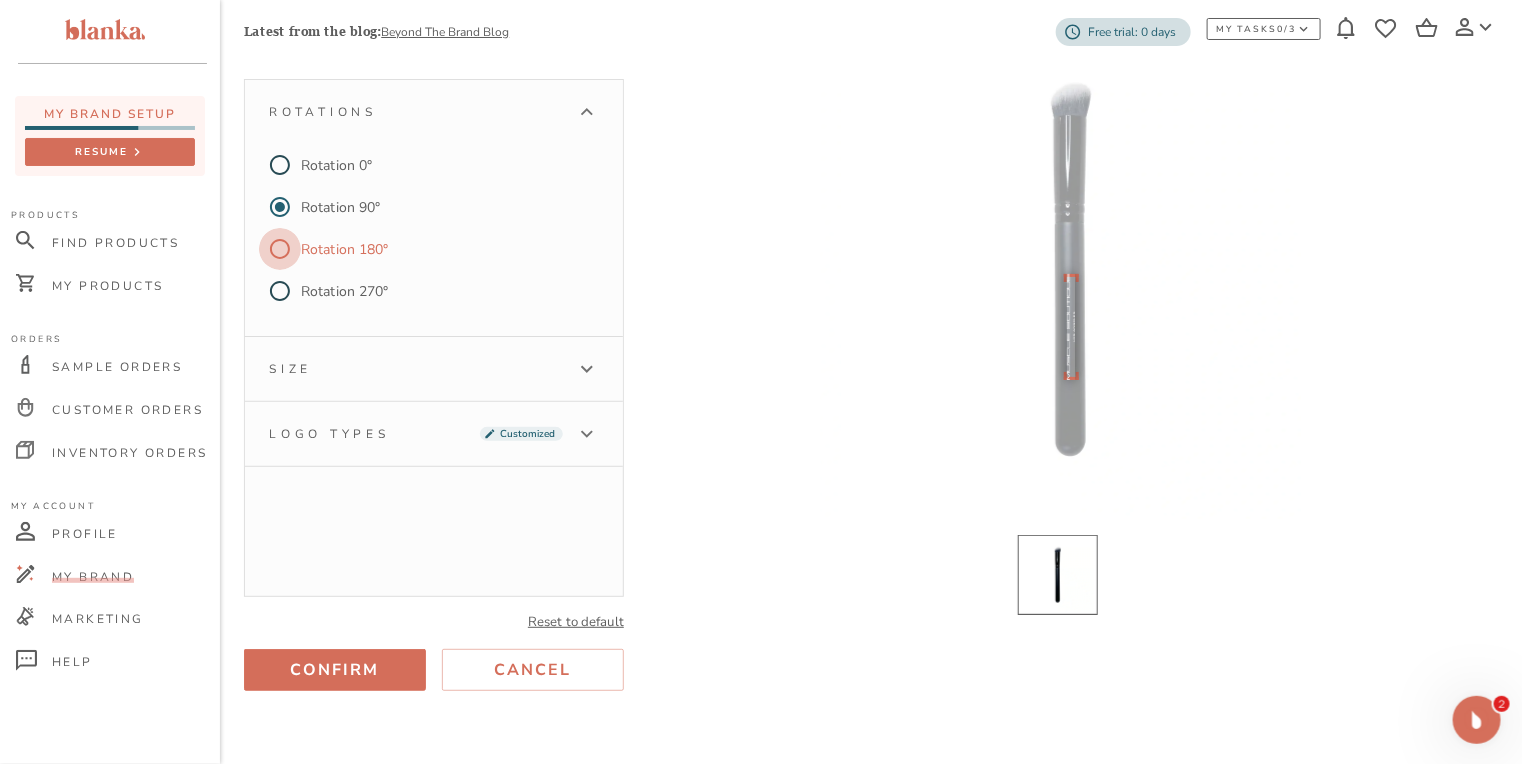 click on "Rotation 180°" at bounding box center [280, 249] 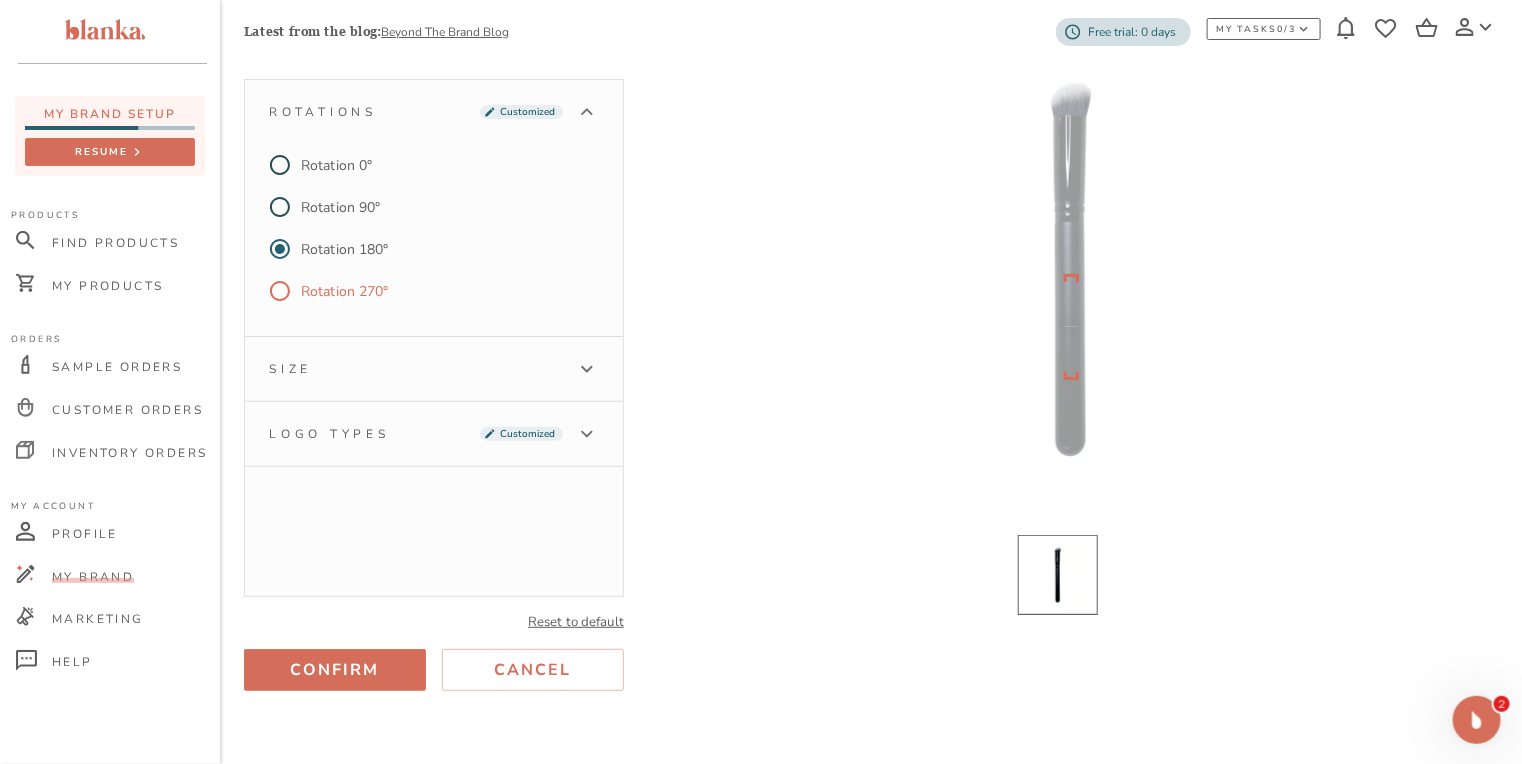 click on "Rotation 270°" at bounding box center (280, 291) 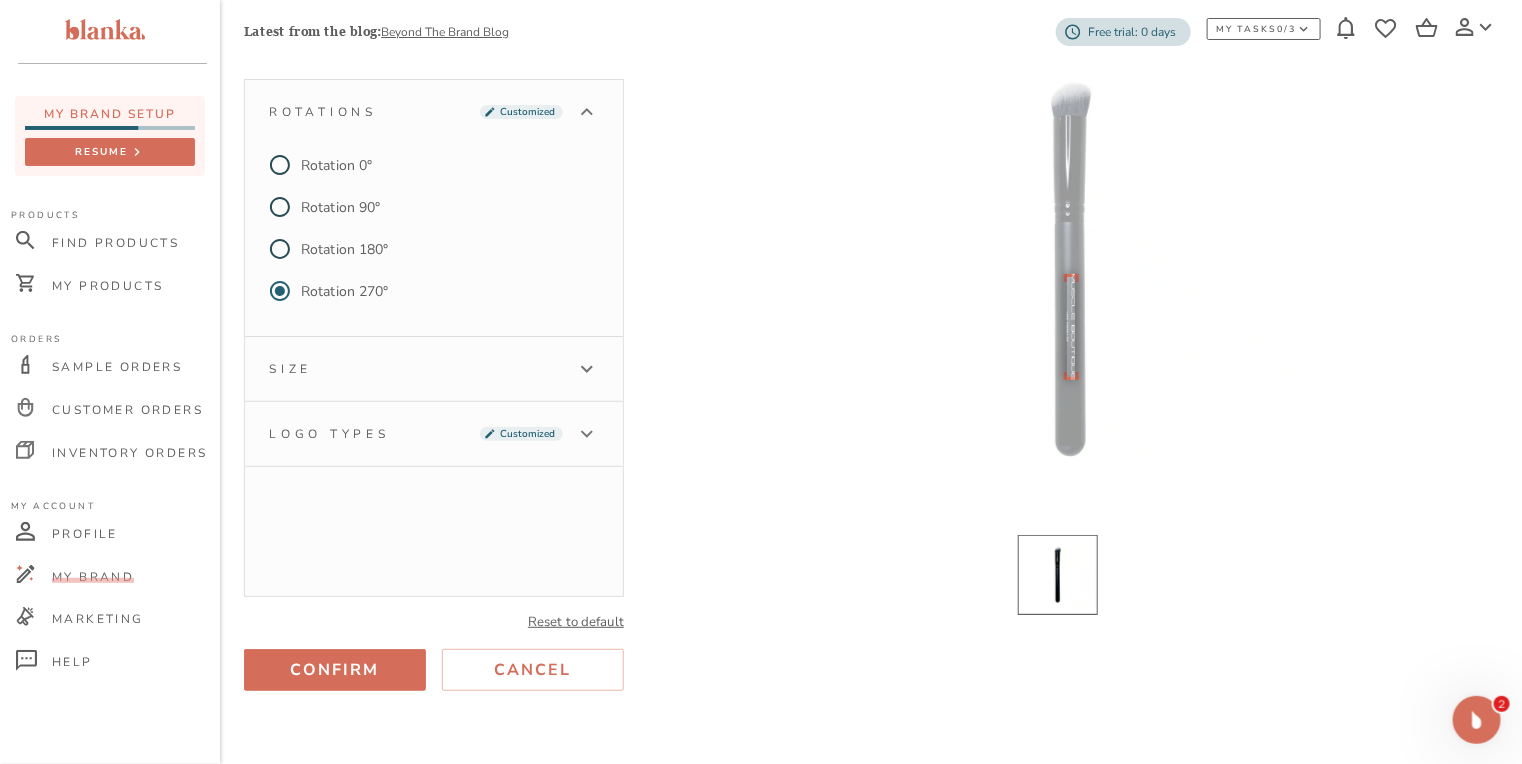 click on "Customized" at bounding box center [527, 434] 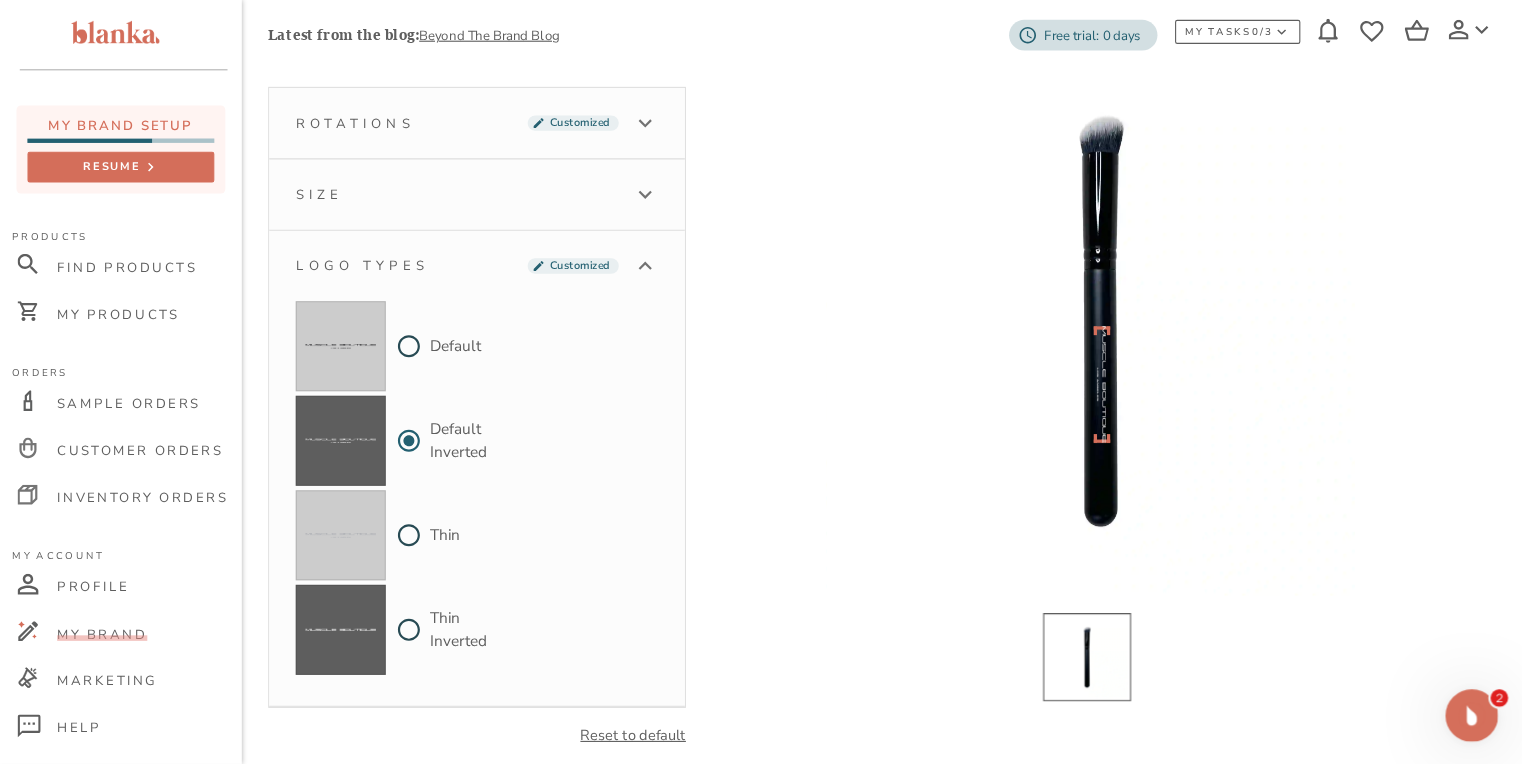 scroll, scrollTop: 160, scrollLeft: 0, axis: vertical 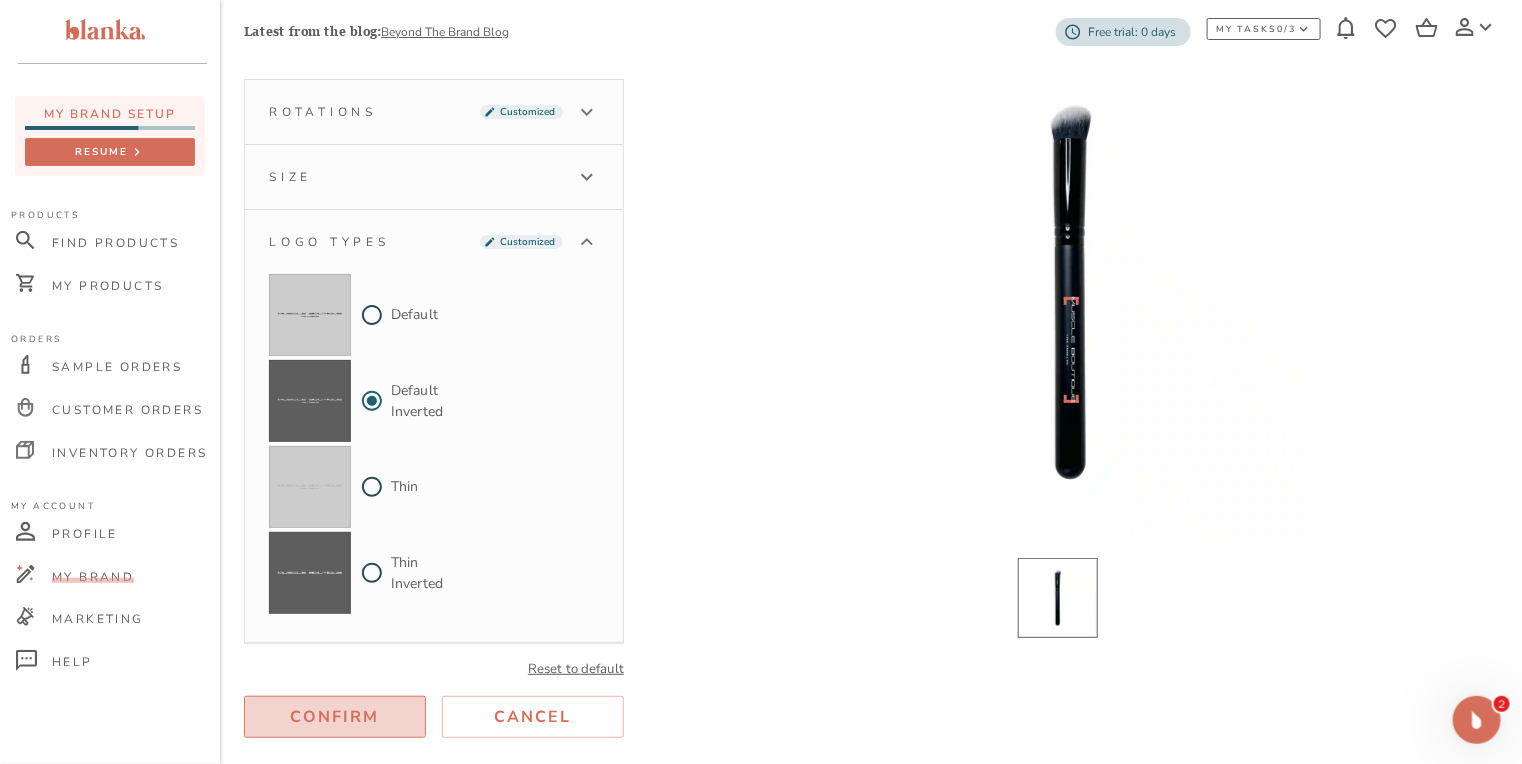 click on "Confirm" at bounding box center (335, 717) 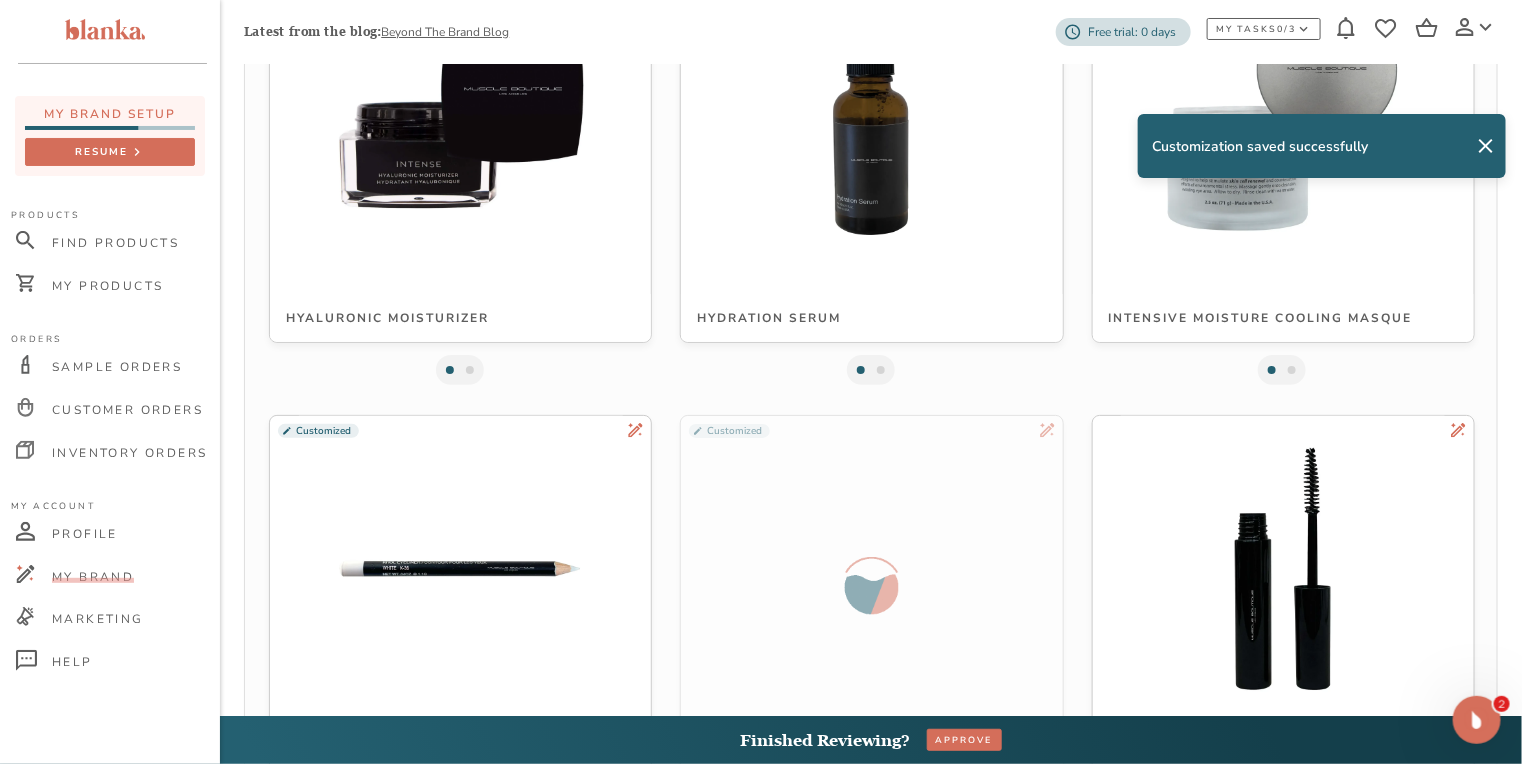 scroll, scrollTop: 5809, scrollLeft: 0, axis: vertical 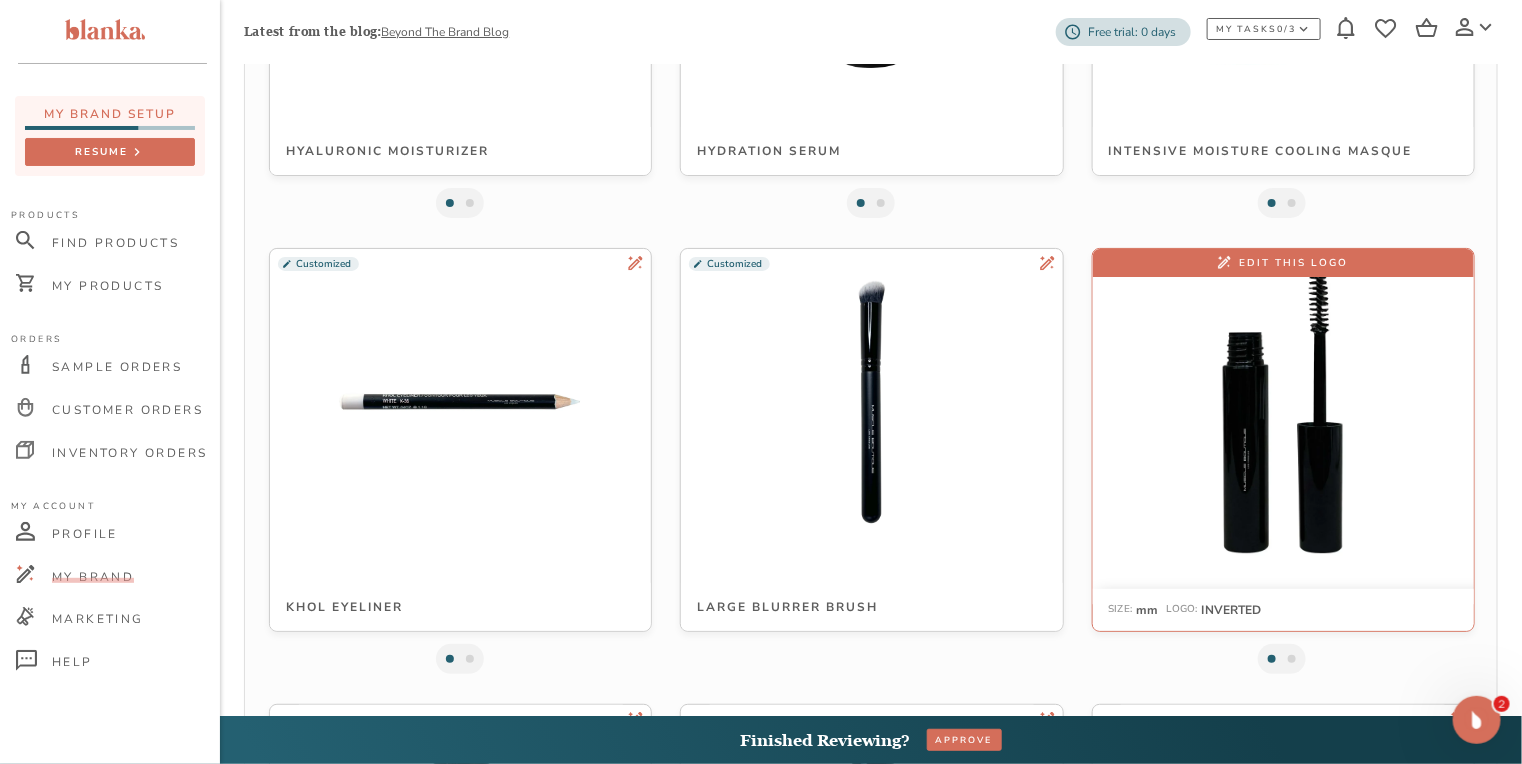 click at bounding box center [1283, 401] 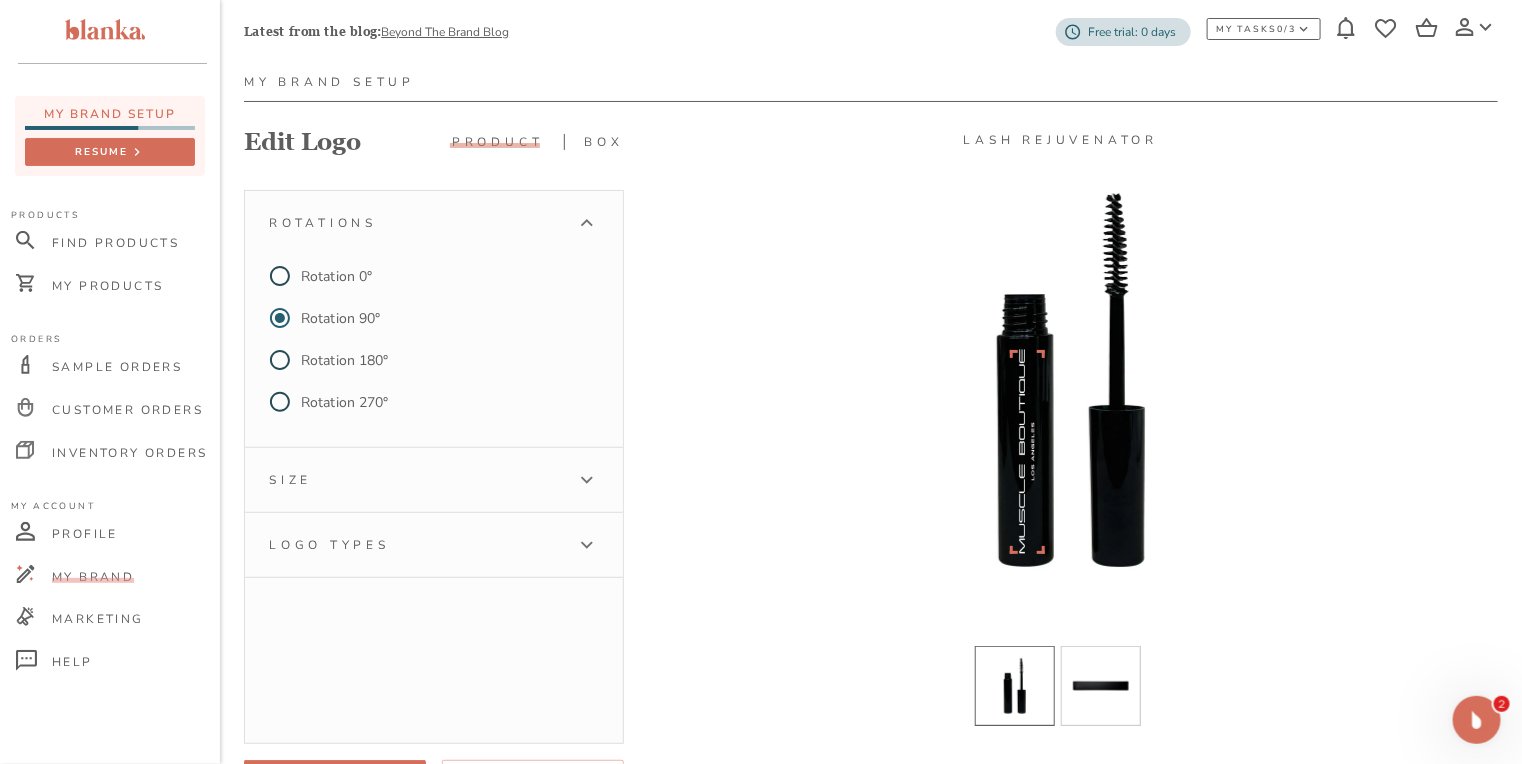 scroll, scrollTop: 160, scrollLeft: 0, axis: vertical 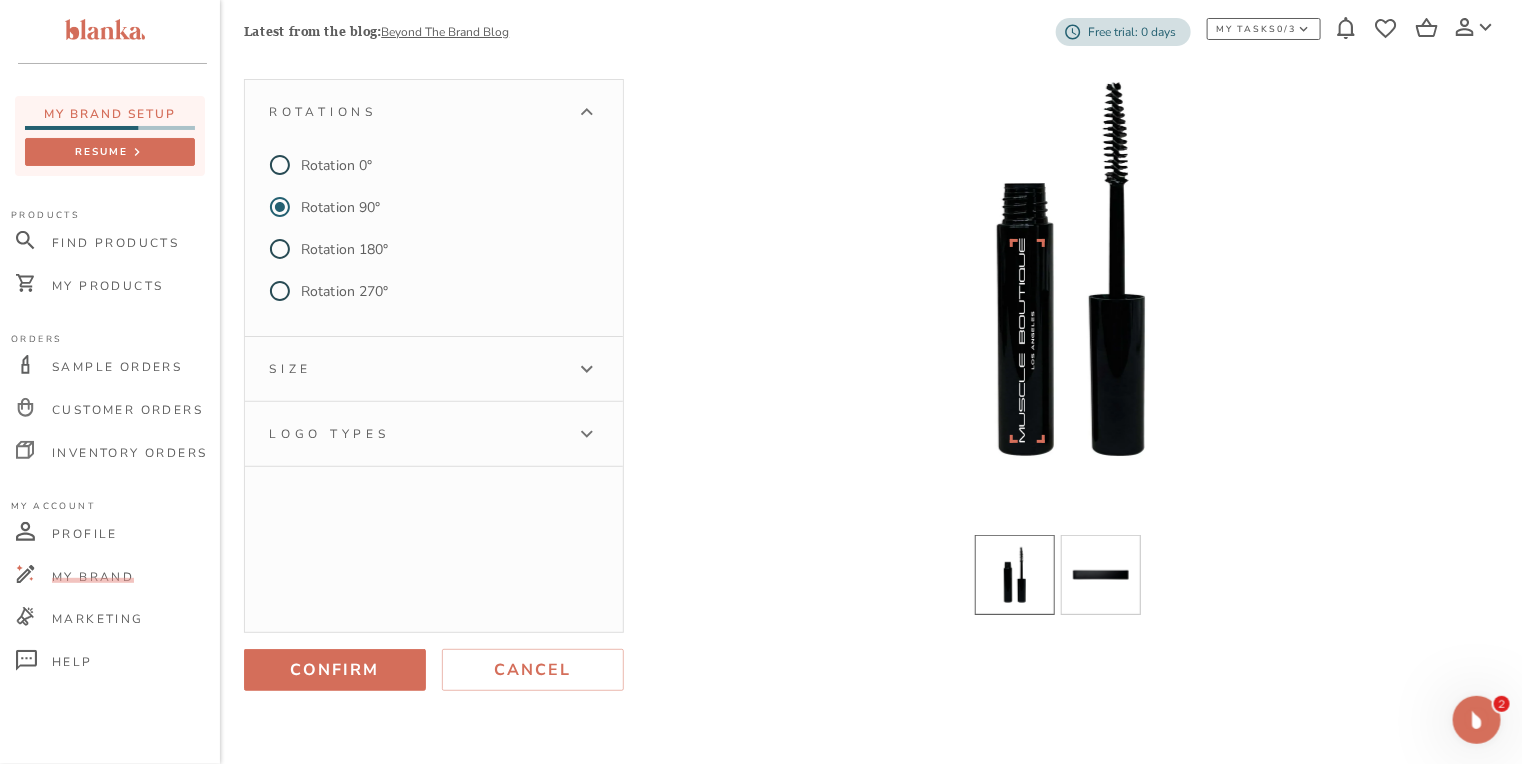 click on "Size" at bounding box center (416, 369) 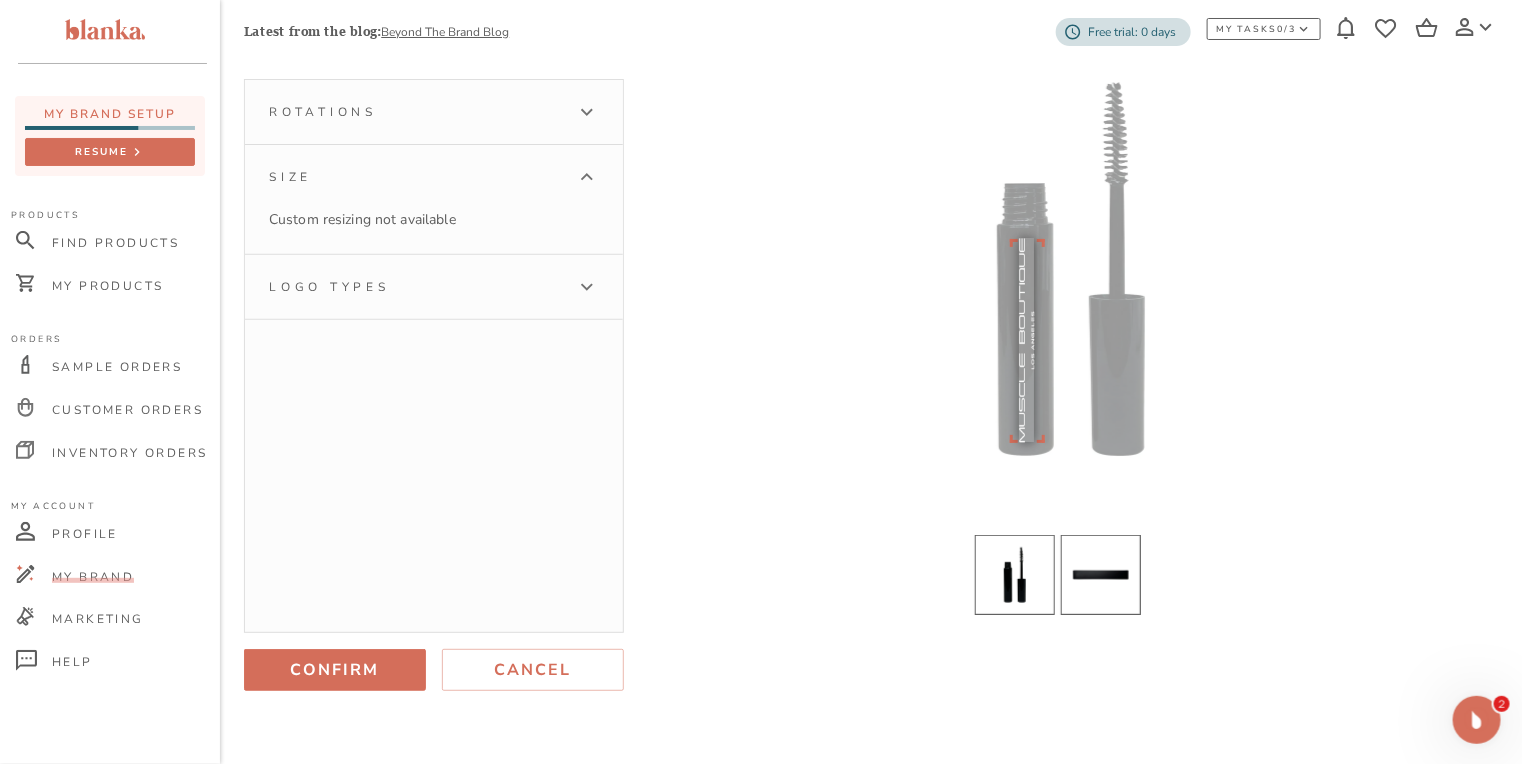 click at bounding box center (1101, 575) 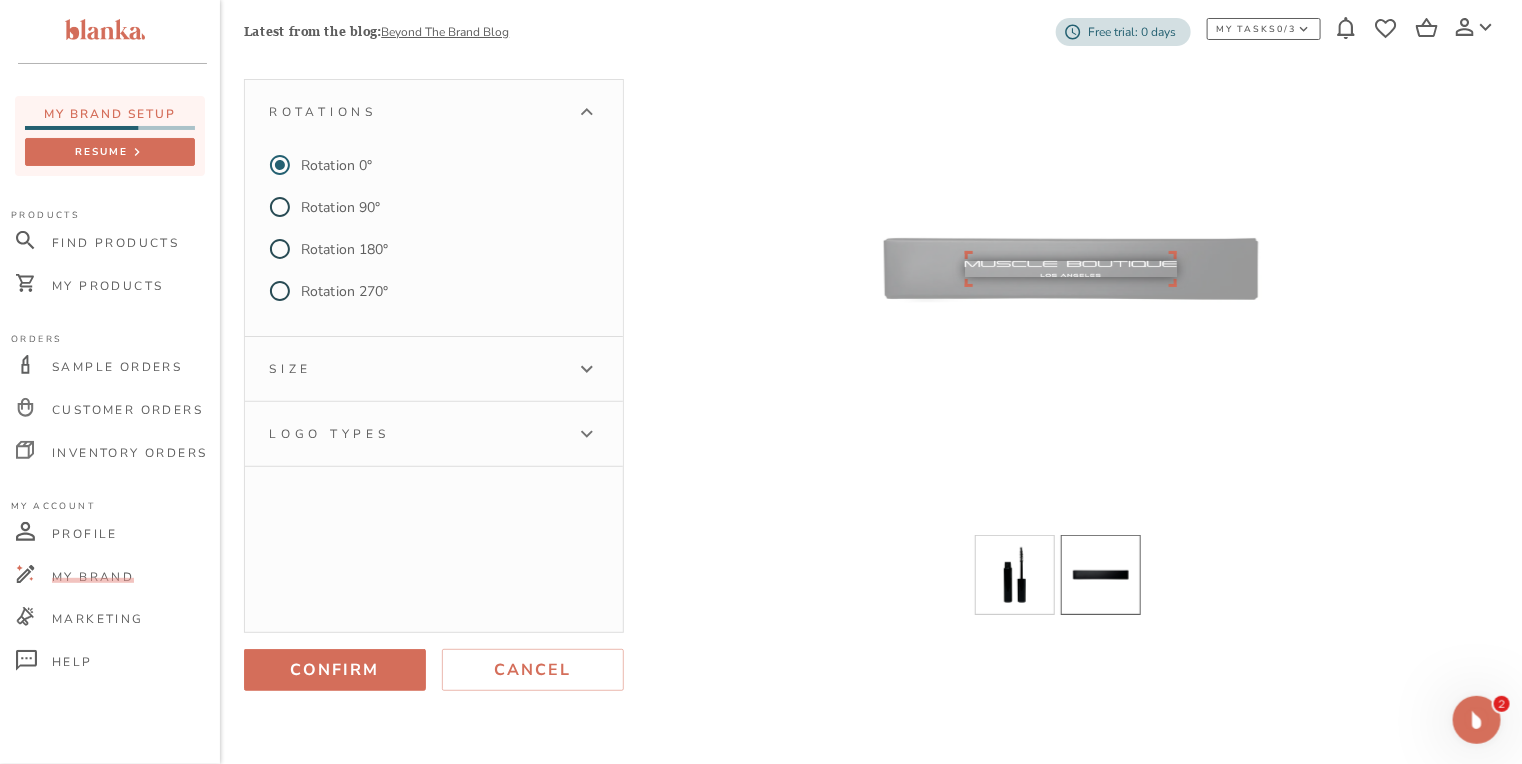 click on "Size" at bounding box center (416, 369) 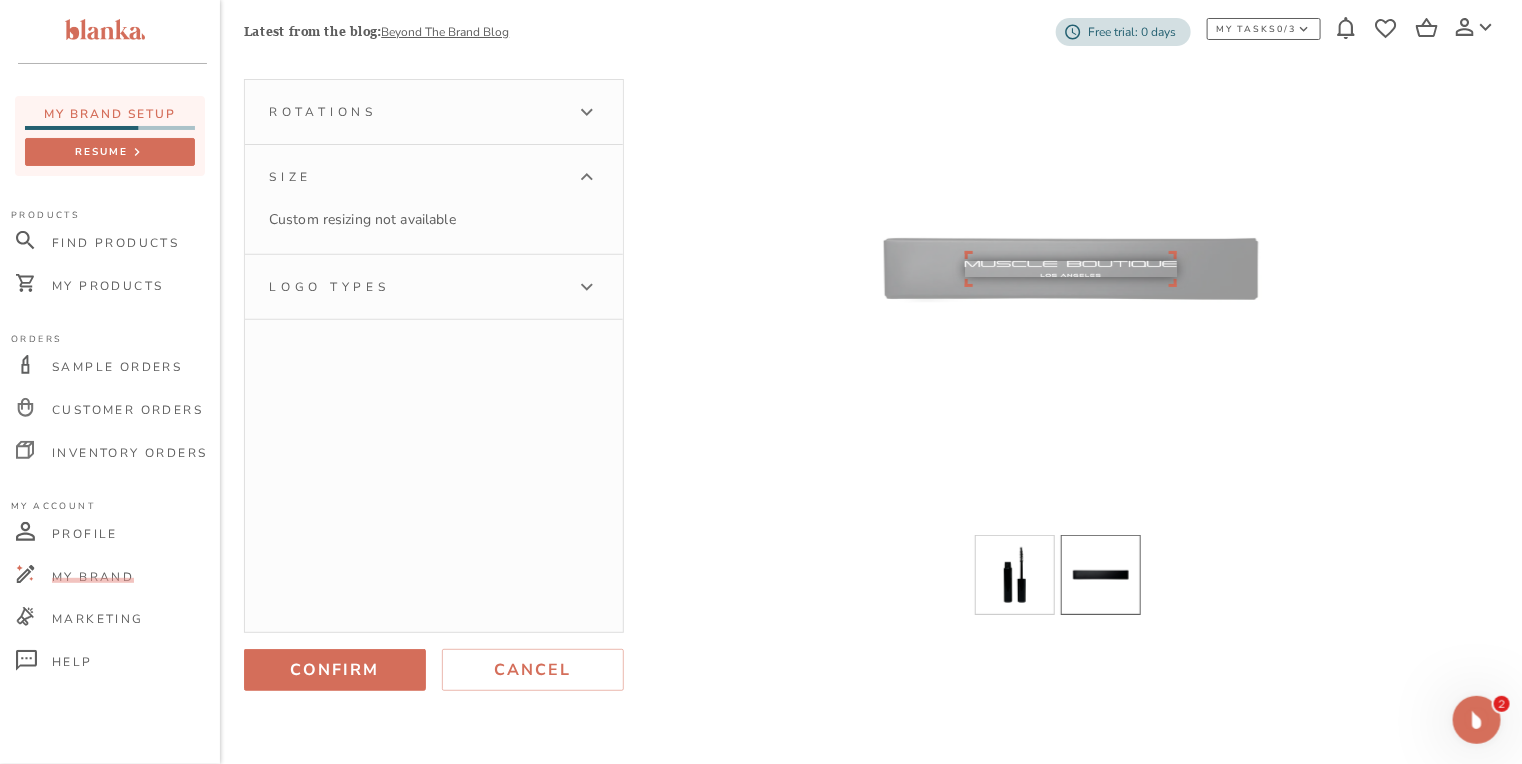 drag, startPoint x: 495, startPoint y: 278, endPoint x: 591, endPoint y: 331, distance: 109.65856 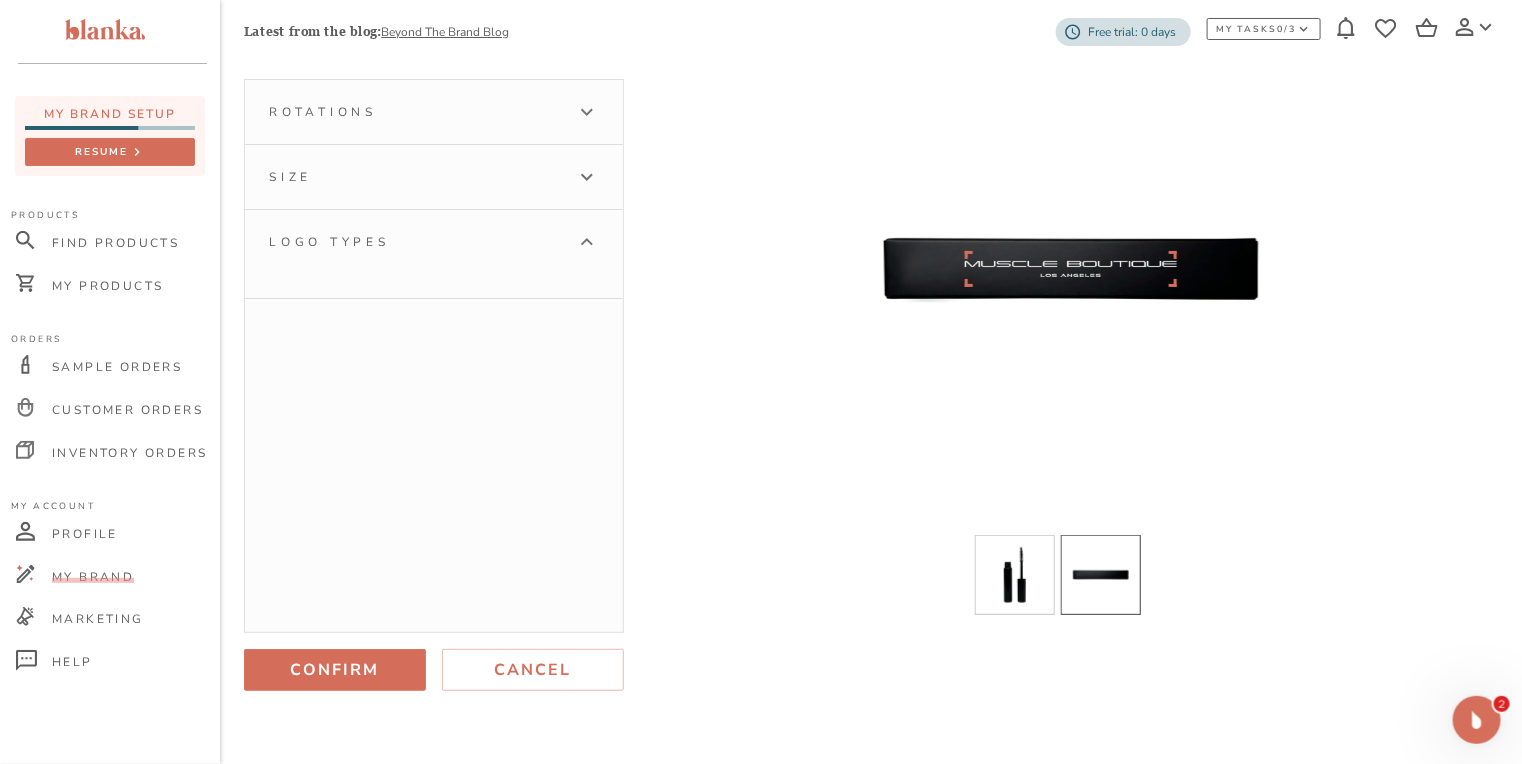 click on "Size" at bounding box center (434, 177) 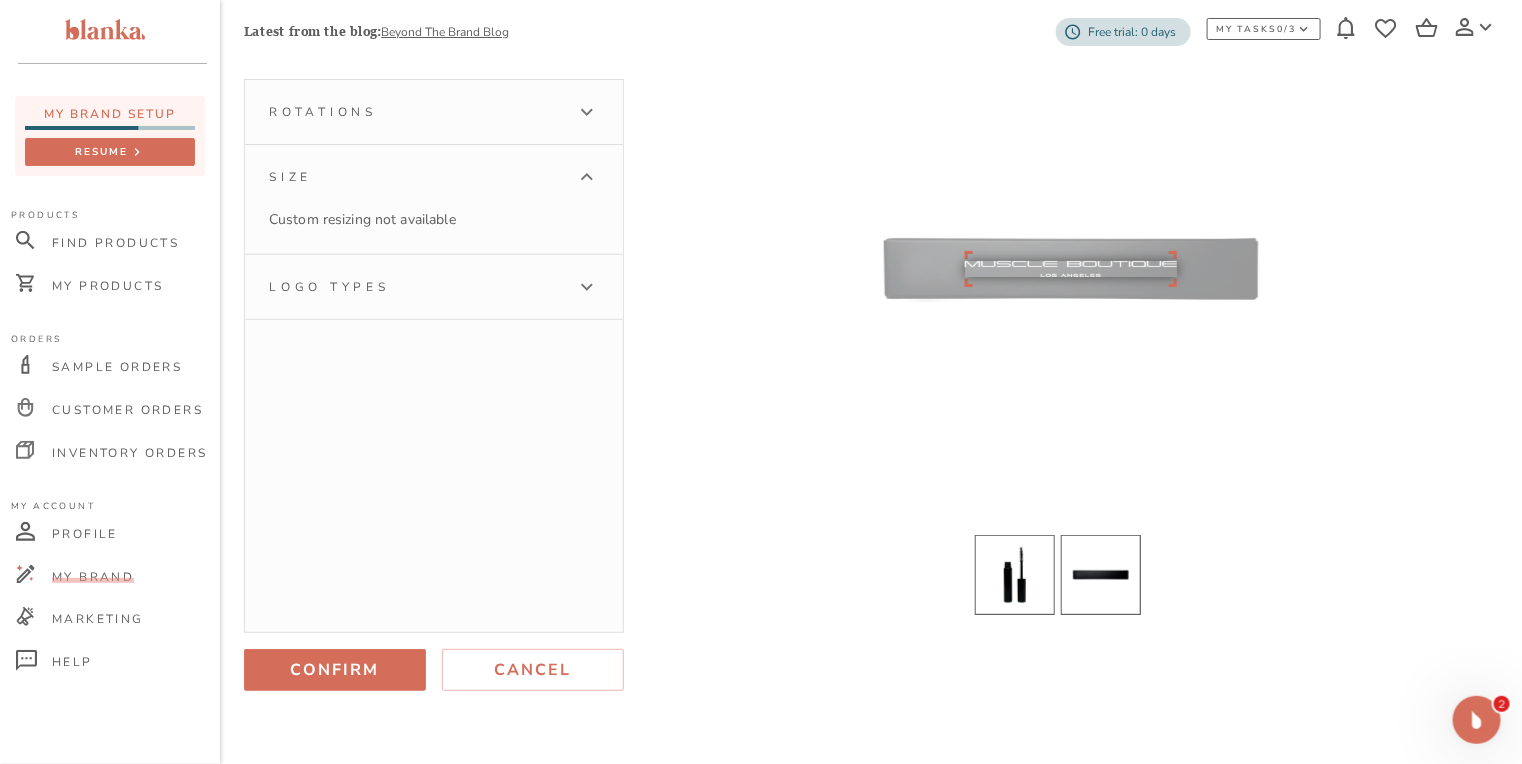 click at bounding box center (1015, 575) 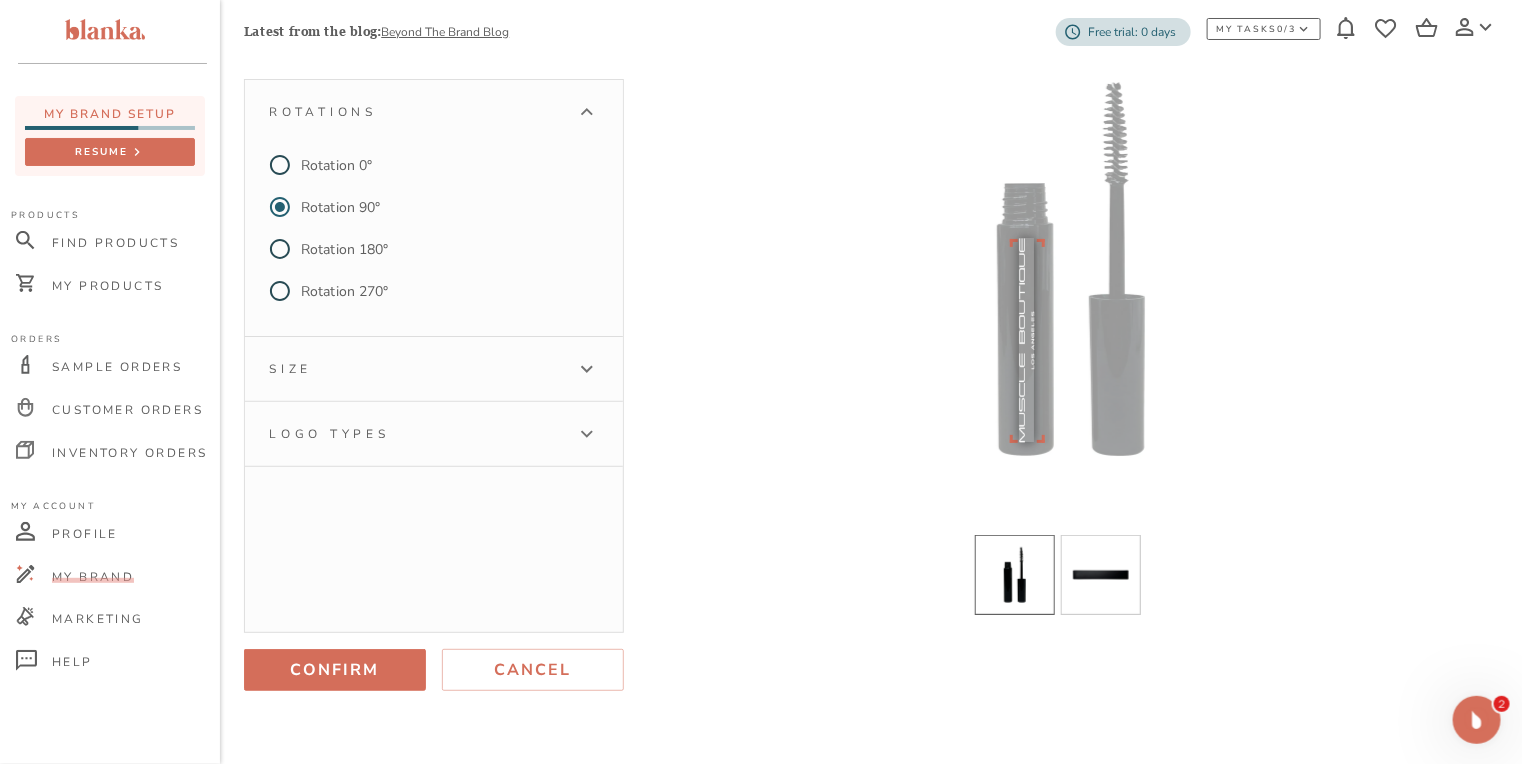 click on "Logo types" at bounding box center (416, 434) 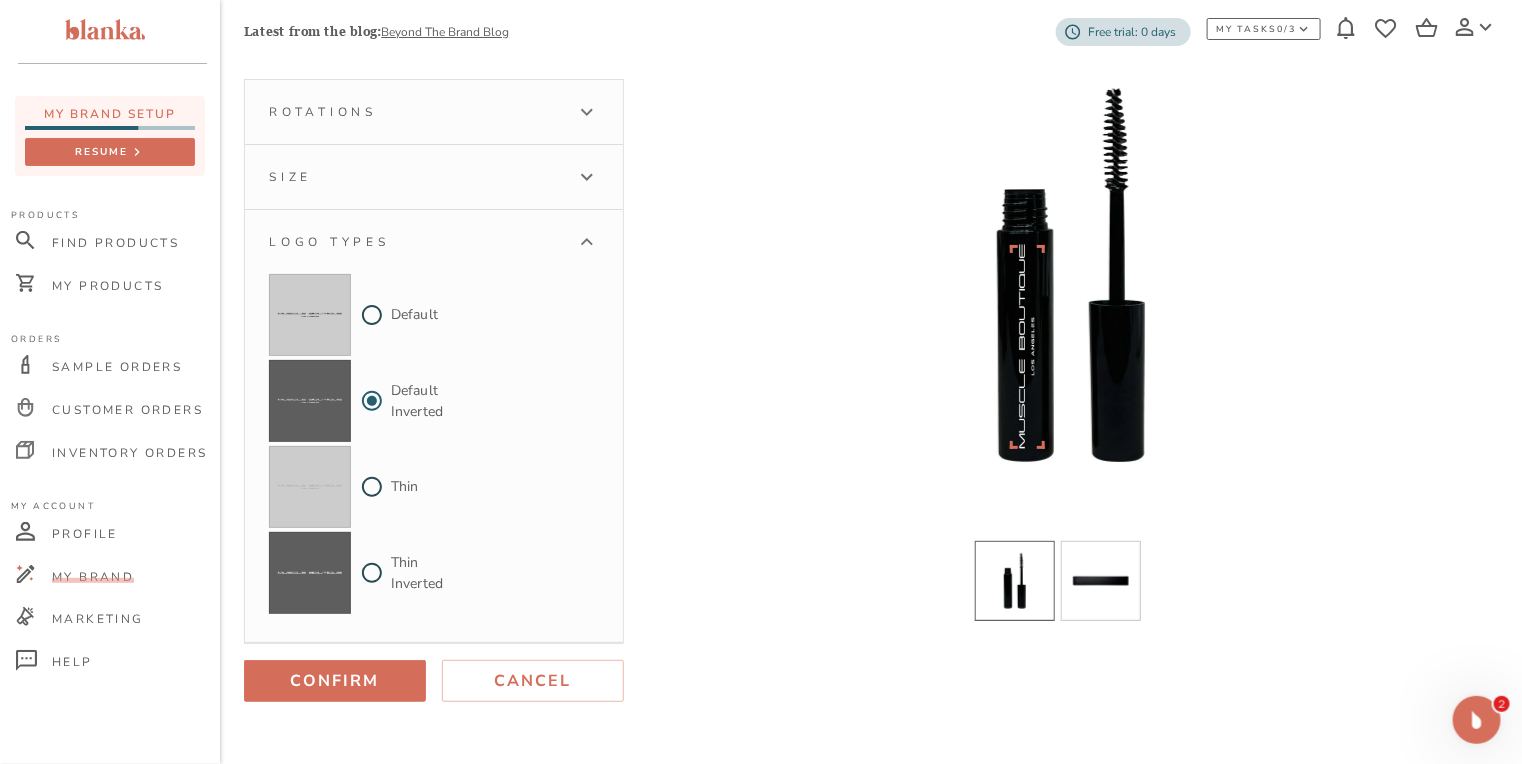 click on "Size" at bounding box center (416, 177) 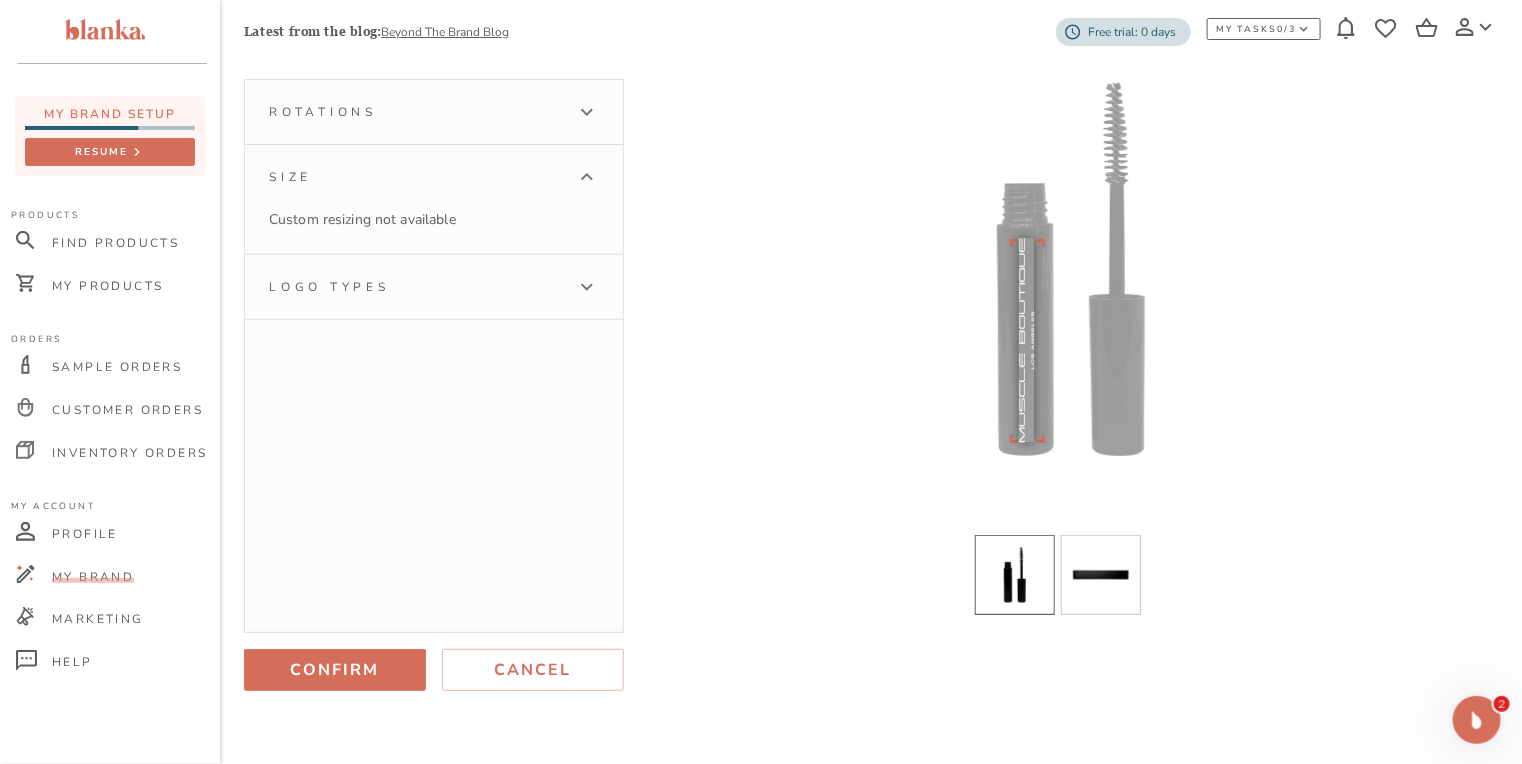 click on "Rotations" at bounding box center [416, 112] 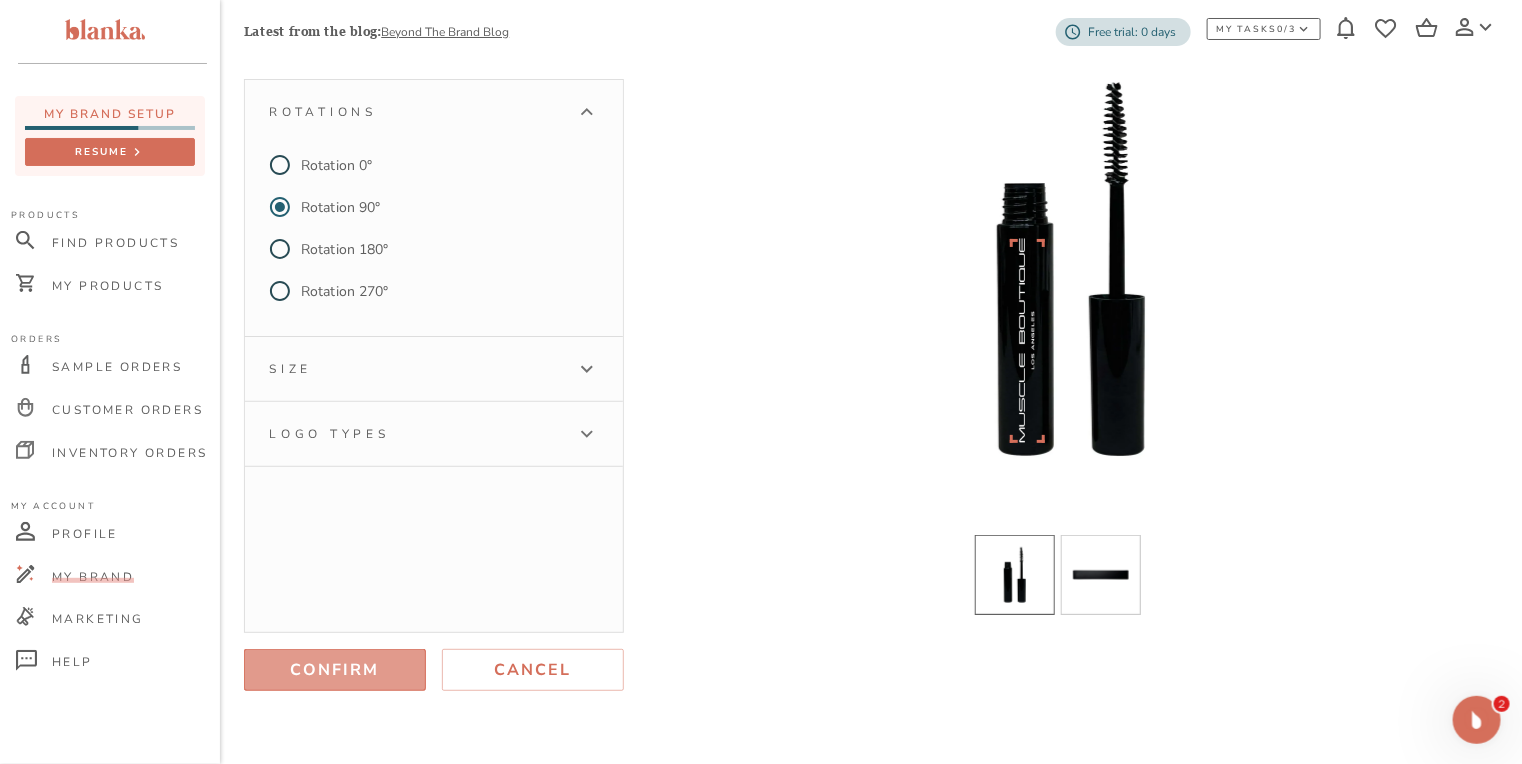 click on "Confirm" at bounding box center (335, 670) 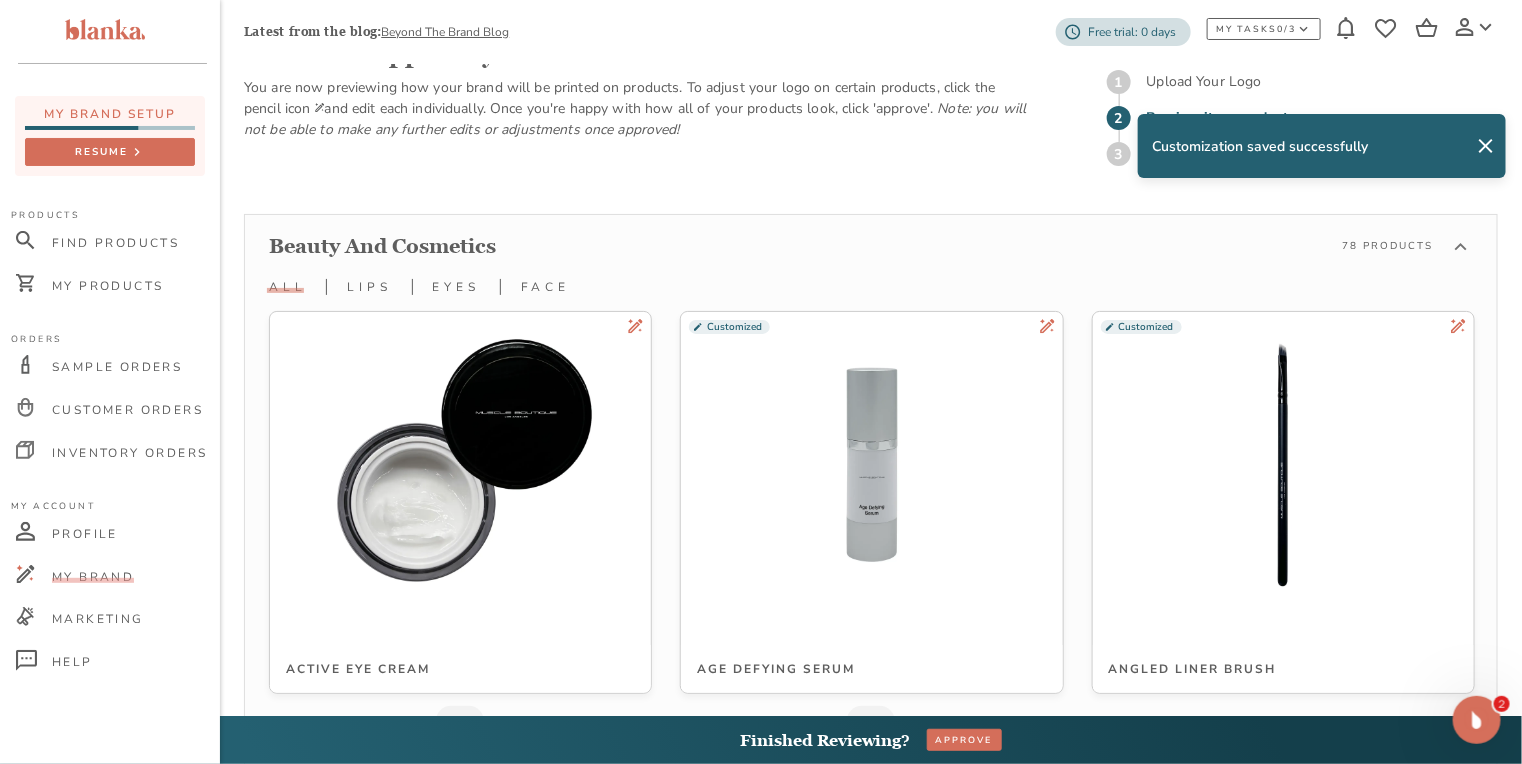 scroll, scrollTop: 6141, scrollLeft: 0, axis: vertical 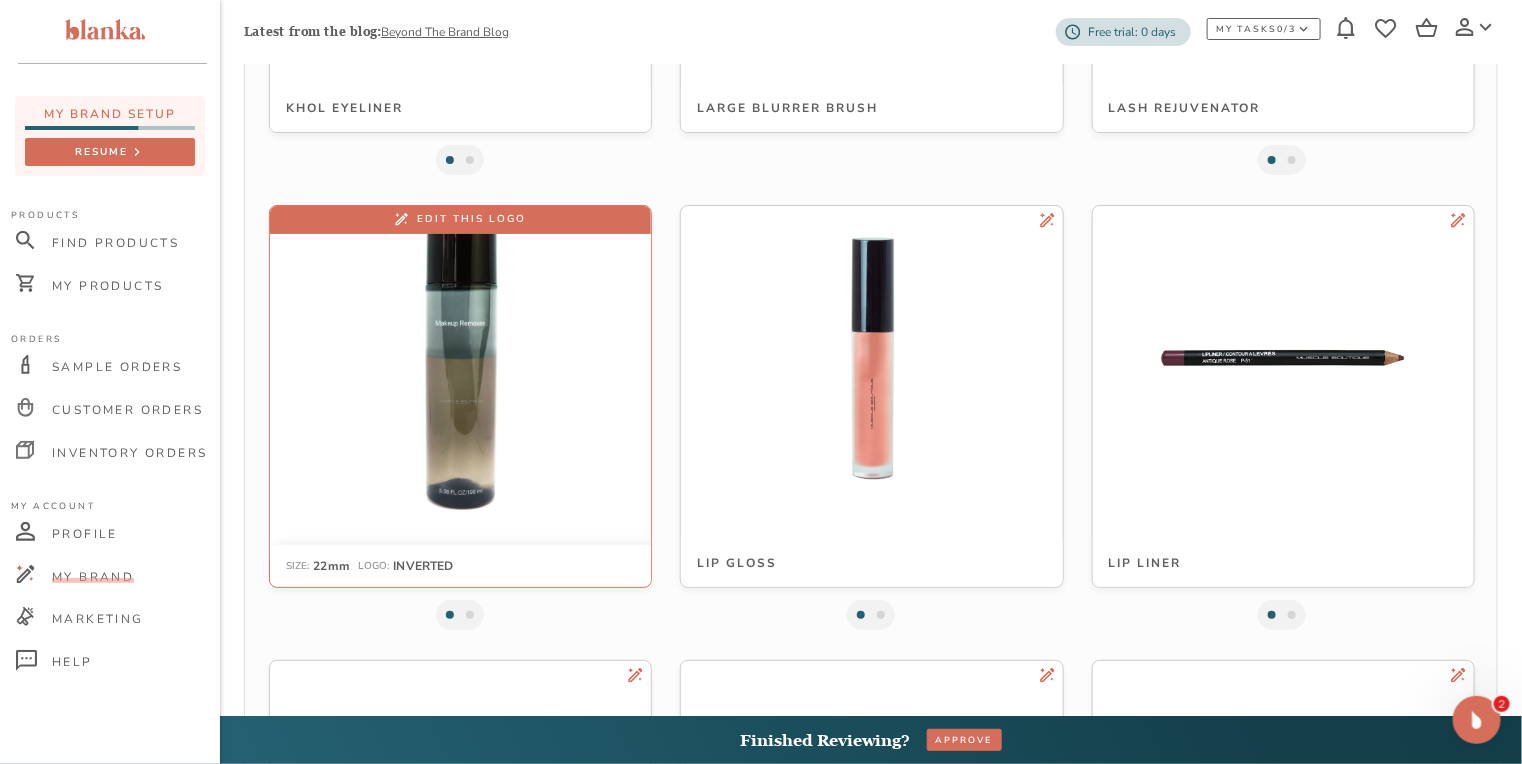 click at bounding box center (460, 358) 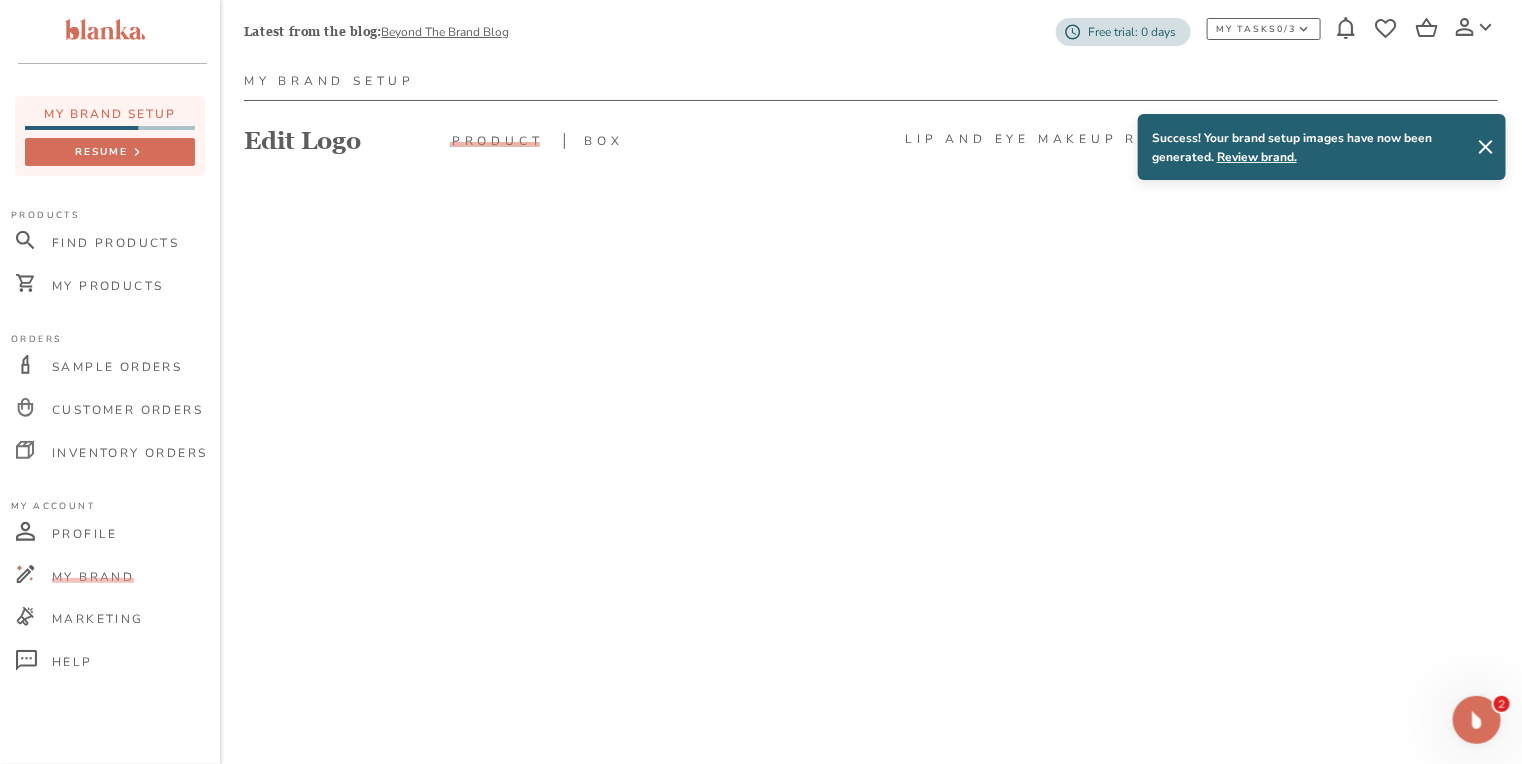 scroll, scrollTop: 160, scrollLeft: 0, axis: vertical 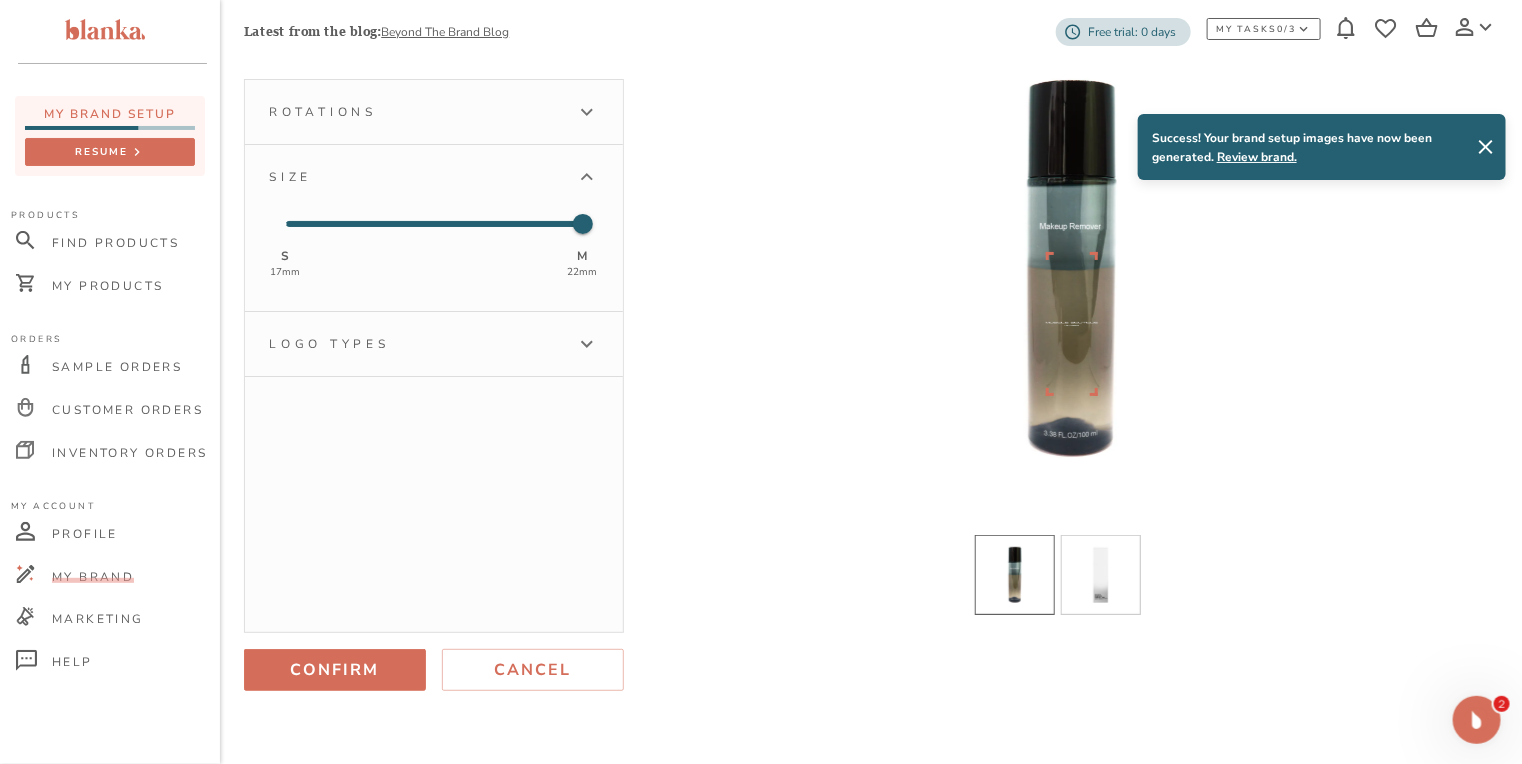 click on "Logo types" at bounding box center [416, 344] 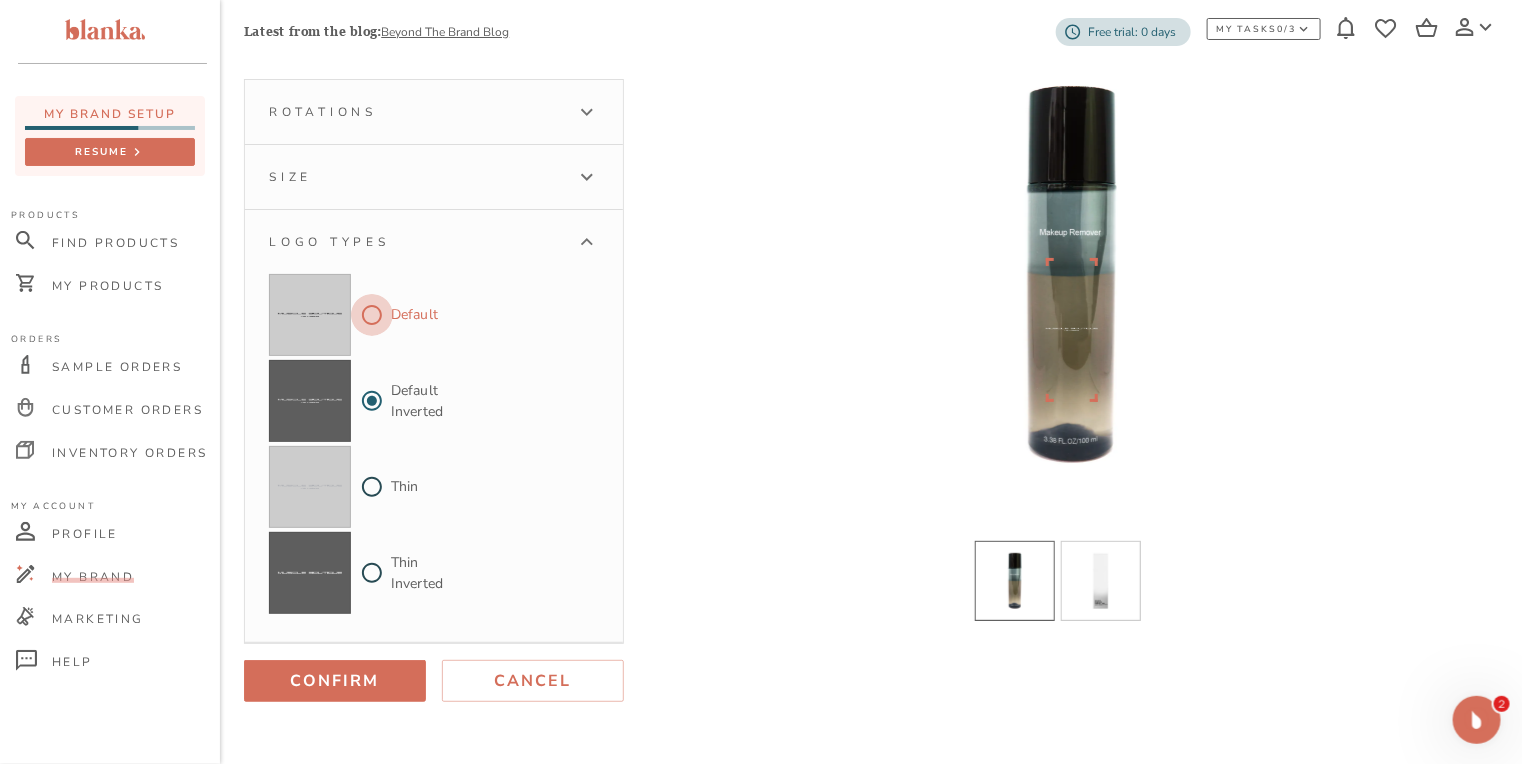 click on "Default" at bounding box center (372, 315) 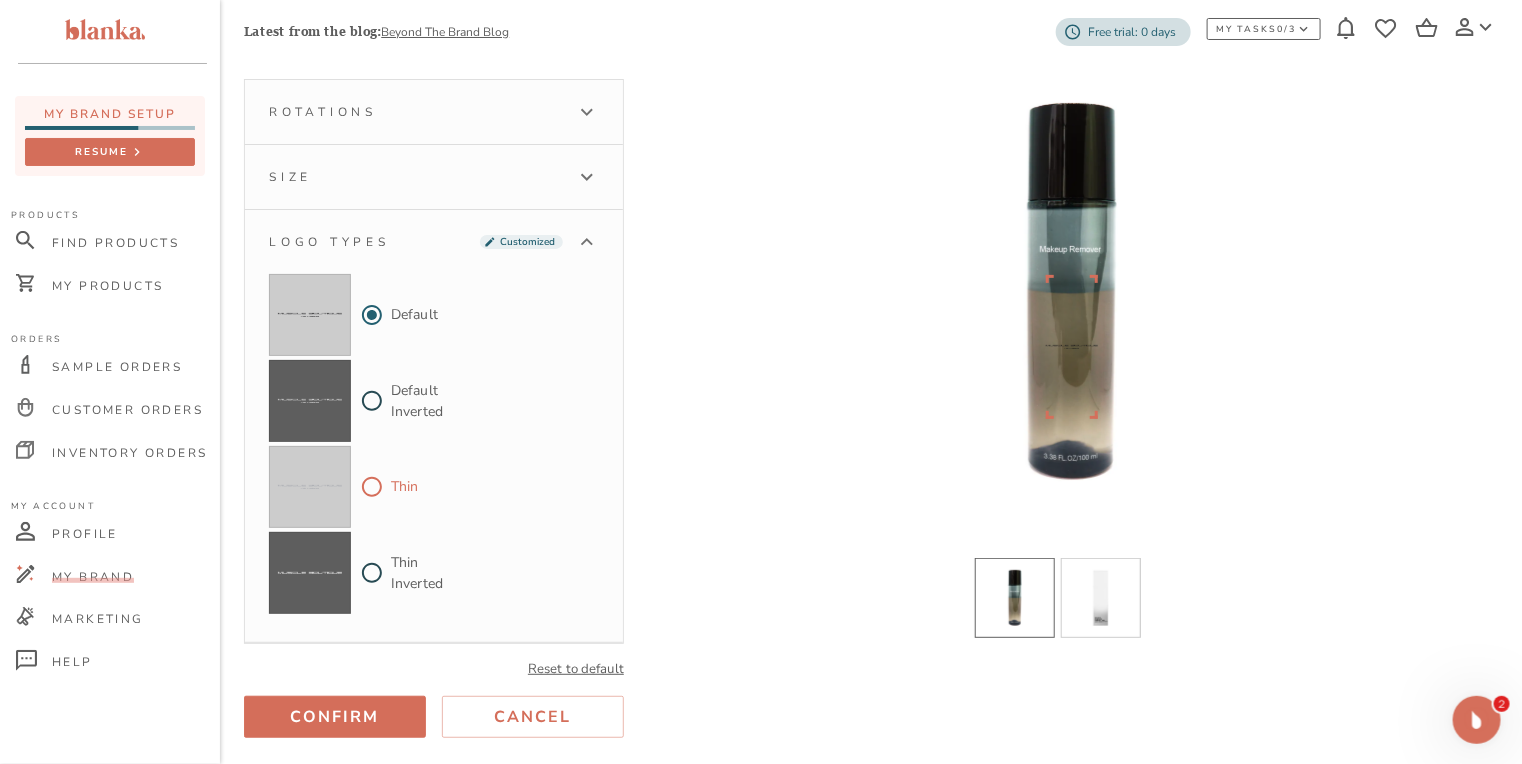 click on "Thin" at bounding box center (372, 487) 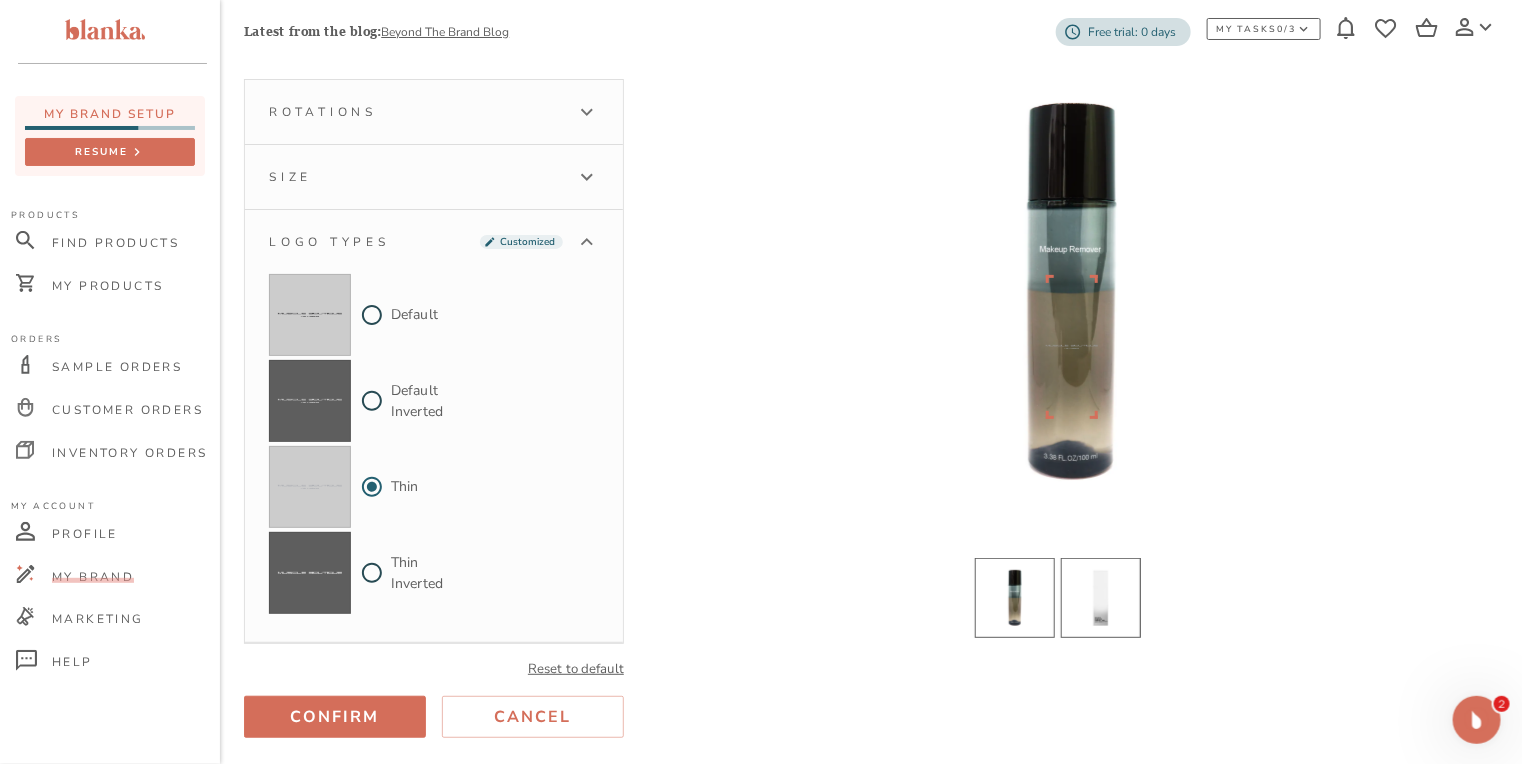 click at bounding box center [1101, 598] 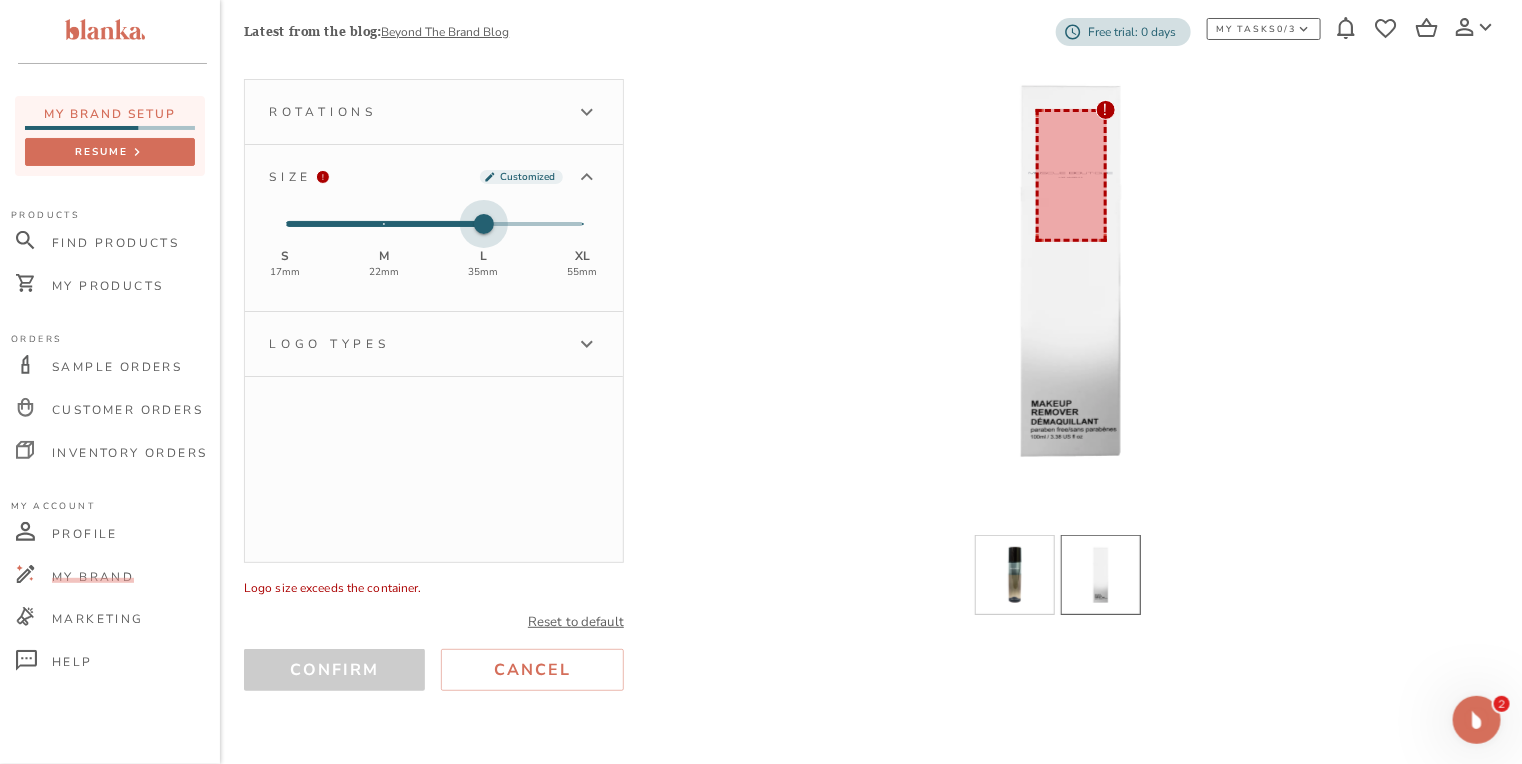 type on "1" 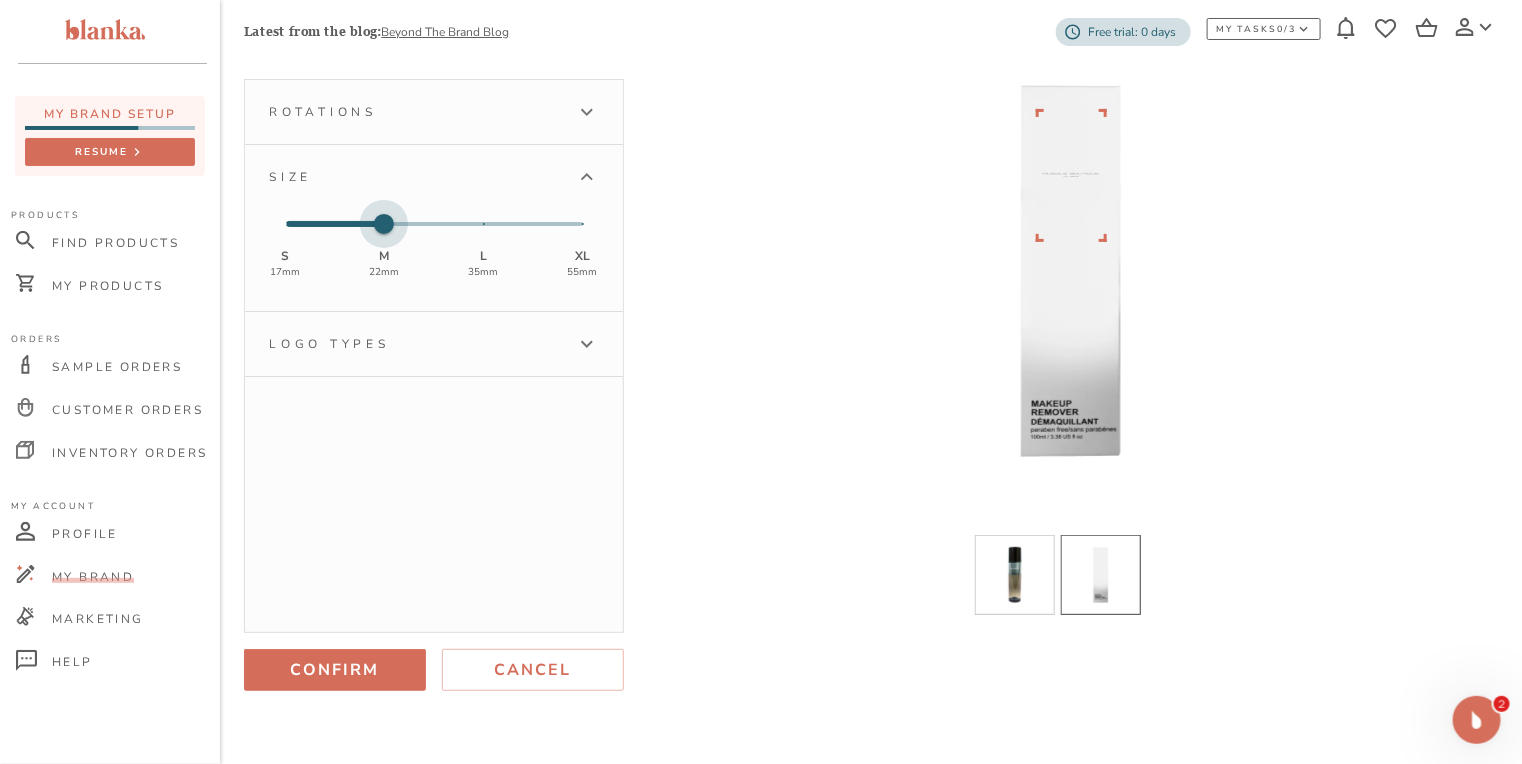 drag, startPoint x: 386, startPoint y: 221, endPoint x: 413, endPoint y: 226, distance: 27.45906 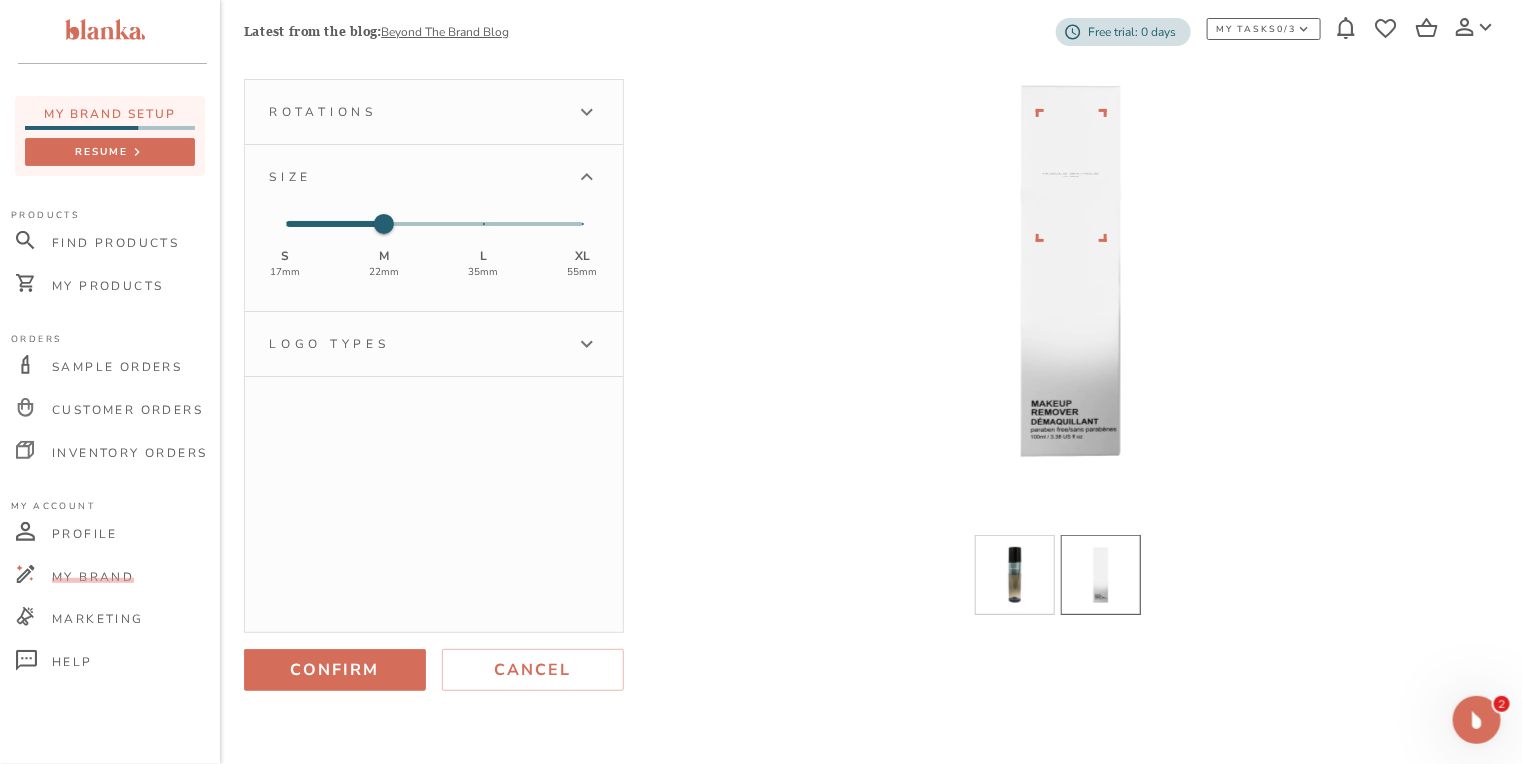 click on "Logo types" at bounding box center (416, 344) 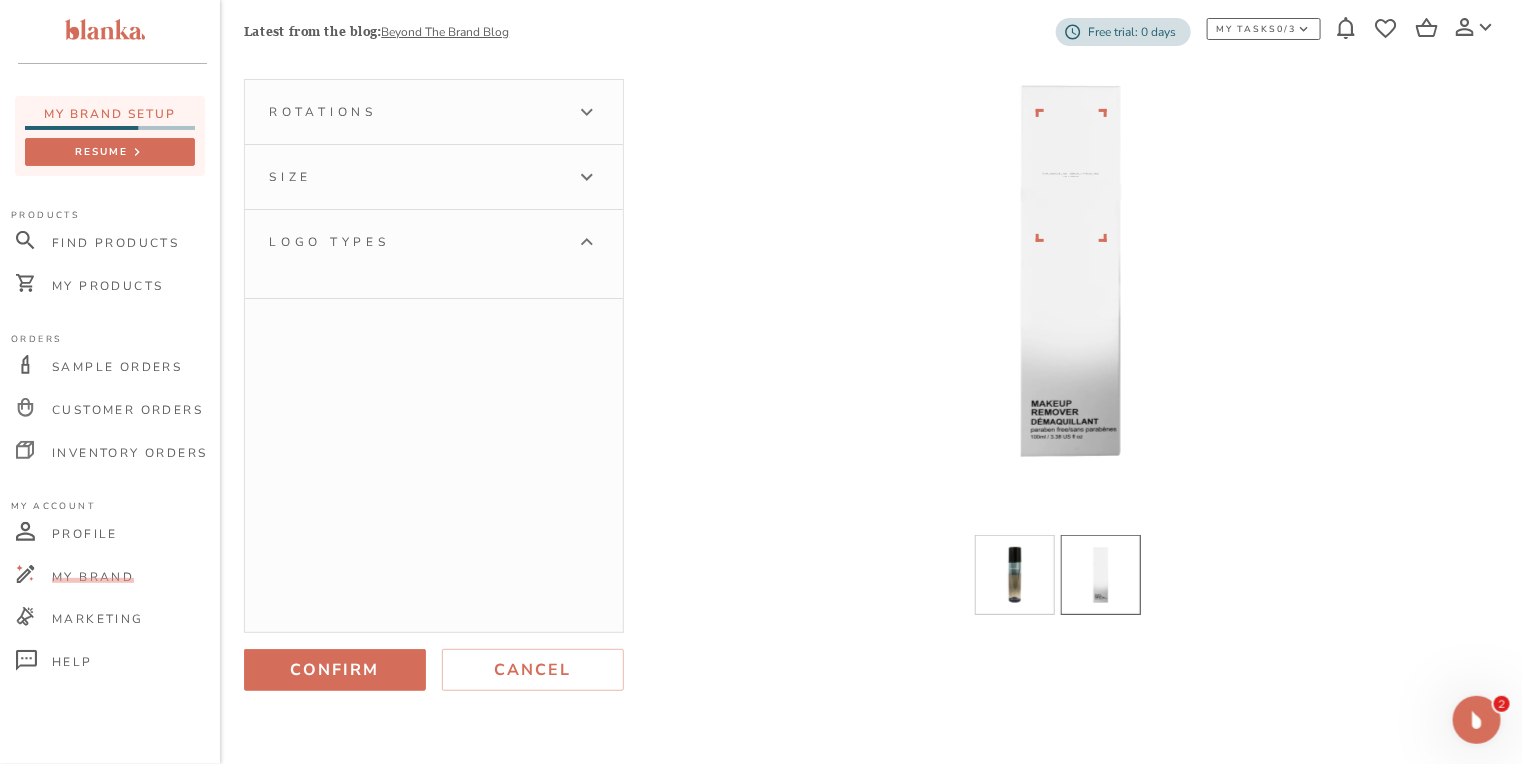 click on "Rotations" at bounding box center (416, 112) 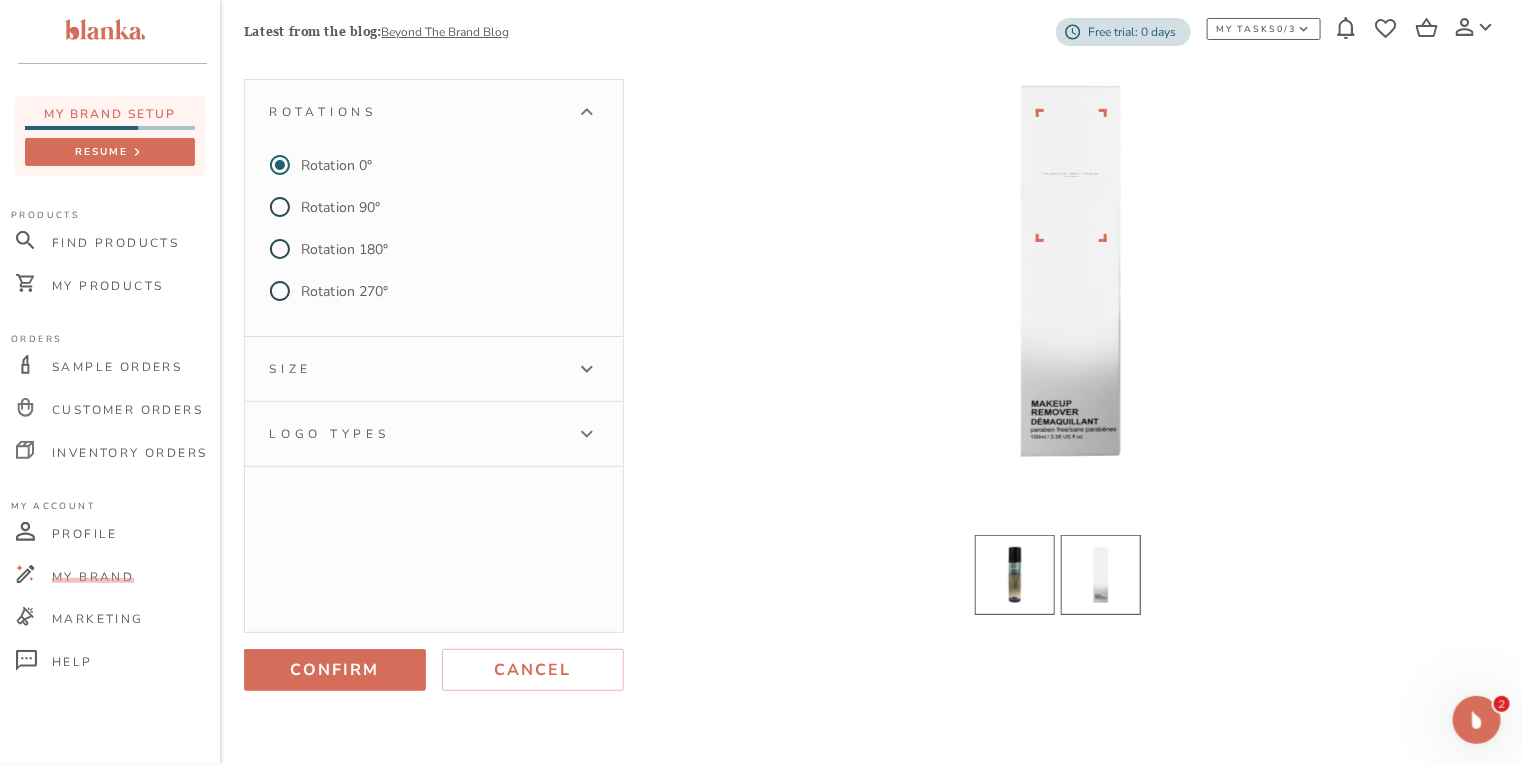 click at bounding box center [1015, 575] 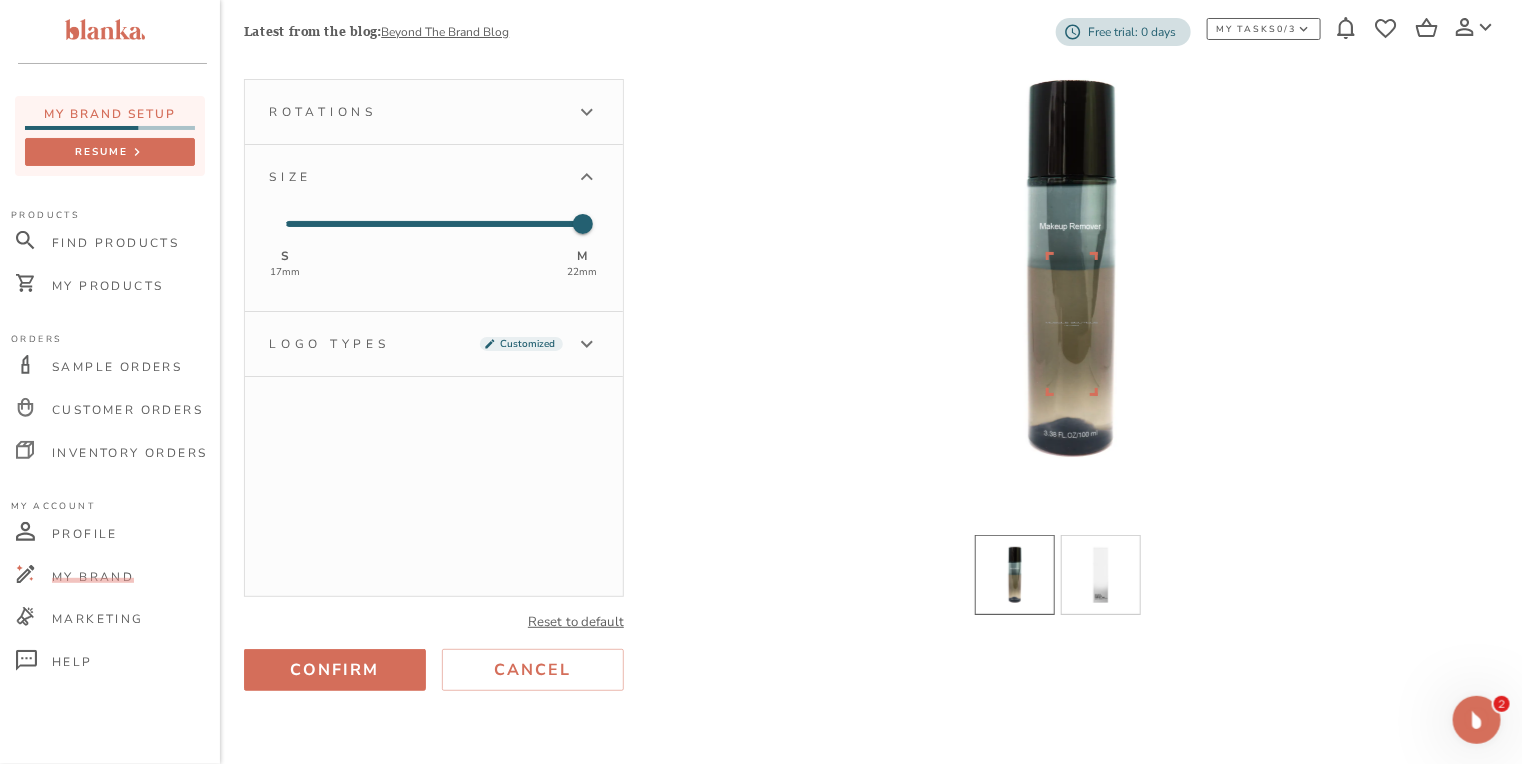 click on "Rotations" at bounding box center (416, 112) 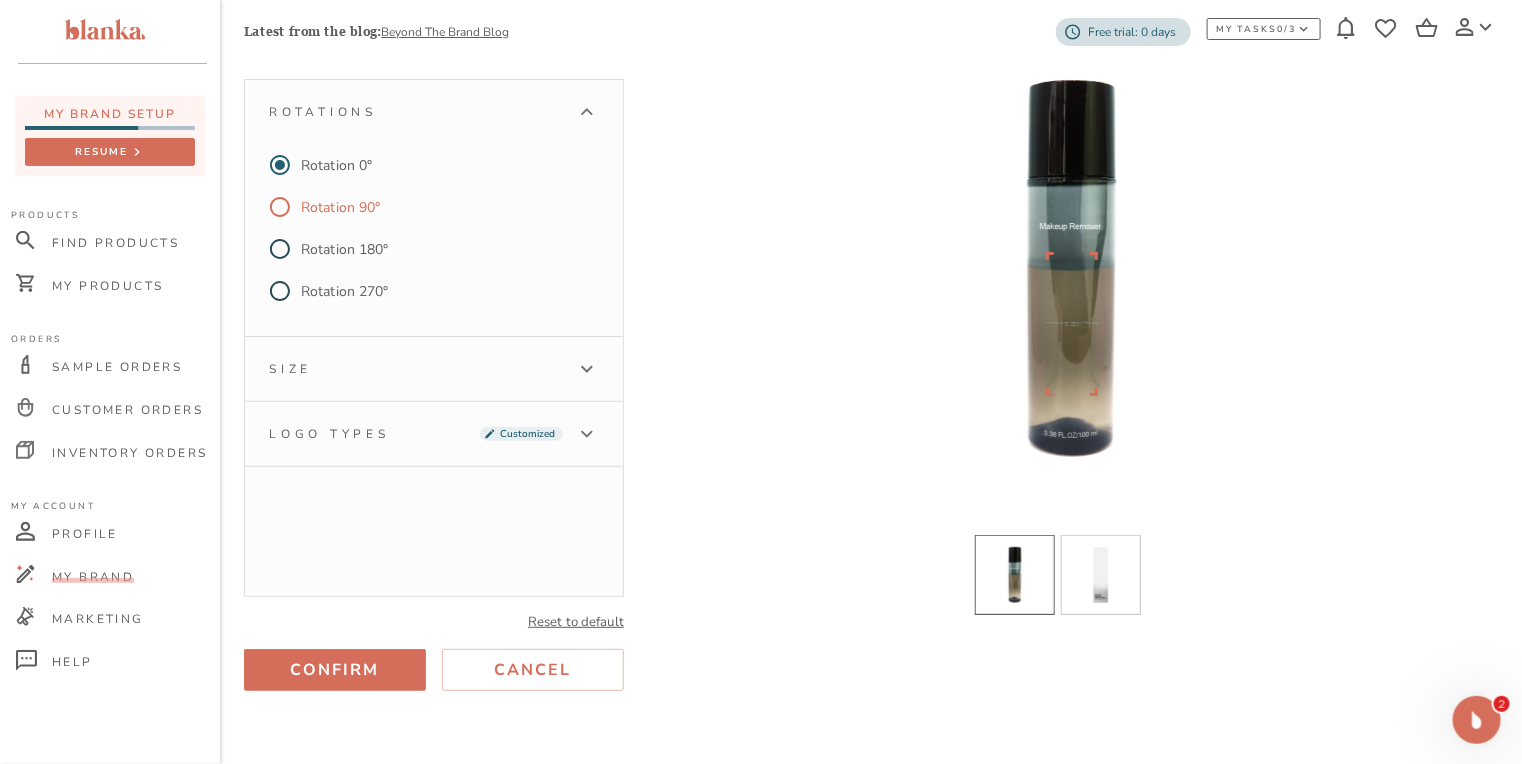 click on "Rotation 90°" at bounding box center [341, 207] 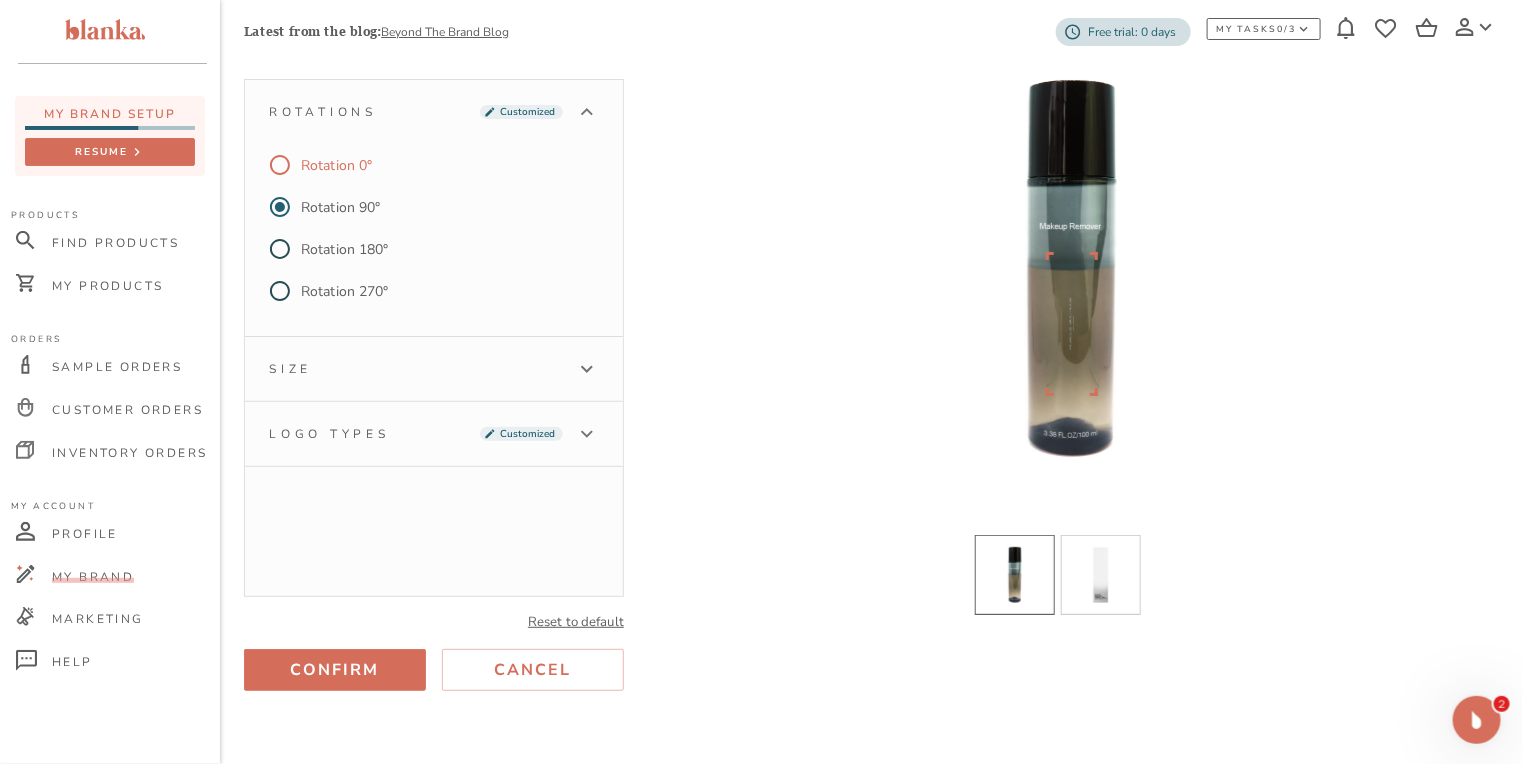 click on "Rotation 0°" at bounding box center (336, 165) 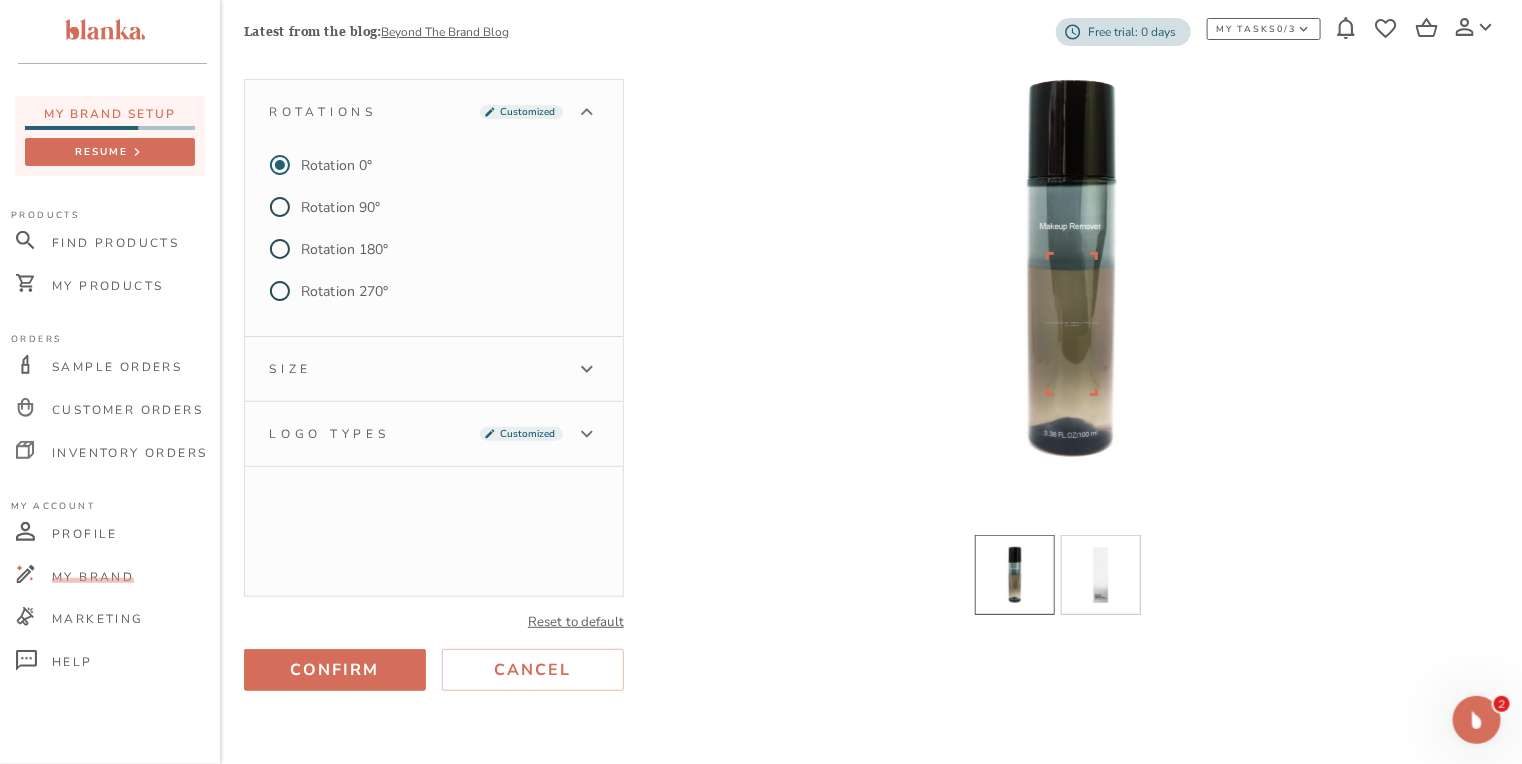 click on "Logo types Customized" at bounding box center (434, 434) 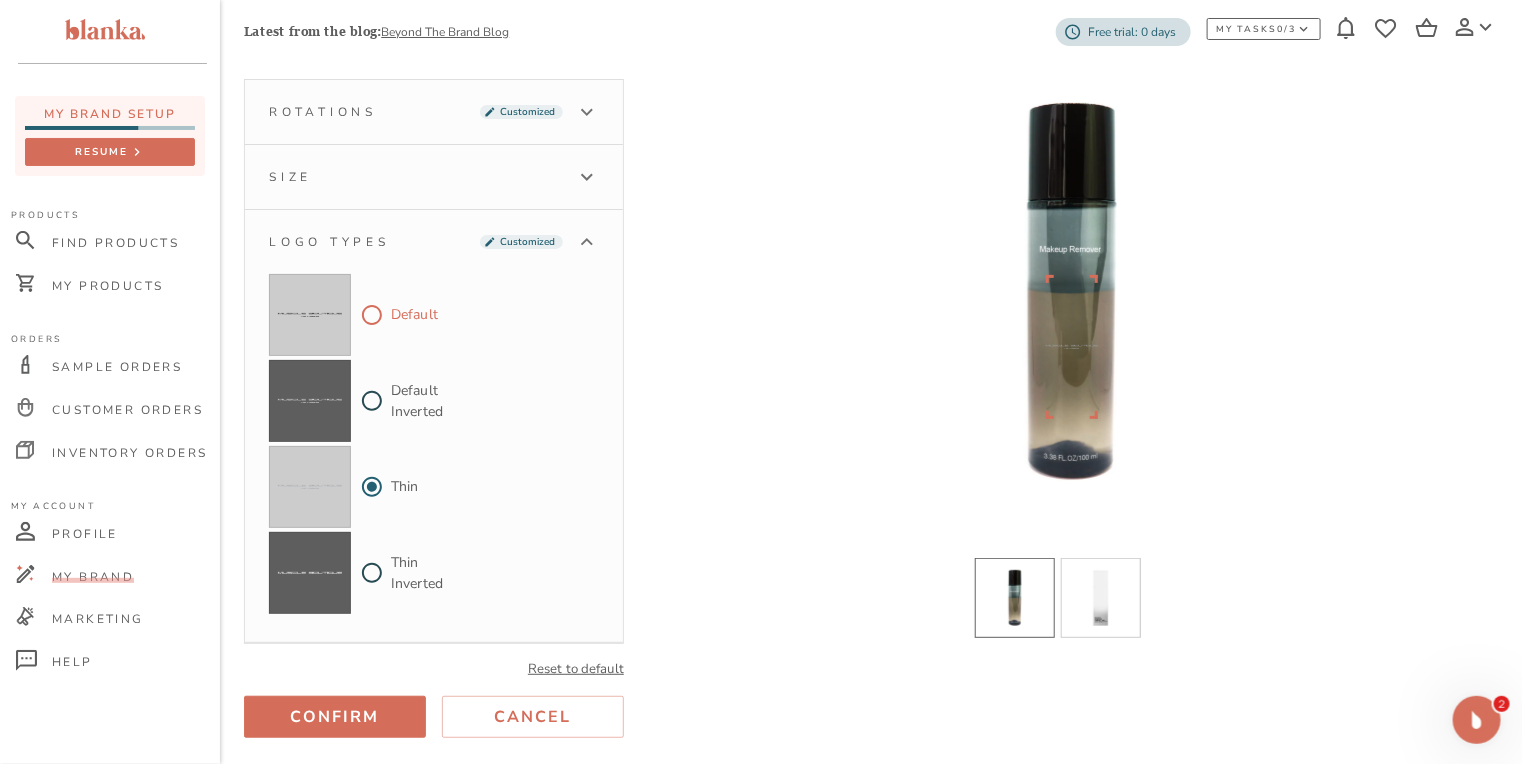 click on "Default" at bounding box center [372, 315] 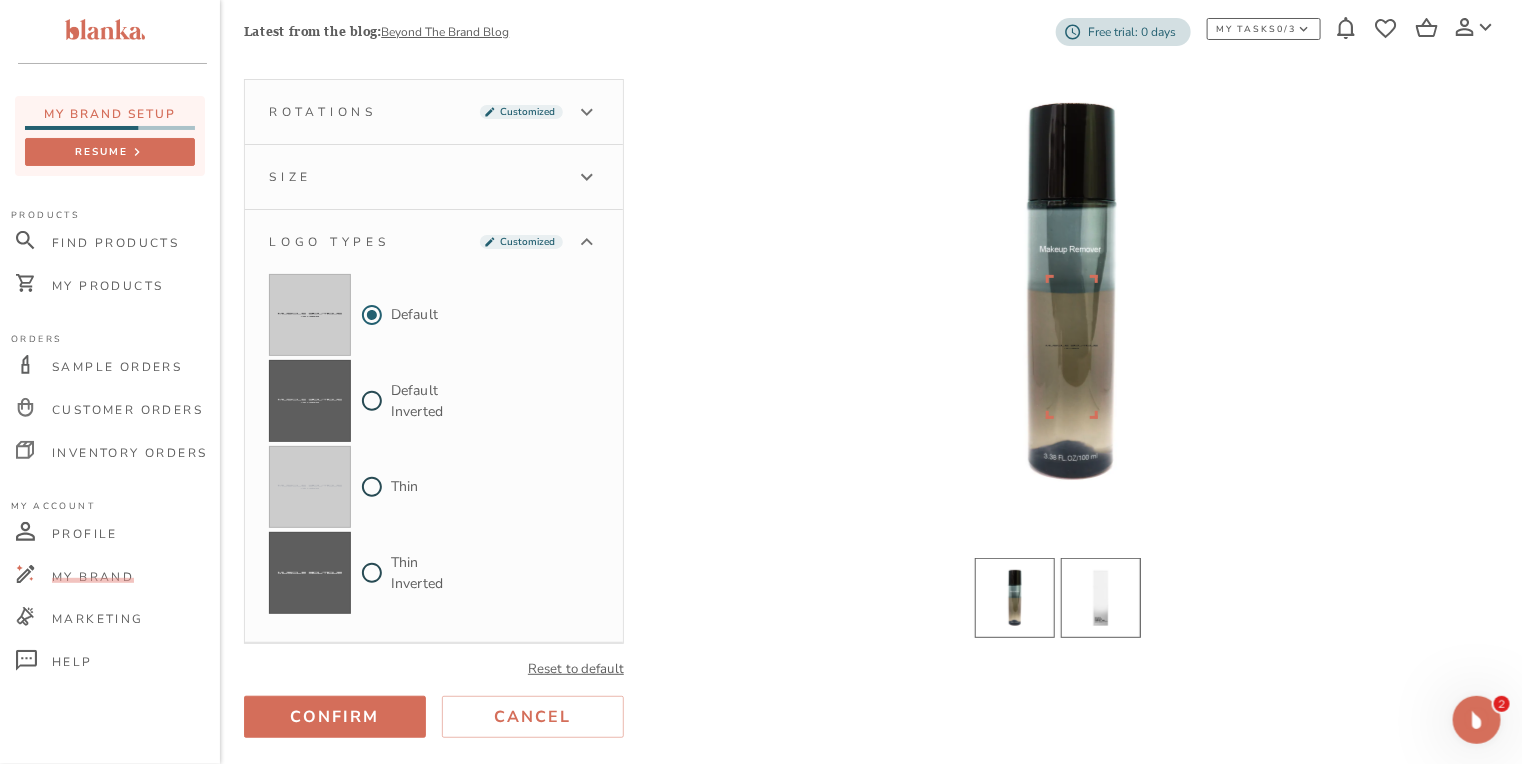 click at bounding box center (1101, 598) 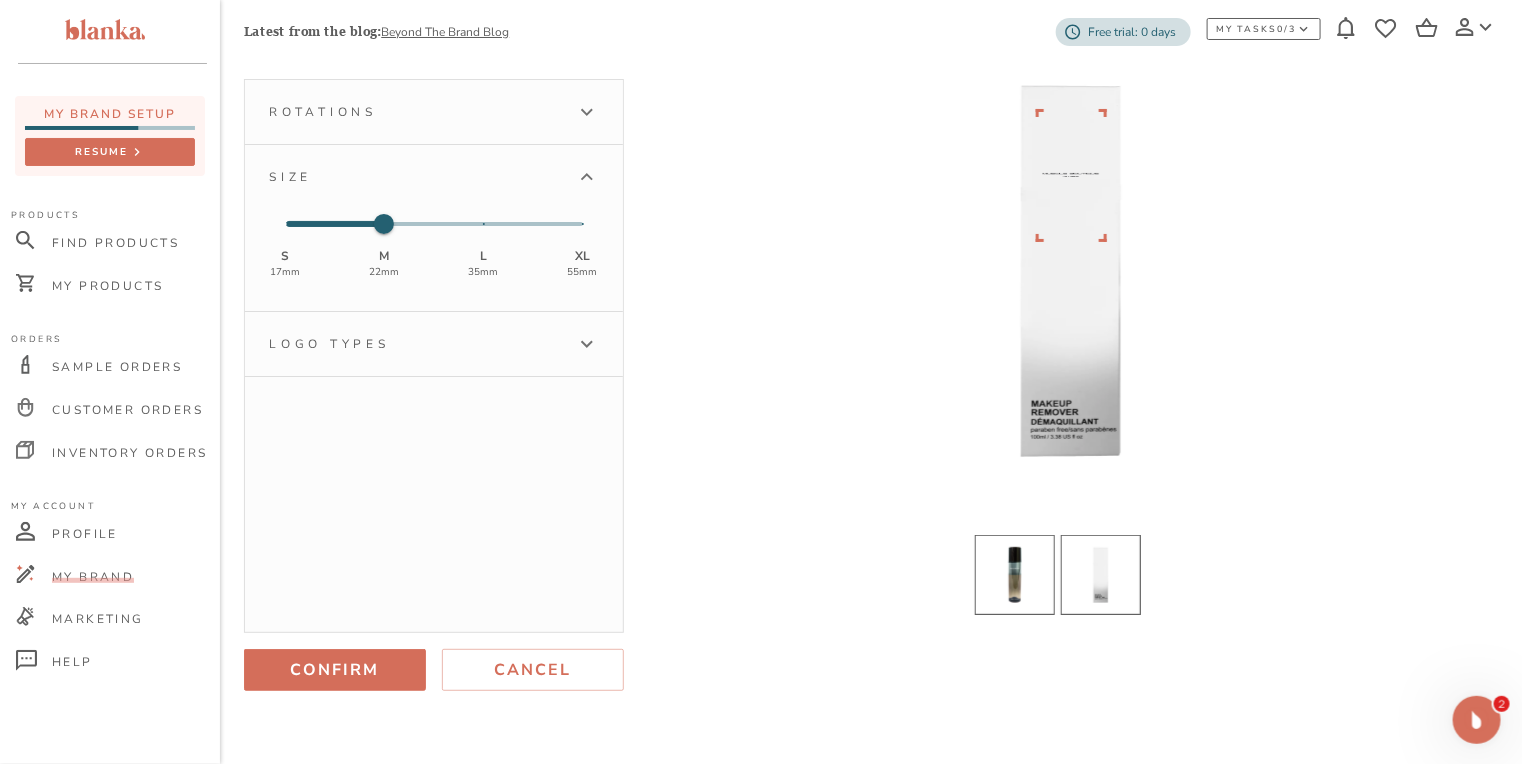 click at bounding box center [1015, 575] 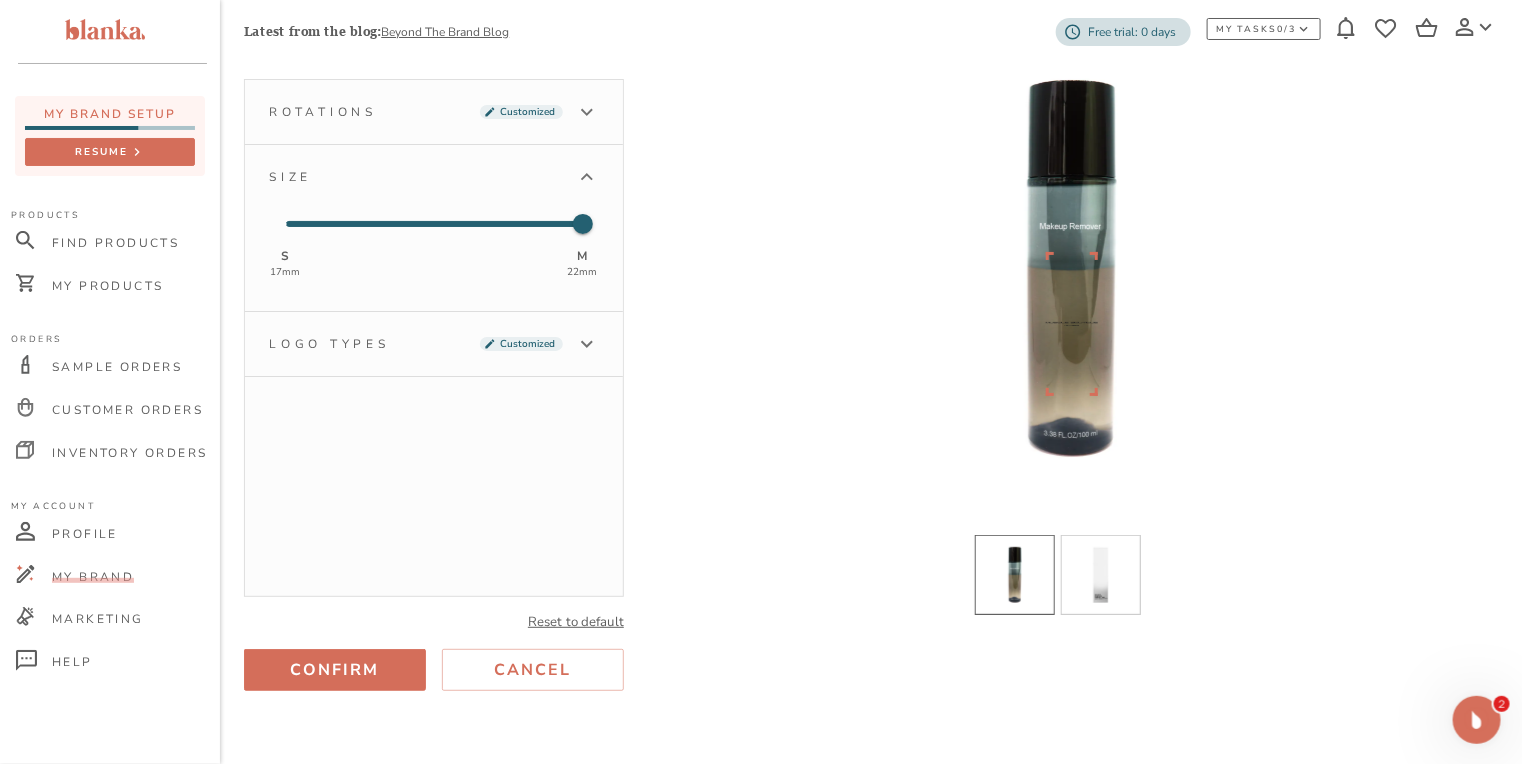 click on "Customized" at bounding box center [527, 344] 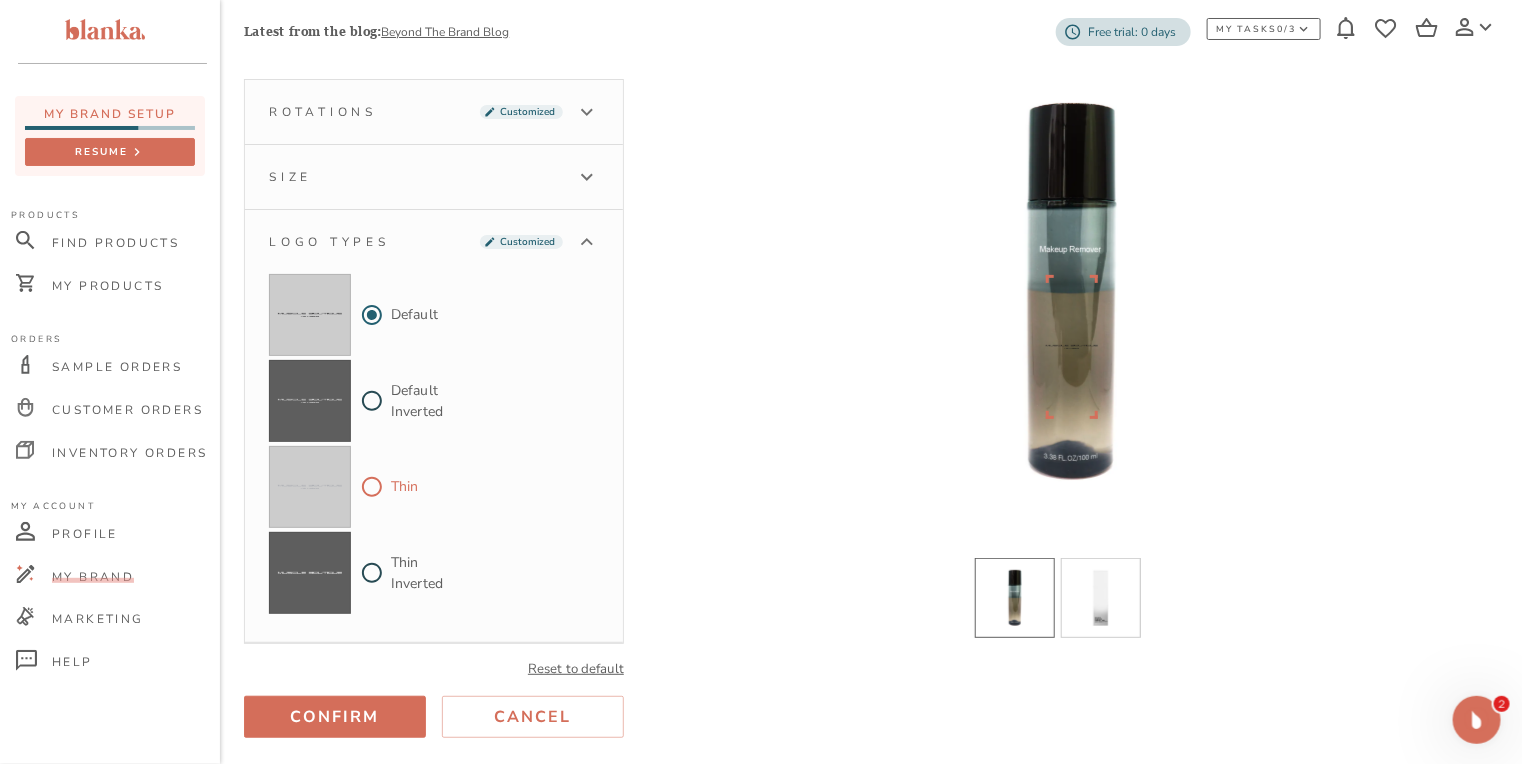 click on "Thin" at bounding box center (372, 487) 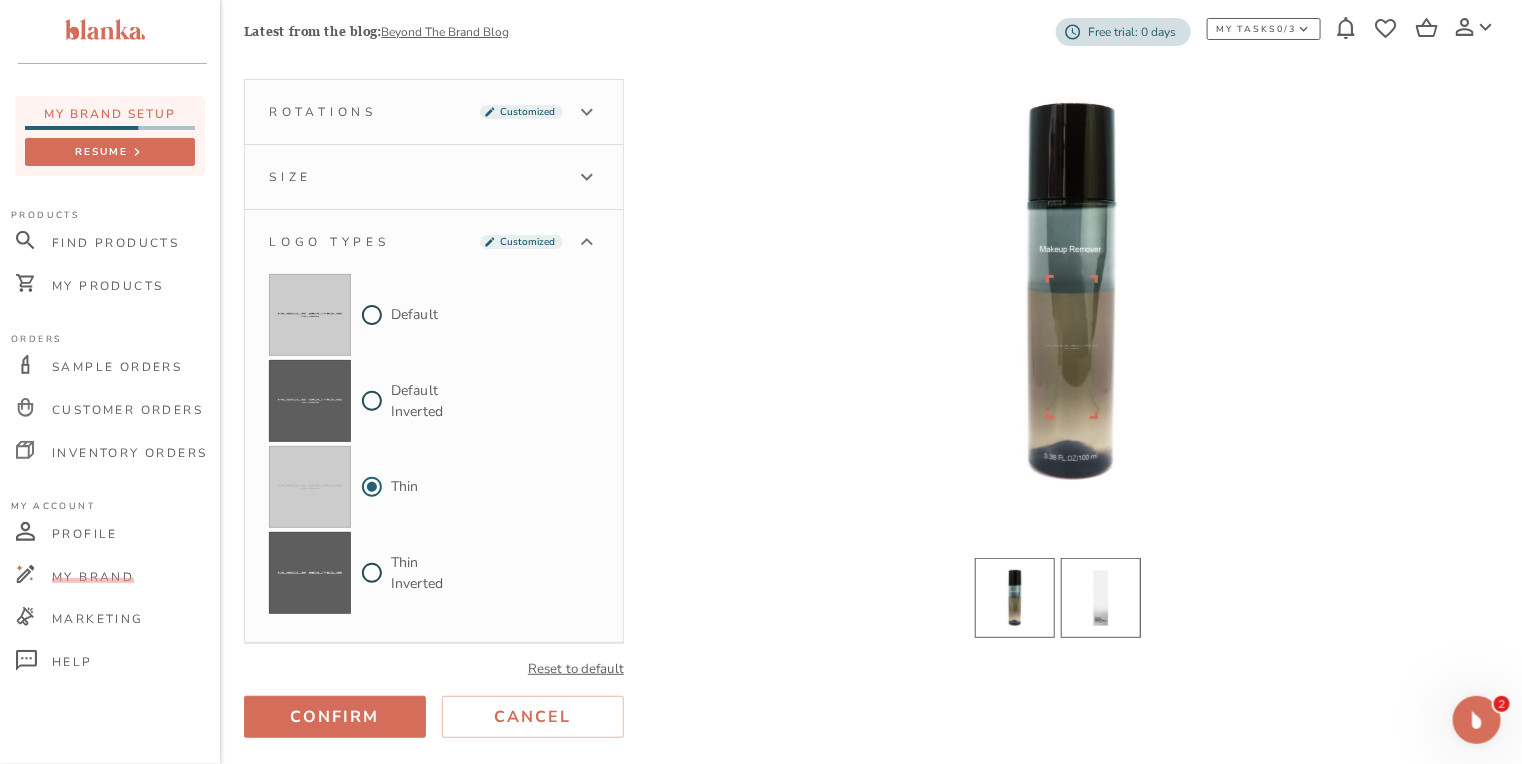 click at bounding box center (1101, 598) 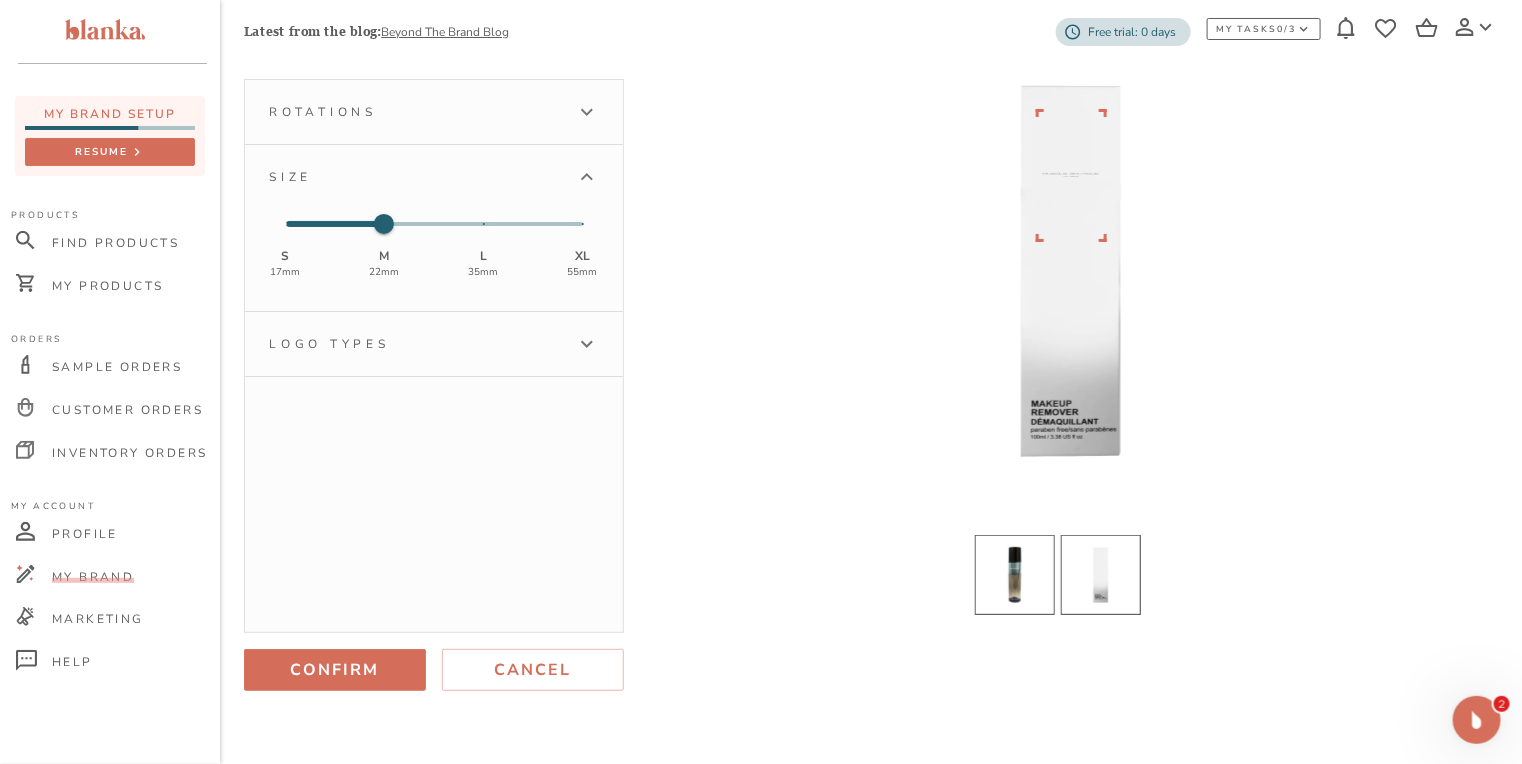 click at bounding box center (1015, 575) 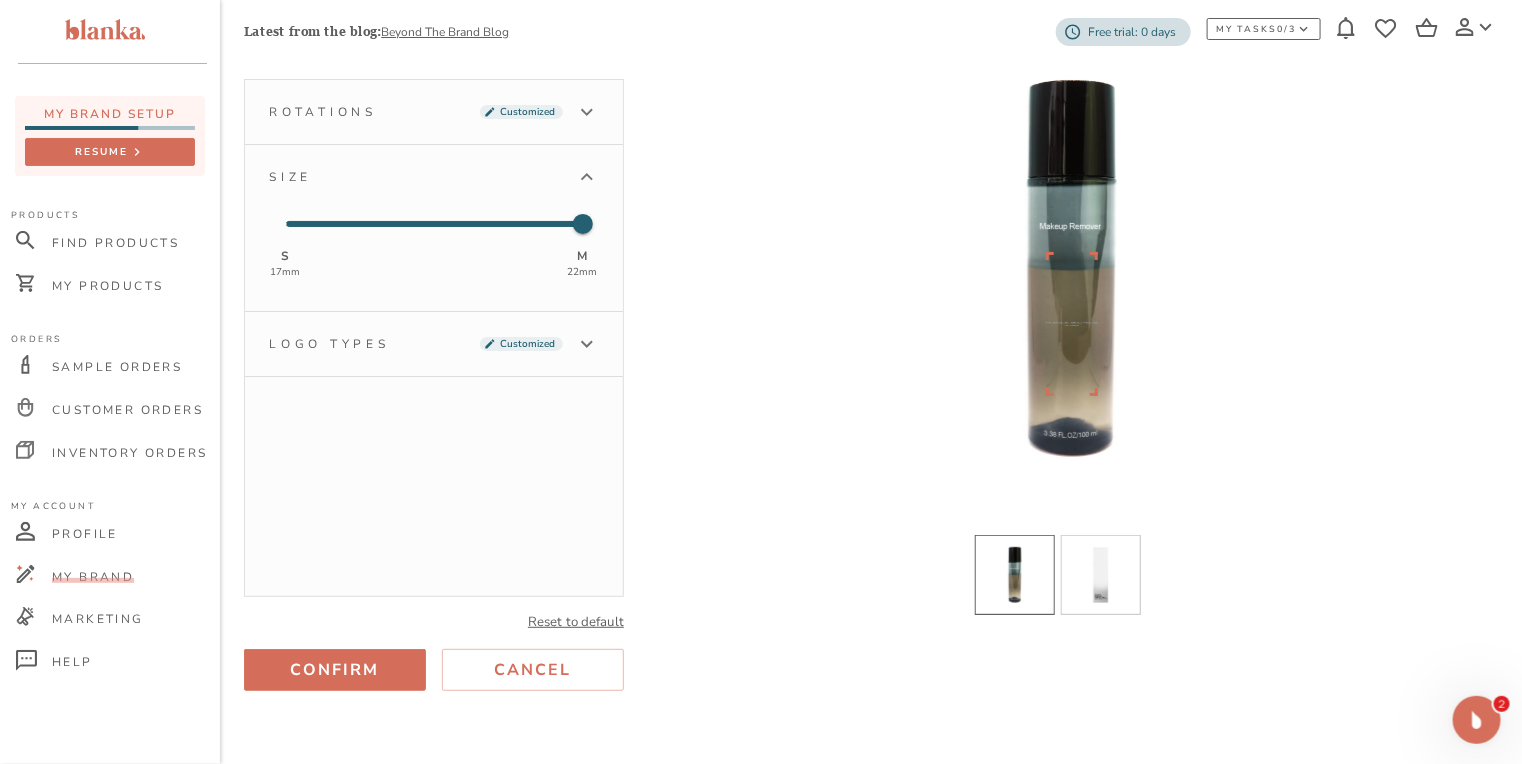 type 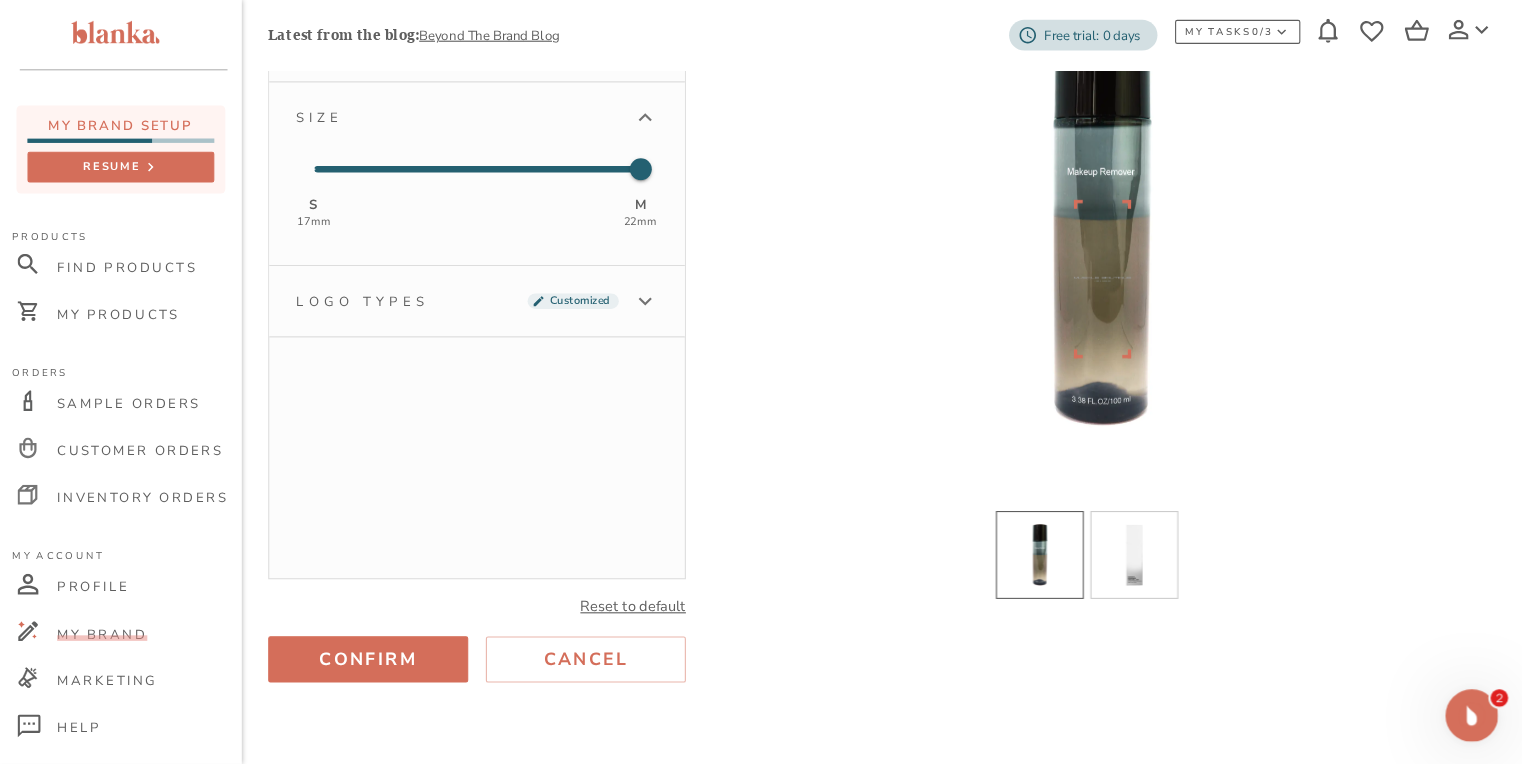 scroll, scrollTop: 160, scrollLeft: 0, axis: vertical 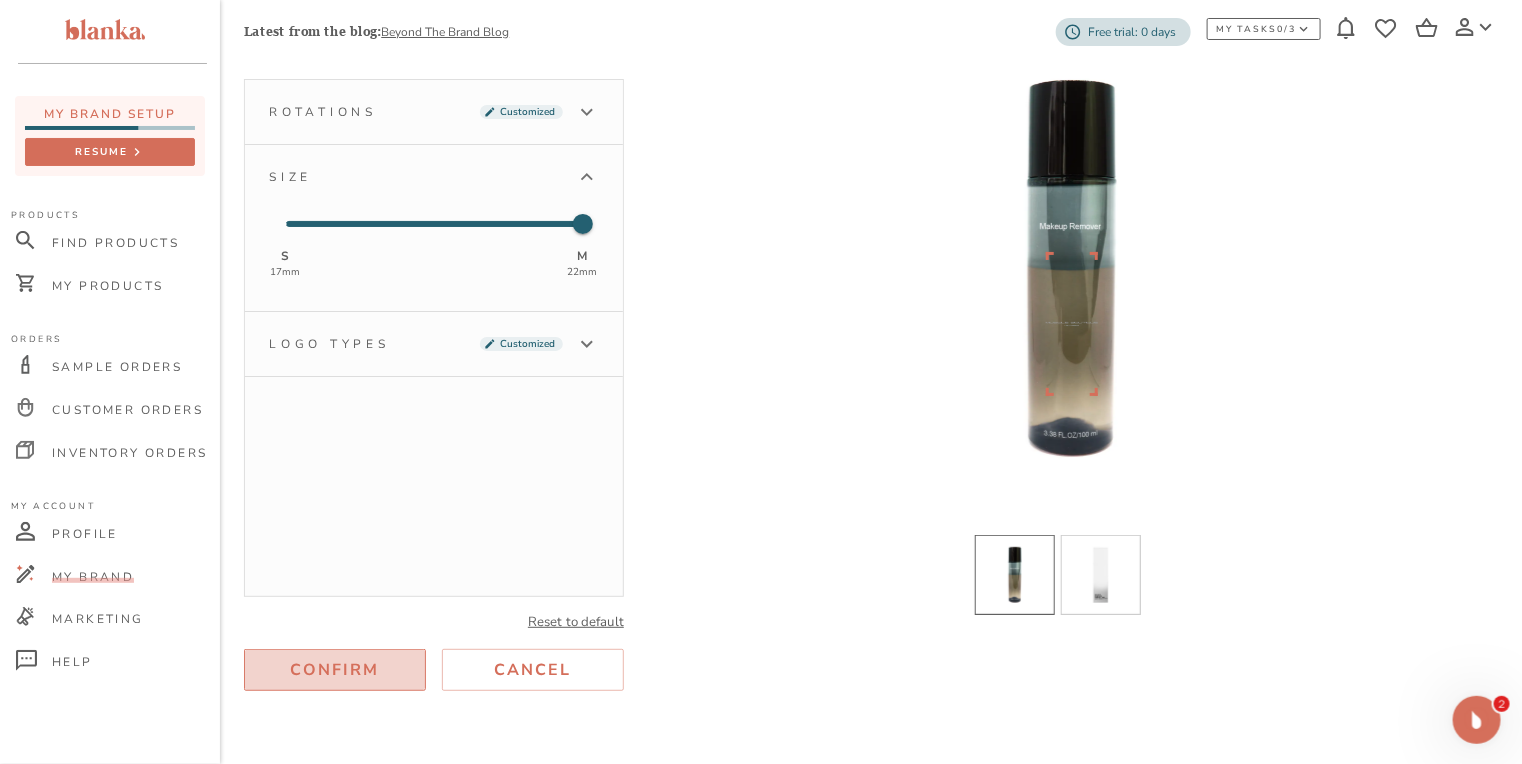 click on "Confirm" at bounding box center (335, 670) 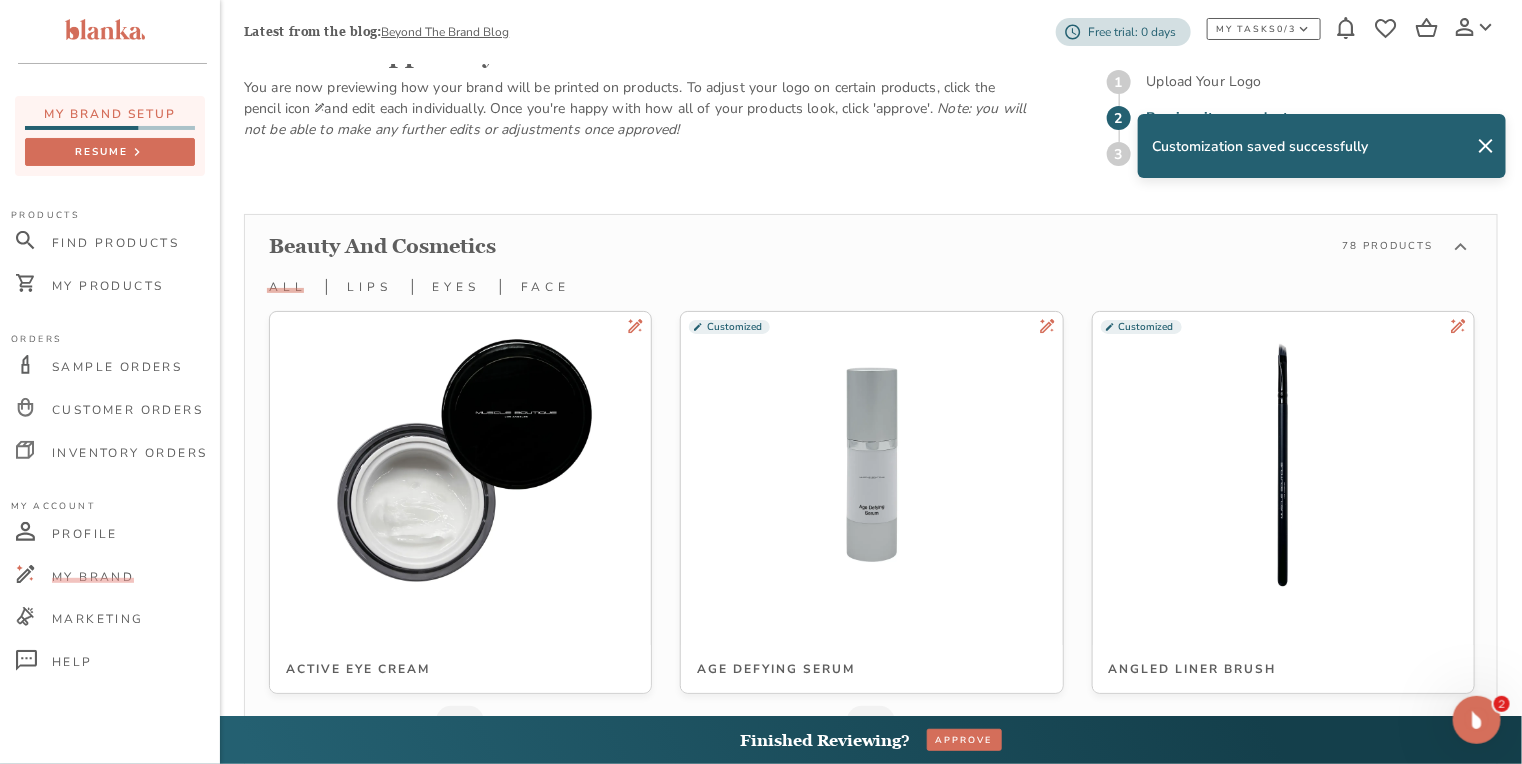 scroll, scrollTop: 6640, scrollLeft: 0, axis: vertical 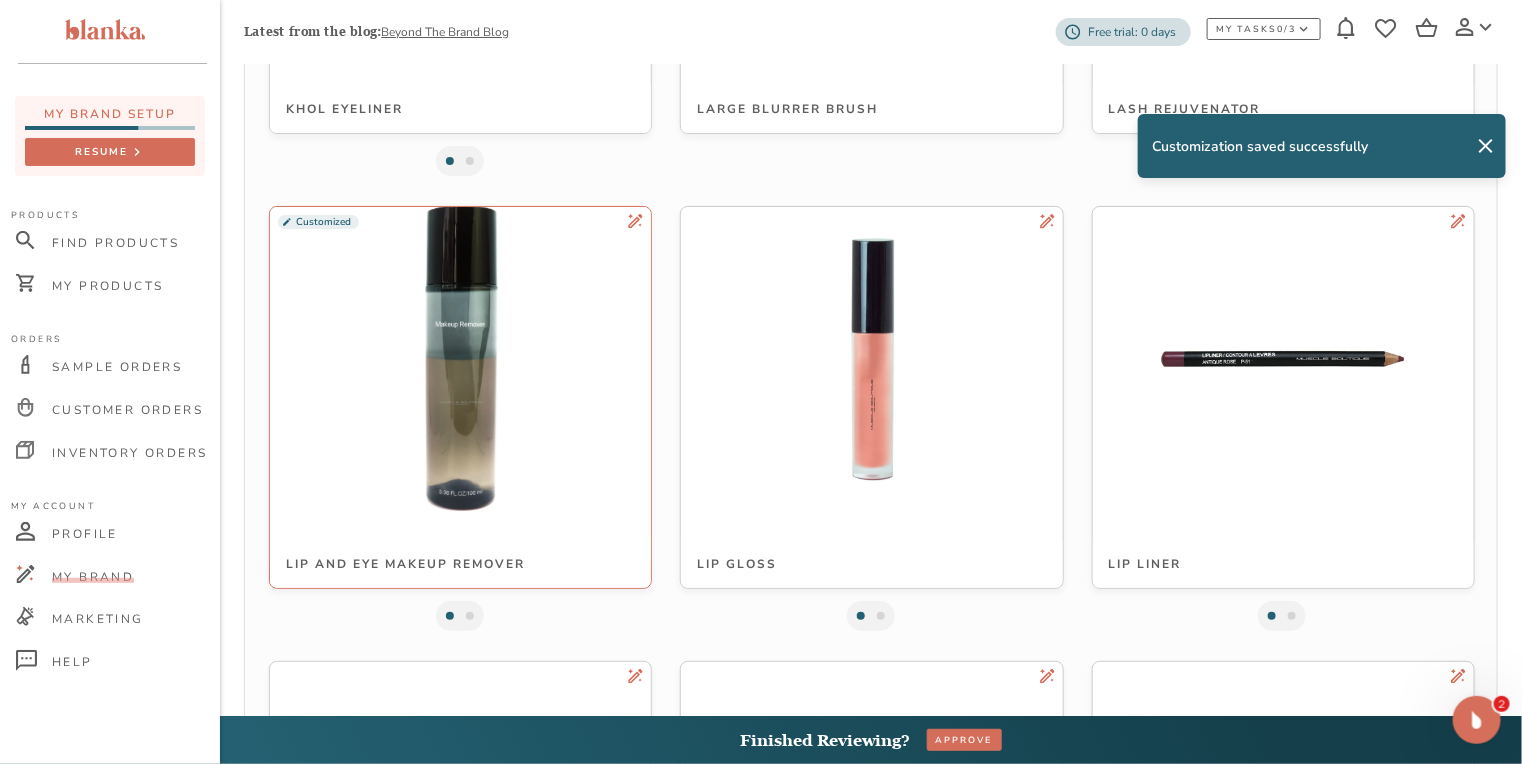 click at bounding box center [110, 32] 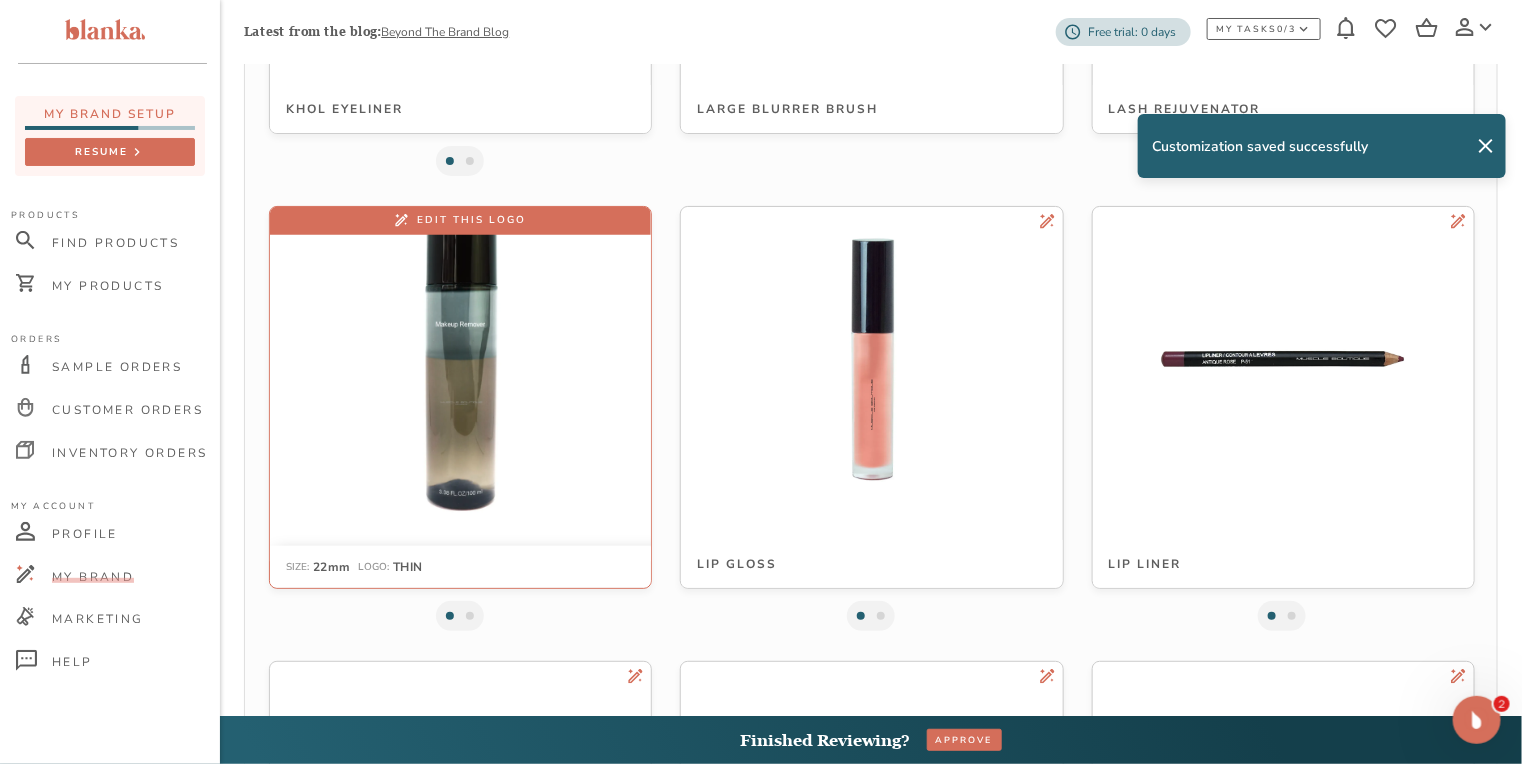 click at bounding box center (460, 359) 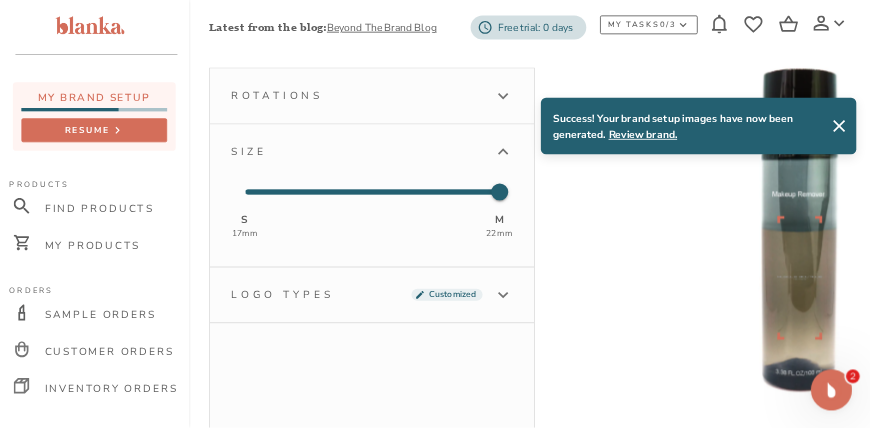 scroll, scrollTop: 160, scrollLeft: 0, axis: vertical 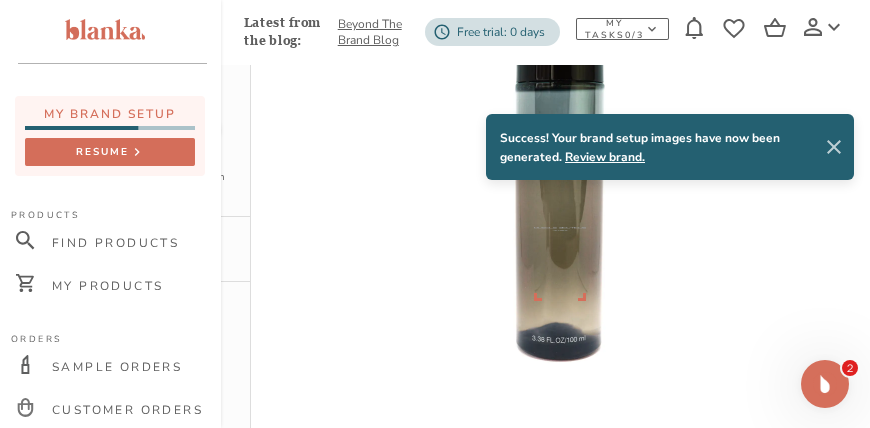 click 